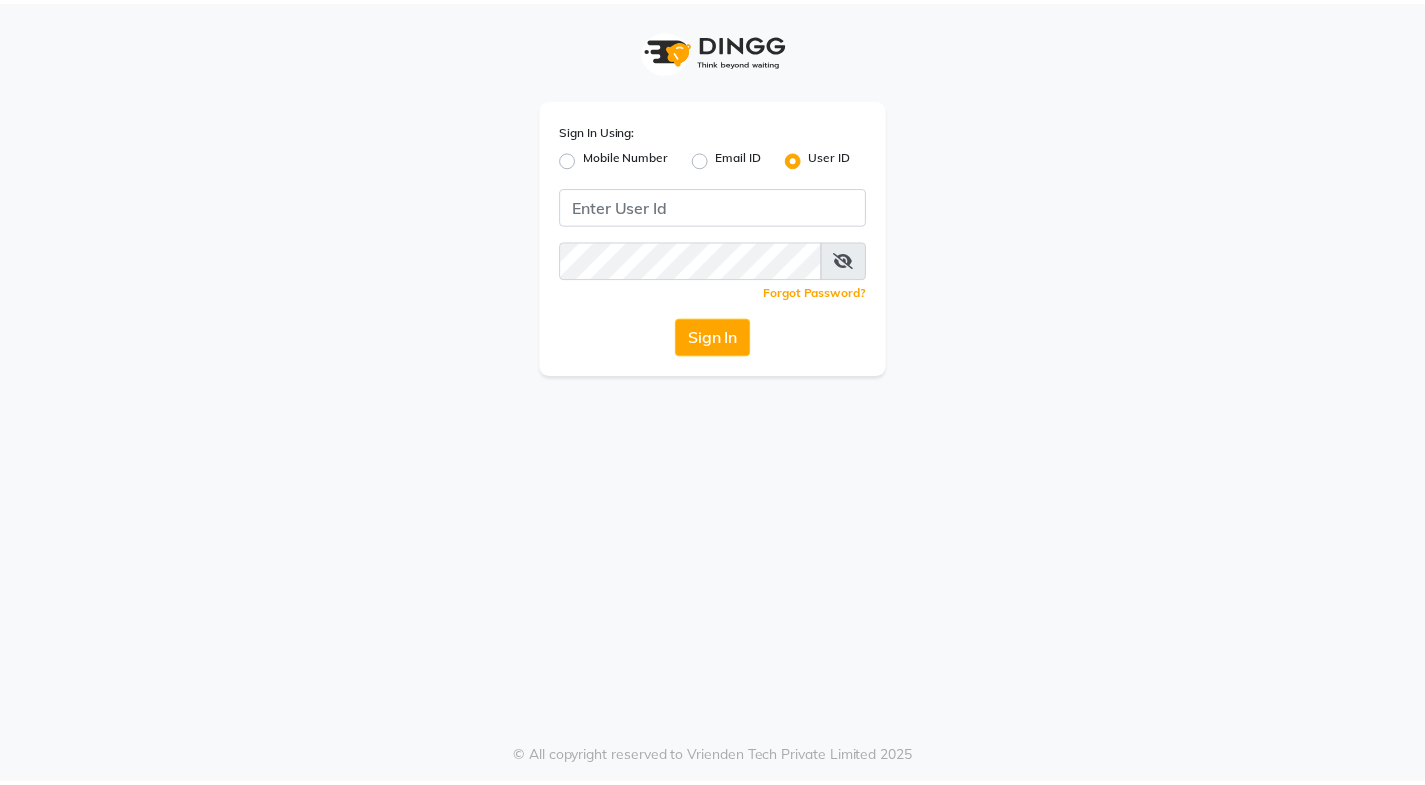 scroll, scrollTop: 0, scrollLeft: 0, axis: both 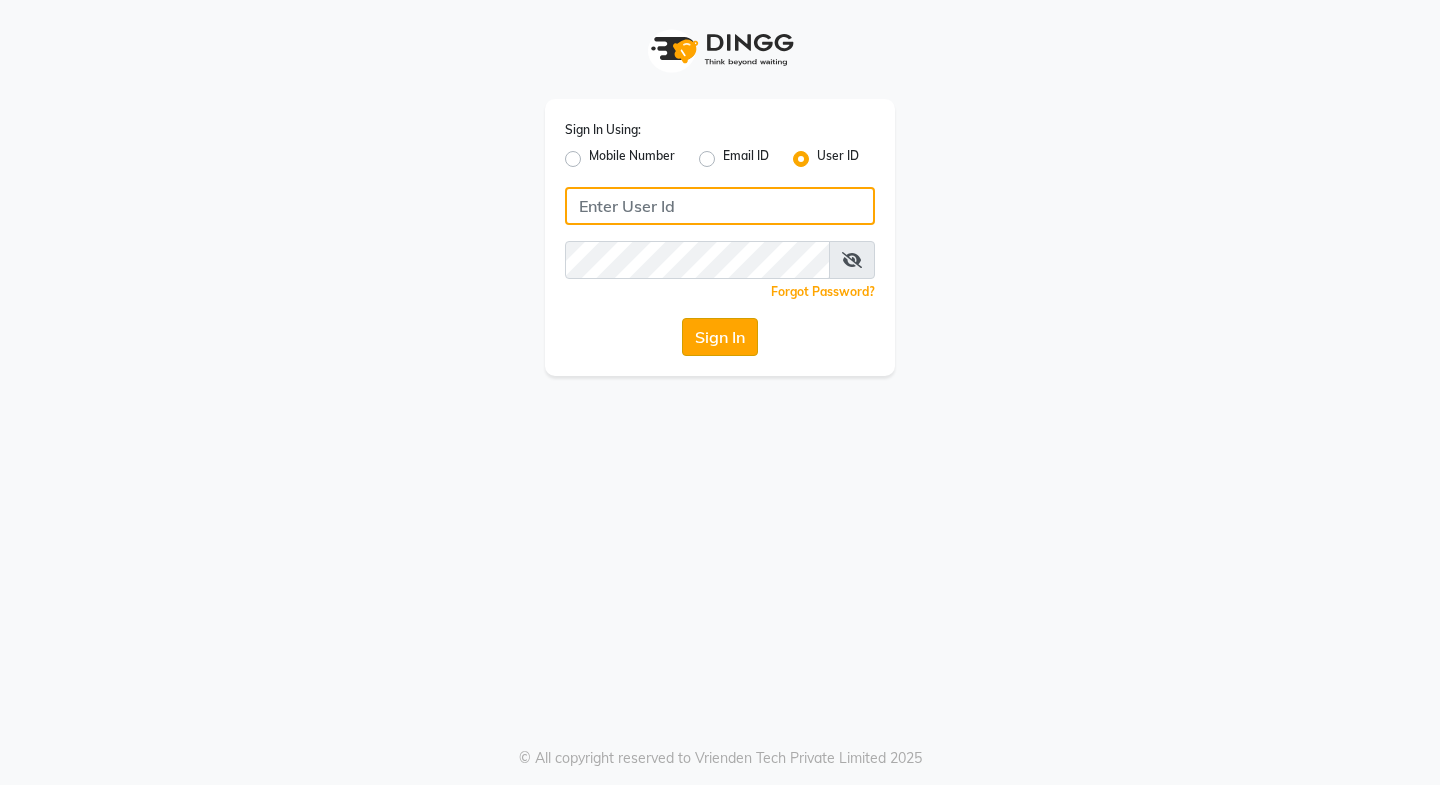 type on "posshe123" 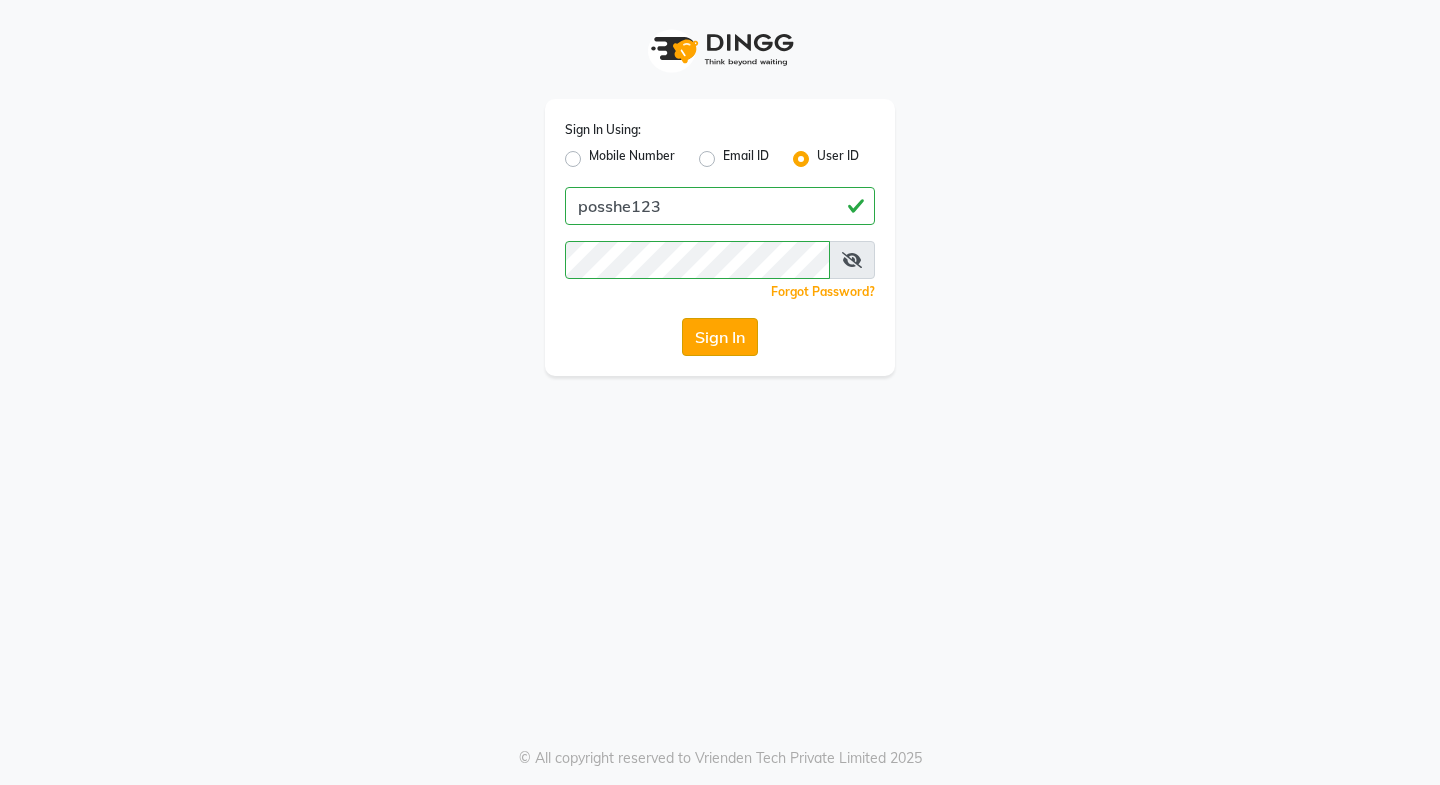 click on "Sign In" 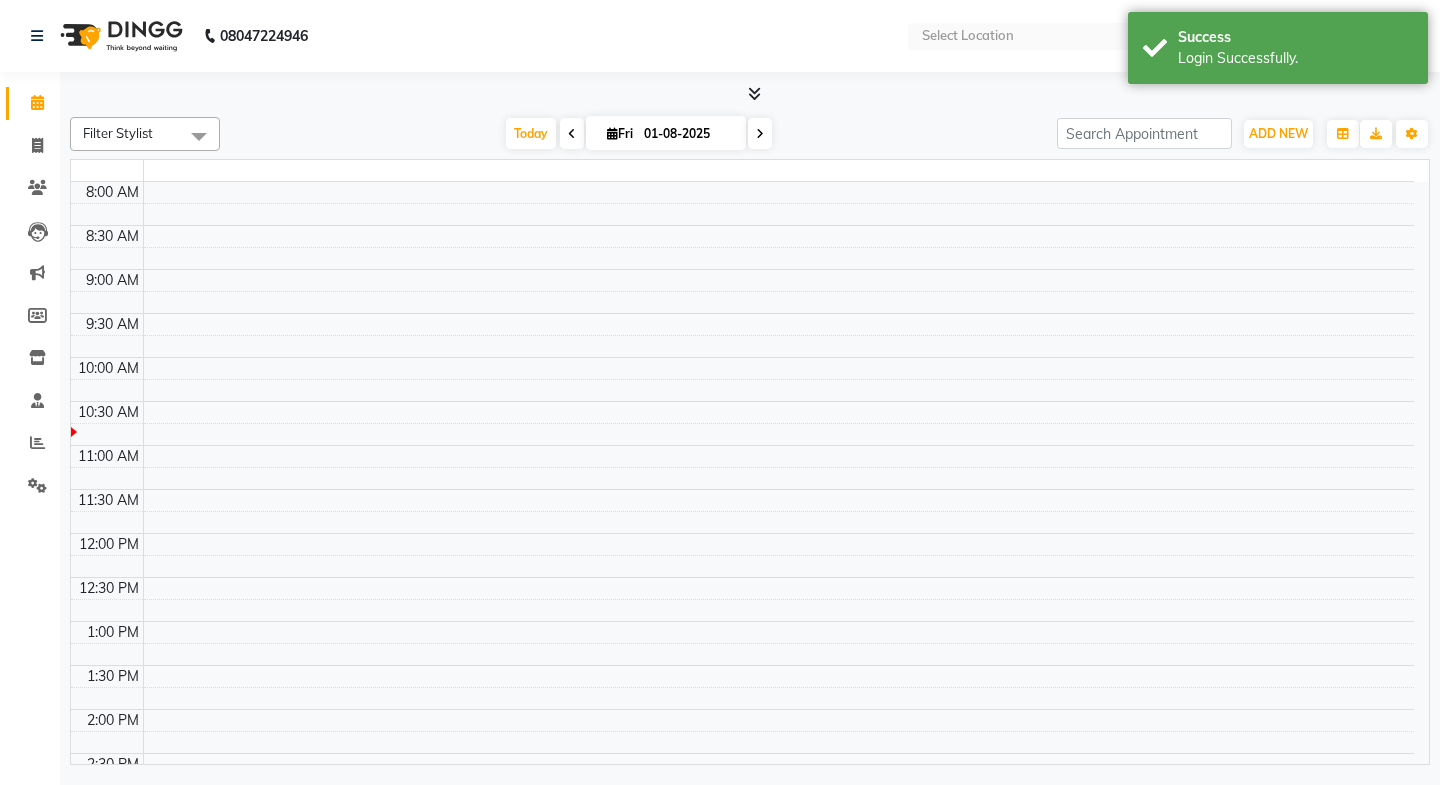 select on "en" 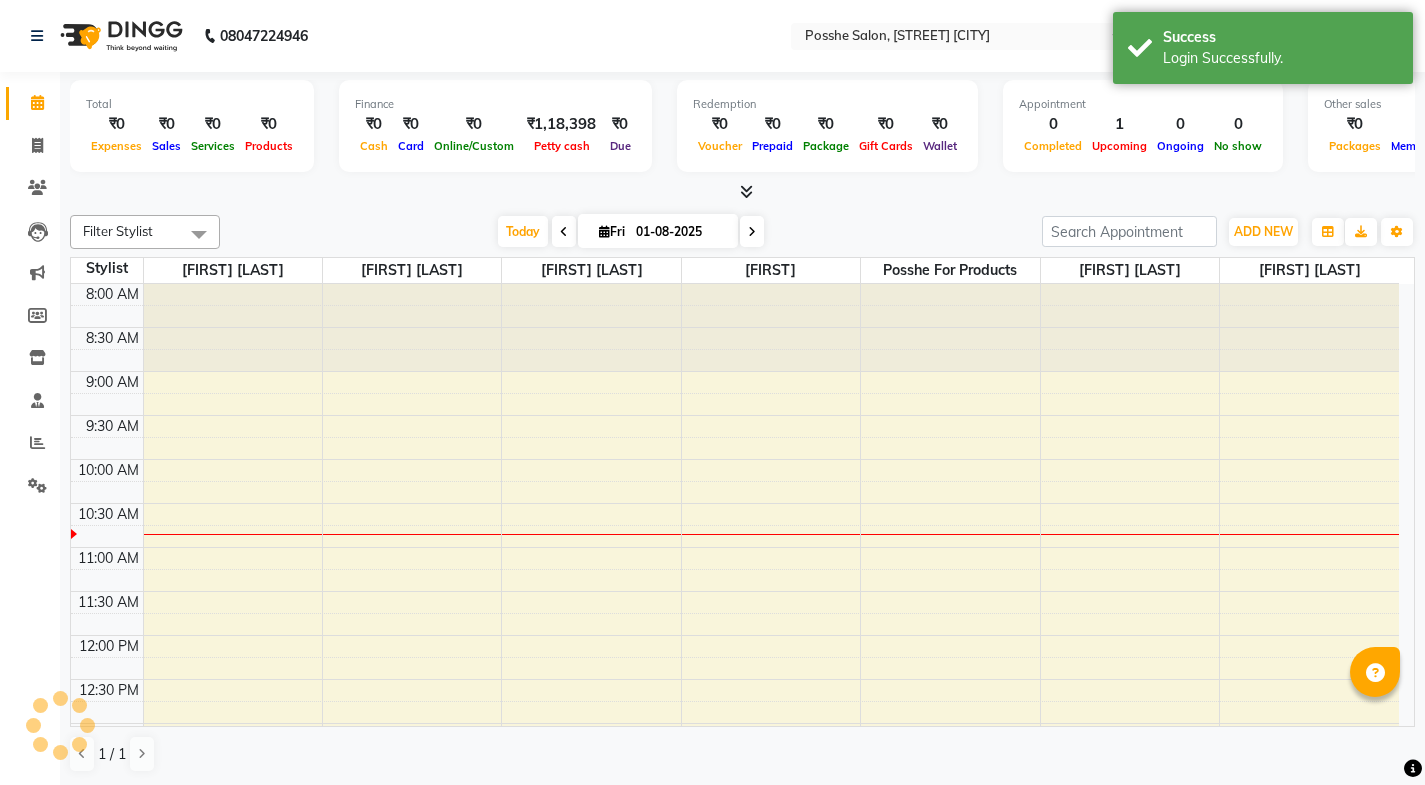 scroll, scrollTop: 0, scrollLeft: 0, axis: both 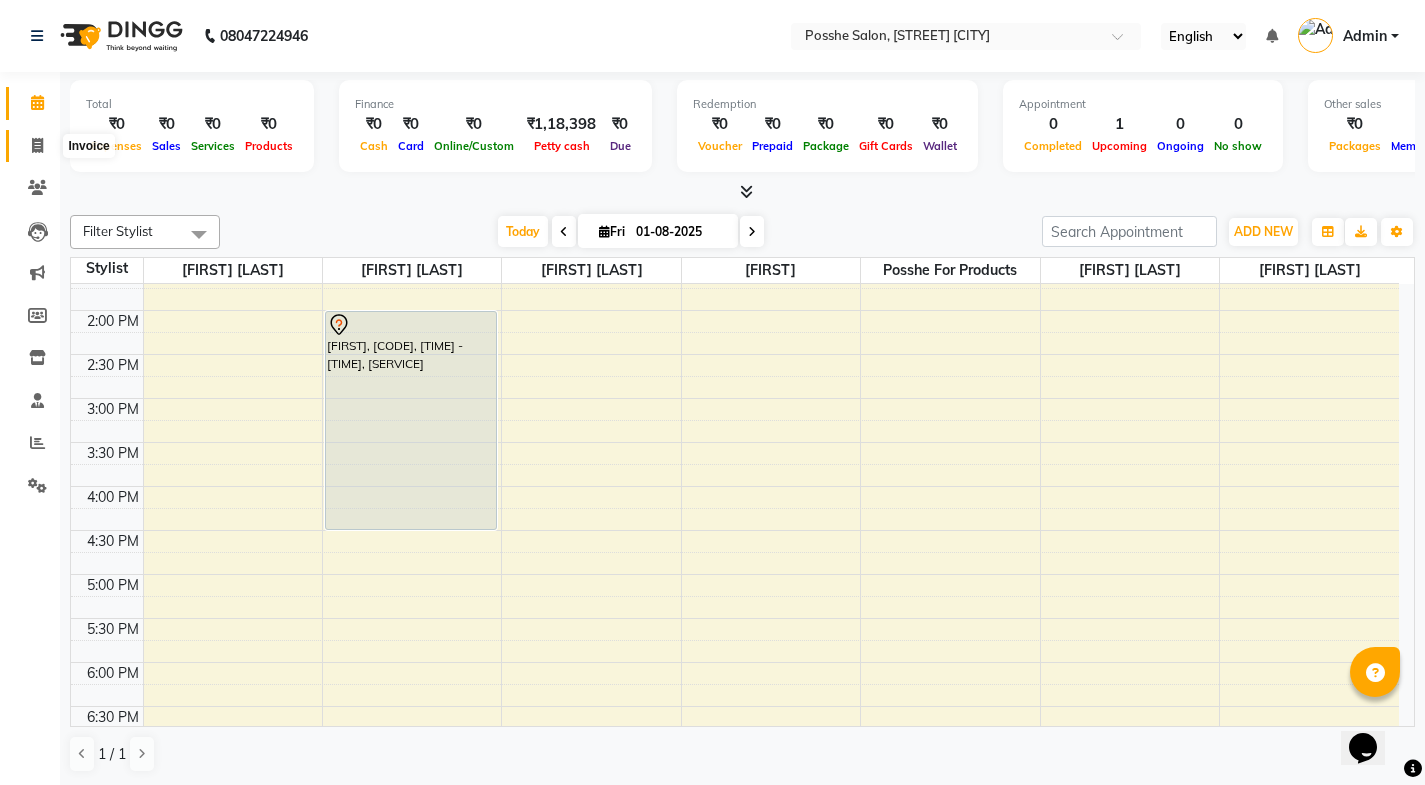 click 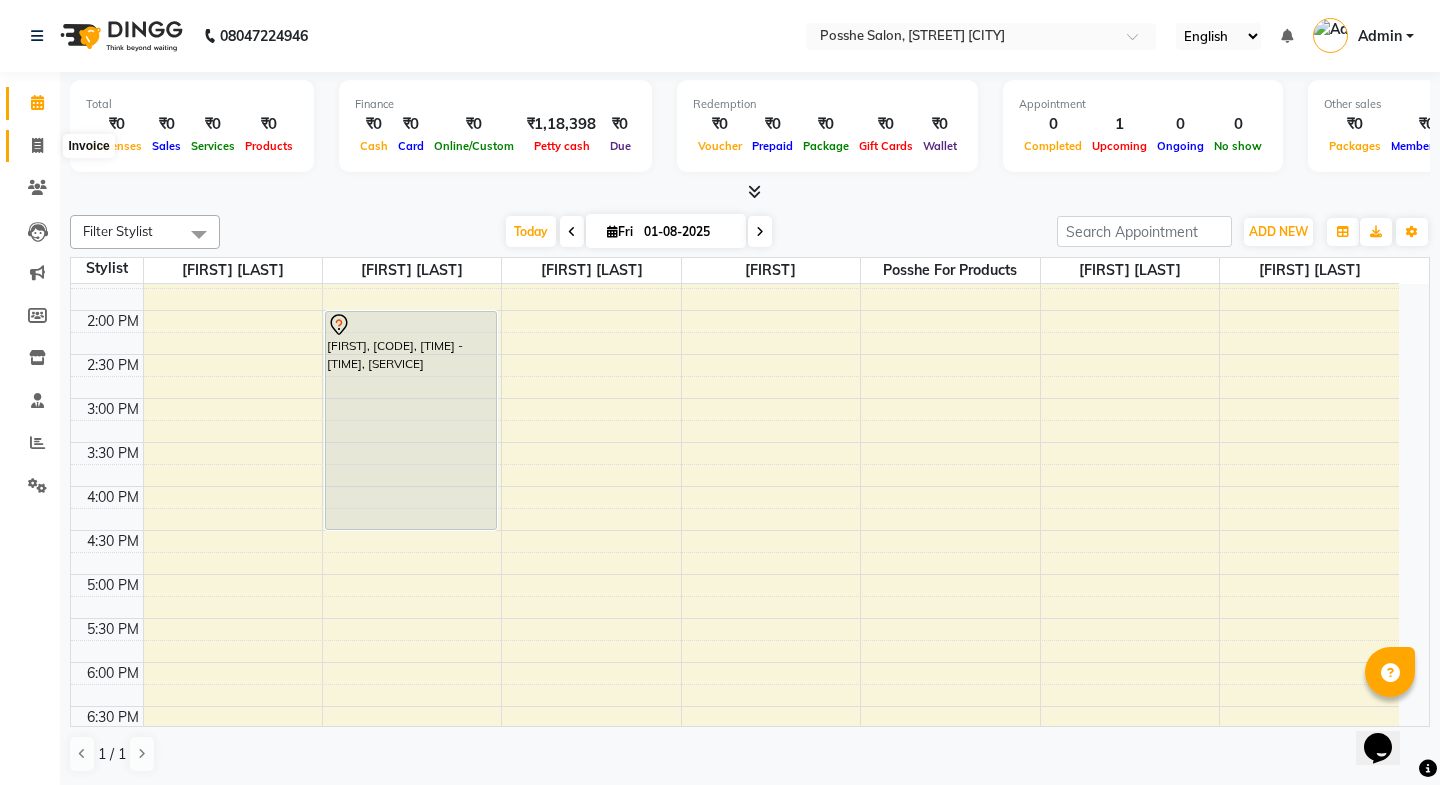 select on "6052" 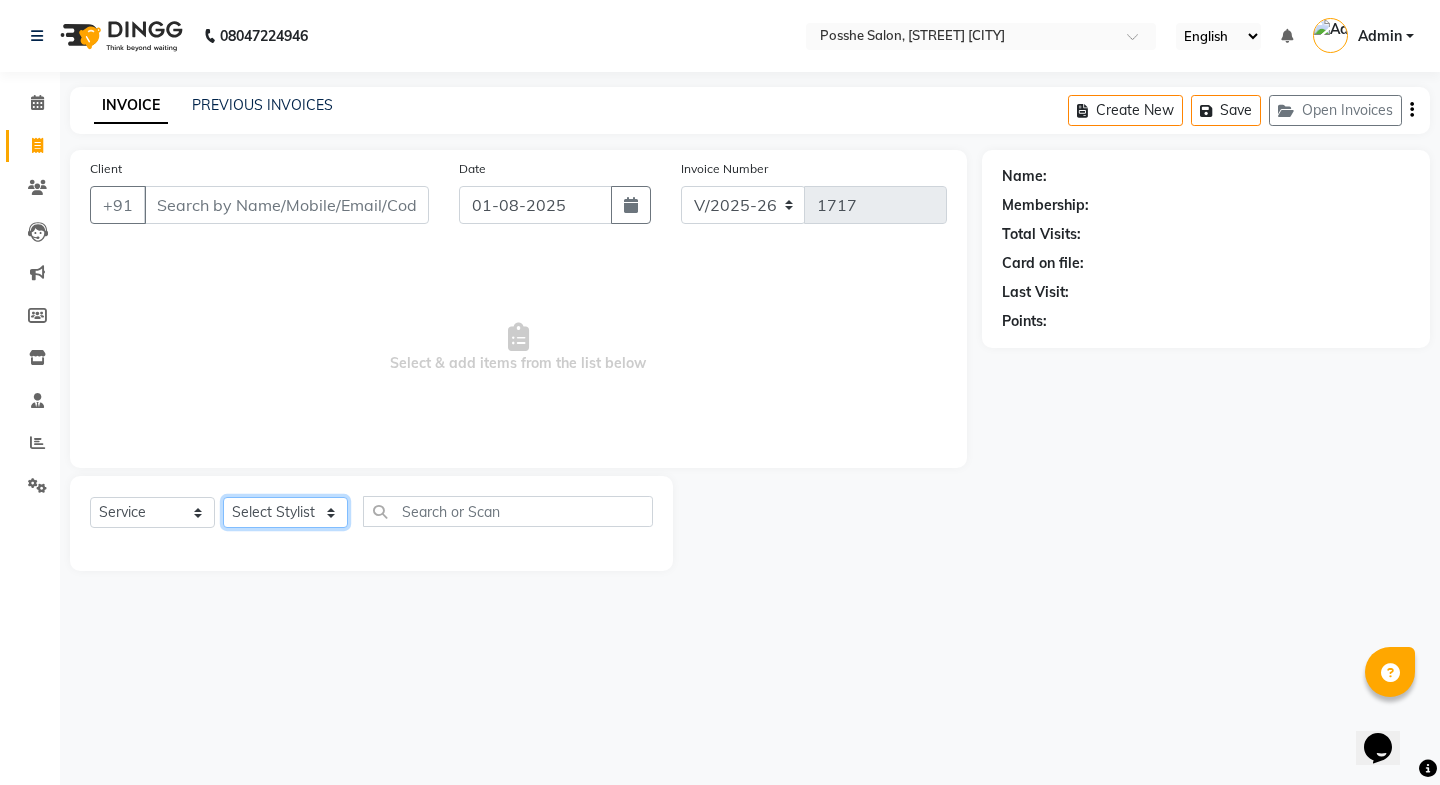 click on "Select Stylist Faheem Salmani Kajal Mali Kamal Chand Posshe for products Rajesh simran bhatiya Sonu Verma" 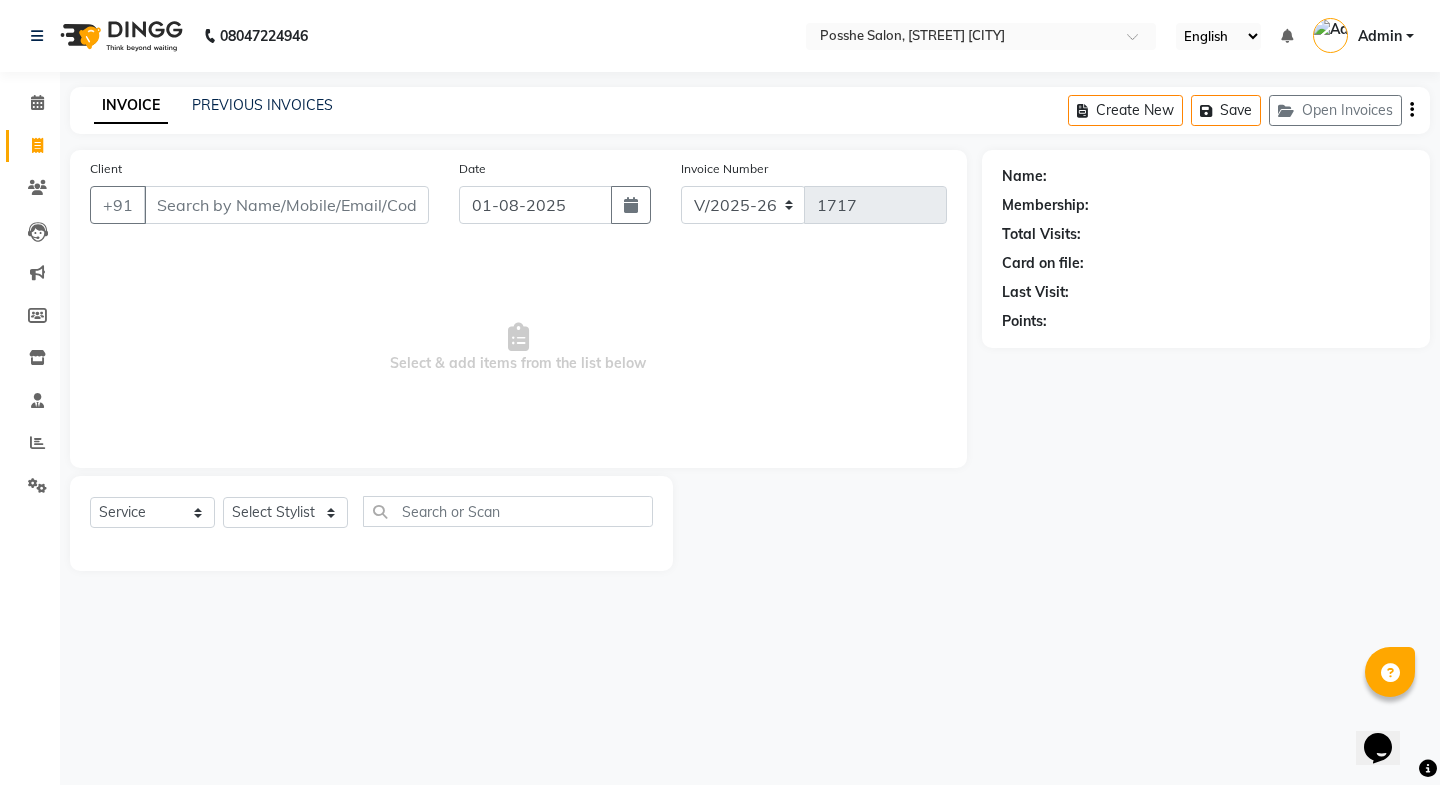 drag, startPoint x: 945, startPoint y: 651, endPoint x: 896, endPoint y: 593, distance: 75.9276 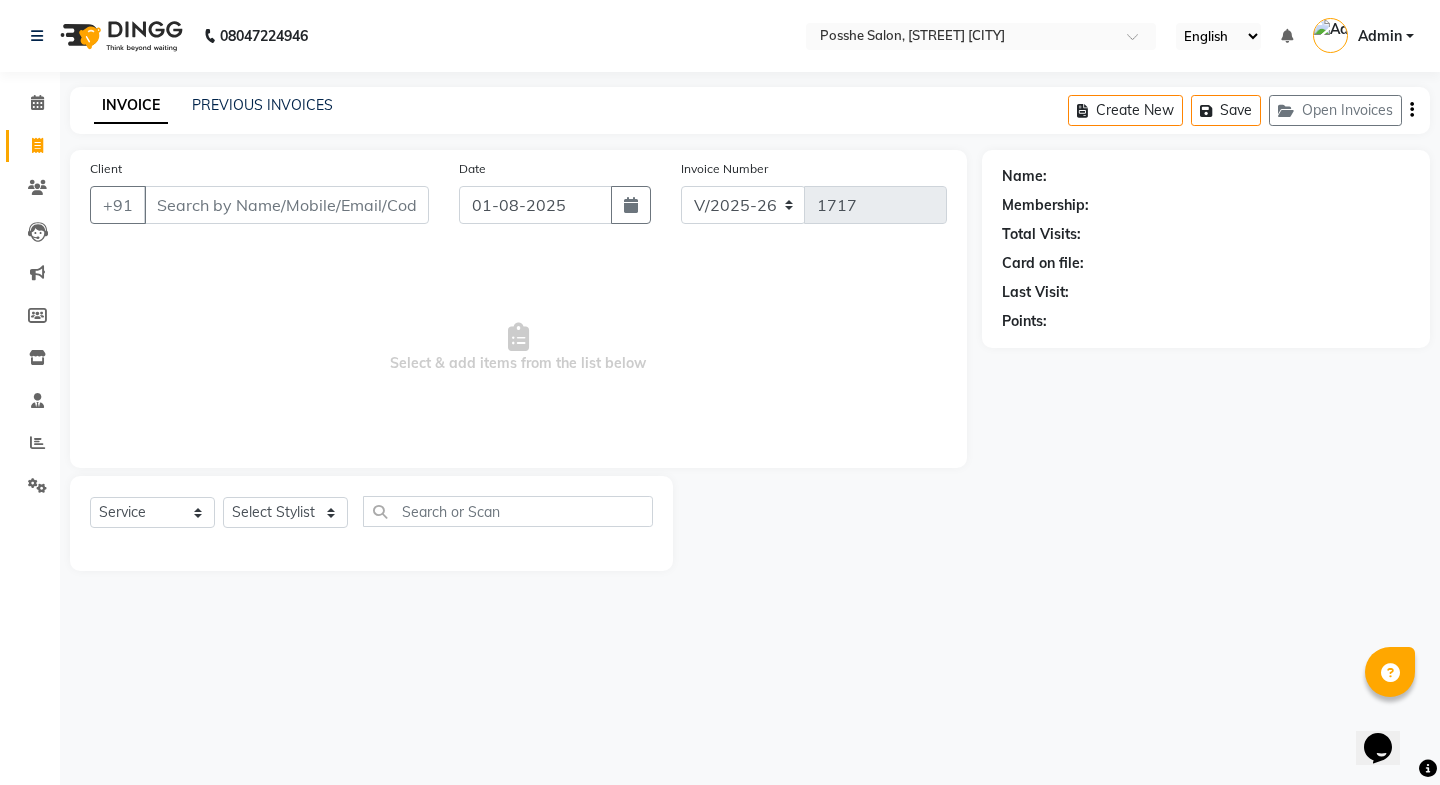 click on "08047224946 Select Location × Posshe Salon,  Hl College Road Navrangpura  English ENGLISH Español العربية मराठी हिंदी ગુજરાતી தமிழ் 中文 Notifications nothing to show Admin Manage Profile Change Password Sign out  Version:3.15.11  ☀ Posshe Salon,  HL College road Navrangpura   Calendar  Invoice  Clients  Leads   Marketing  Members  Inventory  Staff  Reports  Settings Completed InProgress Upcoming Dropped Tentative Check-In Confirm Bookings Generate Report Segments Page Builder INVOICE PREVIOUS INVOICES Create New   Save   Open Invoices  Client +91 Date 01-08-2025 Invoice Number V/2025 V/2025-26 1717  Select & add items from the list below  Select  Service  Product  Membership  Package Voucher Prepaid Gift Card  Select Stylist Faheem Salmani Kajal Mali Kamal Chand Posshe for products Rajesh simran bhatiya Sonu Verma Name: Membership: Total Visits: Card on file: Last Visit:  Points:" at bounding box center (720, 392) 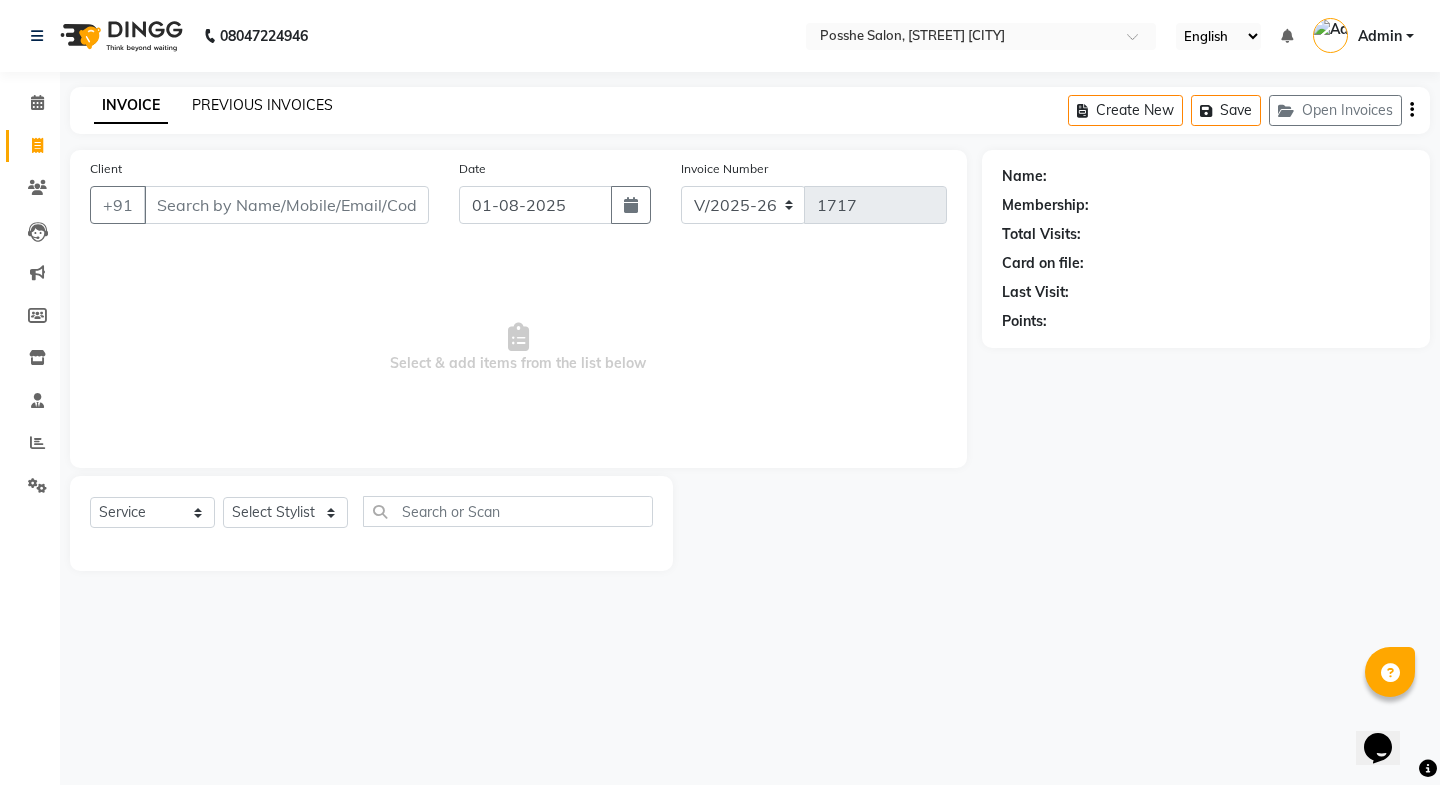 click on "PREVIOUS INVOICES" 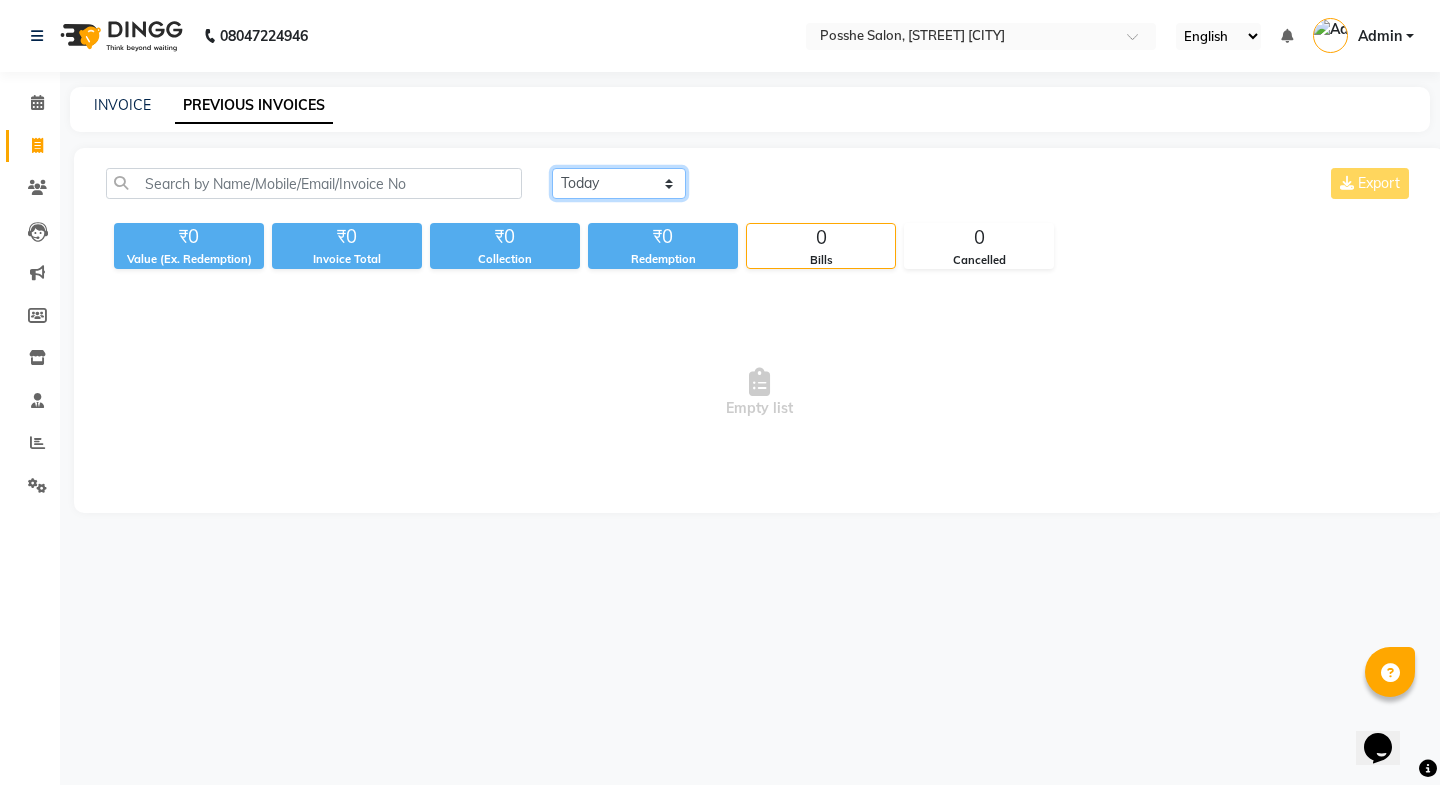 click on "Today Yesterday Custom Range" 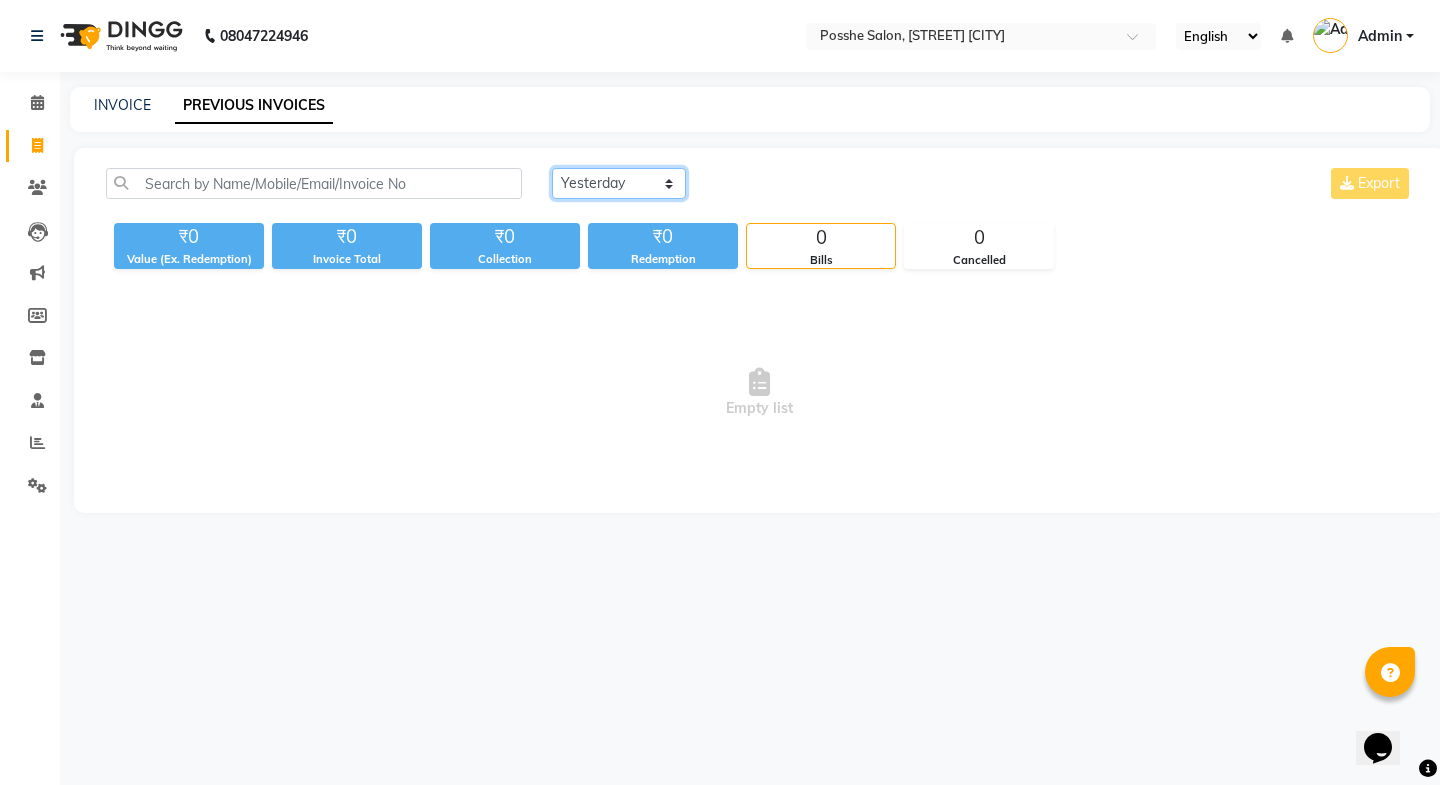 click on "Today Yesterday Custom Range" 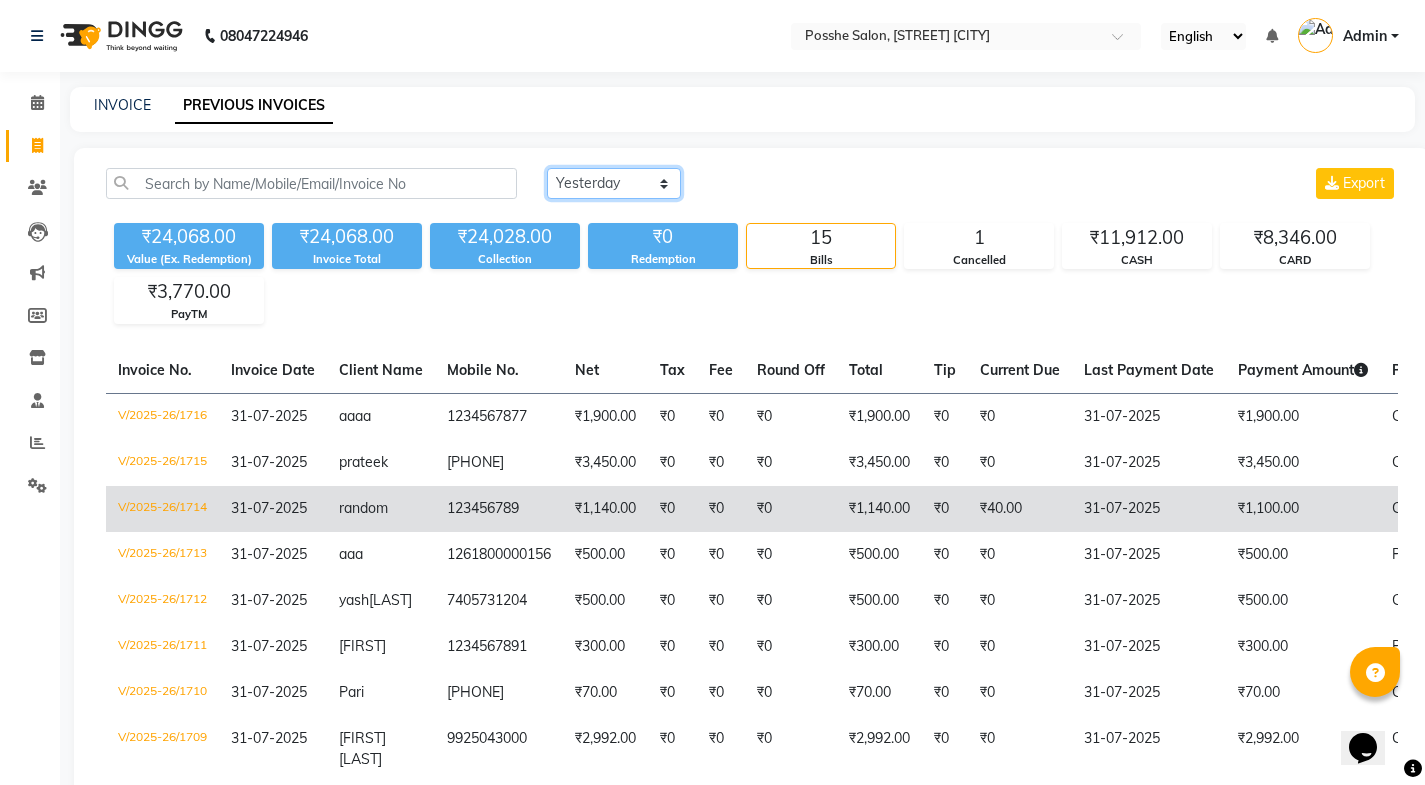 scroll, scrollTop: 400, scrollLeft: 0, axis: vertical 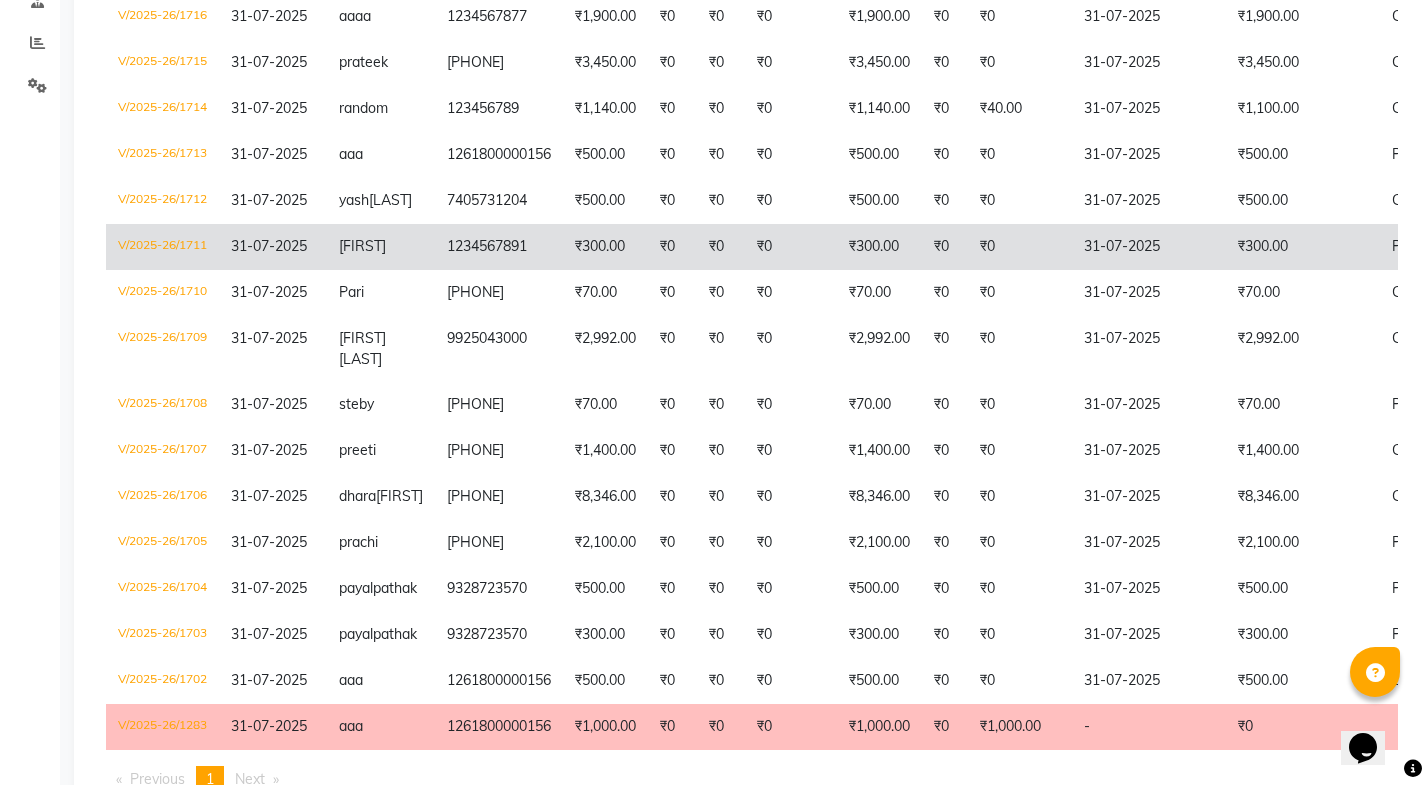 click on "ashta" 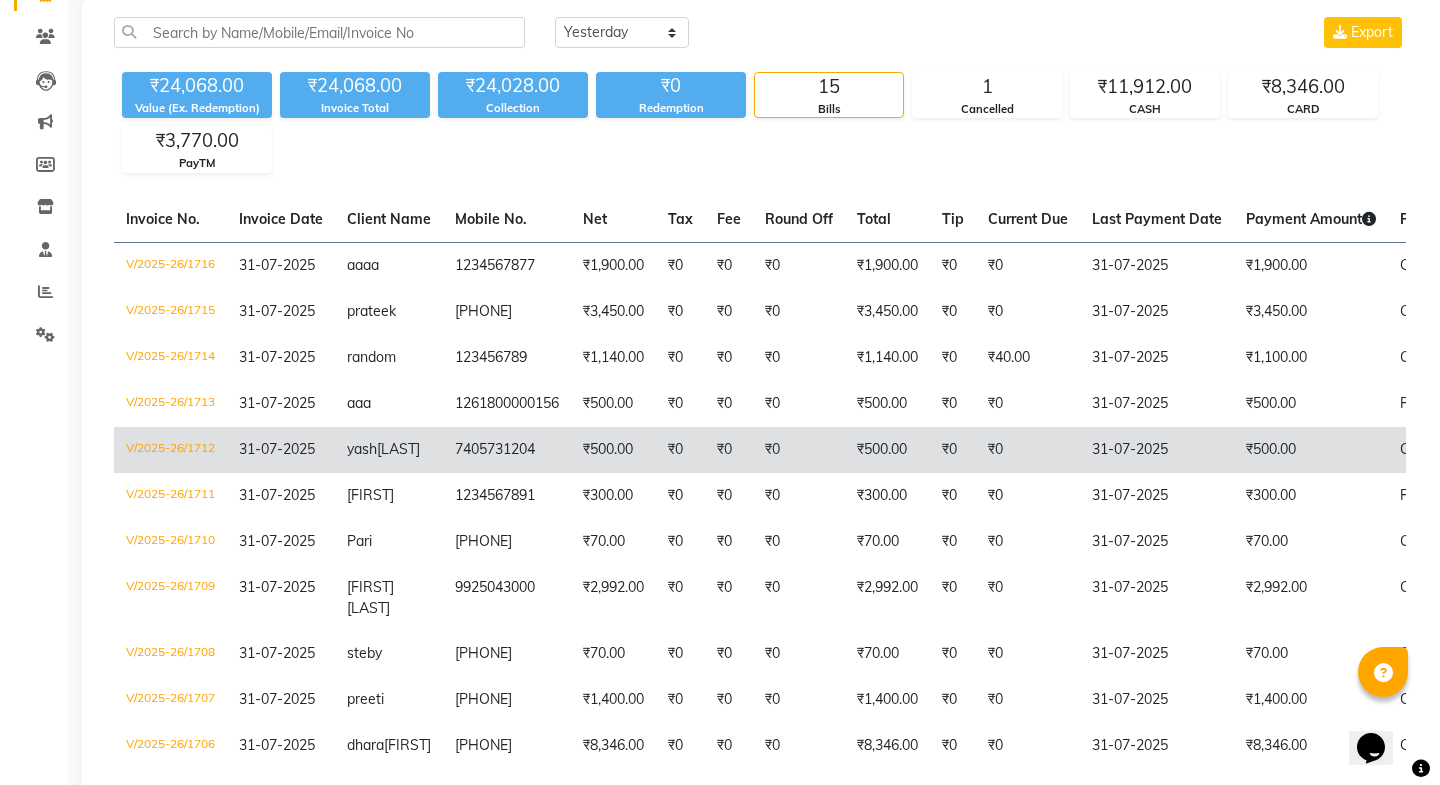 scroll, scrollTop: 0, scrollLeft: 0, axis: both 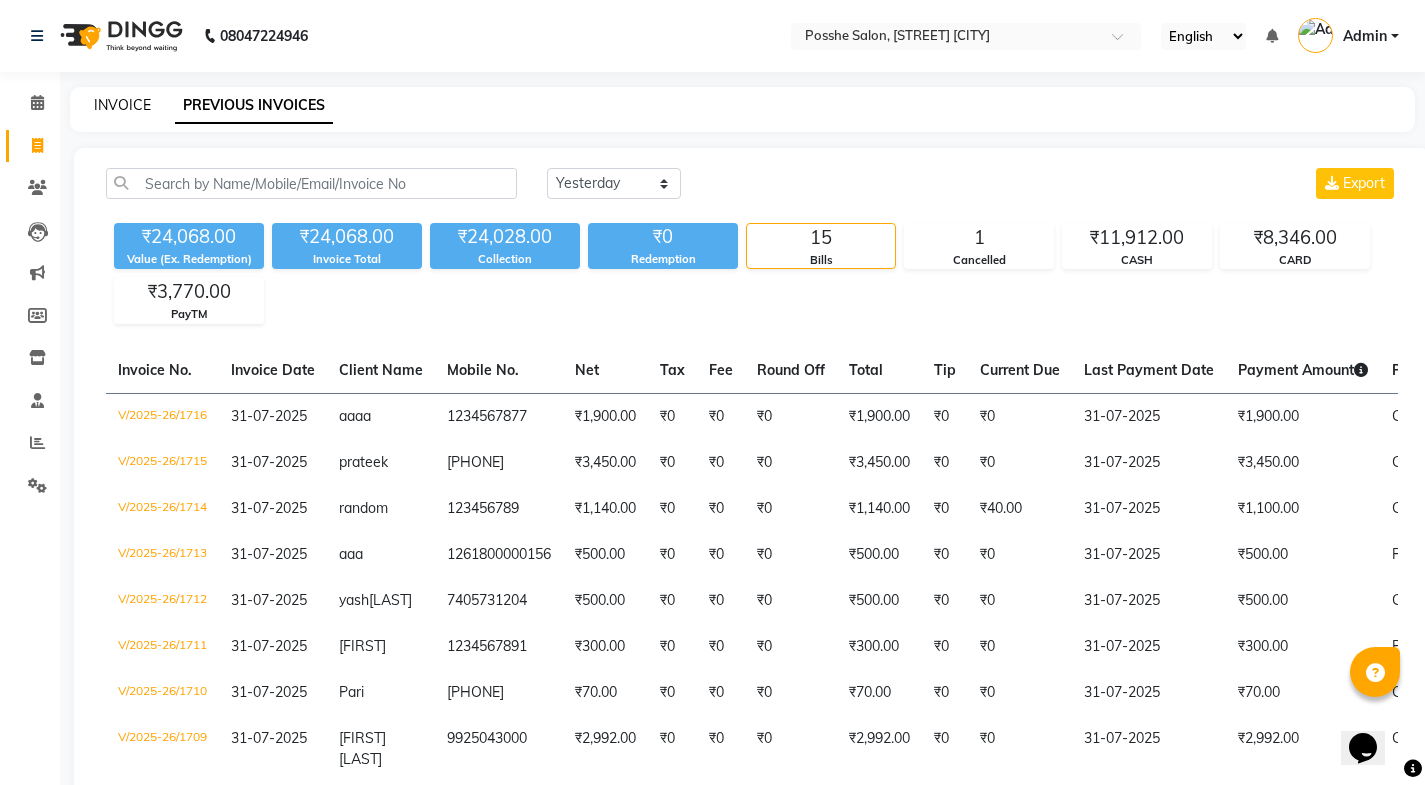 click on "INVOICE" 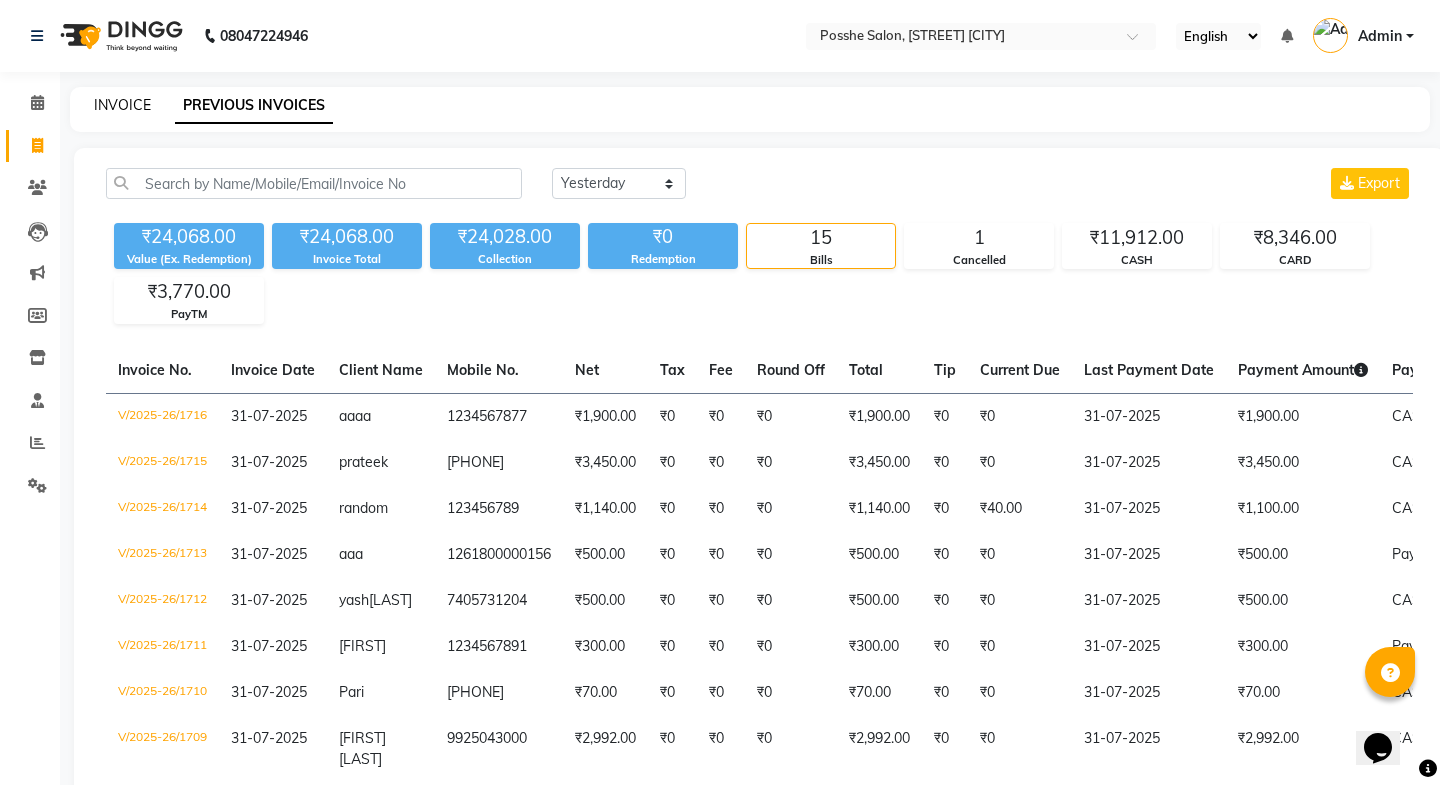 select on "6052" 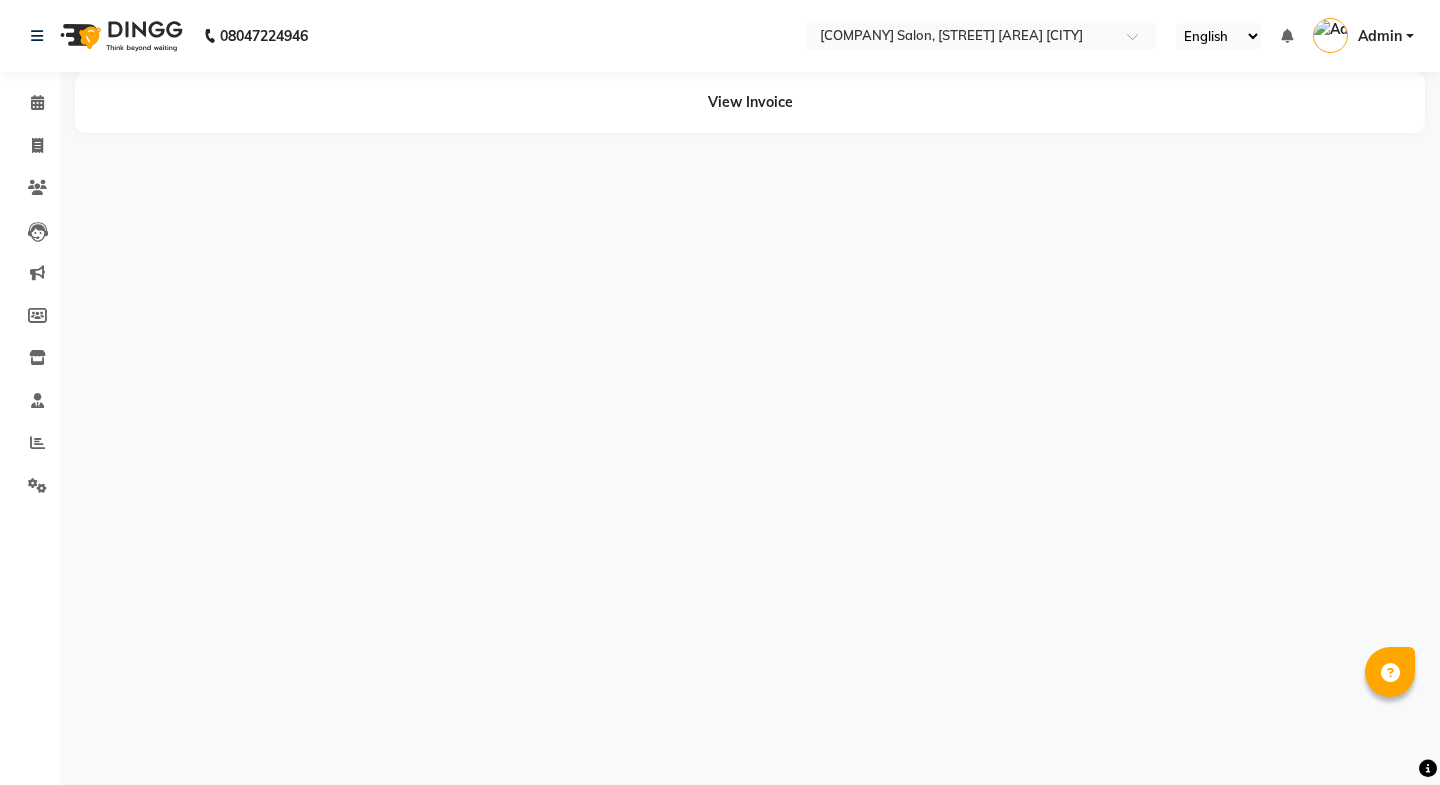 scroll, scrollTop: 0, scrollLeft: 0, axis: both 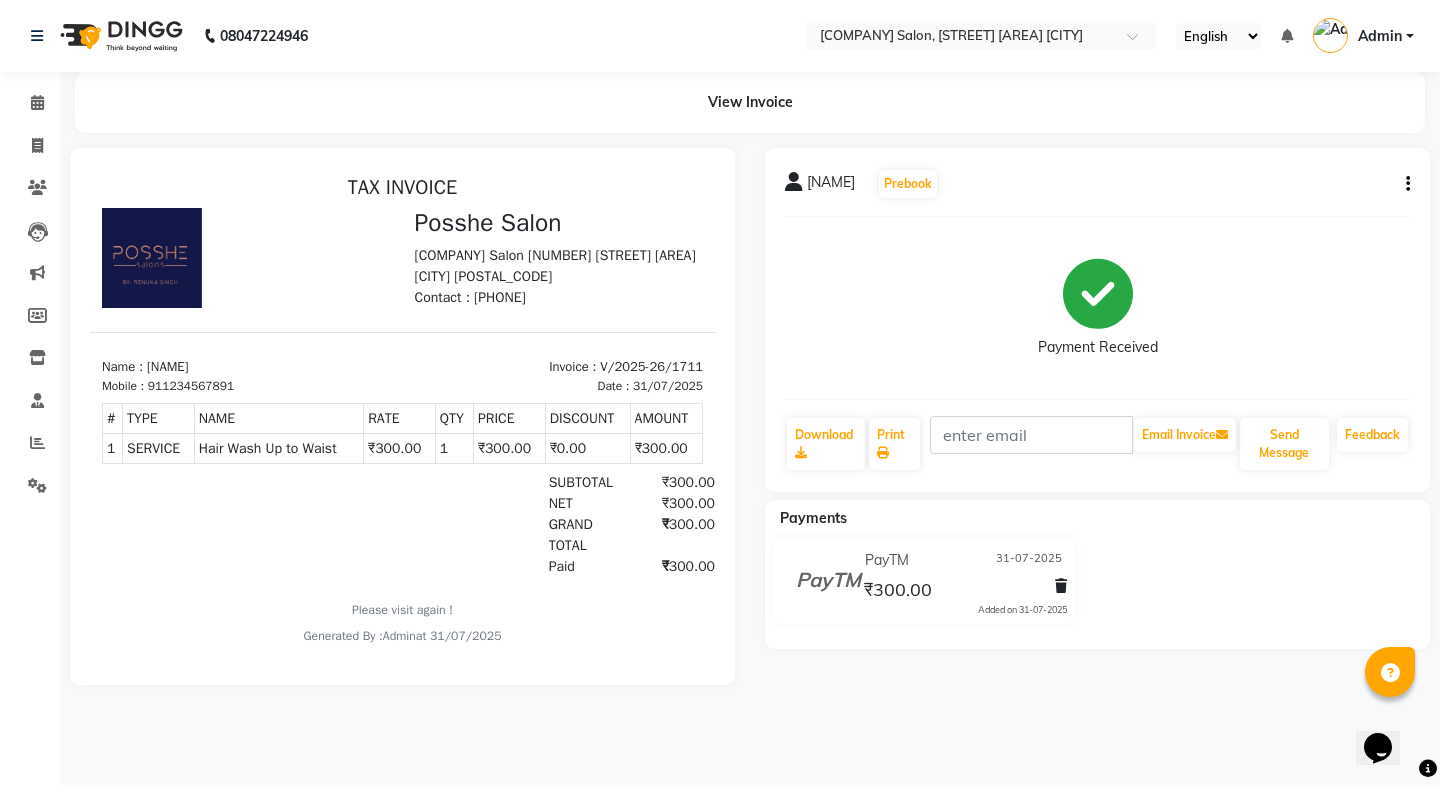 click 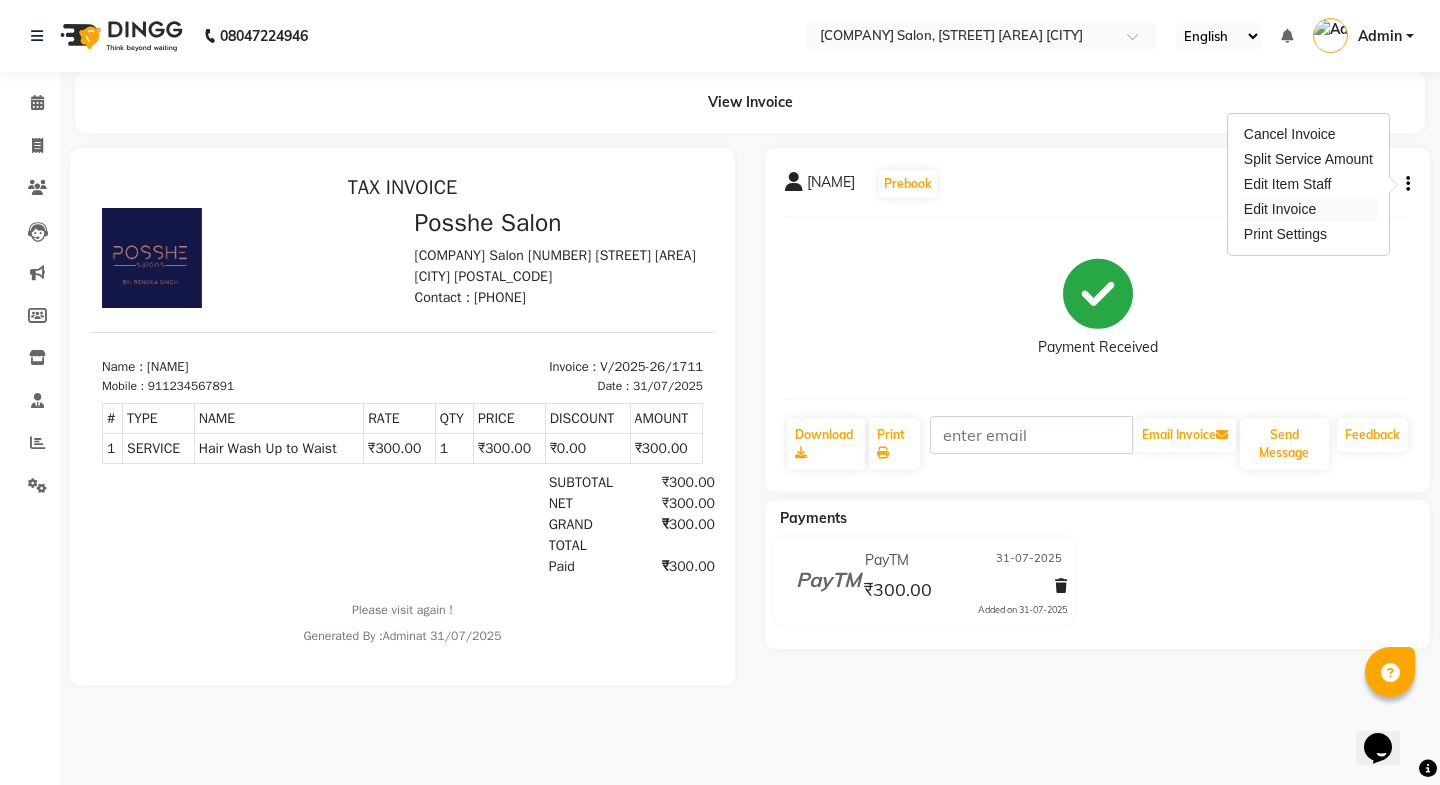 click on "Edit Invoice" at bounding box center [1308, 209] 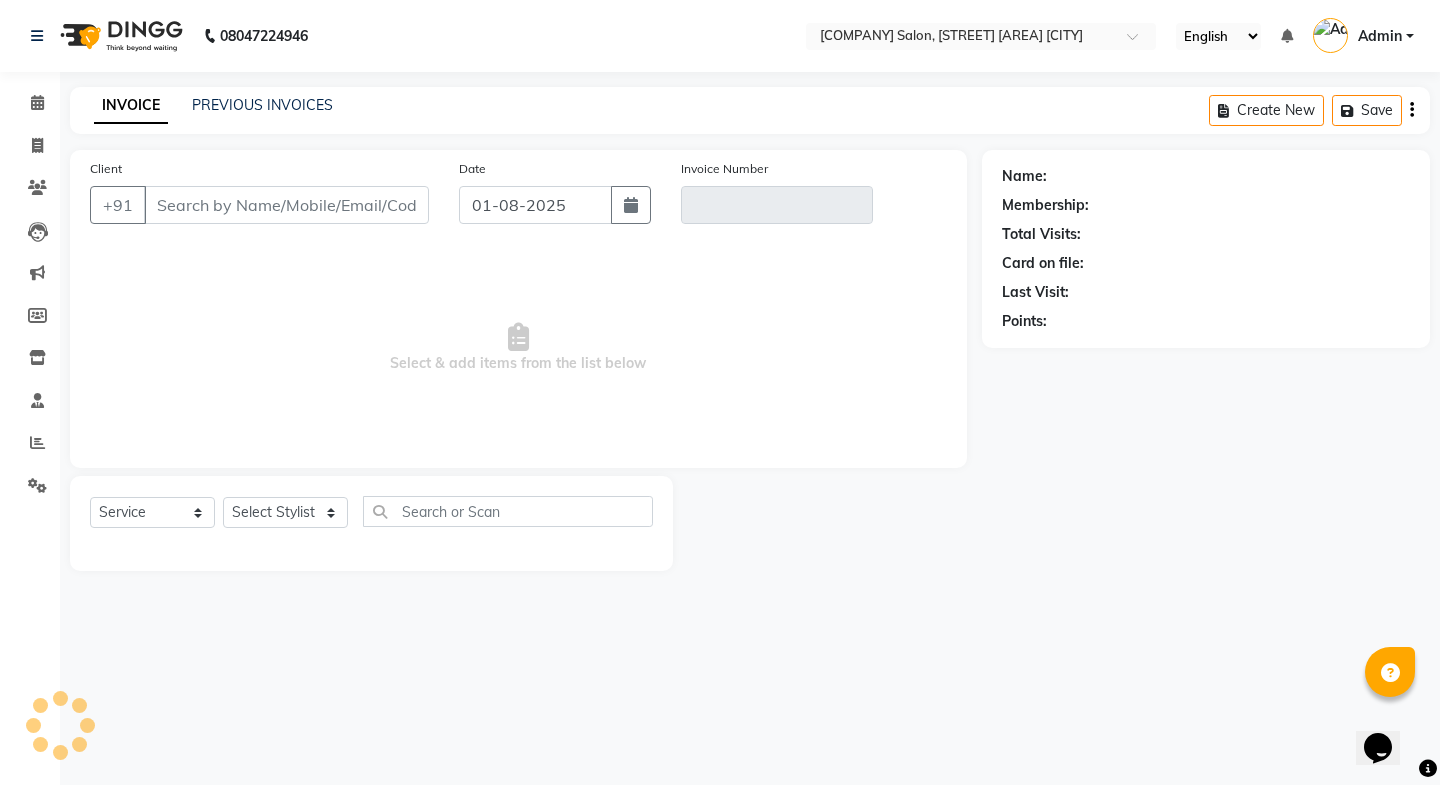 type on "1234567891" 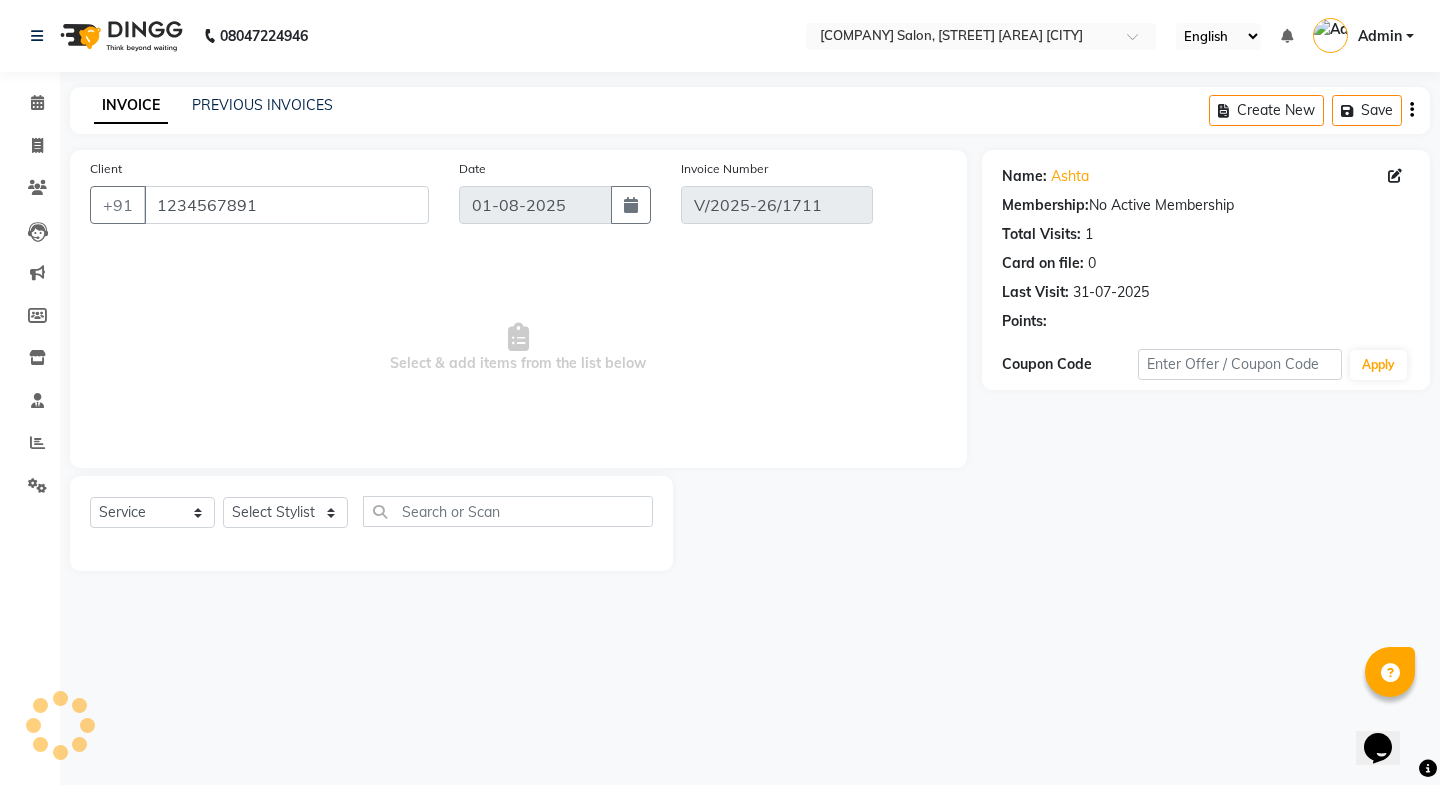 type on "31-07-2025" 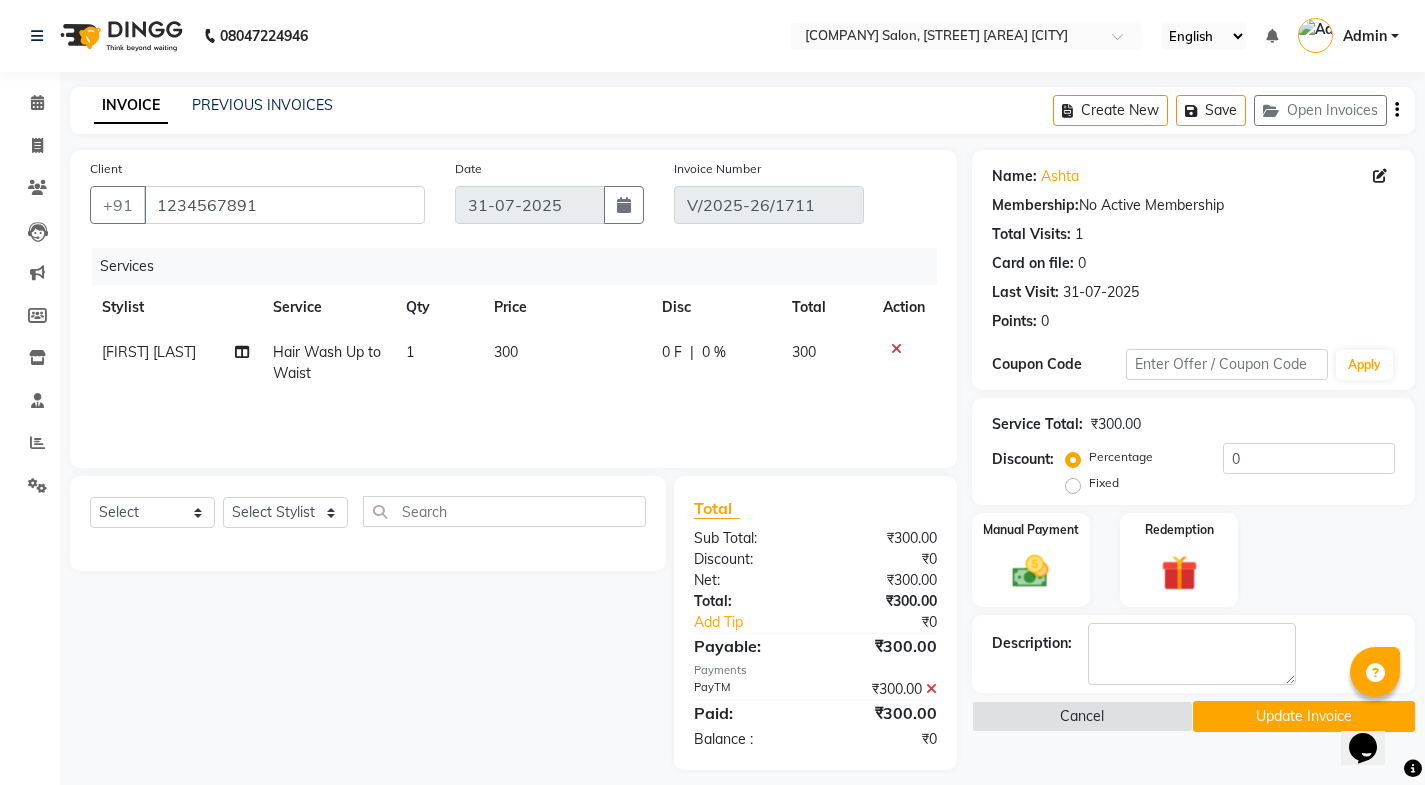 click on "Update Invoice" 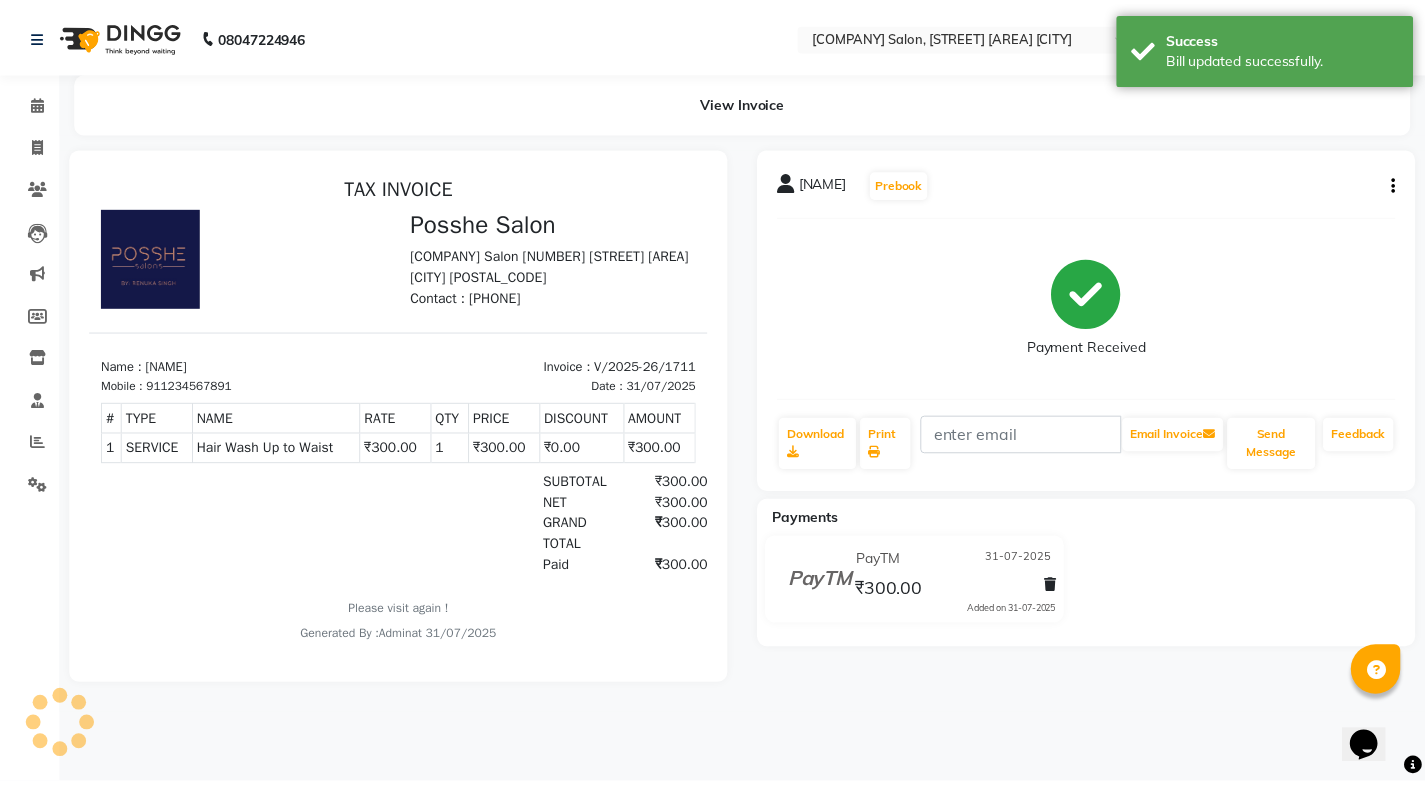 scroll, scrollTop: 0, scrollLeft: 0, axis: both 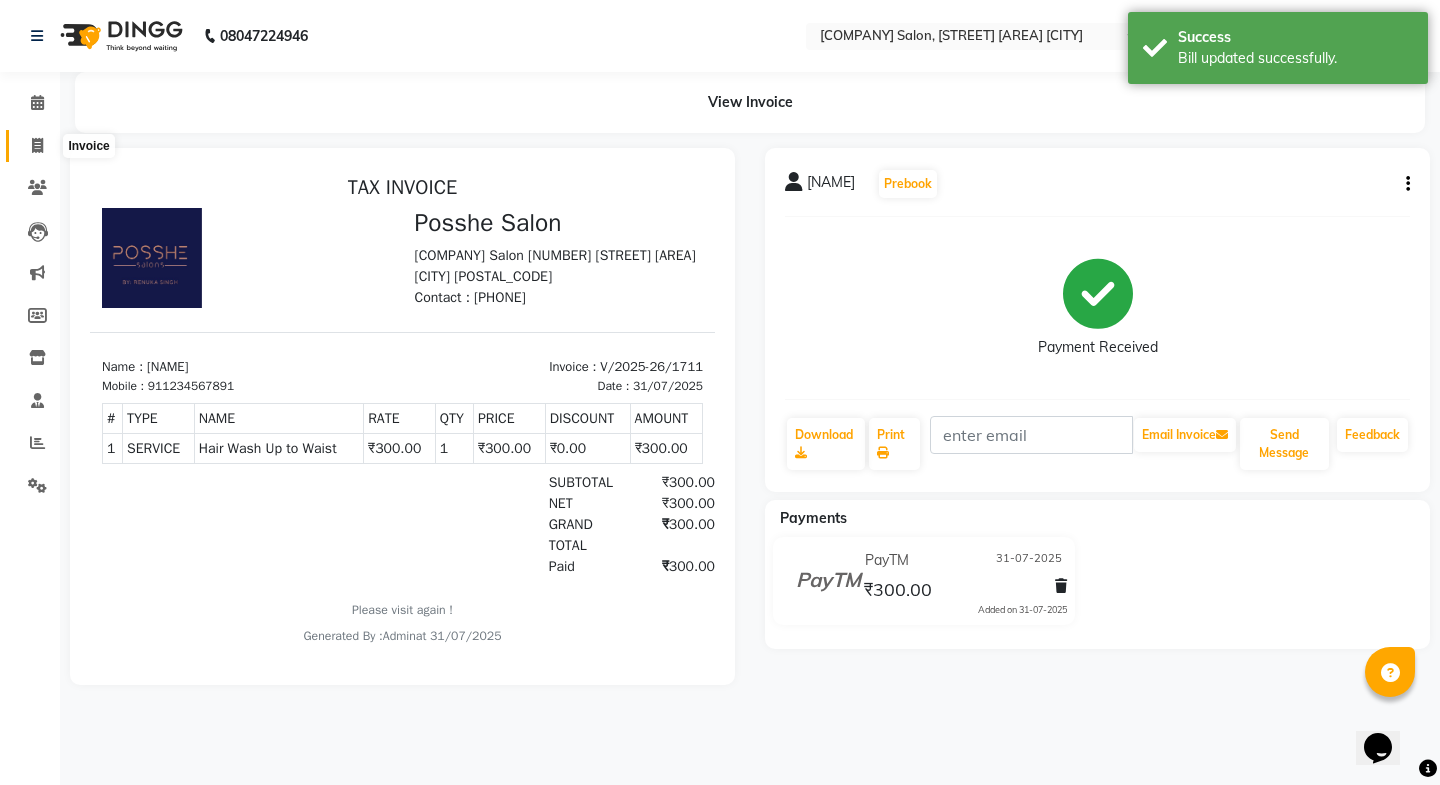 click 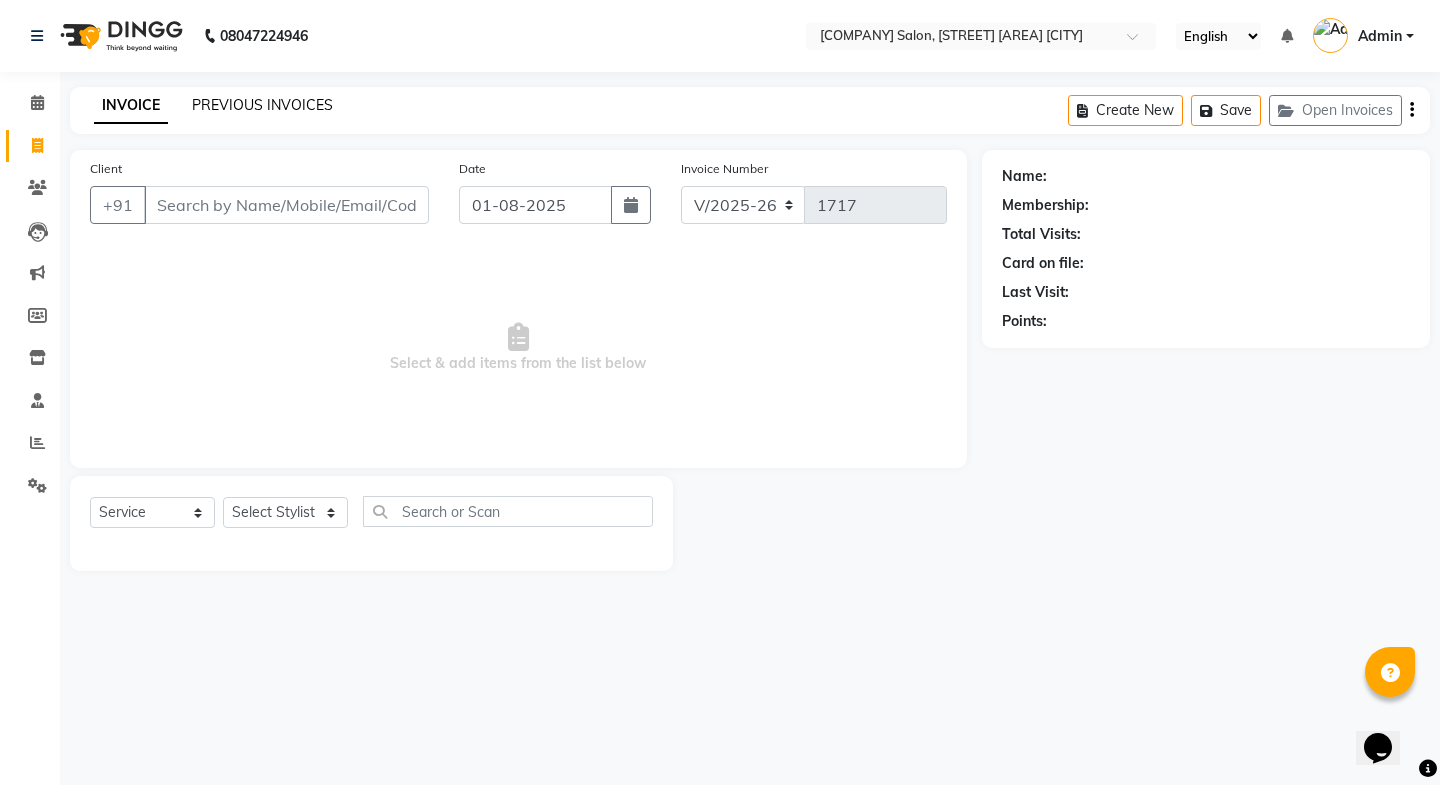 click on "PREVIOUS INVOICES" 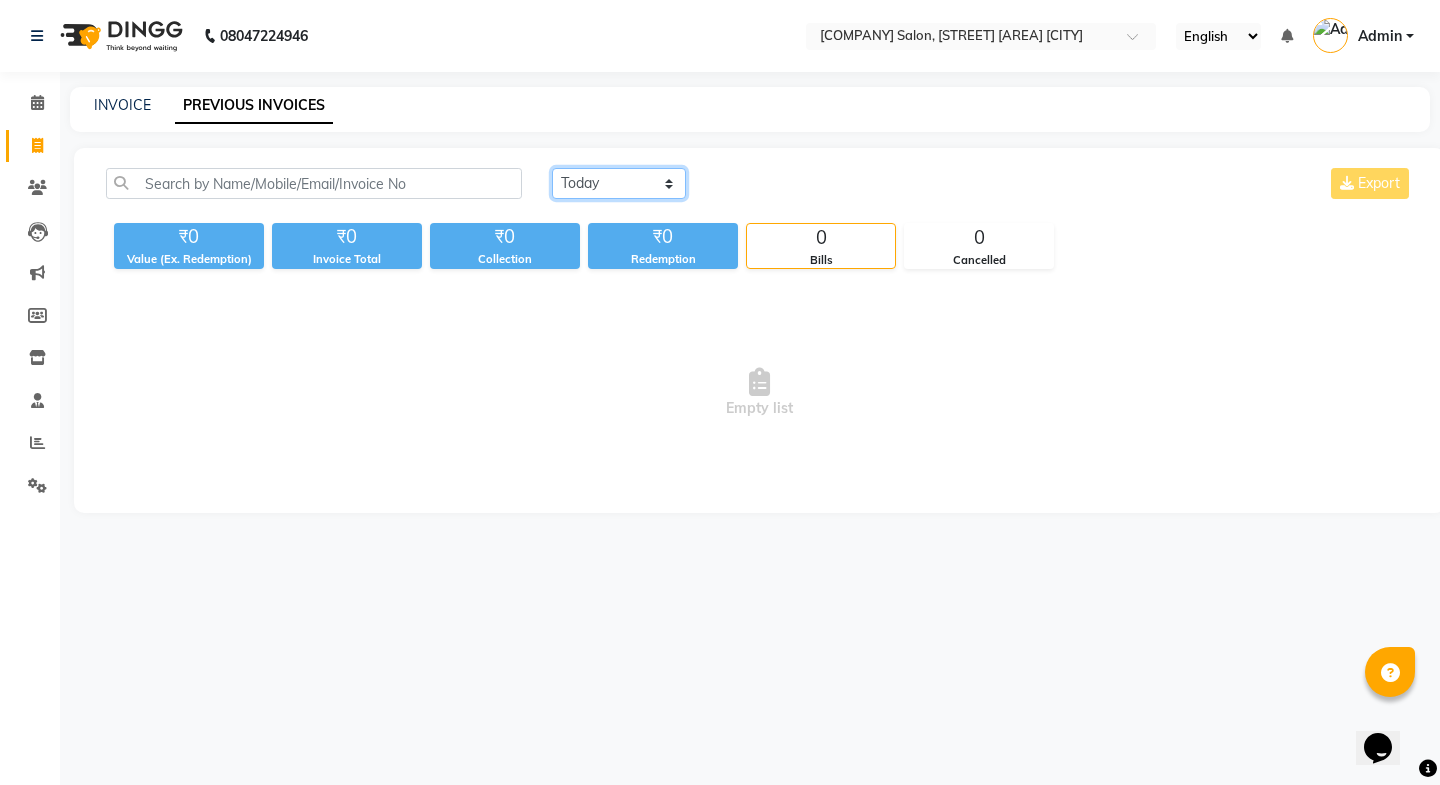click on "Today Yesterday Custom Range" 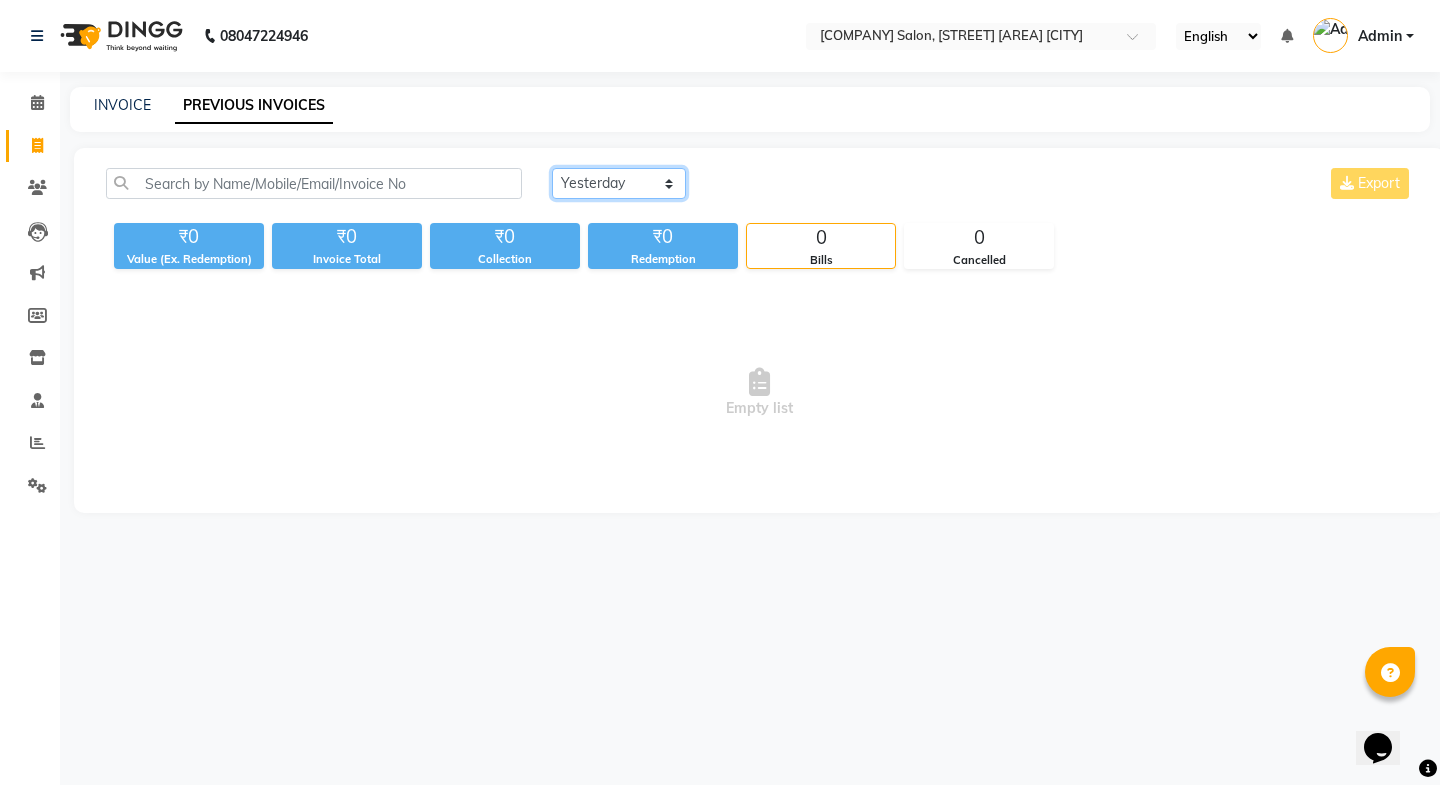 click on "Today Yesterday Custom Range" 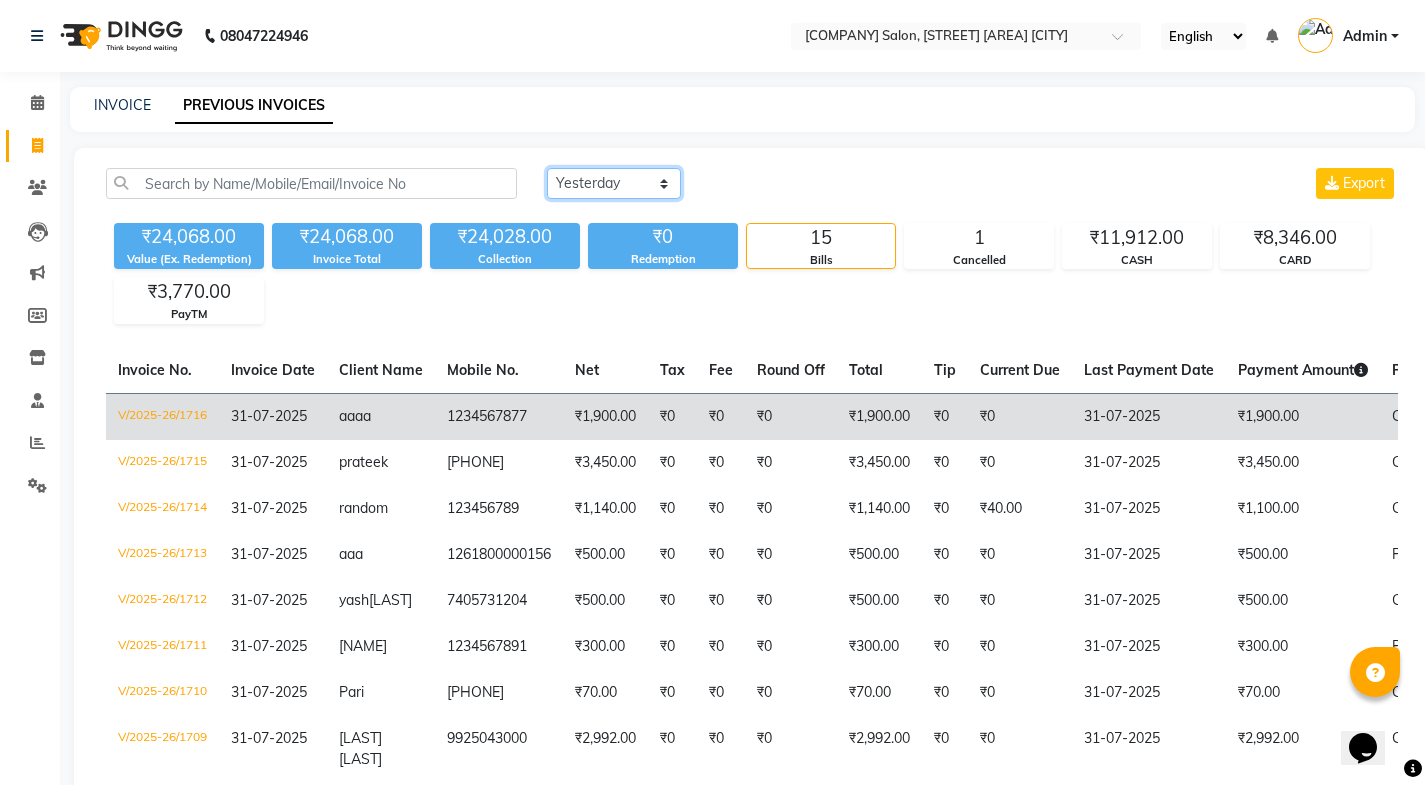 select on "today" 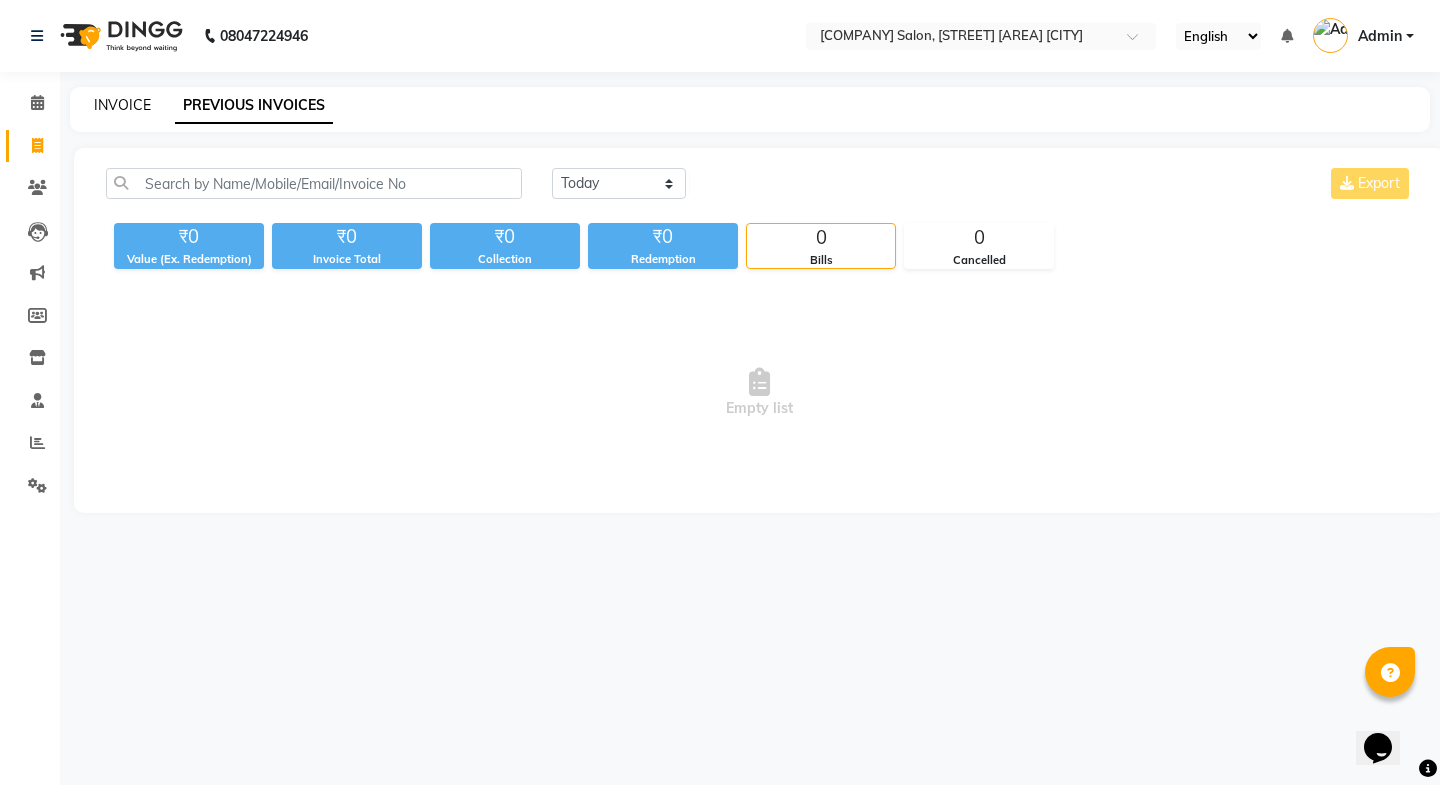 click on "INVOICE" 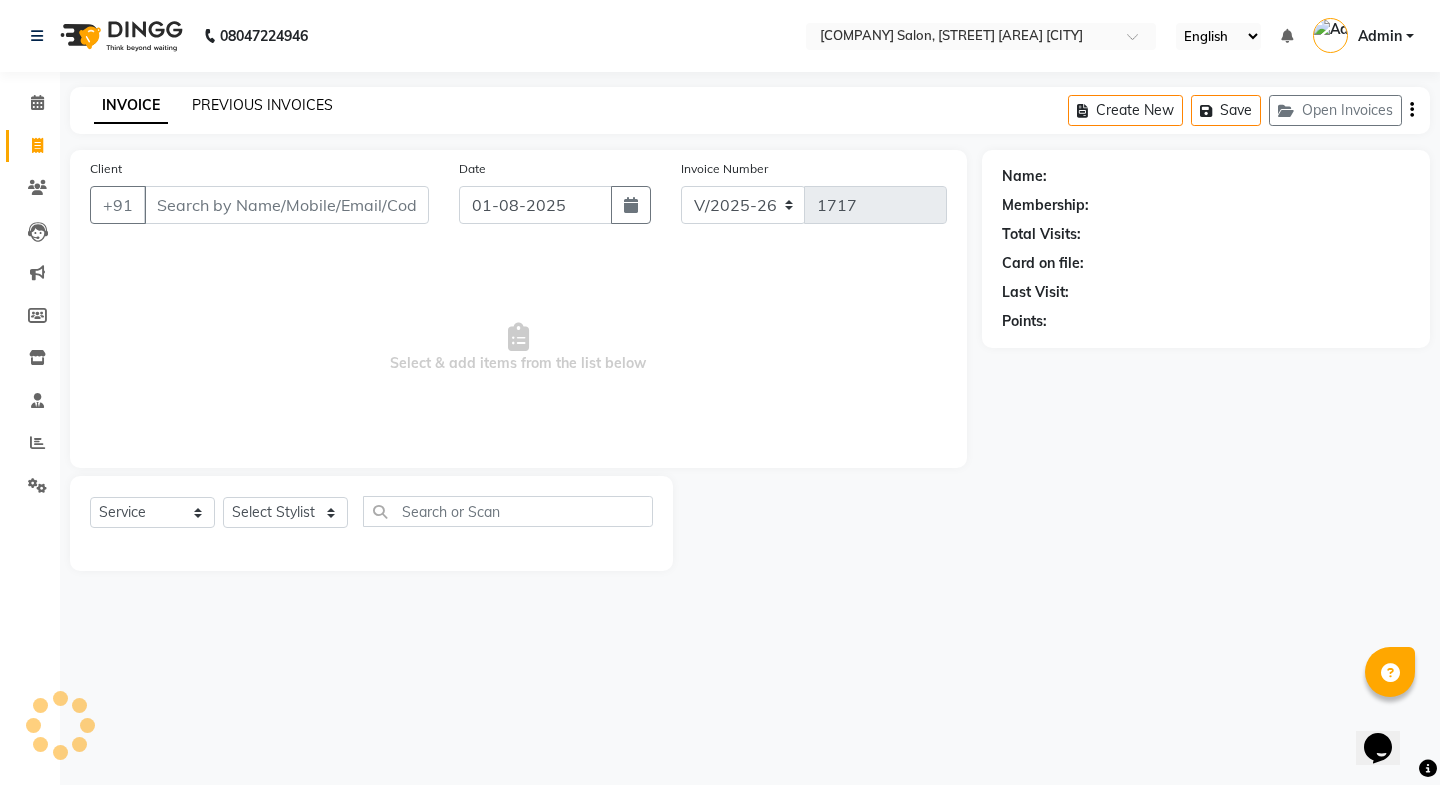 click on "PREVIOUS INVOICES" 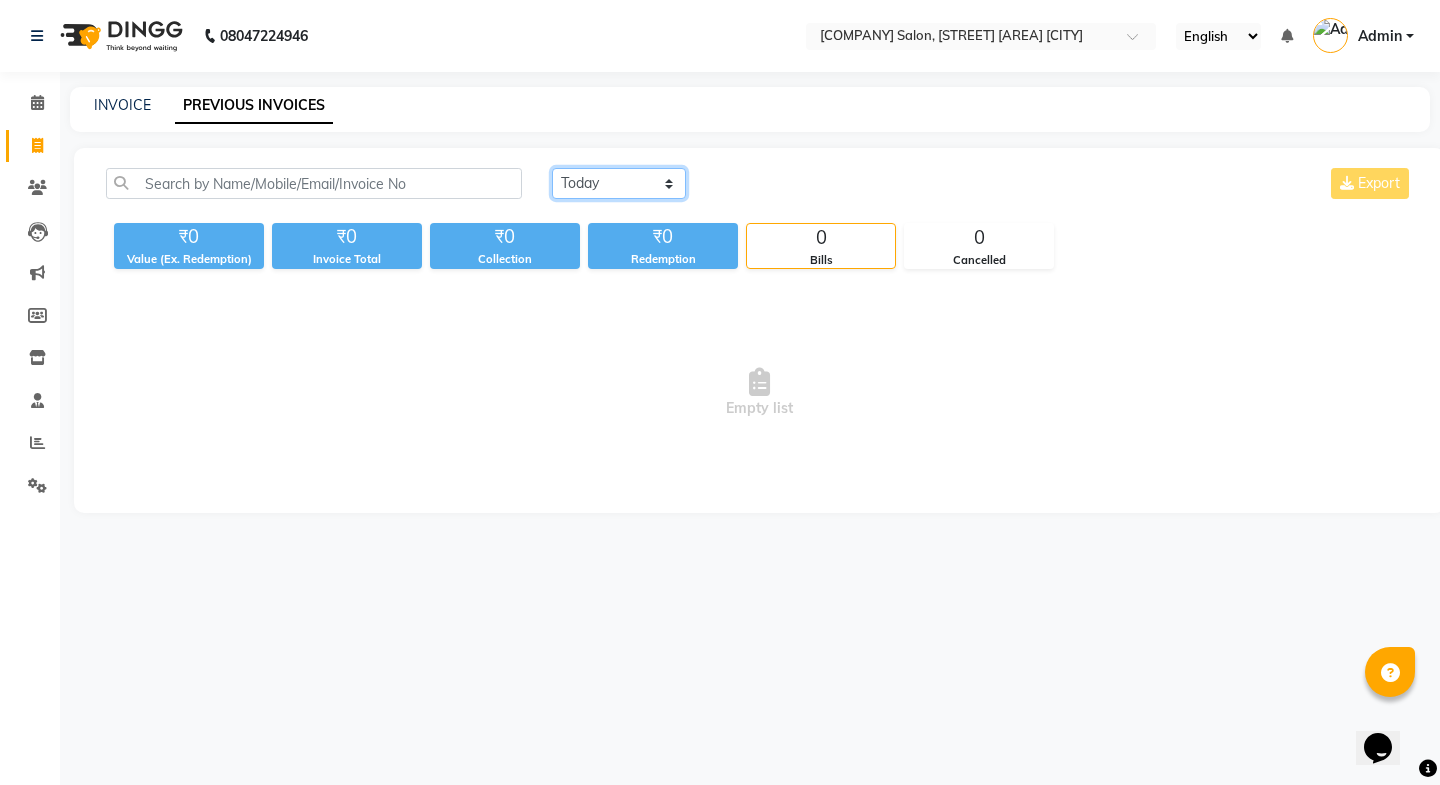 click on "Today Yesterday Custom Range" 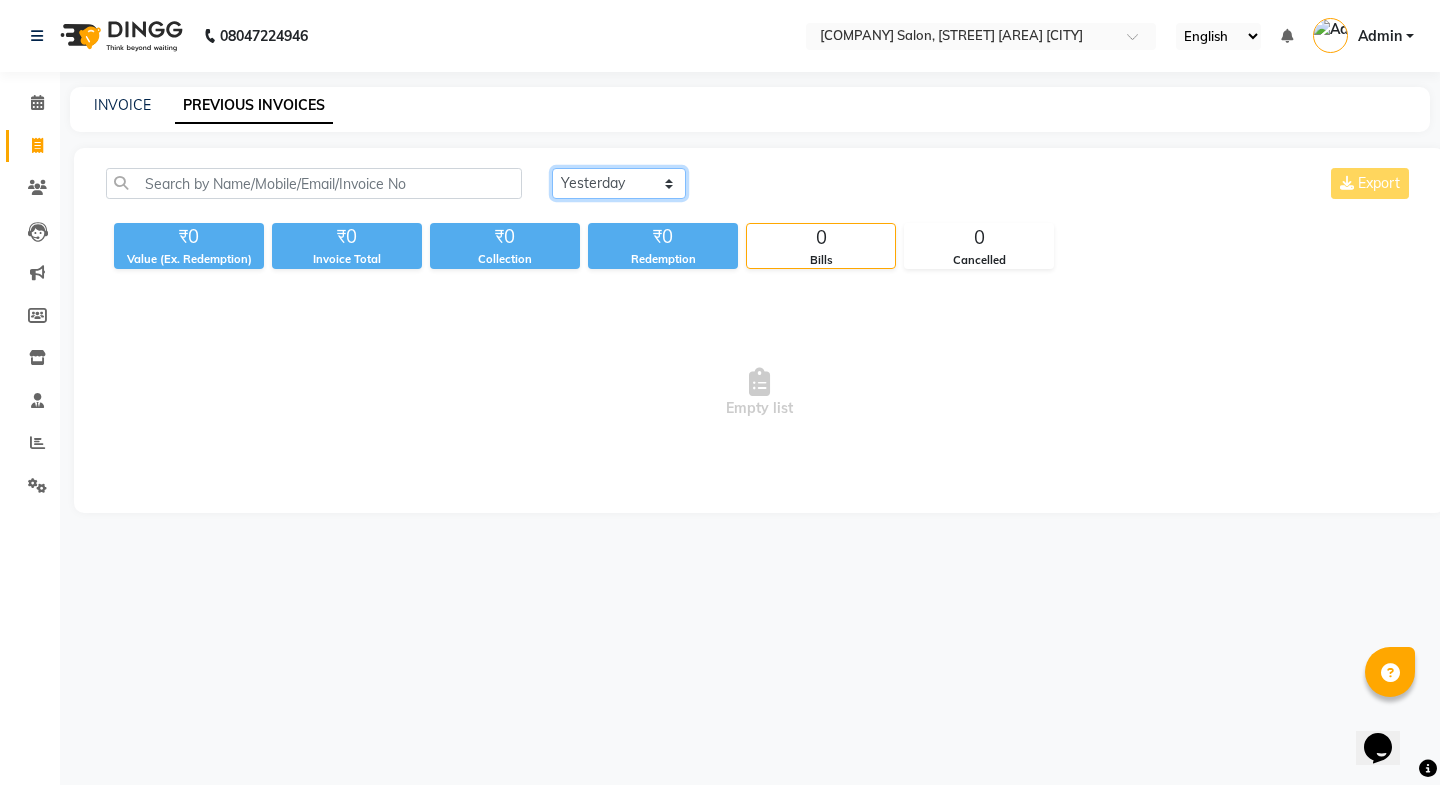 click on "Today Yesterday Custom Range" 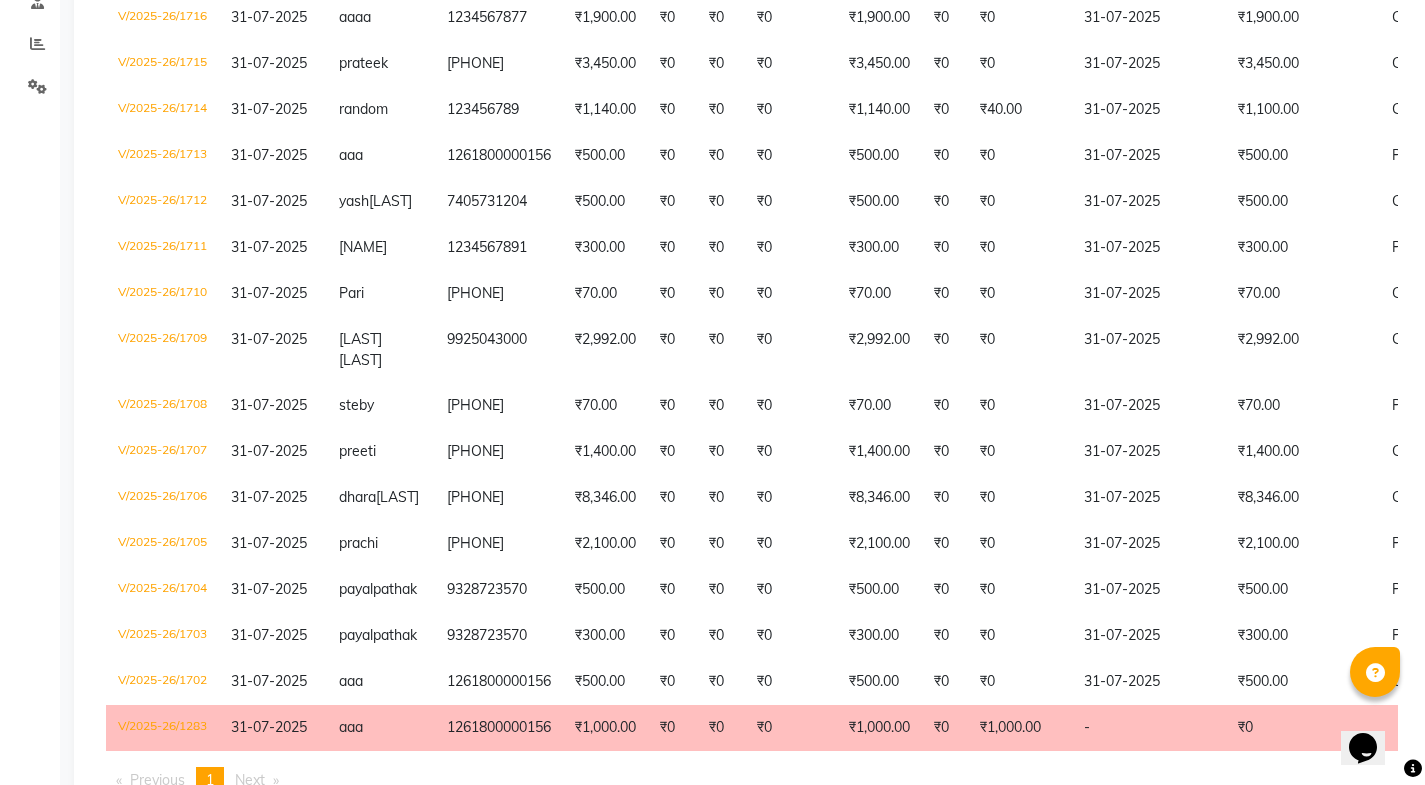 scroll, scrollTop: 0, scrollLeft: 0, axis: both 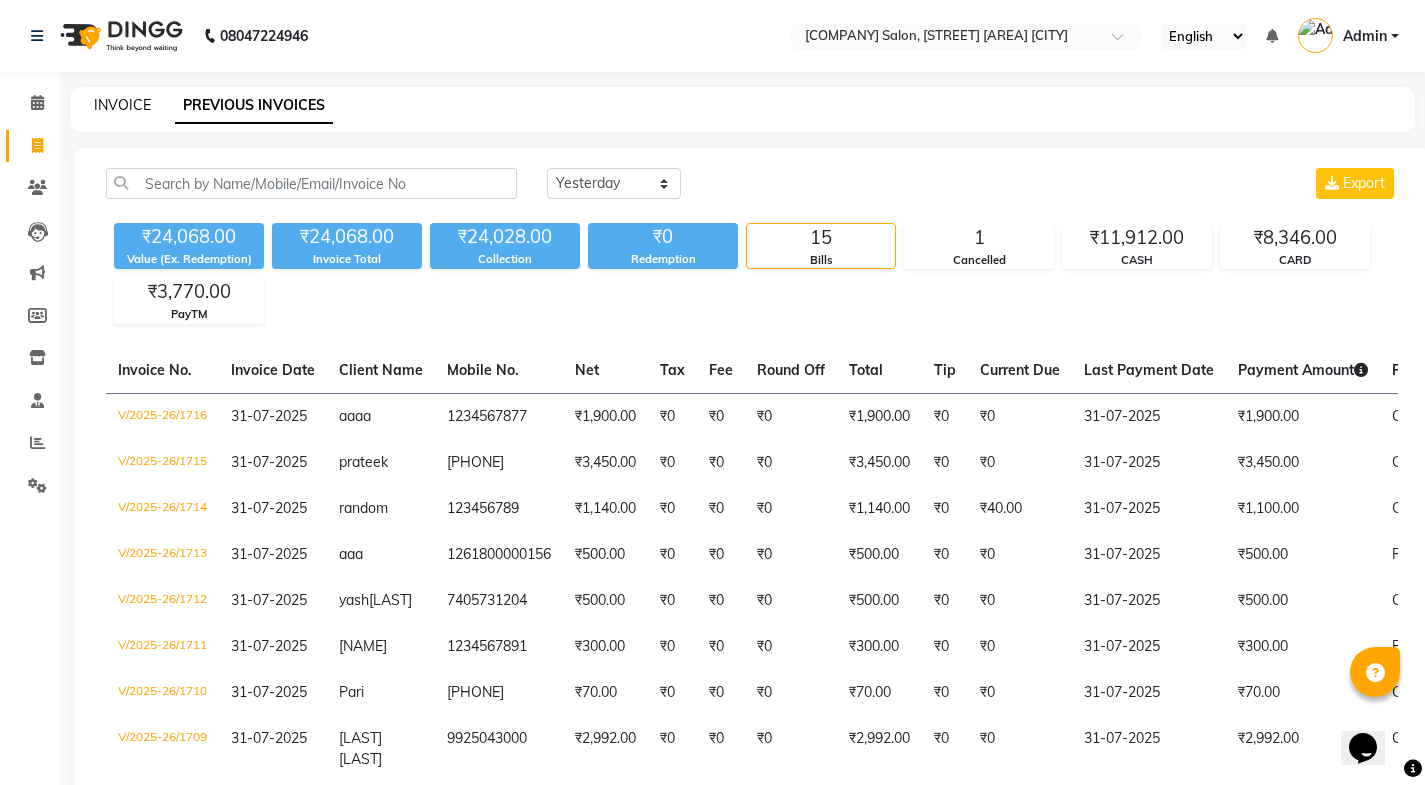 click on "INVOICE" 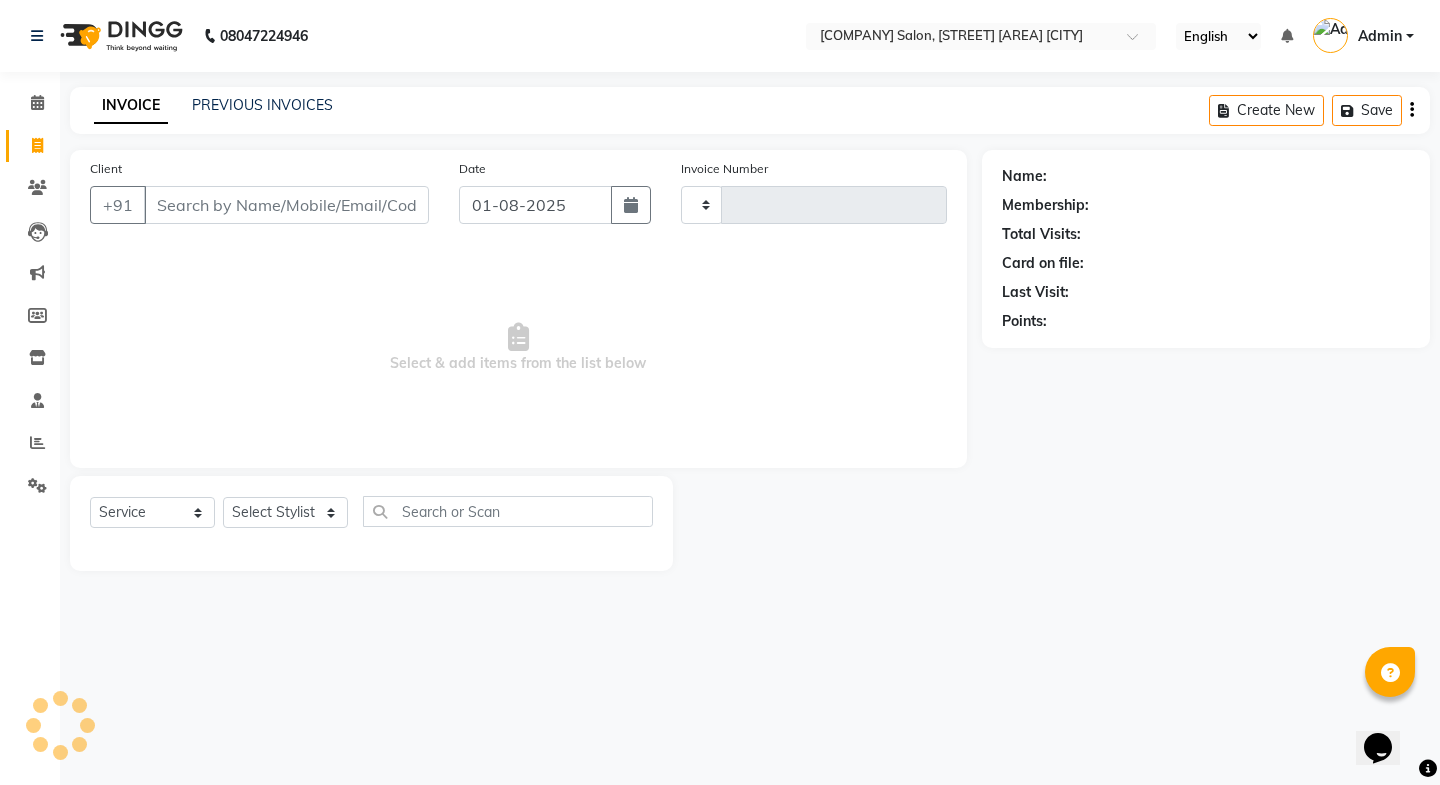 type on "1717" 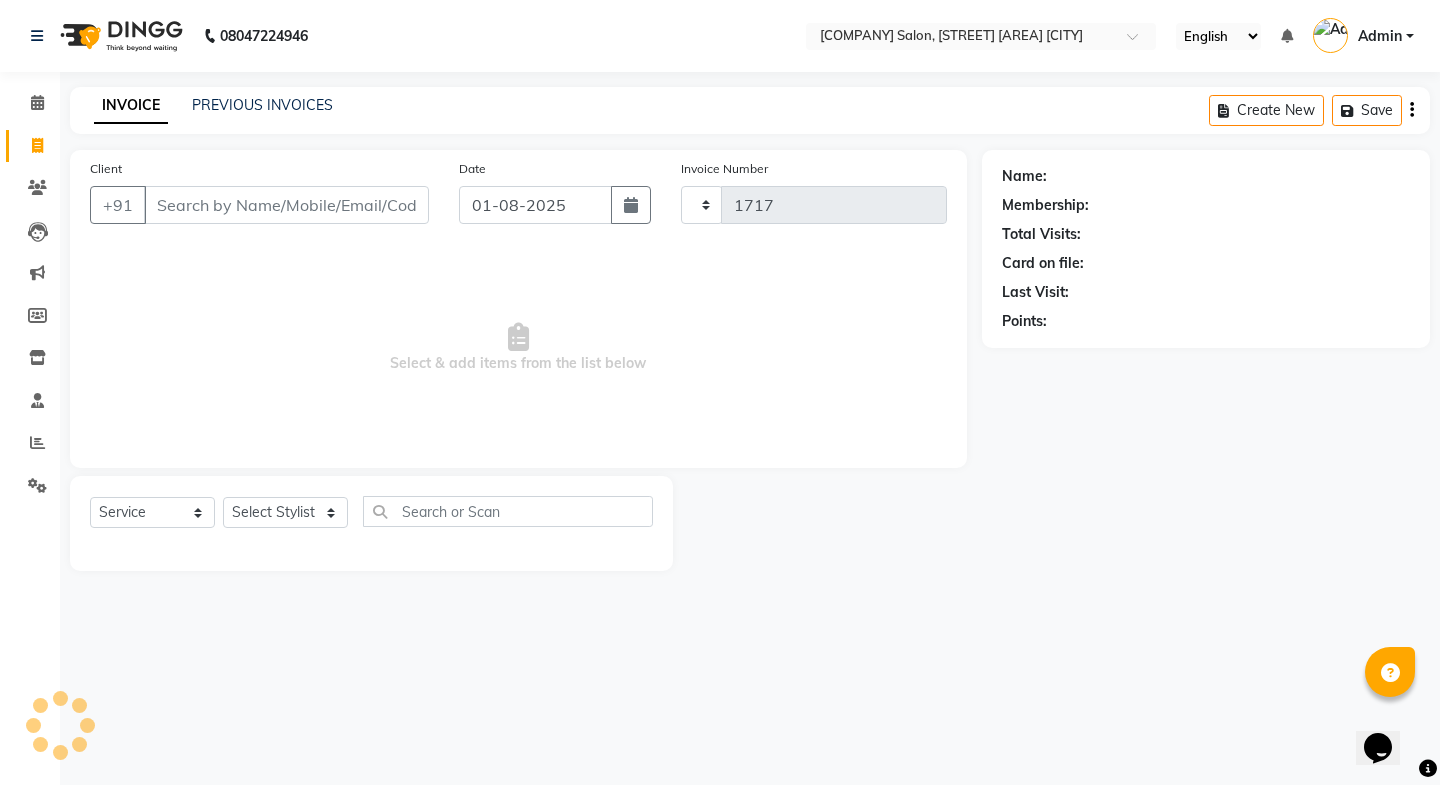 select on "6052" 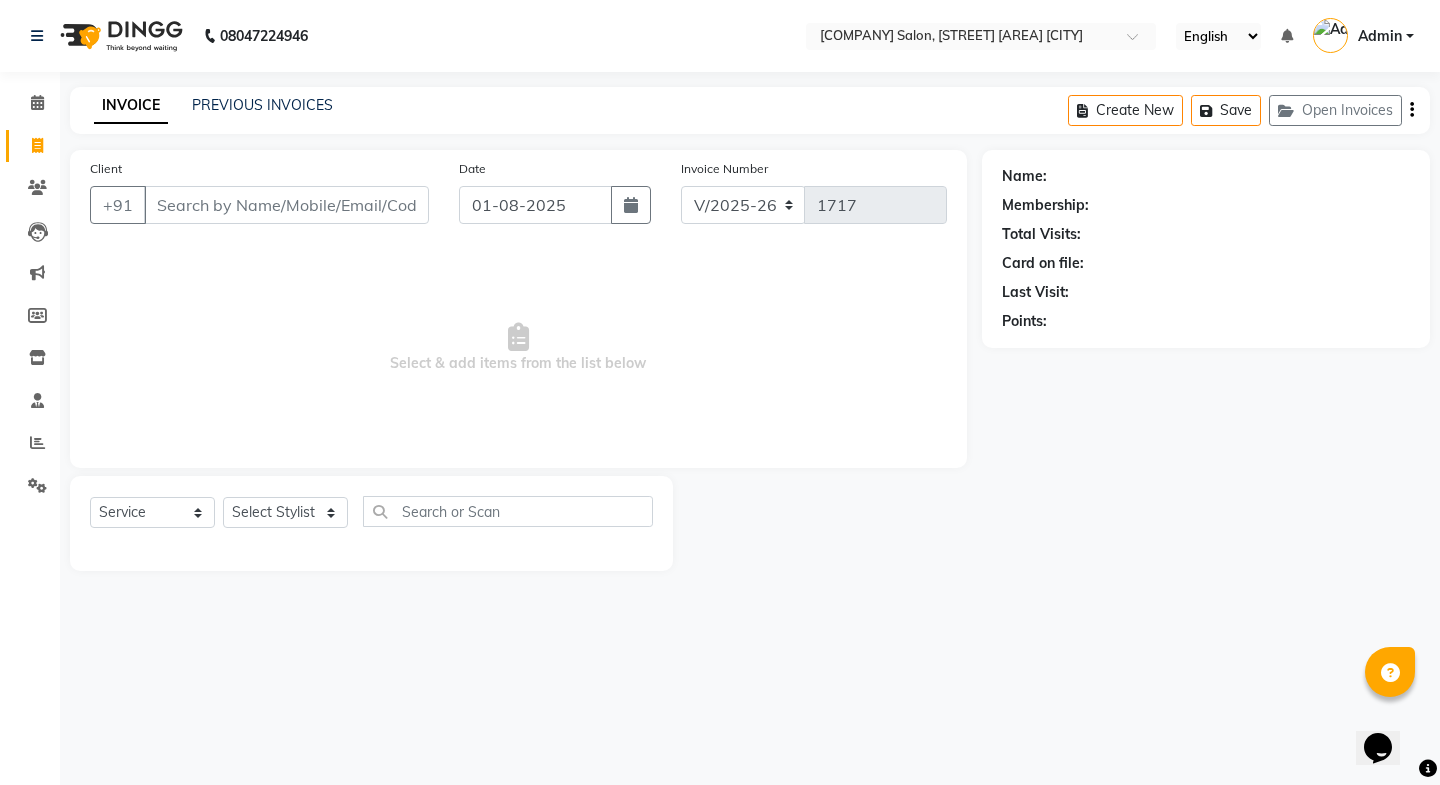click on "08047224946 Select Location × Posshe Salon,  Hl College Road Navrangpura  English ENGLISH Español العربية मराठी हिंदी ગુજરાતી தமிழ் 中文 Notifications nothing to show Admin Manage Profile Change Password Sign out  Version:3.15.11  ☀ Posshe Salon,  HL College road Navrangpura   Calendar  Invoice  Clients  Leads   Marketing  Members  Inventory  Staff  Reports  Settings Completed InProgress Upcoming Dropped Tentative Check-In Confirm Bookings Generate Report Segments Page Builder INVOICE PREVIOUS INVOICES Create New   Save   Open Invoices  Client +91 Date 01-08-2025 Invoice Number V/2025 V/2025-26 1717  Select & add items from the list below  Select  Service  Product  Membership  Package Voucher Prepaid Gift Card  Select Stylist Faheem Salmani Kajal Mali Kamal Chand Posshe for products Rajesh simran bhatiya Sonu Verma Name: Membership: Total Visits: Card on file: Last Visit:  Points:" at bounding box center (720, 392) 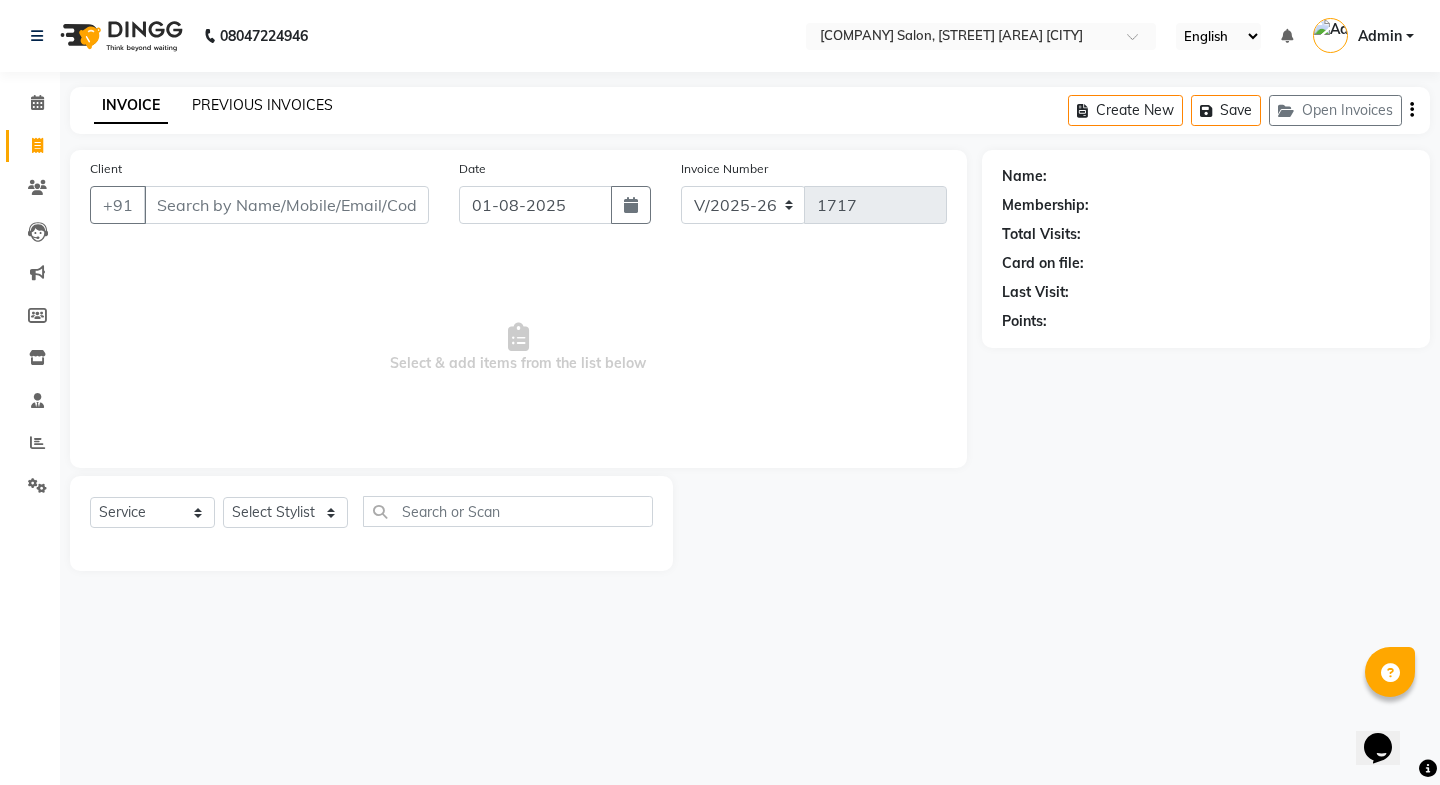 click on "PREVIOUS INVOICES" 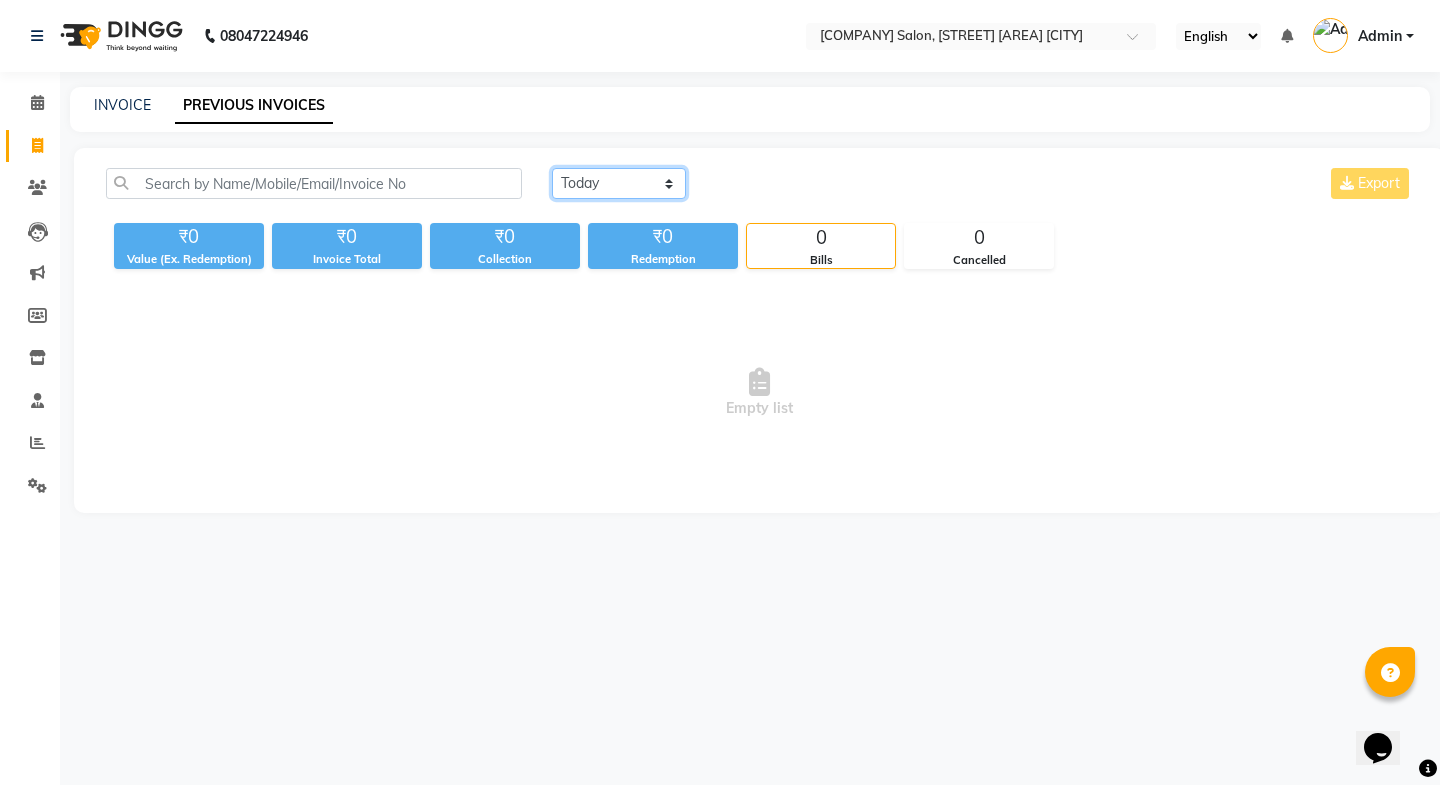 click on "Today Yesterday Custom Range" 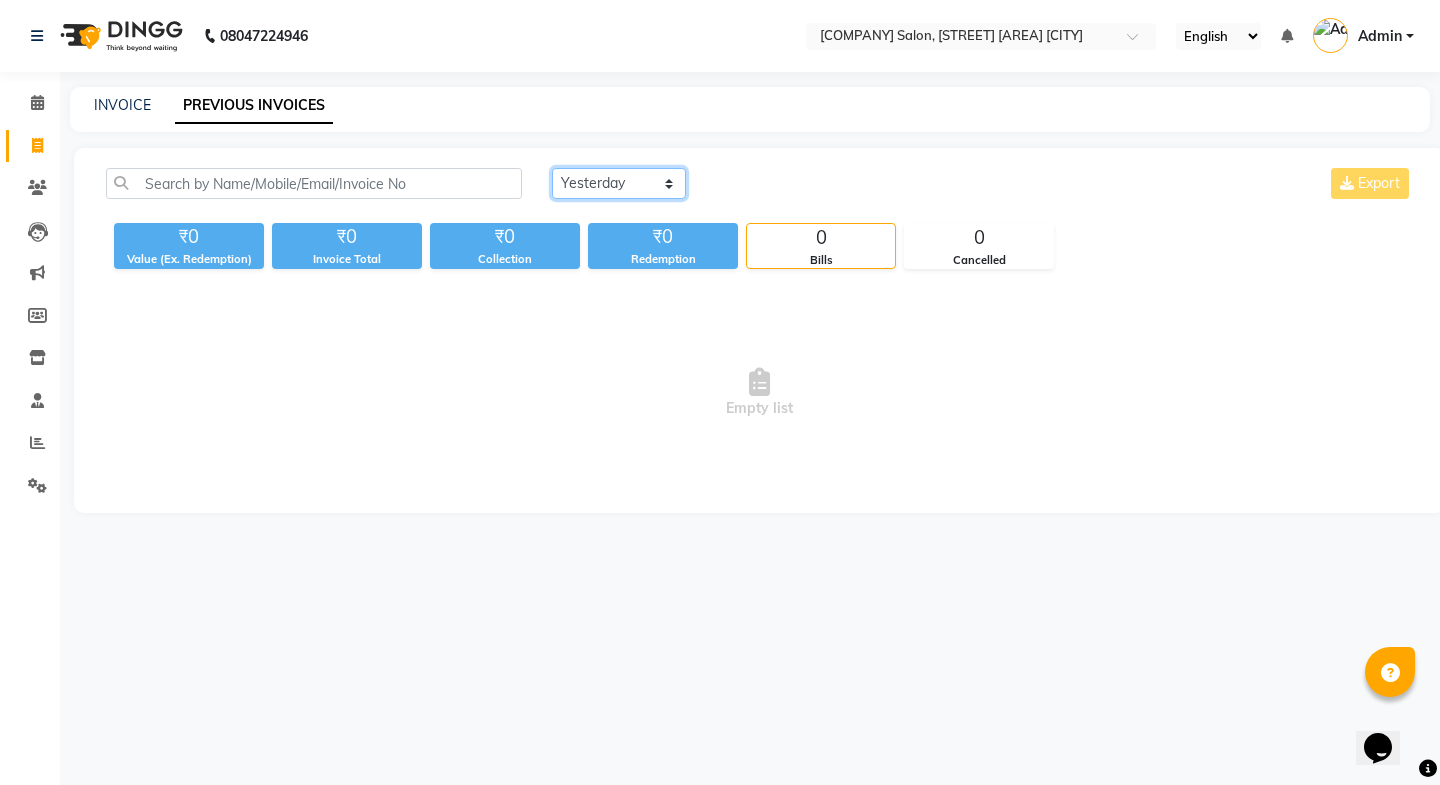 click on "Today Yesterday Custom Range" 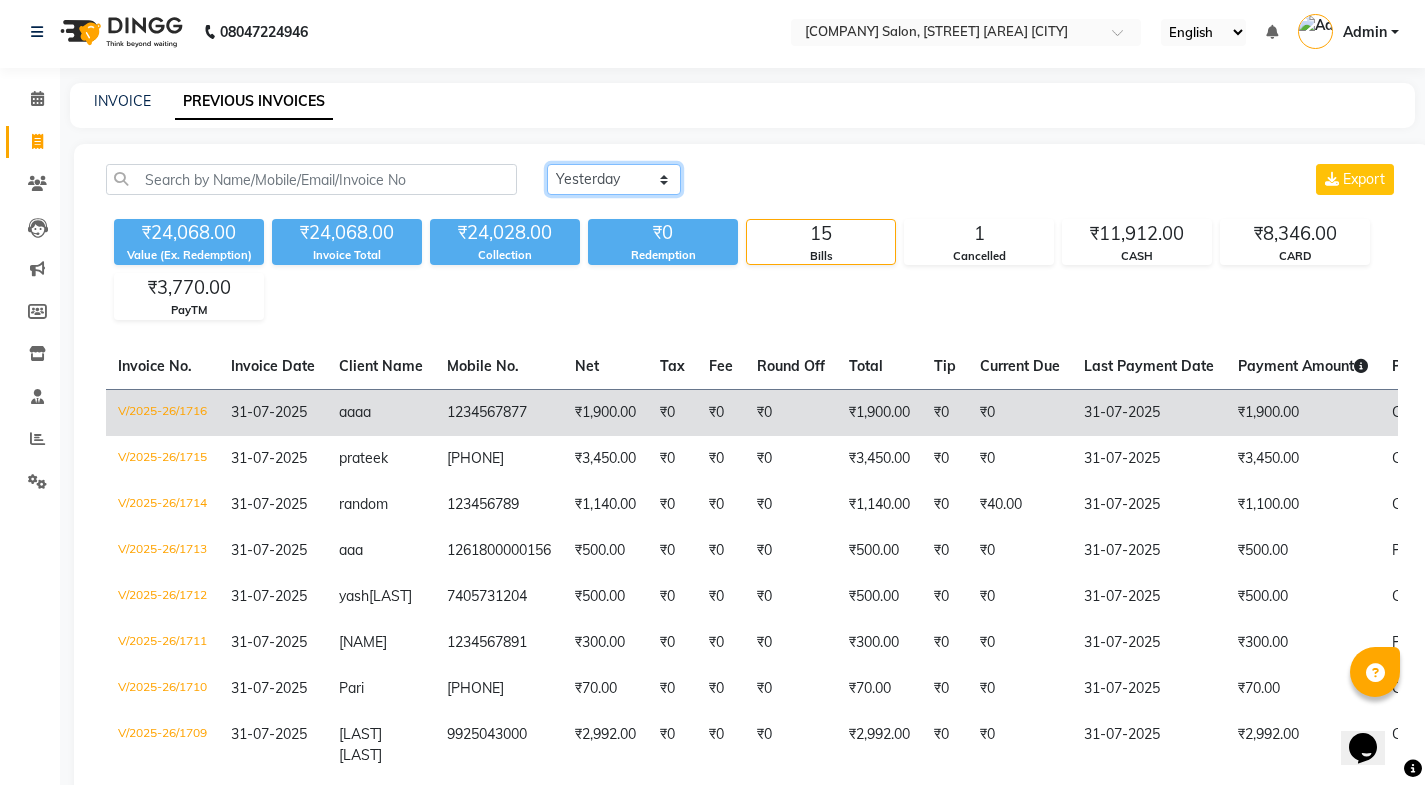 scroll, scrollTop: 0, scrollLeft: 0, axis: both 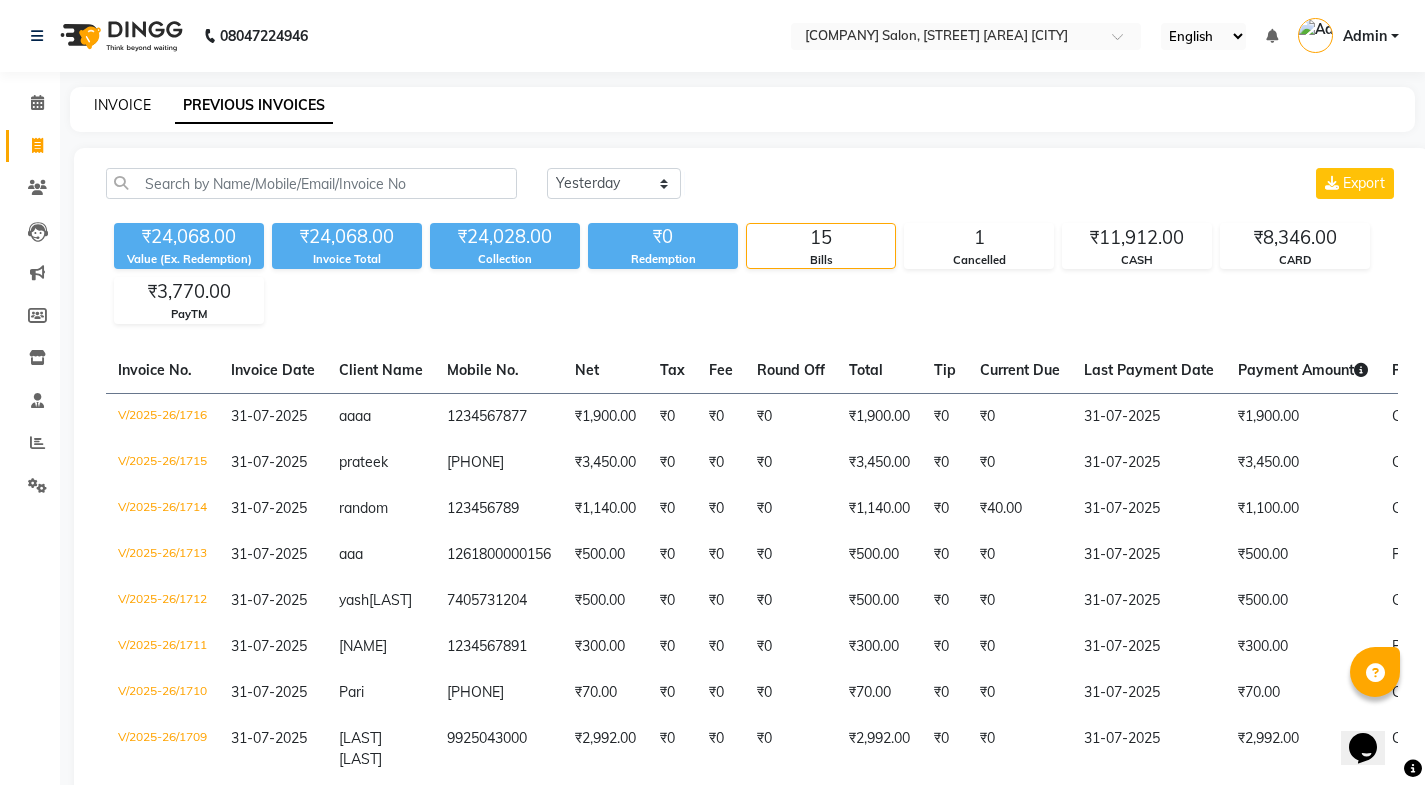 click on "INVOICE" 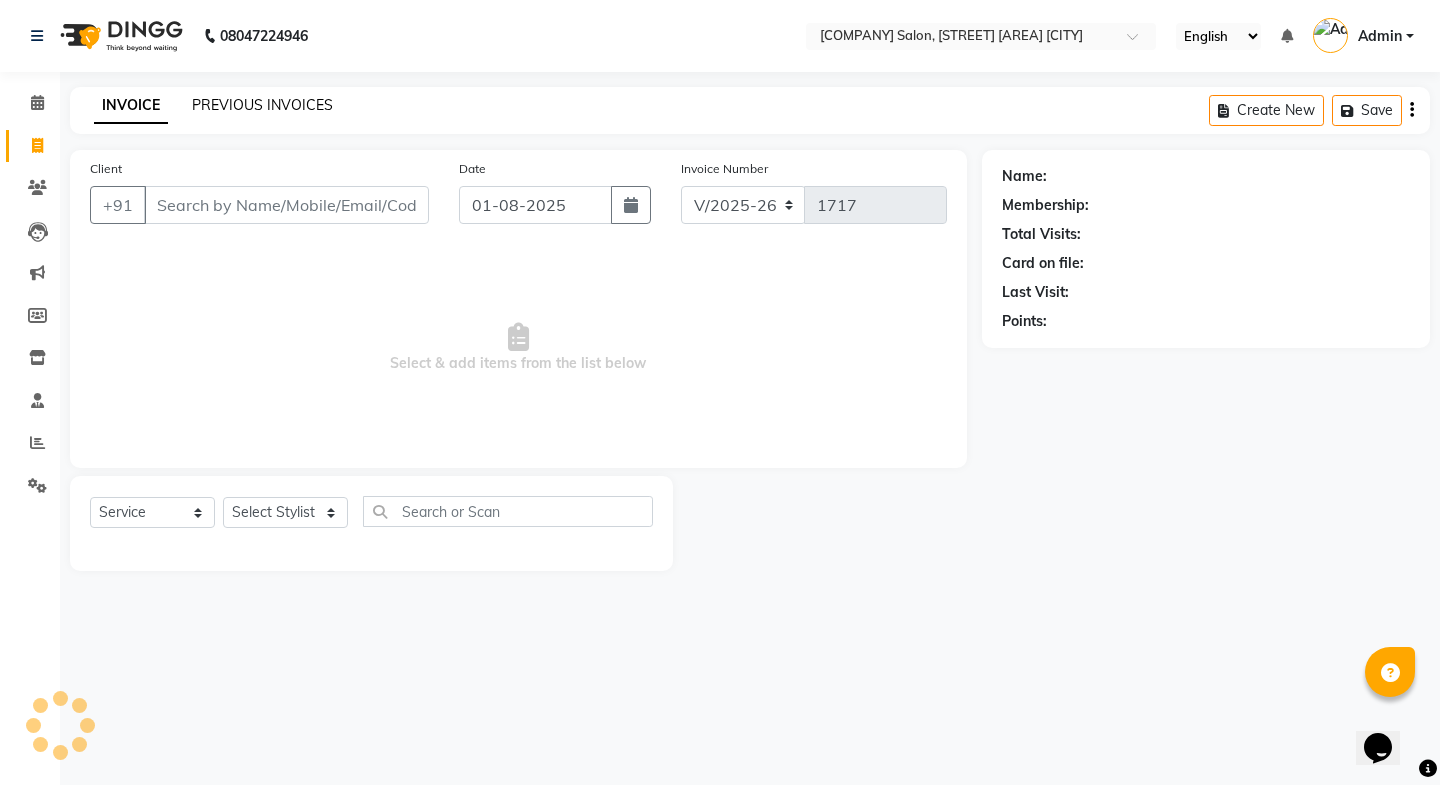 click on "PREVIOUS INVOICES" 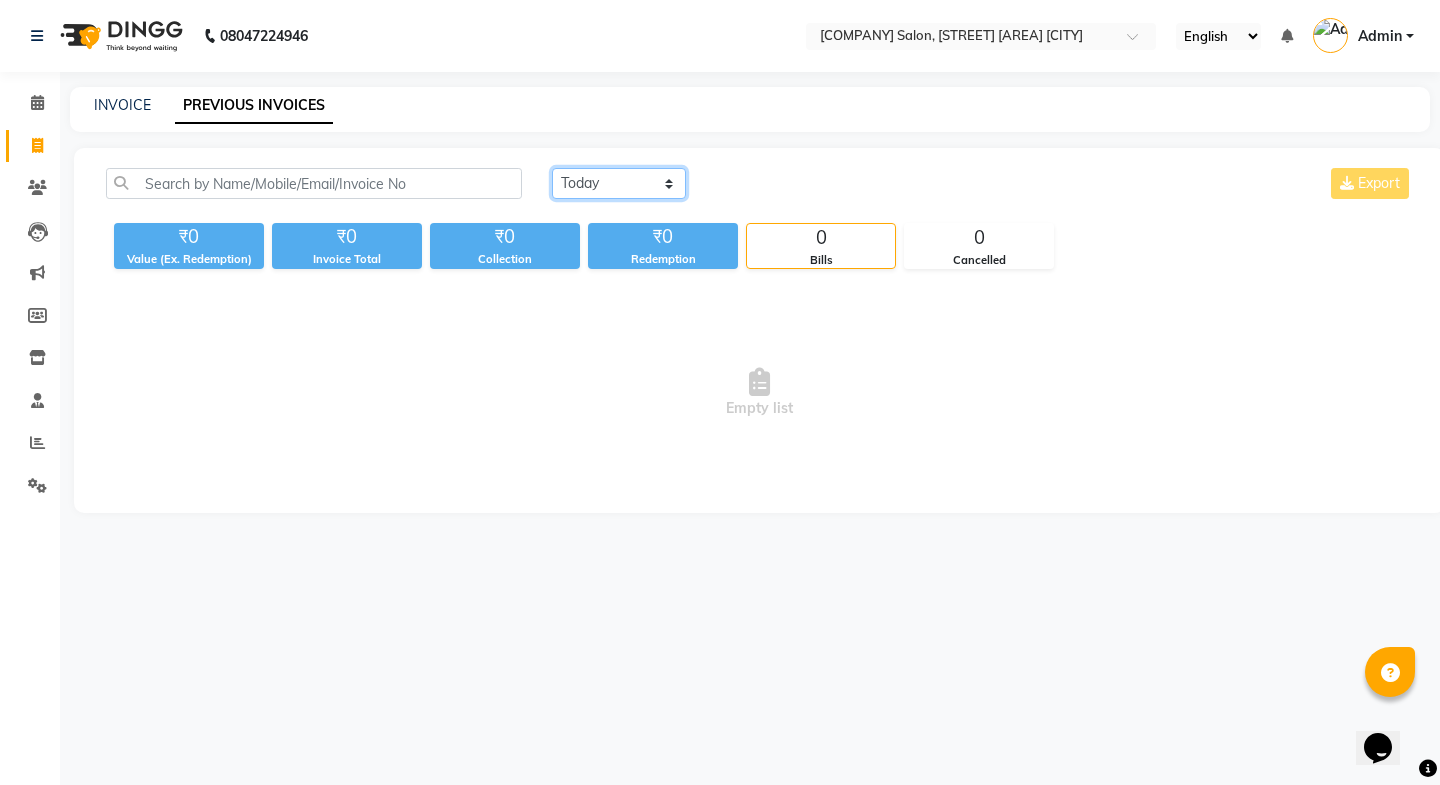 click on "Today Yesterday Custom Range" 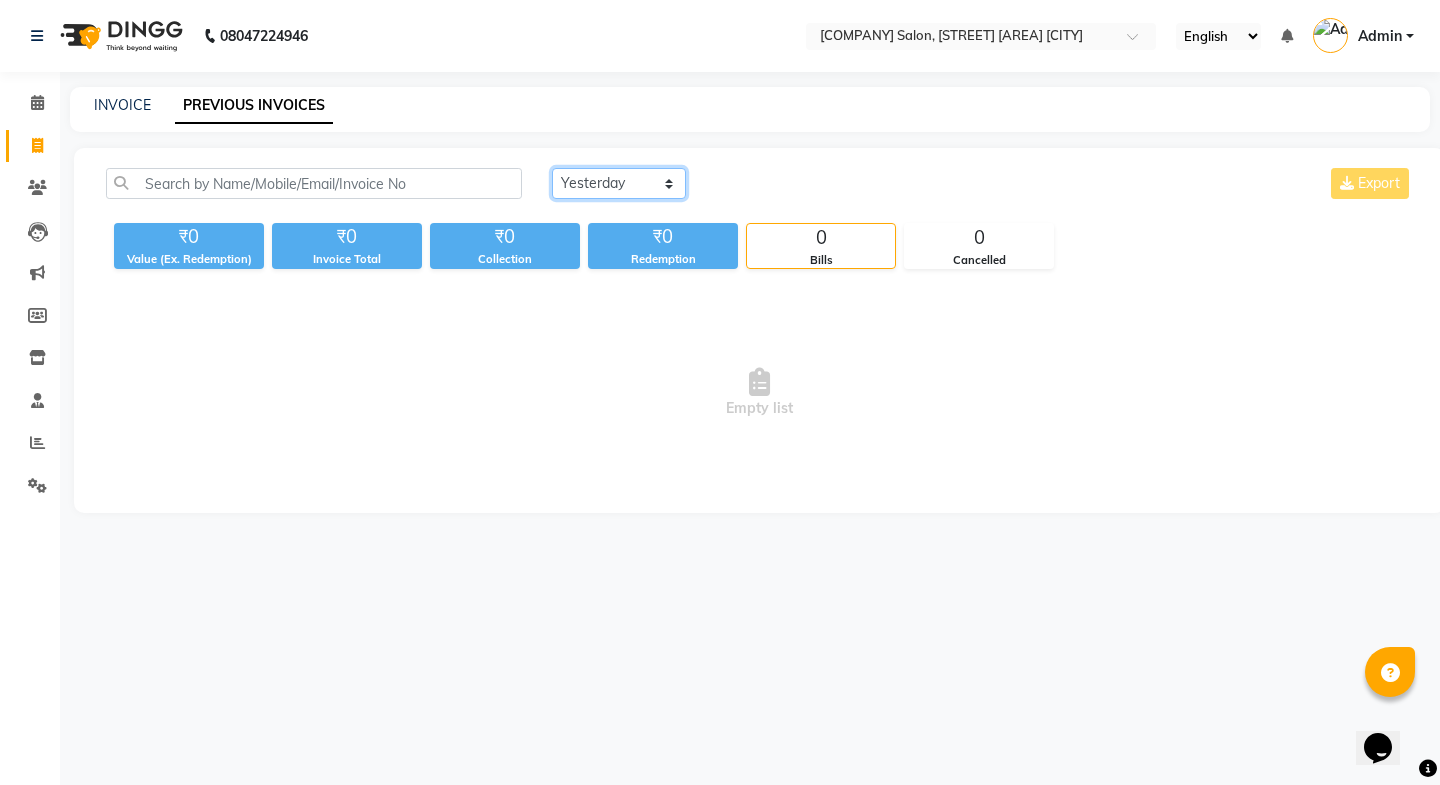 click on "Today Yesterday Custom Range" 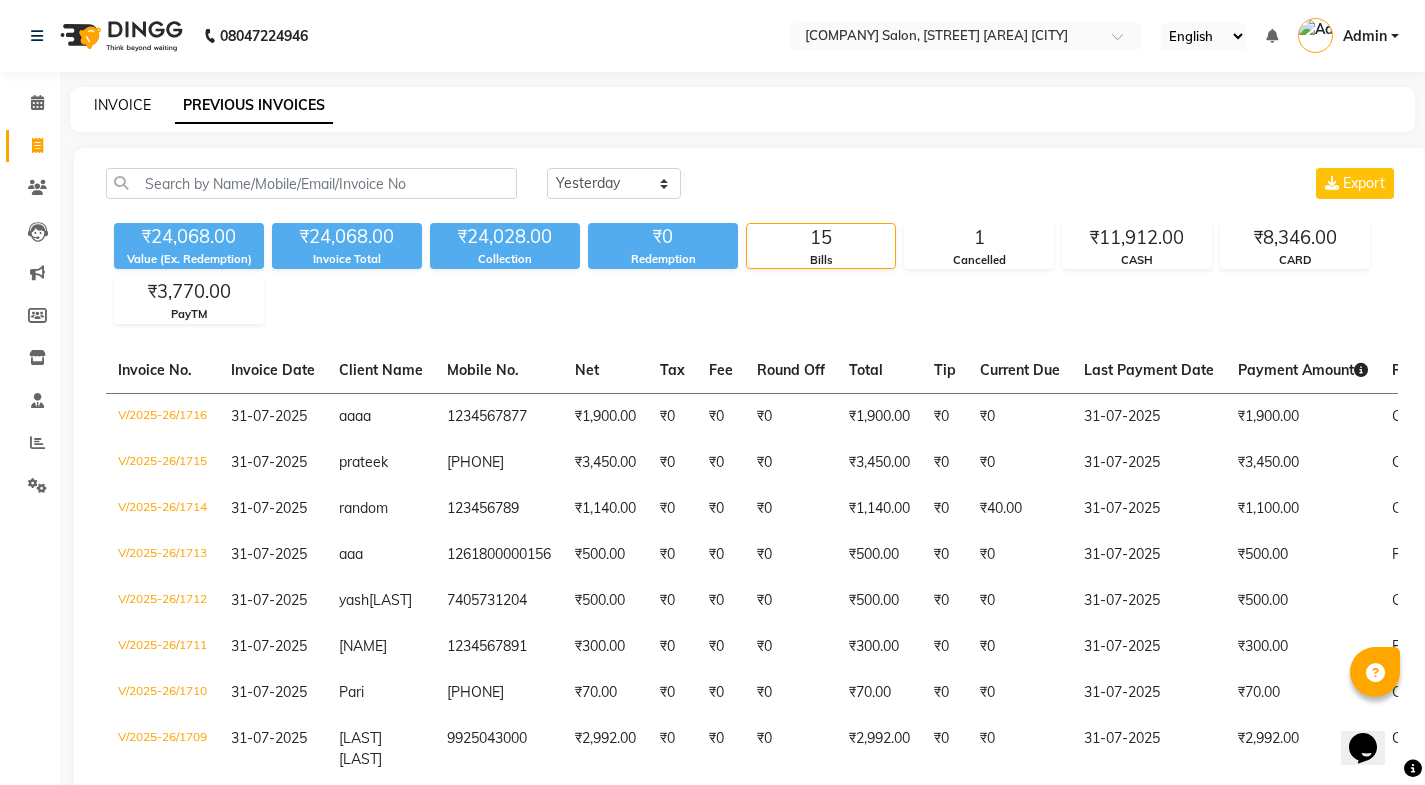 click on "INVOICE" 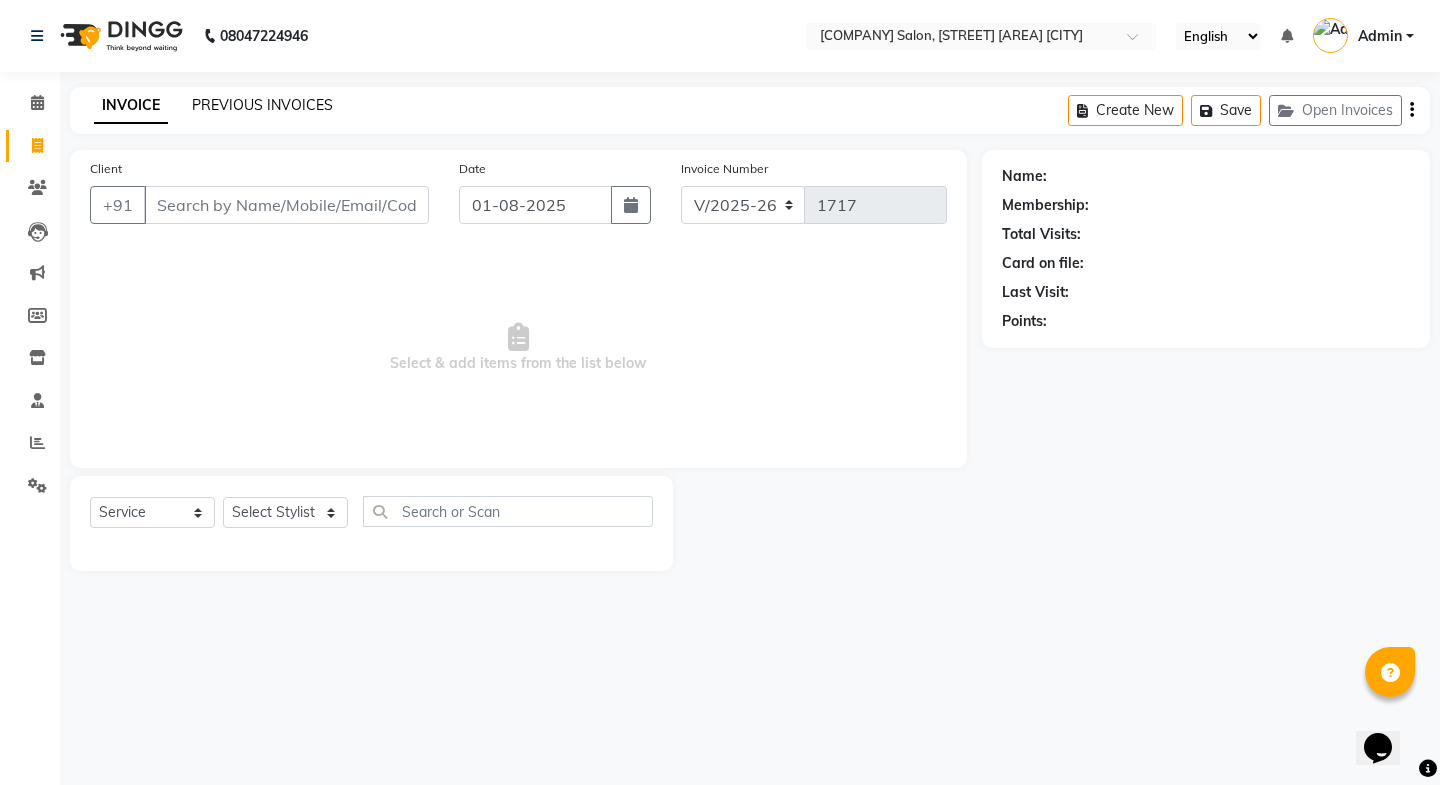 click on "PREVIOUS INVOICES" 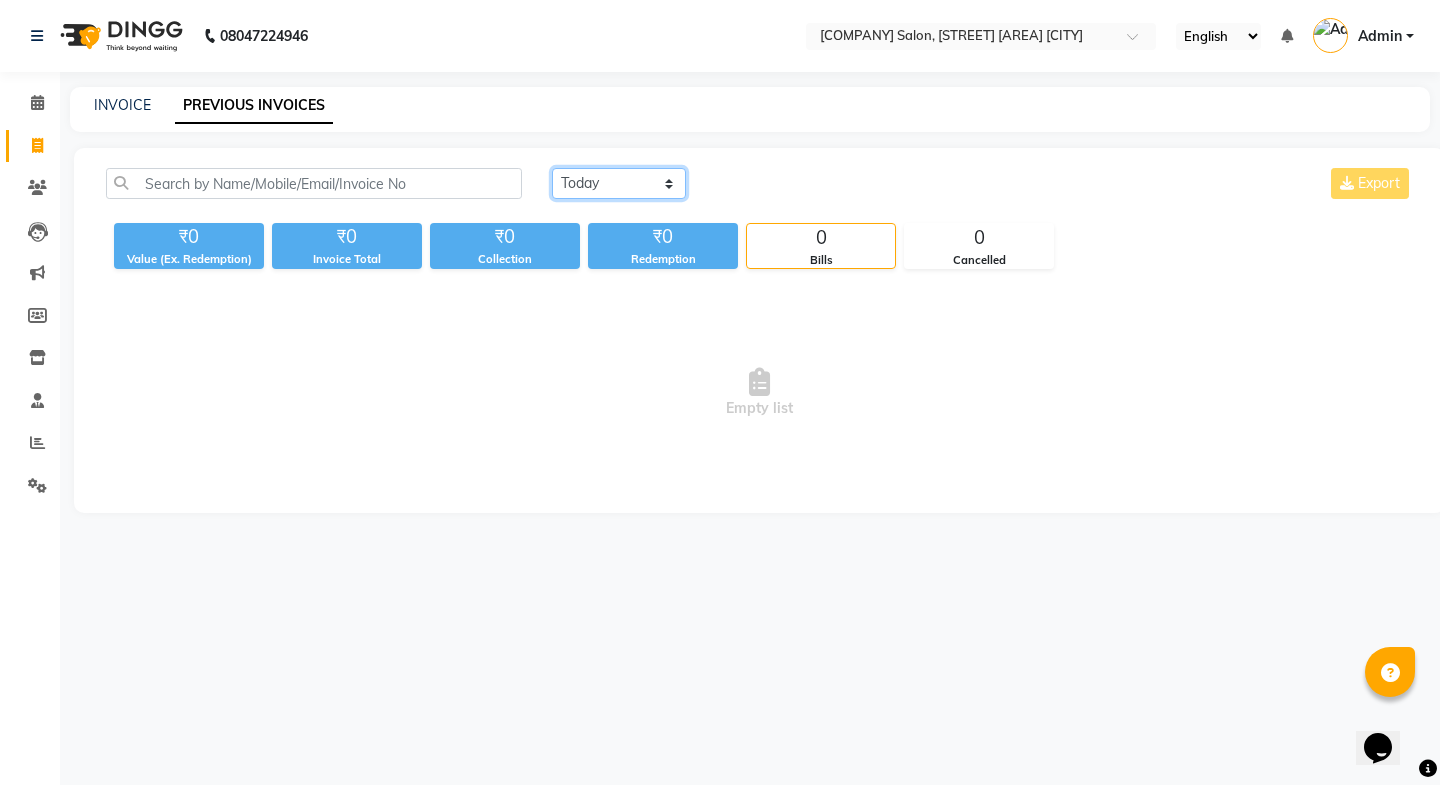 click on "Today Yesterday Custom Range" 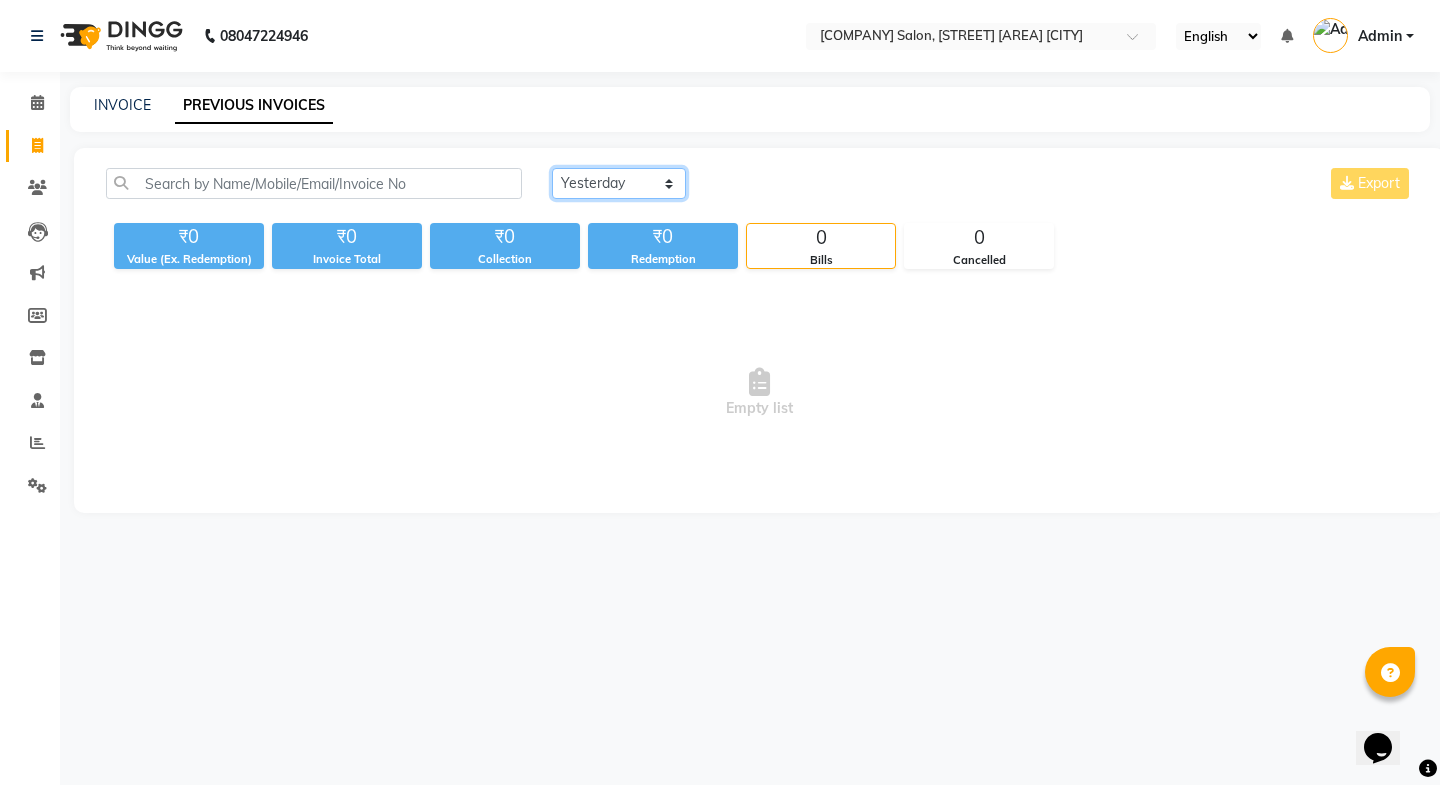click on "Today Yesterday Custom Range" 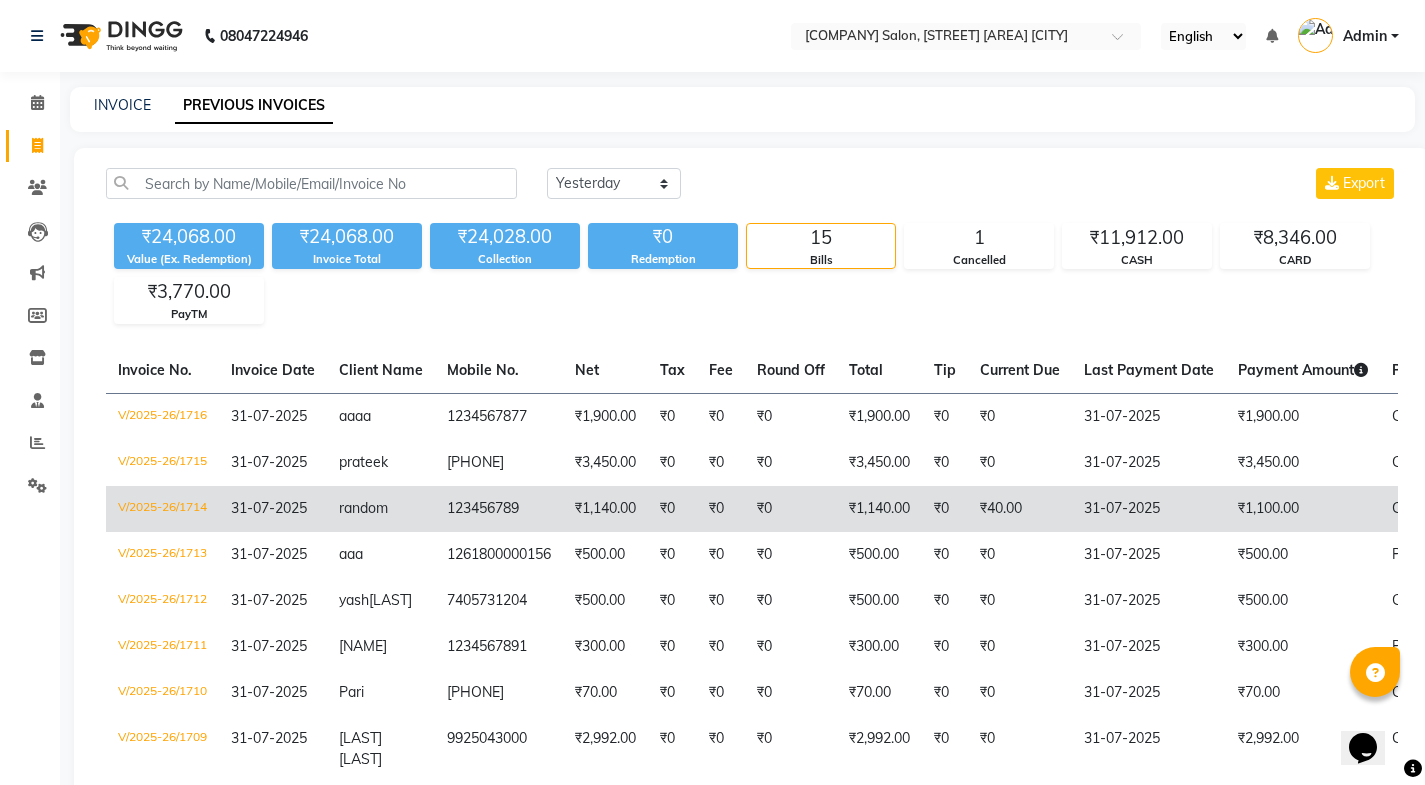 click on "₹1,140.00" 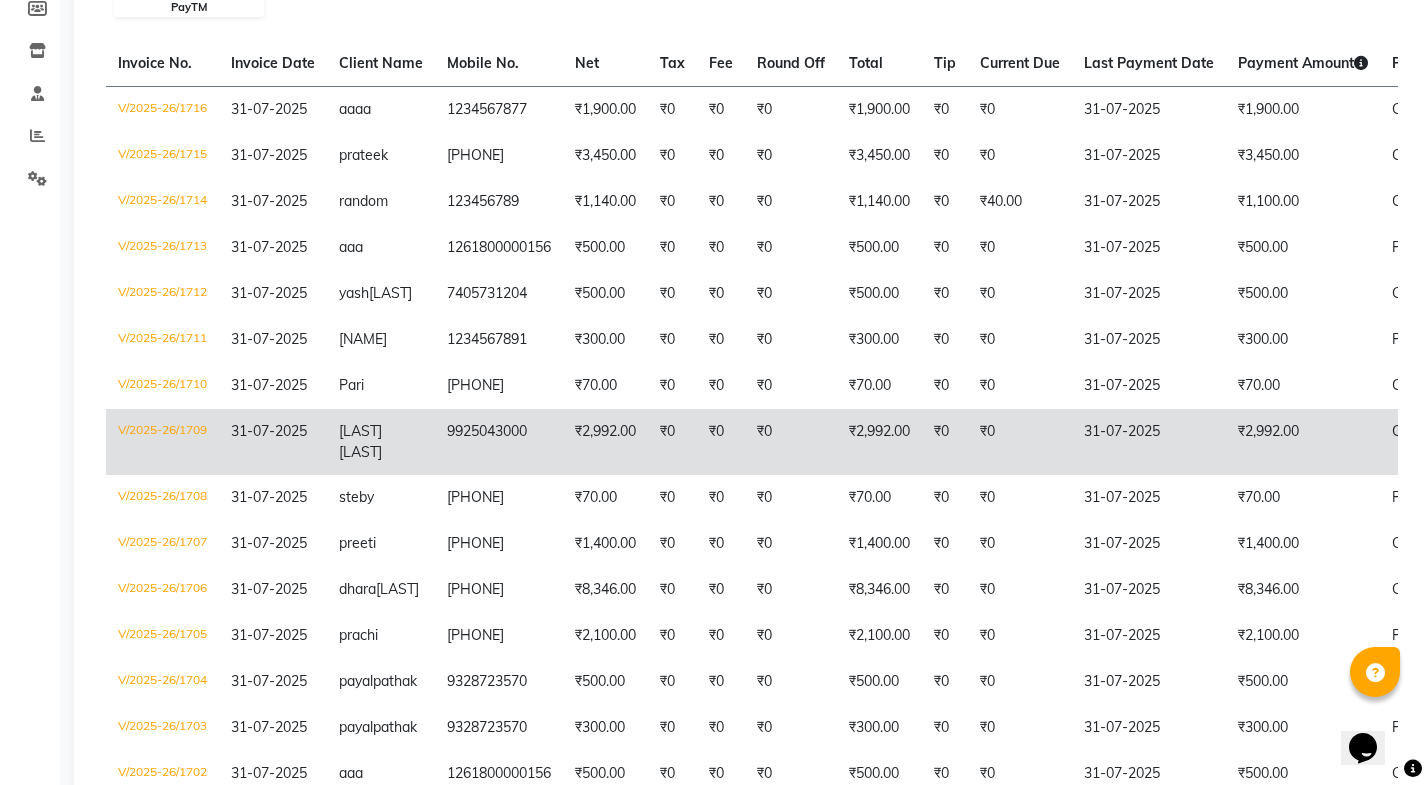 scroll, scrollTop: 529, scrollLeft: 0, axis: vertical 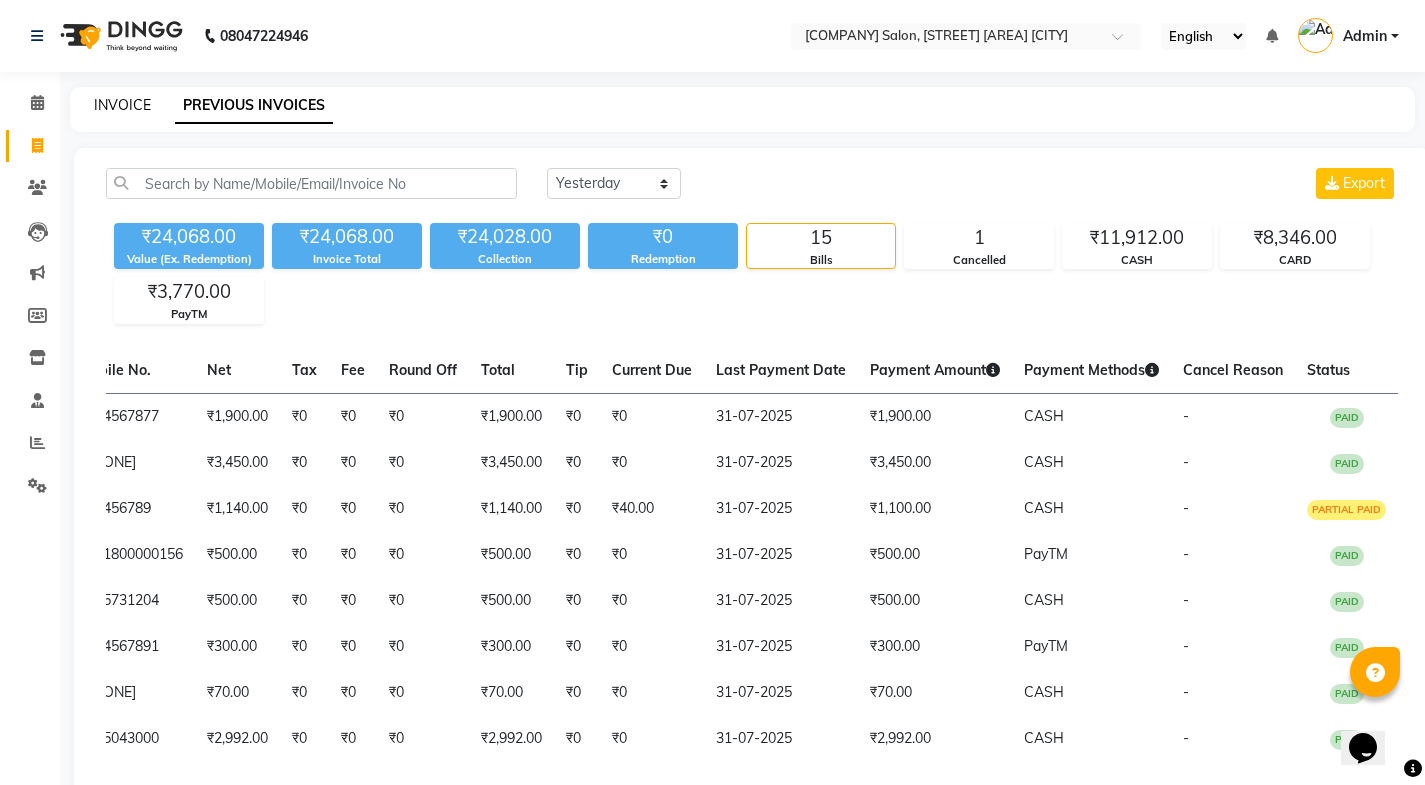 click on "INVOICE" 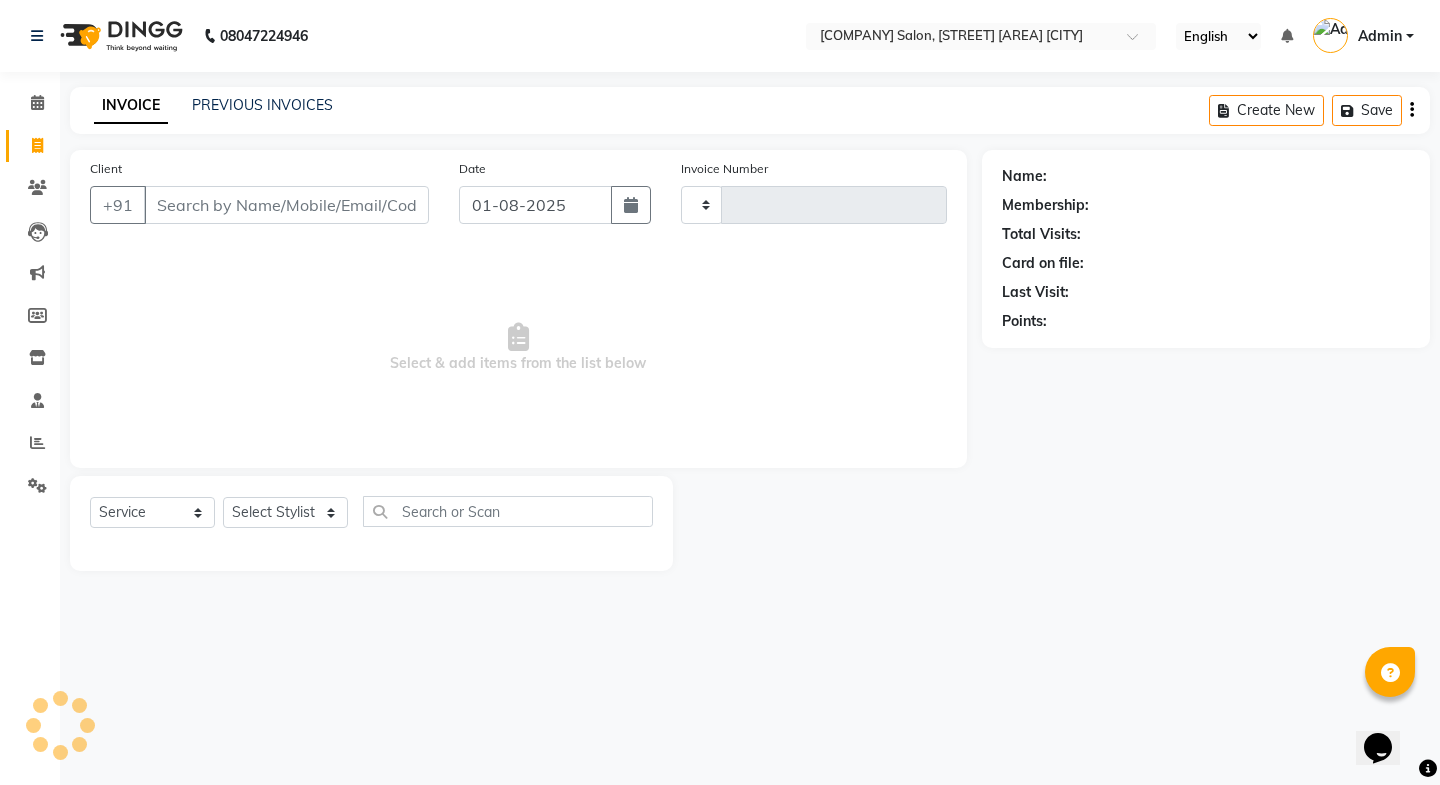 type on "1717" 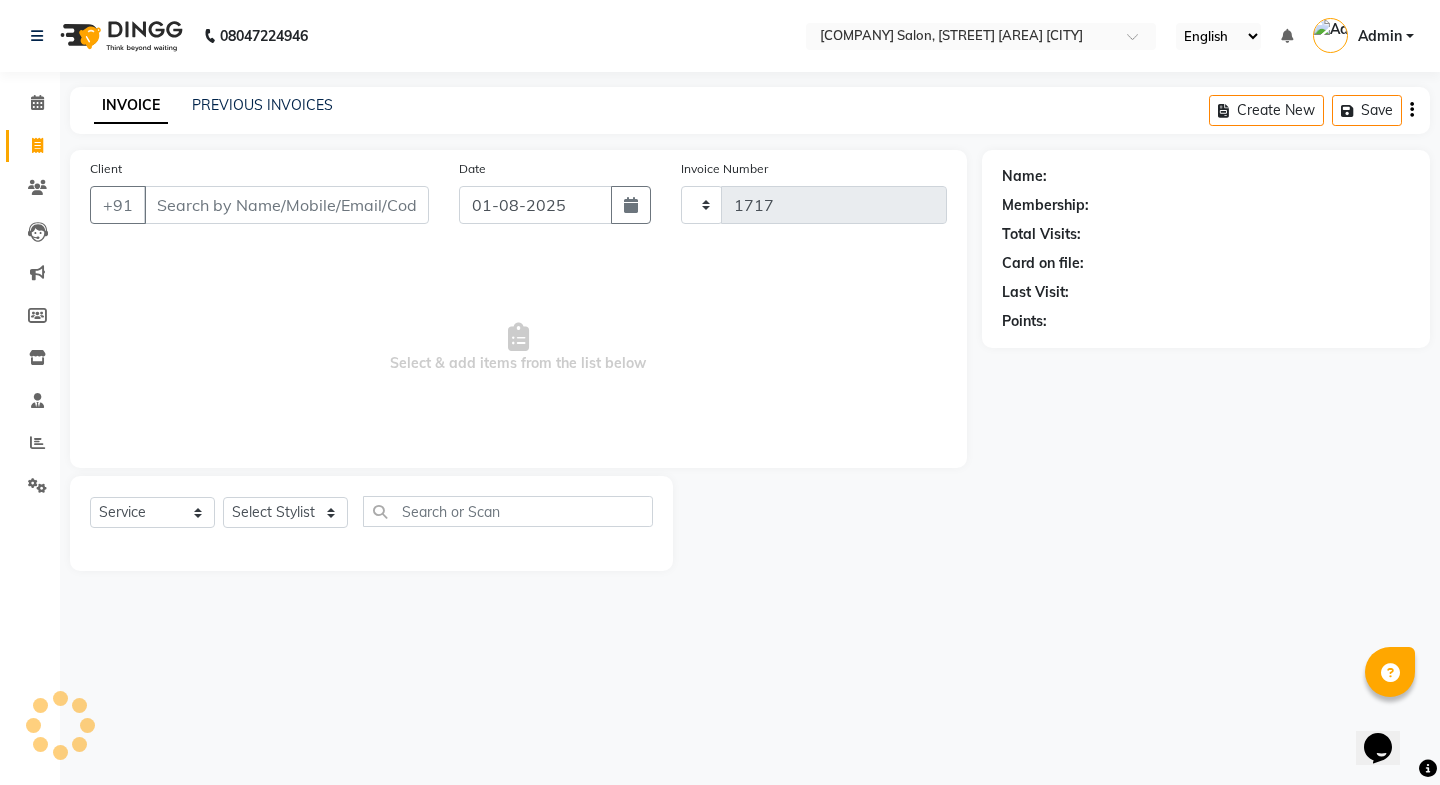 select on "6052" 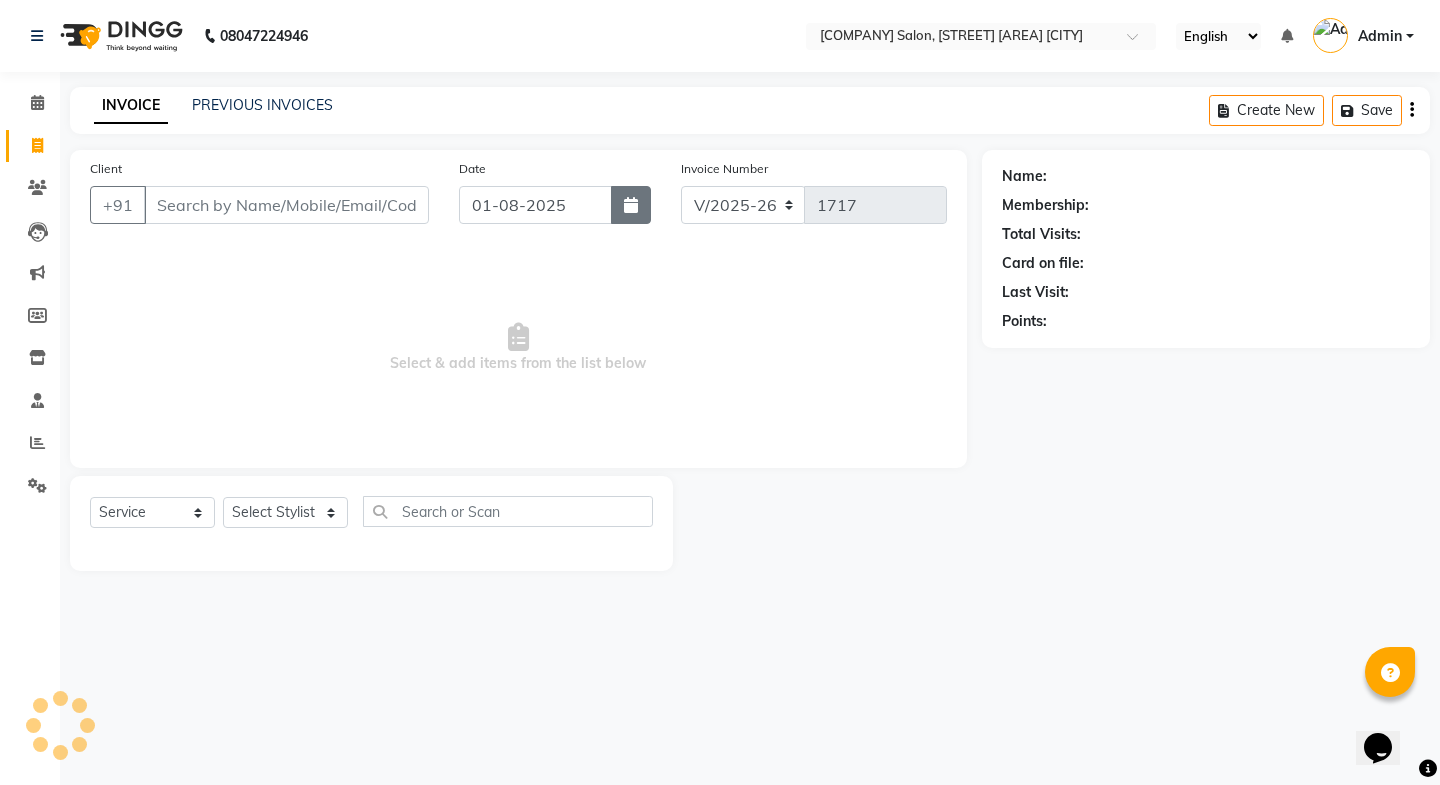click 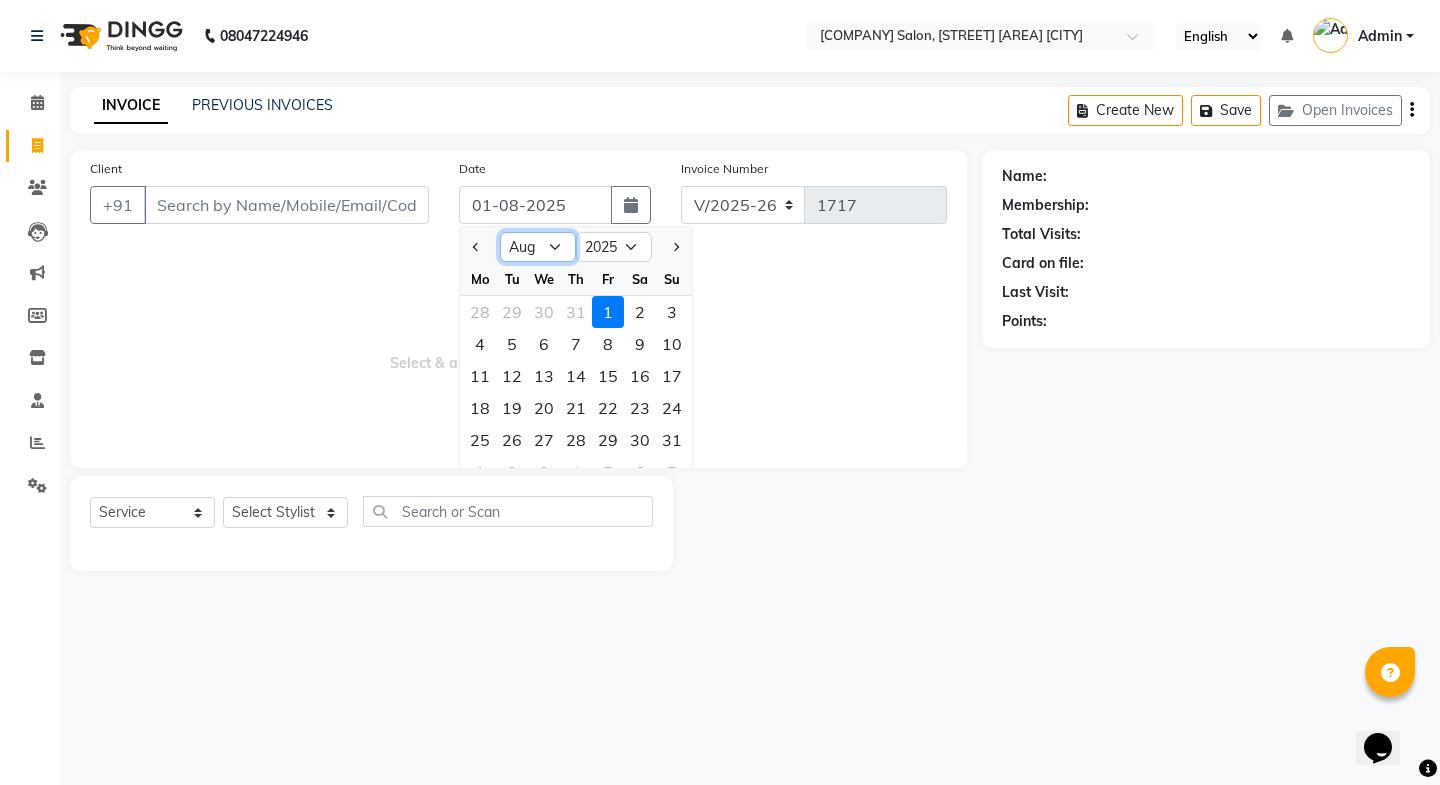 click on "Jan Feb Mar Apr May Jun Jul Aug Sep Oct Nov Dec" 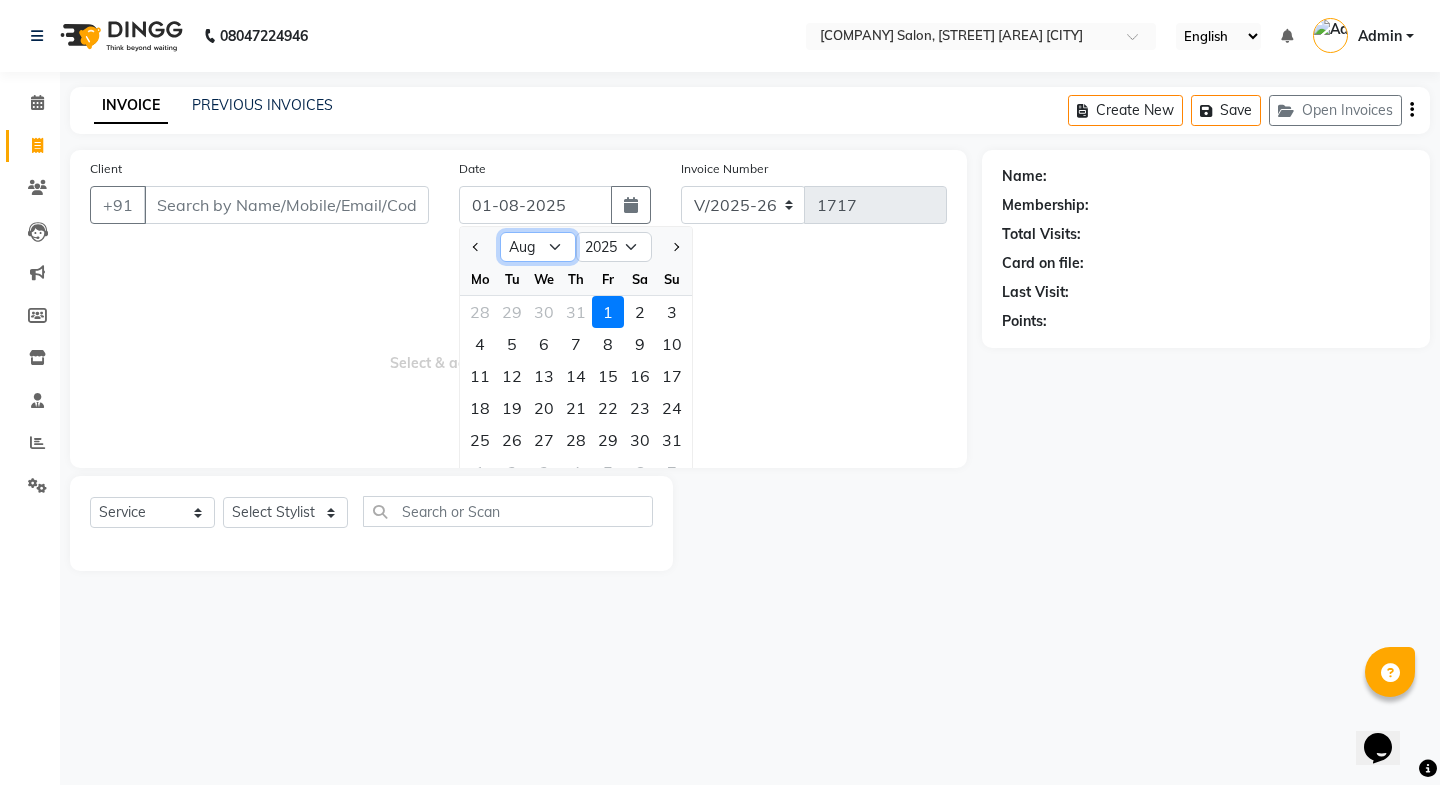 select on "7" 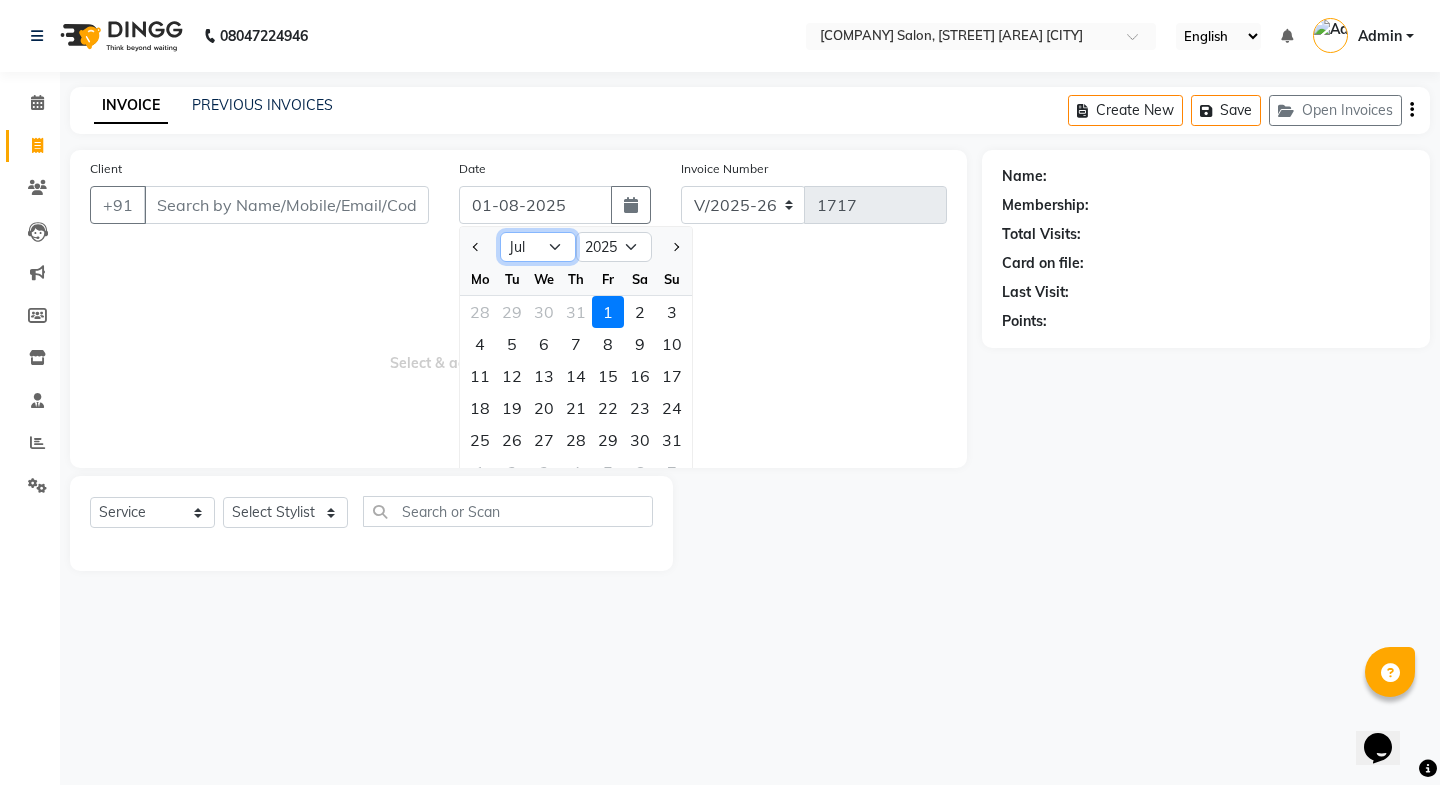 click on "Jan Feb Mar Apr May Jun Jul Aug Sep Oct Nov Dec" 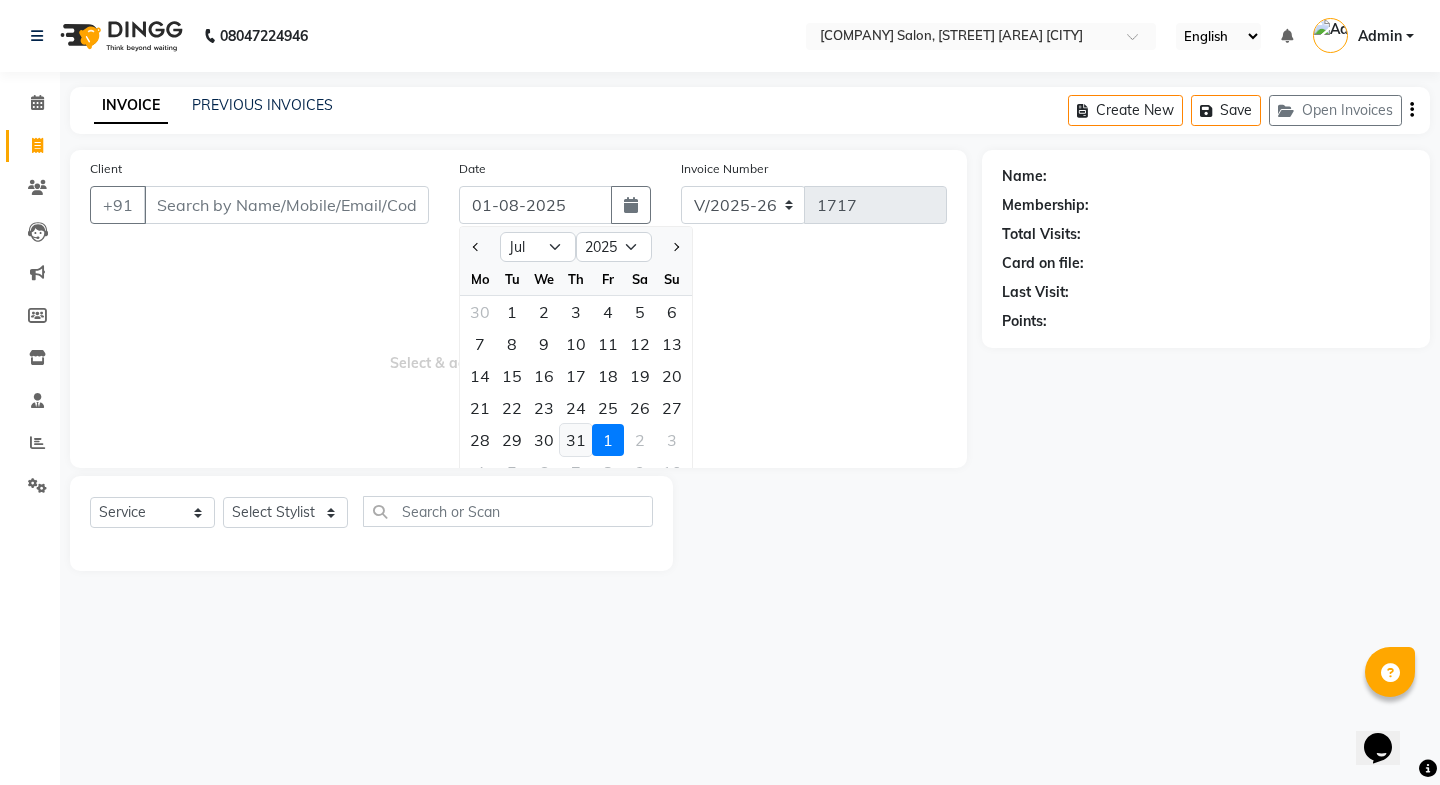 click on "31" 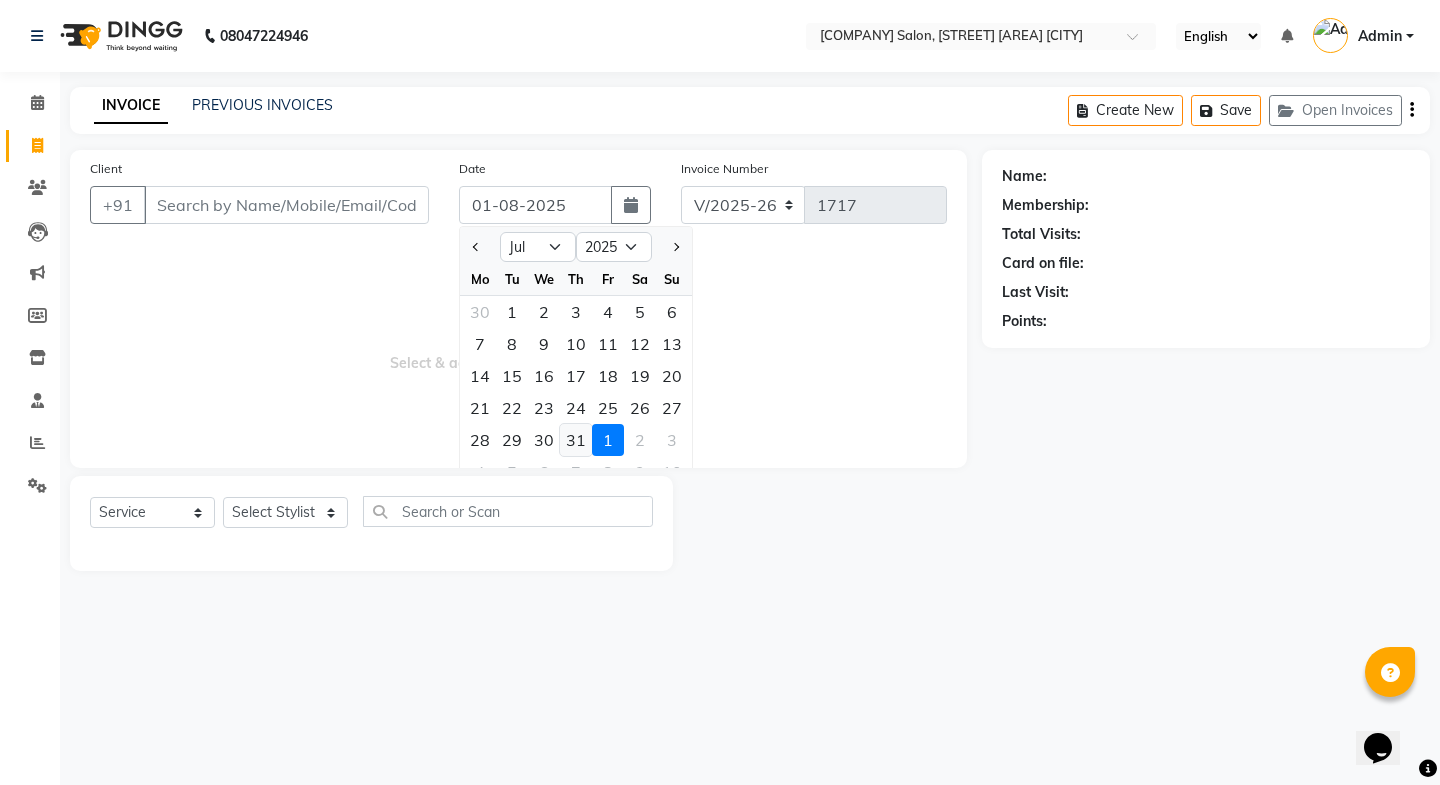 type on "31-07-2025" 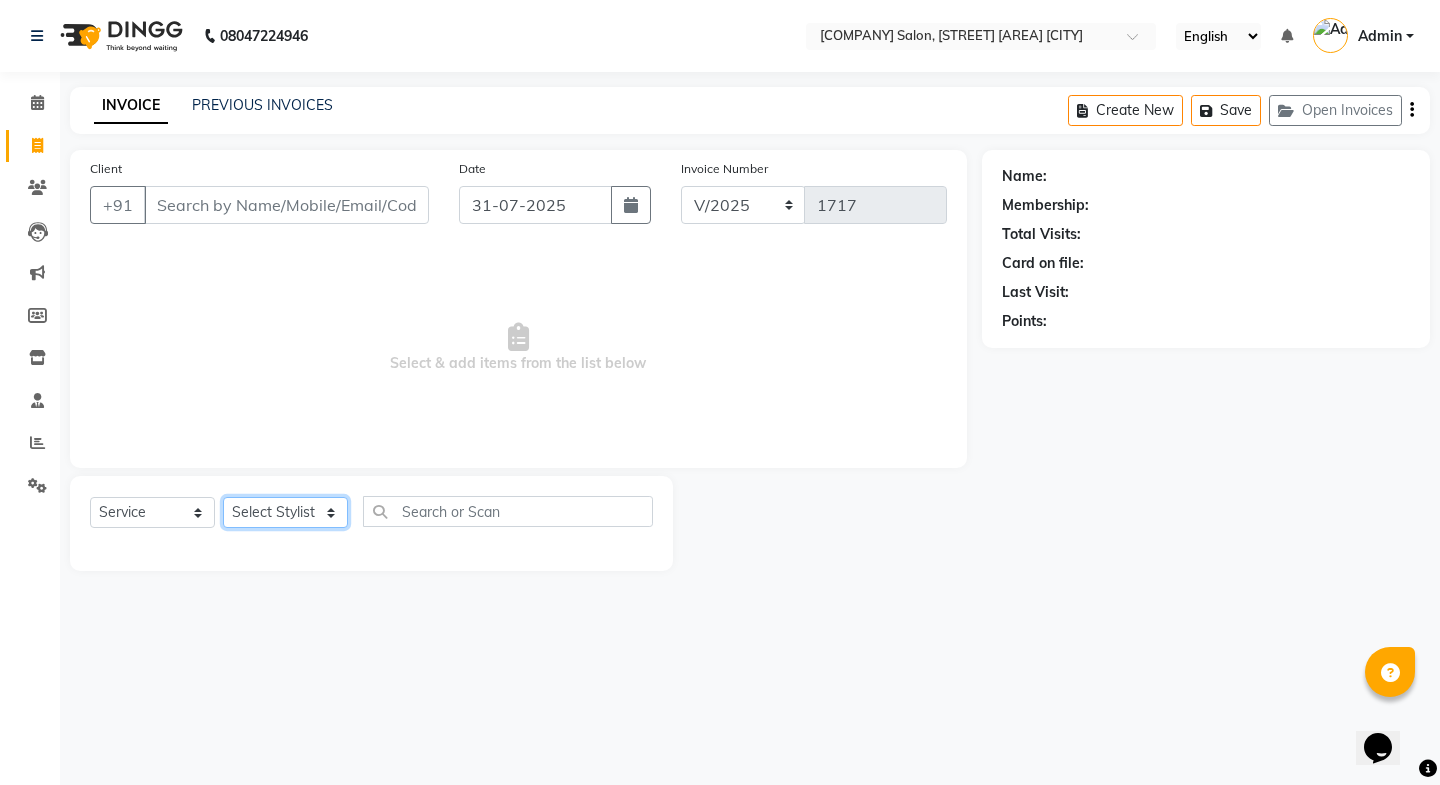 click on "Select Stylist Faheem Salmani Kajal Mali Kamal Chand Posshe for products Rajesh simran bhatiya Sonu Verma" 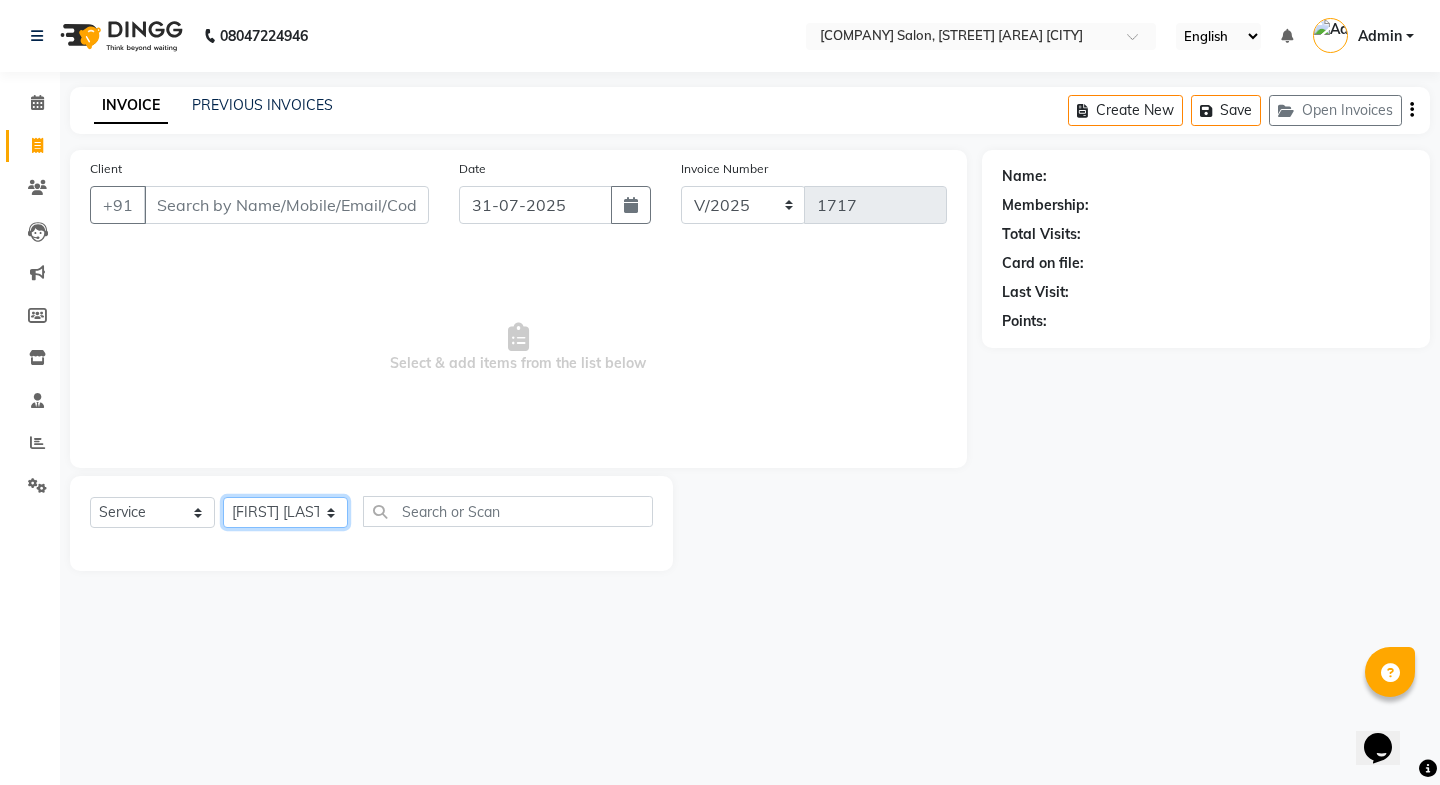 click on "Select Stylist Faheem Salmani Kajal Mali Kamal Chand Posshe for products Rajesh simran bhatiya Sonu Verma" 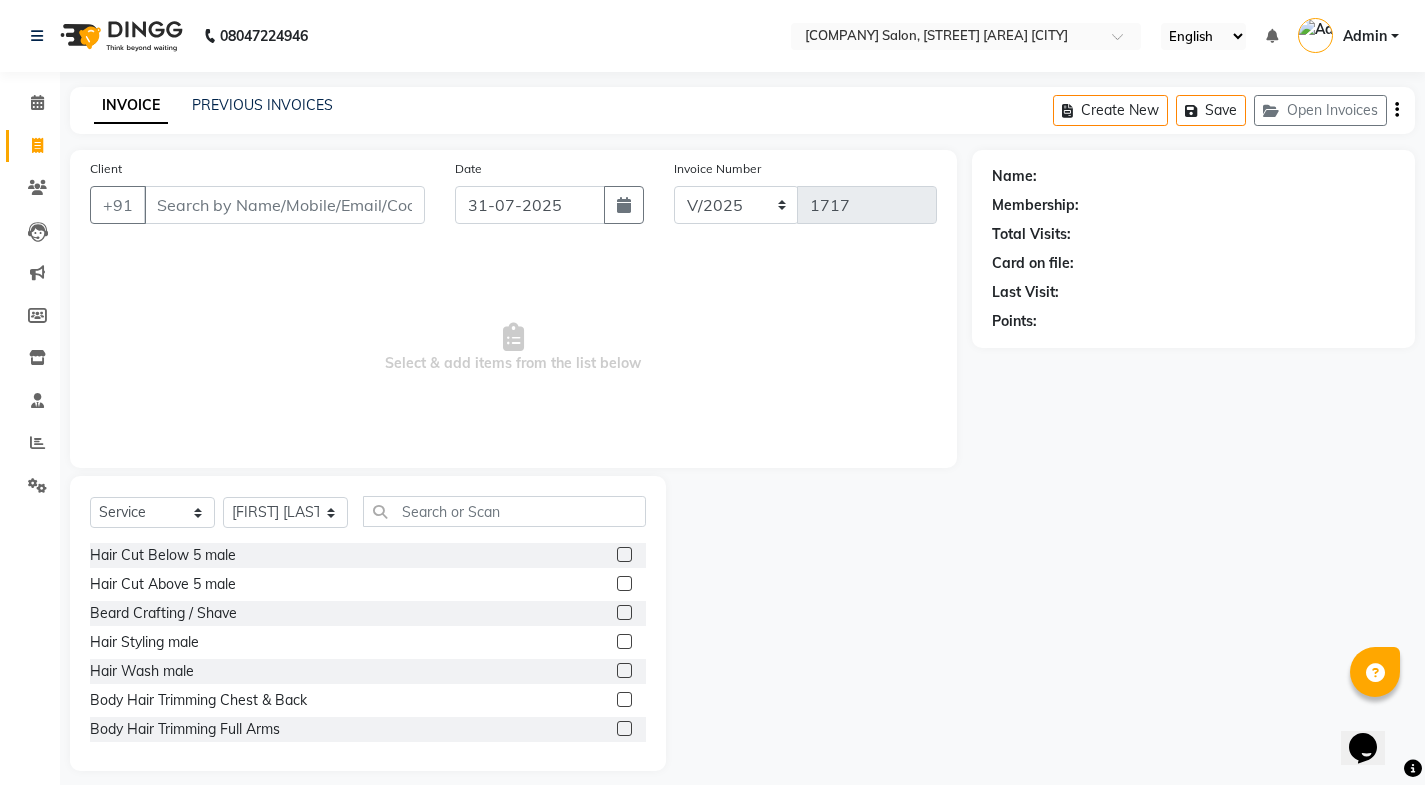 click 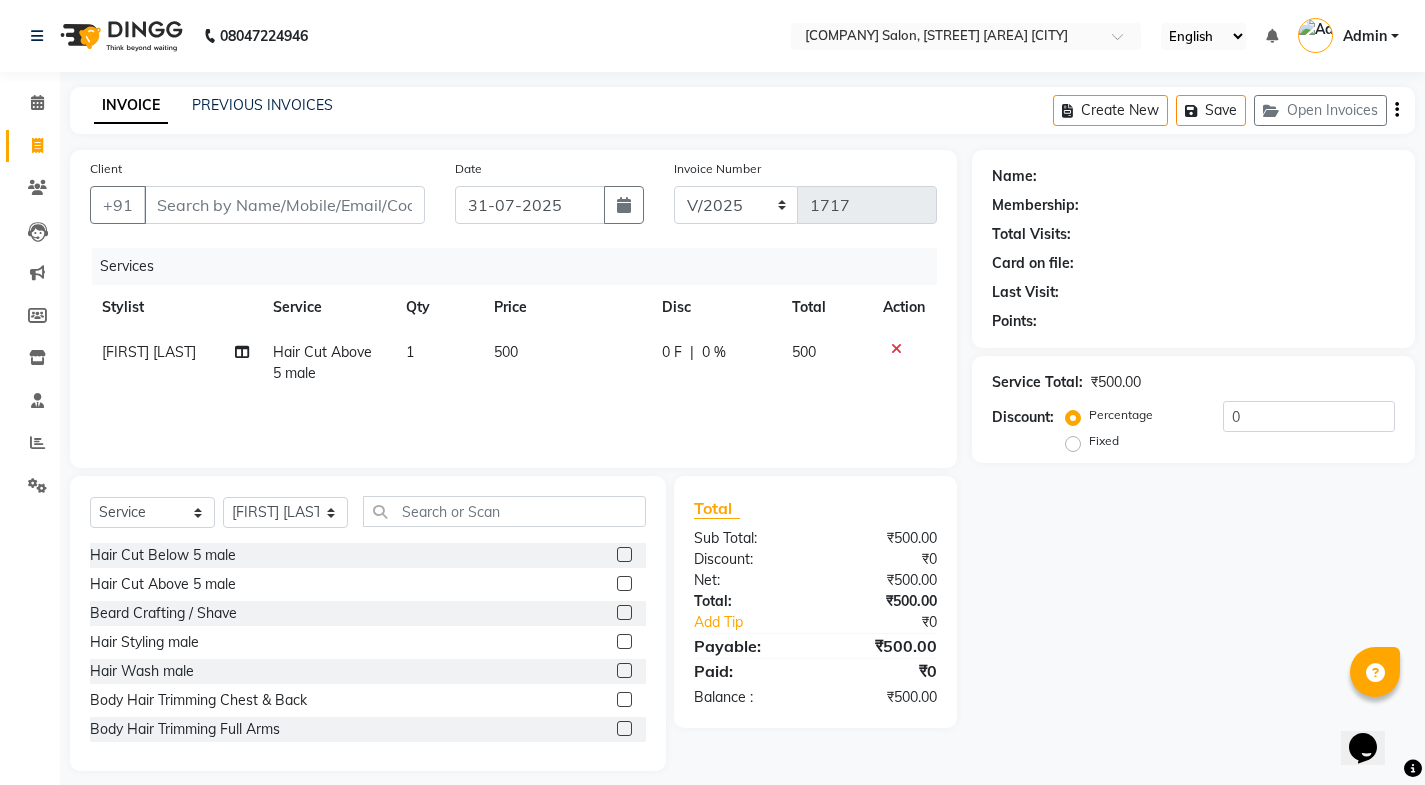 click 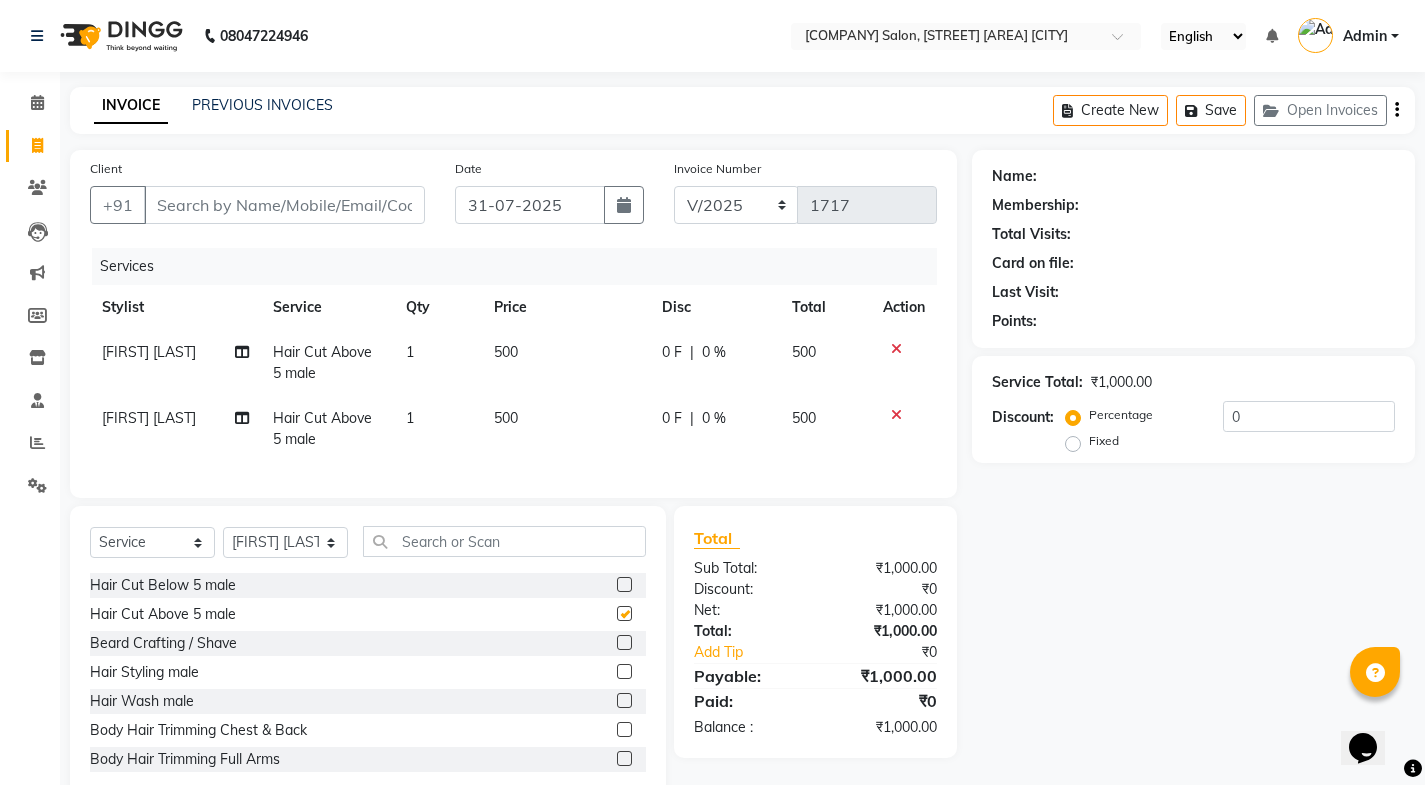 checkbox on "false" 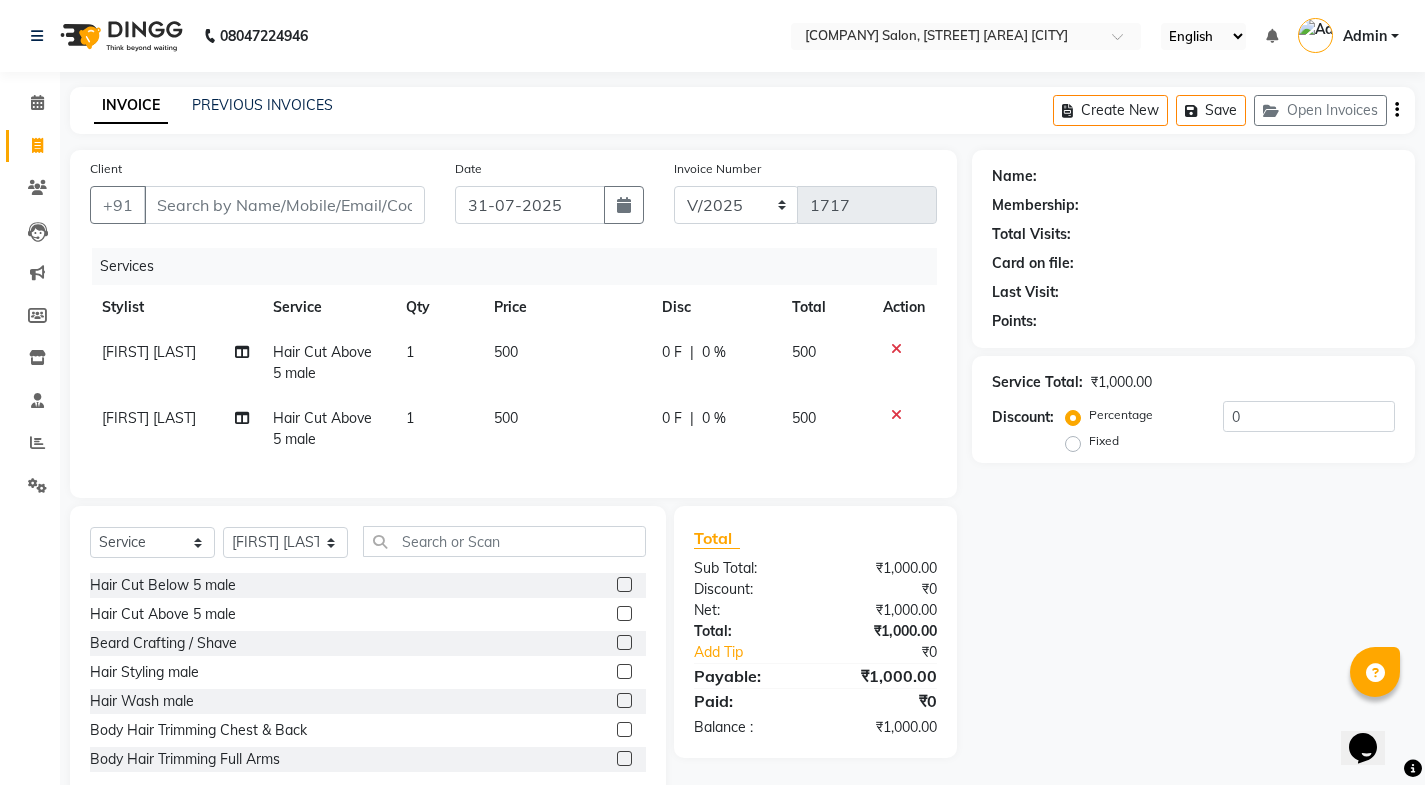 click on "500" 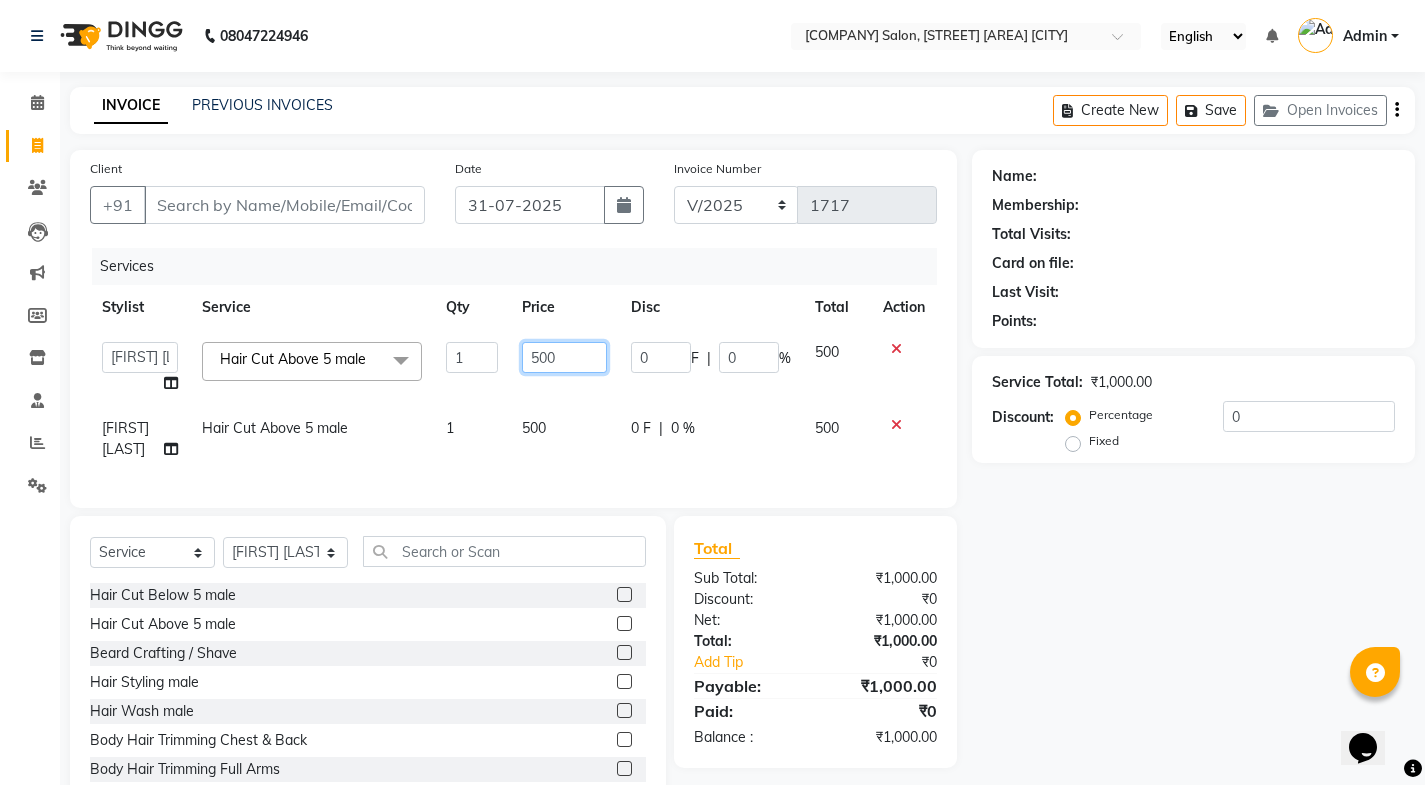 click on "500" 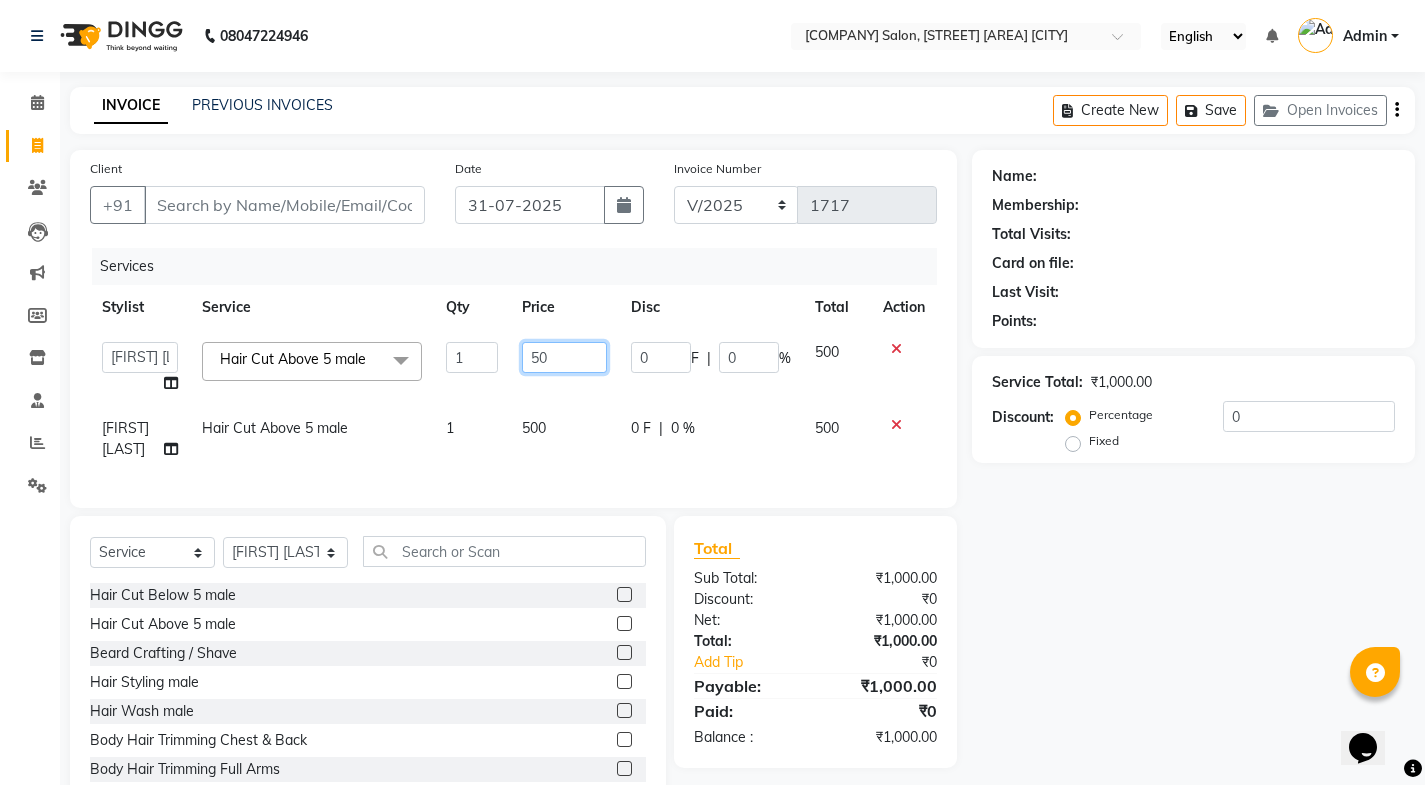 type on "5" 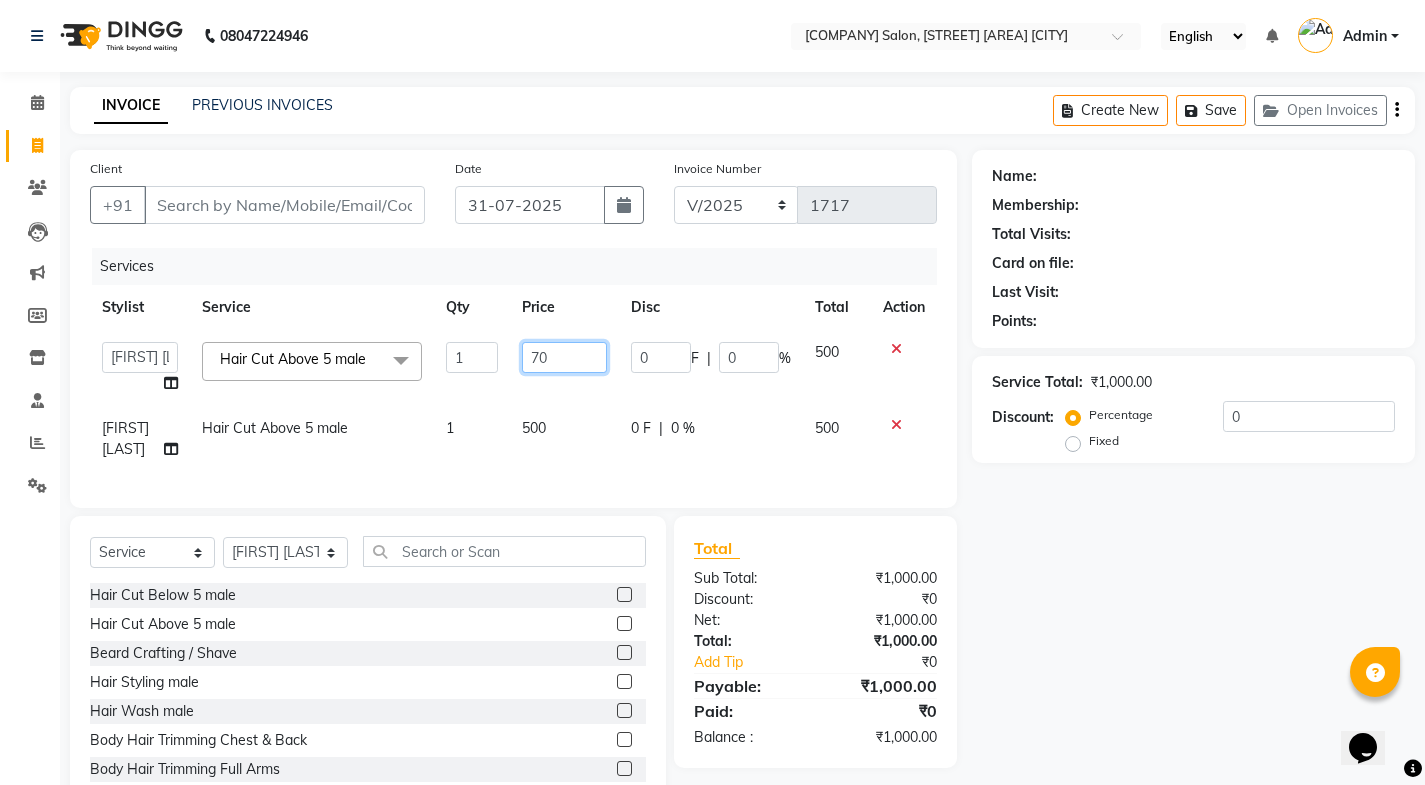 type on "700" 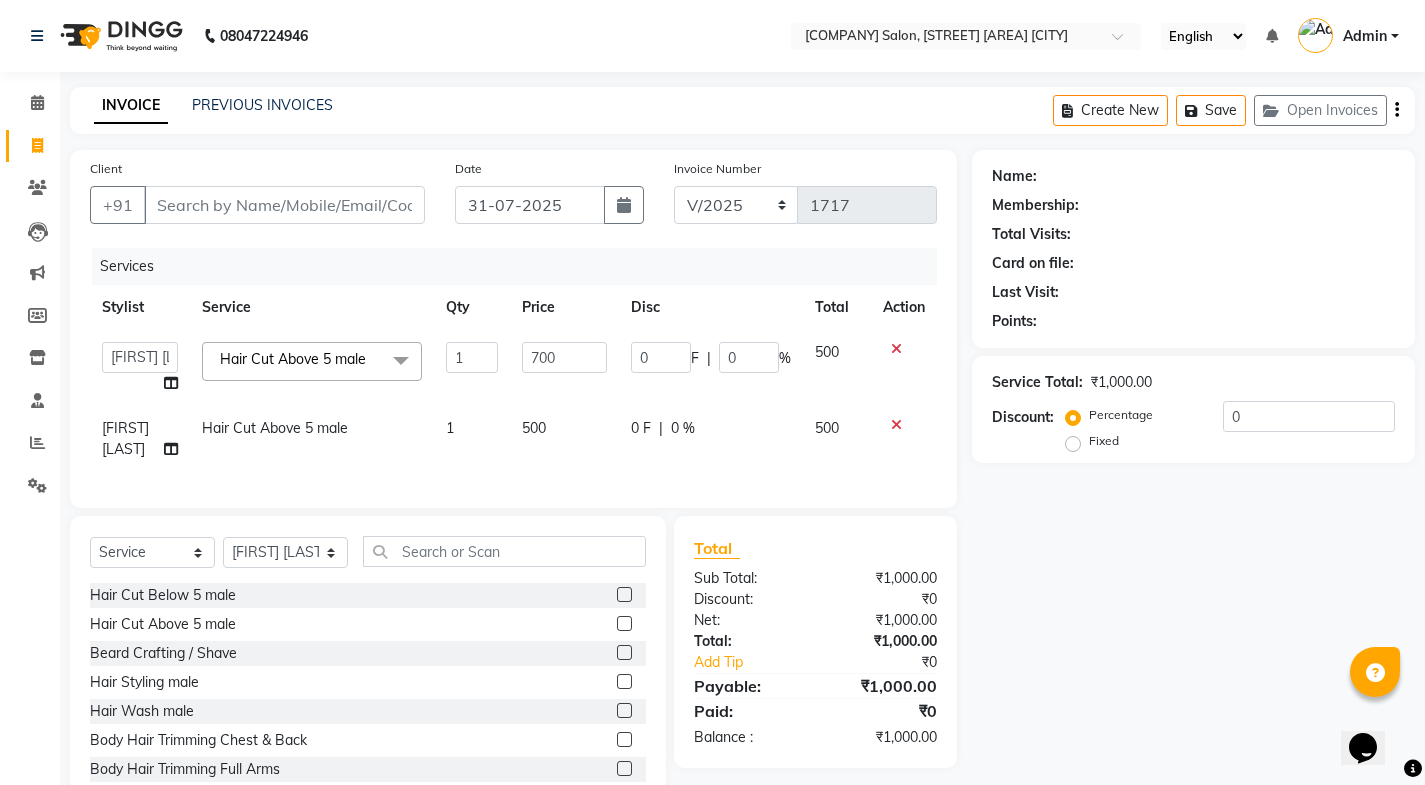 click on "Name: Membership: Total Visits: Card on file: Last Visit:  Points:  Service Total:  ₹1,000.00  Discount:  Percentage   Fixed  0" 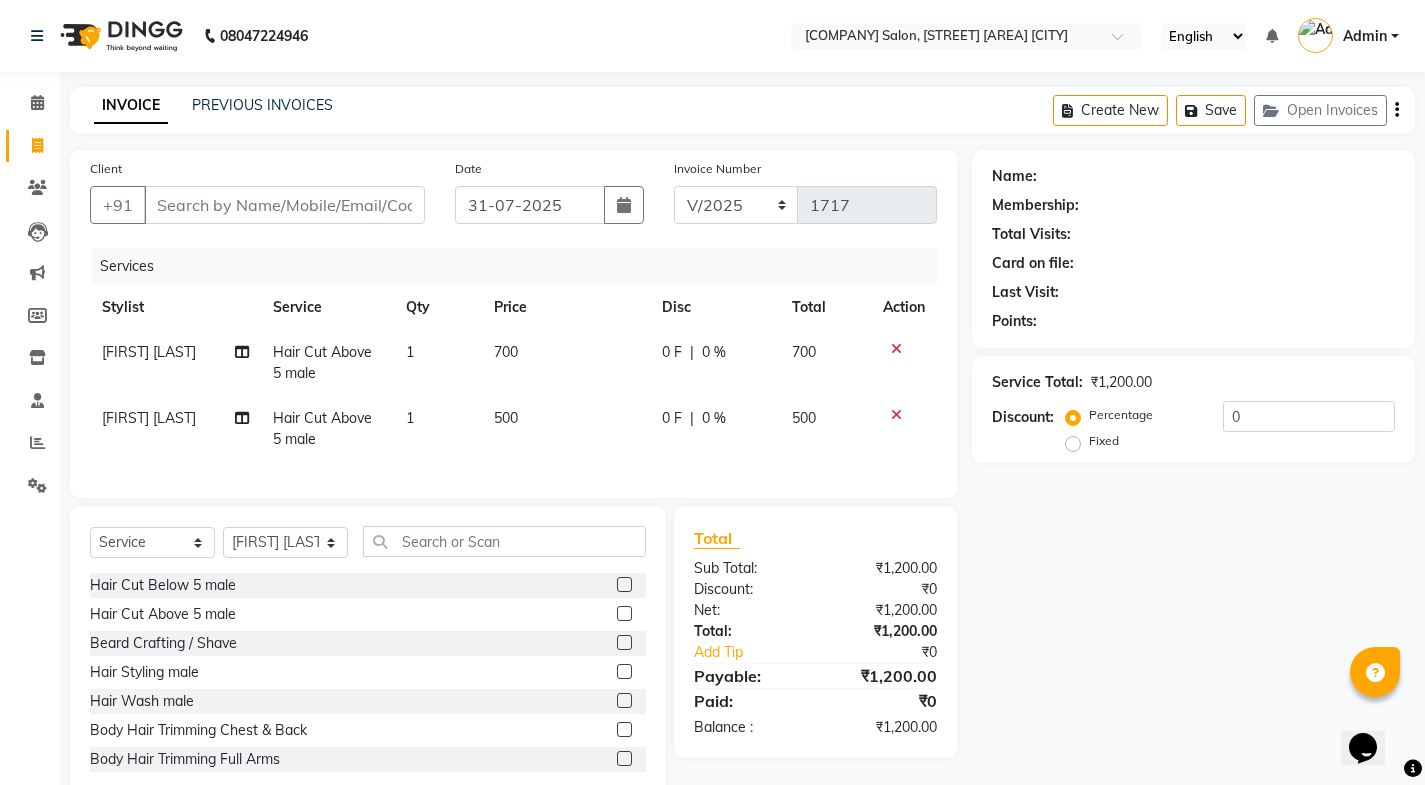 click on "500" 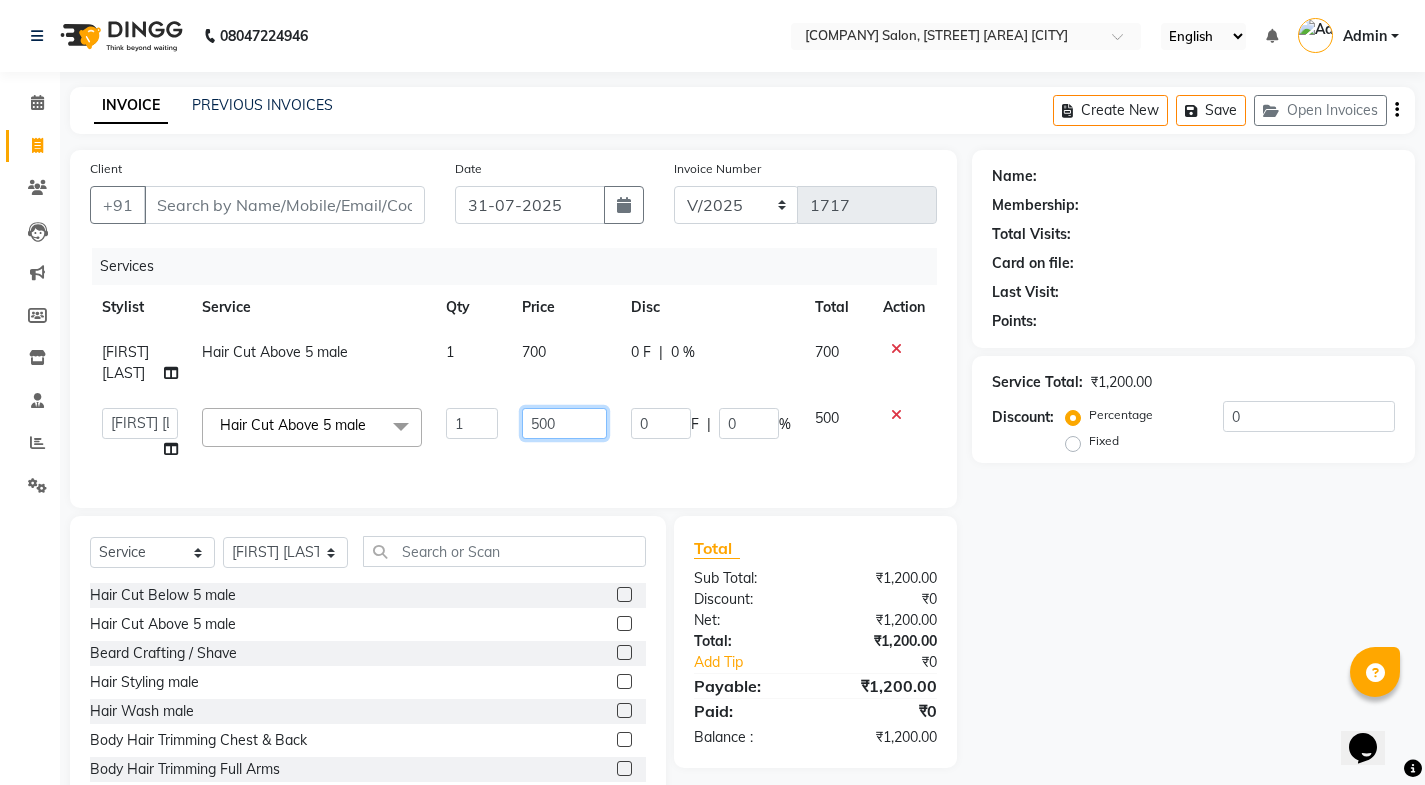 drag, startPoint x: 569, startPoint y: 421, endPoint x: 453, endPoint y: 424, distance: 116.03879 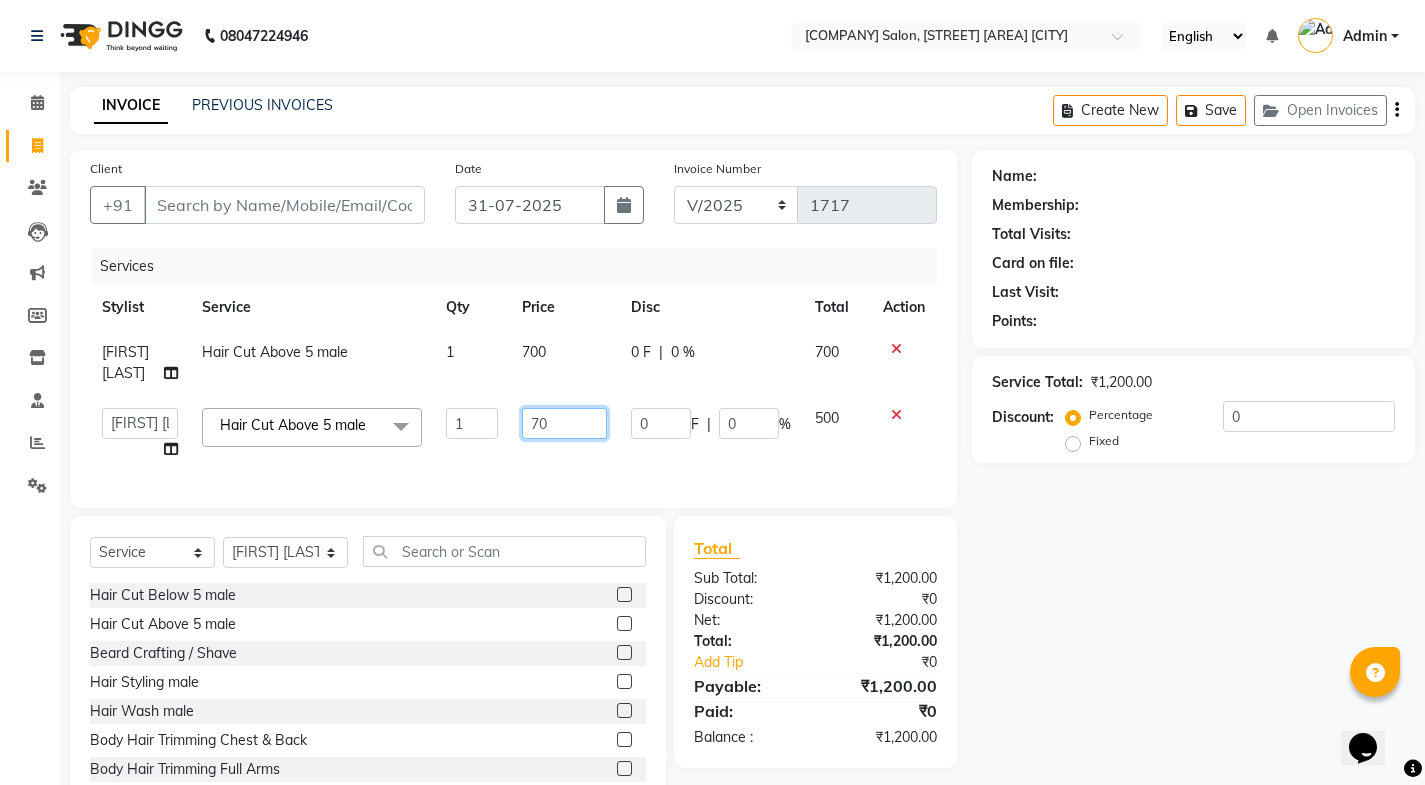 type on "700" 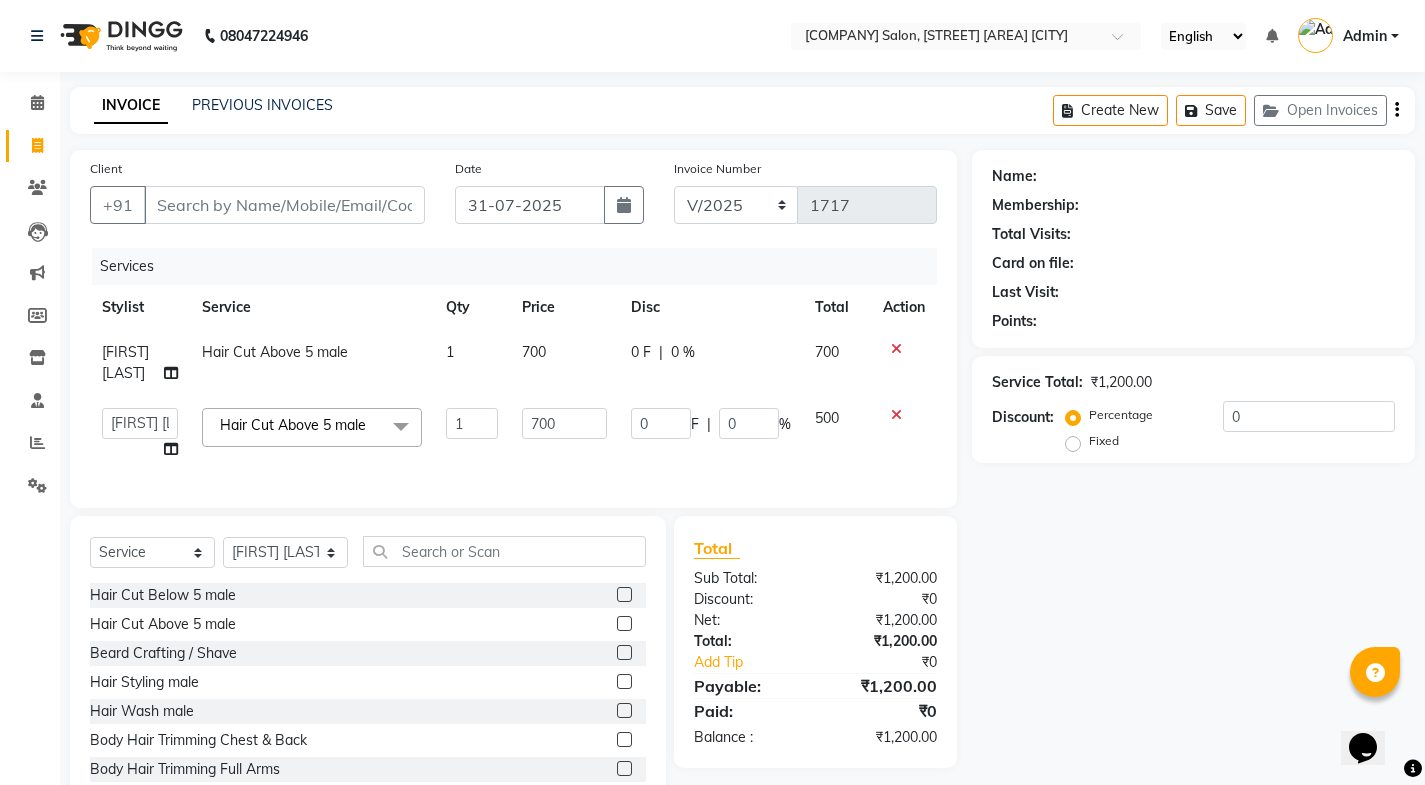 click on "Name: Membership: Total Visits: Card on file: Last Visit:  Points:  Service Total:  ₹1,200.00  Discount:  Percentage   Fixed  0" 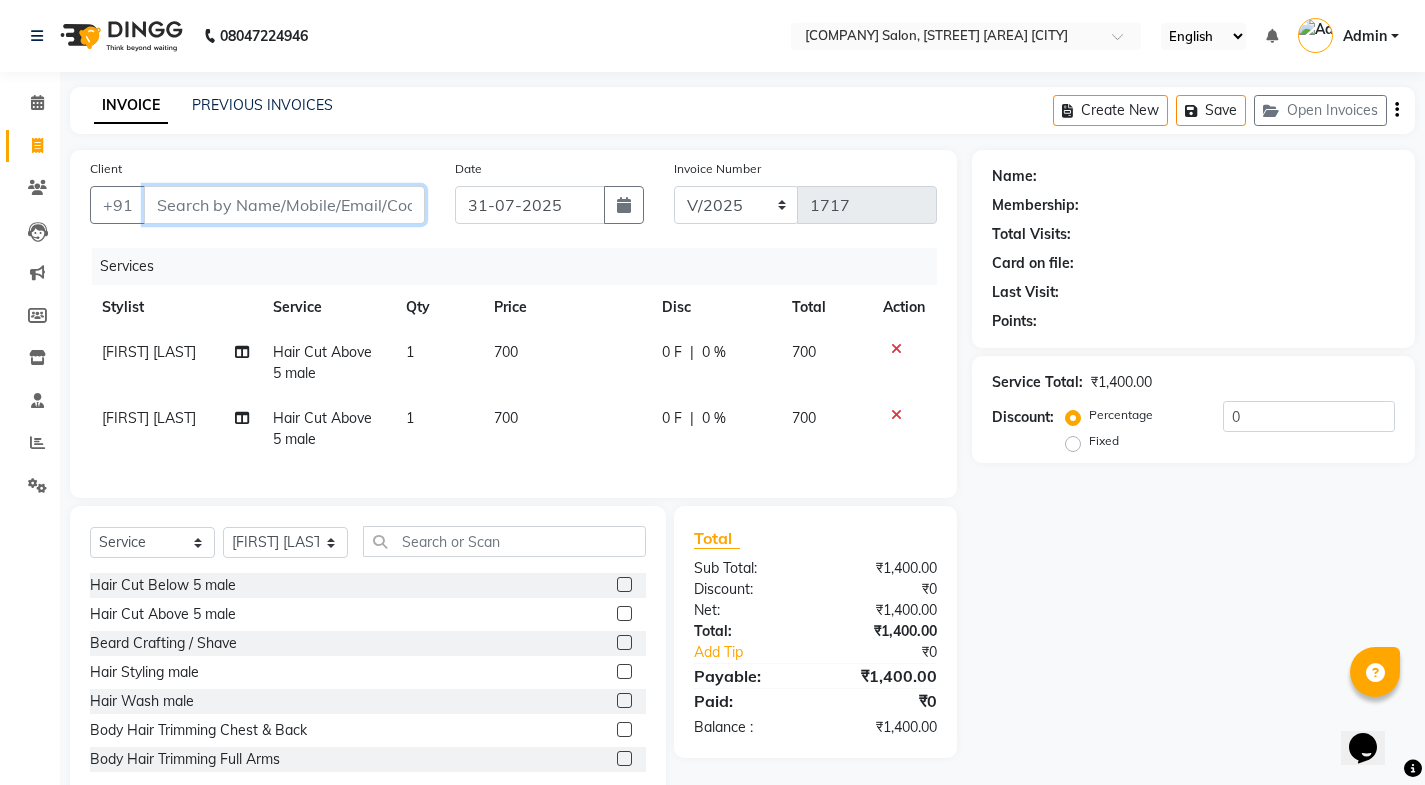 click on "Client" at bounding box center (284, 205) 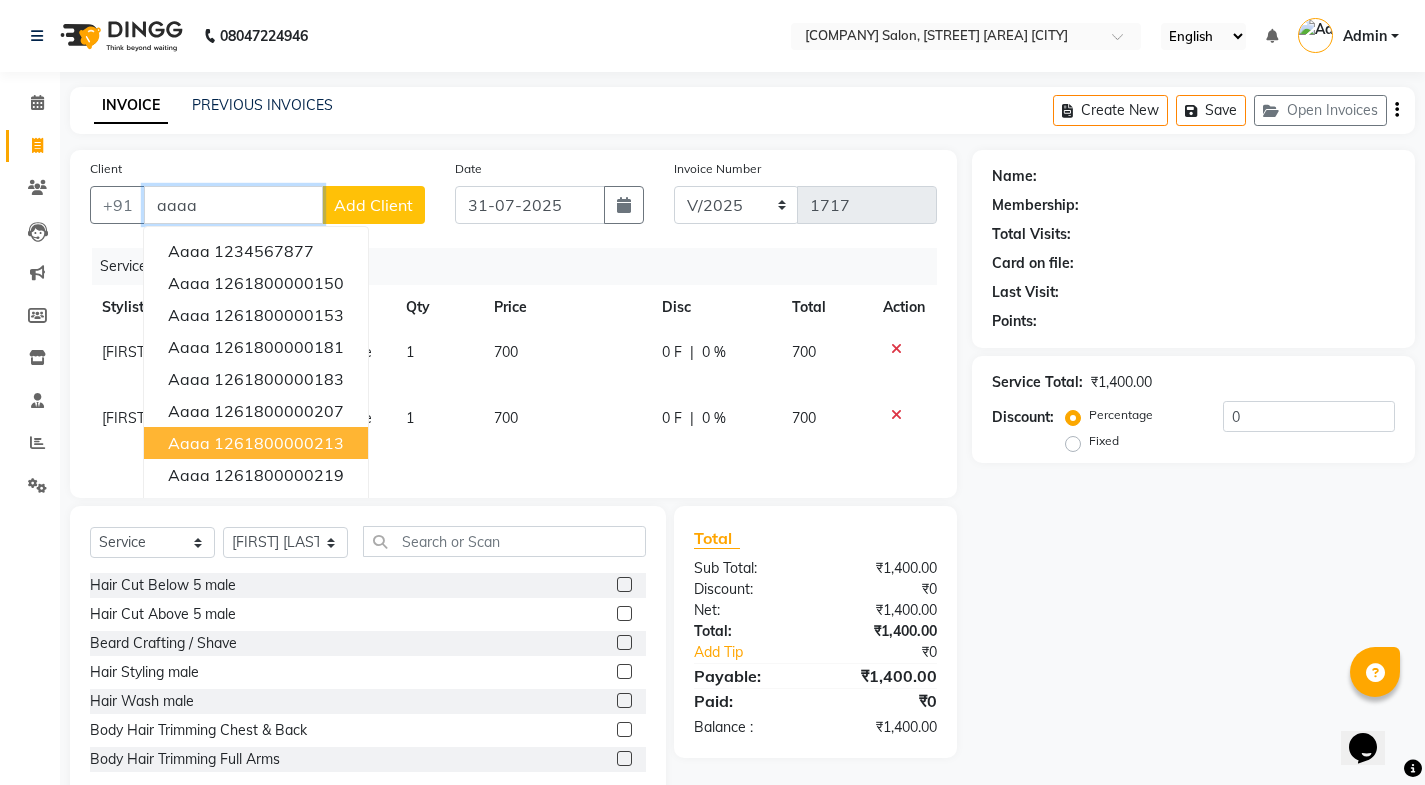 click on "1261800000213" at bounding box center [279, 443] 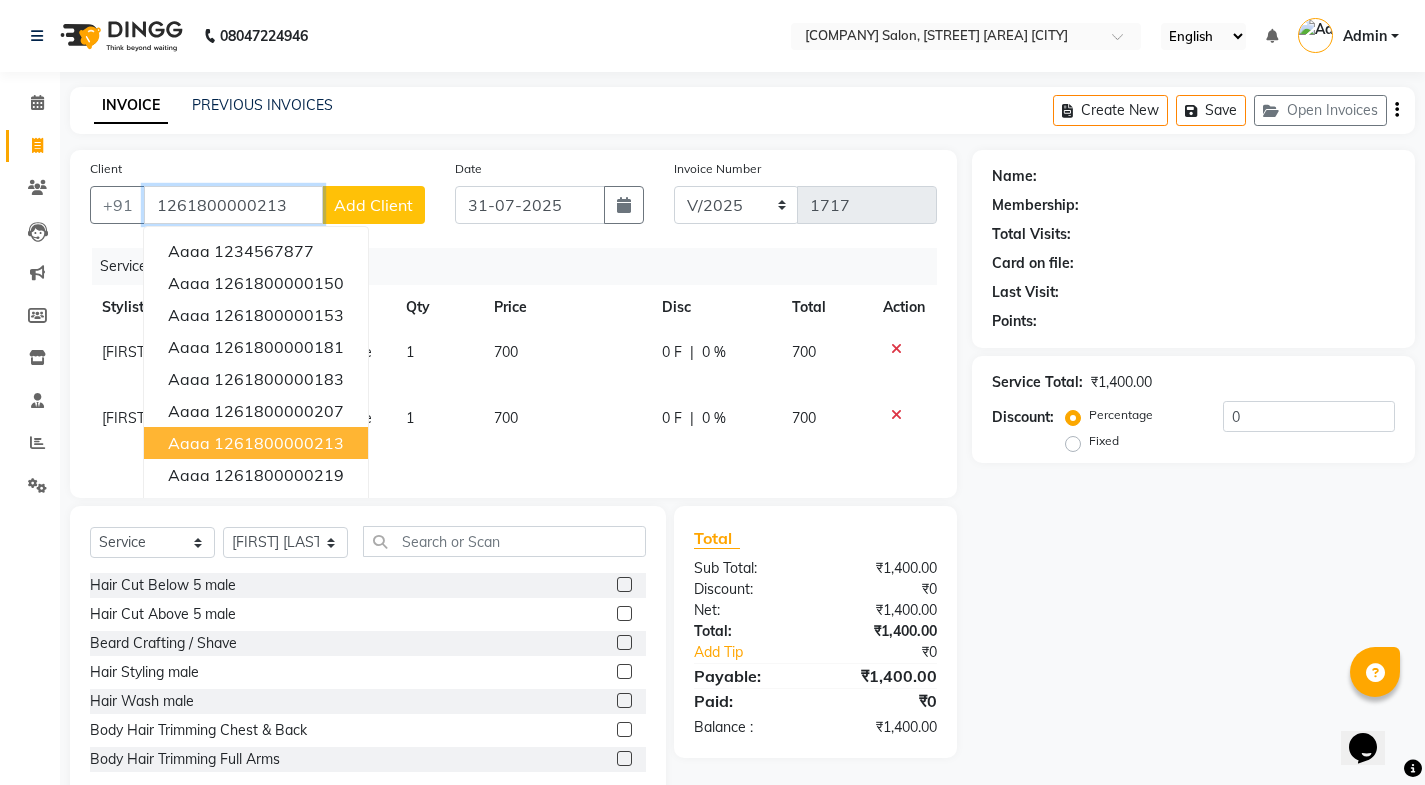 type on "1261800000213" 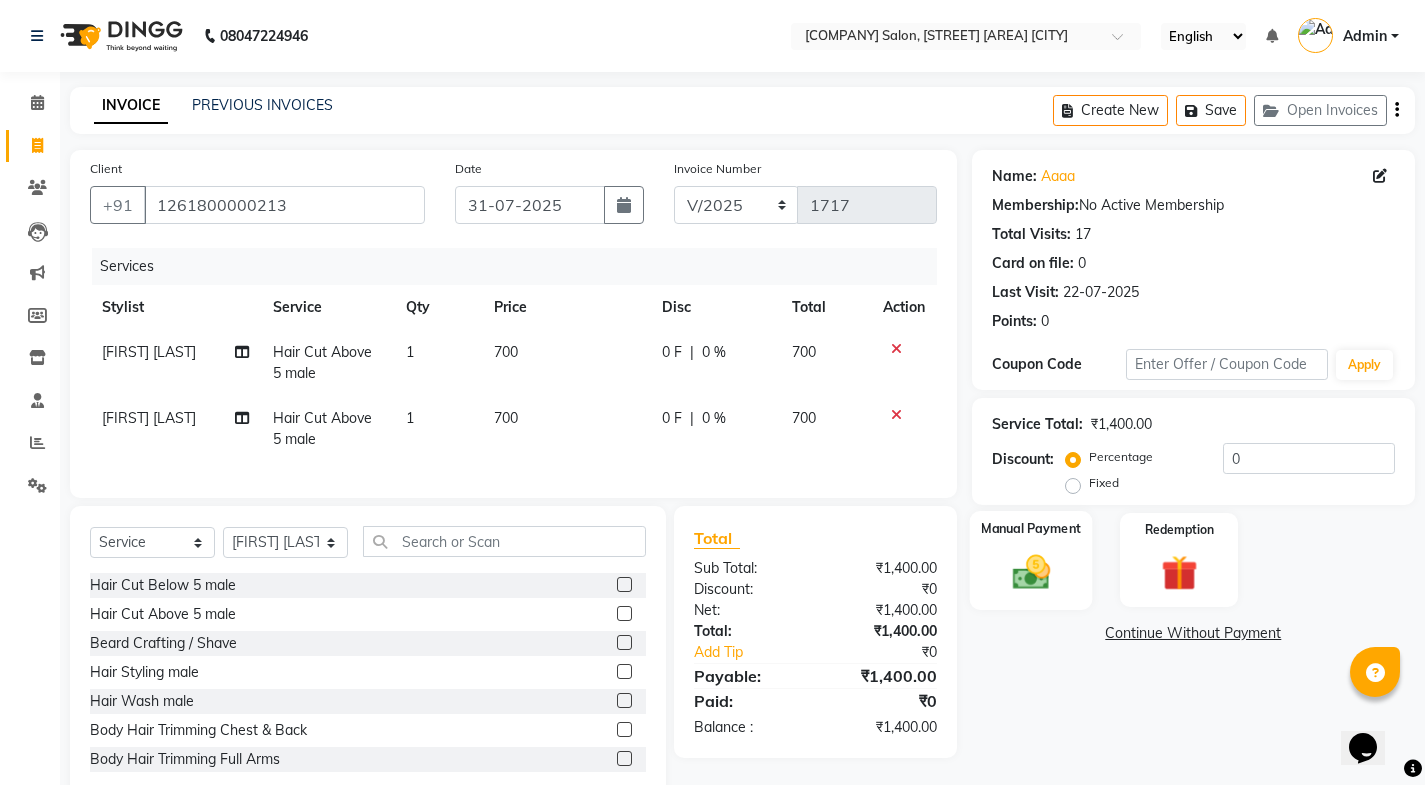 click on "Manual Payment" 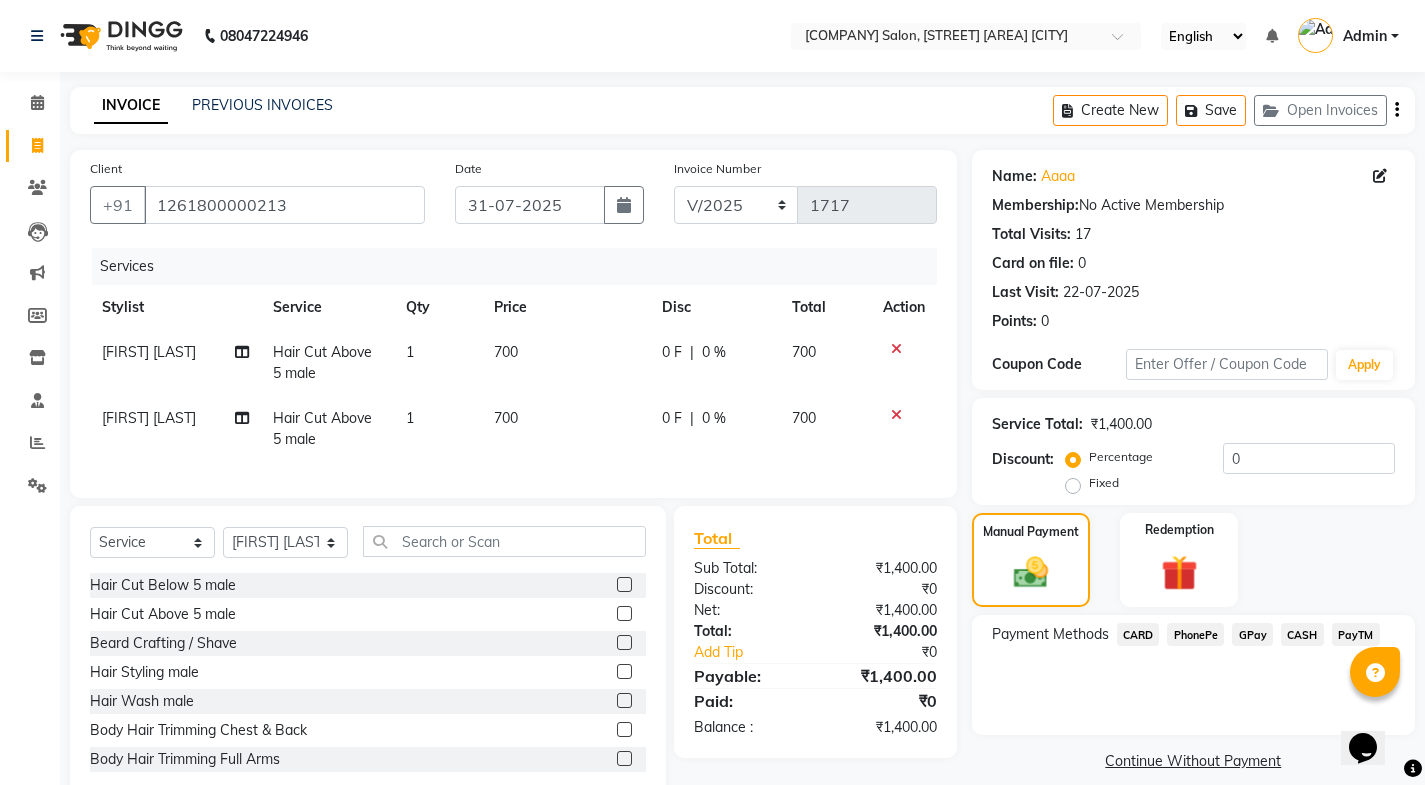 click on "CASH" 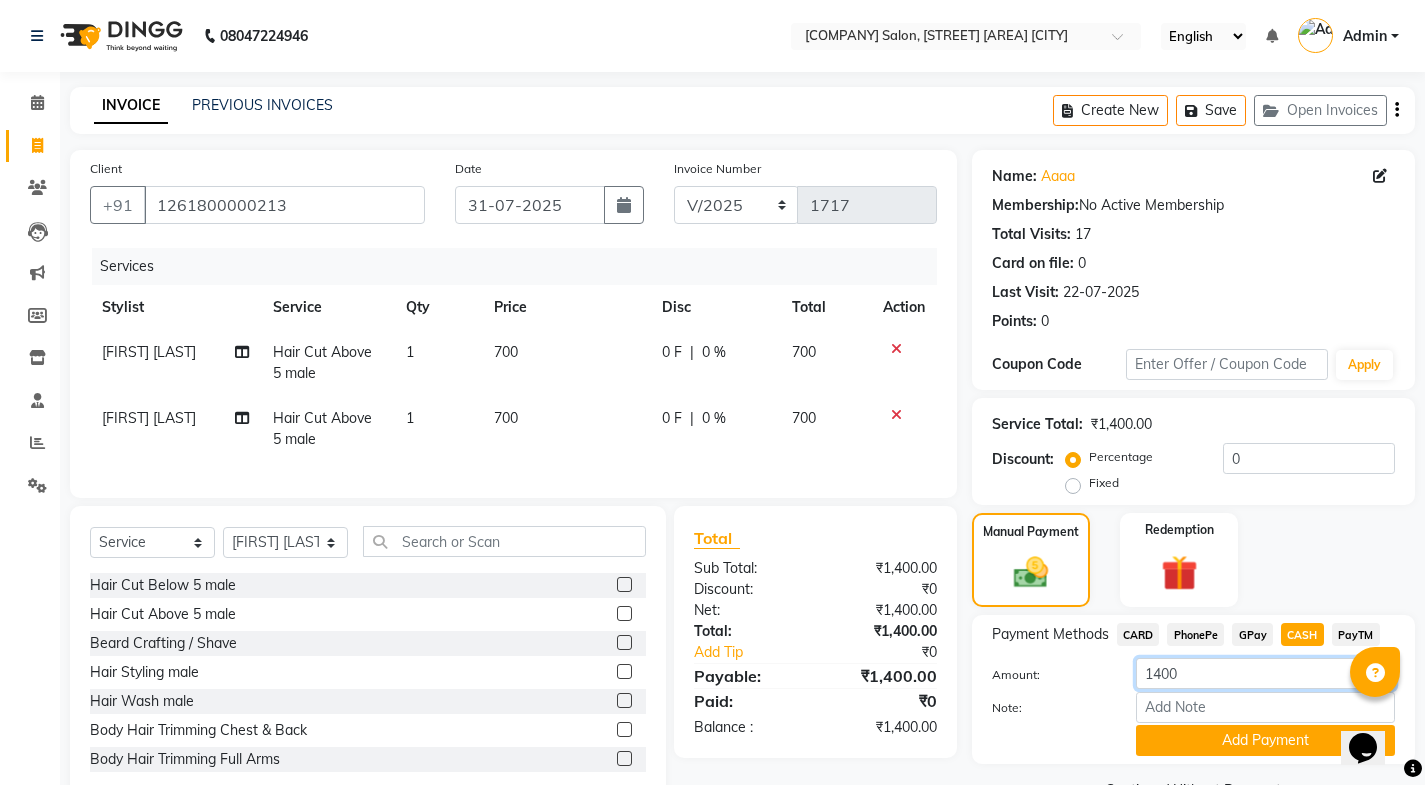 drag, startPoint x: 1207, startPoint y: 663, endPoint x: 1107, endPoint y: 673, distance: 100.49876 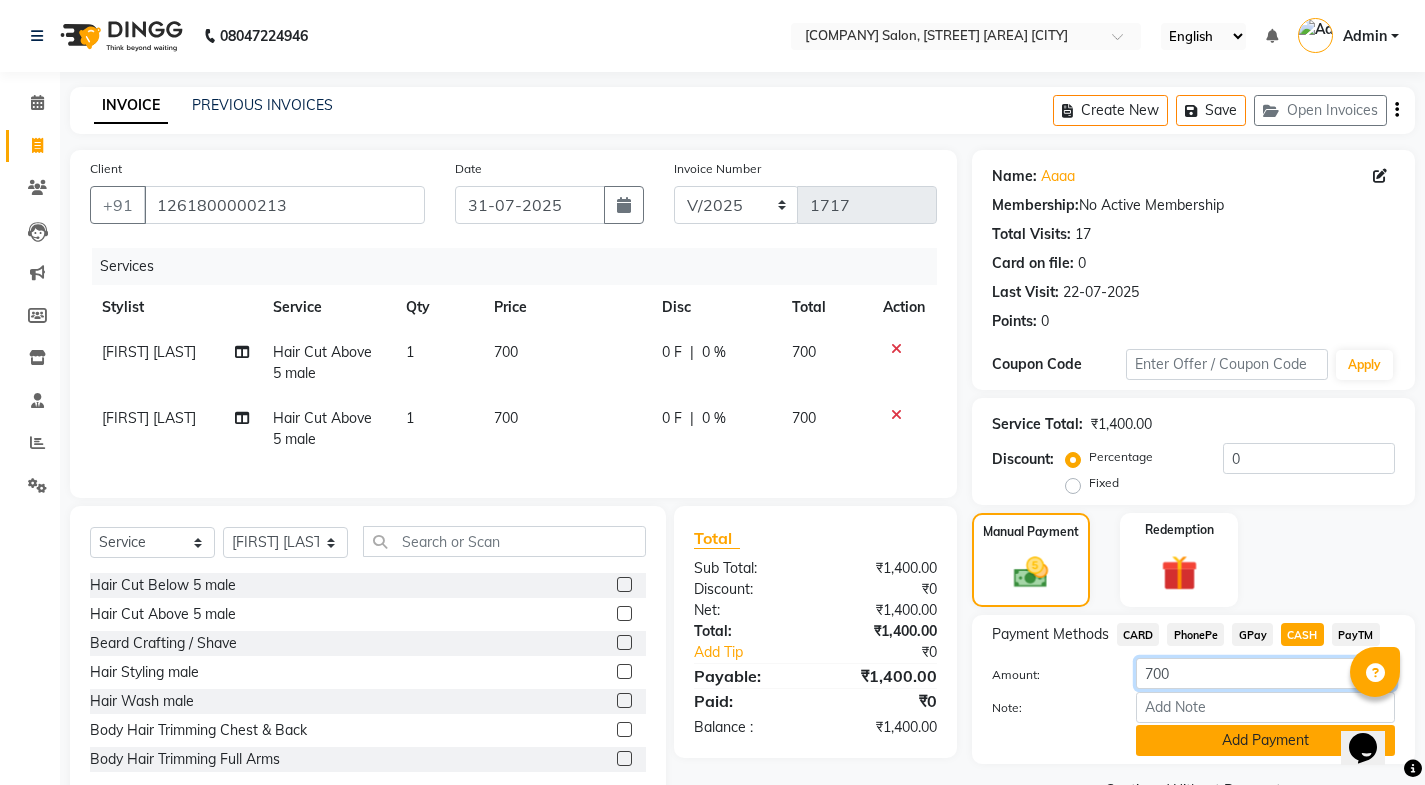 type on "700" 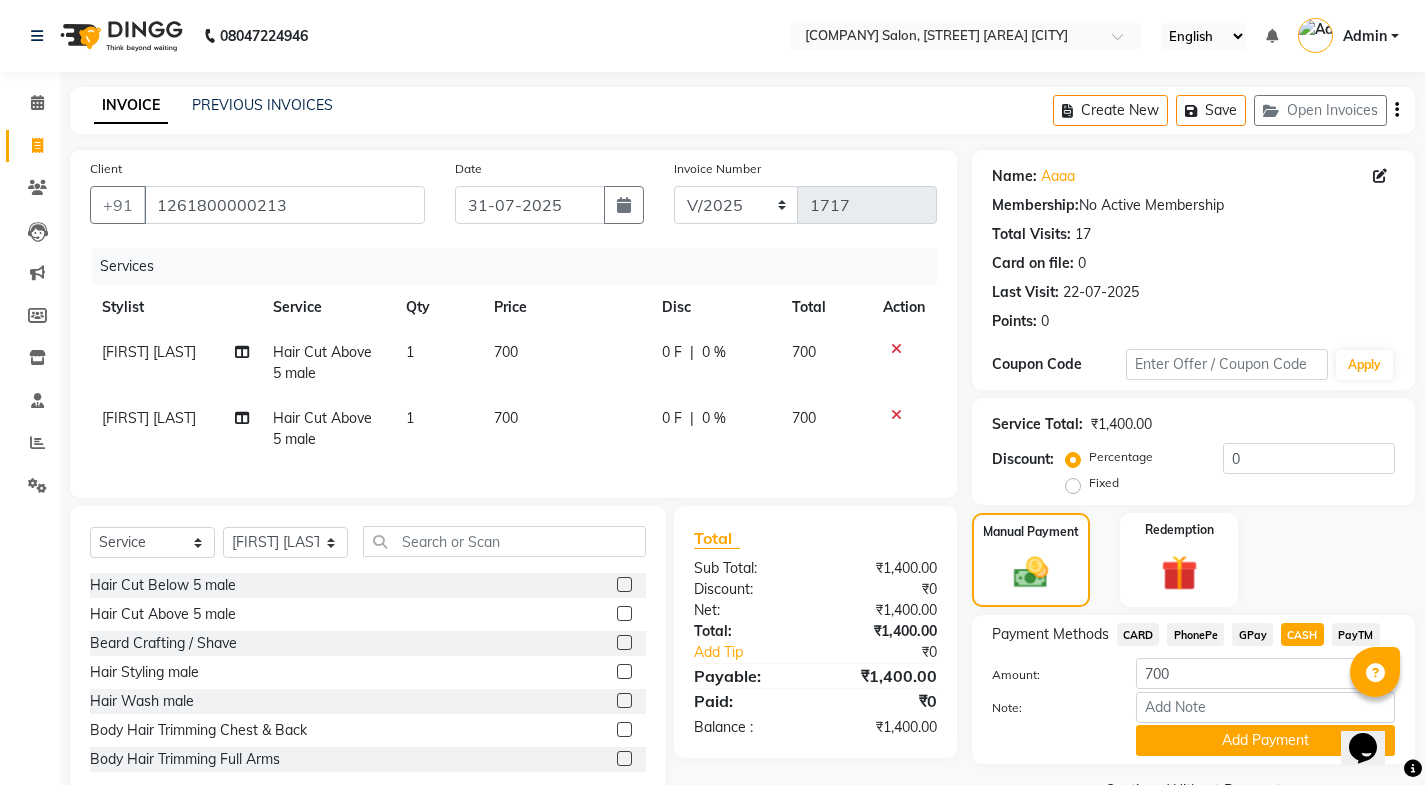 click on "Add Payment" 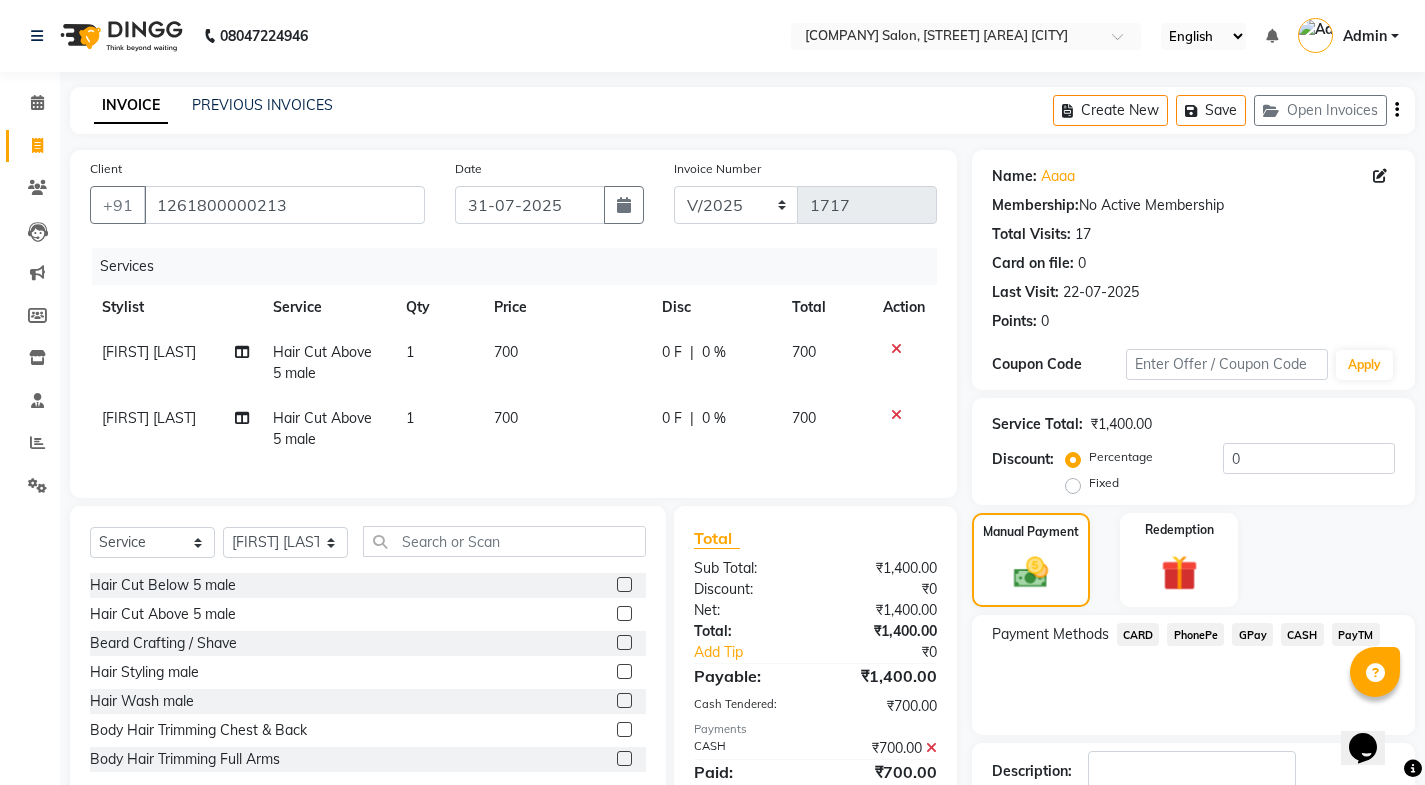 click on "PayTM" 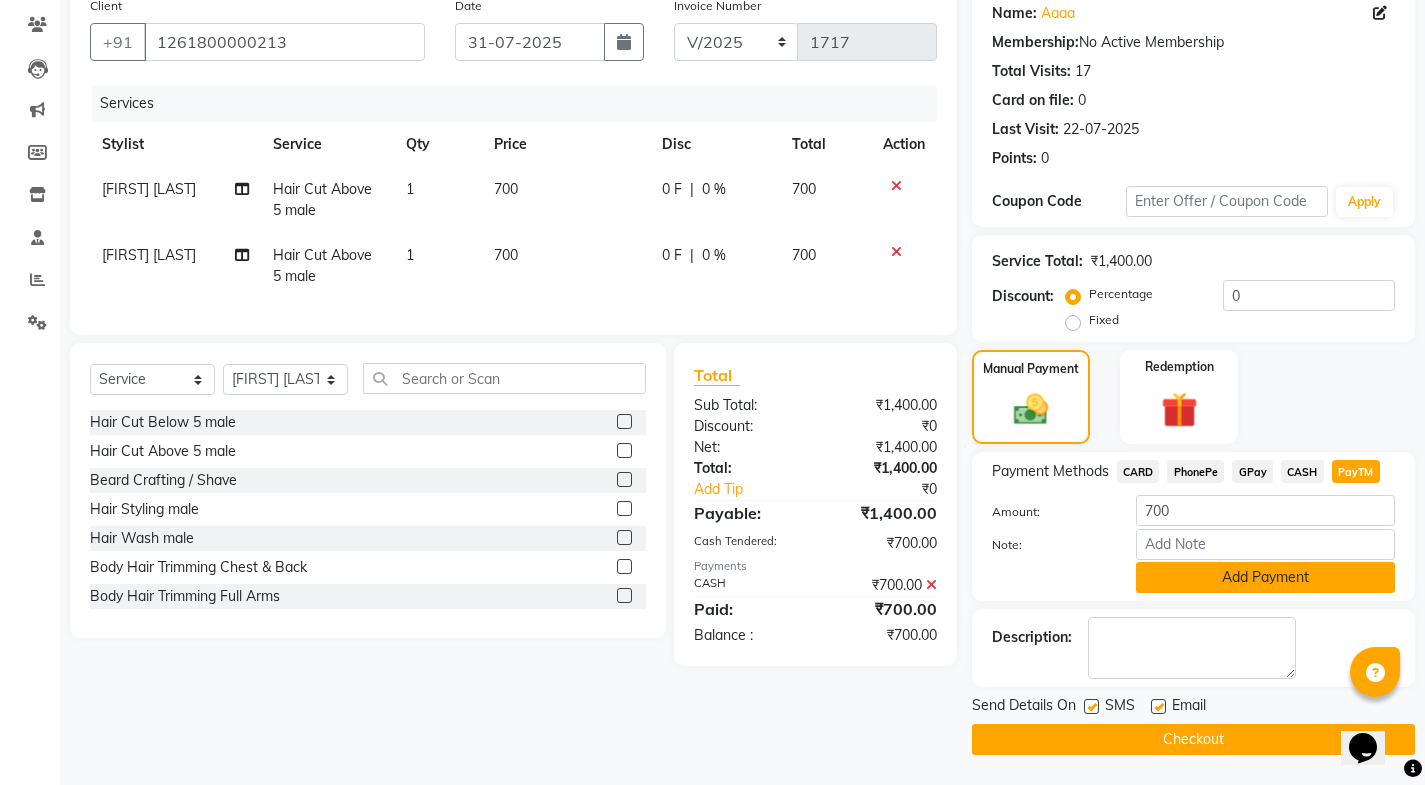 click on "Add Payment" 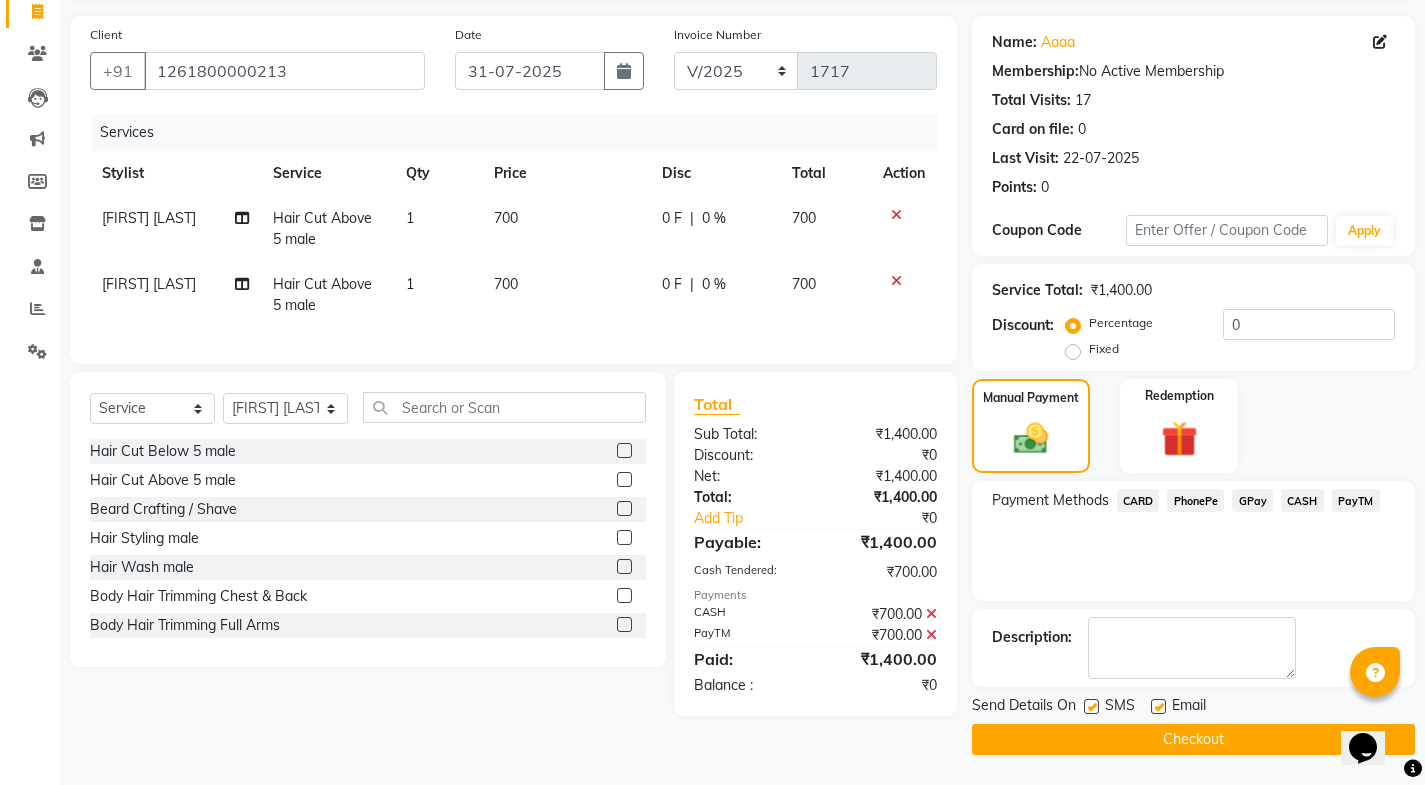 scroll, scrollTop: 134, scrollLeft: 0, axis: vertical 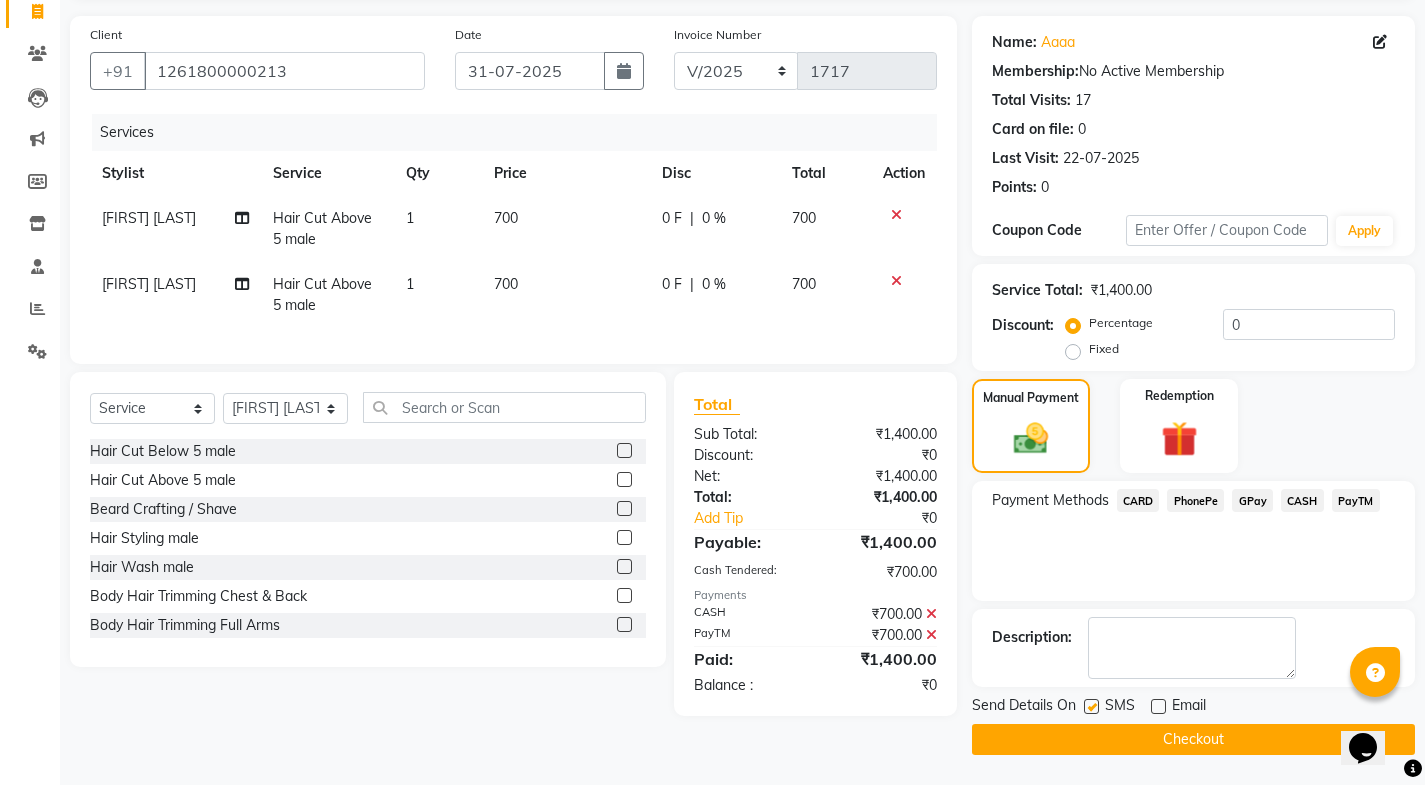click 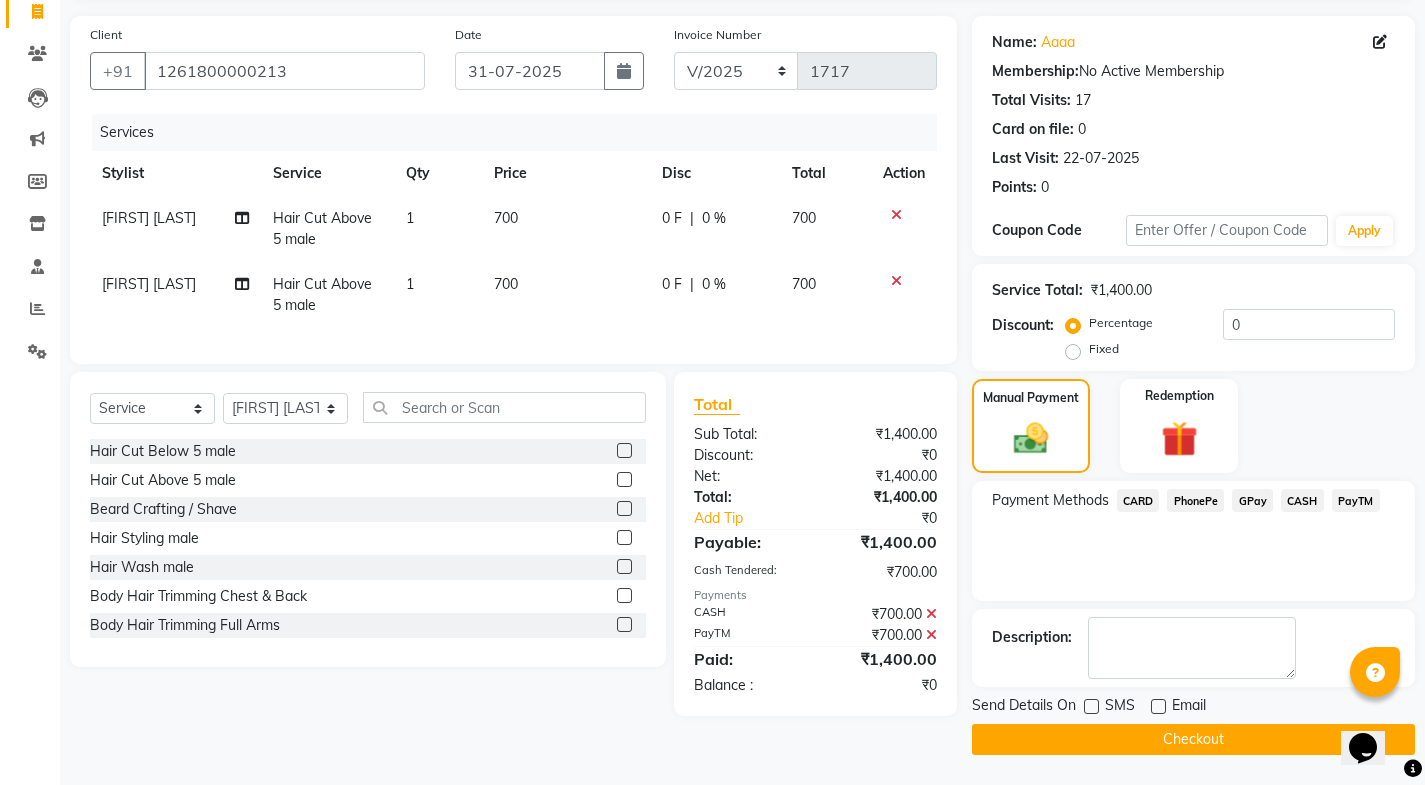 click on "Checkout" 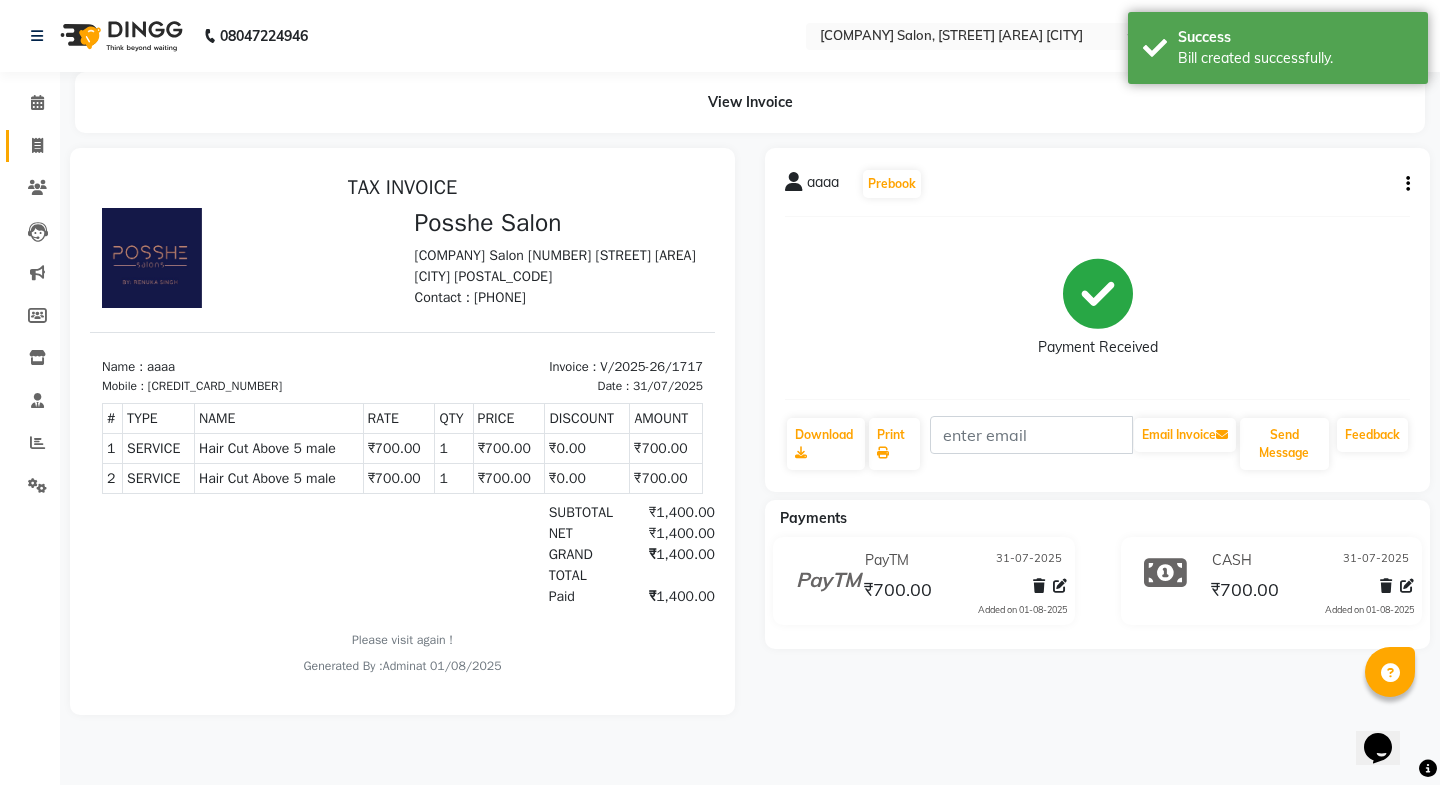 scroll, scrollTop: 0, scrollLeft: 0, axis: both 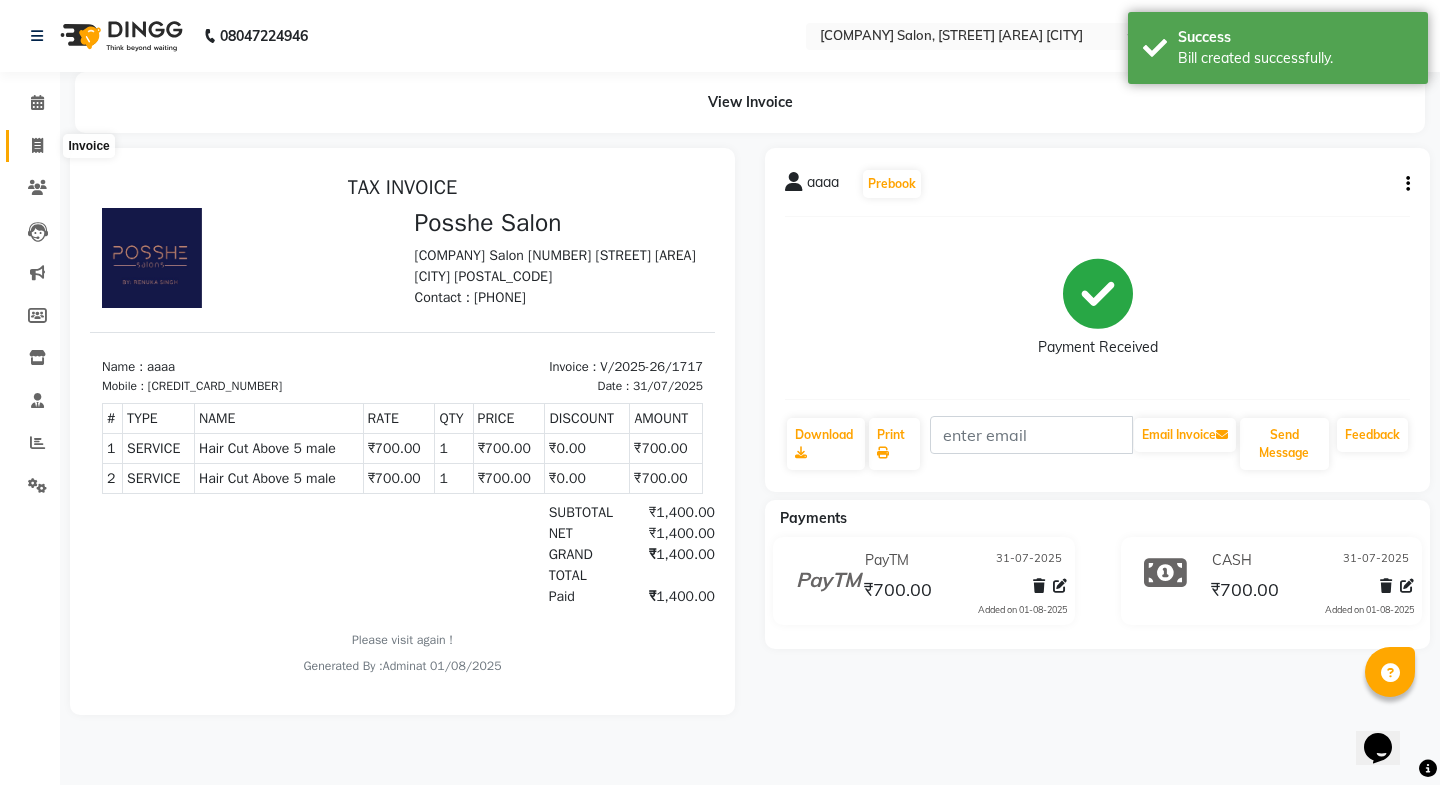 click 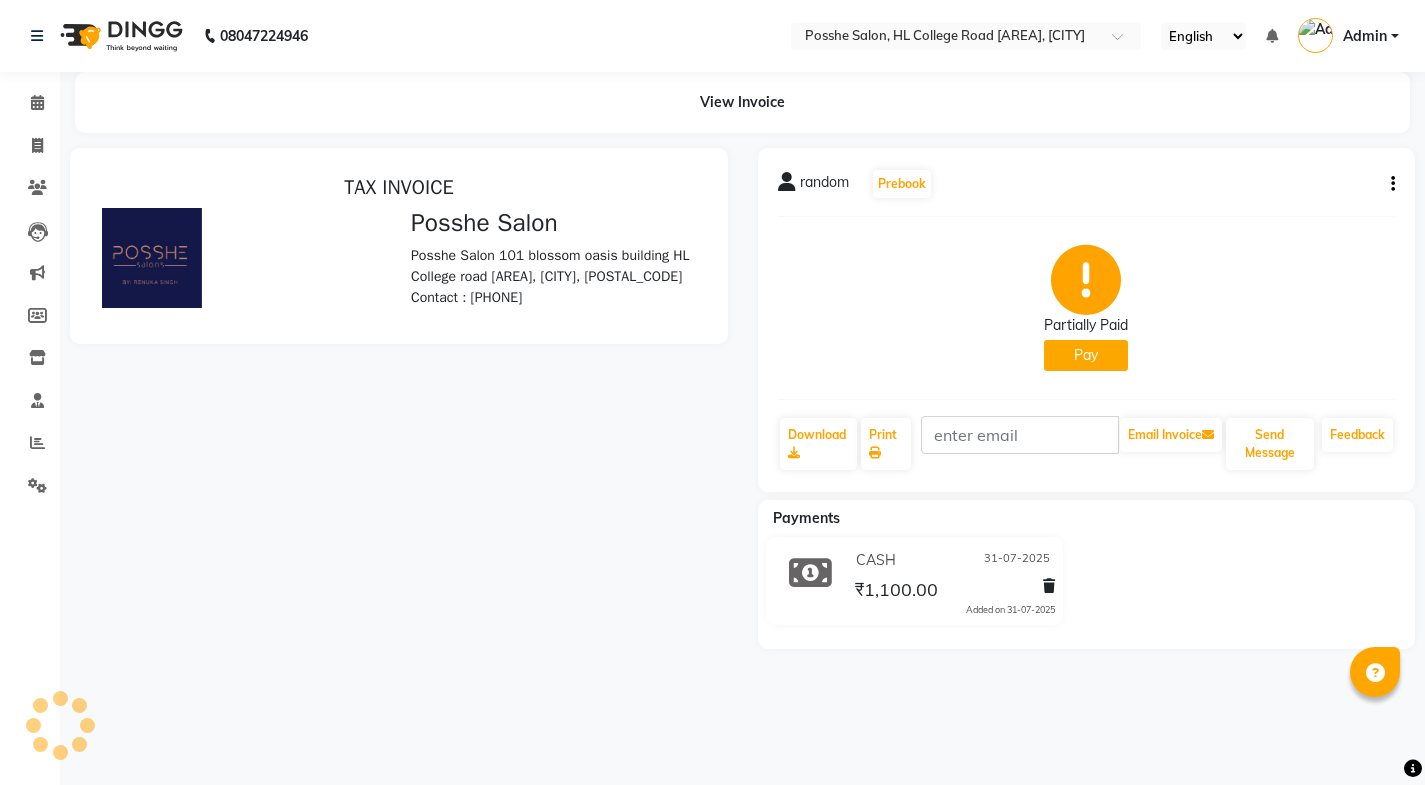 scroll, scrollTop: 0, scrollLeft: 0, axis: both 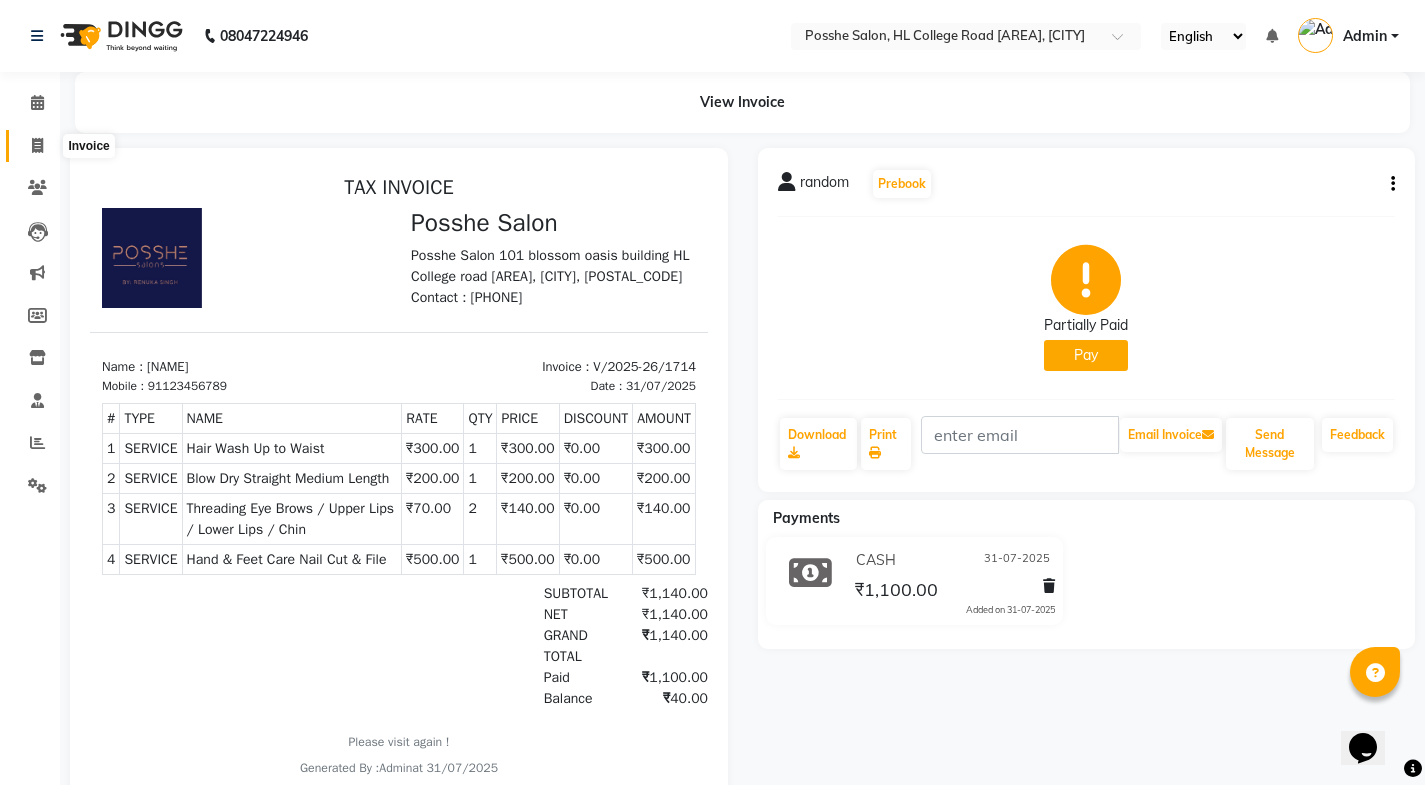 drag, startPoint x: 29, startPoint y: 150, endPoint x: 137, endPoint y: 71, distance: 133.80957 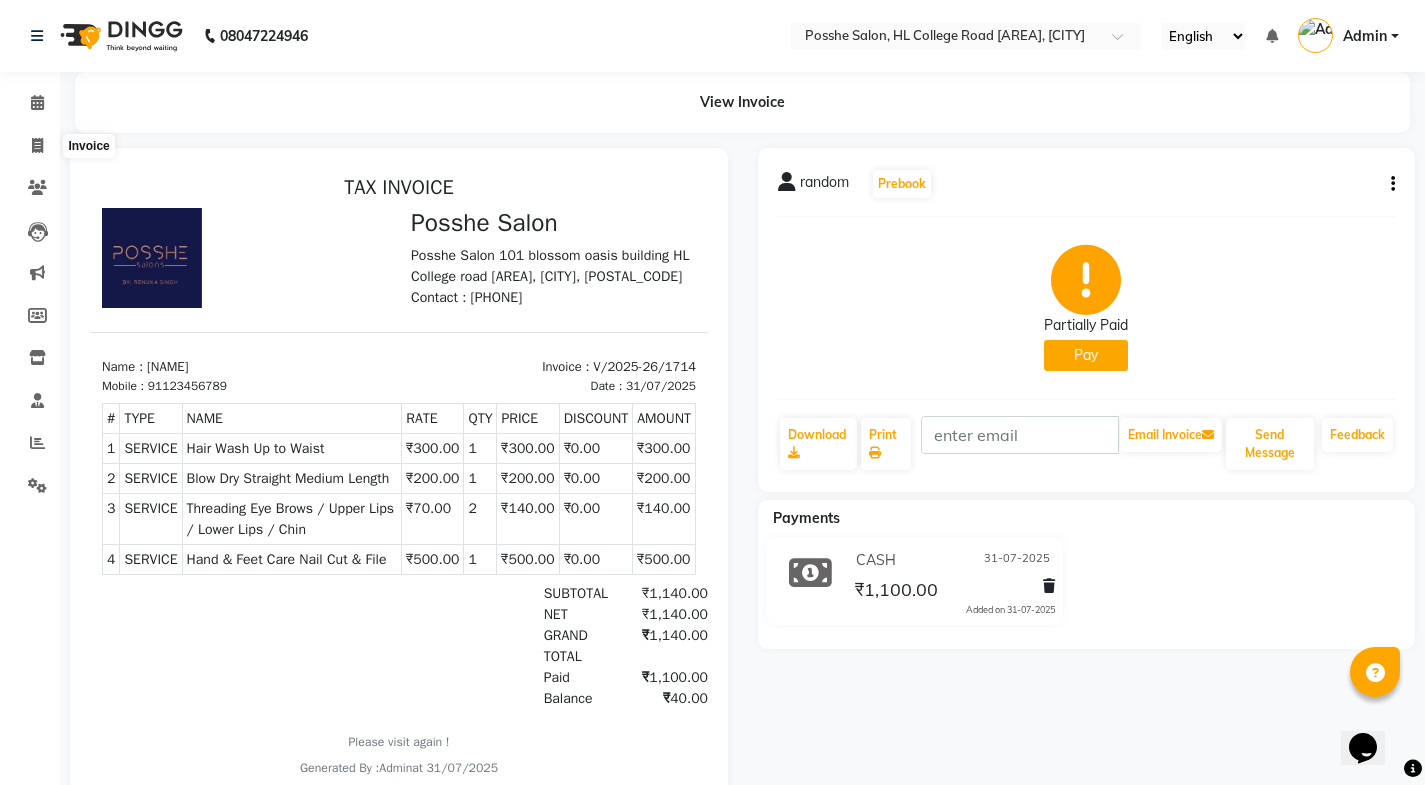 select on "service" 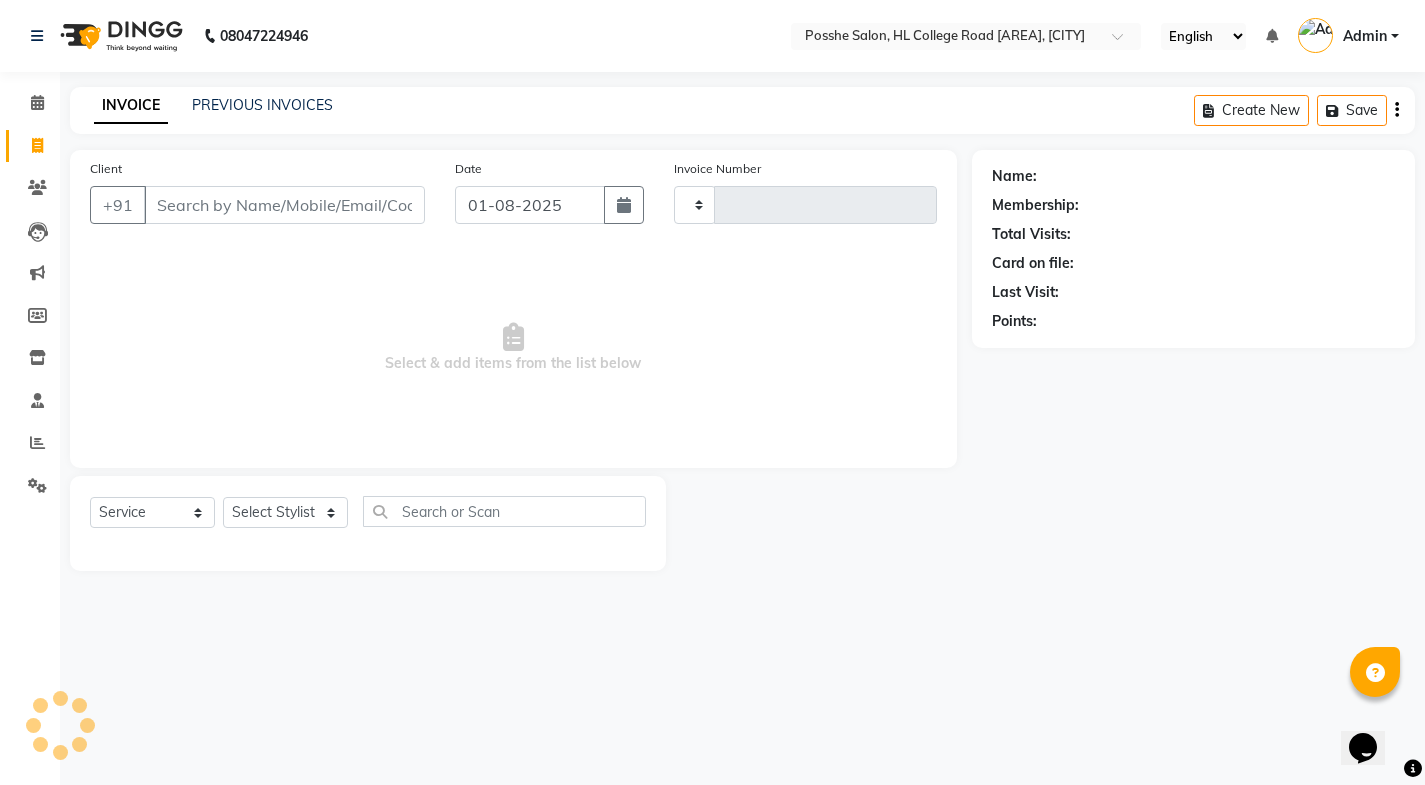 type on "1718" 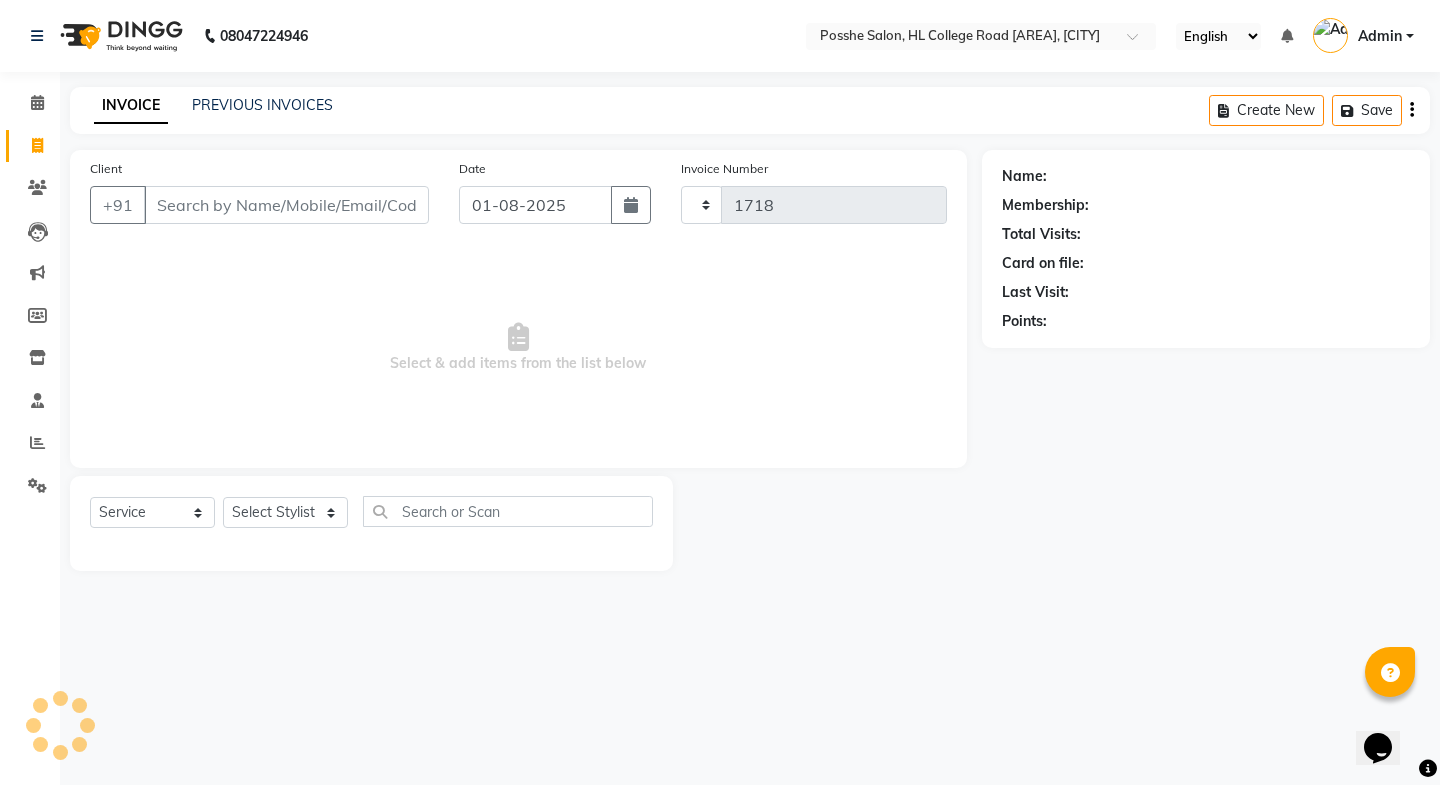 select on "6052" 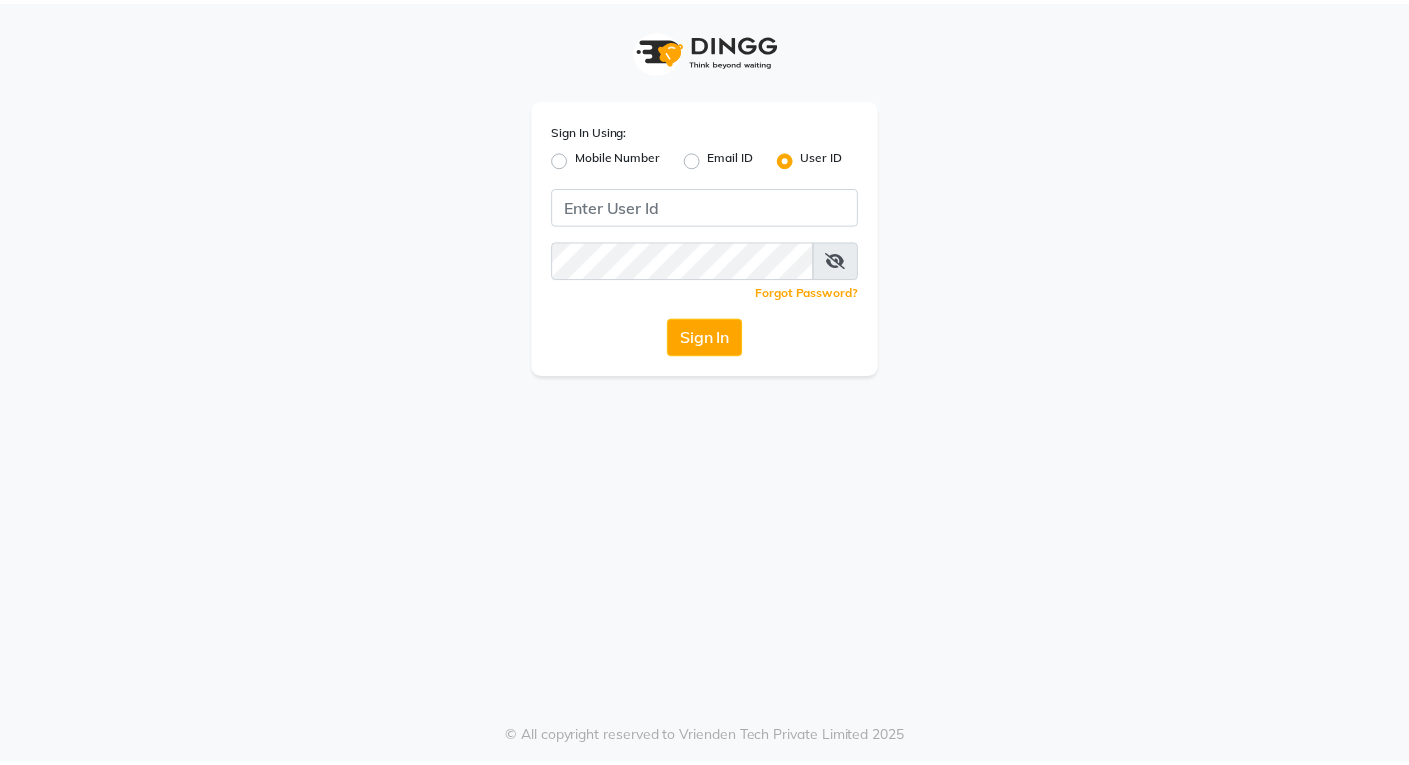 scroll, scrollTop: 0, scrollLeft: 0, axis: both 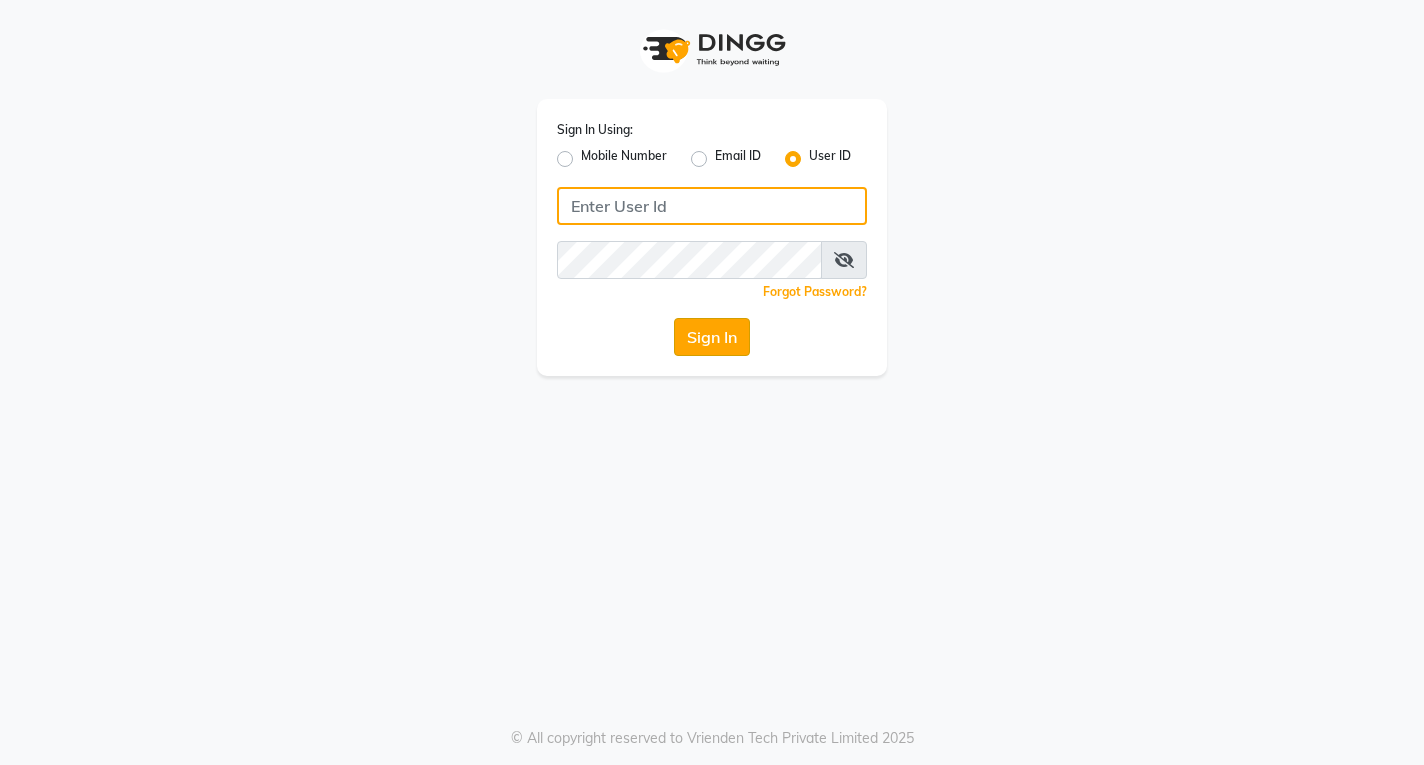 type on "posshe123" 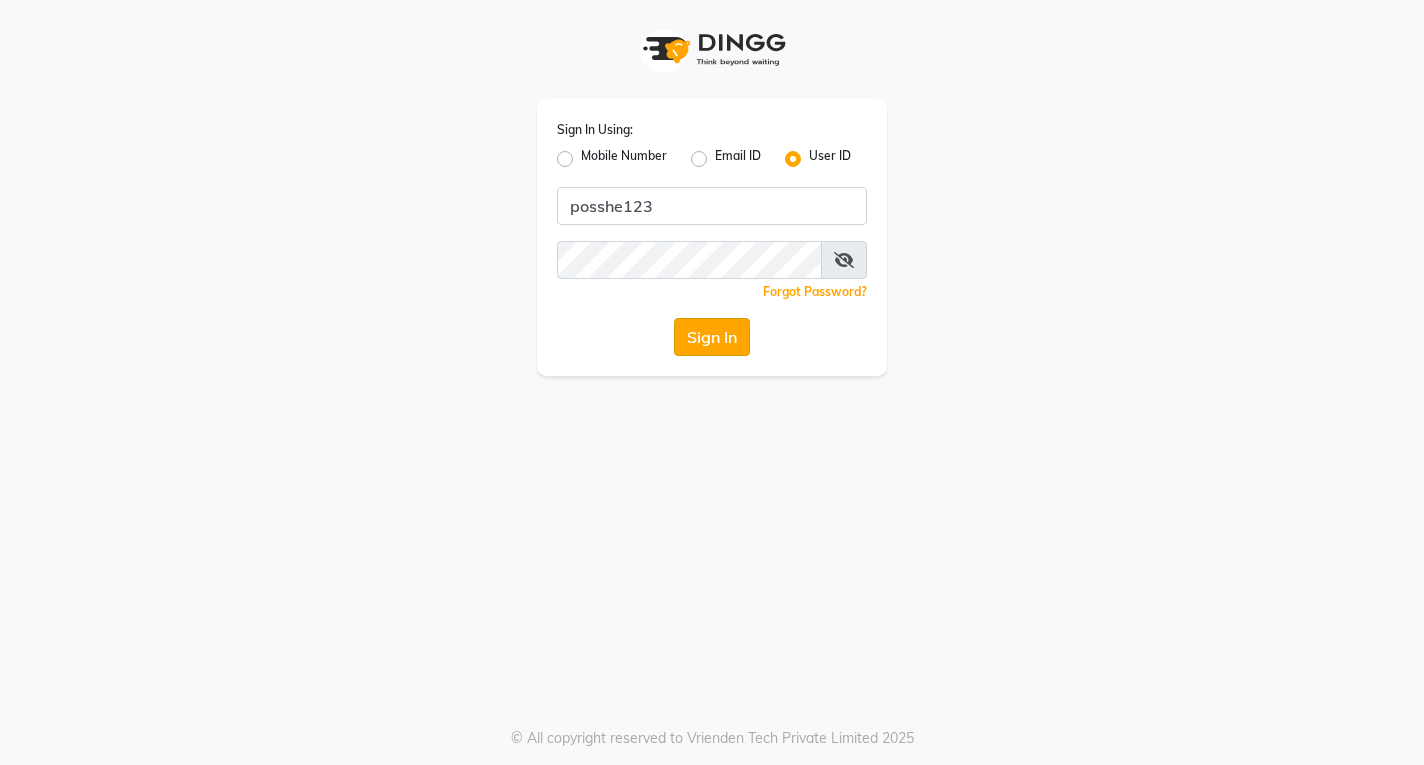 click on "Sign In" 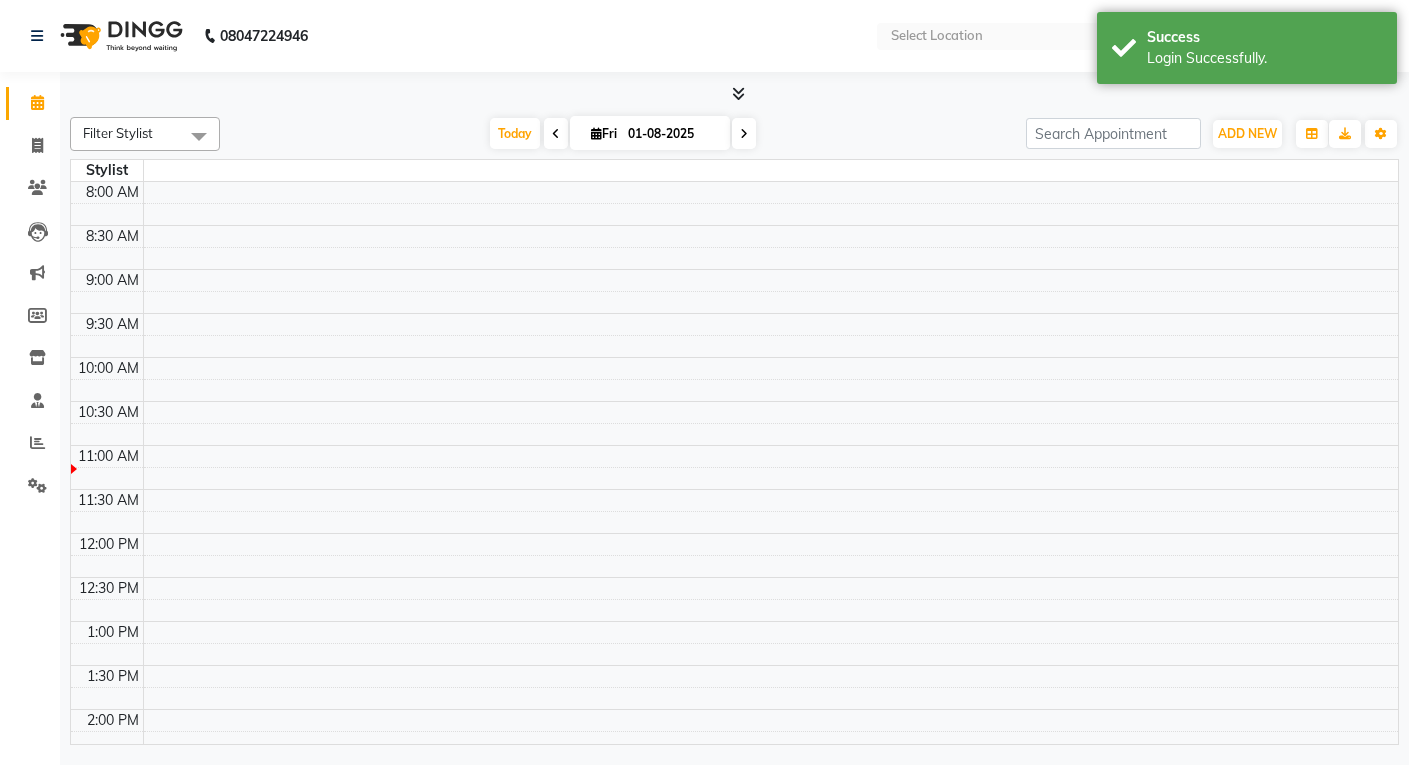 select on "en" 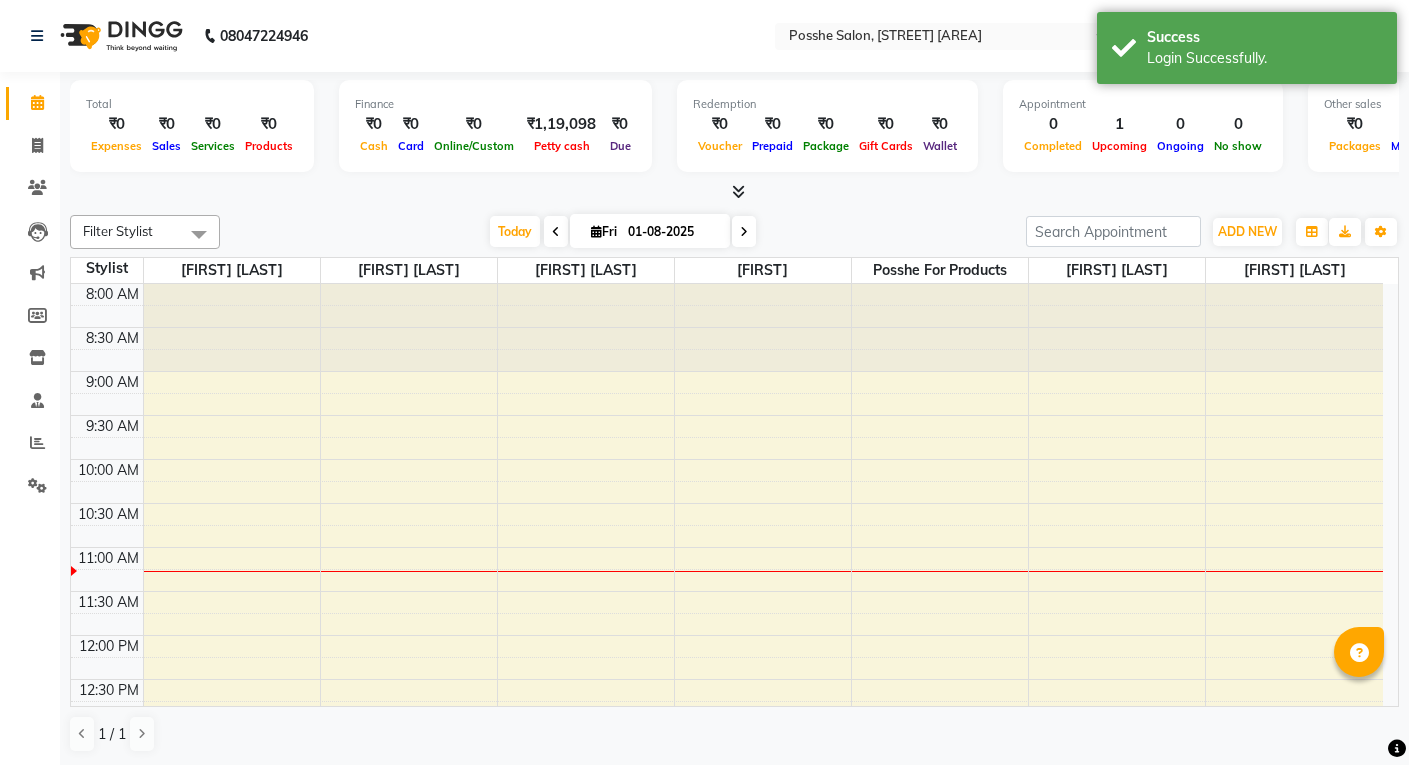 scroll, scrollTop: 0, scrollLeft: 0, axis: both 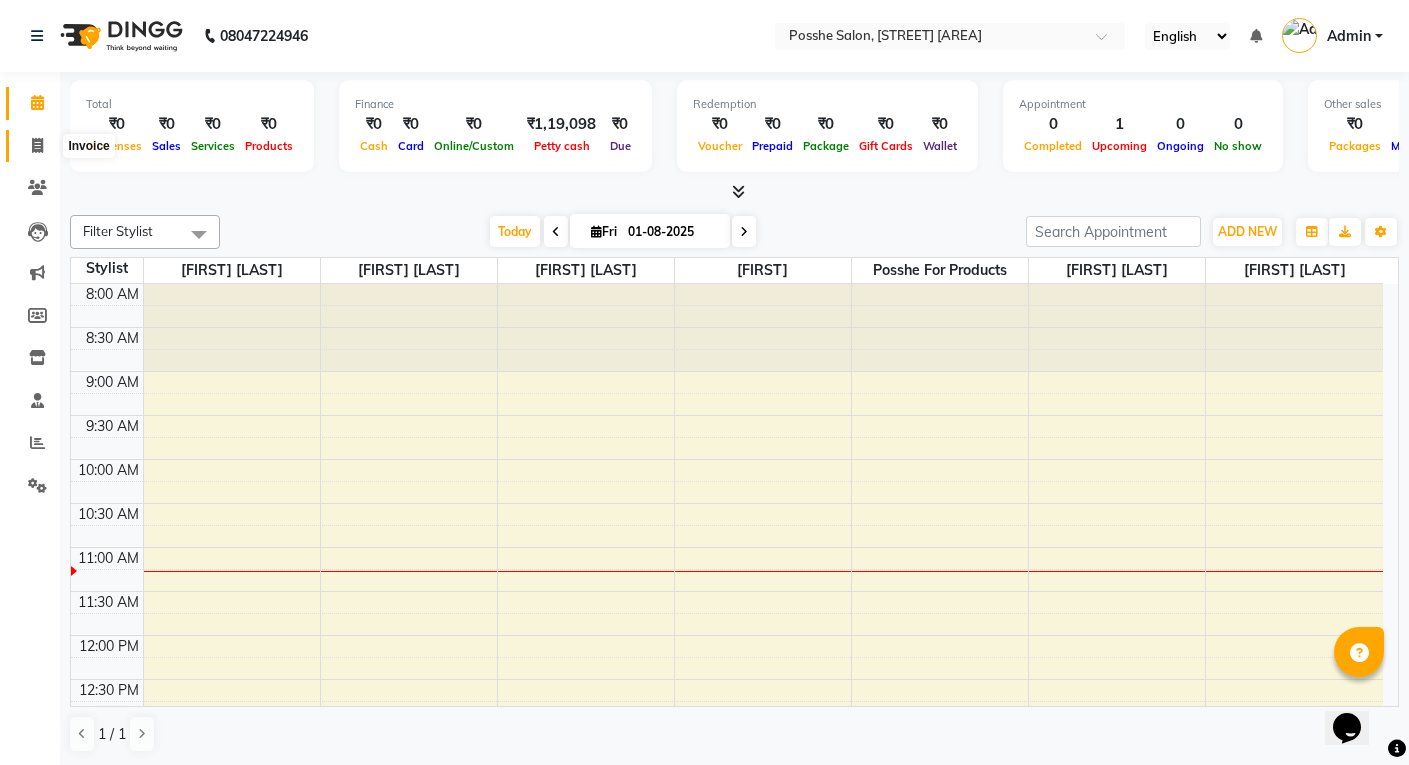 click 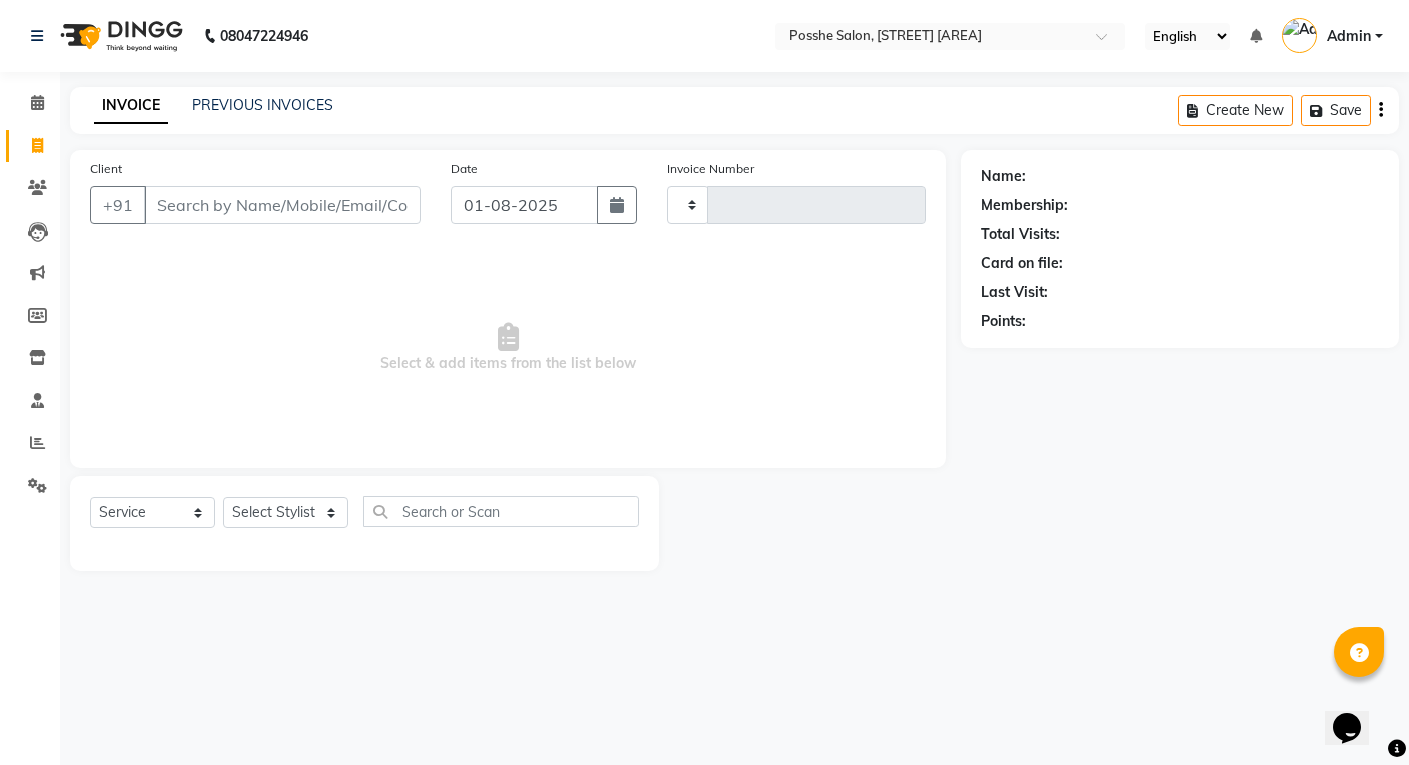 type on "1718" 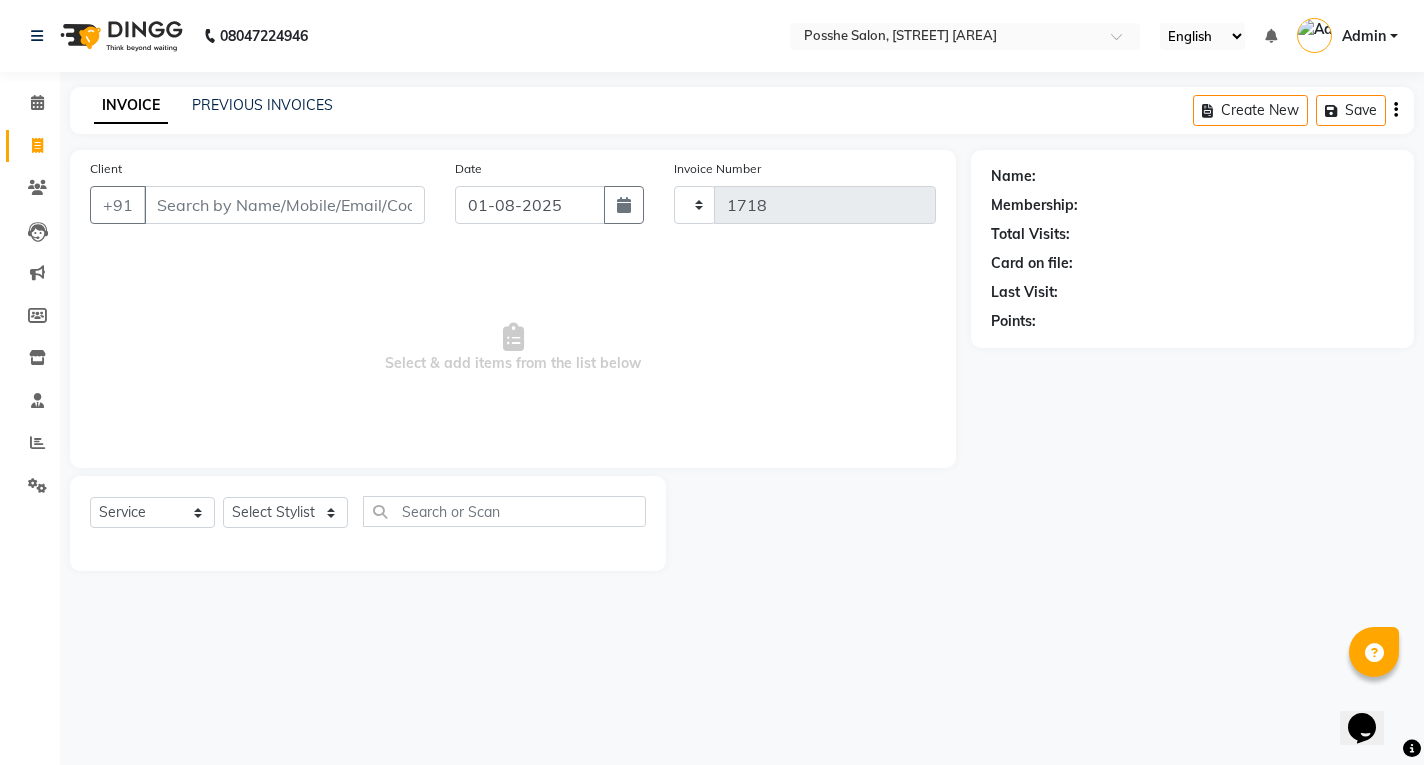 select on "6052" 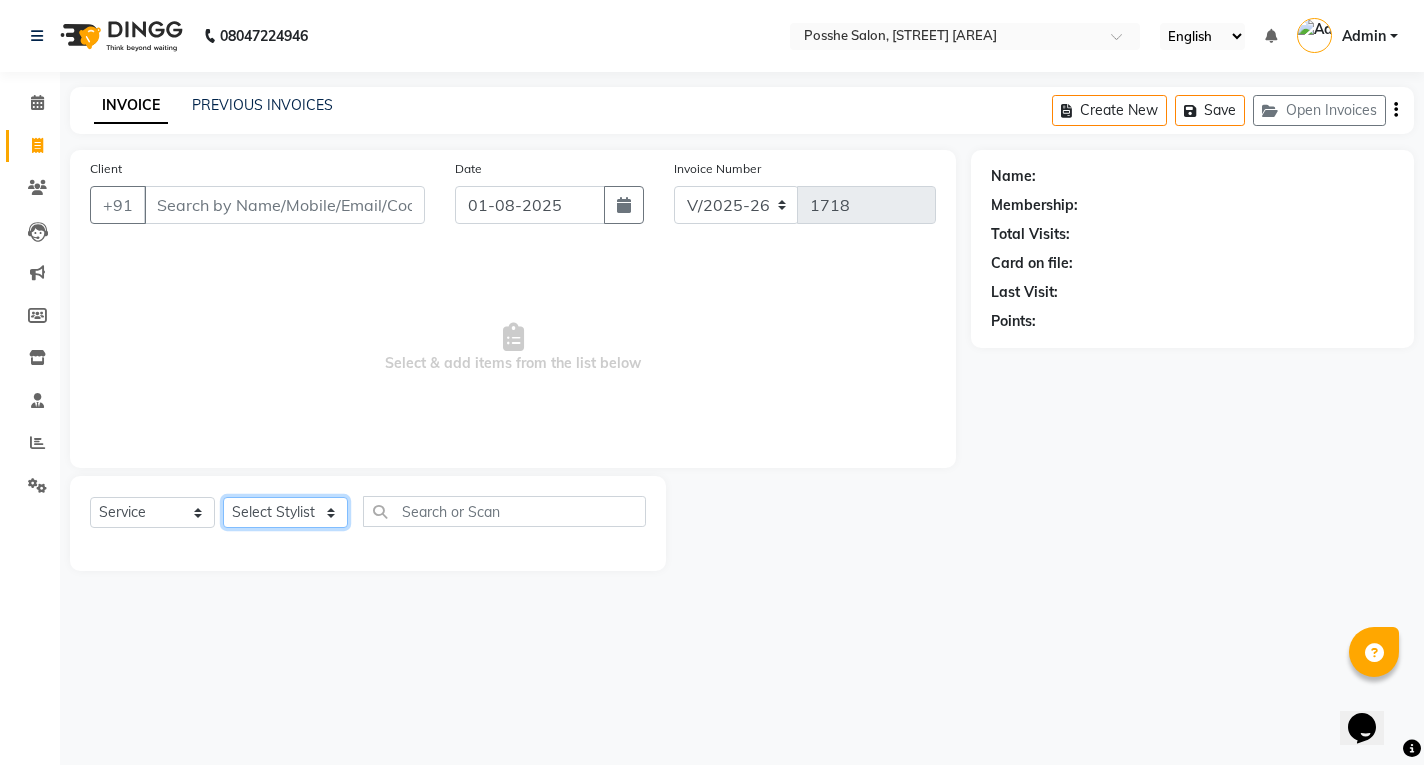 click on "Select Stylist Faheem Salmani Kajal Mali Kamal Chand Posshe for products Rajesh simran bhatiya Sonu Verma" 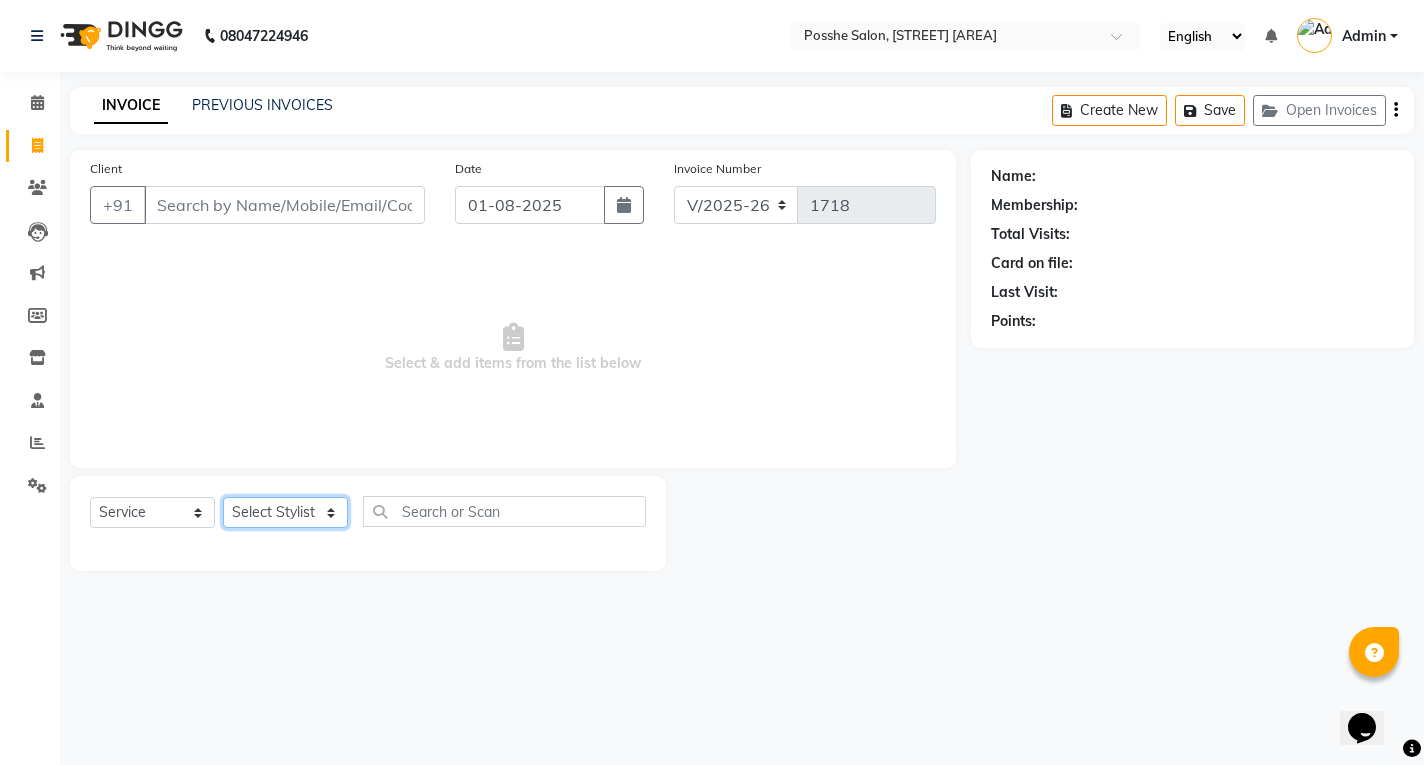 select on "43692" 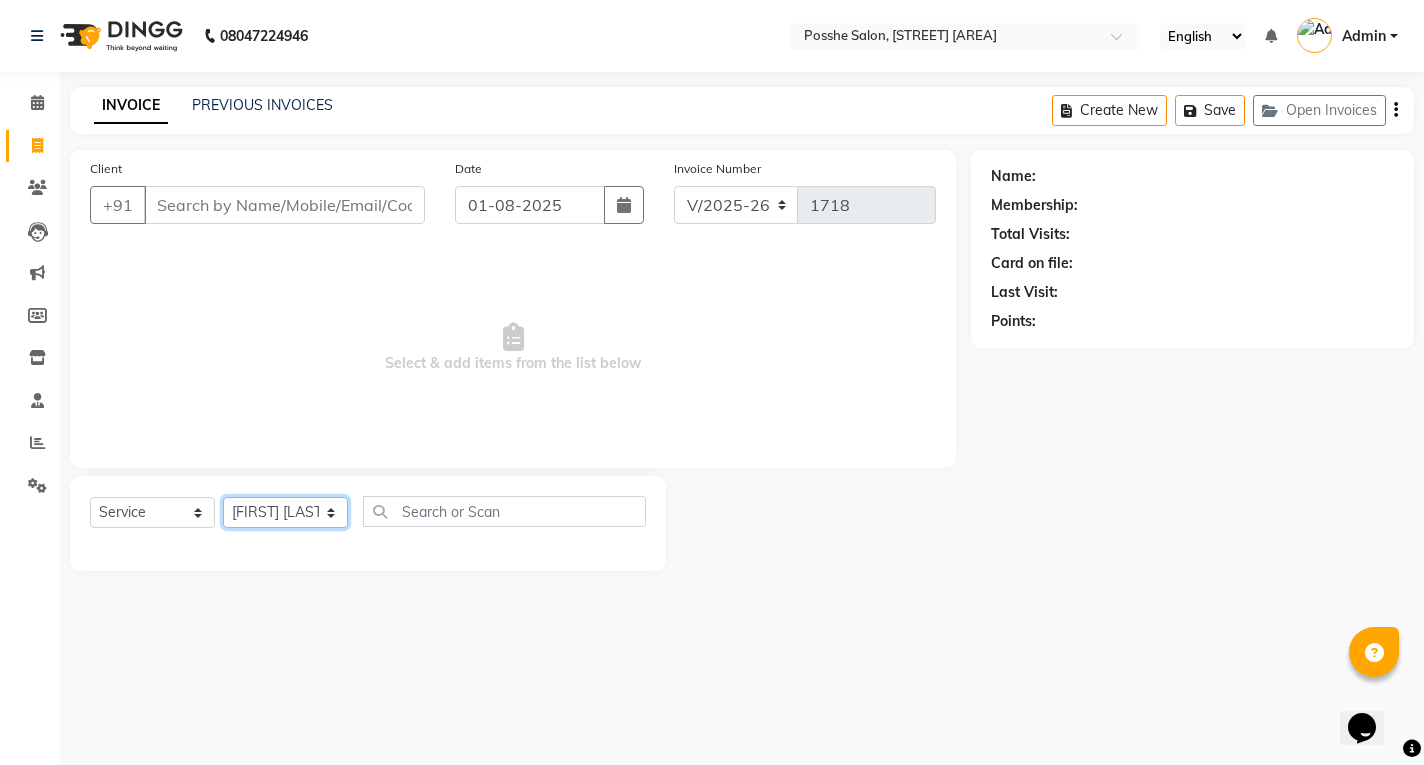 click on "Select Stylist Faheem Salmani Kajal Mali Kamal Chand Posshe for products Rajesh simran bhatiya Sonu Verma" 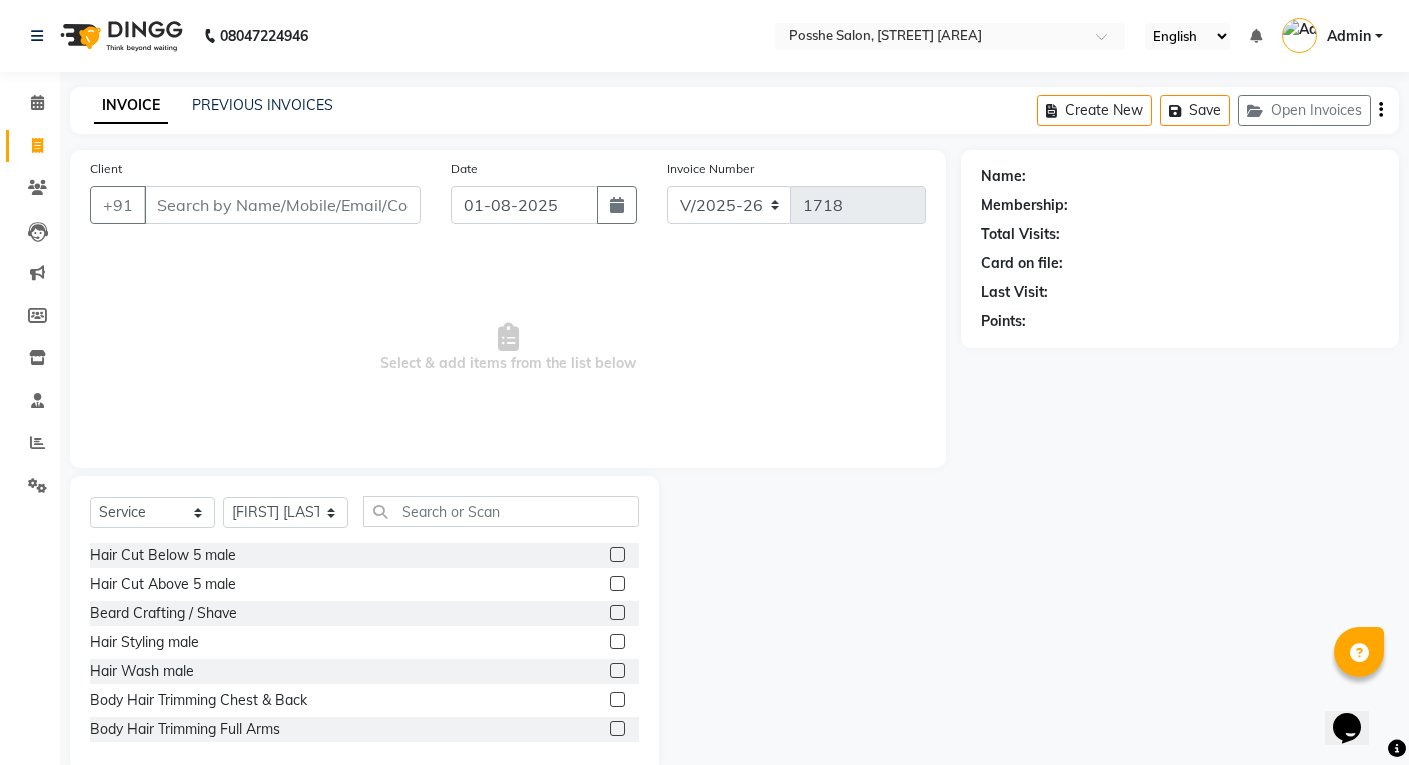 click 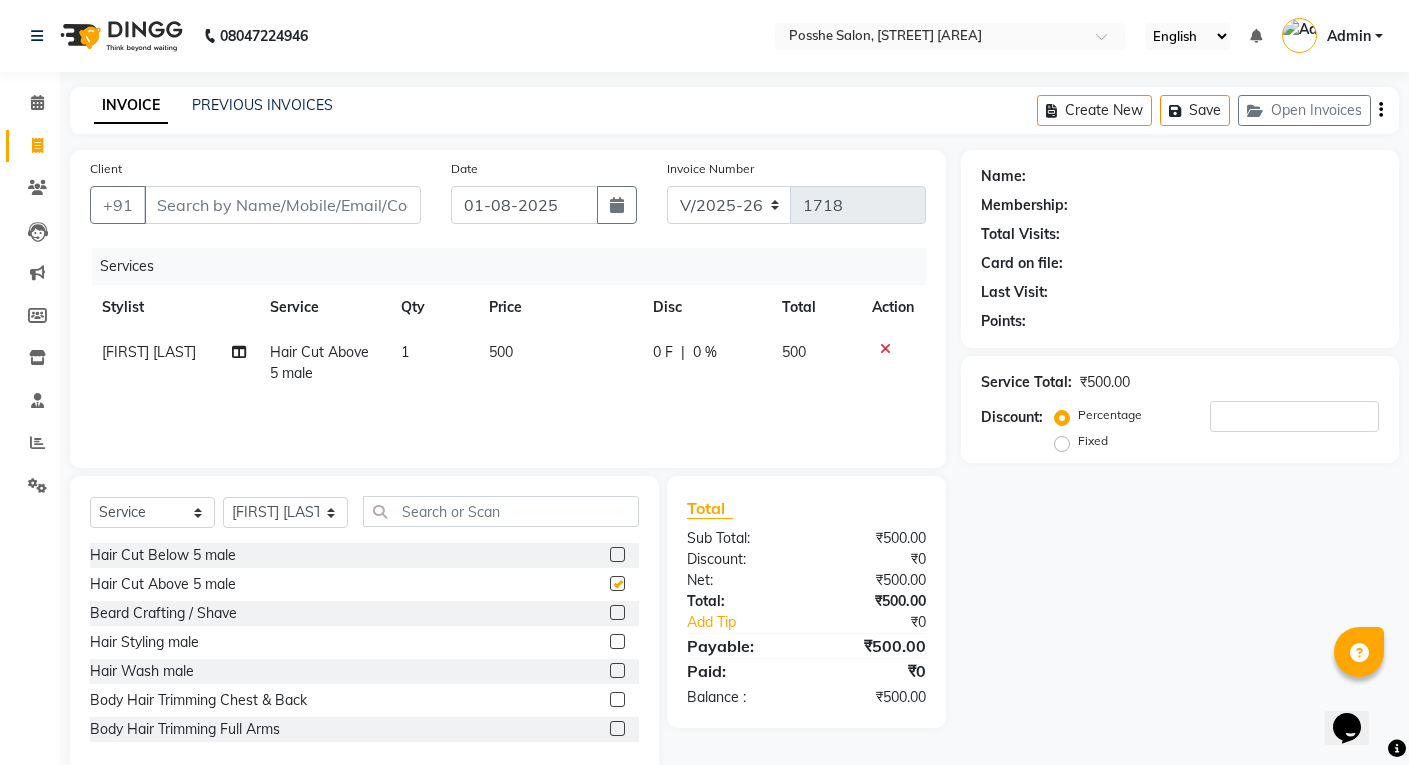 checkbox on "false" 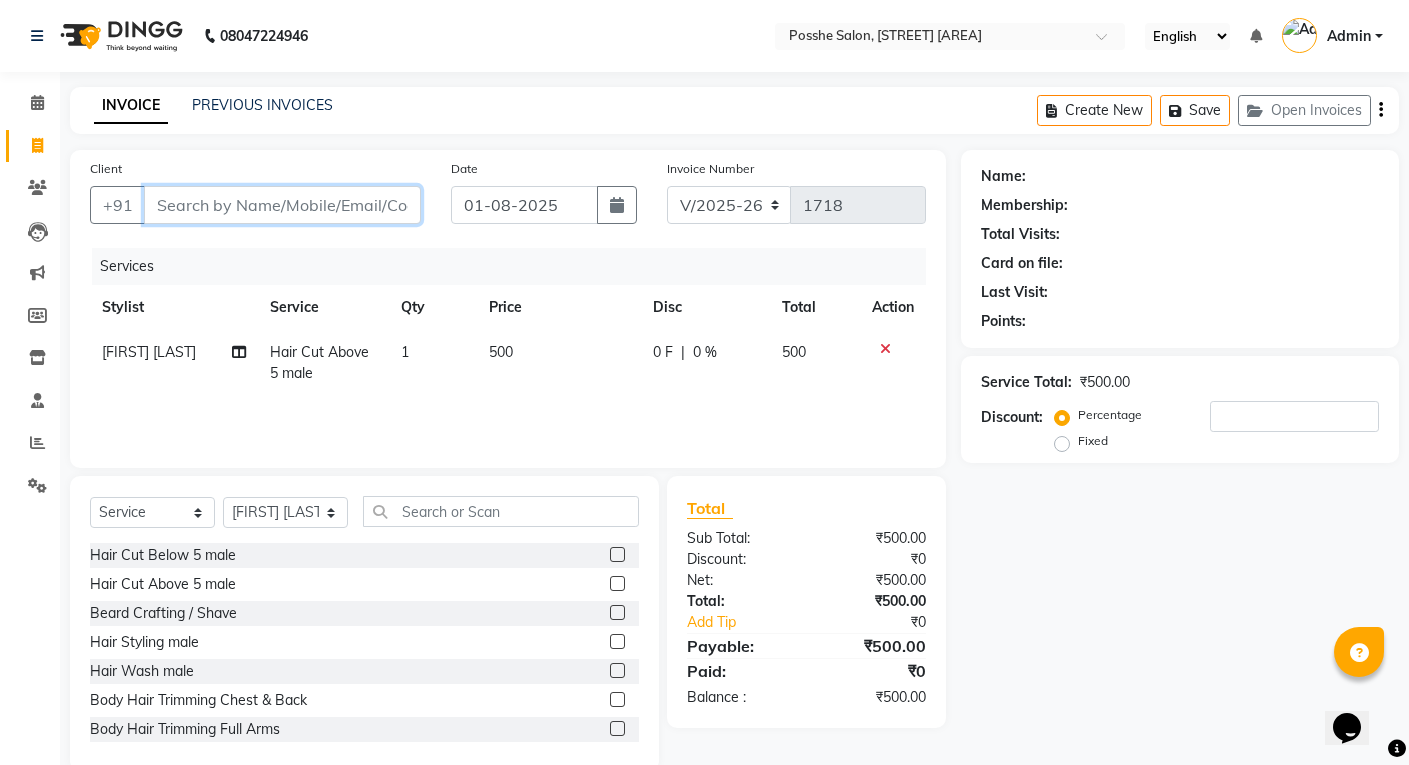 click on "Client" at bounding box center (282, 205) 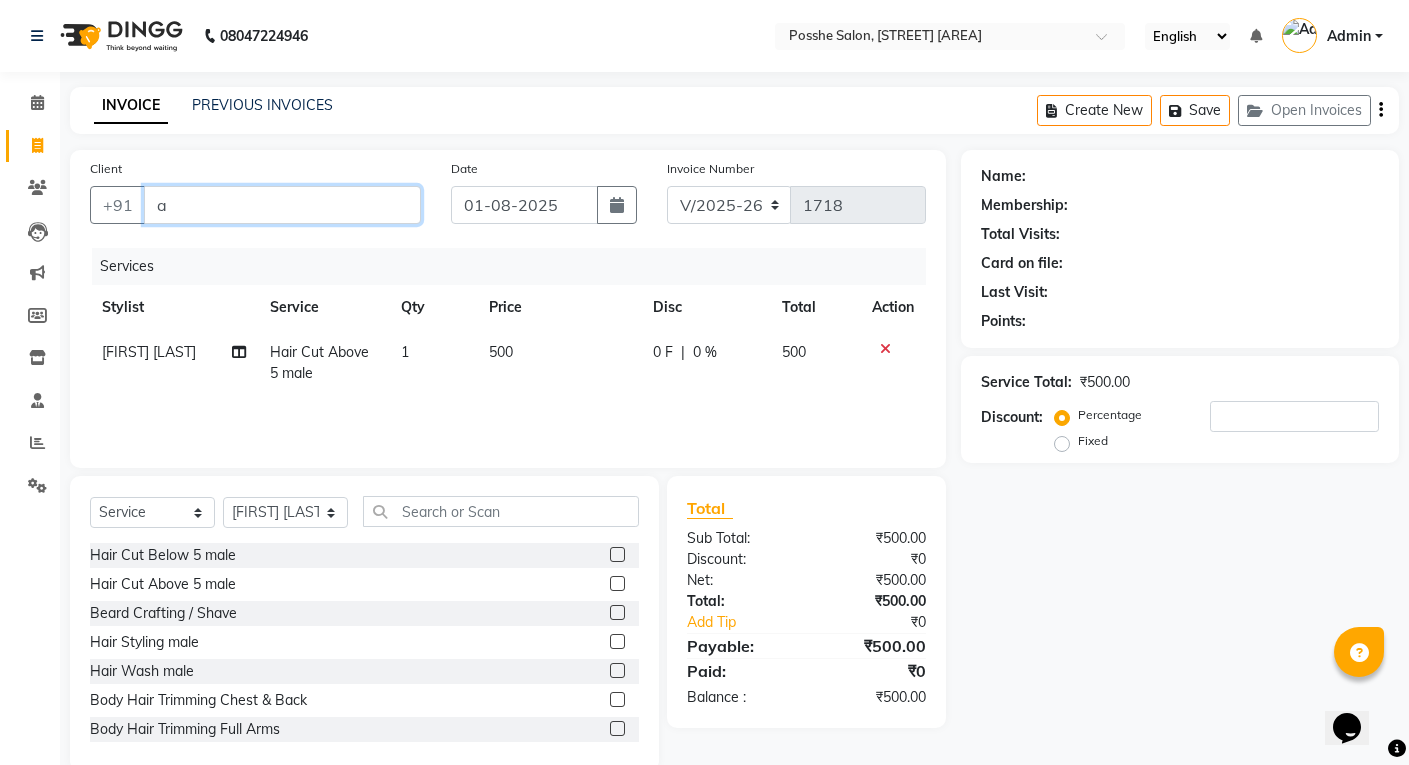 type on "0" 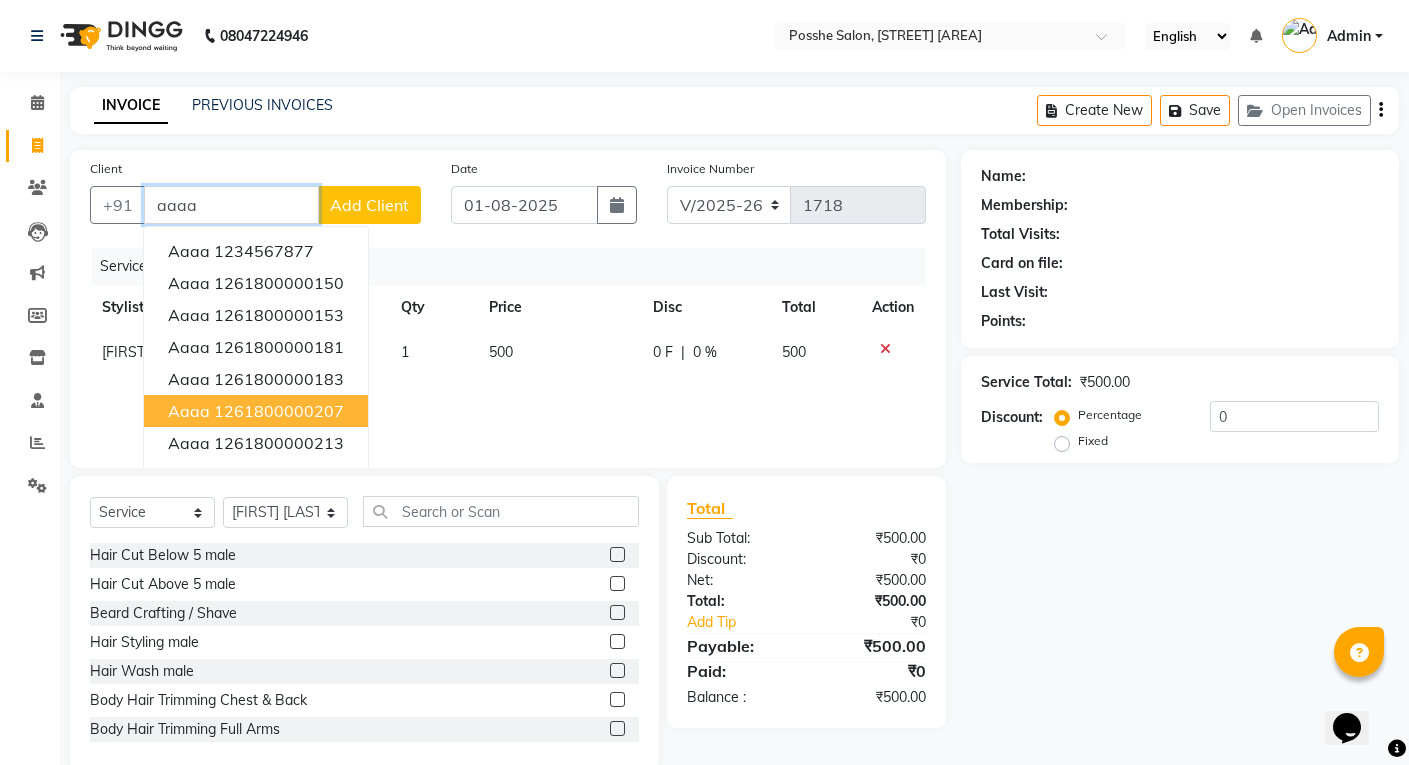 click on "aaaa" at bounding box center [189, 411] 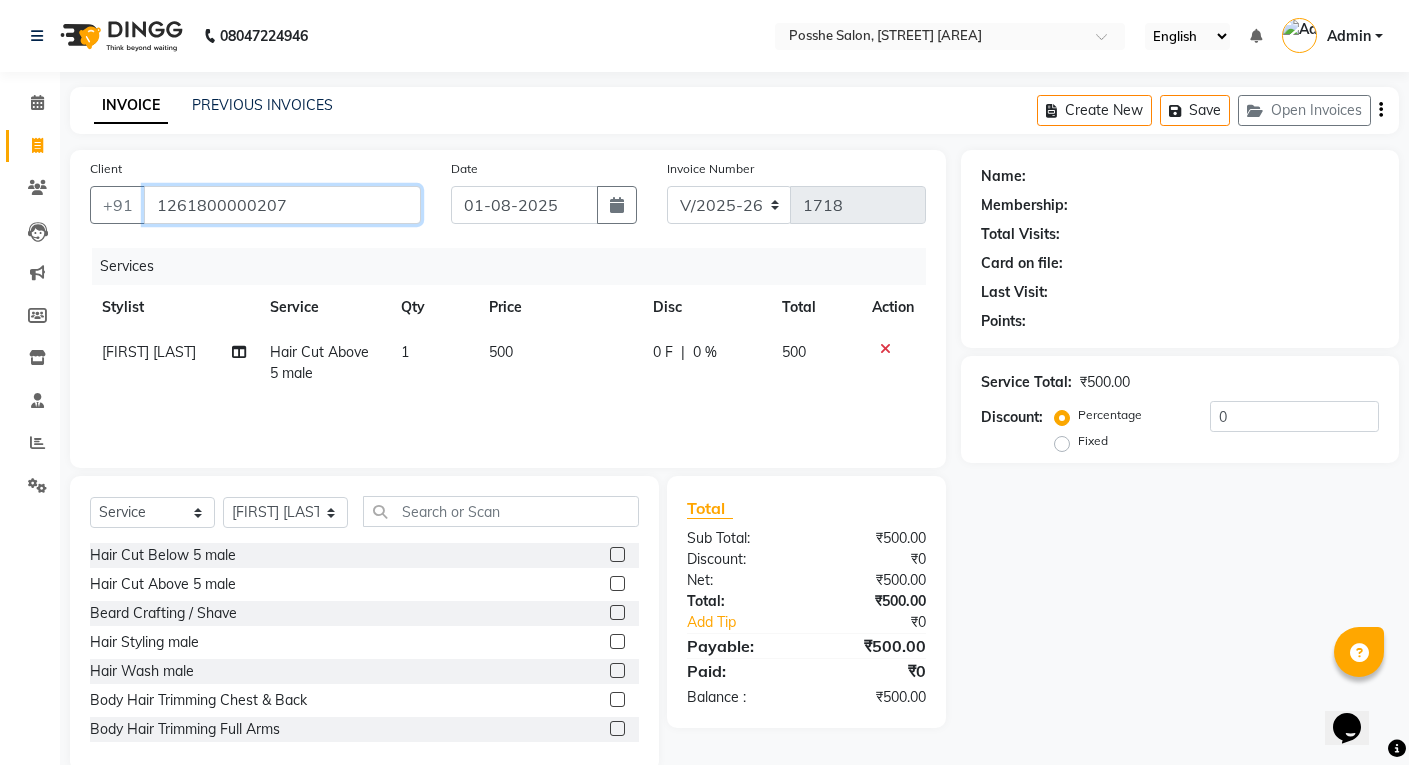 type on "1261800000207" 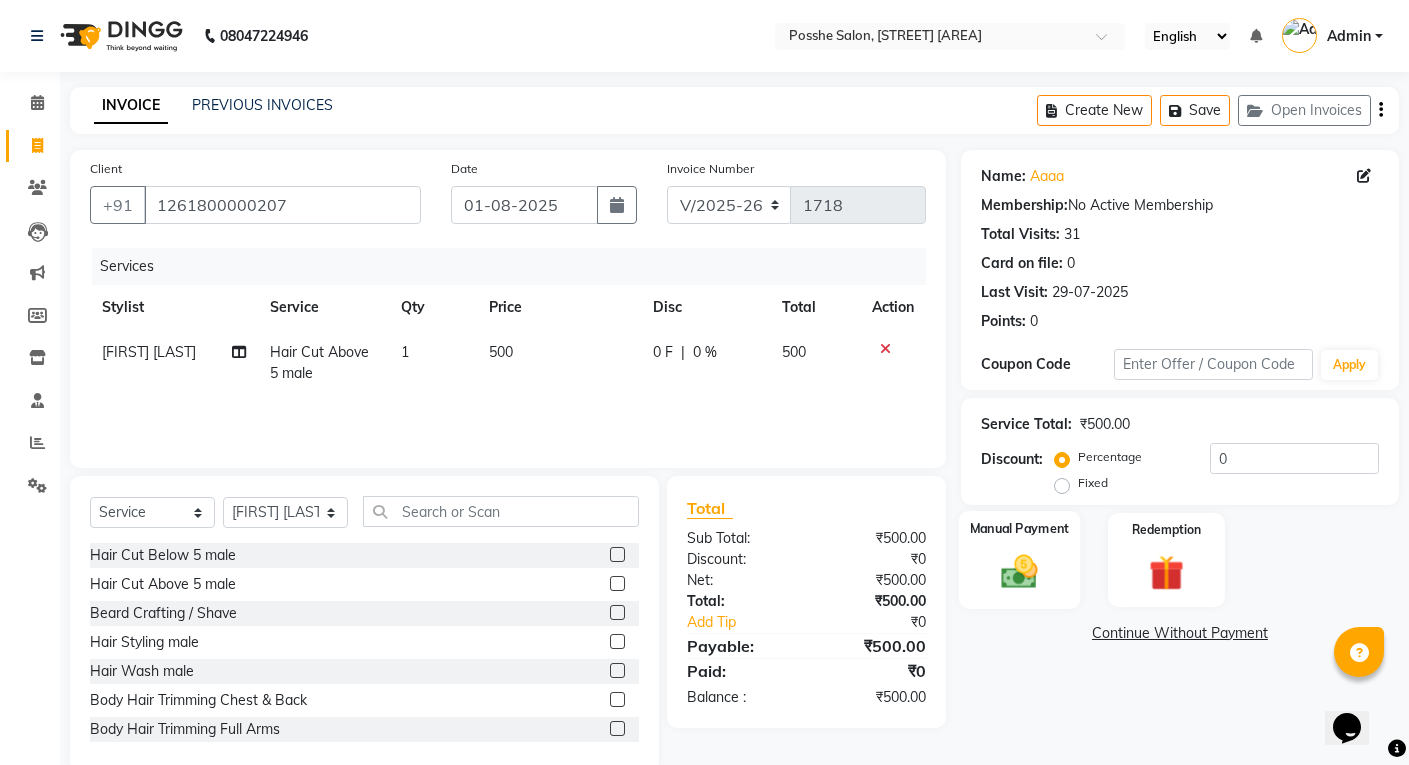 click on "Manual Payment" 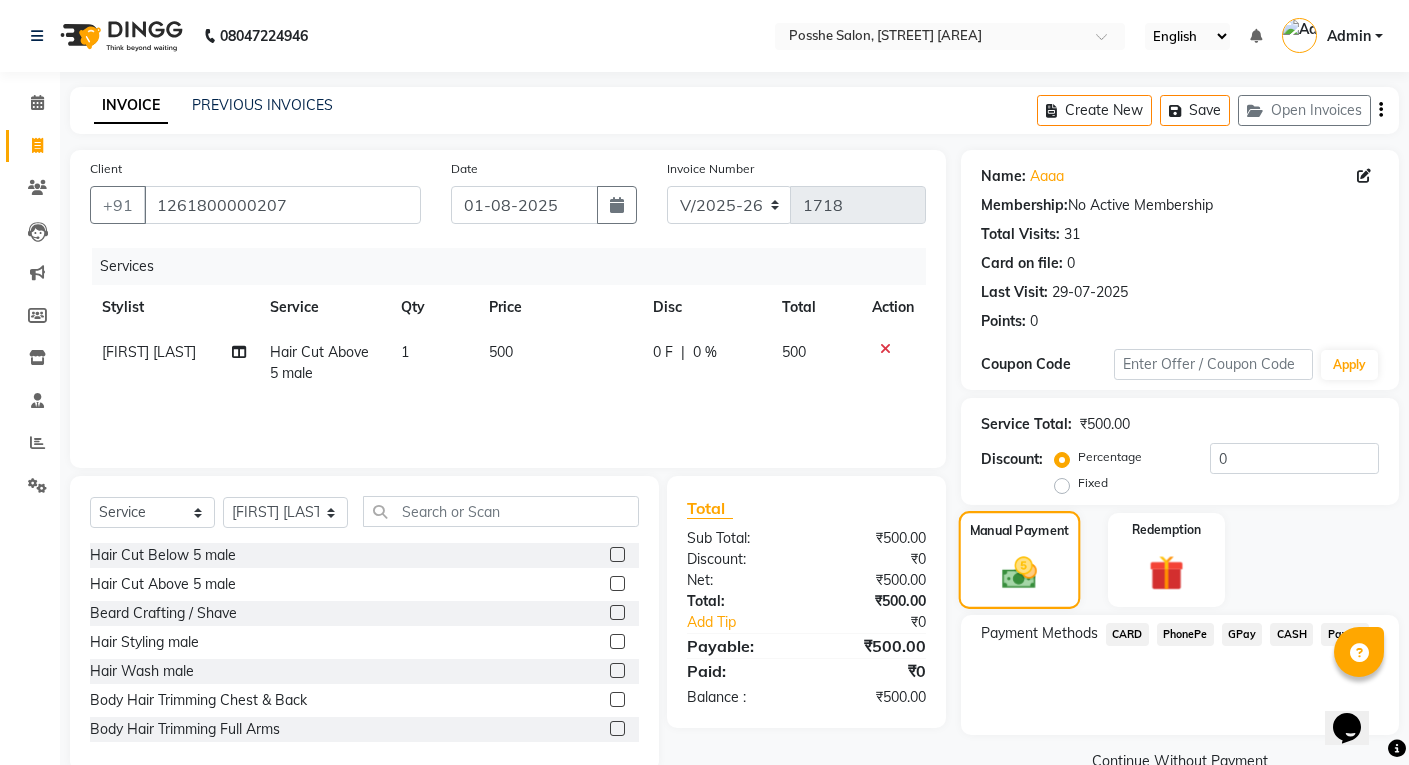 scroll, scrollTop: 41, scrollLeft: 0, axis: vertical 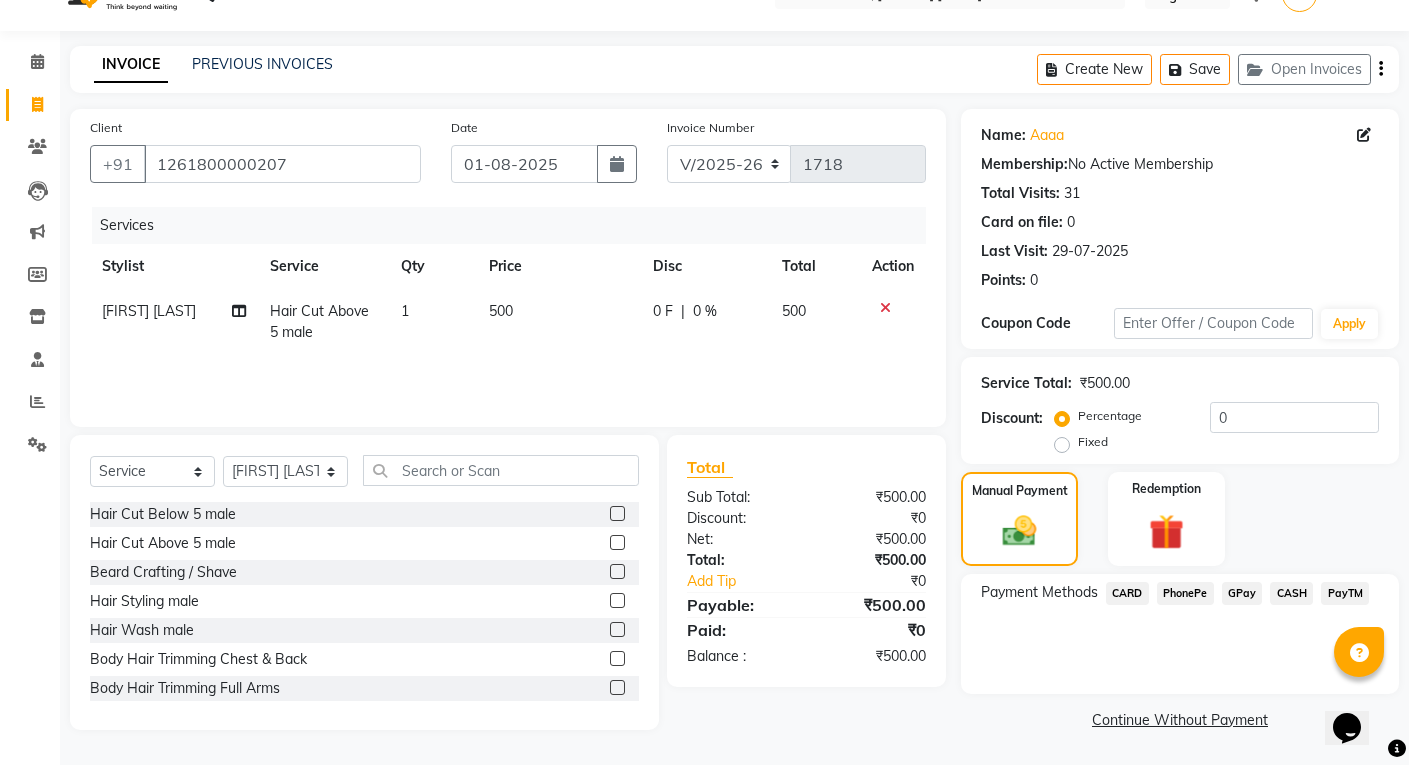 click on "CASH" 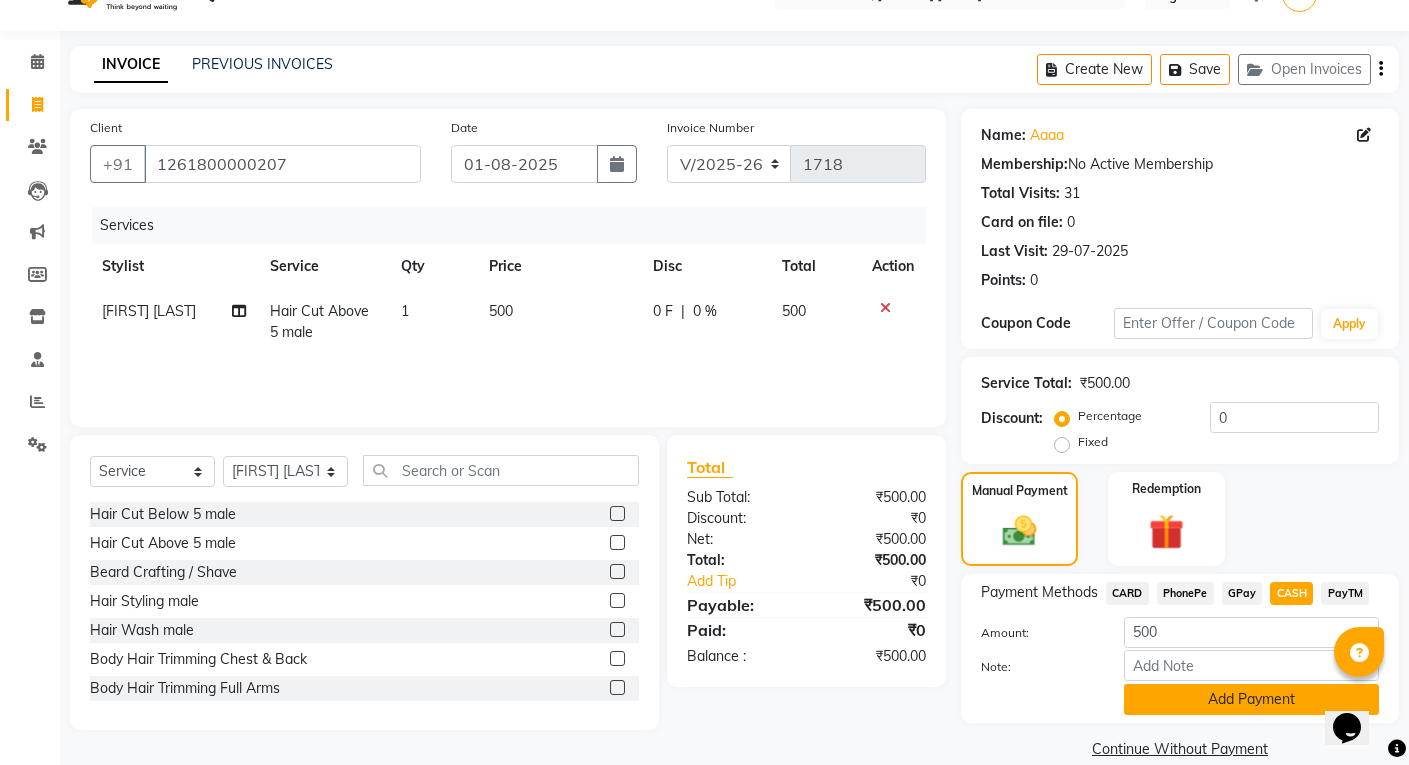 click on "Add Payment" 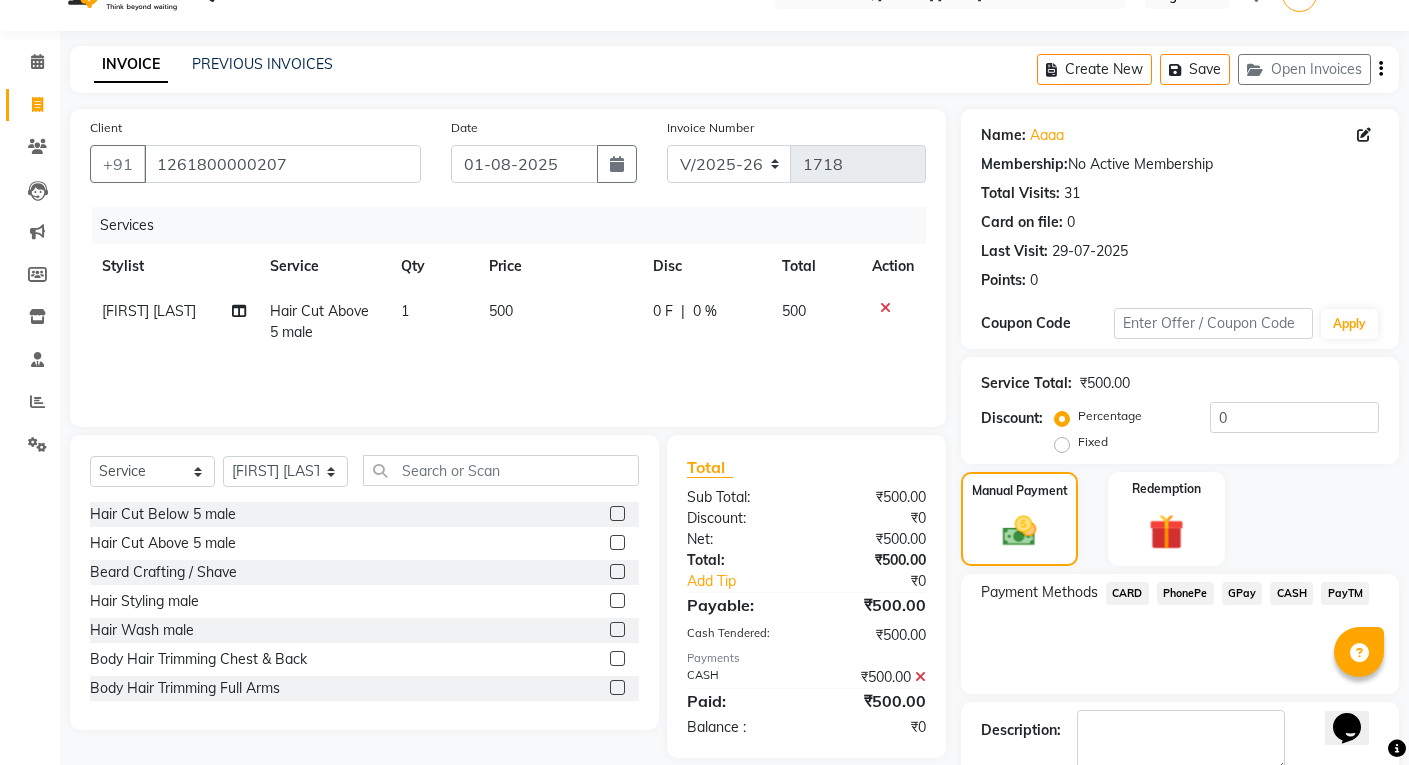 click 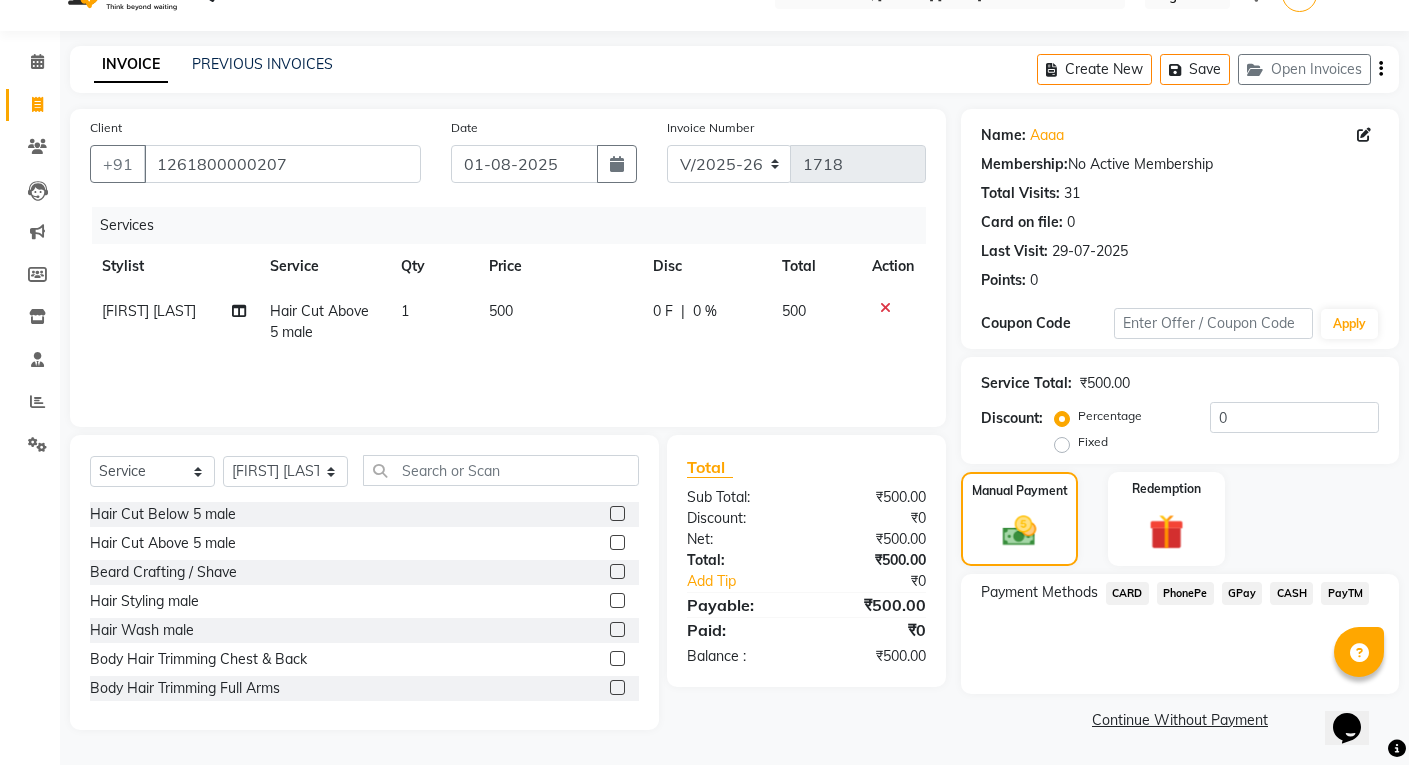 click on "CASH" 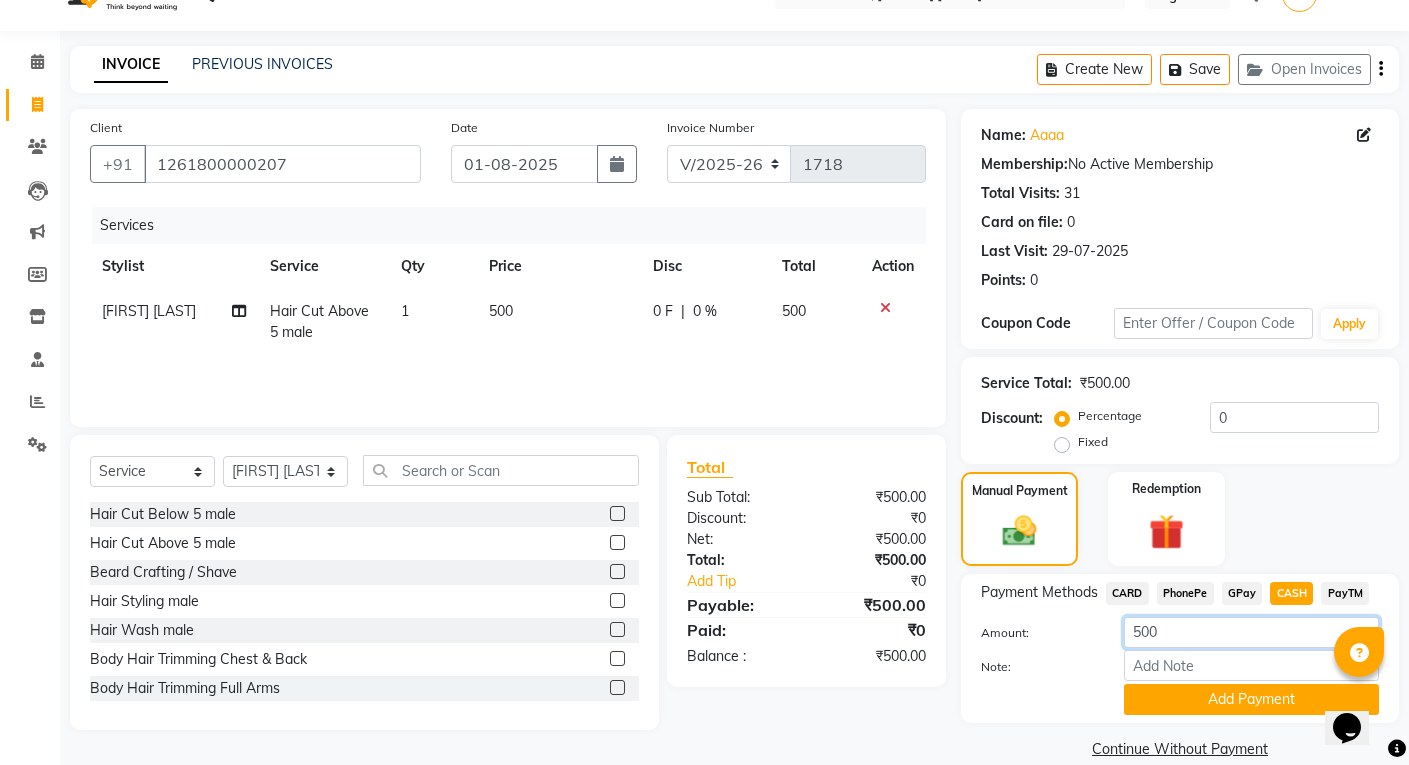 click on "500" 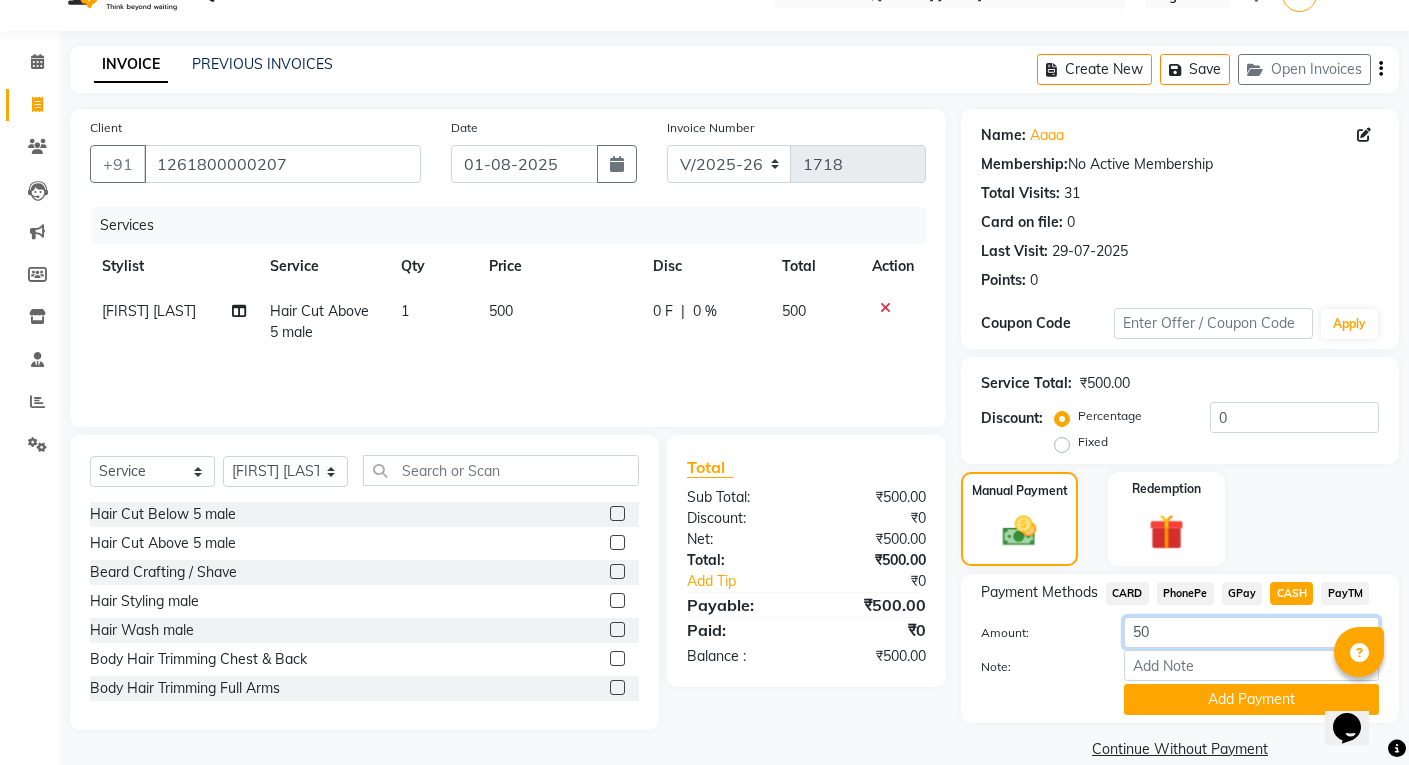 type on "5" 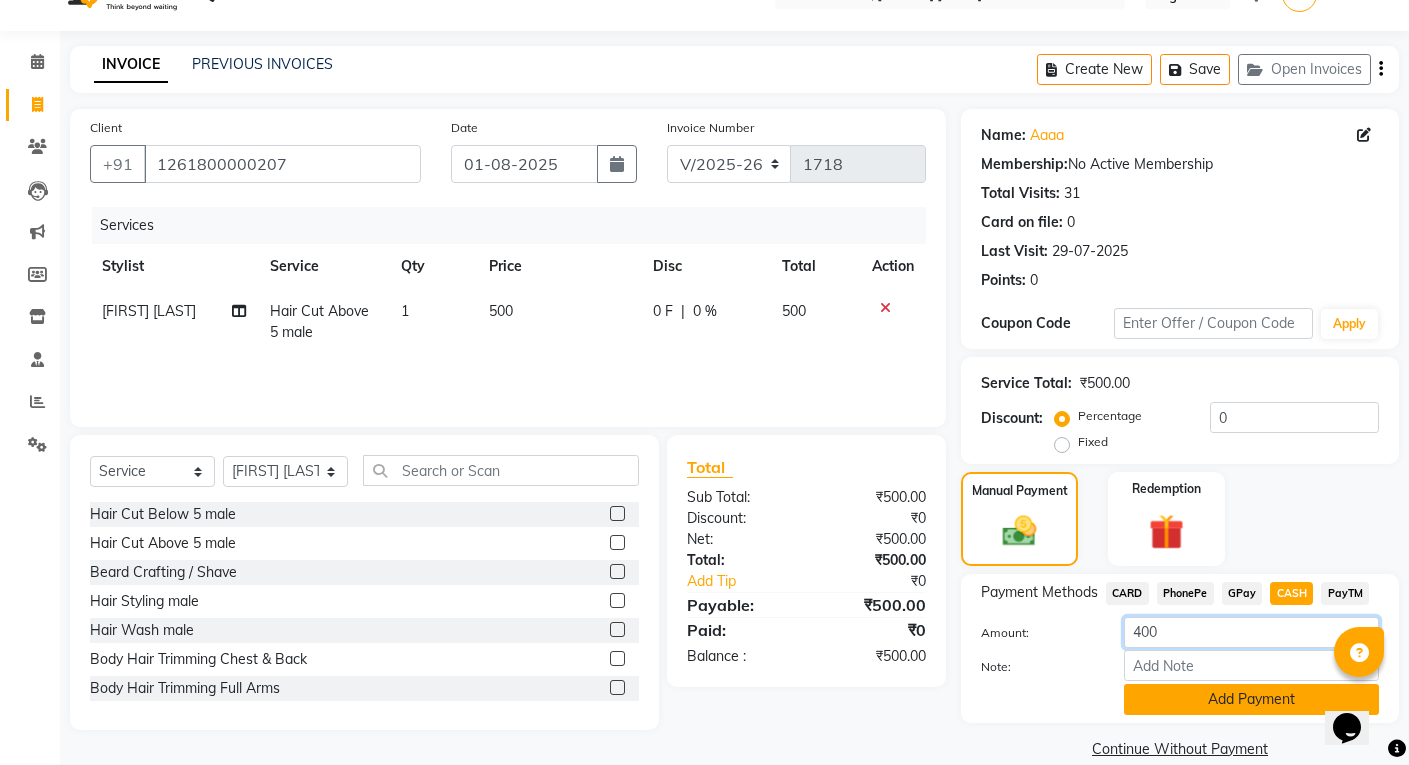 type on "400" 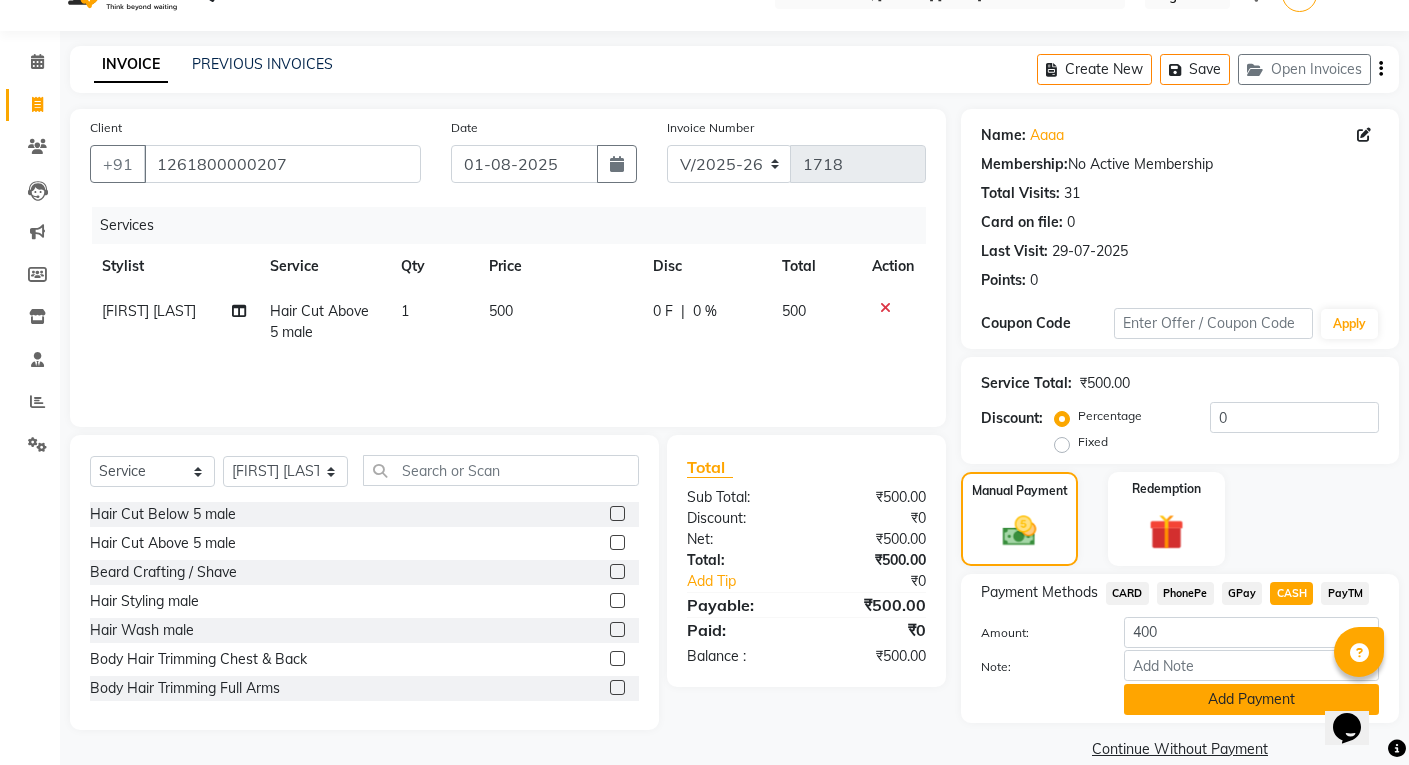 click on "Add Payment" 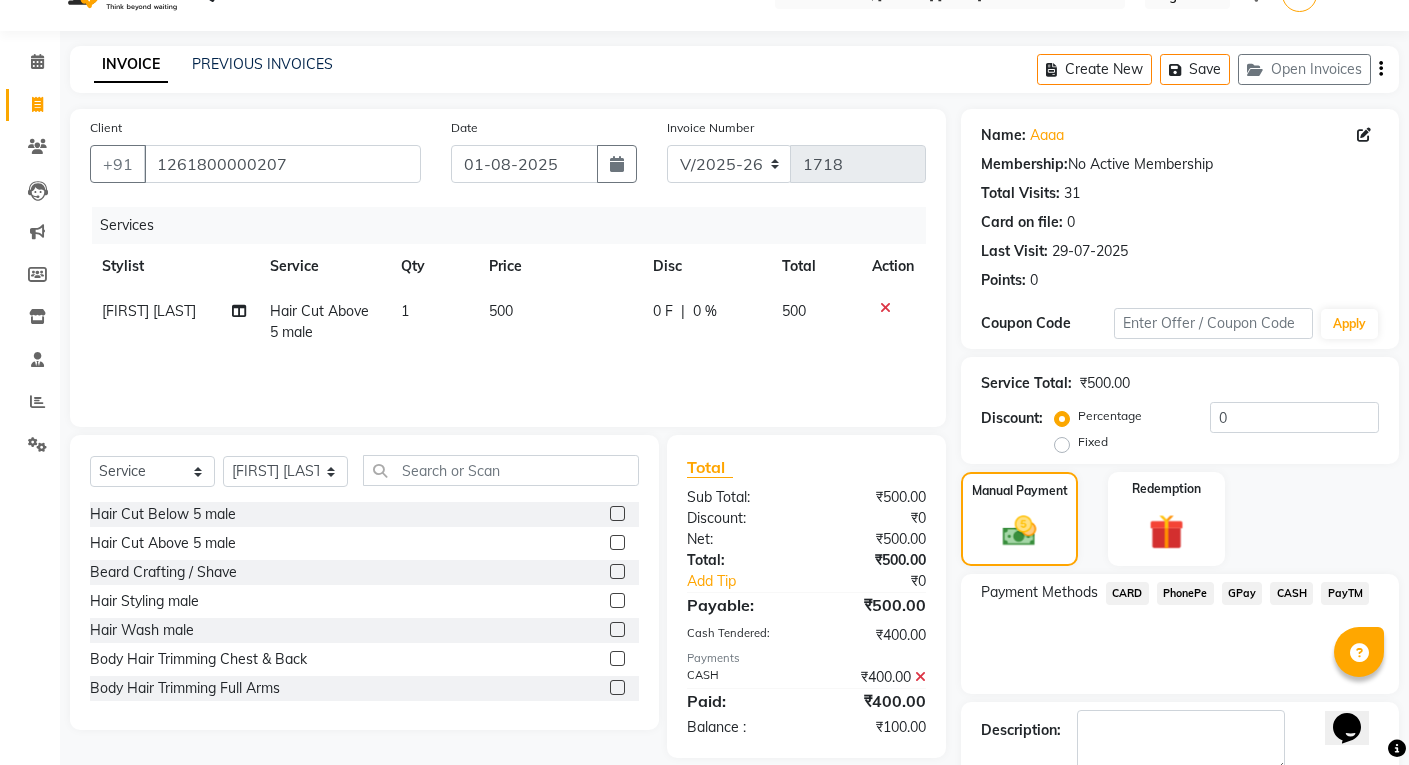 scroll, scrollTop: 154, scrollLeft: 0, axis: vertical 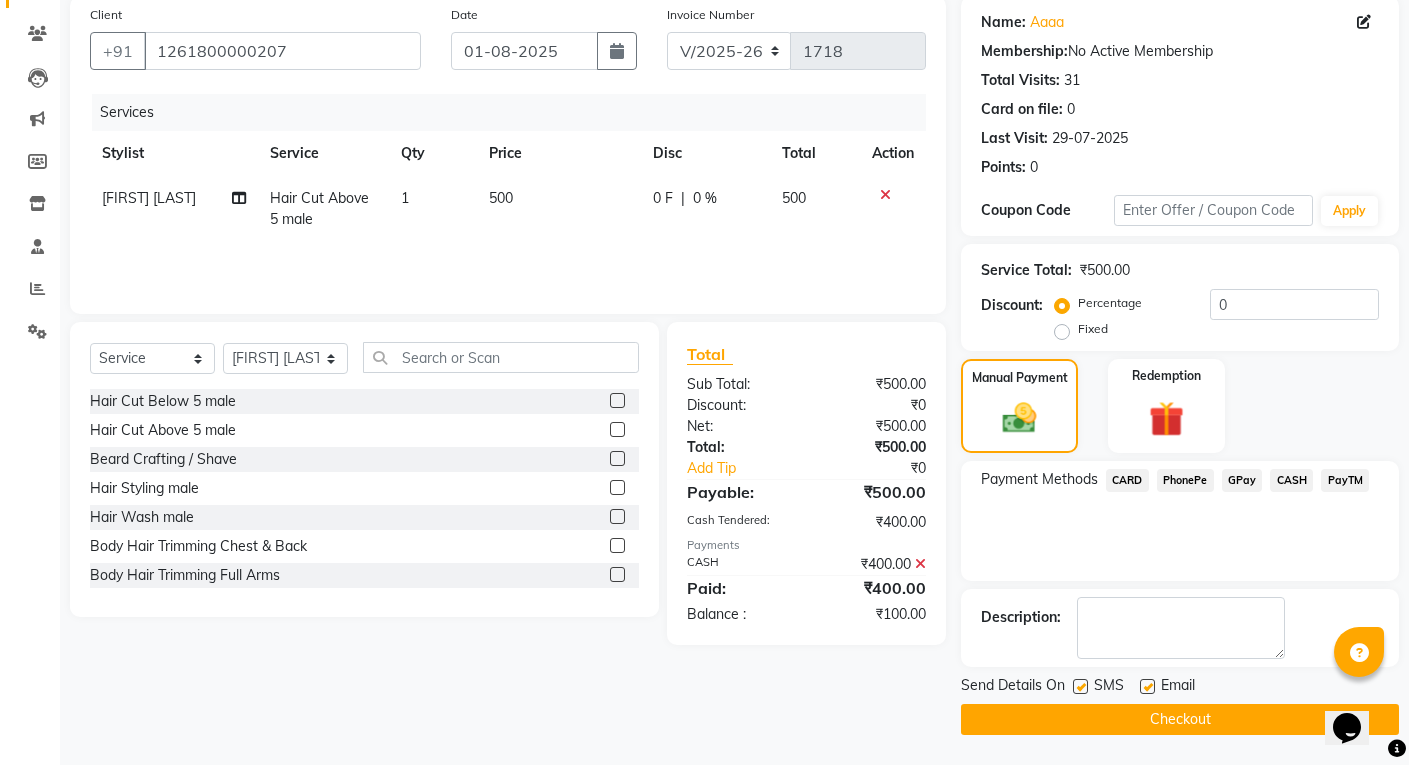 click on "PayTM" 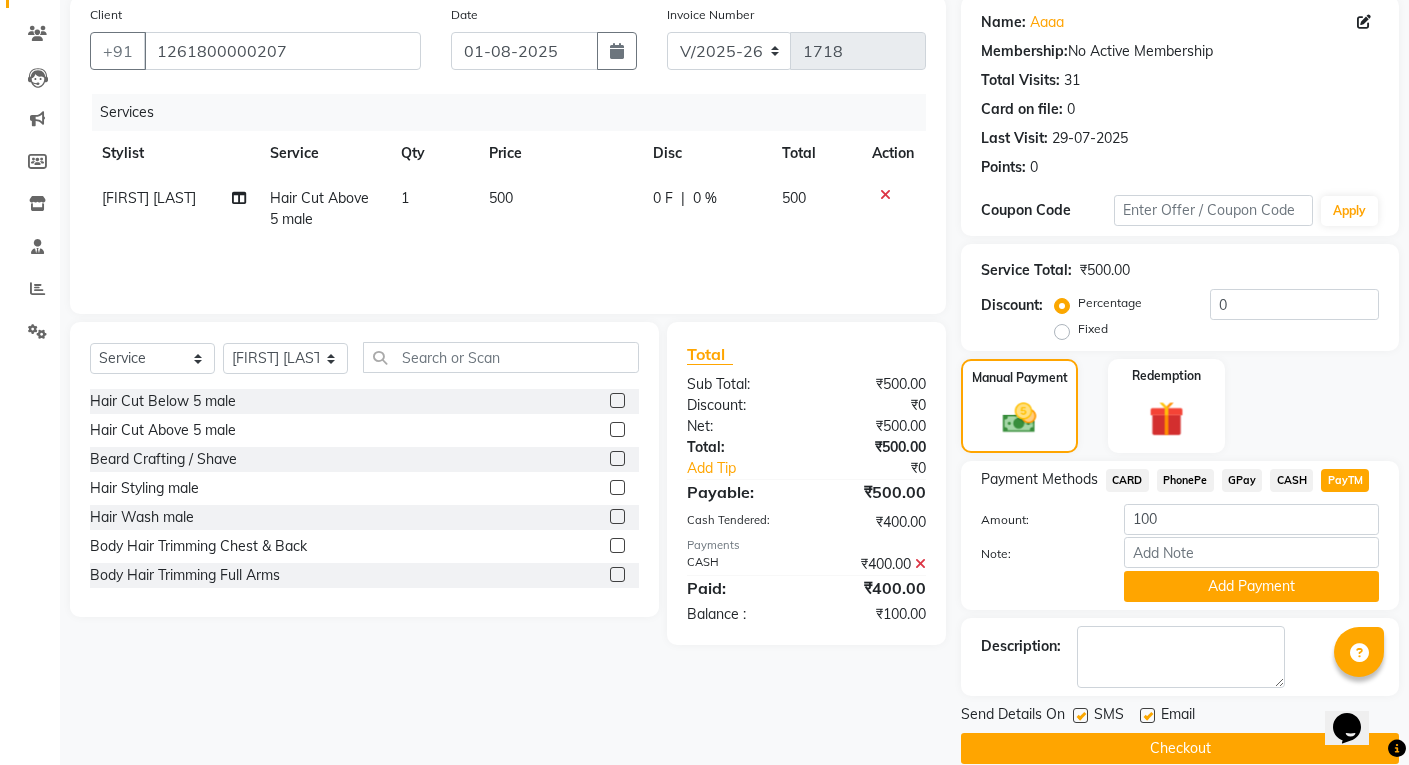 click on "Payment Methods  CARD   PhonePe   GPay   CASH   PayTM  Amount: 100 Note: Add Payment" 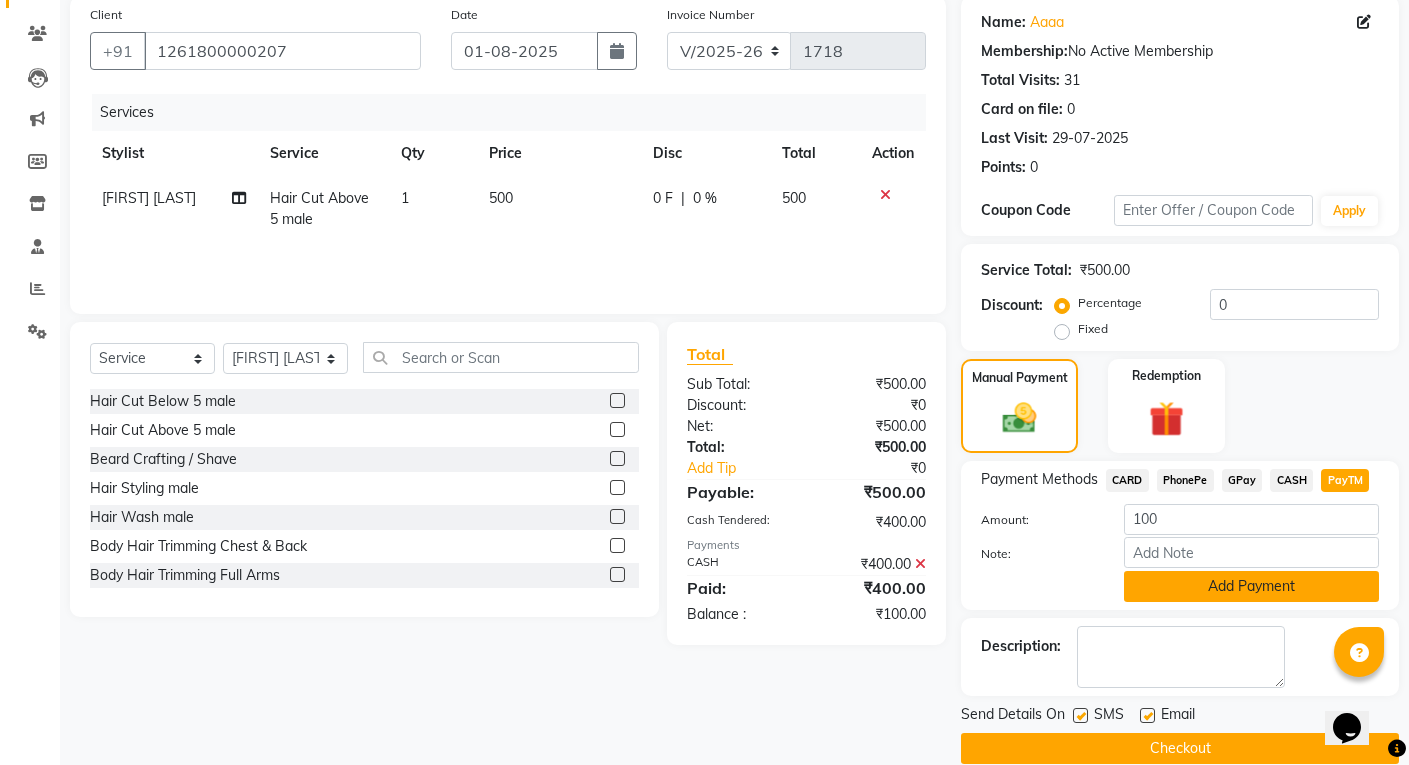 click on "Add Payment" 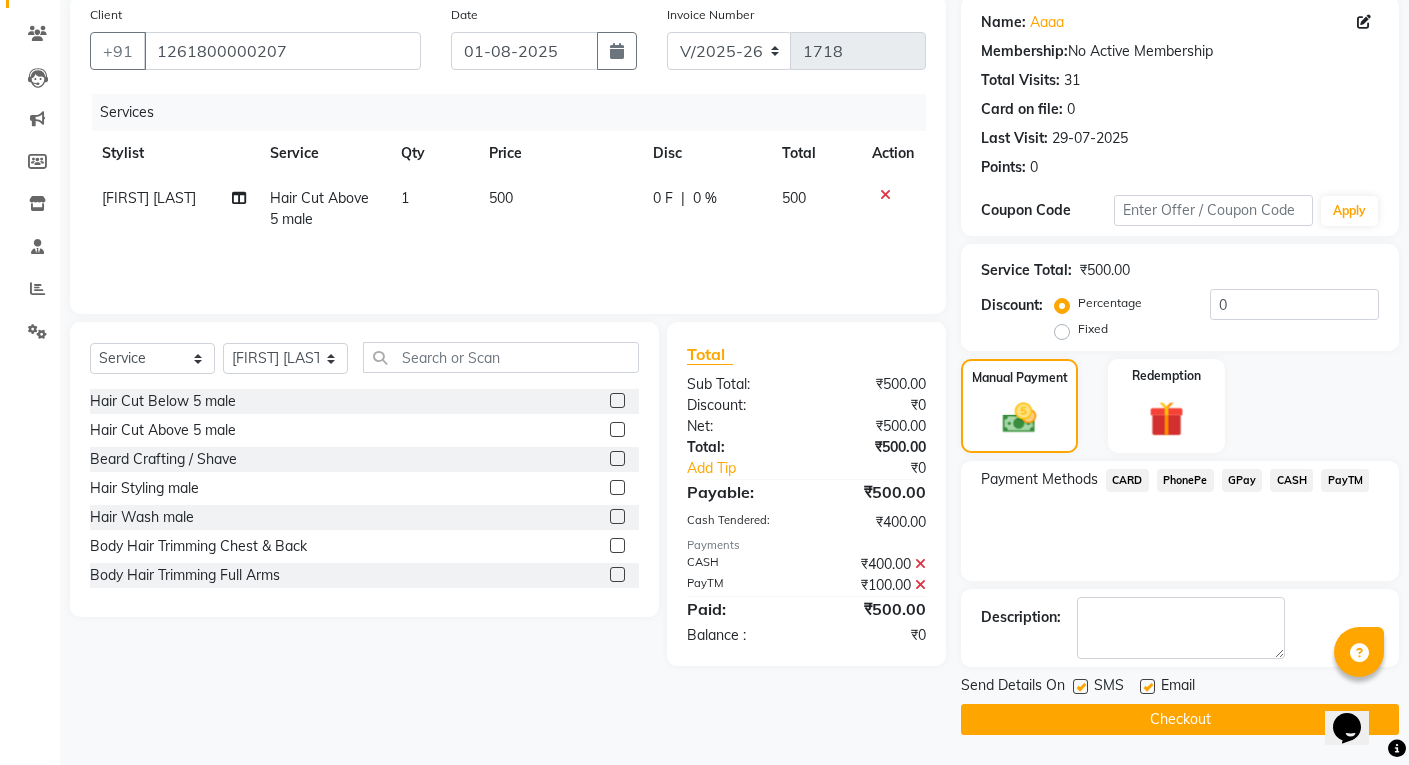 click 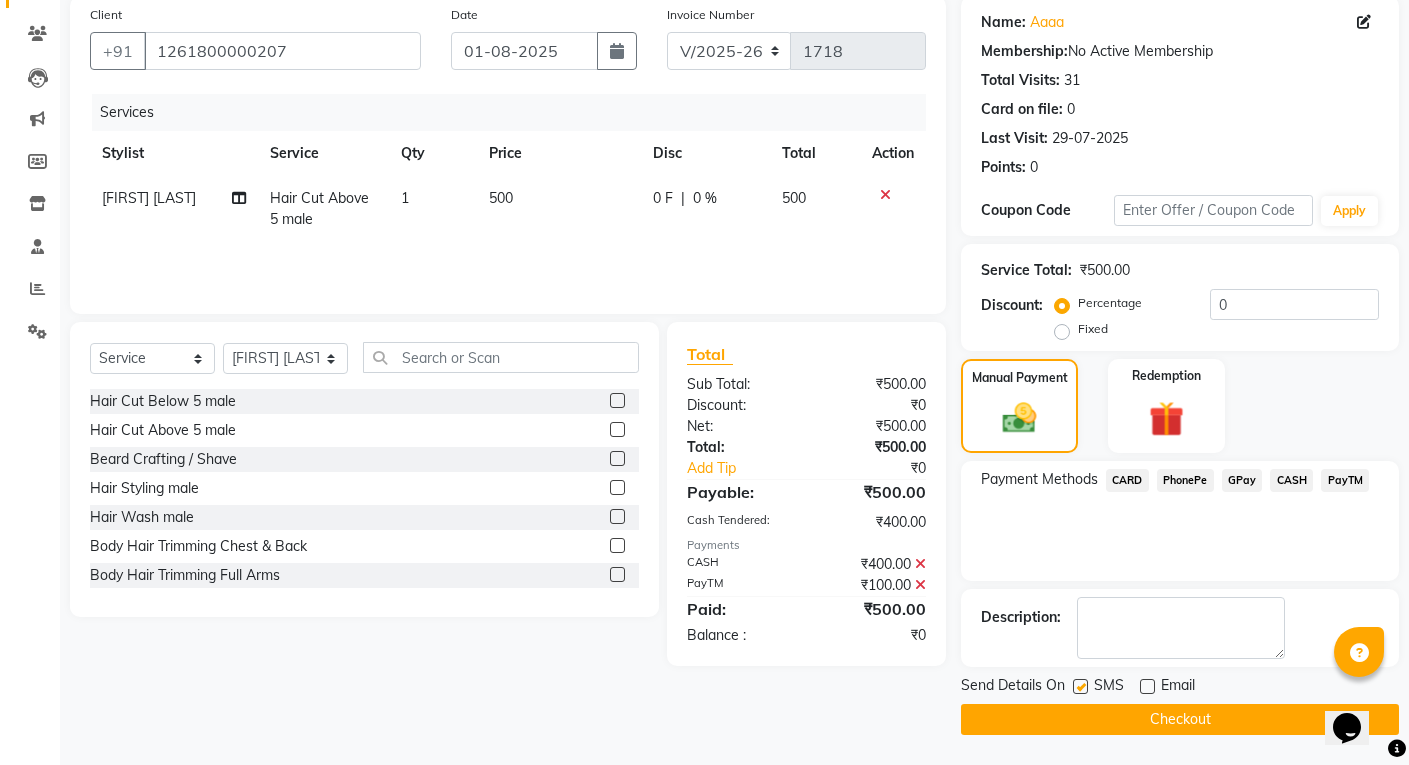 click on "Send Details On" 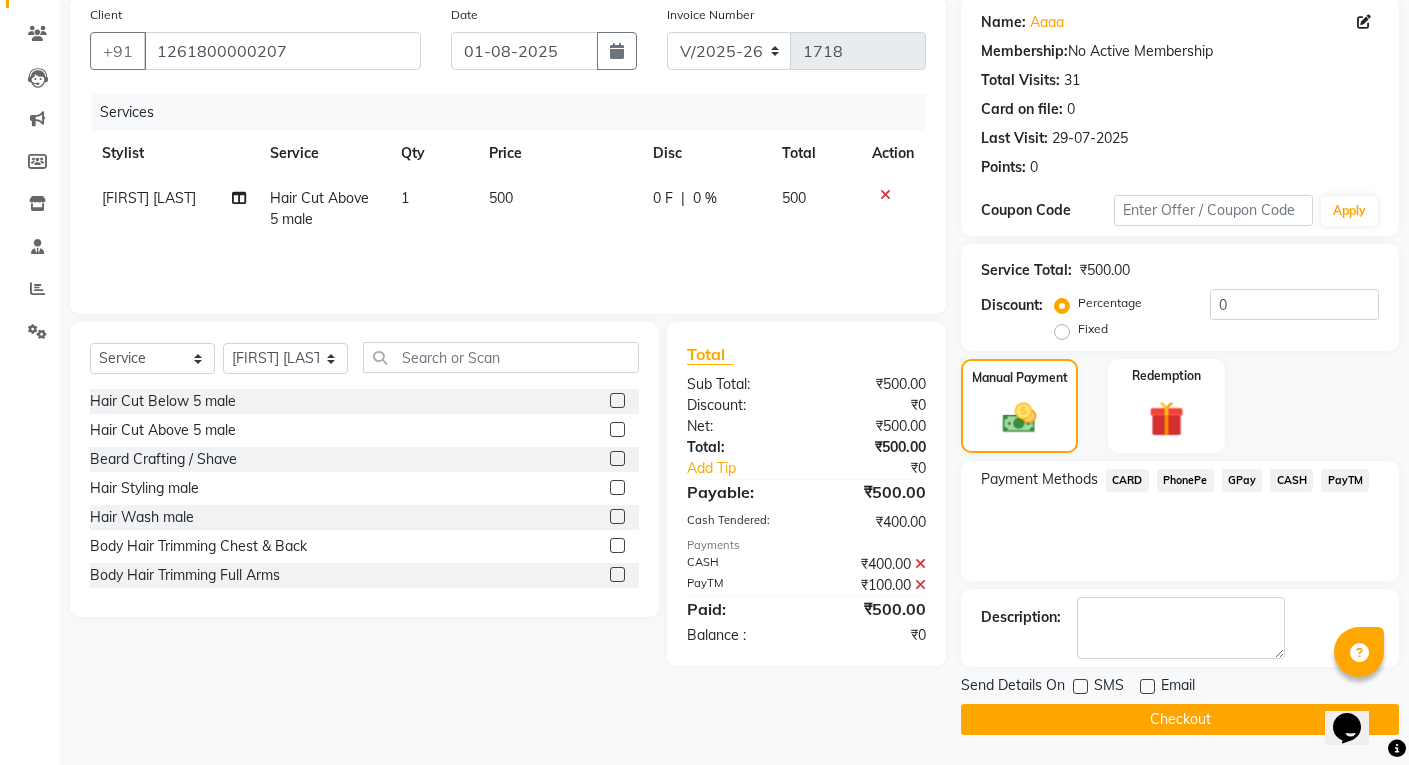 click 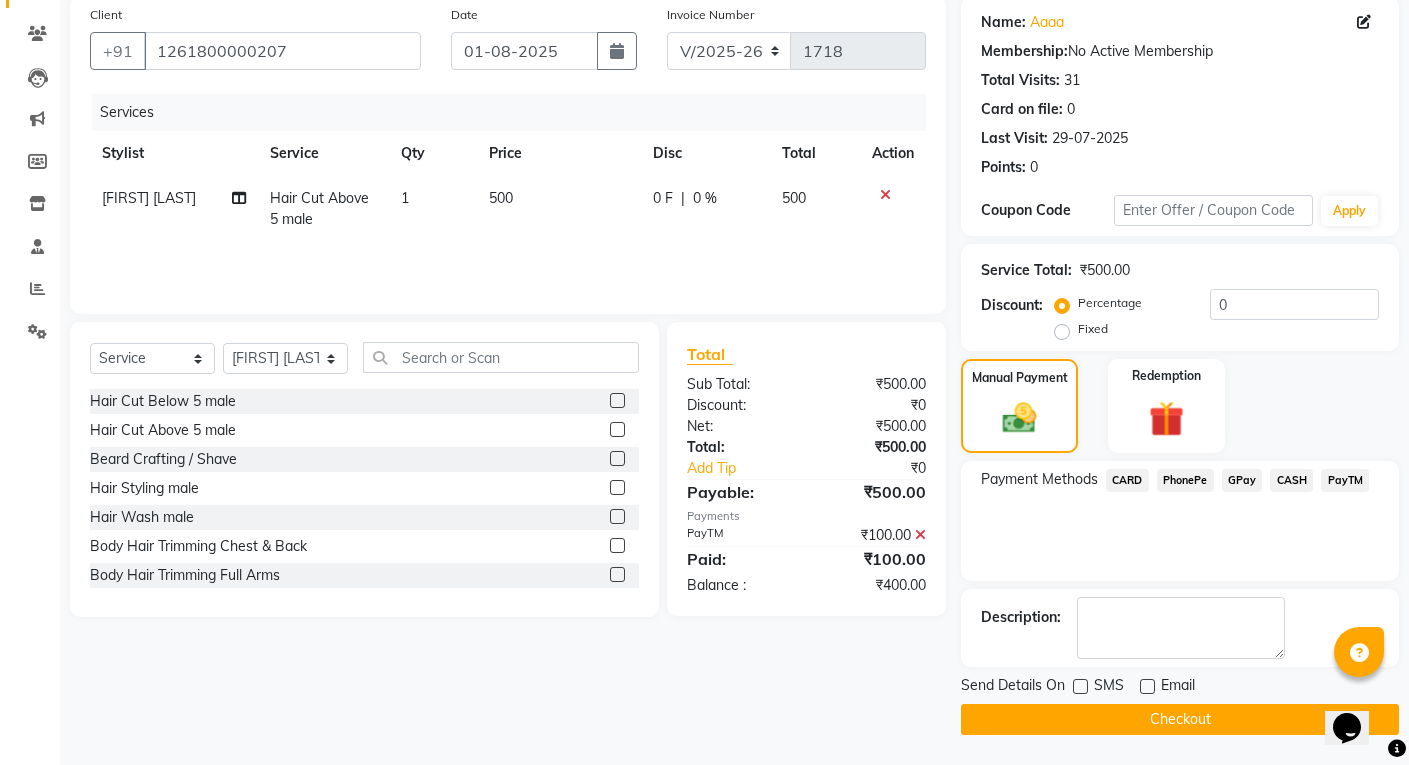 click 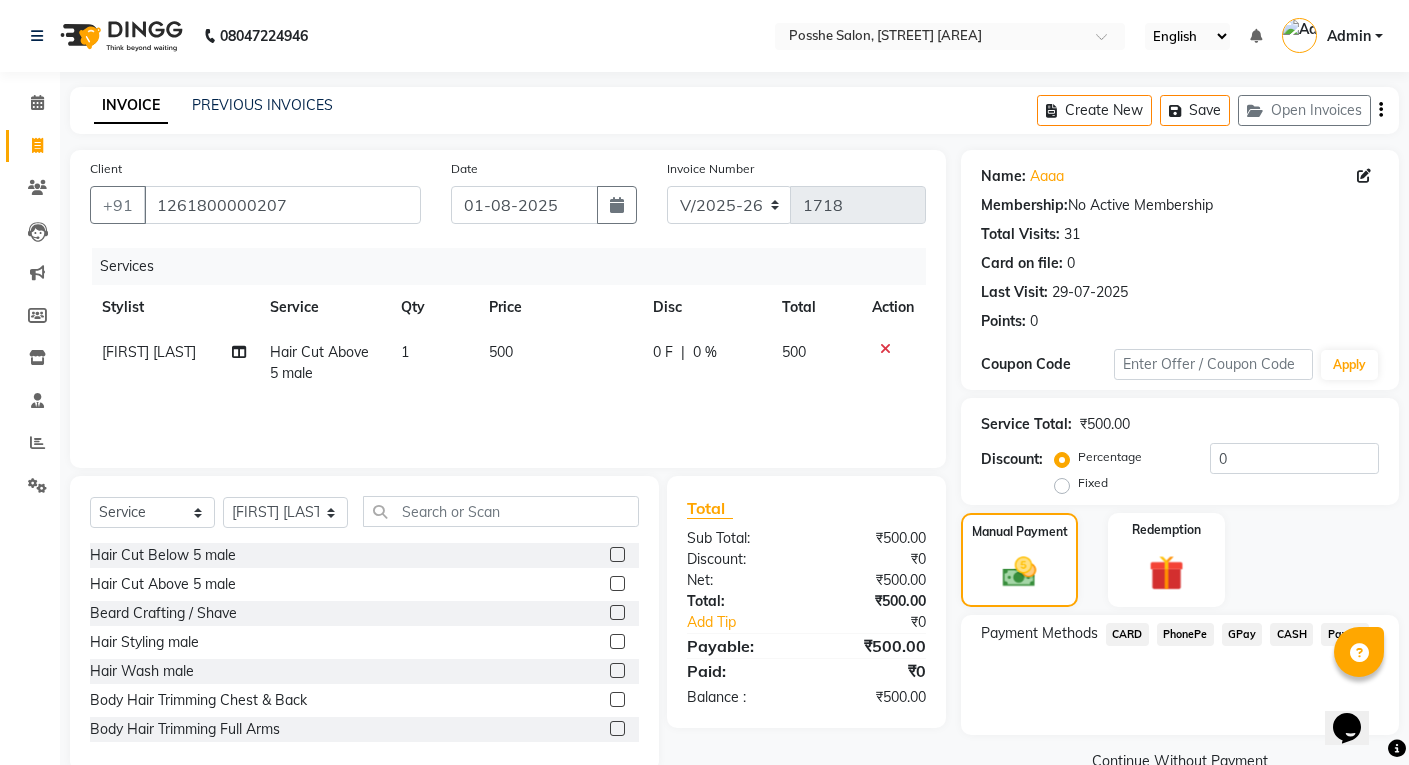 scroll, scrollTop: 41, scrollLeft: 0, axis: vertical 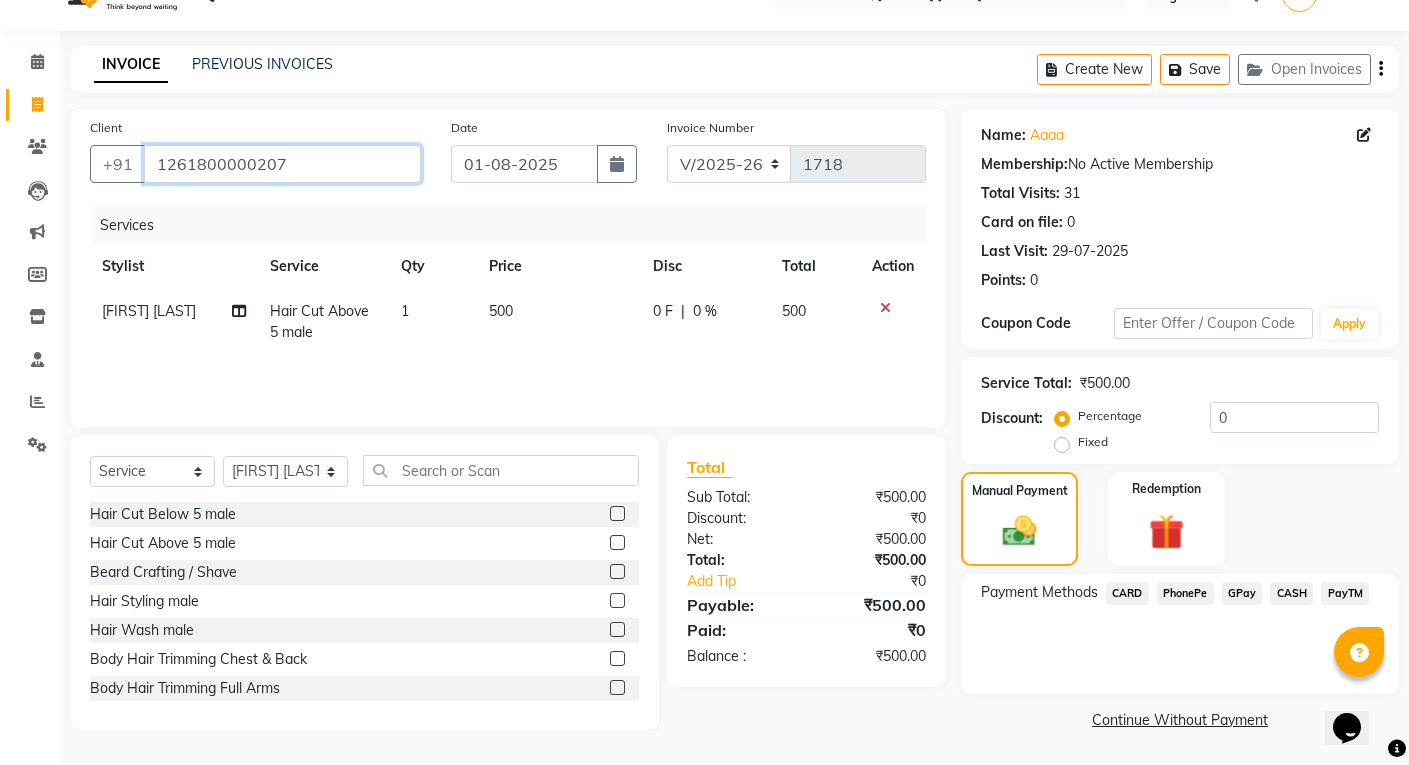 drag, startPoint x: 310, startPoint y: 162, endPoint x: 93, endPoint y: 189, distance: 218.67328 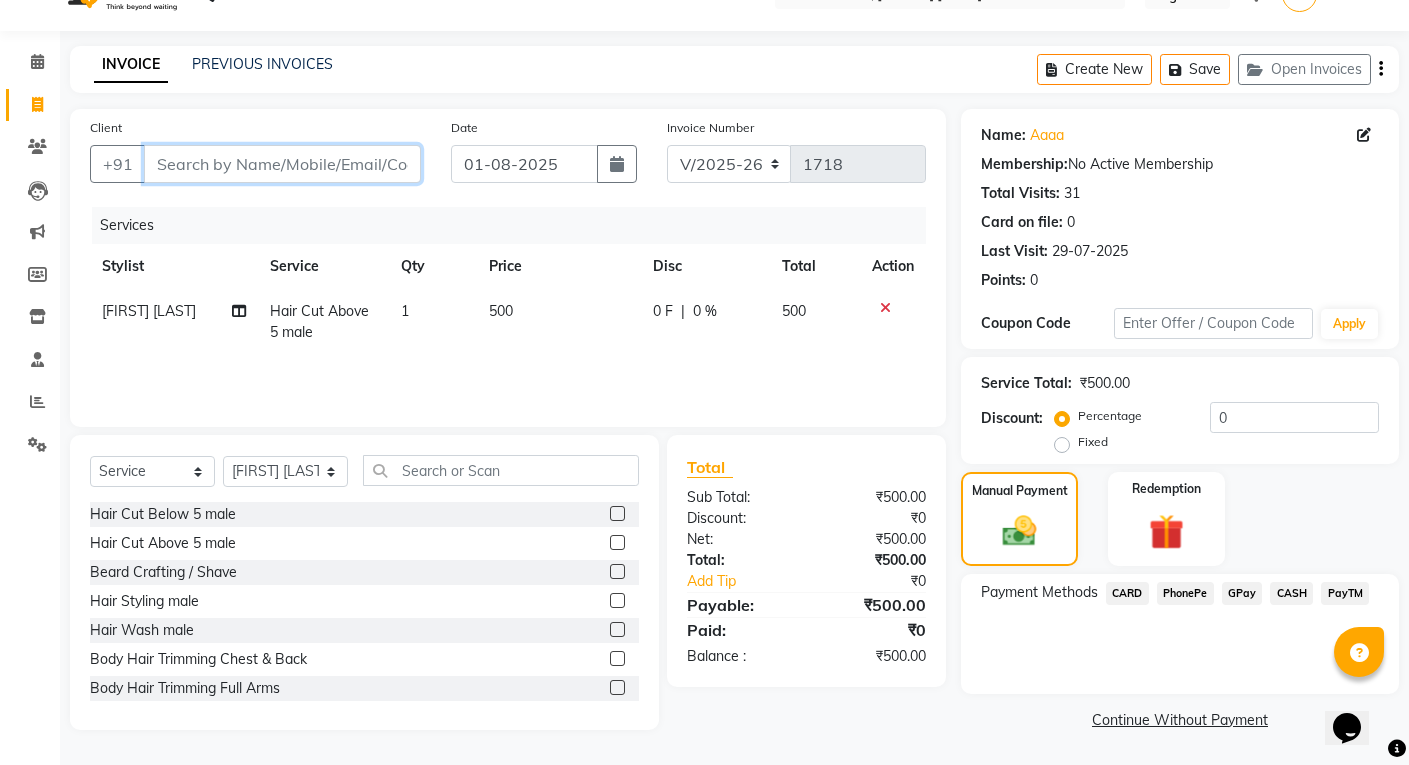 type 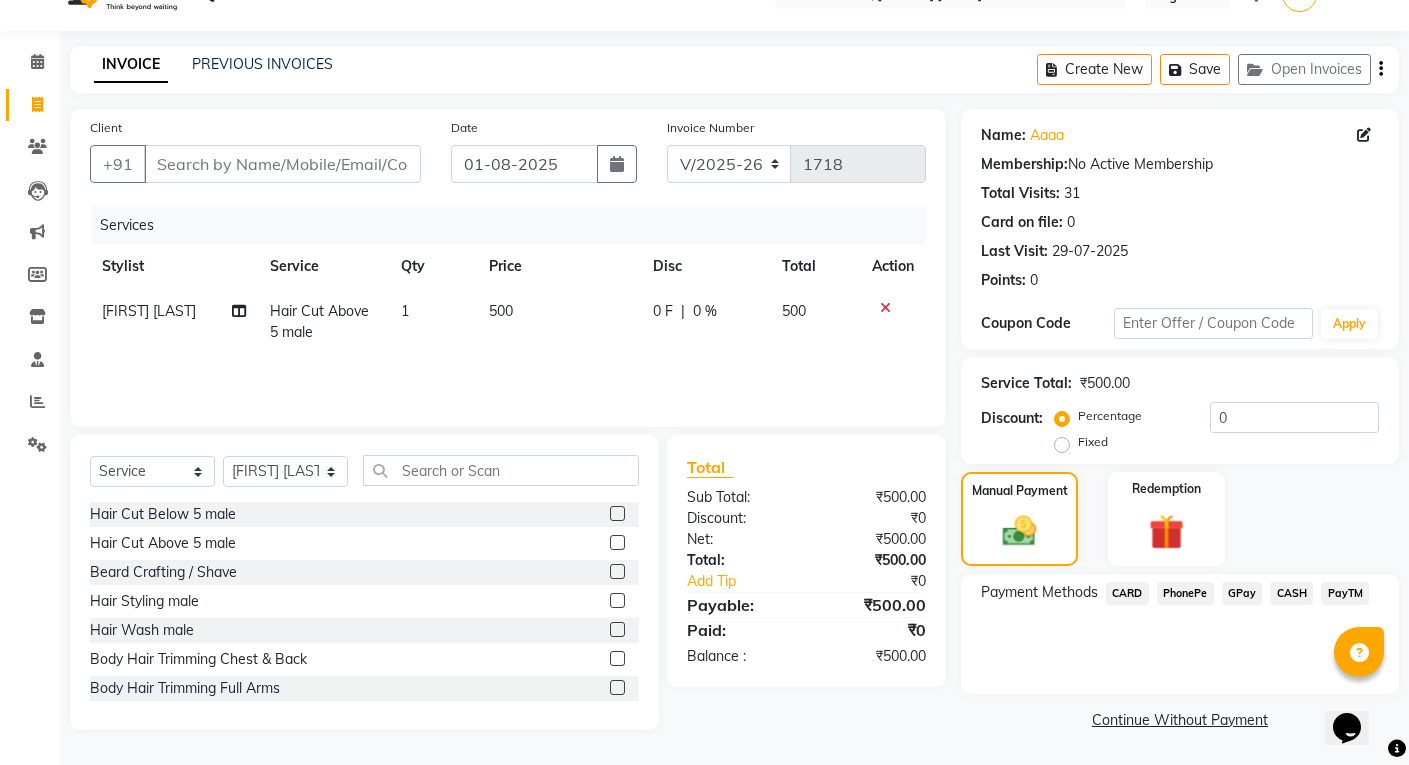 click 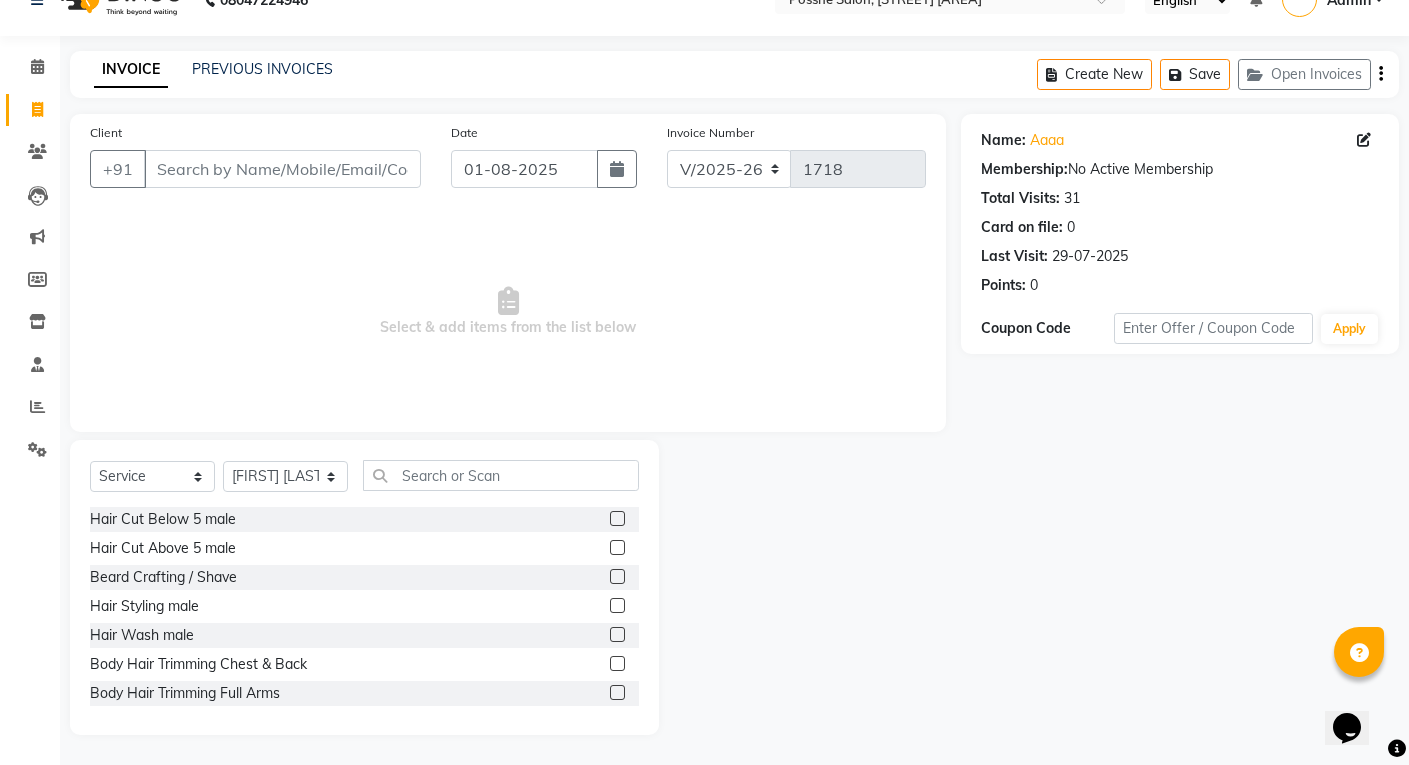 scroll, scrollTop: 0, scrollLeft: 0, axis: both 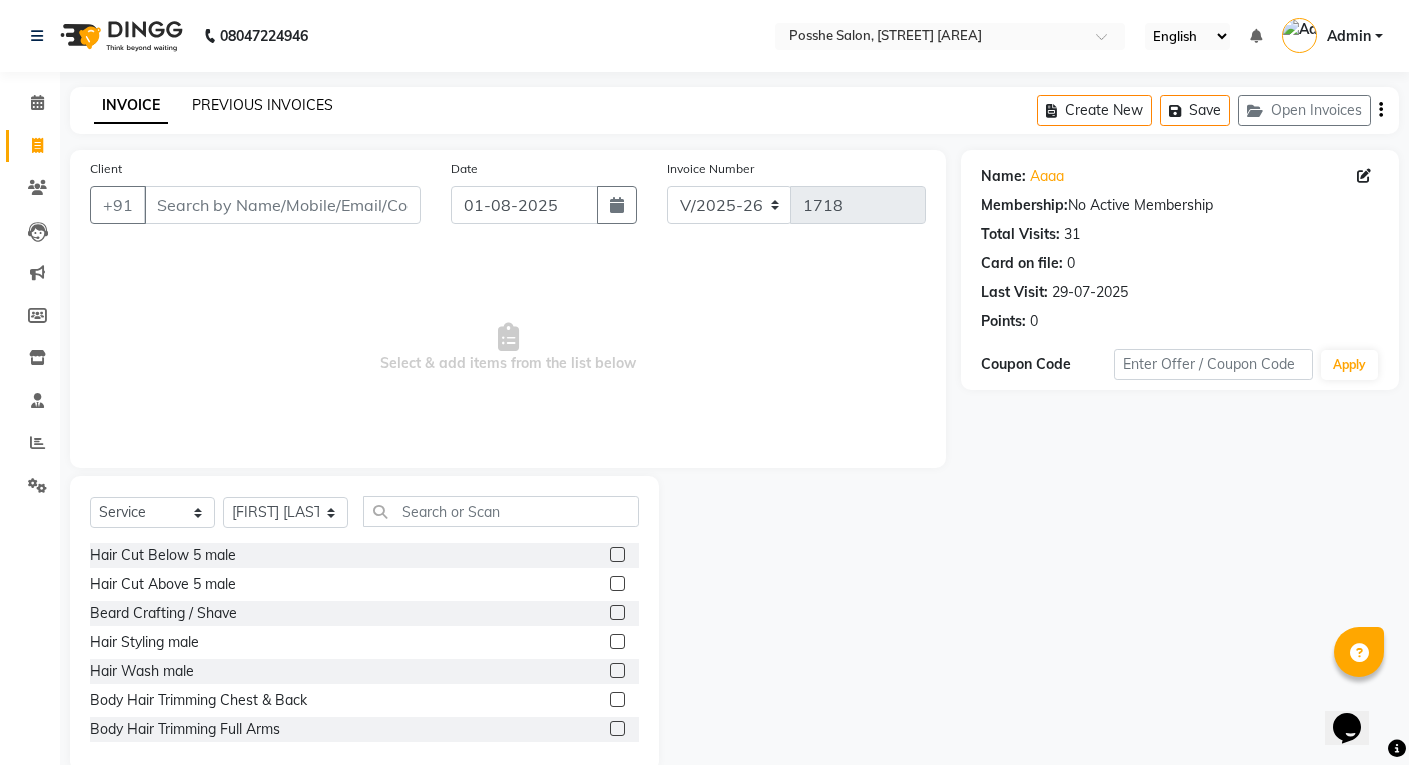 click on "PREVIOUS INVOICES" 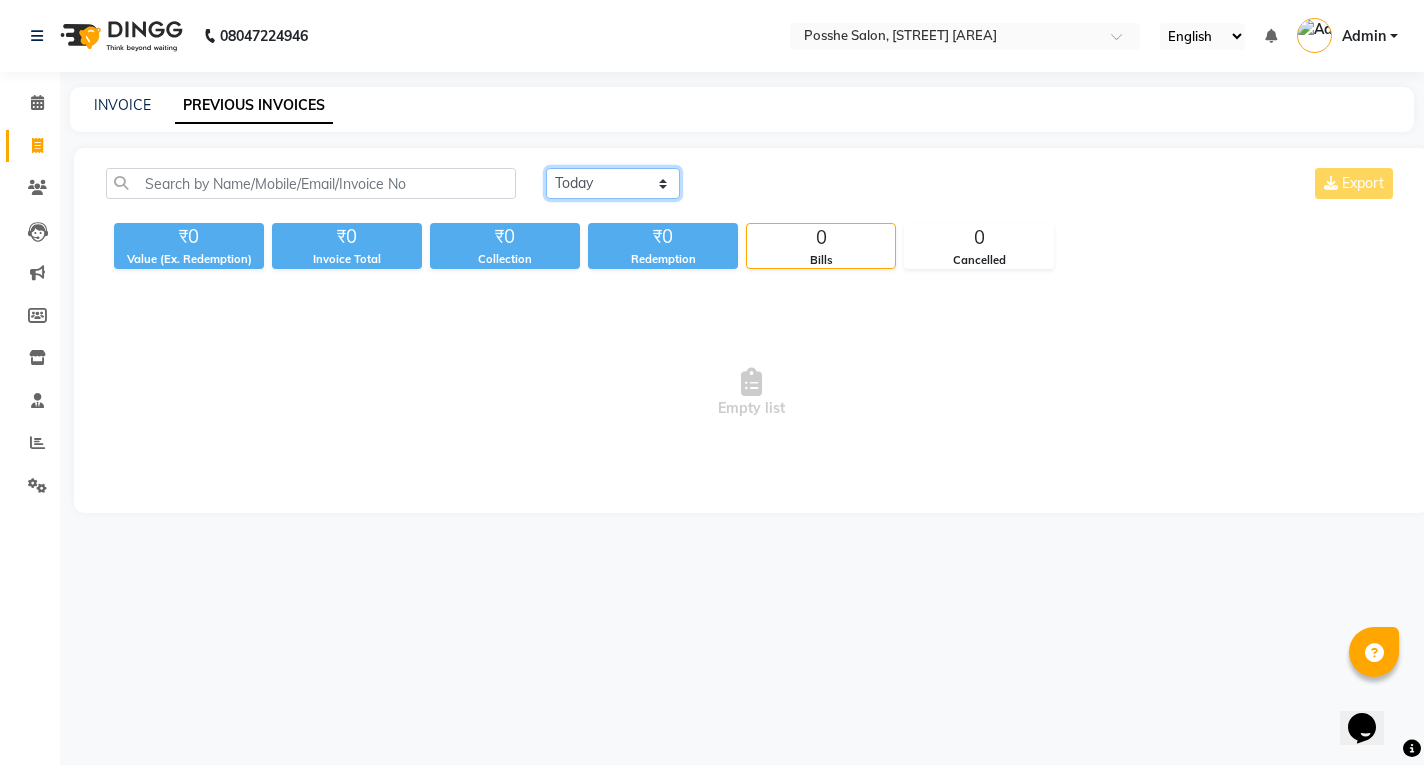 click on "Today Yesterday Custom Range" 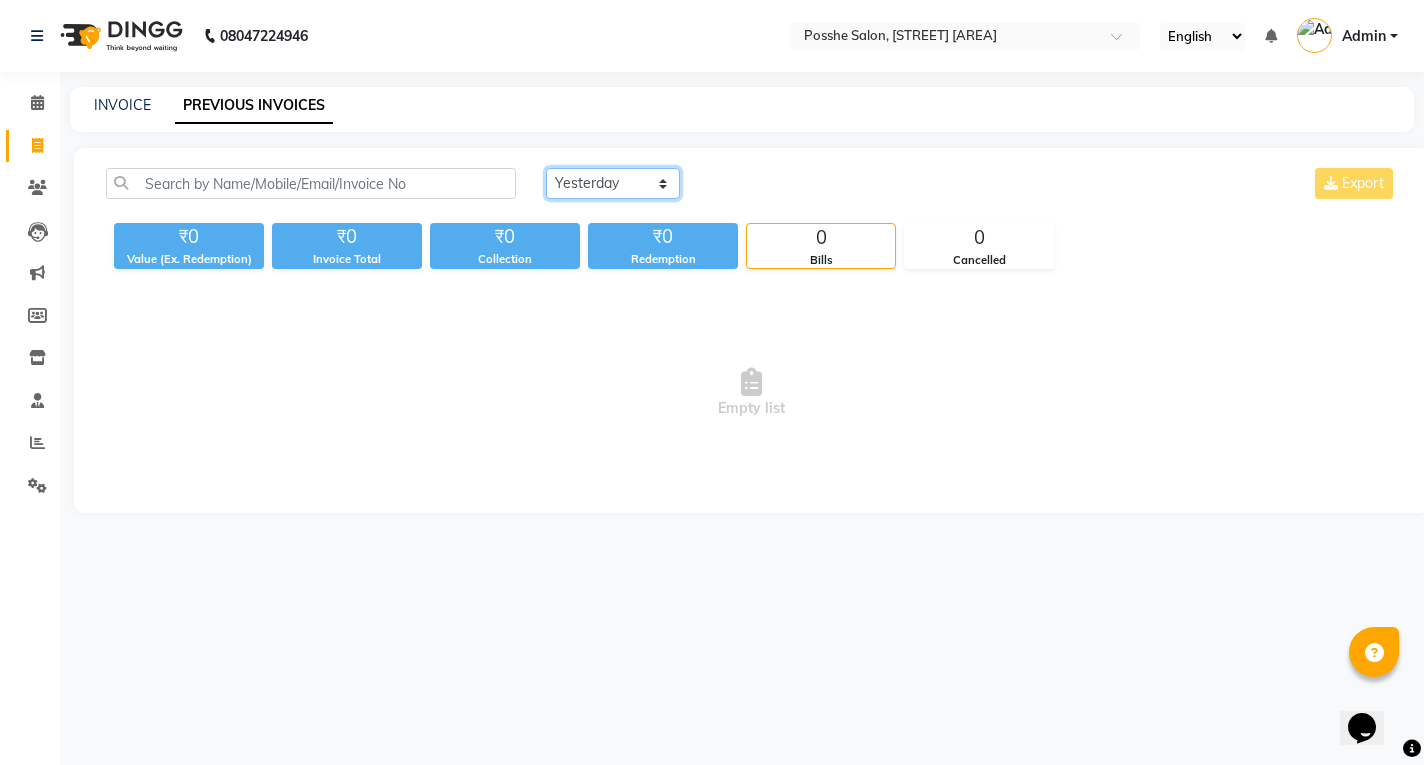 click on "Today Yesterday Custom Range" 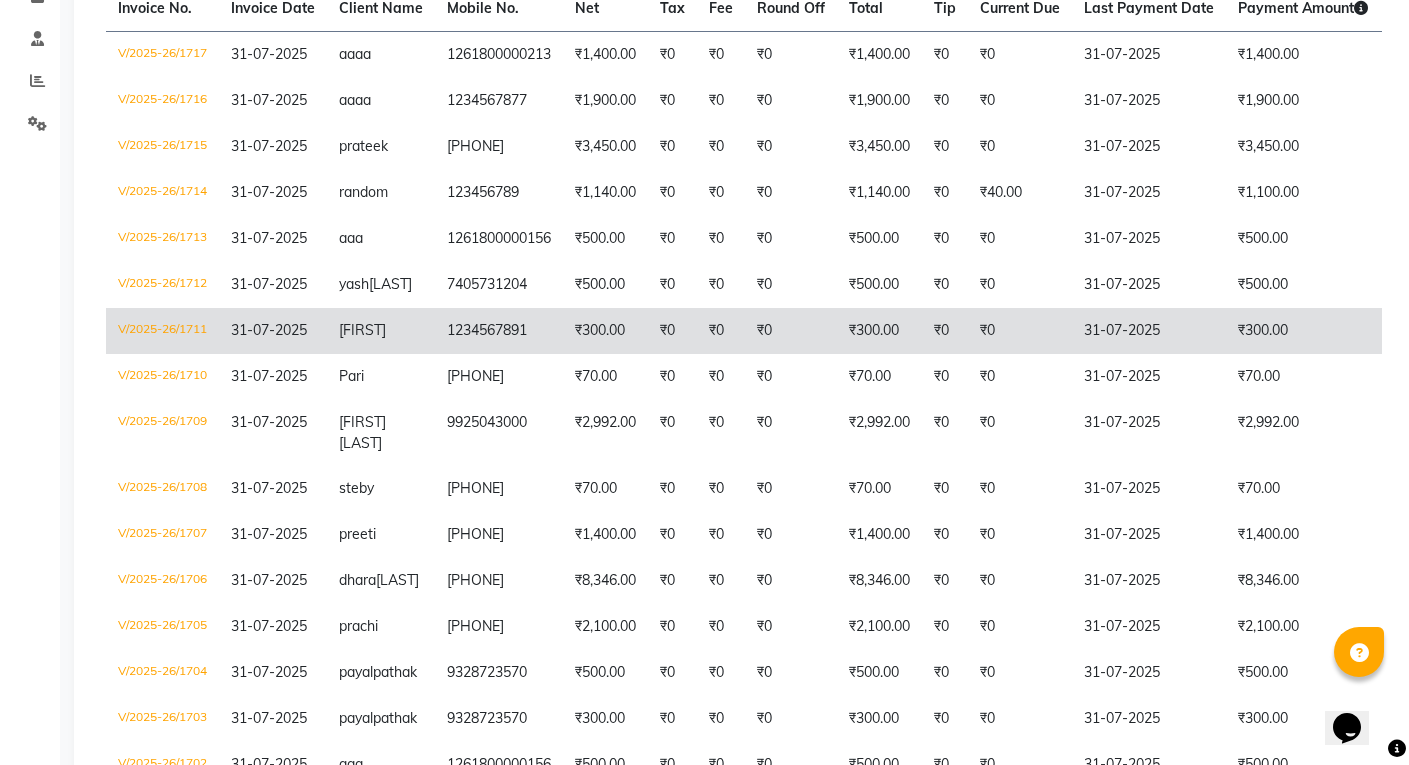 scroll, scrollTop: 0, scrollLeft: 0, axis: both 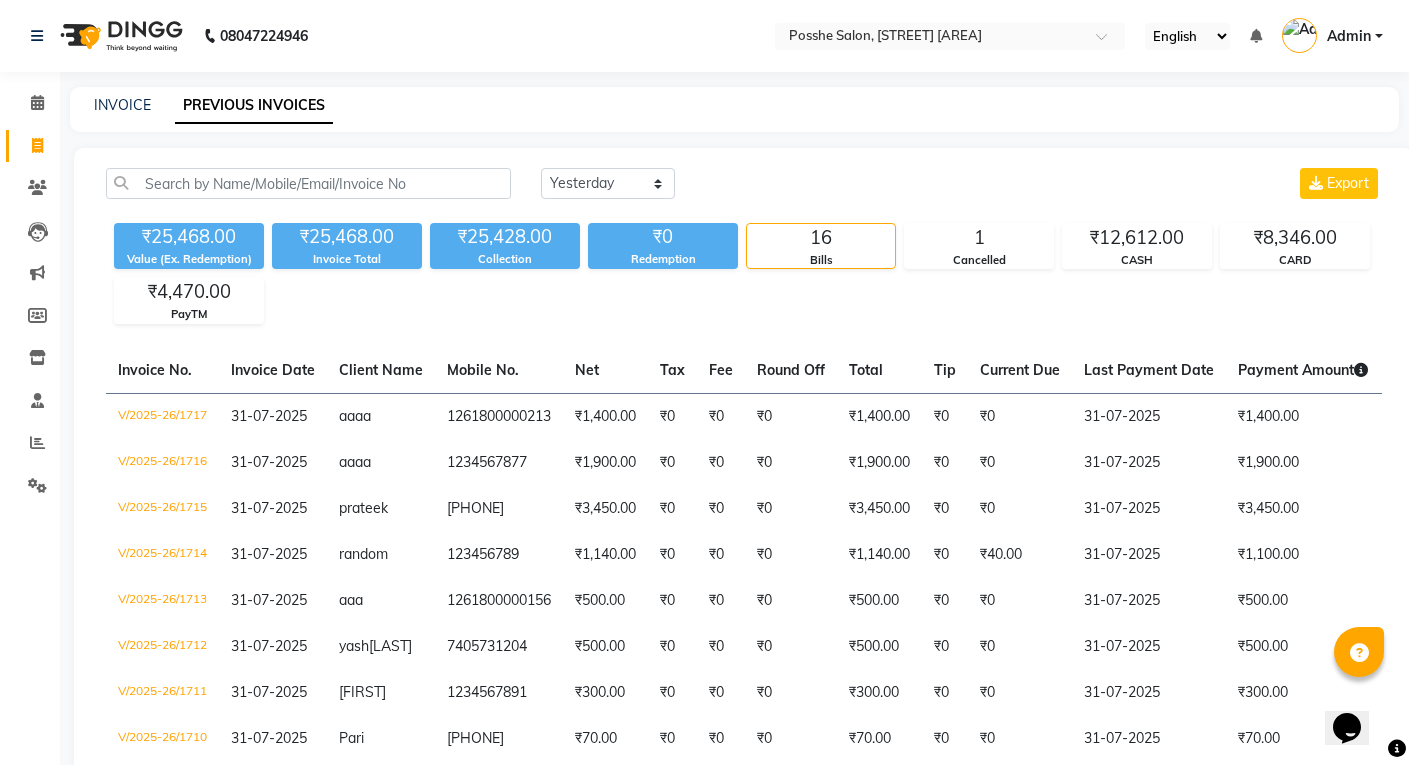 click on "INVOICE PREVIOUS INVOICES" 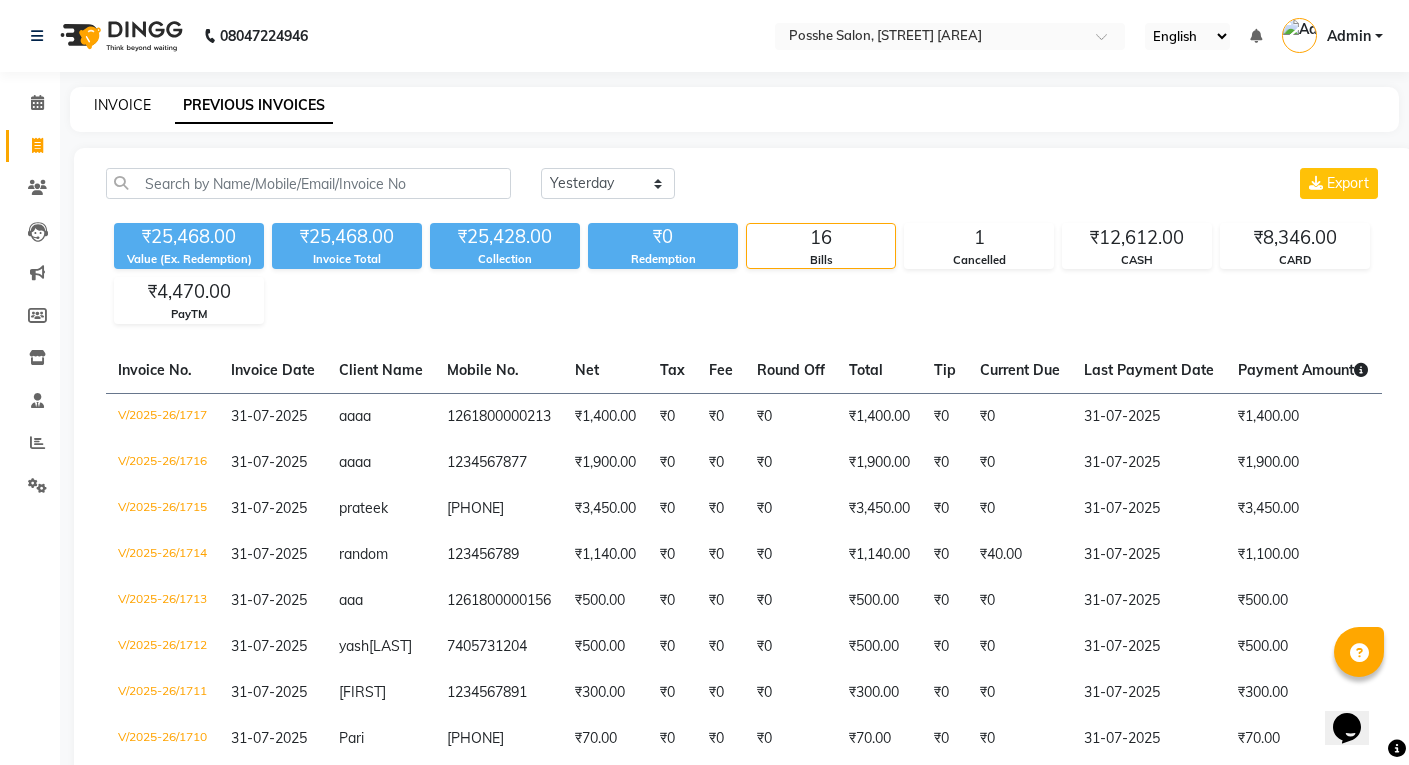 click on "INVOICE" 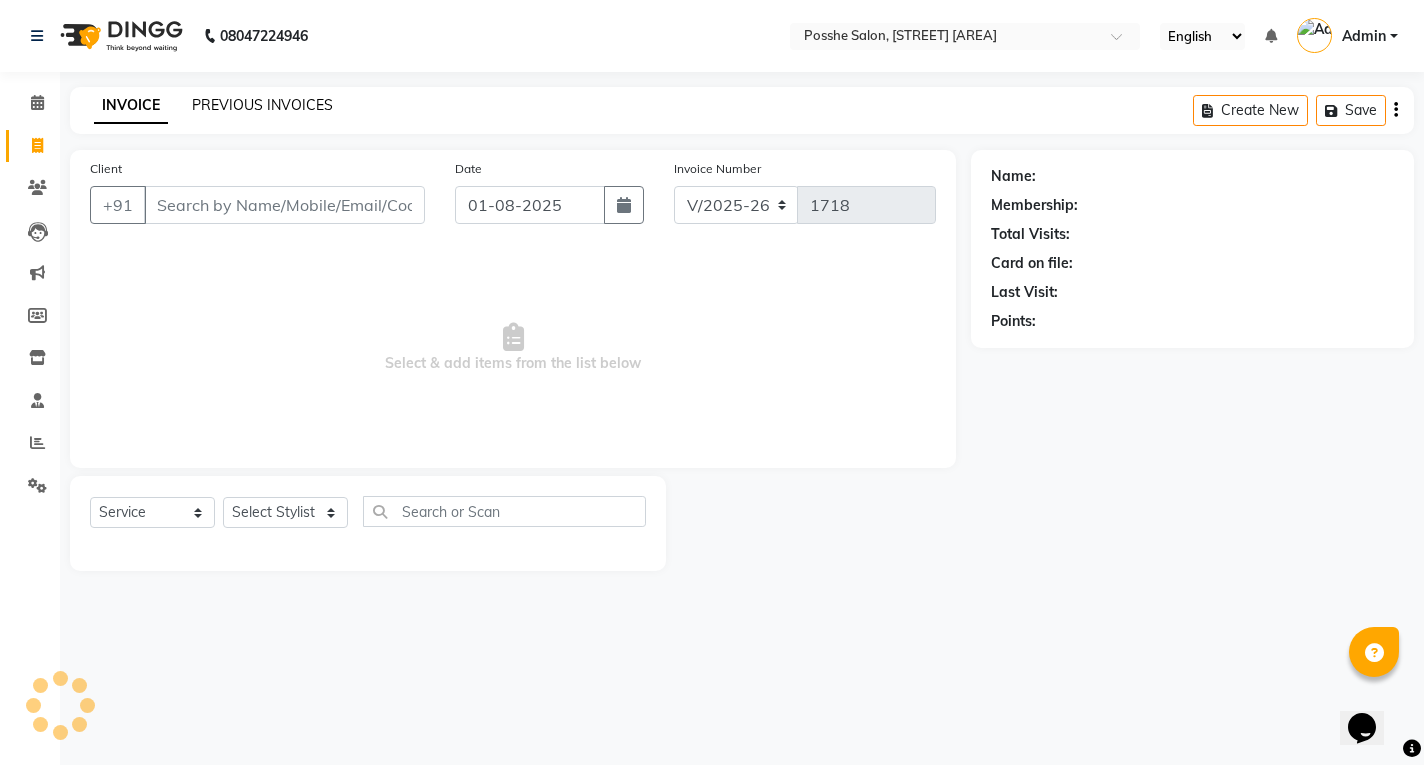click on "PREVIOUS INVOICES" 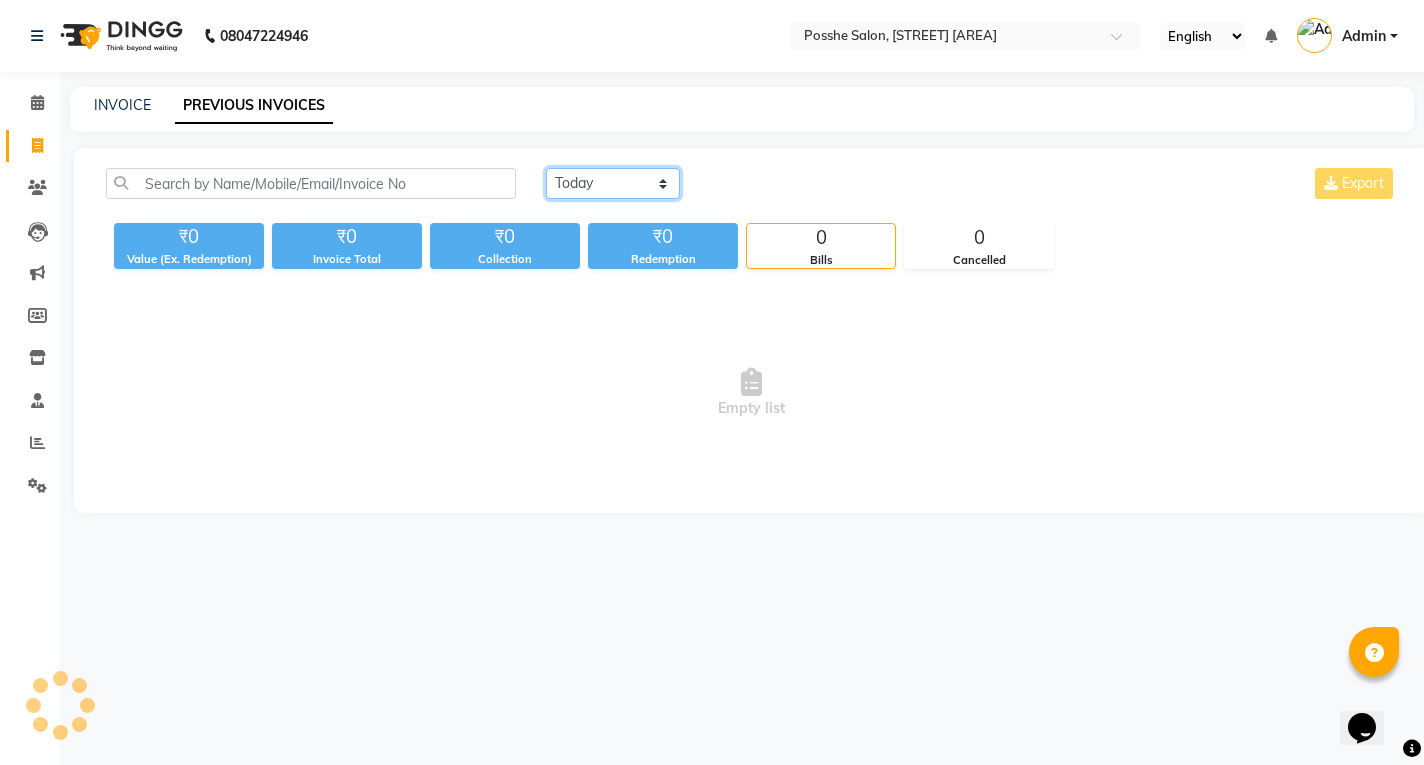 click on "Today Yesterday Custom Range" 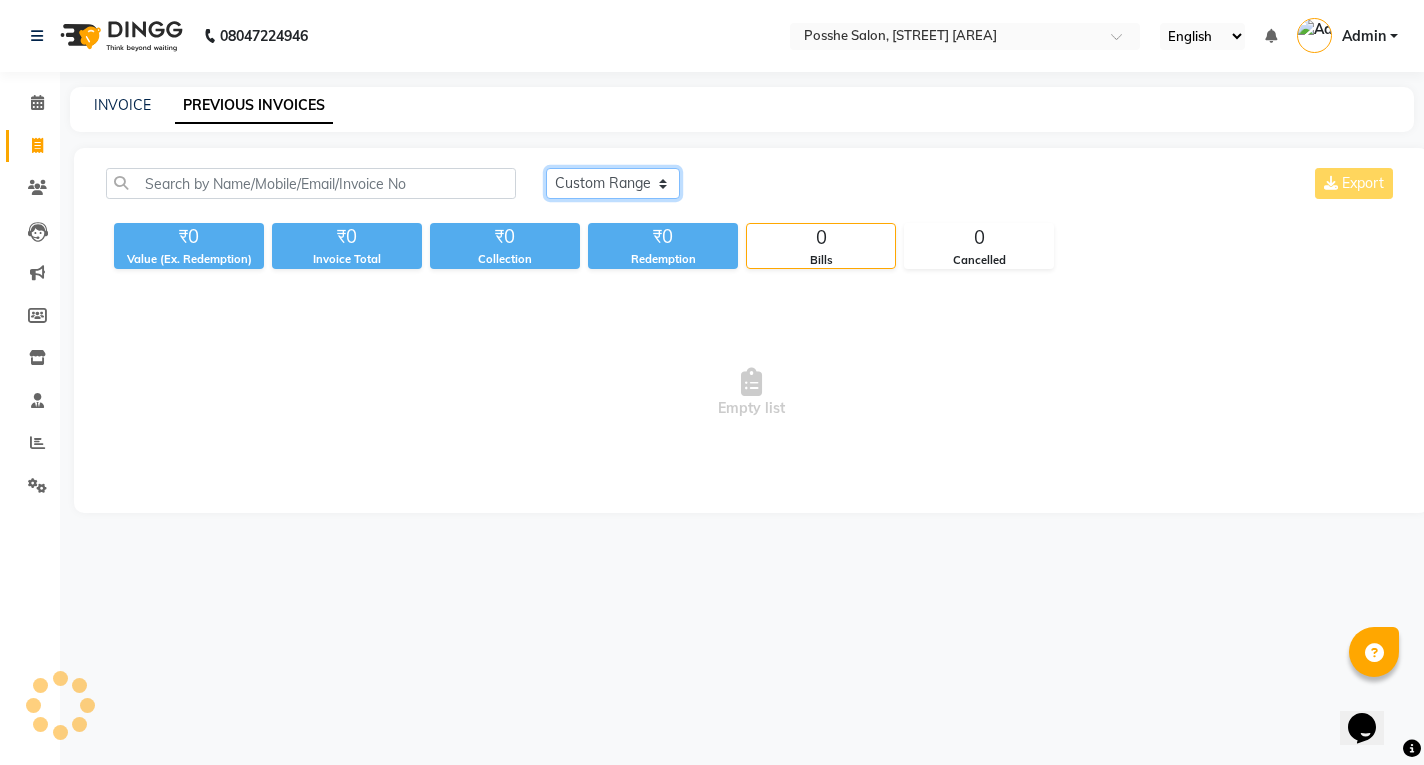 click on "Today Yesterday Custom Range" 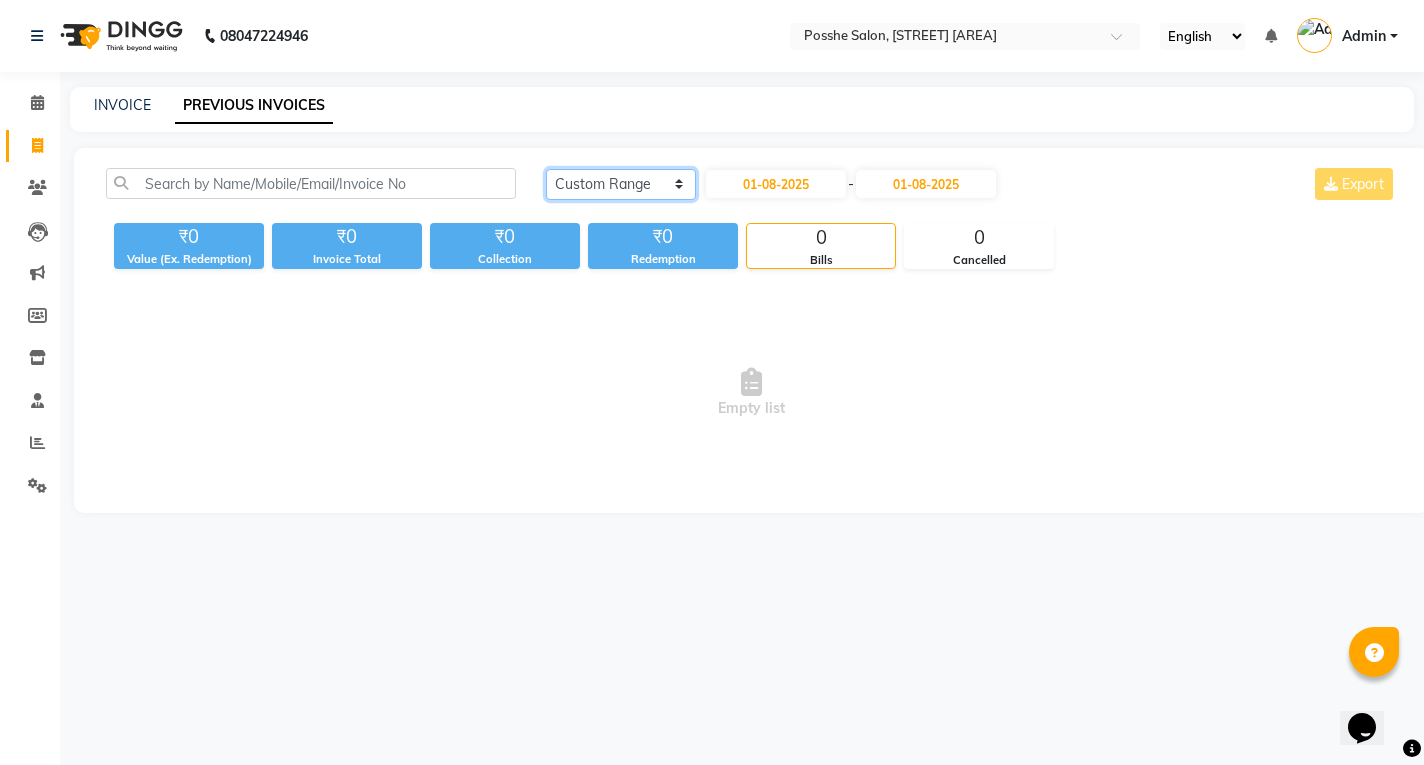 click on "Today Yesterday Custom Range" 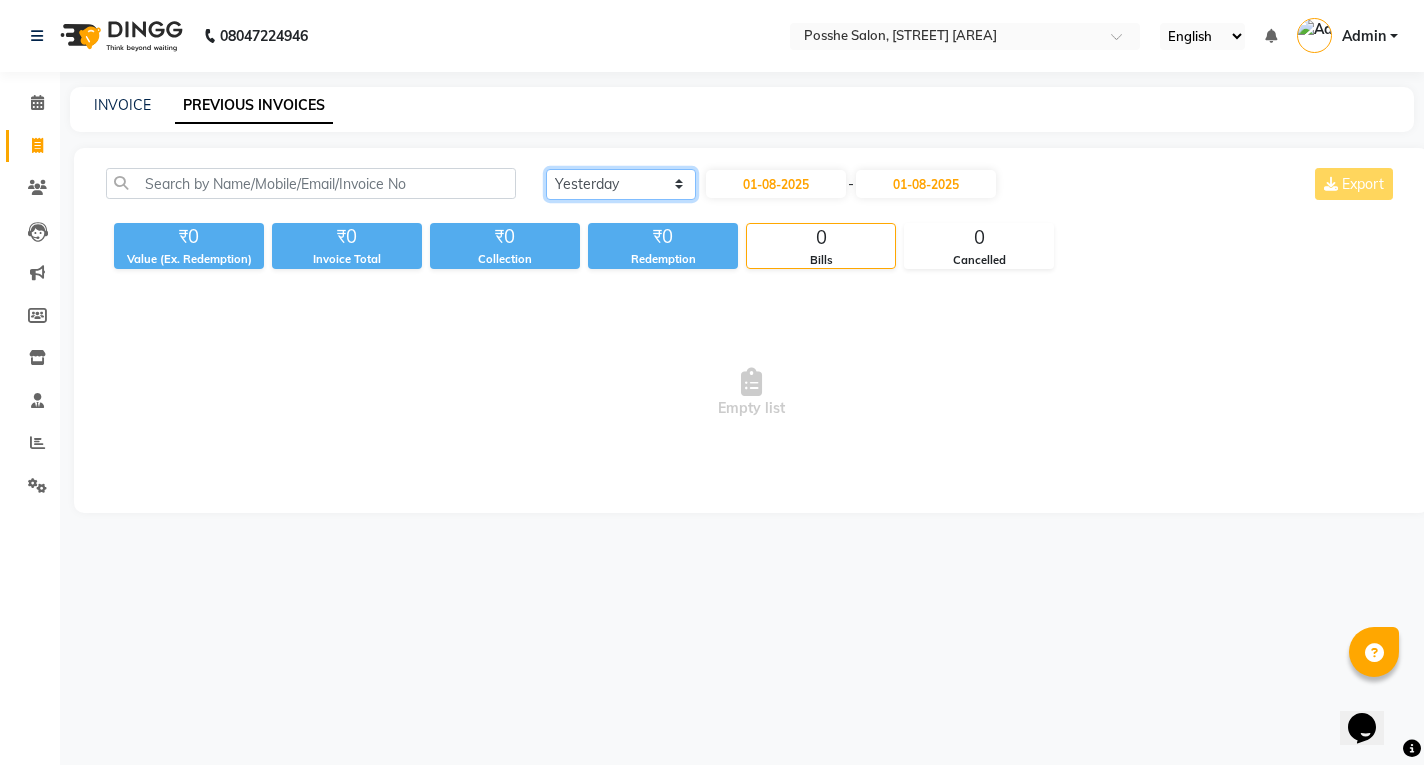 click on "Today Yesterday Custom Range" 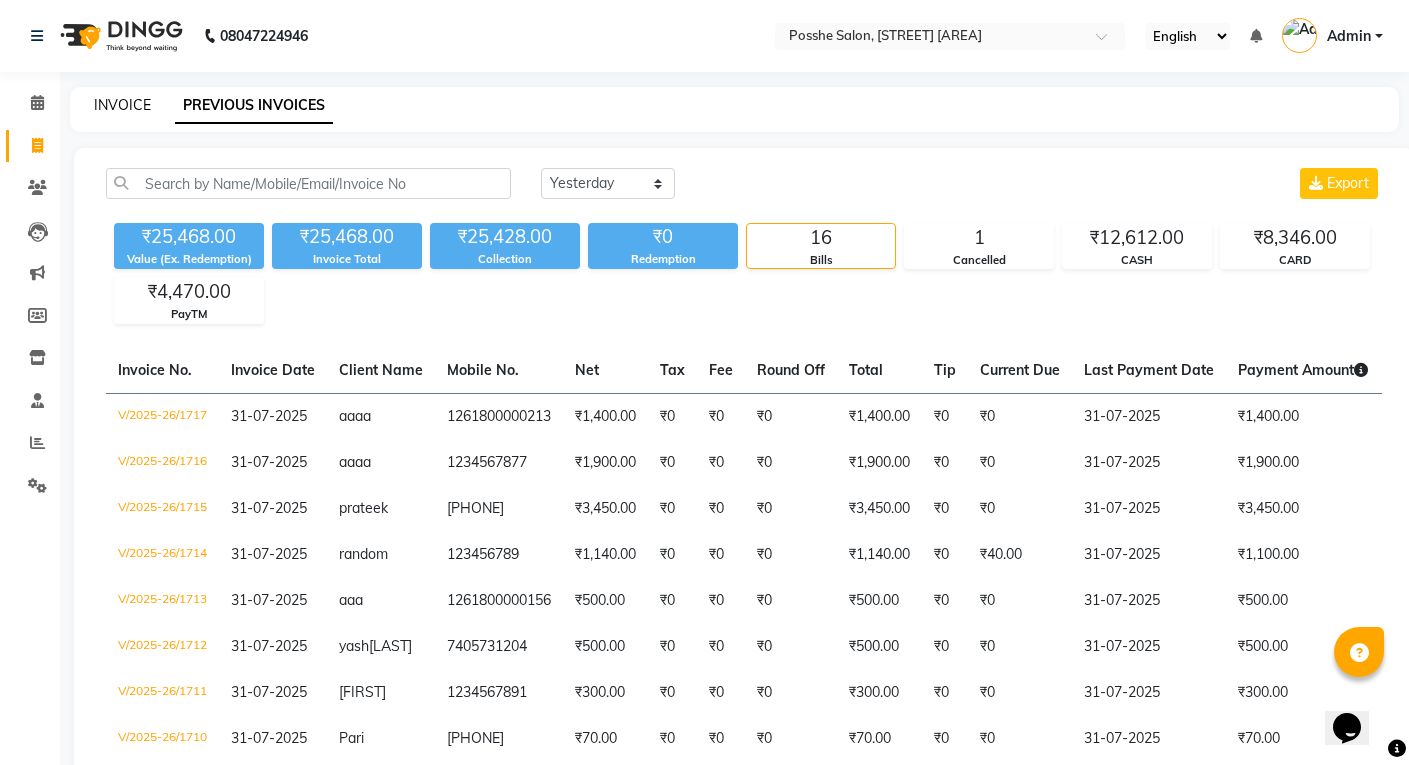 click on "INVOICE" 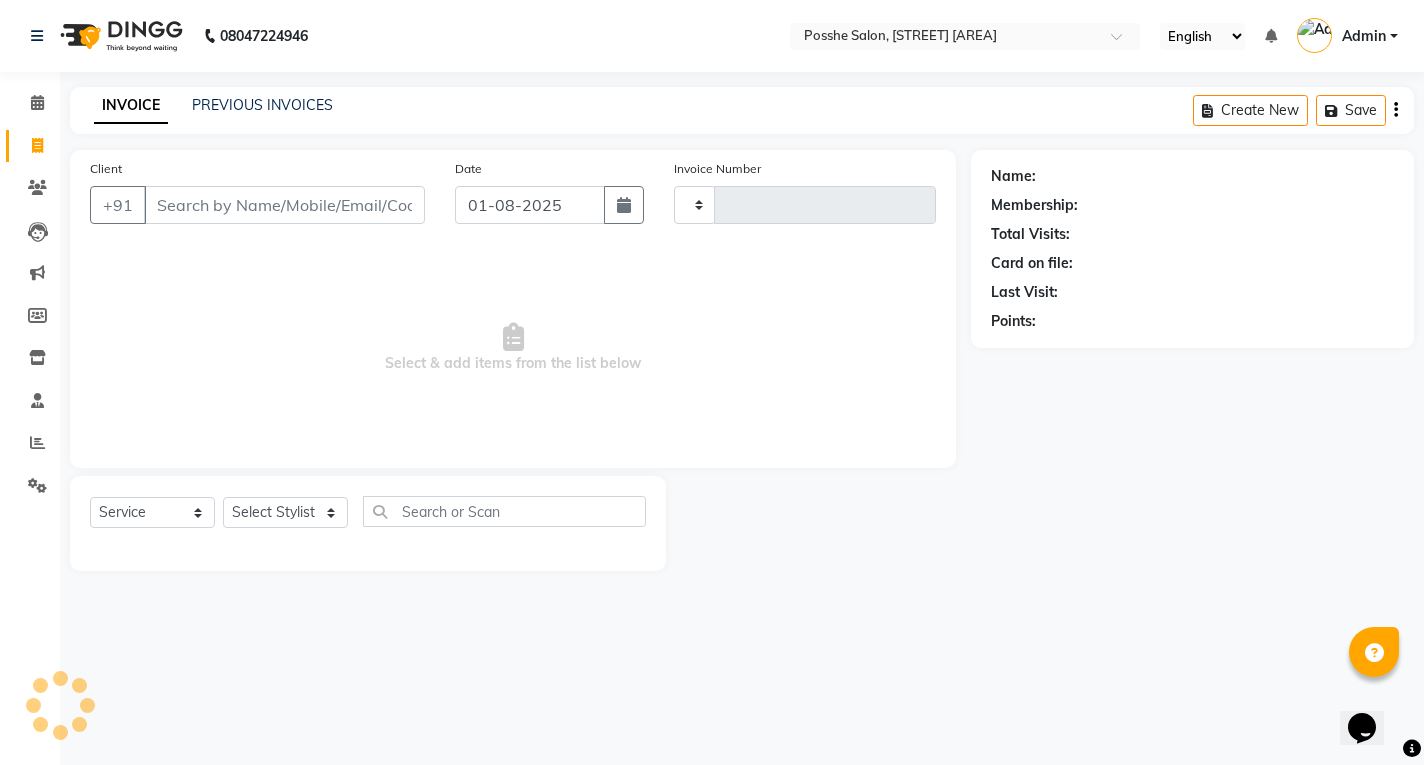 type on "1718" 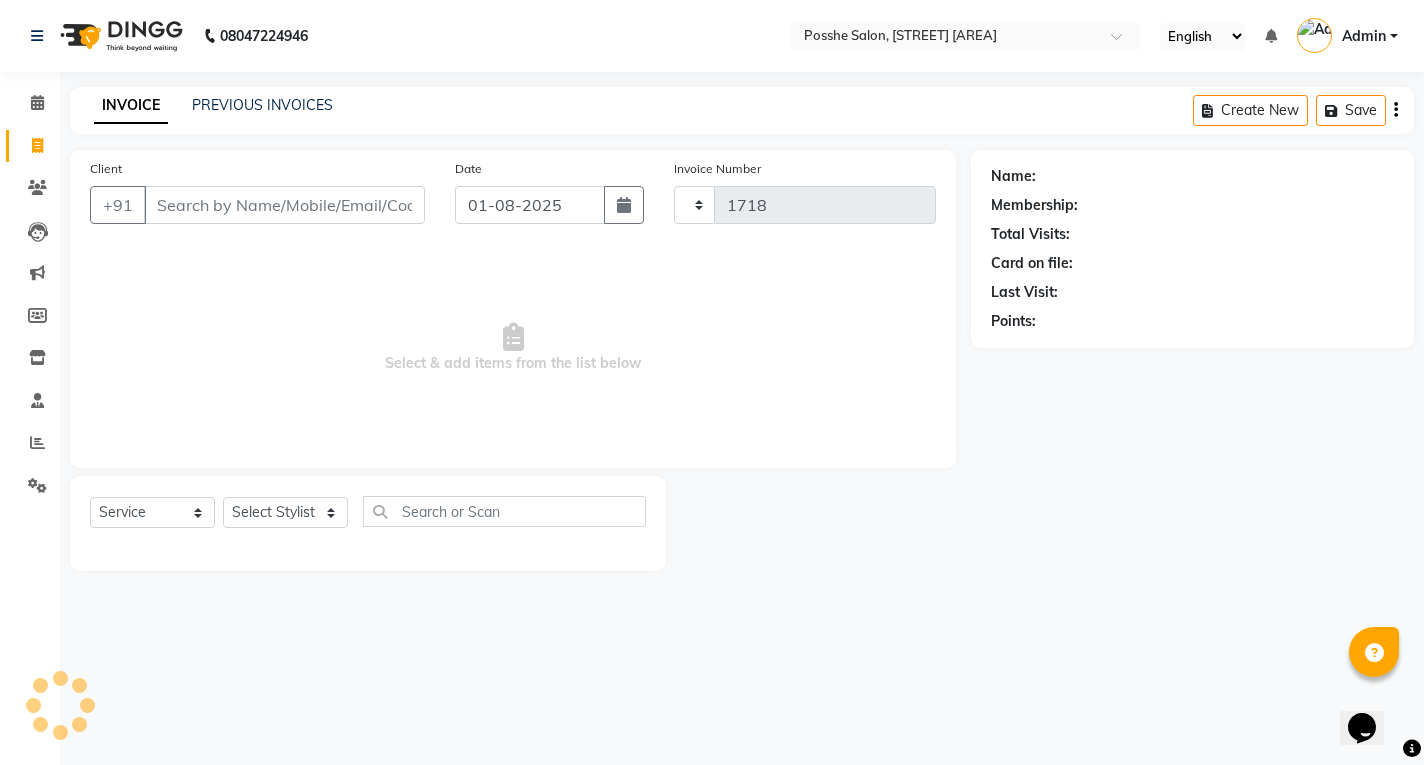 select on "6052" 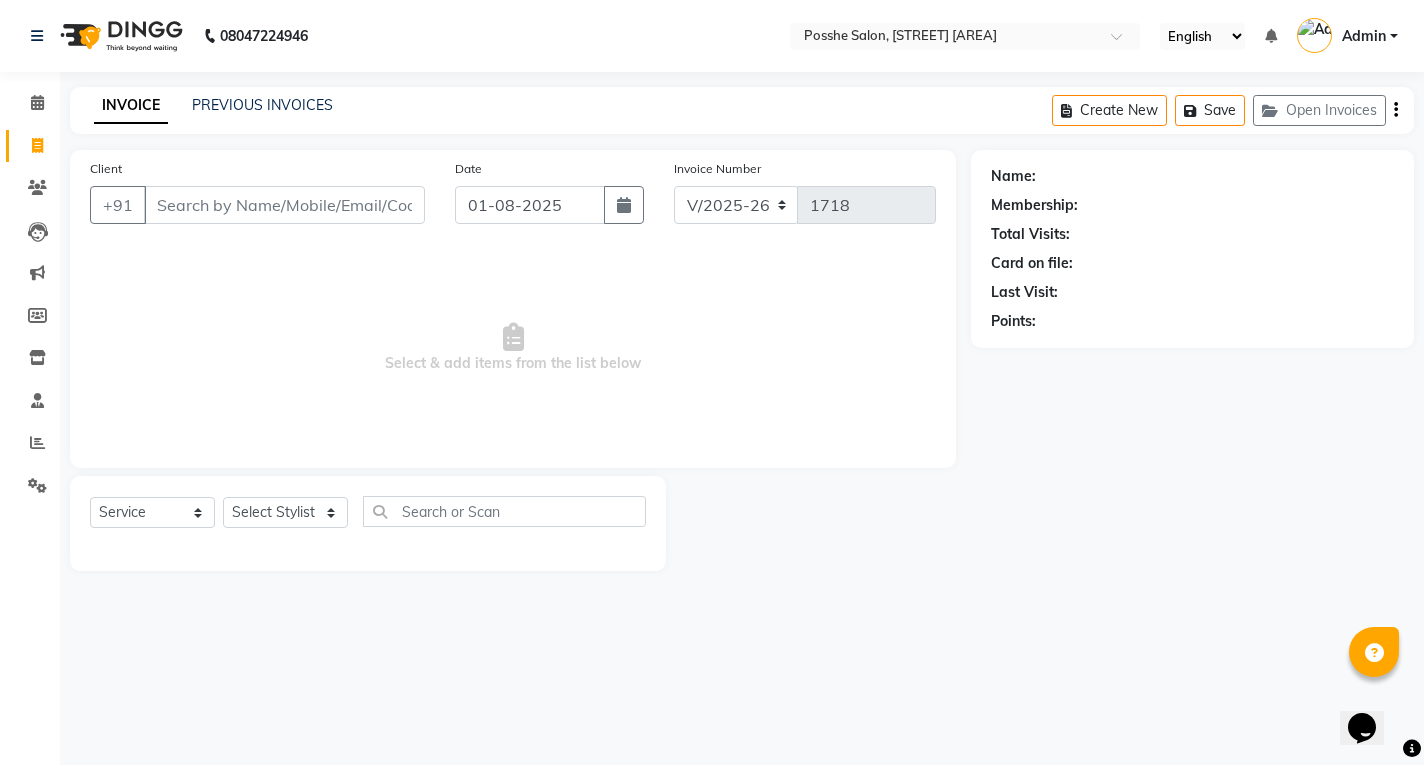 drag, startPoint x: 372, startPoint y: 193, endPoint x: 362, endPoint y: 192, distance: 10.049875 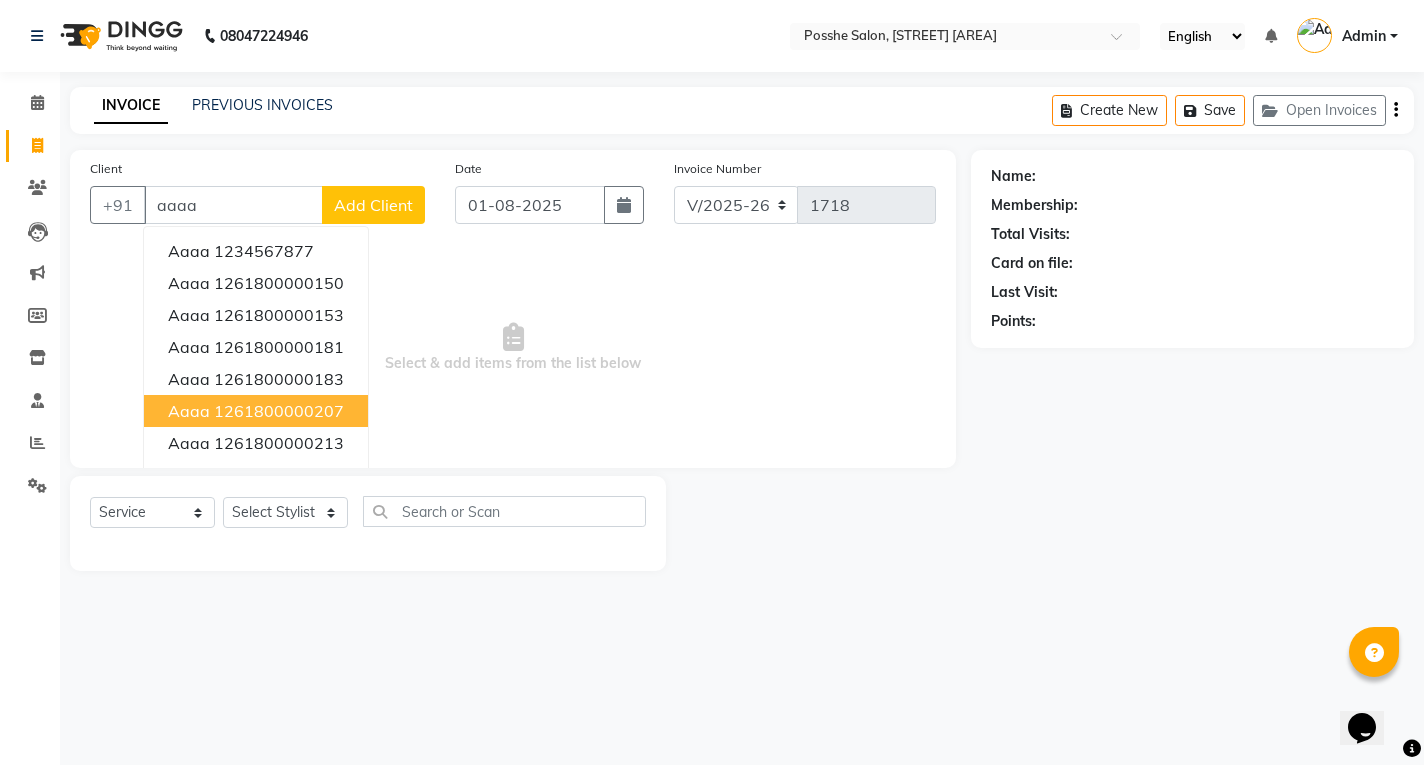 click on "1261800000207" at bounding box center [279, 411] 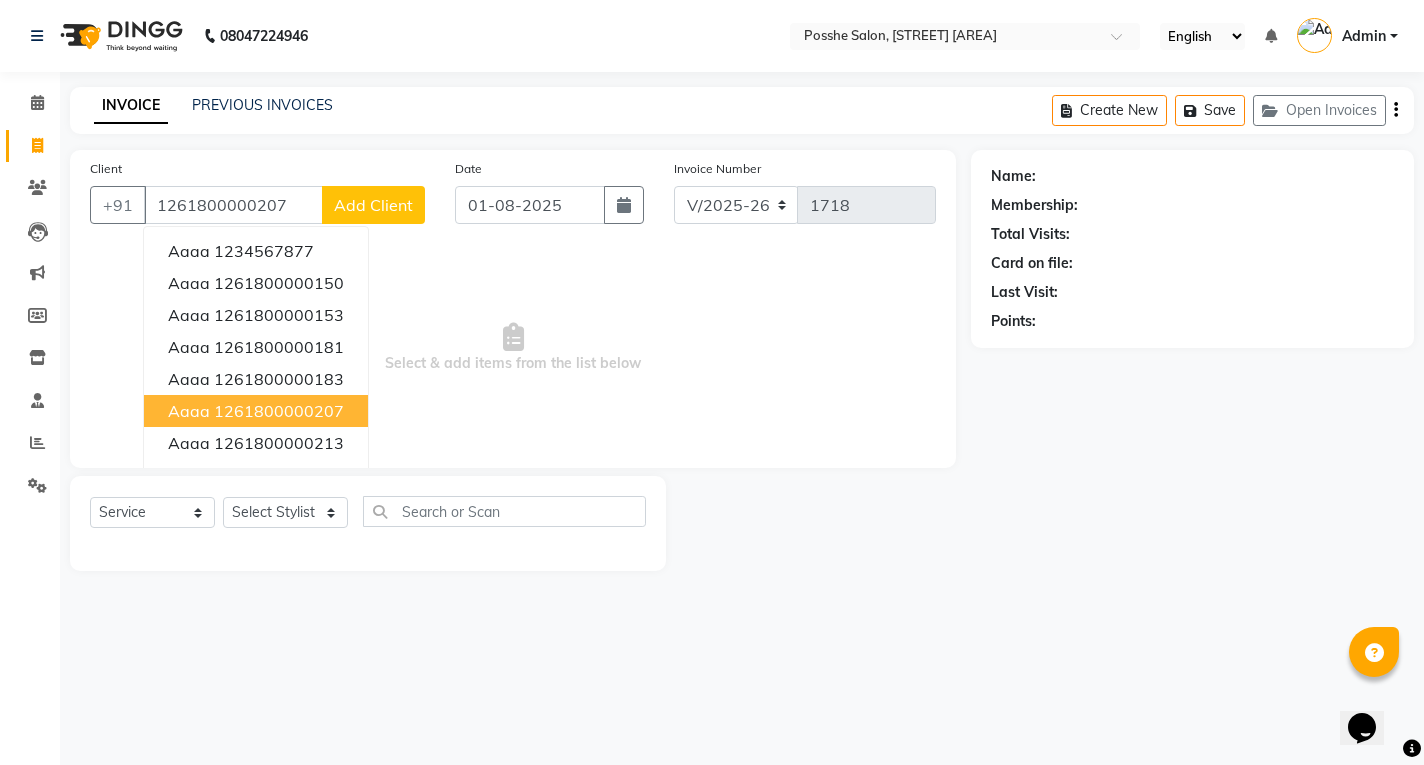 type on "1261800000207" 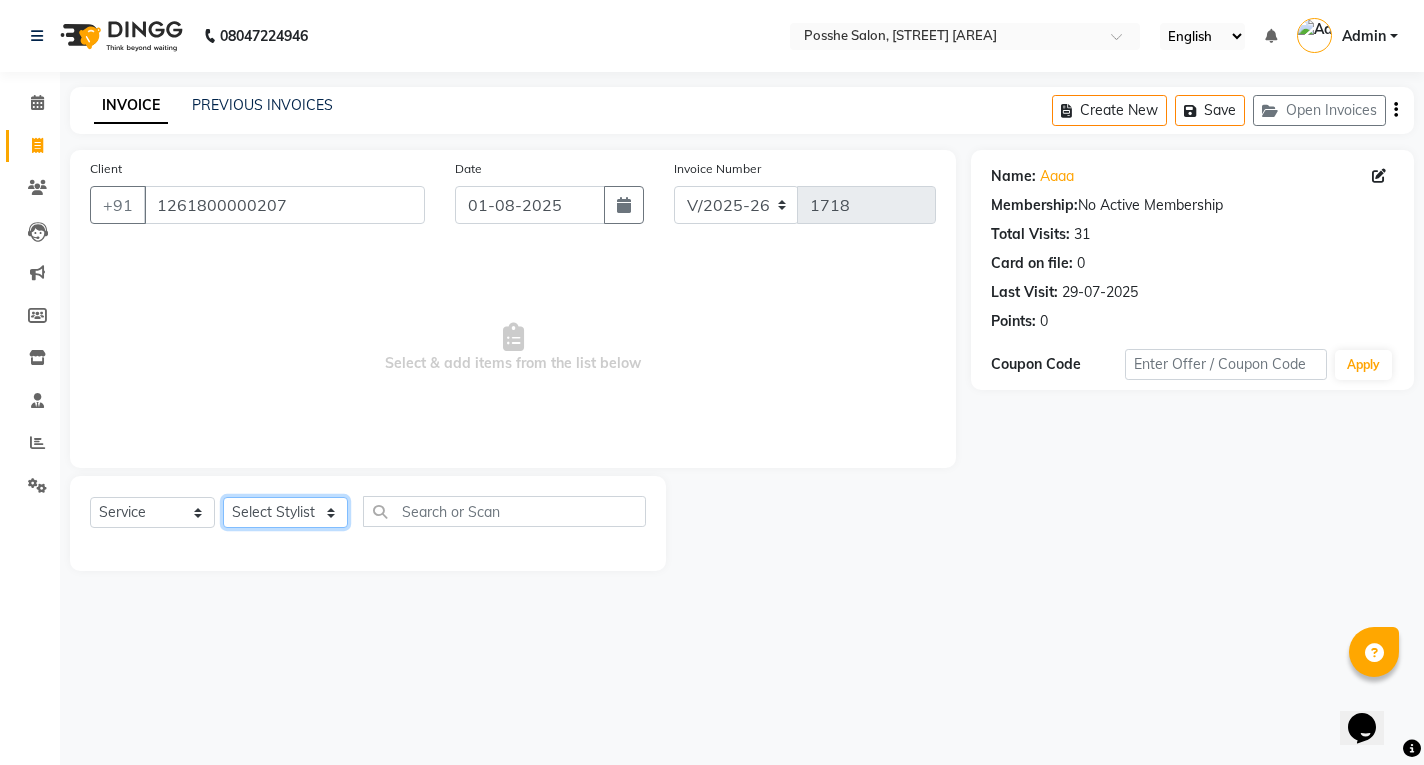 click on "Select Stylist Faheem Salmani Kajal Mali Kamal Chand Posshe for products Rajesh simran bhatiya Sonu Verma" 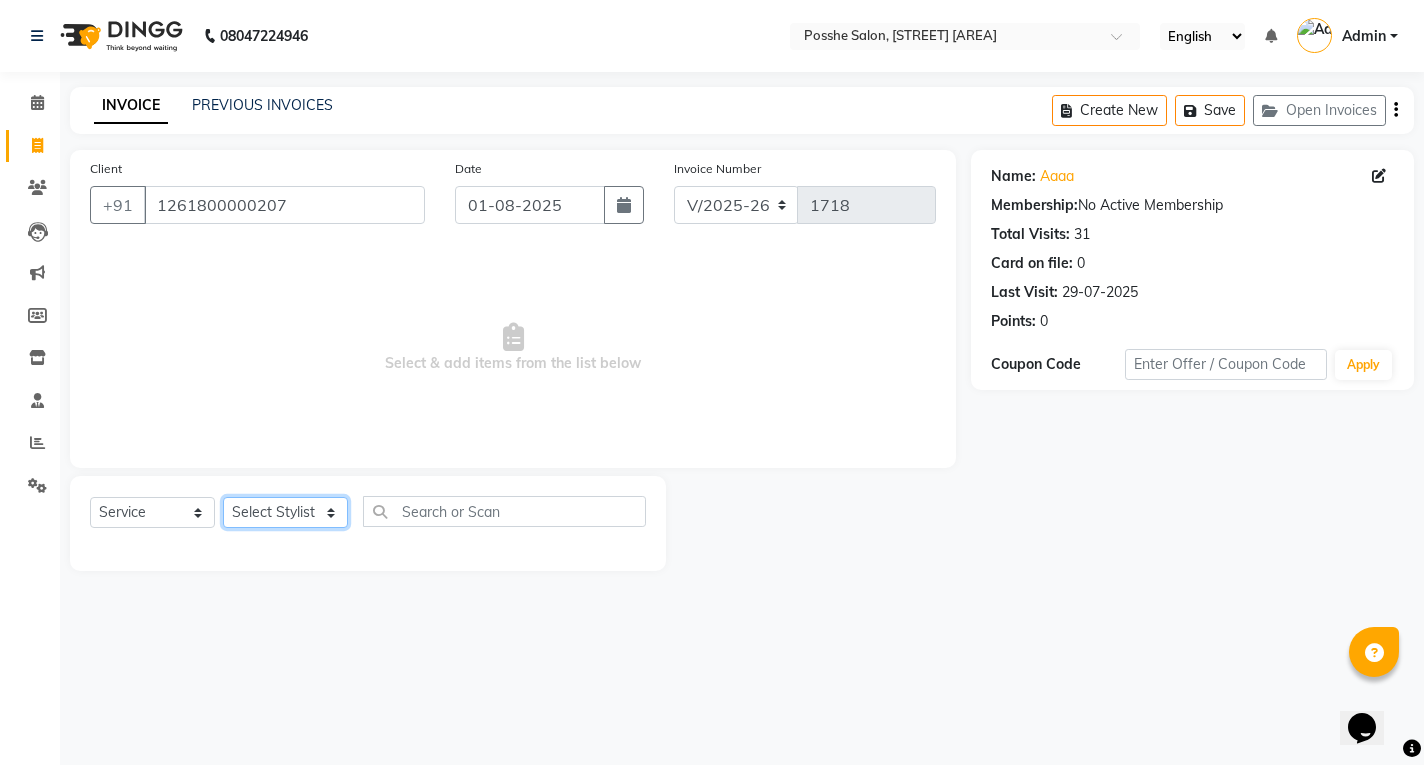 select on "43736" 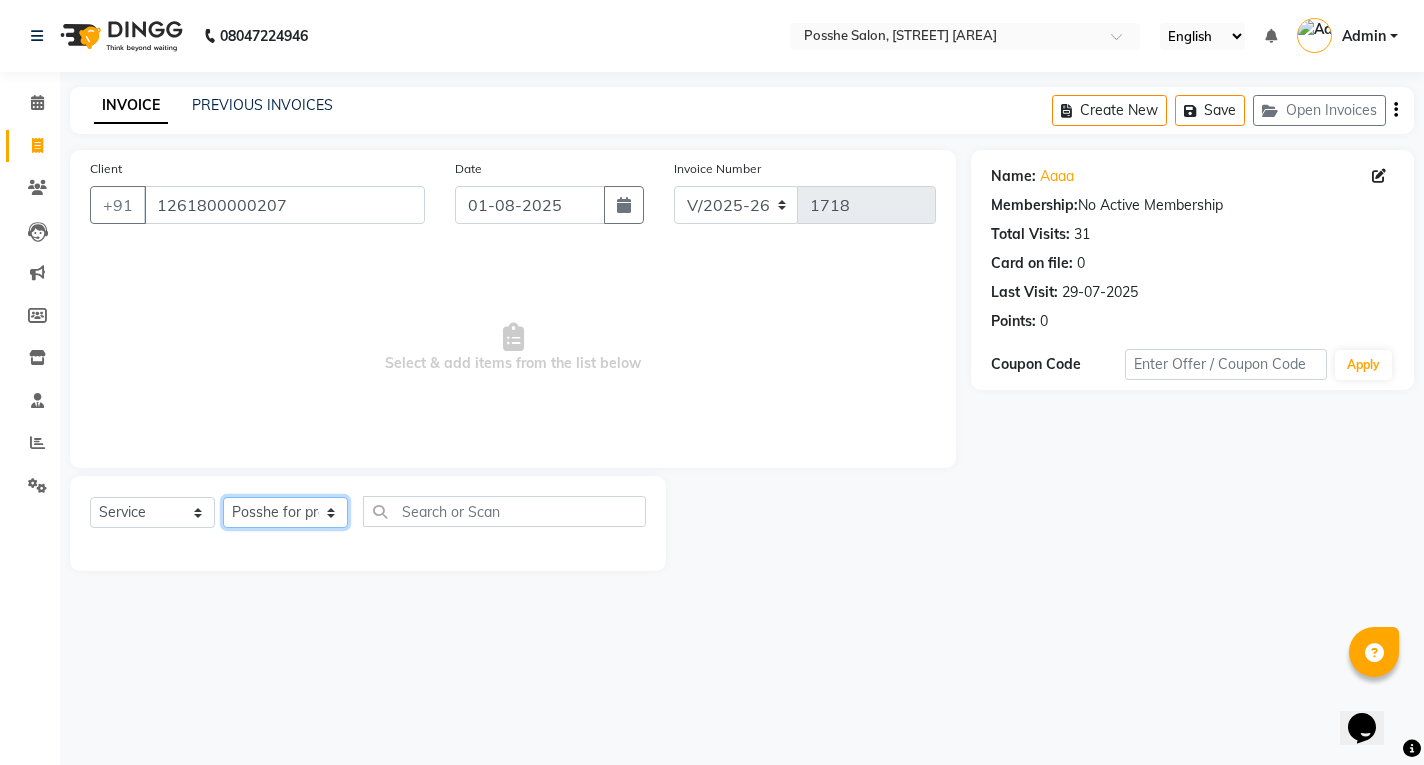 click on "Select Stylist Faheem Salmani Kajal Mali Kamal Chand Posshe for products Rajesh simran bhatiya Sonu Verma" 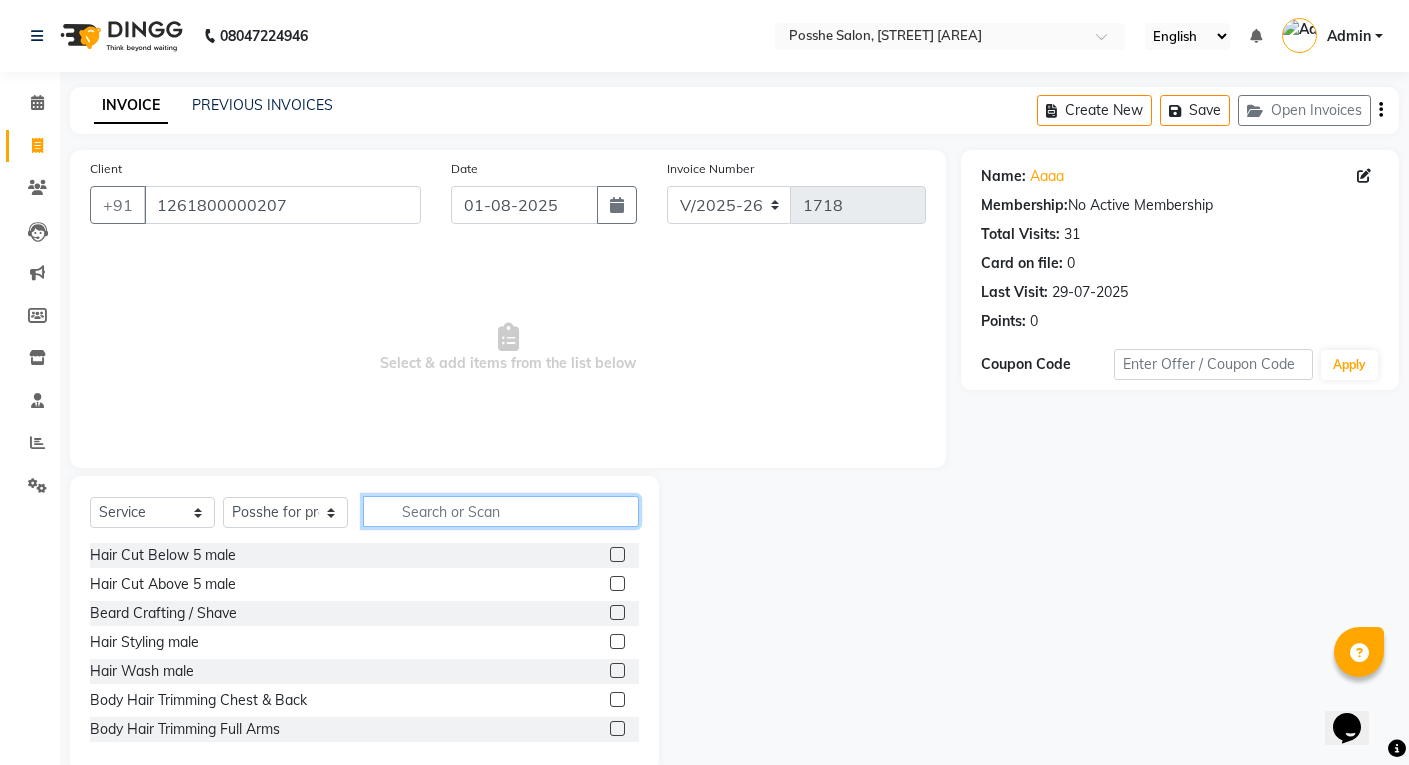 click 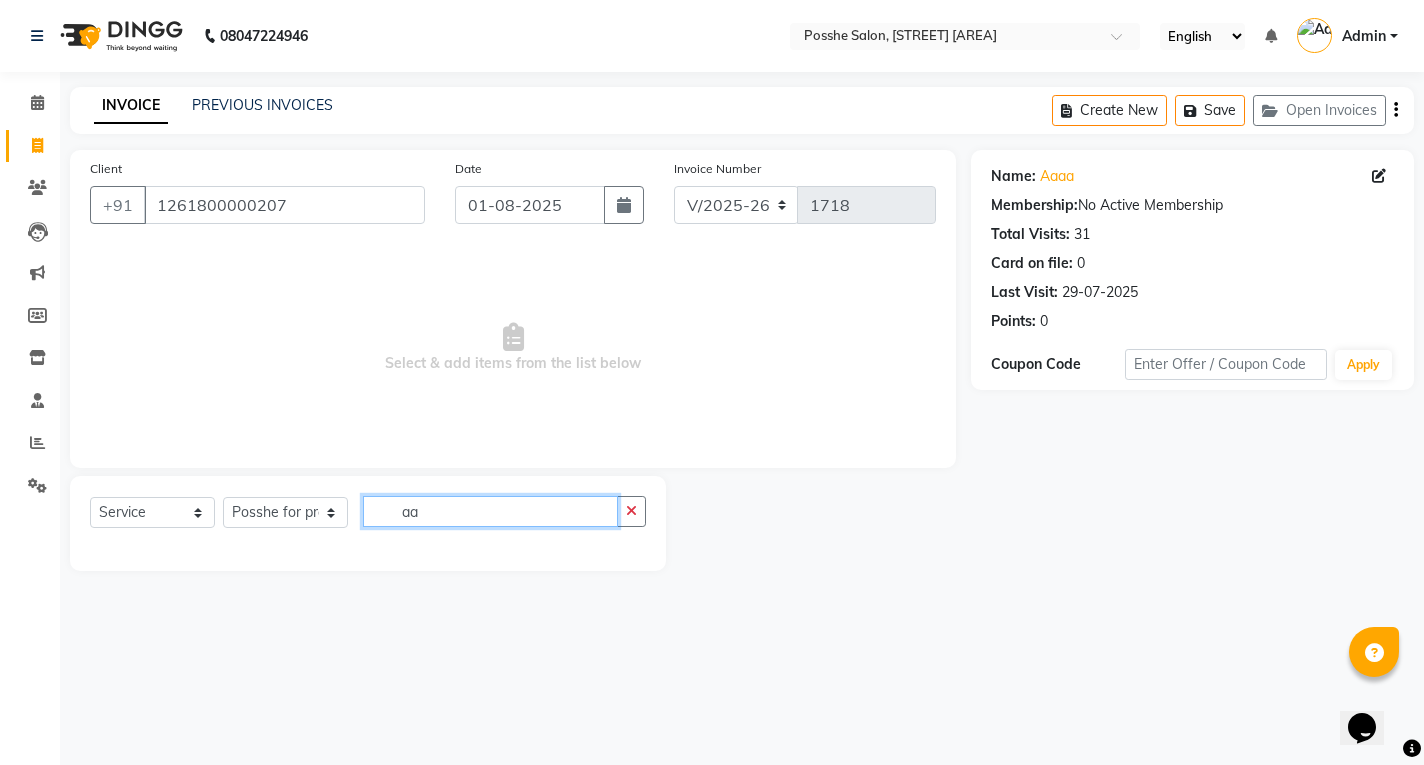 type on "a" 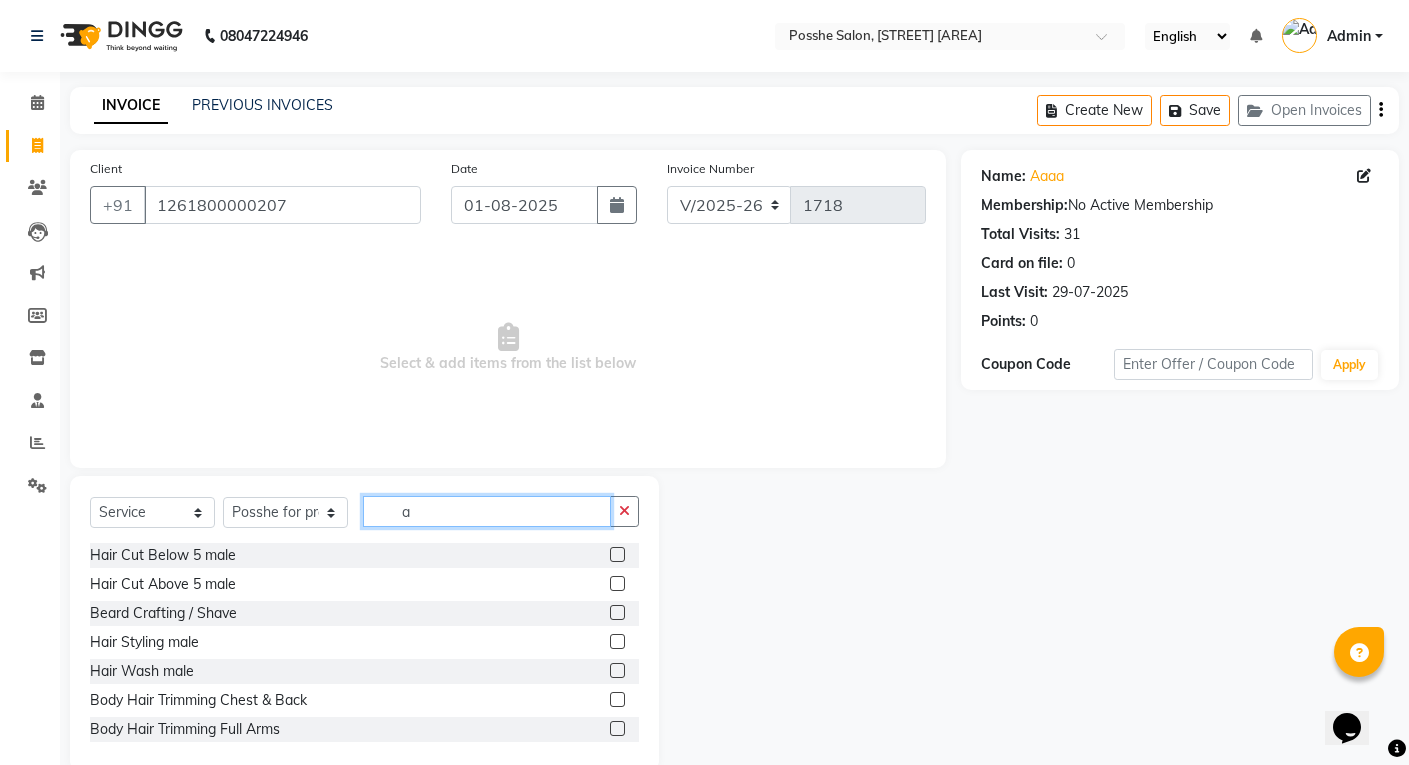 type 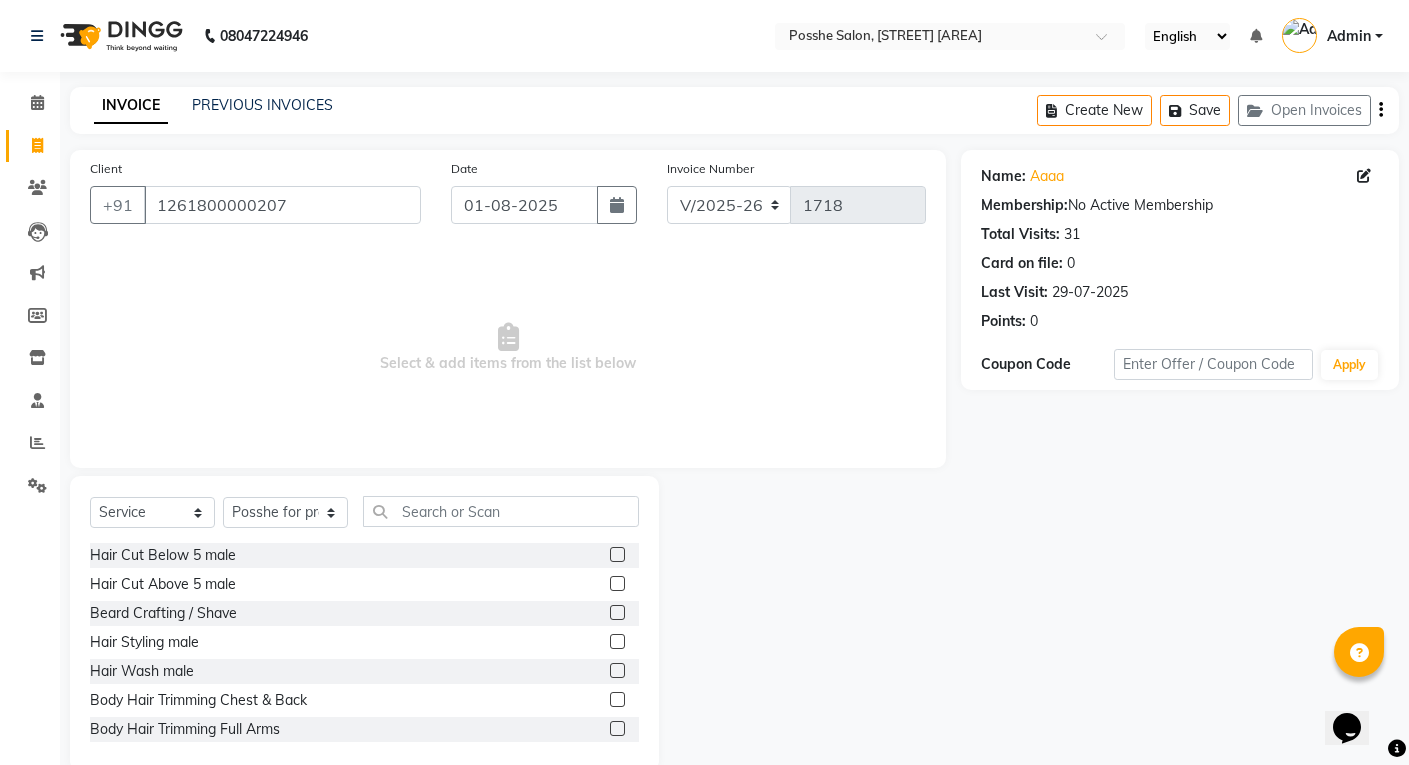 drag, startPoint x: 598, startPoint y: 585, endPoint x: 613, endPoint y: 592, distance: 16.552946 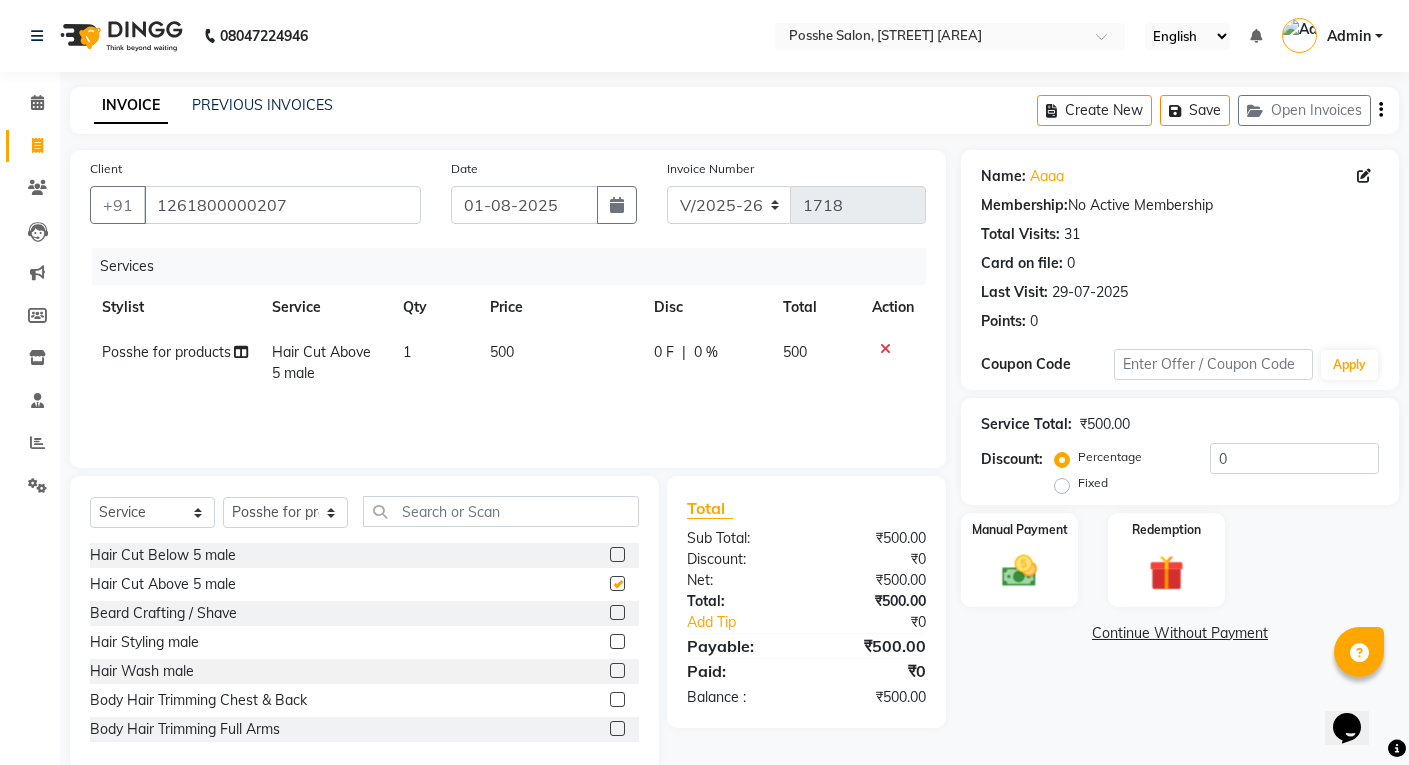 checkbox on "false" 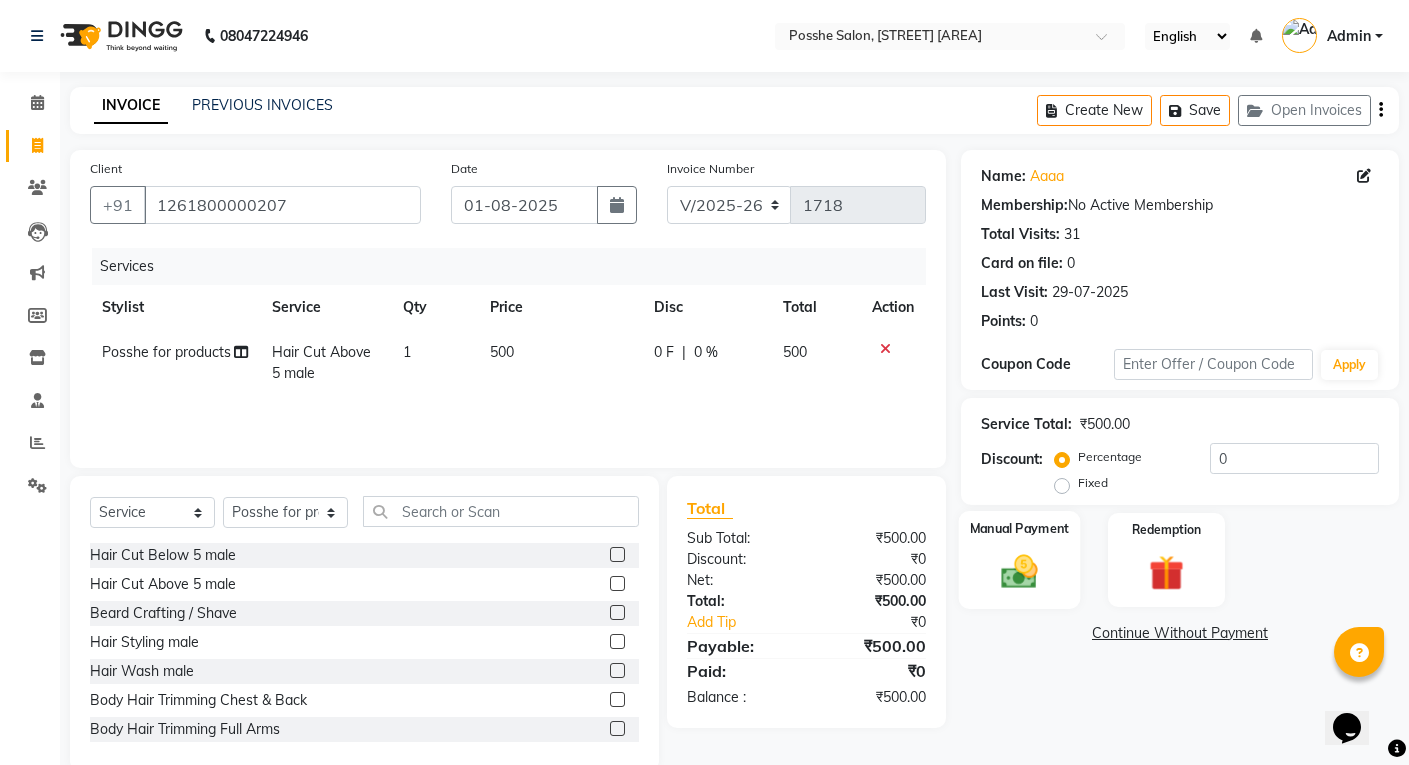 click 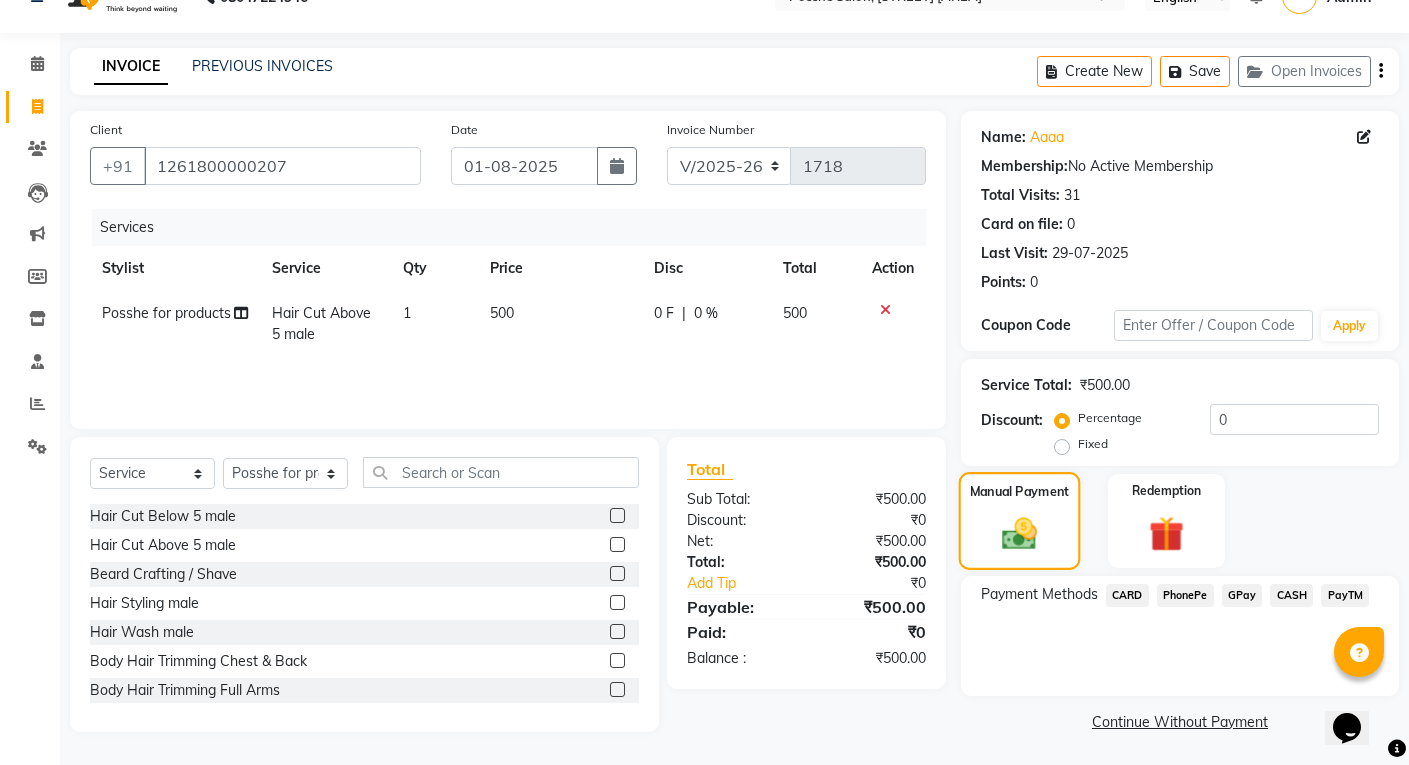 scroll, scrollTop: 41, scrollLeft: 0, axis: vertical 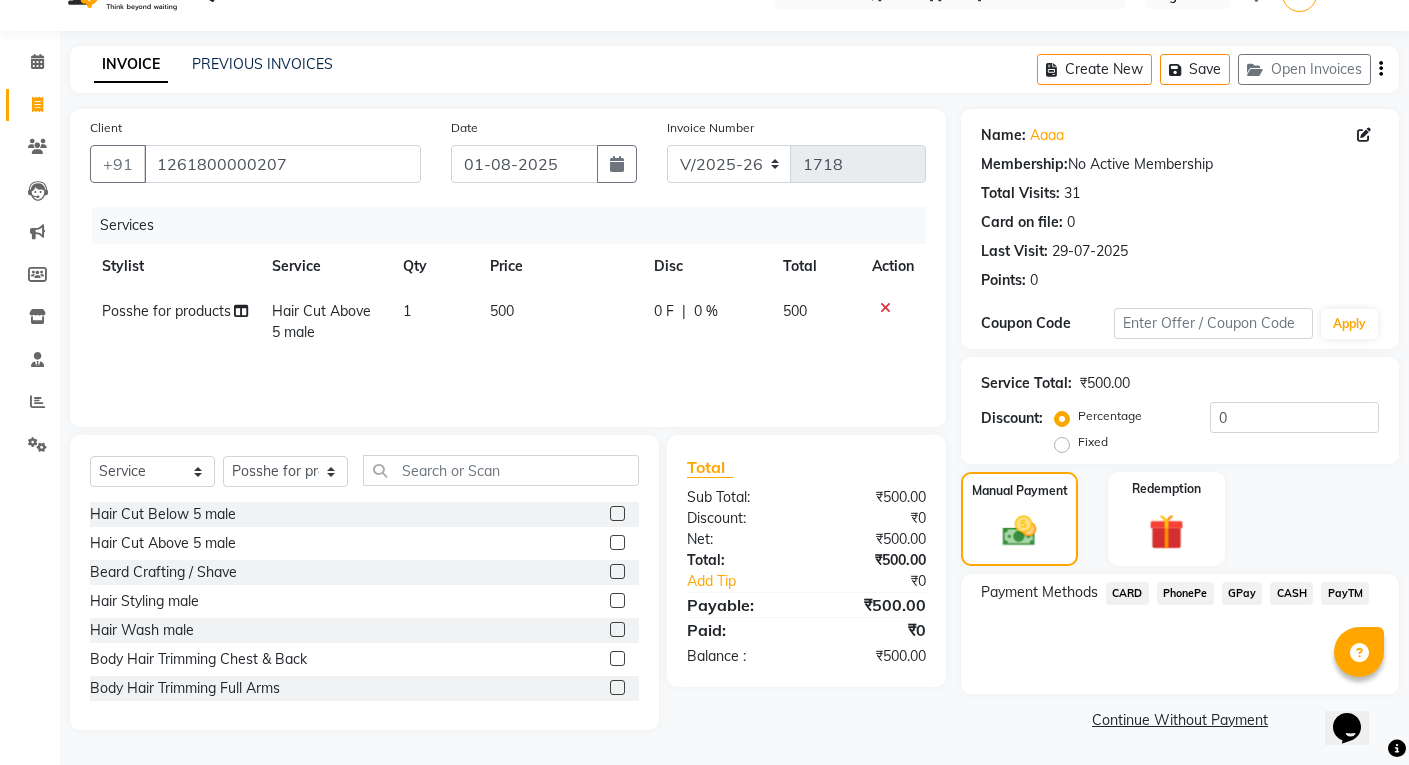 click on "CASH" 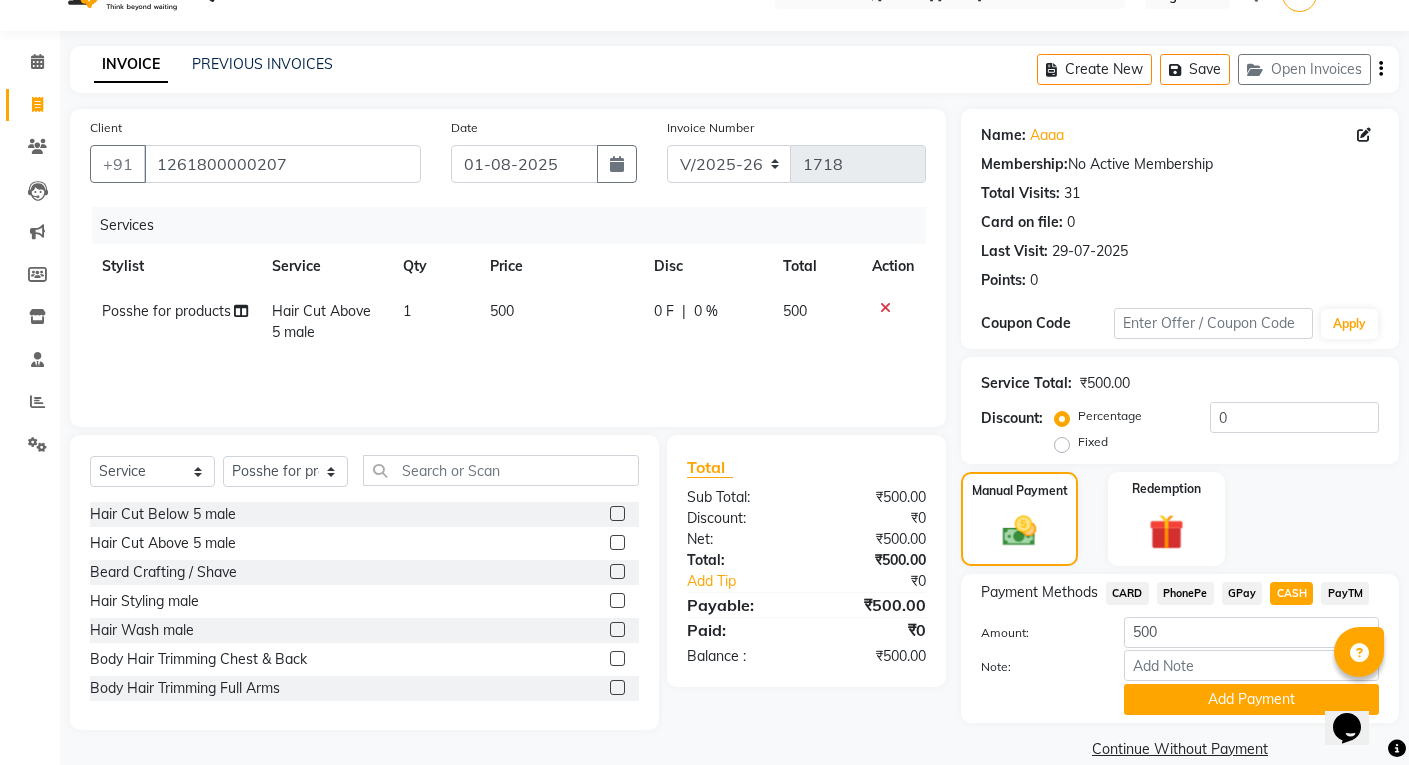 click on "CASH" 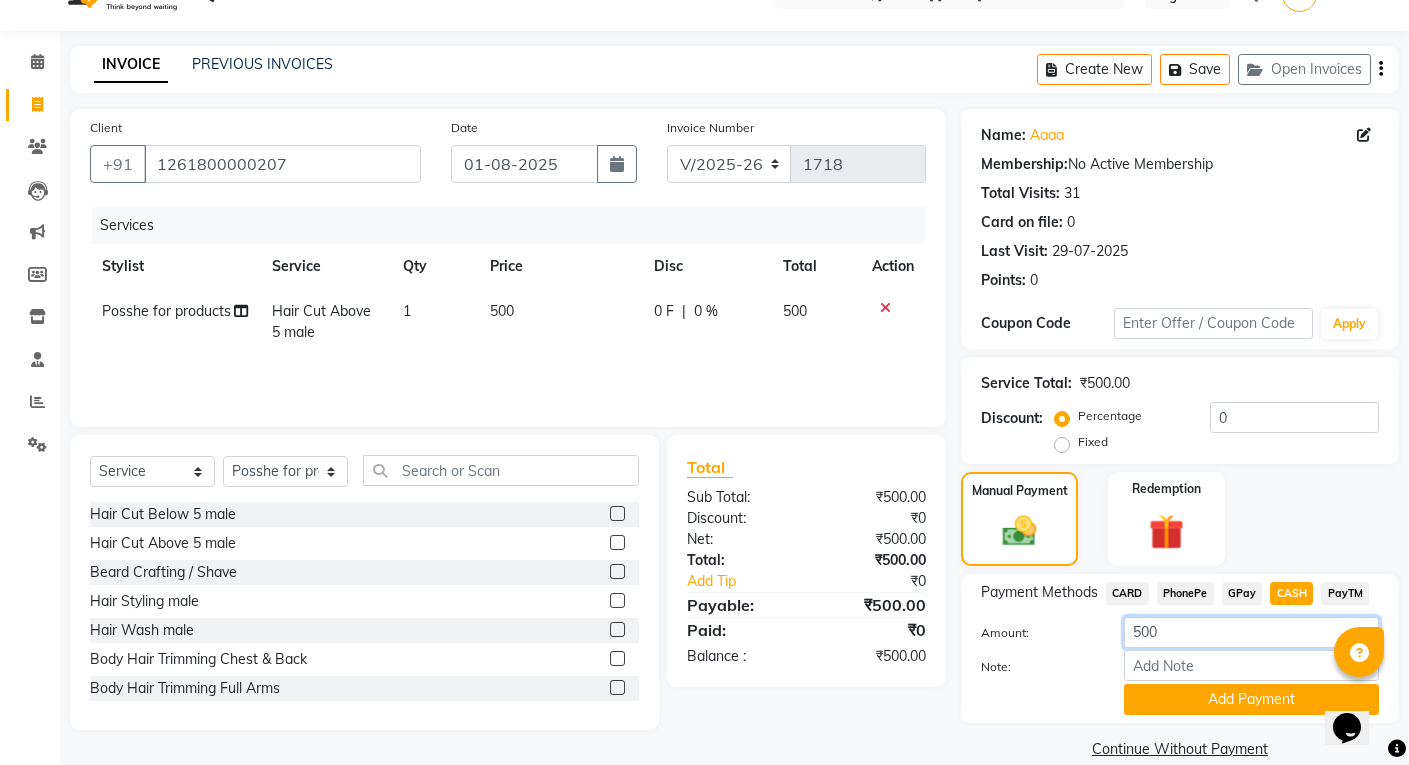 click on "500" 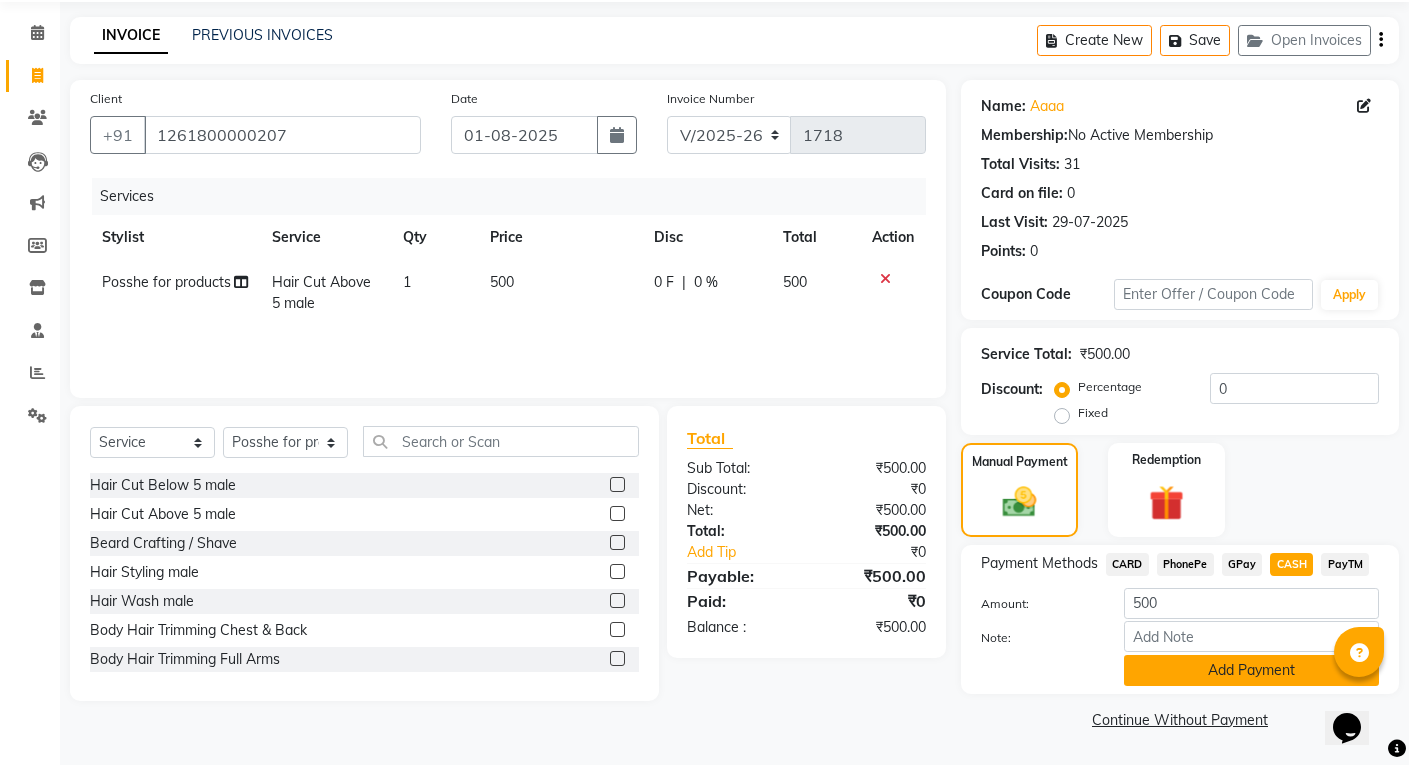 click on "Add Payment" 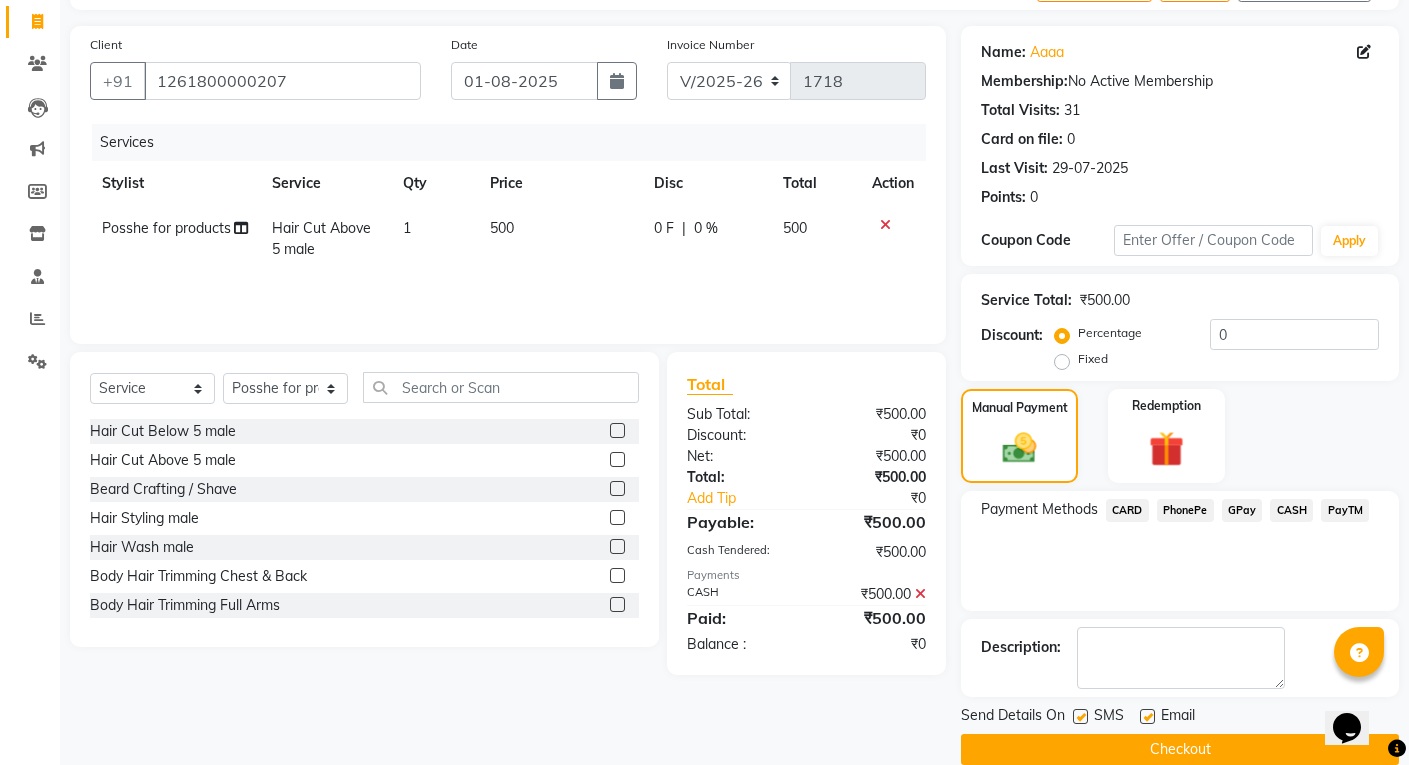 scroll, scrollTop: 154, scrollLeft: 0, axis: vertical 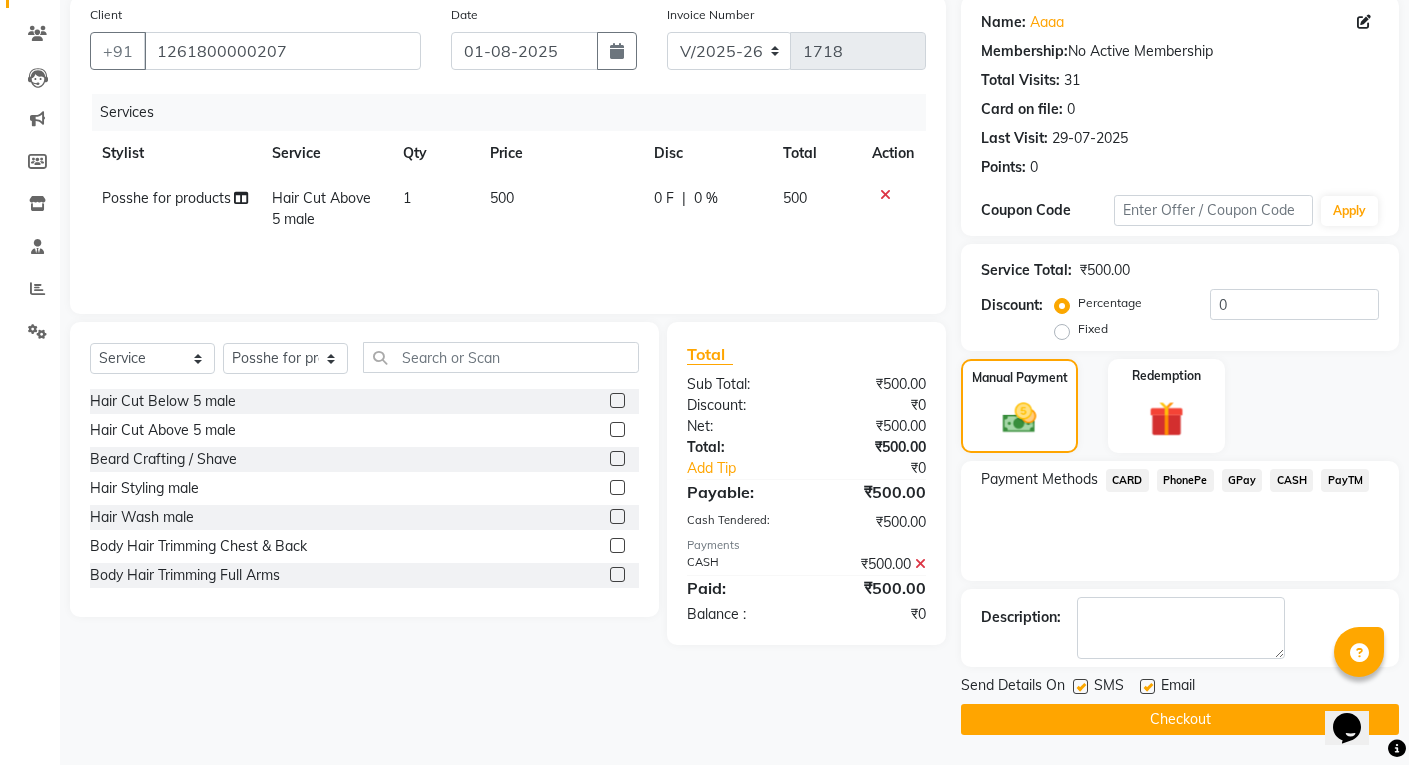 click 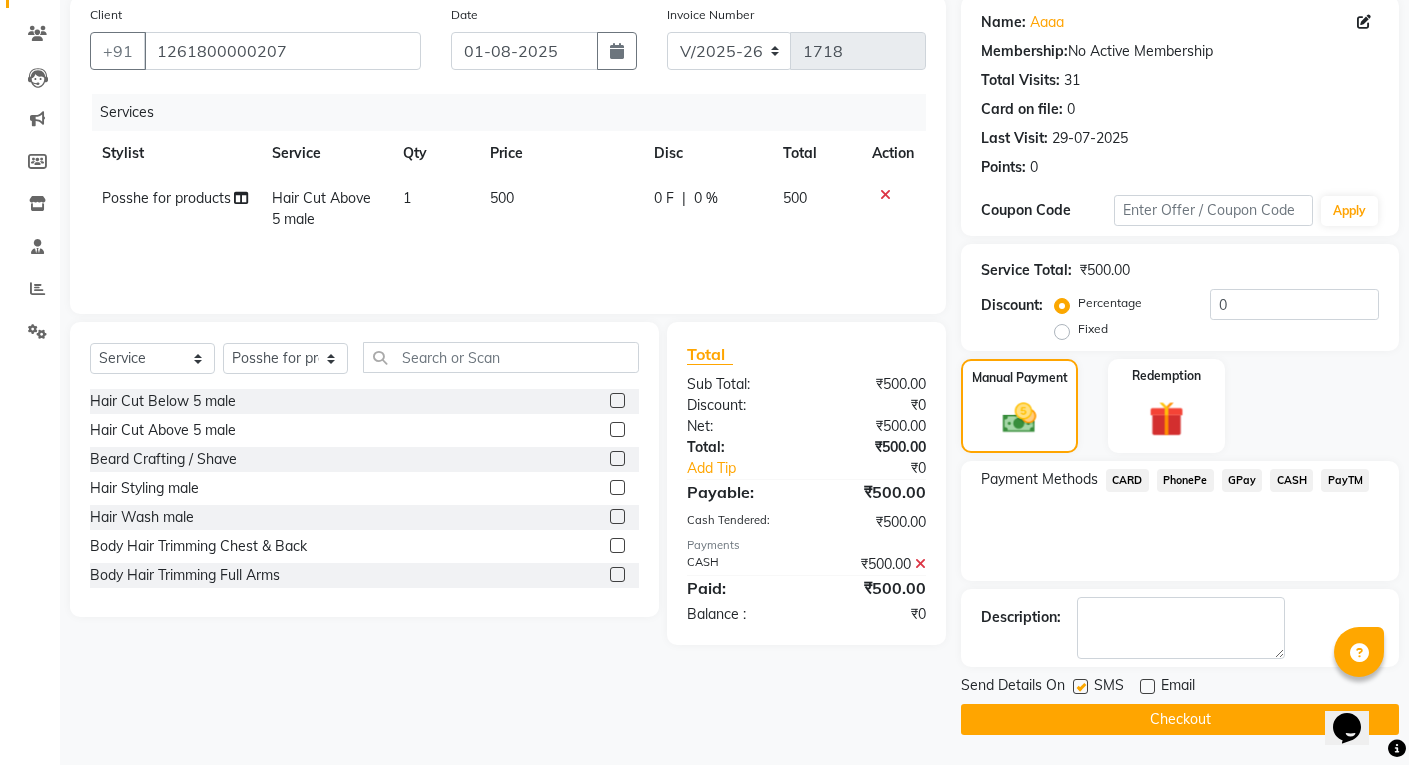 click 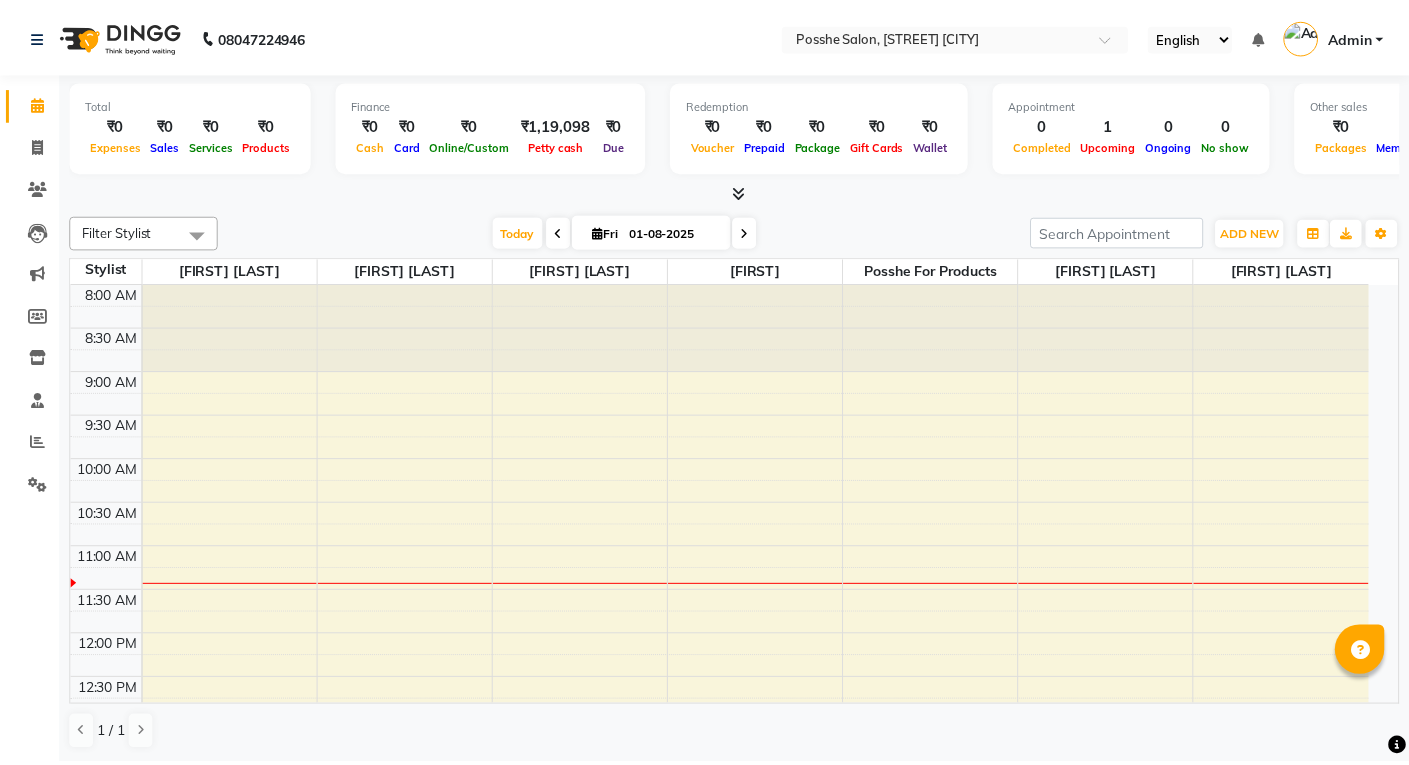 scroll, scrollTop: 0, scrollLeft: 0, axis: both 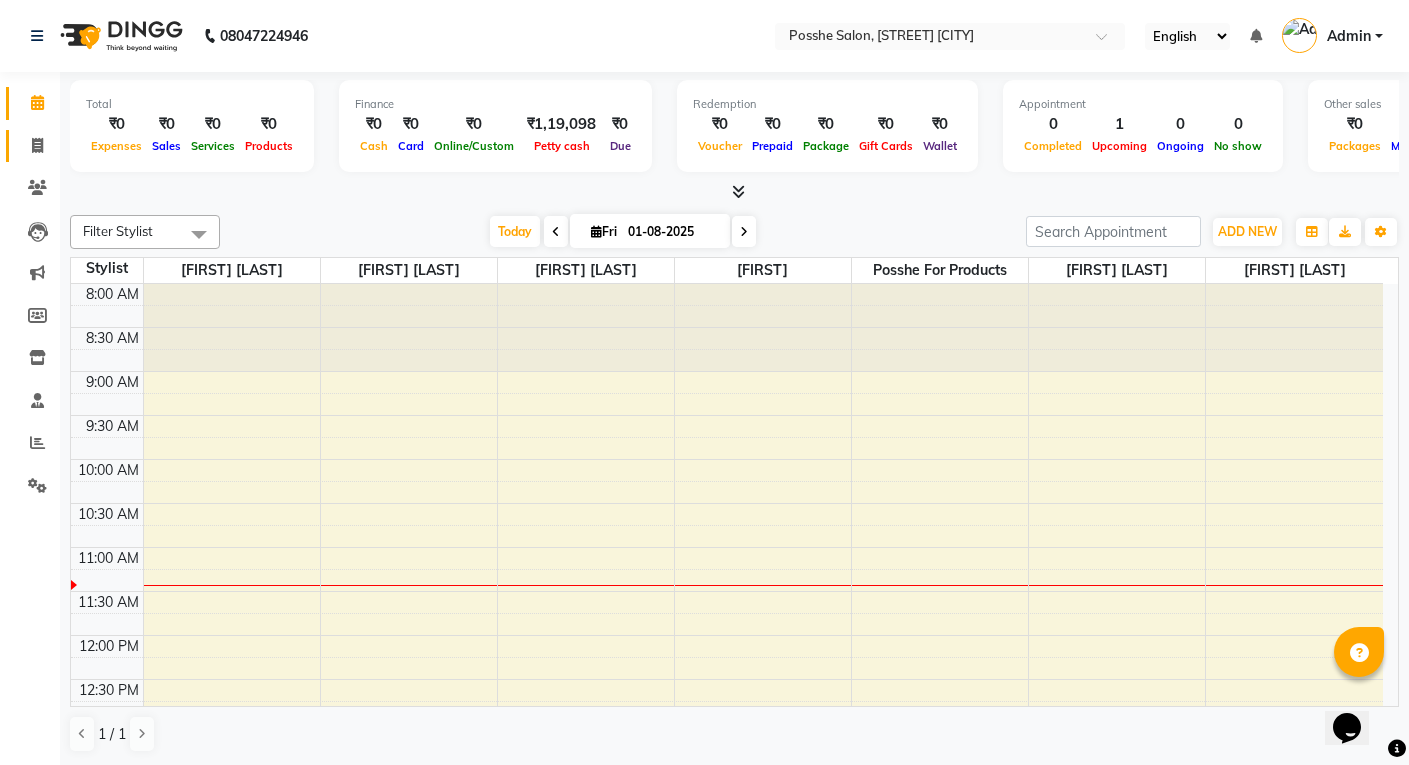 click on "Invoice" 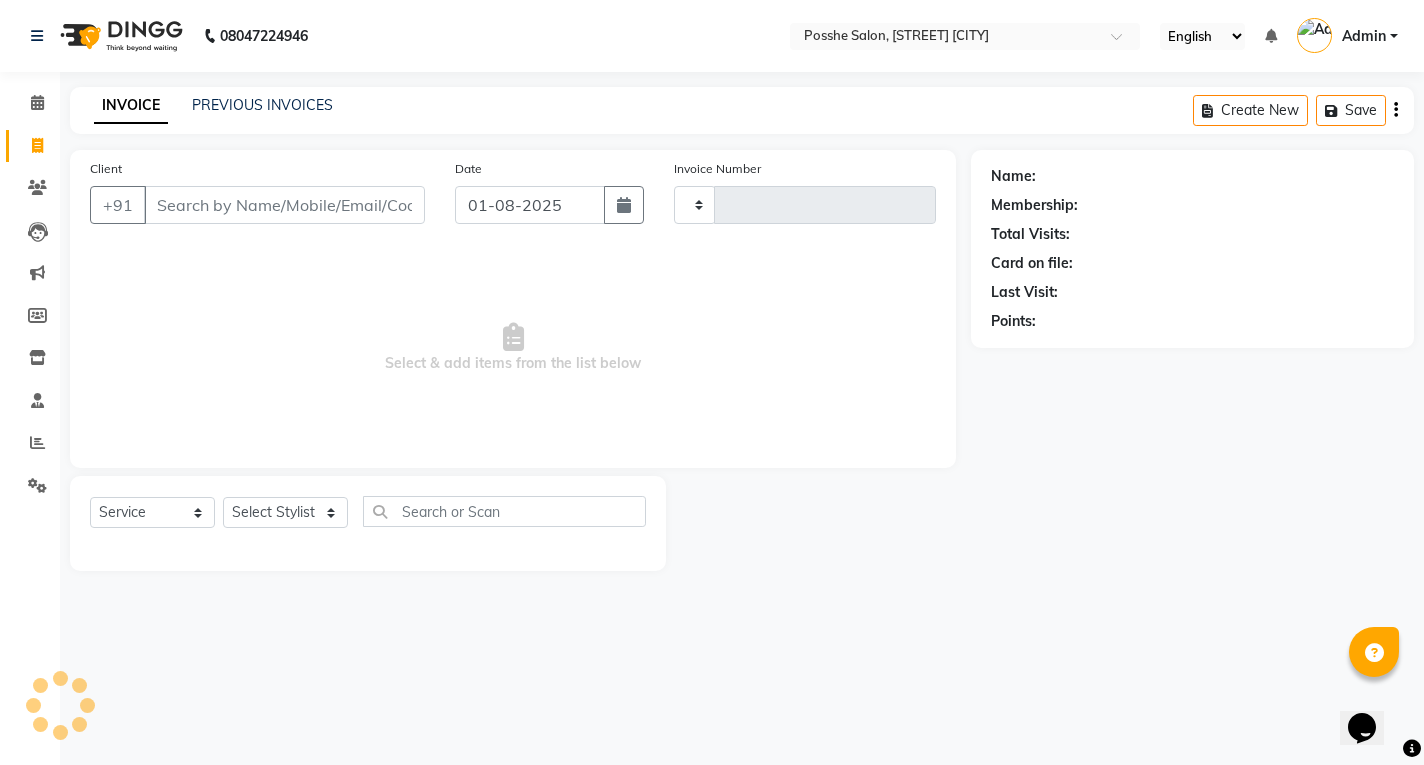 type on "1718" 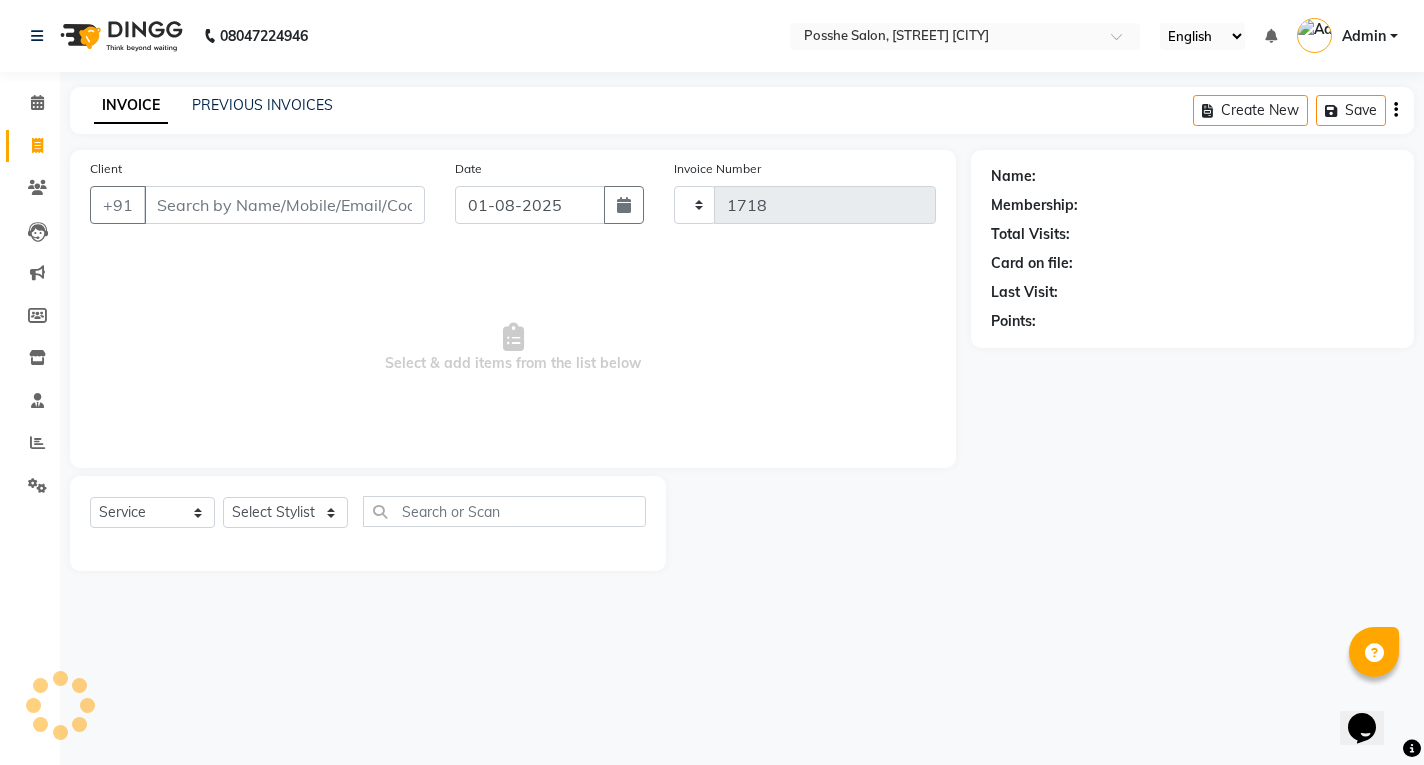 select on "6052" 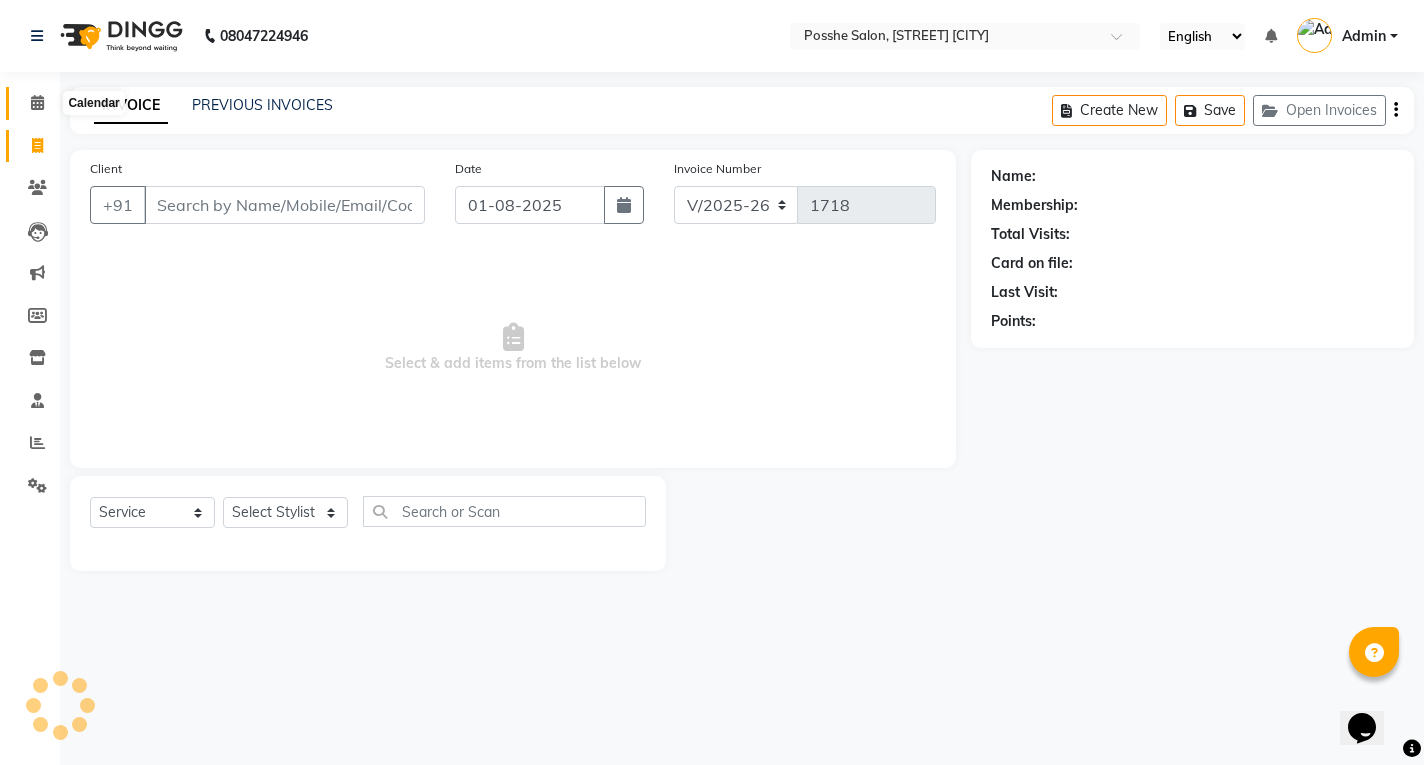 click 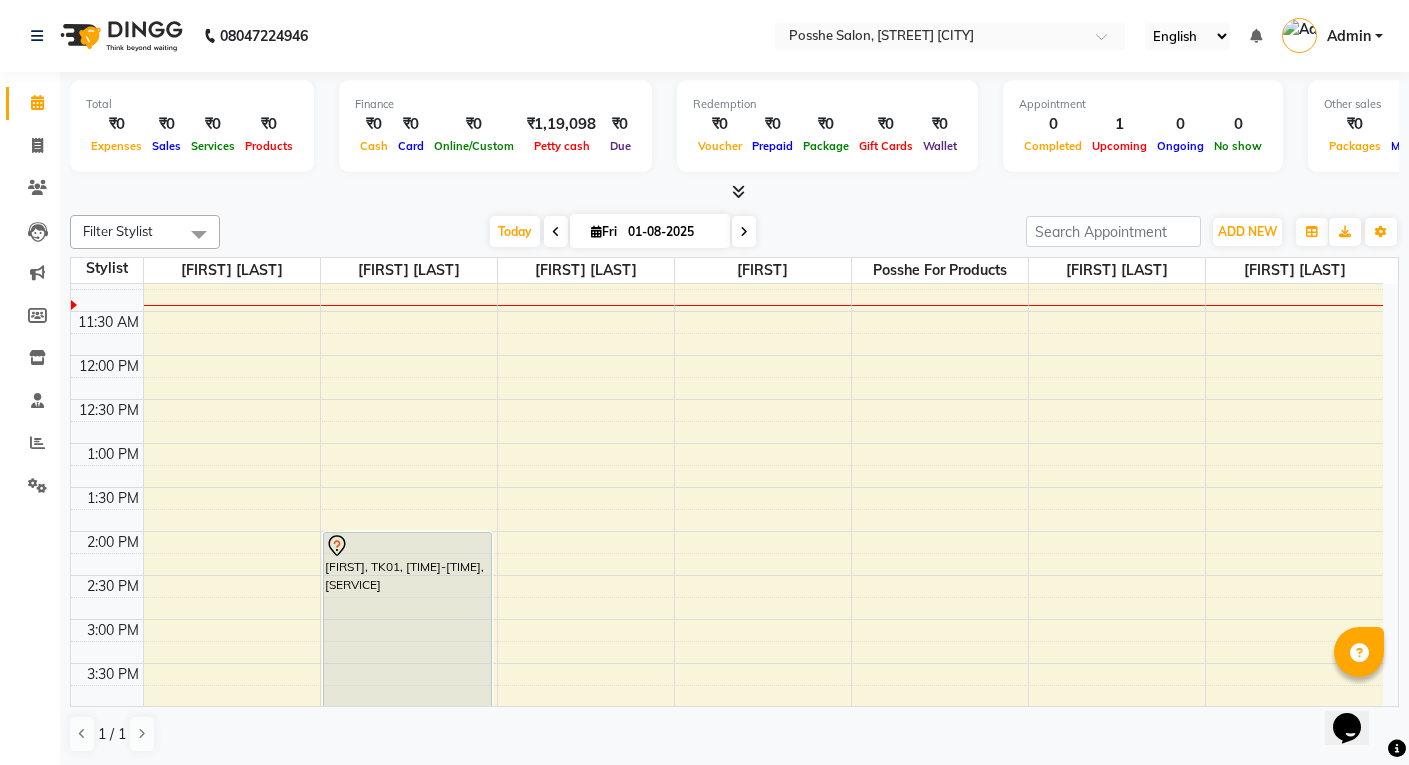 scroll, scrollTop: 300, scrollLeft: 0, axis: vertical 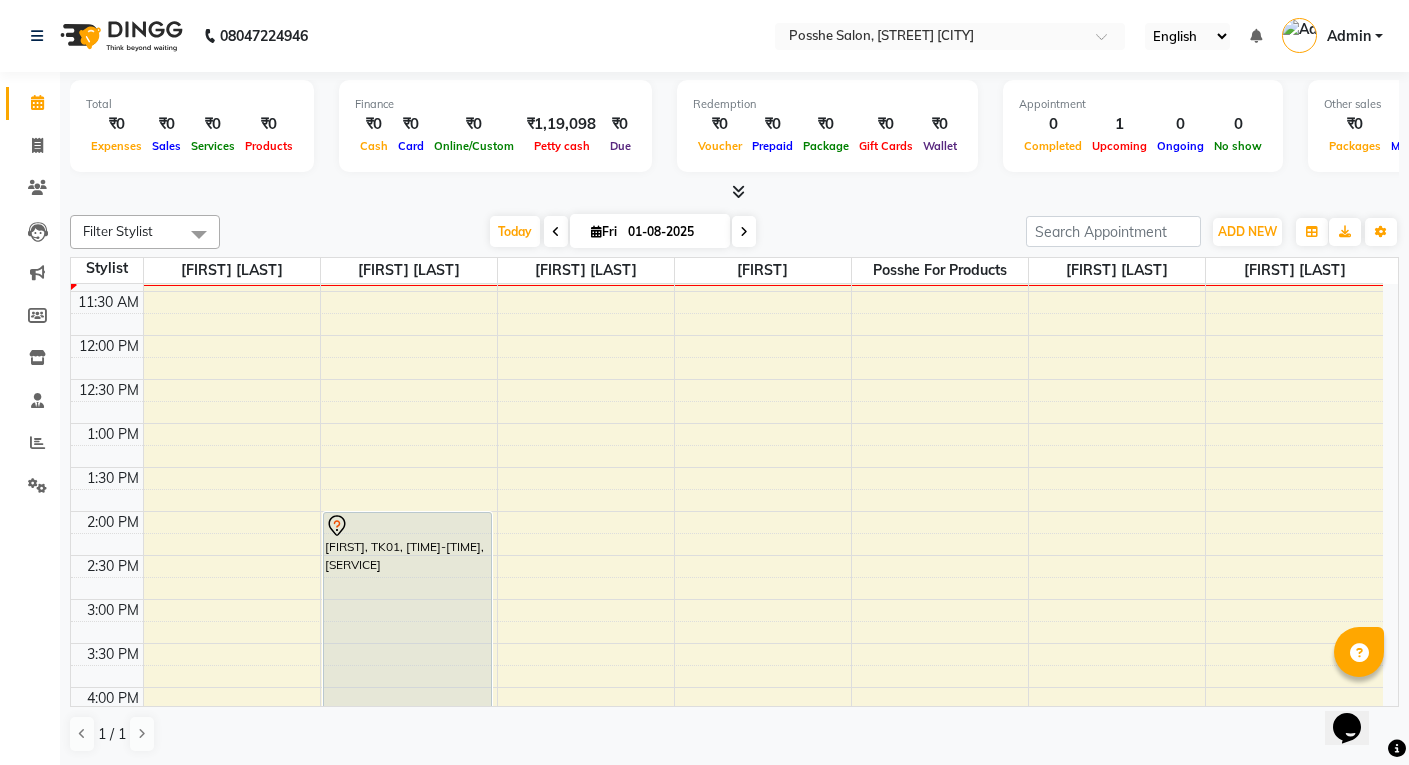 click on "8:00 AM 8:30 AM 9:00 AM 9:30 AM 10:00 AM 10:30 AM 11:00 AM 11:30 AM 12:00 PM 12:30 PM 1:00 PM 1:30 PM 2:00 PM 2:30 PM 3:00 PM 3:30 PM 4:00 PM 4:30 PM 5:00 PM 5:30 PM 6:00 PM 6:30 PM 7:00 PM 7:30 PM 8:00 PM 8:30 PM [FIRST], TK01, 02:00 PM-04:30 PM, Keratin / Botox Short" at bounding box center (727, 555) 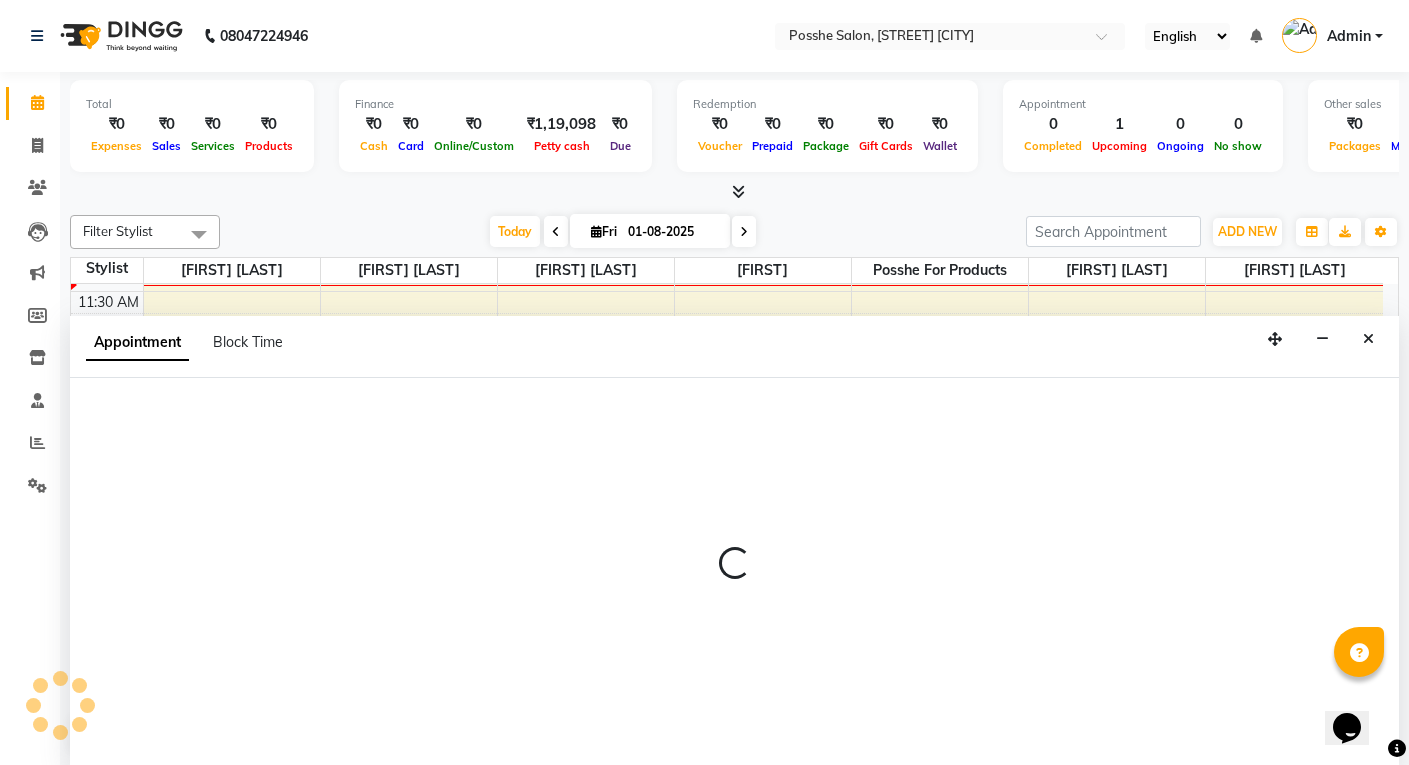 scroll, scrollTop: 1, scrollLeft: 0, axis: vertical 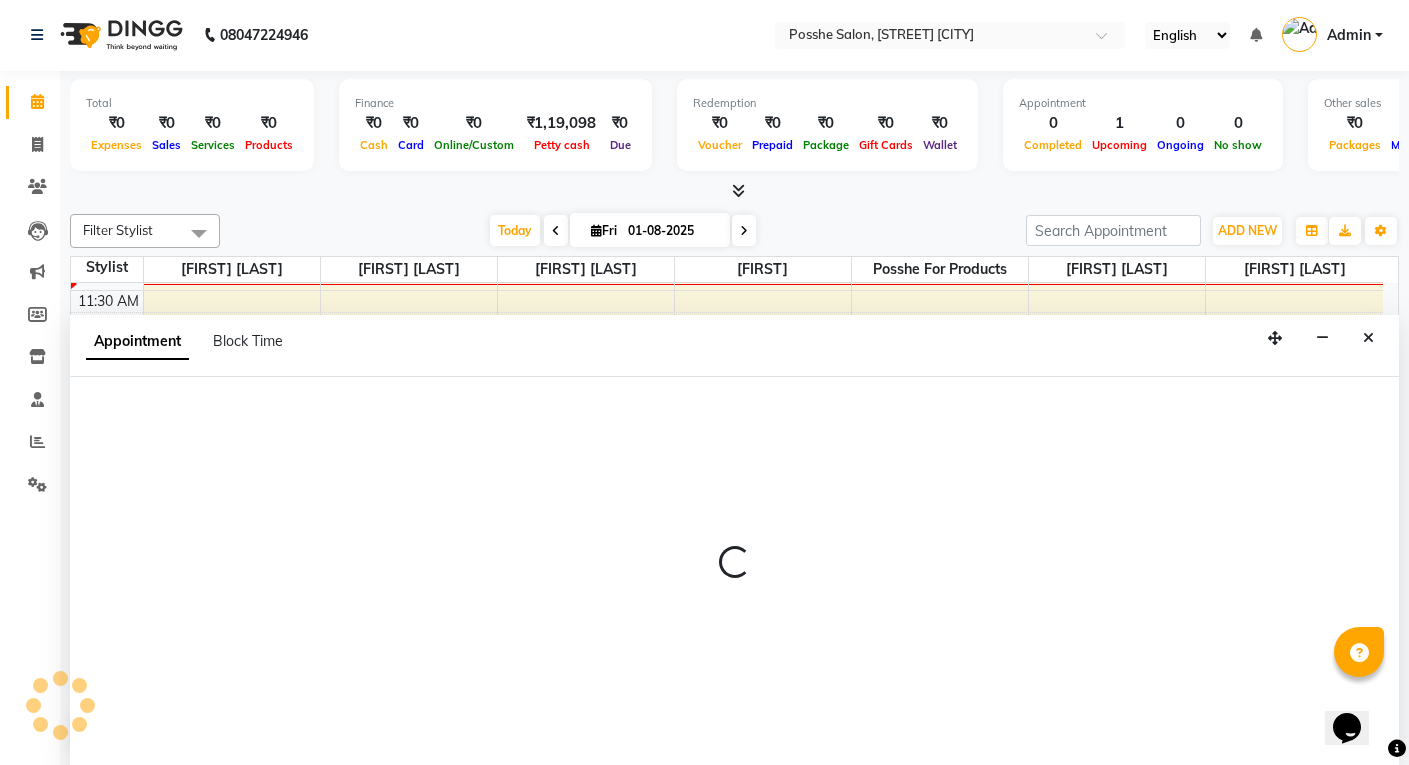 select on "43693" 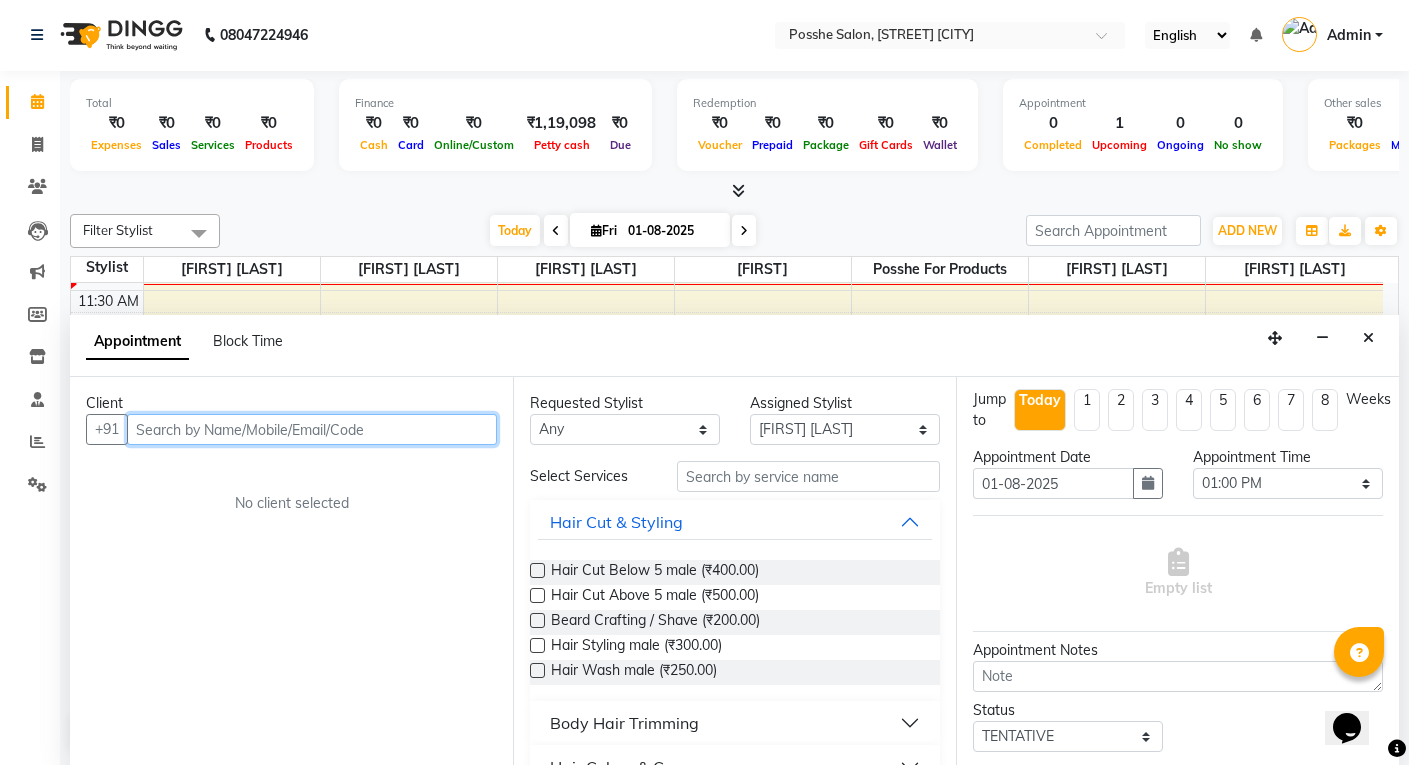 scroll, scrollTop: 0, scrollLeft: 0, axis: both 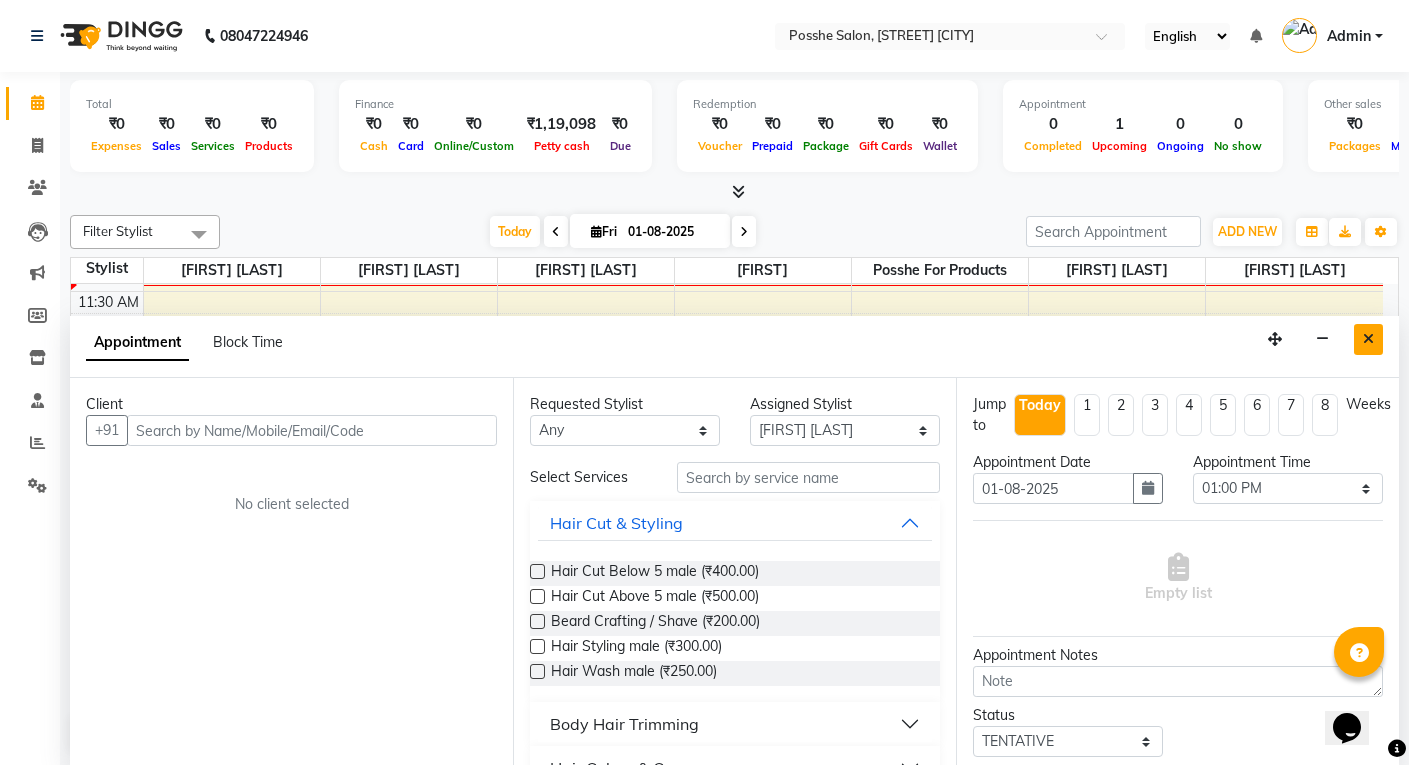 click at bounding box center (1368, 339) 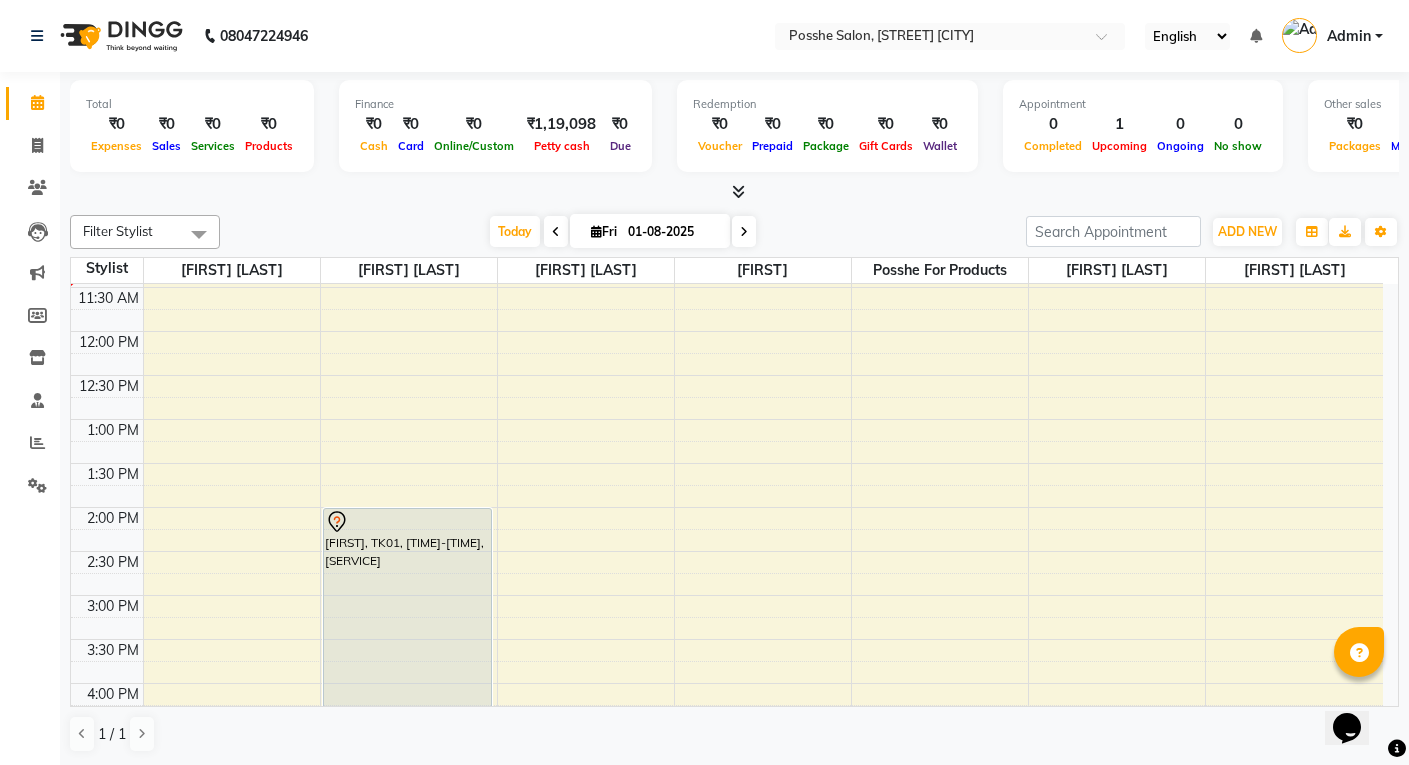 scroll, scrollTop: 0, scrollLeft: 0, axis: both 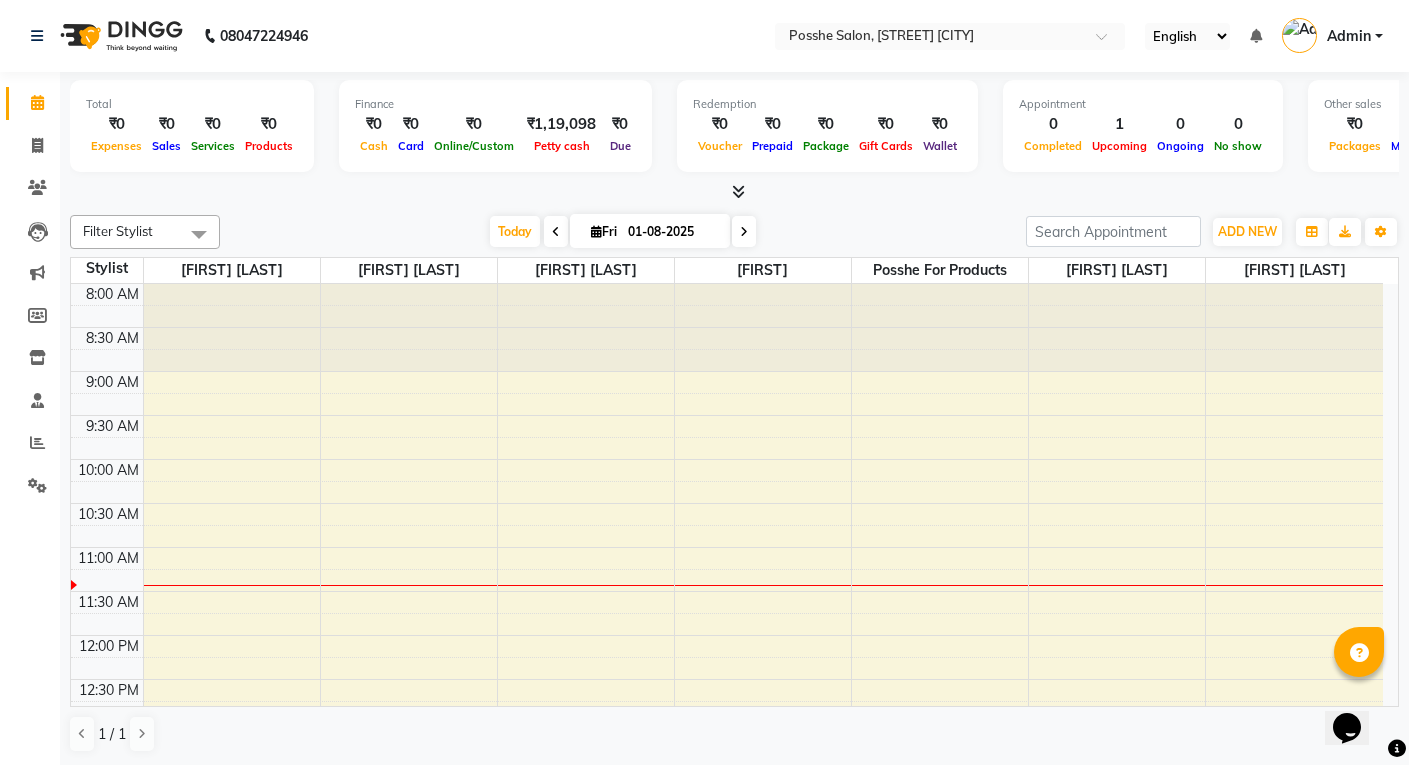 click on "8:00 AM 8:30 AM 9:00 AM 9:30 AM 10:00 AM 10:30 AM 11:00 AM 11:30 AM 12:00 PM 12:30 PM 1:00 PM 1:30 PM 2:00 PM 2:30 PM 3:00 PM 3:30 PM 4:00 PM 4:30 PM 5:00 PM 5:30 PM 6:00 PM 6:30 PM 7:00 PM 7:30 PM 8:00 PM 8:30 PM [FIRST], TK01, 02:00 PM-04:30 PM, Keratin / Botox Short" at bounding box center [727, 855] 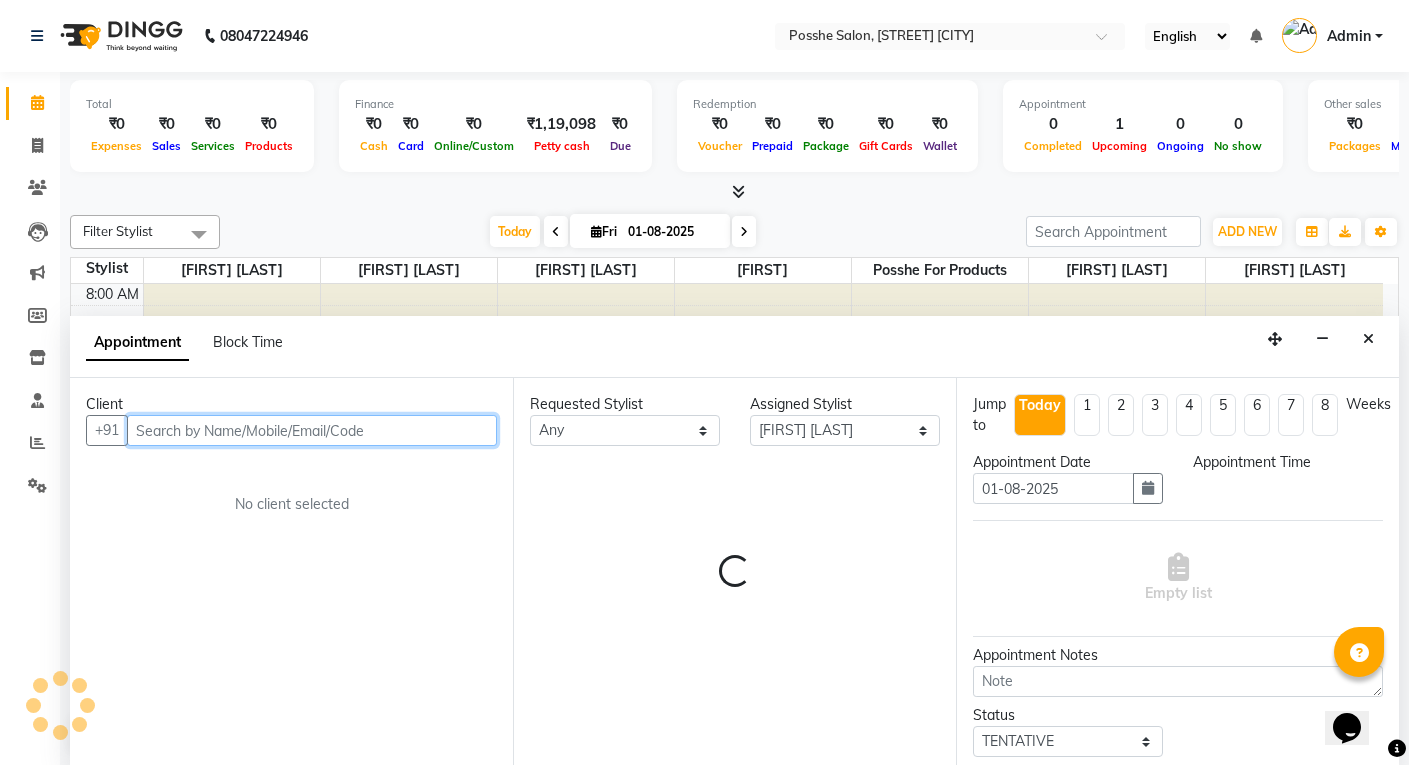 scroll, scrollTop: 1, scrollLeft: 0, axis: vertical 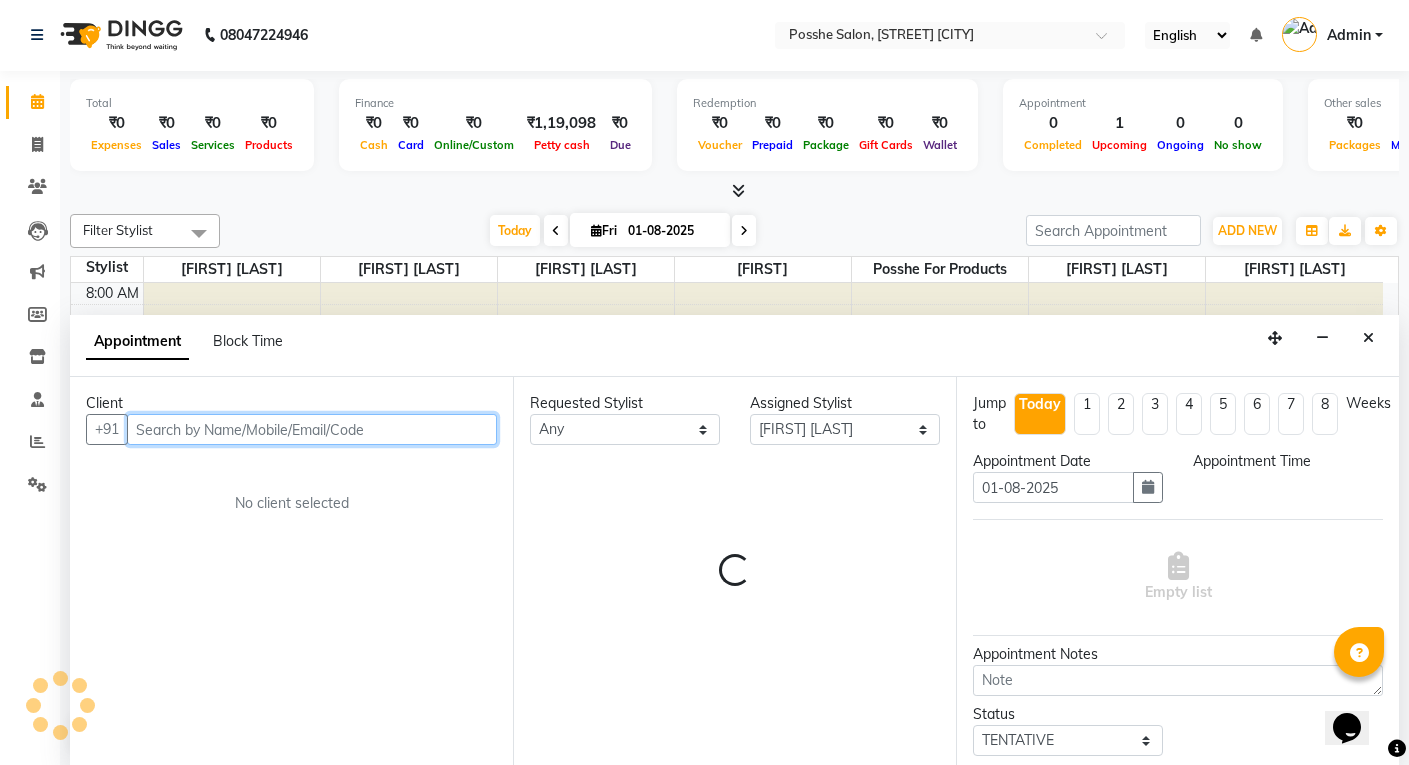 select on "600" 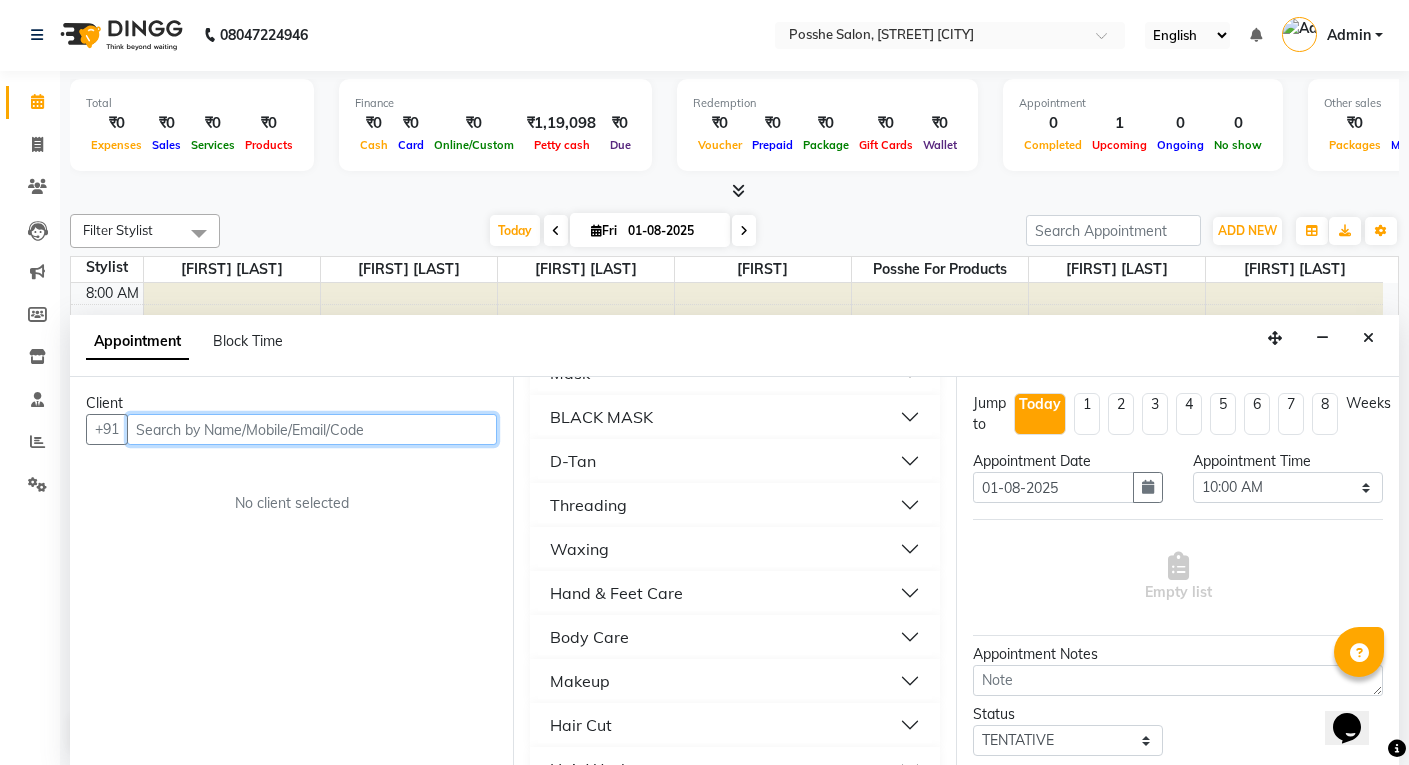 scroll, scrollTop: 800, scrollLeft: 0, axis: vertical 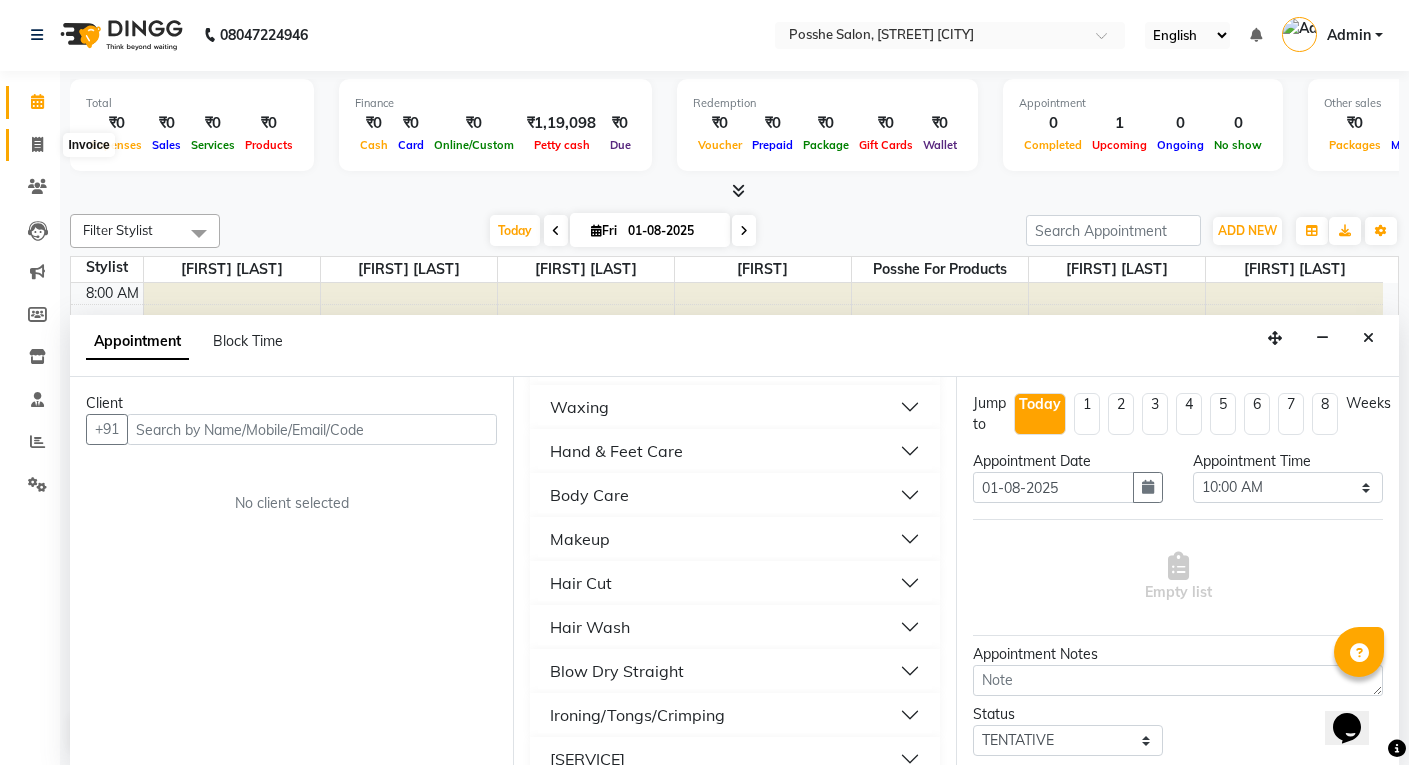 click 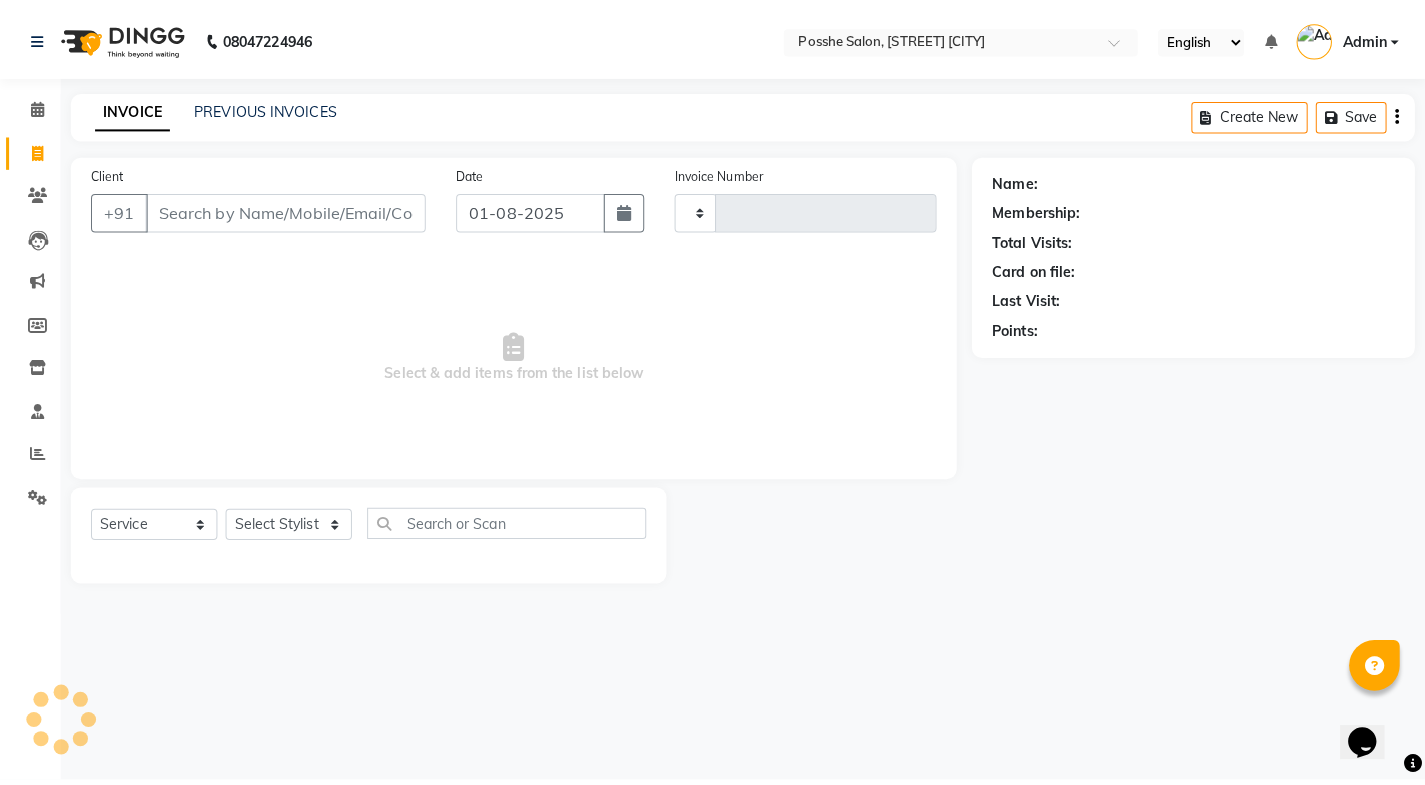 scroll, scrollTop: 0, scrollLeft: 0, axis: both 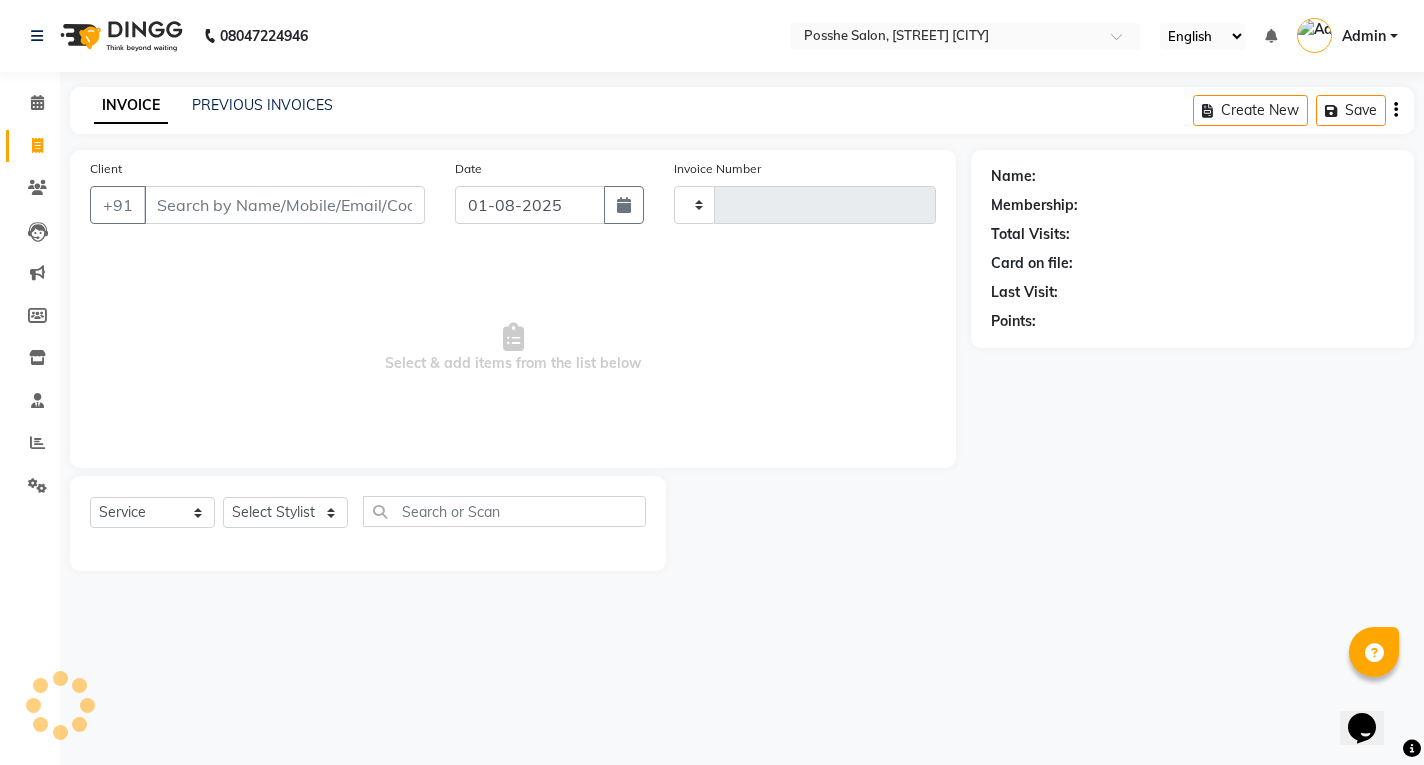 type on "1718" 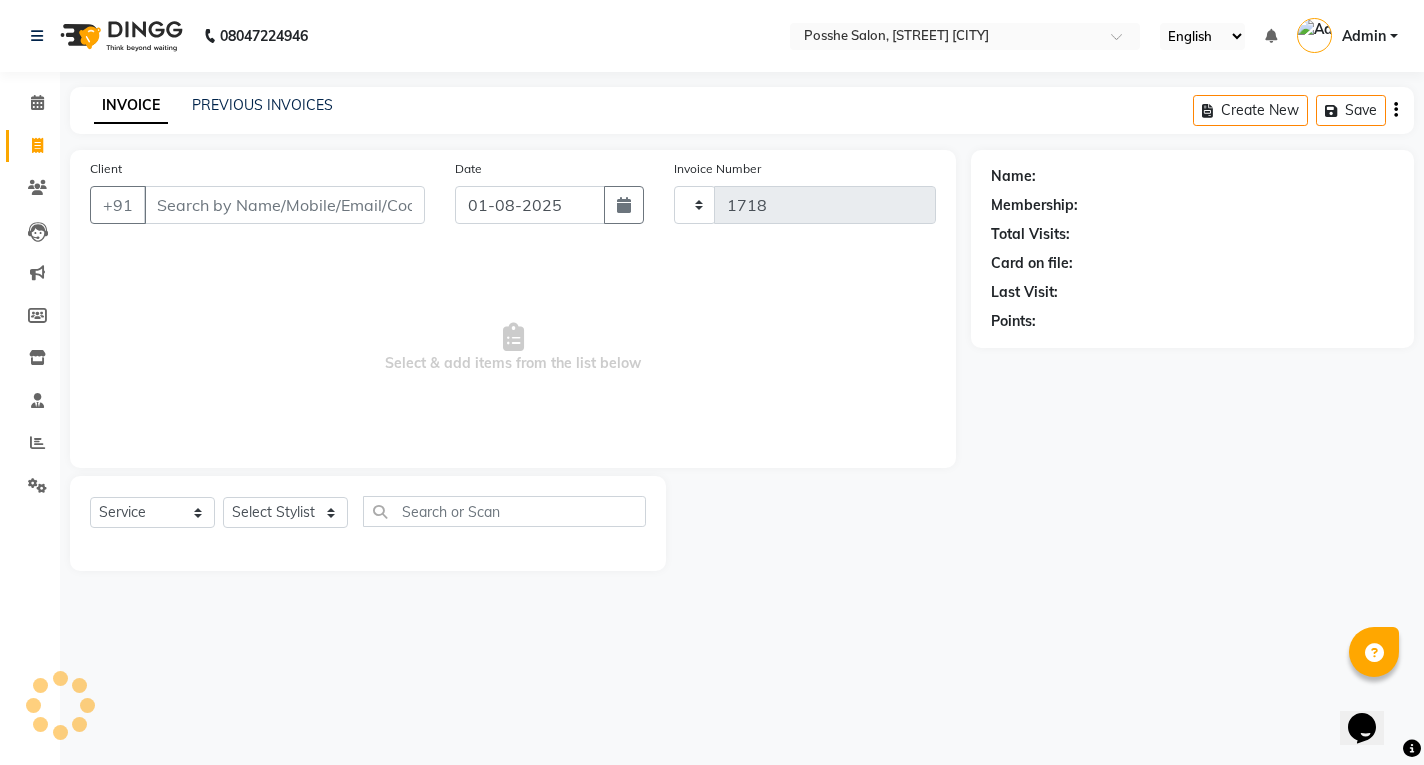 select on "6052" 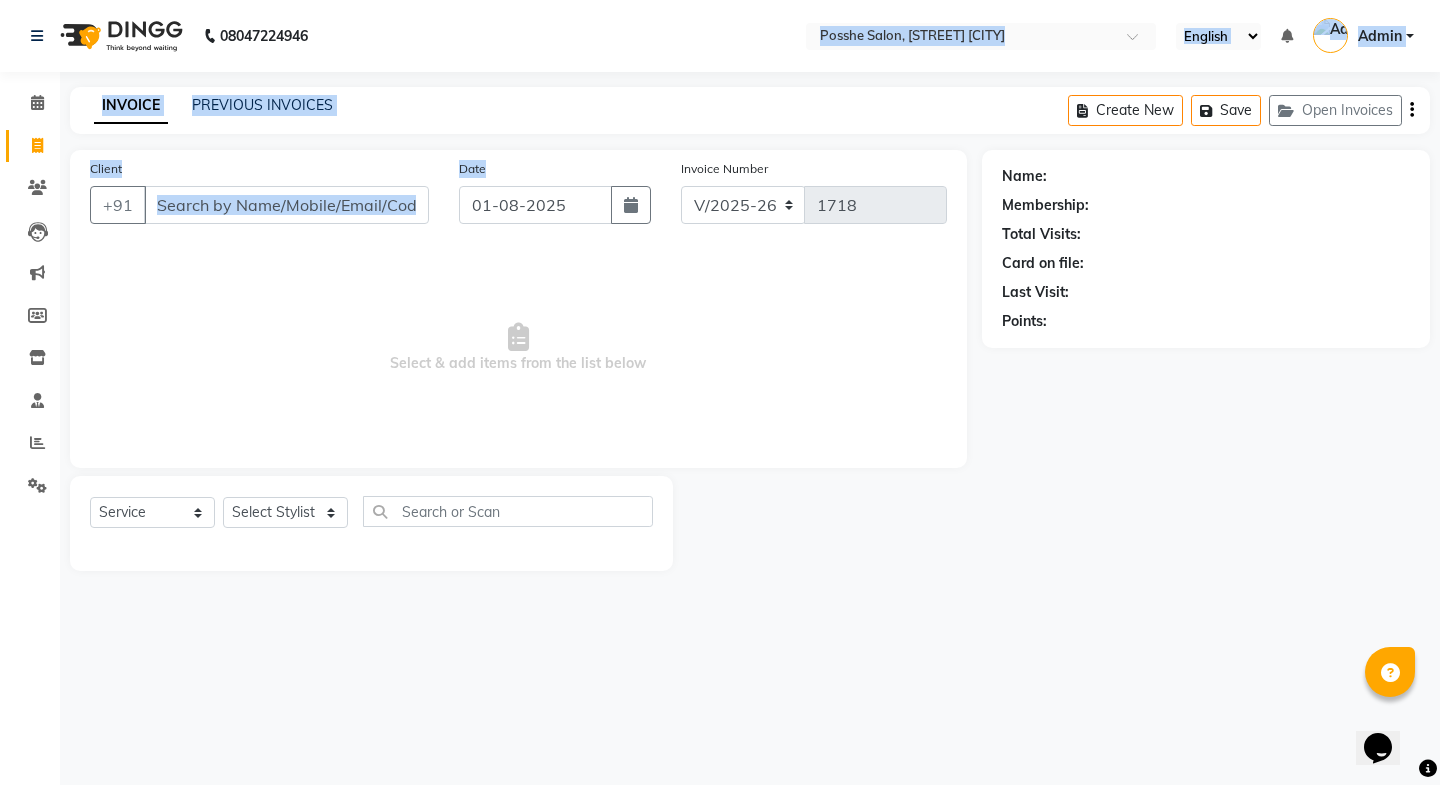 drag, startPoint x: 657, startPoint y: 30, endPoint x: 566, endPoint y: 199, distance: 191.9427 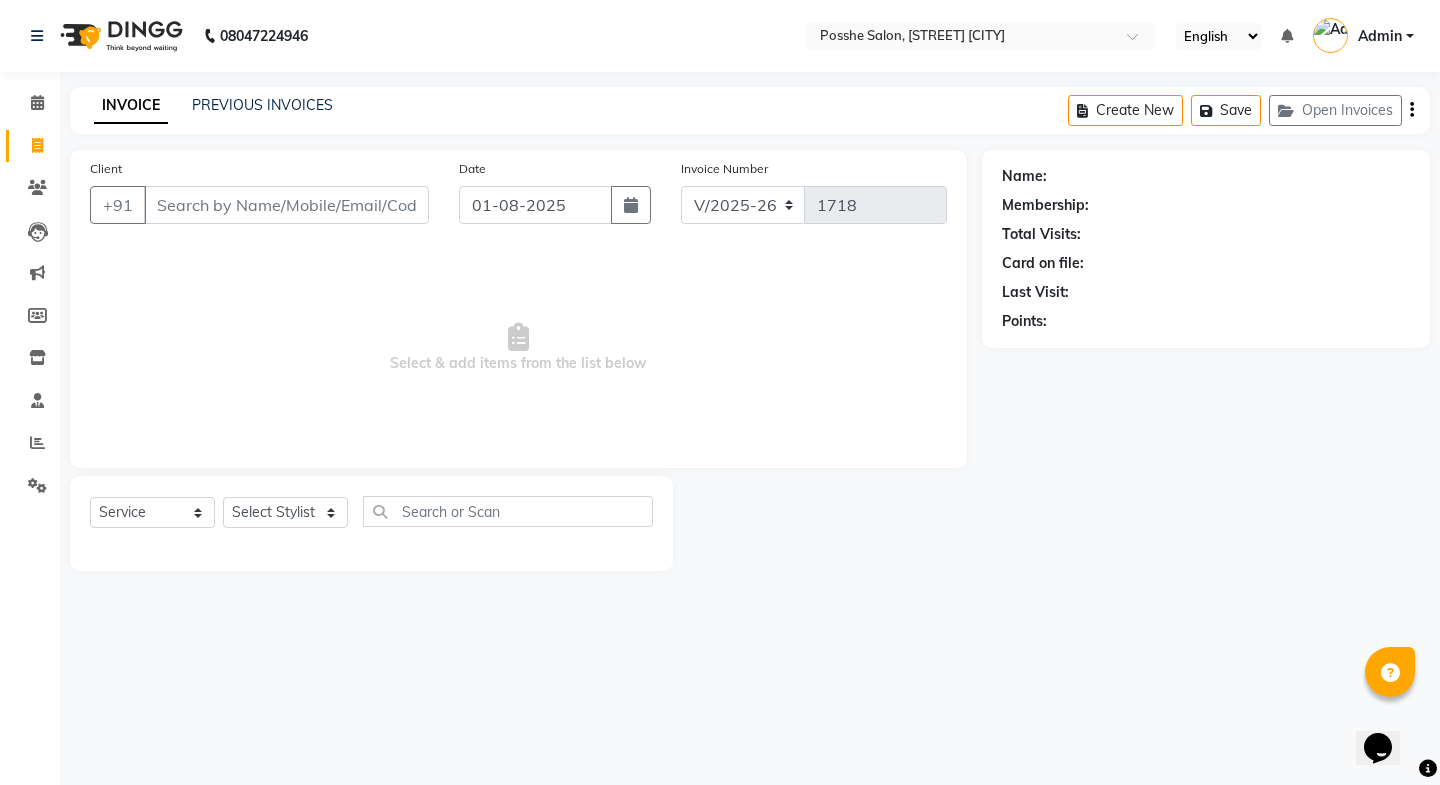 drag, startPoint x: 500, startPoint y: 339, endPoint x: 432, endPoint y: 336, distance: 68.06615 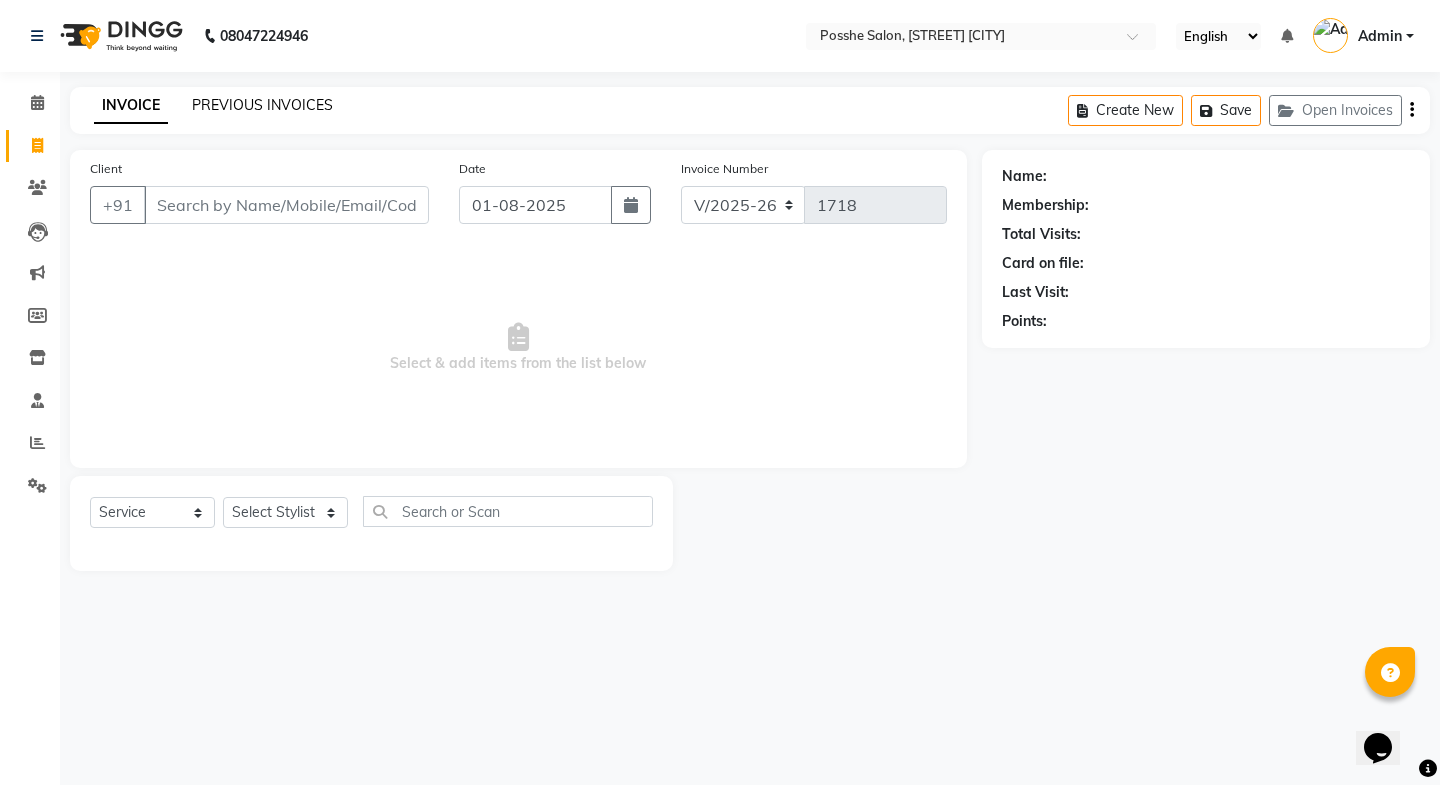 click on "PREVIOUS INVOICES" 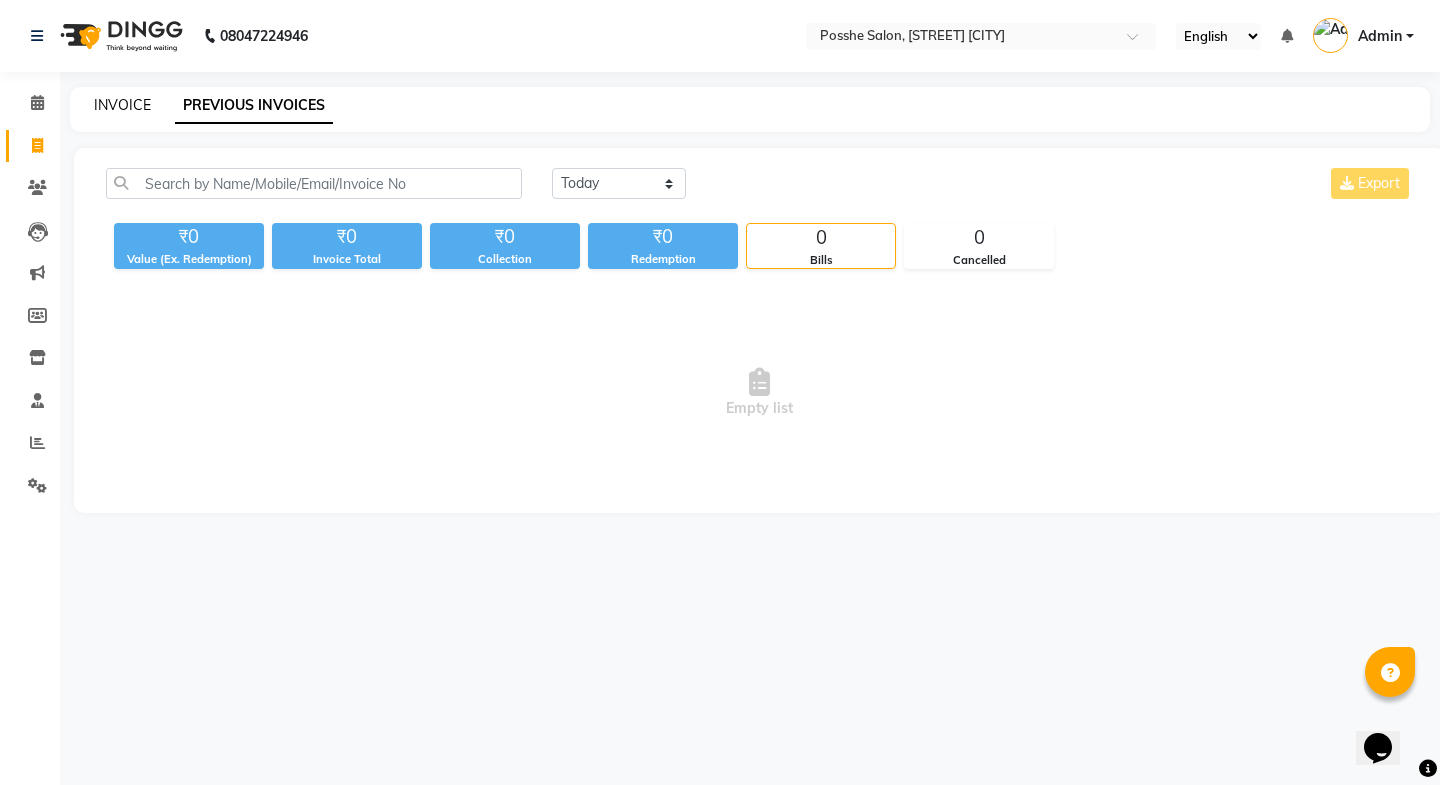 click on "INVOICE" 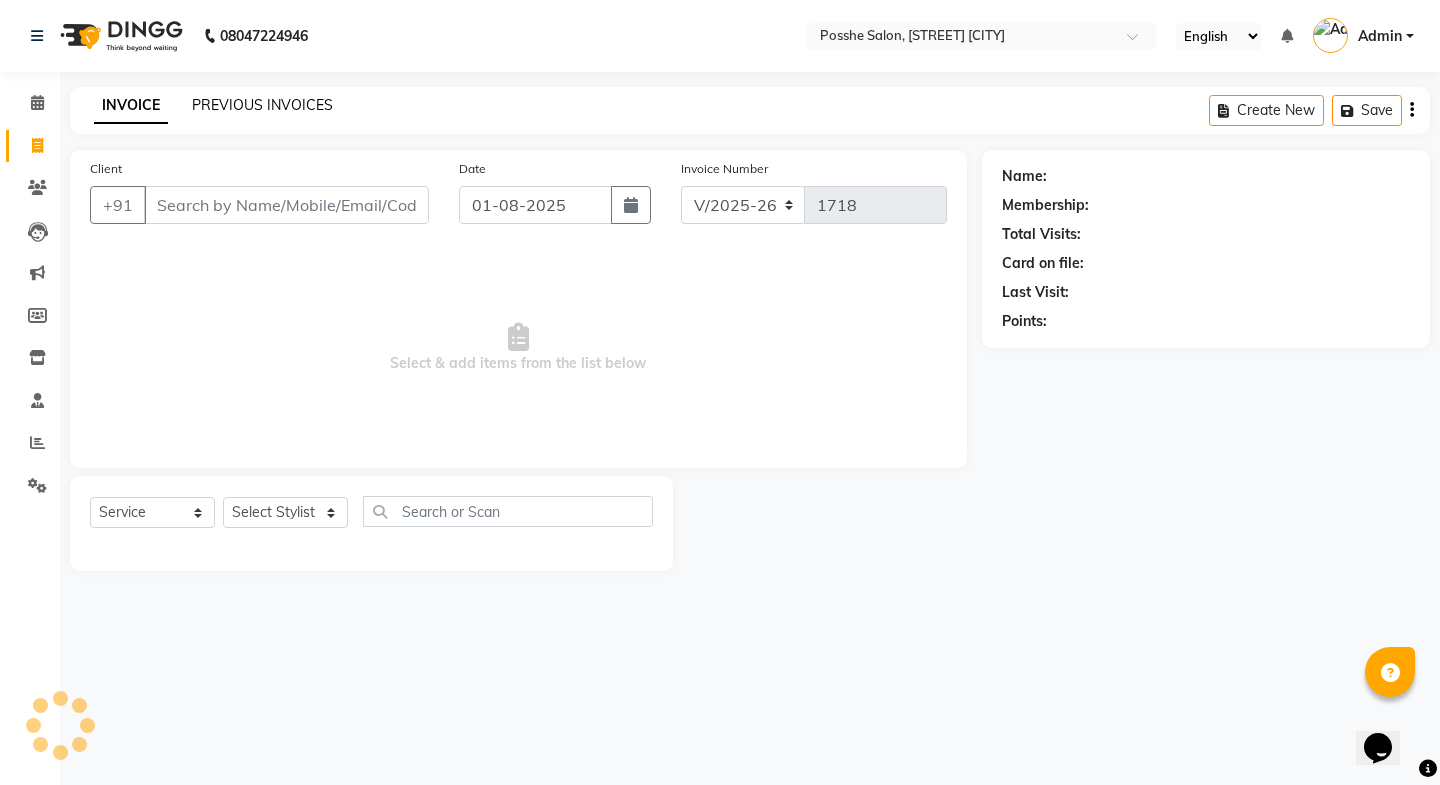 click on "PREVIOUS INVOICES" 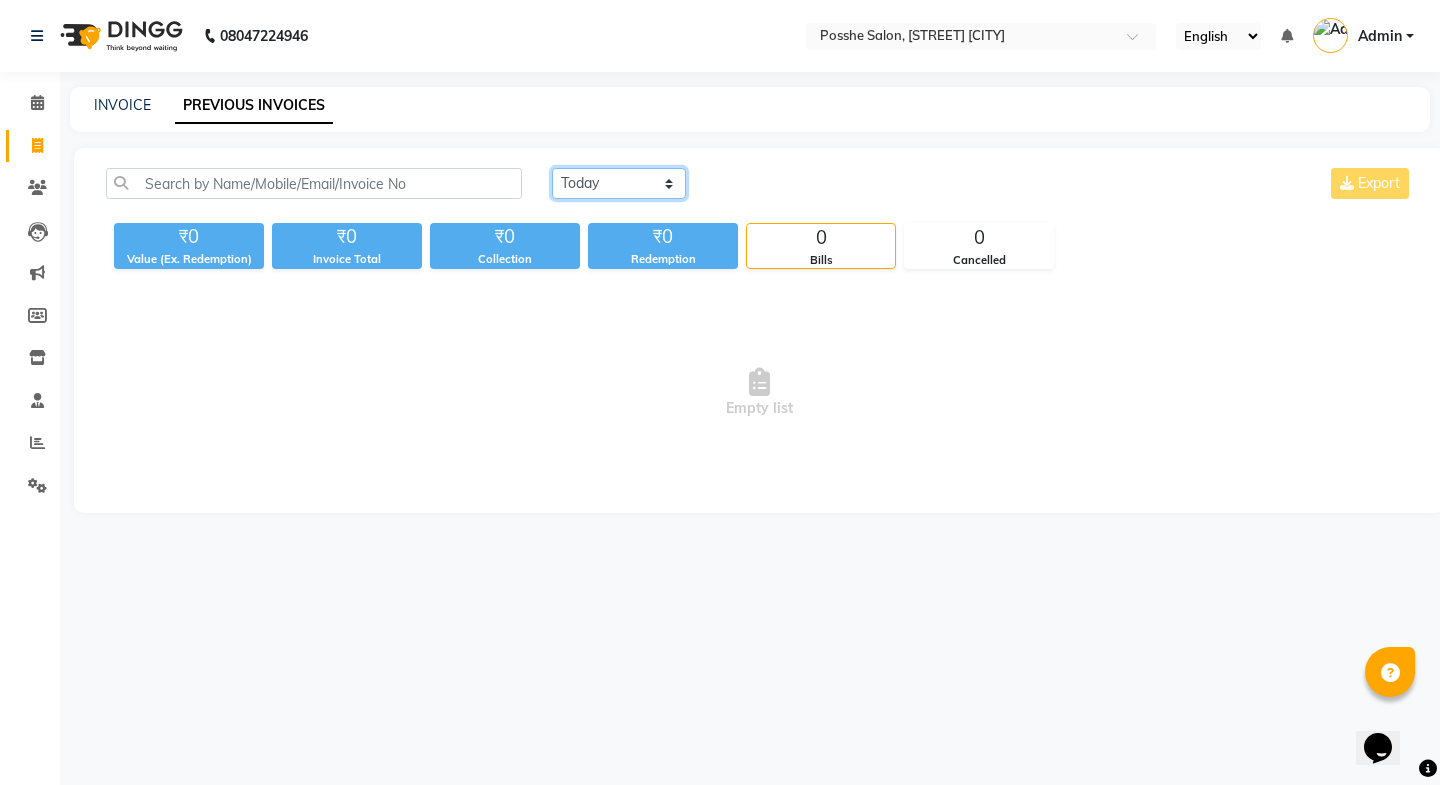 click on "Today Yesterday Custom Range" 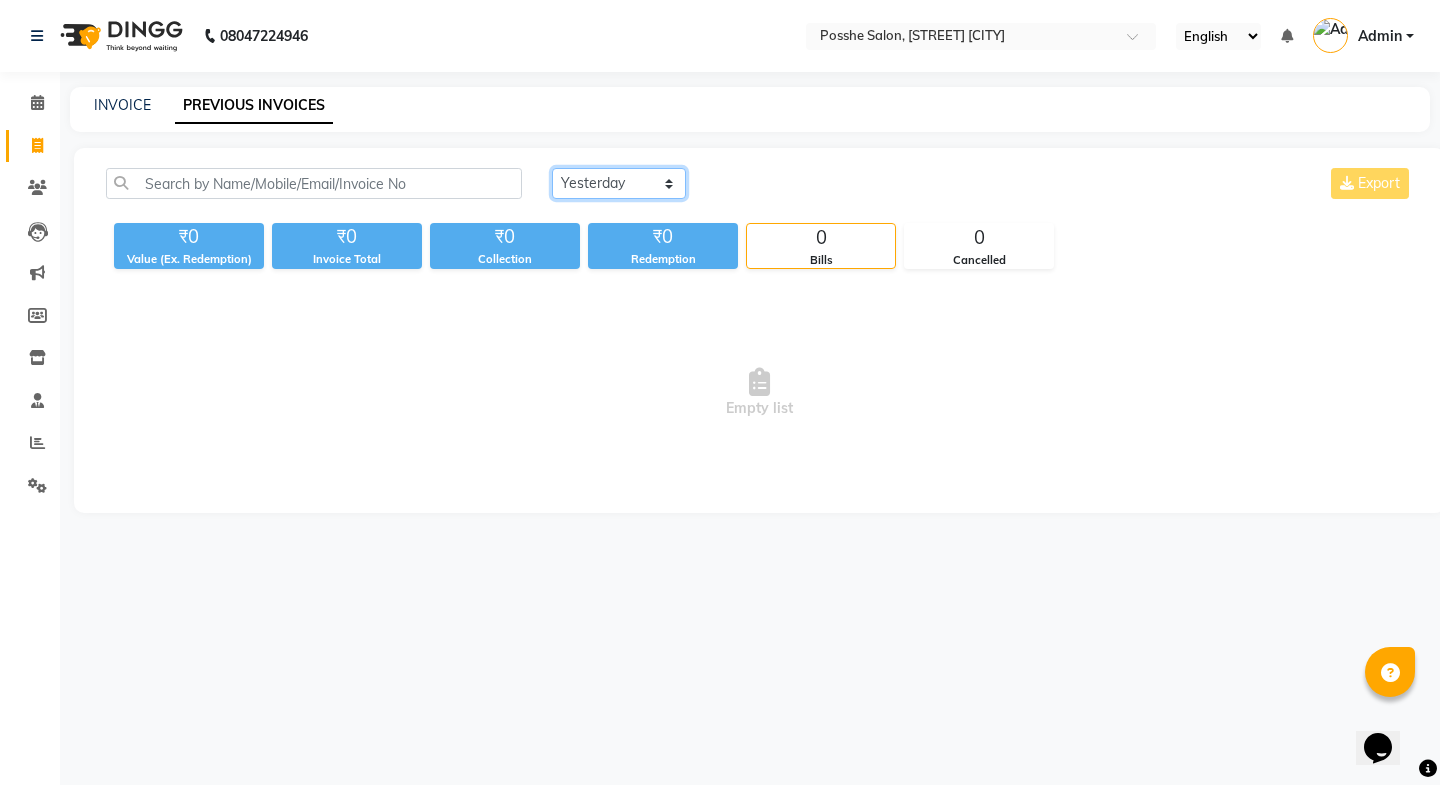 click on "Today Yesterday Custom Range" 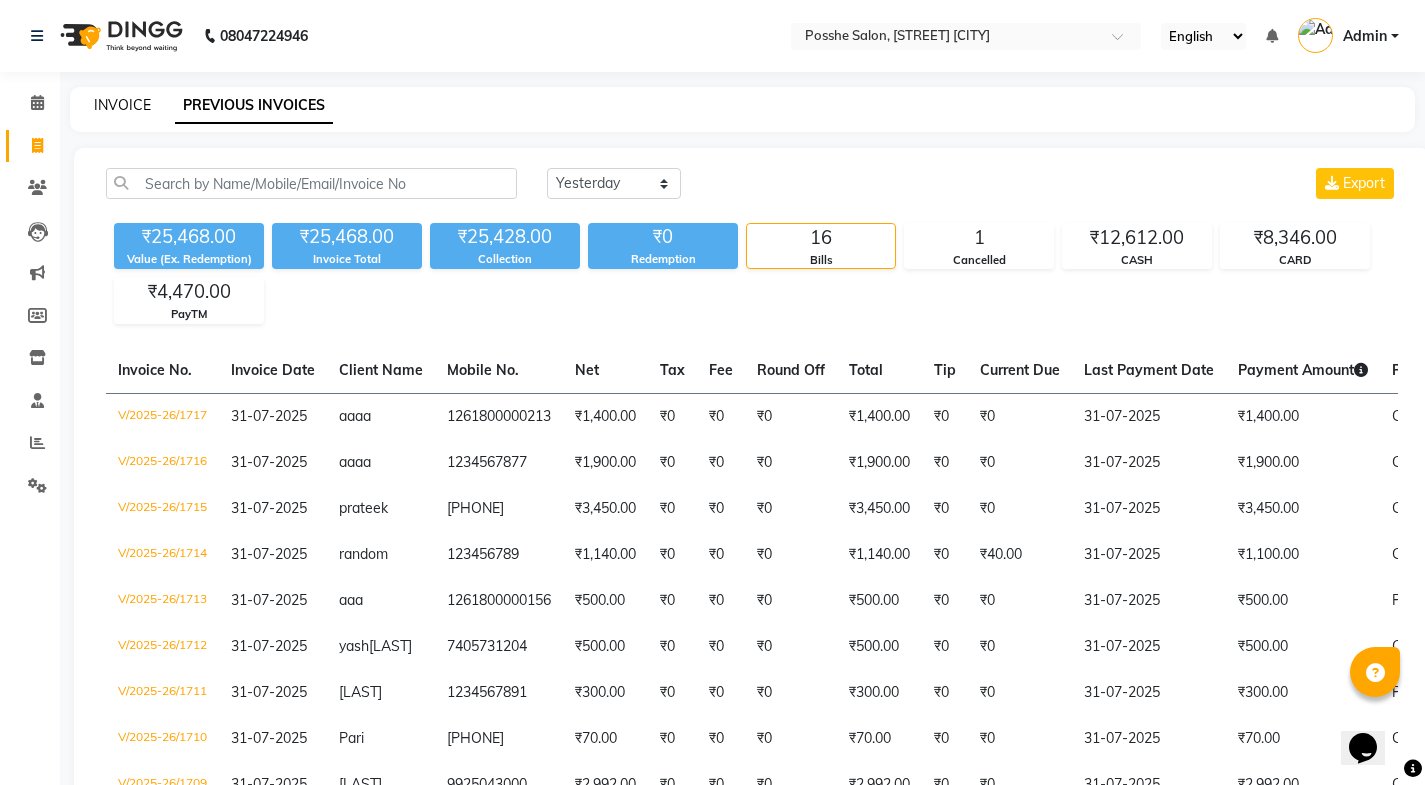 click on "INVOICE" 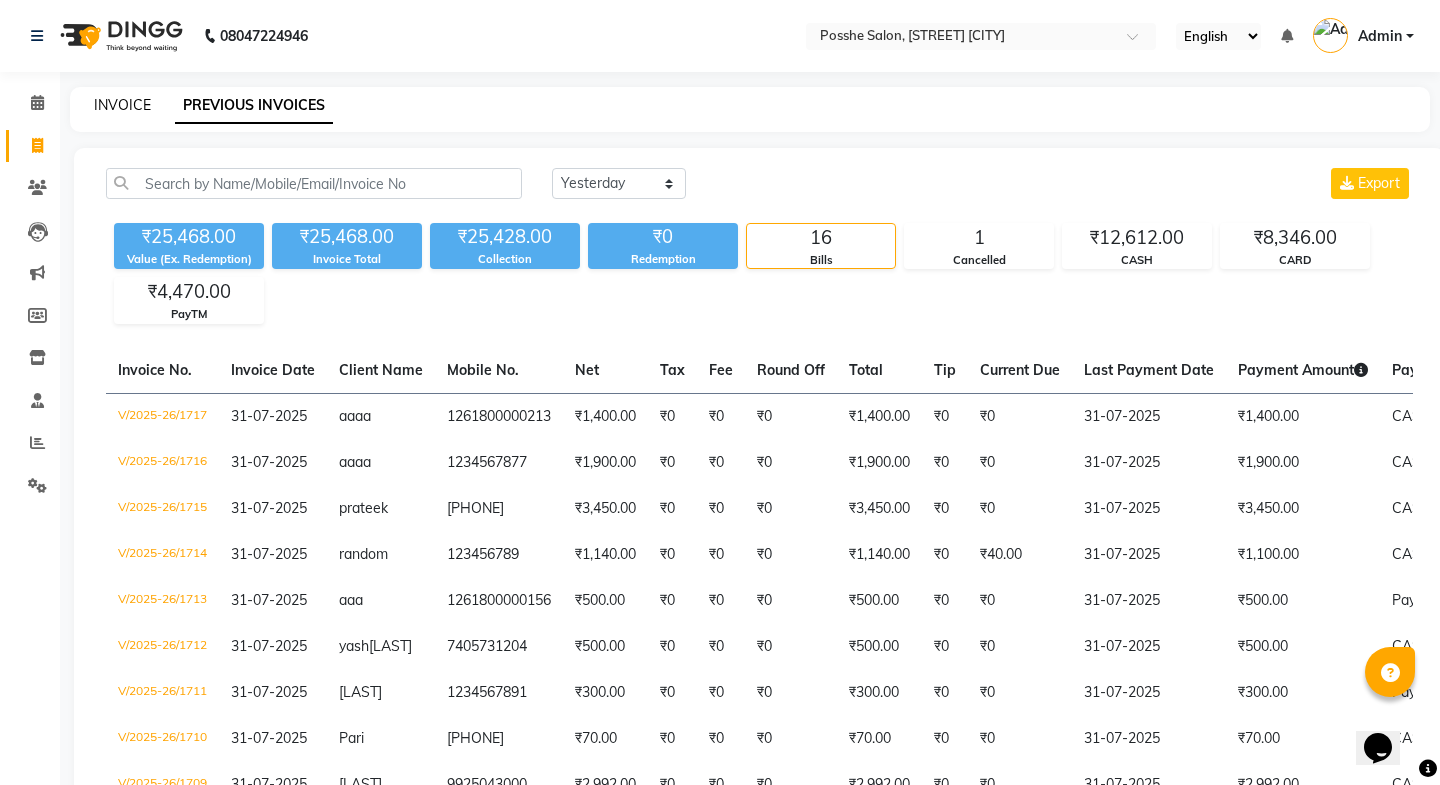 select on "6052" 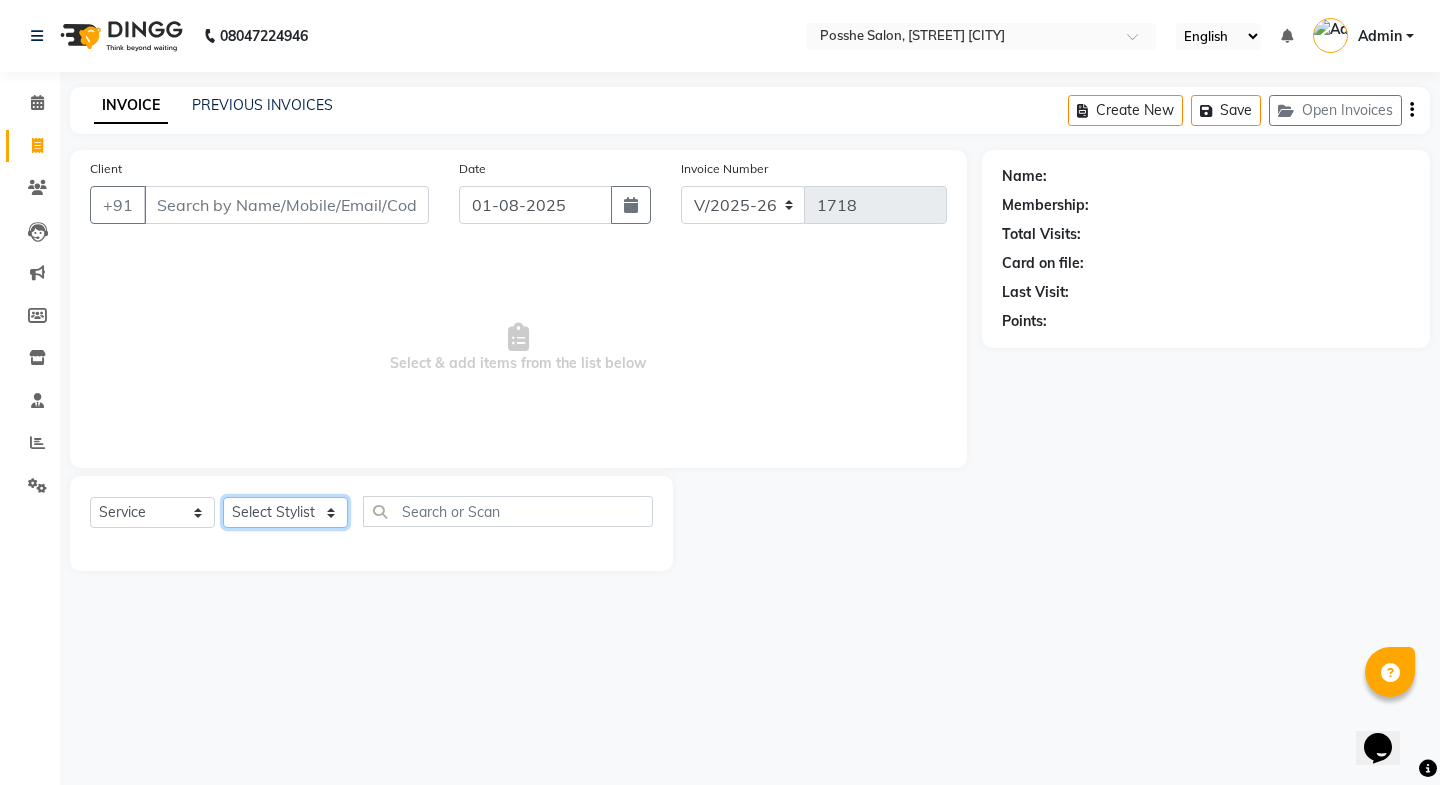 click on "Select Stylist Faheem Salmani Kajal Mali Kamal Chand Posshe for products Rajesh simran bhatiya Sonu Verma" 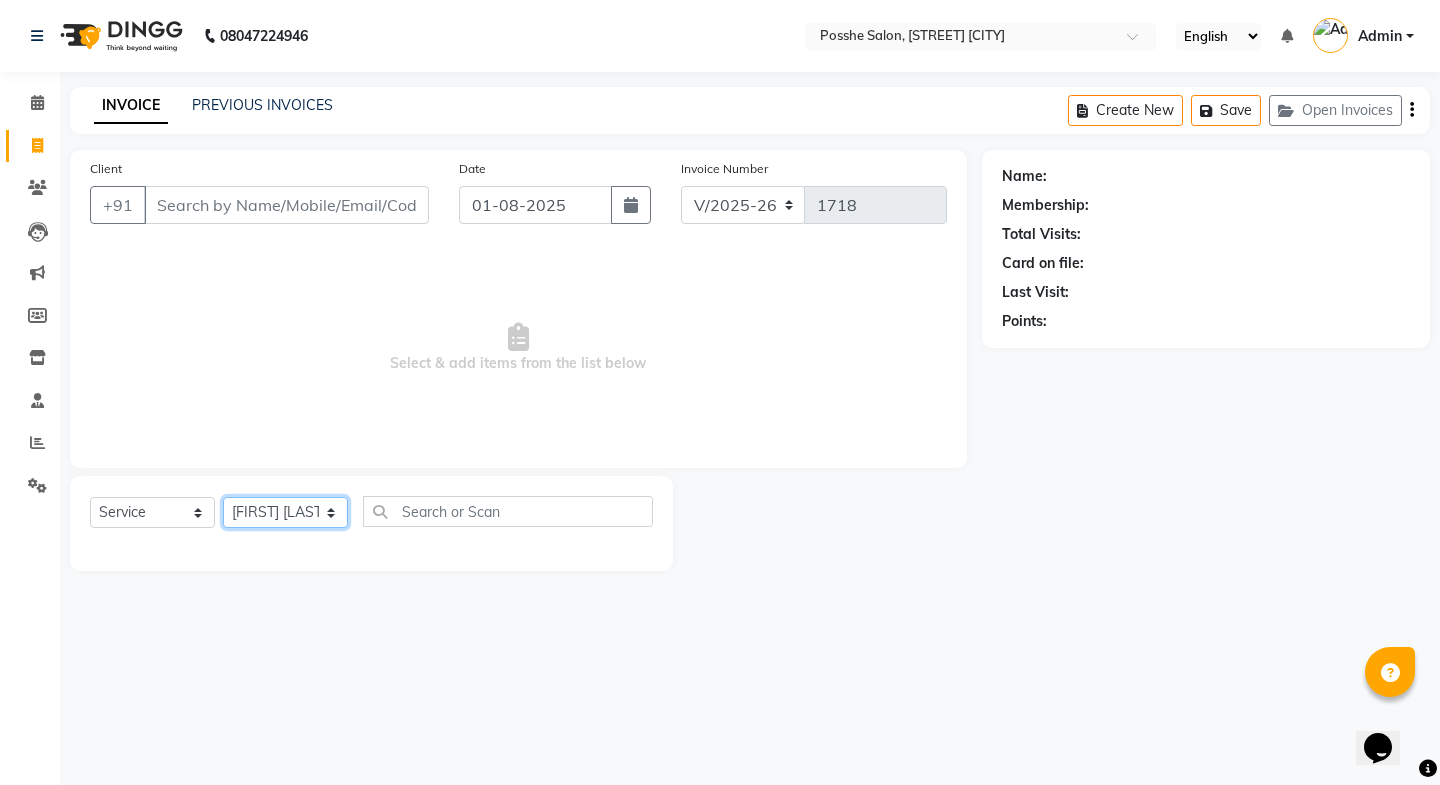 click on "Select Stylist Faheem Salmani Kajal Mali Kamal Chand Posshe for products Rajesh simran bhatiya Sonu Verma" 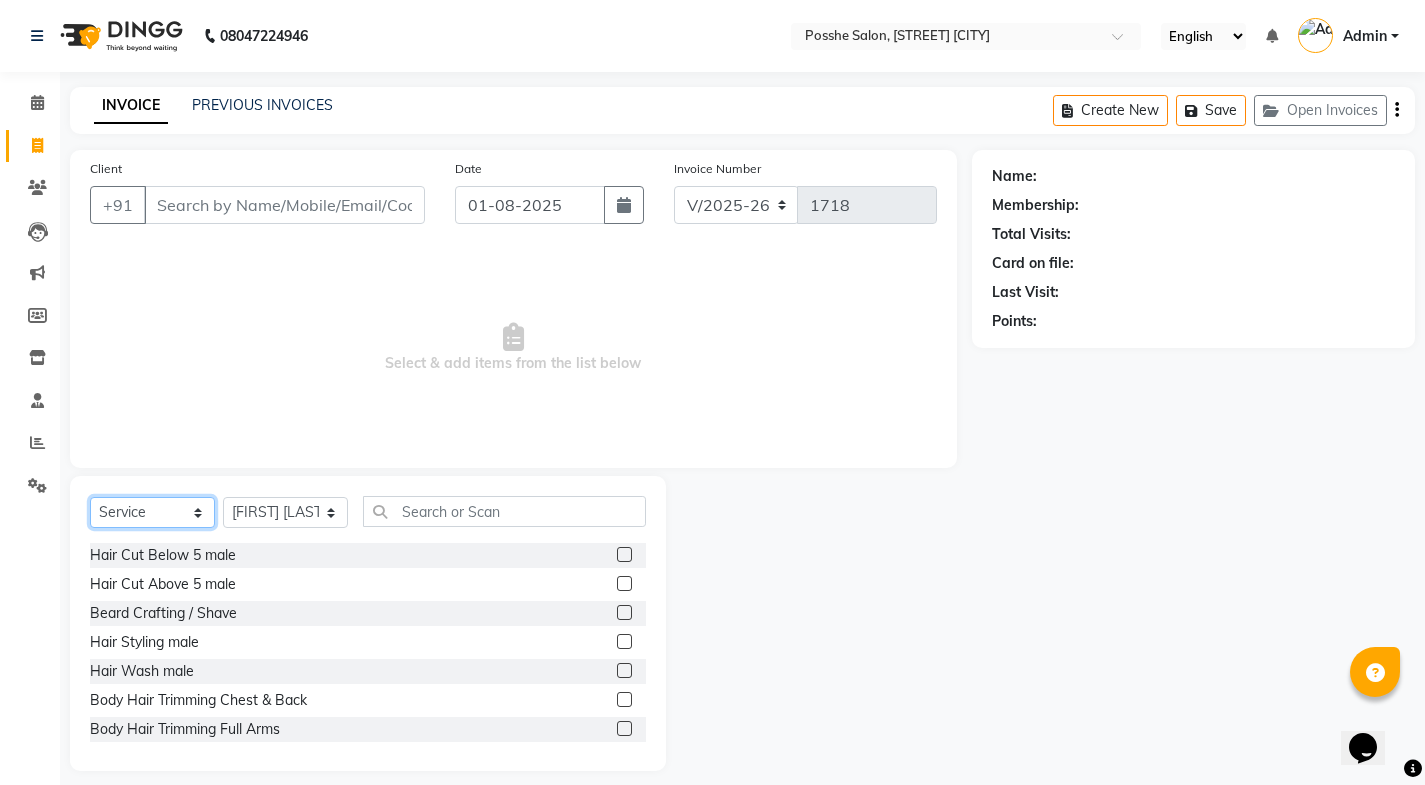 click on "Select  Service  Product  Membership  Package Voucher Prepaid Gift Card" 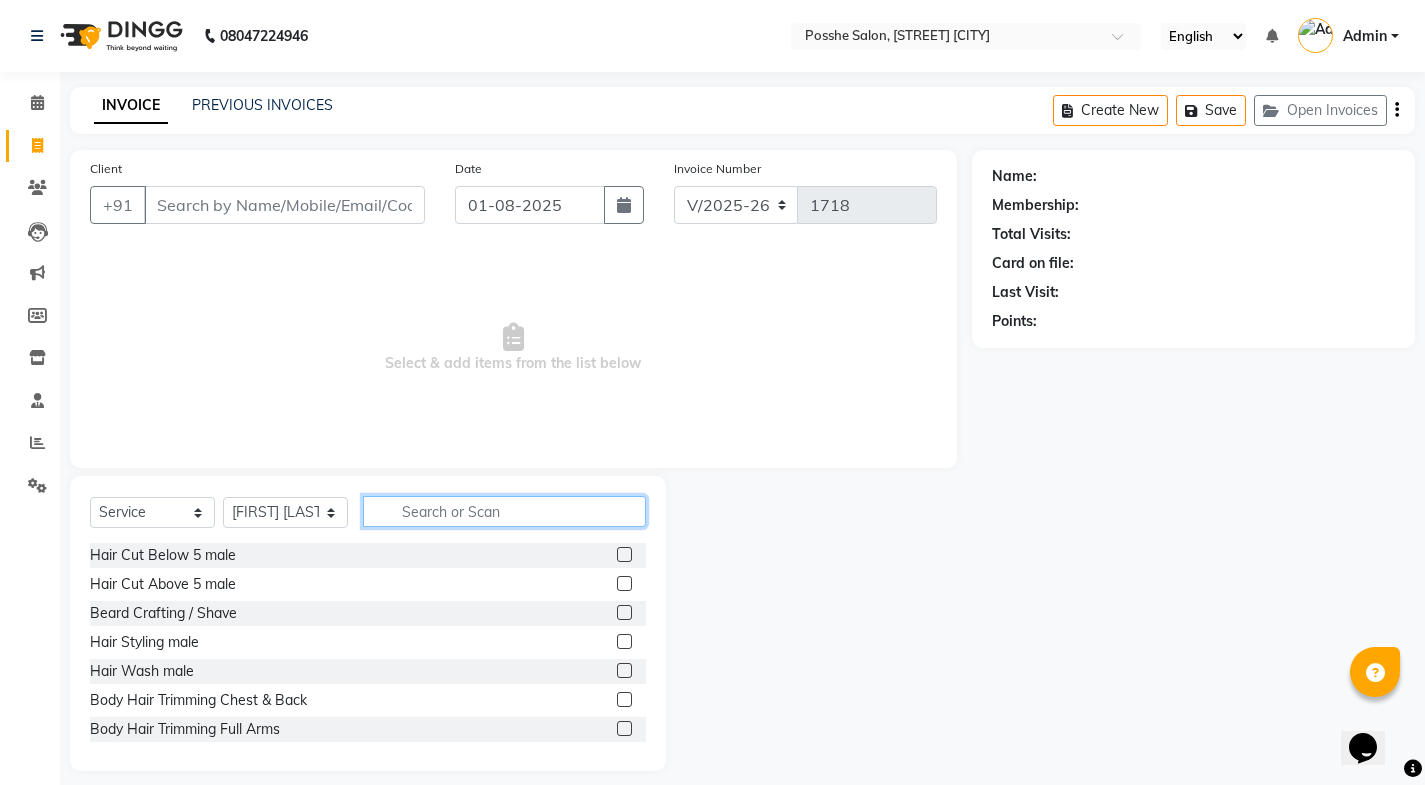 click 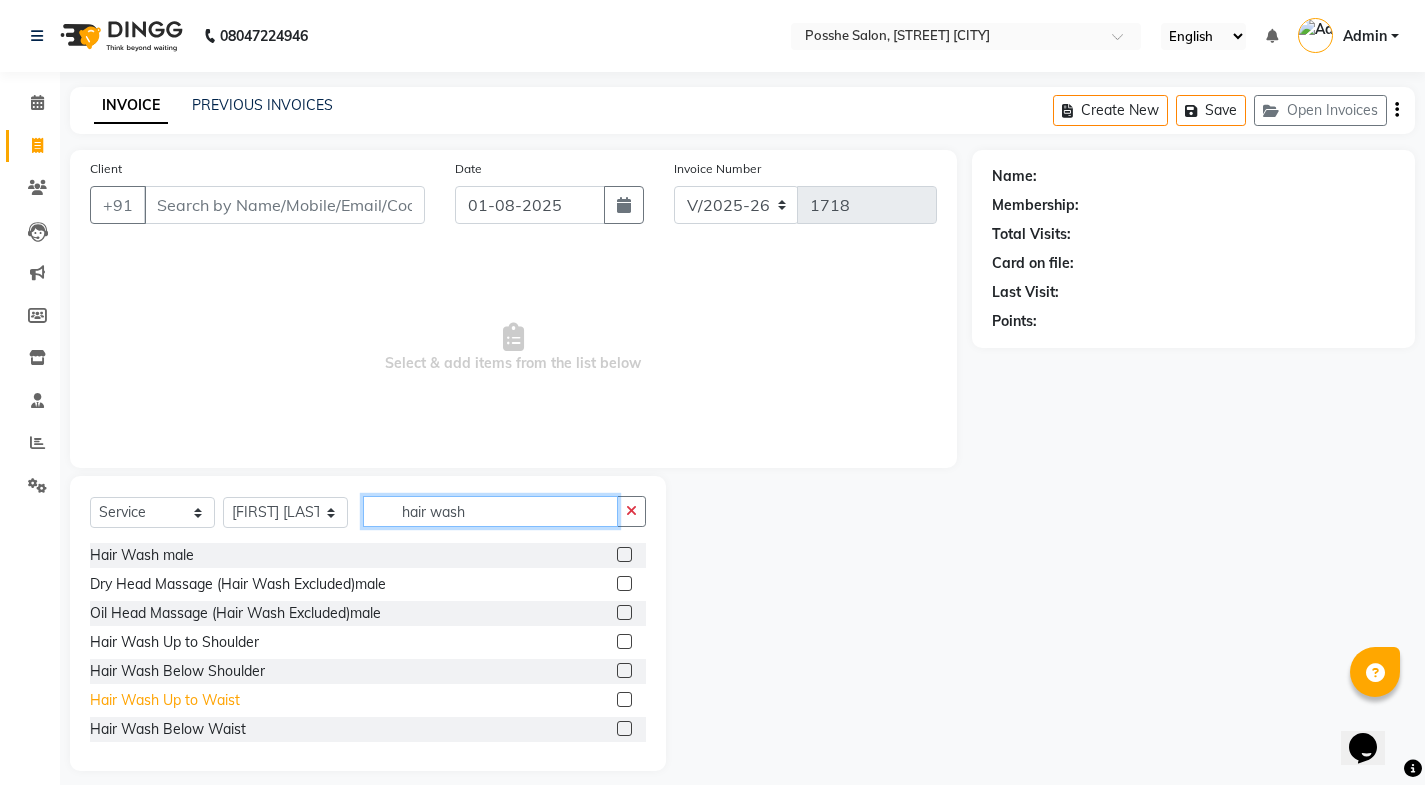type on "hair wash" 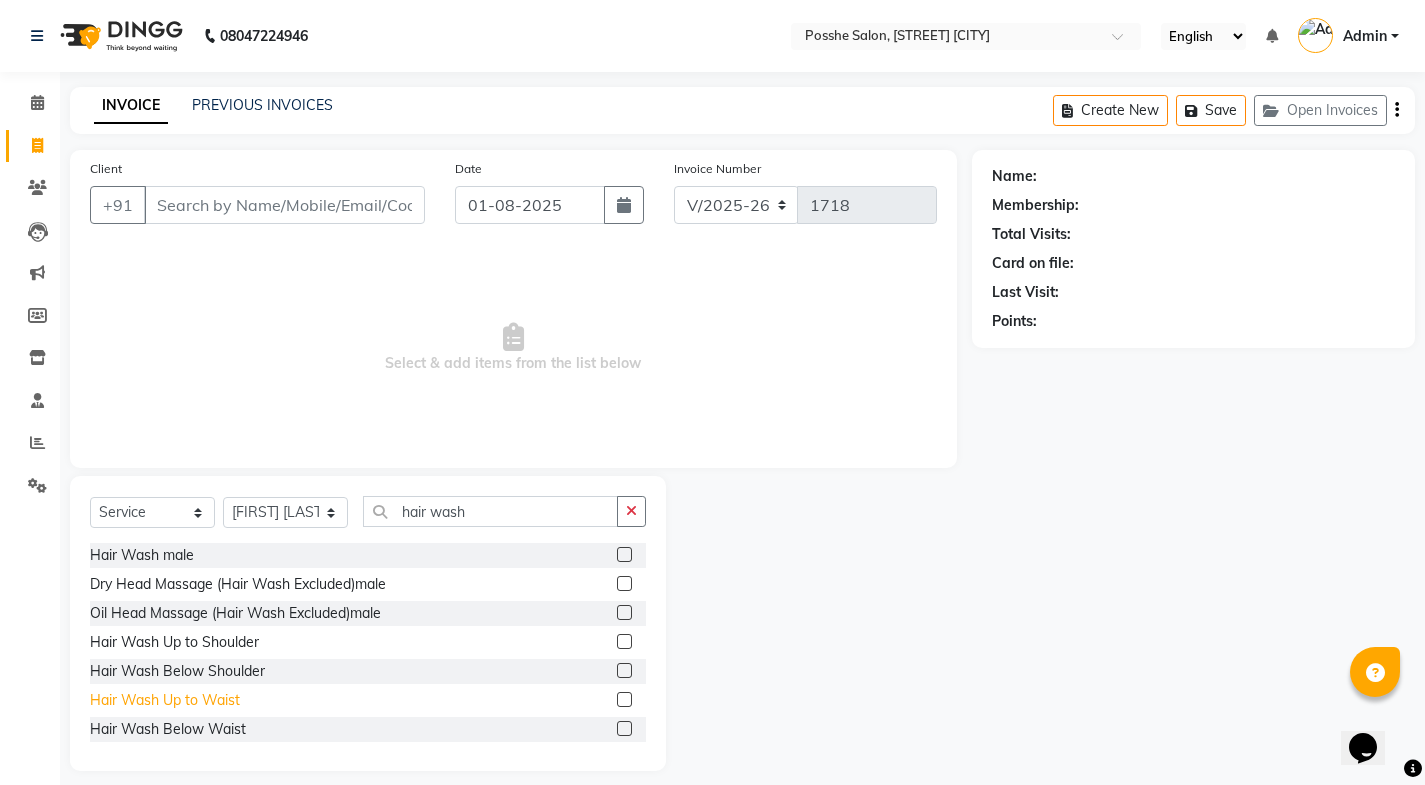 click on "Hair Wash Up to Waist" 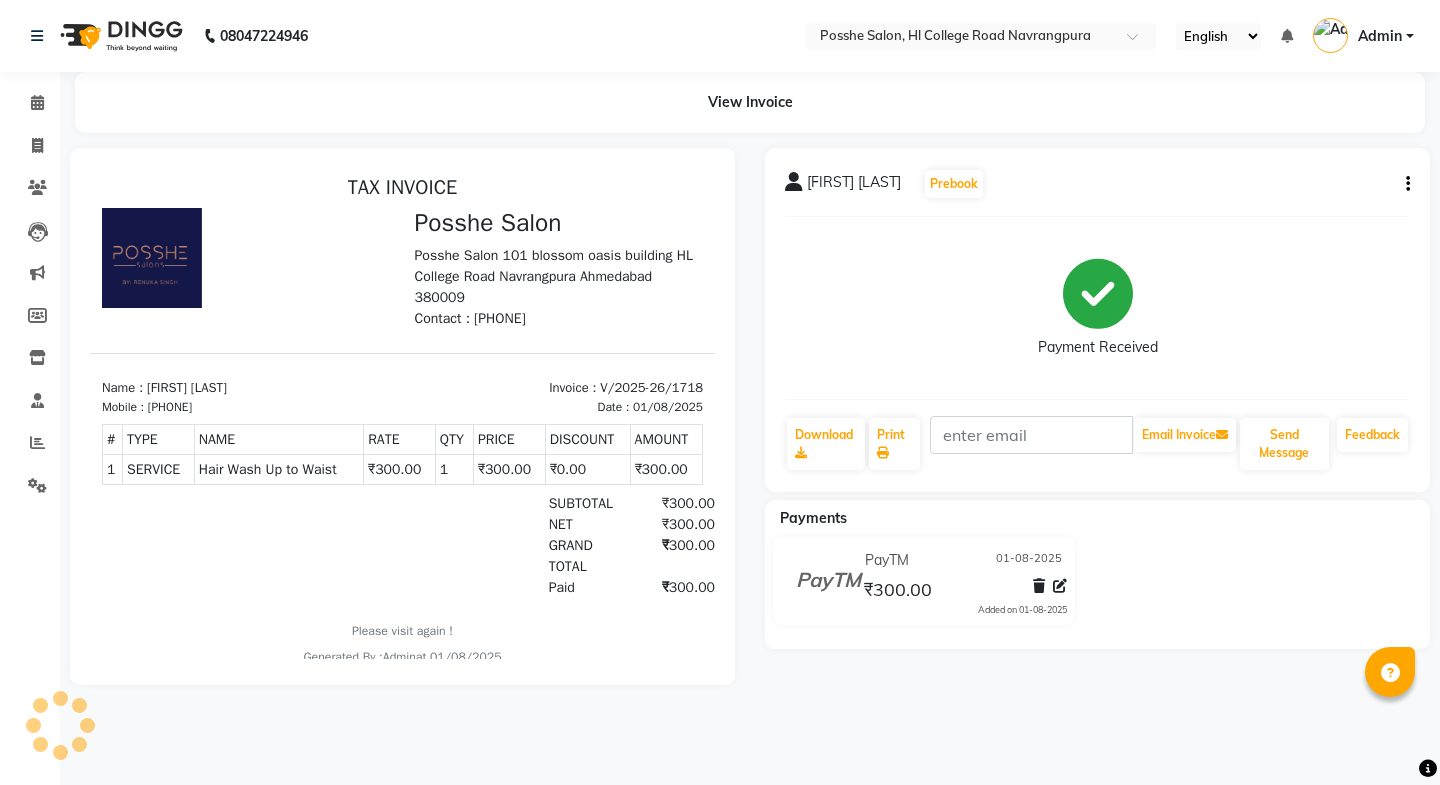 scroll, scrollTop: 0, scrollLeft: 0, axis: both 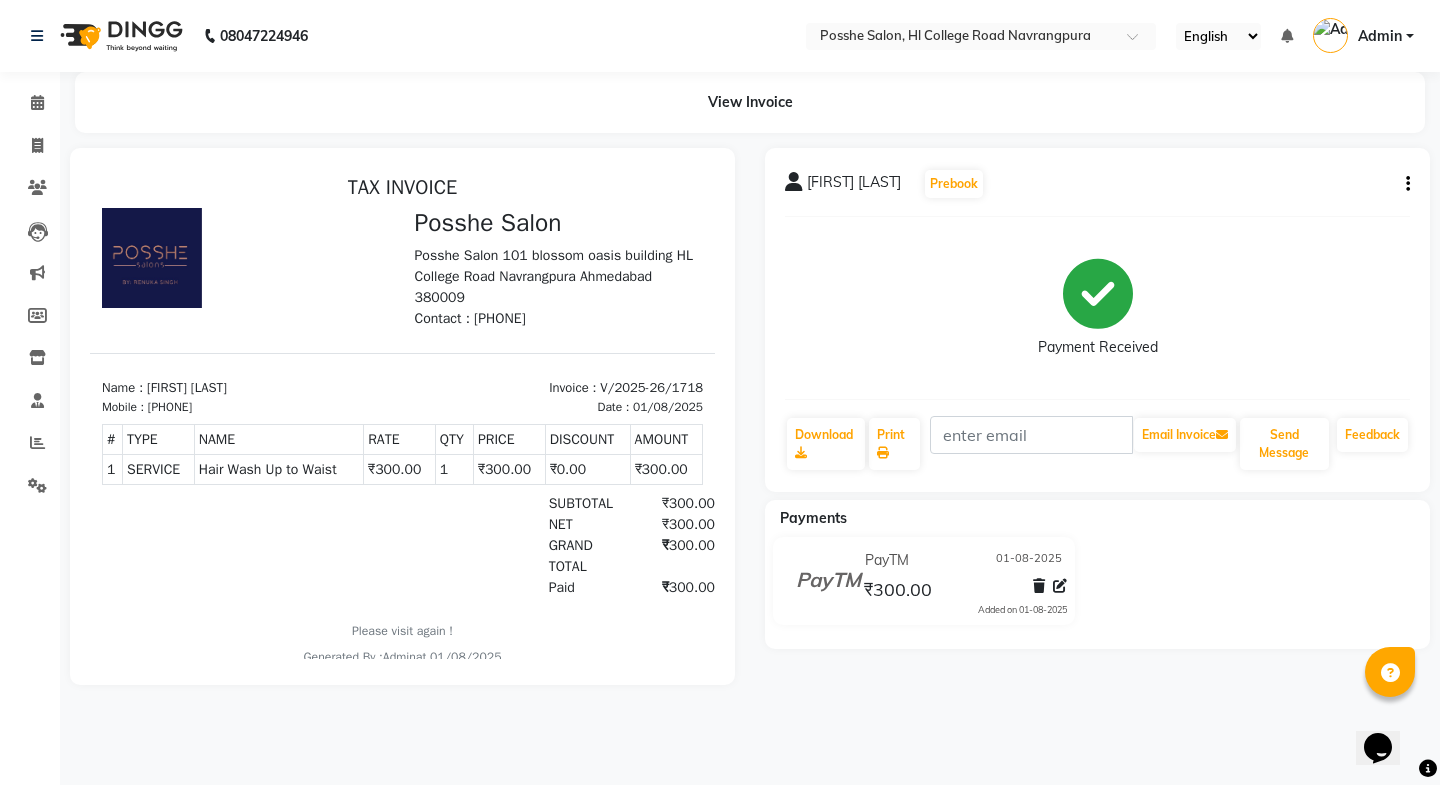 click 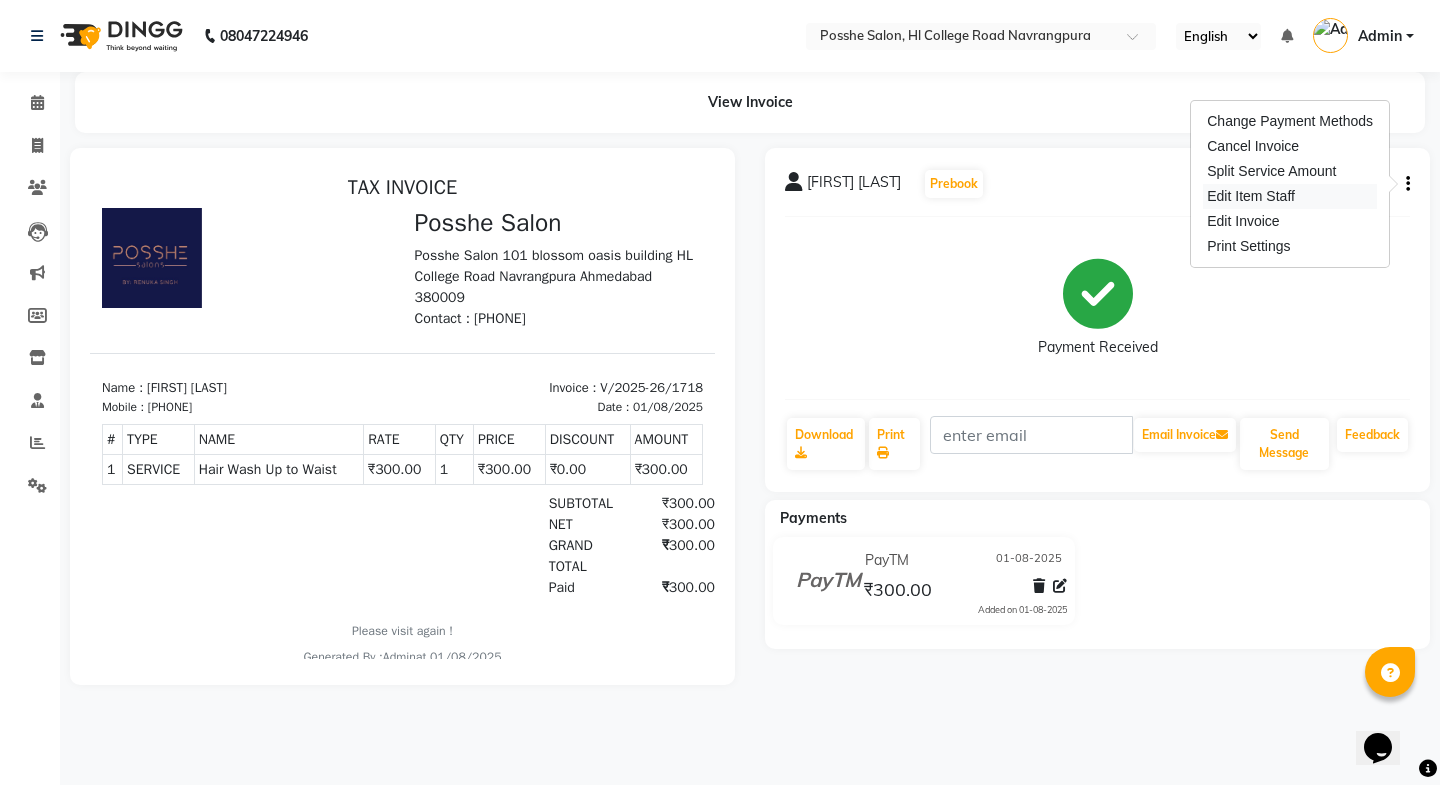 click on "Edit Item Staff" at bounding box center [1290, 196] 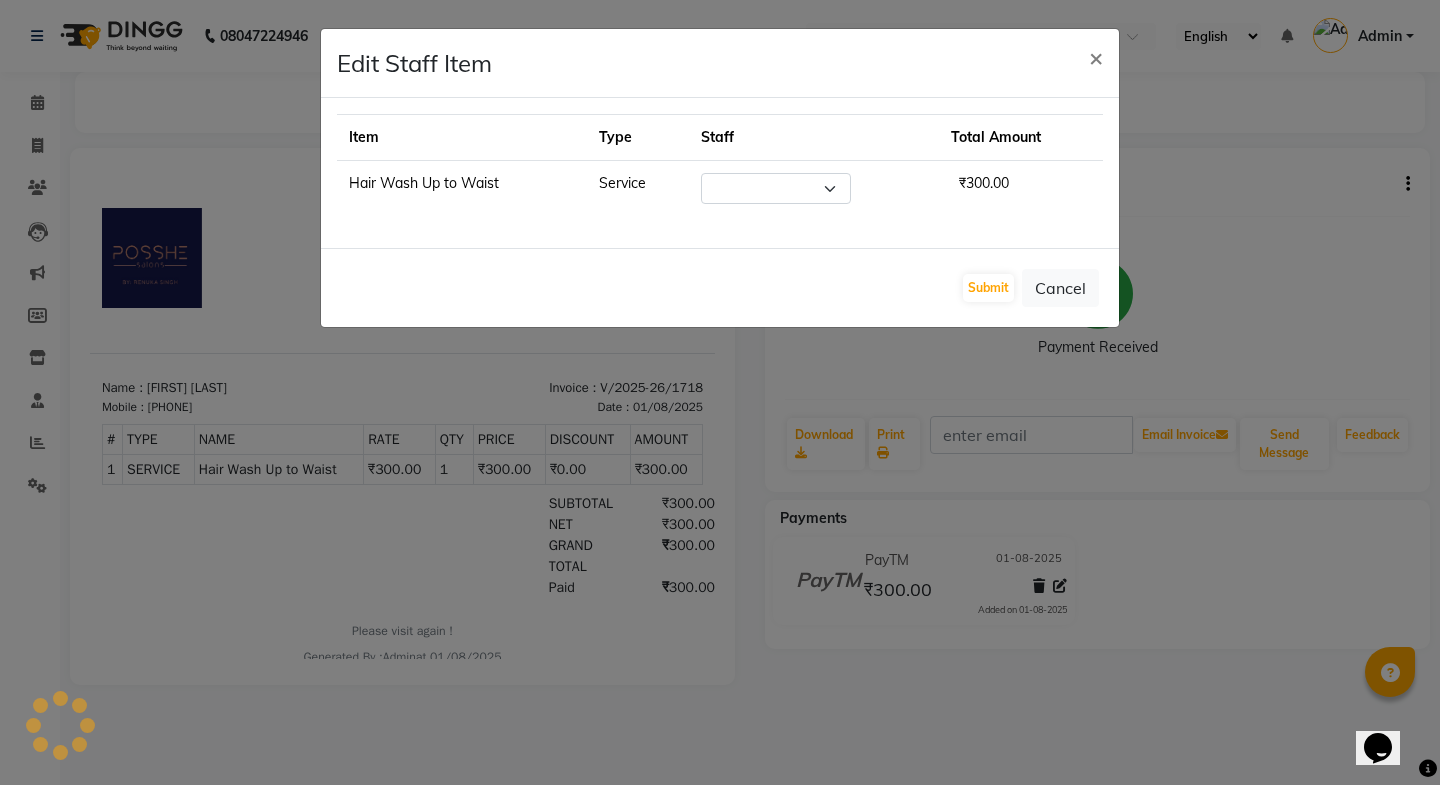 select on "43692" 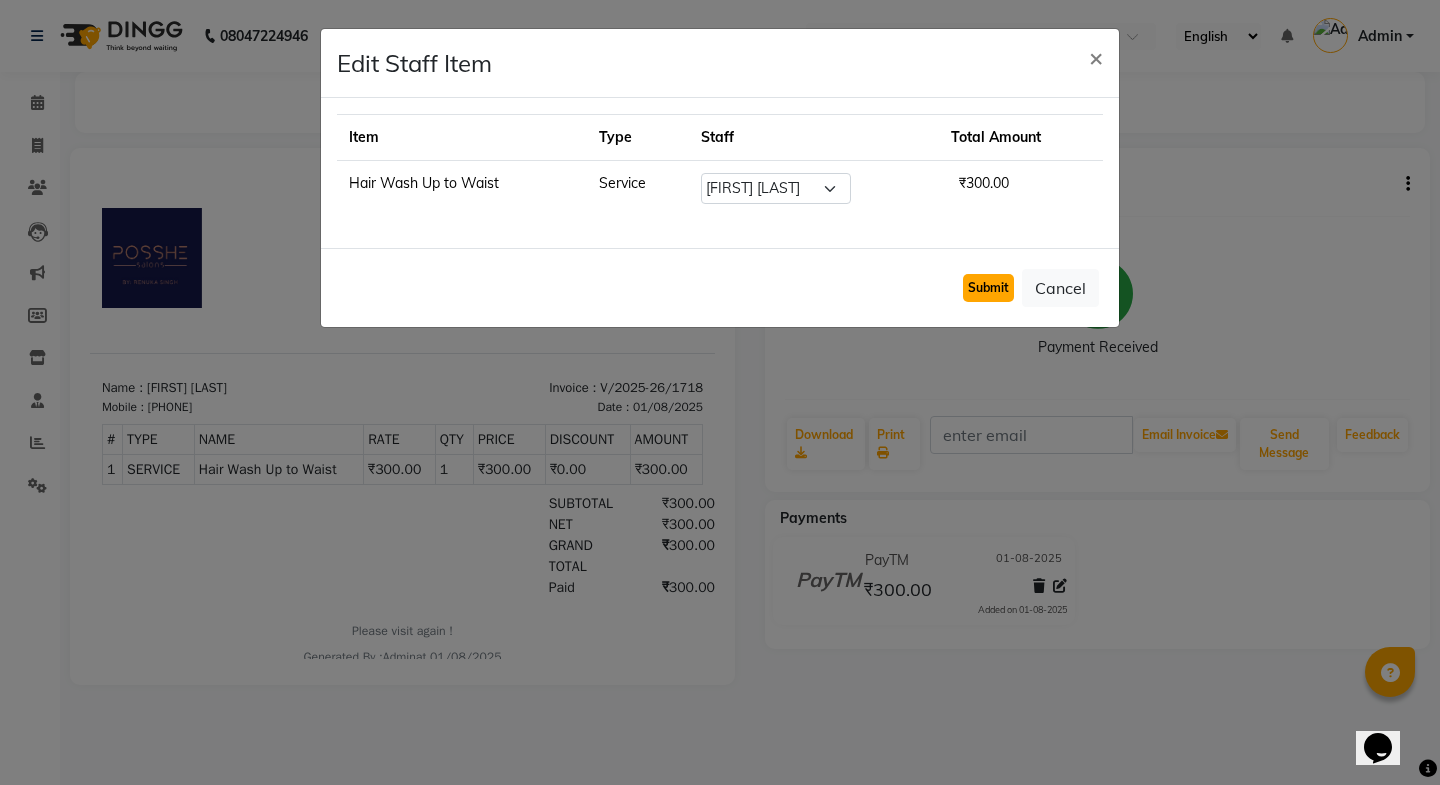click on "Submit" 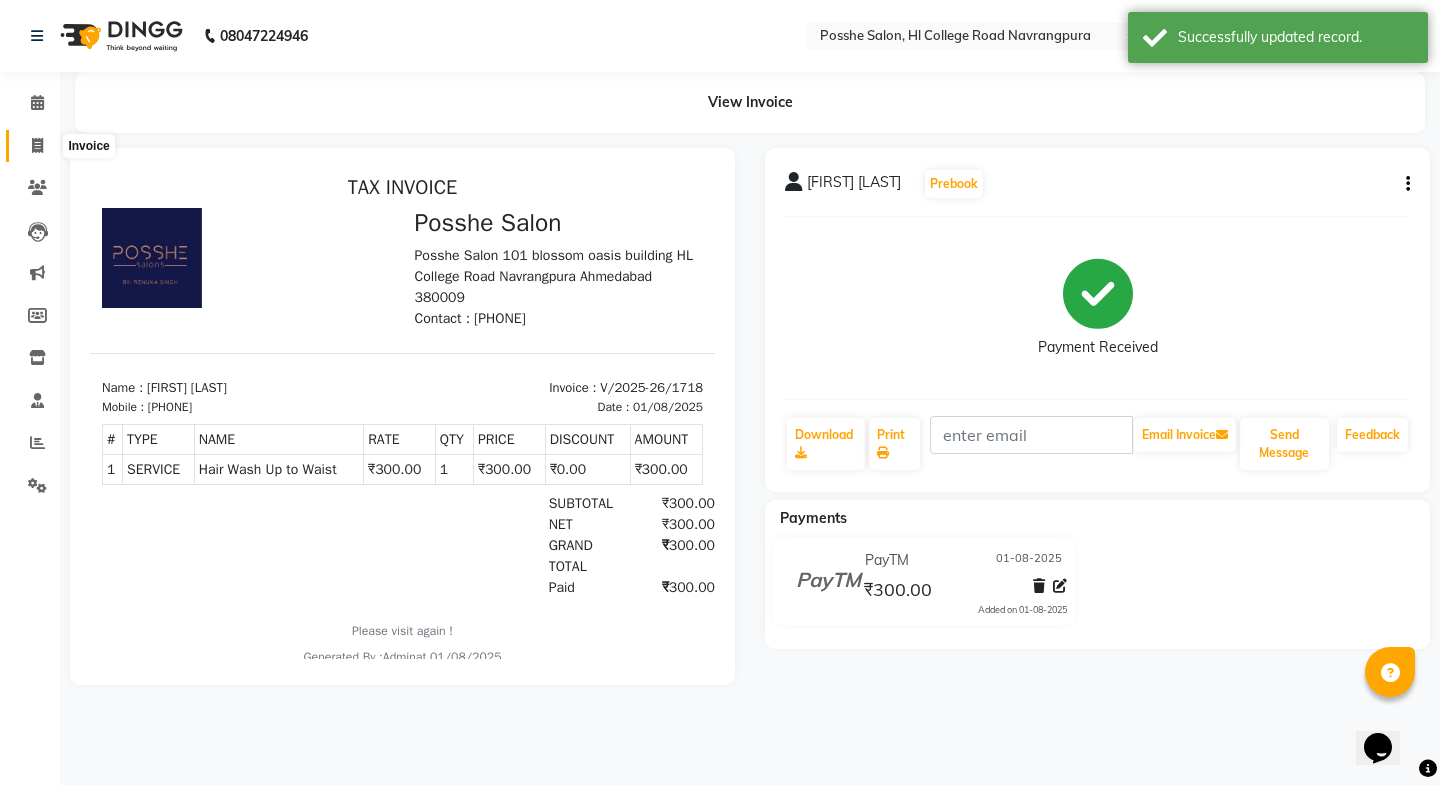 click 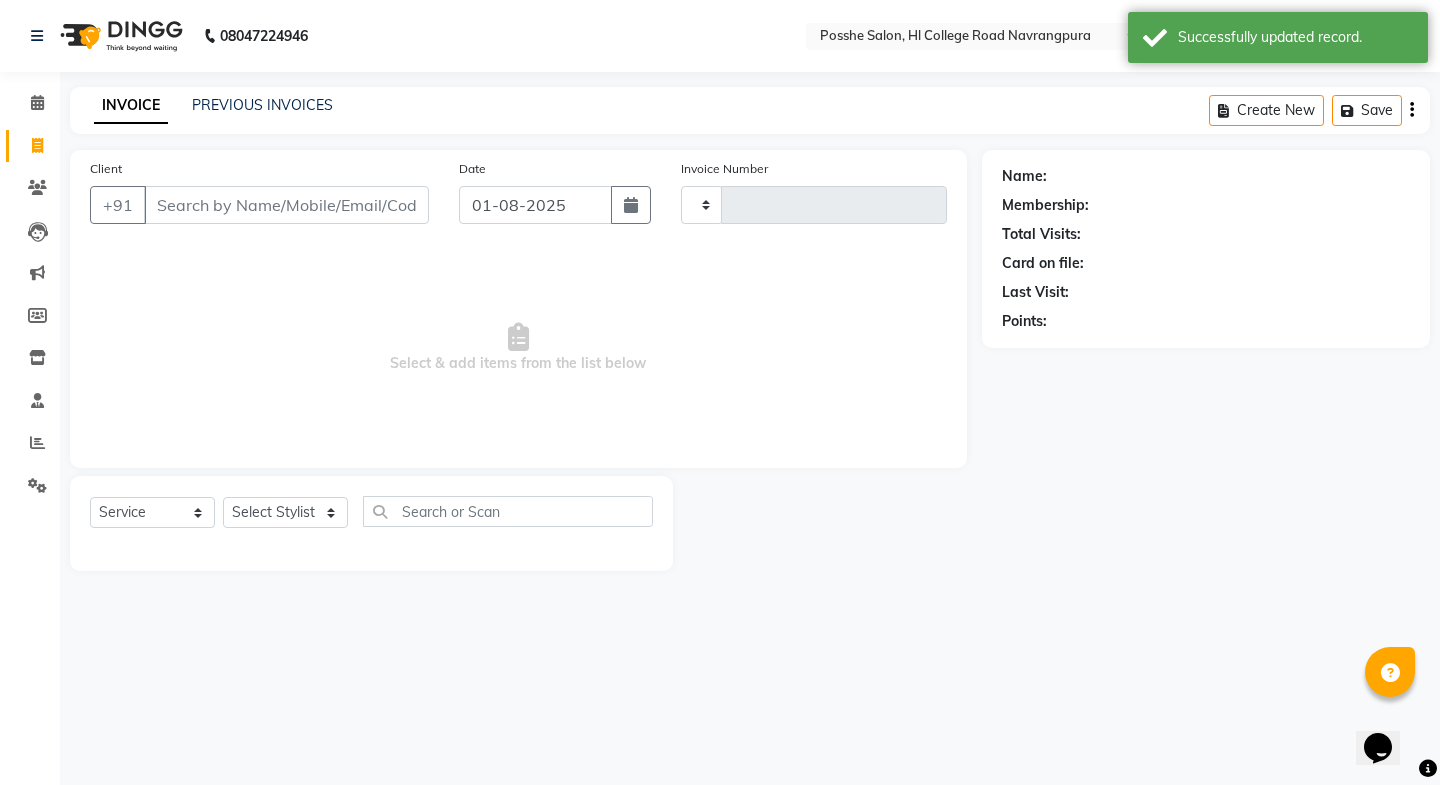 type on "1719" 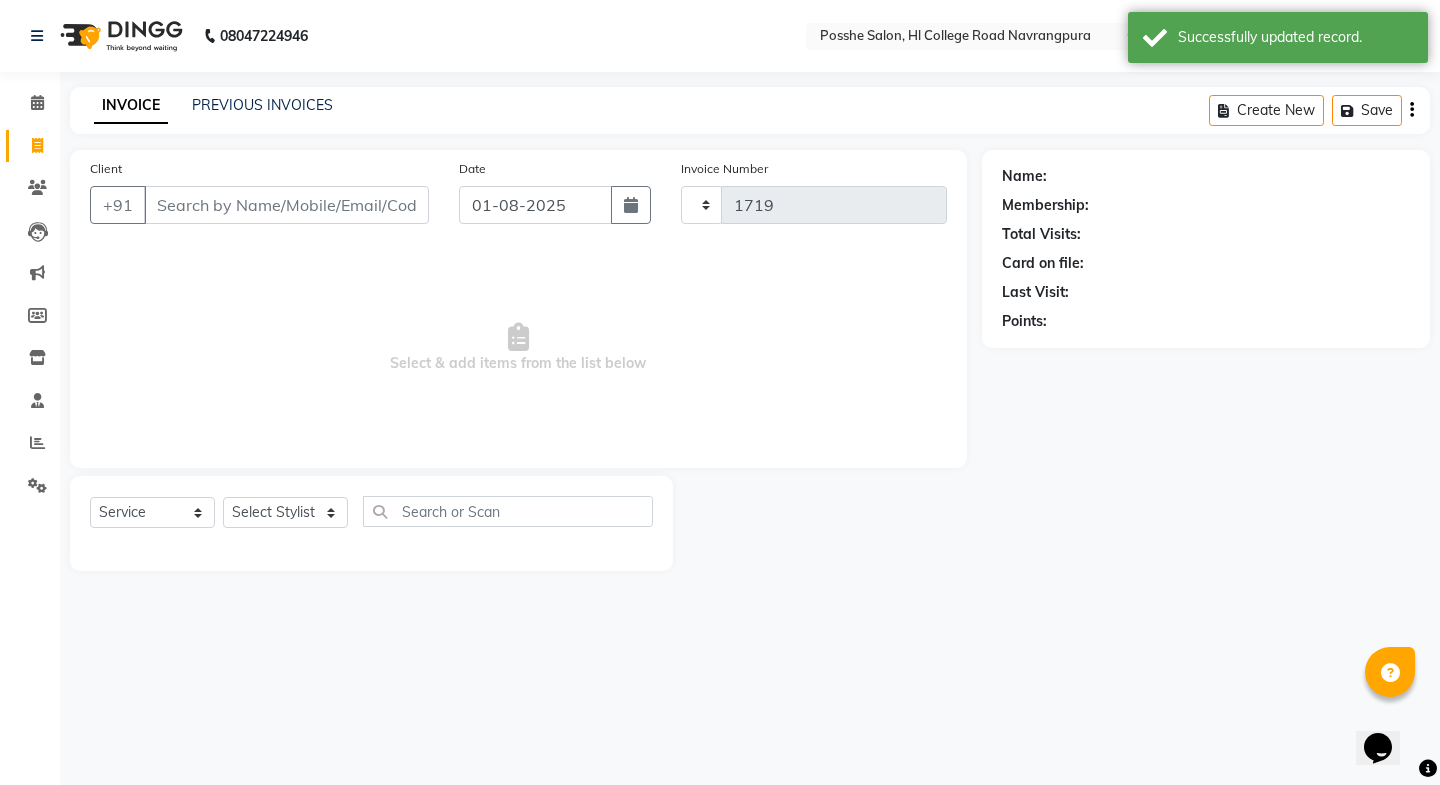 select on "6052" 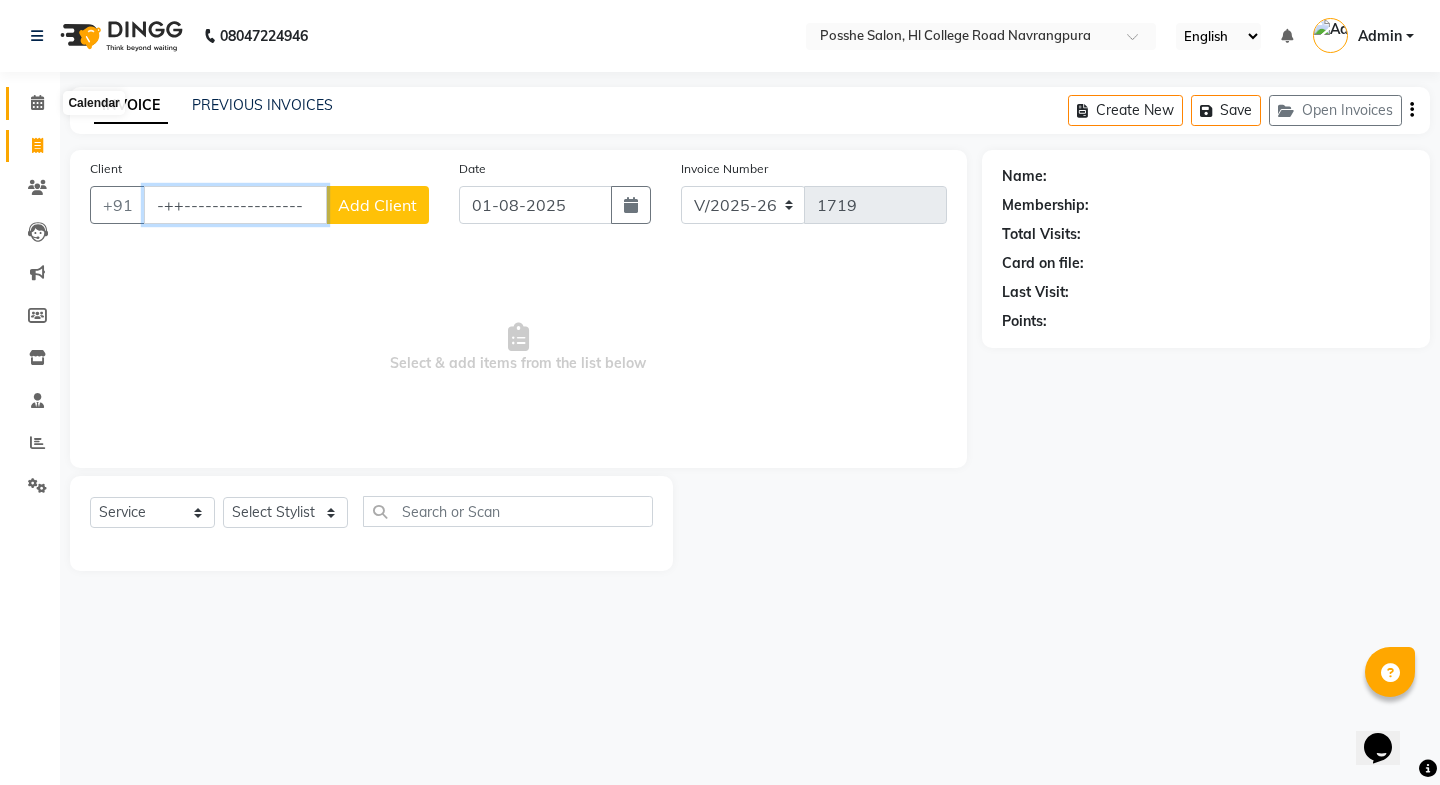 type on "-++-----------------" 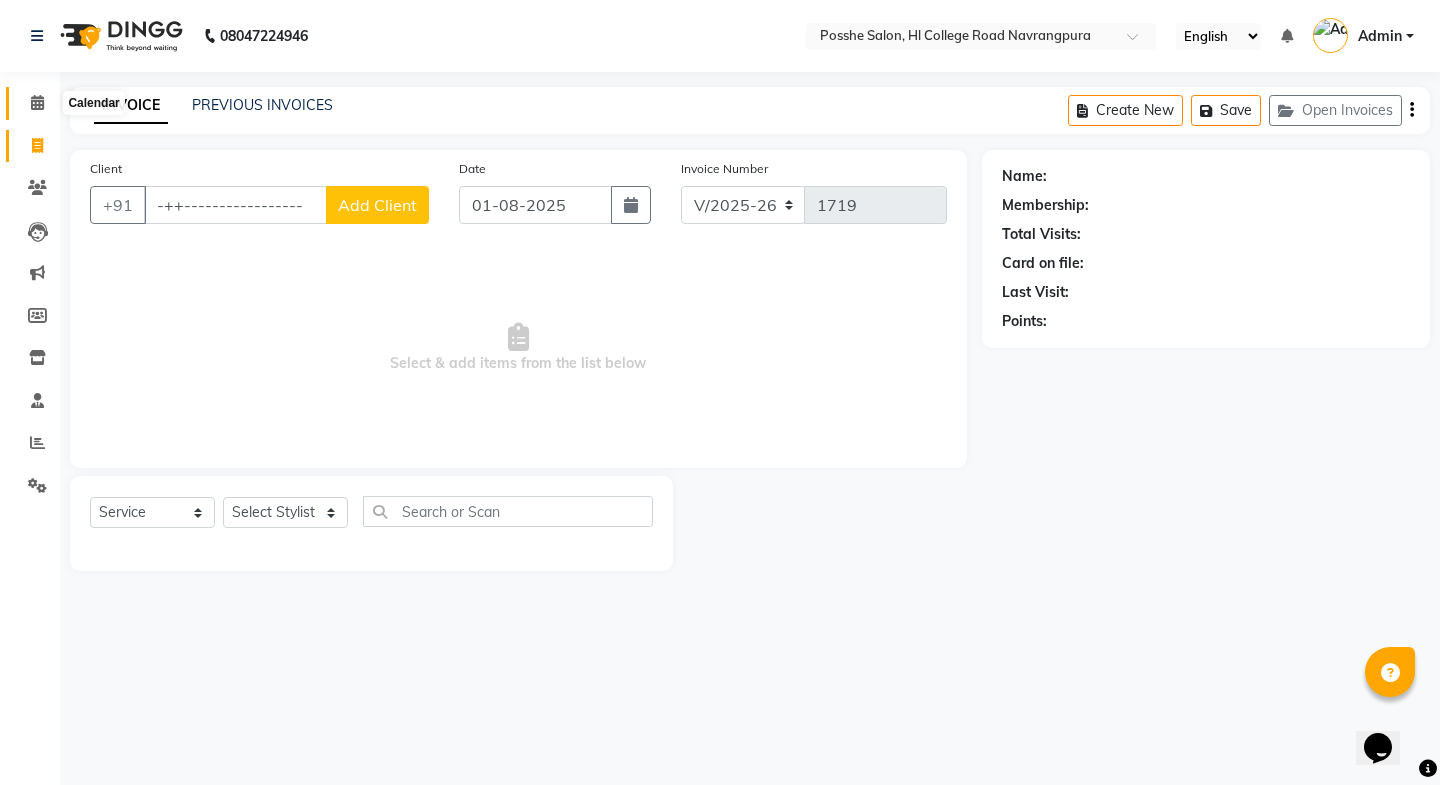 click 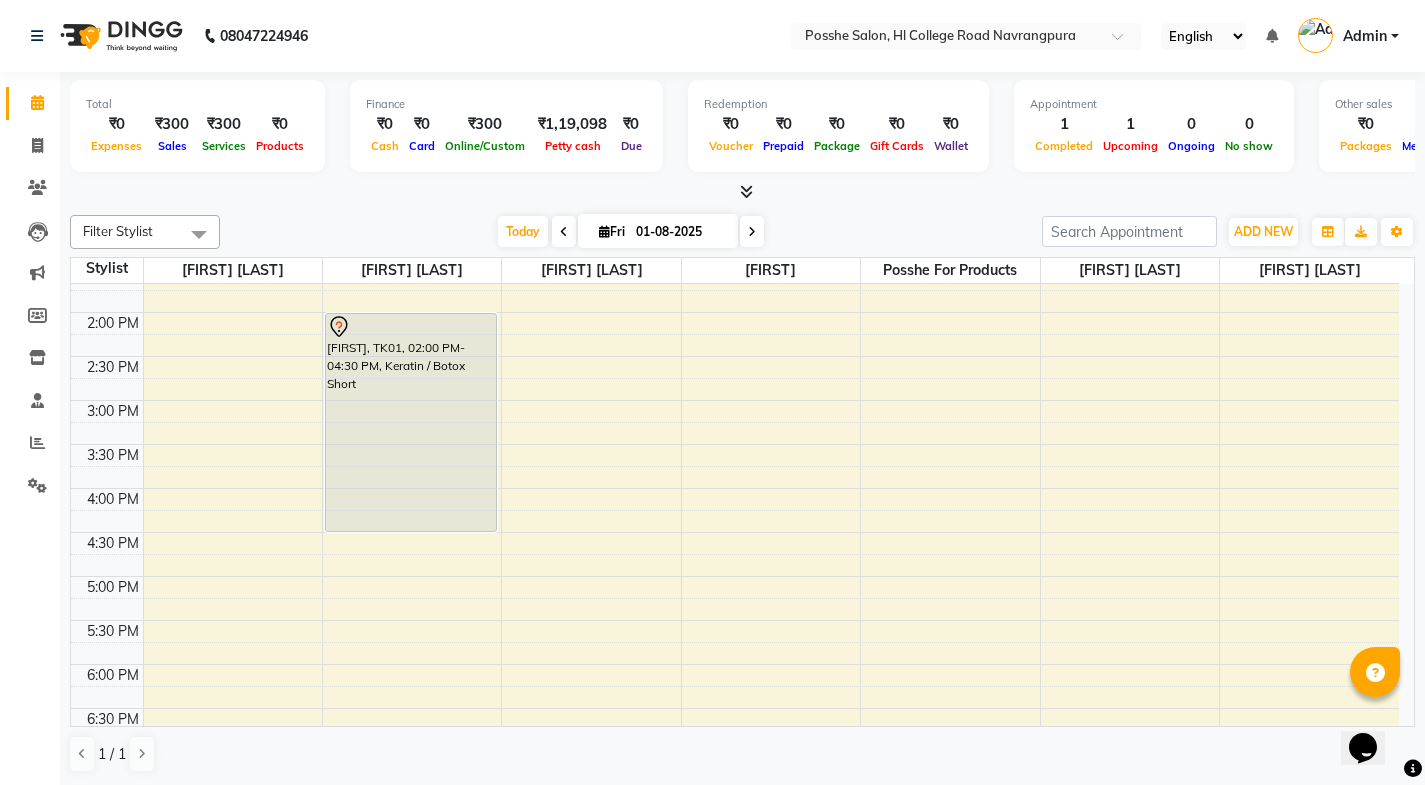 scroll, scrollTop: 500, scrollLeft: 0, axis: vertical 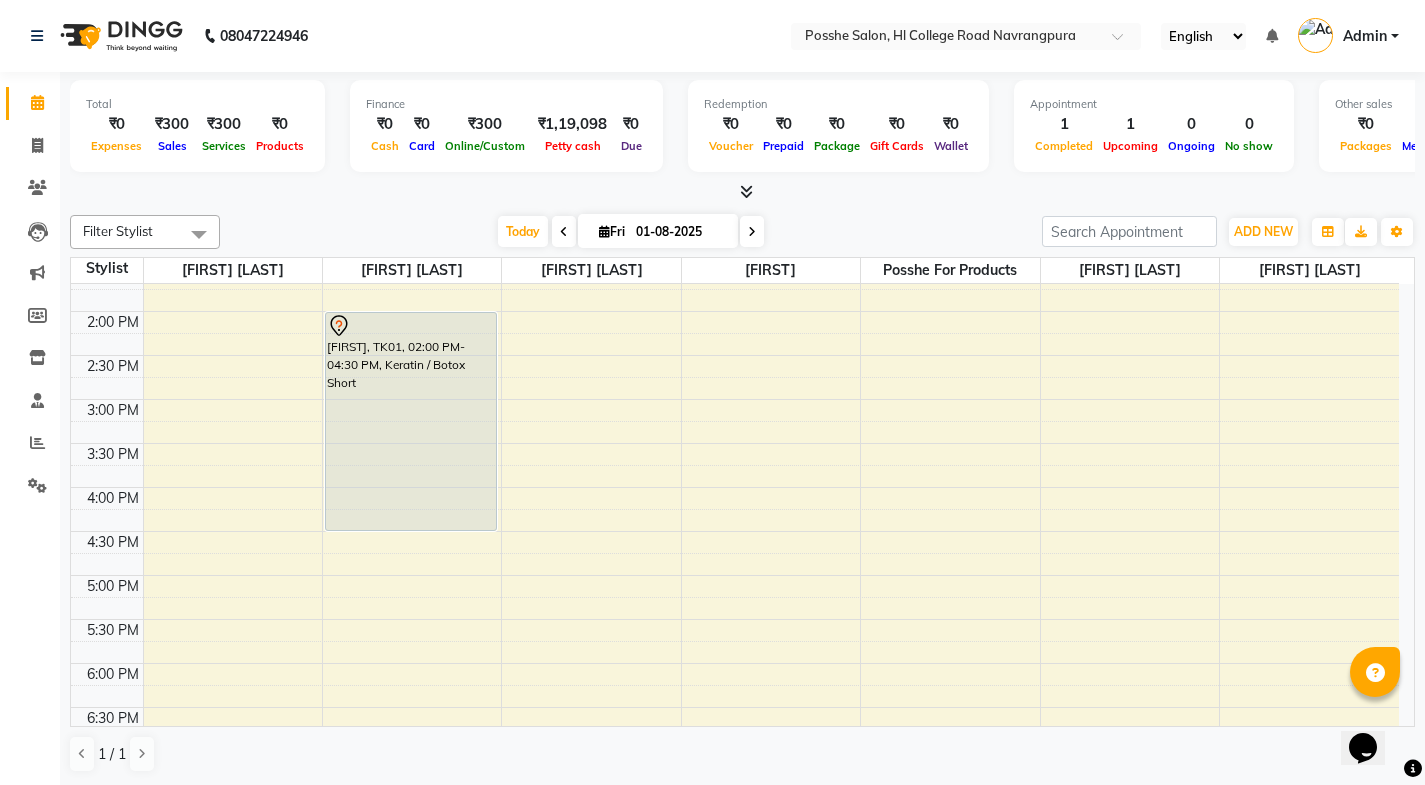 click on "8:00 AM 8:30 AM 9:00 AM 9:30 AM 10:00 AM 10:30 AM 11:00 AM 11:30 AM 12:00 PM 12:30 PM 1:00 PM 1:30 PM 2:00 PM 2:30 PM 3:00 PM 3:30 PM 4:00 PM 4:30 PM 5:00 PM 5:30 PM 6:00 PM 6:30 PM 7:00 PM 7:30 PM 8:00 PM 8:30 PM [FIRST], TK01, 02:00 PM-04:30 PM, Keratin / Botox Short" at bounding box center (735, 355) 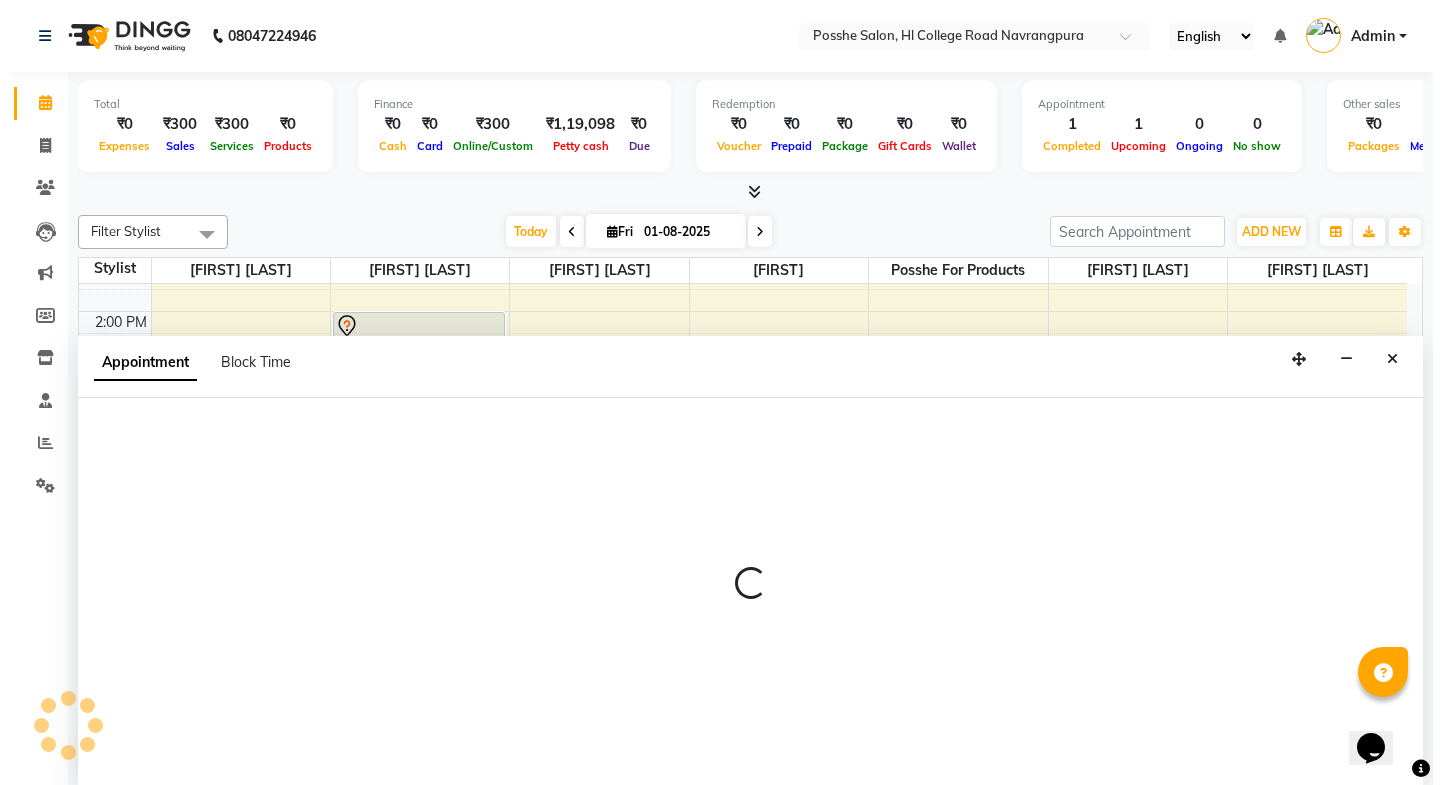 scroll, scrollTop: 1, scrollLeft: 0, axis: vertical 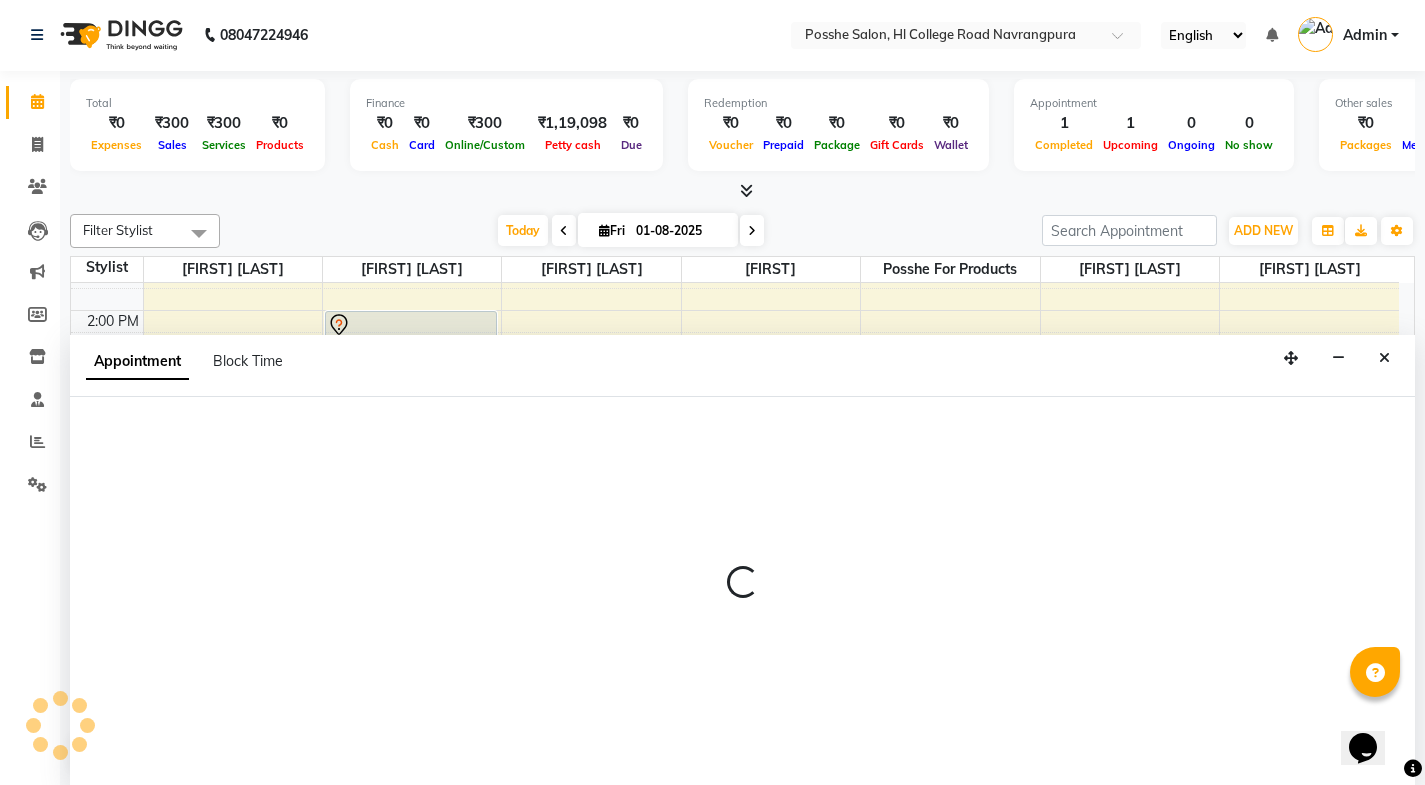 select on "43692" 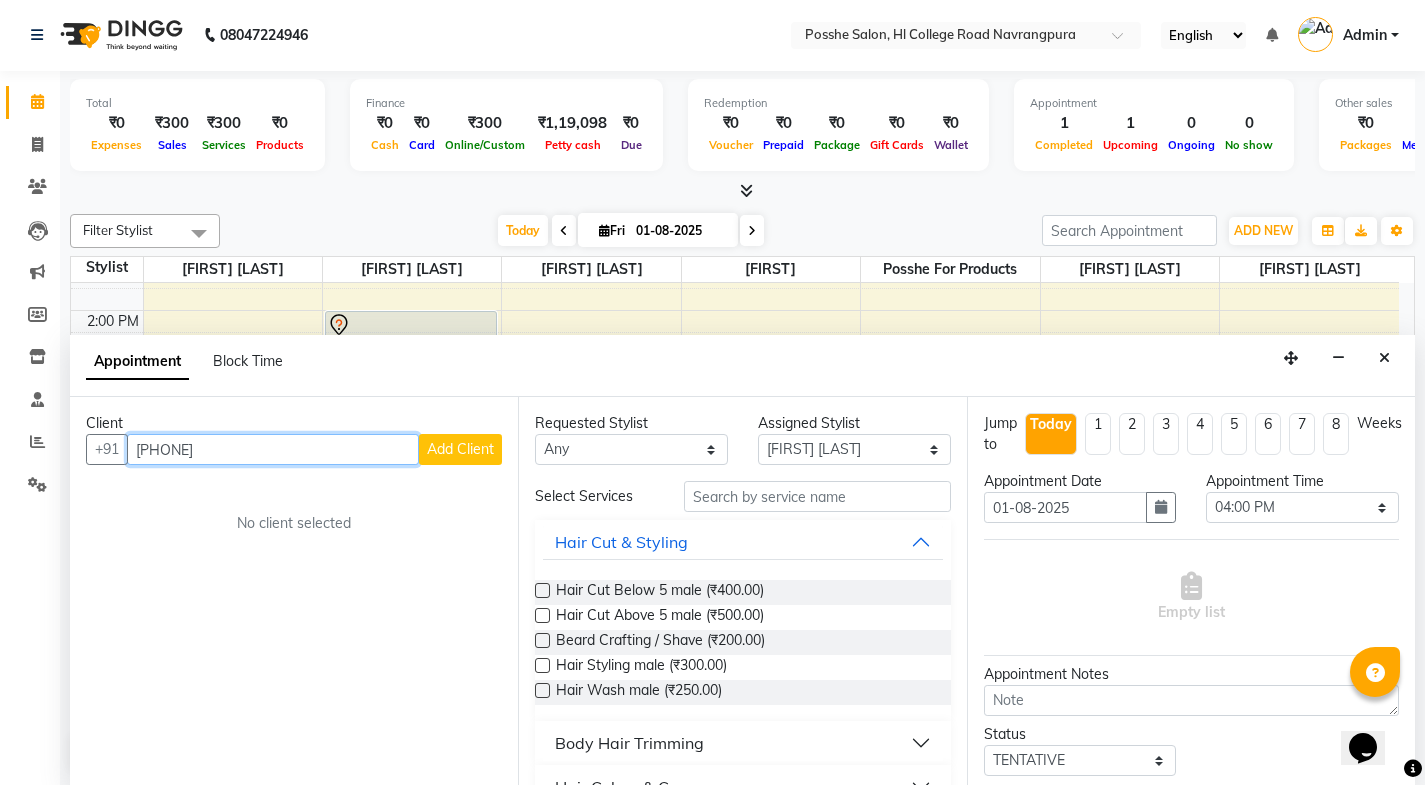 type on "[PHONE]" 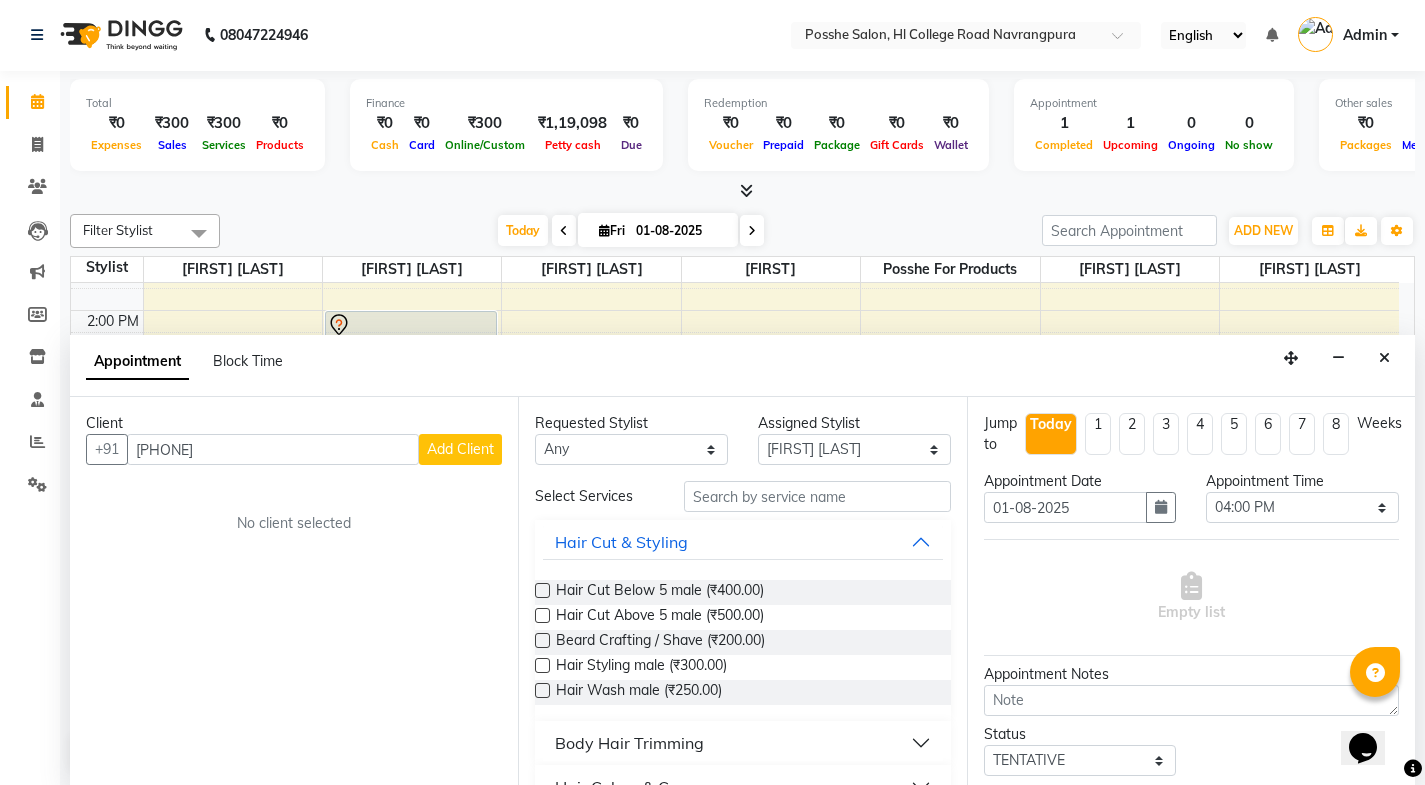 click on "Add Client" at bounding box center (460, 449) 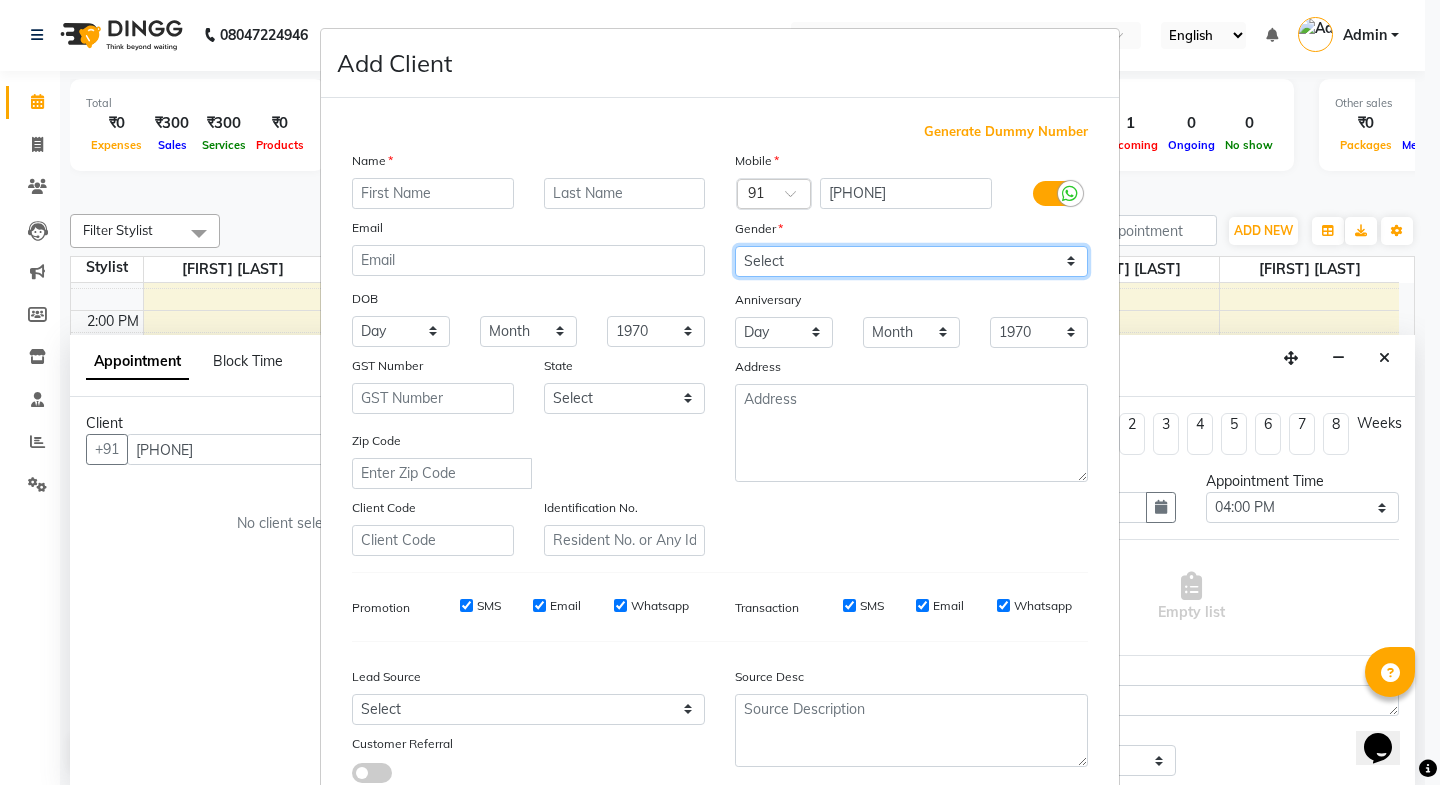 click on "Select Male Female Other Prefer Not To Say" at bounding box center (911, 261) 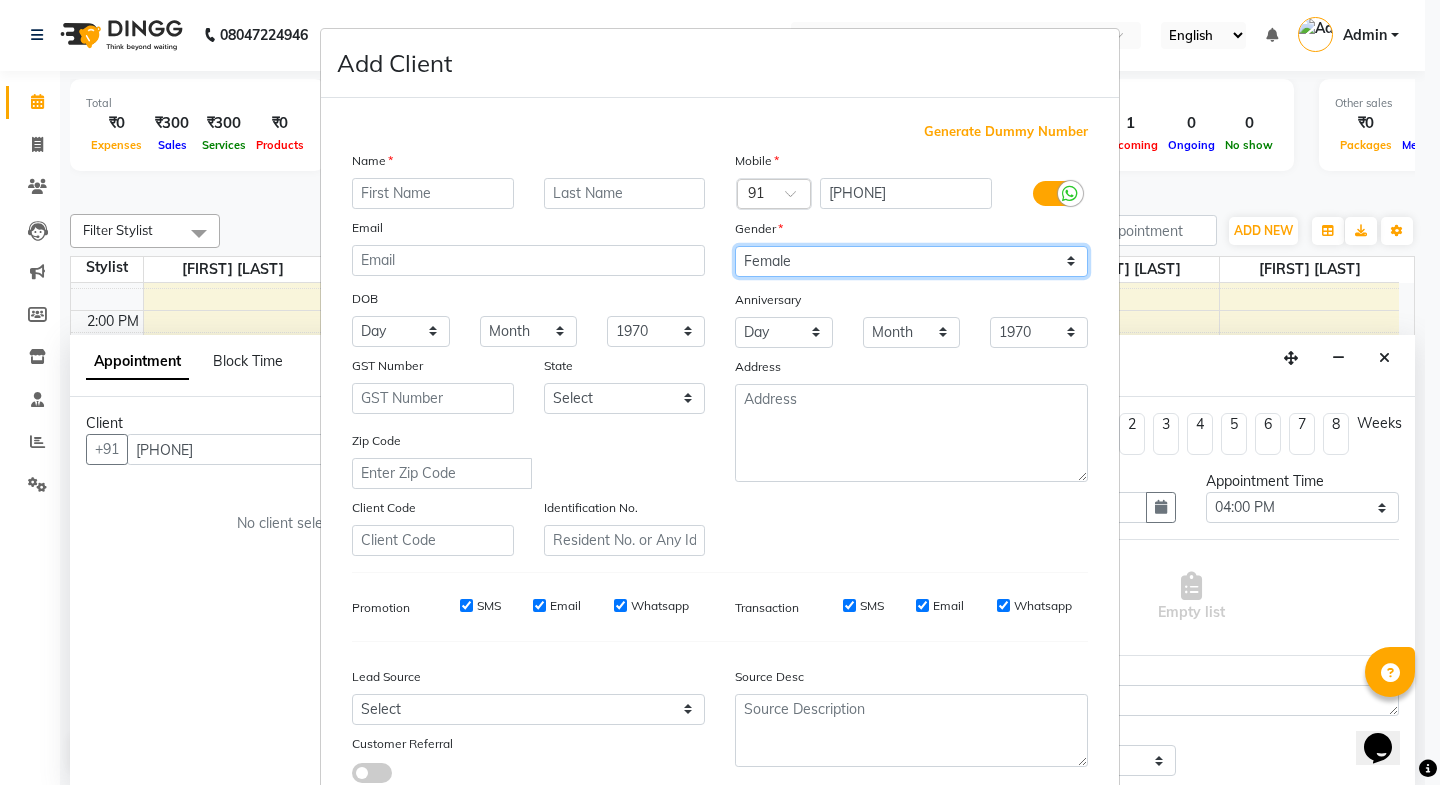 click on "Select Male Female Other Prefer Not To Say" at bounding box center (911, 261) 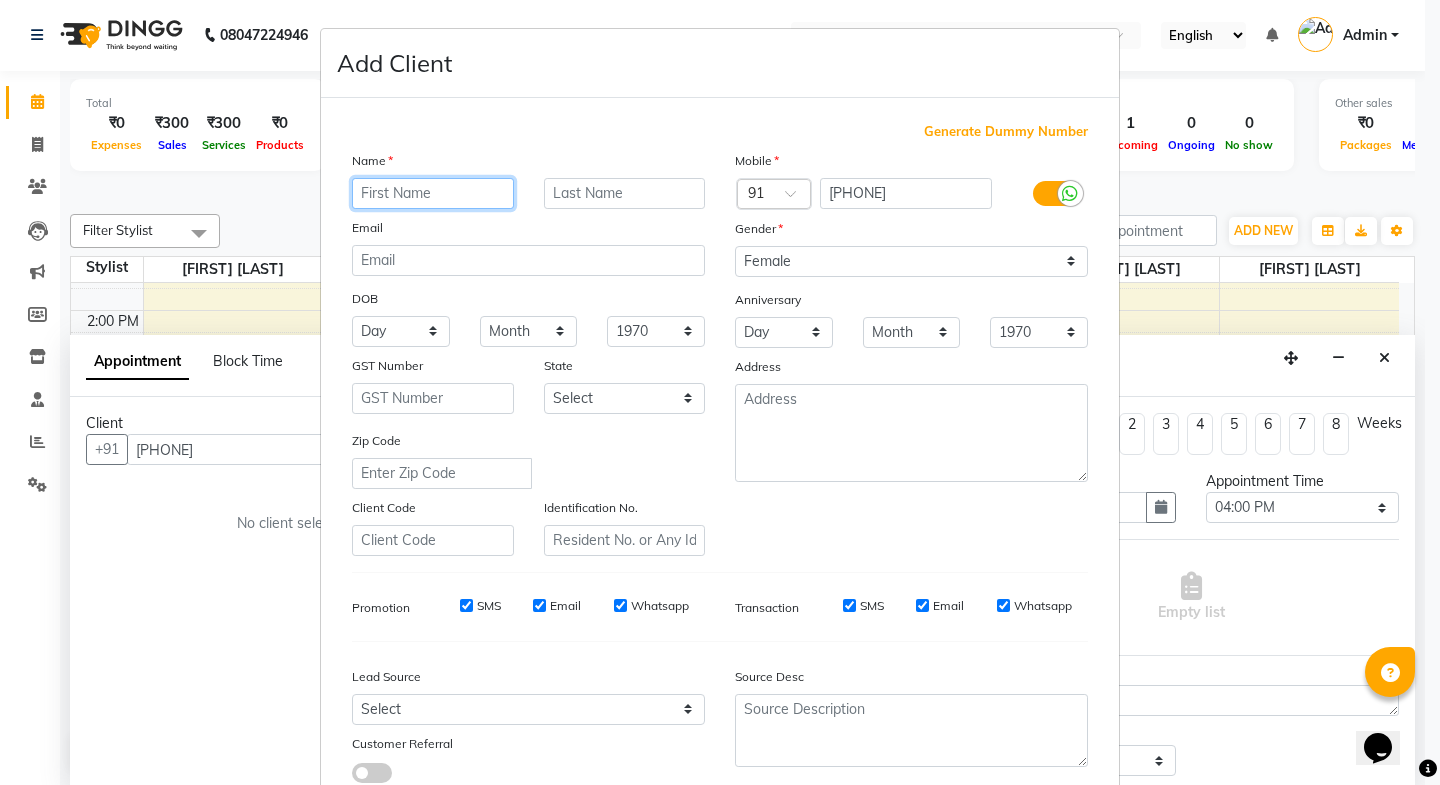 click at bounding box center (433, 193) 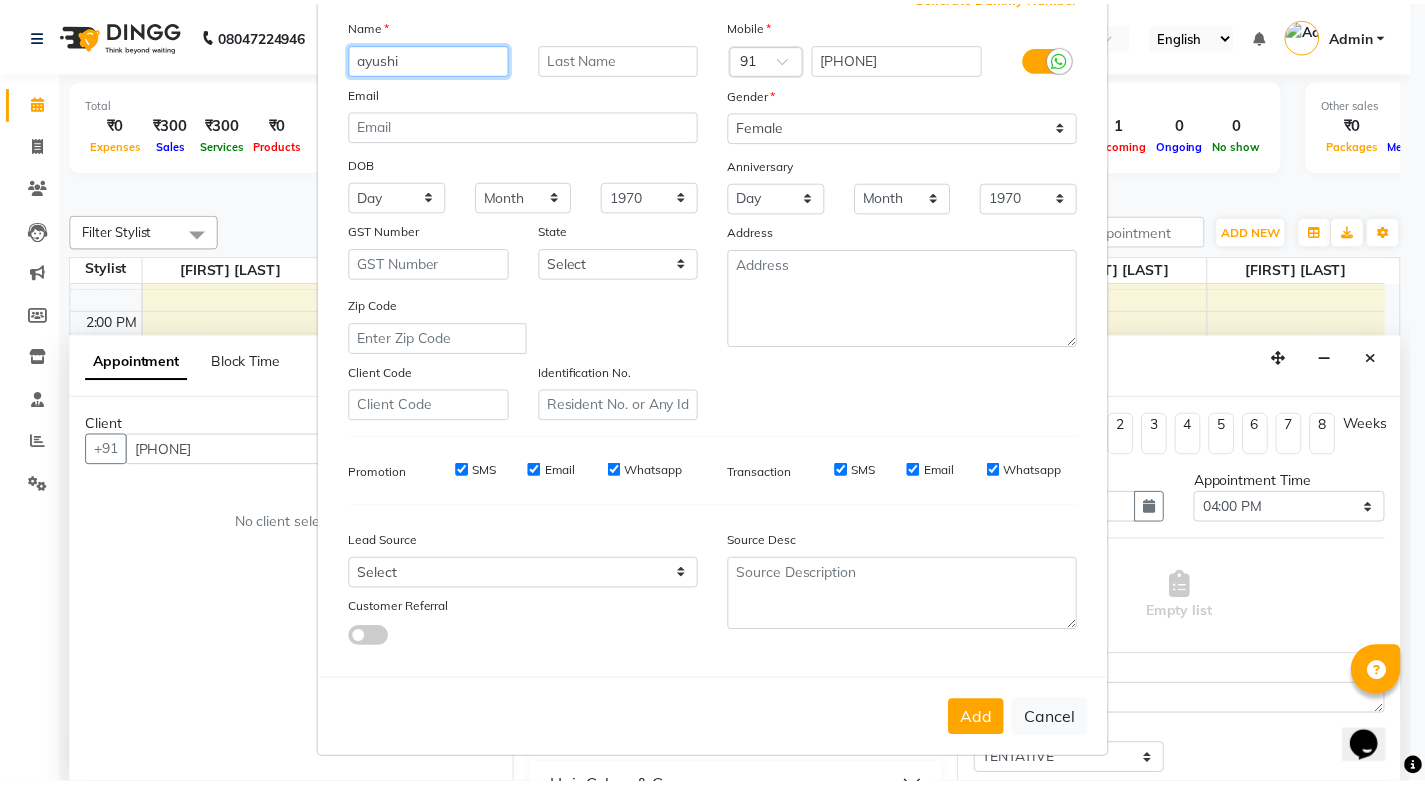 scroll, scrollTop: 138, scrollLeft: 0, axis: vertical 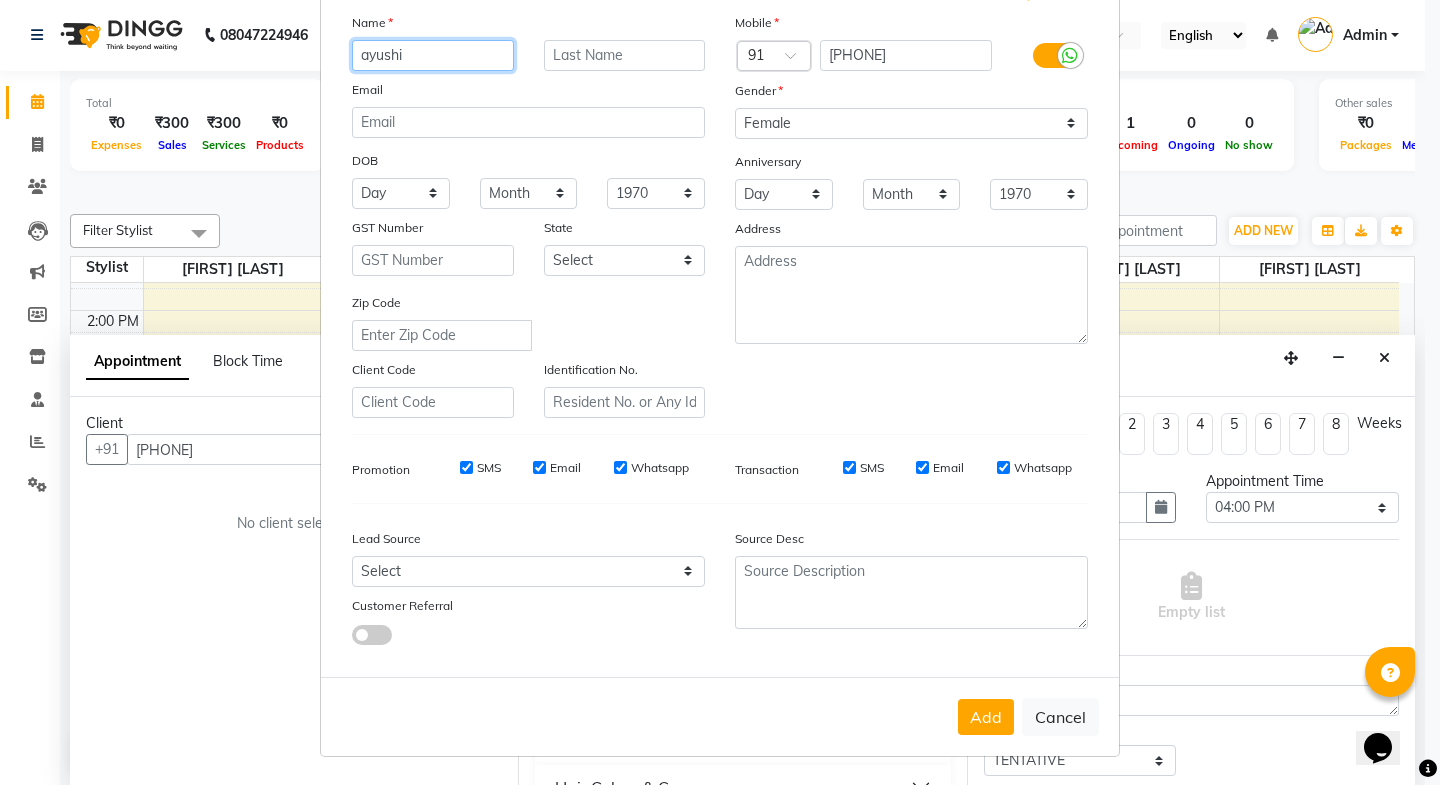 type on "ayushi" 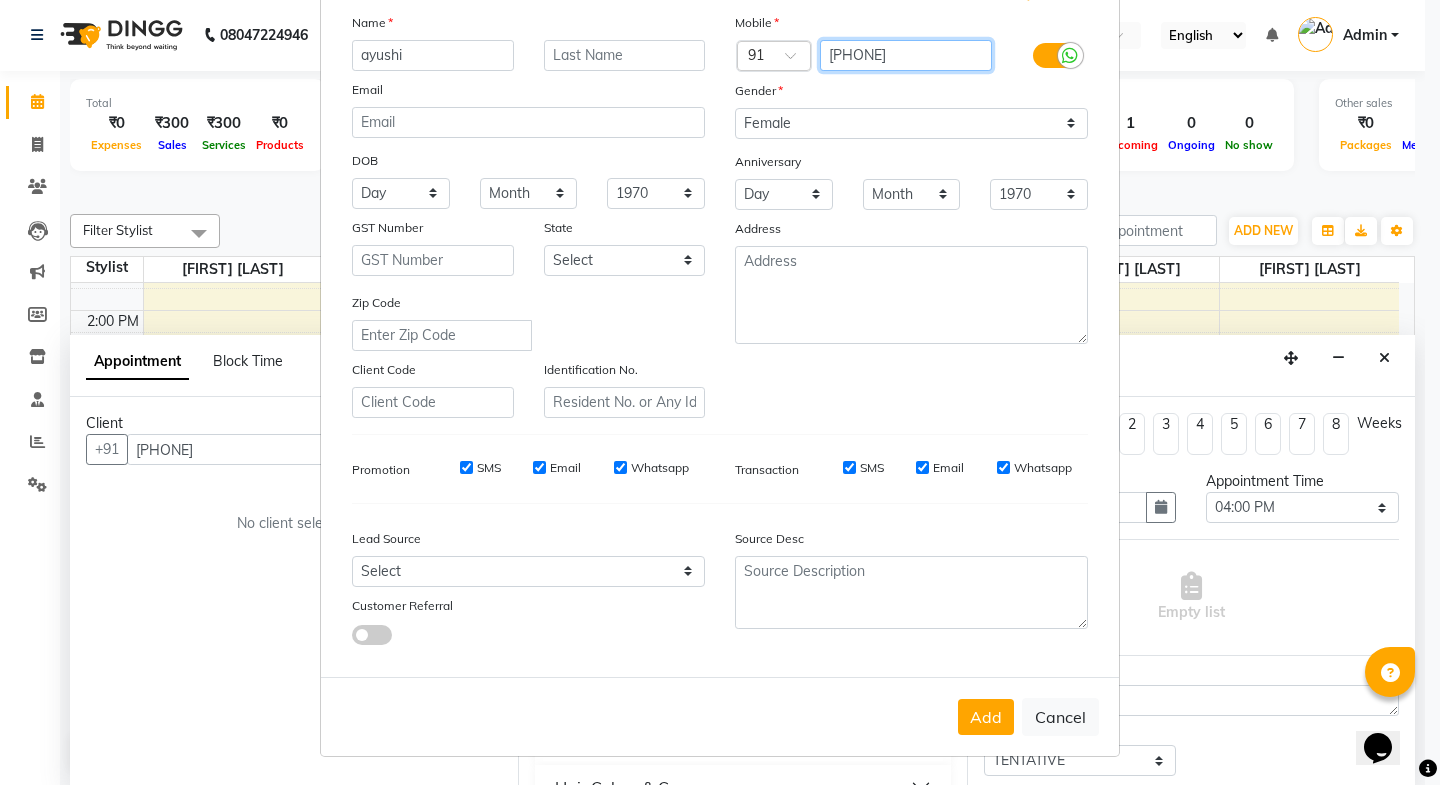 click on "[PHONE]" at bounding box center (906, 55) 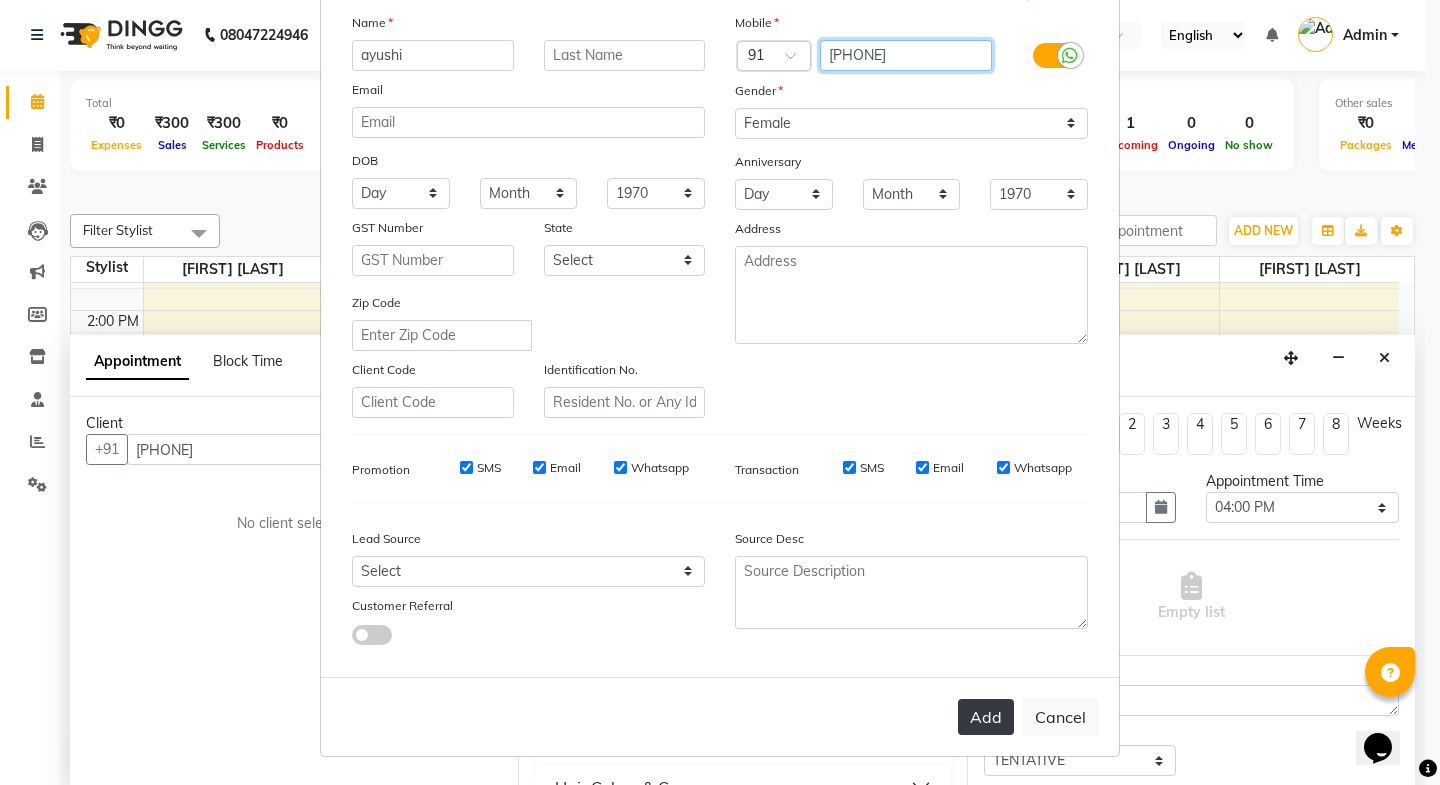 type on "[PHONE]" 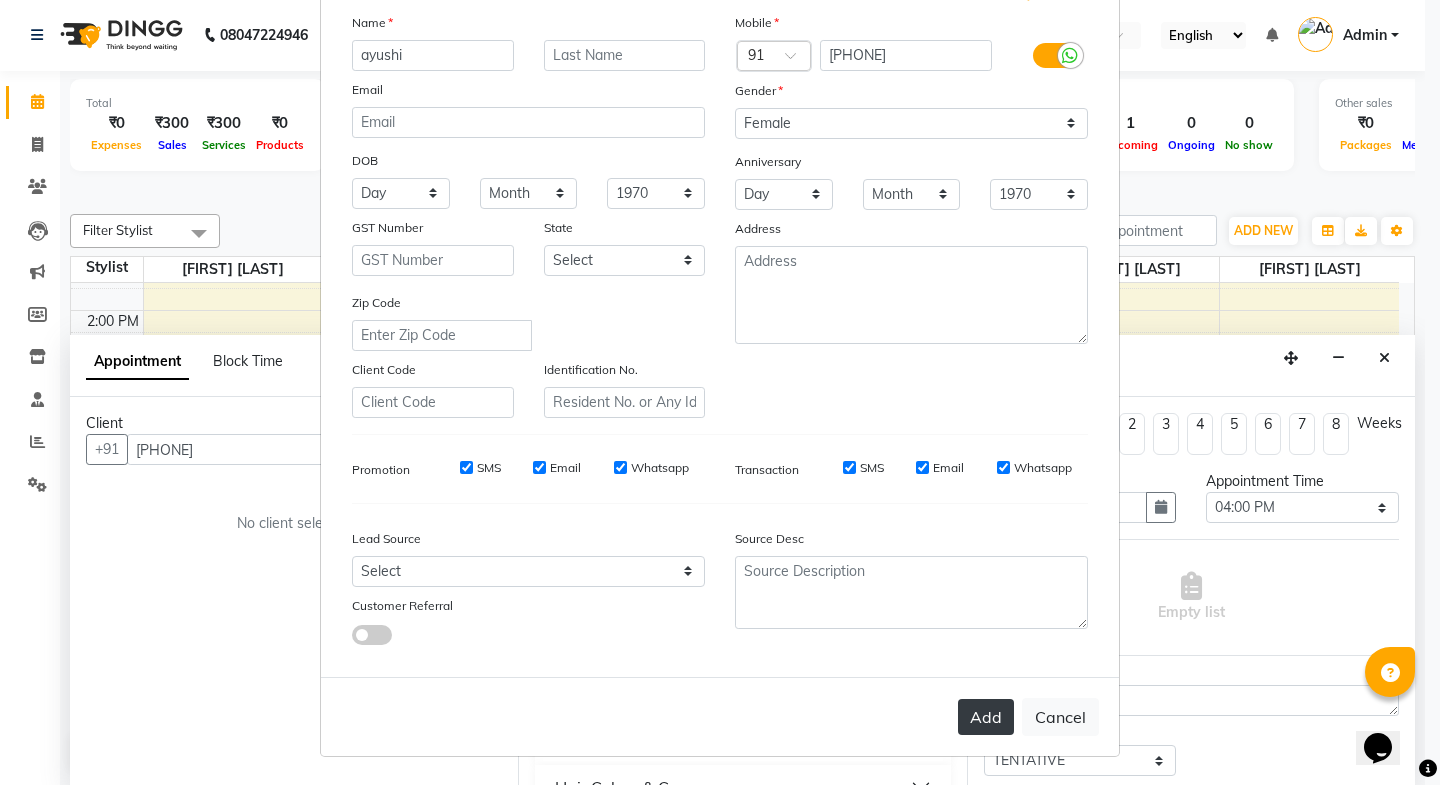 click on "Add" at bounding box center [986, 717] 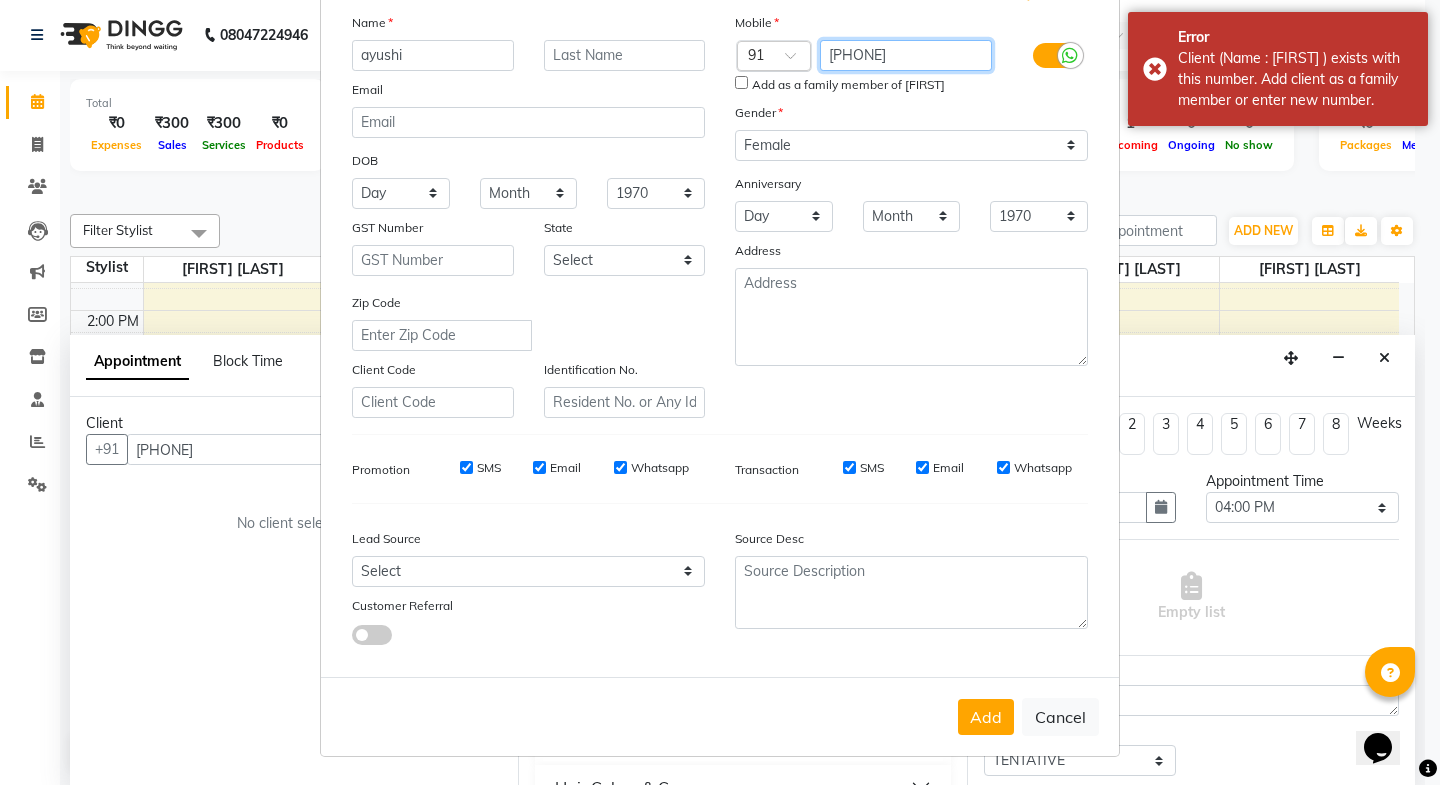 drag, startPoint x: 940, startPoint y: 46, endPoint x: 790, endPoint y: 69, distance: 151.75308 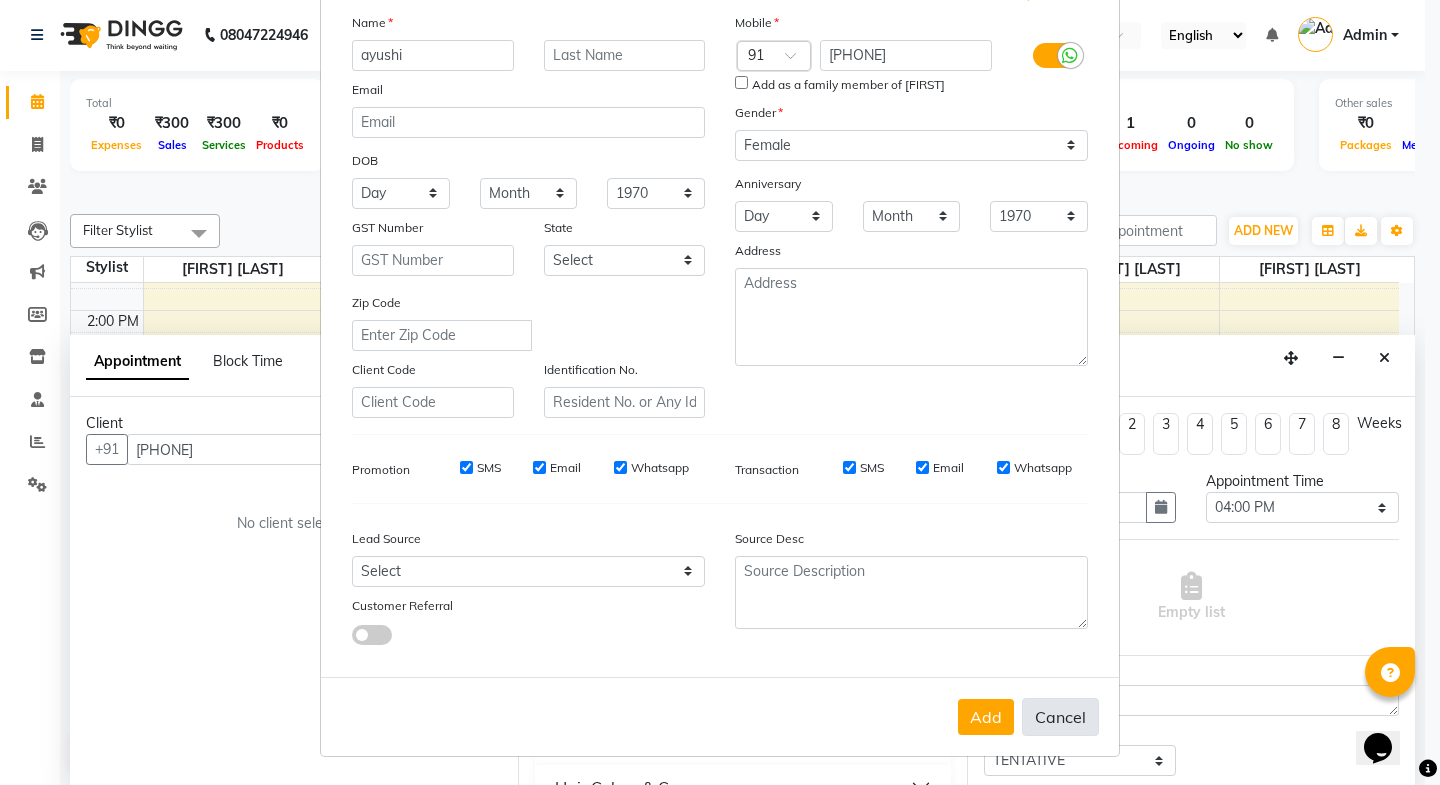 click on "Cancel" at bounding box center [1060, 717] 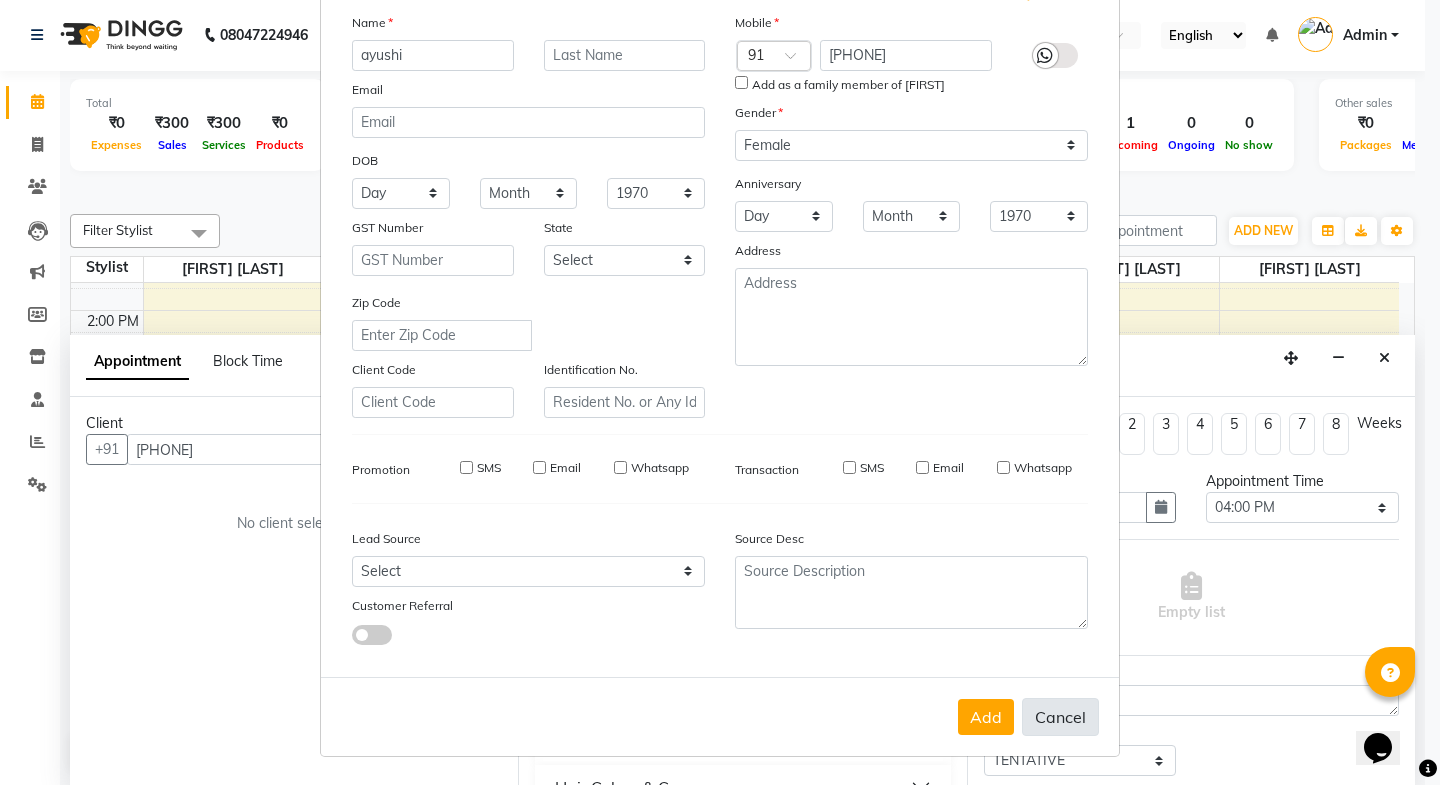 type 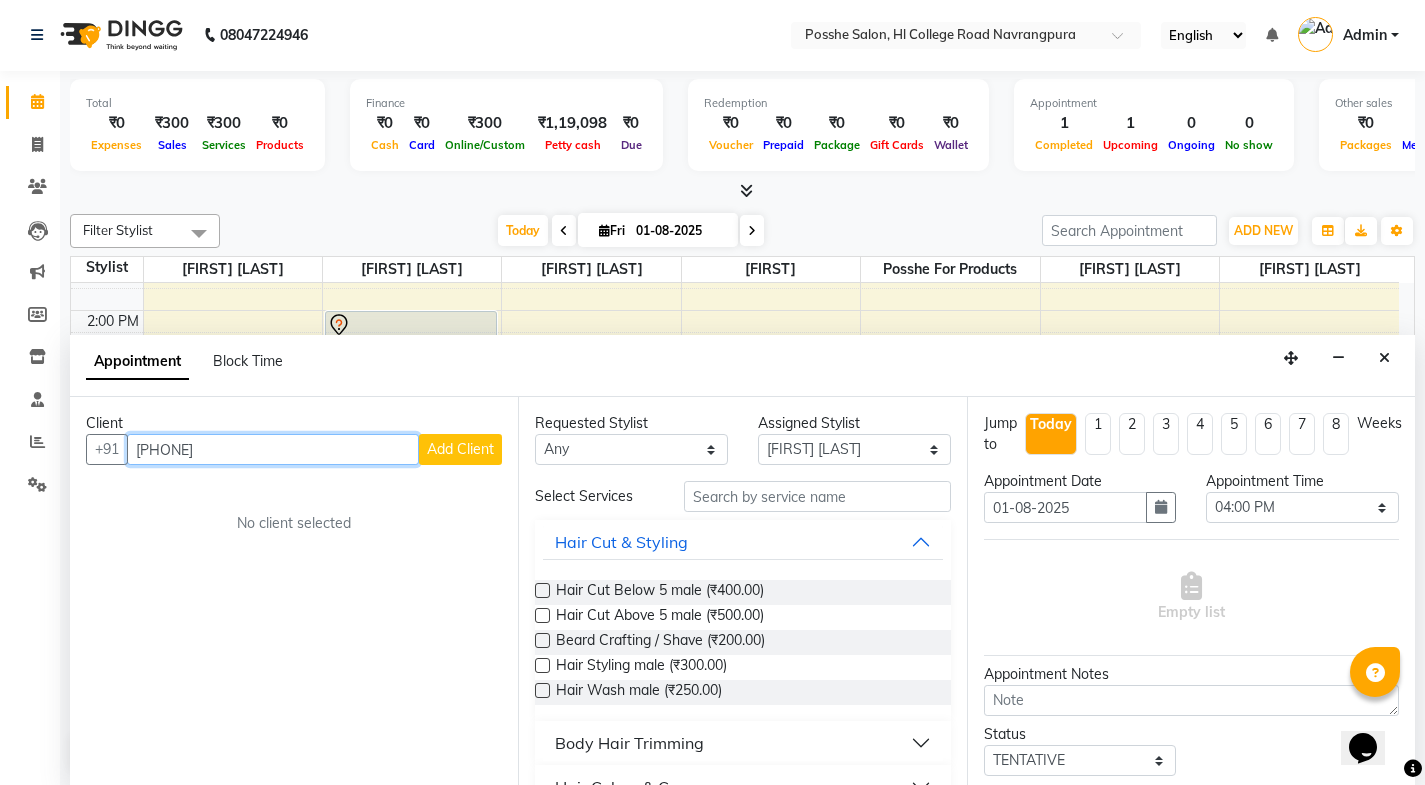 drag, startPoint x: 246, startPoint y: 447, endPoint x: 21, endPoint y: 460, distance: 225.37524 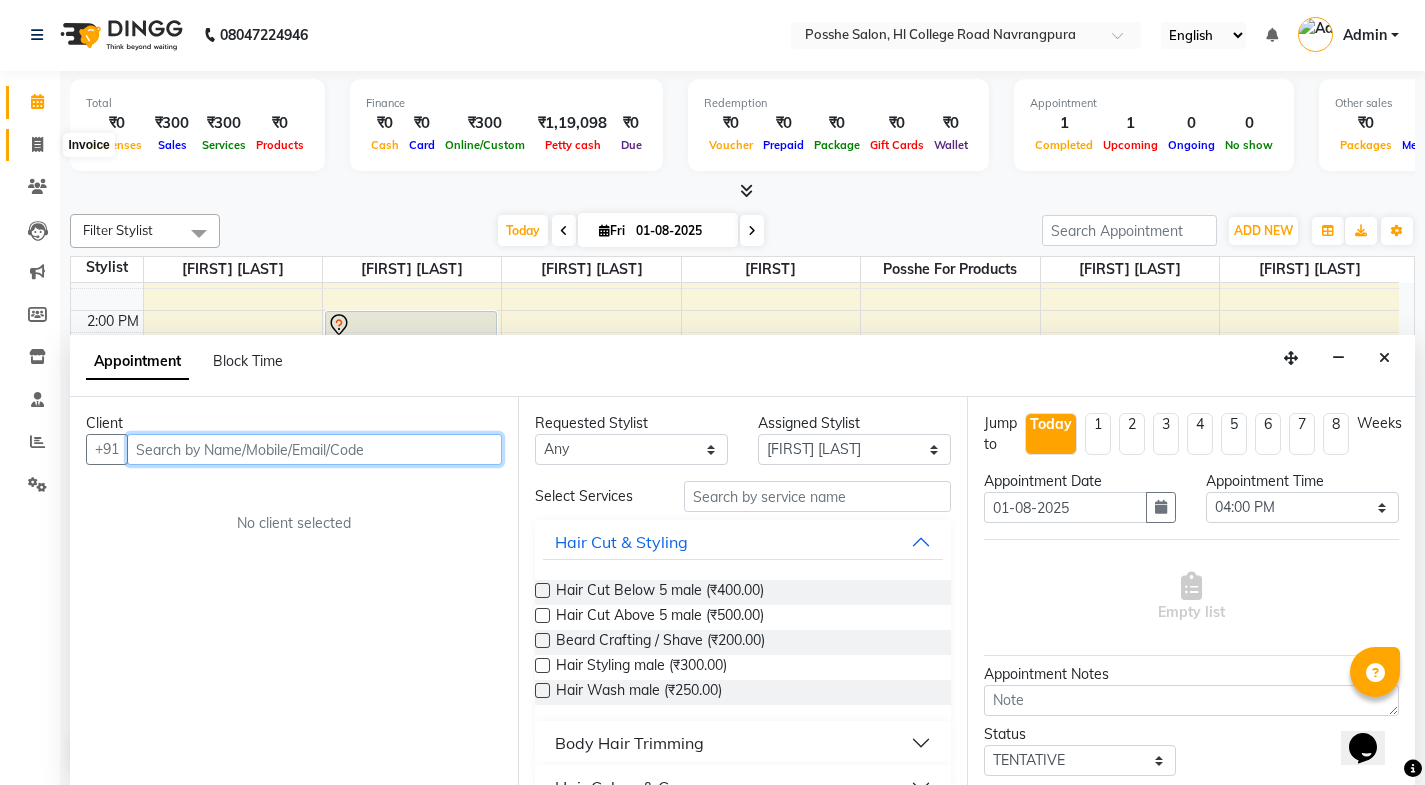 type 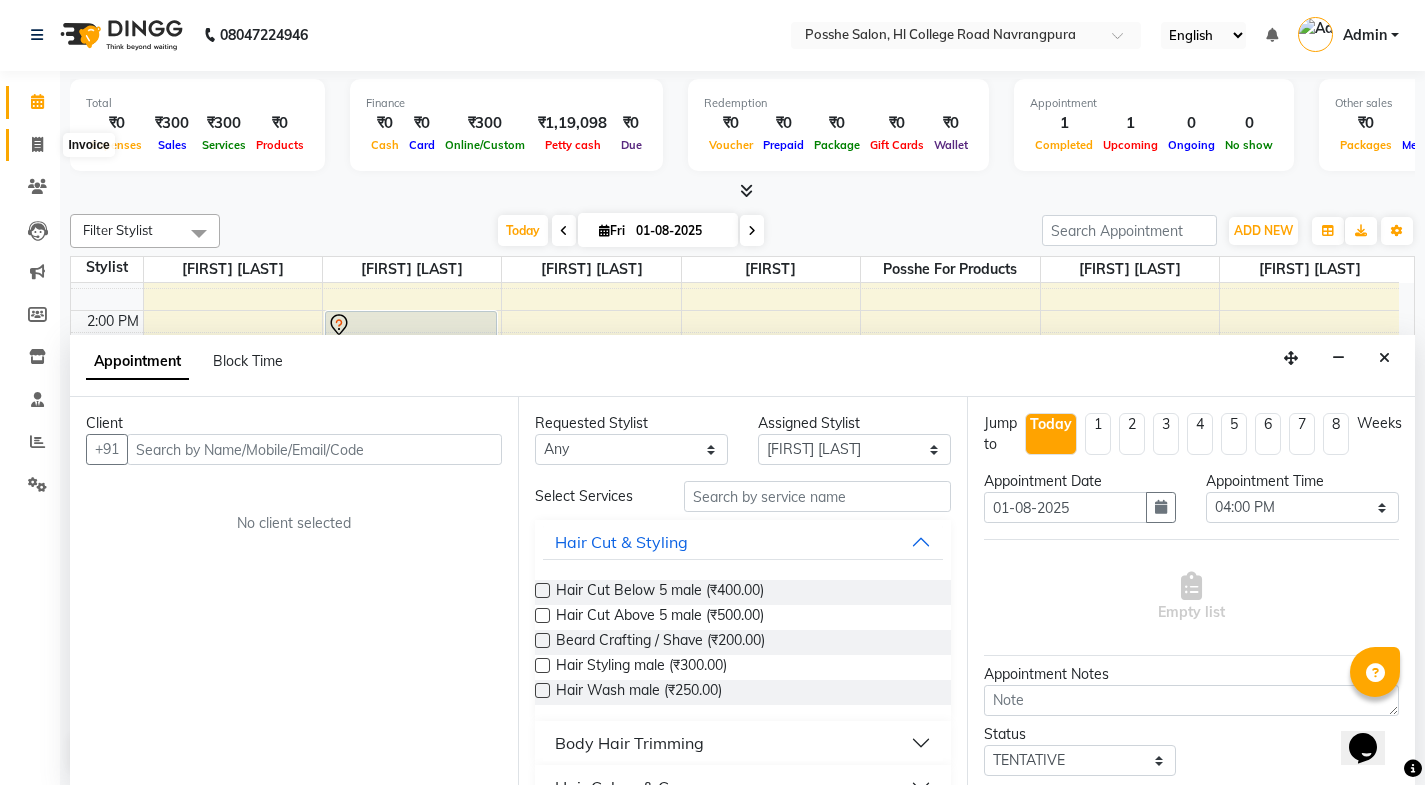 click 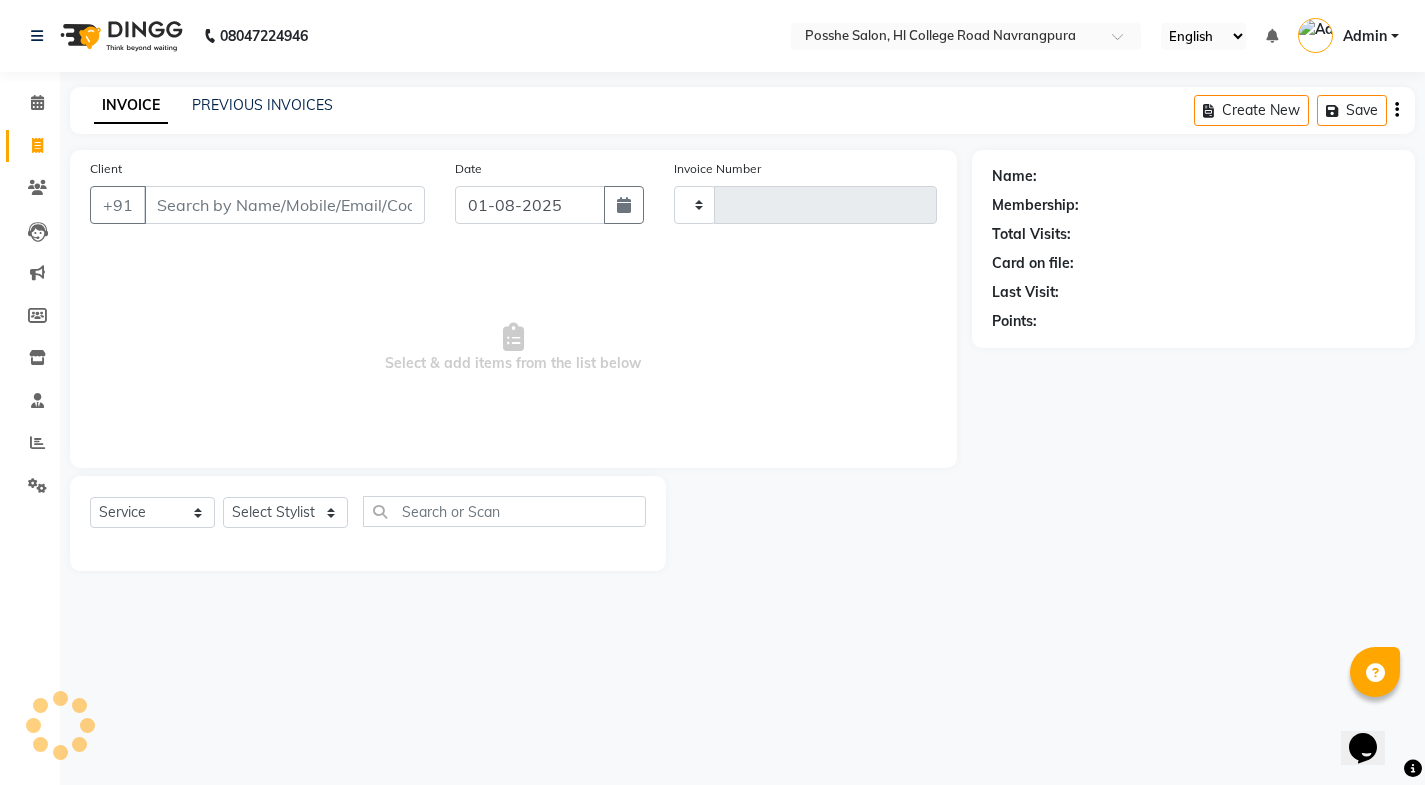 scroll, scrollTop: 0, scrollLeft: 0, axis: both 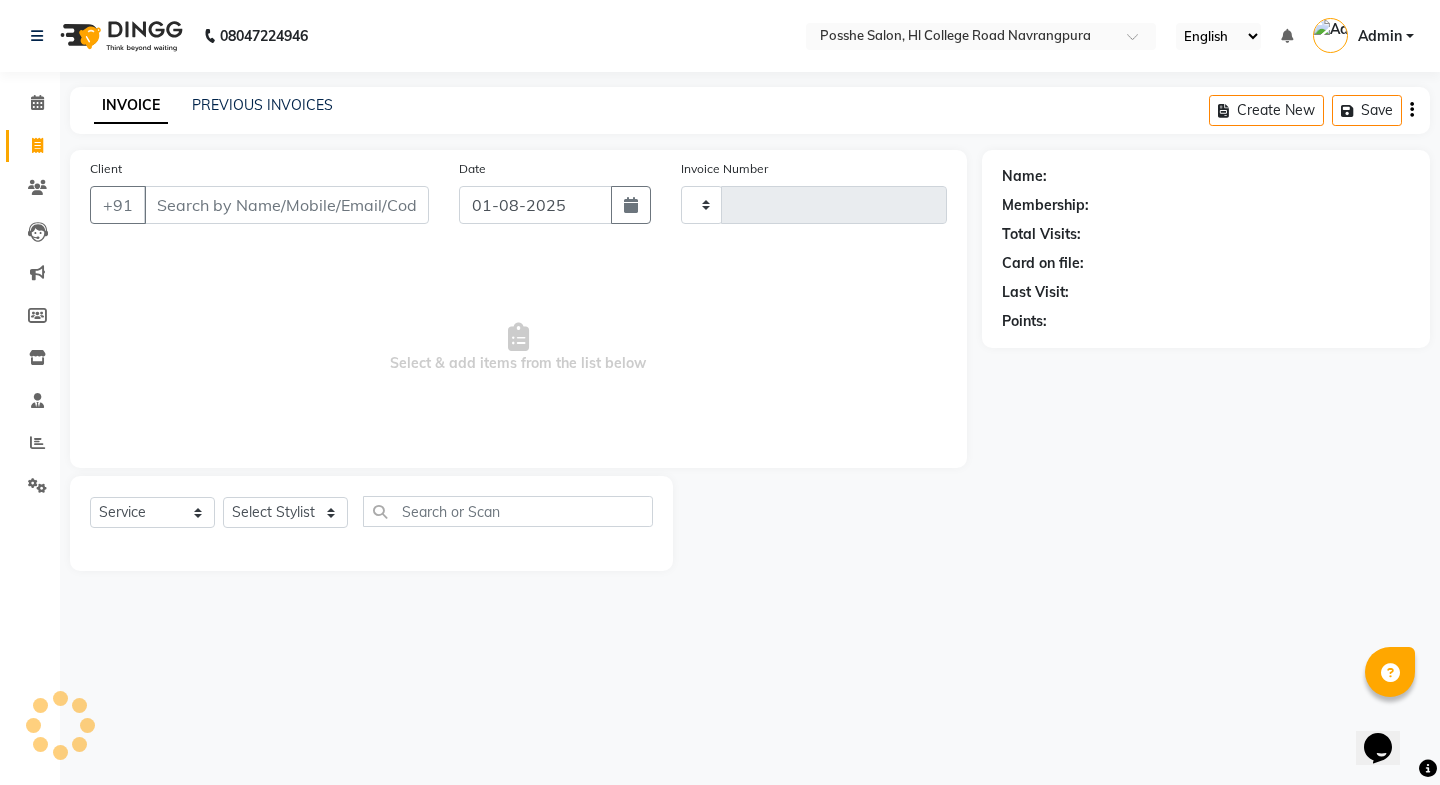 type on "1719" 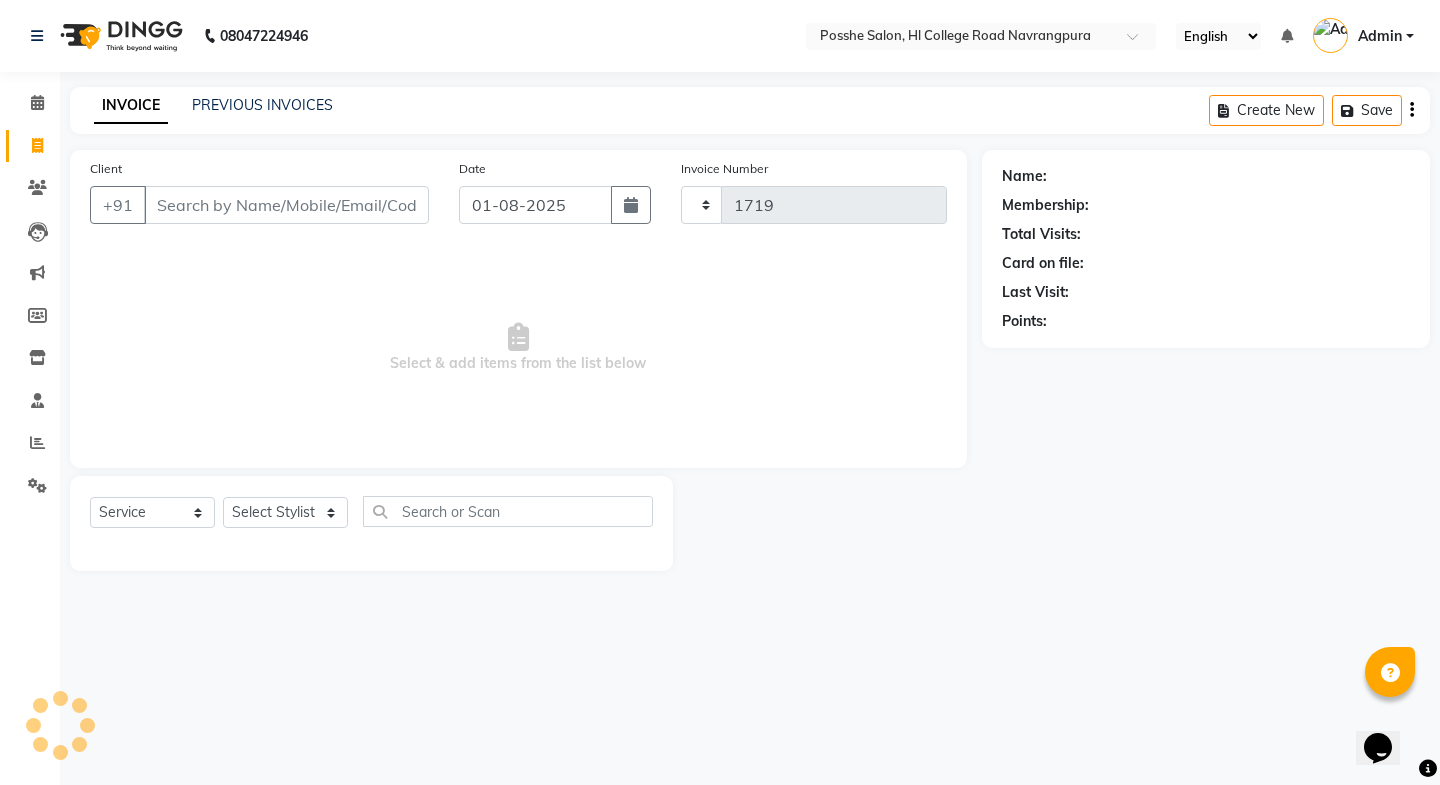 select on "6052" 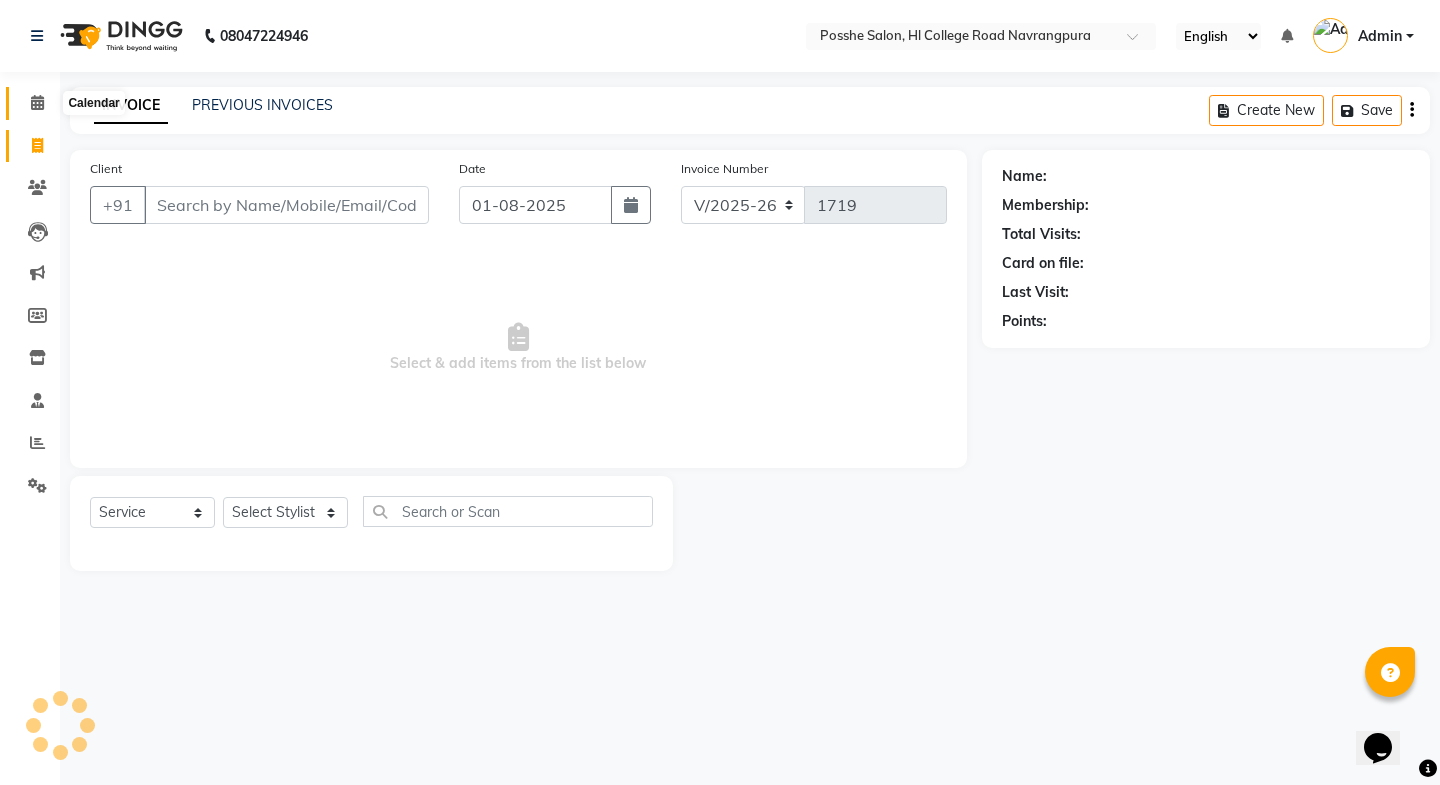 click 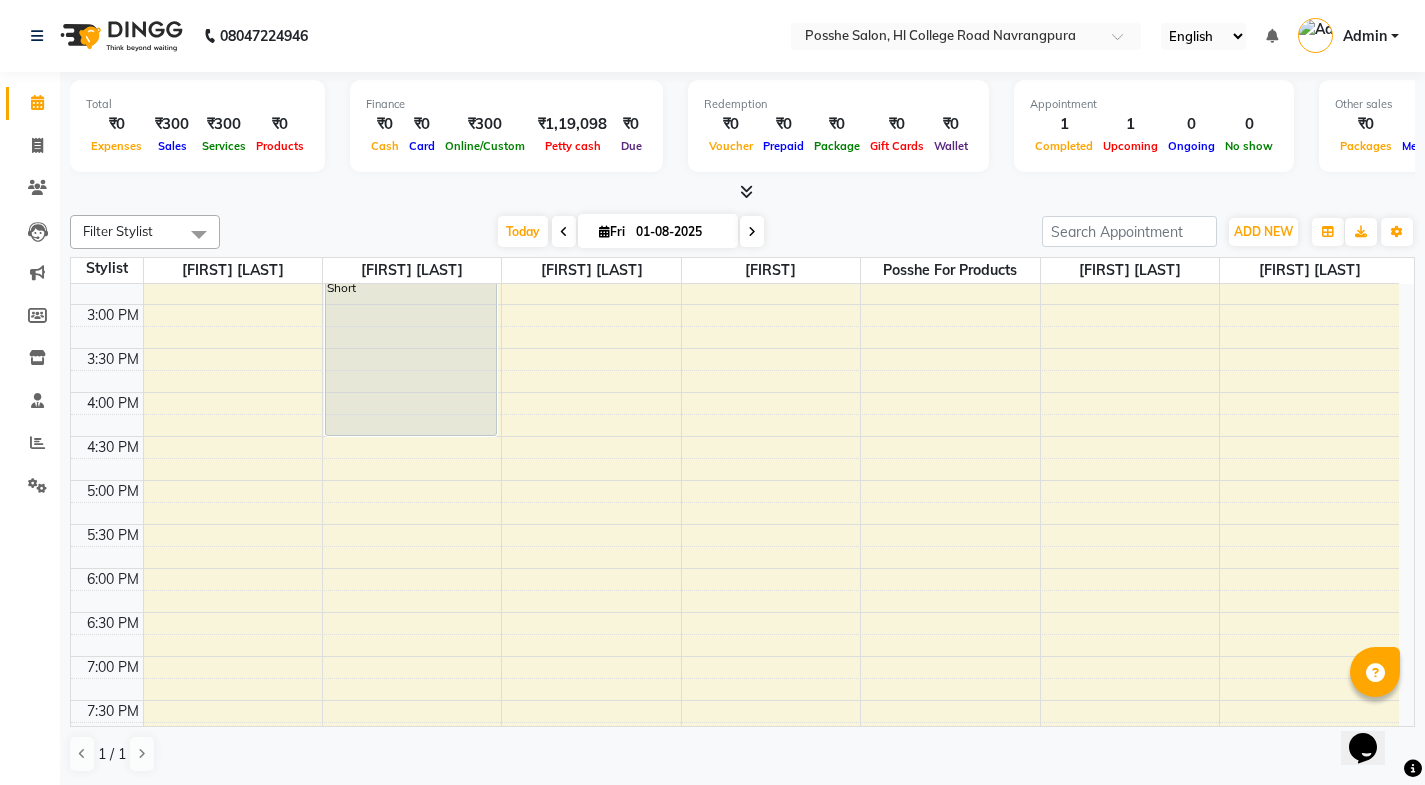 scroll, scrollTop: 600, scrollLeft: 0, axis: vertical 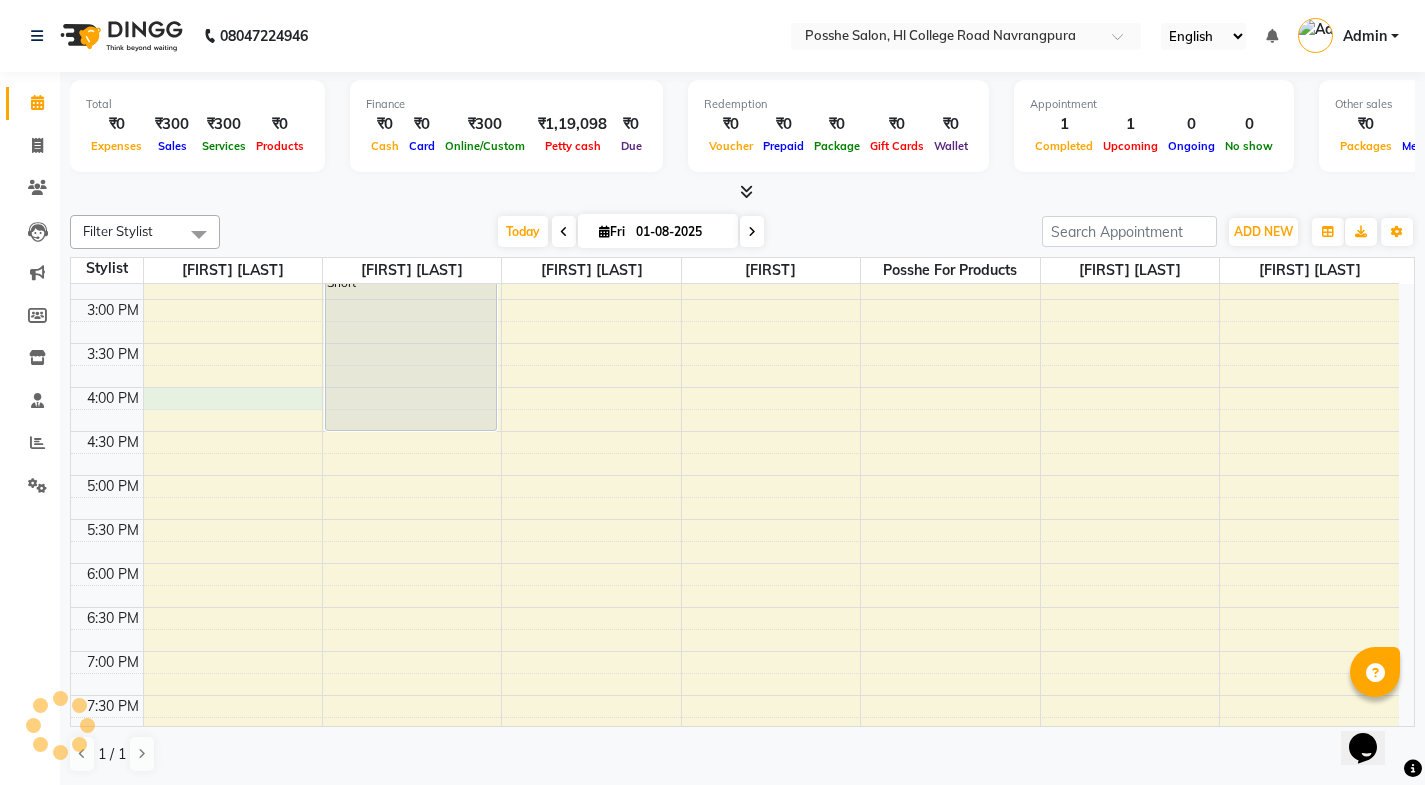 click on "8:00 AM 8:30 AM 9:00 AM 9:30 AM 10:00 AM 10:30 AM 11:00 AM 11:30 AM 12:00 PM 12:30 PM 1:00 PM 1:30 PM 2:00 PM 2:30 PM 3:00 PM 3:30 PM 4:00 PM 4:30 PM 5:00 PM 5:30 PM 6:00 PM 6:30 PM 7:00 PM 7:30 PM 8:00 PM 8:30 PM [FIRST], TK01, 02:00 PM-04:30 PM, Keratin / Botox Short" at bounding box center (735, 255) 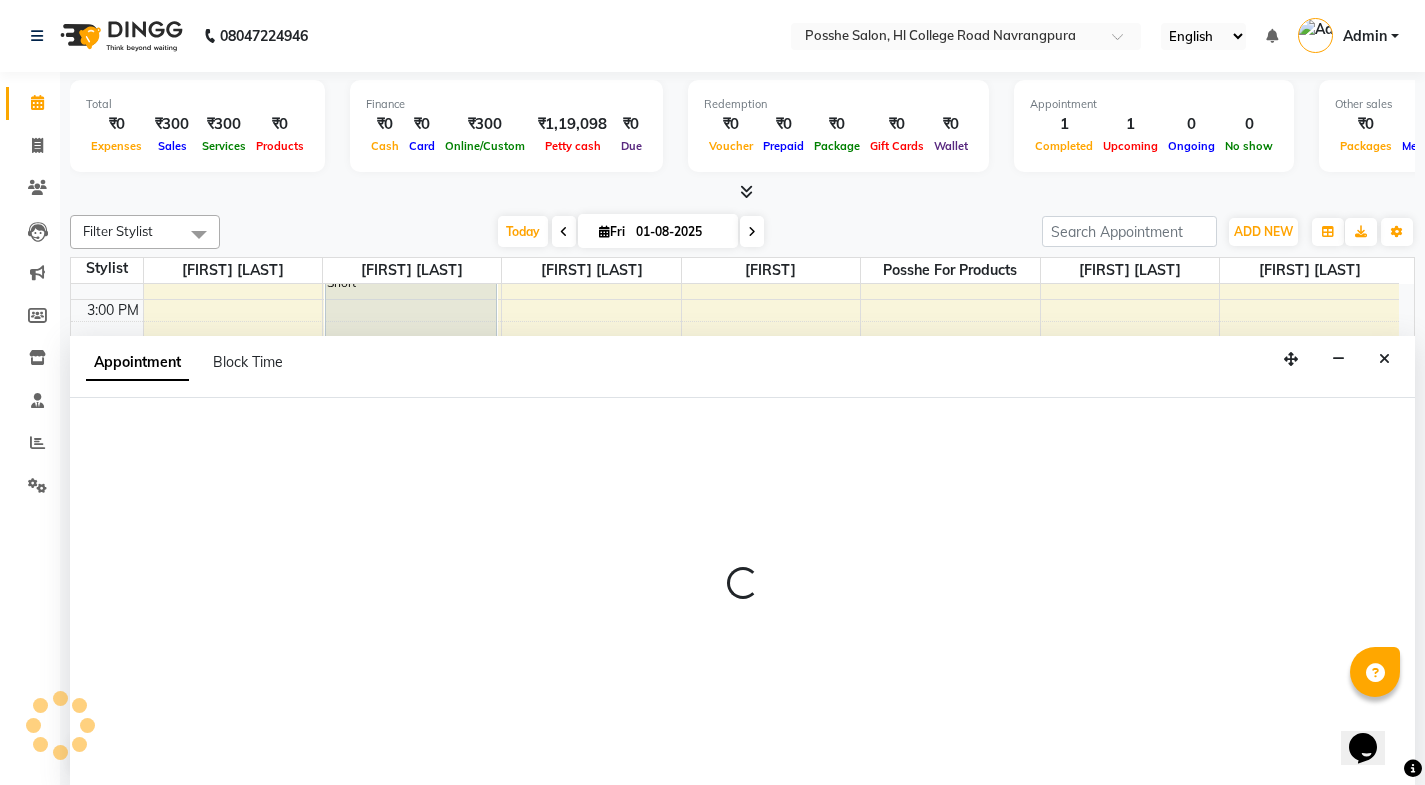 scroll, scrollTop: 1, scrollLeft: 0, axis: vertical 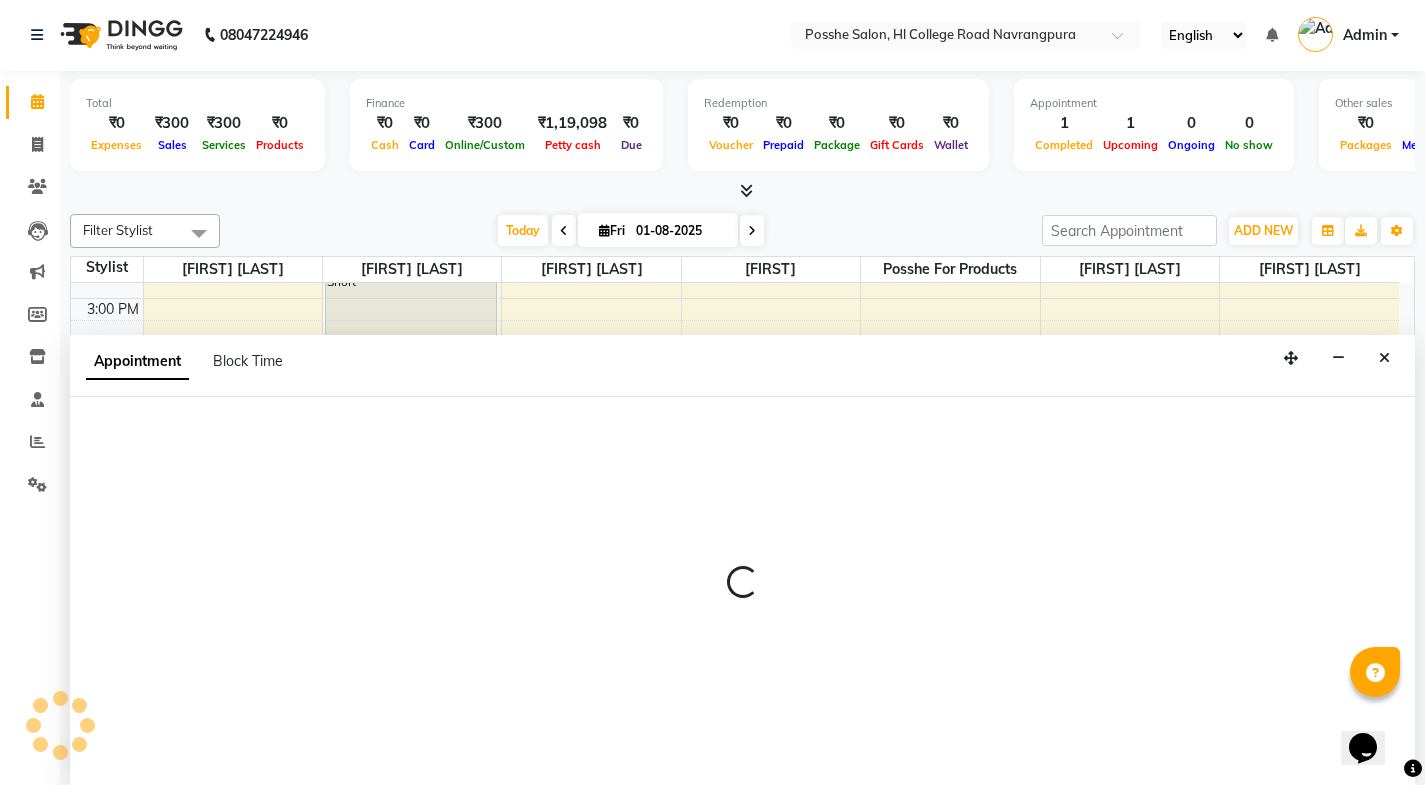 select on "43692" 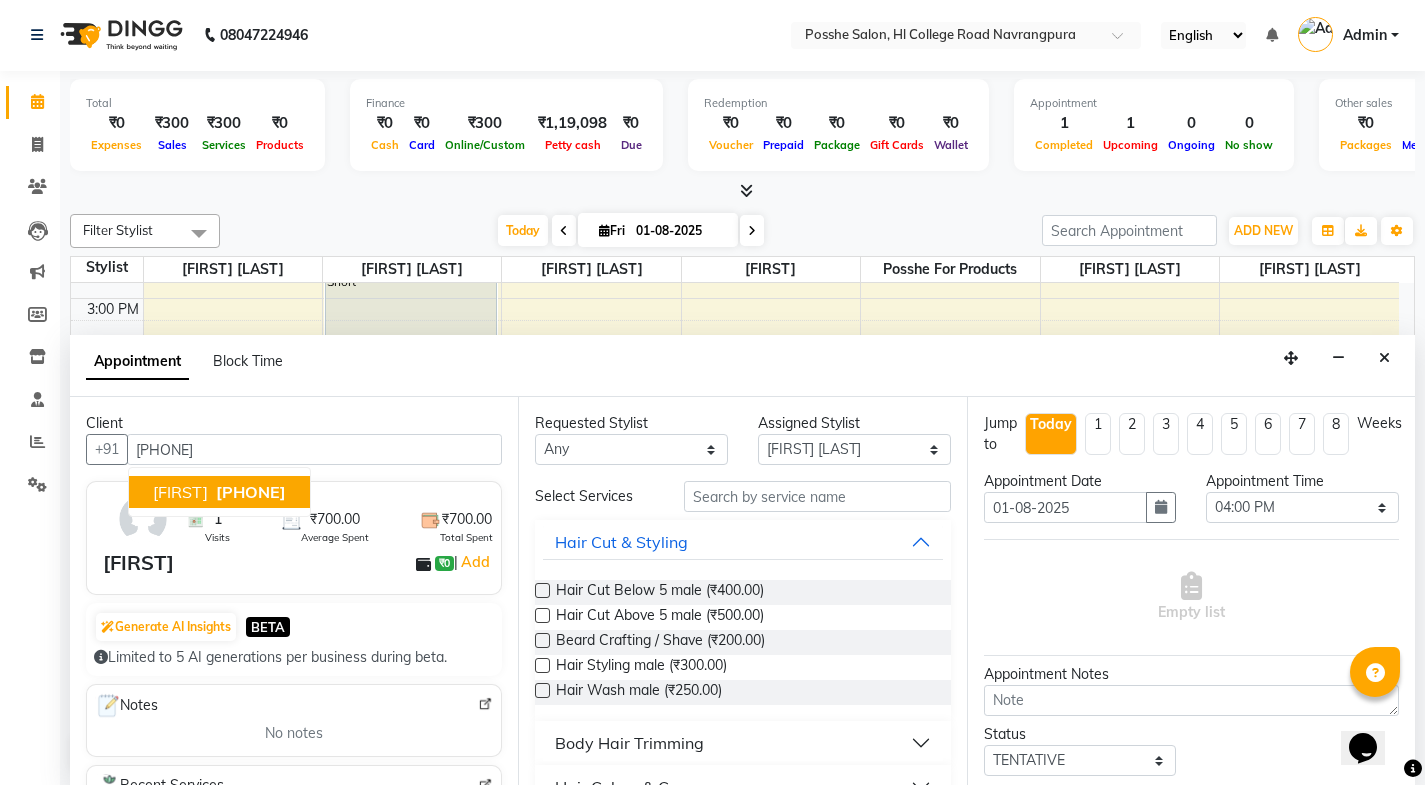 click on "[PHONE]" at bounding box center (251, 492) 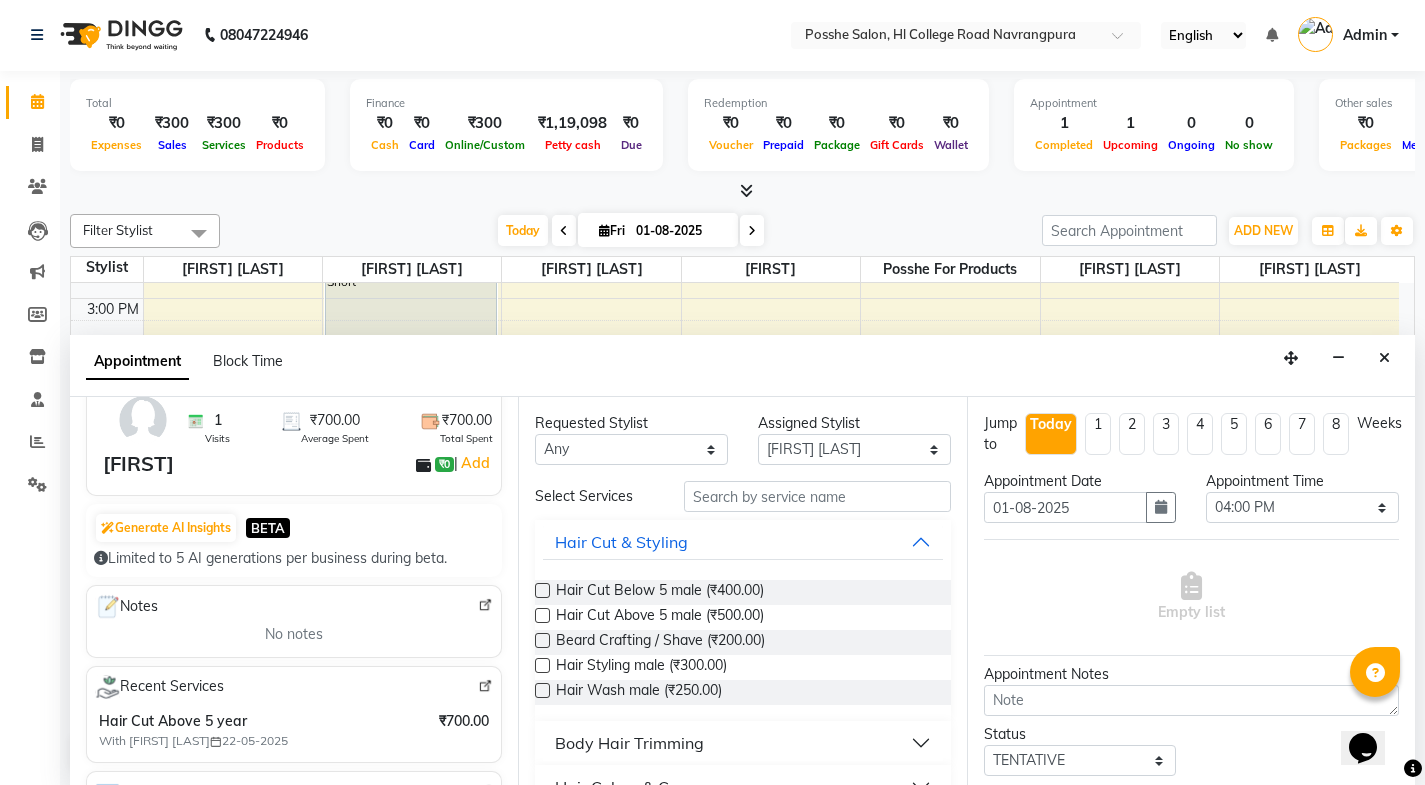 scroll, scrollTop: 100, scrollLeft: 0, axis: vertical 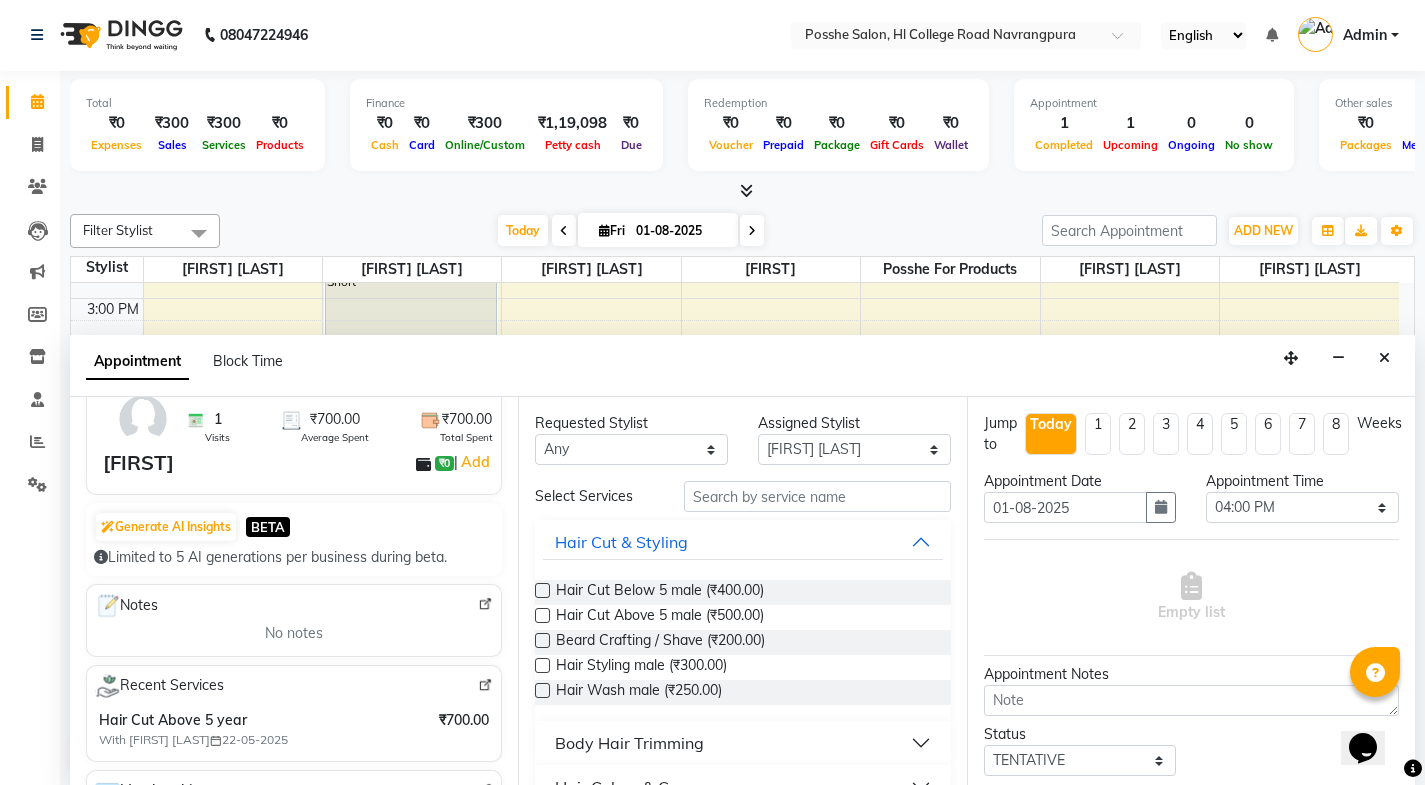 type on "[PHONE]" 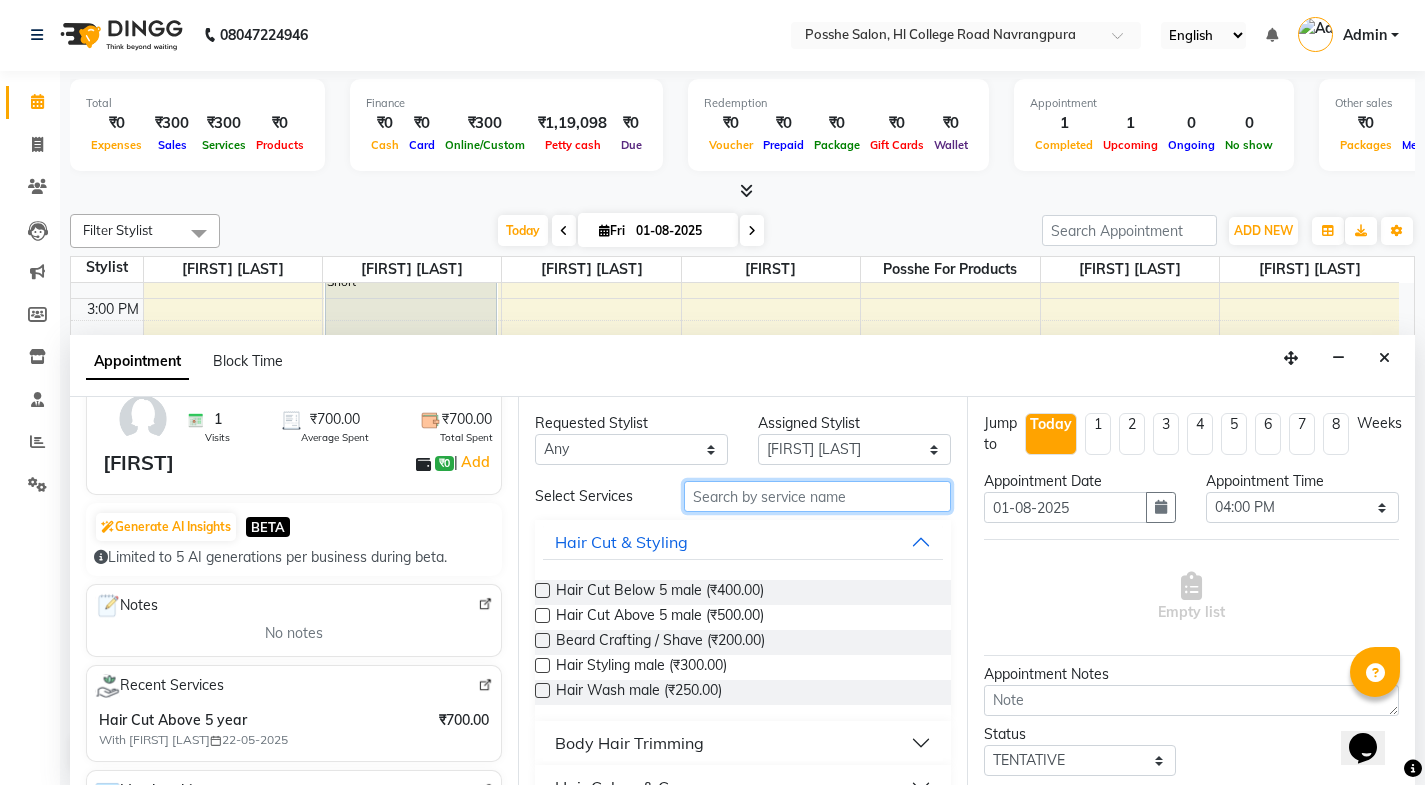 click at bounding box center [817, 496] 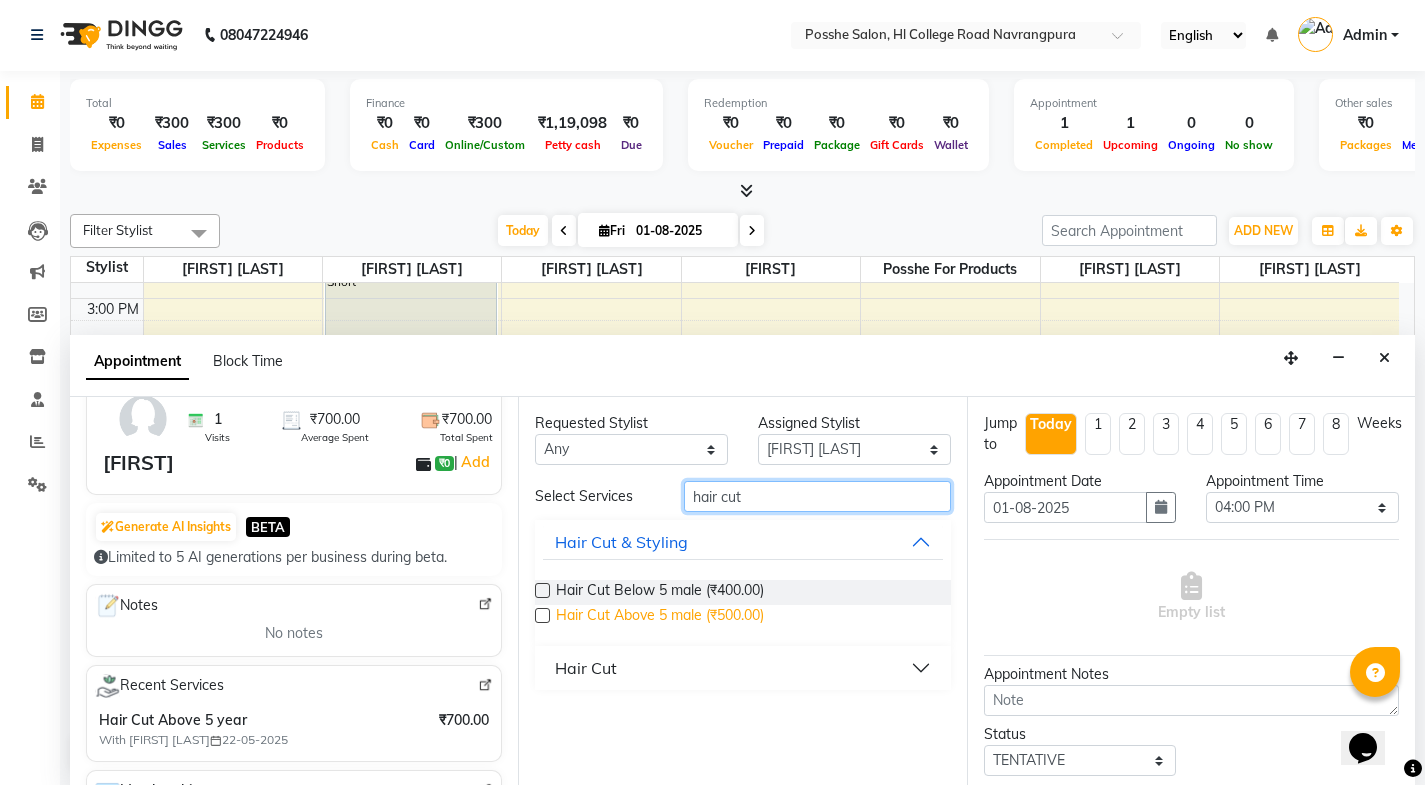 type on "hair cut" 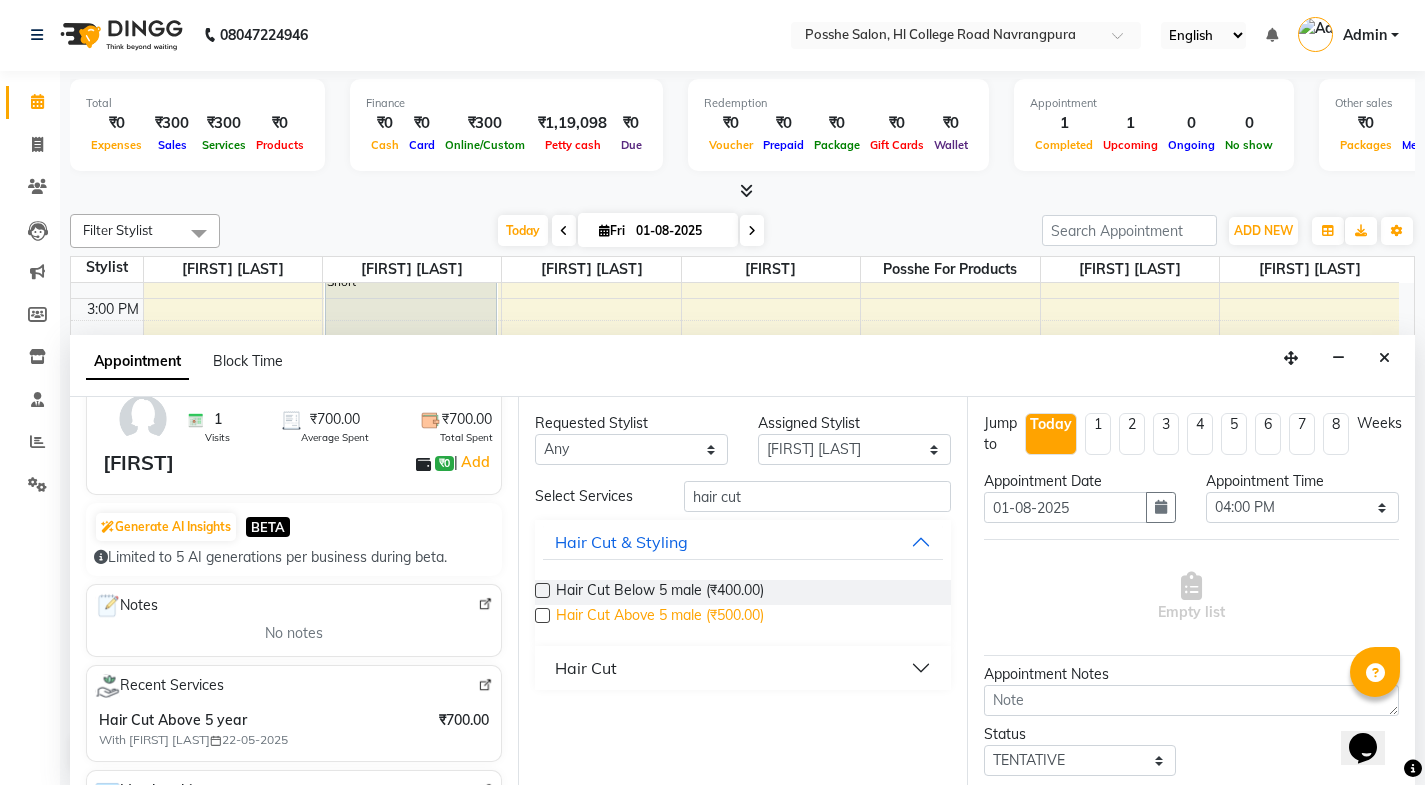 click on "Hair Cut Above 5 male (₹500.00)" at bounding box center [660, 617] 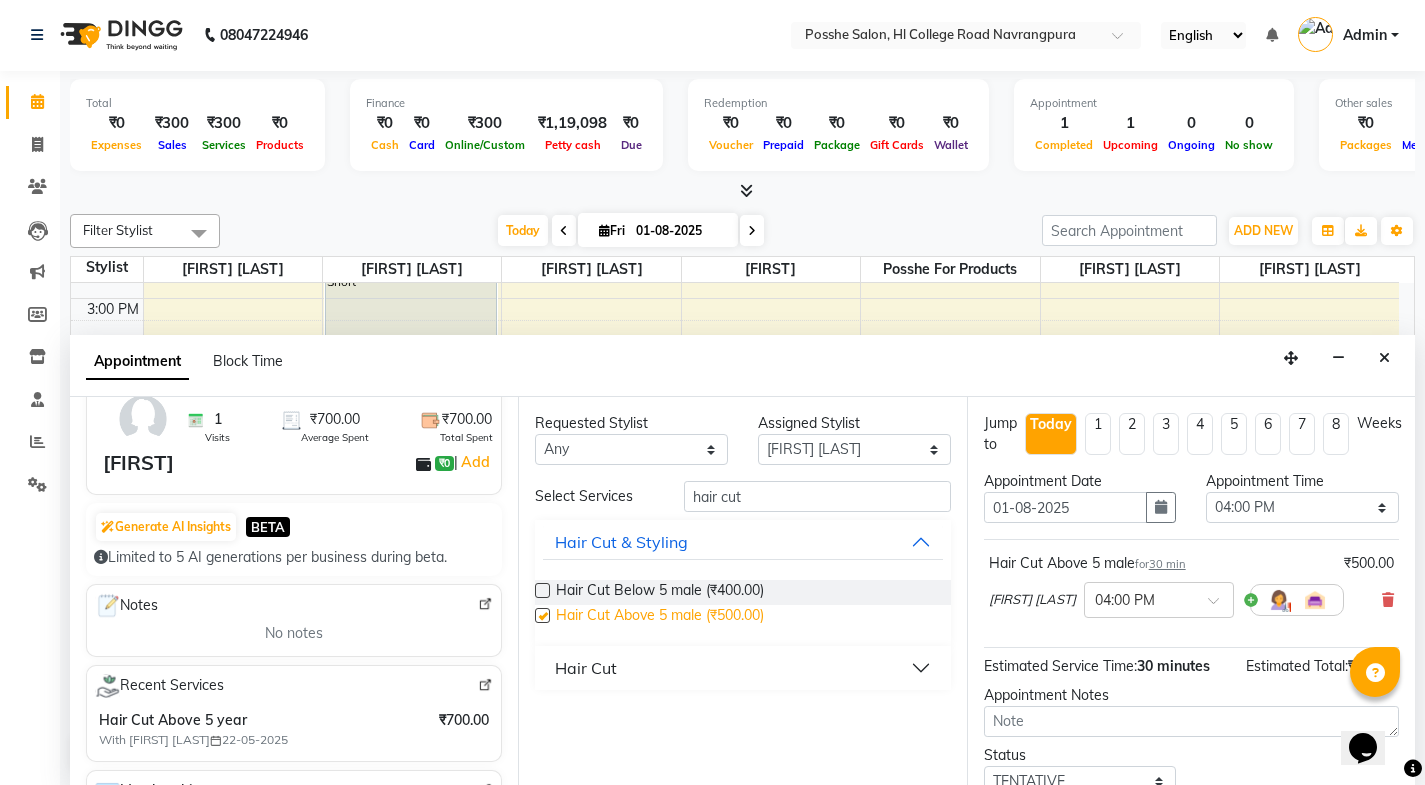checkbox on "false" 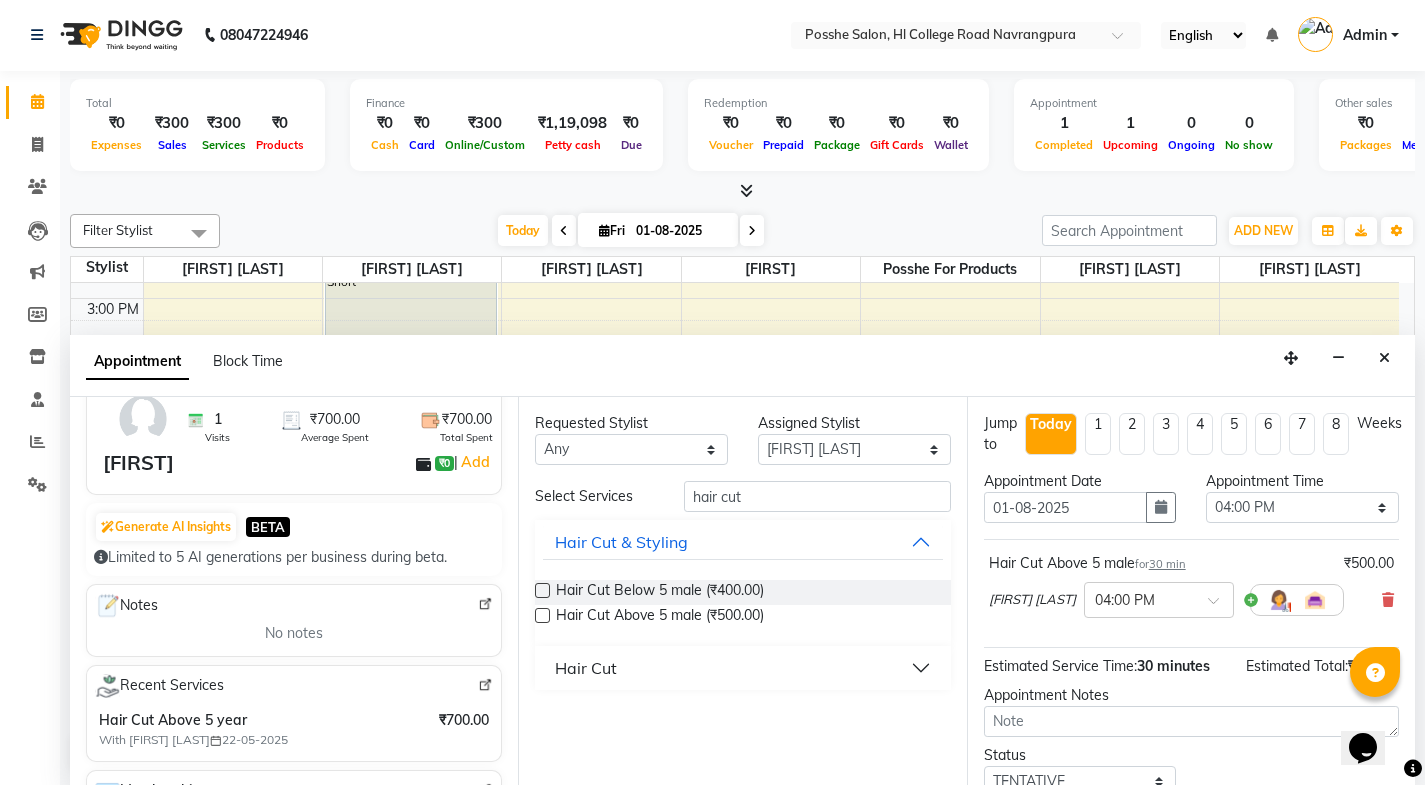 click on "Hair Cut" at bounding box center [742, 668] 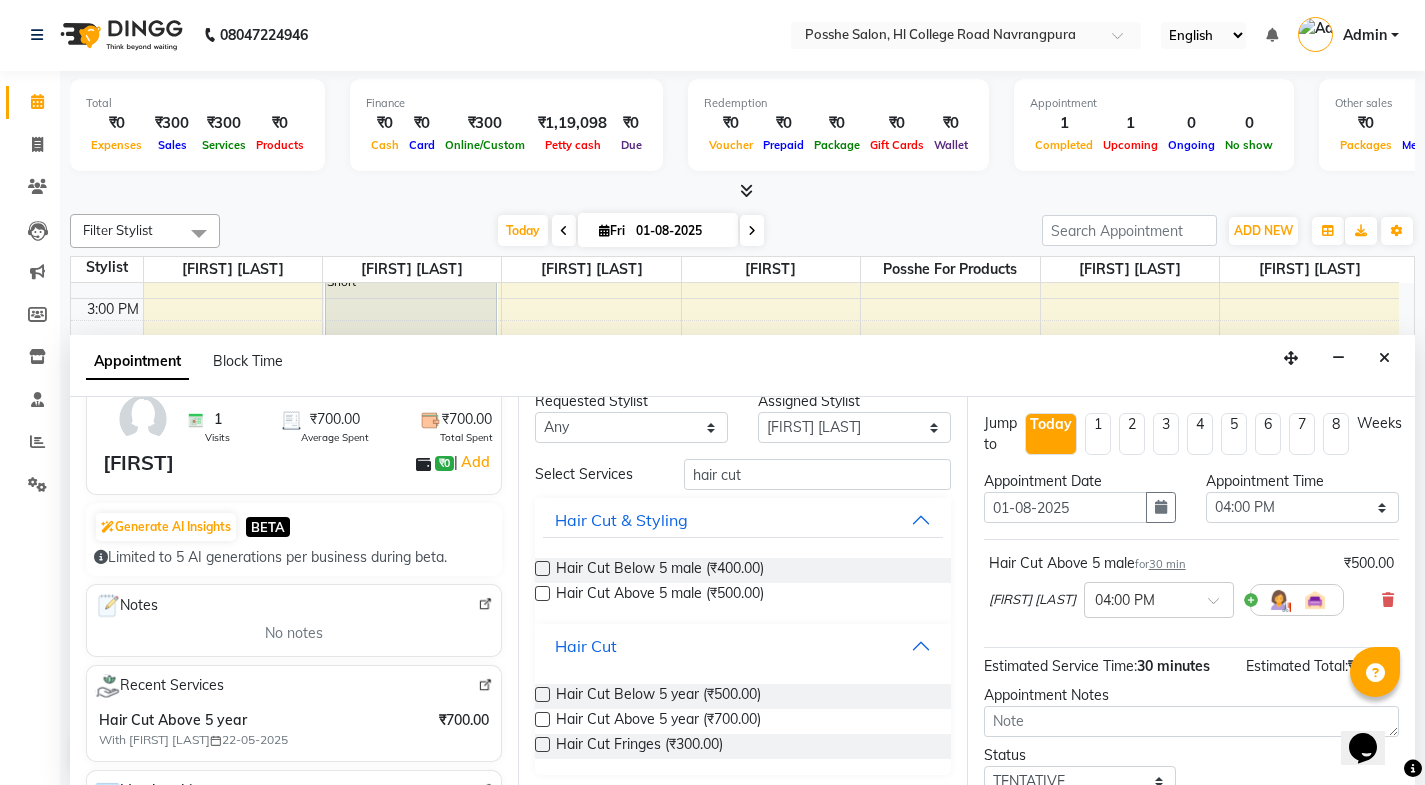 scroll, scrollTop: 28, scrollLeft: 0, axis: vertical 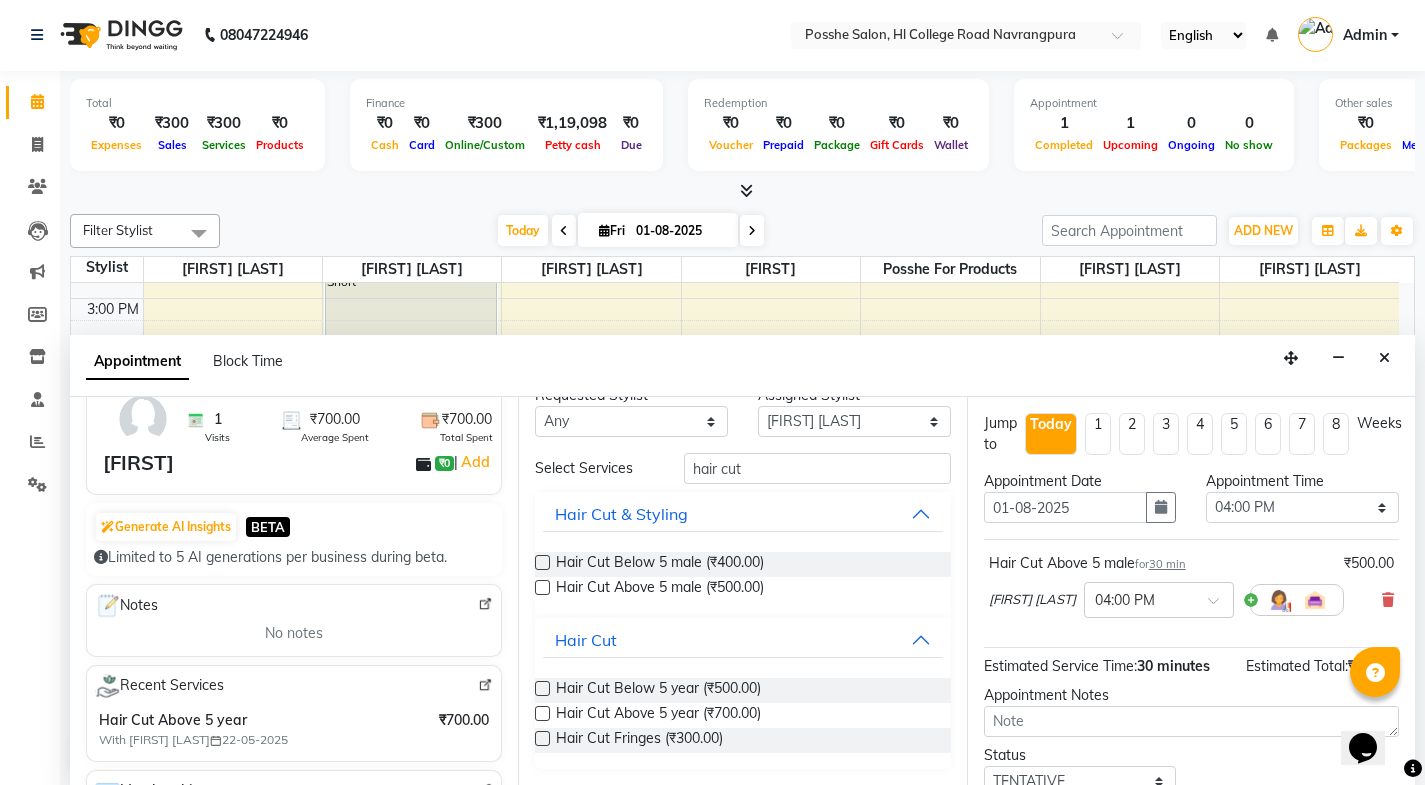 click at bounding box center (542, 713) 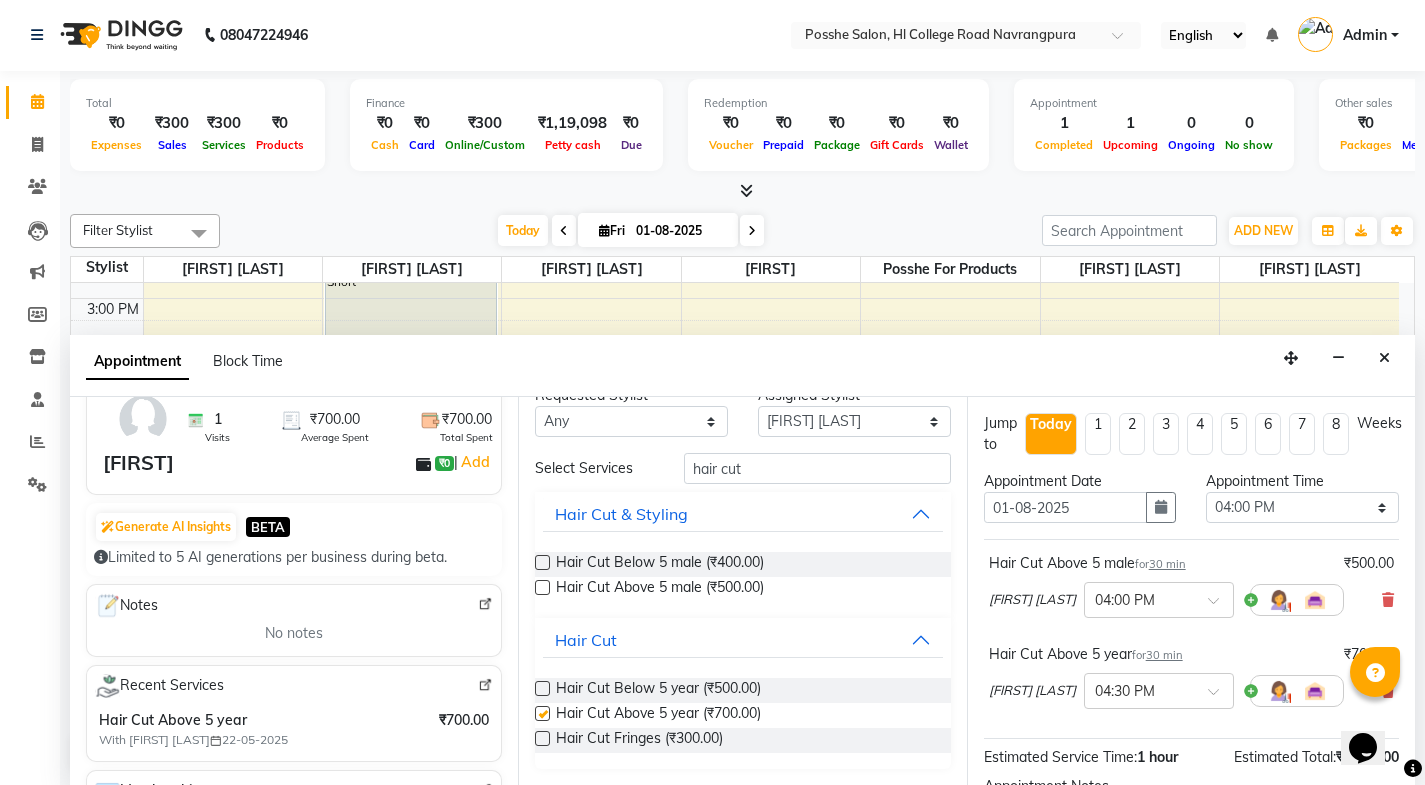 checkbox on "false" 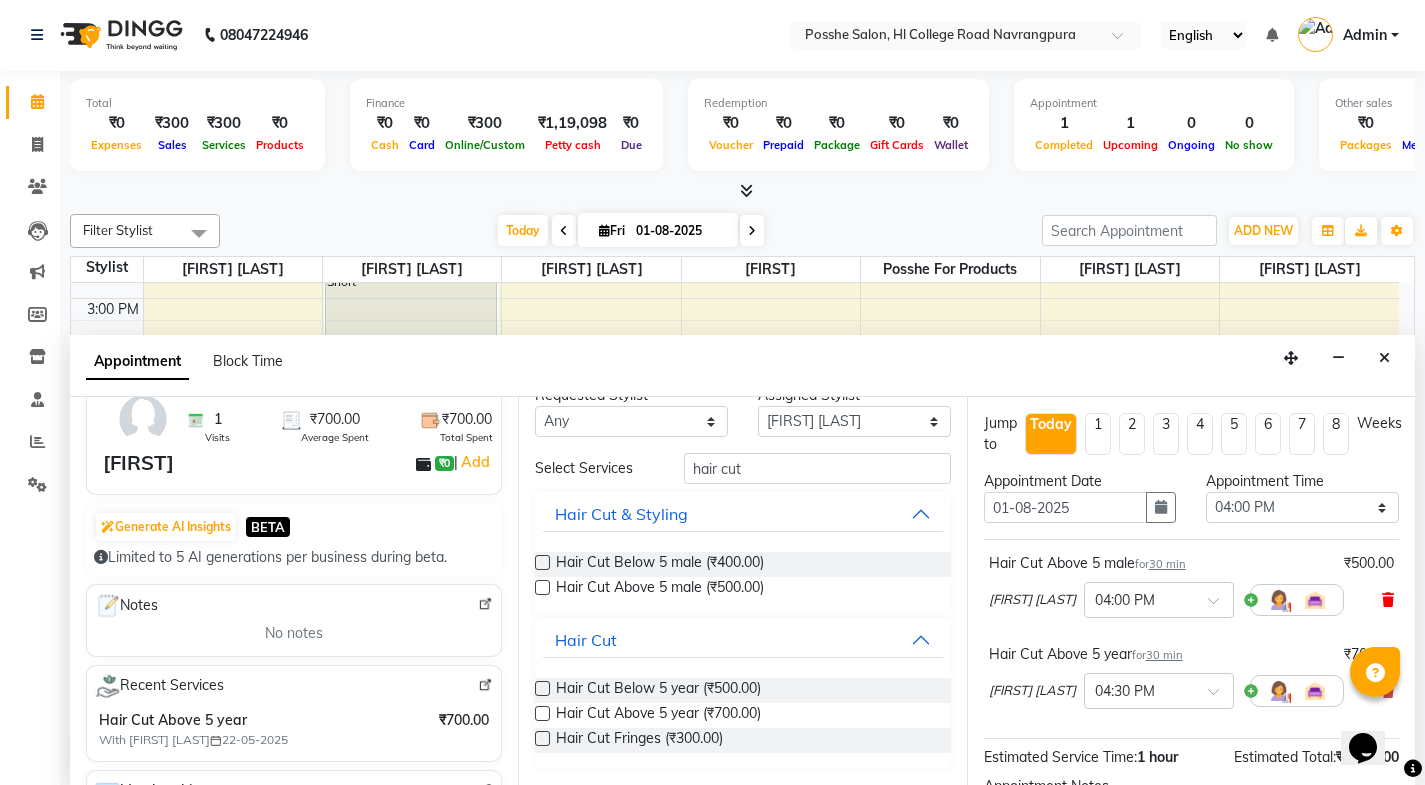 click at bounding box center (1388, 600) 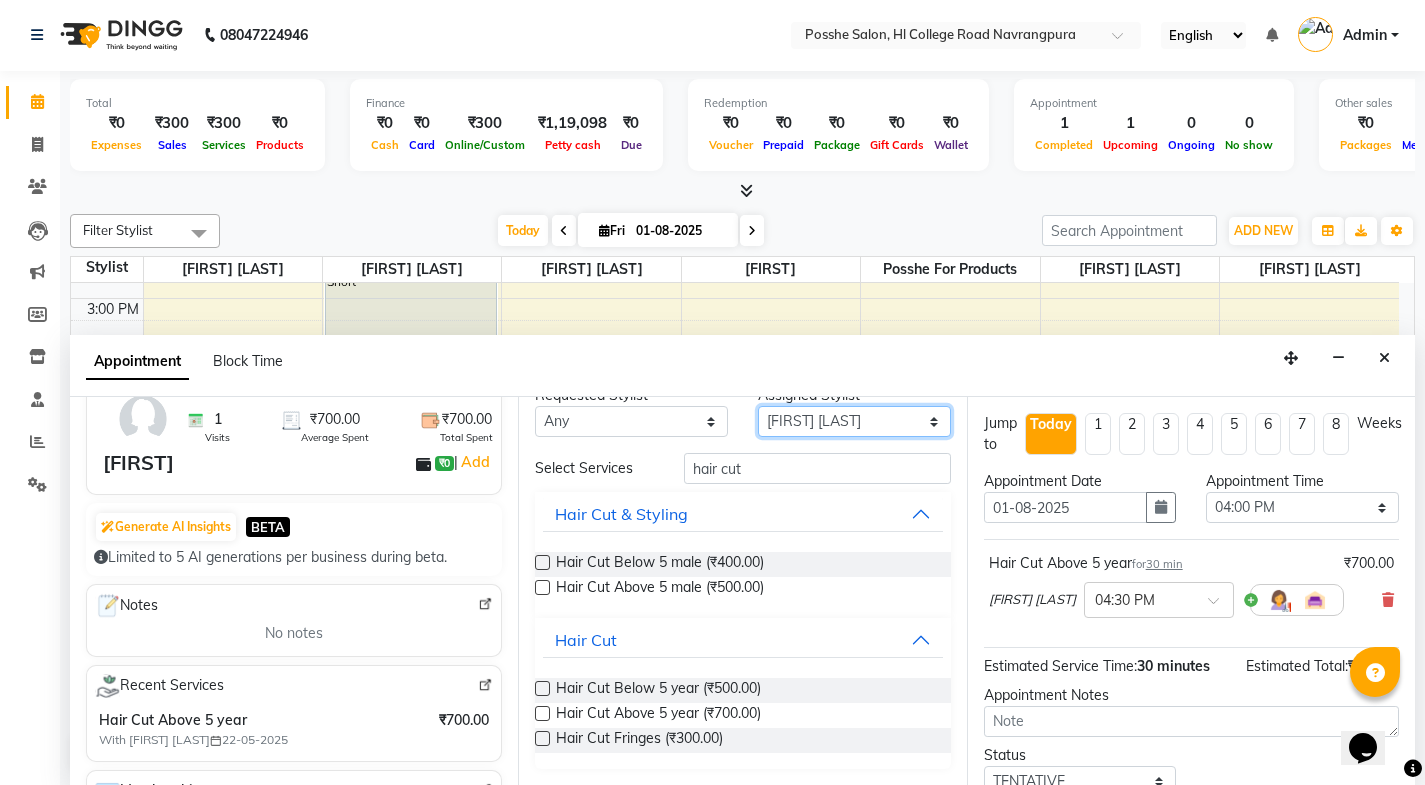 click on "Select Faheem Salmani Kajal Mali Kamal Chand Posshe for products Rajesh simran bhatiya Sonu Verma" at bounding box center (854, 421) 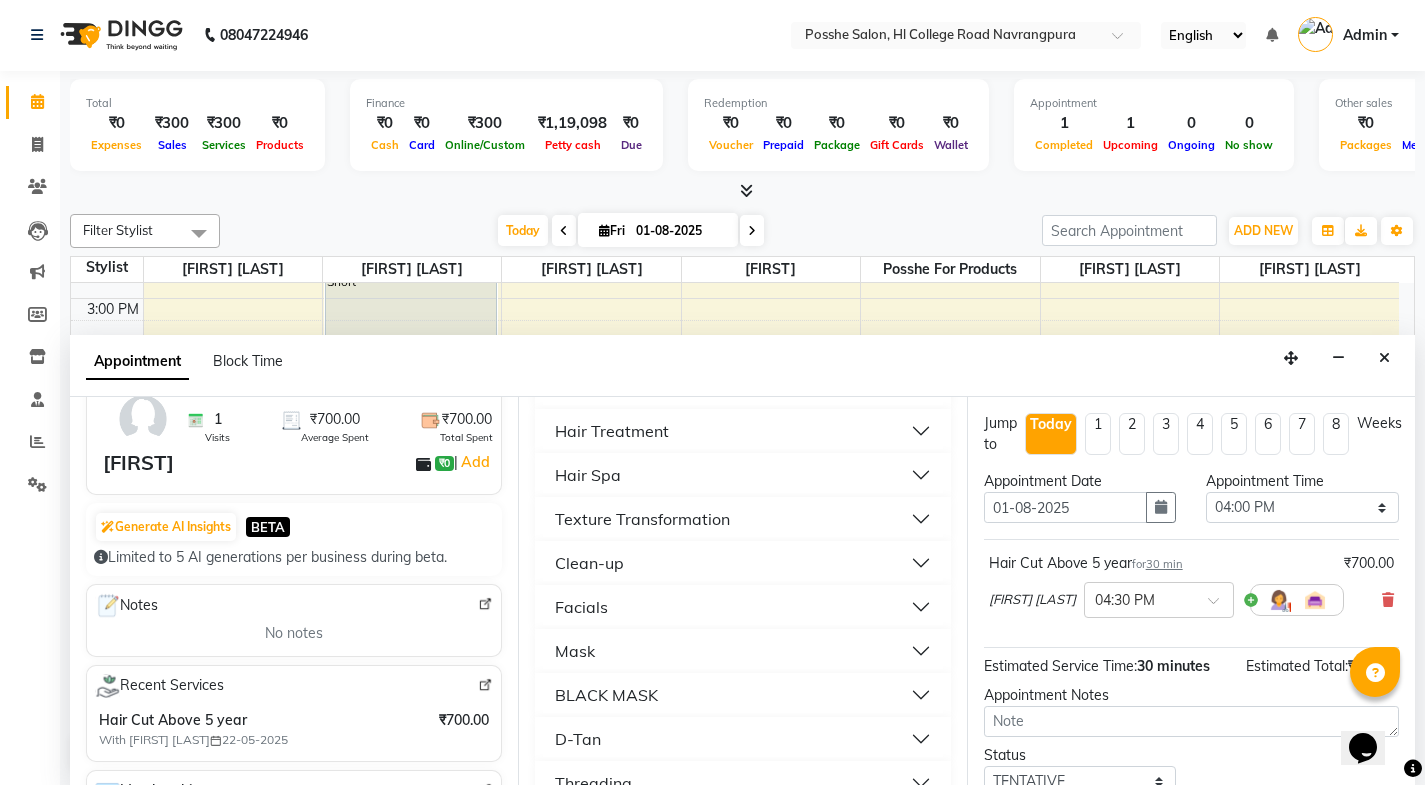 scroll, scrollTop: 0, scrollLeft: 0, axis: both 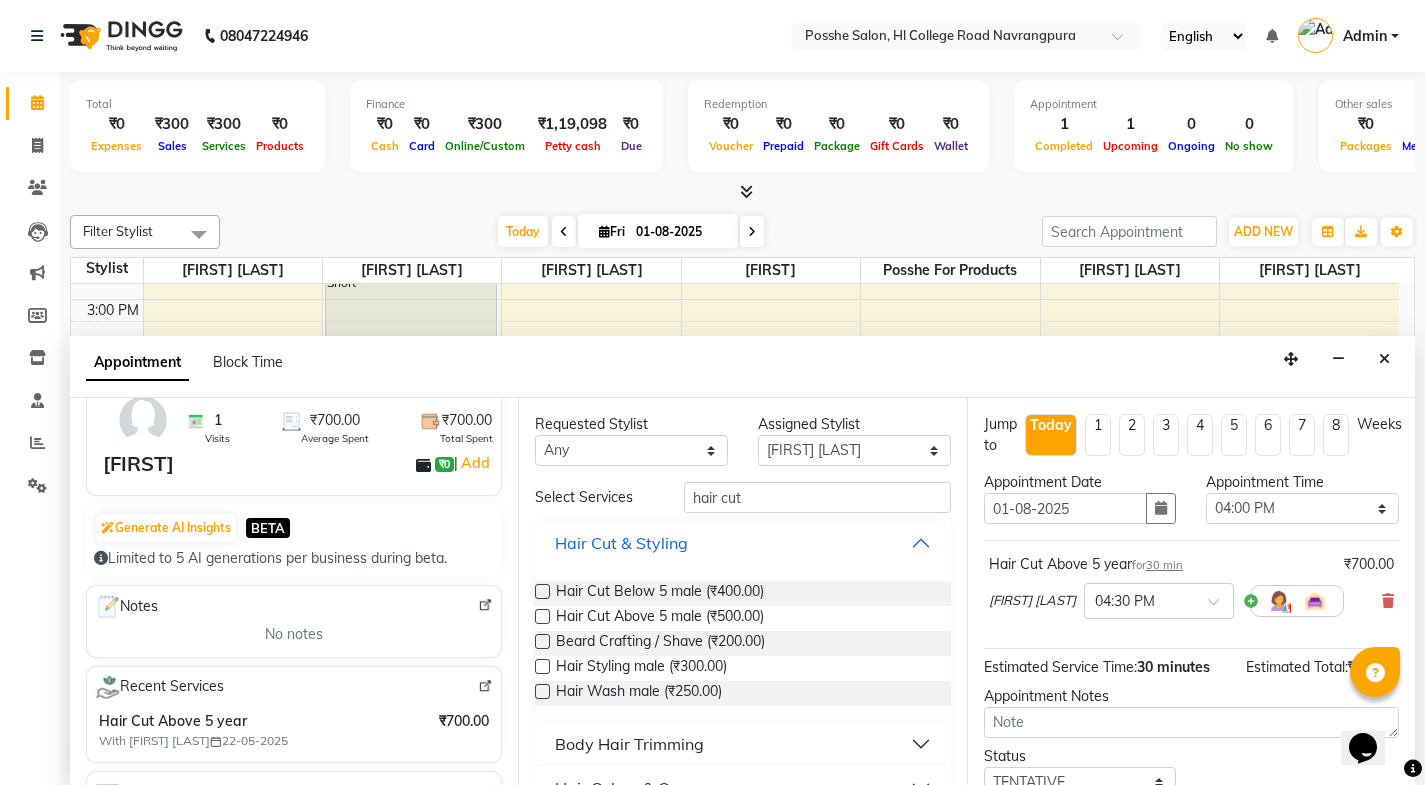 click on "Hair Cut & Styling" at bounding box center (742, 543) 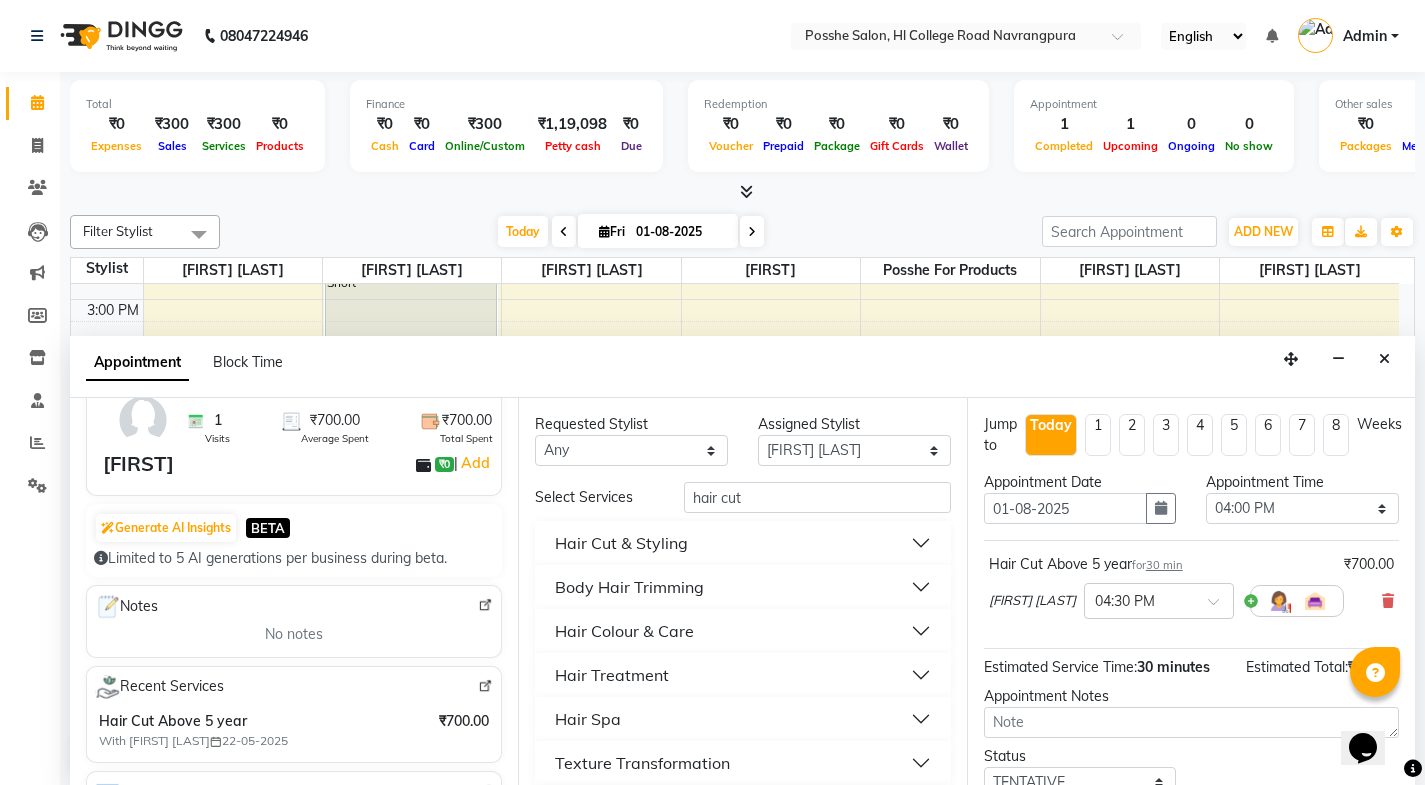 click on "Hair Cut & Styling" at bounding box center [742, 543] 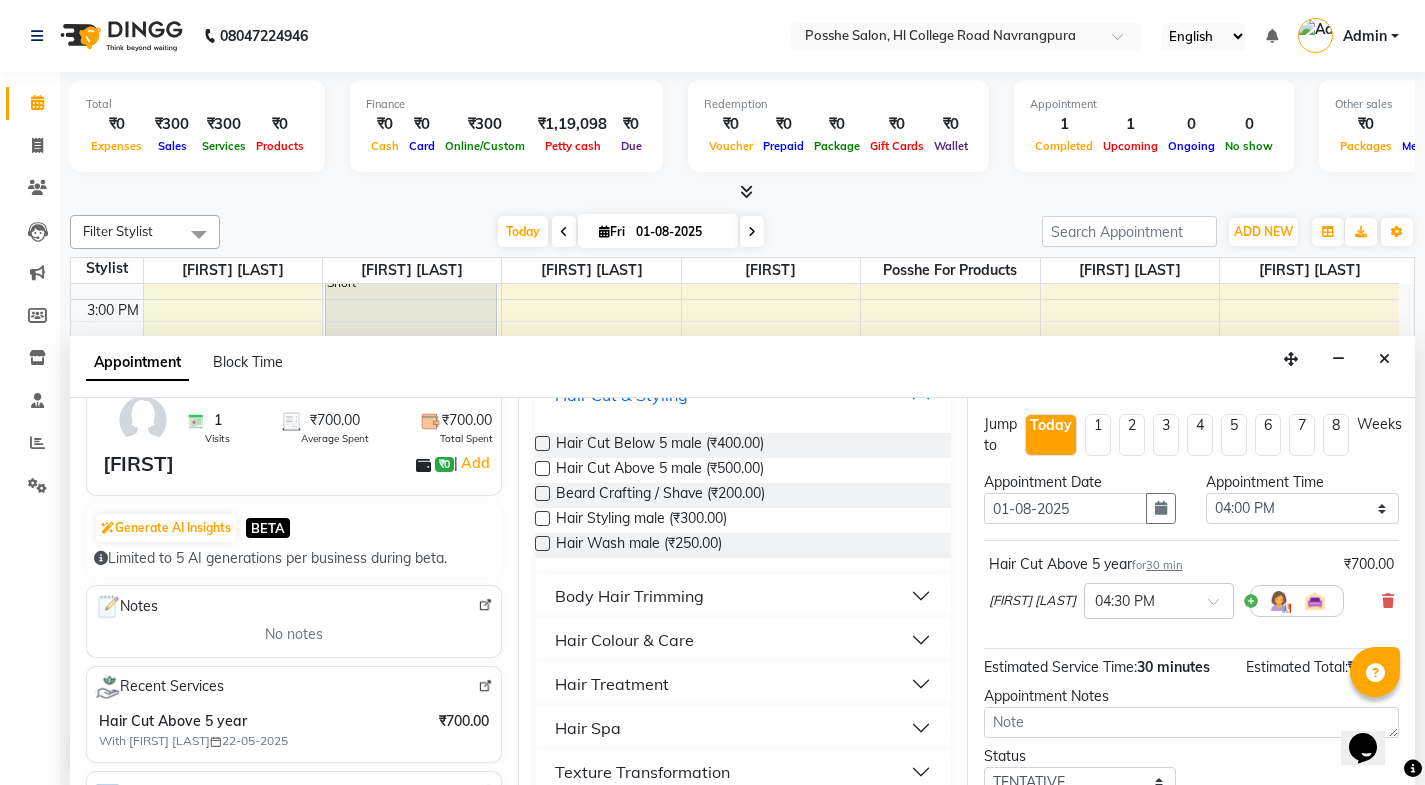 scroll, scrollTop: 0, scrollLeft: 0, axis: both 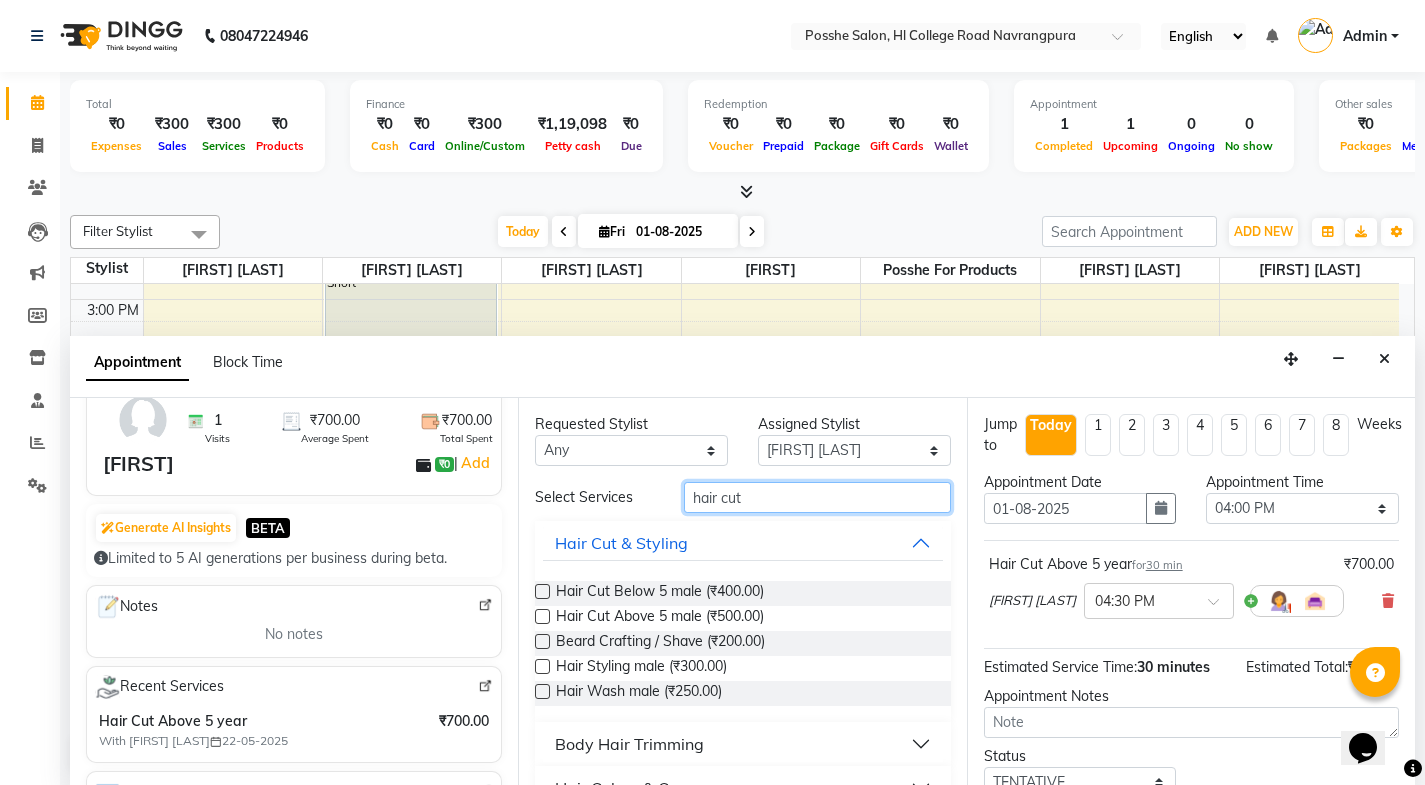 click on "hair cut" at bounding box center (817, 497) 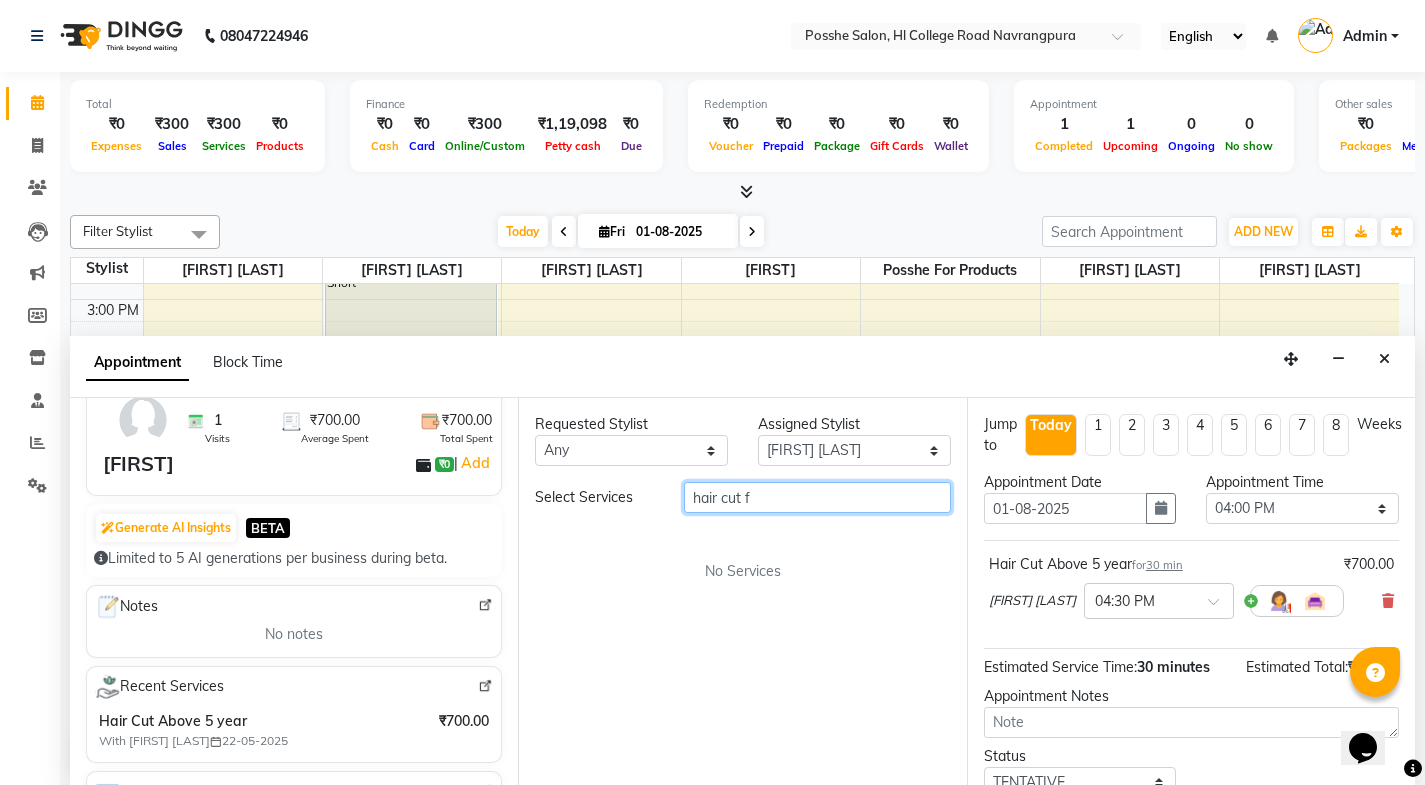 type on "hair cut" 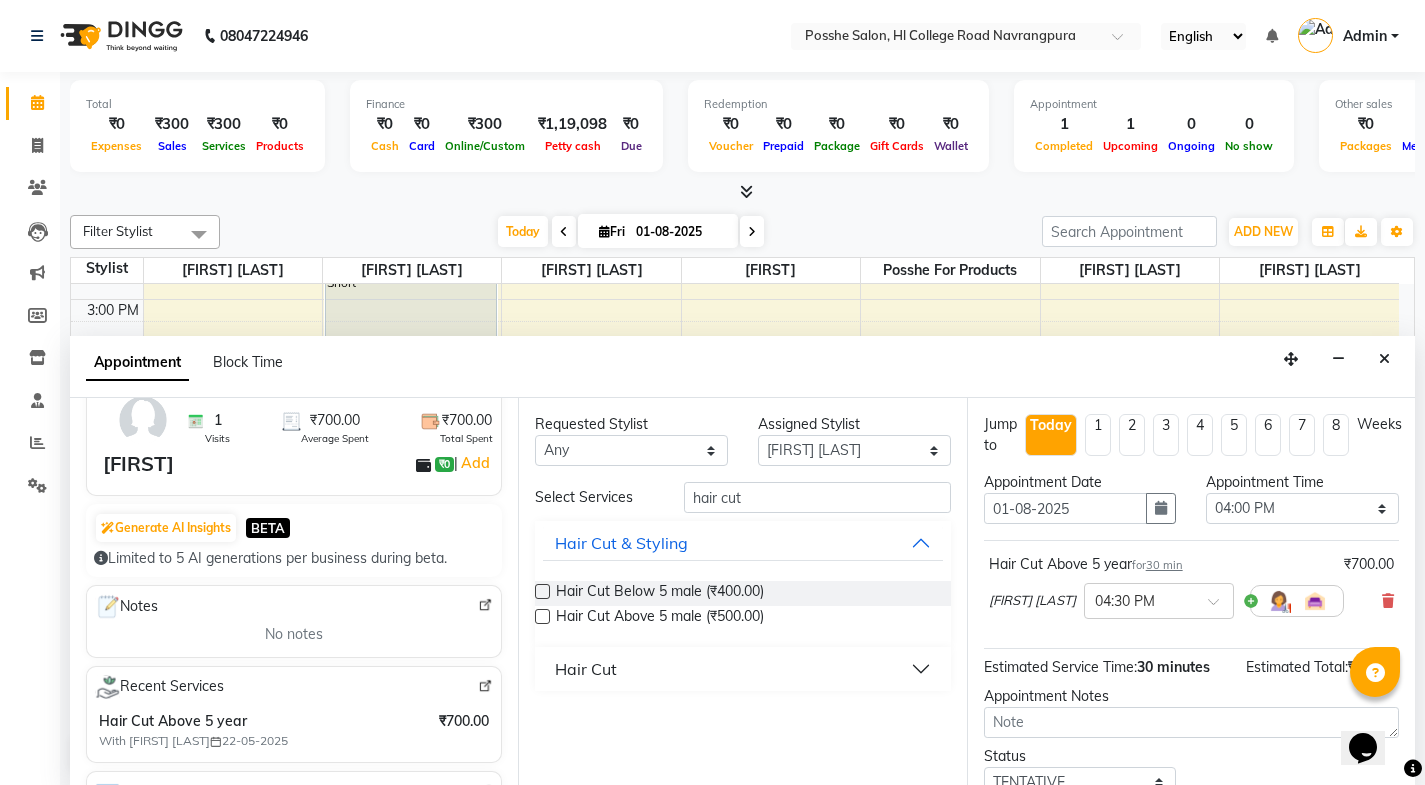 click on "Hair Cut" at bounding box center (742, 669) 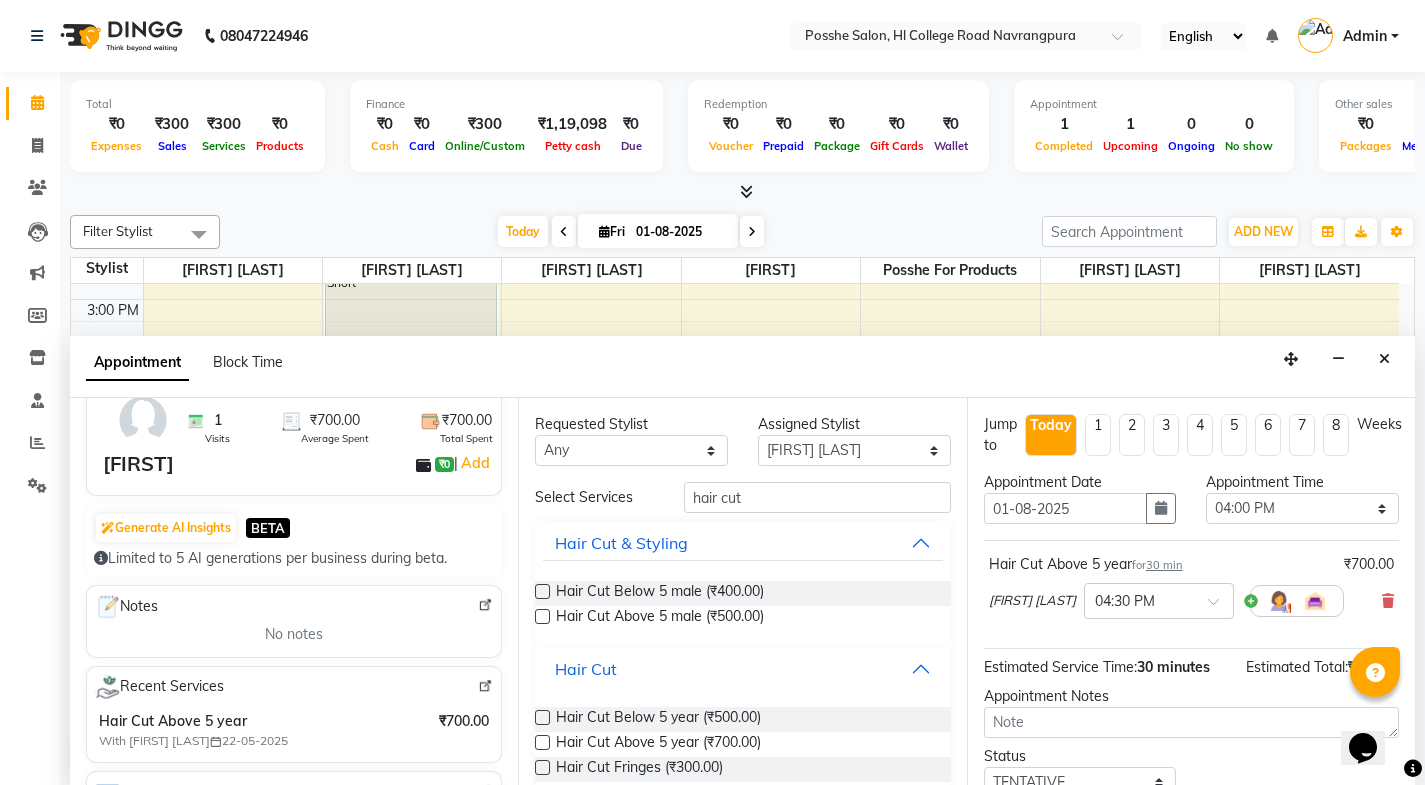 scroll, scrollTop: 28, scrollLeft: 0, axis: vertical 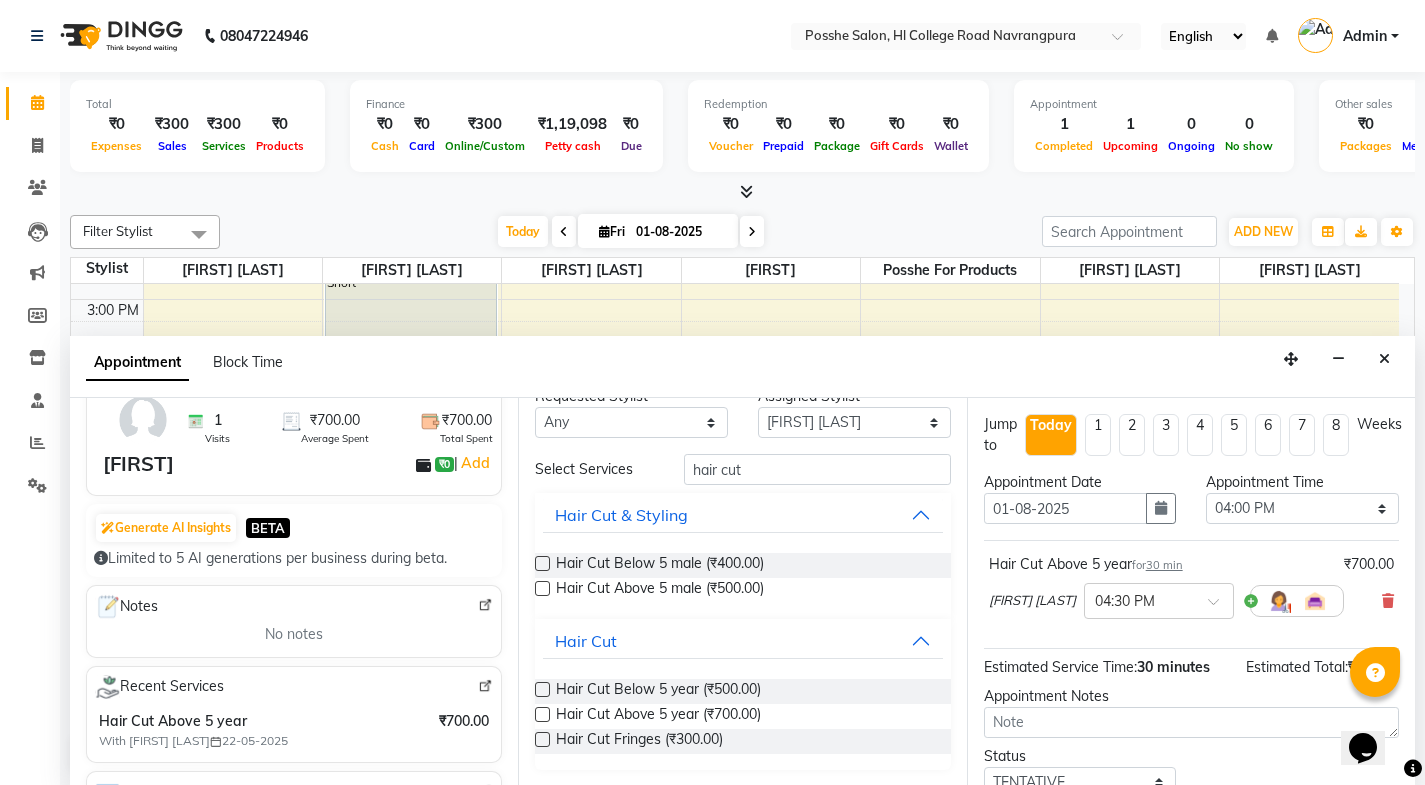 click at bounding box center (542, 714) 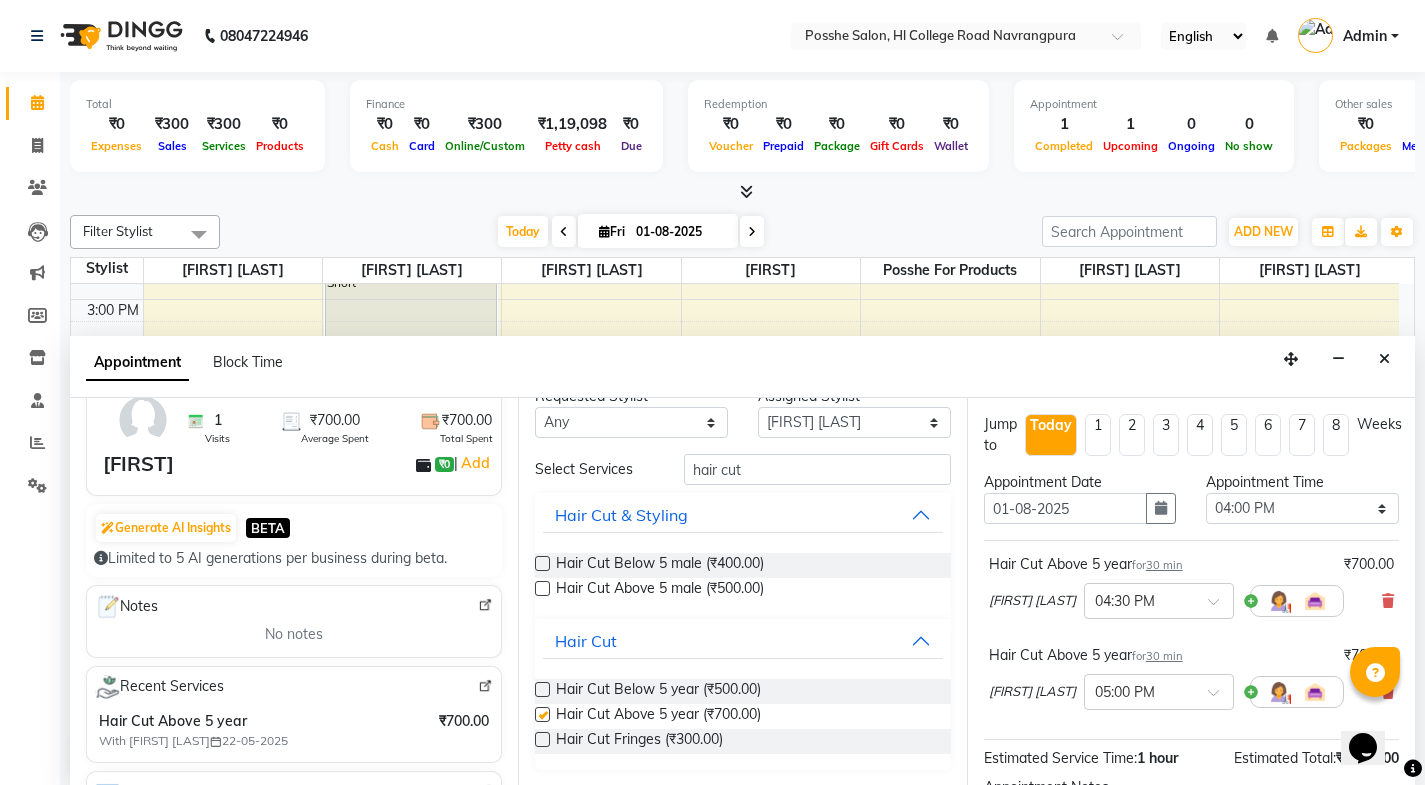 checkbox on "false" 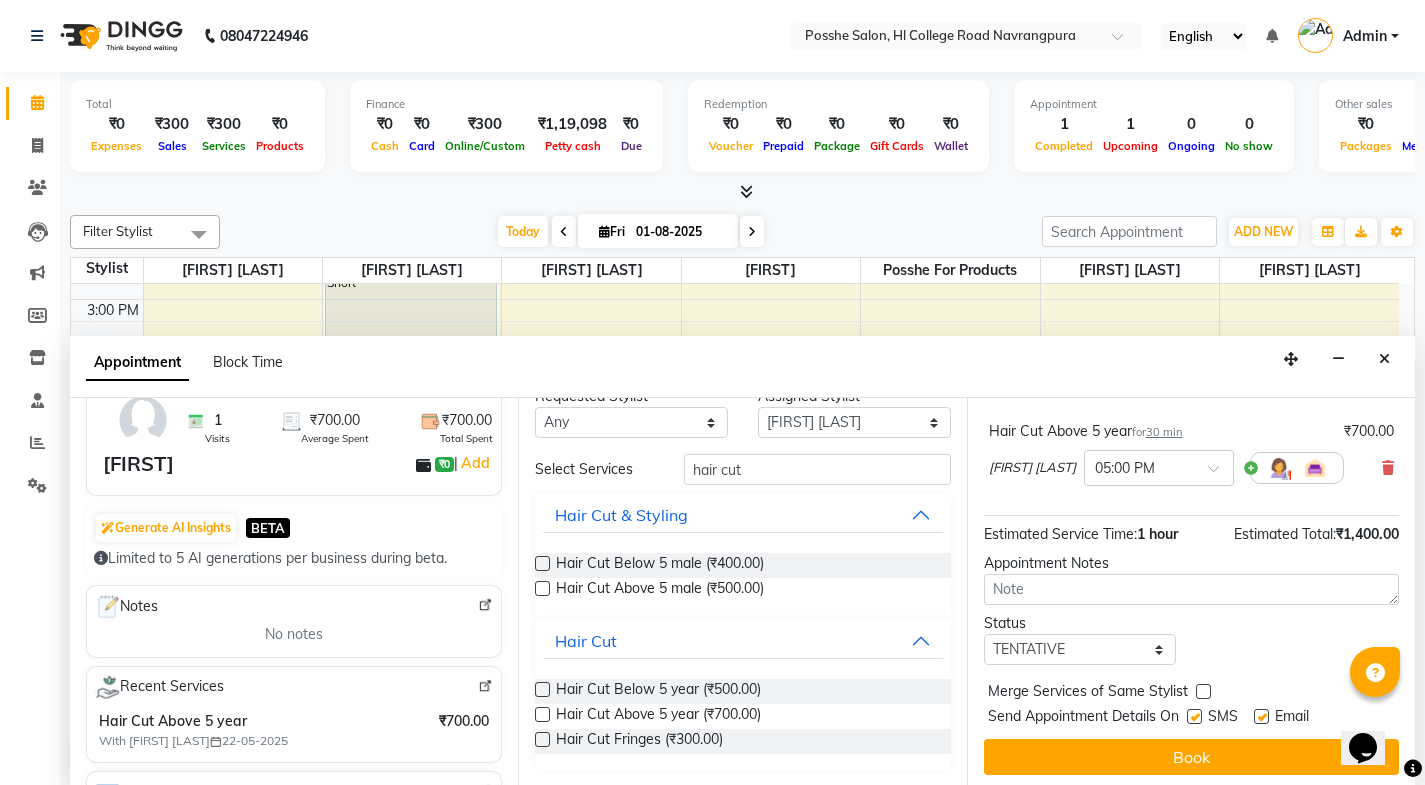 scroll, scrollTop: 229, scrollLeft: 0, axis: vertical 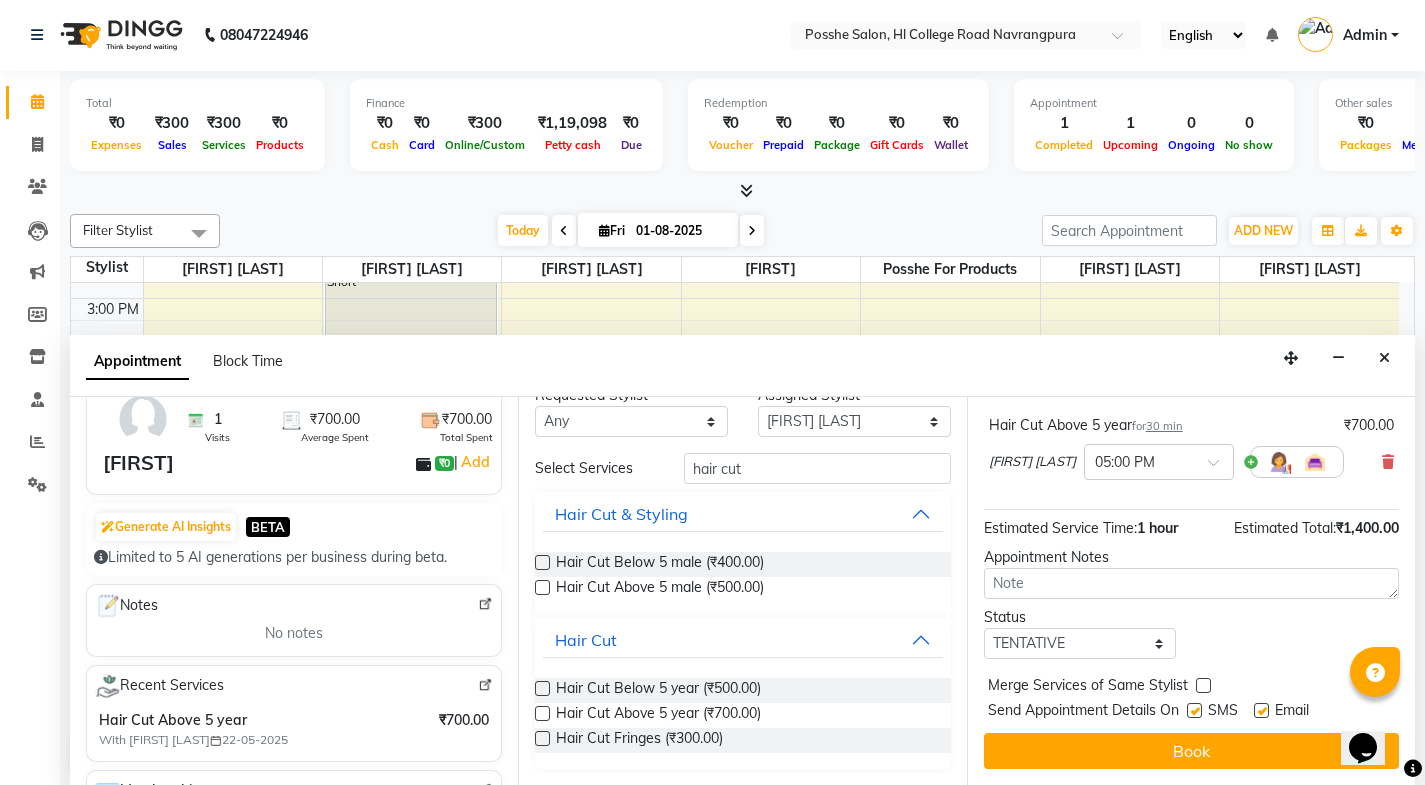 click at bounding box center [1261, 710] 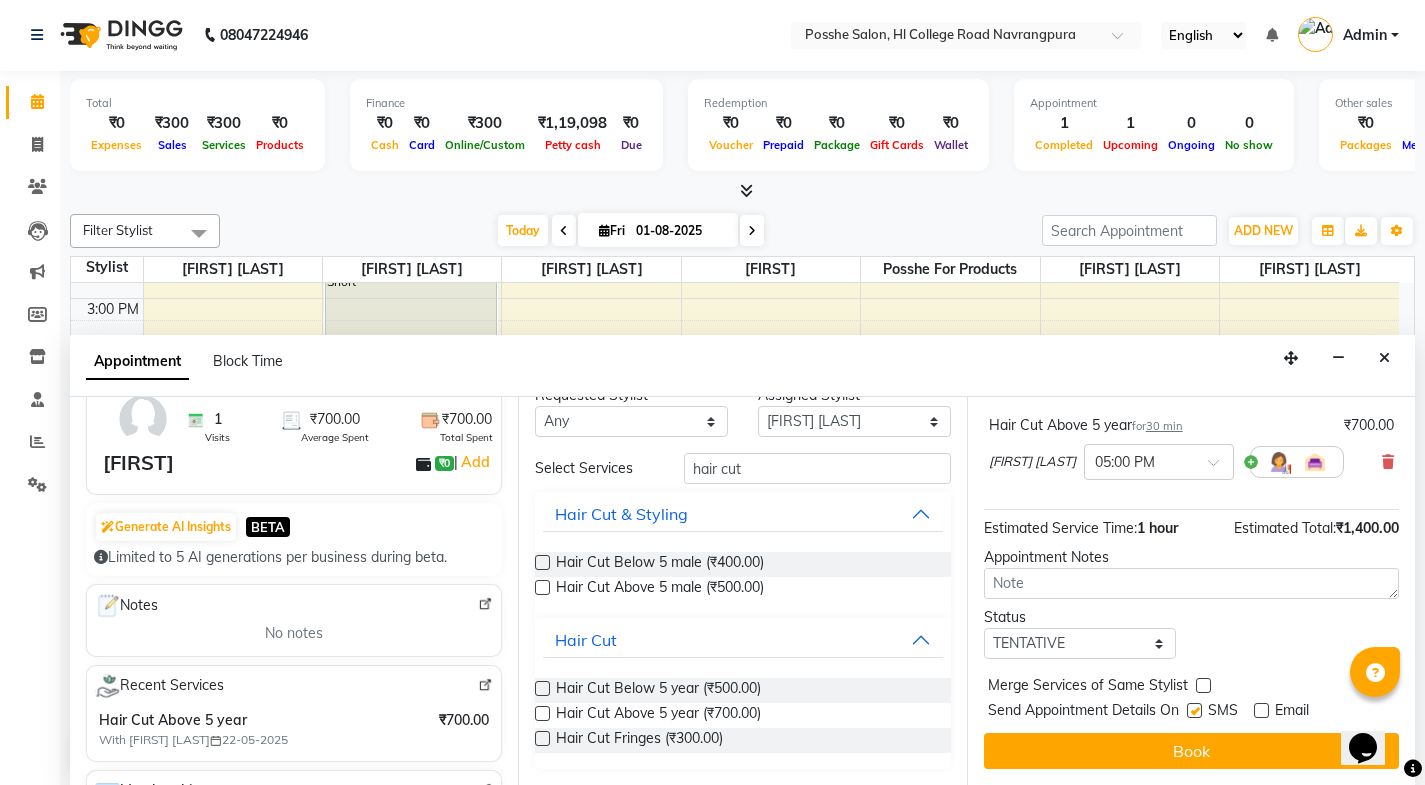 click at bounding box center (1194, 710) 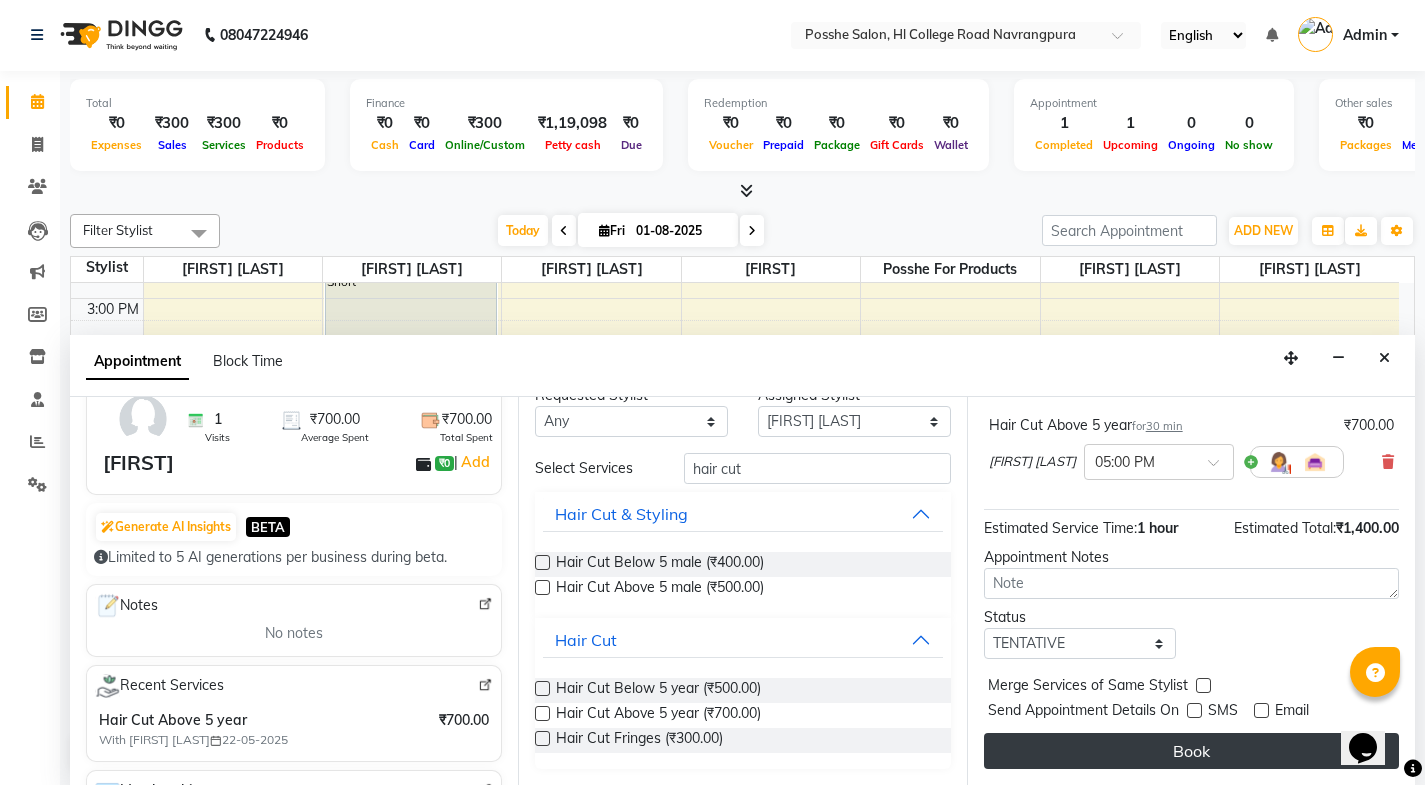 click on "Book" at bounding box center [1191, 751] 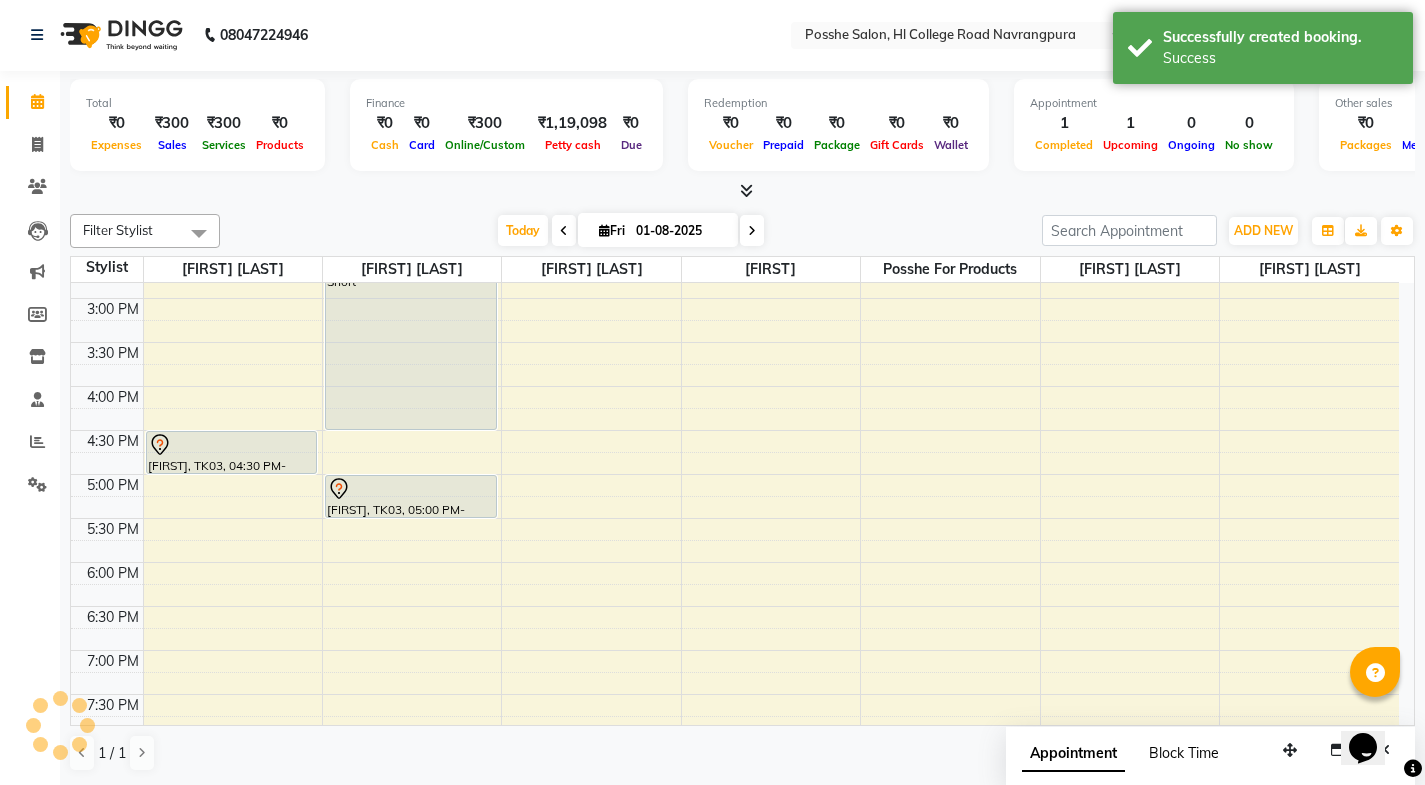 scroll, scrollTop: 0, scrollLeft: 0, axis: both 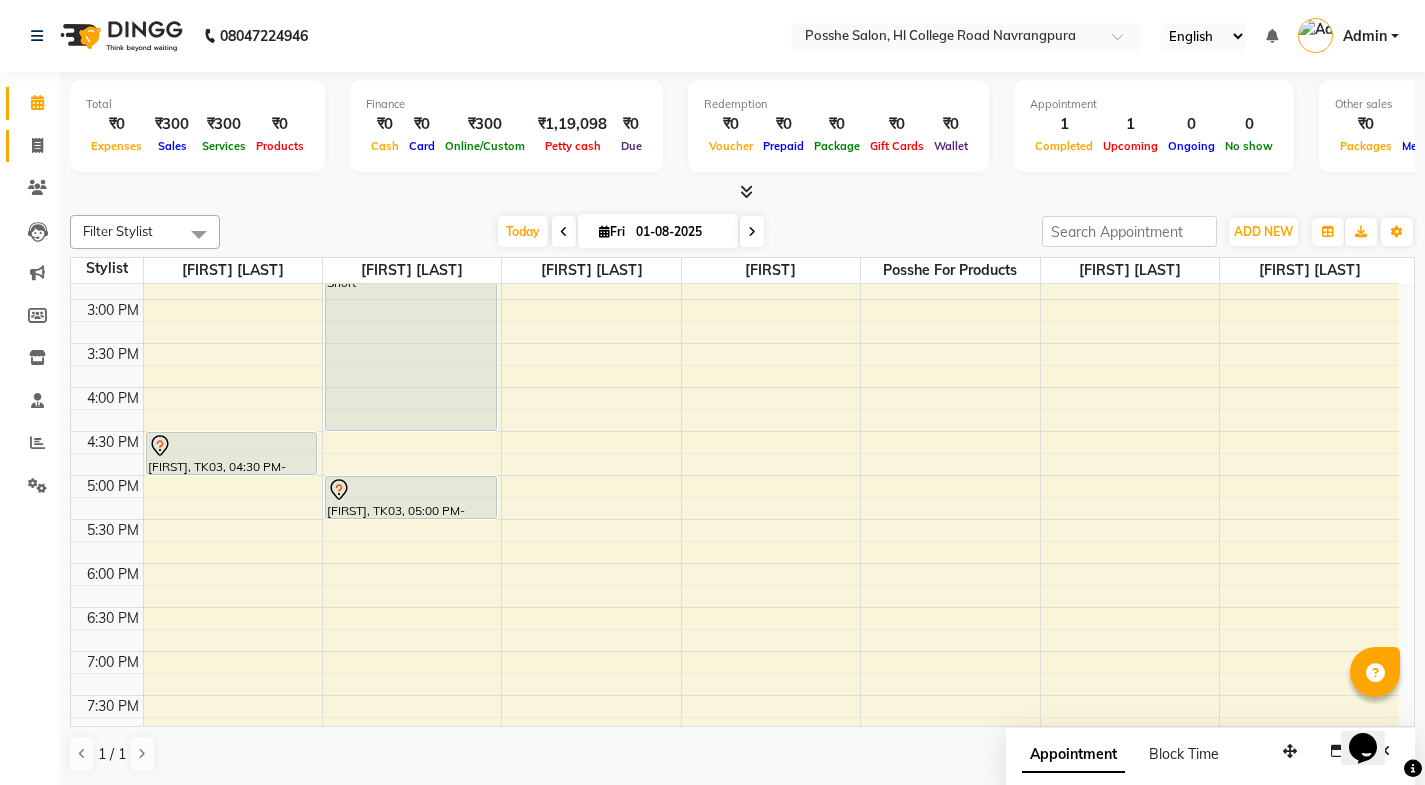 click on "Invoice" 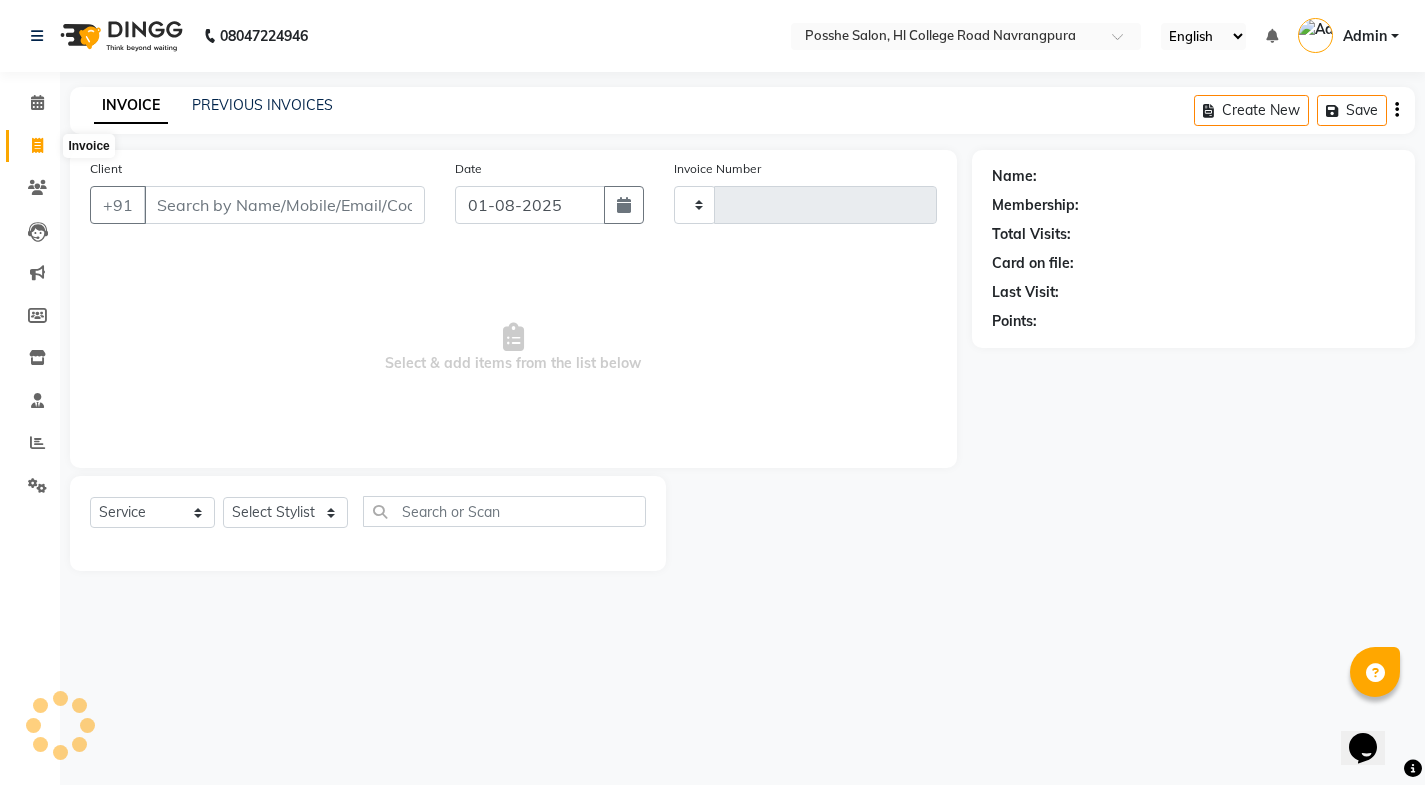 type on "1719" 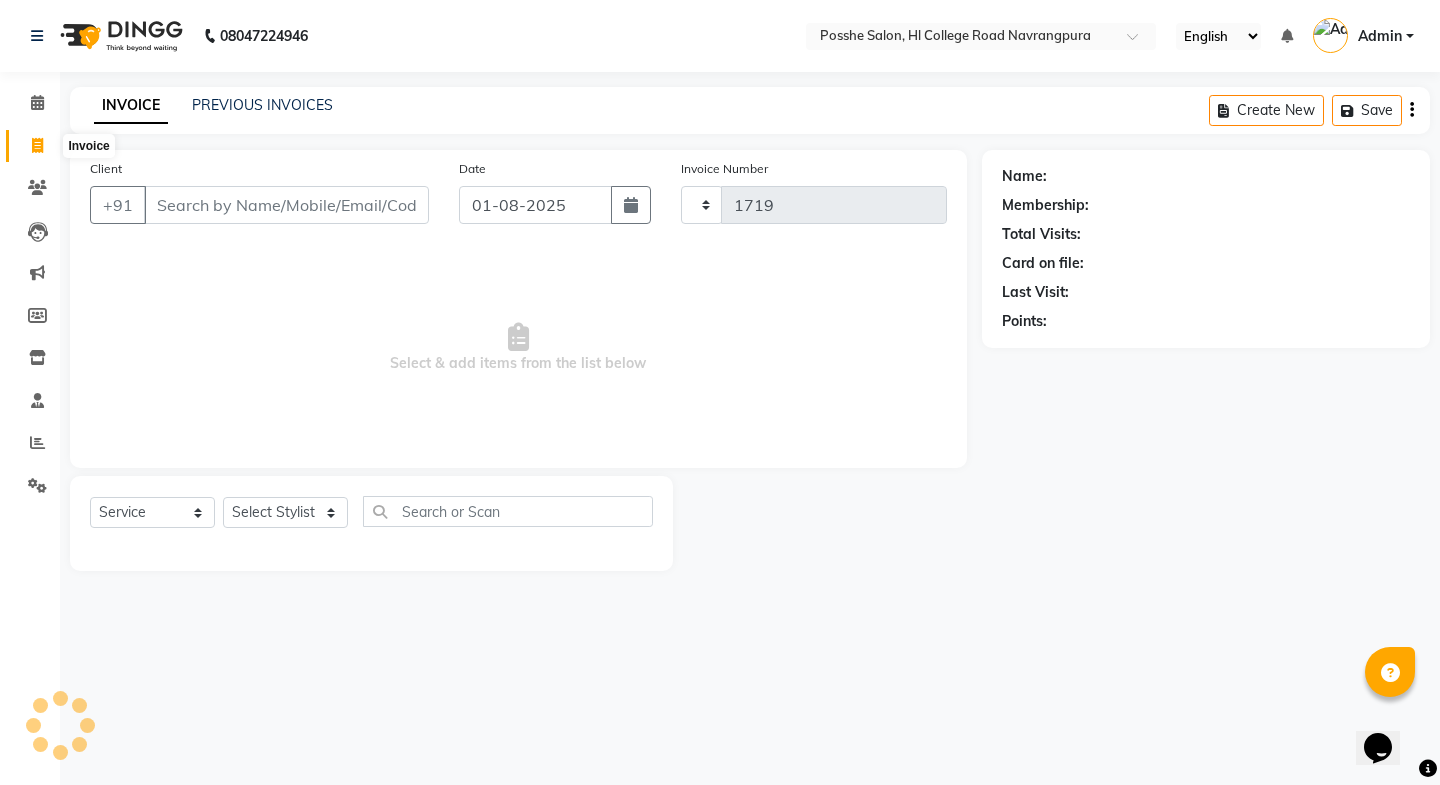 select on "6052" 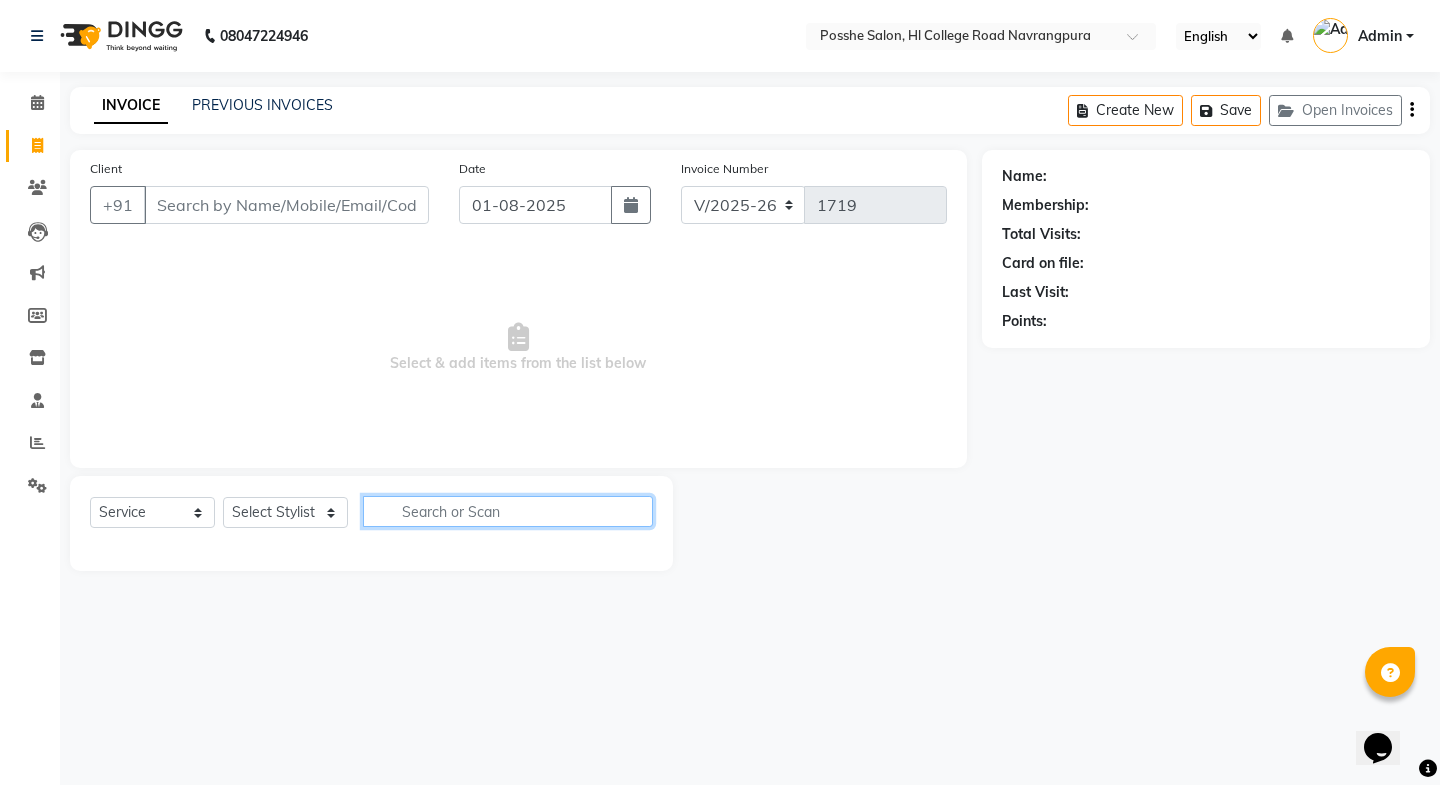 click 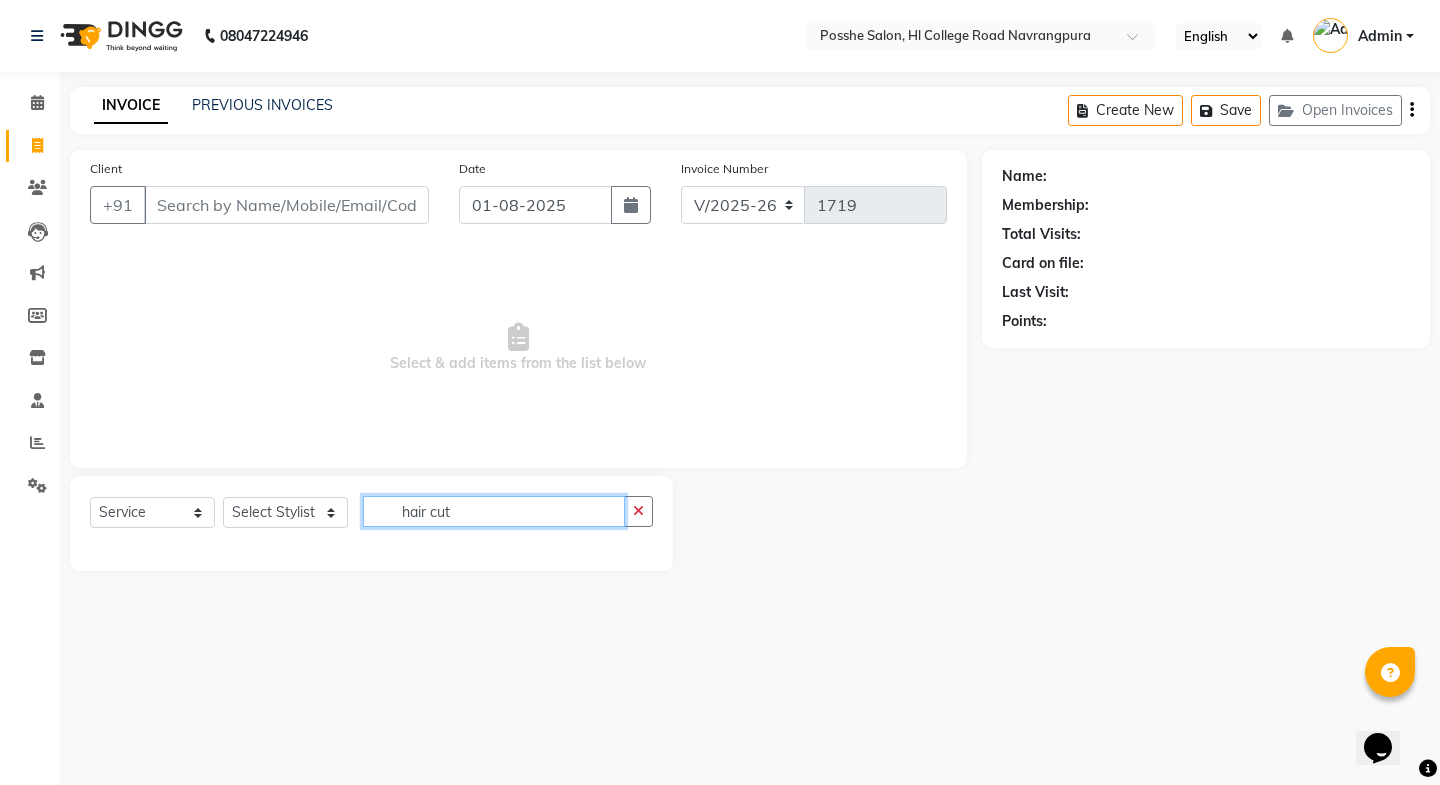 type on "hair cut" 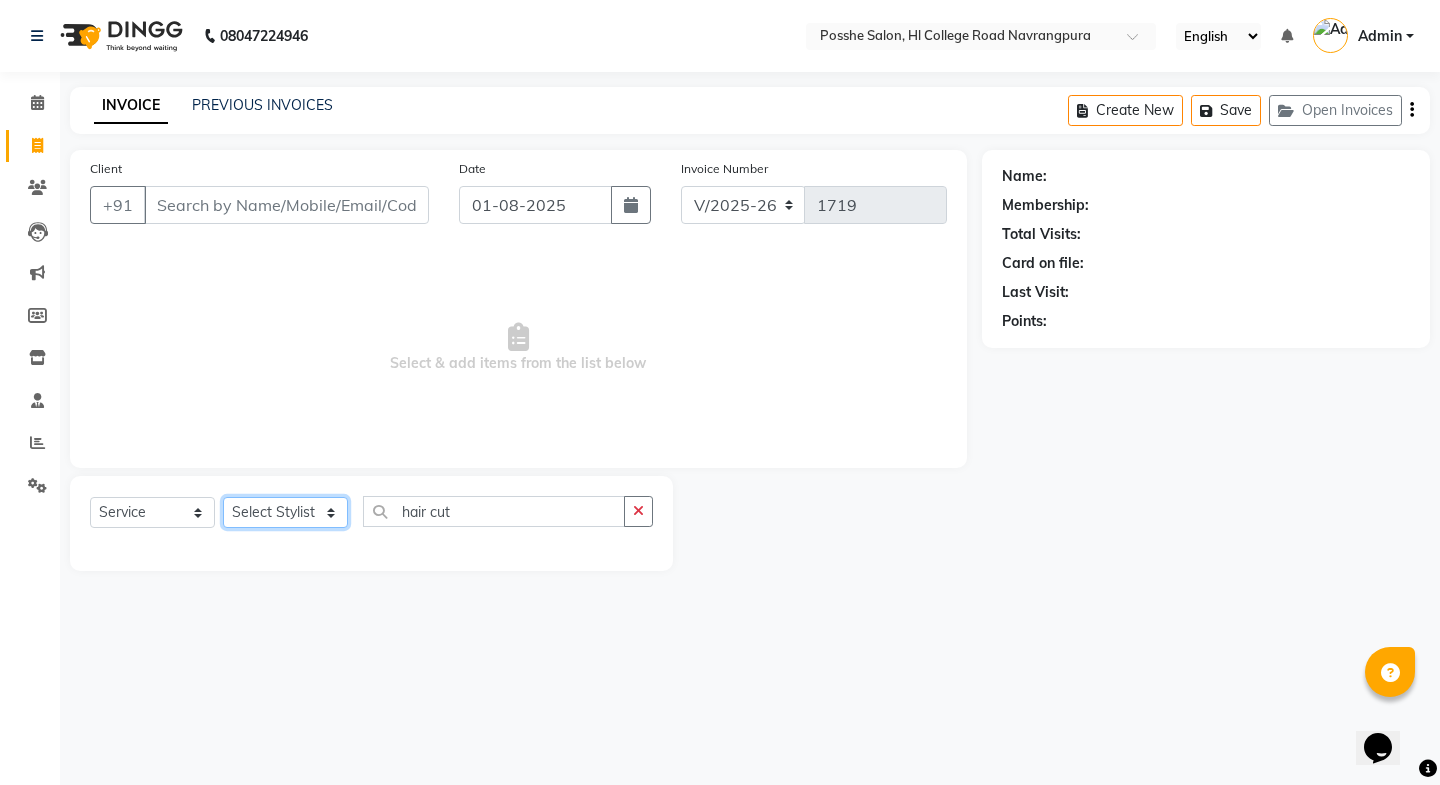 click on "Select Stylist Faheem Salmani Kajal Mali Kamal Chand Posshe for products Rajesh simran bhatiya Sonu Verma" 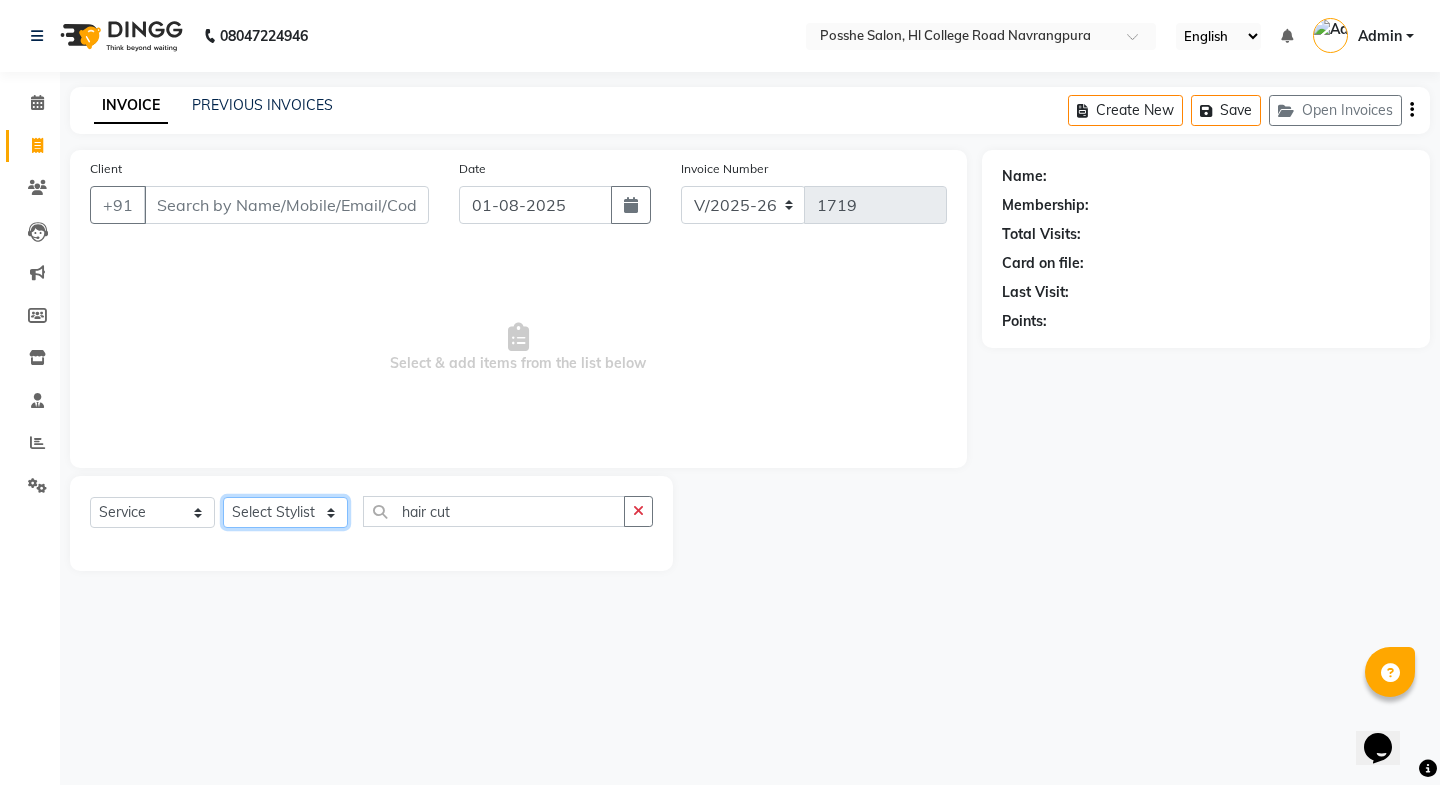 select on "43692" 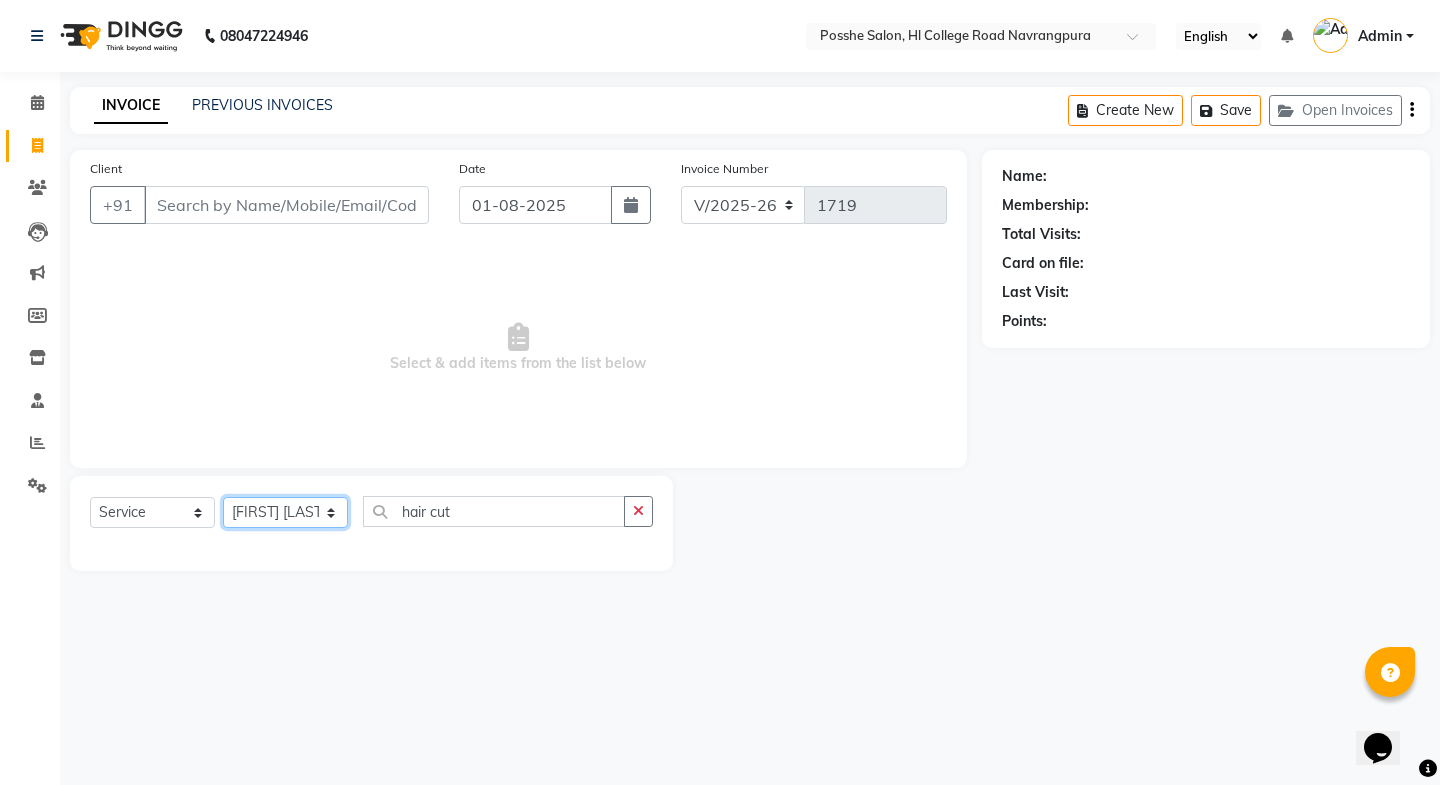 click on "Select Stylist Faheem Salmani Kajal Mali Kamal Chand Posshe for products Rajesh simran bhatiya Sonu Verma" 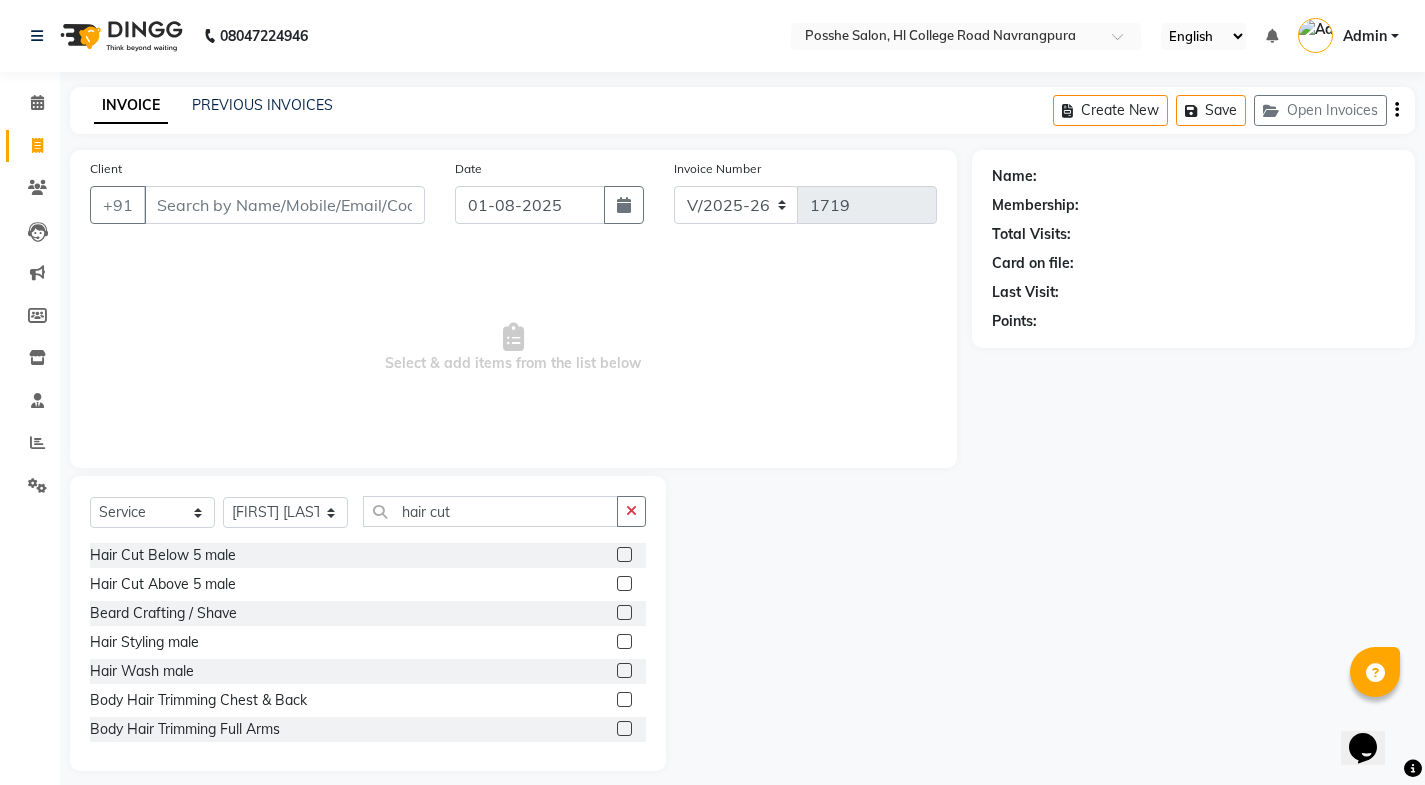 click 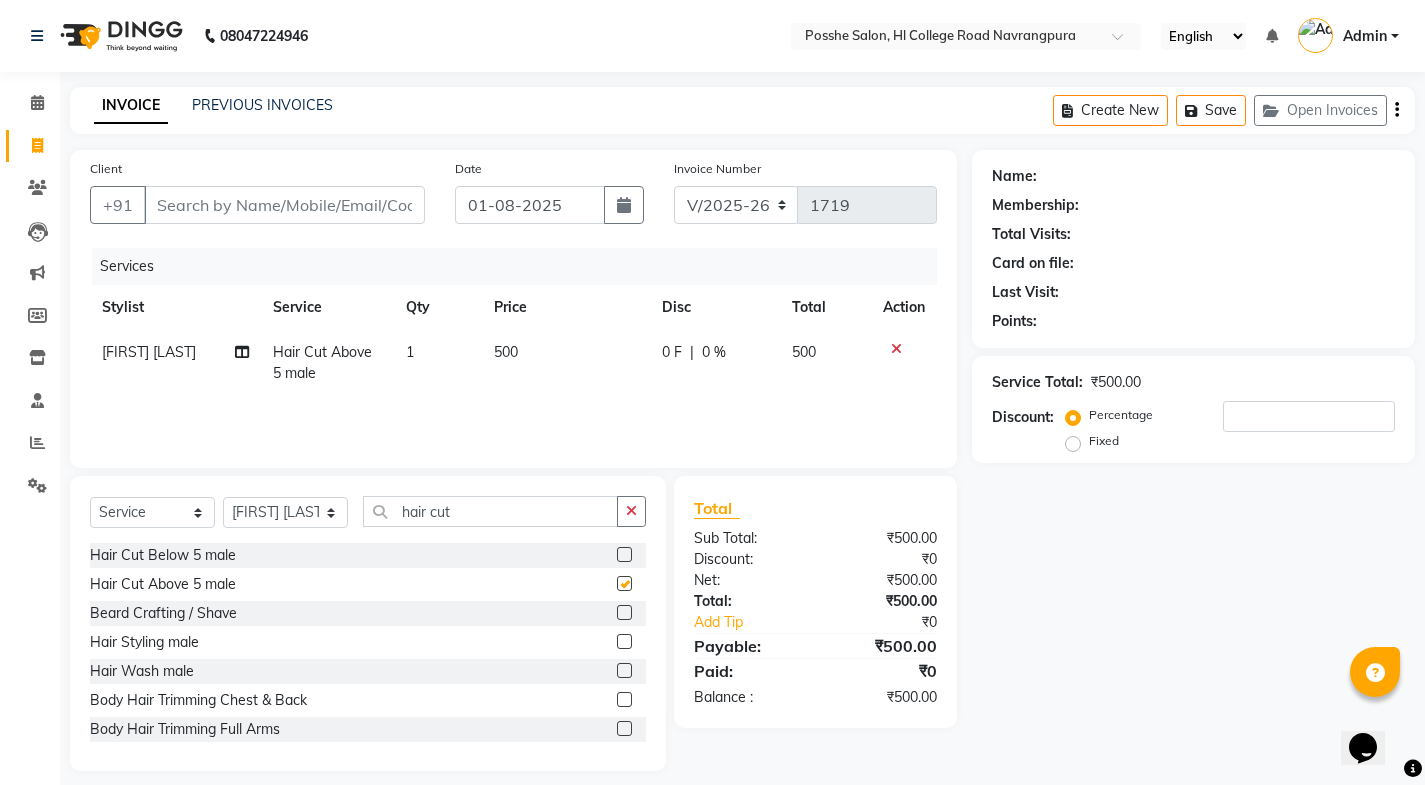 checkbox on "false" 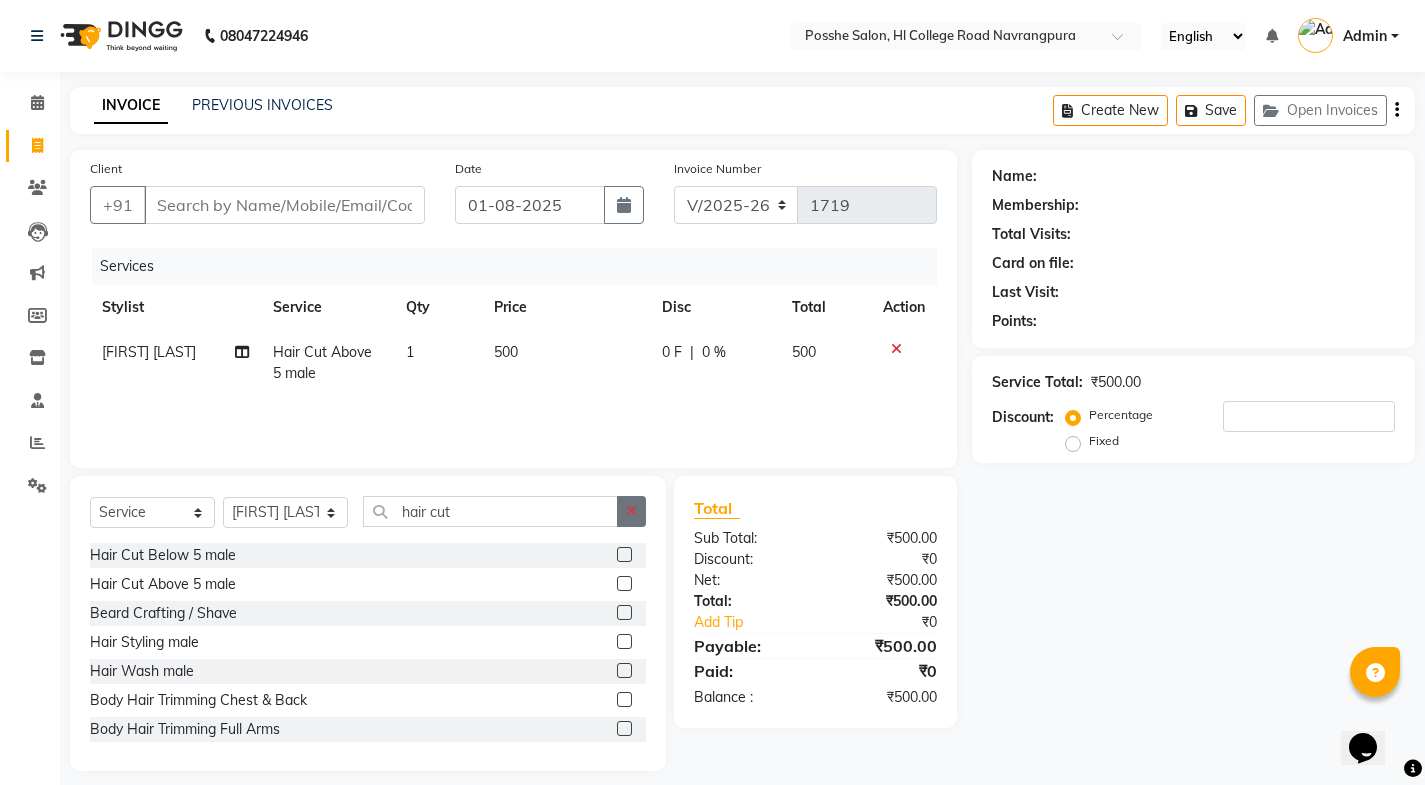 click 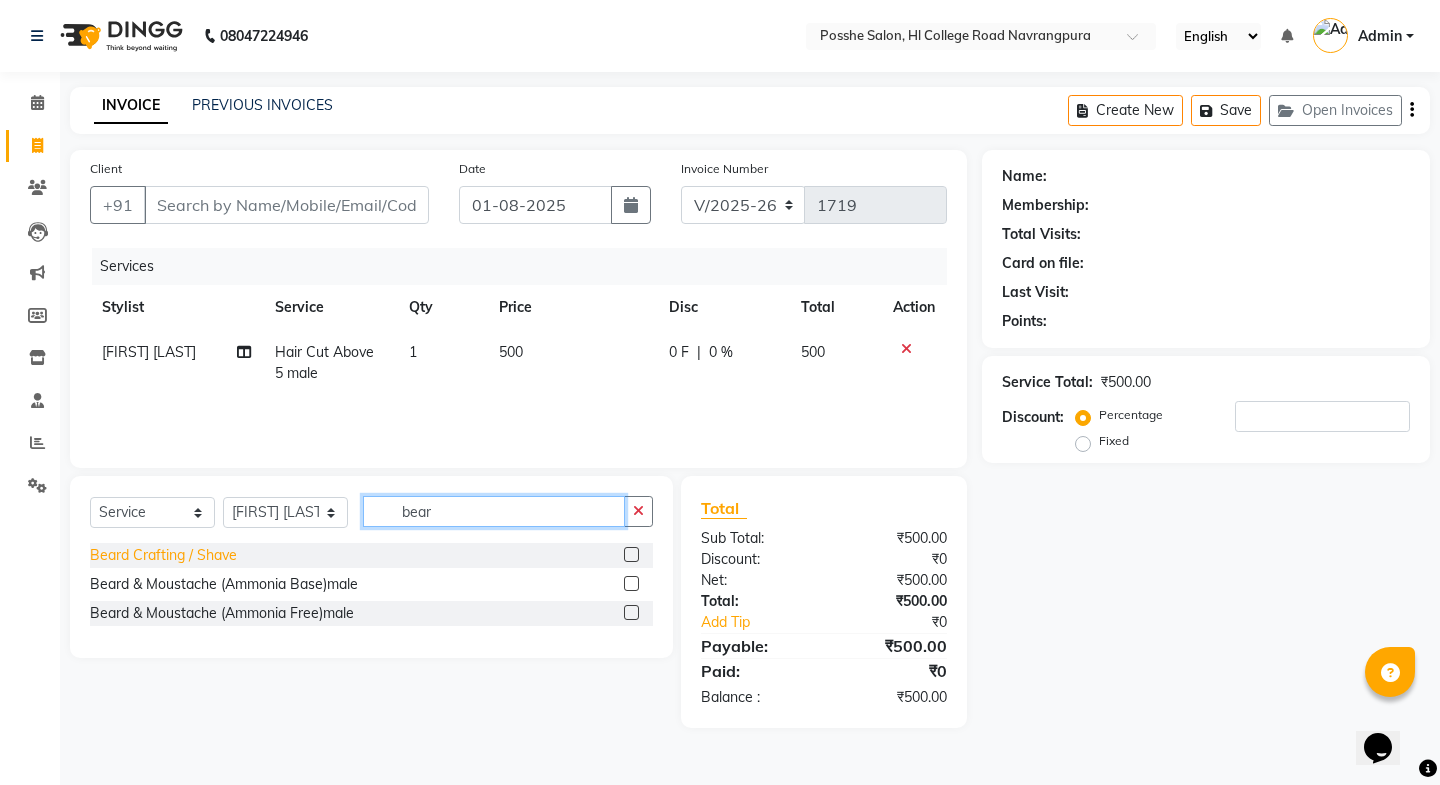 type on "bear" 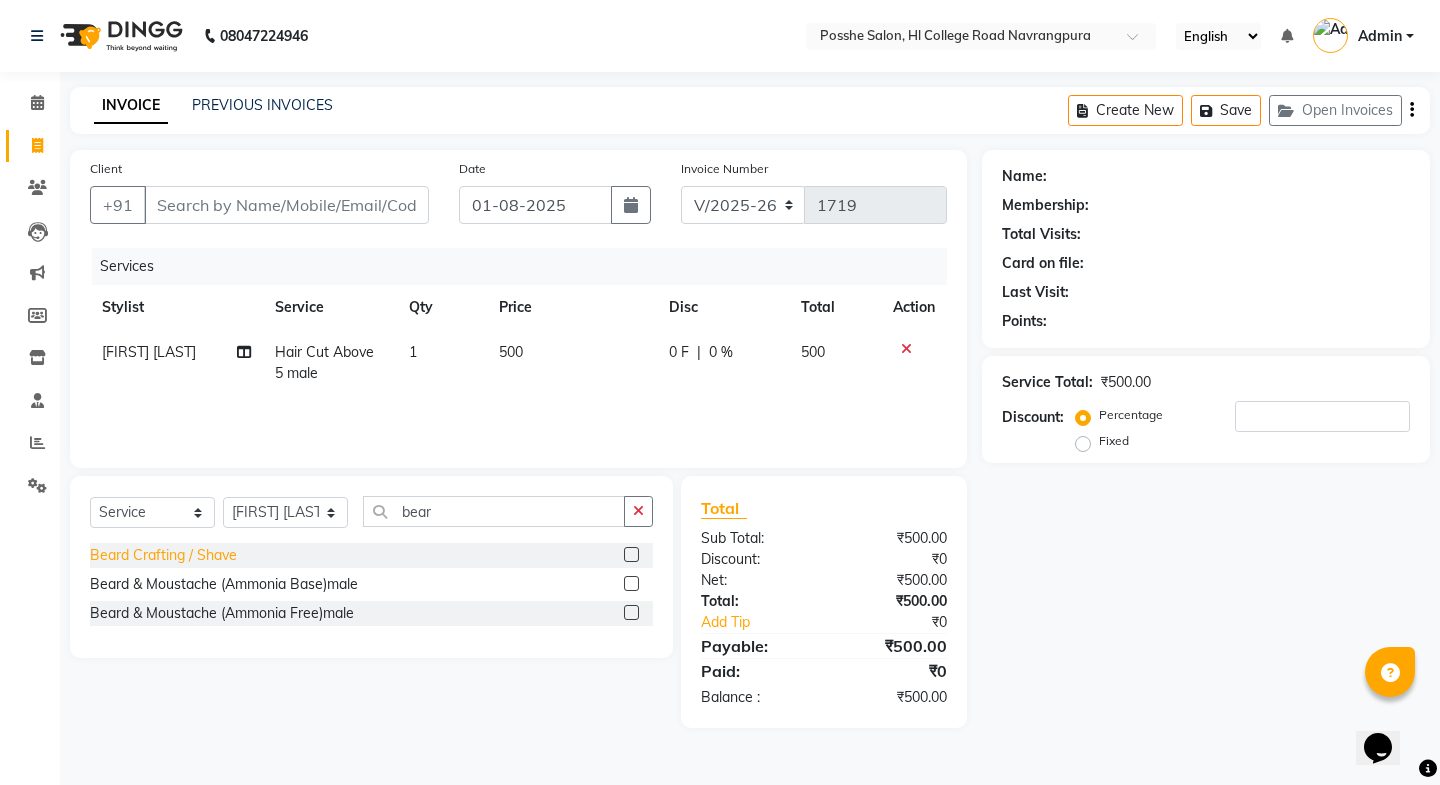 click on "Beard Crafting / Shave" 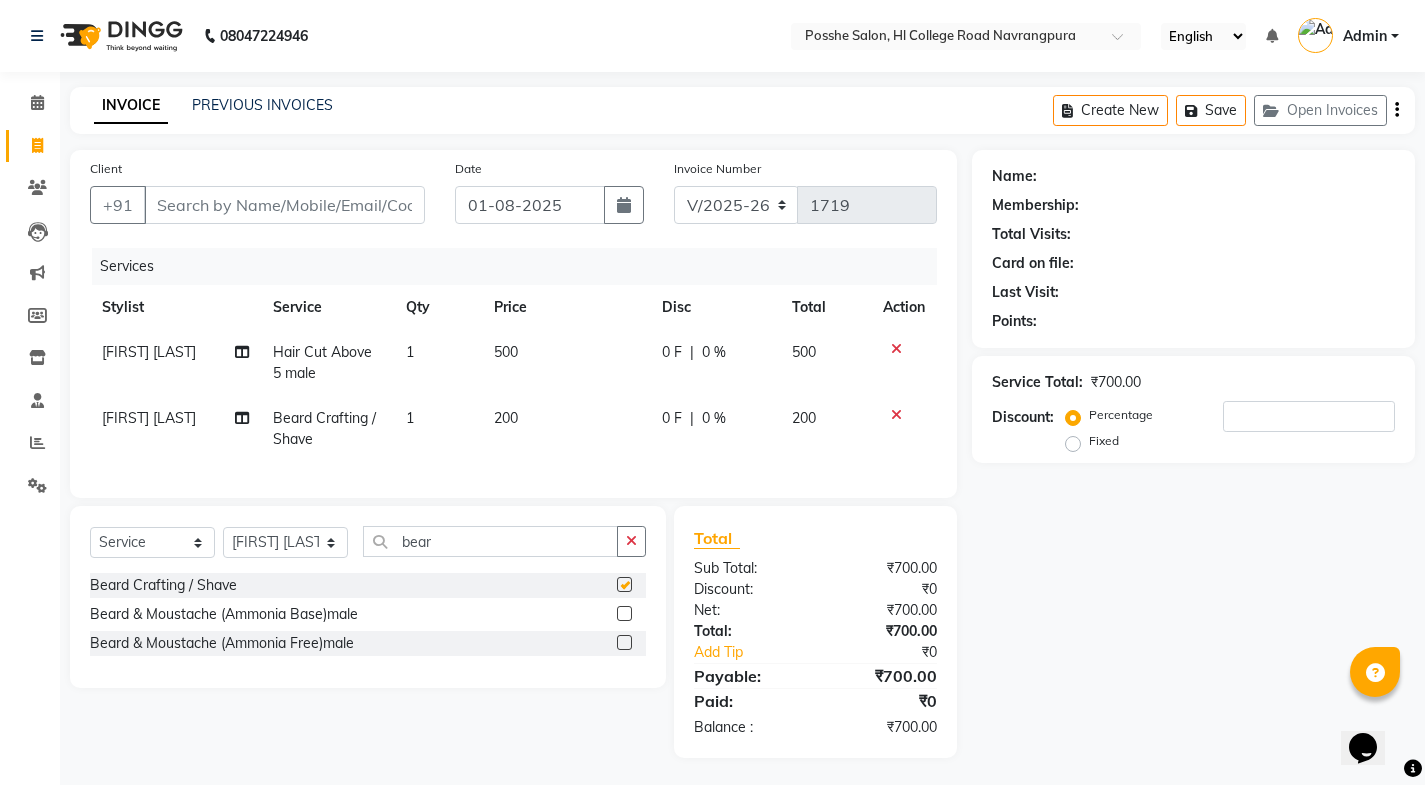 checkbox on "false" 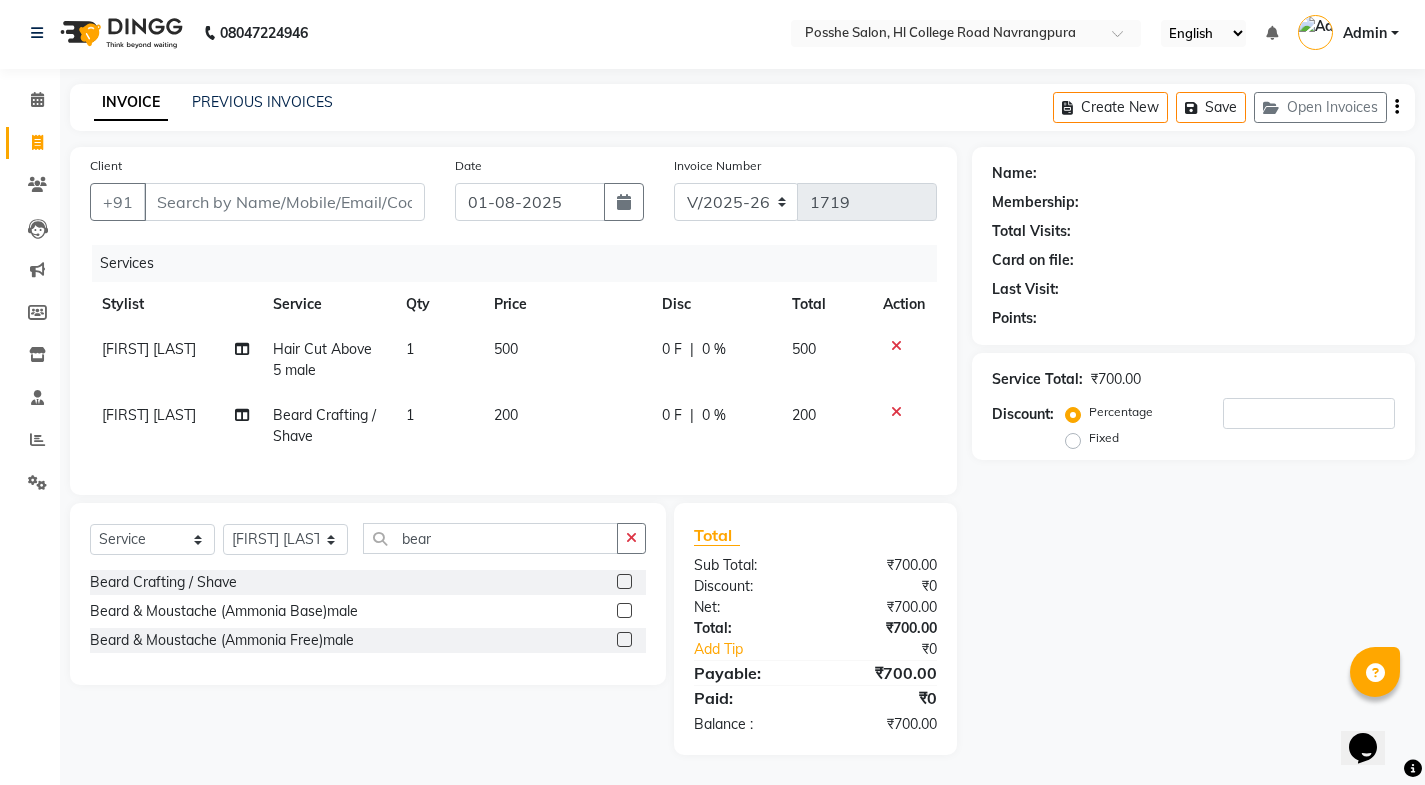 scroll, scrollTop: 0, scrollLeft: 0, axis: both 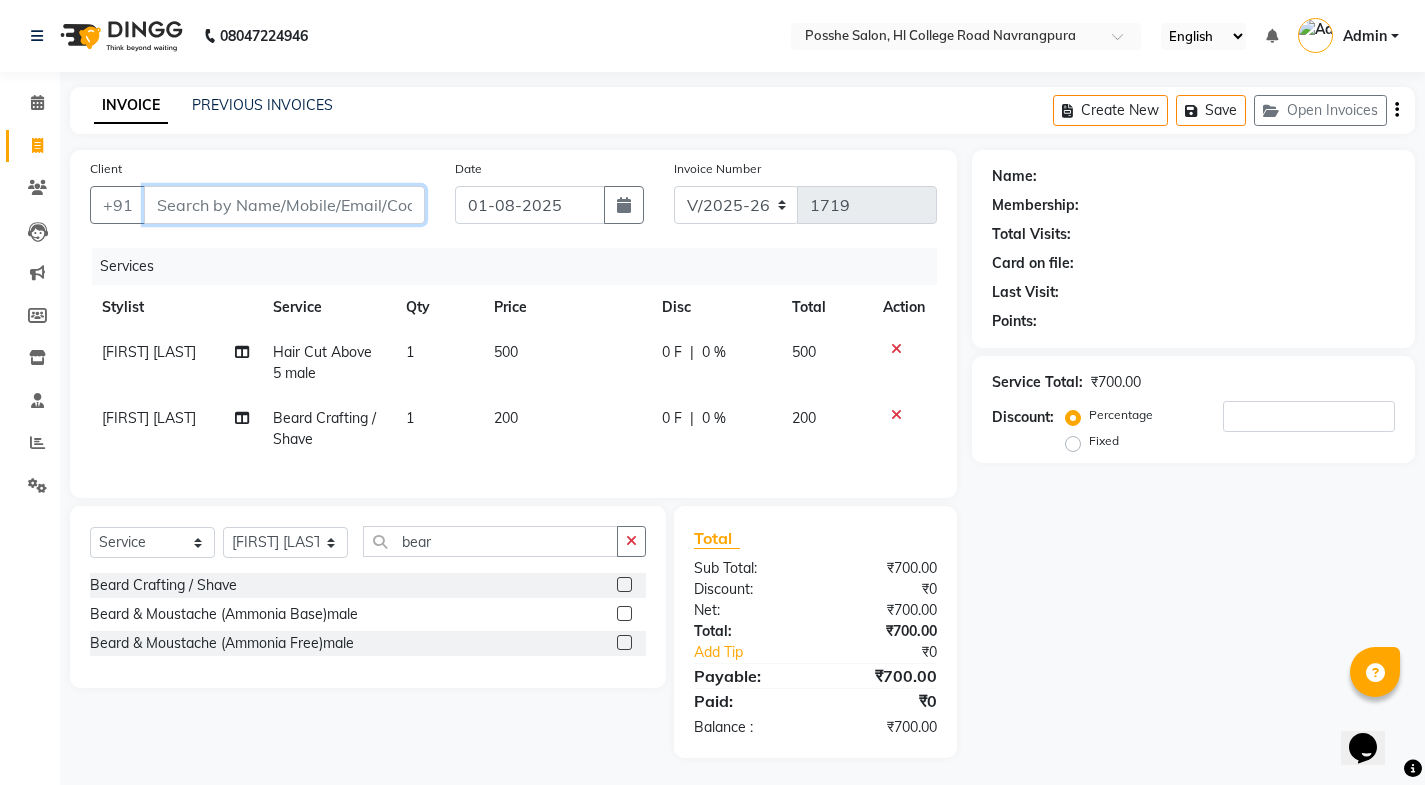 click on "Client" at bounding box center [284, 205] 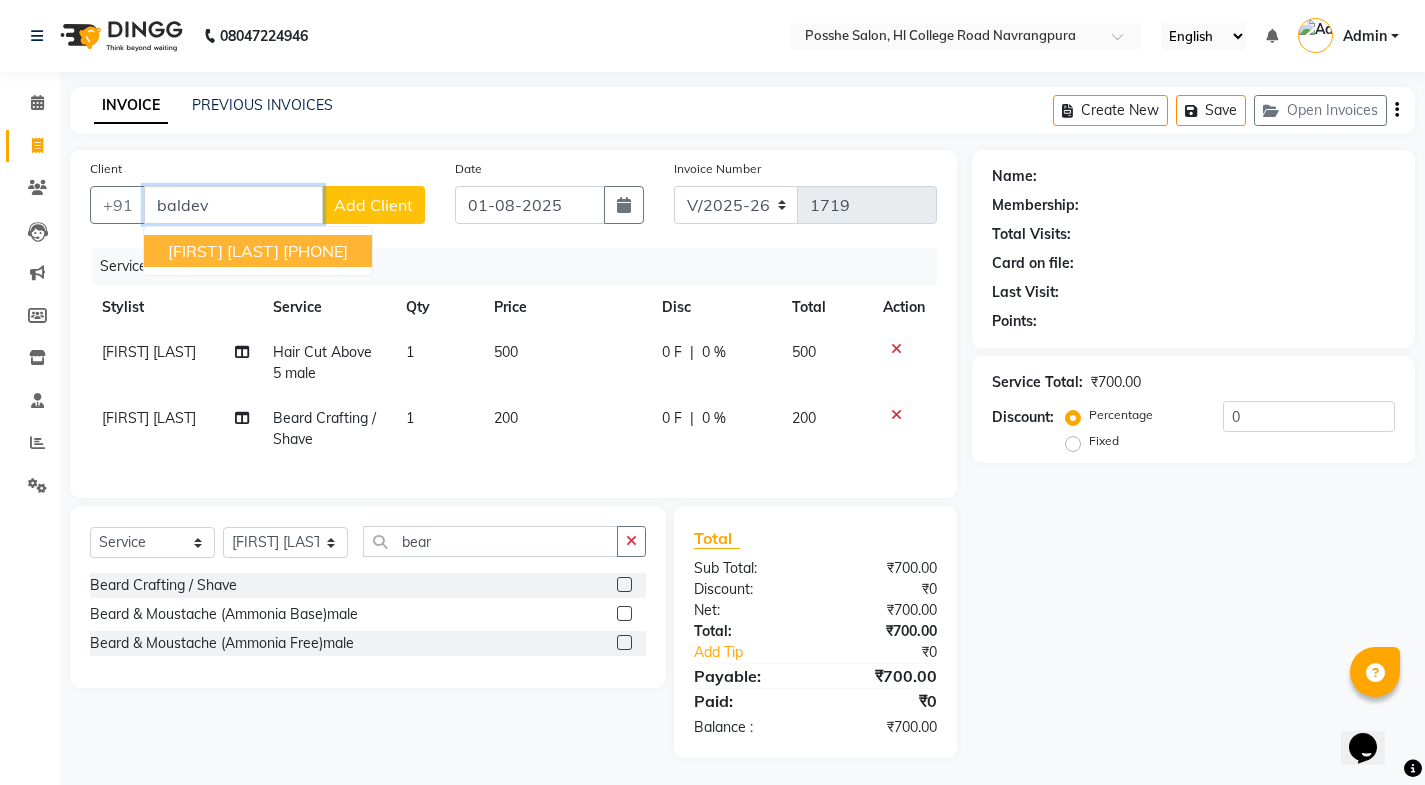 click on "9033138999" at bounding box center (315, 251) 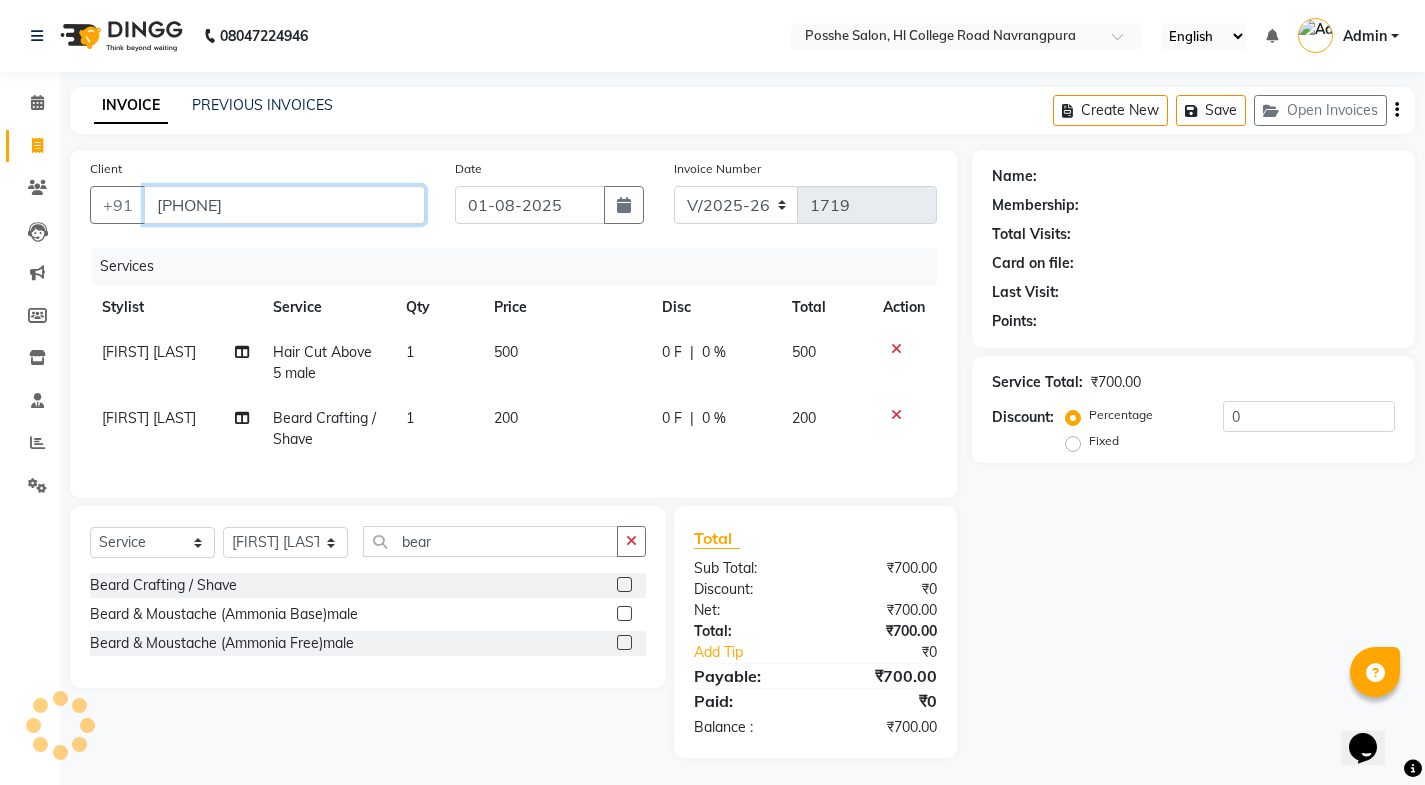 type on "9033138999" 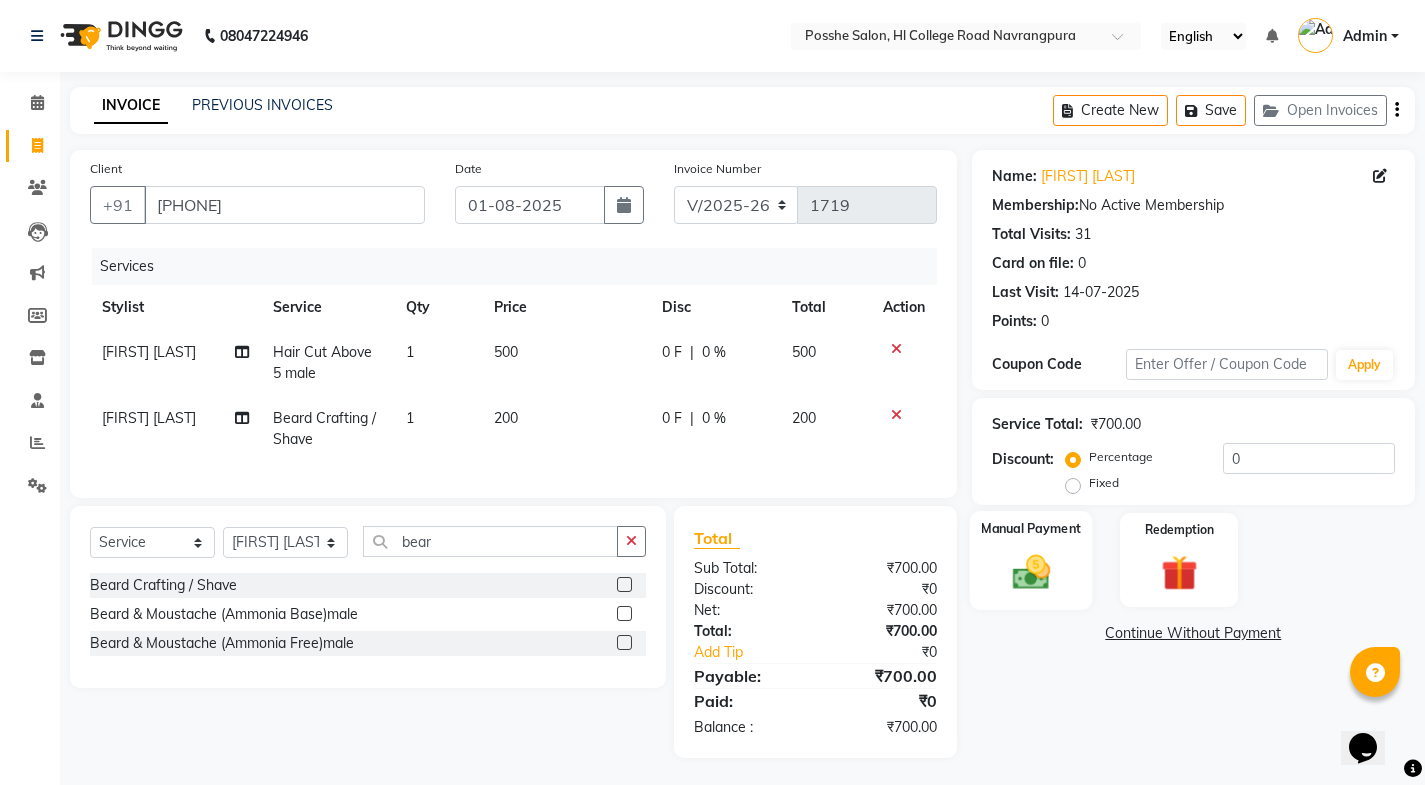drag, startPoint x: 1041, startPoint y: 568, endPoint x: 1026, endPoint y: 556, distance: 19.209373 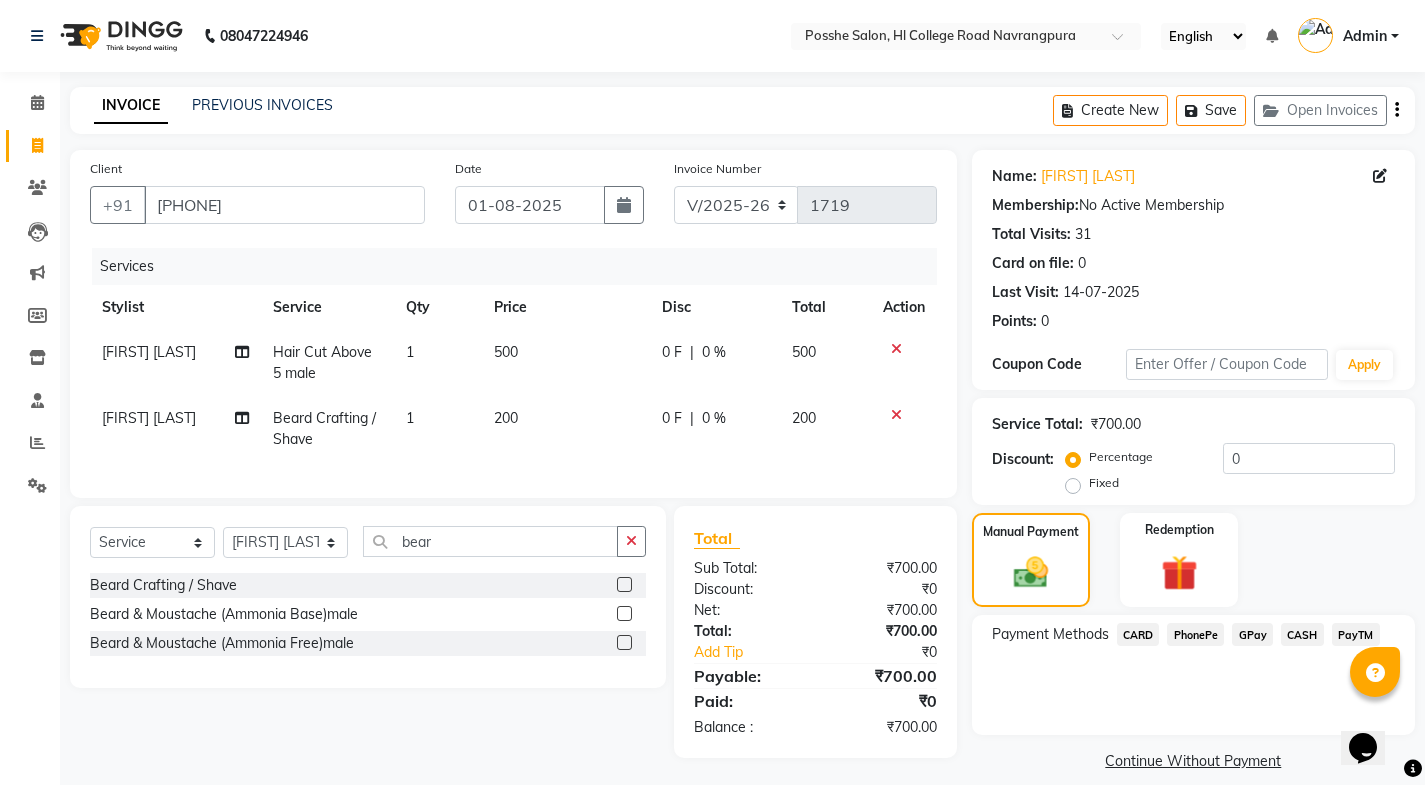 click on "PayTM" 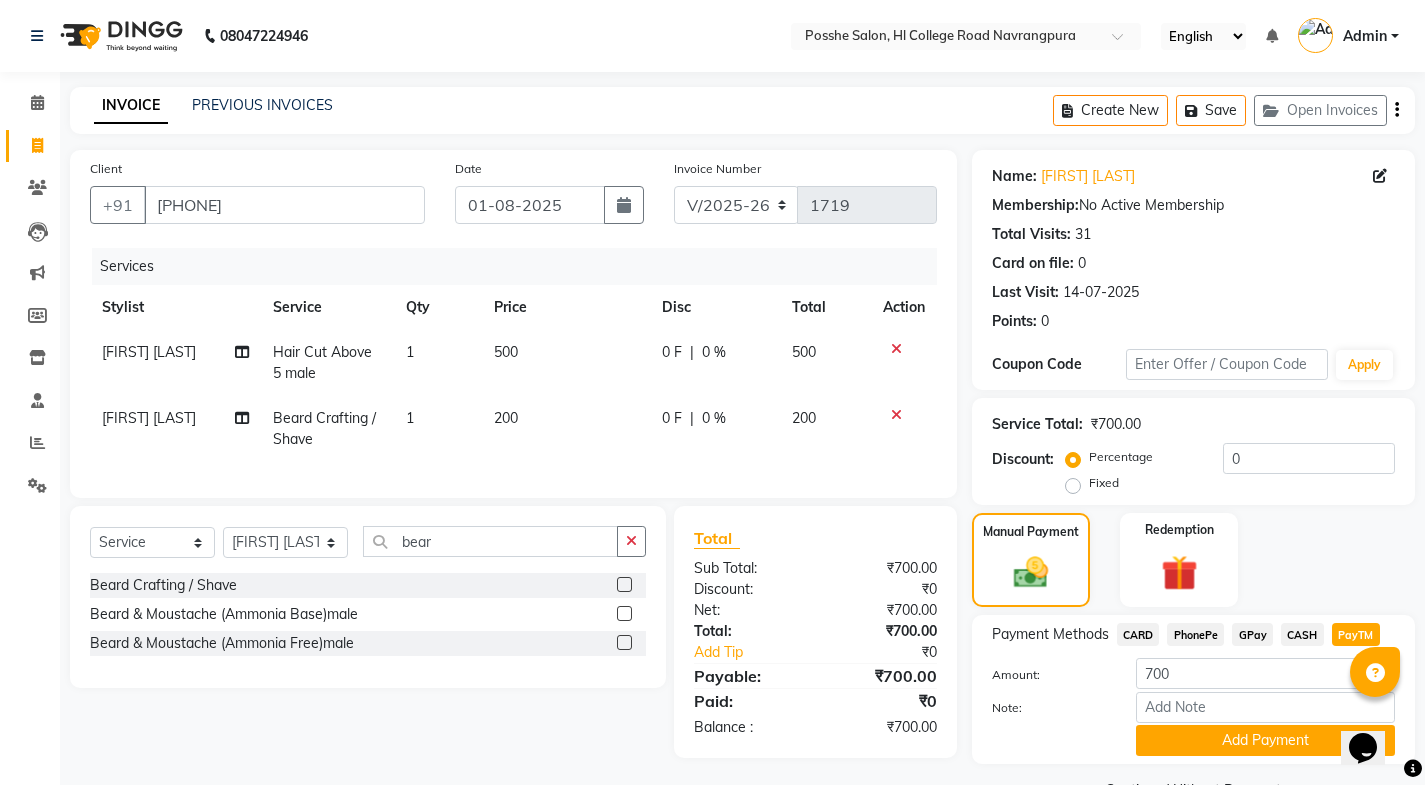 scroll, scrollTop: 50, scrollLeft: 0, axis: vertical 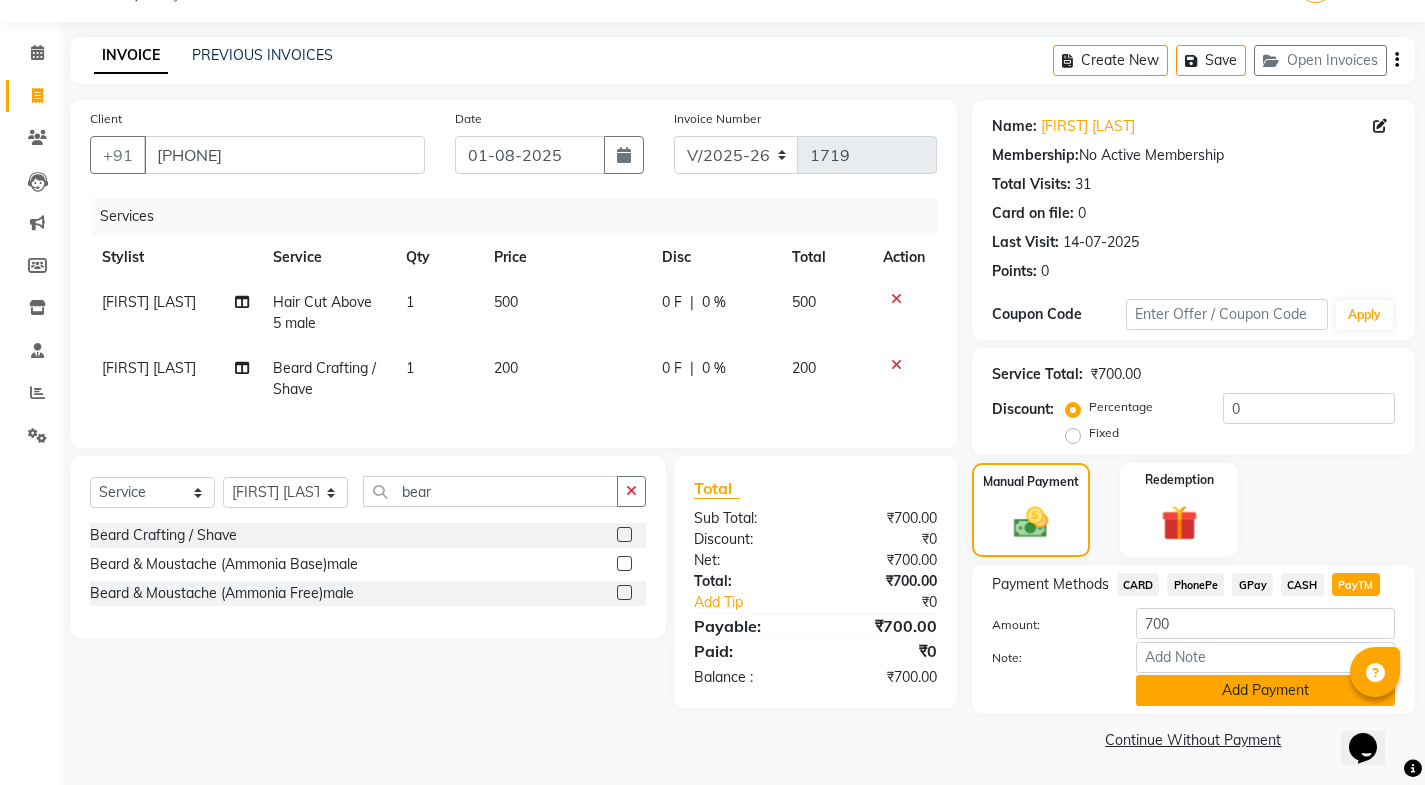 click on "Add Payment" 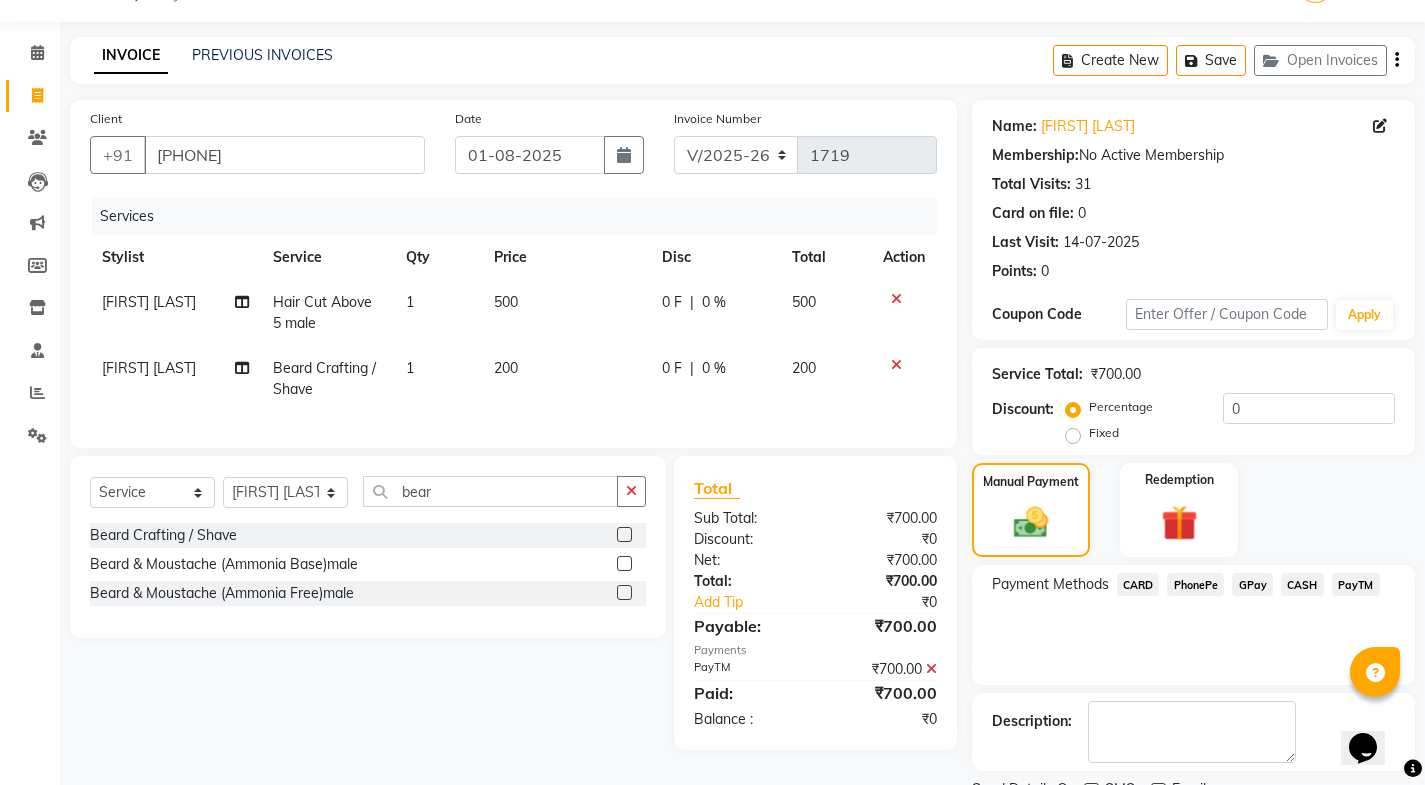scroll, scrollTop: 134, scrollLeft: 0, axis: vertical 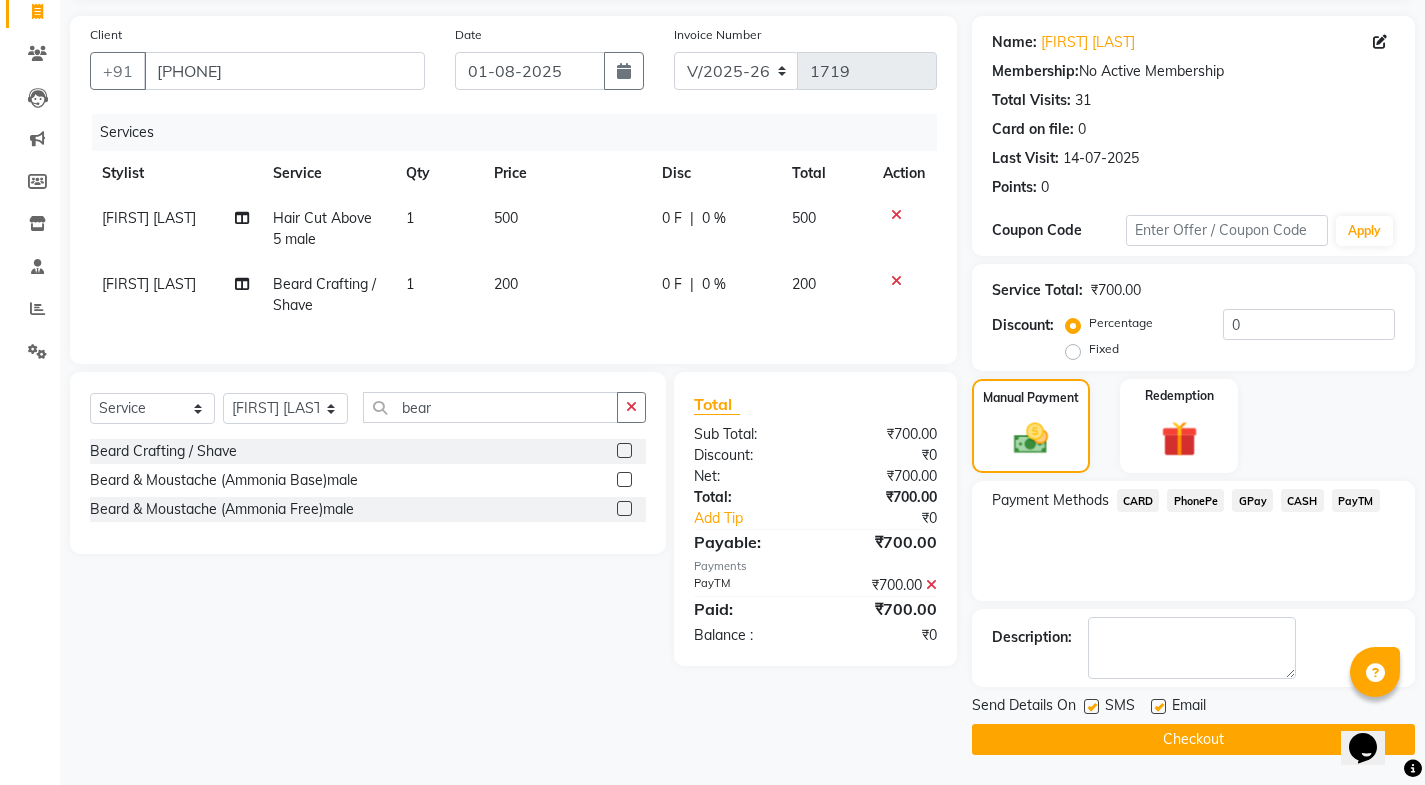 click 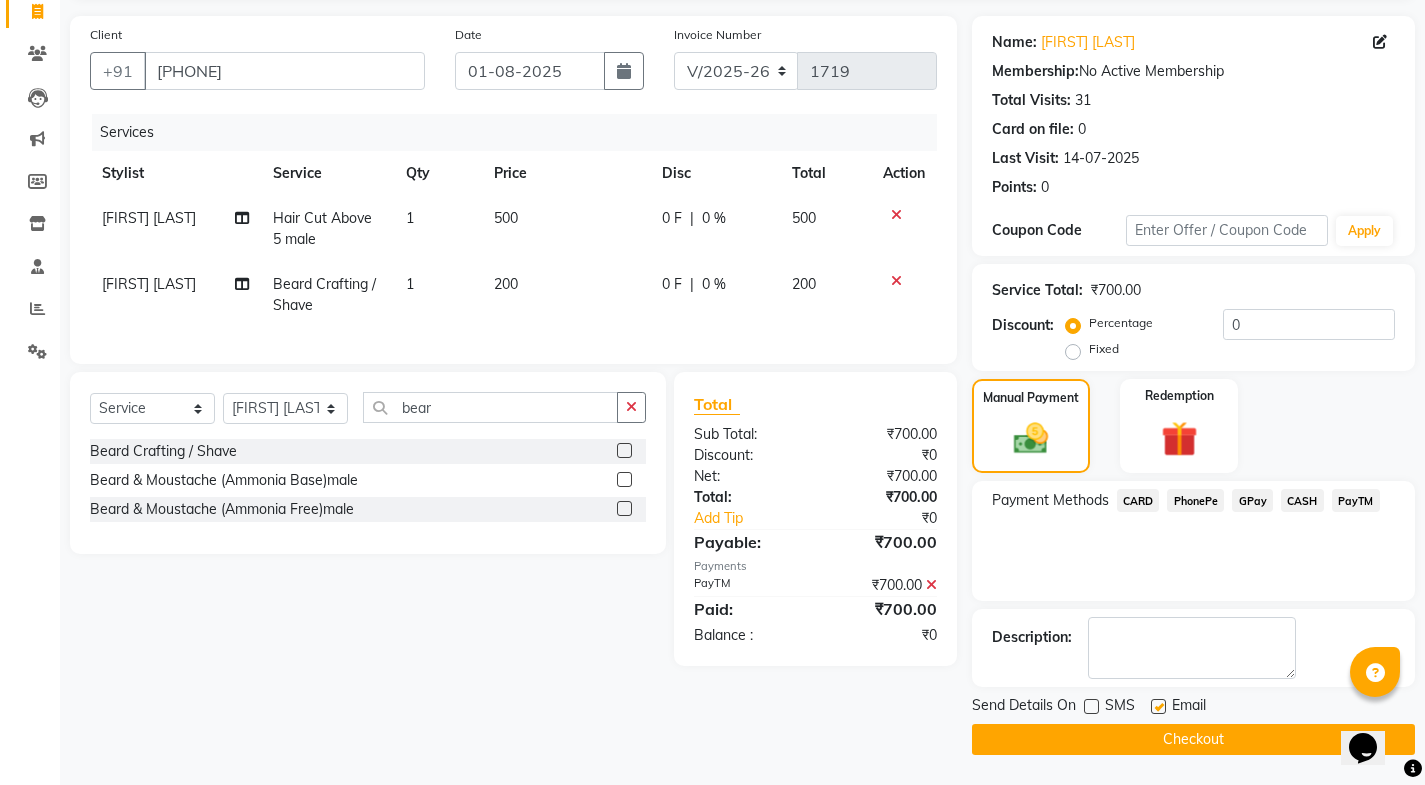 click 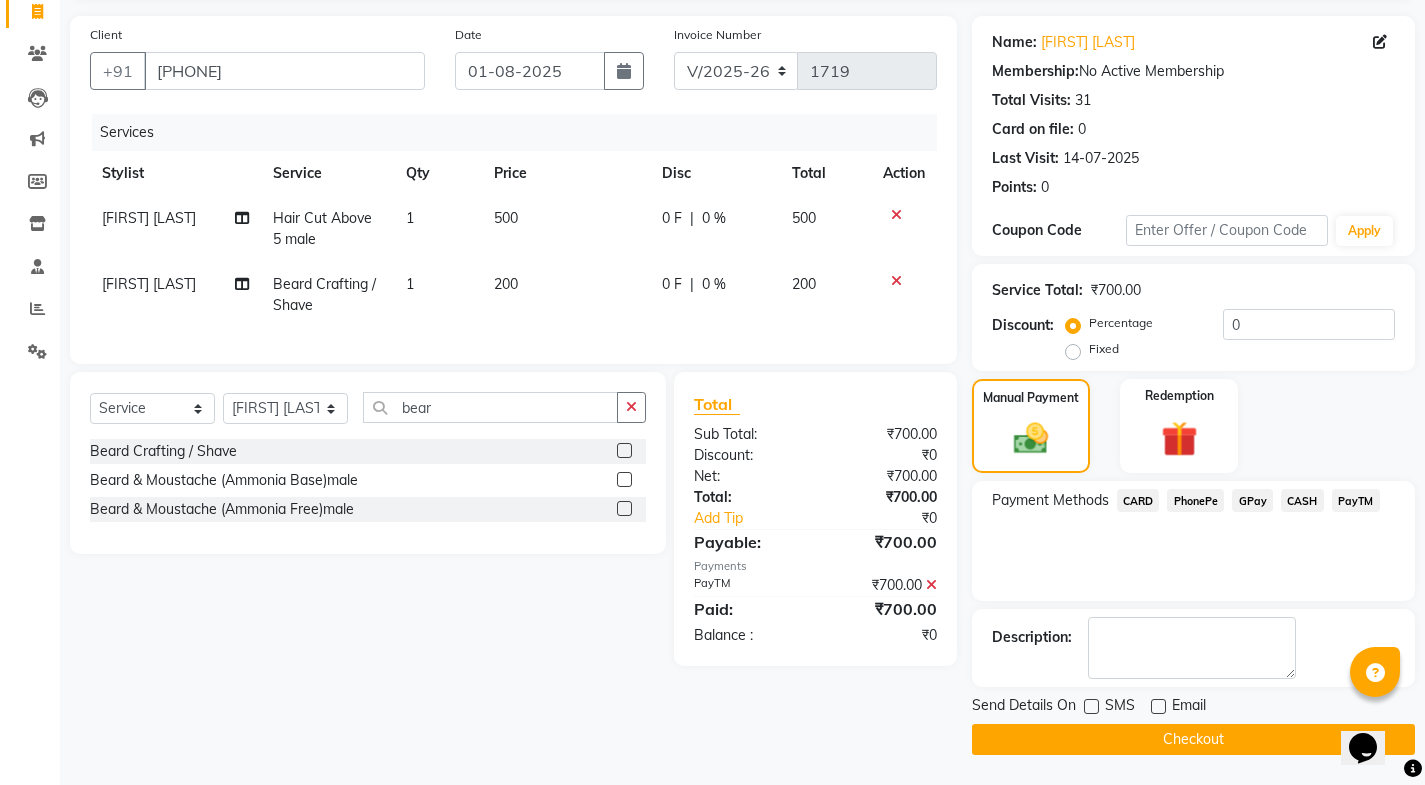 click on "Checkout" 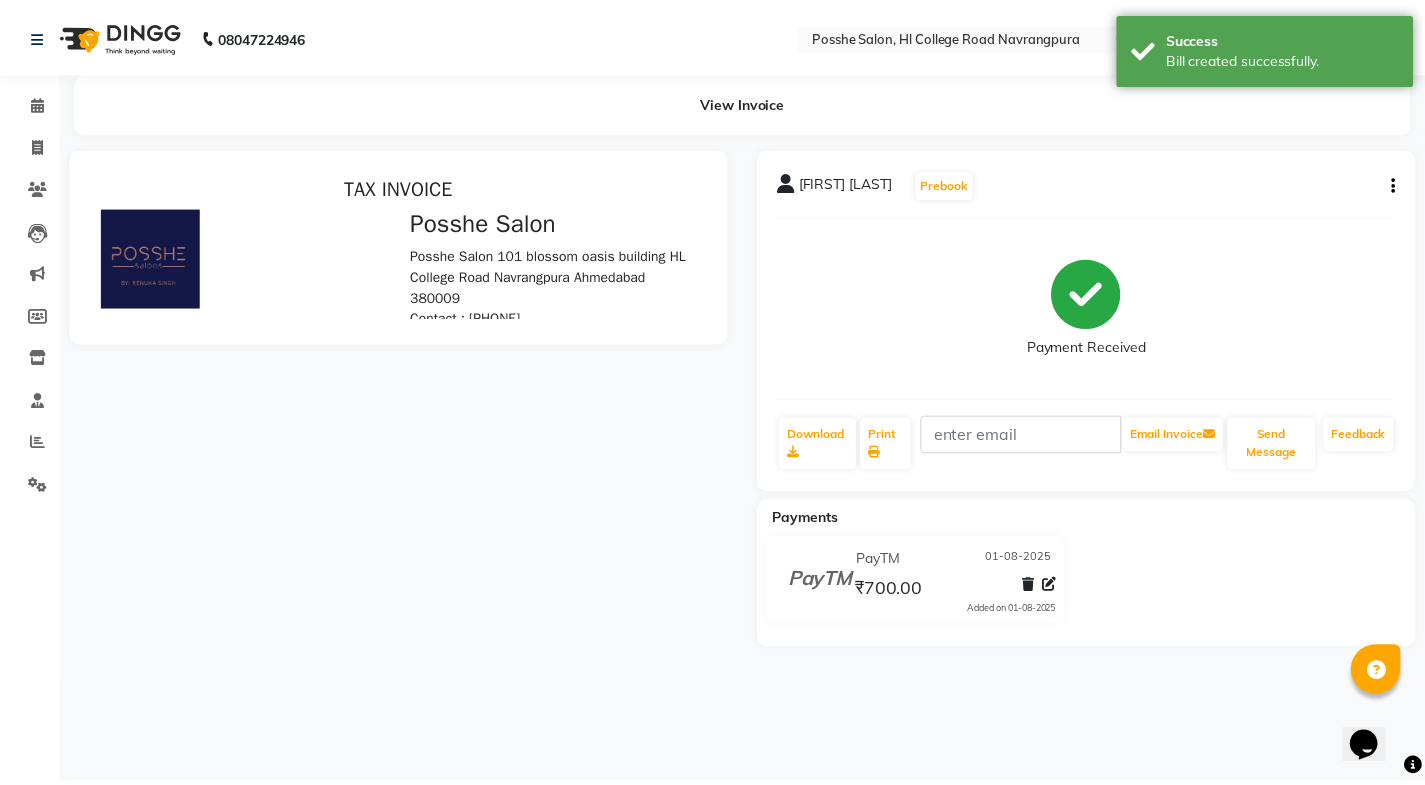 scroll, scrollTop: 0, scrollLeft: 0, axis: both 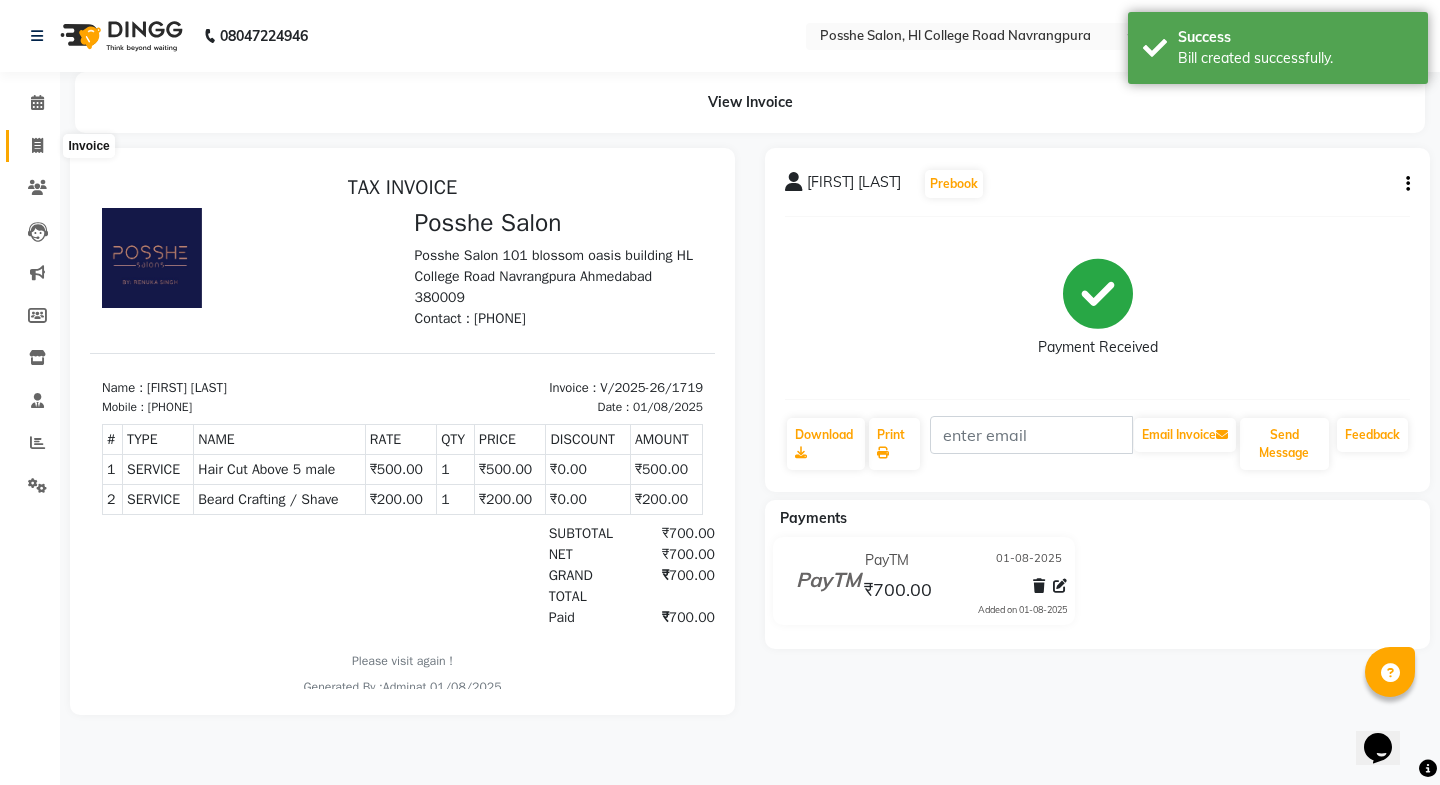 click 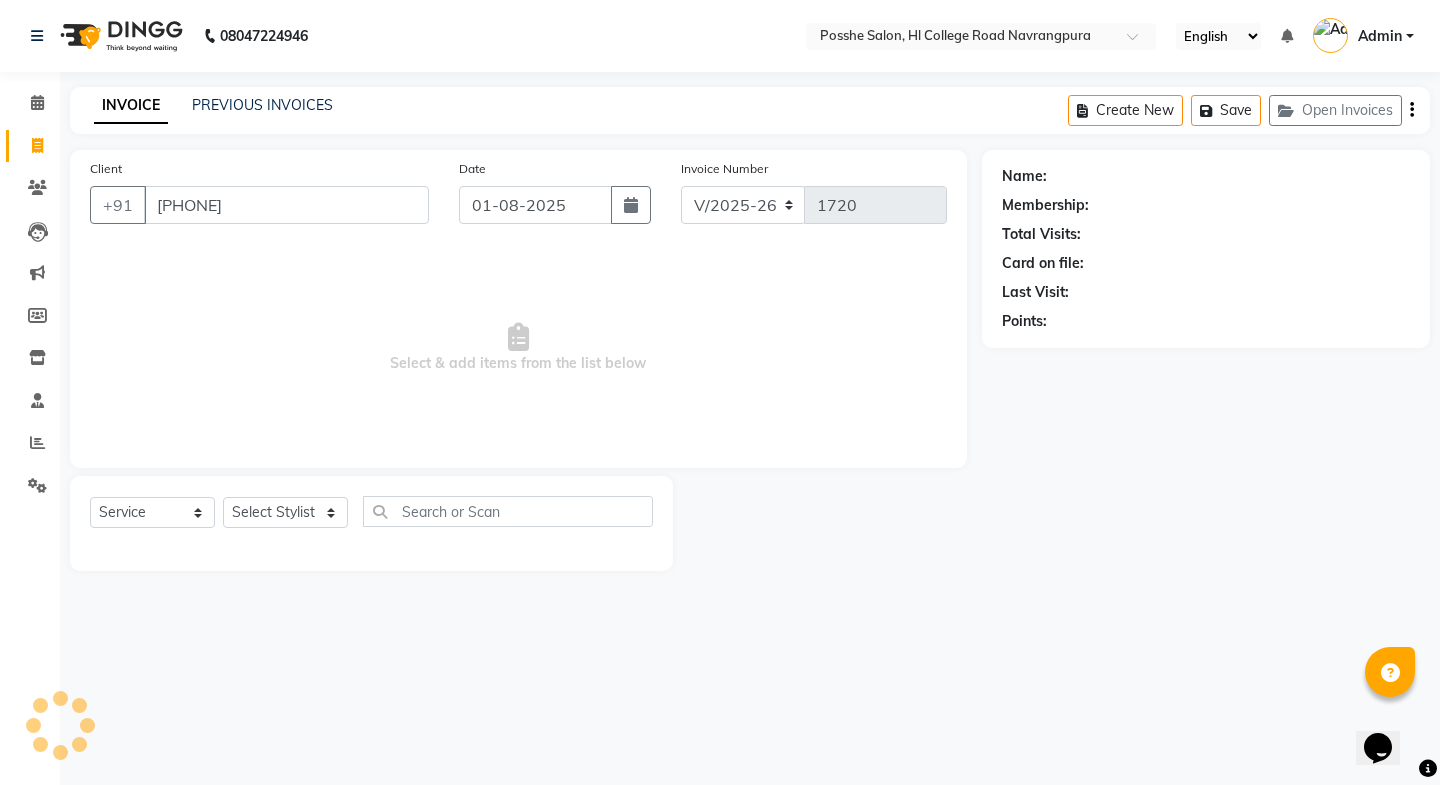 type on "[PHONE]" 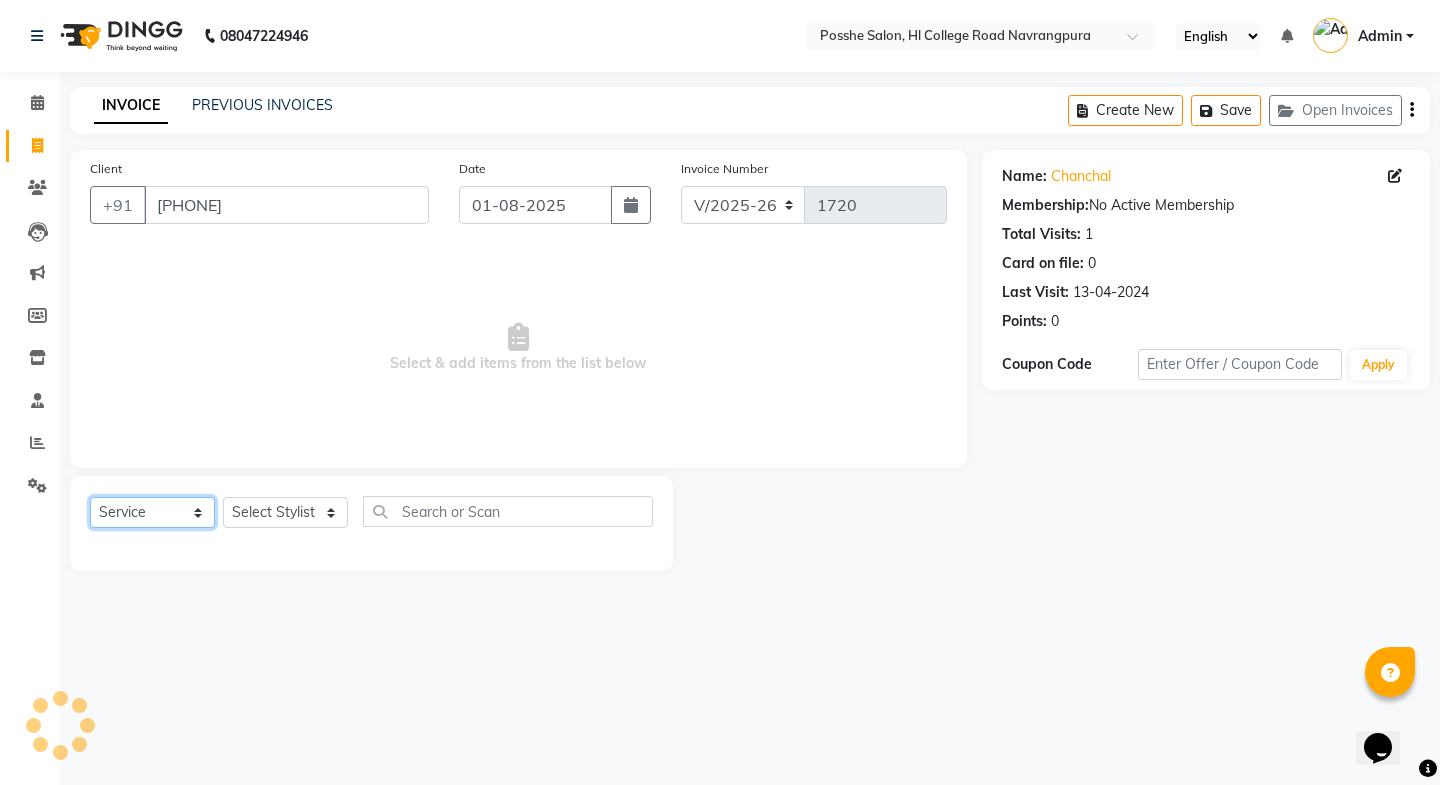 click on "Select  Service  Product  Membership  Package Voucher Prepaid Gift Card" 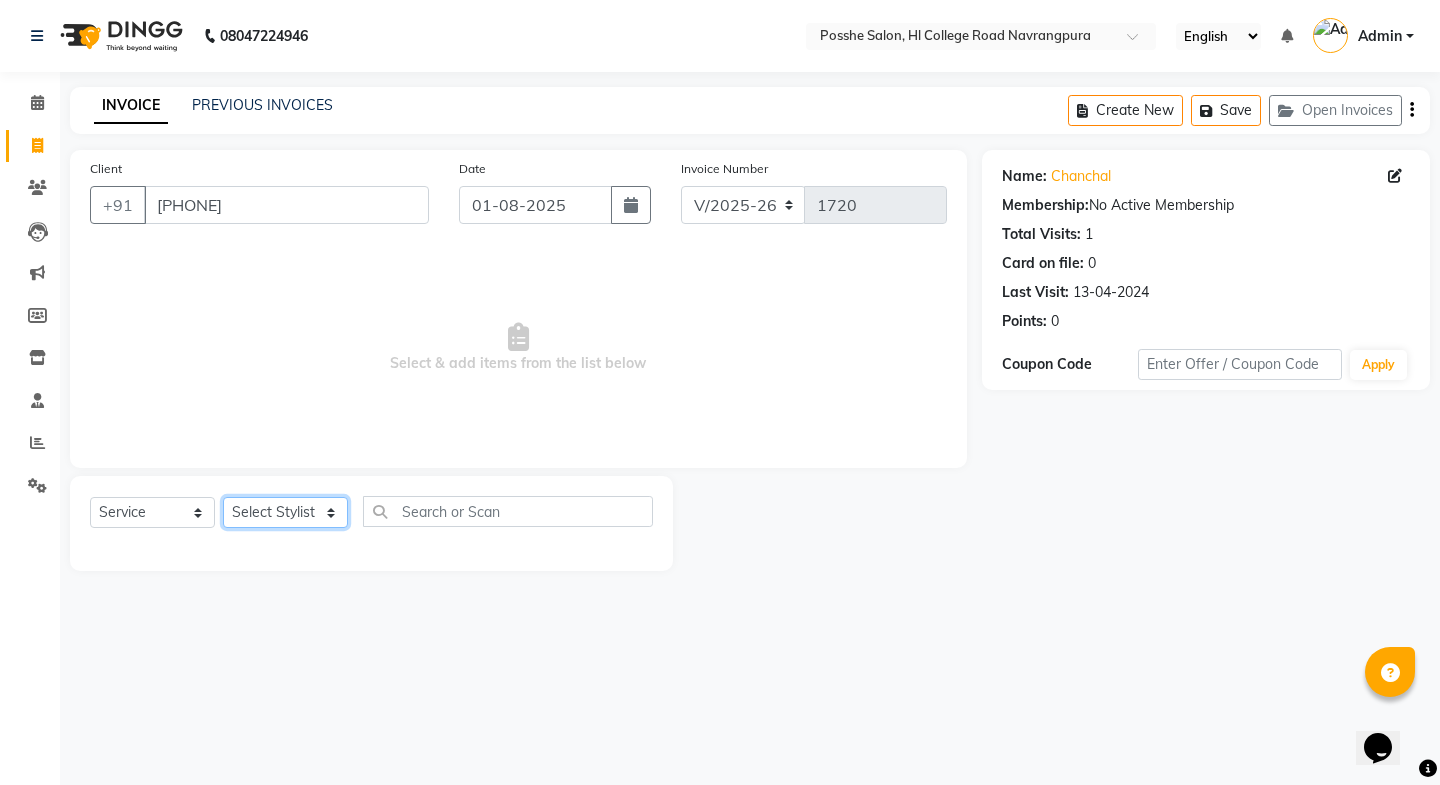 click on "Select Stylist Faheem Salmani Kajal Mali Kamal Chand Posshe for products Rajesh simran bhatiya Sonu Verma" 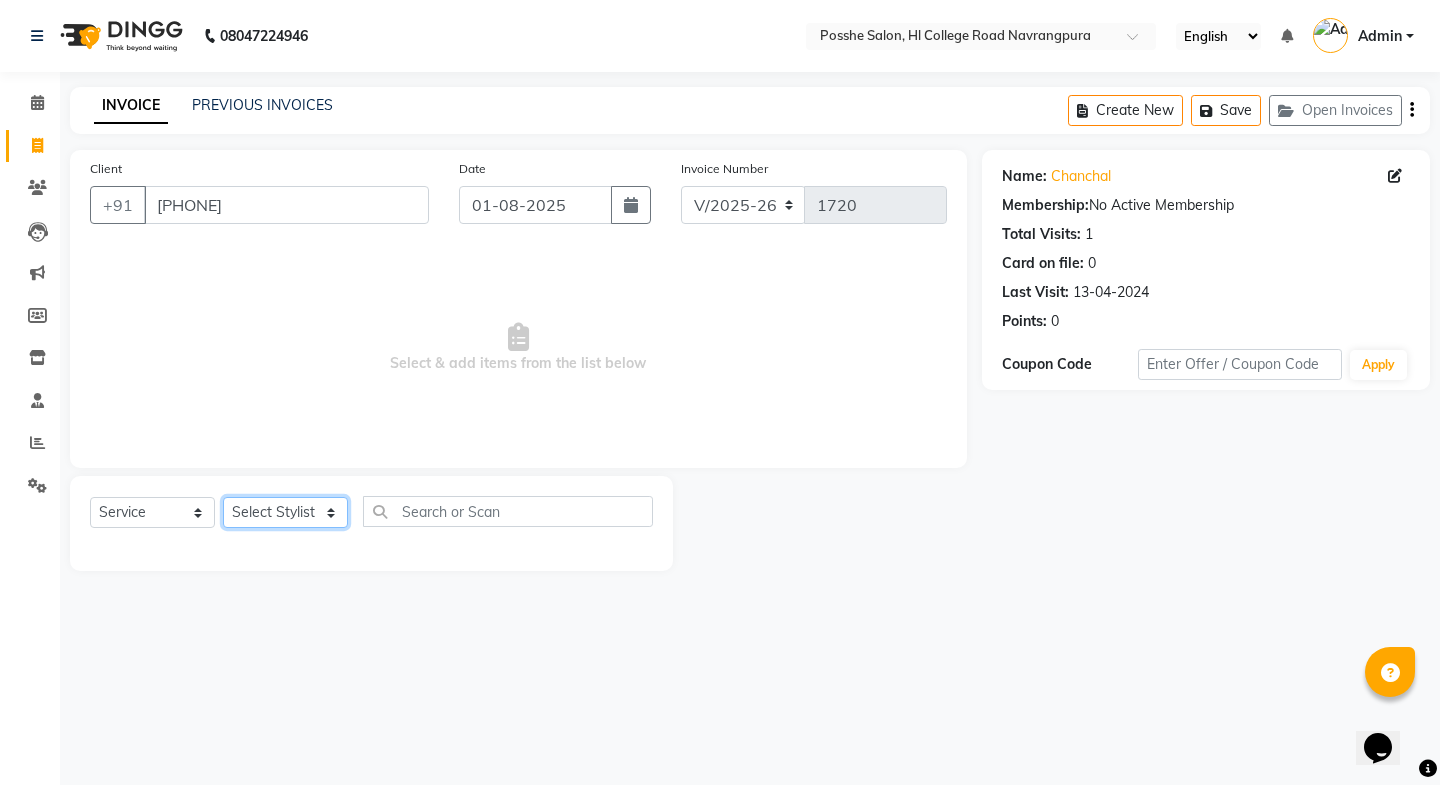 select on "43693" 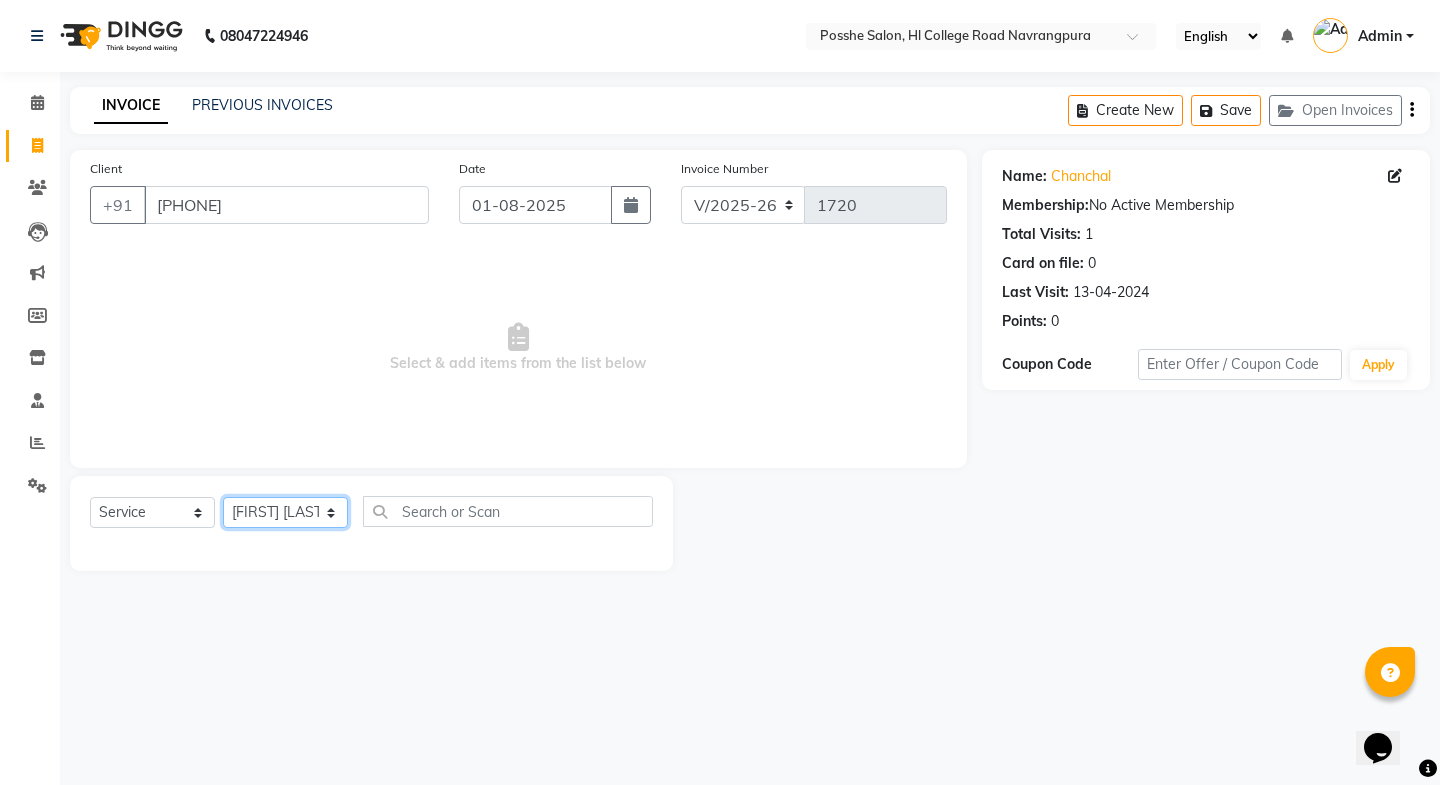 click on "Select Stylist Faheem Salmani Kajal Mali Kamal Chand Posshe for products Rajesh simran bhatiya Sonu Verma" 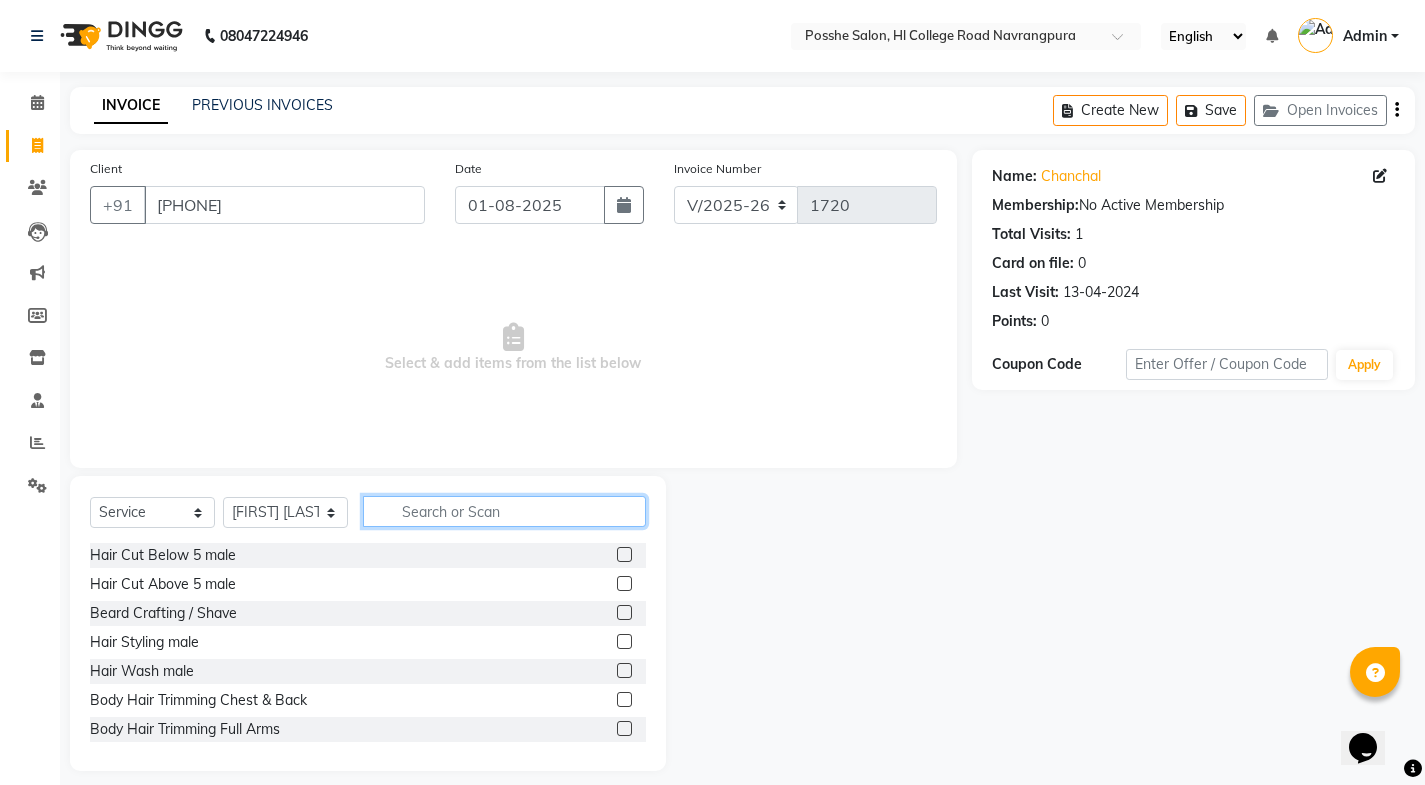 click 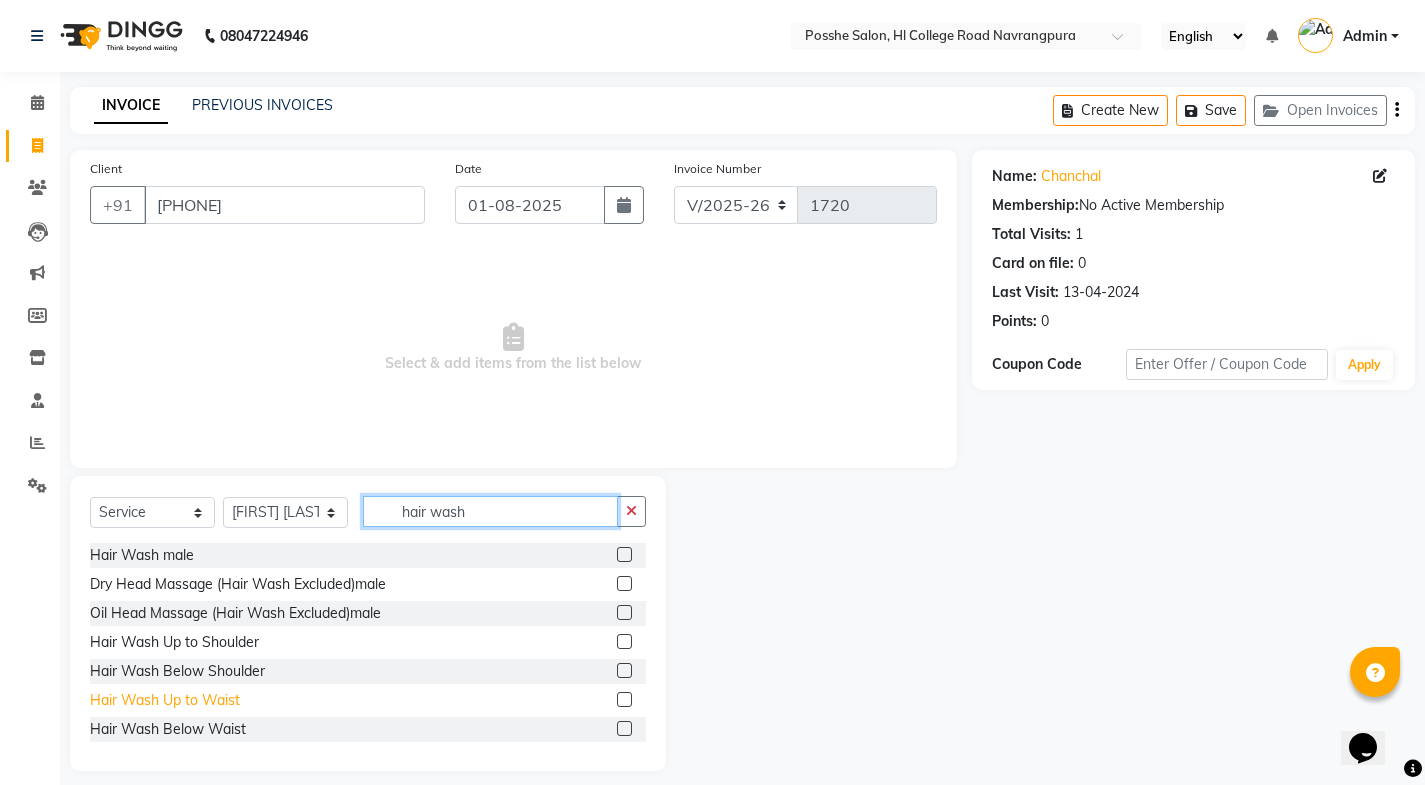 type on "hair wash" 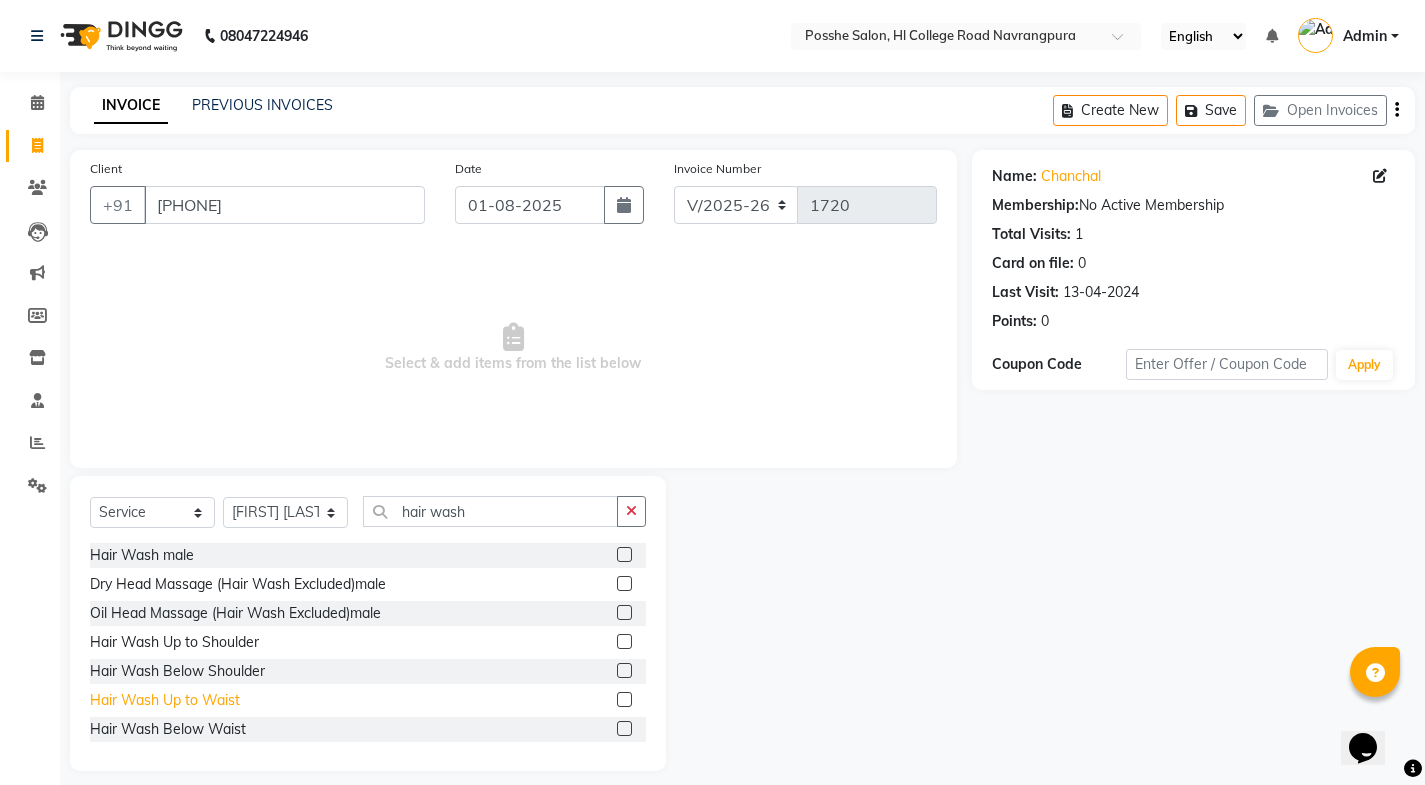 click on "Hair Wash Up to Waist" 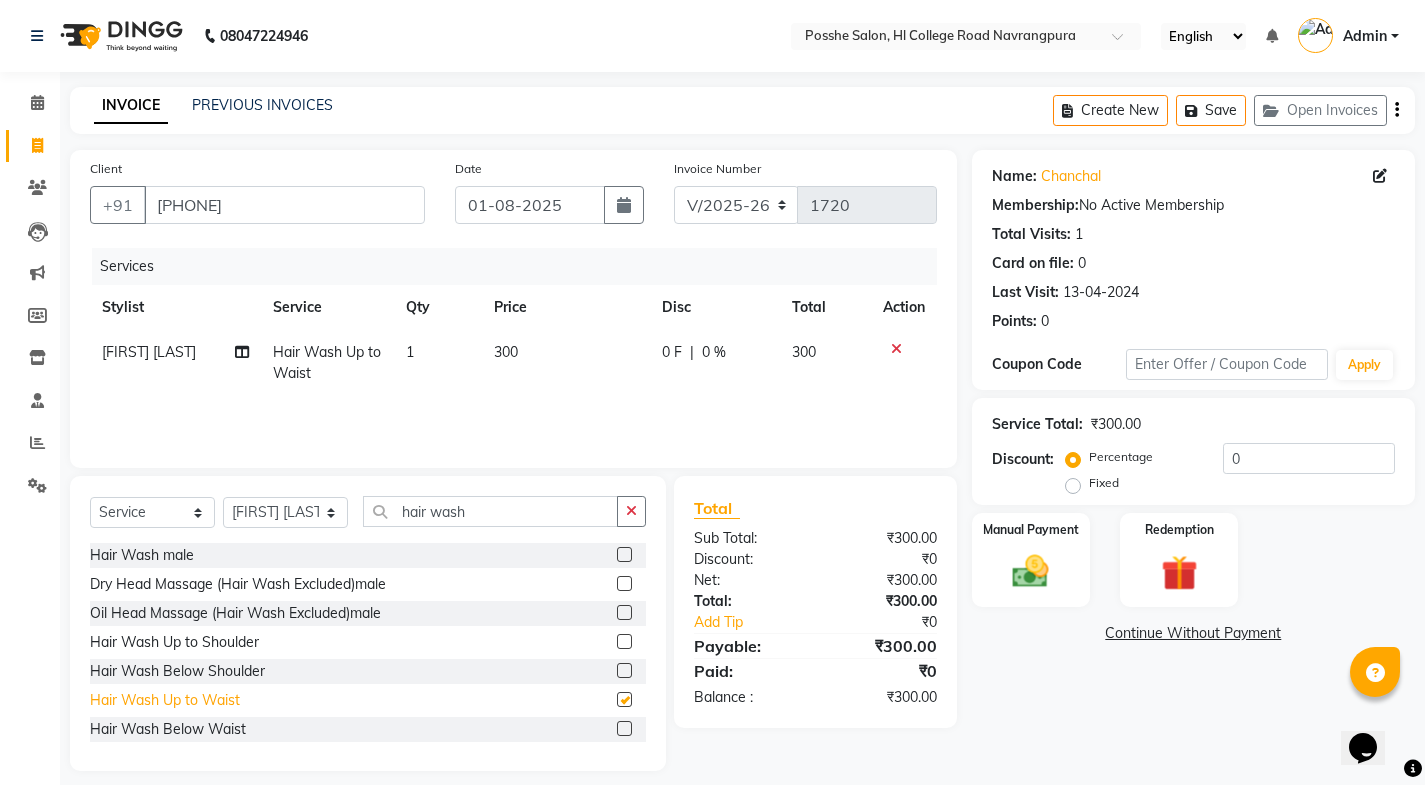 checkbox on "false" 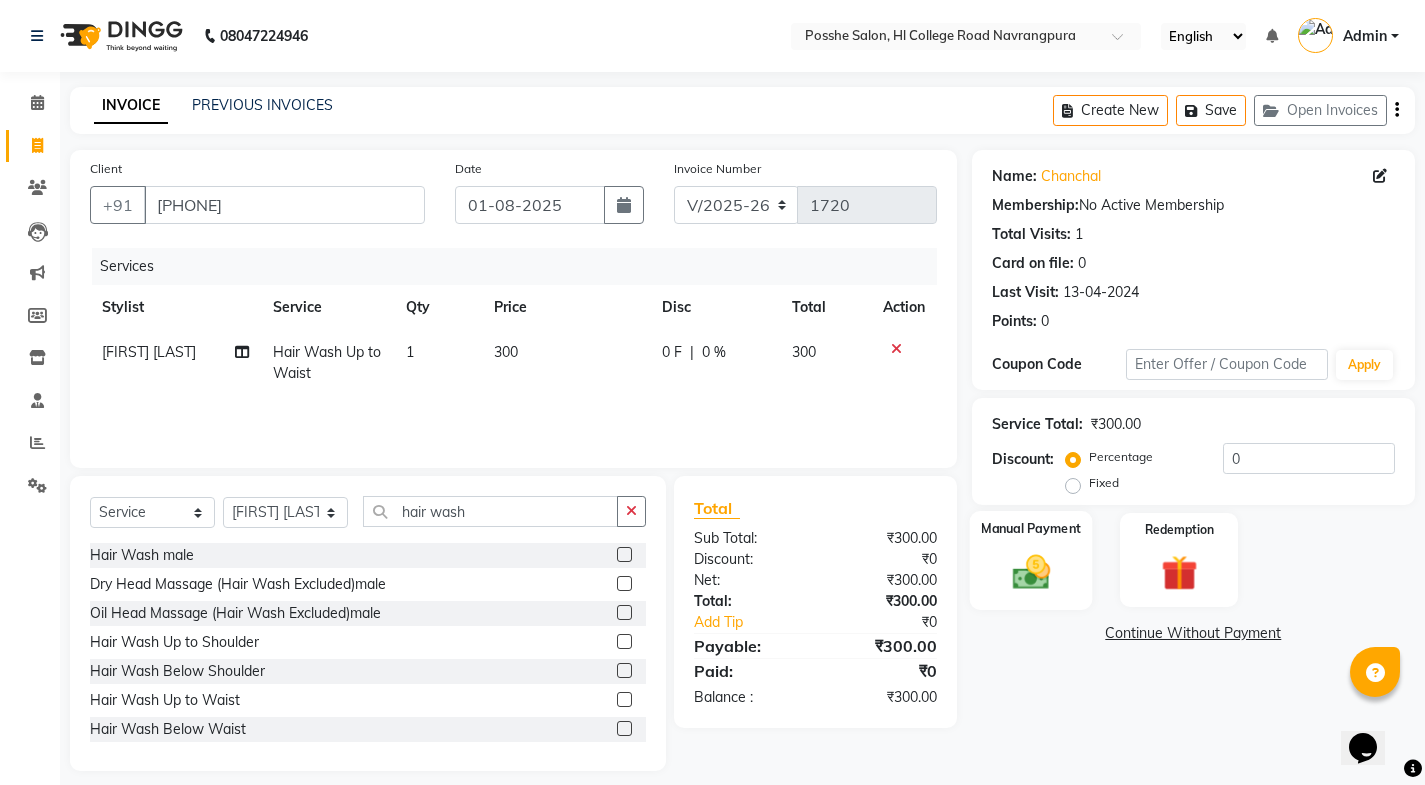 click 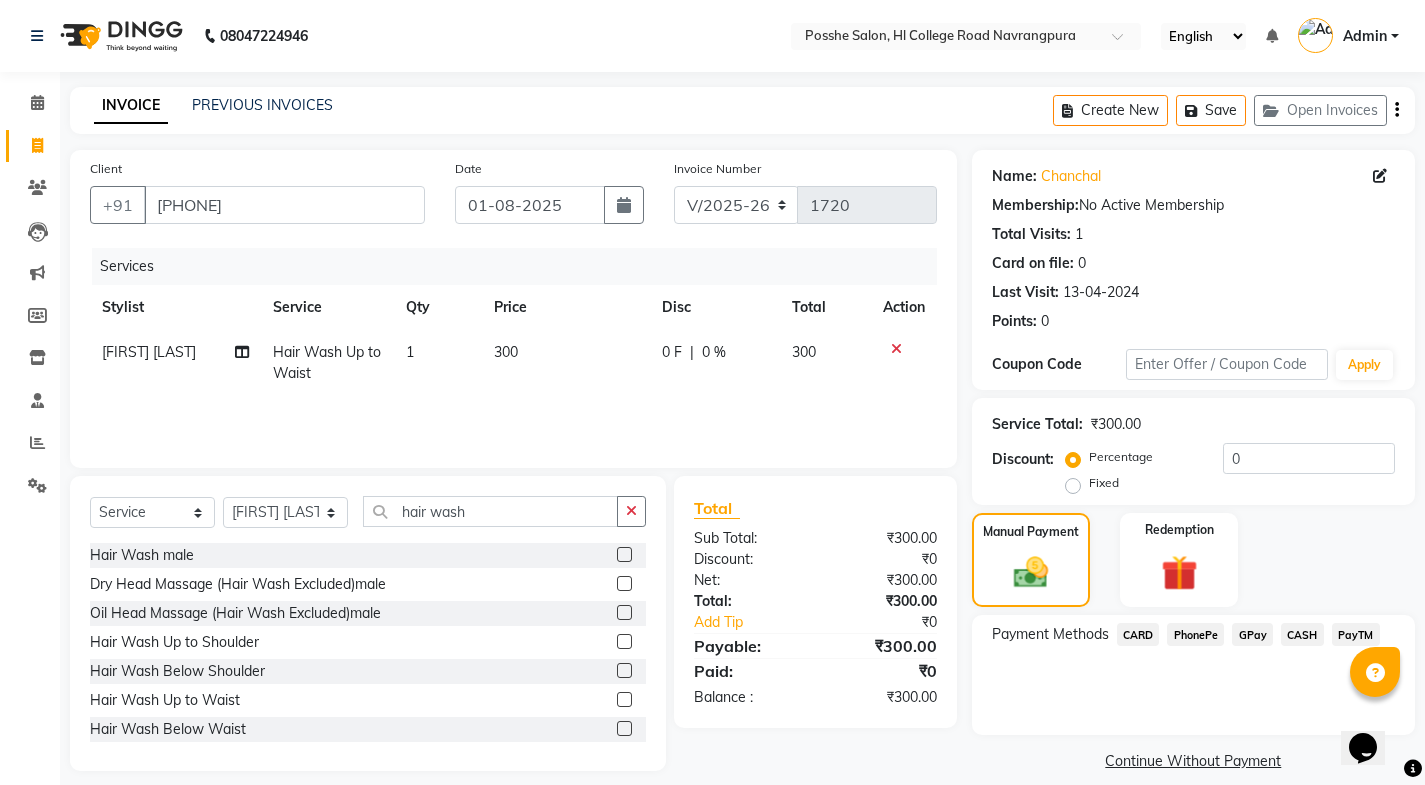 click on "PayTM" 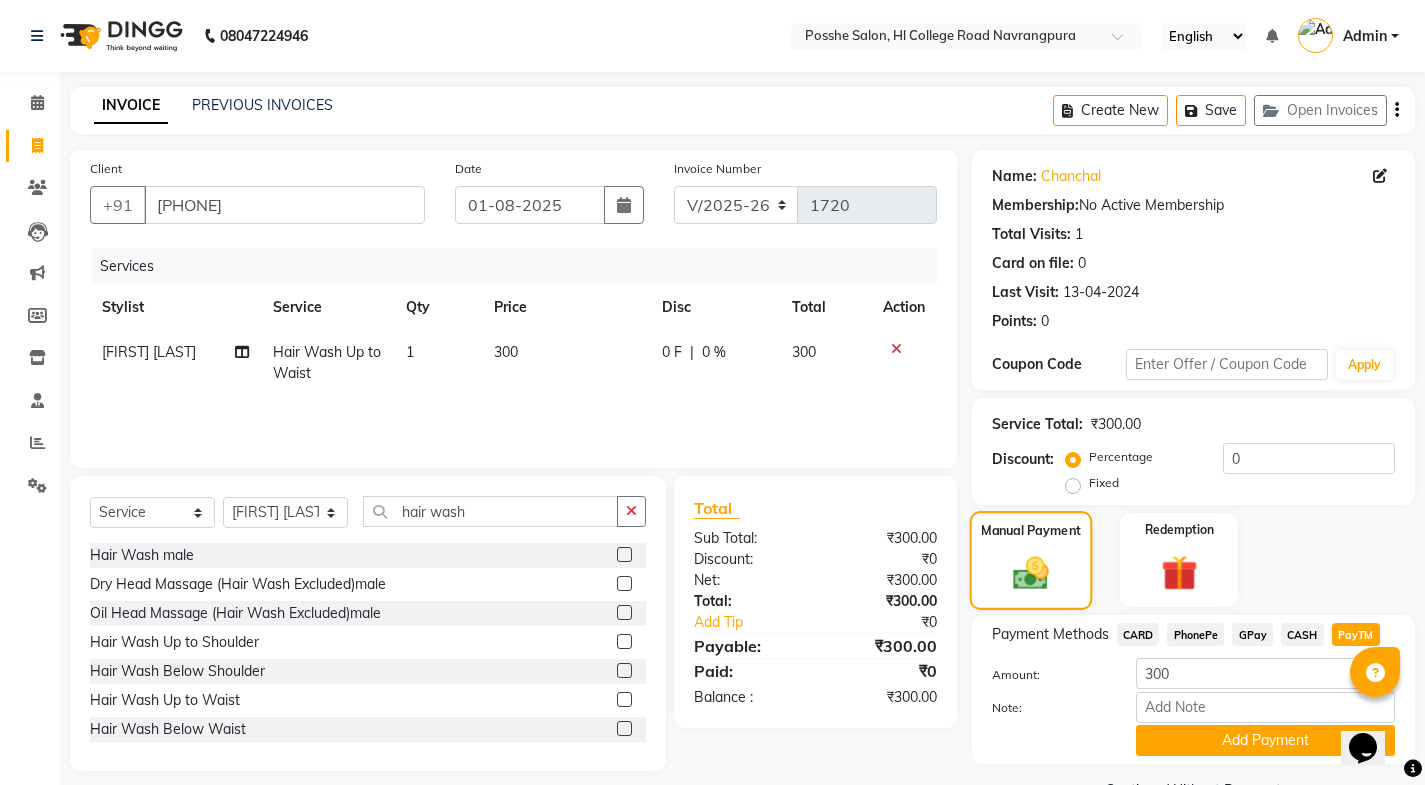 scroll, scrollTop: 50, scrollLeft: 0, axis: vertical 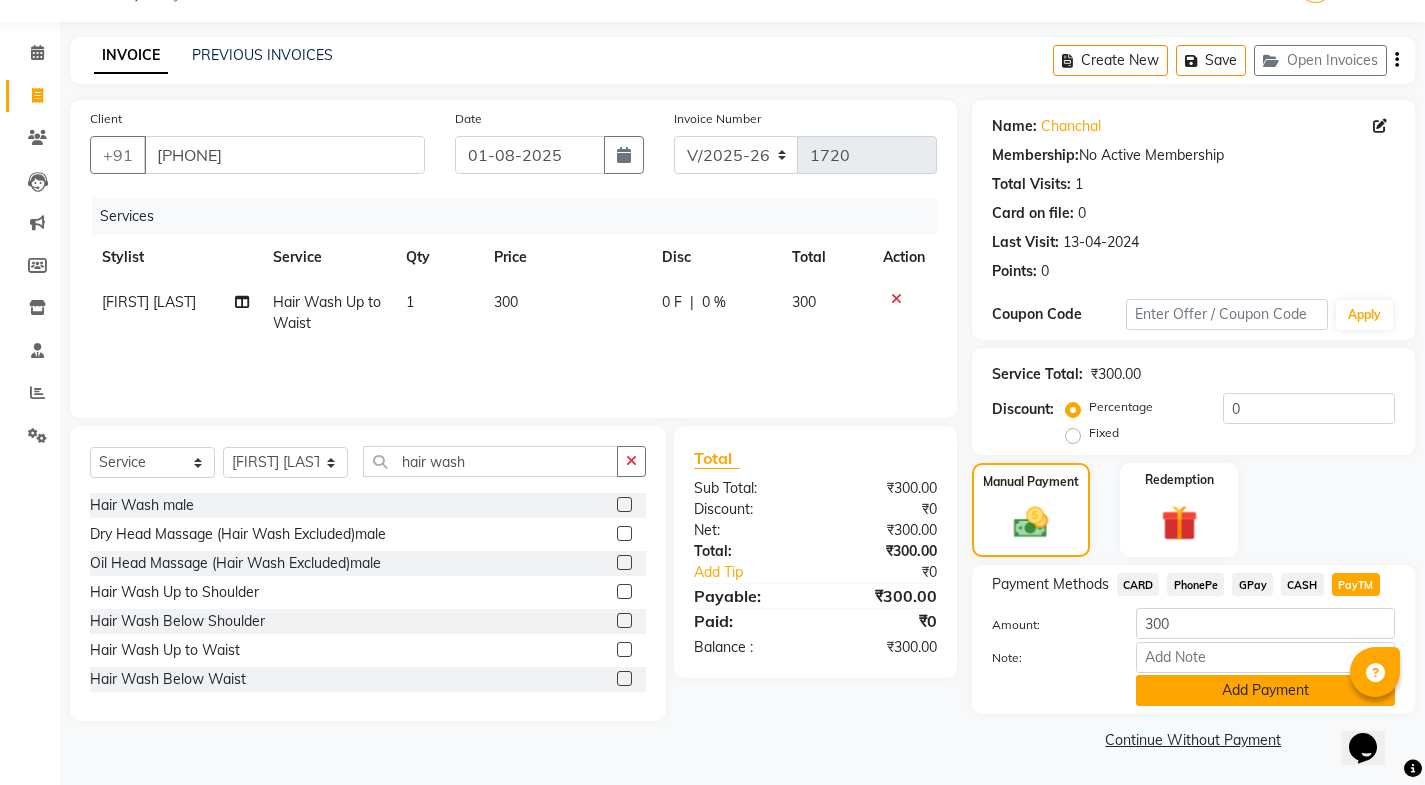 click on "Add Payment" 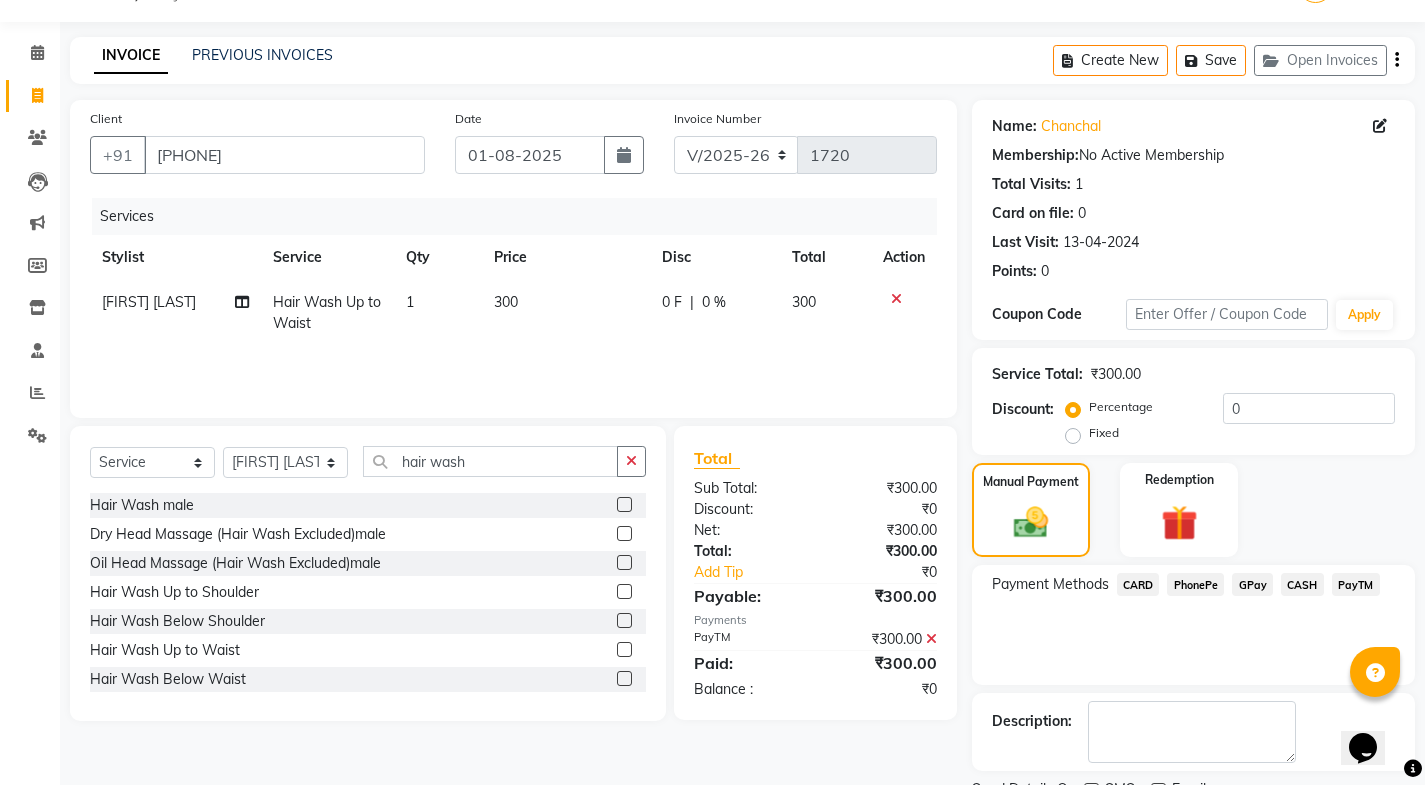 scroll, scrollTop: 134, scrollLeft: 0, axis: vertical 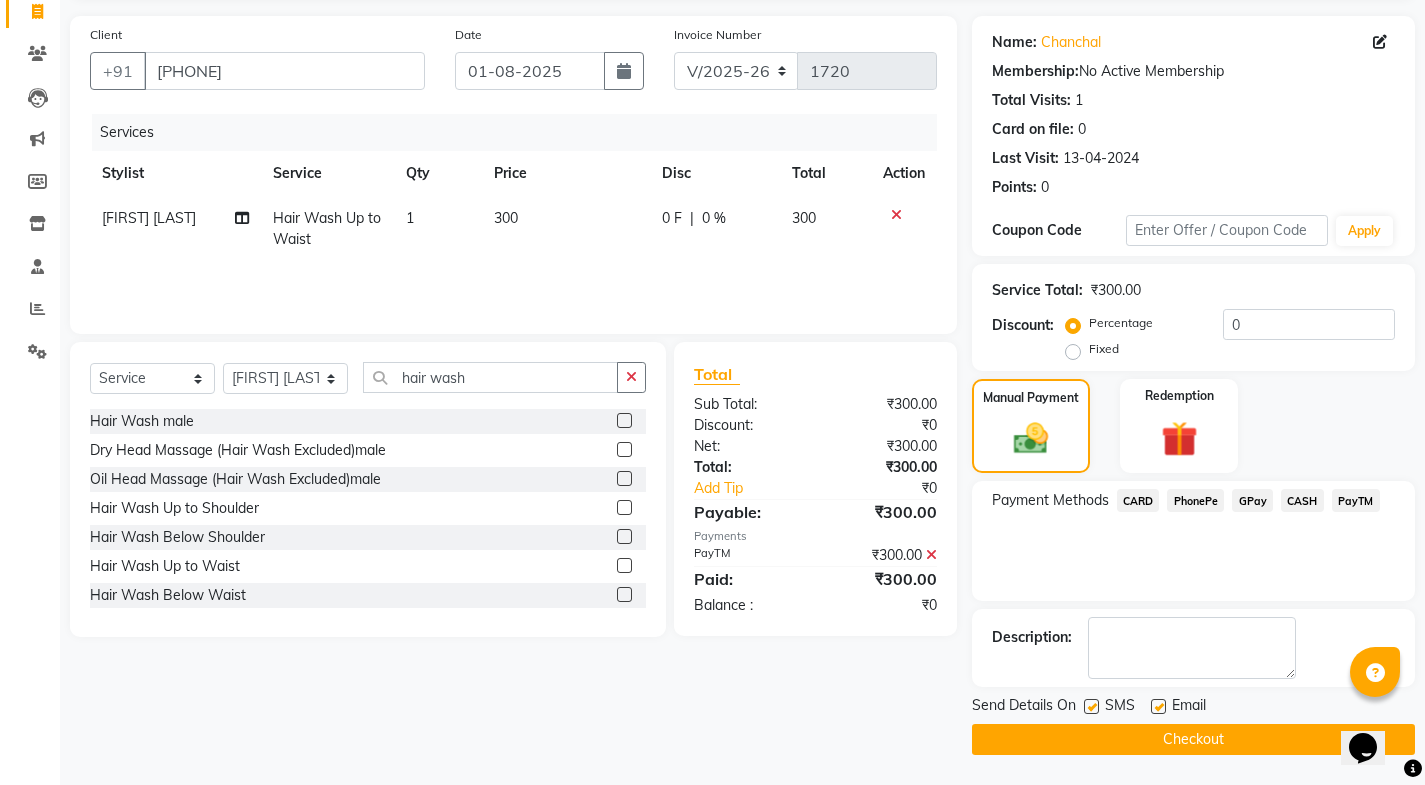 click 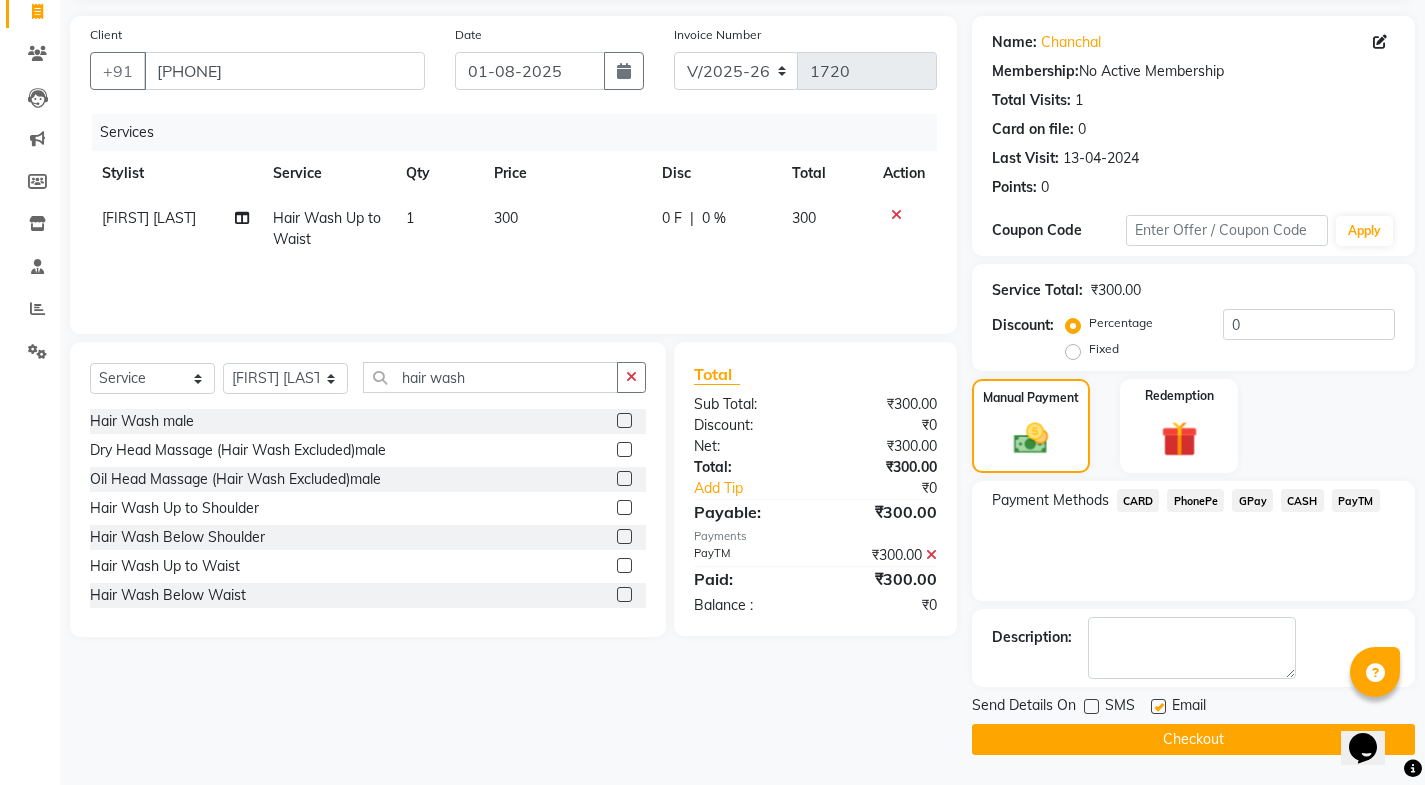 click 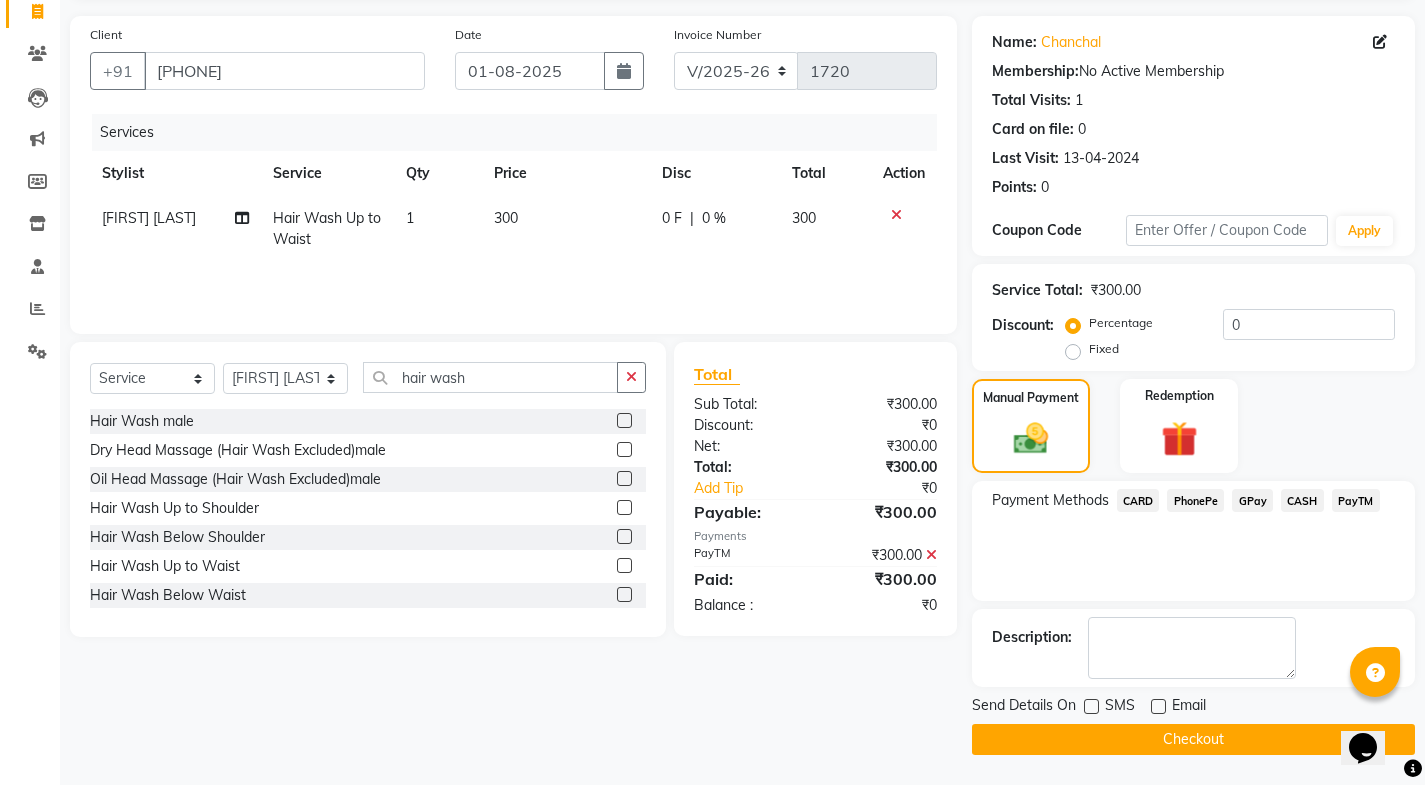 click on "Checkout" 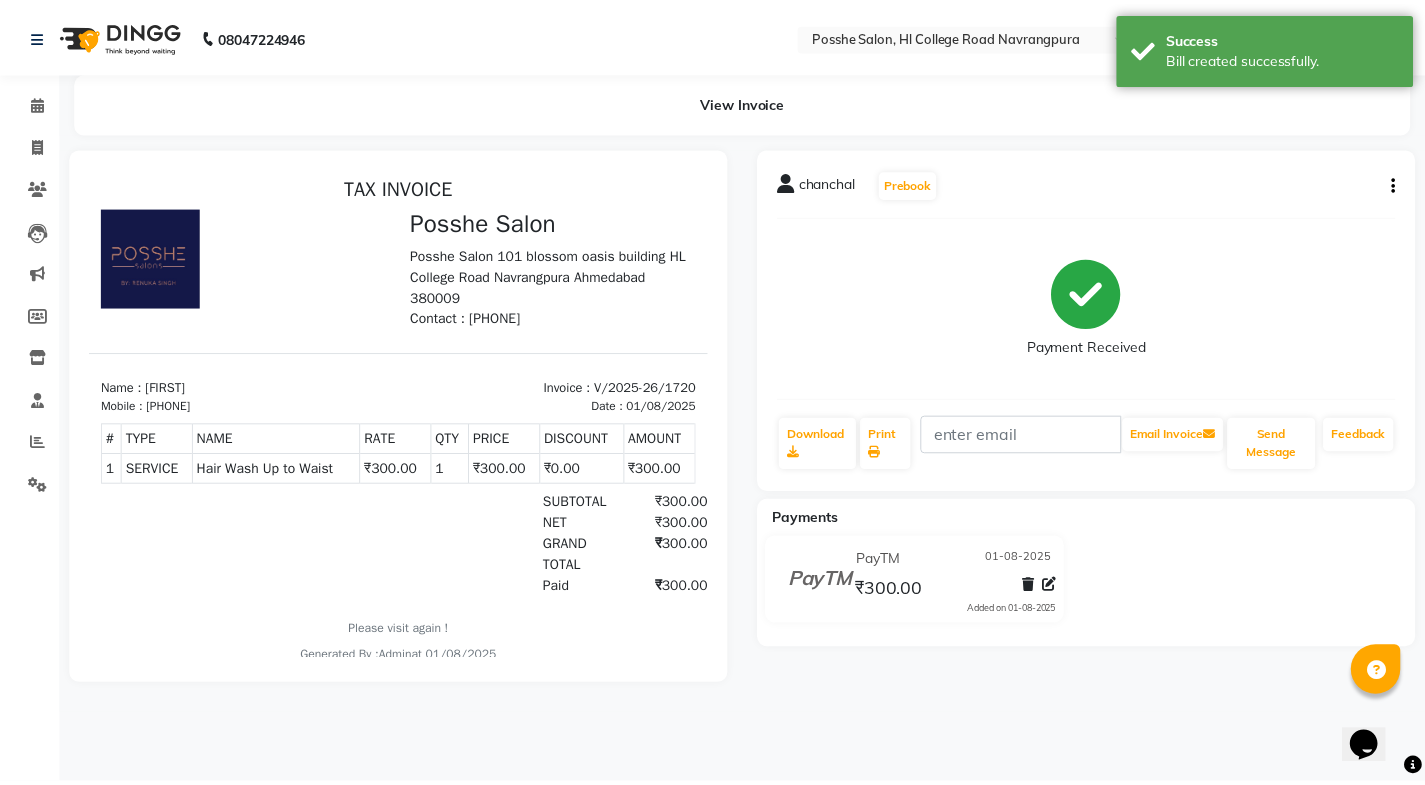 scroll, scrollTop: 0, scrollLeft: 0, axis: both 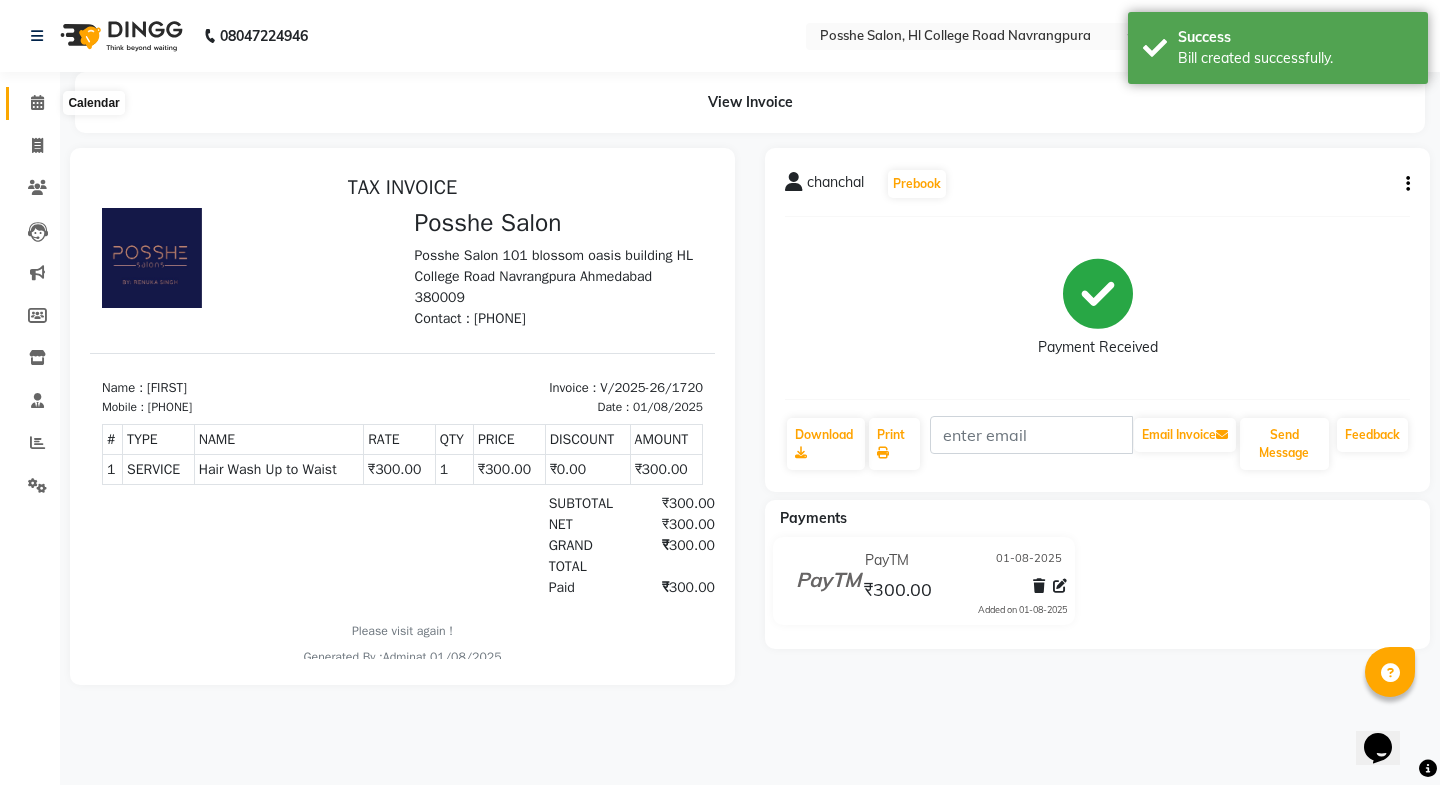 click 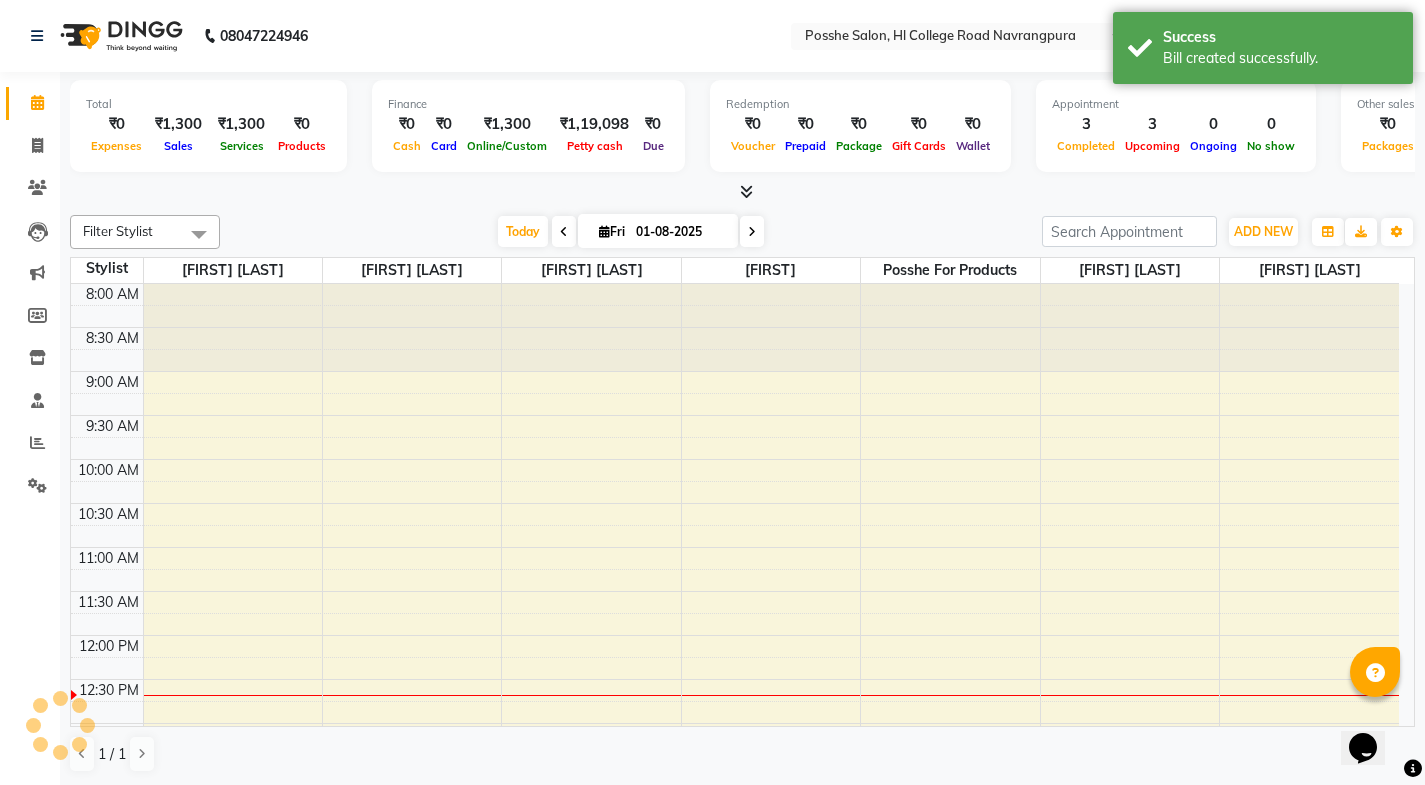 scroll, scrollTop: 0, scrollLeft: 0, axis: both 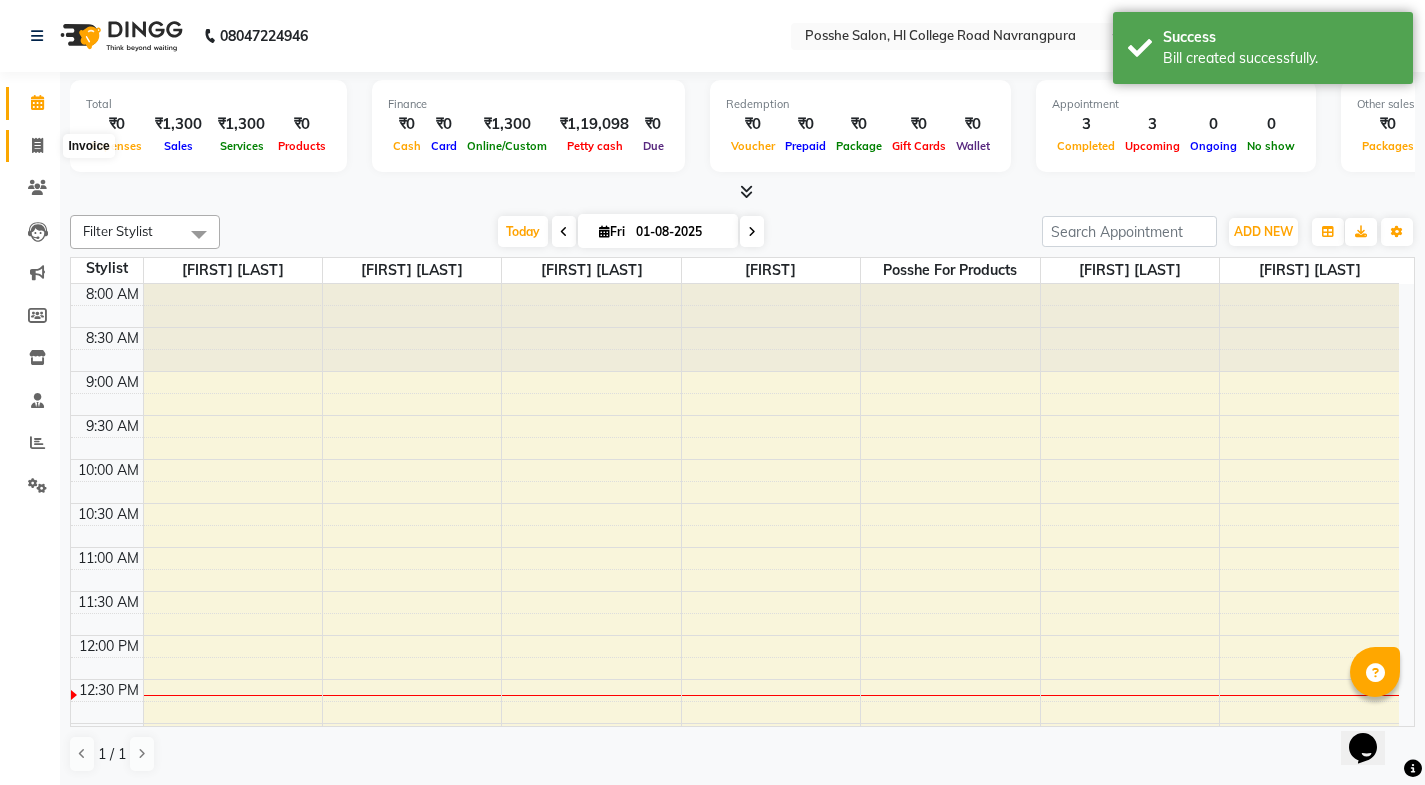 click 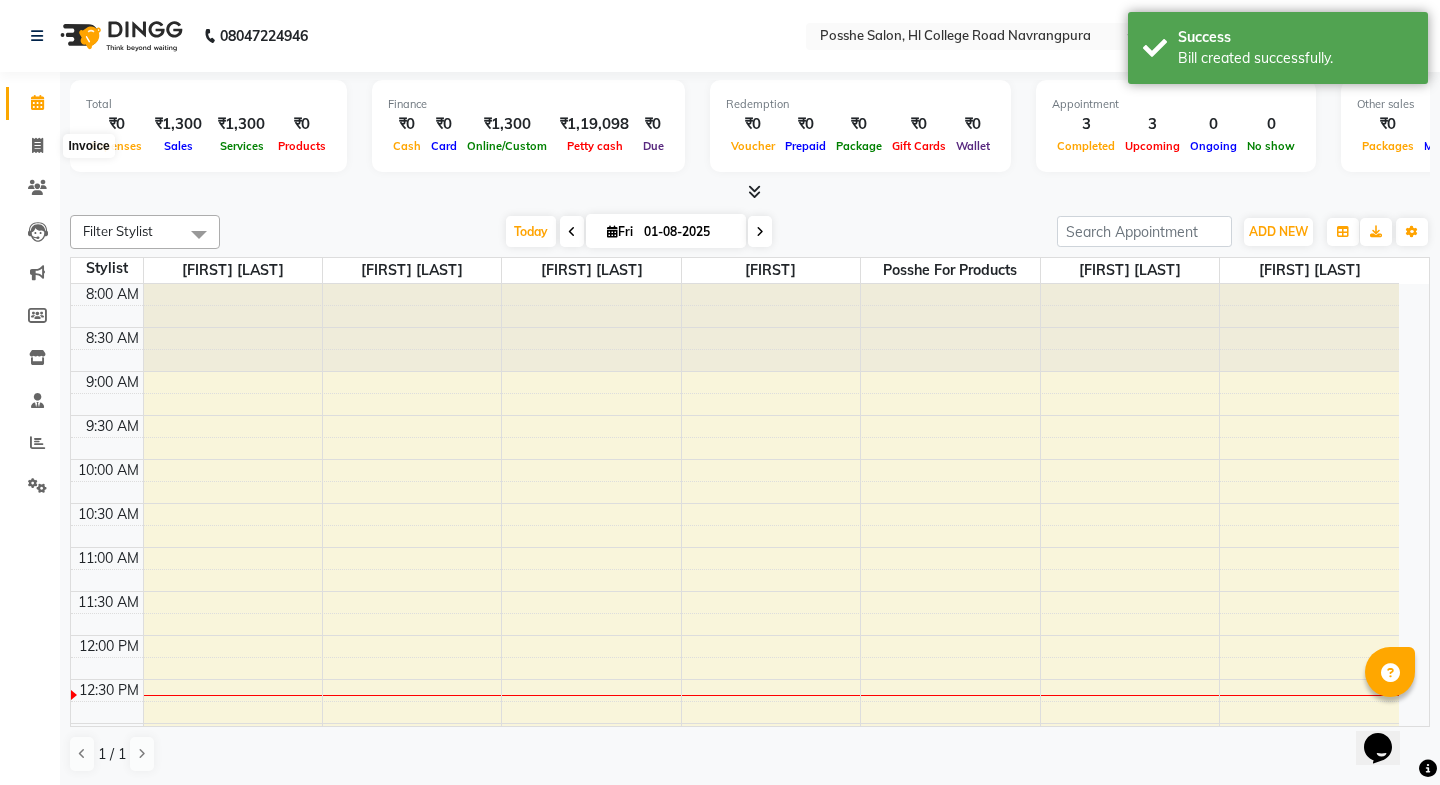 select on "6052" 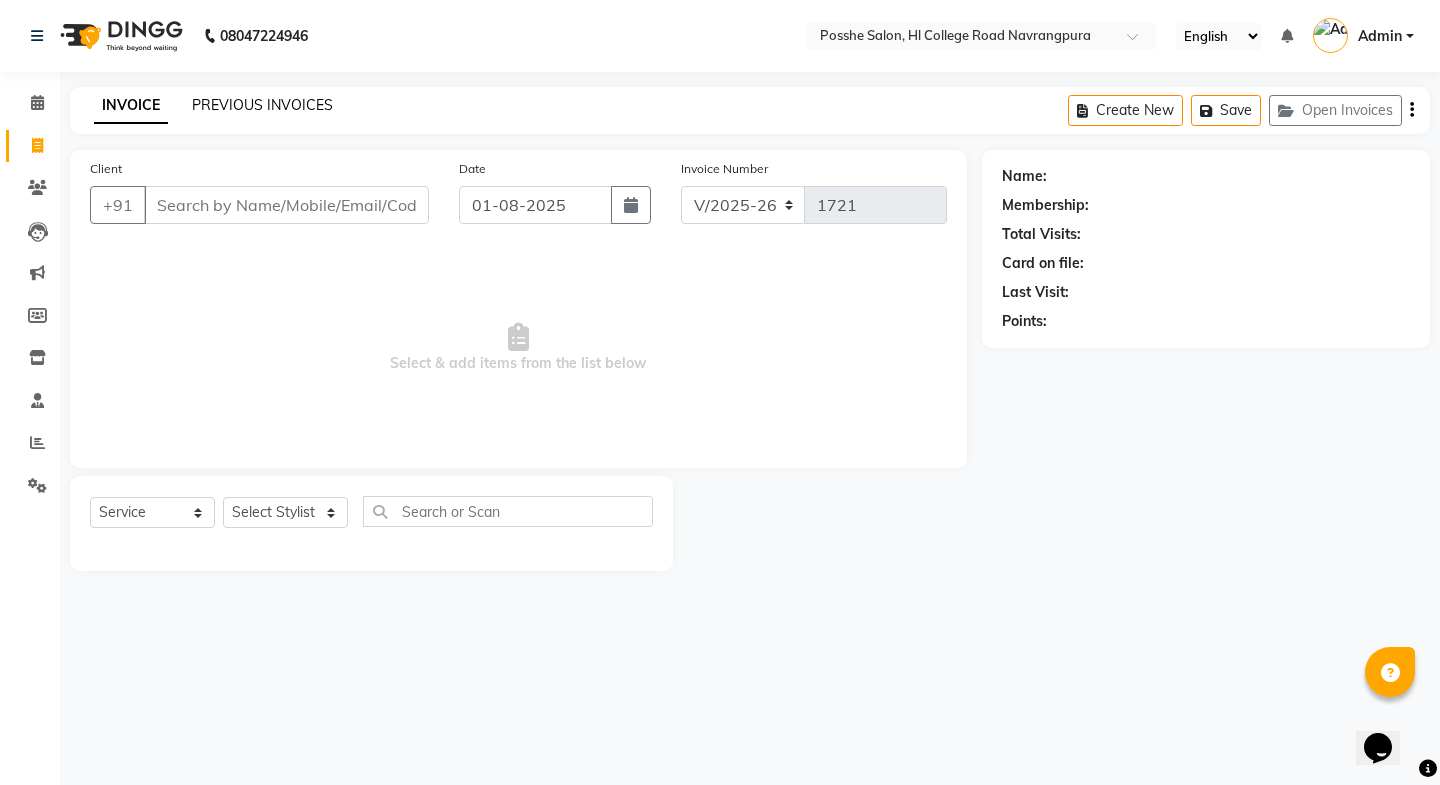 click on "PREVIOUS INVOICES" 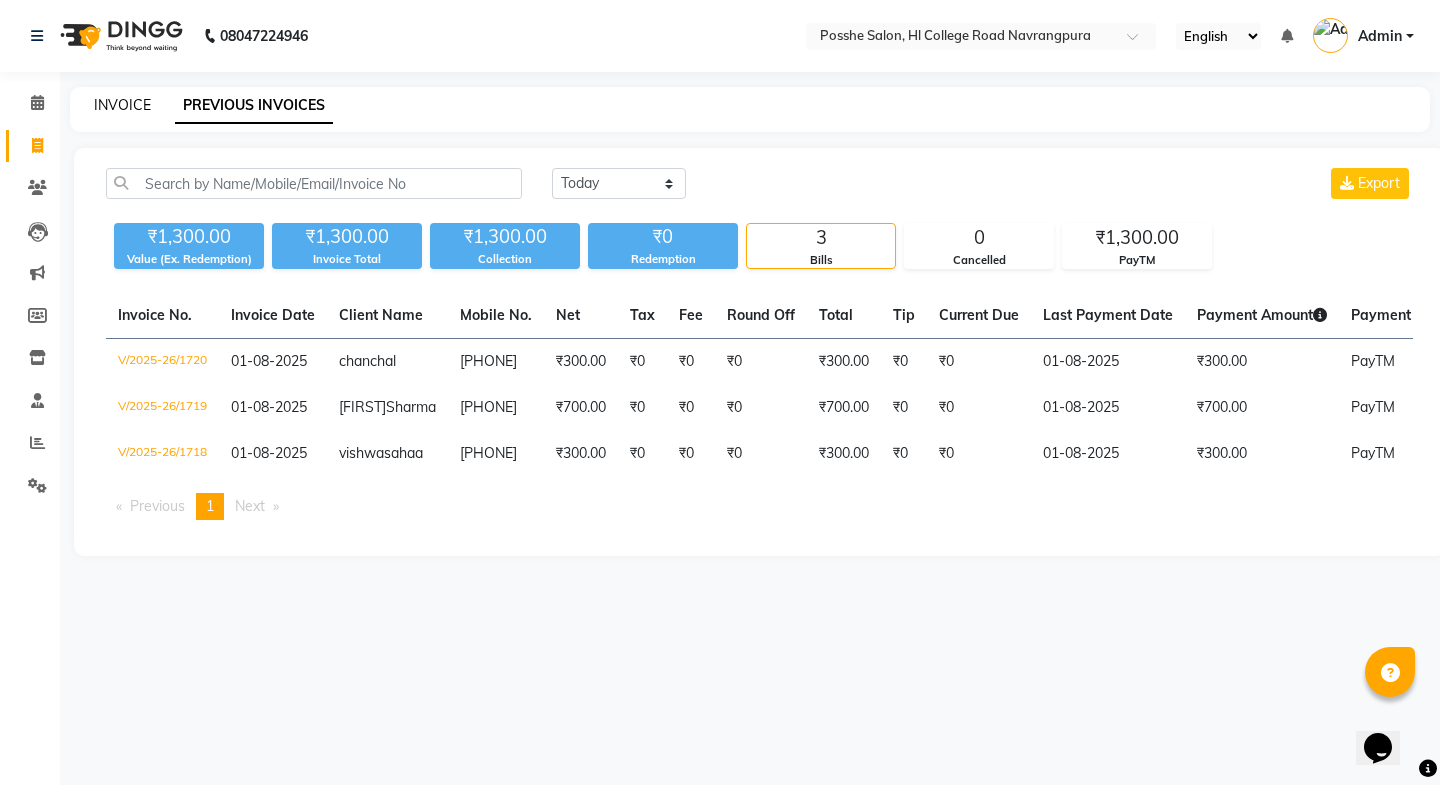 click on "INVOICE" 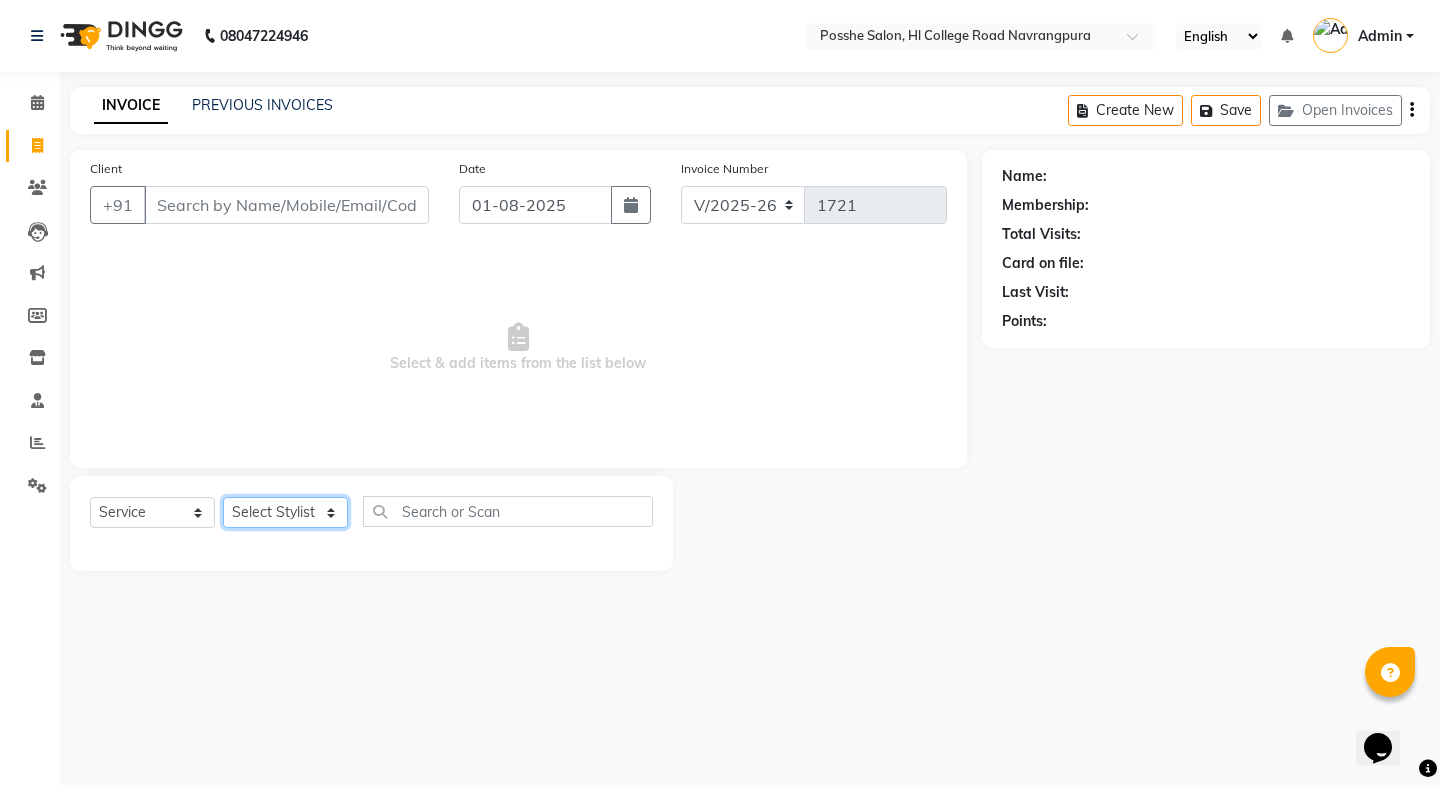 click on "Select Stylist Faheem Salmani Kajal Mali Kamal Chand Posshe for products Rajesh simran bhatiya Sonu Verma" 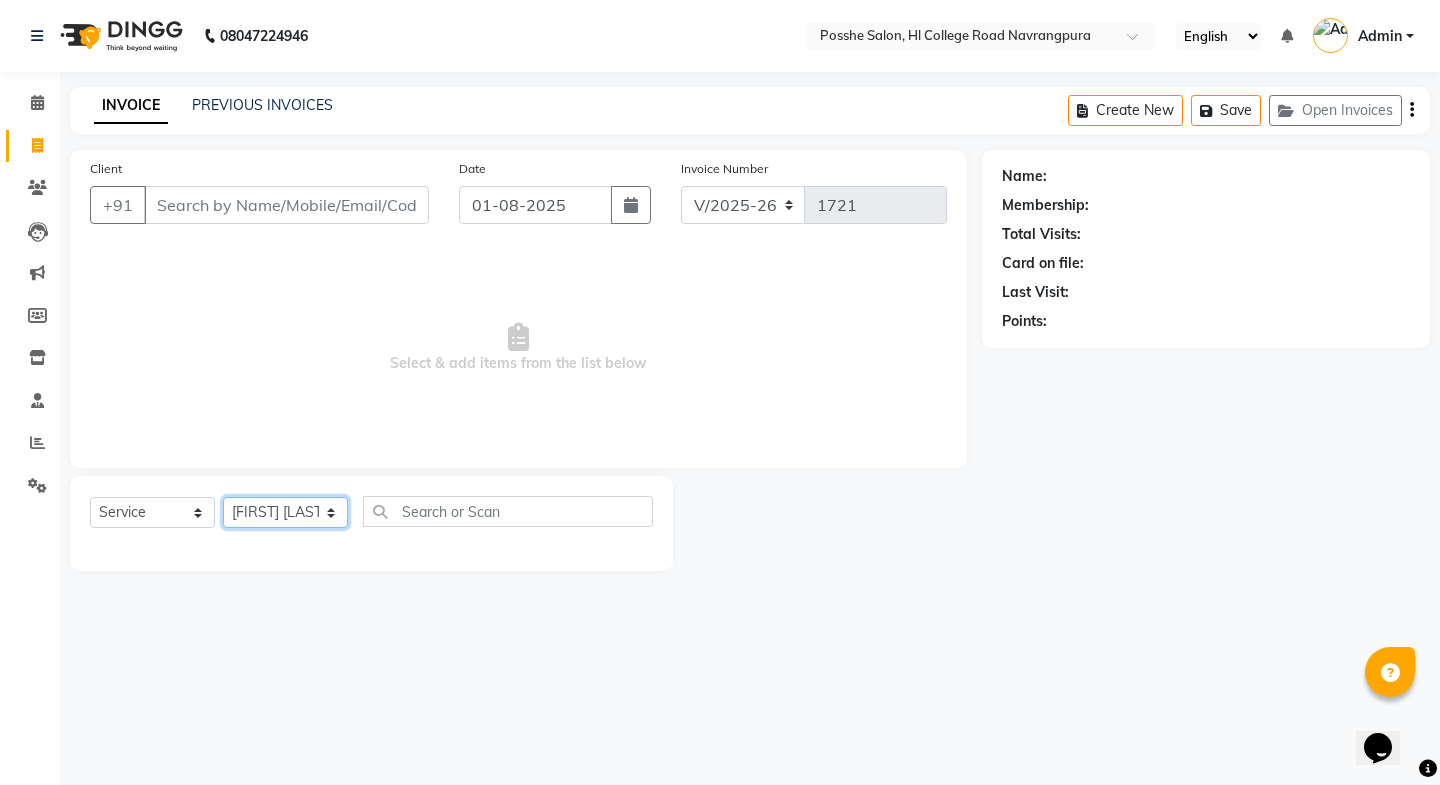 click on "Select Stylist Faheem Salmani Kajal Mali Kamal Chand Posshe for products Rajesh simran bhatiya Sonu Verma" 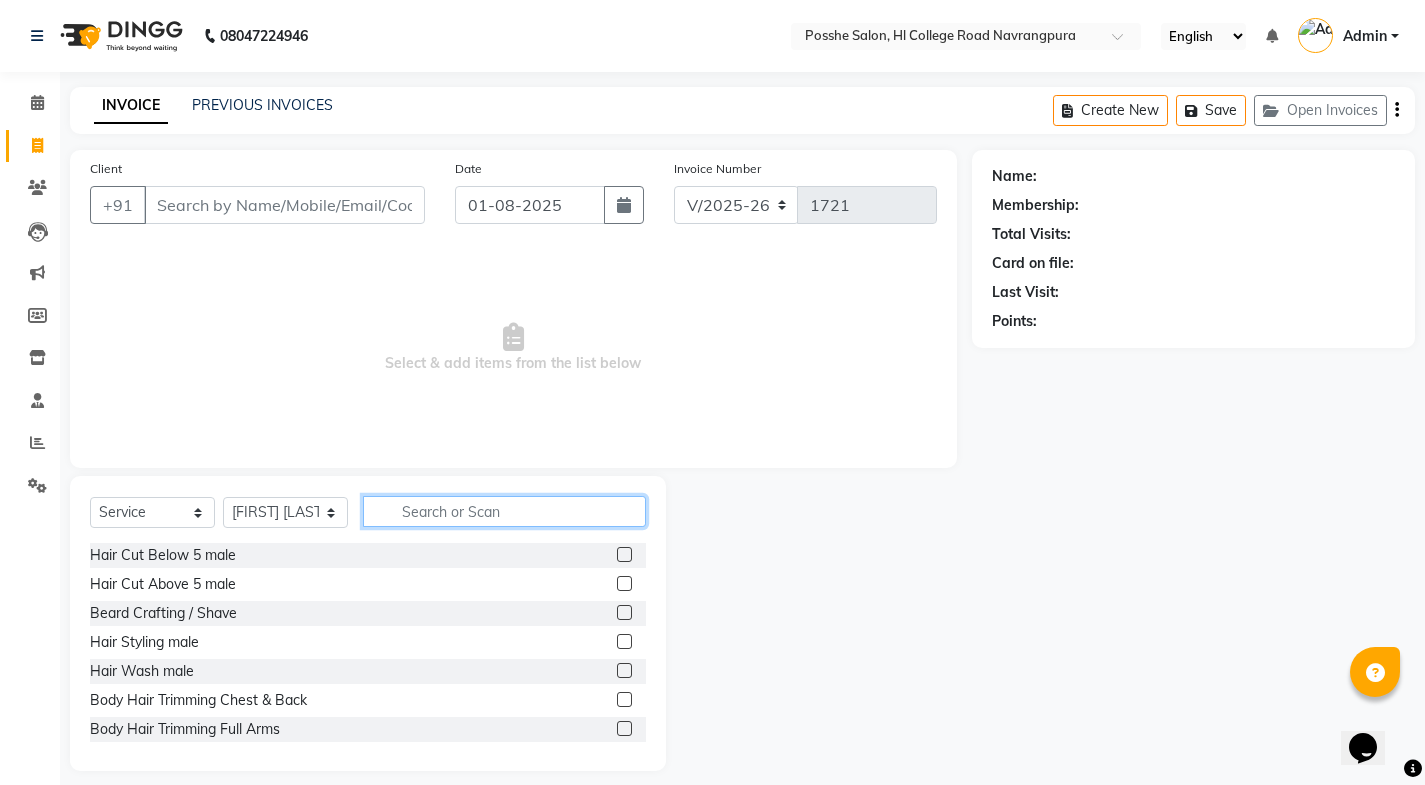 click 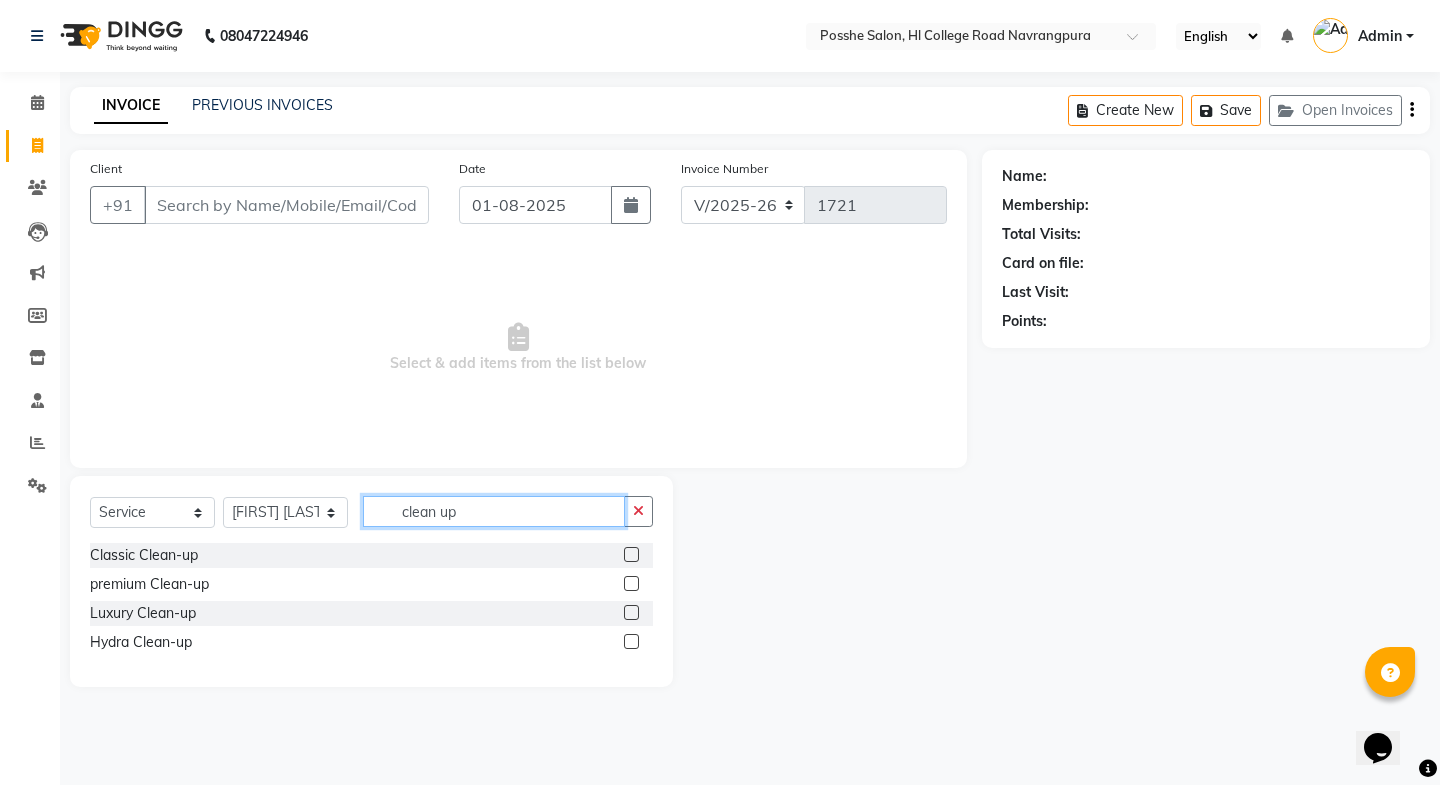 type on "clean up" 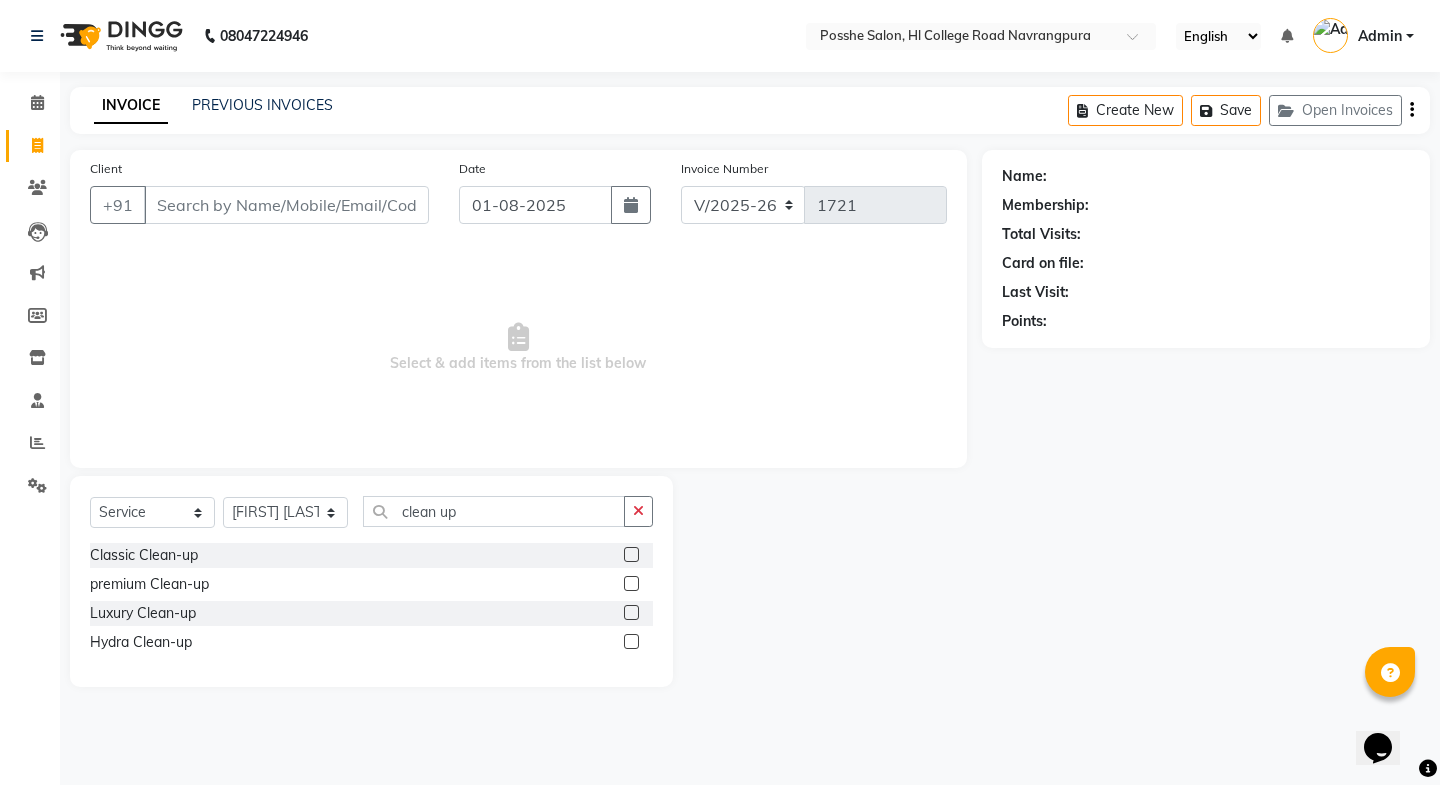 click 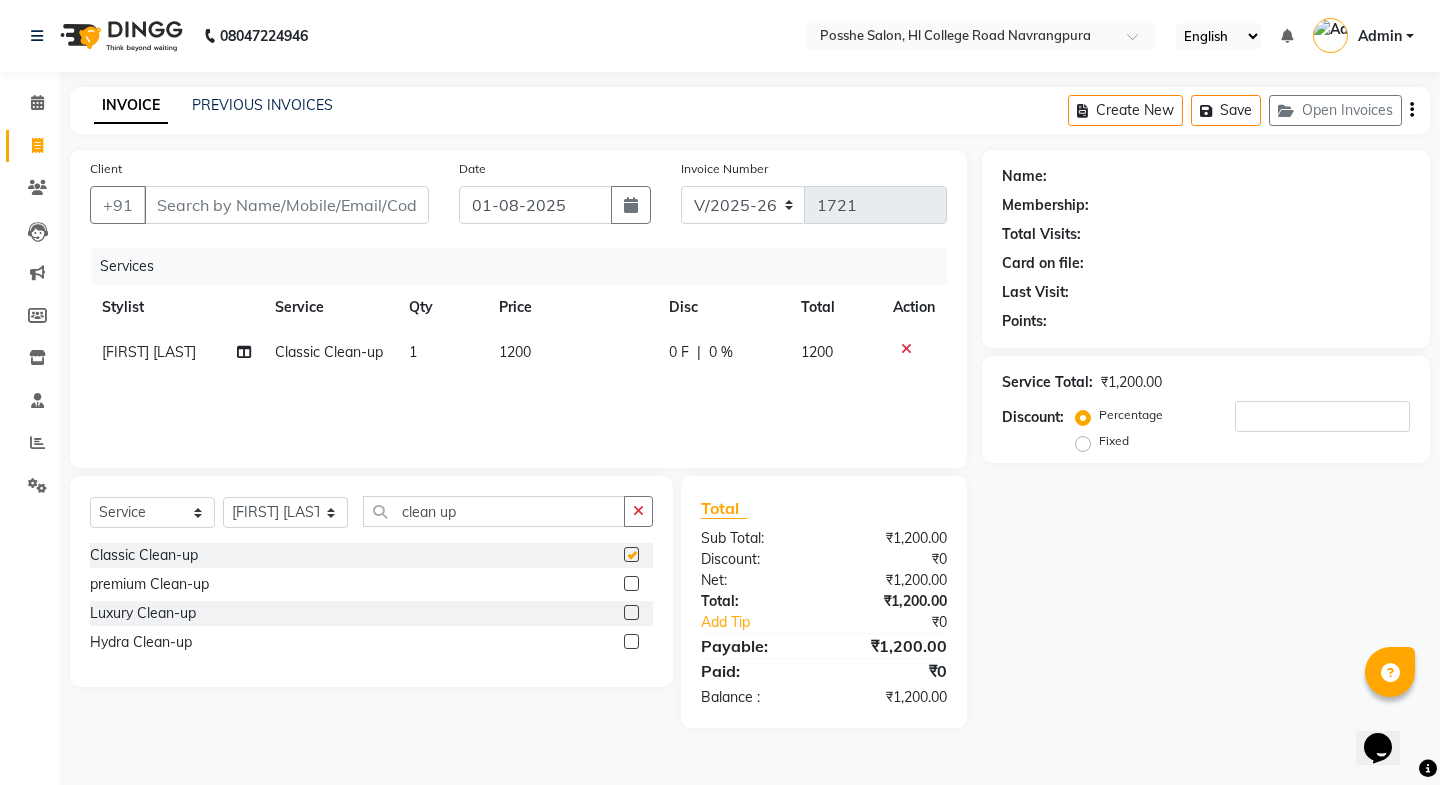 checkbox on "false" 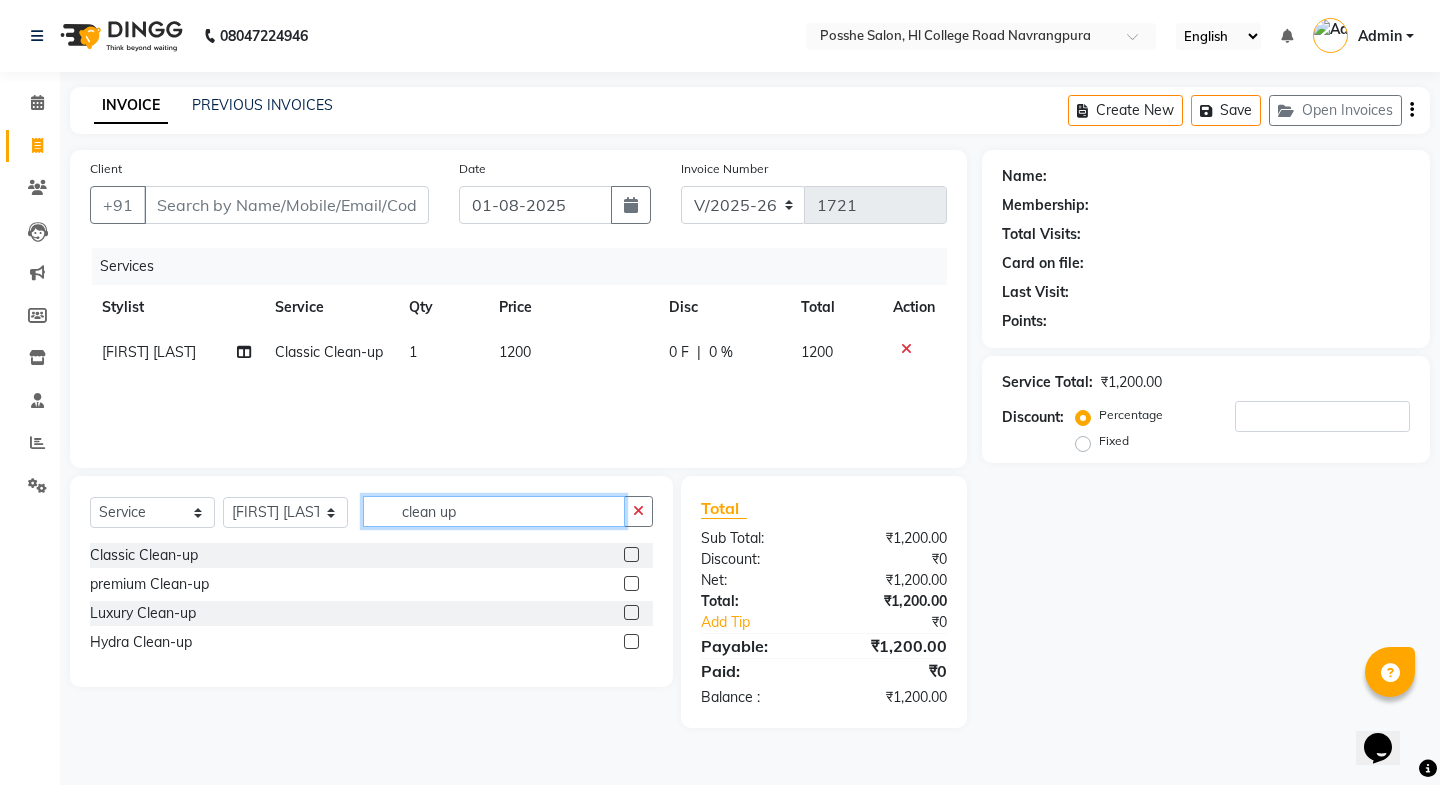 click on "clean up" 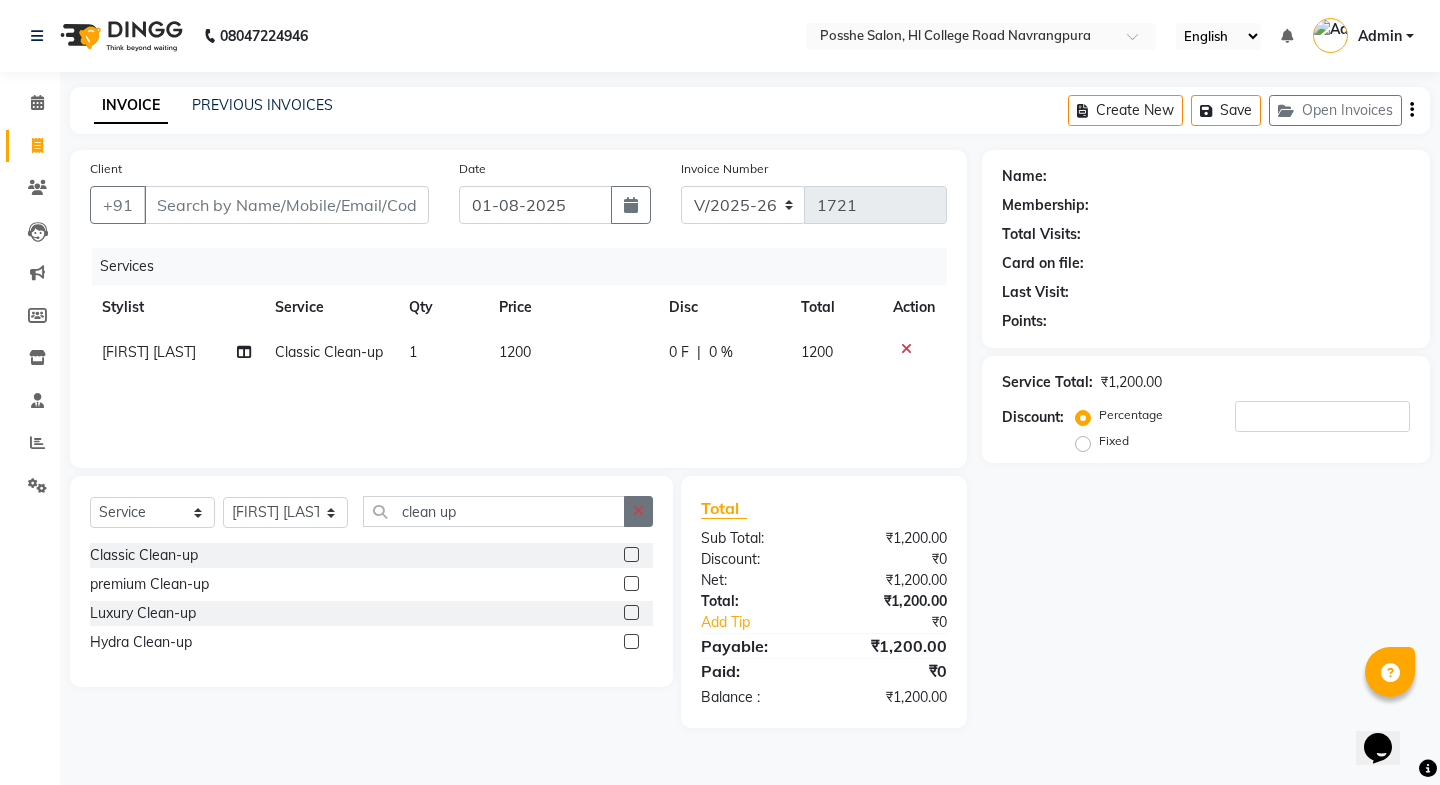 click 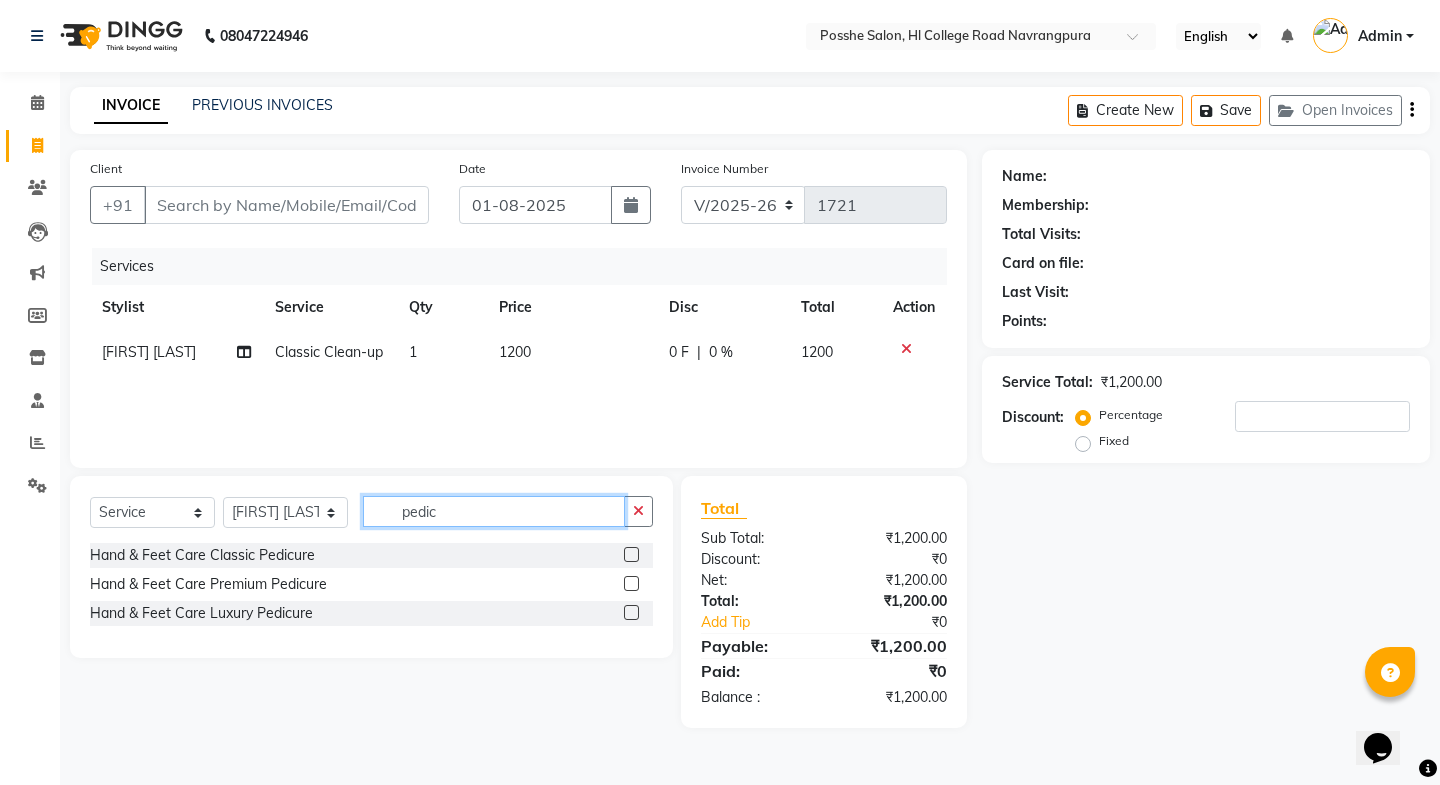 type on "pedic" 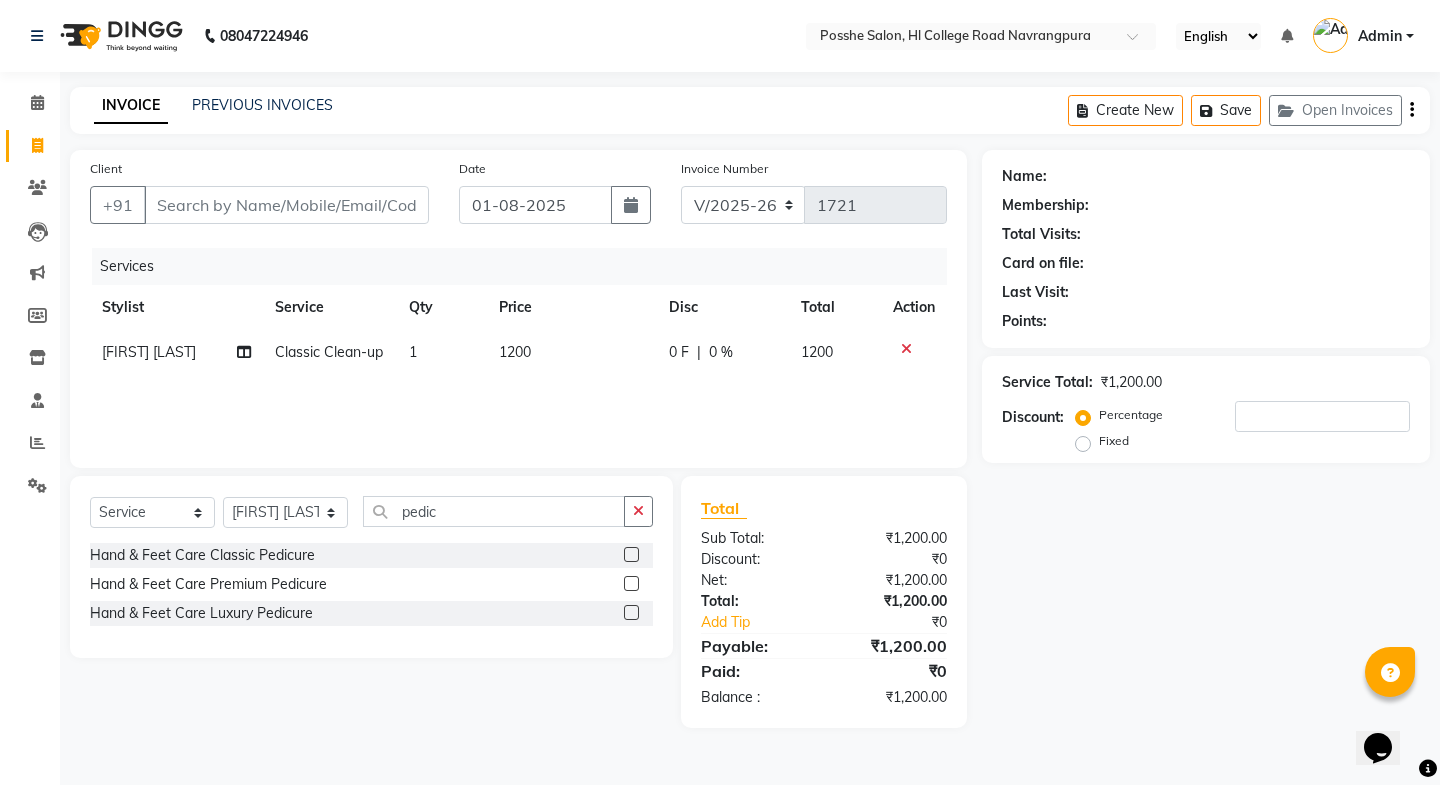 click 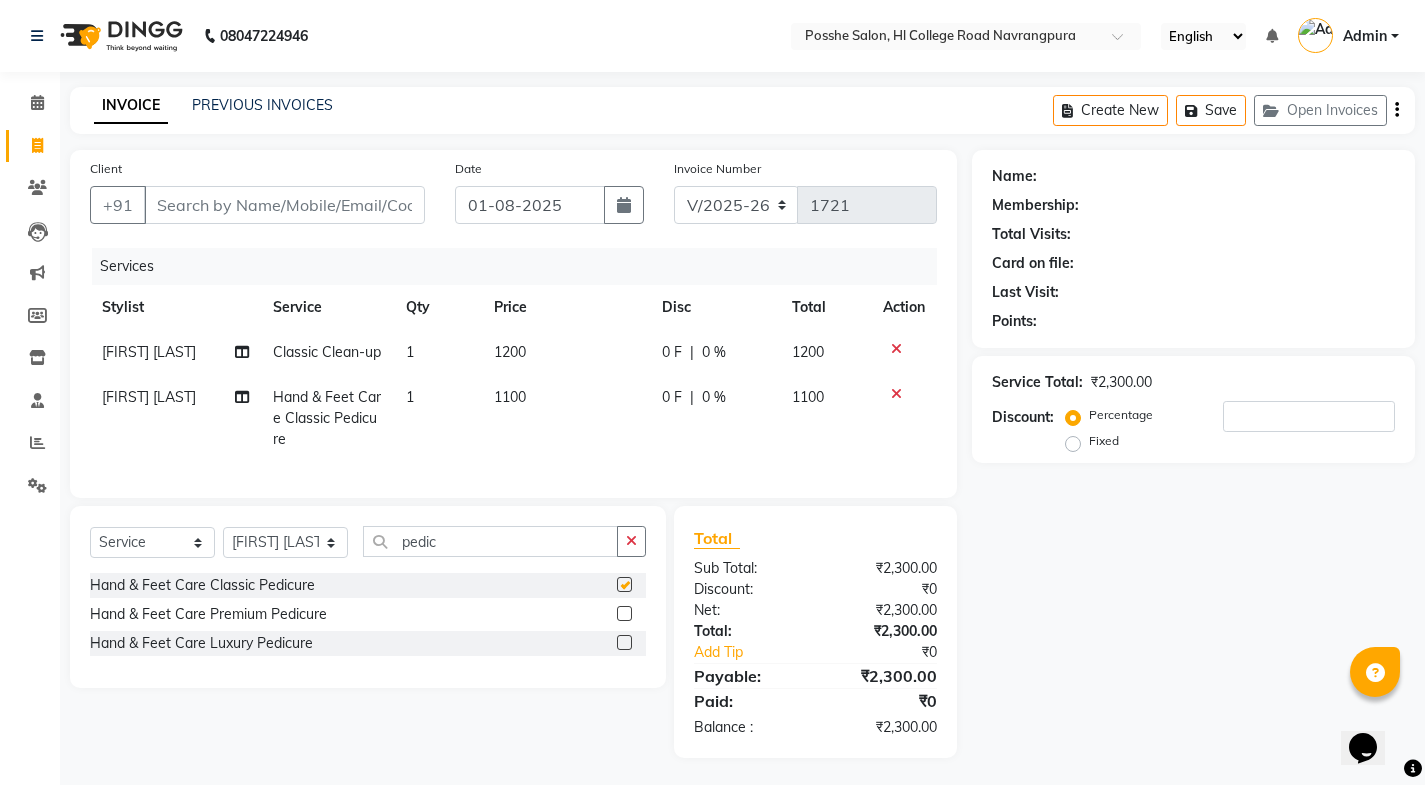 checkbox on "false" 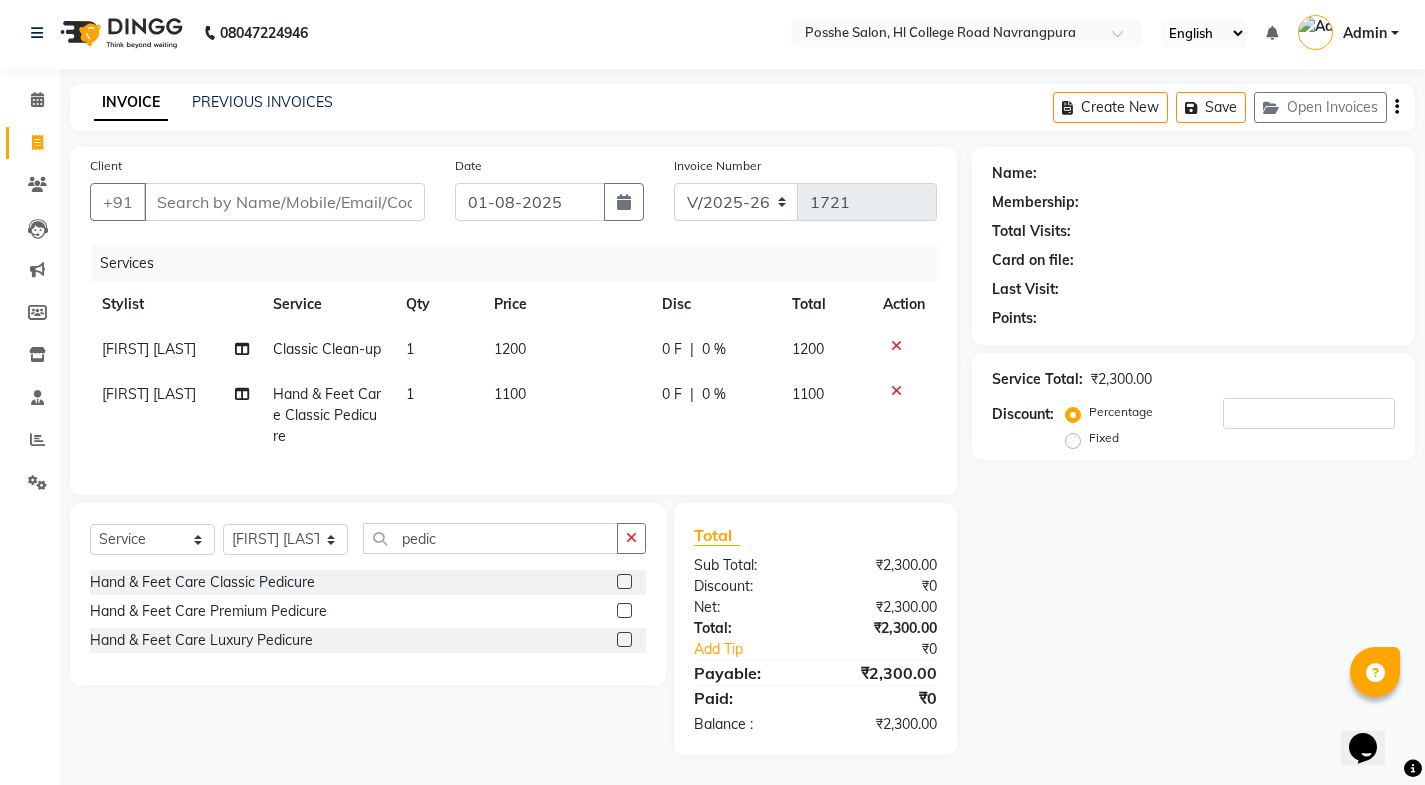 scroll, scrollTop: 0, scrollLeft: 0, axis: both 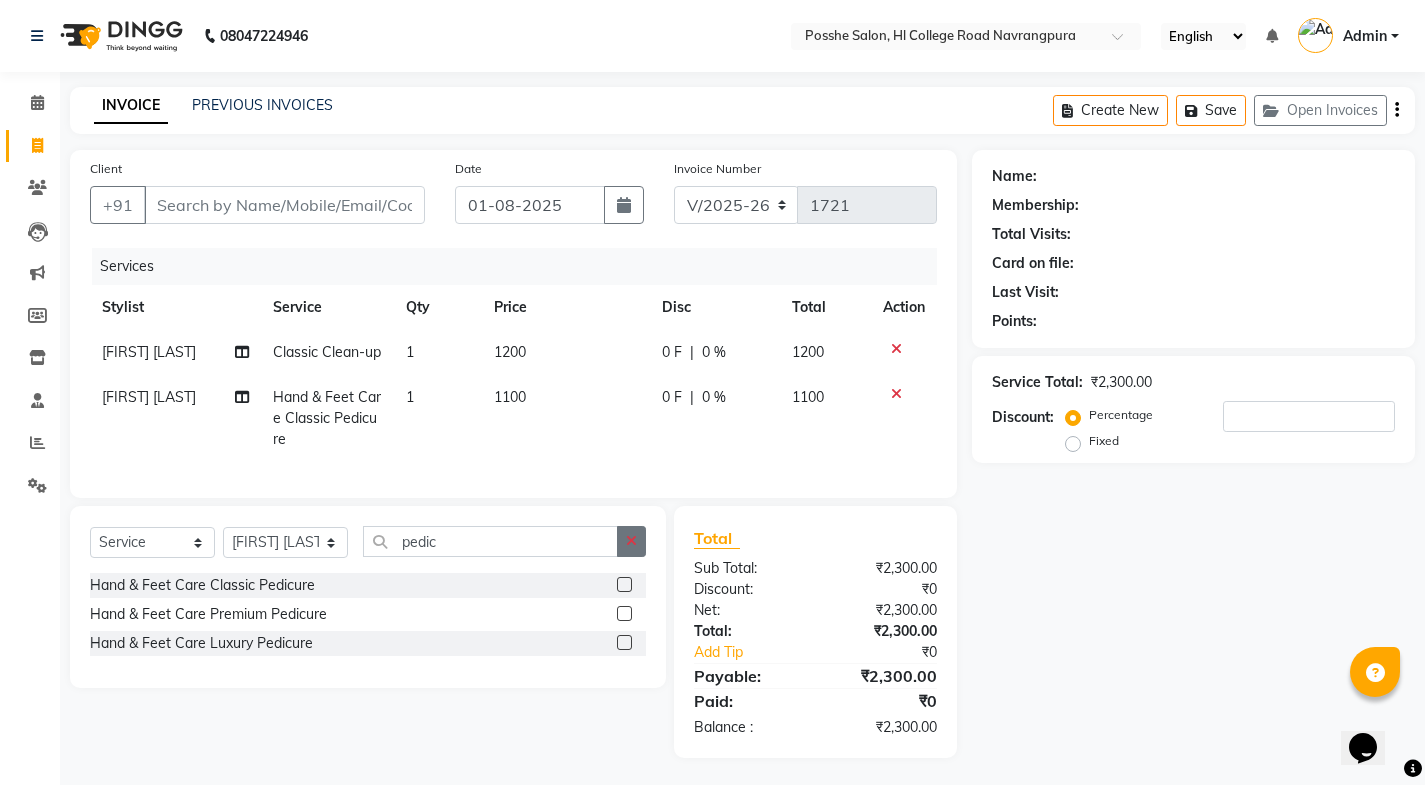 click 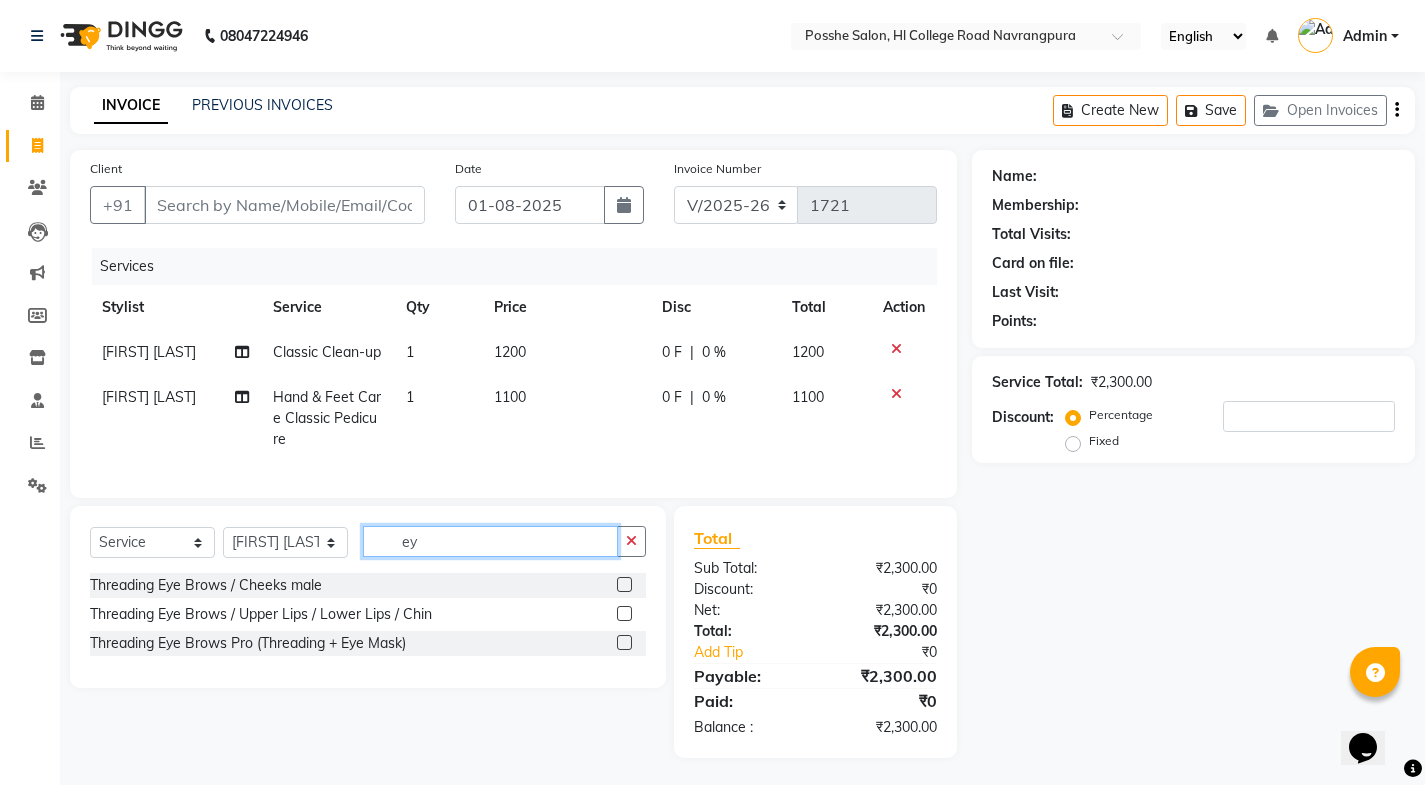 type on "e" 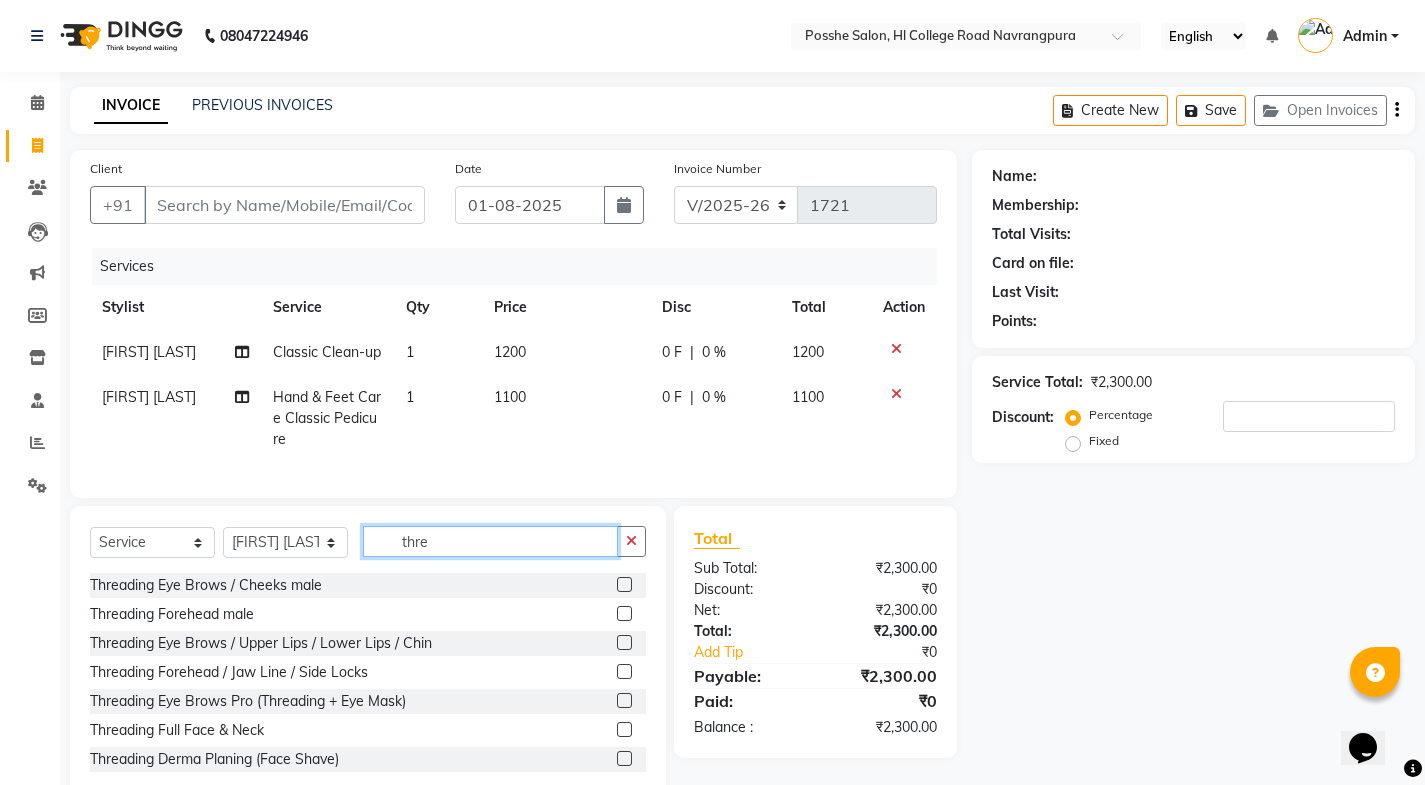 scroll, scrollTop: 3, scrollLeft: 0, axis: vertical 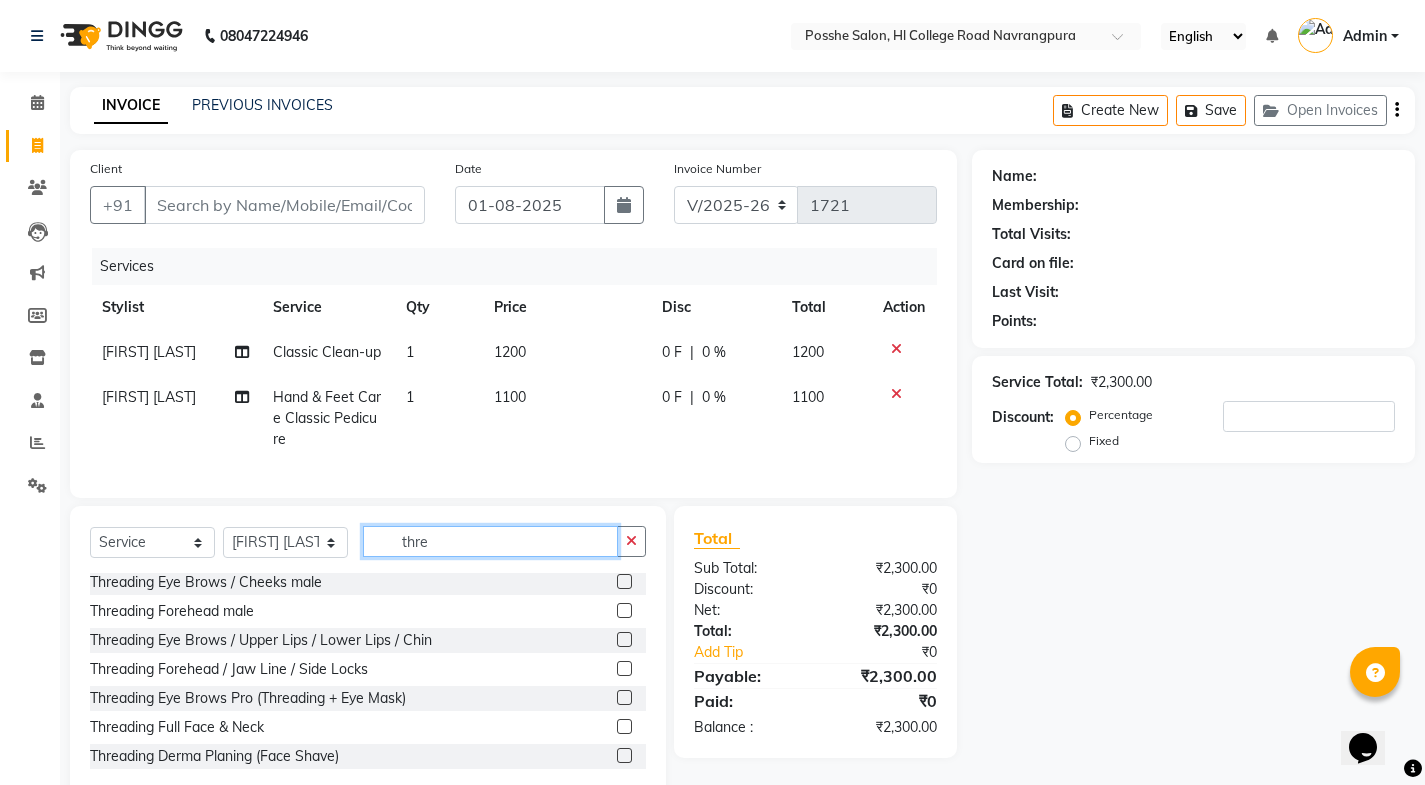 type on "thre" 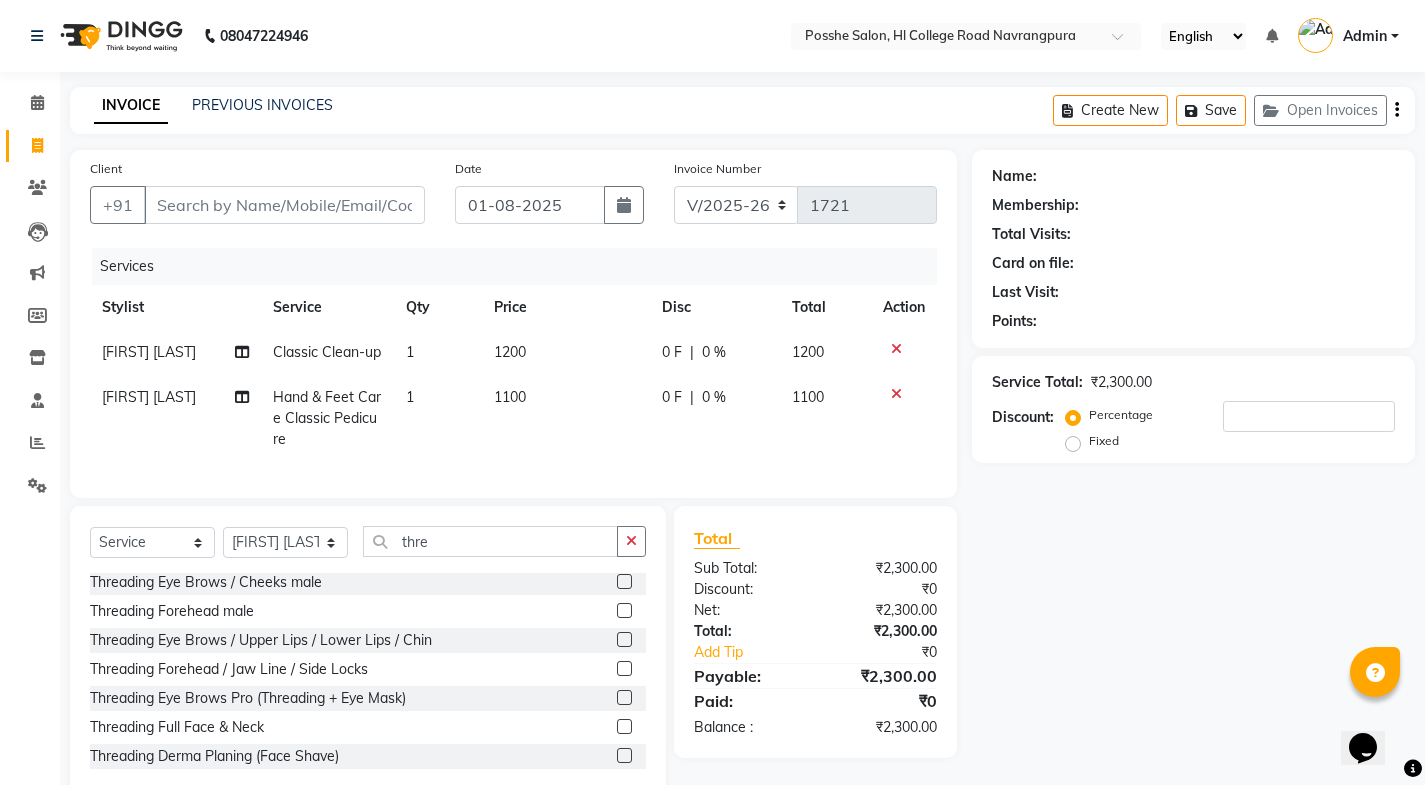 click 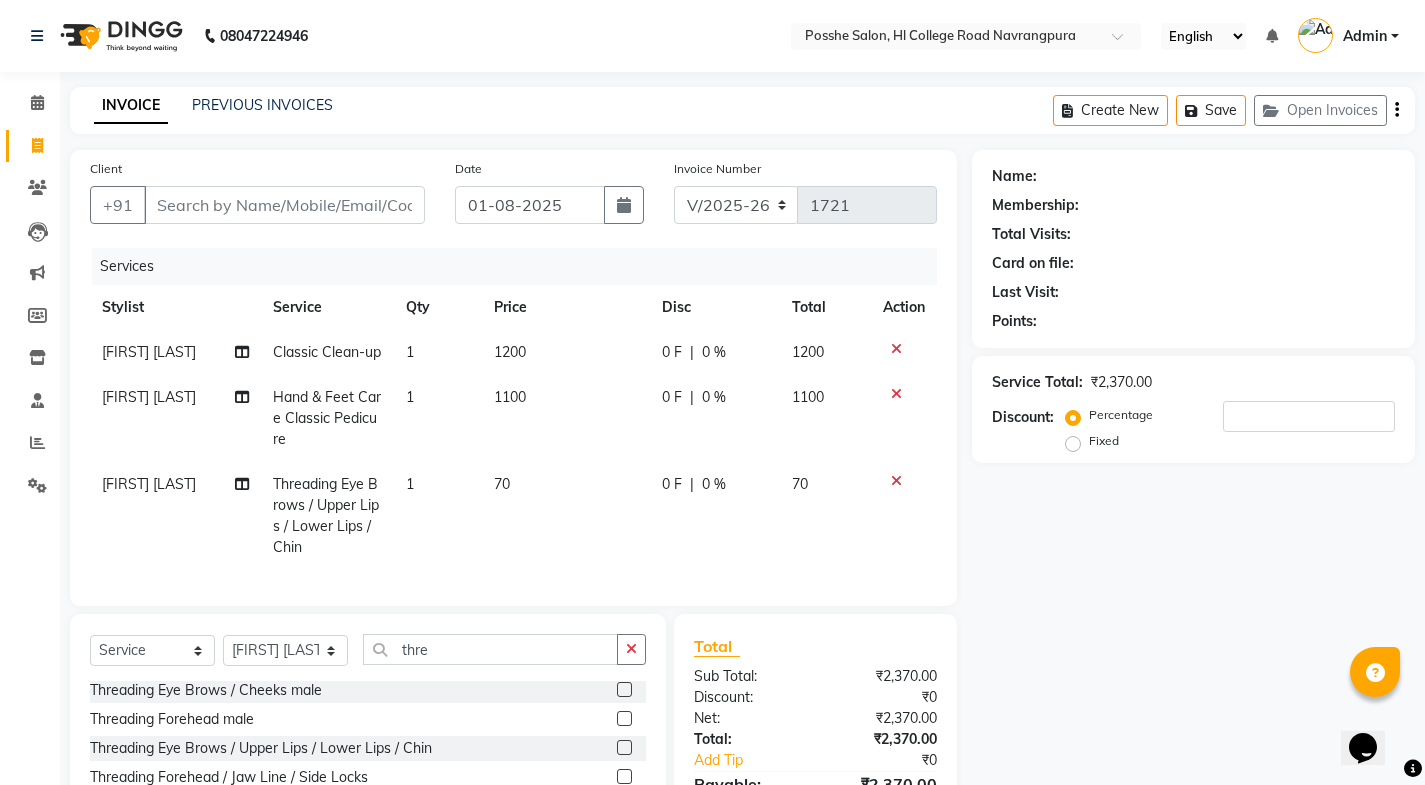 scroll, scrollTop: 190, scrollLeft: 0, axis: vertical 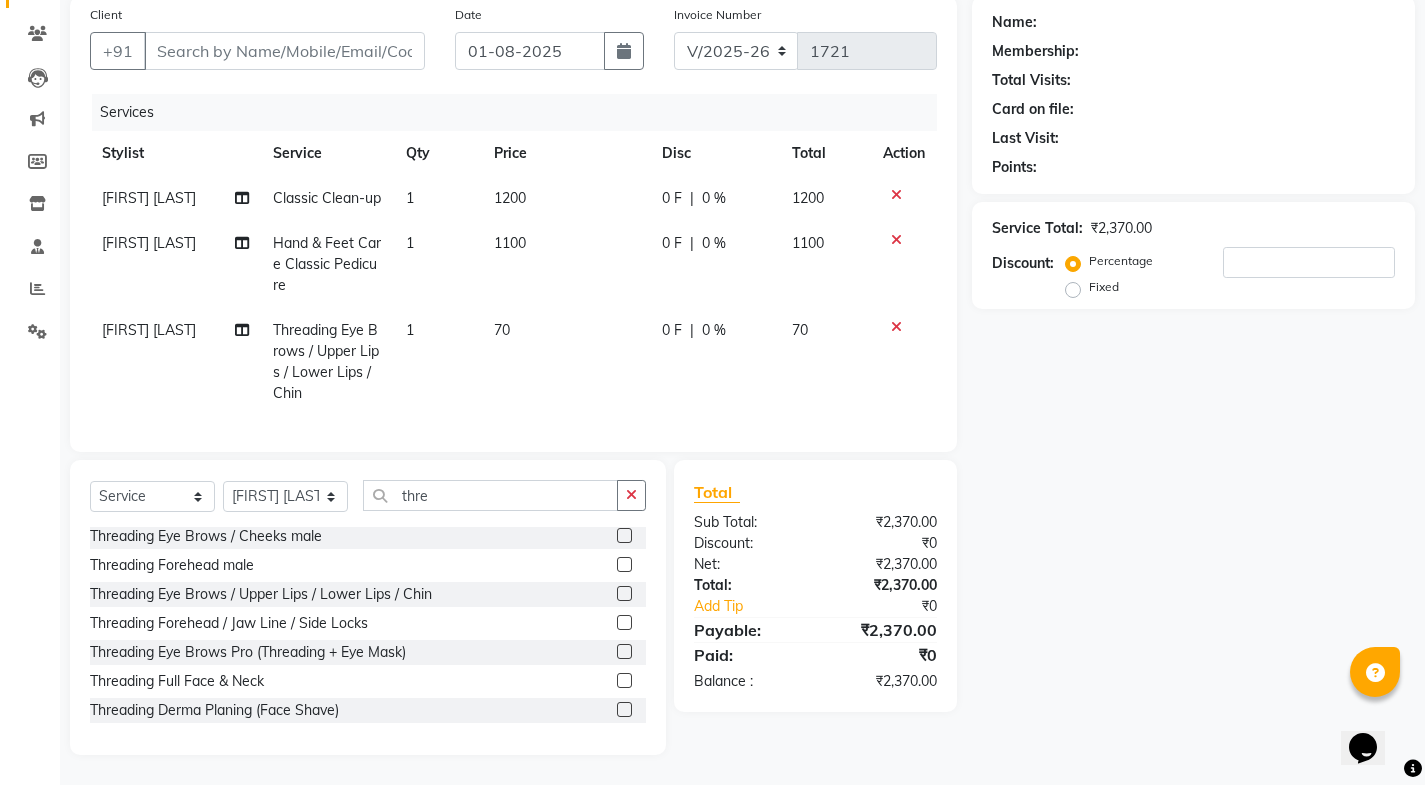 click 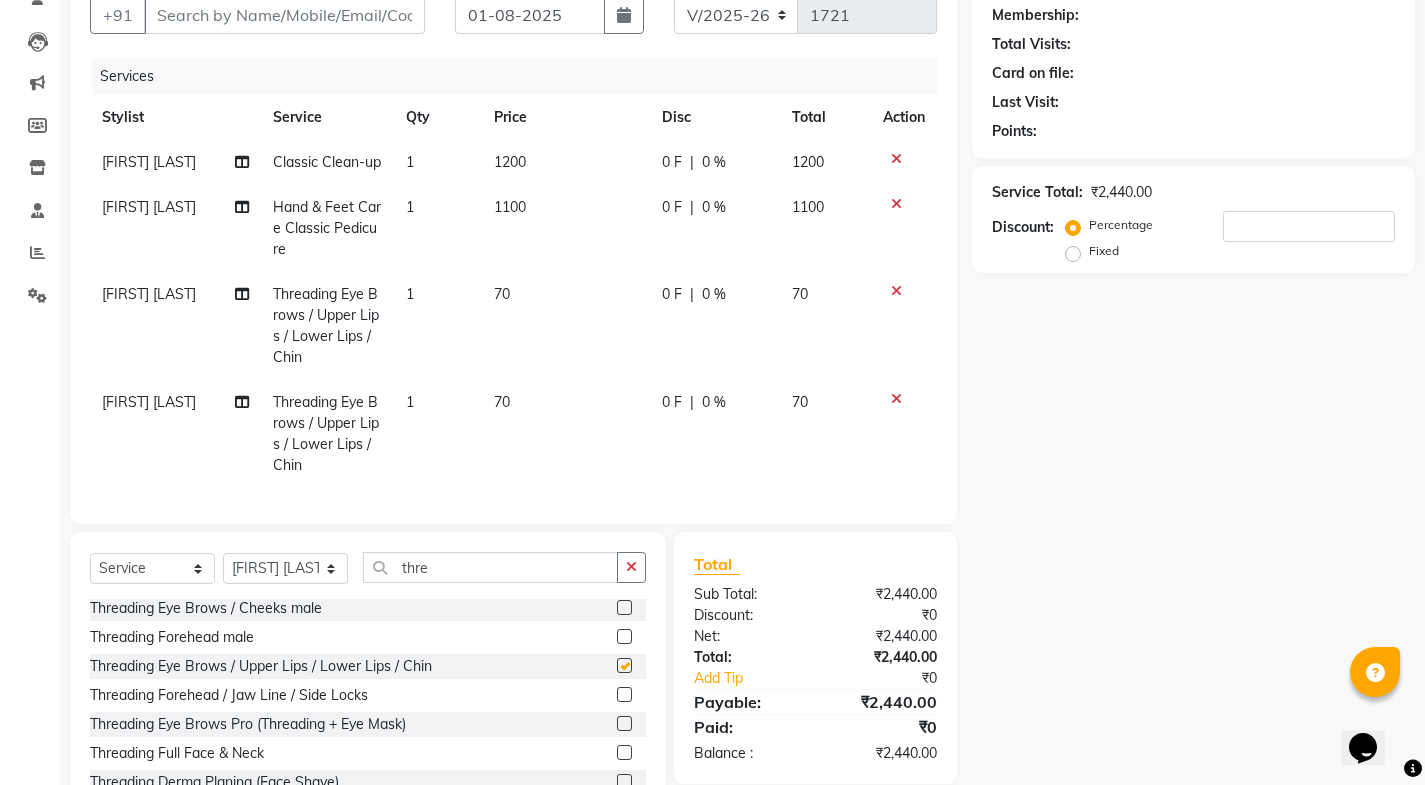 checkbox on "false" 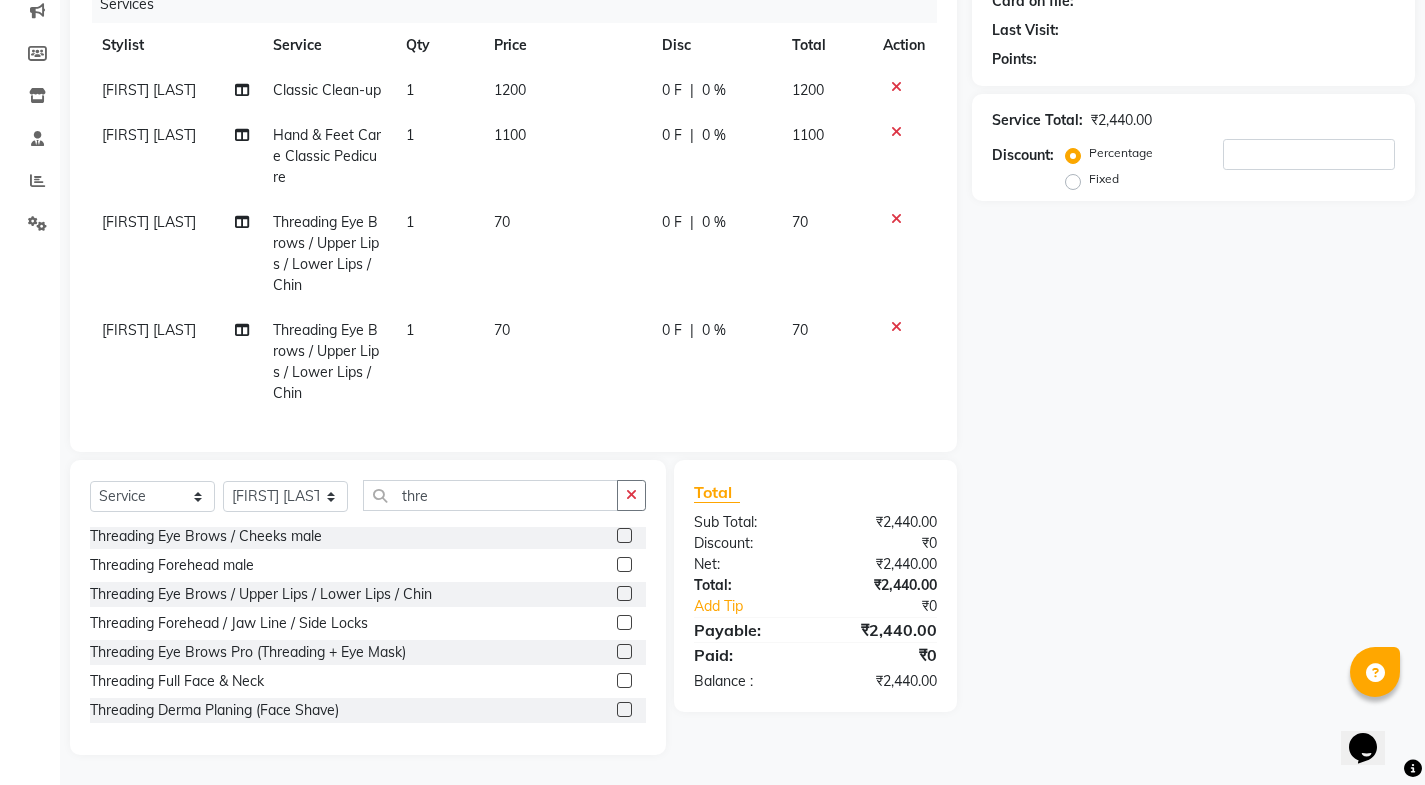 scroll, scrollTop: 298, scrollLeft: 0, axis: vertical 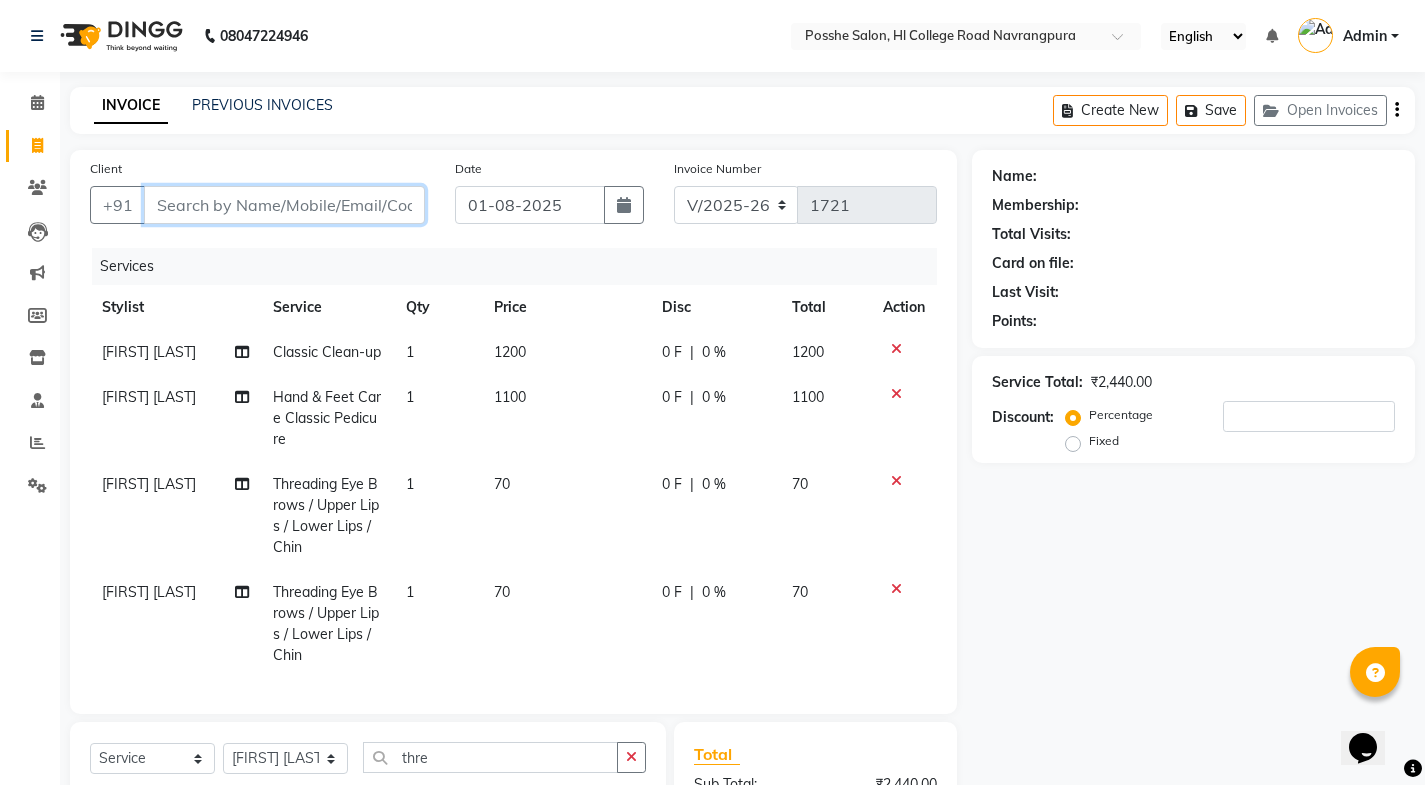 click on "Client" at bounding box center (284, 205) 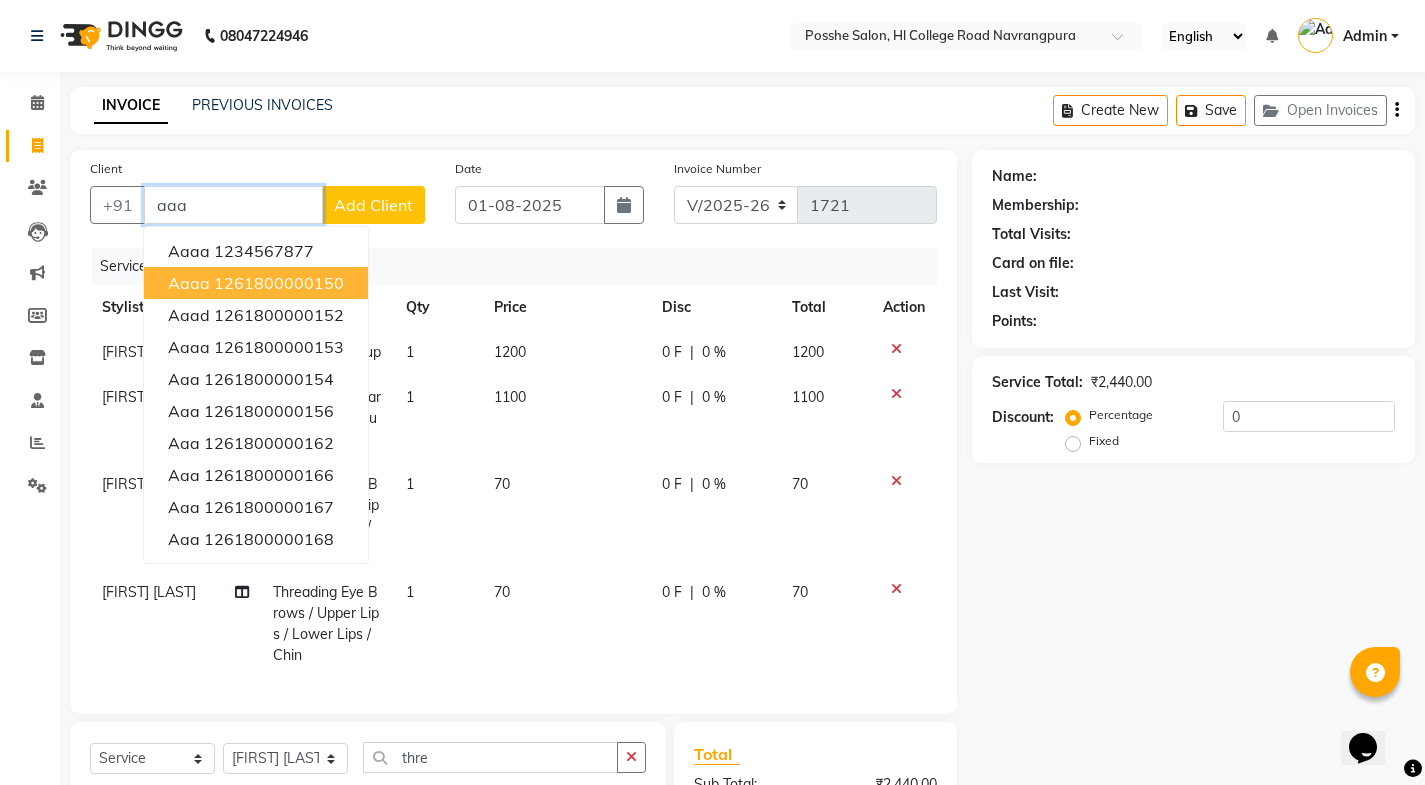 click on "aaaa  1261800000150" at bounding box center (256, 283) 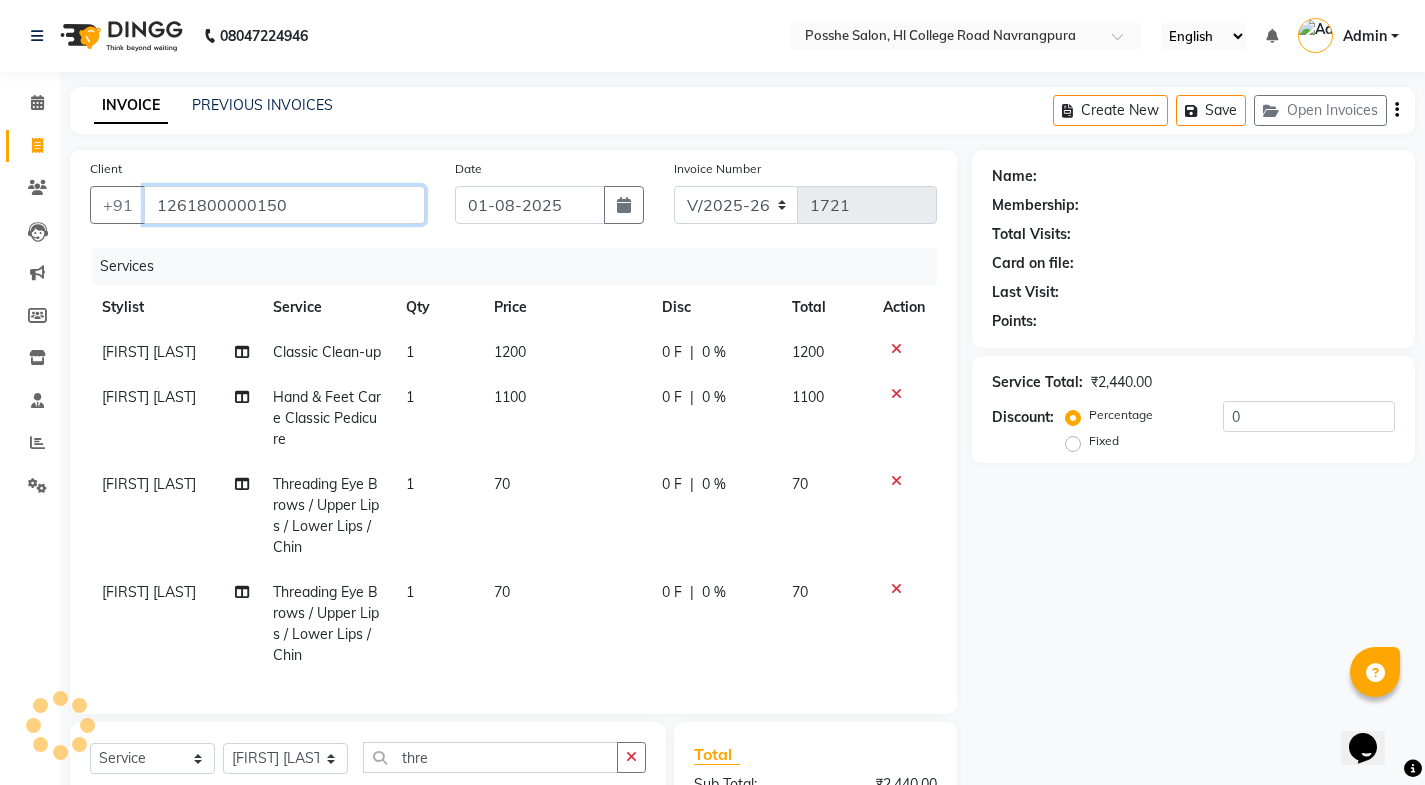 type on "1261800000150" 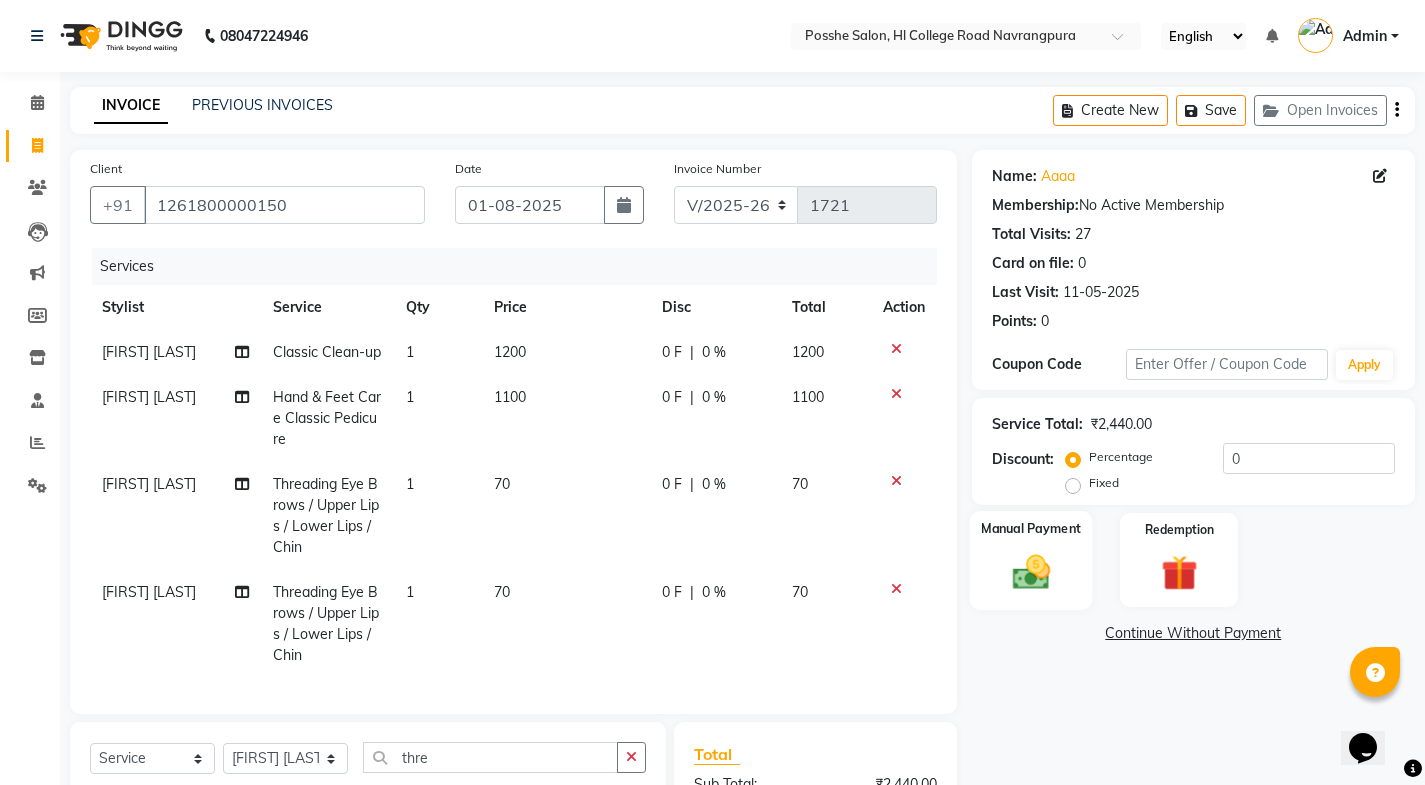 click on "Manual Payment" 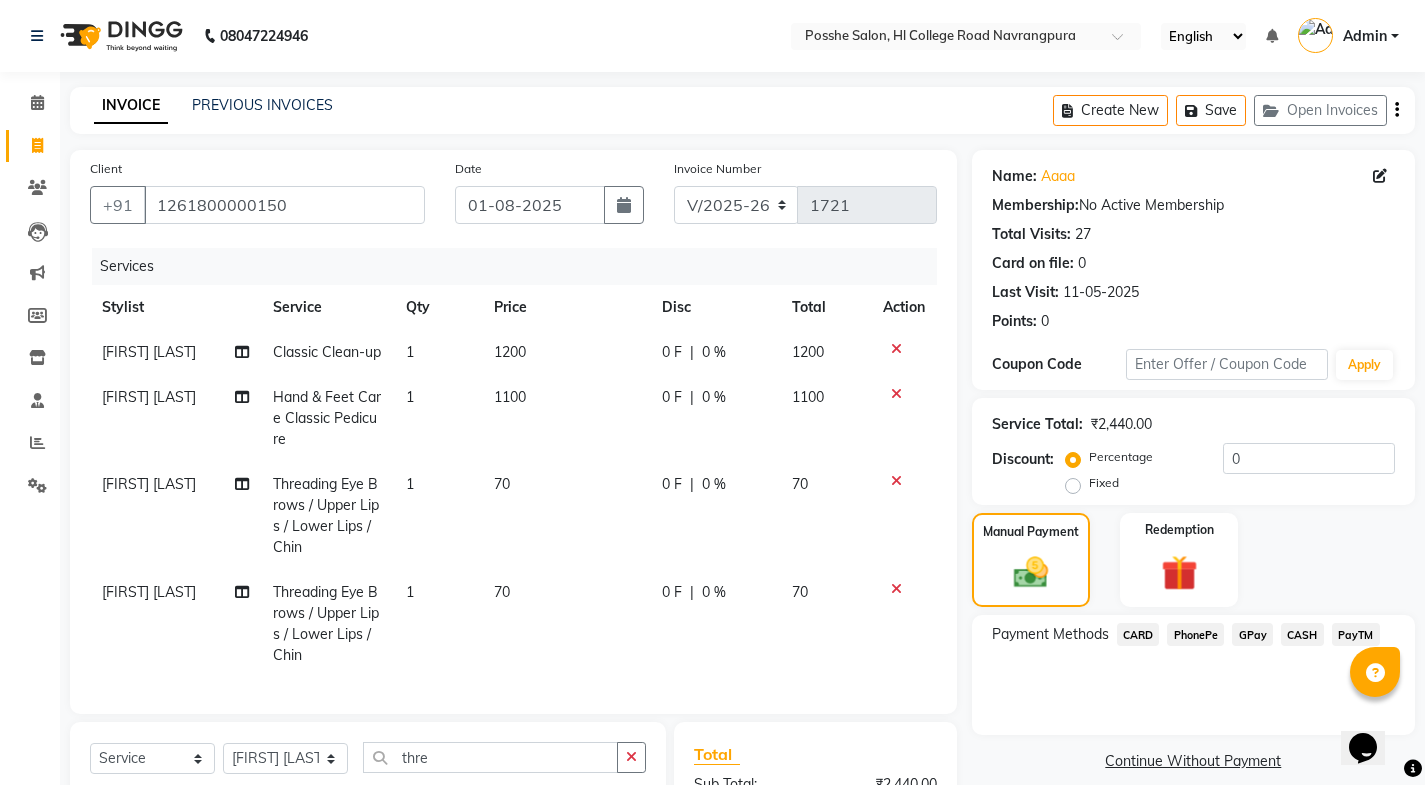 scroll, scrollTop: 298, scrollLeft: 0, axis: vertical 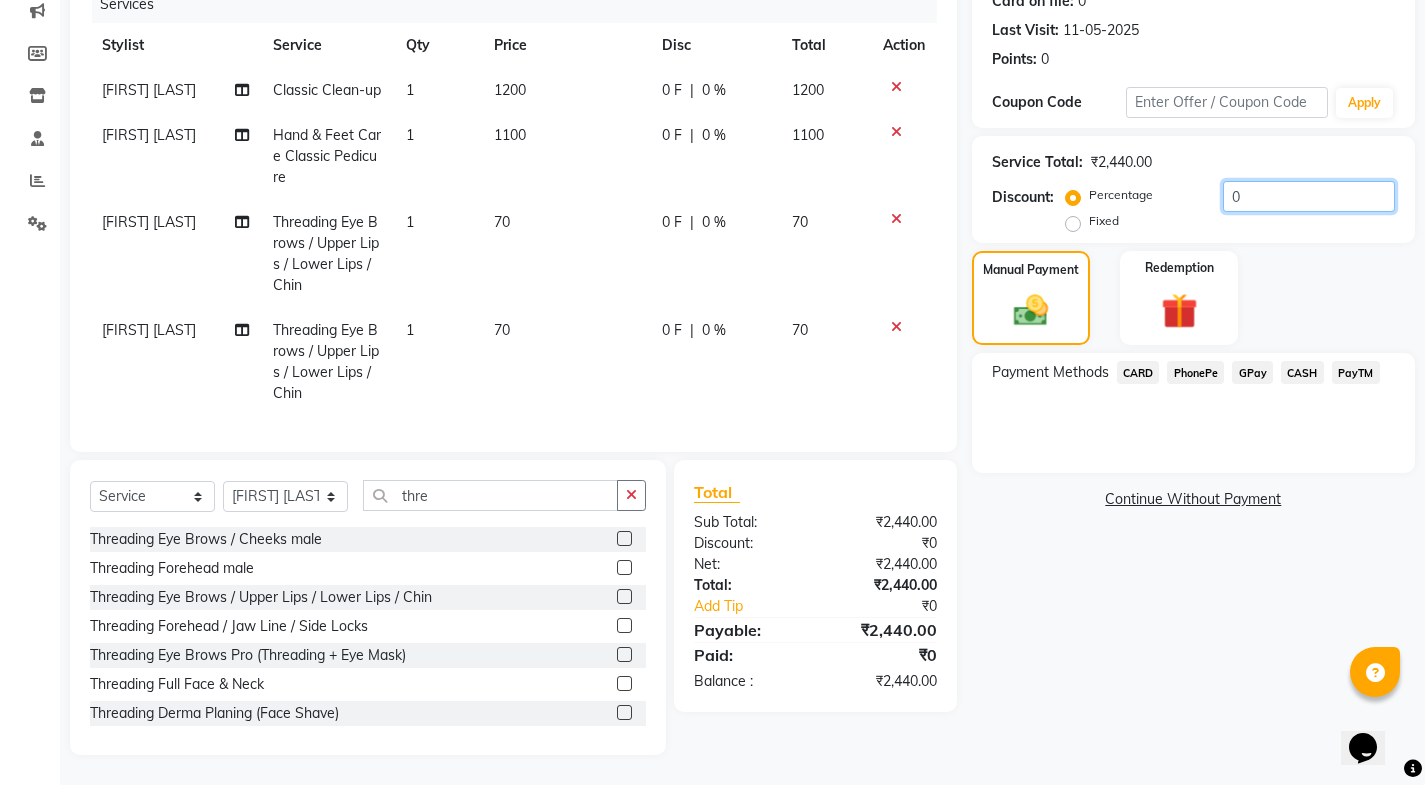 click on "0" 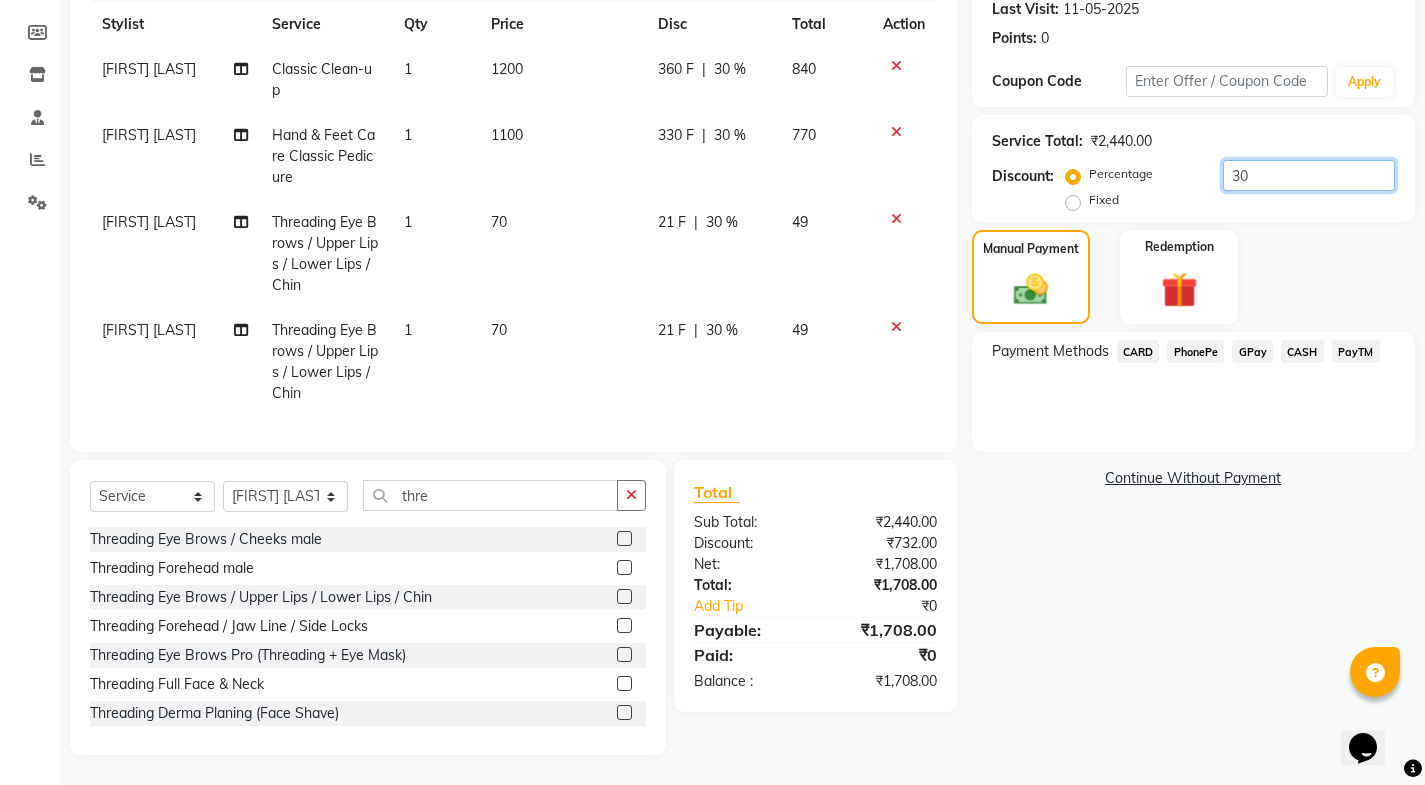 type on "30" 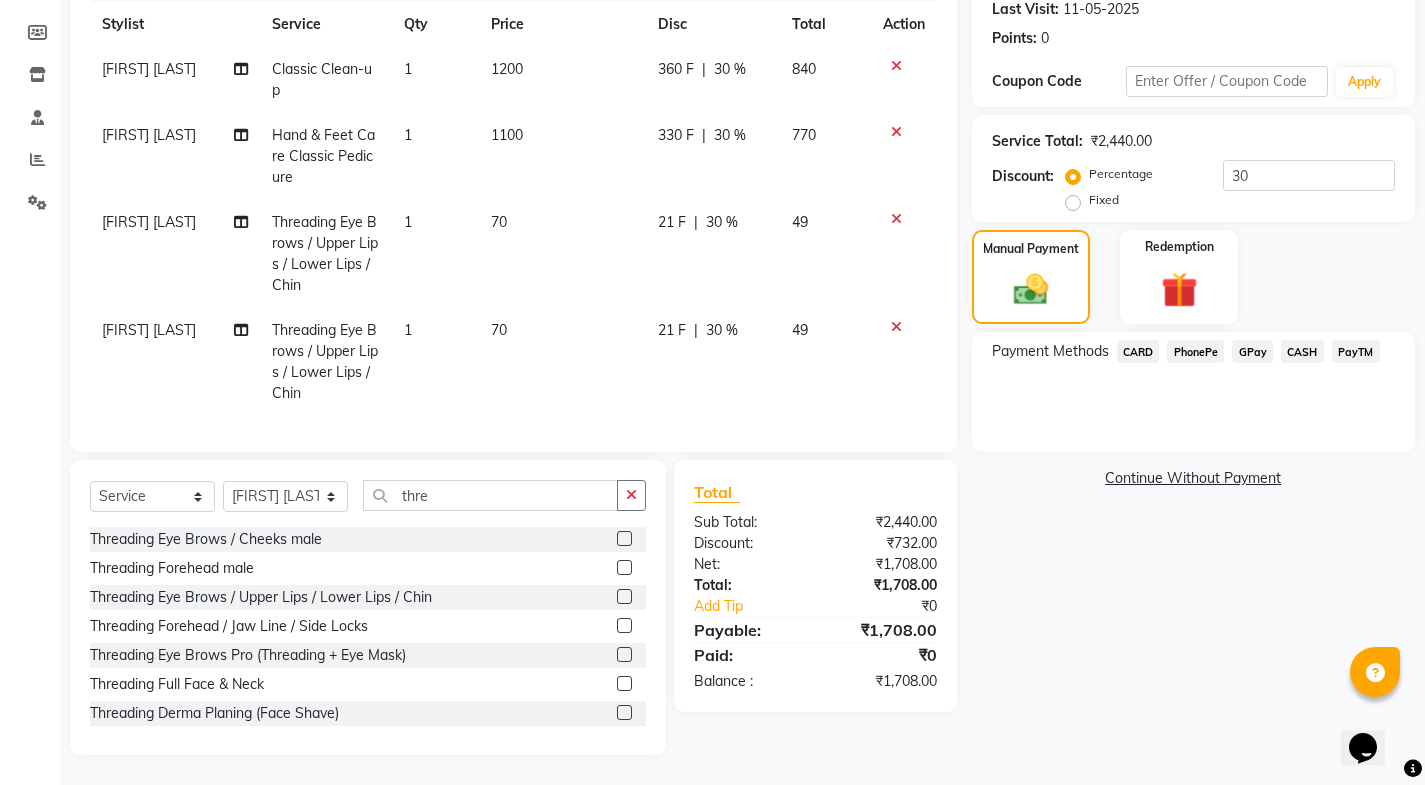click on "PayTM" 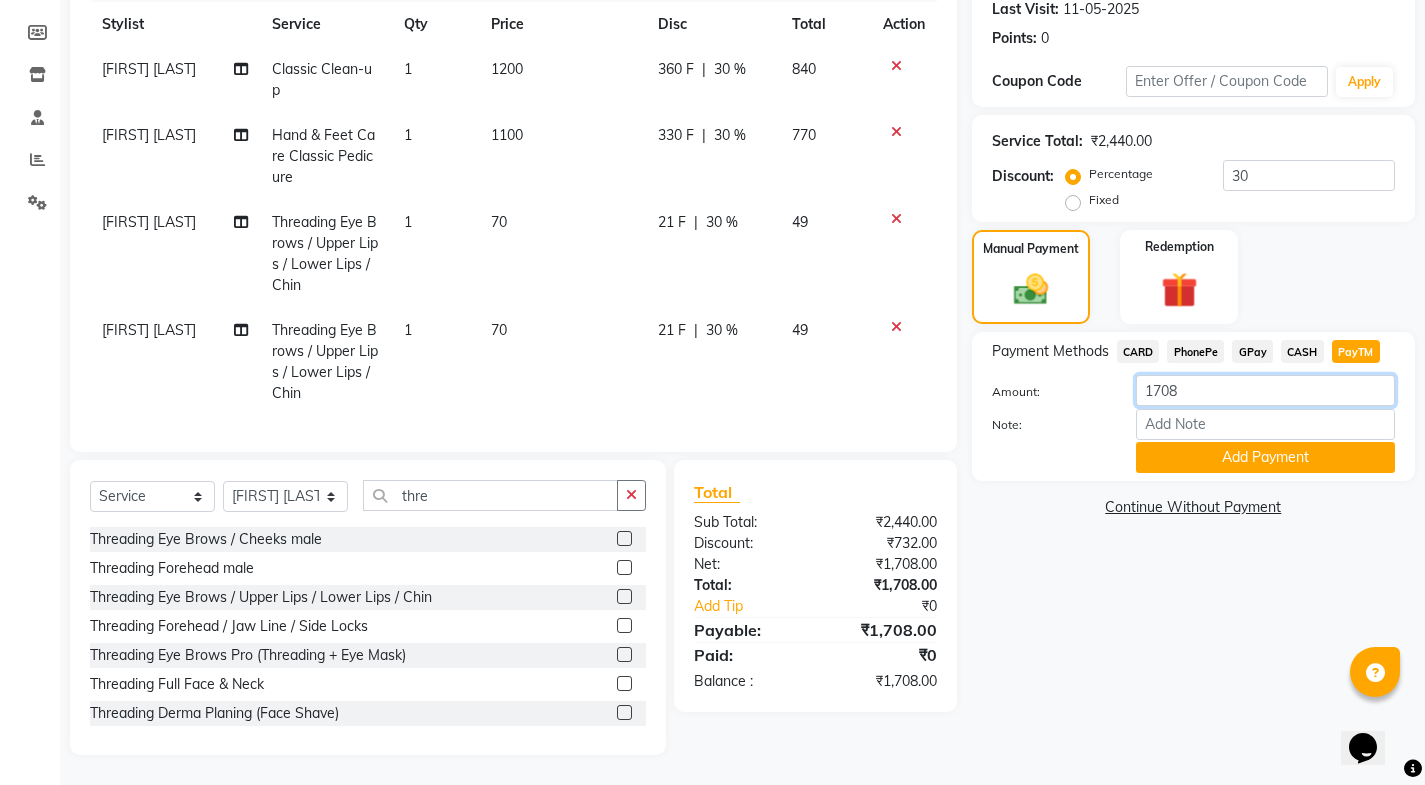 click on "1708" 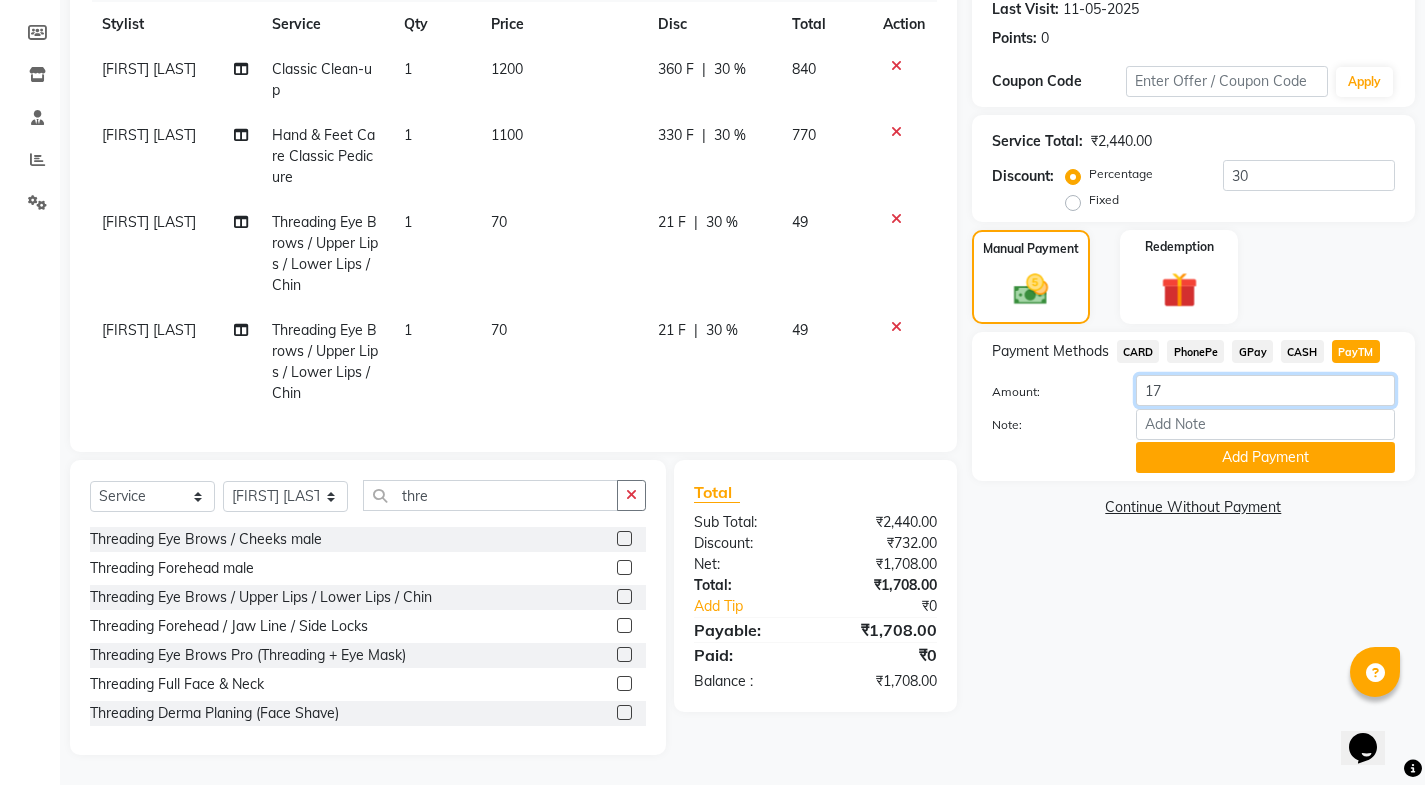 type on "1" 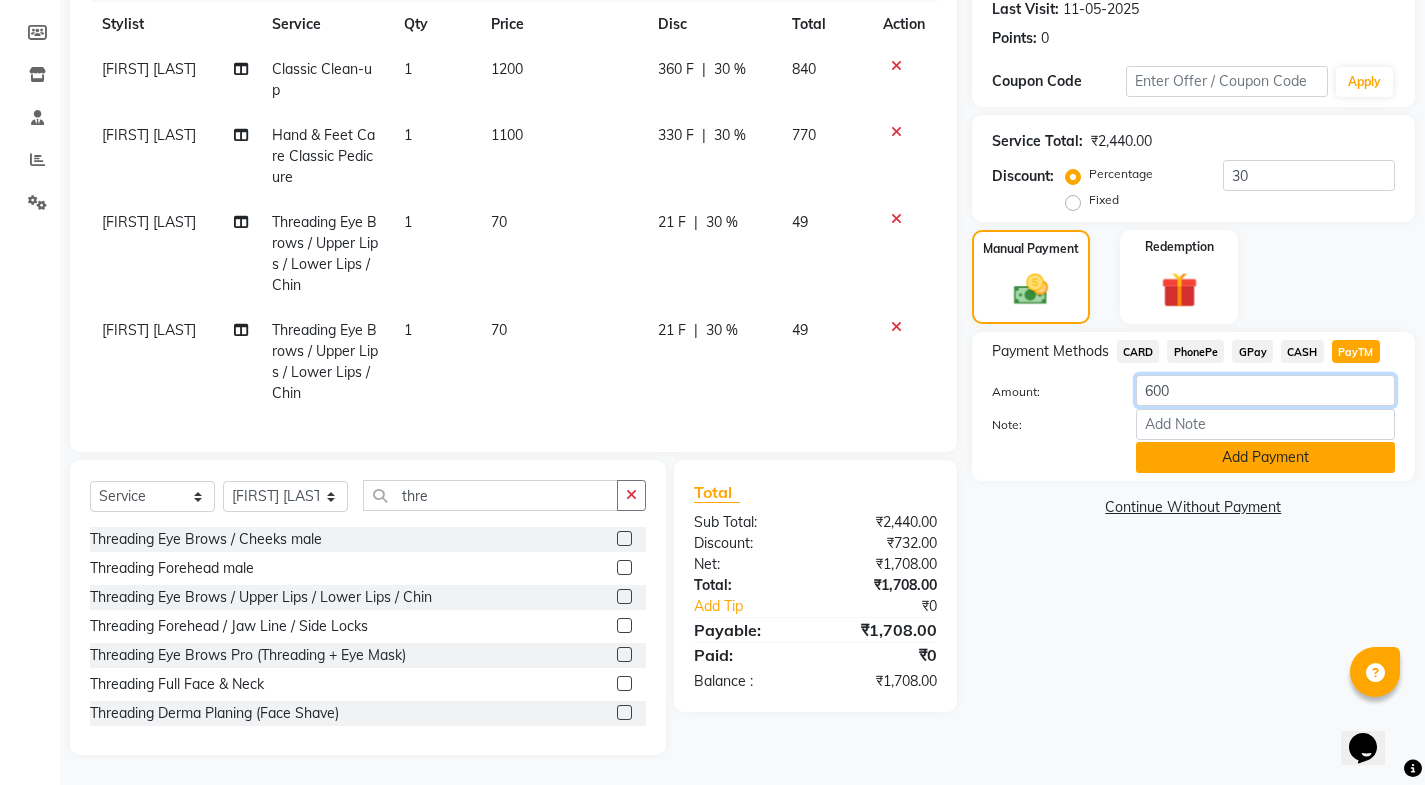 type on "600" 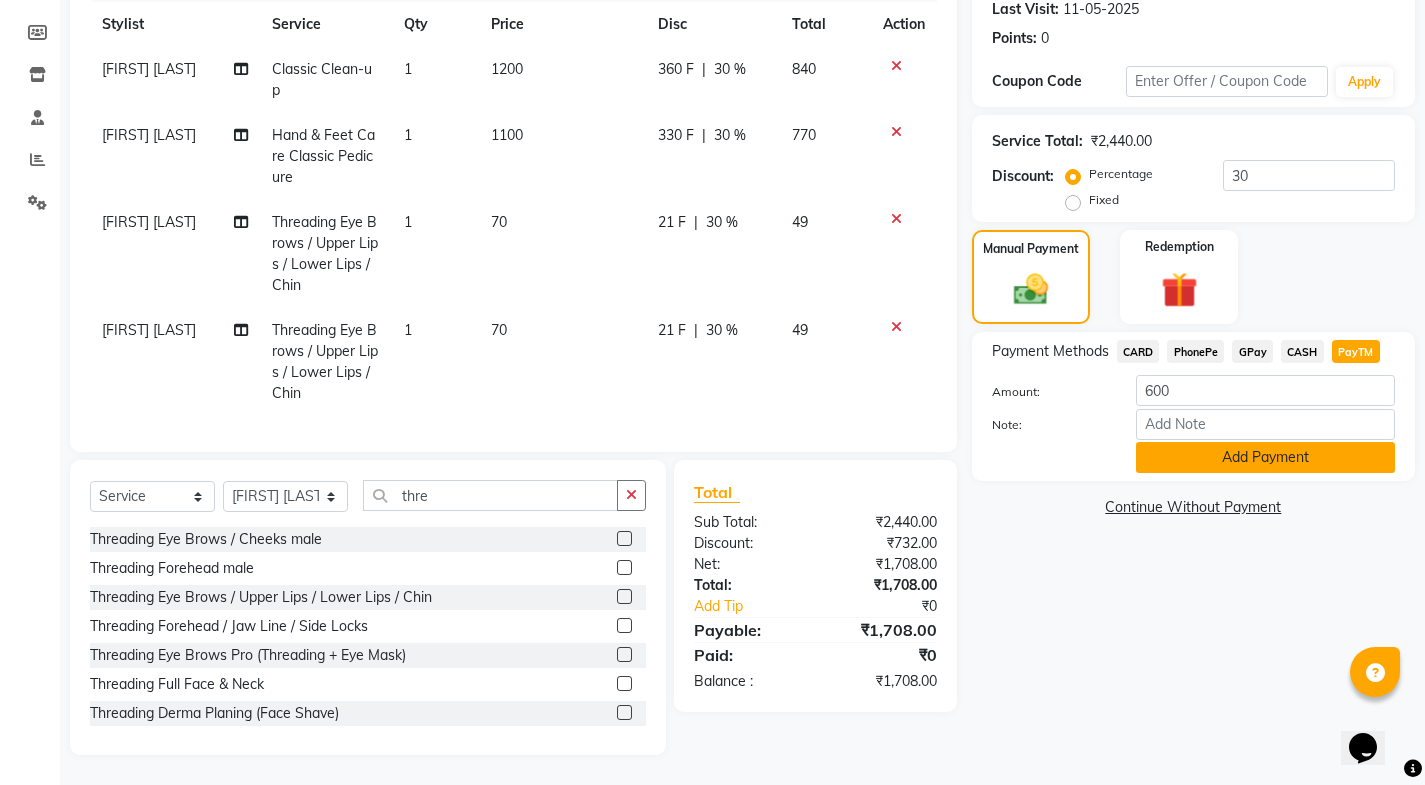 click on "Add Payment" 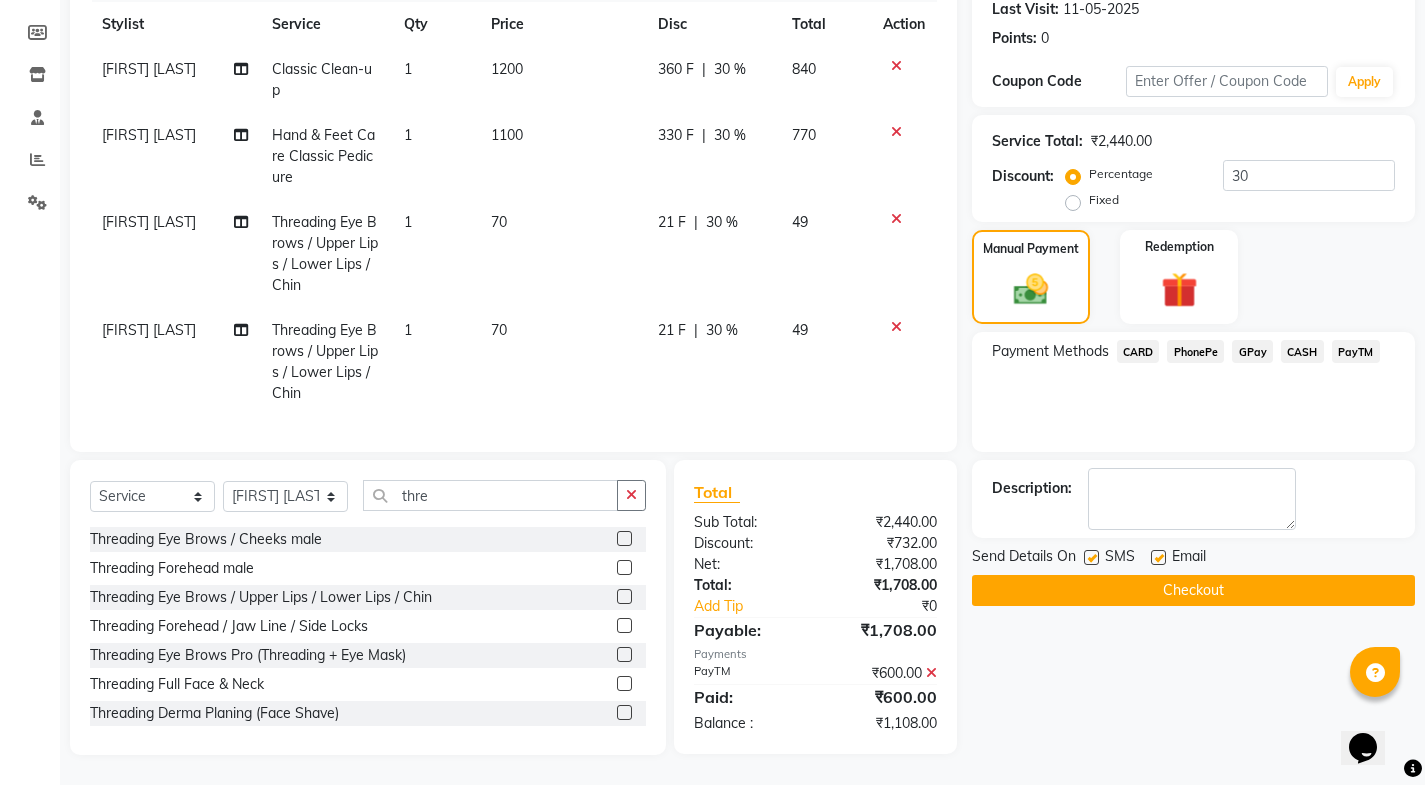 click 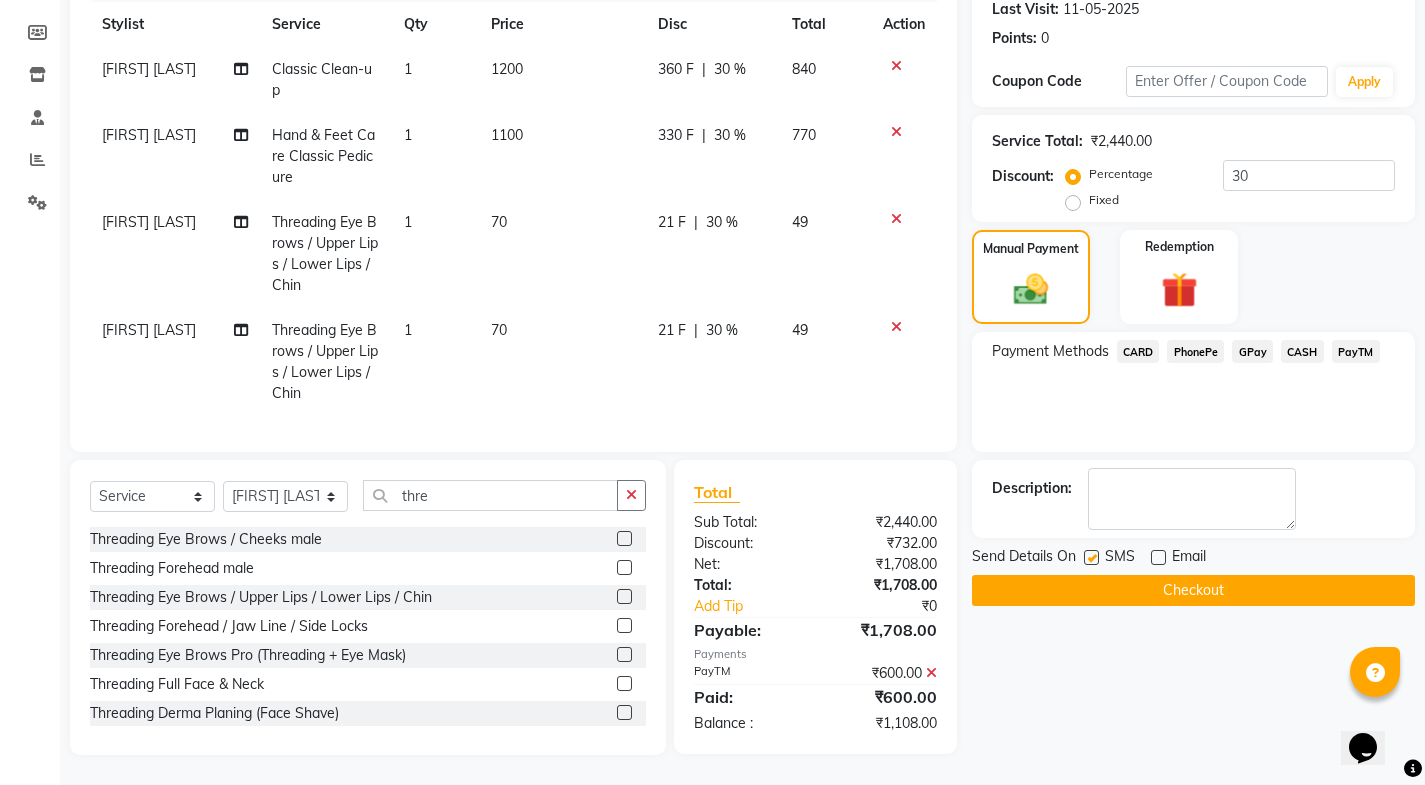 click 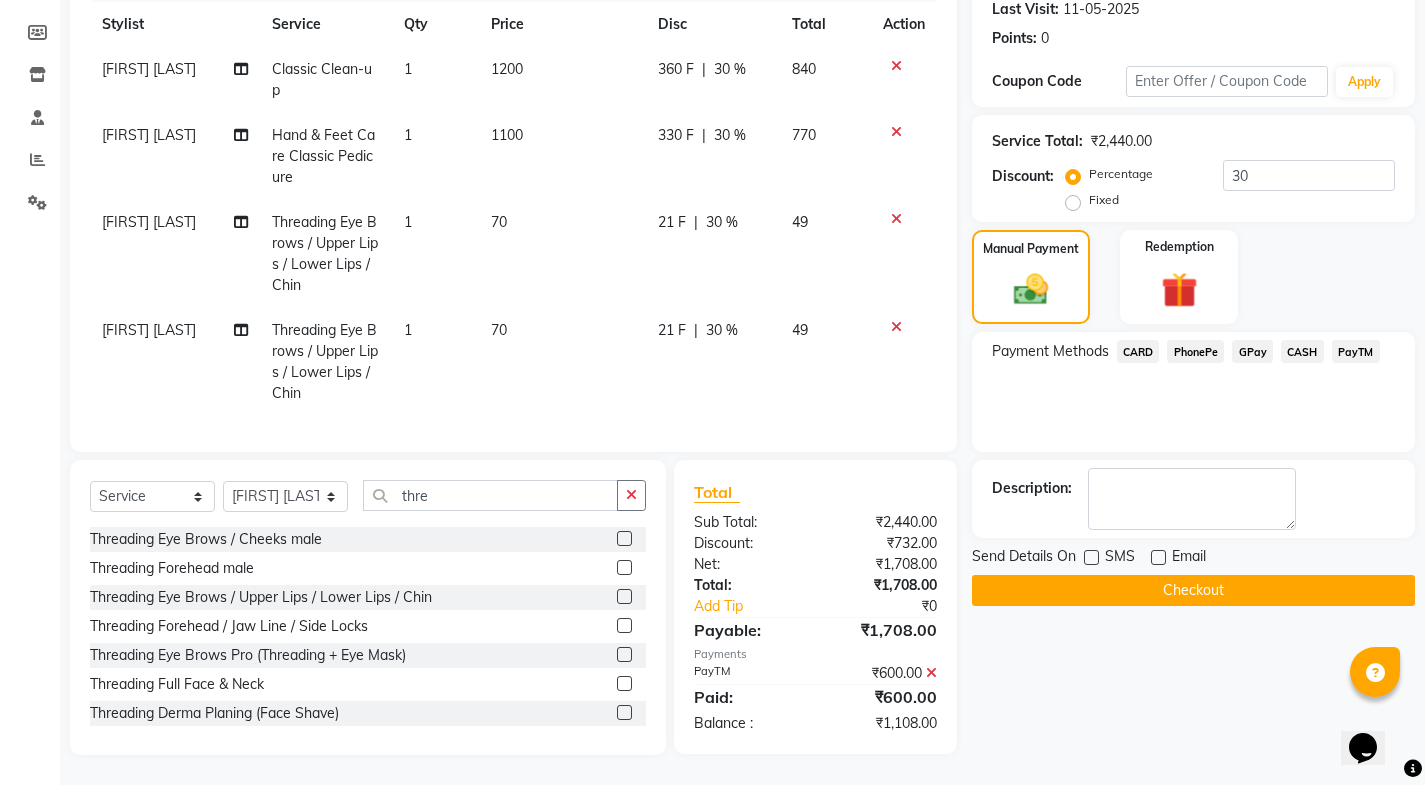 click on "CASH" 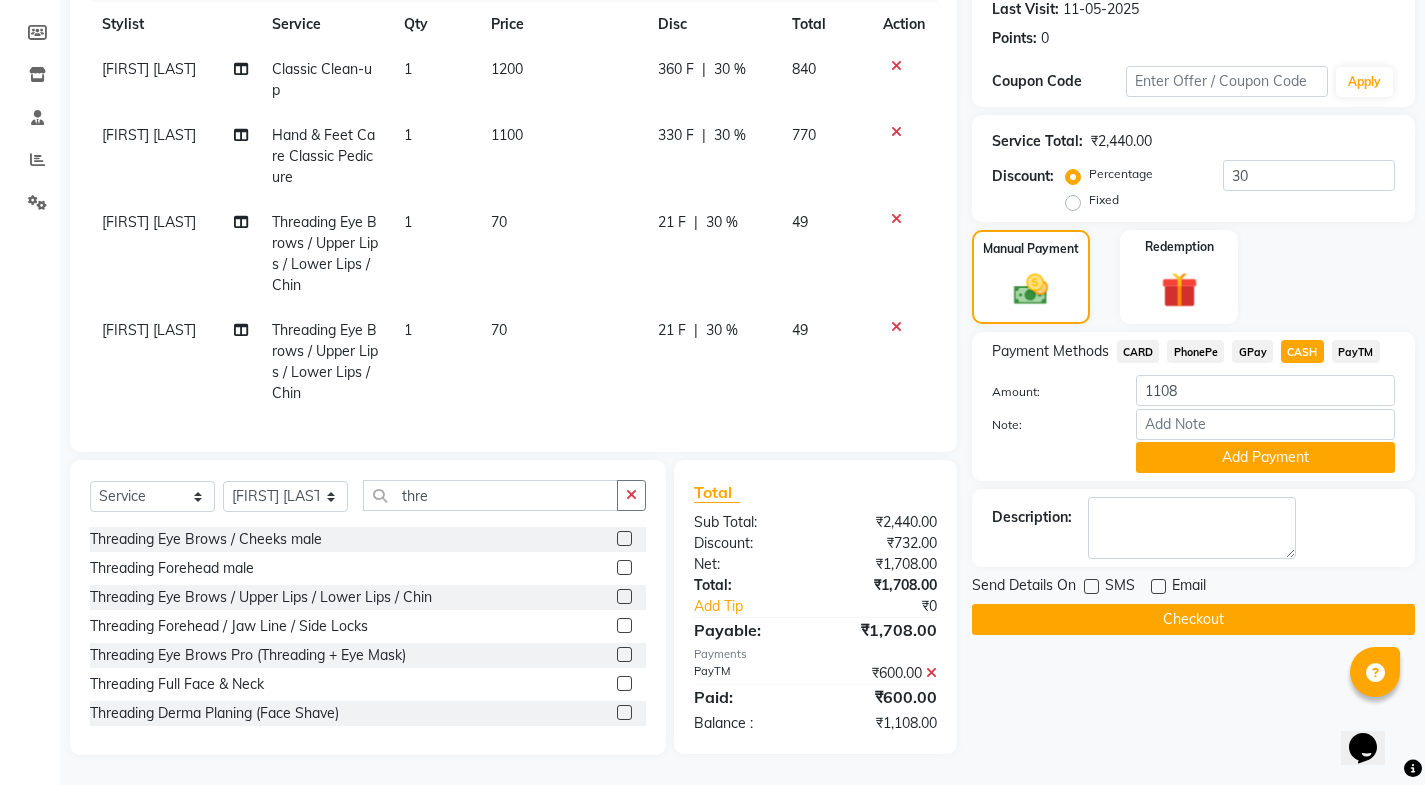 click on "Checkout" 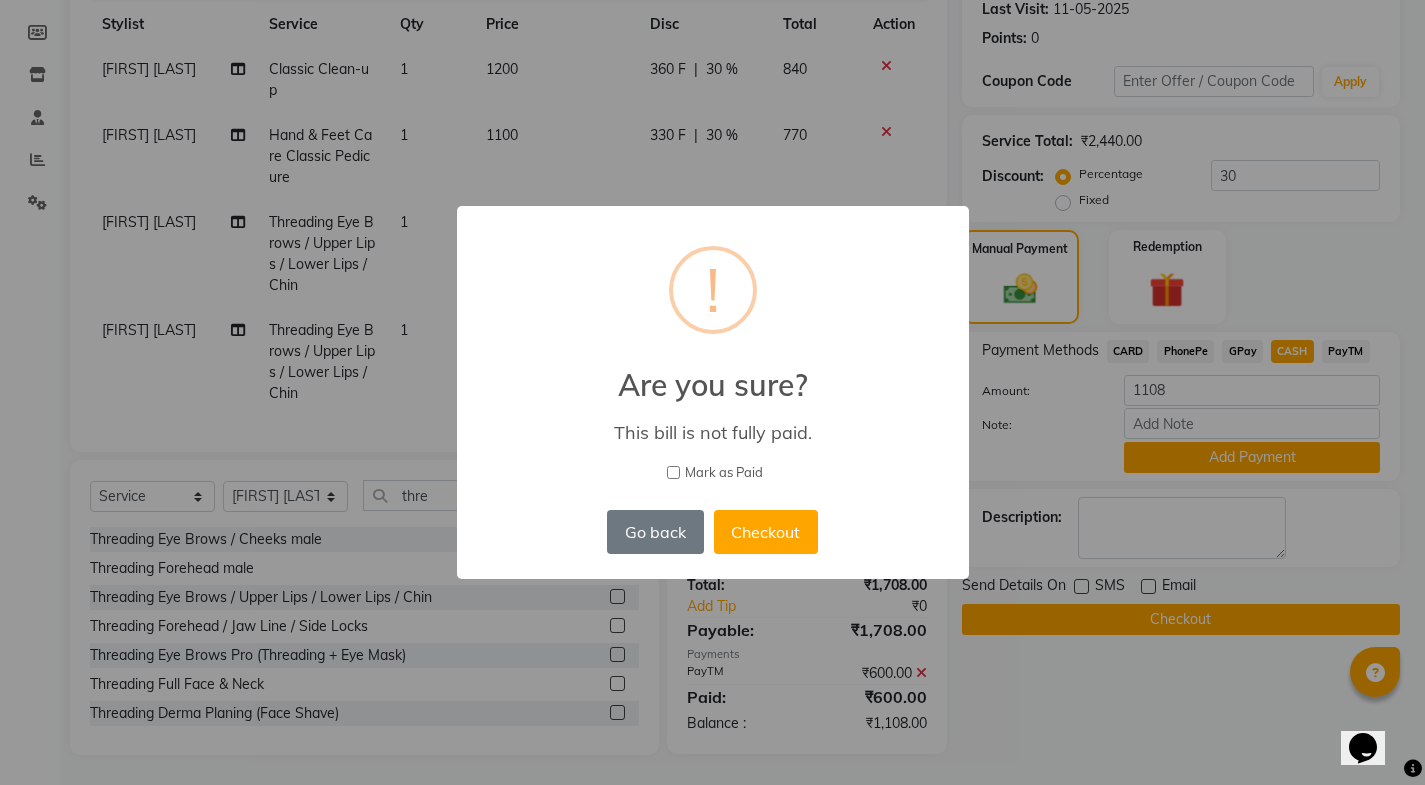 scroll, scrollTop: 277, scrollLeft: 0, axis: vertical 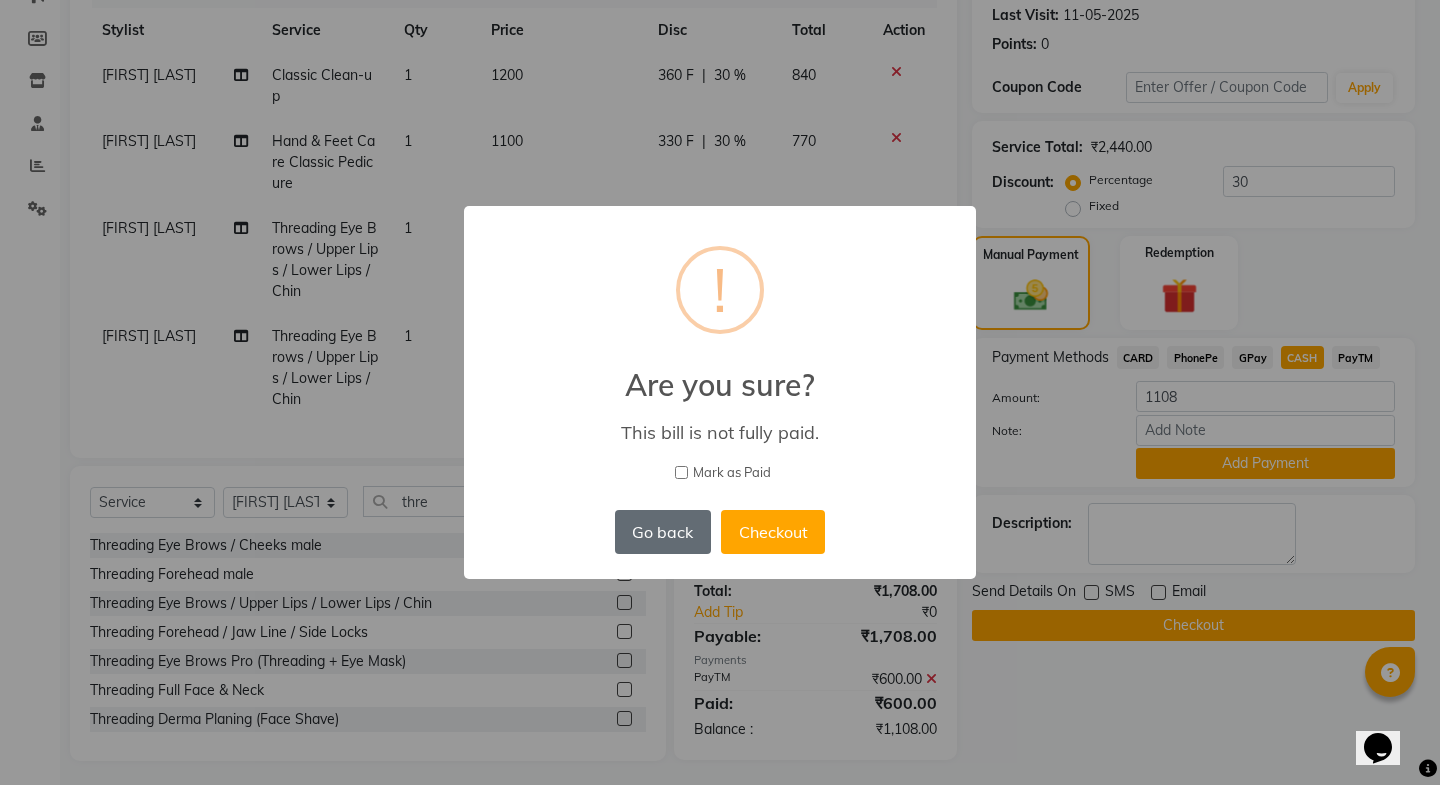 click on "Go back" at bounding box center [663, 532] 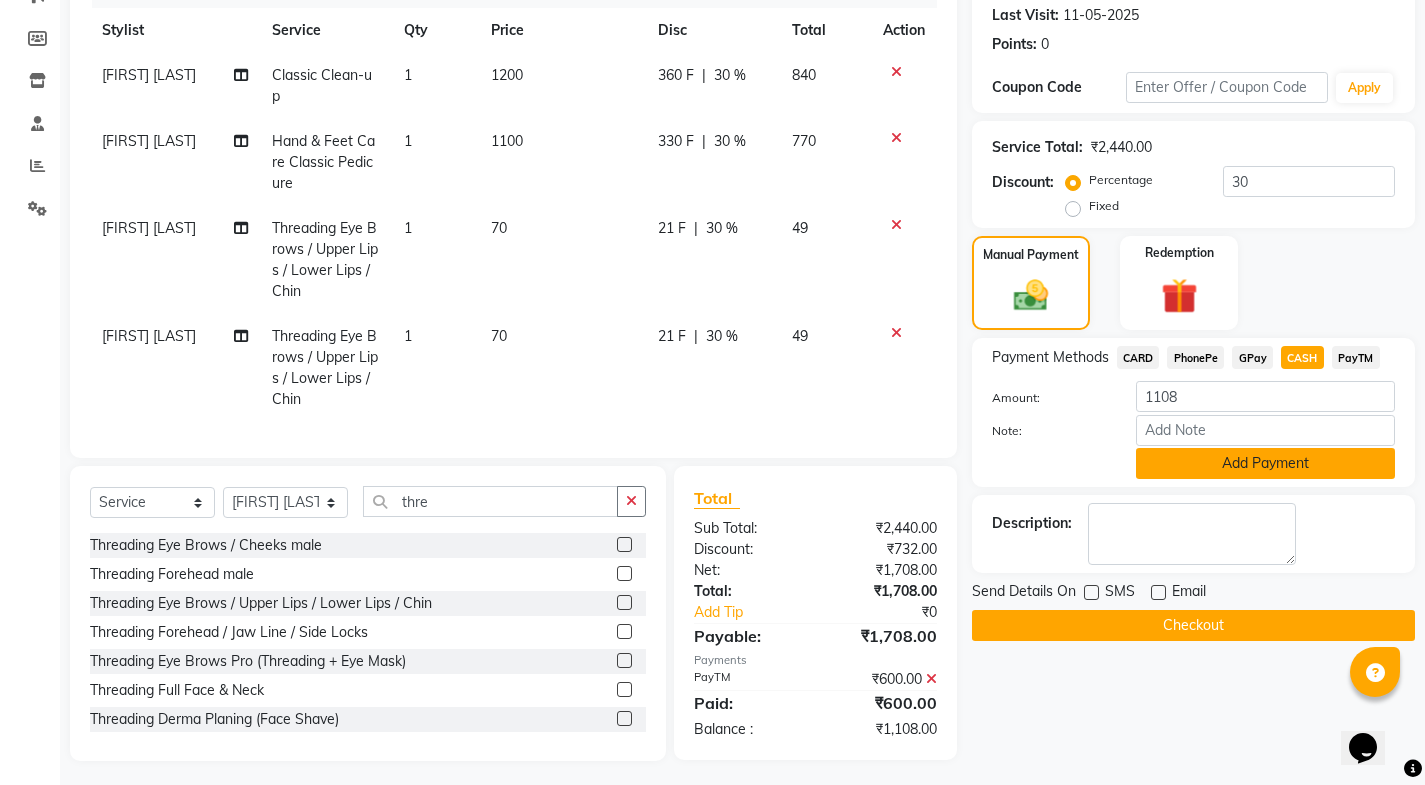 click on "Add Payment" 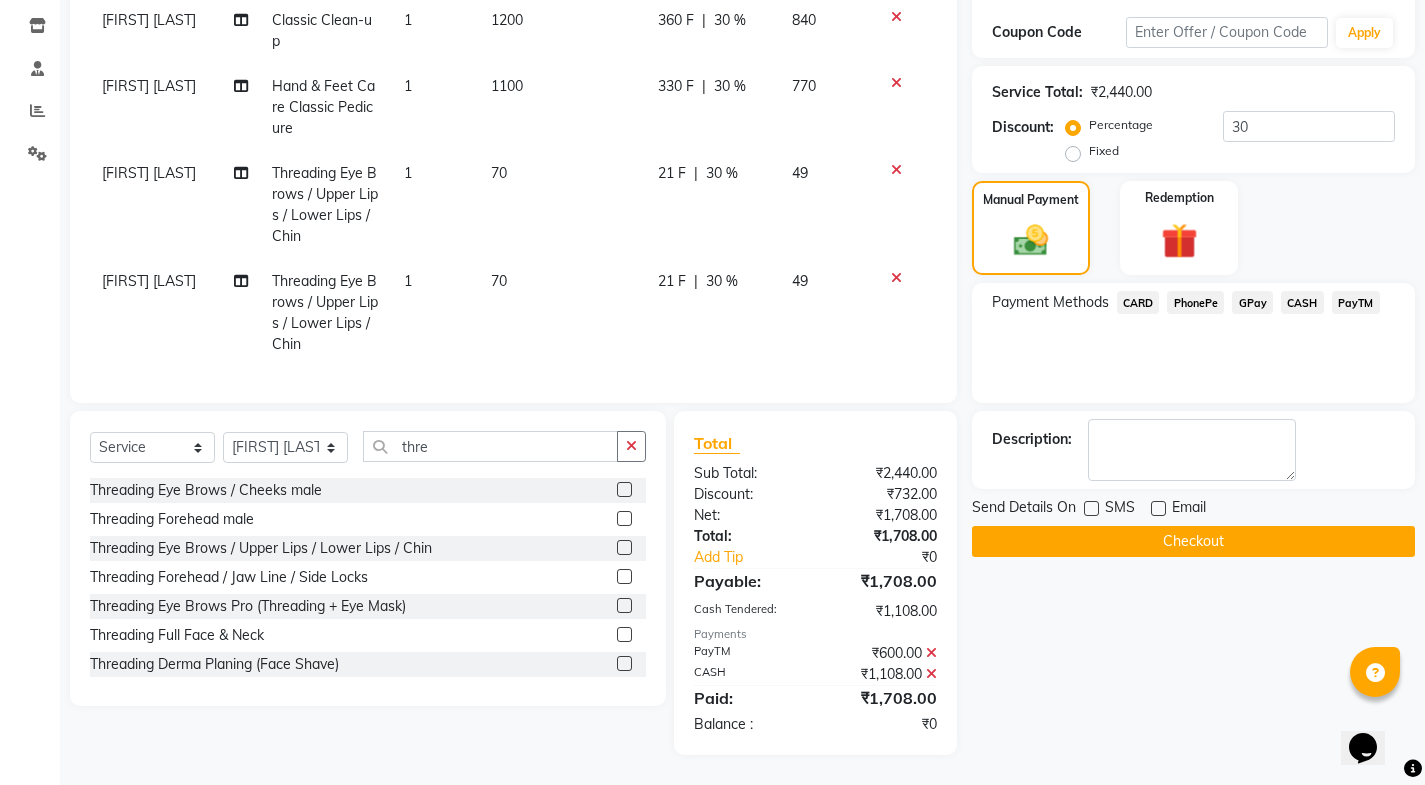 scroll, scrollTop: 0, scrollLeft: 0, axis: both 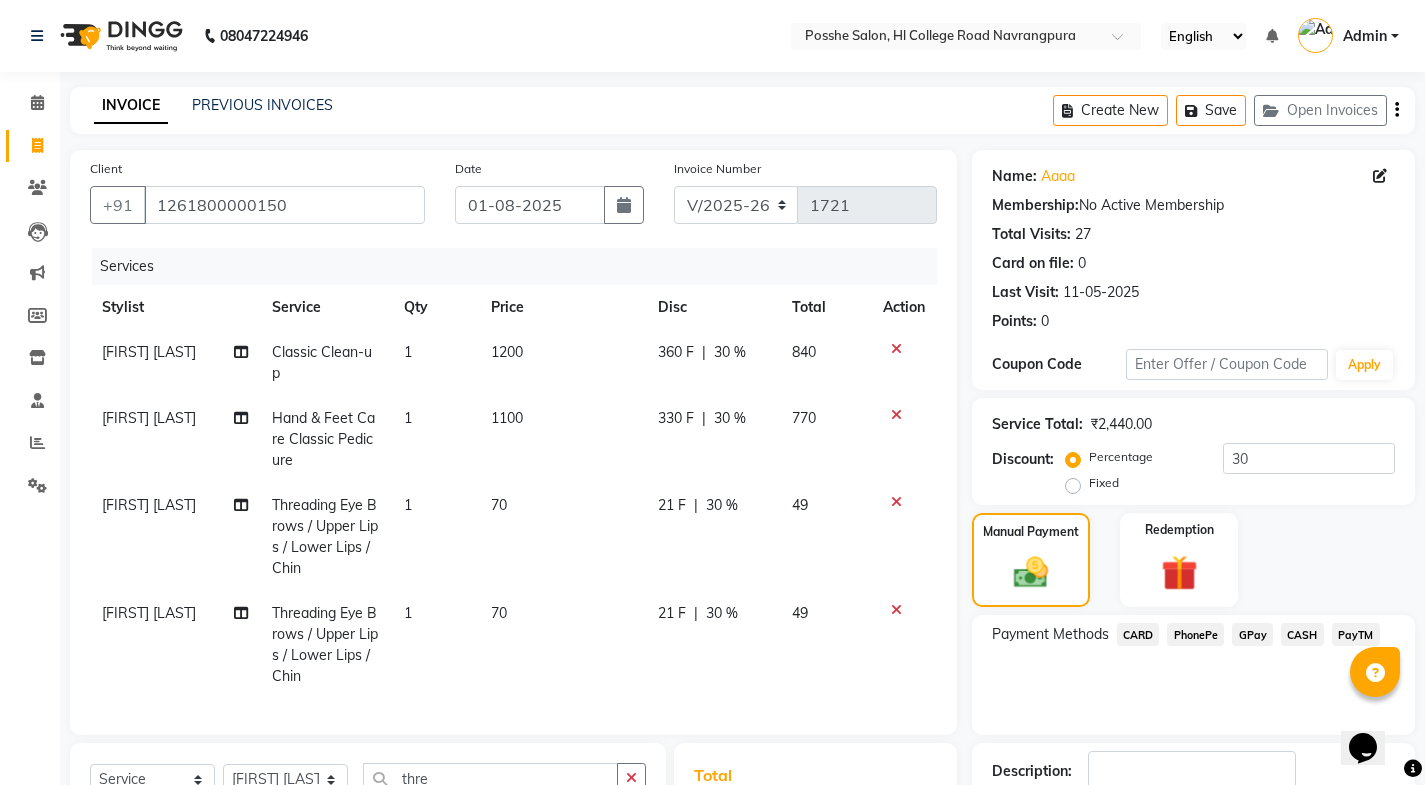 click 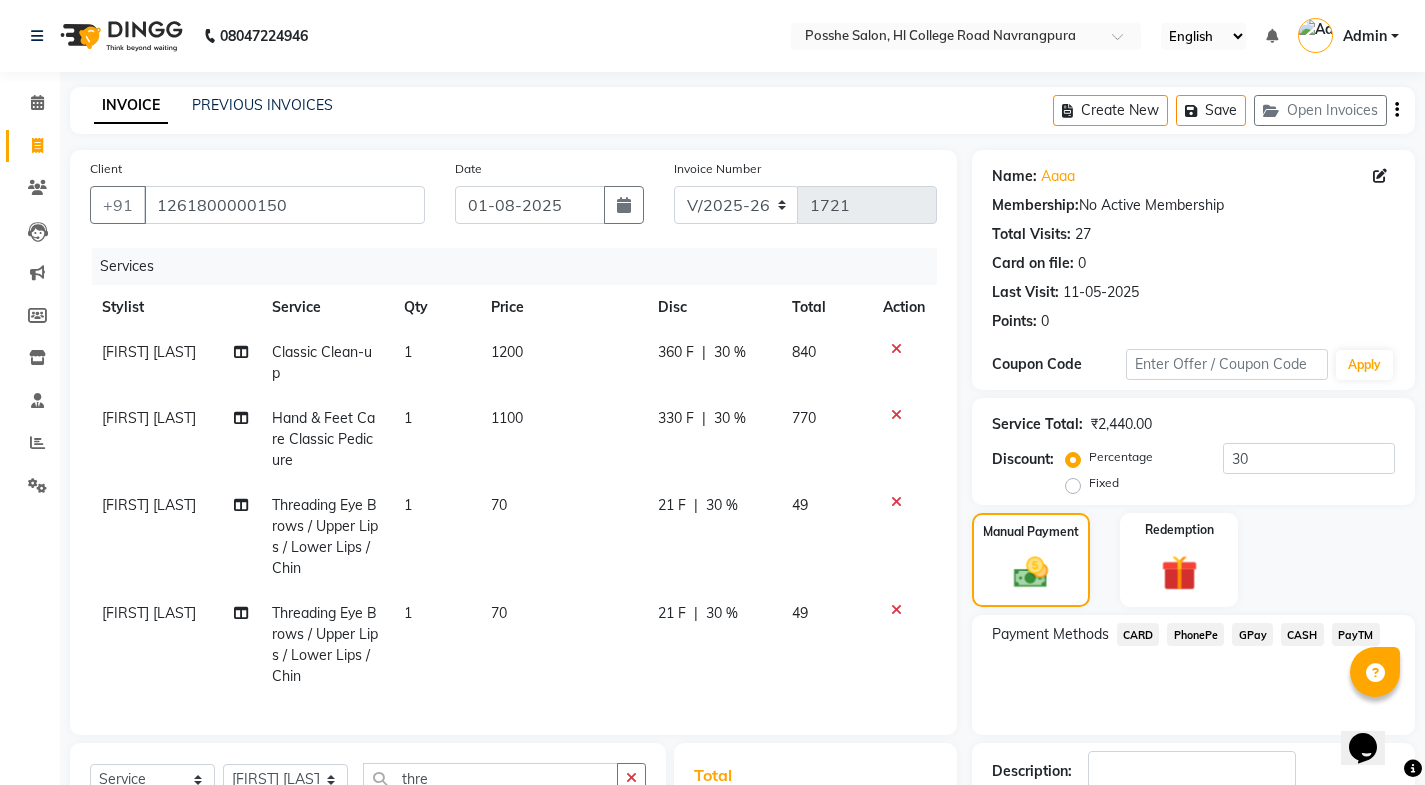 click 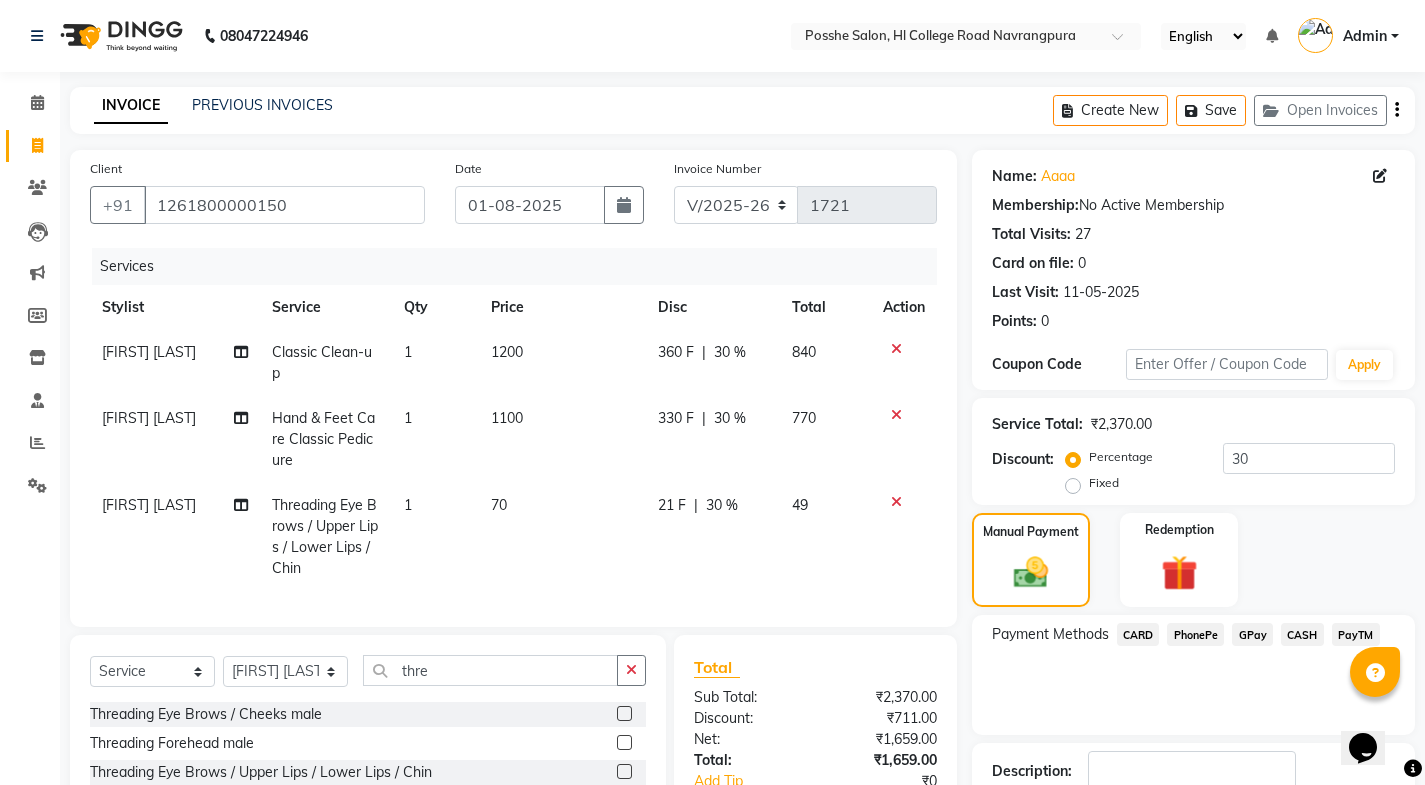 click 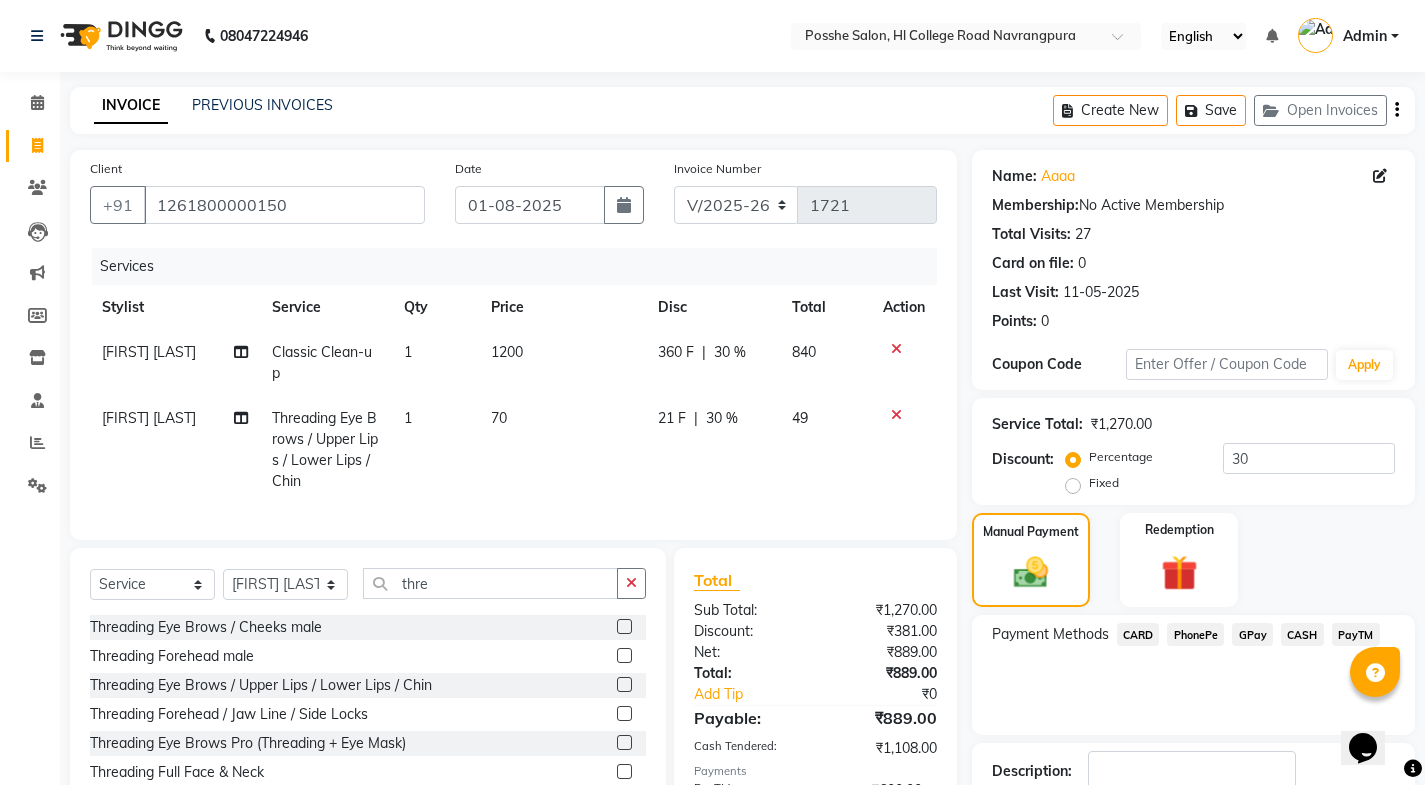 click 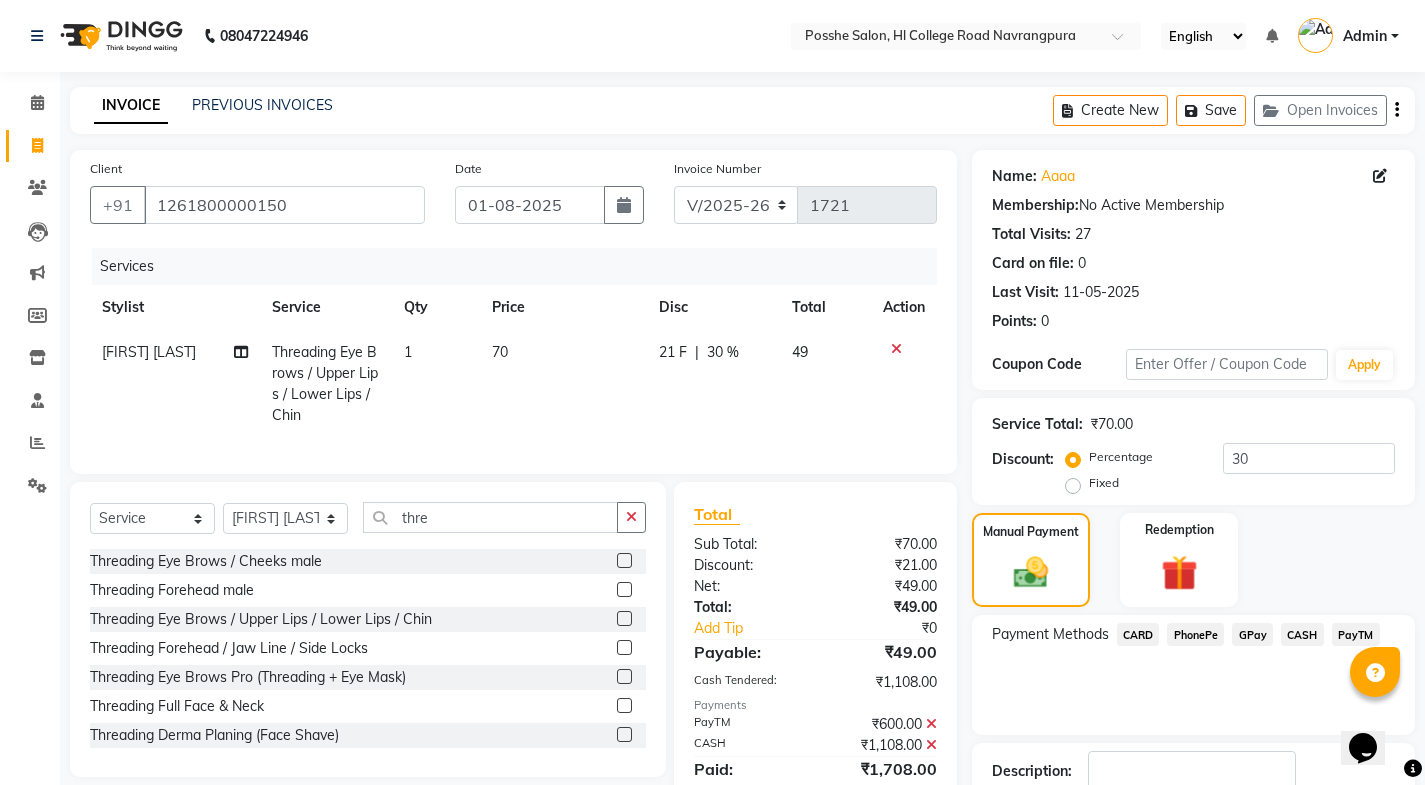 click 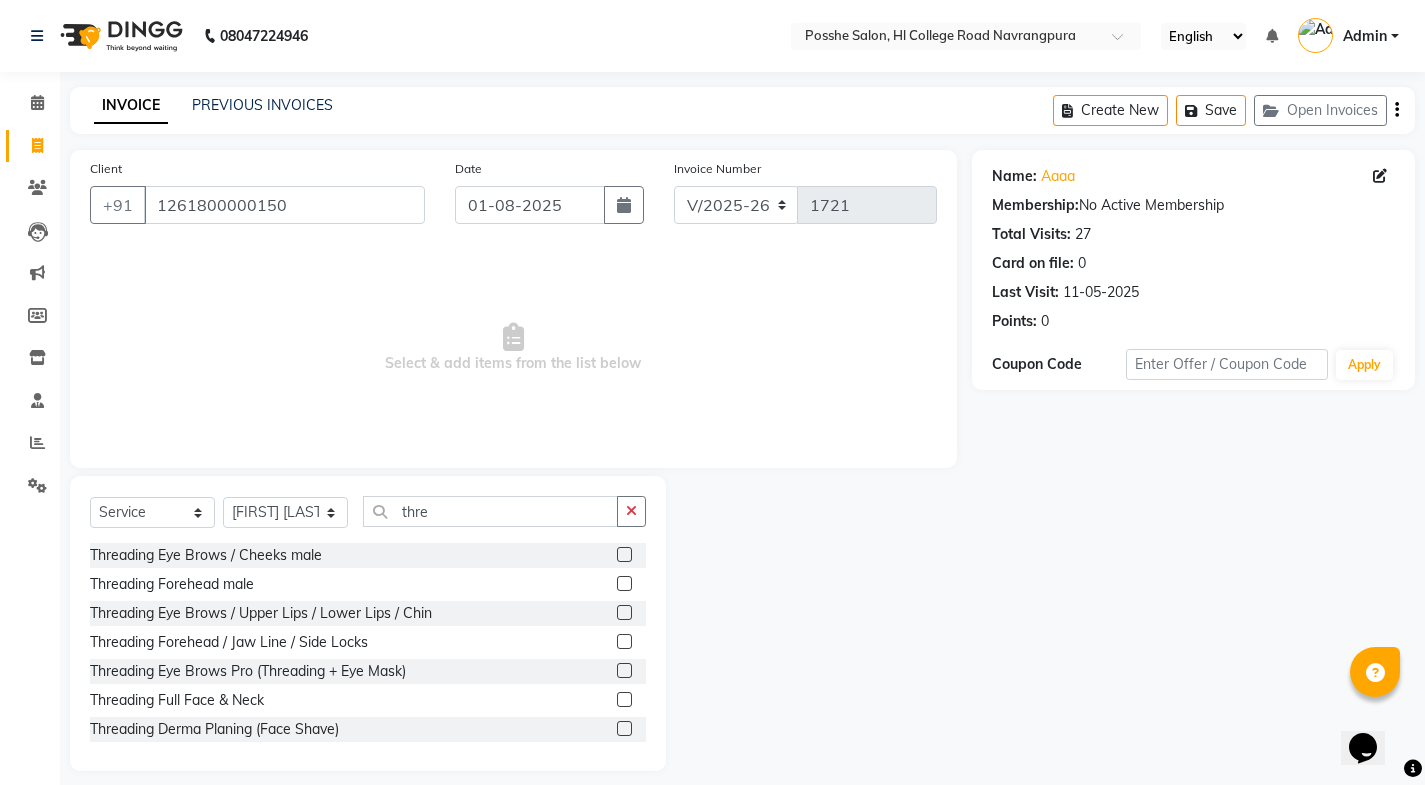 click on "PREVIOUS INVOICES" 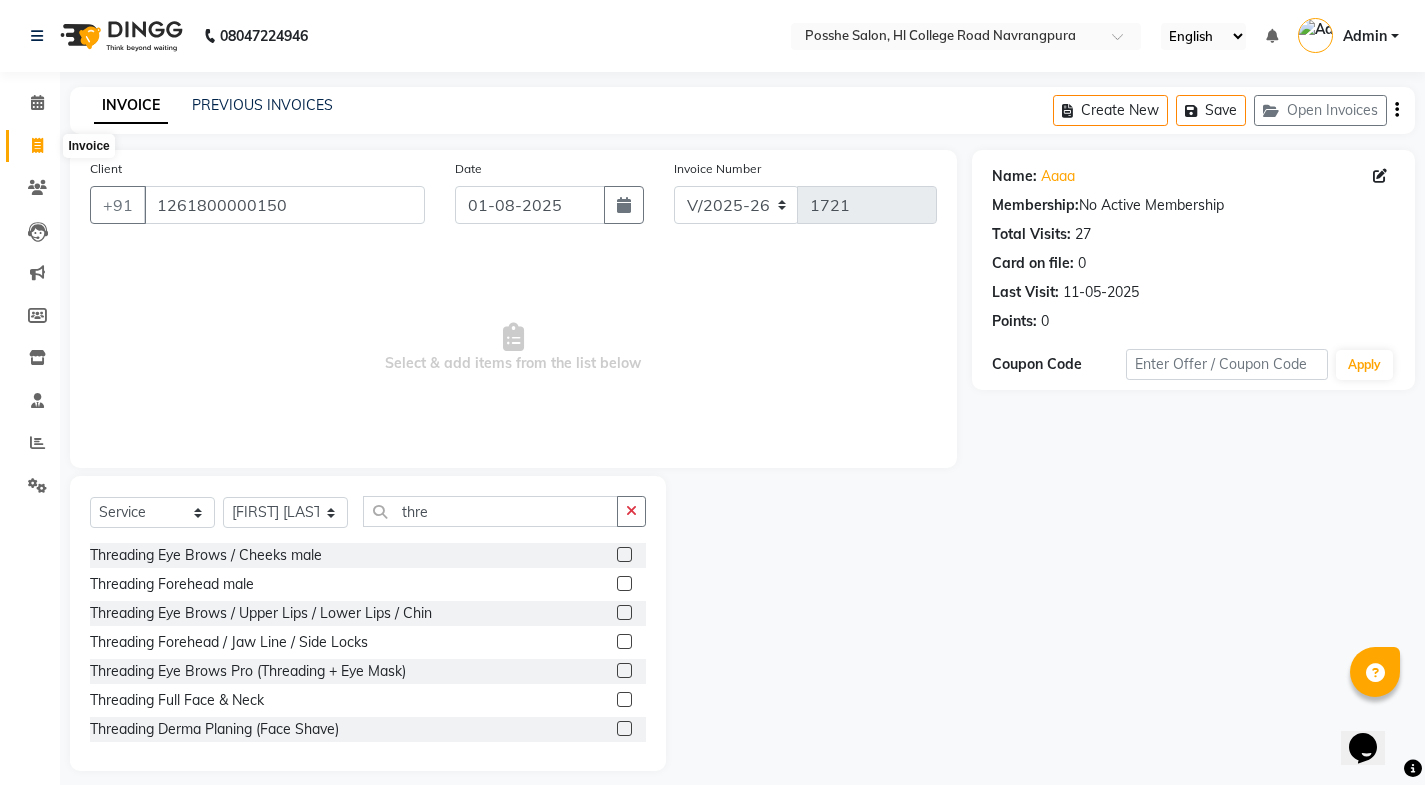 click 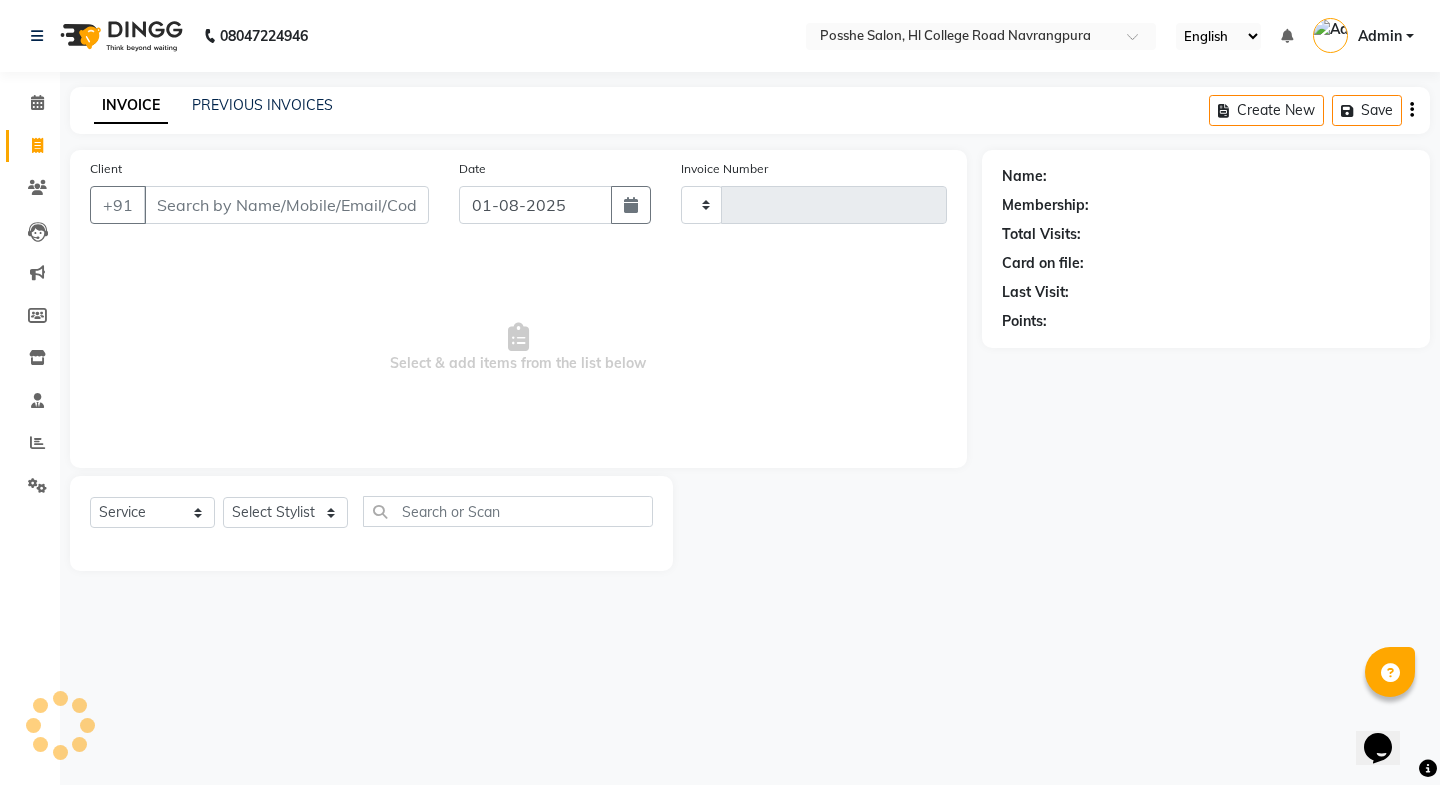 type on "1721" 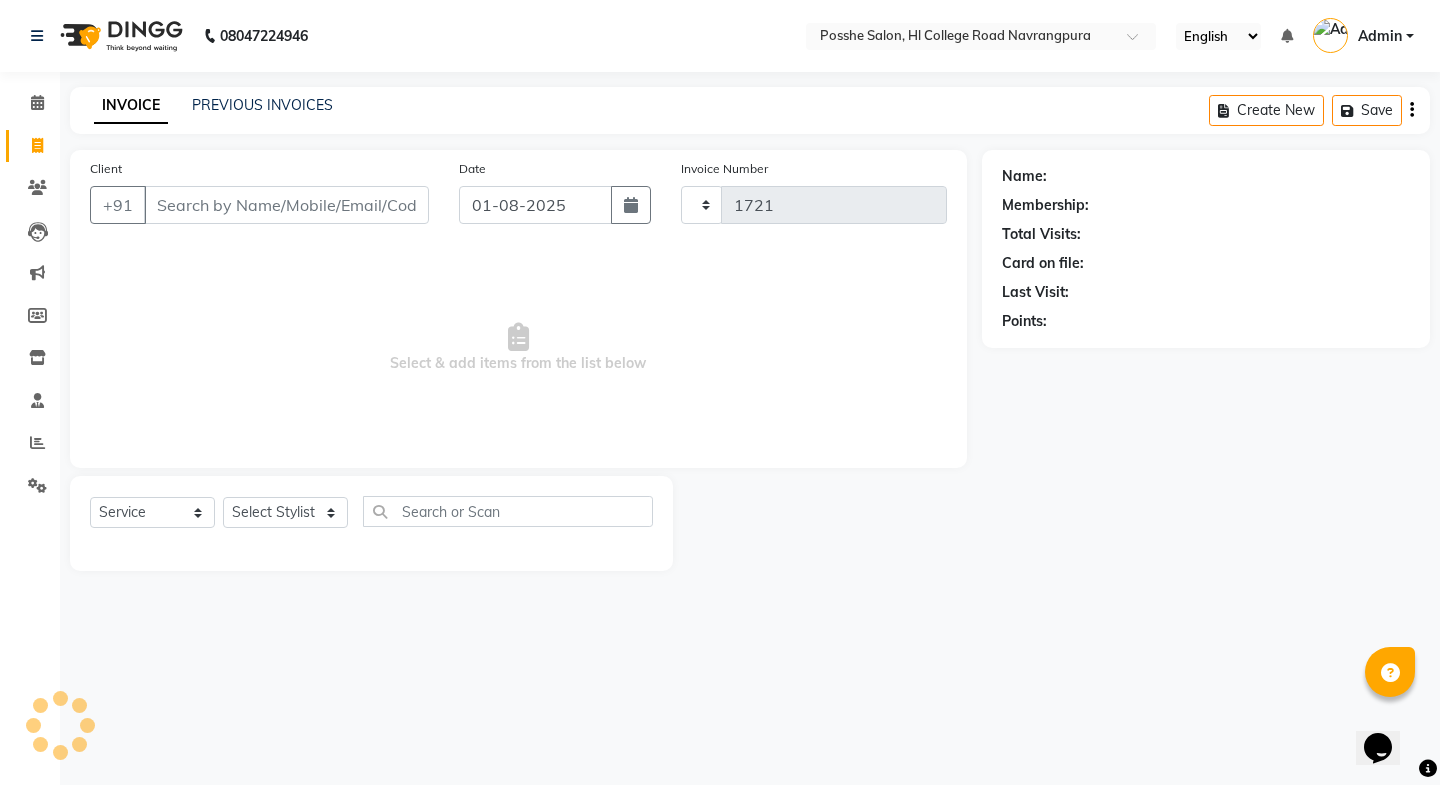 select on "6052" 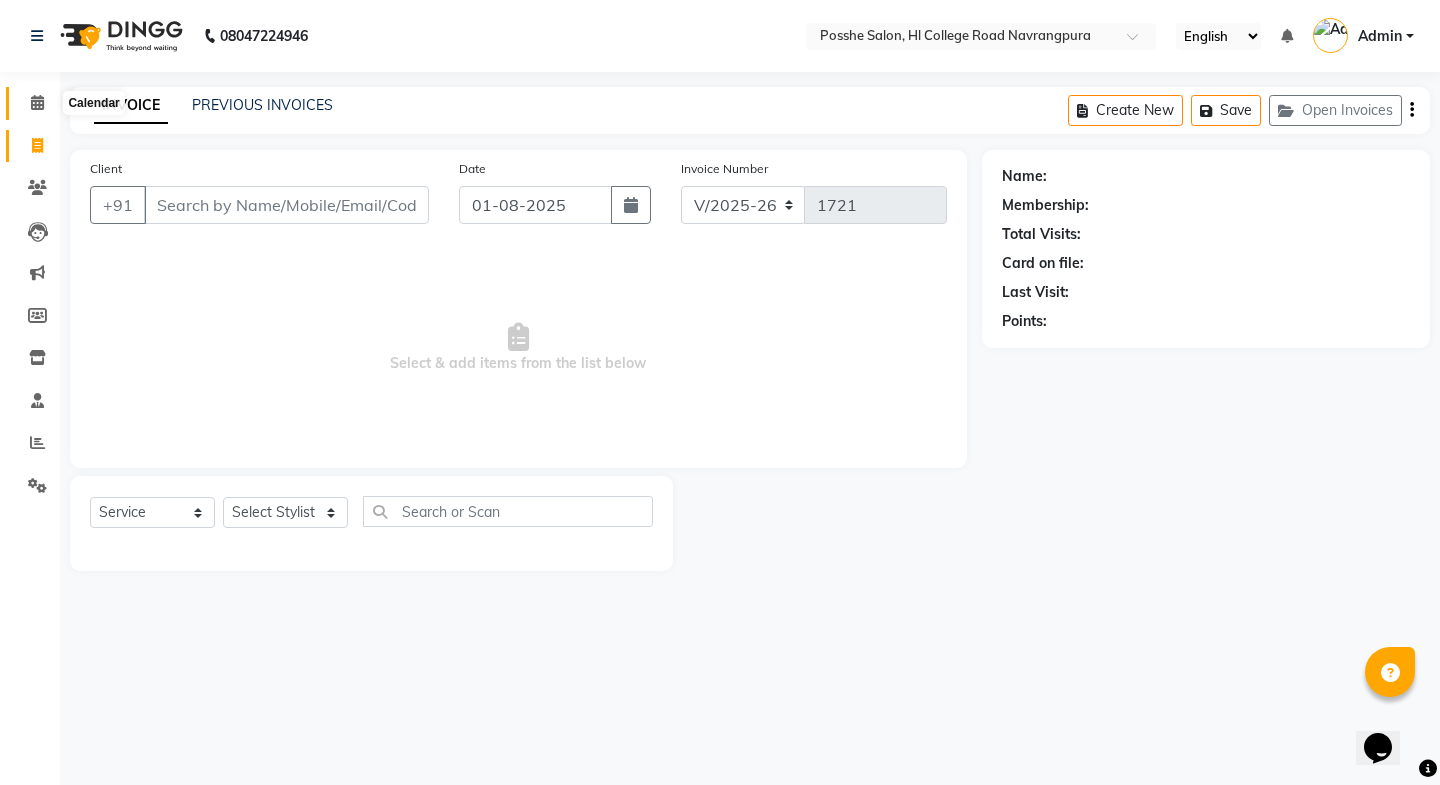 click 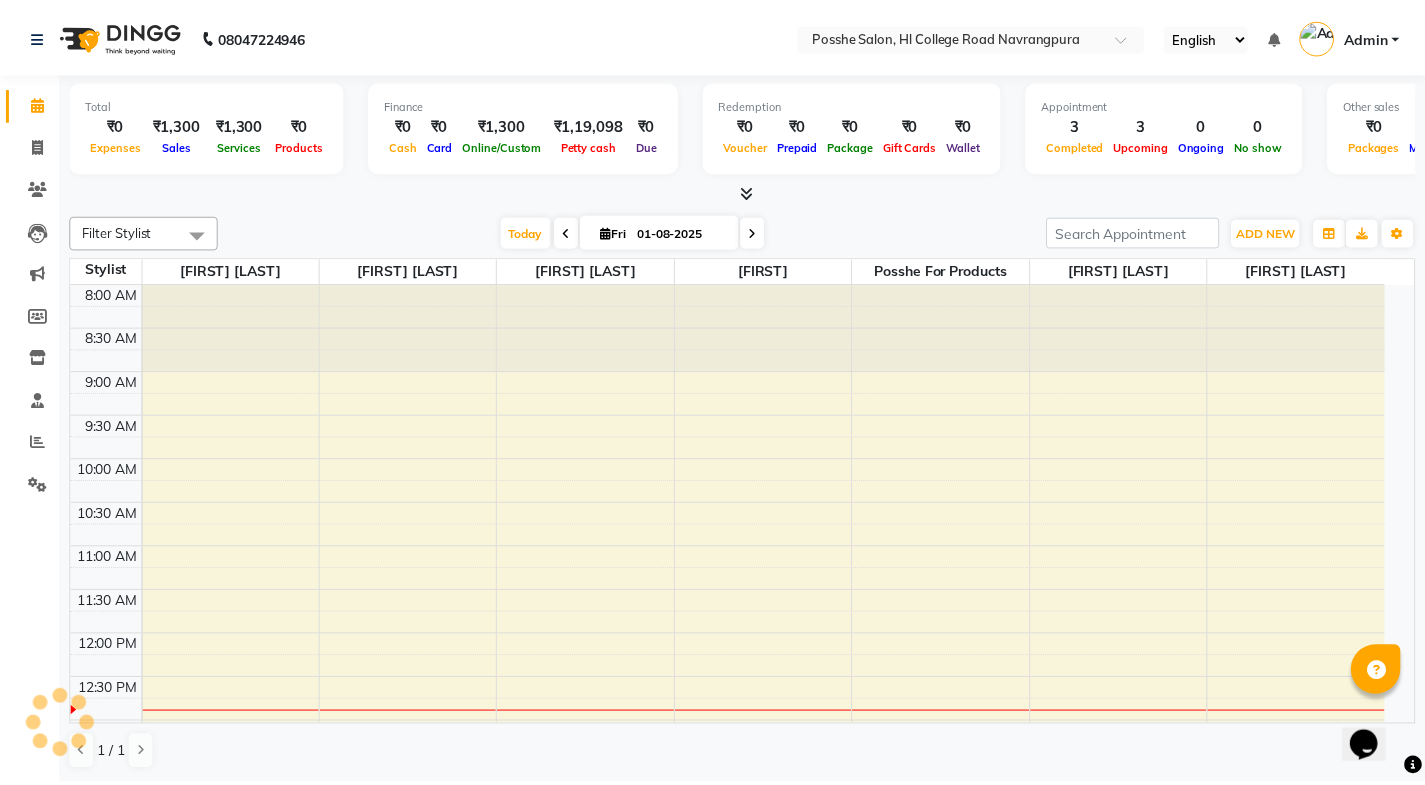 scroll, scrollTop: 0, scrollLeft: 0, axis: both 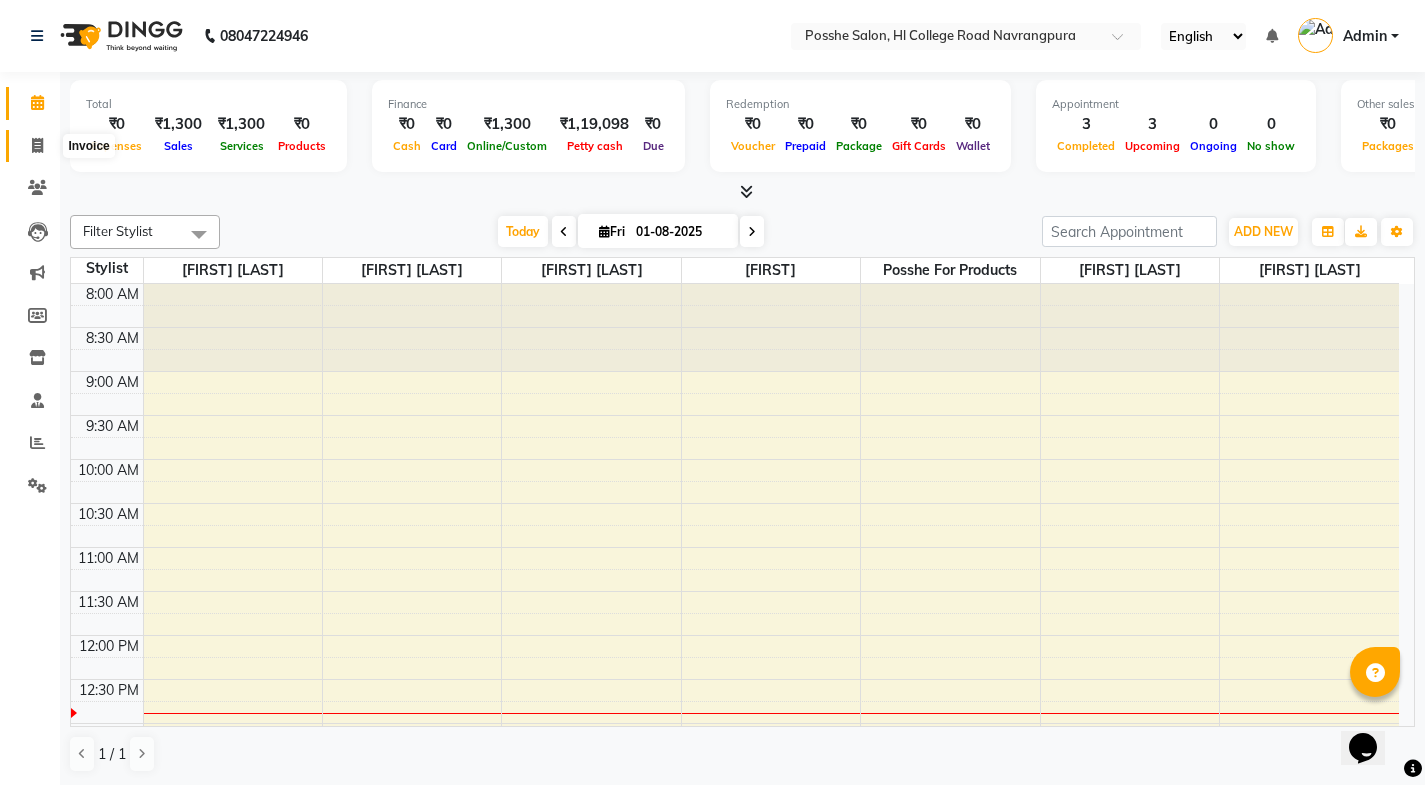 click 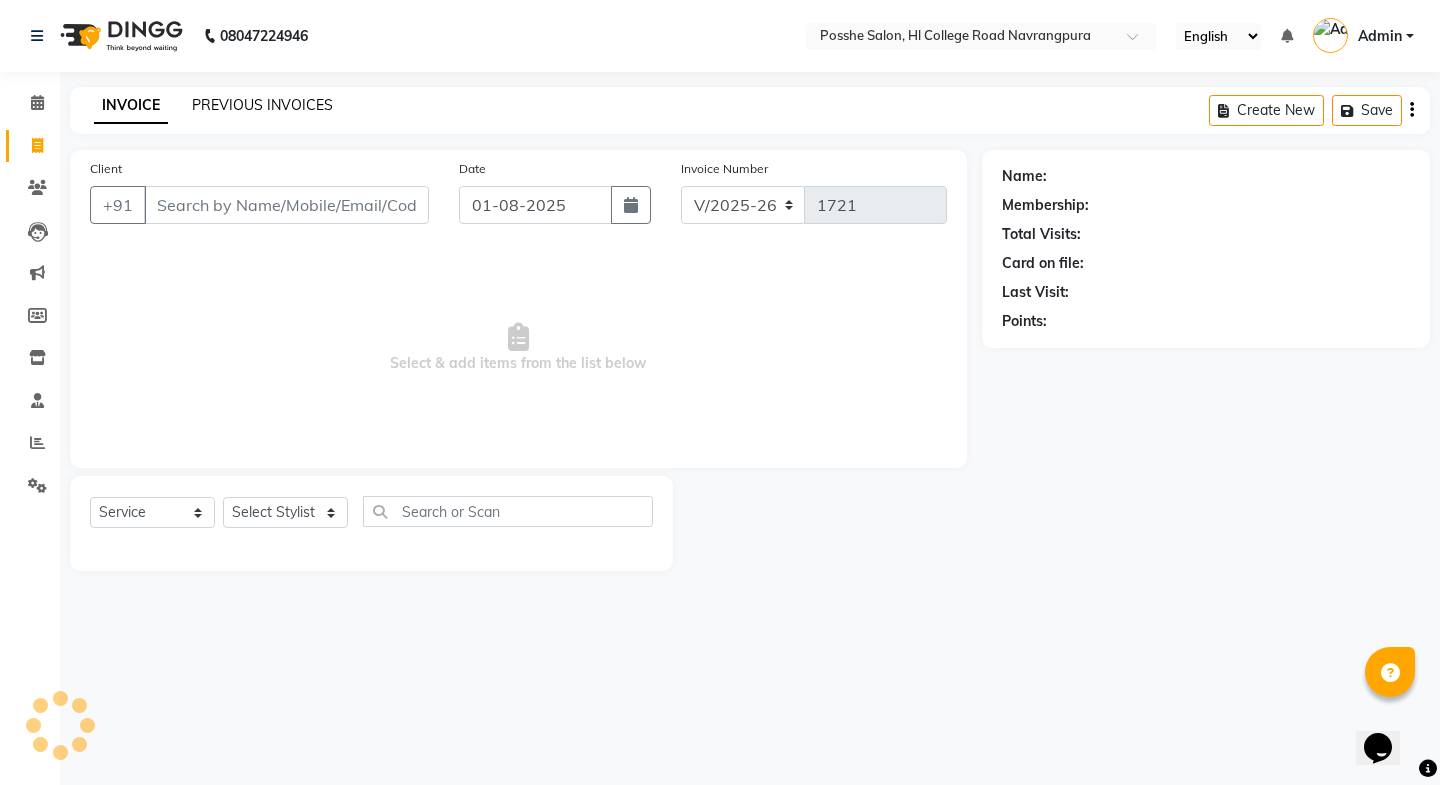 click on "PREVIOUS INVOICES" 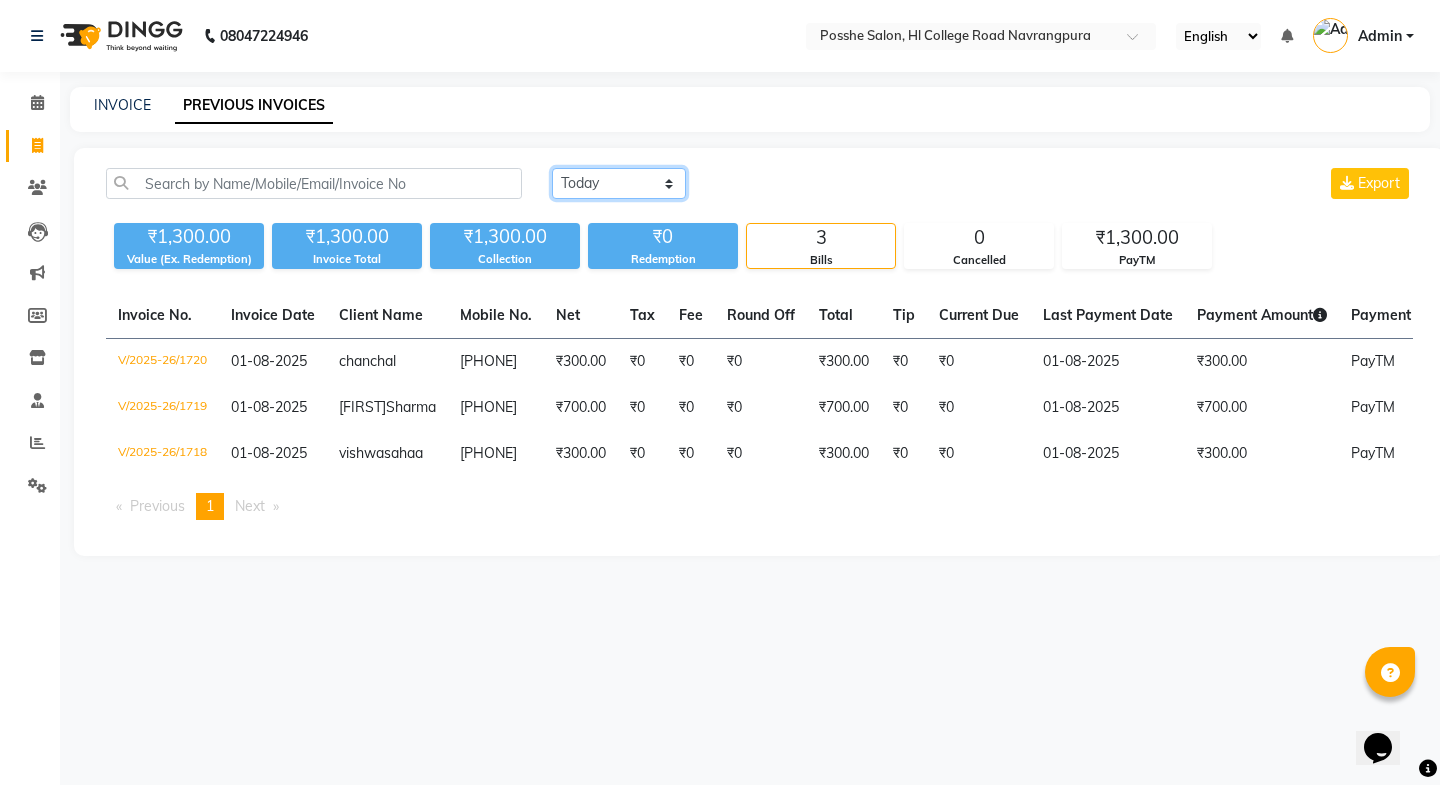 click on "Today Yesterday Custom Range" 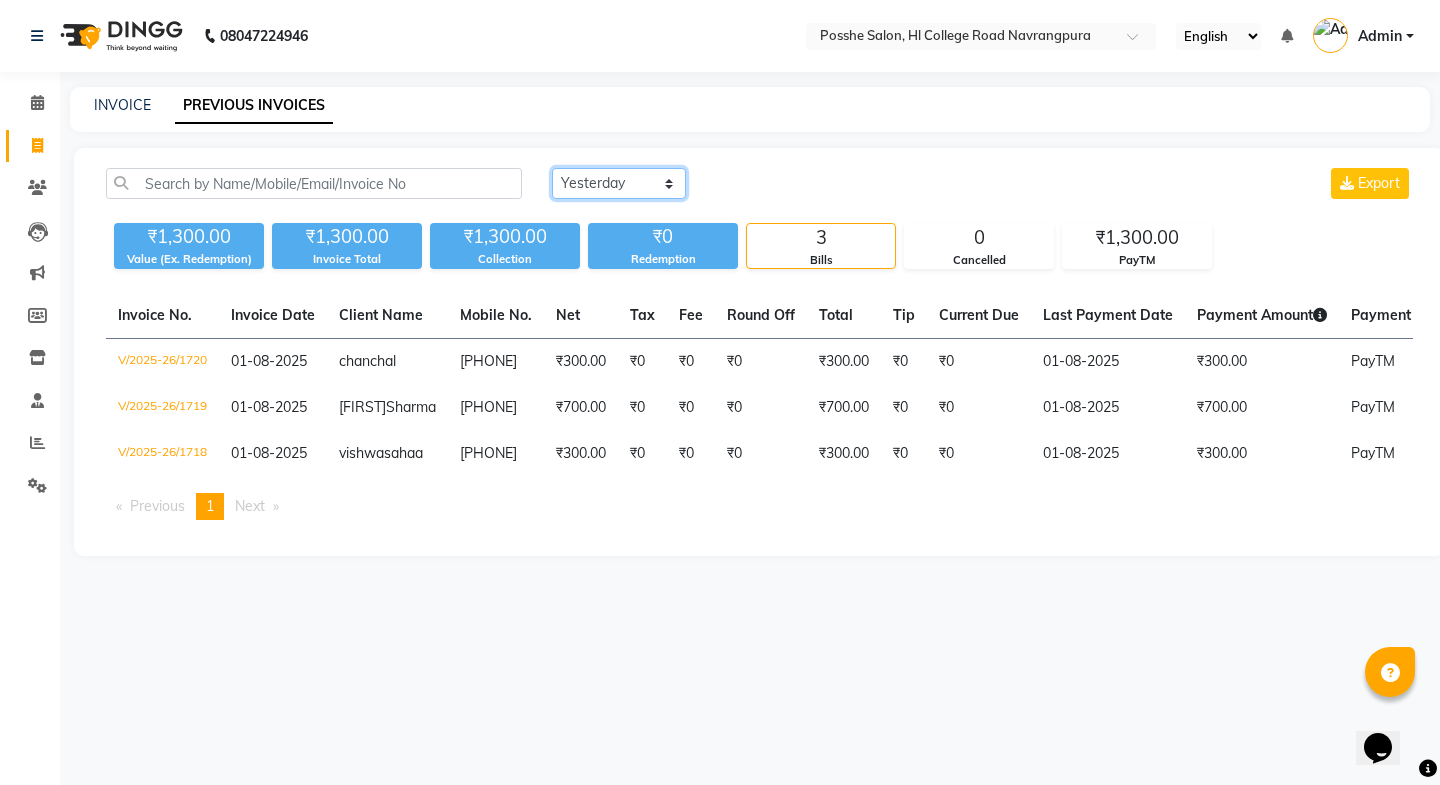click on "Today Yesterday Custom Range" 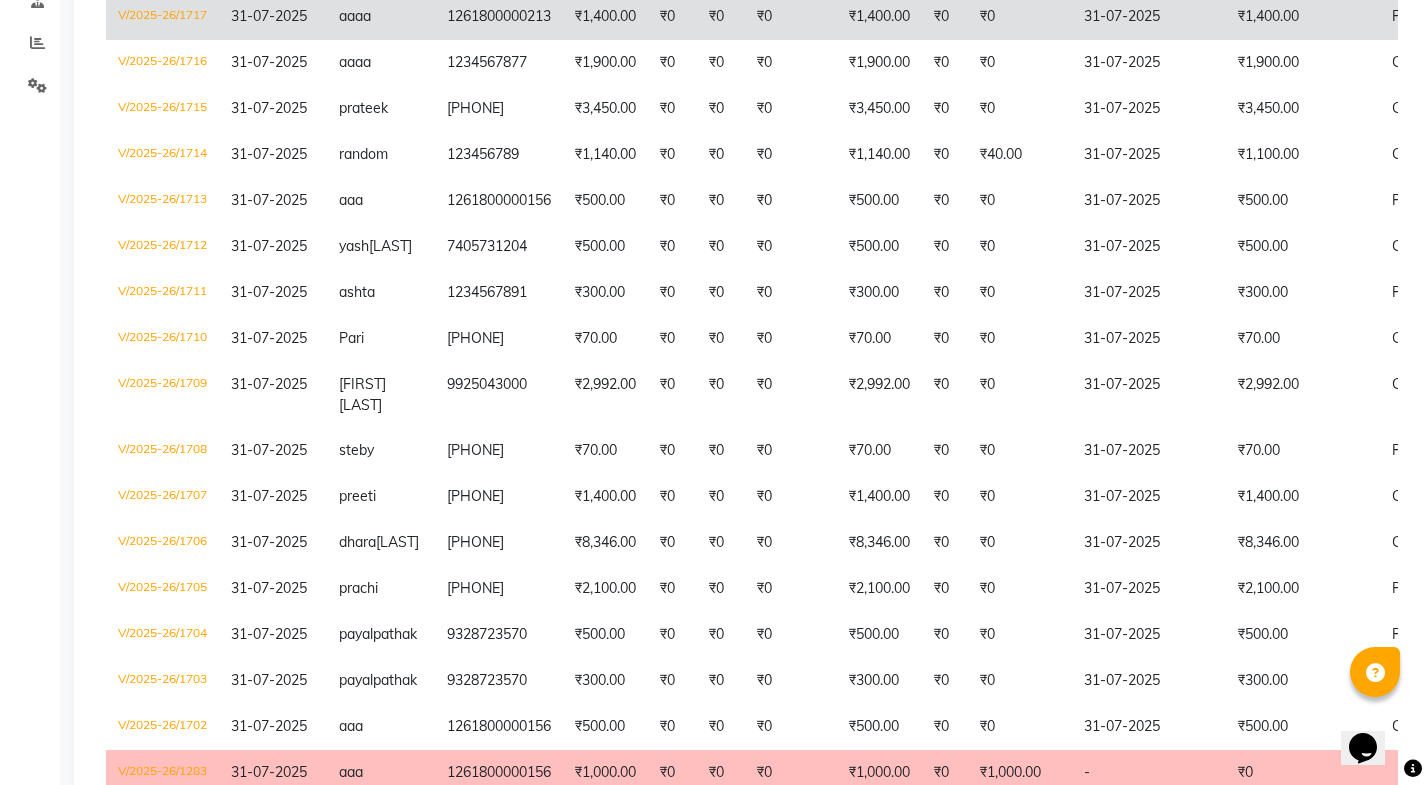 scroll, scrollTop: 0, scrollLeft: 0, axis: both 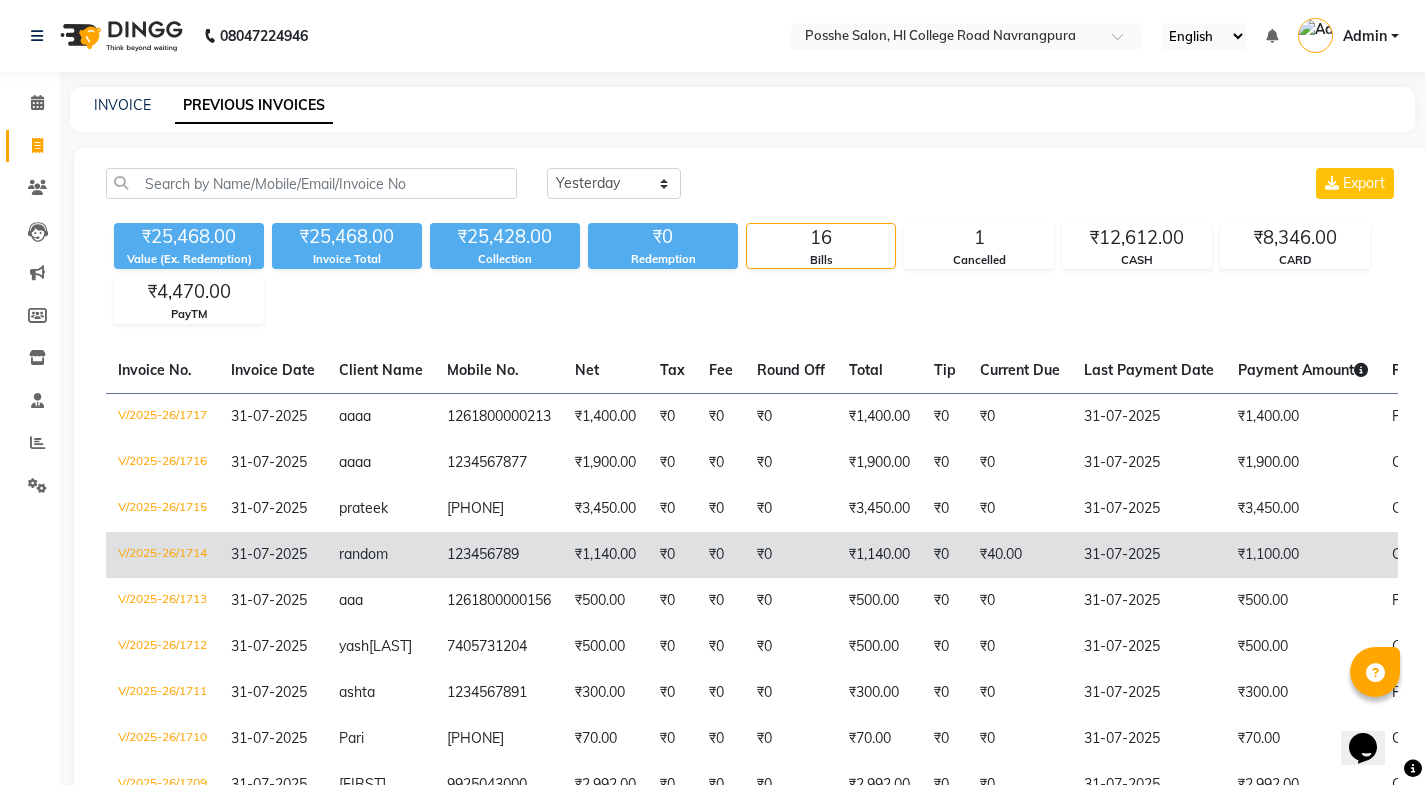 click on "₹0" 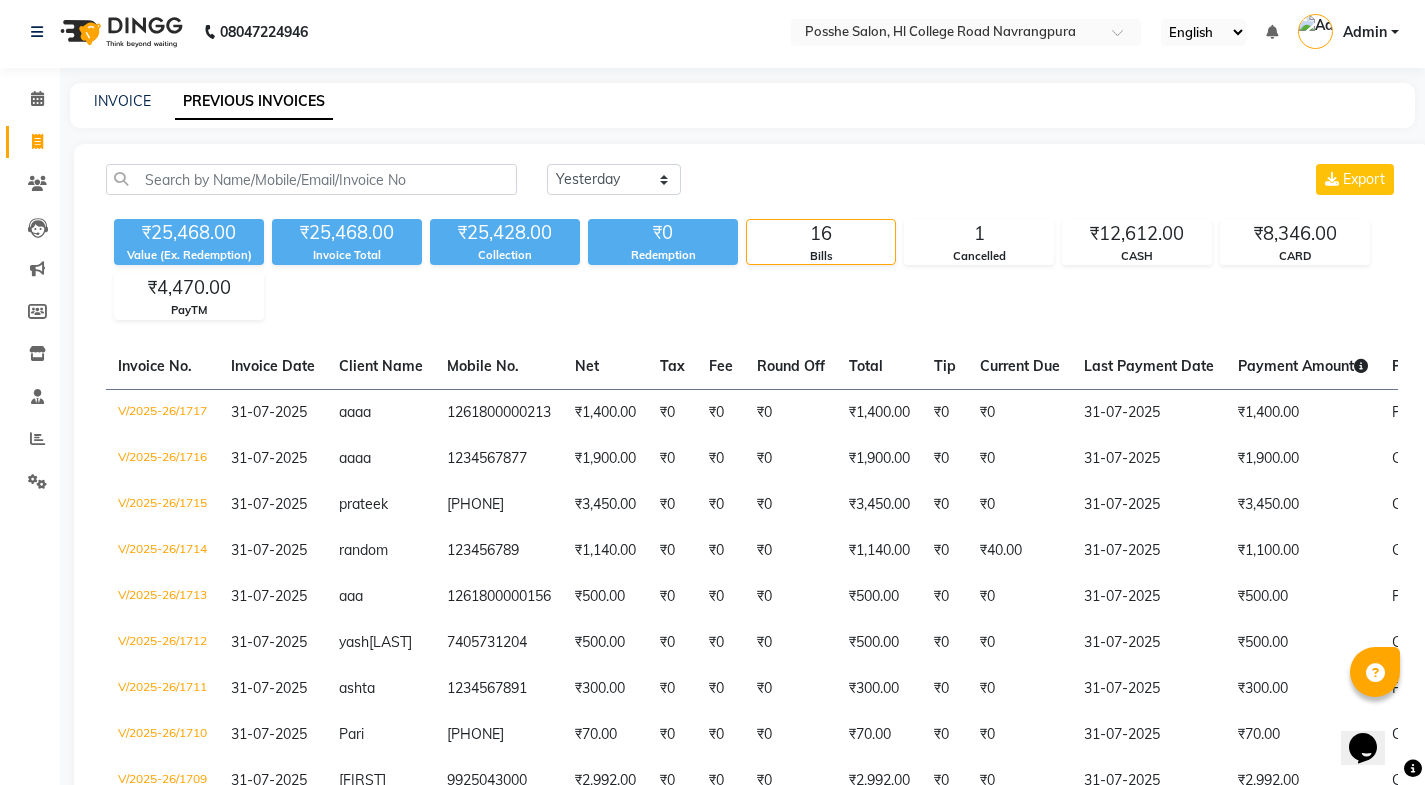 scroll, scrollTop: 0, scrollLeft: 0, axis: both 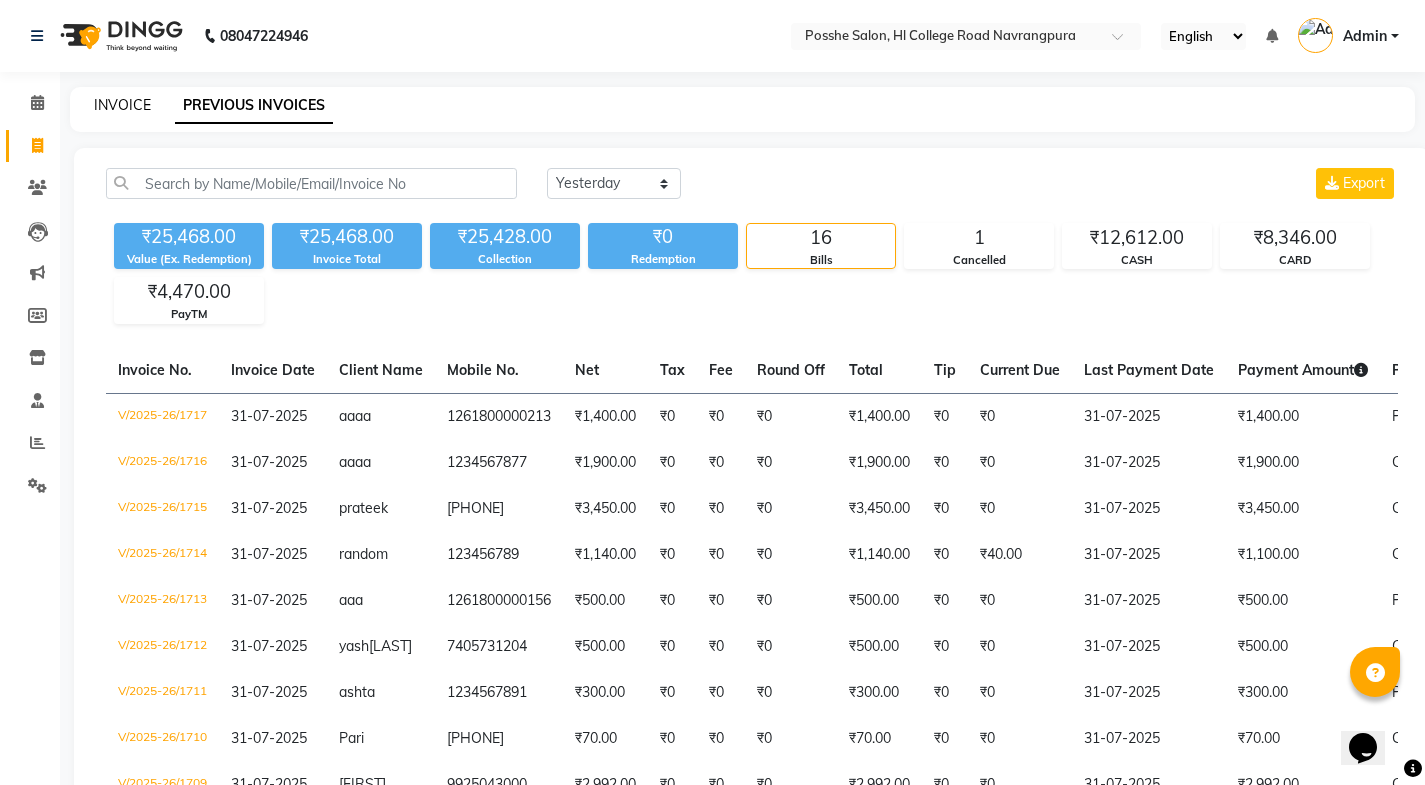 click on "INVOICE" 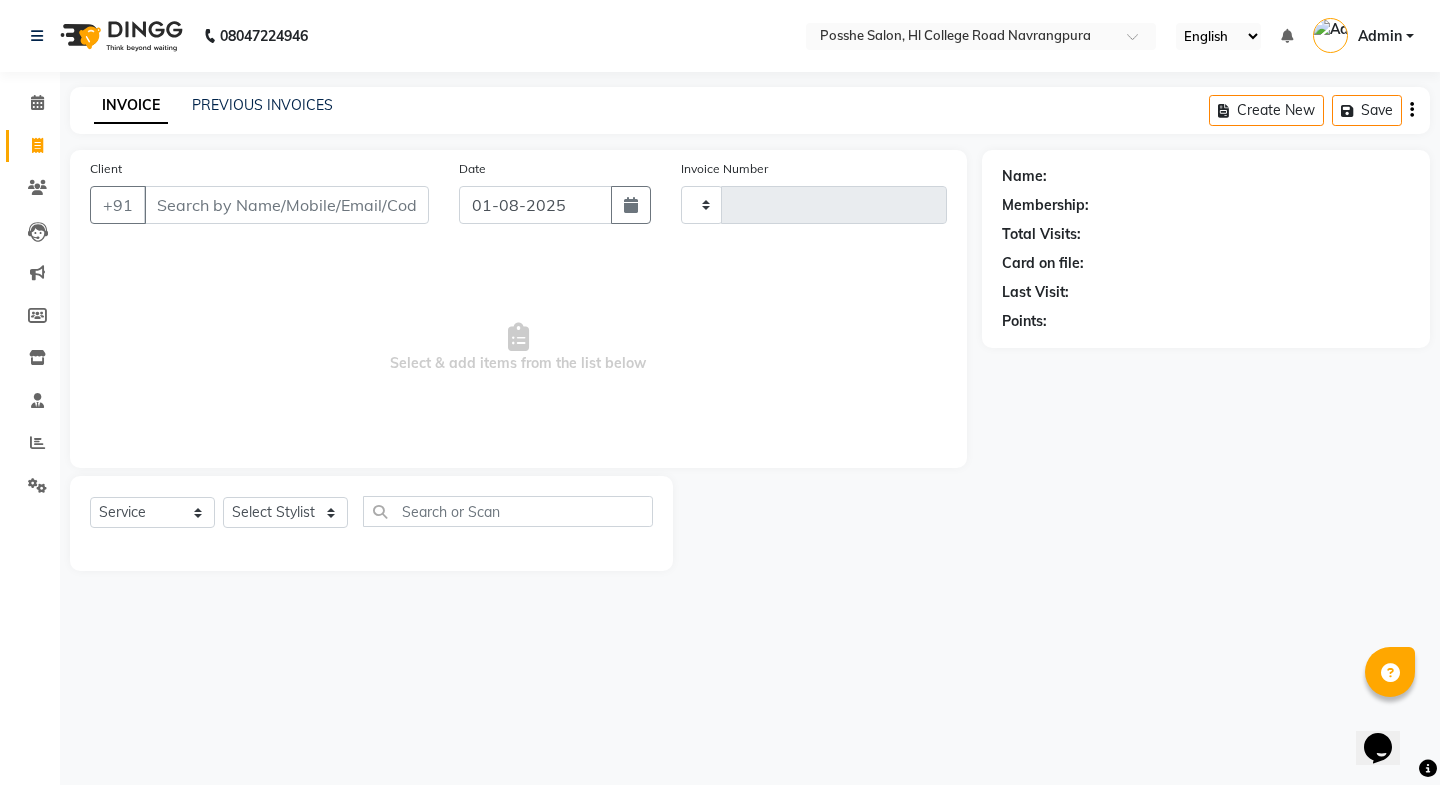 type on "1721" 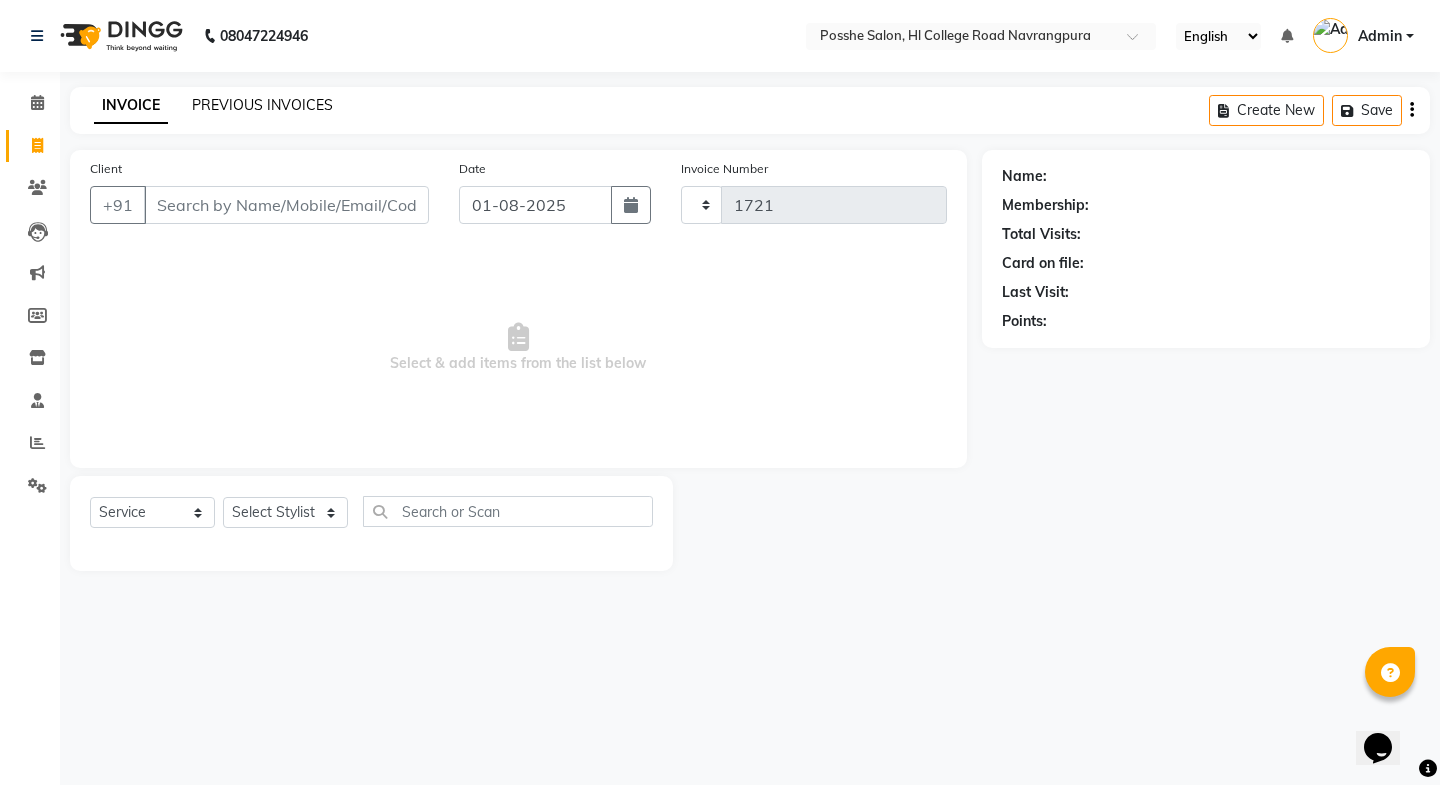 select on "6052" 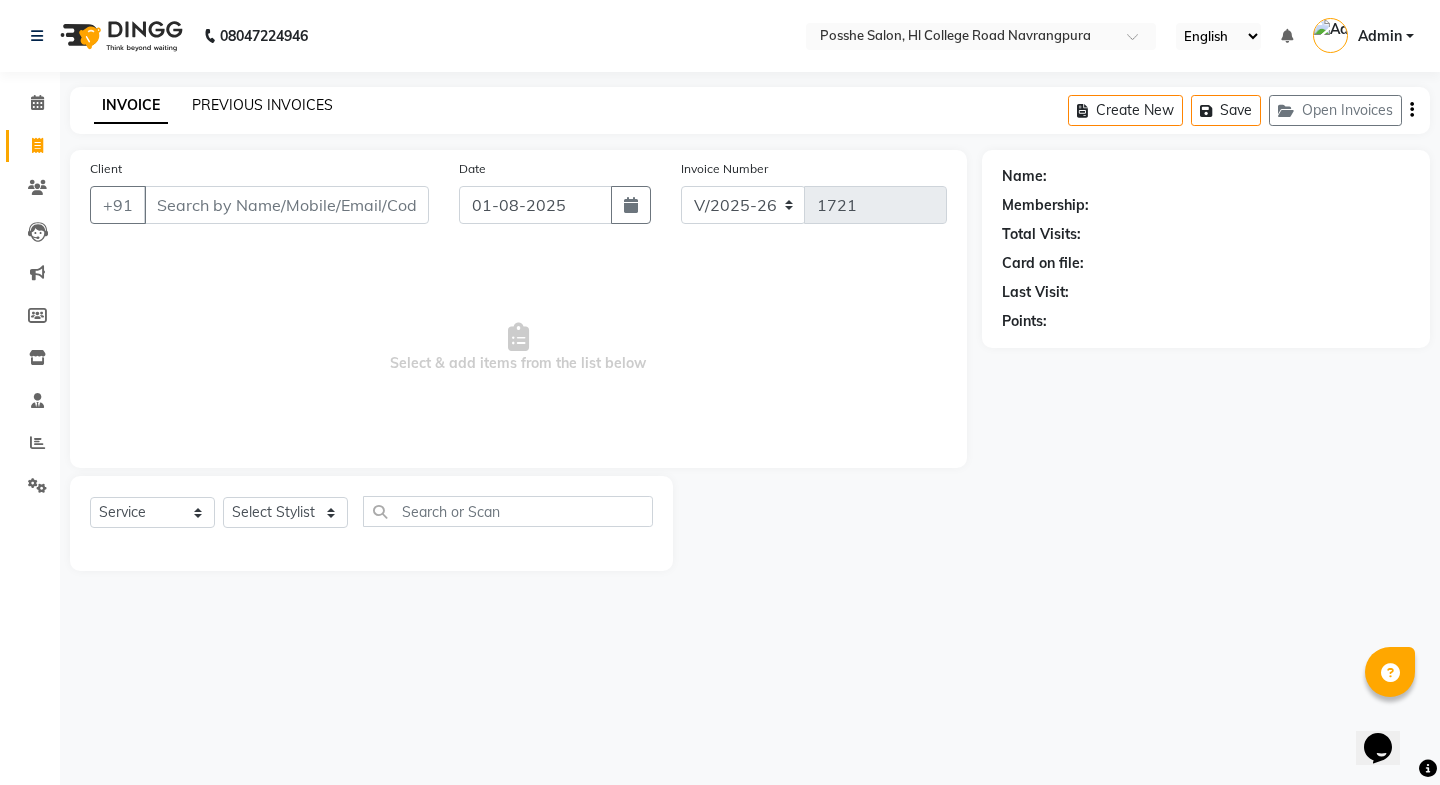 click on "PREVIOUS INVOICES" 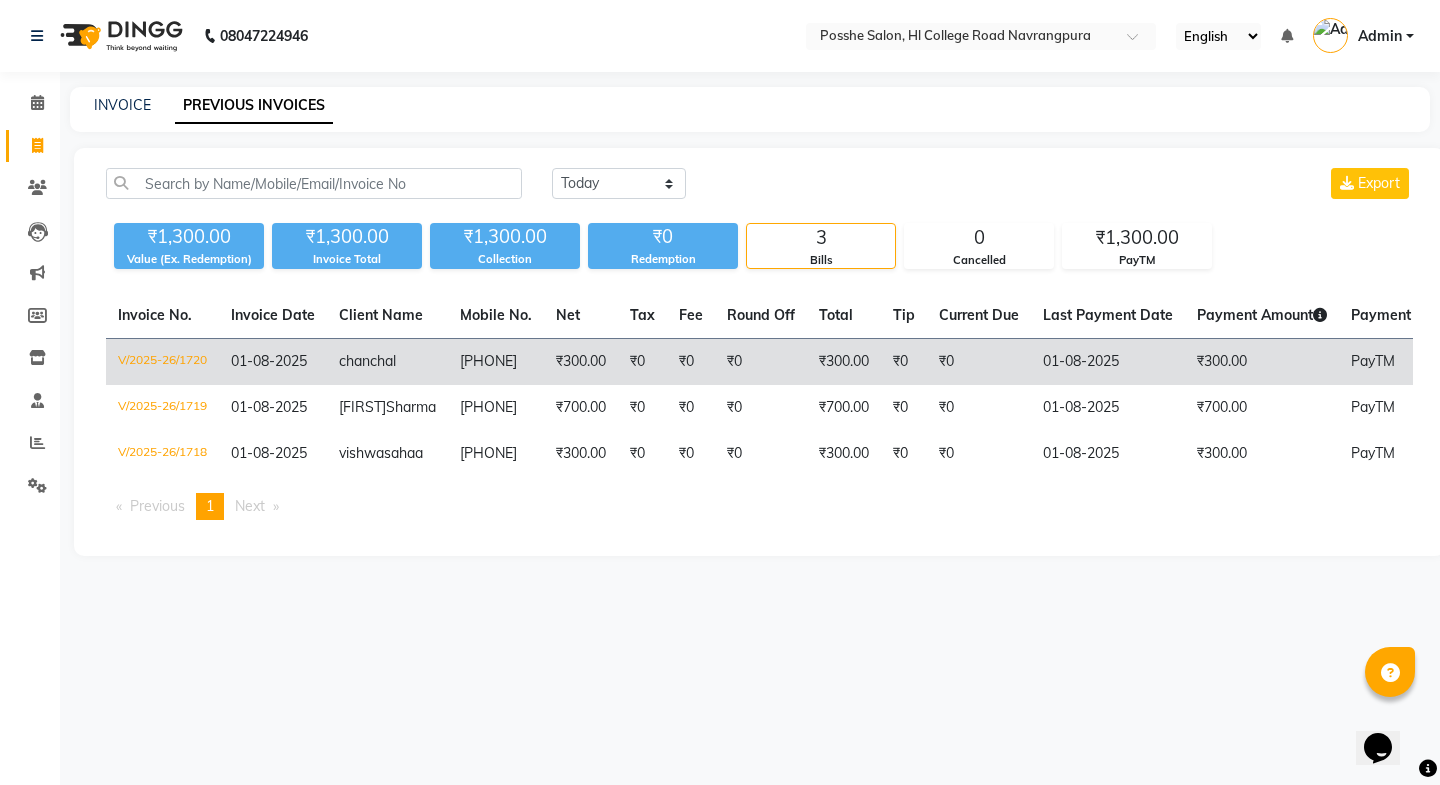 click on "₹300.00" 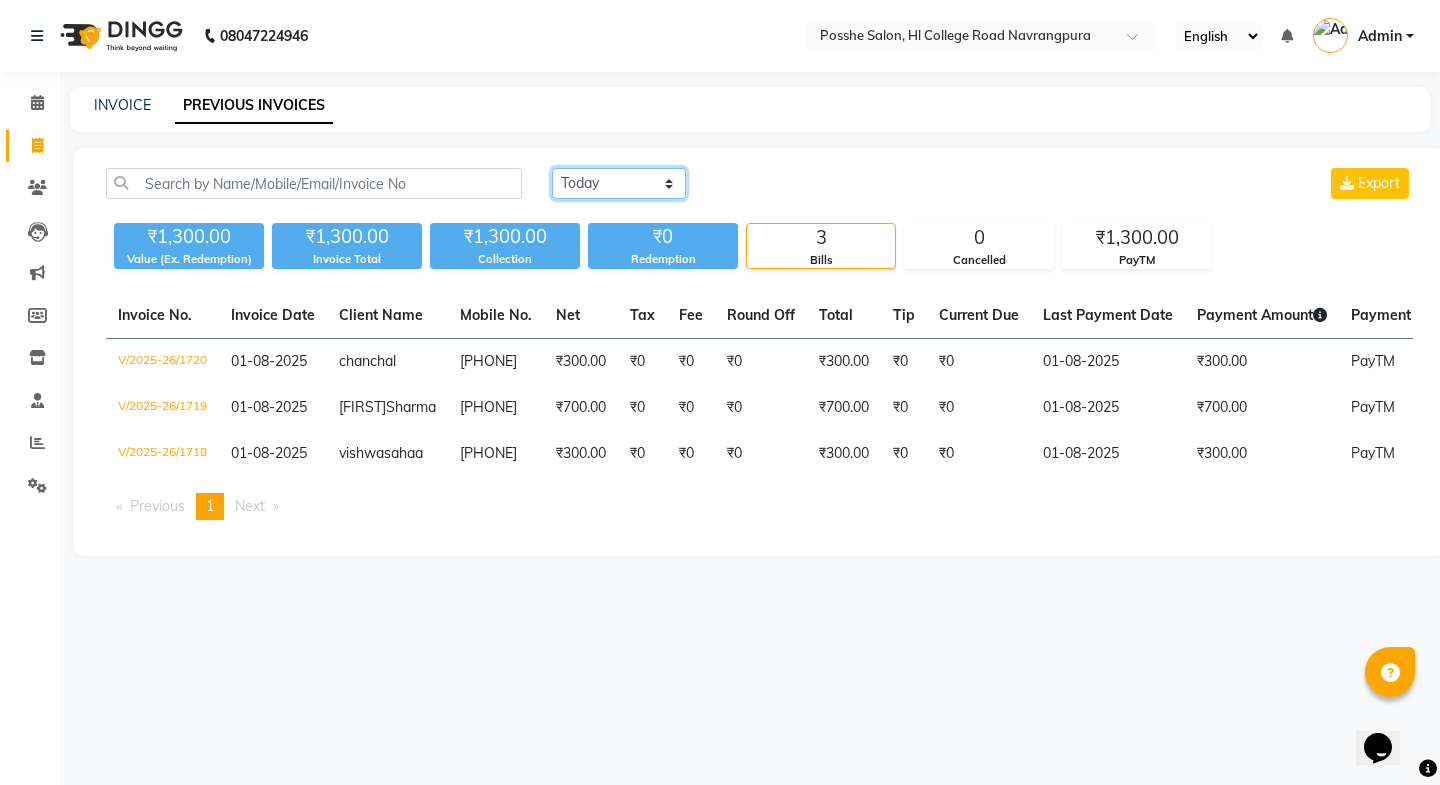 drag, startPoint x: 608, startPoint y: 174, endPoint x: 624, endPoint y: 170, distance: 16.492422 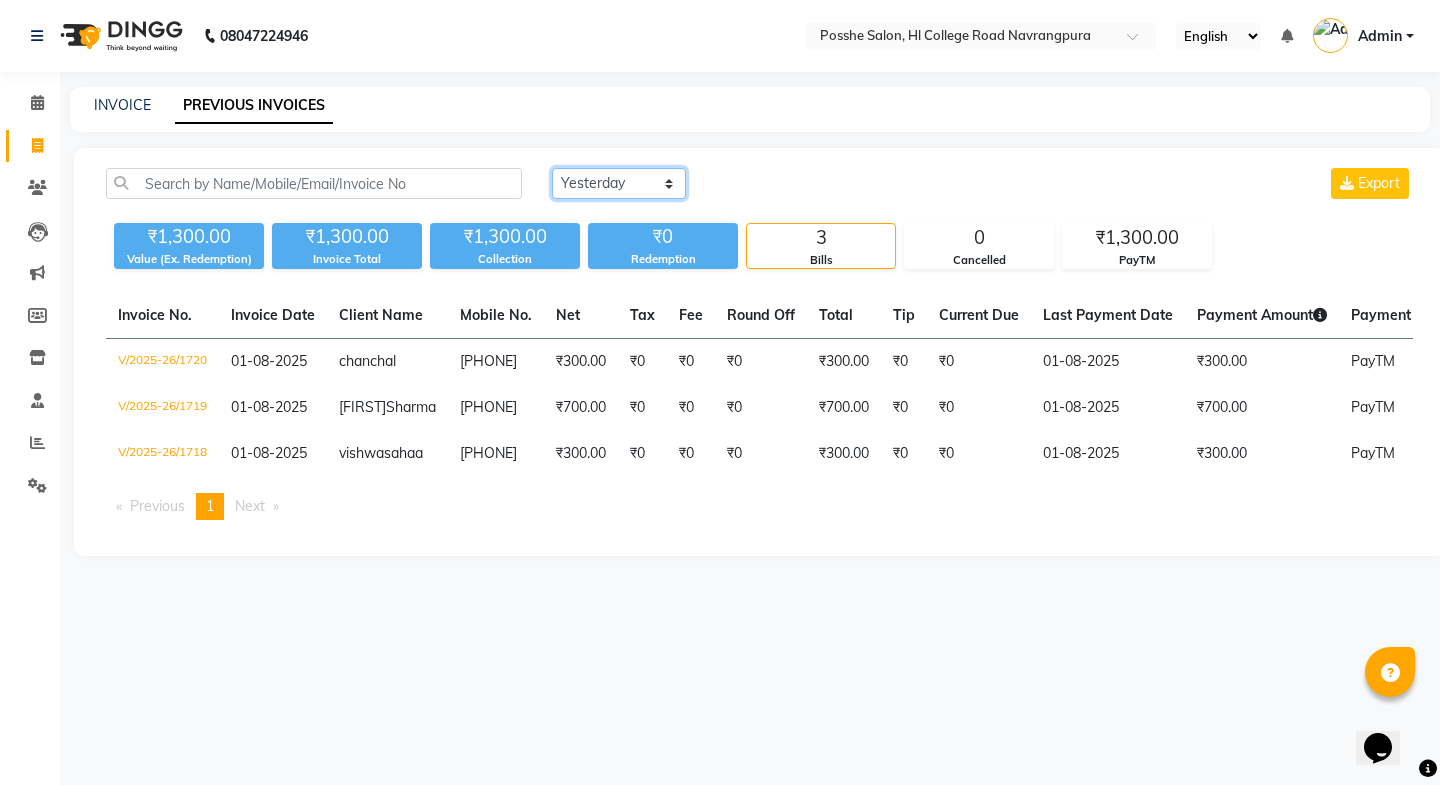 click on "Today Yesterday Custom Range" 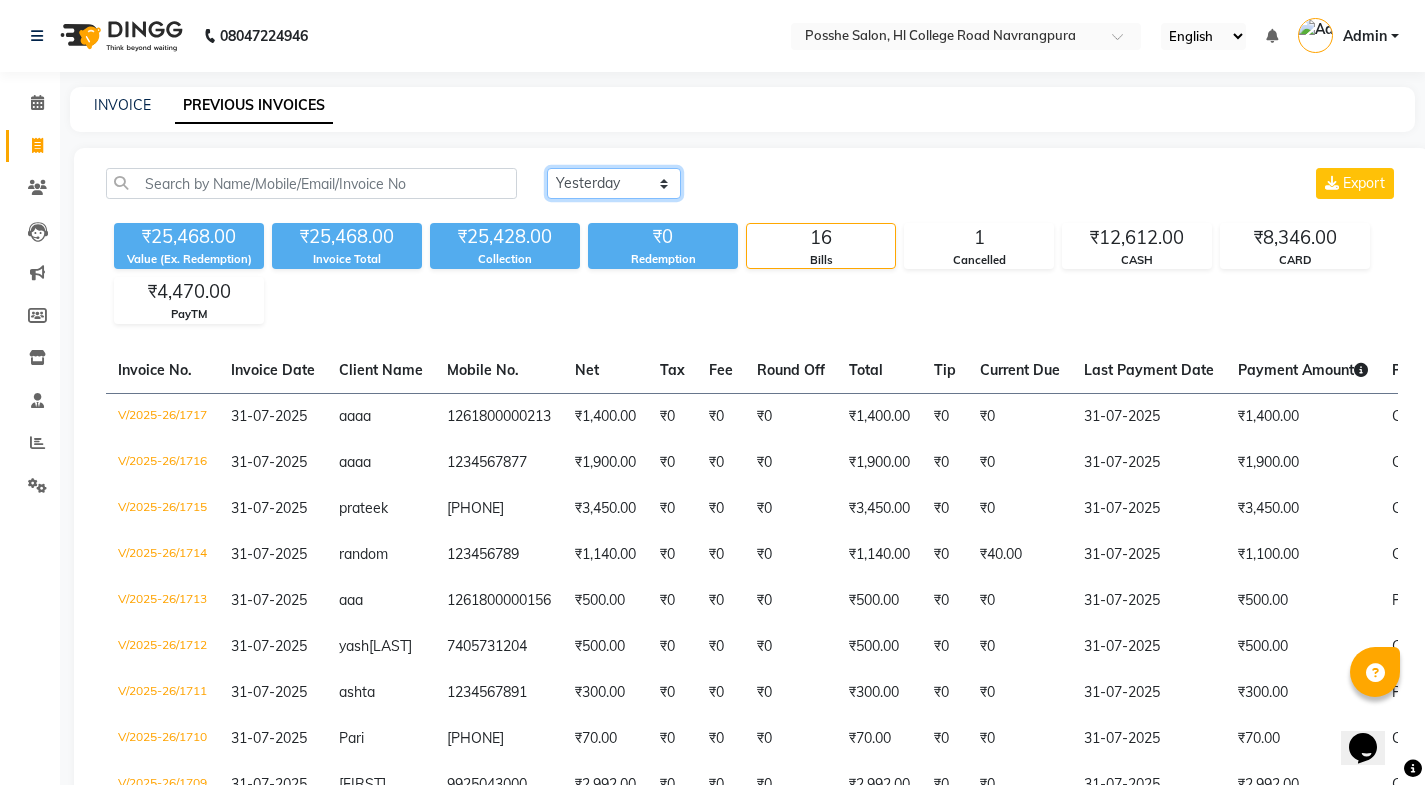 scroll, scrollTop: 575, scrollLeft: 0, axis: vertical 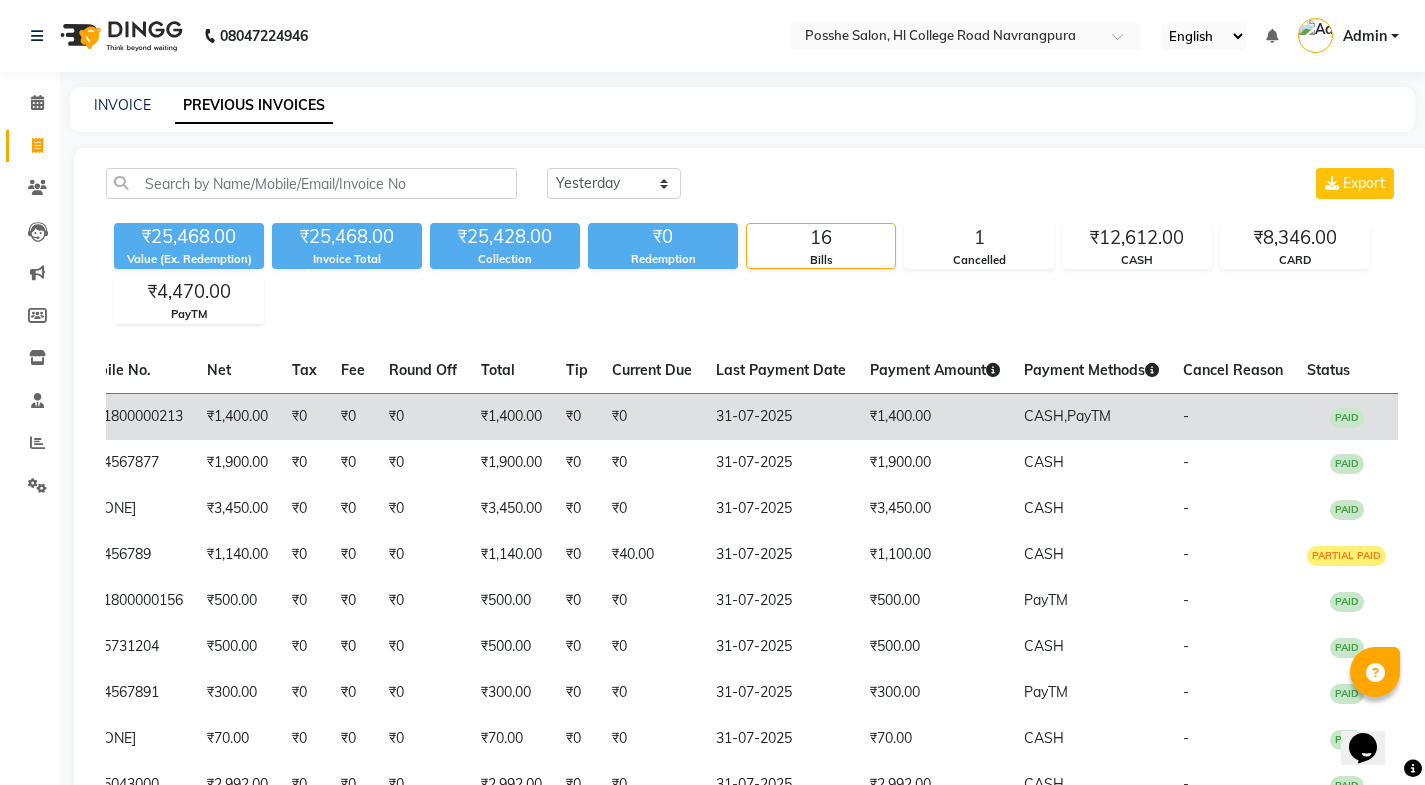 click on "CASH,  PayTM" 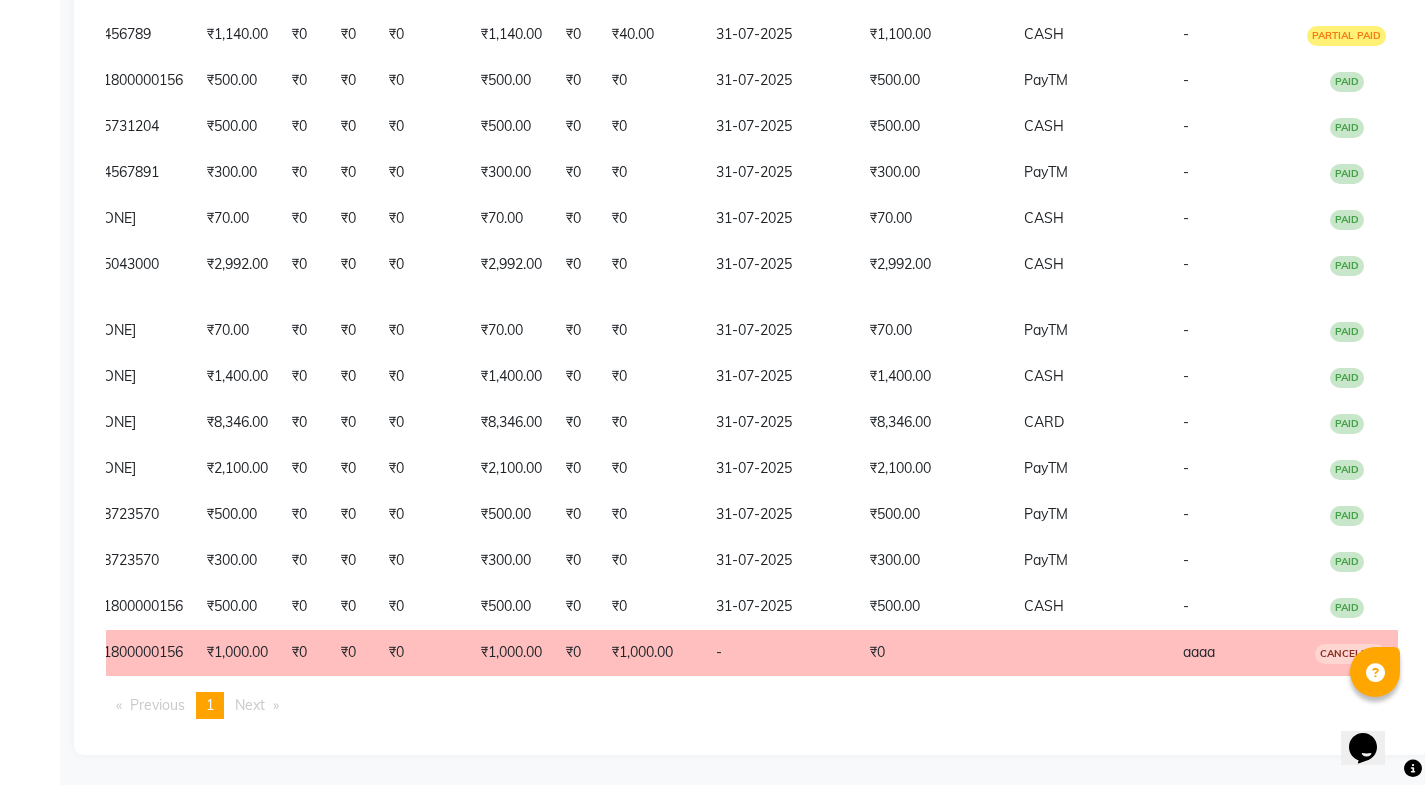 drag, startPoint x: 656, startPoint y: 682, endPoint x: 623, endPoint y: 679, distance: 33.13608 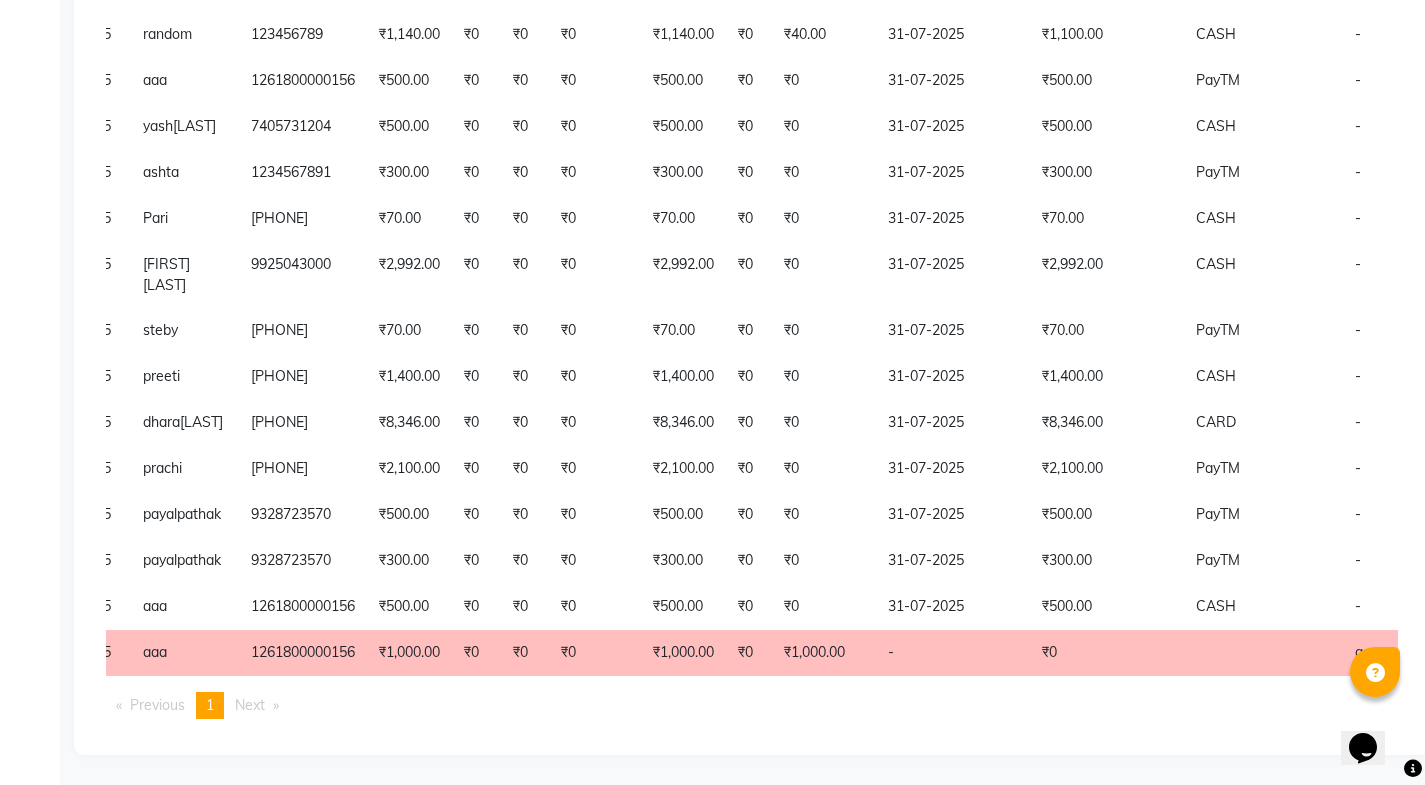 scroll, scrollTop: 0, scrollLeft: 179, axis: horizontal 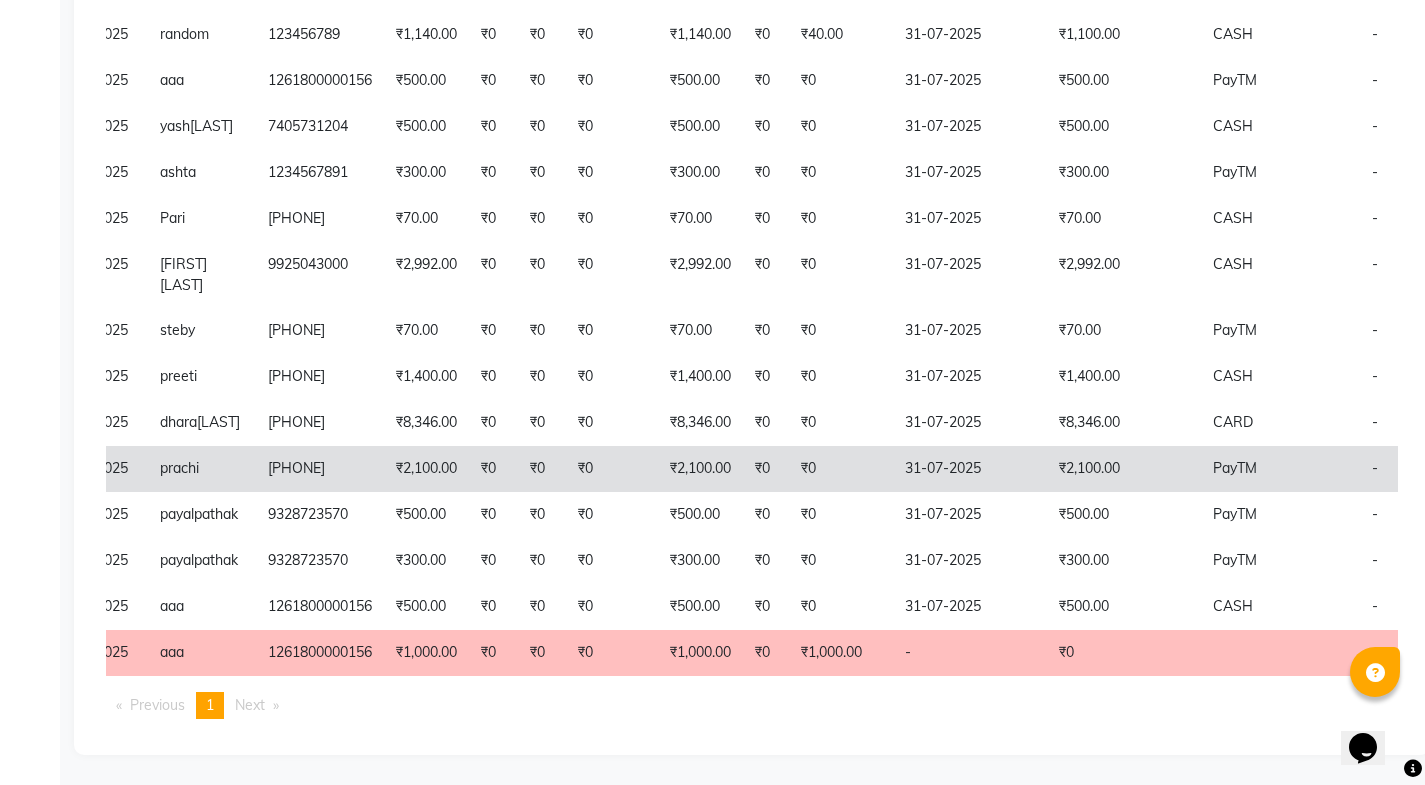 click on "₹2,100.00" 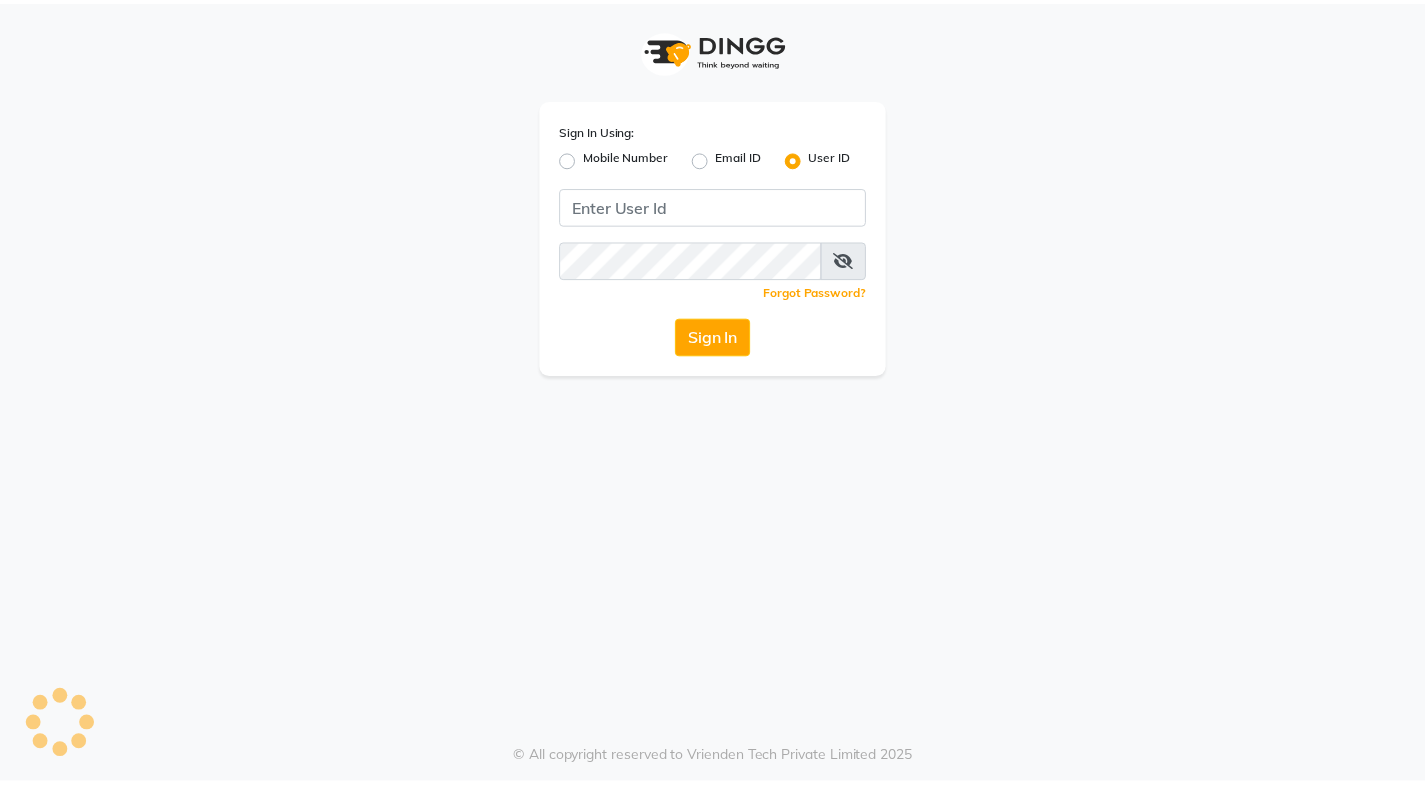 scroll, scrollTop: 0, scrollLeft: 0, axis: both 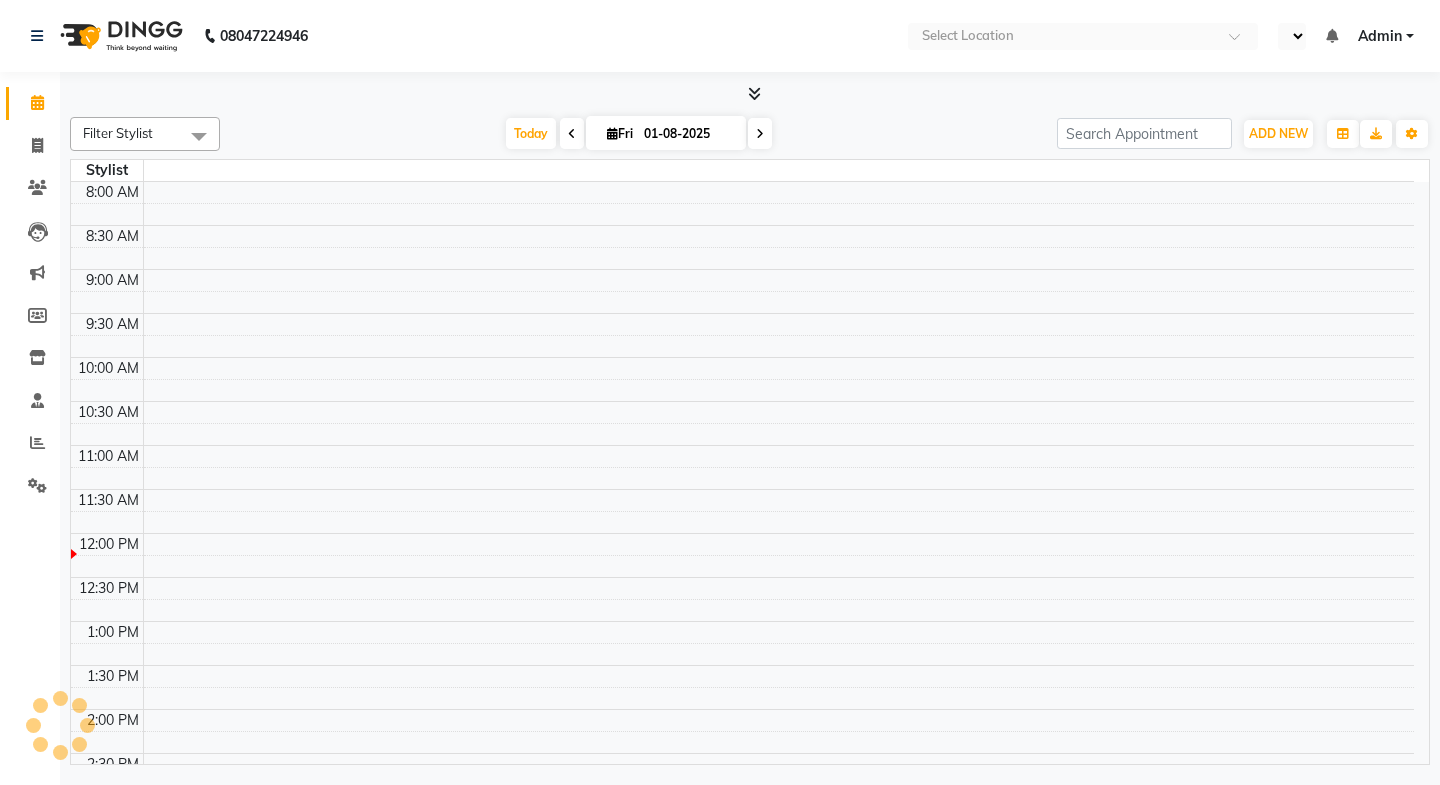 select on "en" 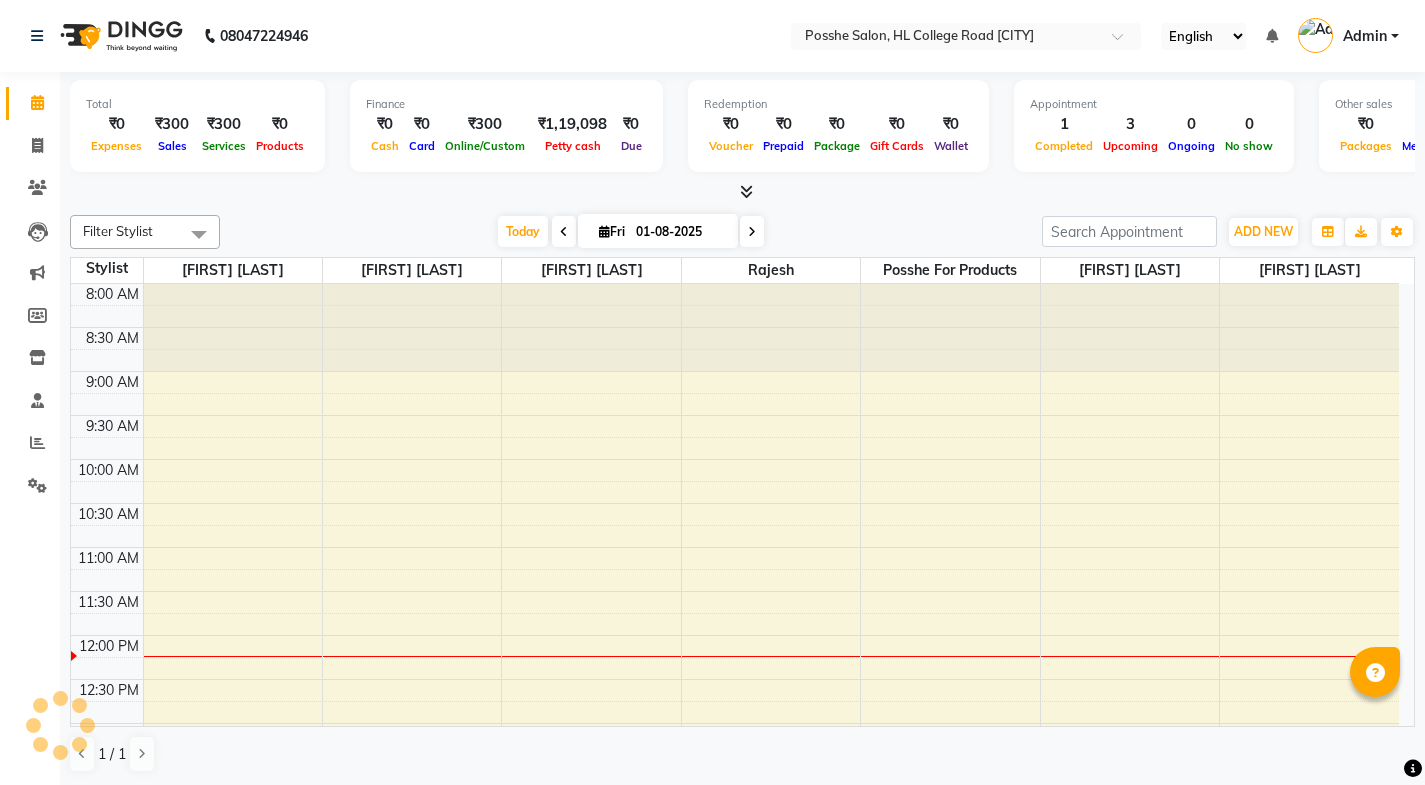 scroll, scrollTop: 0, scrollLeft: 0, axis: both 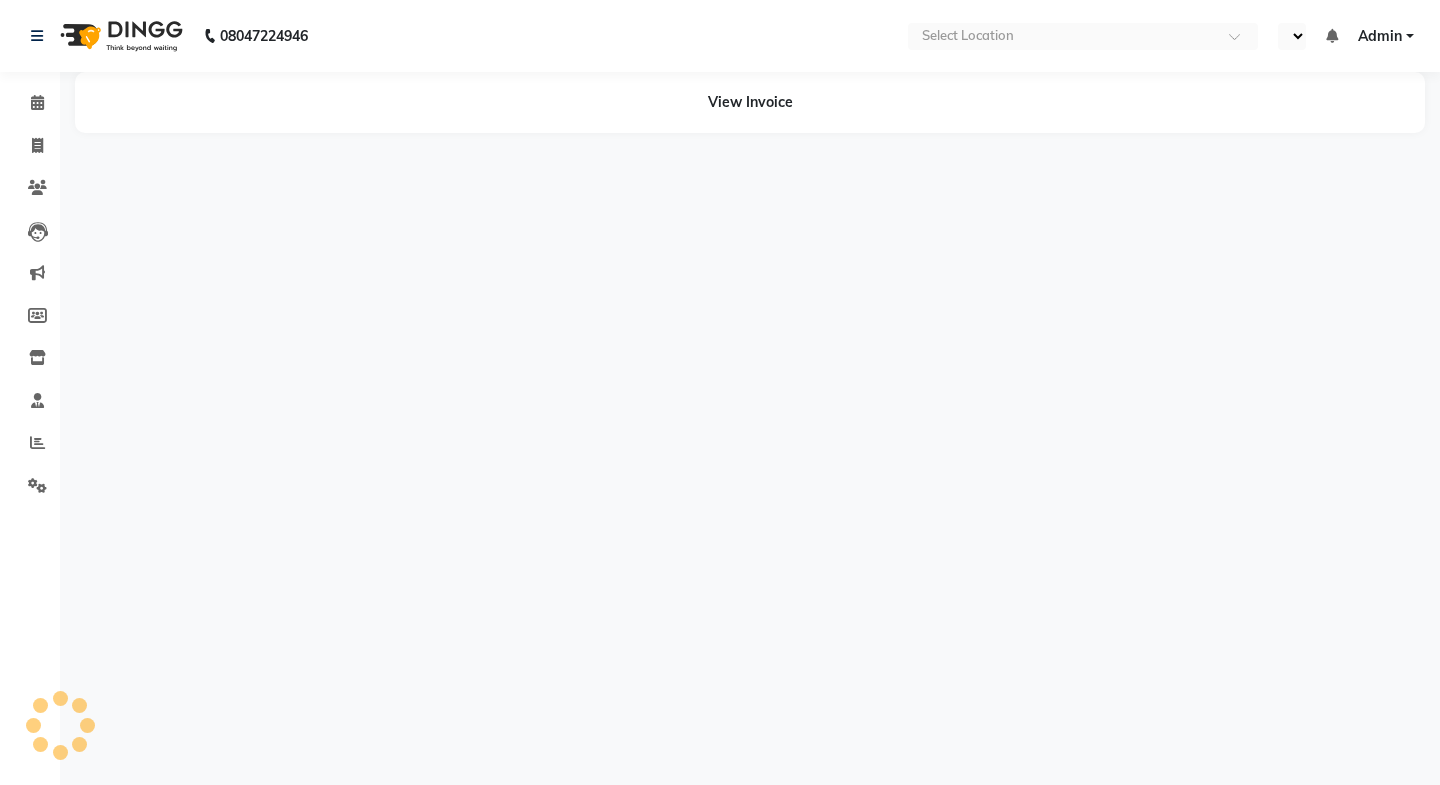 select on "en" 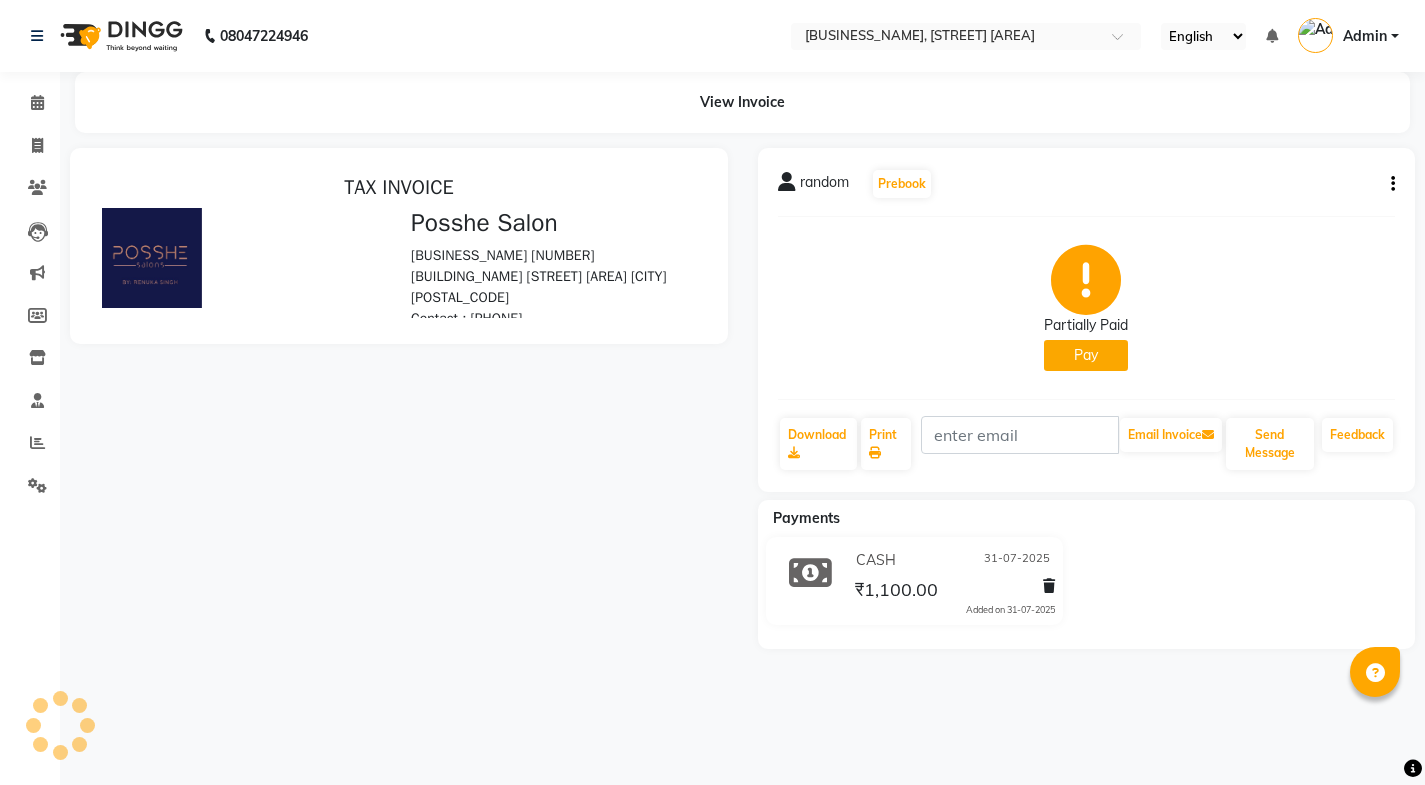 scroll, scrollTop: 0, scrollLeft: 0, axis: both 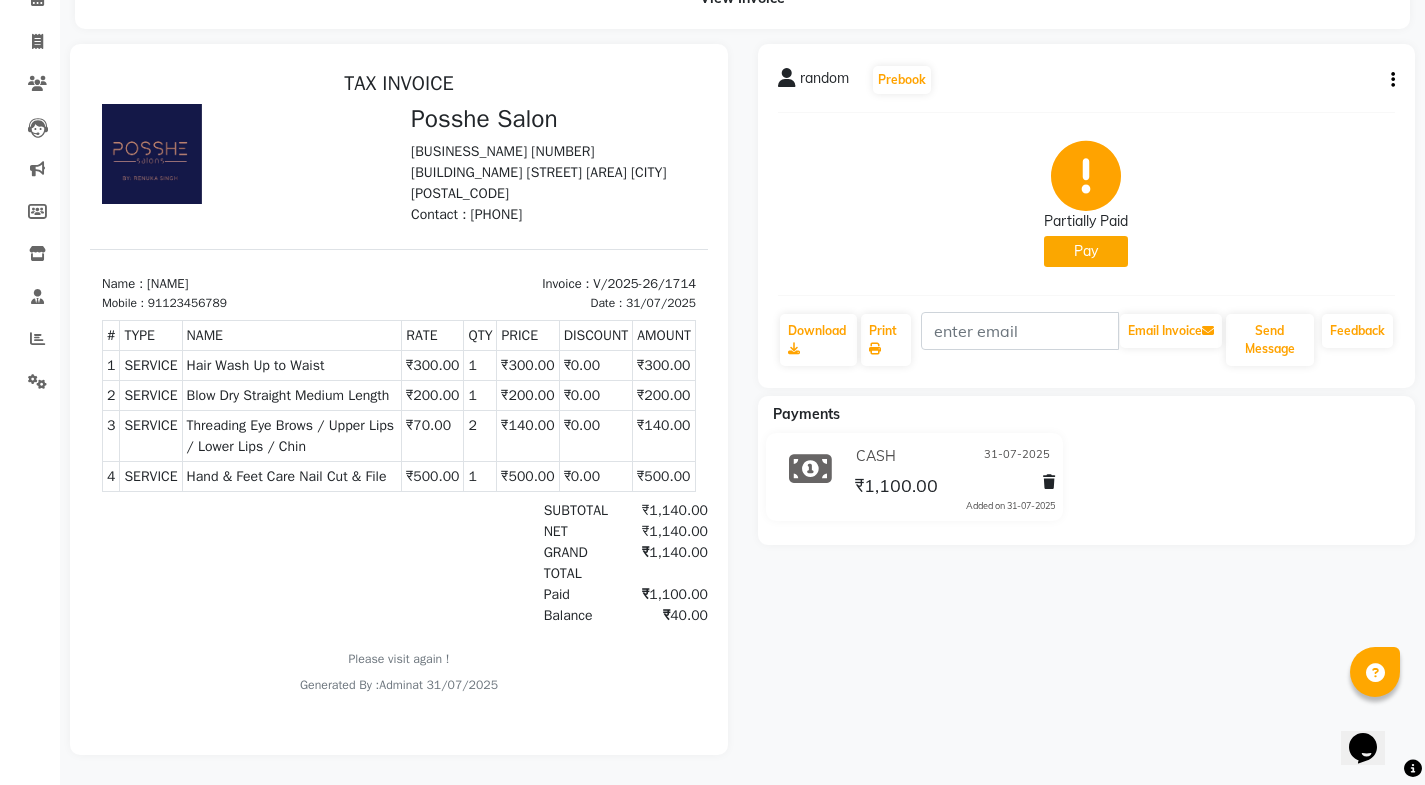 click on "random   Prebook   Partially Paid   Pay  Download  Print   Email Invoice   Send Message Feedback" 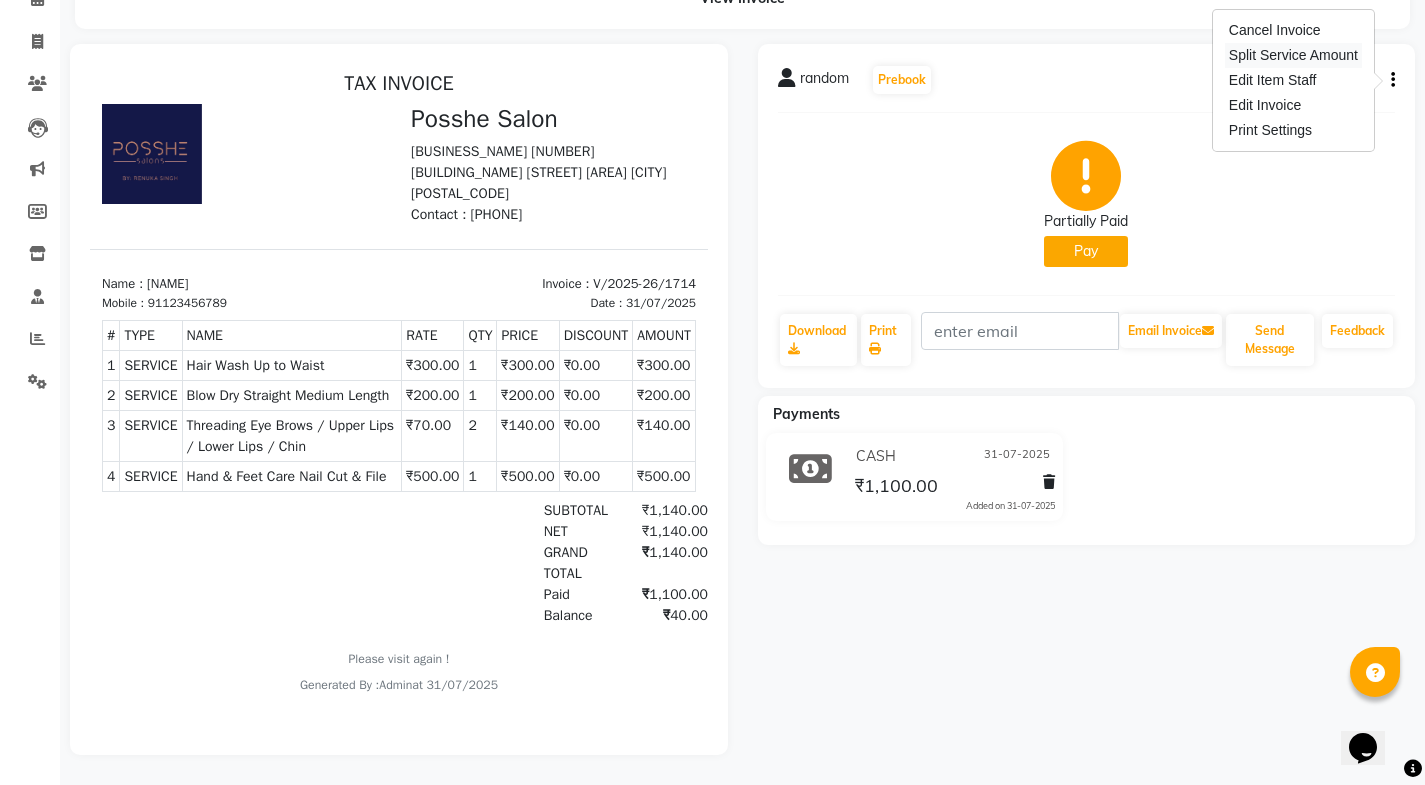 click on "Split Service Amount" at bounding box center [1293, 55] 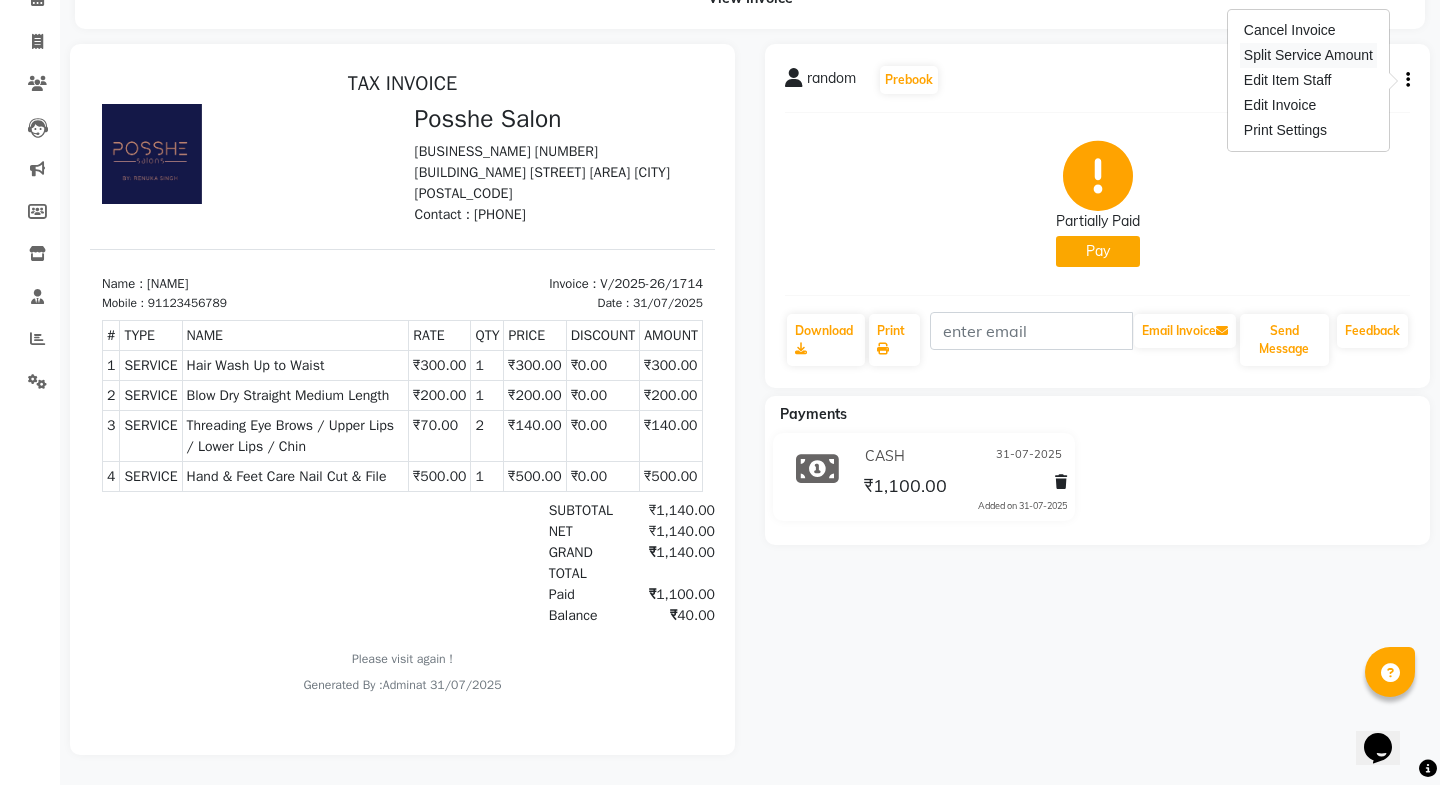 select on "43692" 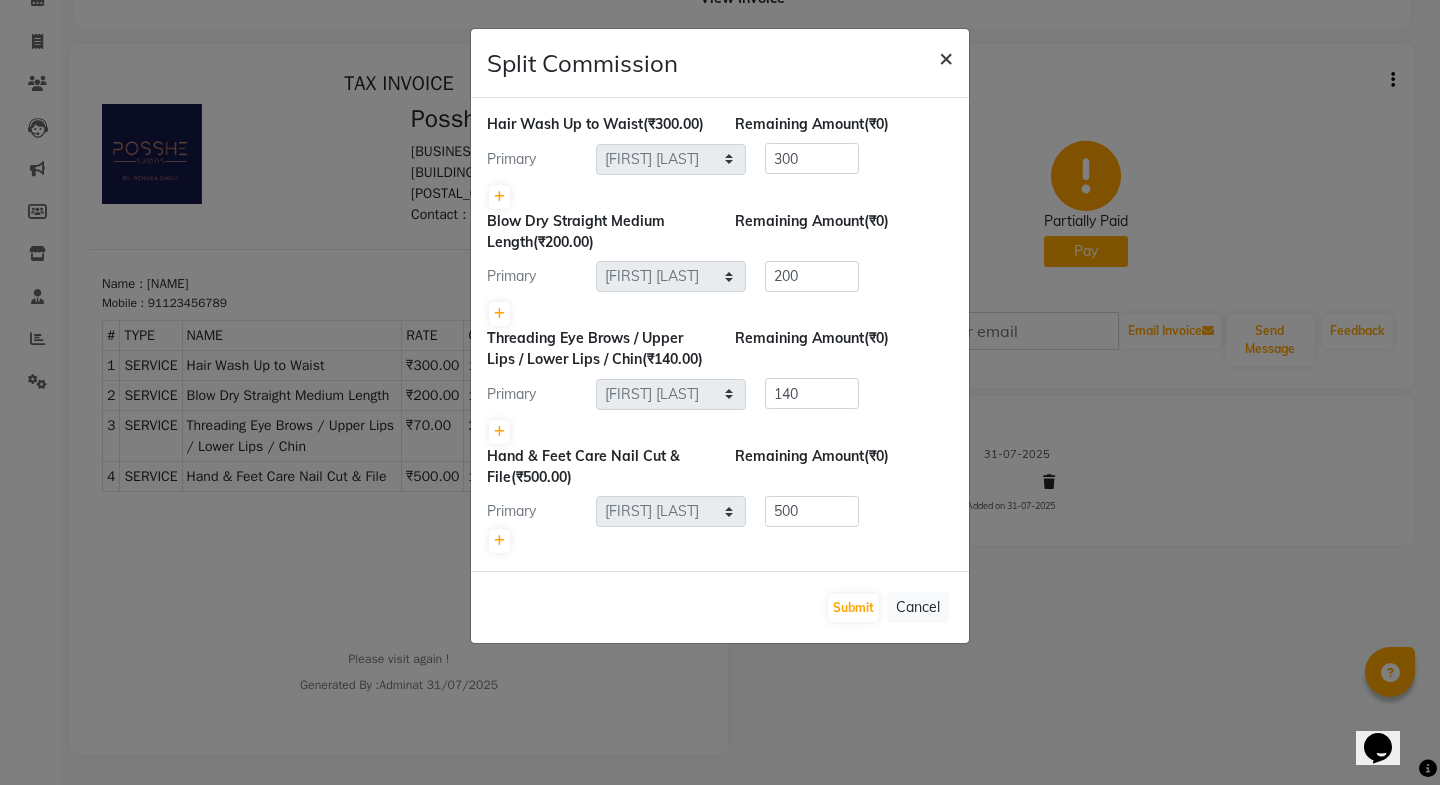 click on "×" 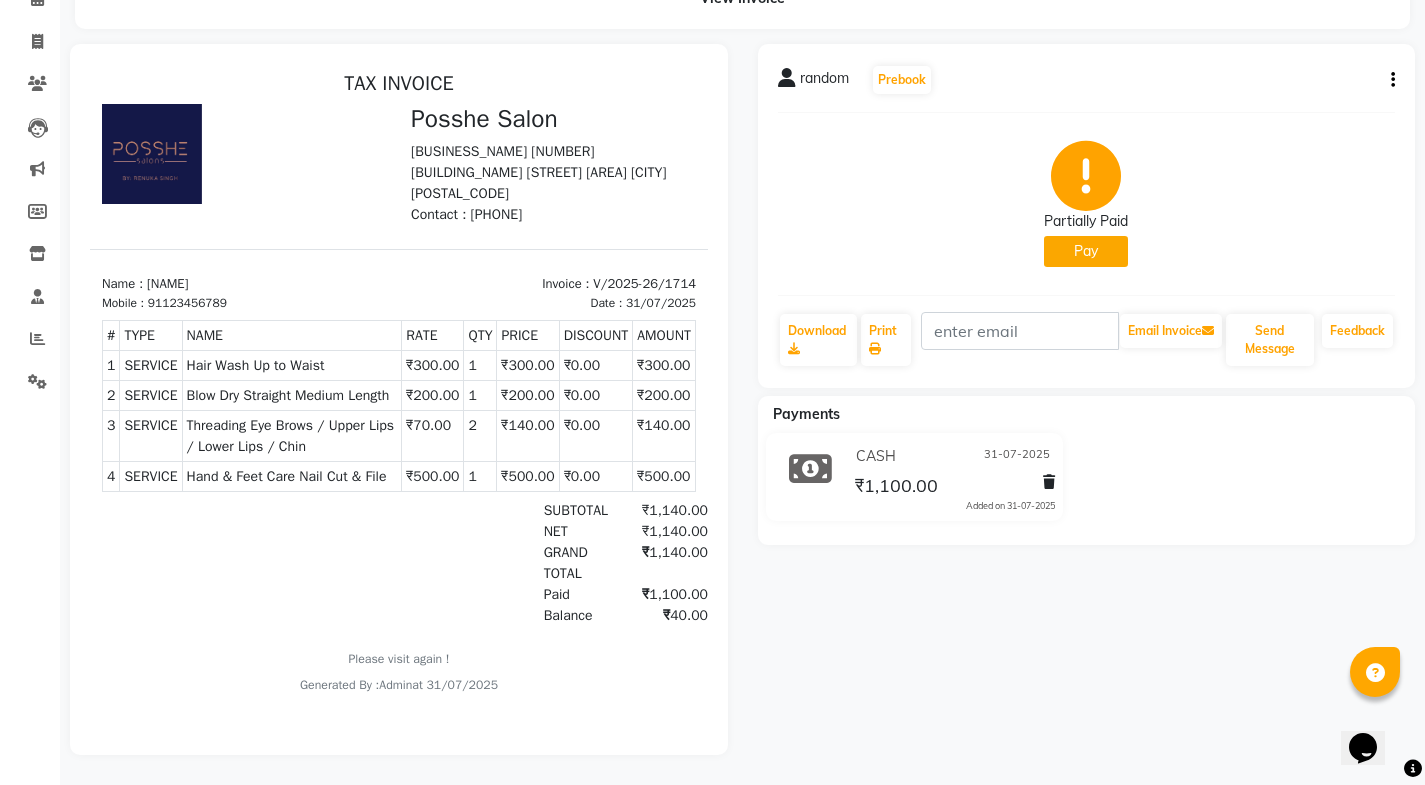 click on "random   Prebook   Partially Paid   Pay  Download  Print   Email Invoice   Send Message Feedback" 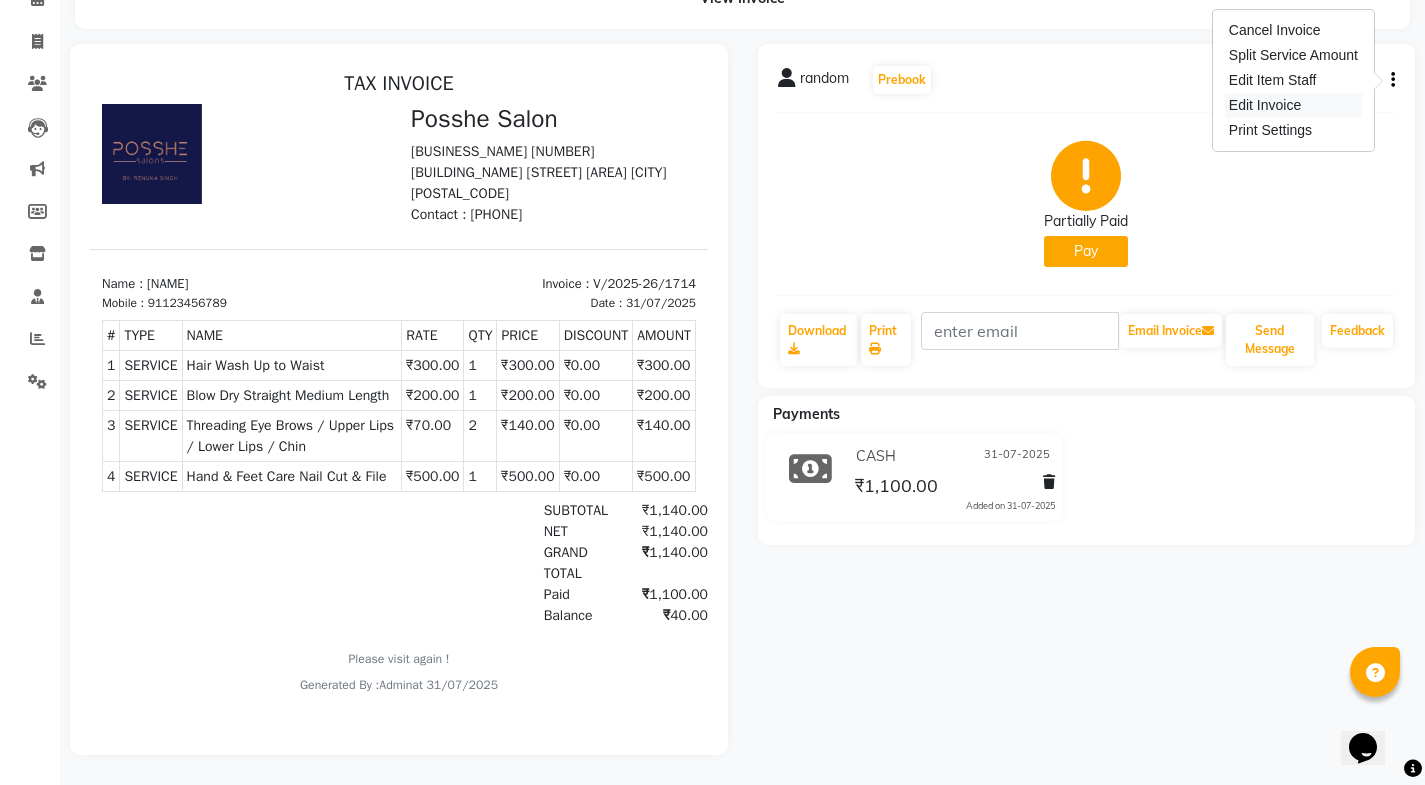 click on "Edit Invoice" at bounding box center [1293, 105] 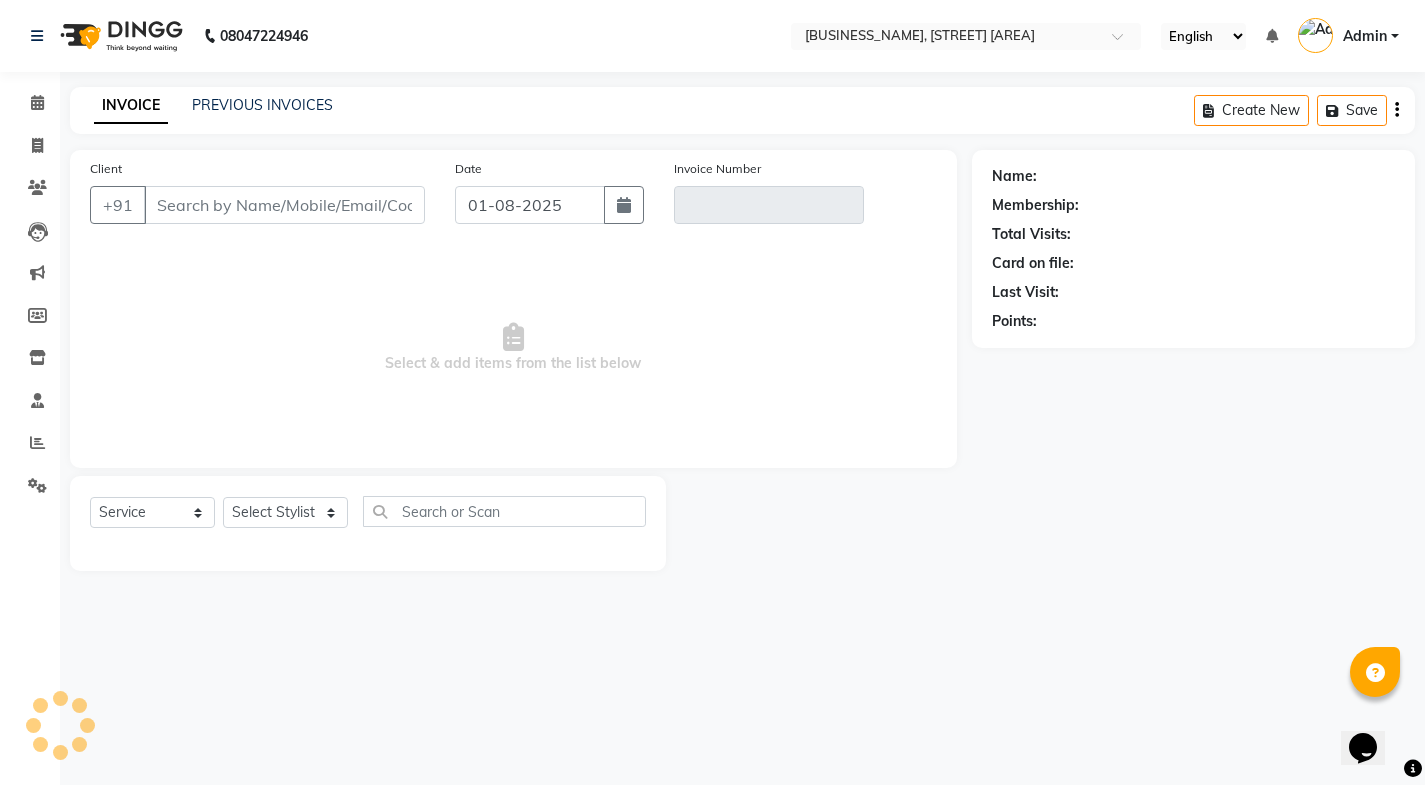 scroll, scrollTop: 0, scrollLeft: 0, axis: both 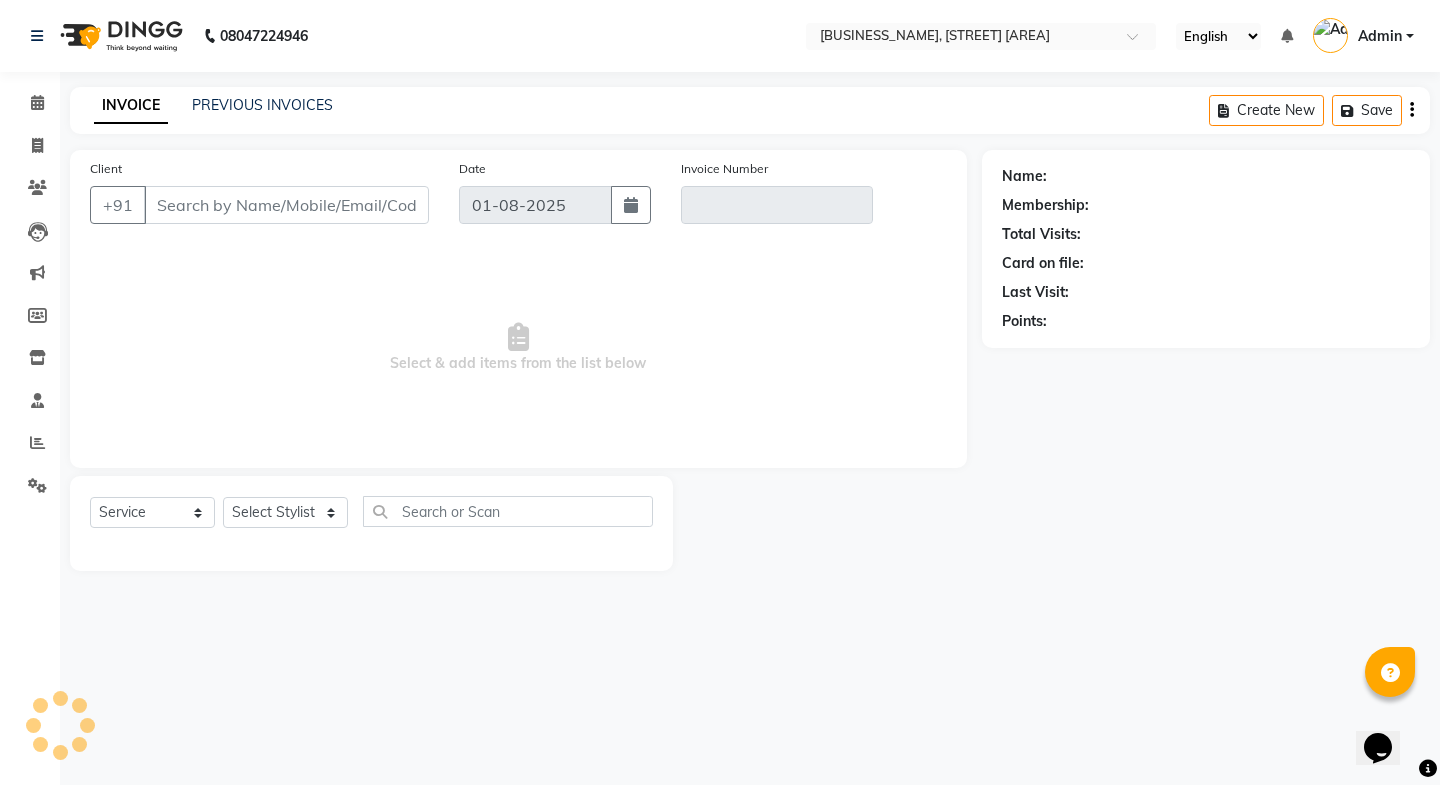 type on "123456789" 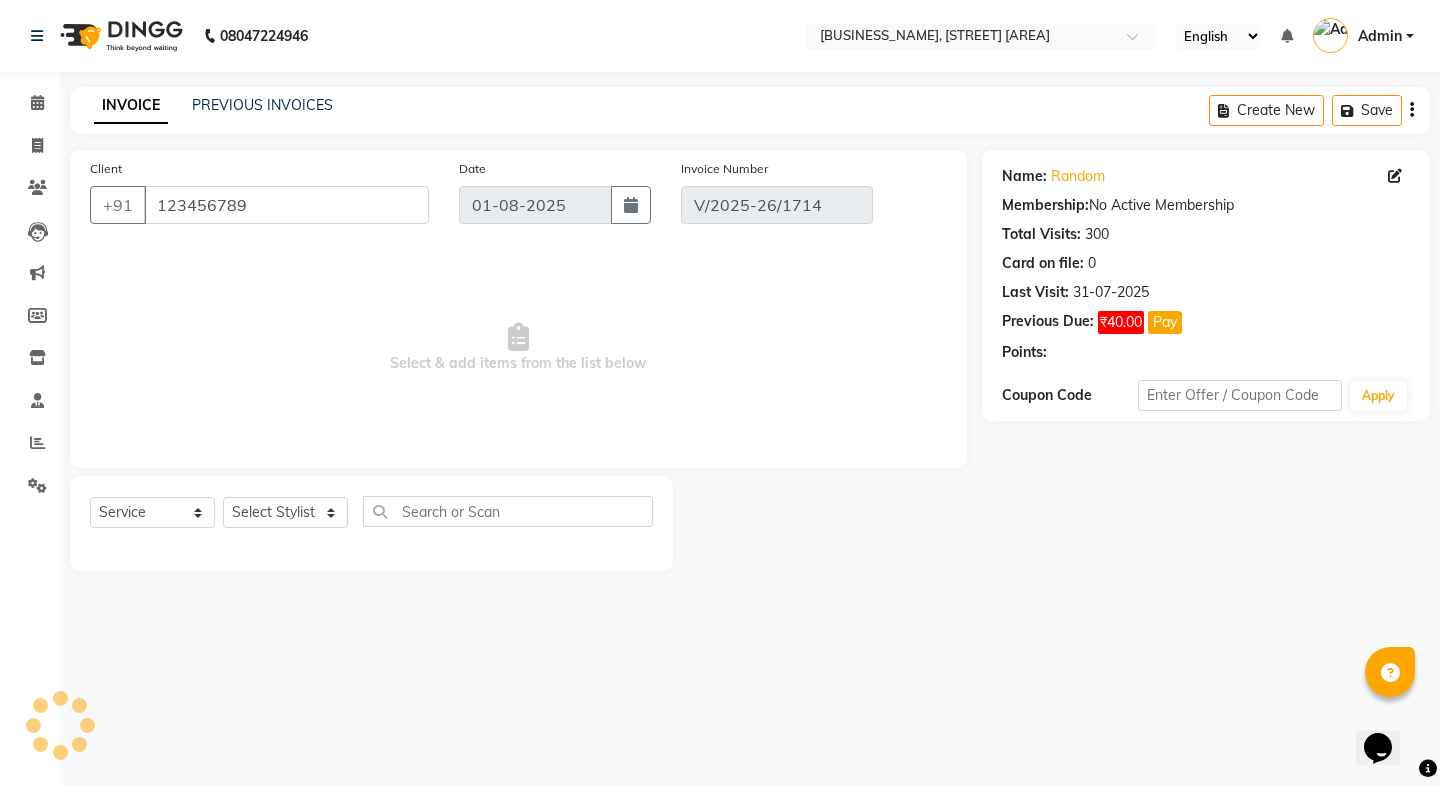 type on "31-07-2025" 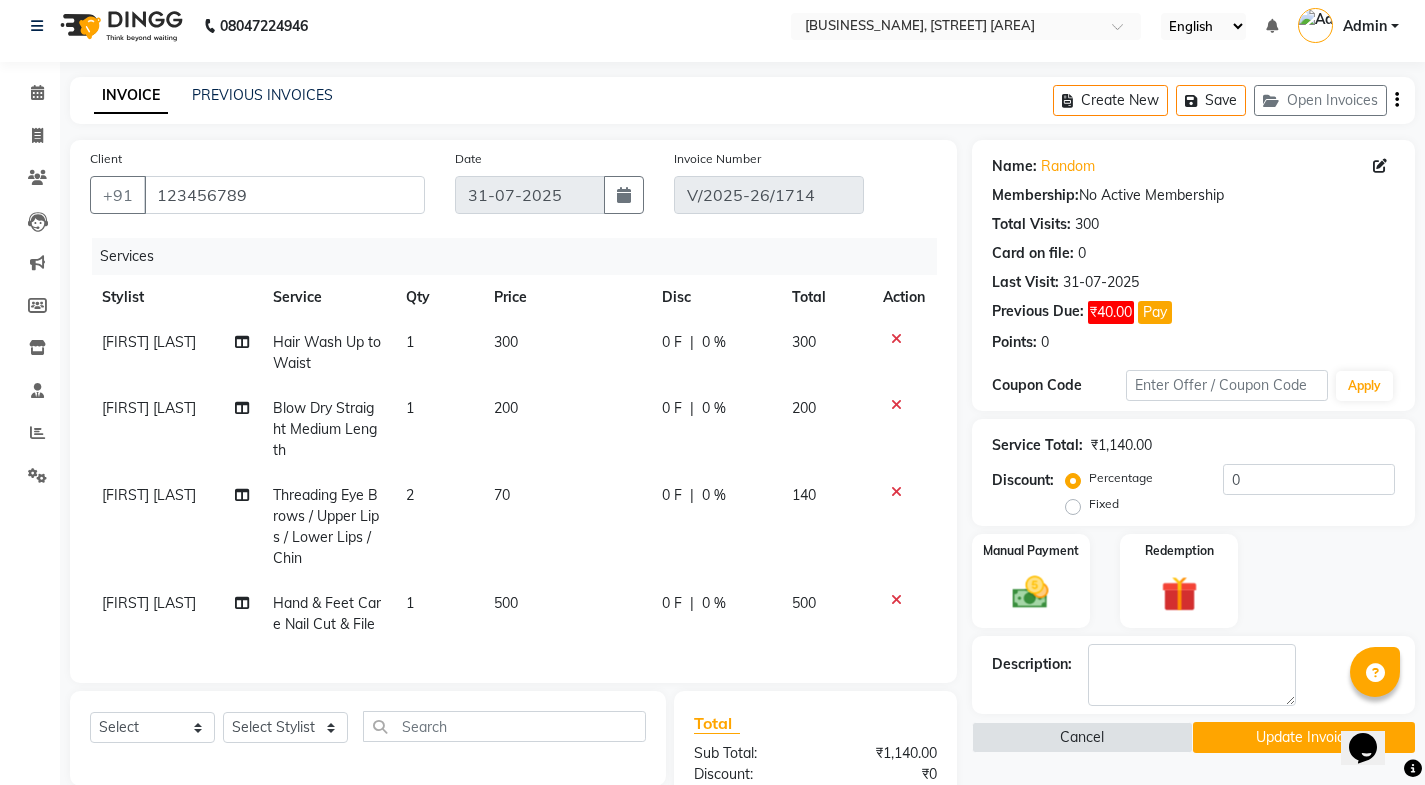 scroll, scrollTop: 0, scrollLeft: 0, axis: both 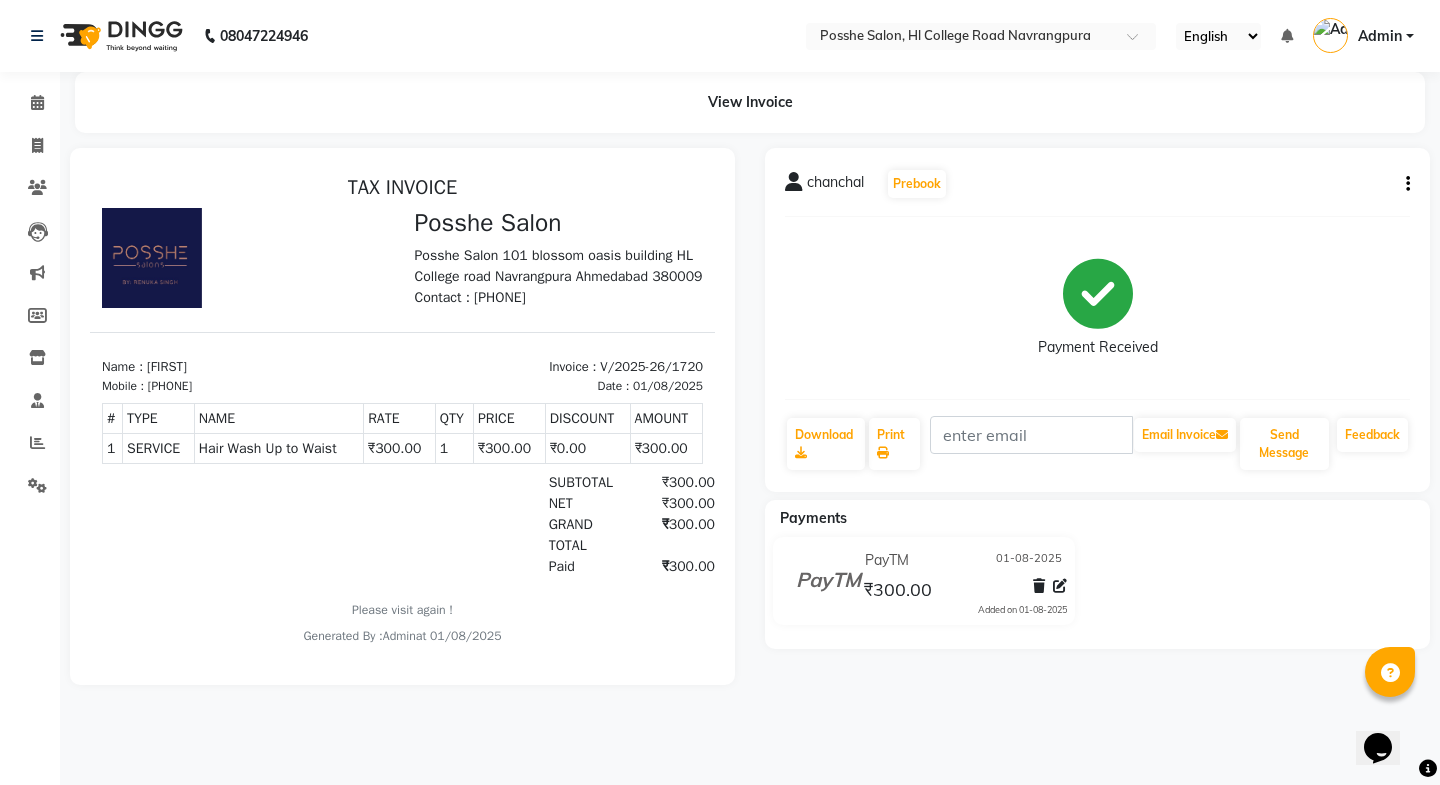 click 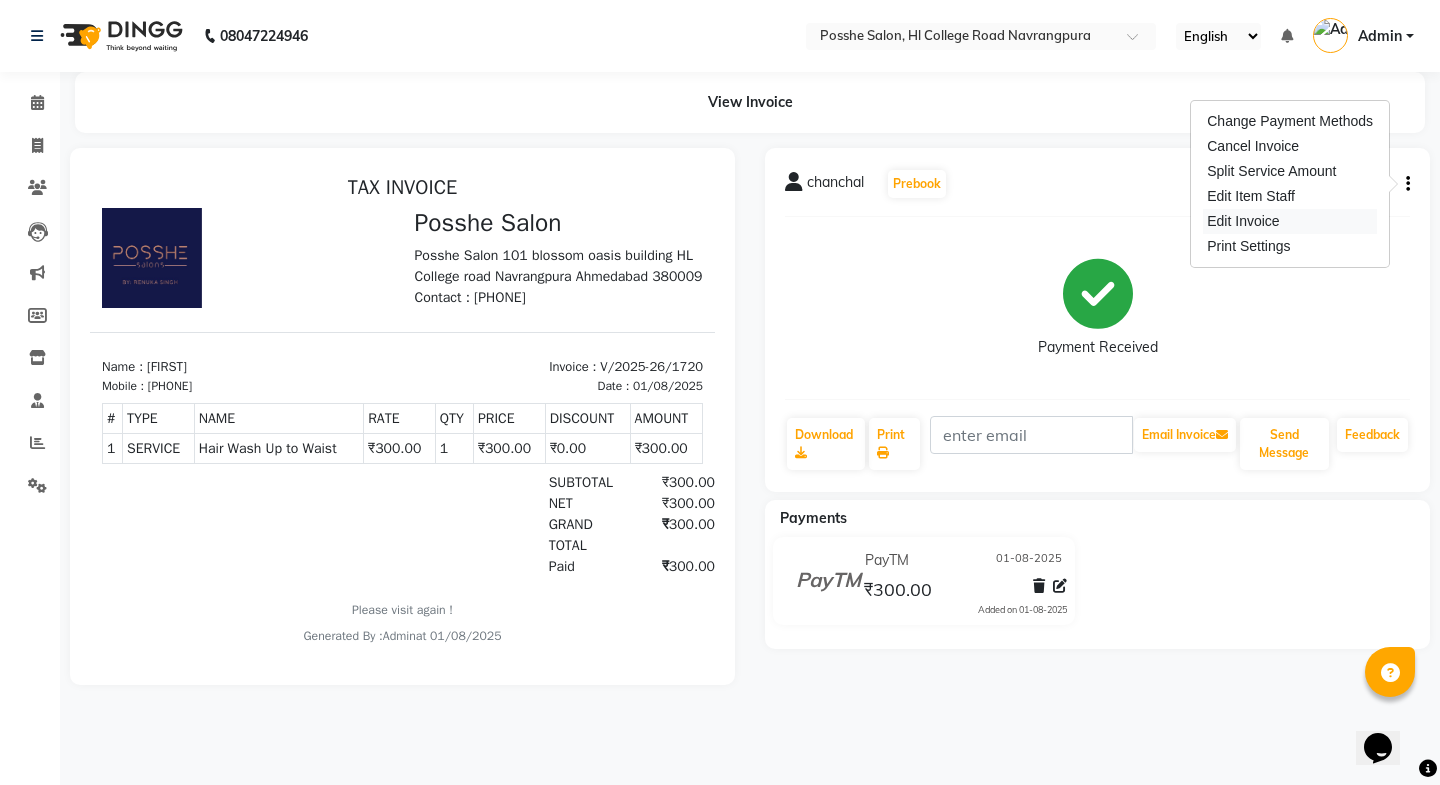 click on "Edit Invoice" at bounding box center (1290, 221) 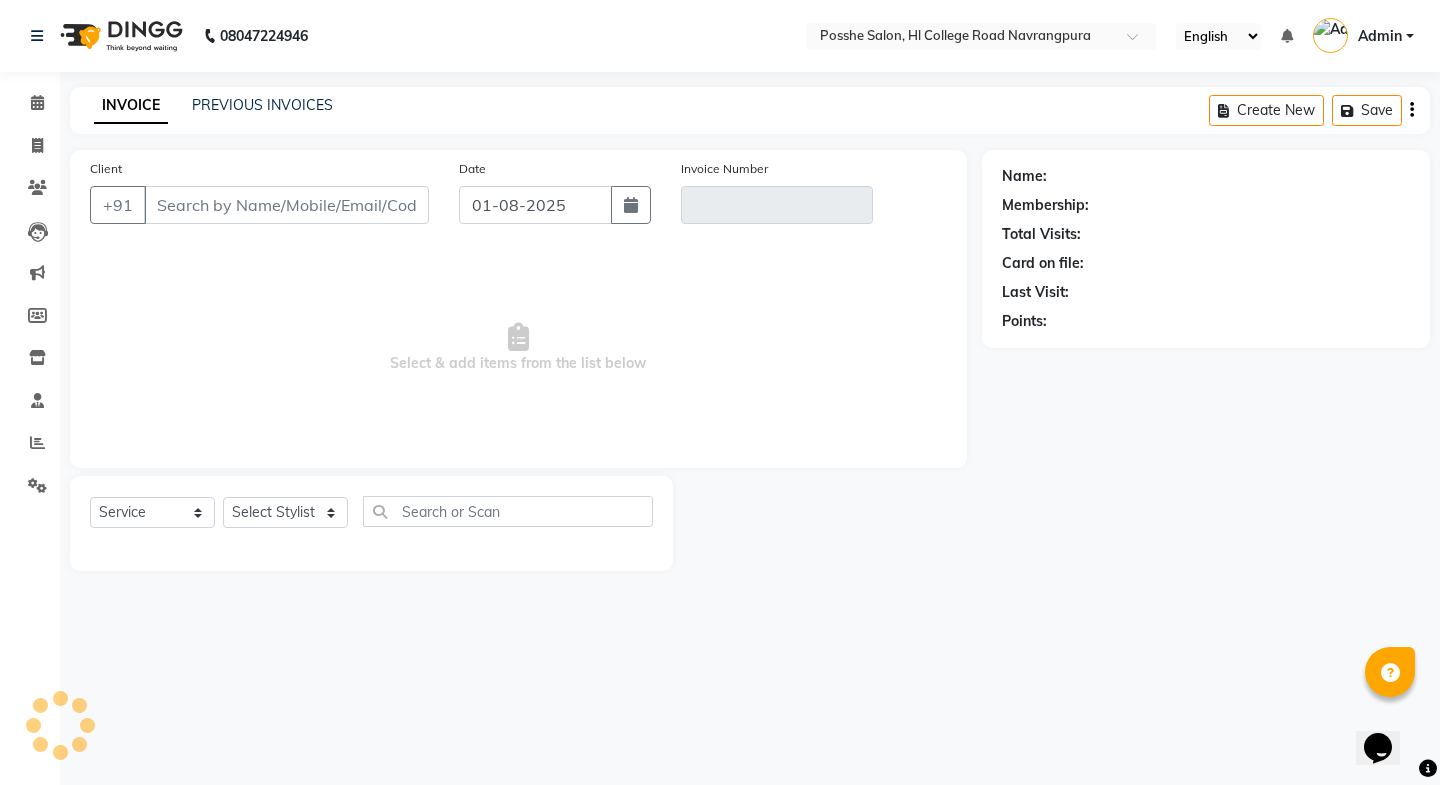 type on "[PHONE]" 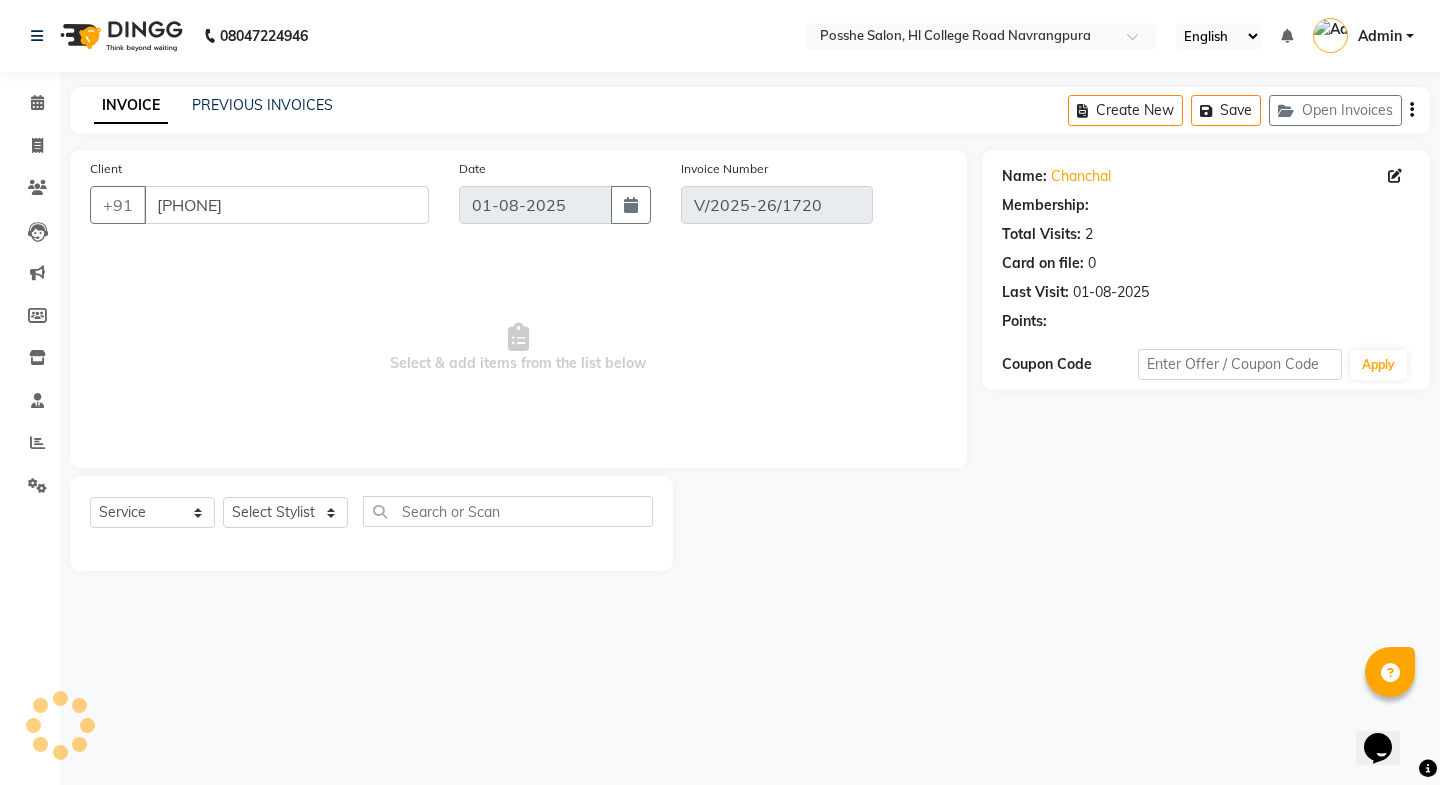 select on "select" 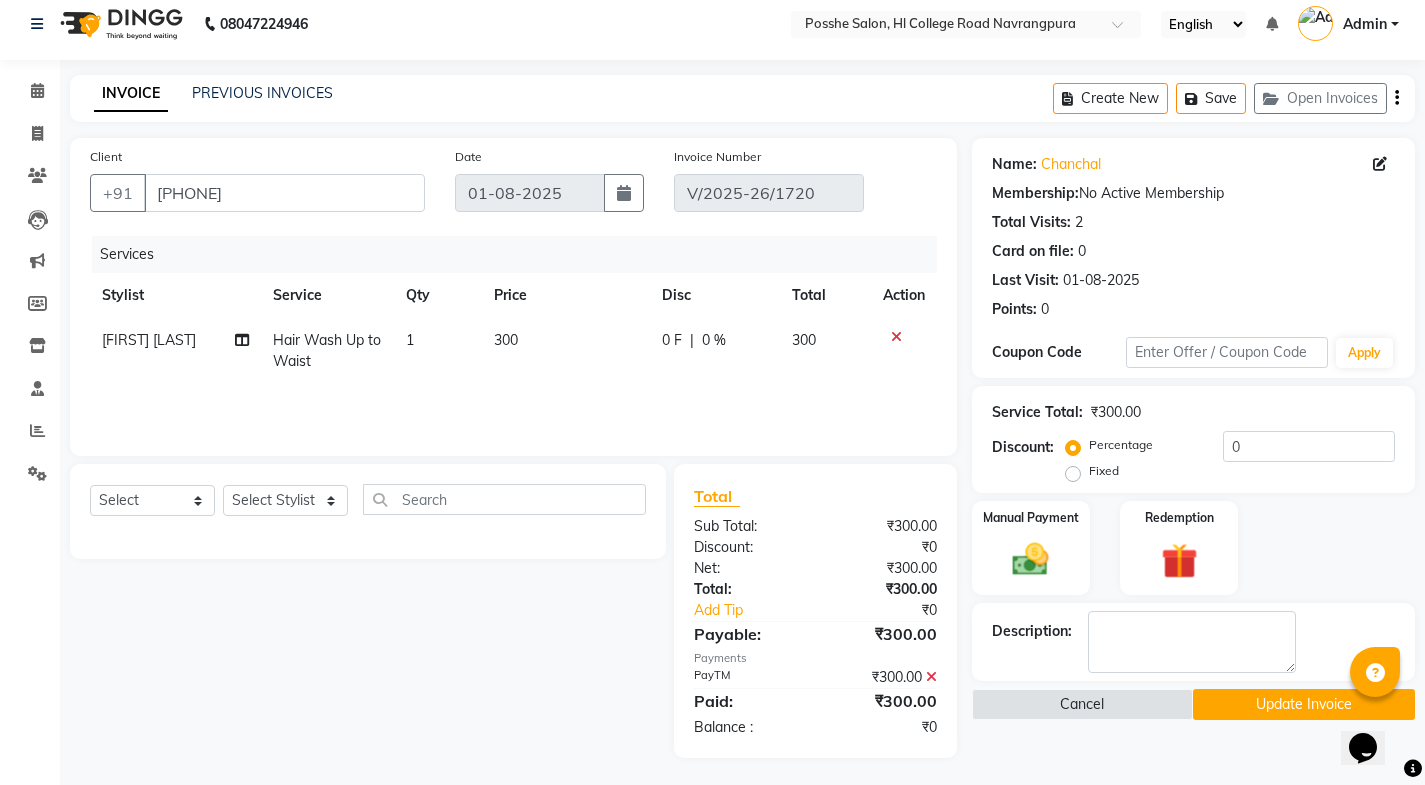 scroll, scrollTop: 15, scrollLeft: 0, axis: vertical 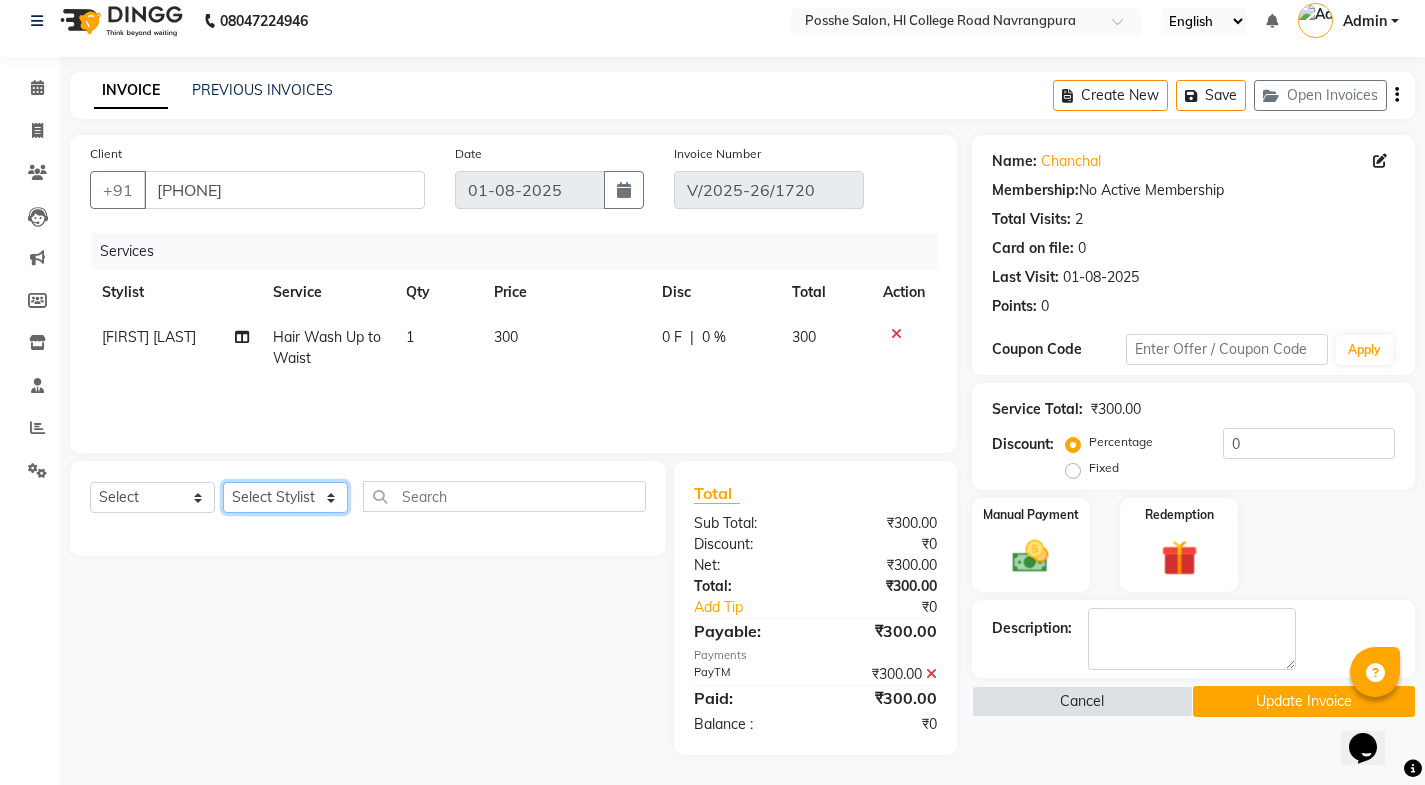 click on "Select Stylist Faheem Salmani Kajal Mali Kamal Chand Posshe for products Rajesh simran bhatiya Sonu Verma" 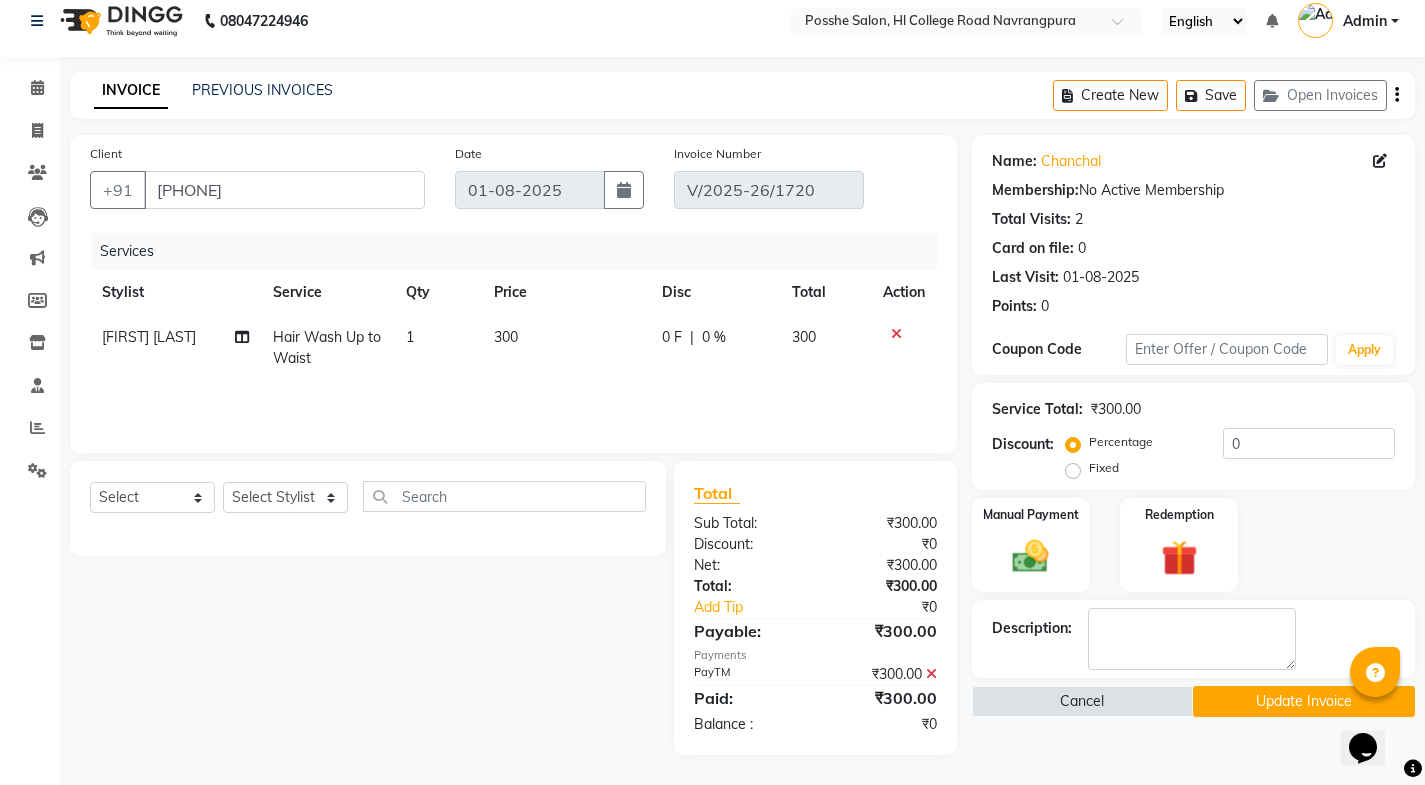 click 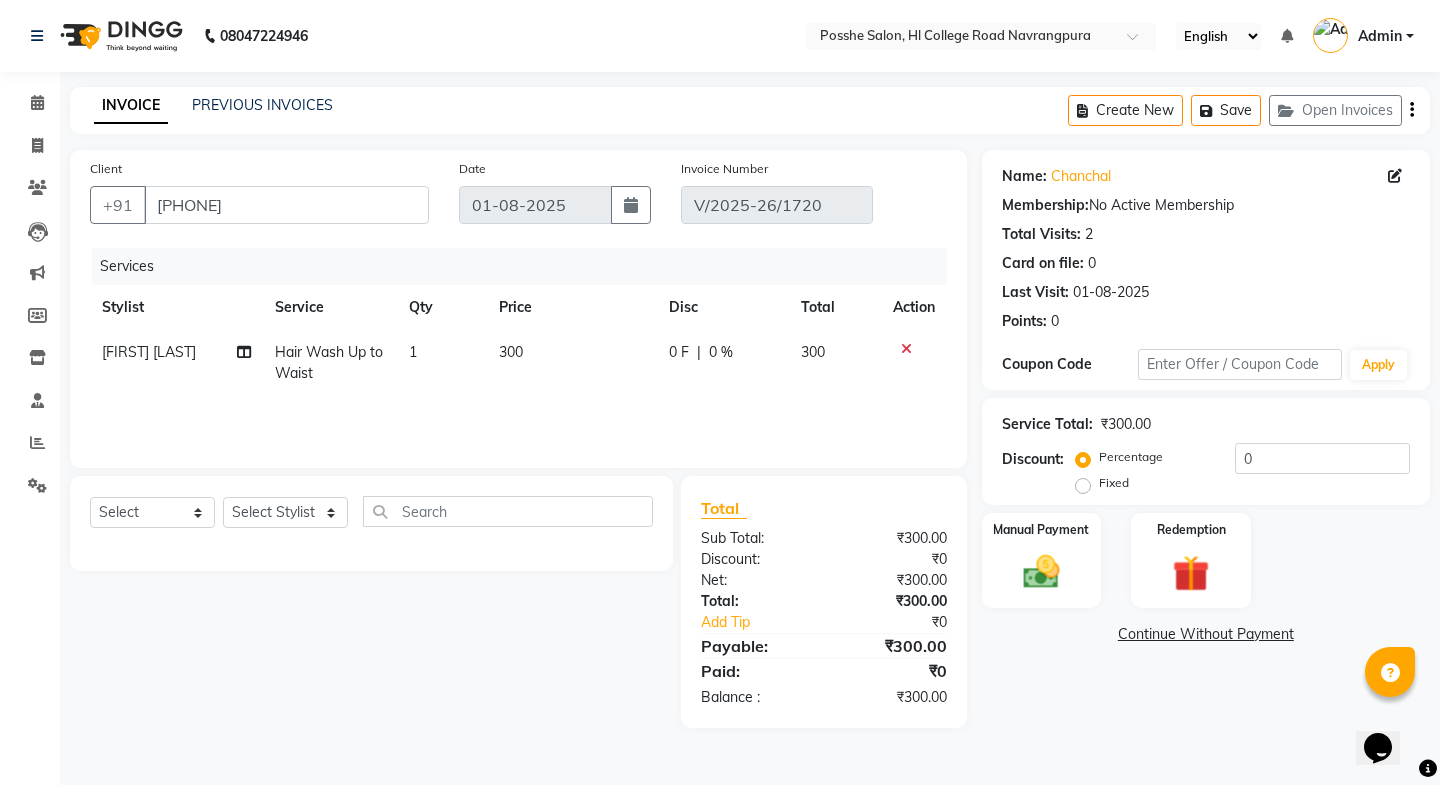 click on "300" 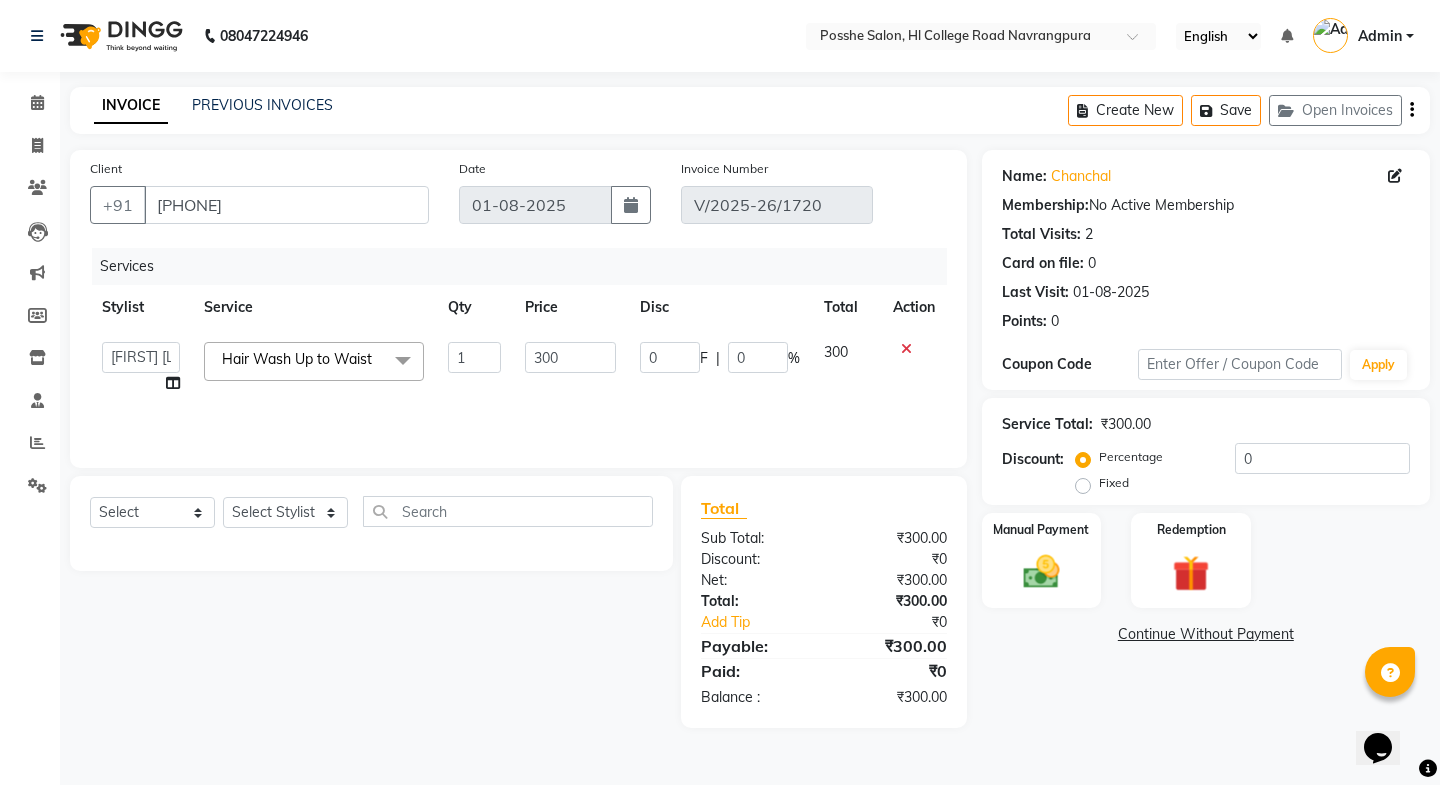 click on "300" 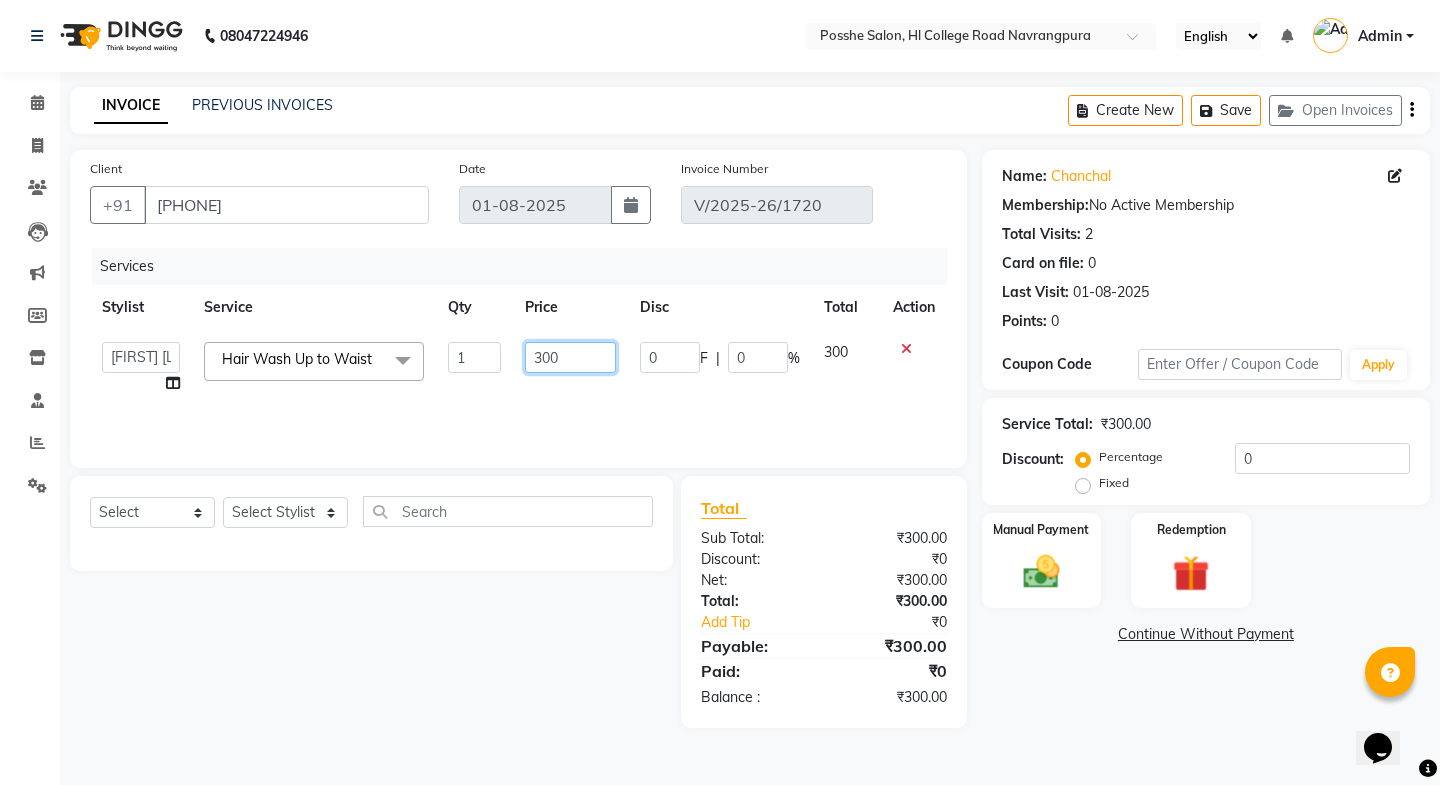 click on "300" 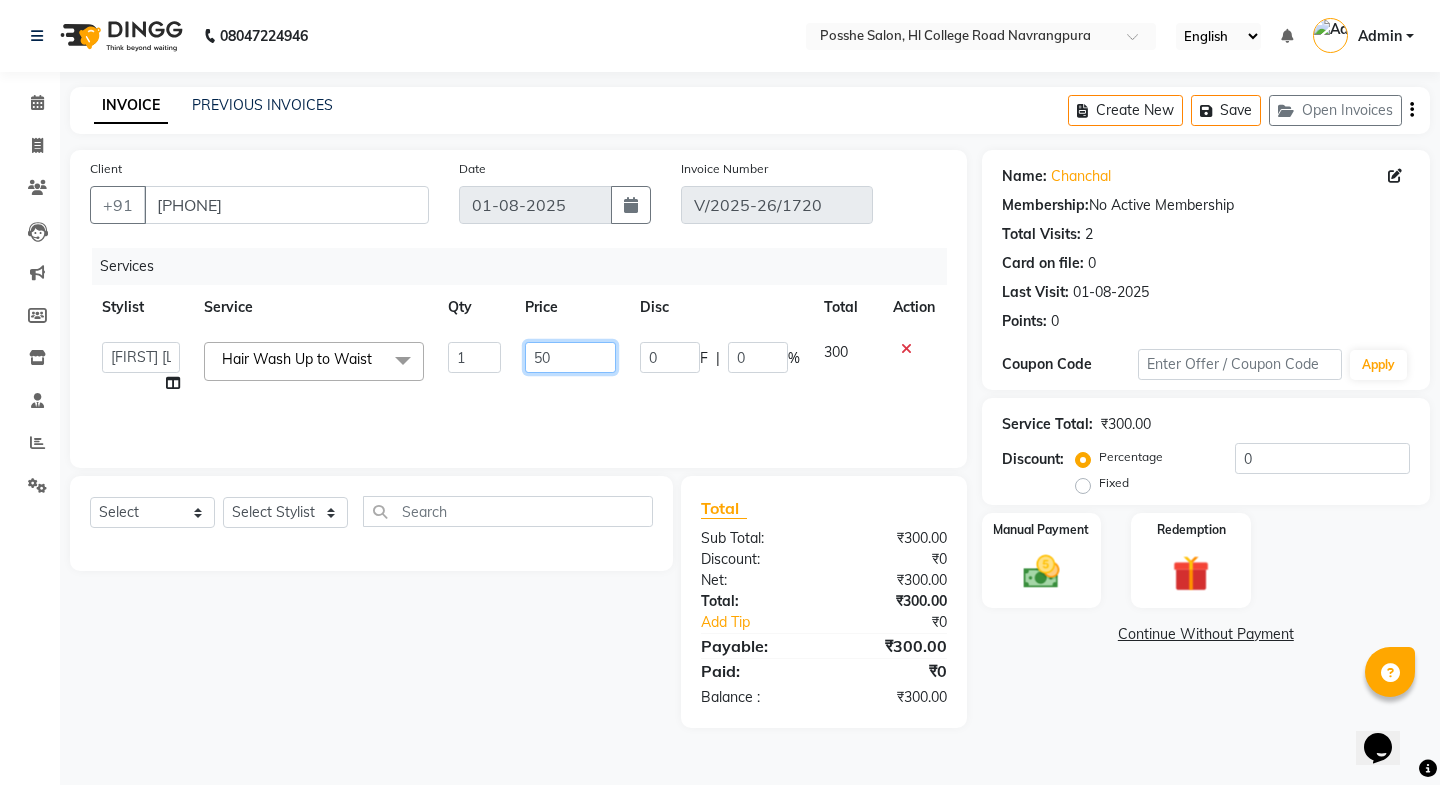 type on "500" 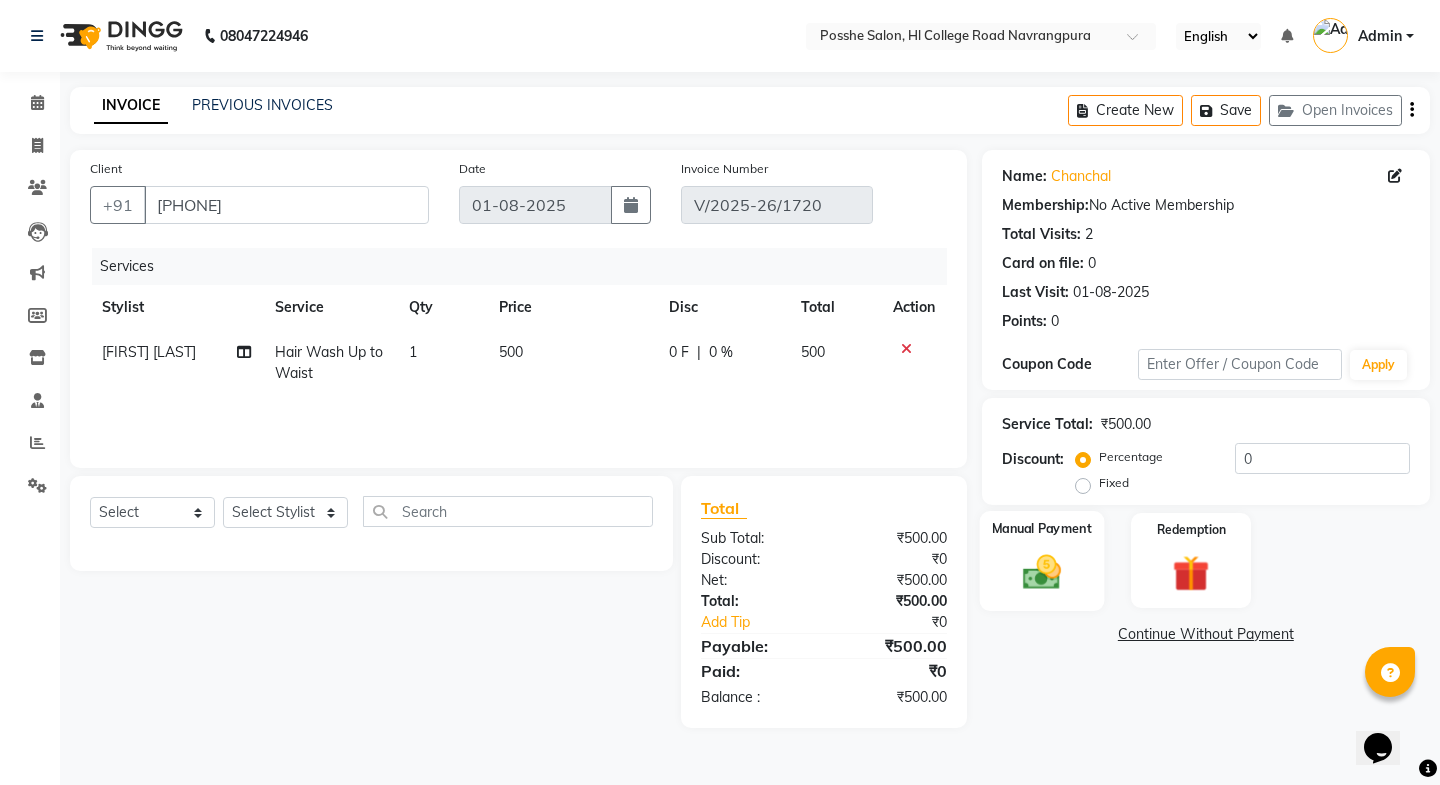 click 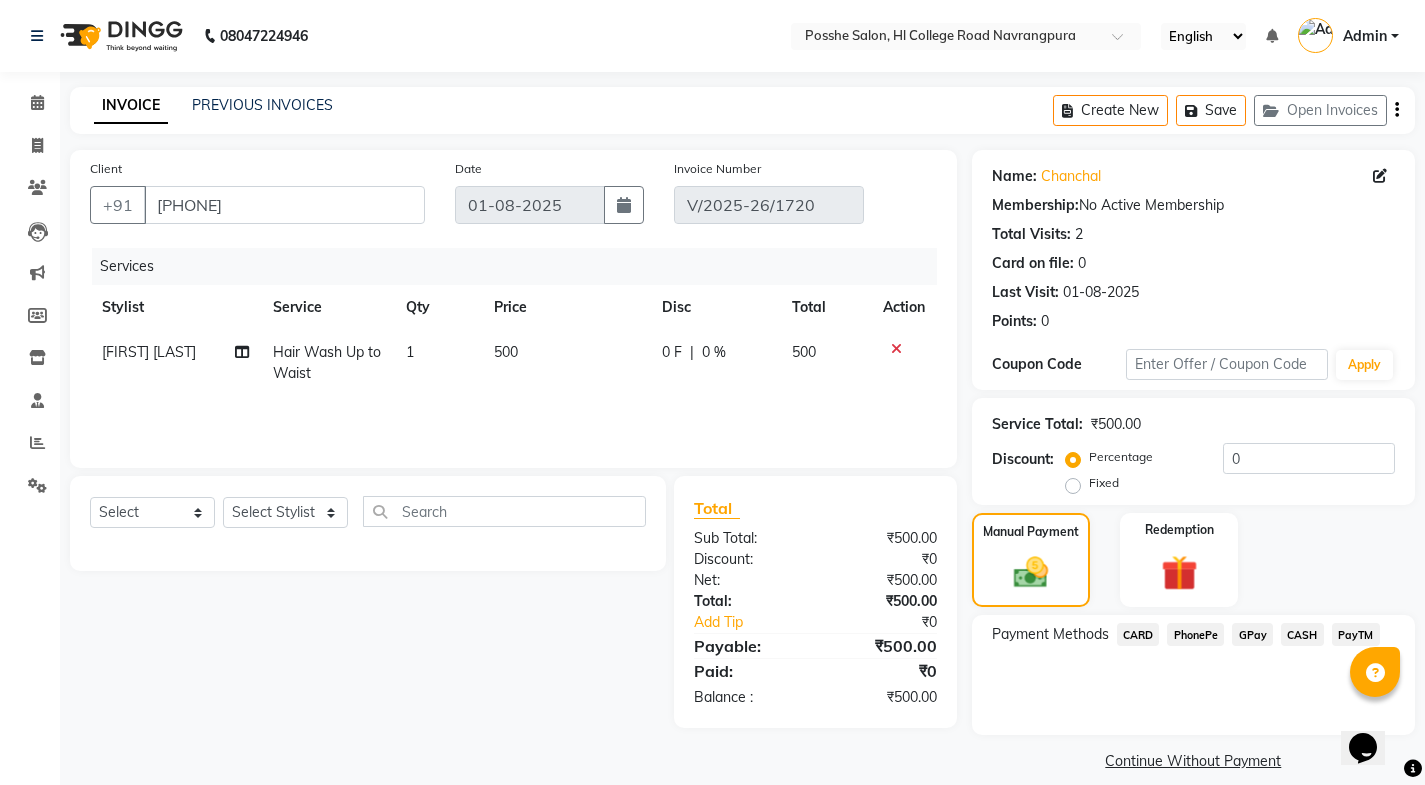 click on "PayTM" 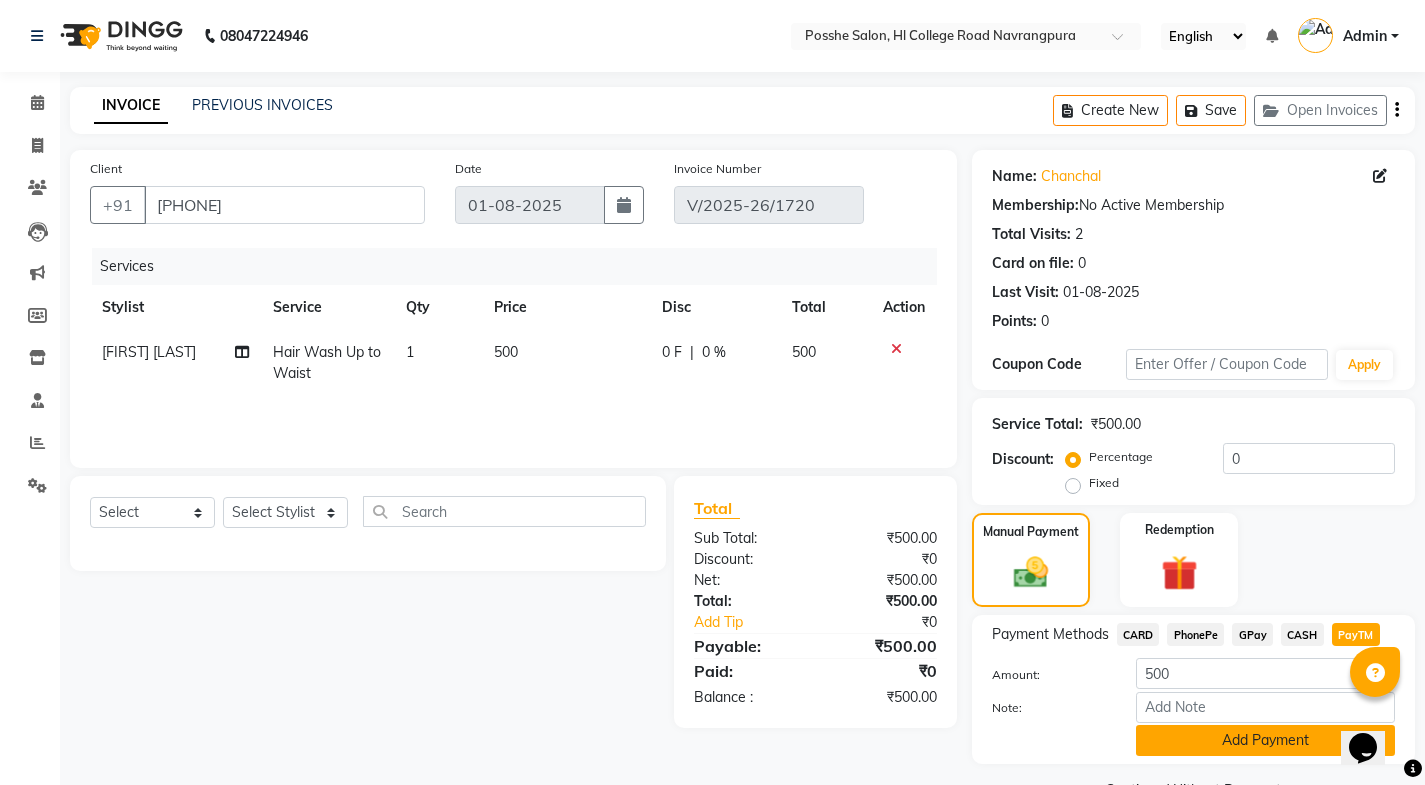click on "Add Payment" 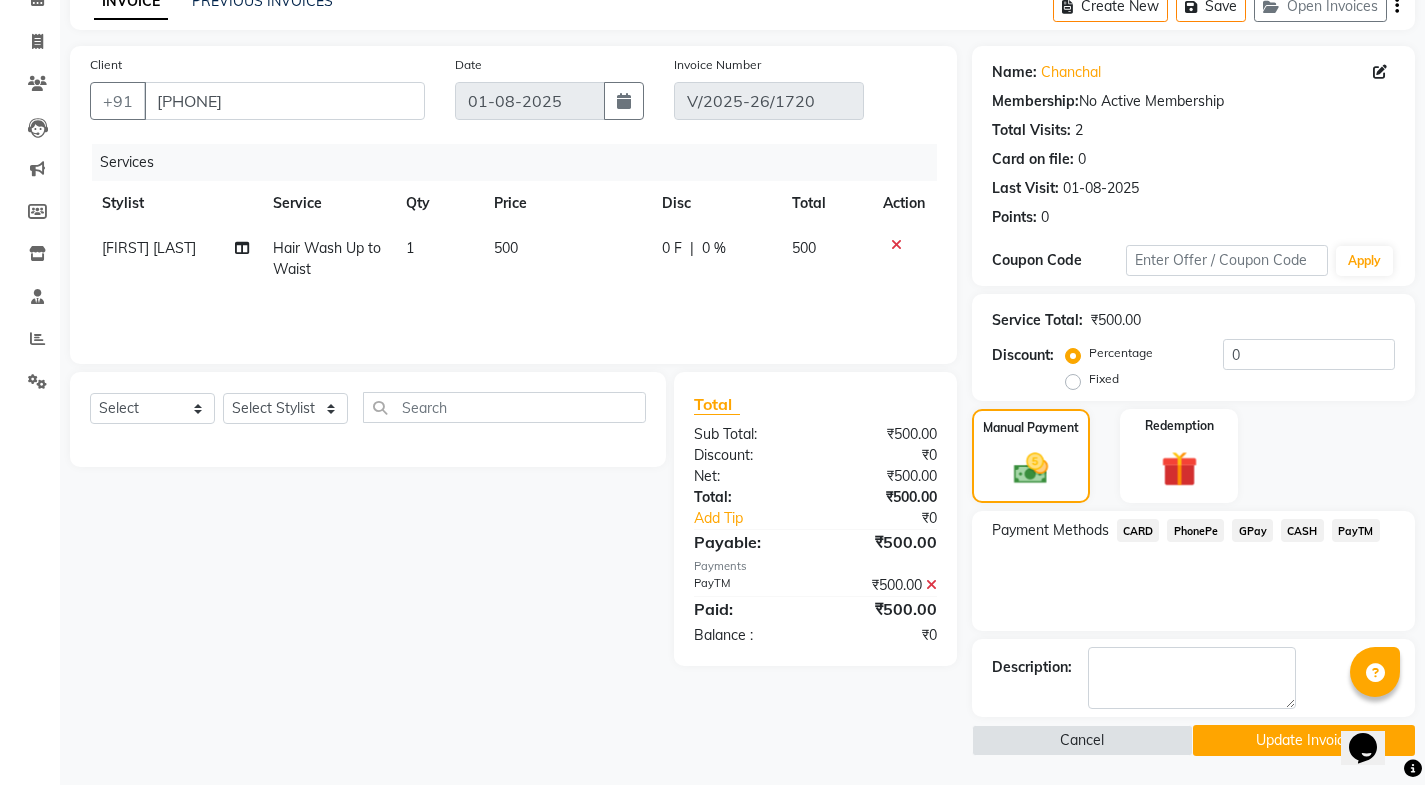 scroll, scrollTop: 105, scrollLeft: 0, axis: vertical 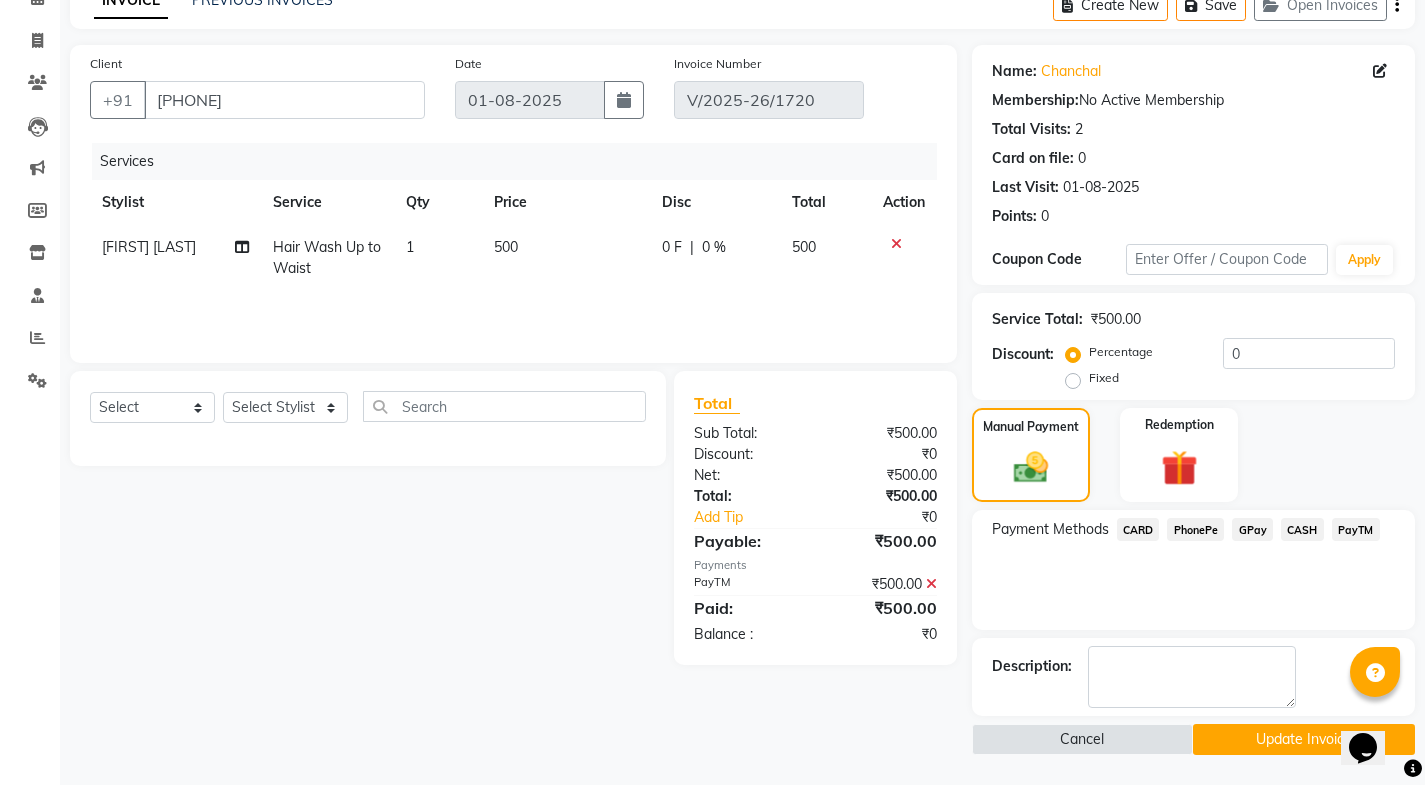 click on "Update Invoice" 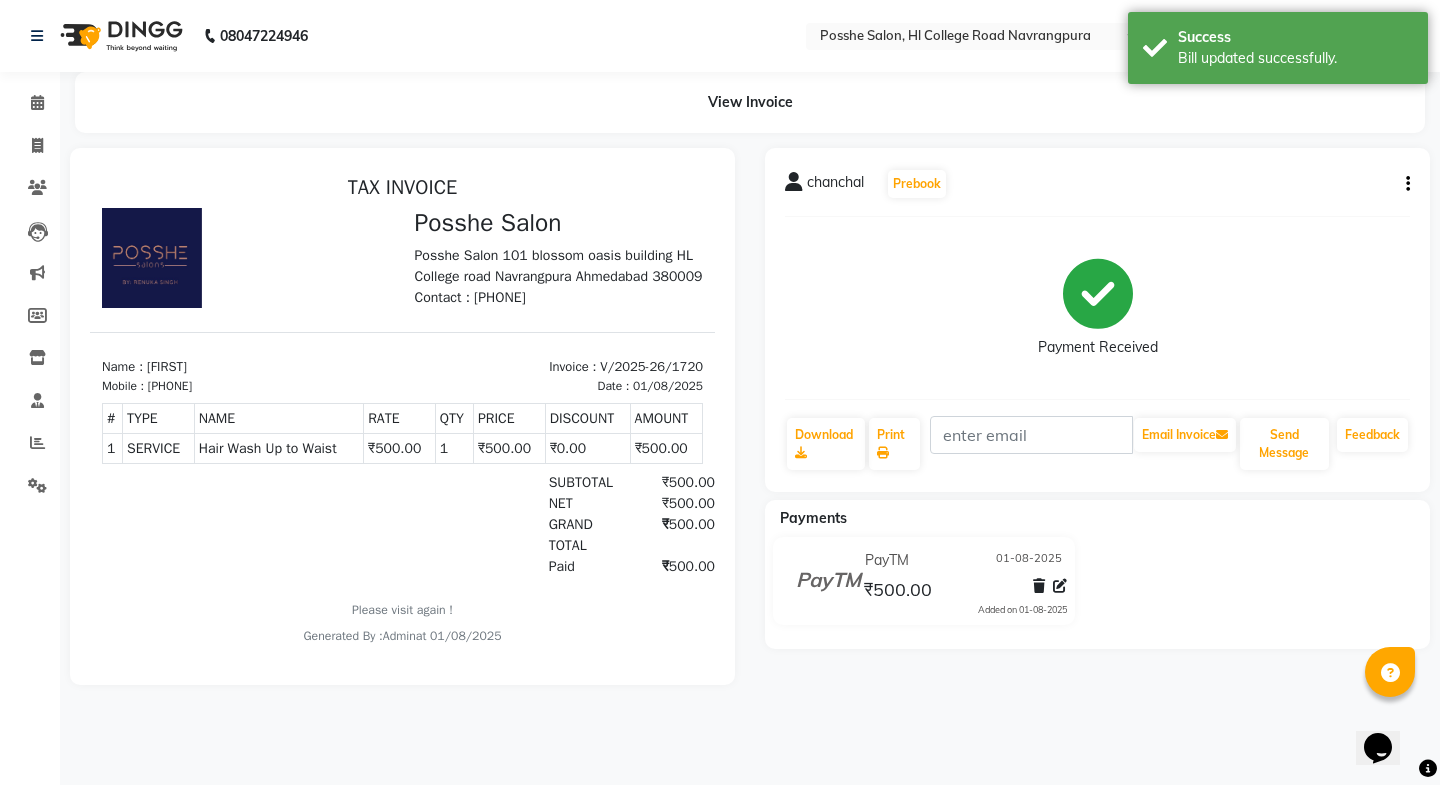 scroll, scrollTop: 0, scrollLeft: 0, axis: both 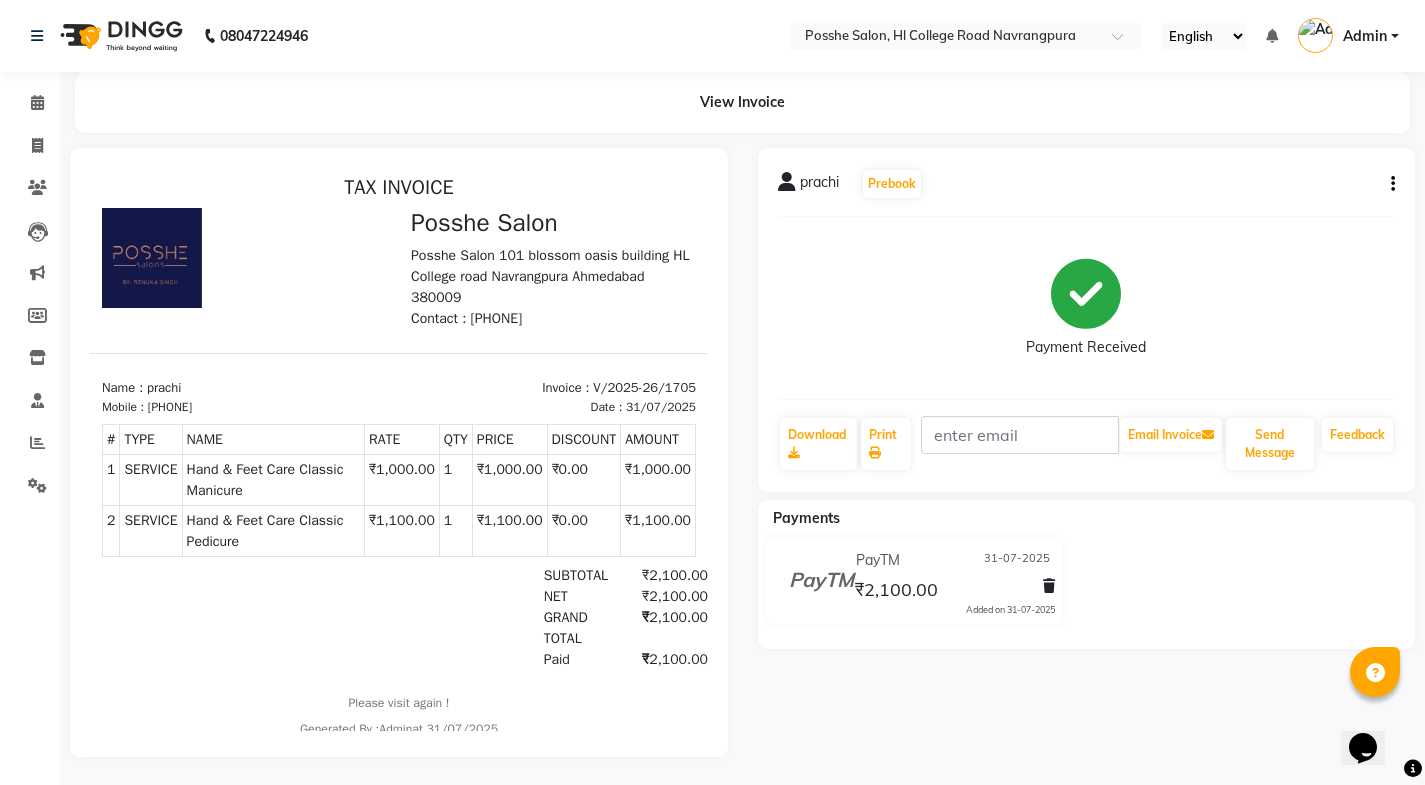 click 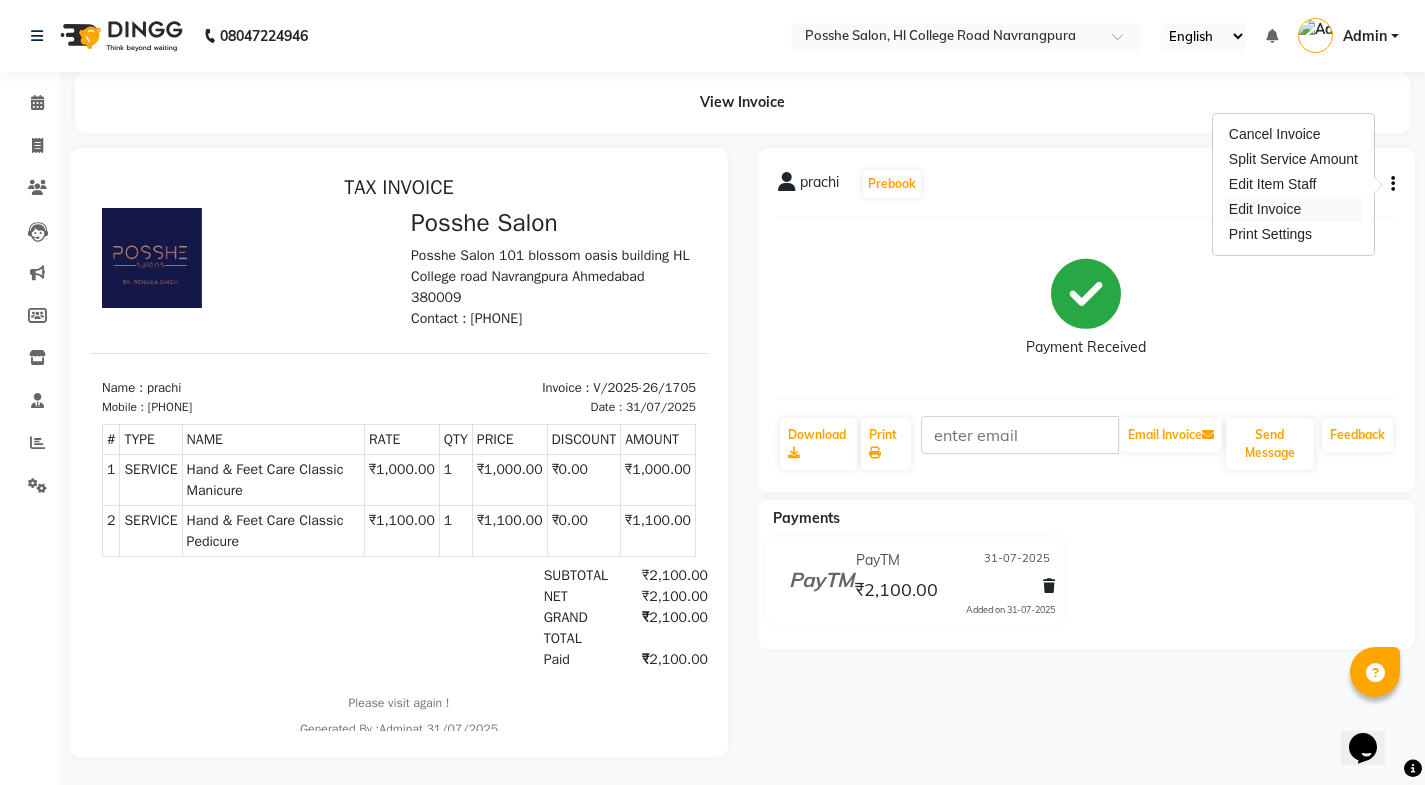 click on "Edit Invoice" at bounding box center [1293, 209] 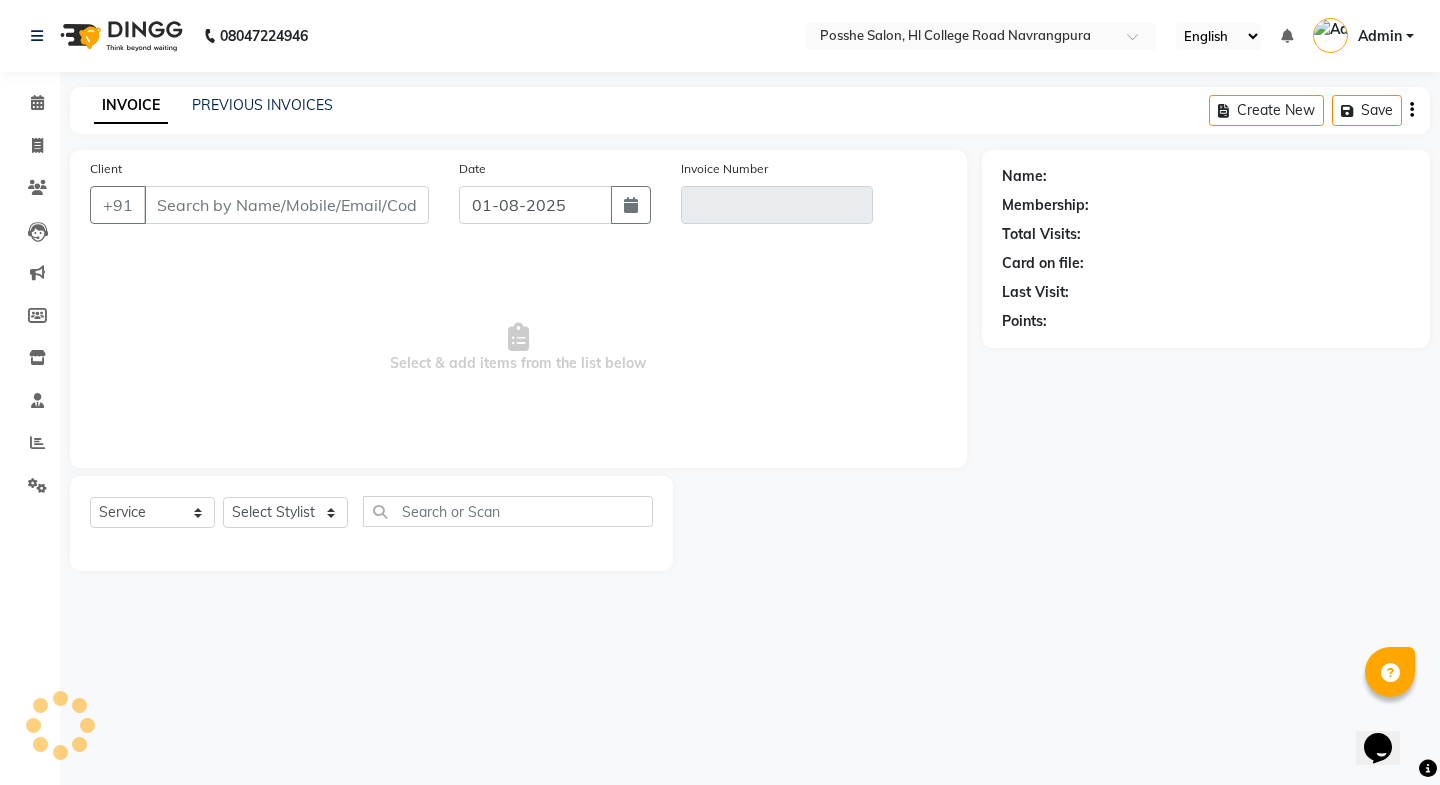 type on "[PHONE]" 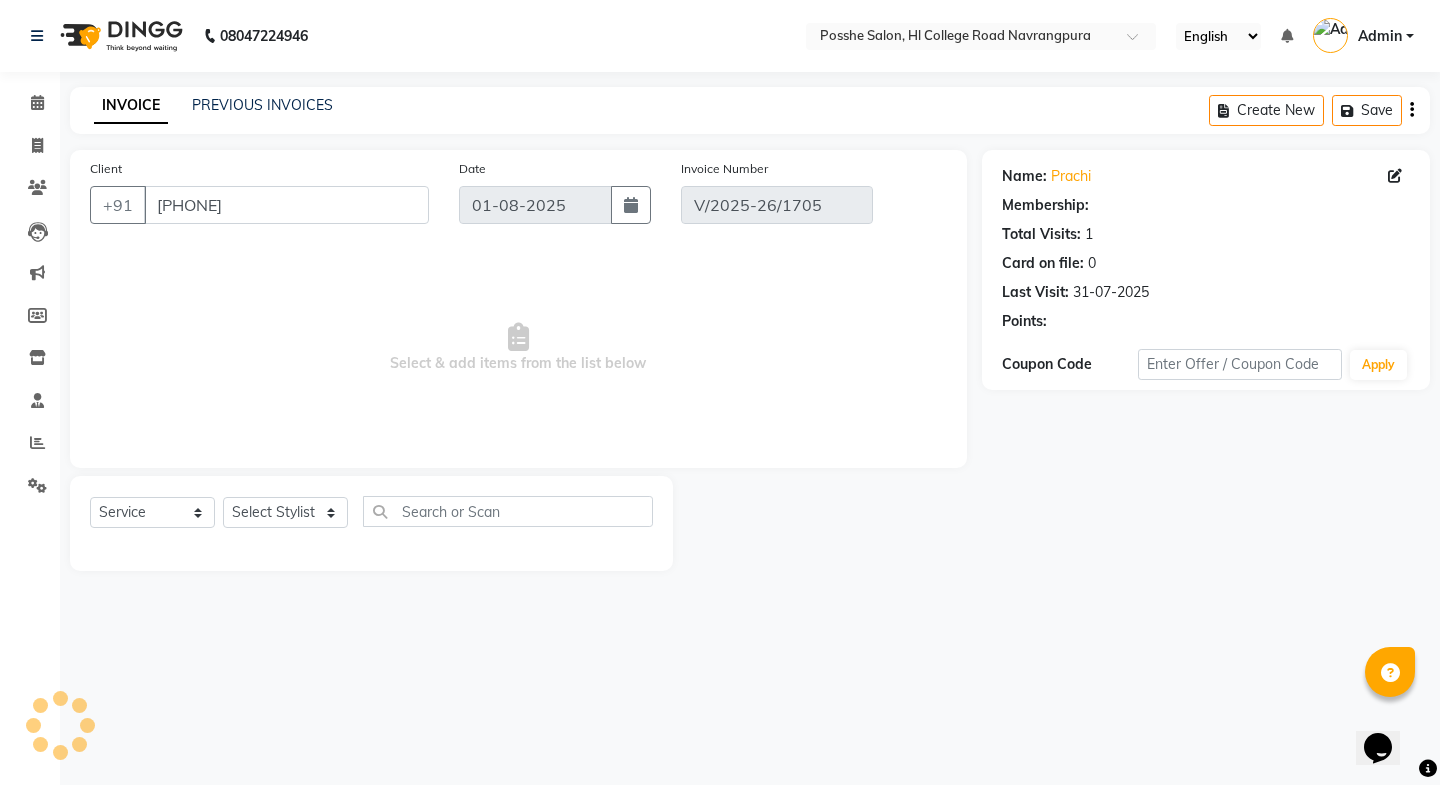 type on "31-07-2025" 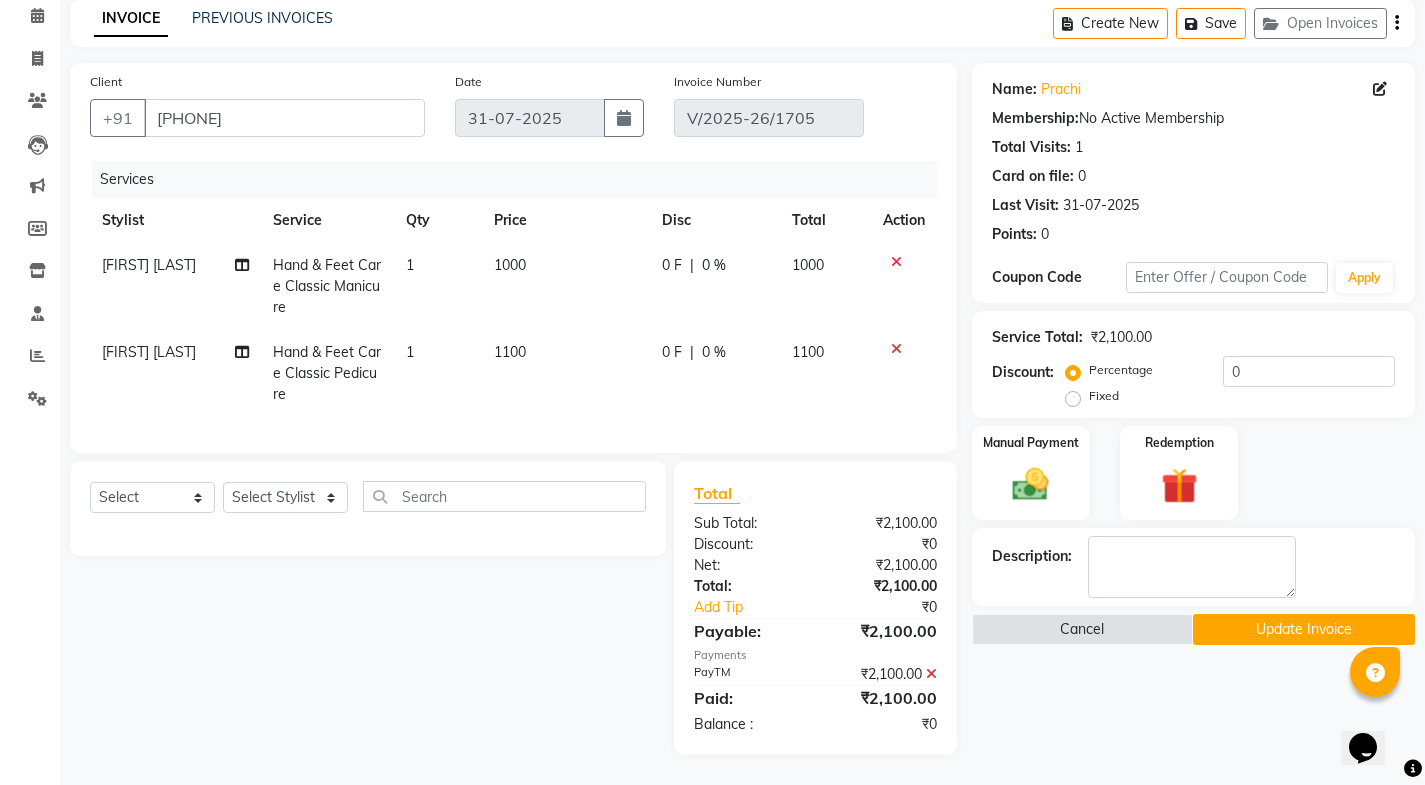 scroll, scrollTop: 102, scrollLeft: 0, axis: vertical 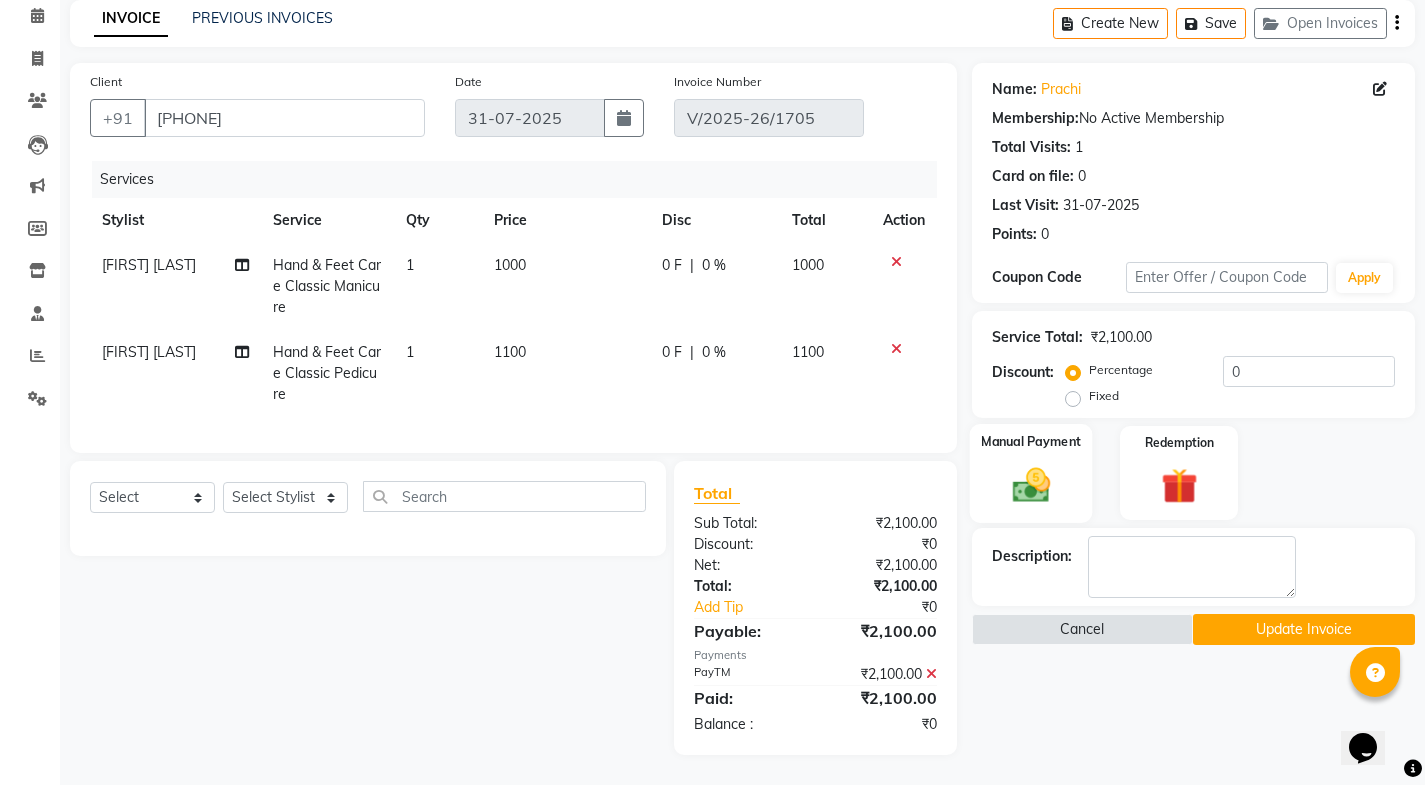 click 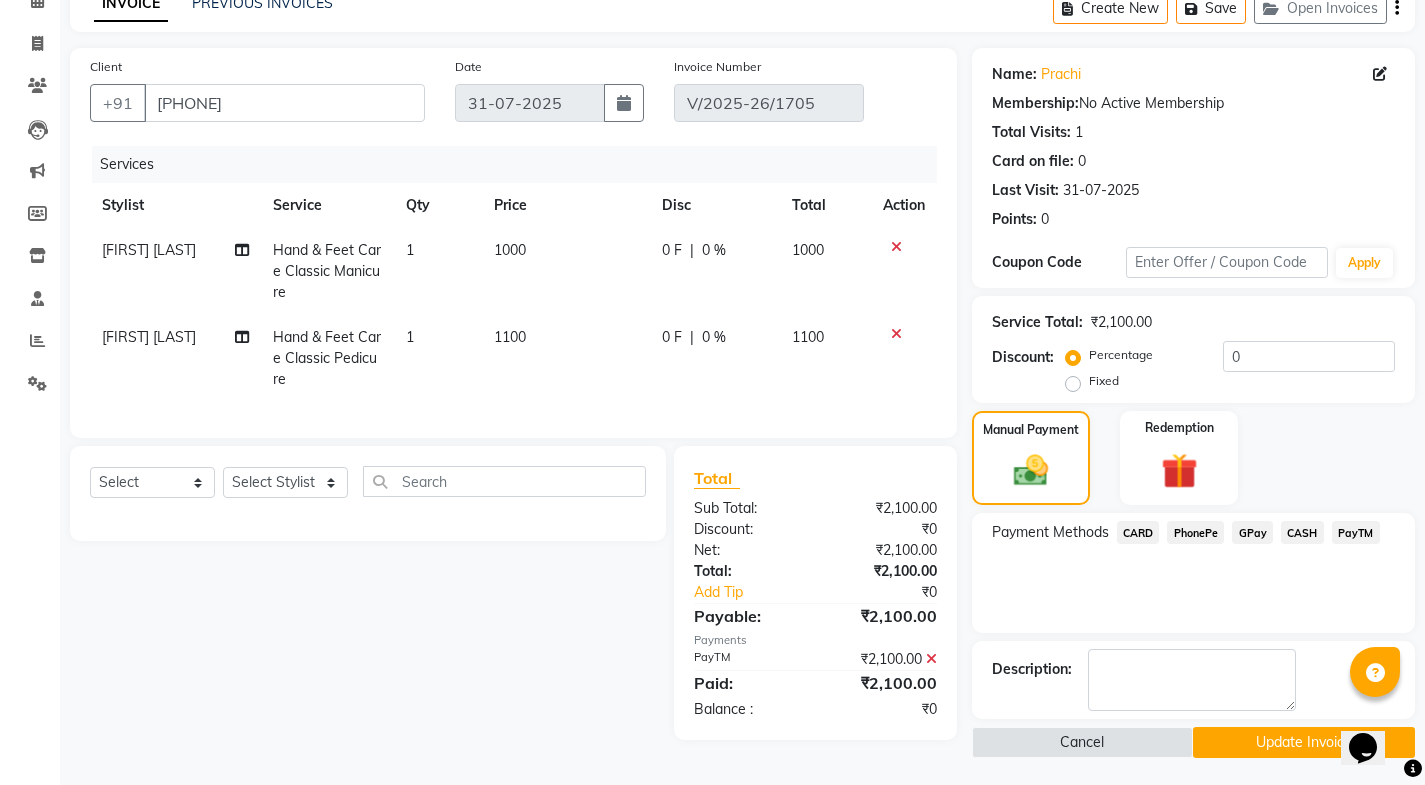 click 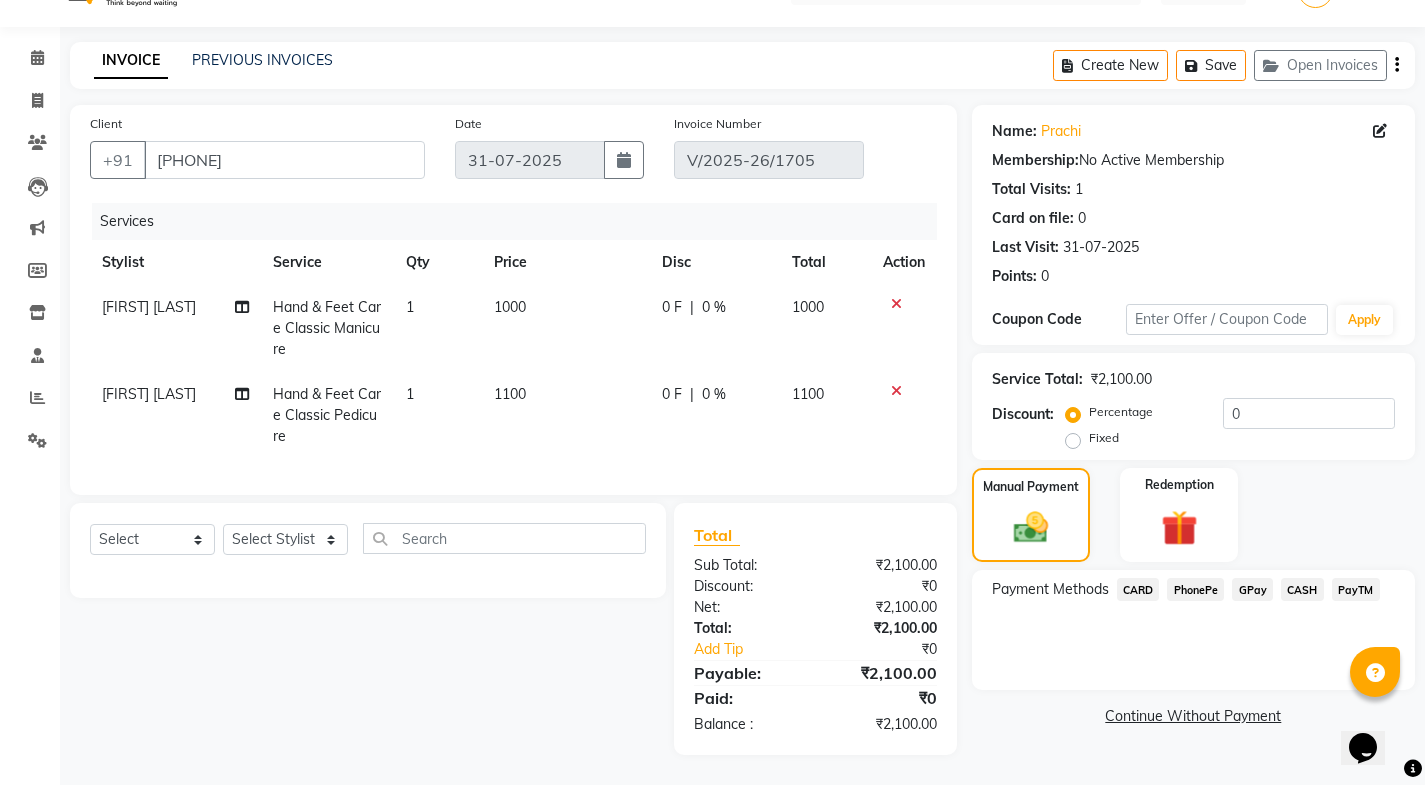drag, startPoint x: 1312, startPoint y: 573, endPoint x: 1302, endPoint y: 576, distance: 10.440307 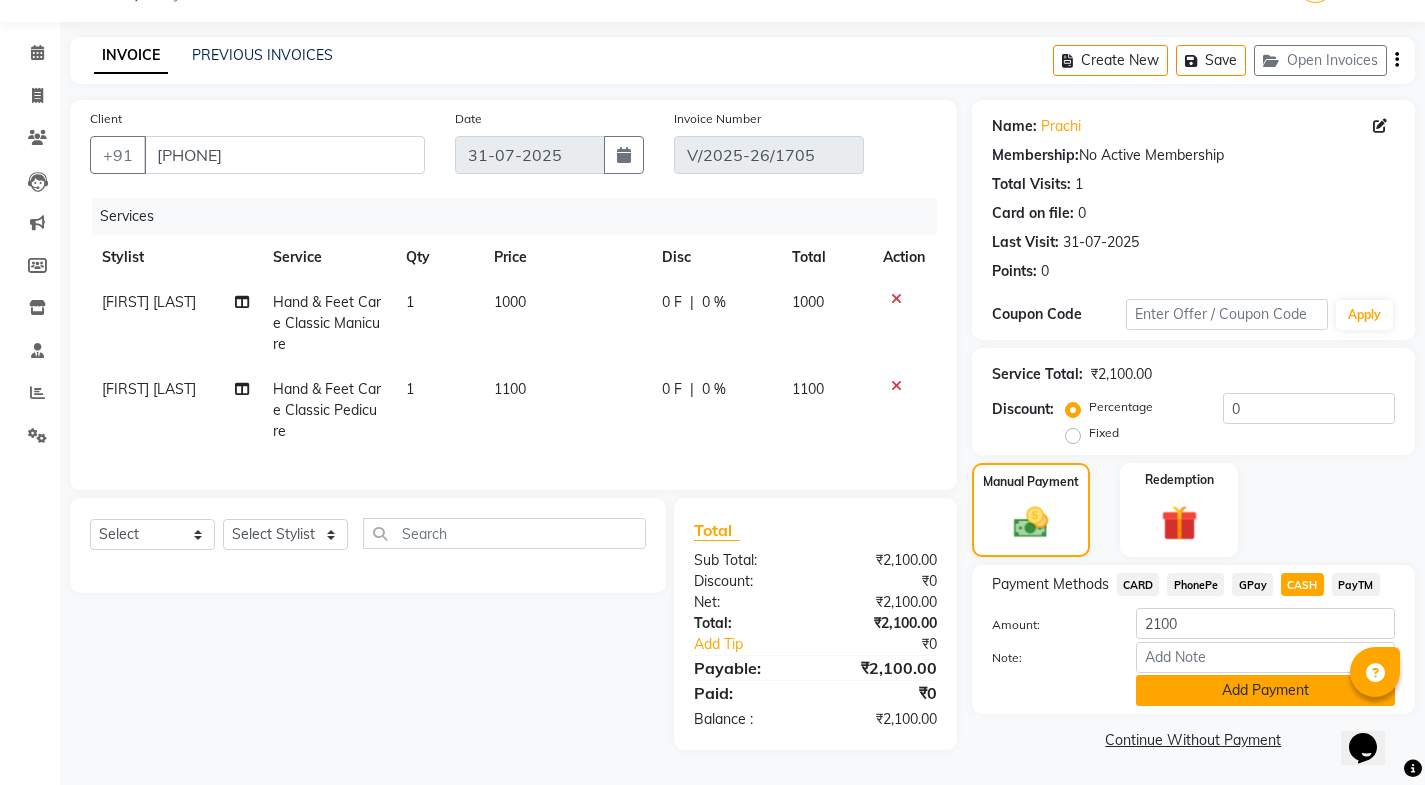 click on "Add Payment" 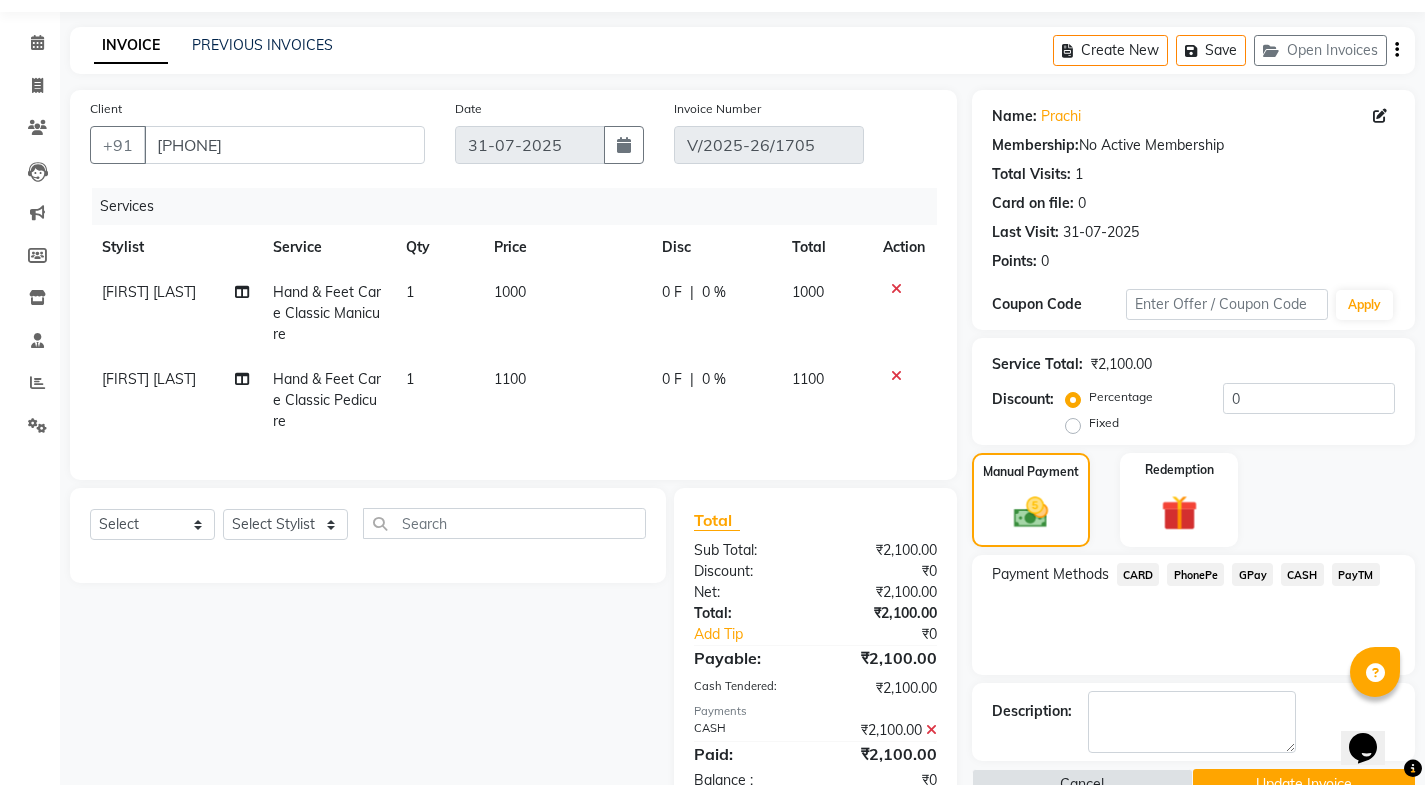 scroll, scrollTop: 131, scrollLeft: 0, axis: vertical 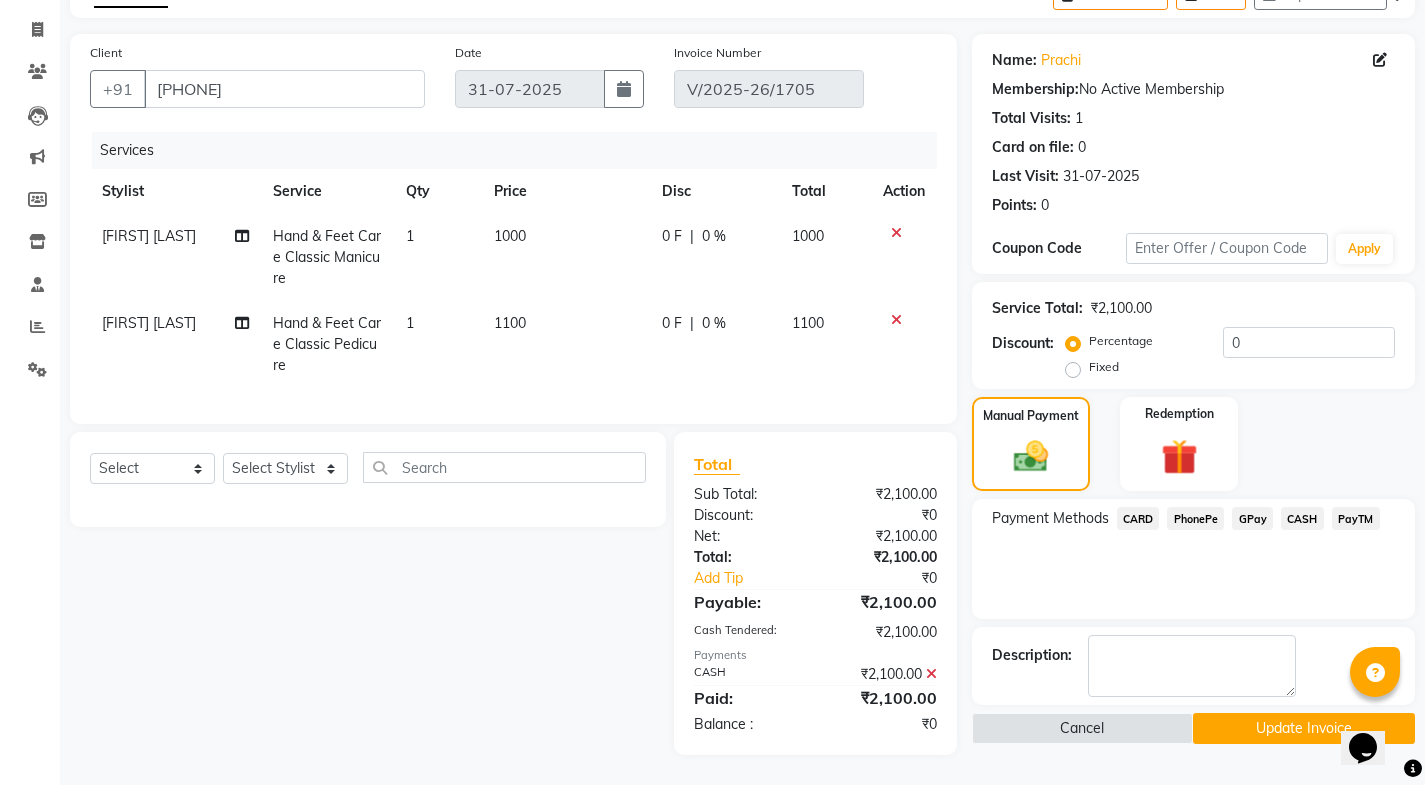 click on "Update Invoice" 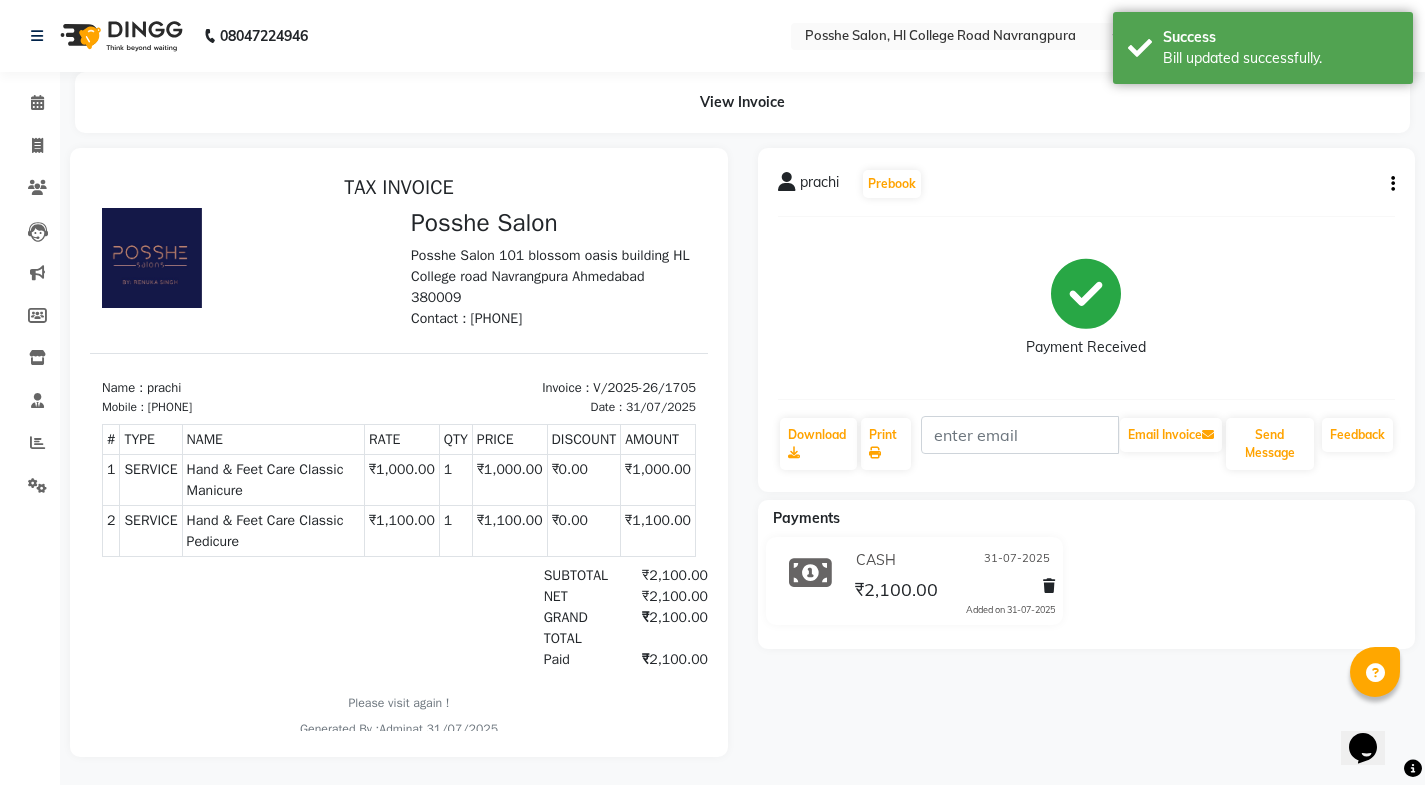 scroll, scrollTop: 0, scrollLeft: 0, axis: both 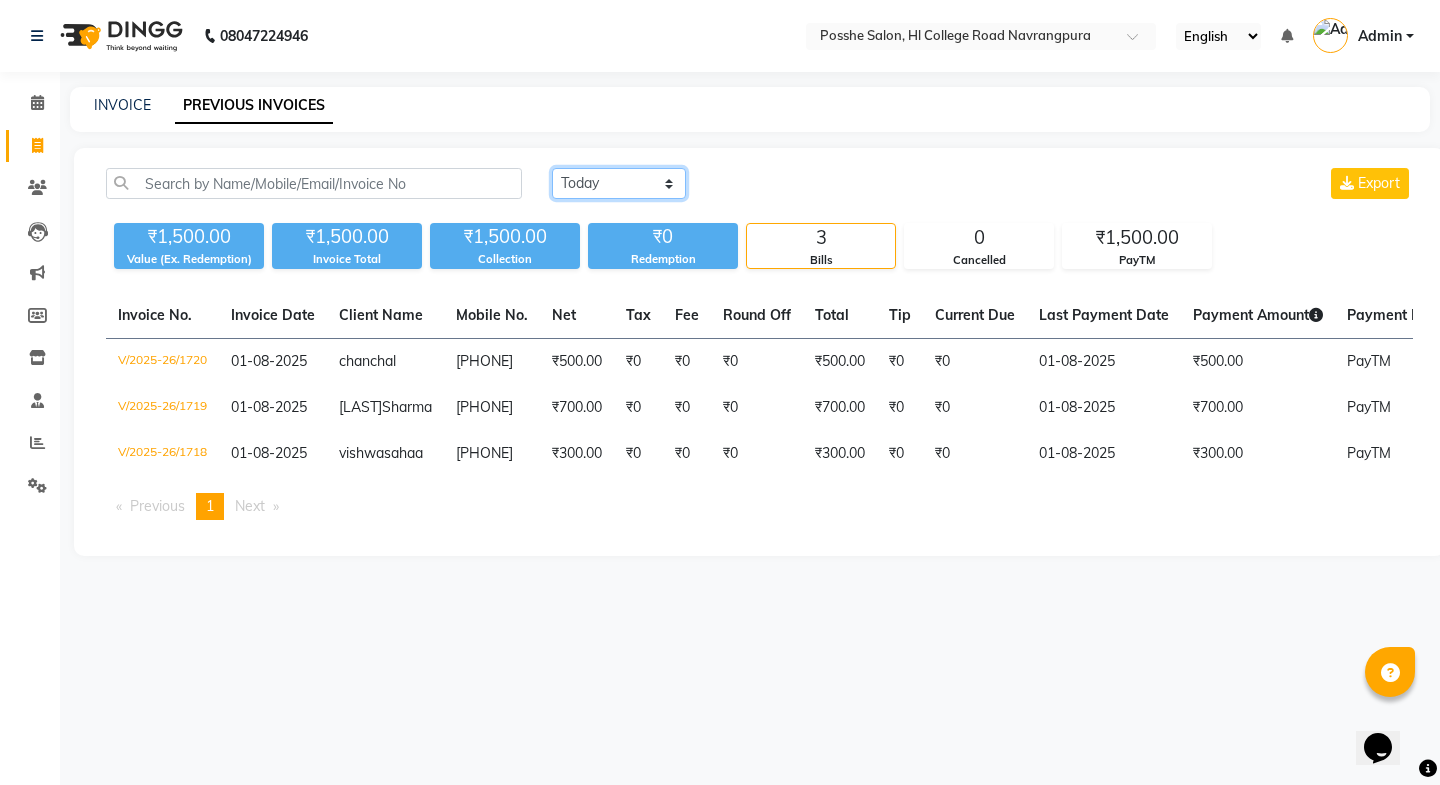 click on "Today Yesterday Custom Range" 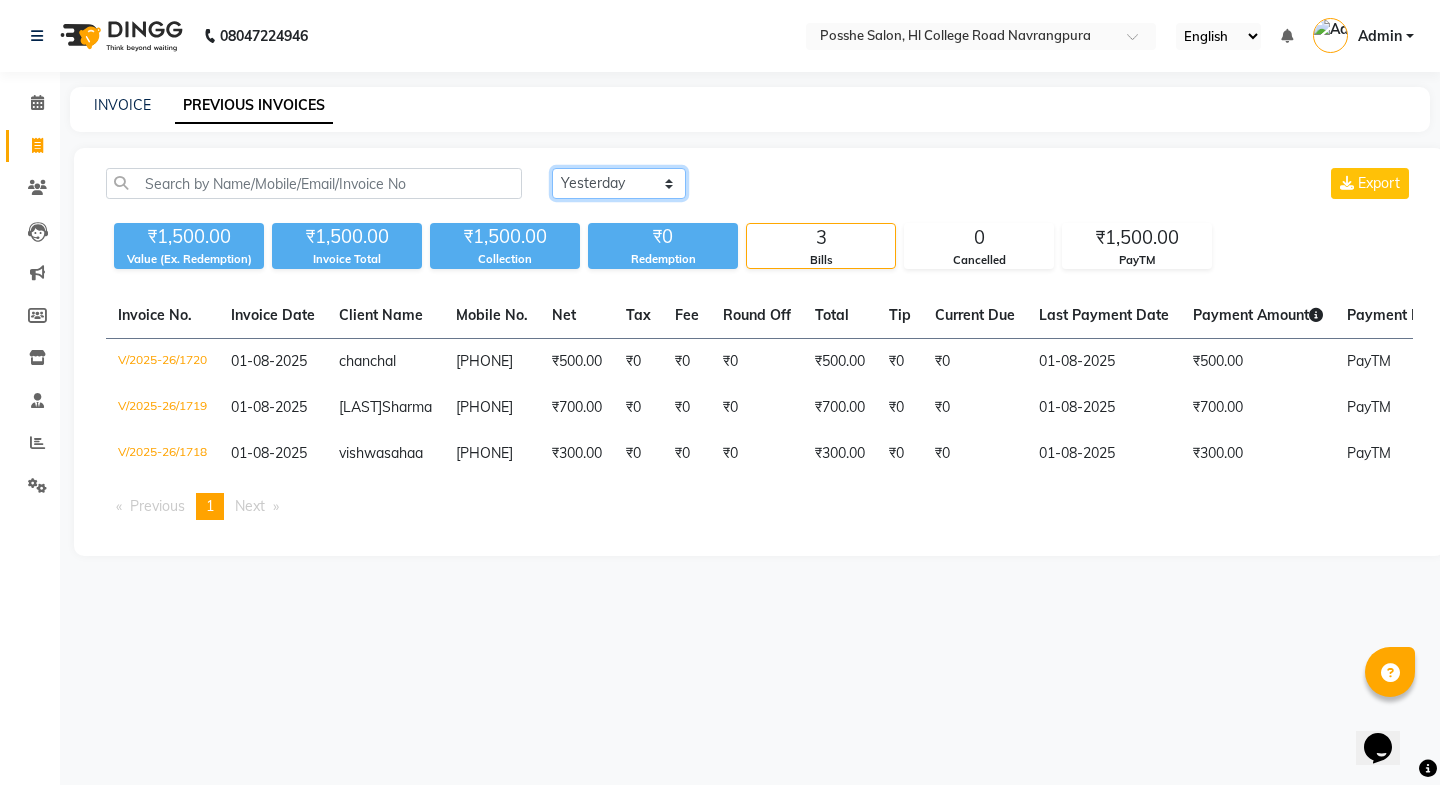 click on "Today Yesterday Custom Range" 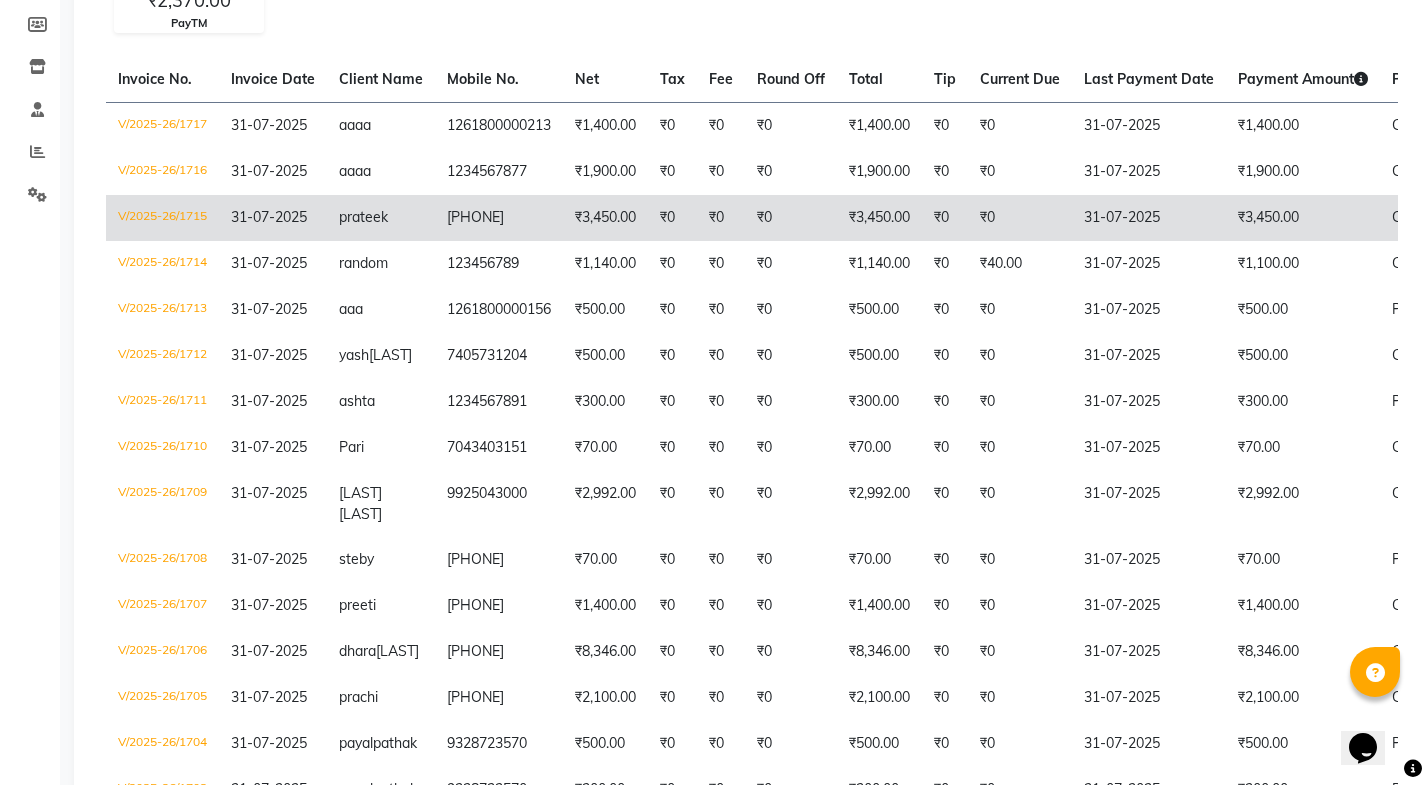 scroll, scrollTop: 575, scrollLeft: 0, axis: vertical 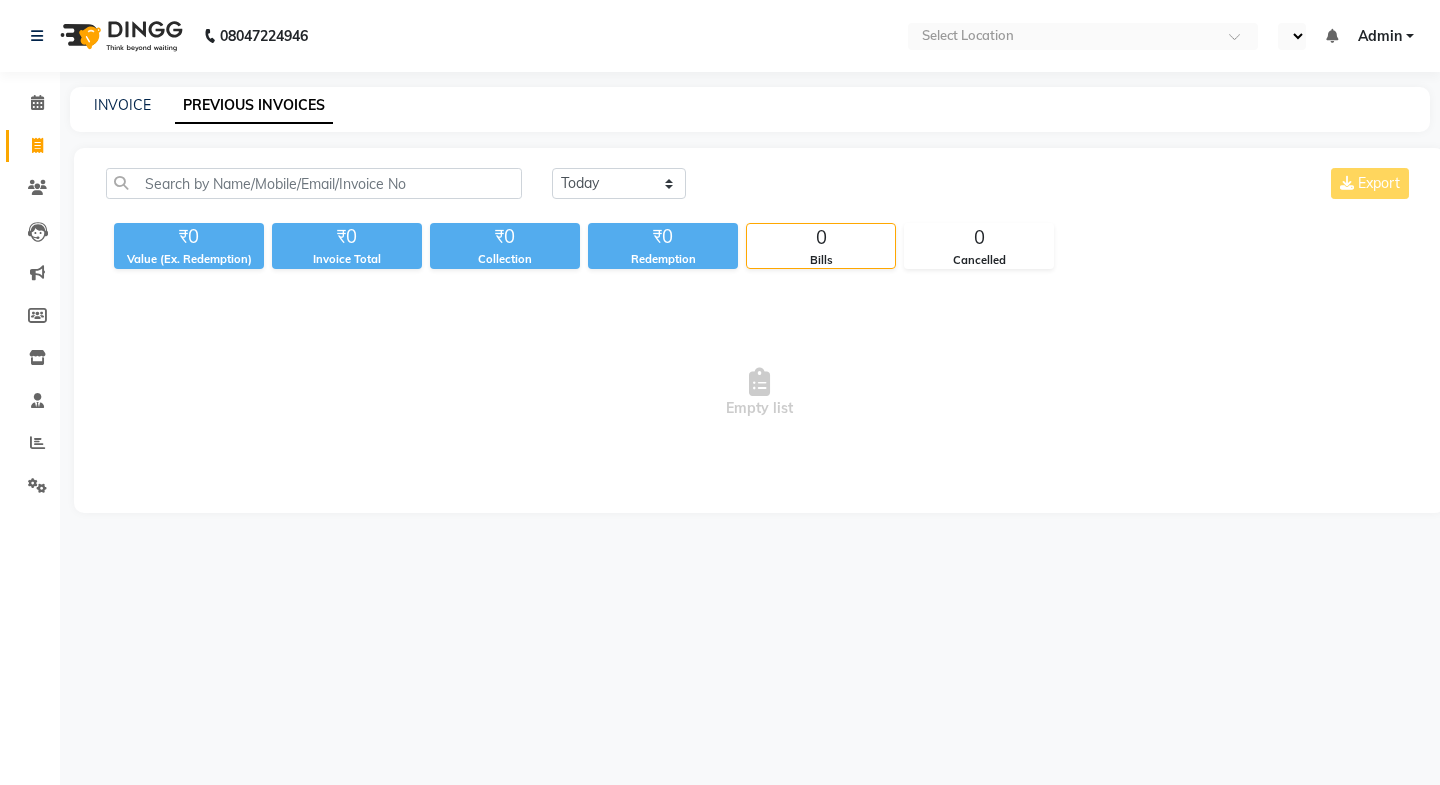 select on "en" 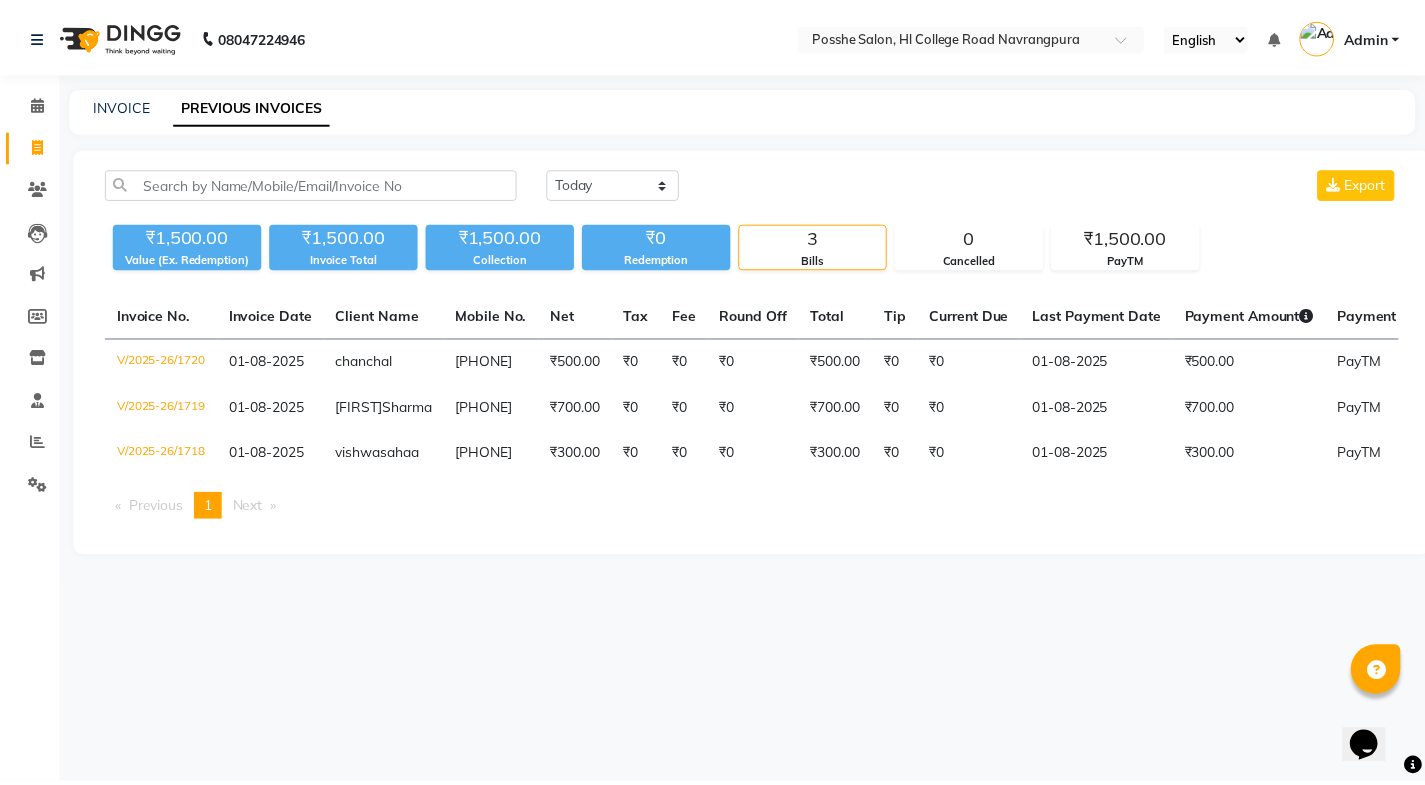 scroll, scrollTop: 0, scrollLeft: 0, axis: both 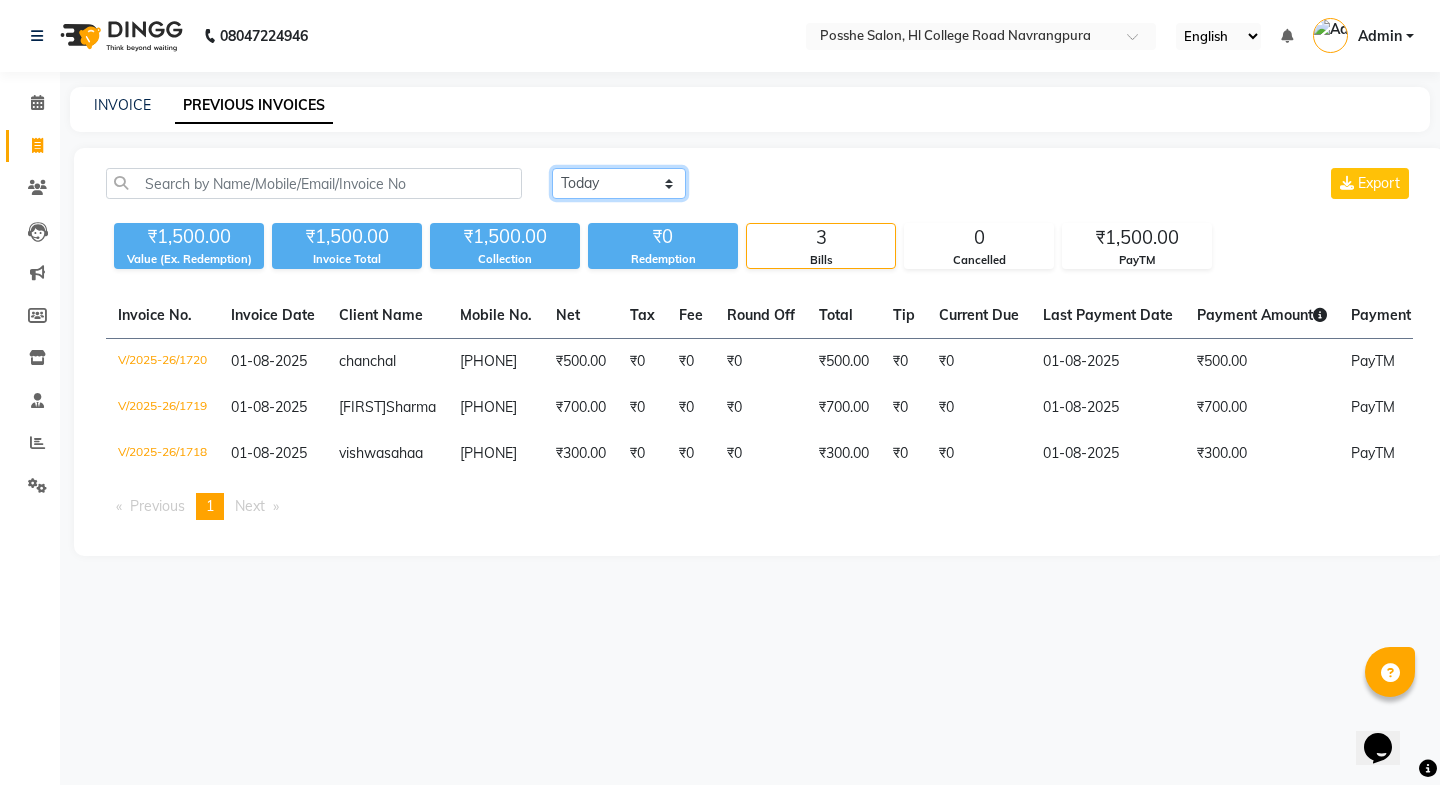 click on "Today Yesterday Custom Range" 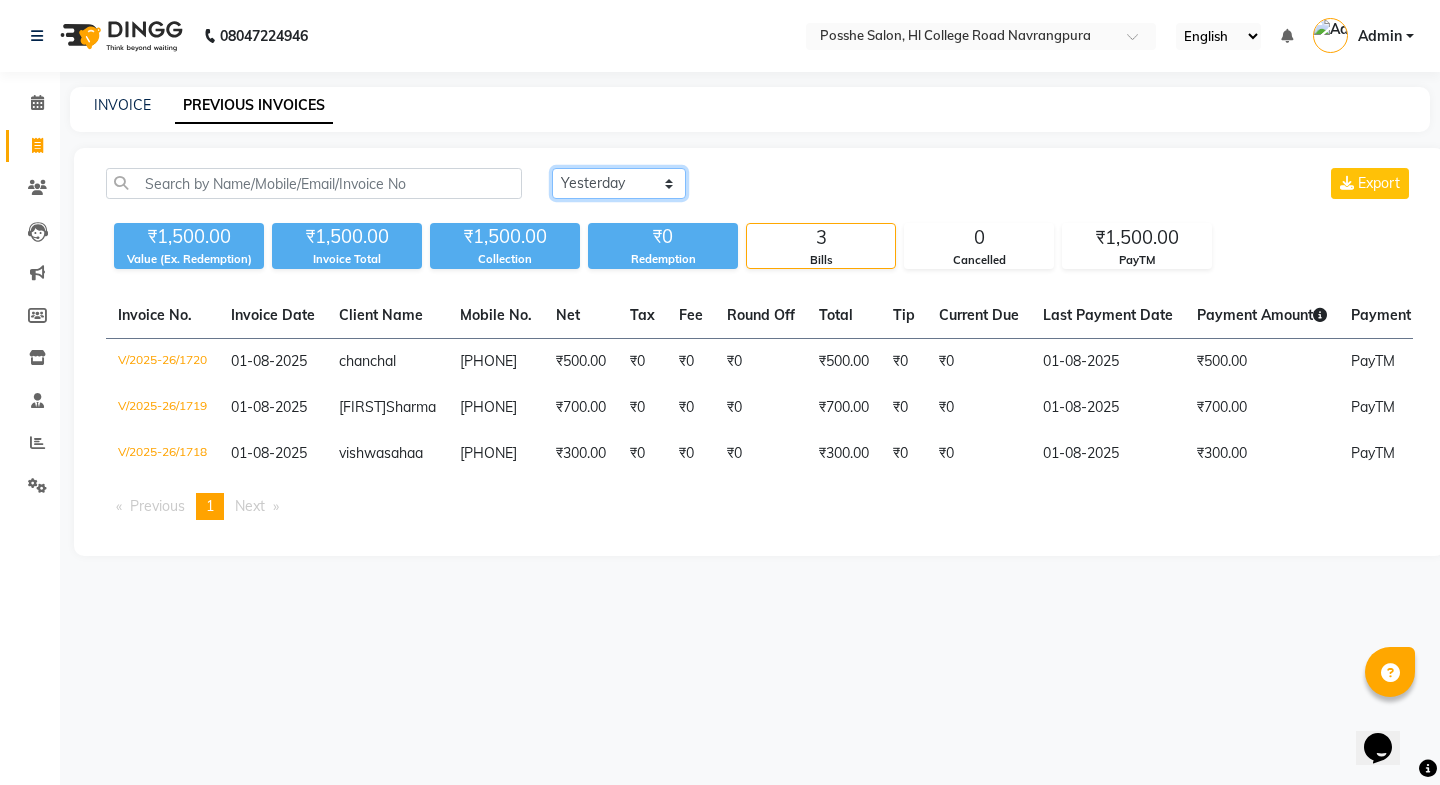 click on "Today Yesterday Custom Range" 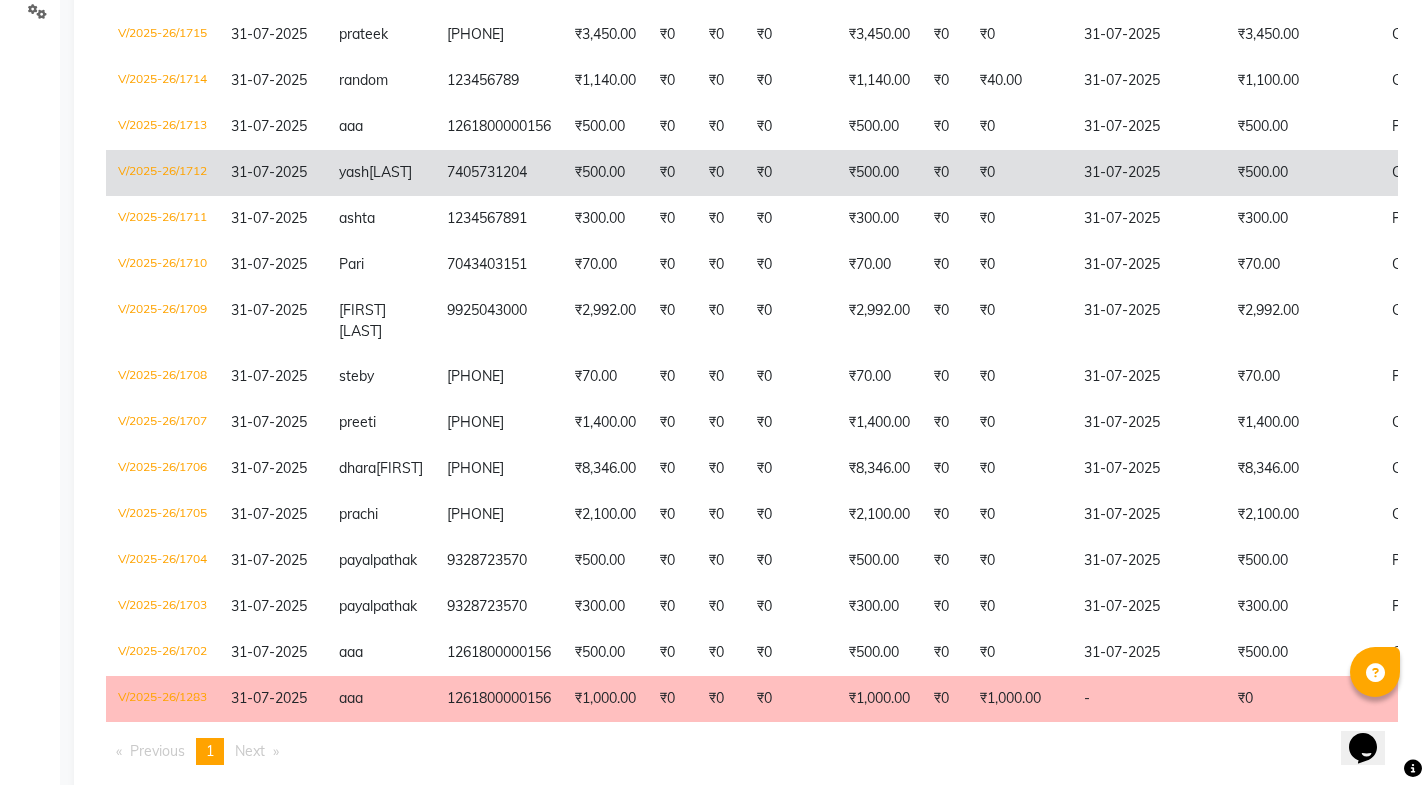 scroll, scrollTop: 575, scrollLeft: 0, axis: vertical 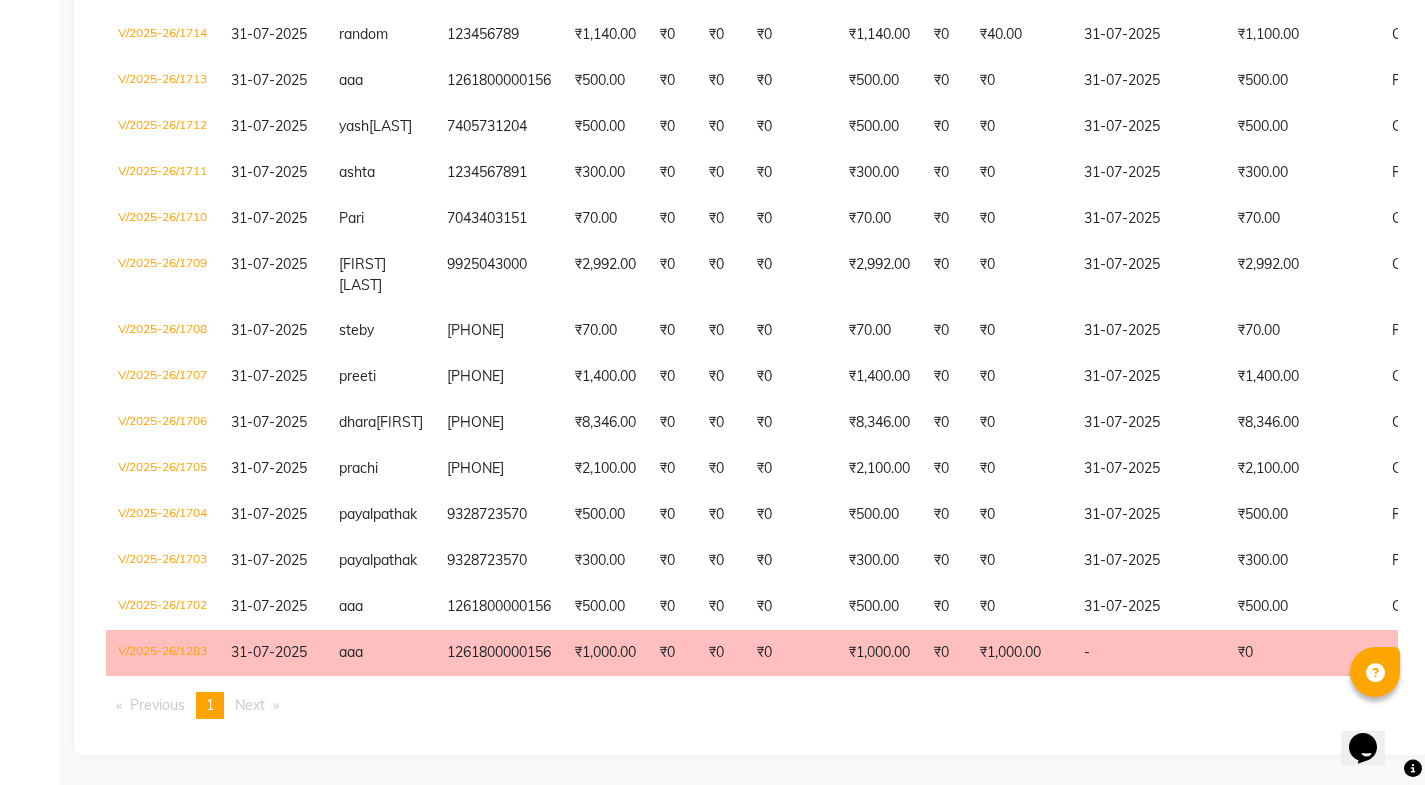 click on "Invoice No.   Invoice Date   Client Name   Mobile No.   Net   Tax   Fee   Round Off   Total   Tip   Current Due   Last Payment Date   Payment Amount   Payment Methods   Cancel Reason   Status   V/2025-26/1717  31-07-2025 aaaa   1261800000213 ₹1,400.00 ₹0  ₹0  ₹0 ₹1,400.00 ₹0 ₹0 31-07-2025 ₹1,400.00  PayTM,  CASH - PAID  V/2025-26/1716  31-07-2025 aaaa   1234567877 ₹1,900.00 ₹0  ₹0  ₹0 ₹1,900.00 ₹0 ₹0 31-07-2025 ₹1,900.00  CASH - PAID  V/2025-26/1715  31-07-2025 [FIRST]   9825979680 ₹3,450.00 ₹0  ₹0  ₹0 ₹3,450.00 ₹0 ₹0 31-07-2025 ₹3,450.00  CASH - PAID  V/2025-26/1714  31-07-2025 random   123456789 ₹1,140.00 ₹0  ₹0  ₹0 ₹1,140.00 ₹0 ₹40.00 31-07-2025 ₹1,100.00  CASH - PARTIAL PAID  V/2025-26/1713  31-07-2025 aaa   1261800000156 ₹500.00 ₹0  ₹0  ₹0 ₹500.00 ₹0 ₹0 31-07-2025 ₹500.00  PayTM - PAID  V/2025-26/1712  31-07-2025 [FIRST]  [LAST] 7405731204 ₹500.00 ₹0  ₹0  ₹0 ₹500.00 ₹0 ₹0 31-07-2025 ₹500.00  CASH - PAID ashta" 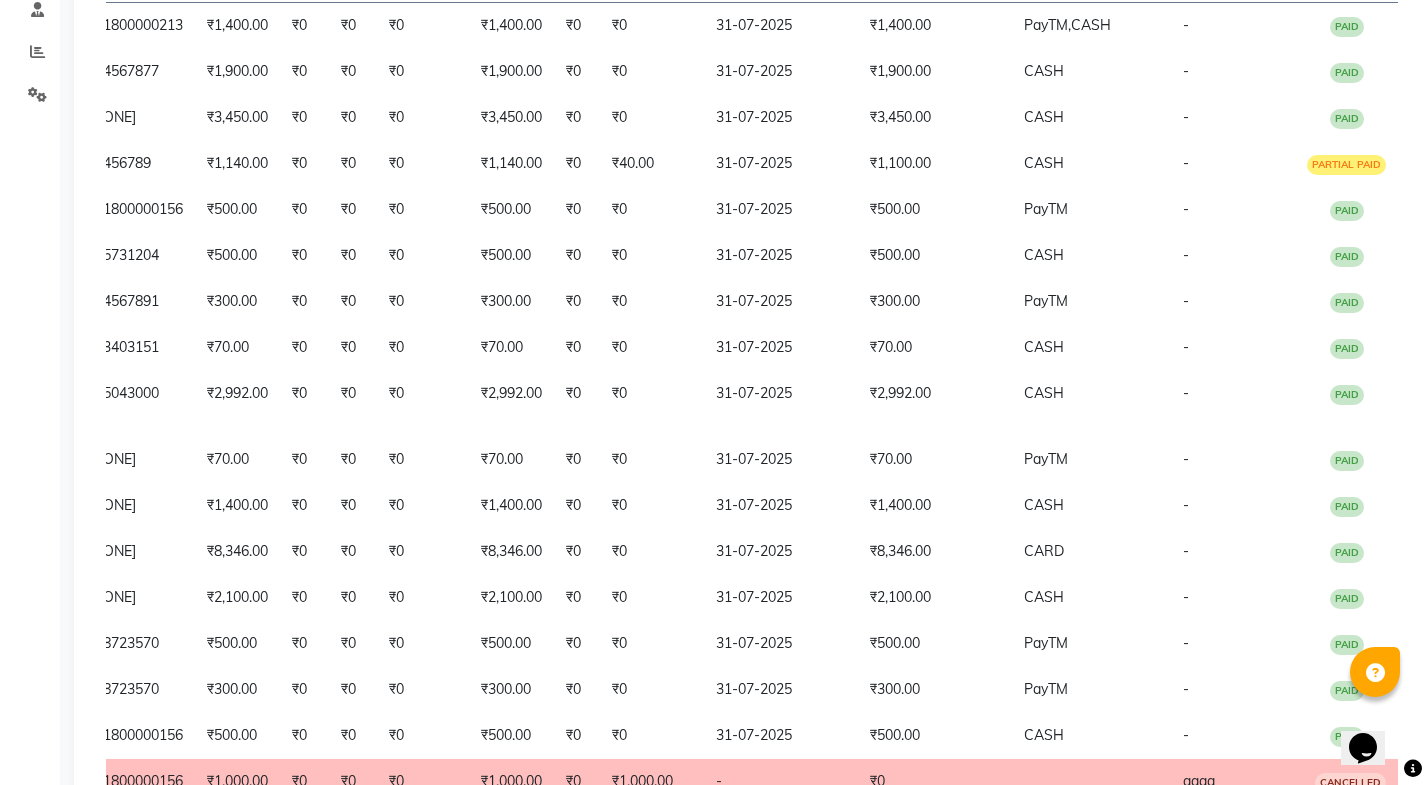 scroll, scrollTop: 0, scrollLeft: 0, axis: both 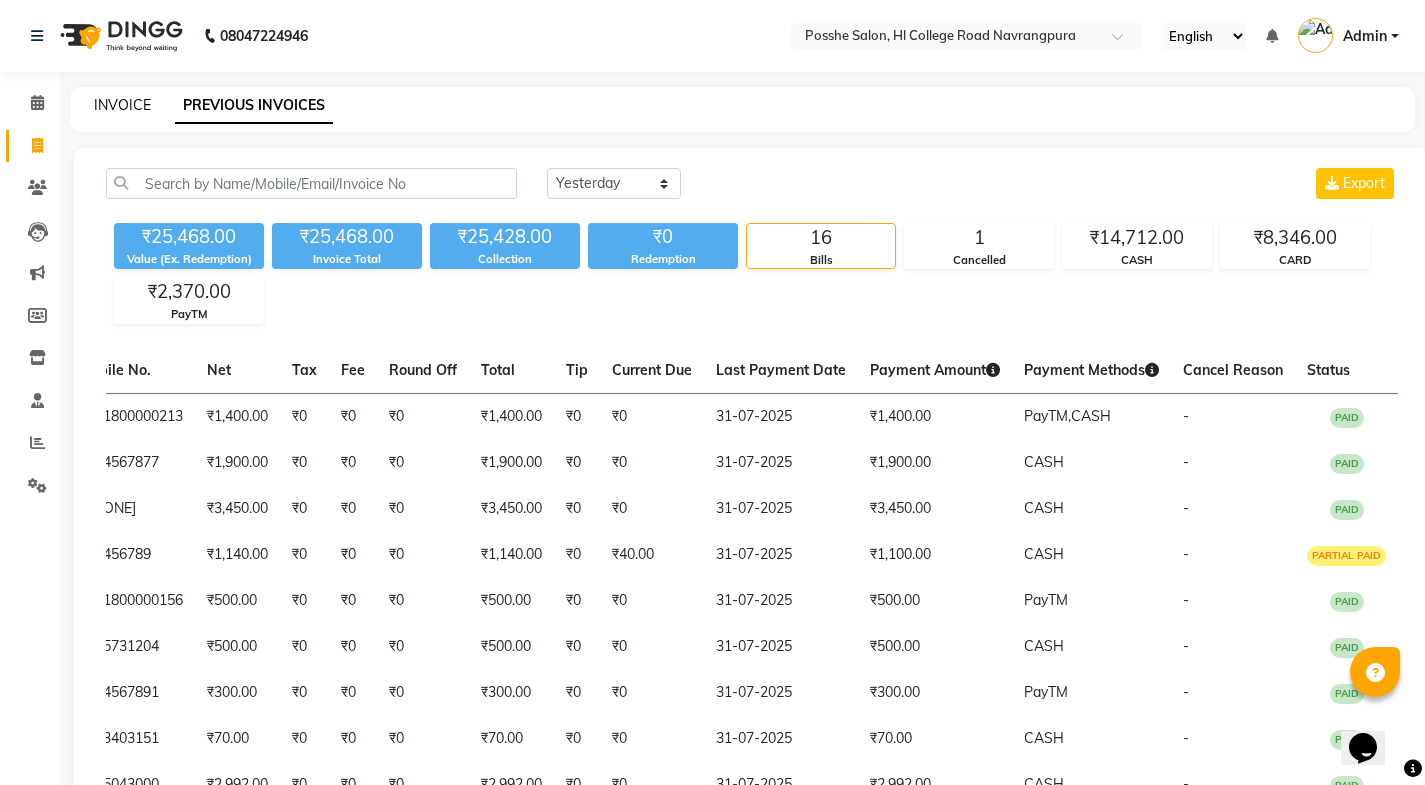click on "INVOICE" 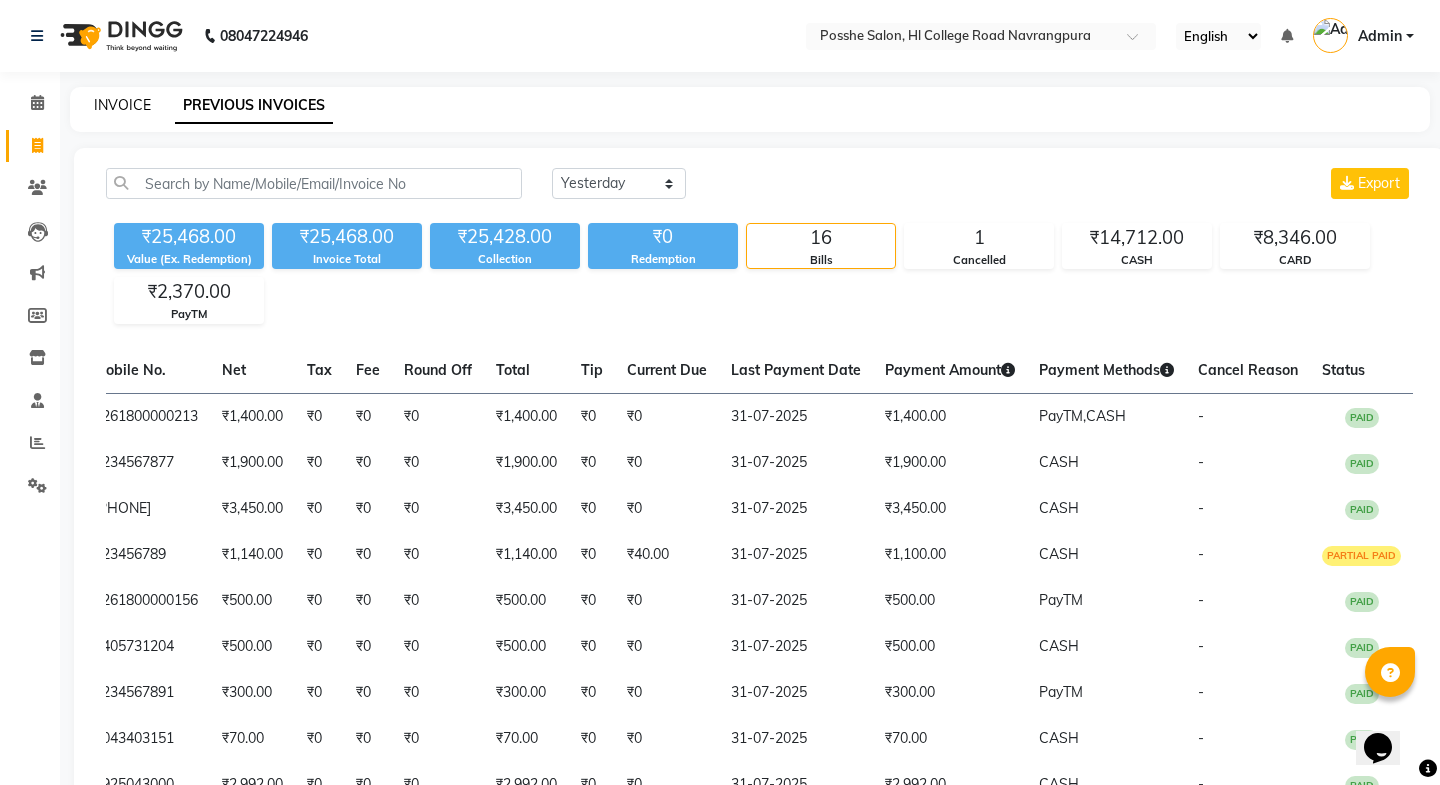 select on "6052" 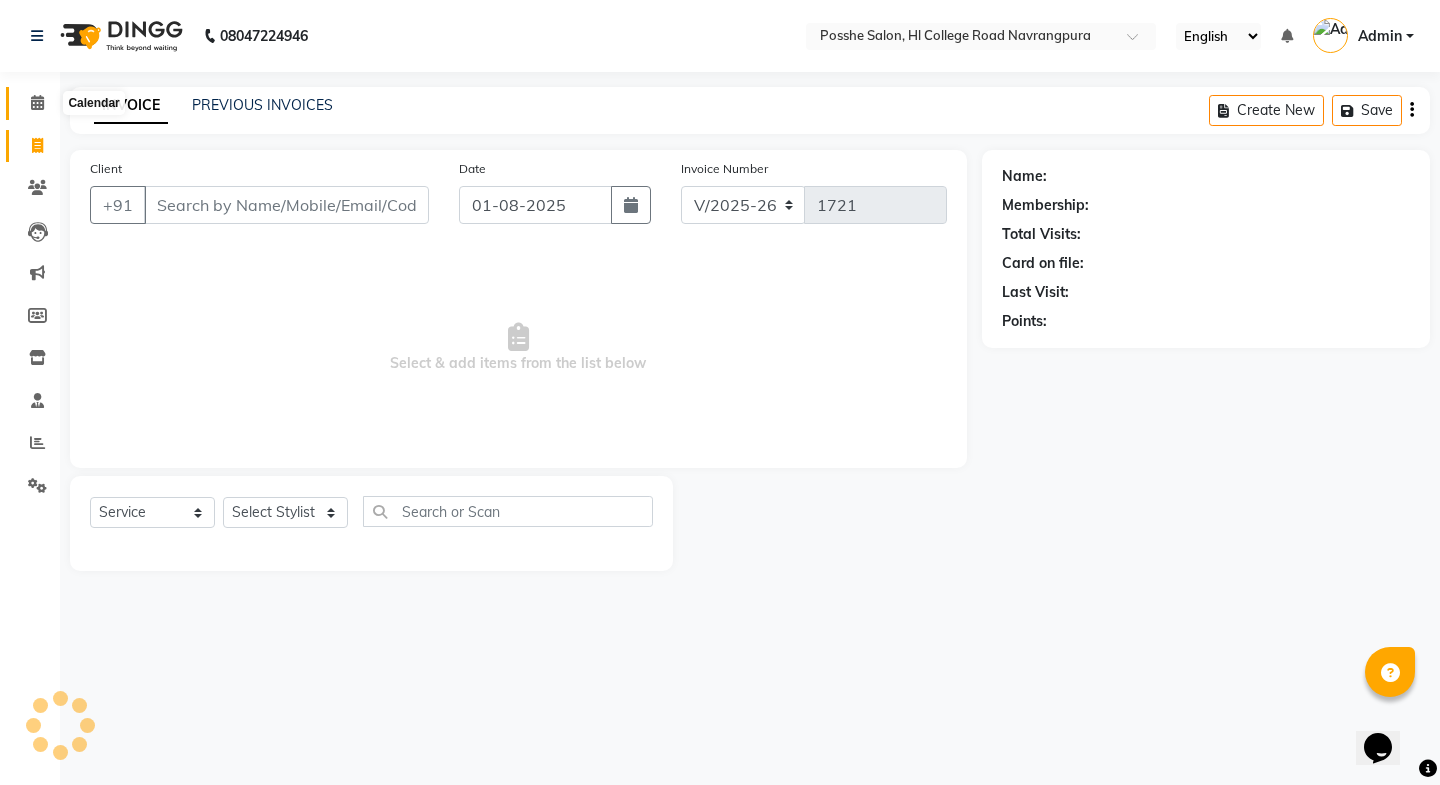 click 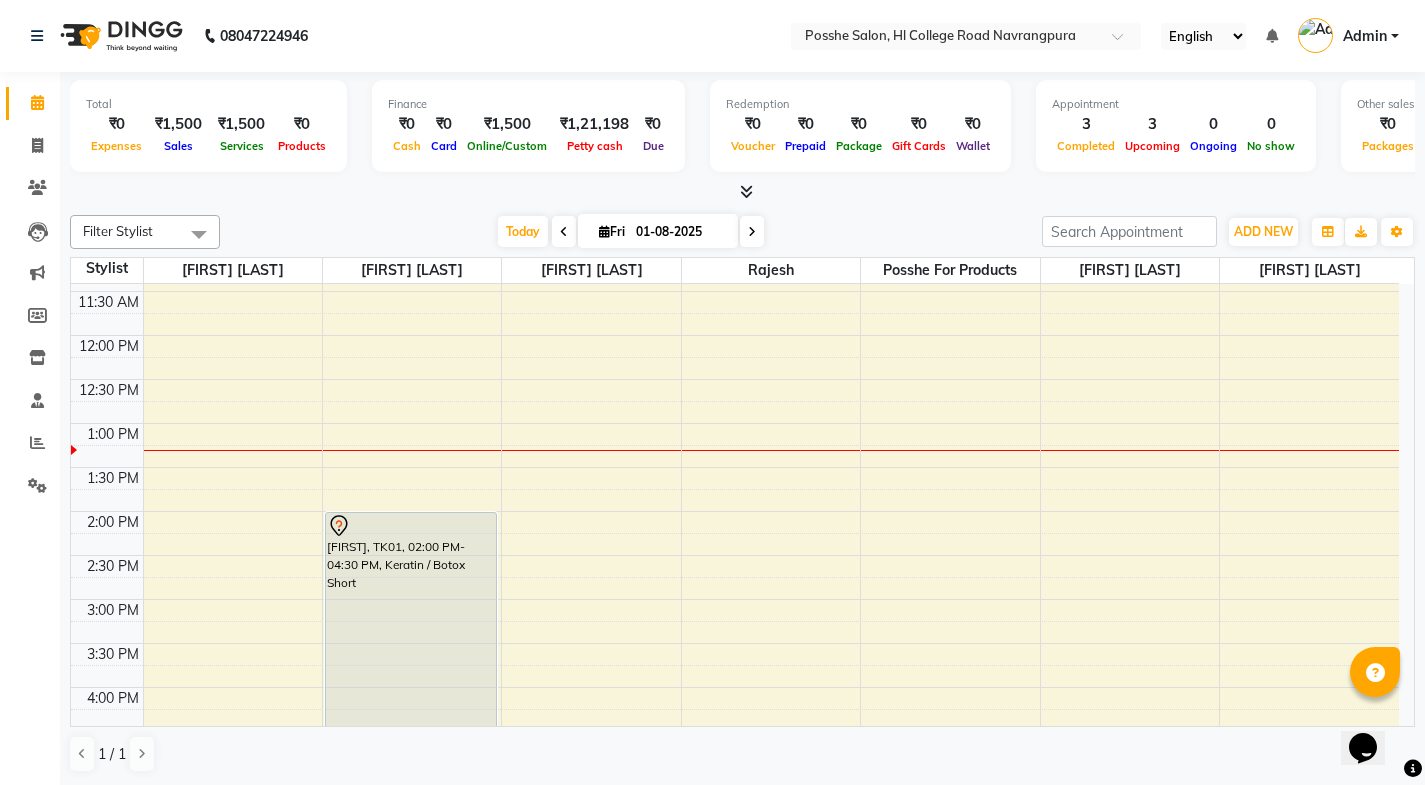 scroll, scrollTop: 701, scrollLeft: 0, axis: vertical 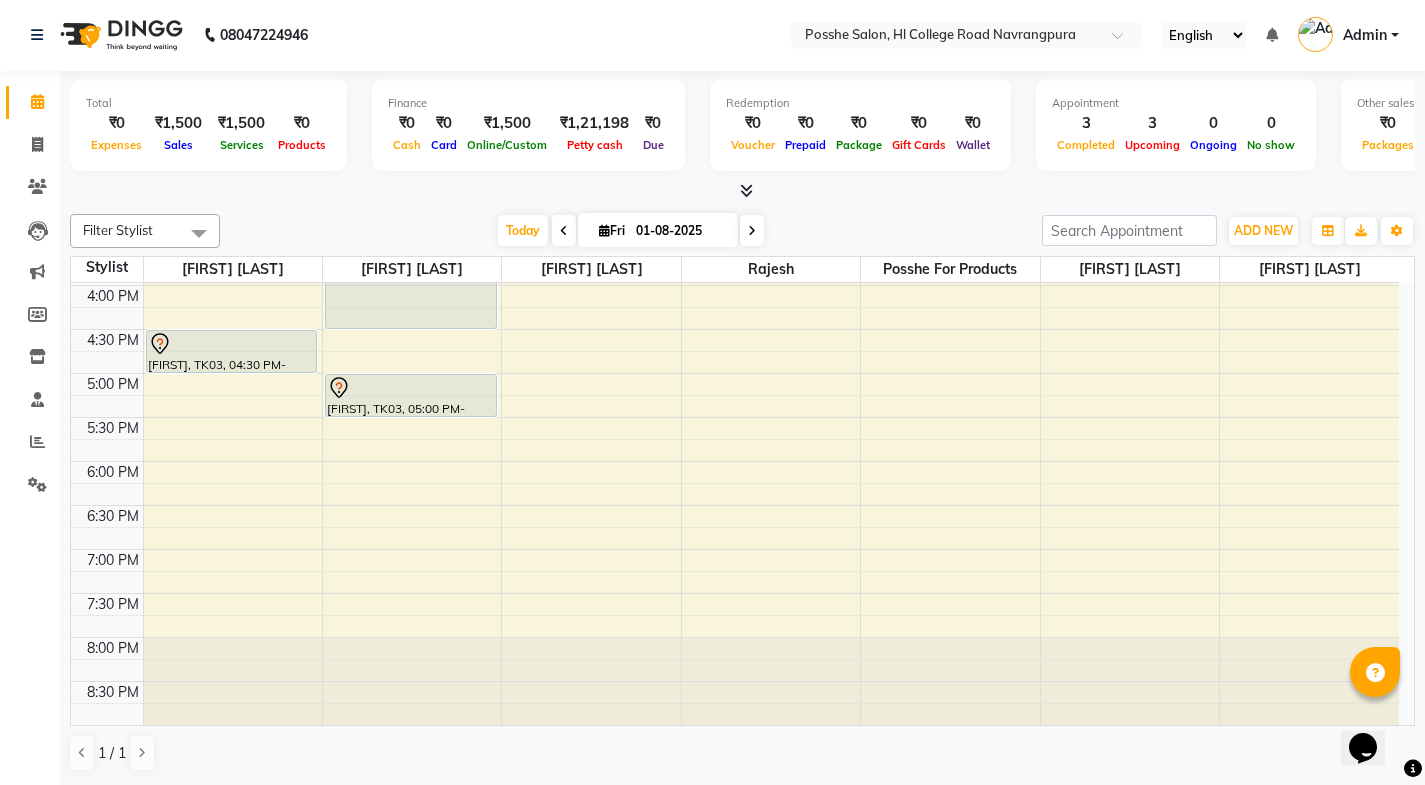 click at bounding box center (752, 231) 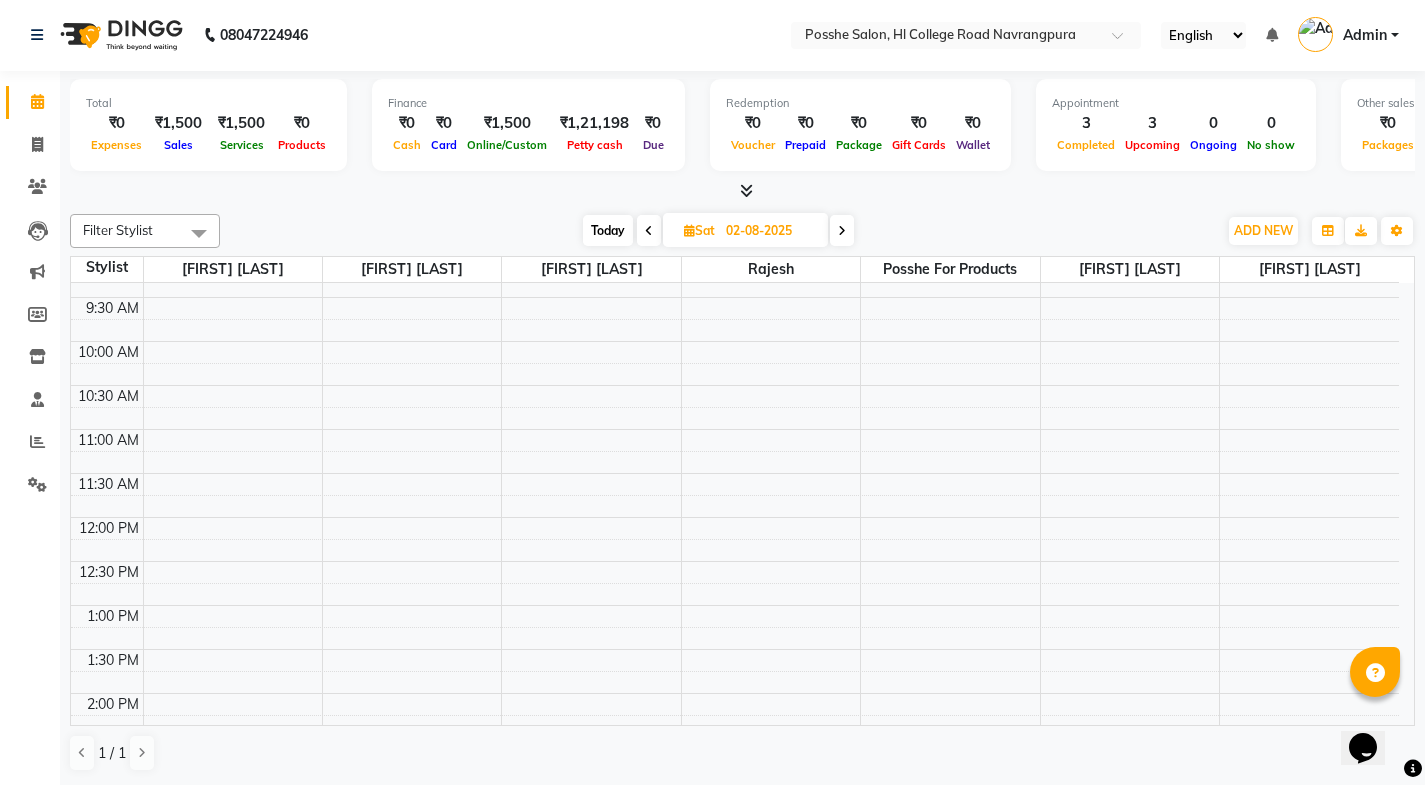 scroll, scrollTop: 101, scrollLeft: 0, axis: vertical 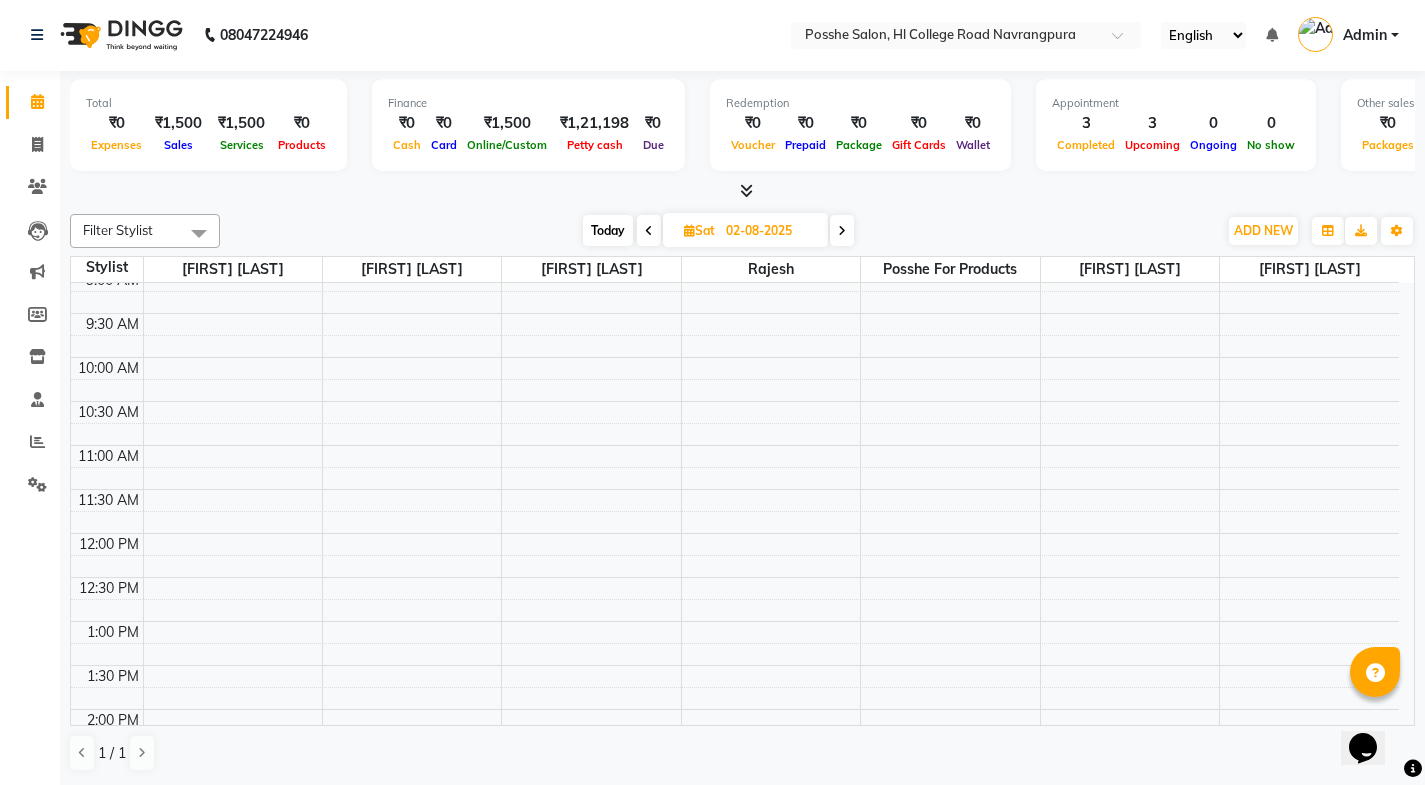 click on "8:00 AM 8:30 AM 9:00 AM 9:30 AM 10:00 AM 10:30 AM 11:00 AM 11:30 AM 12:00 PM 12:30 PM 1:00 PM 1:30 PM 2:00 PM 2:30 PM 3:00 PM 3:30 PM 4:00 PM 4:30 PM 5:00 PM 5:30 PM 6:00 PM 6:30 PM 7:00 PM 7:30 PM 8:00 PM 8:30 PM" at bounding box center (735, 753) 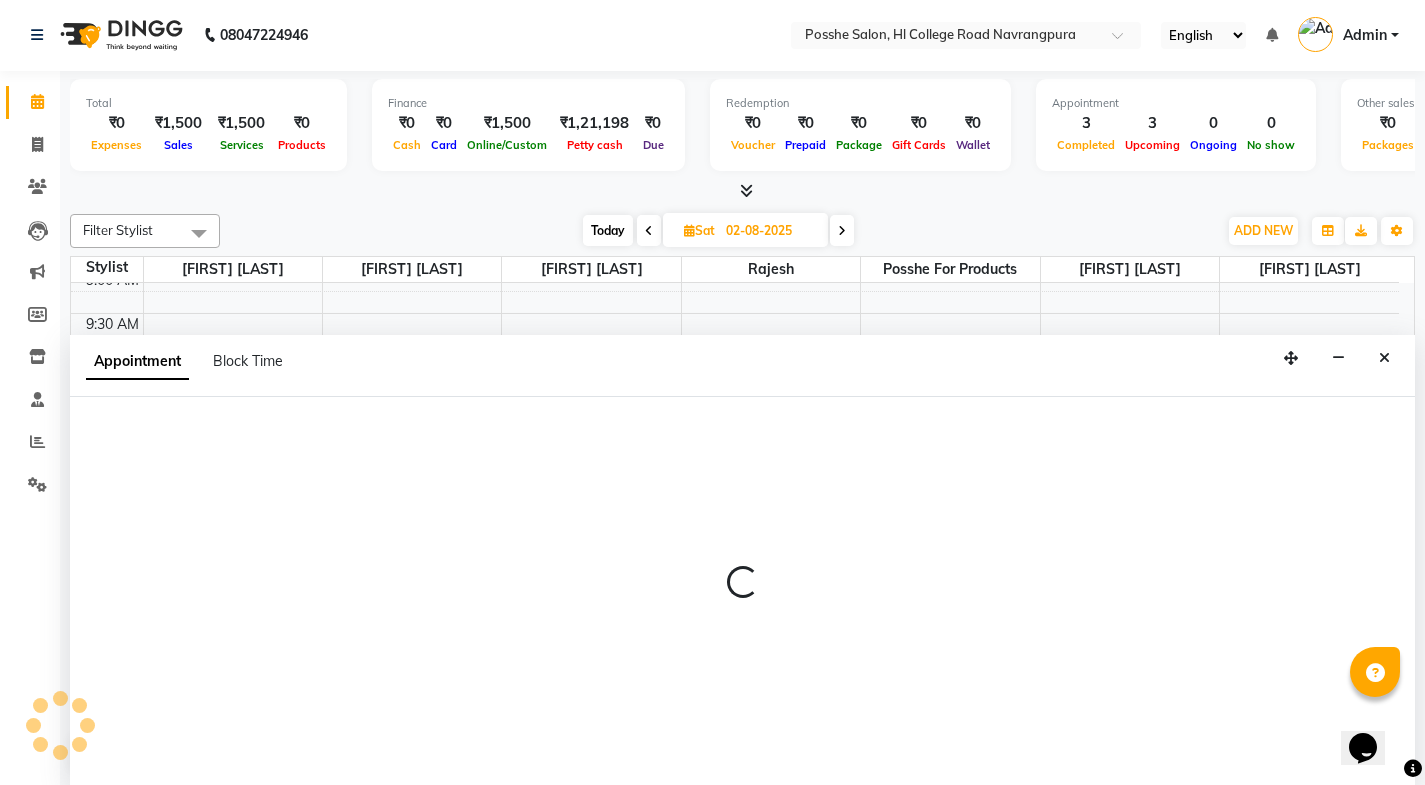 select on "43693" 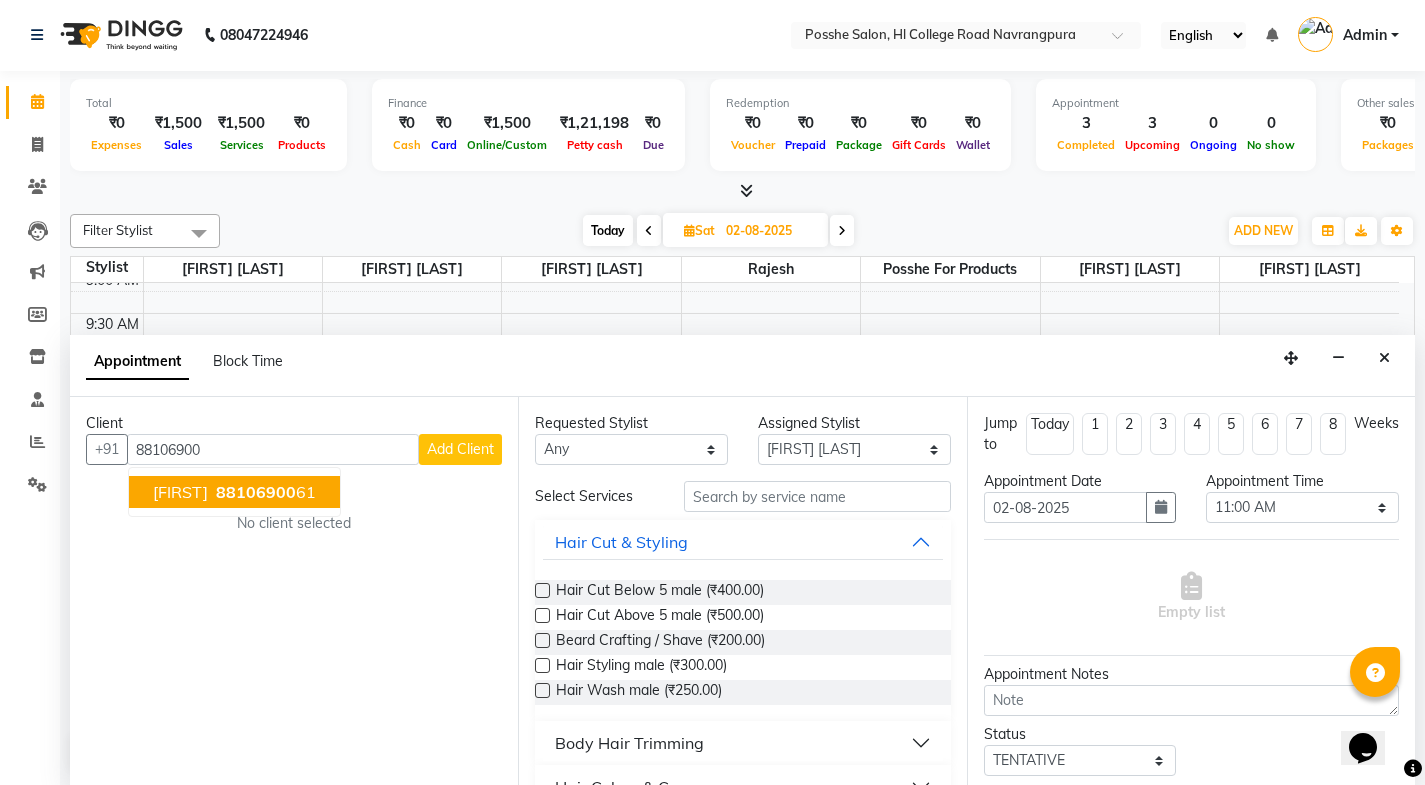 click on "88106900" at bounding box center [256, 492] 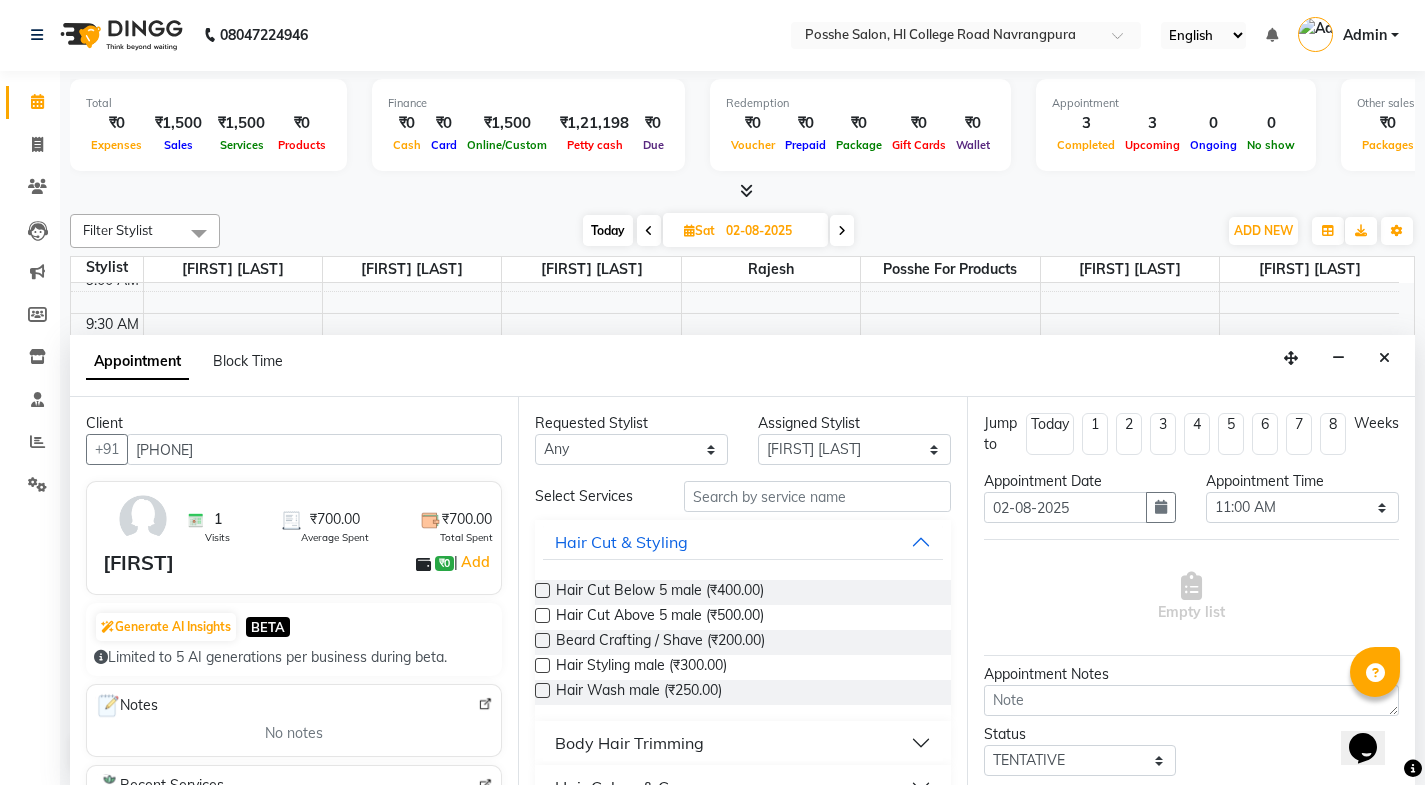 type on "8810690061" 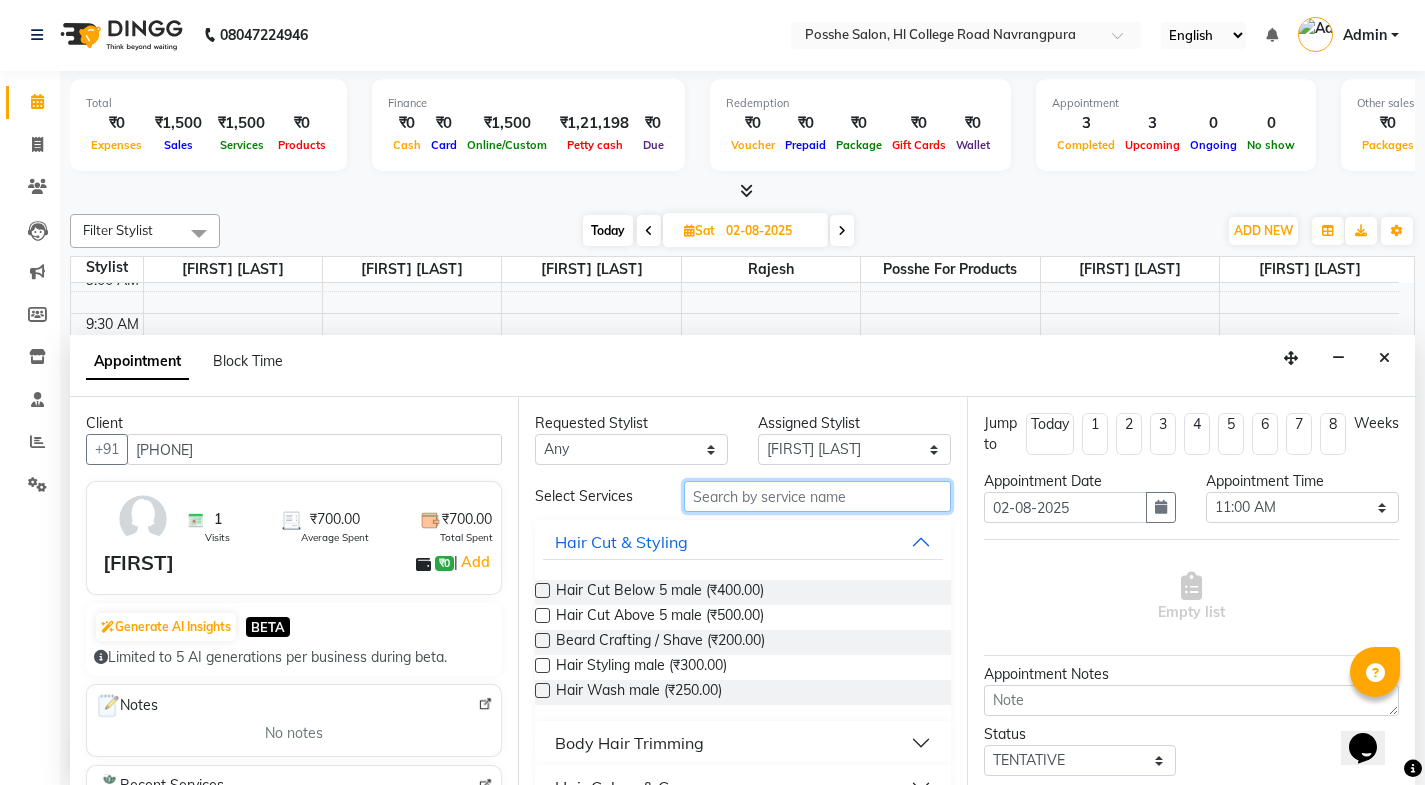 click at bounding box center (817, 496) 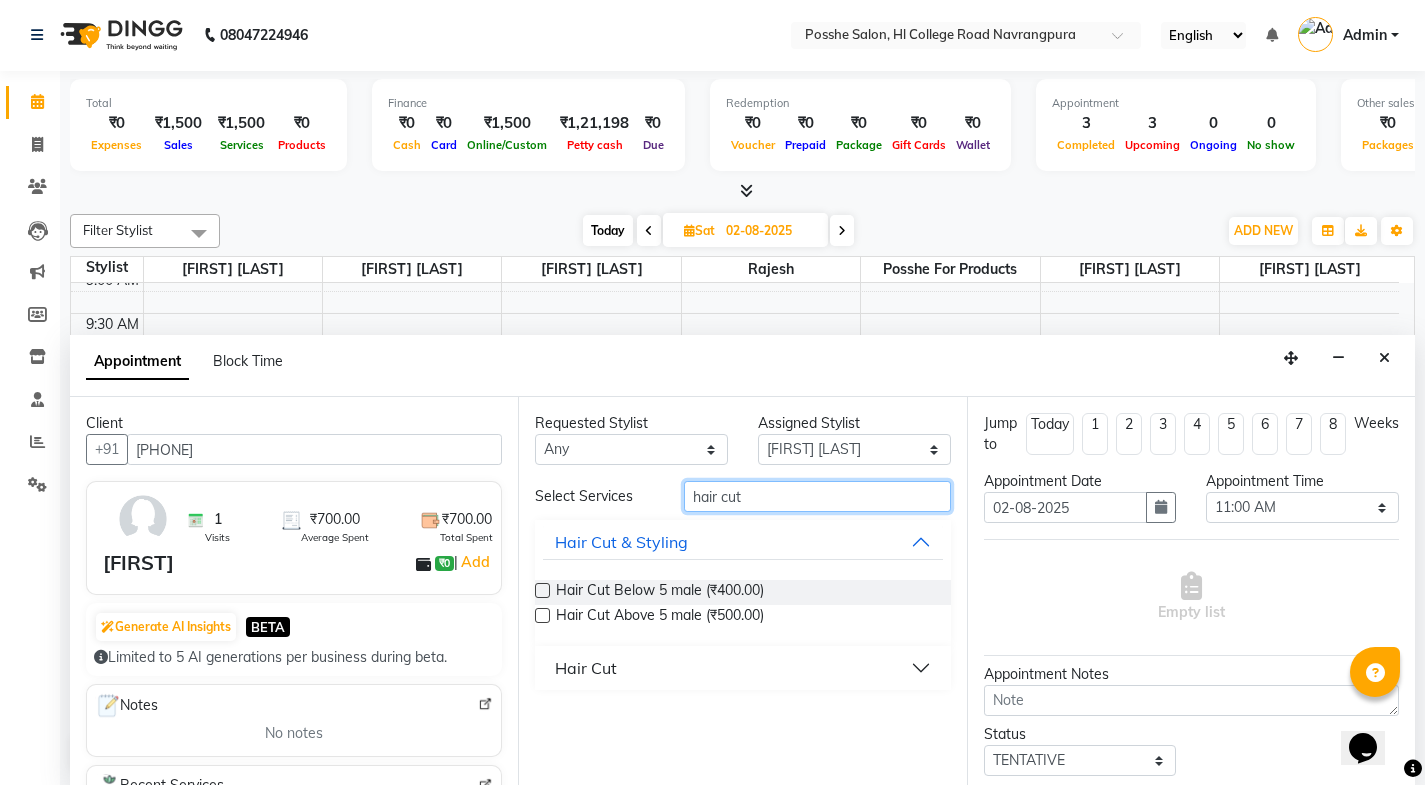 type on "hair cut" 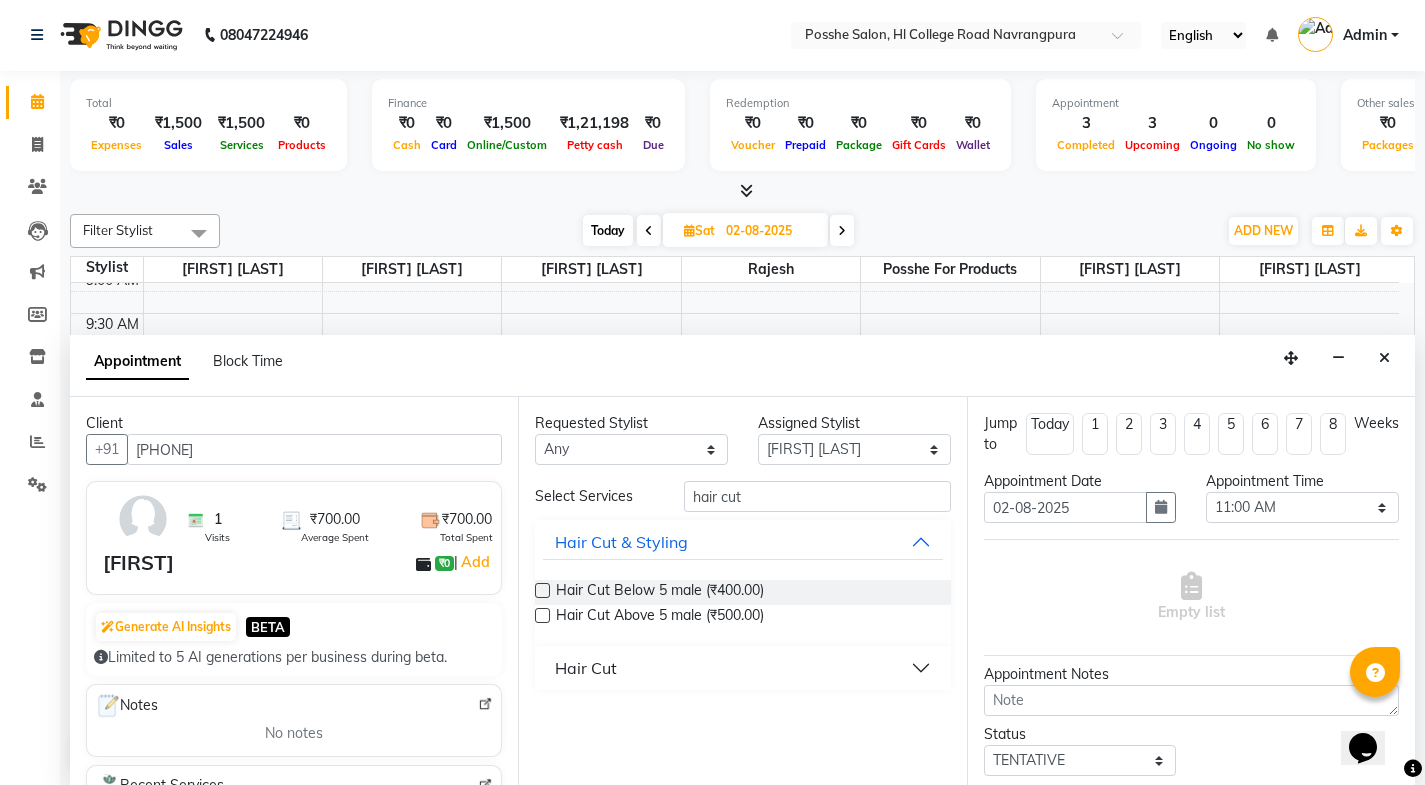 click on "Hair Cut" at bounding box center (586, 668) 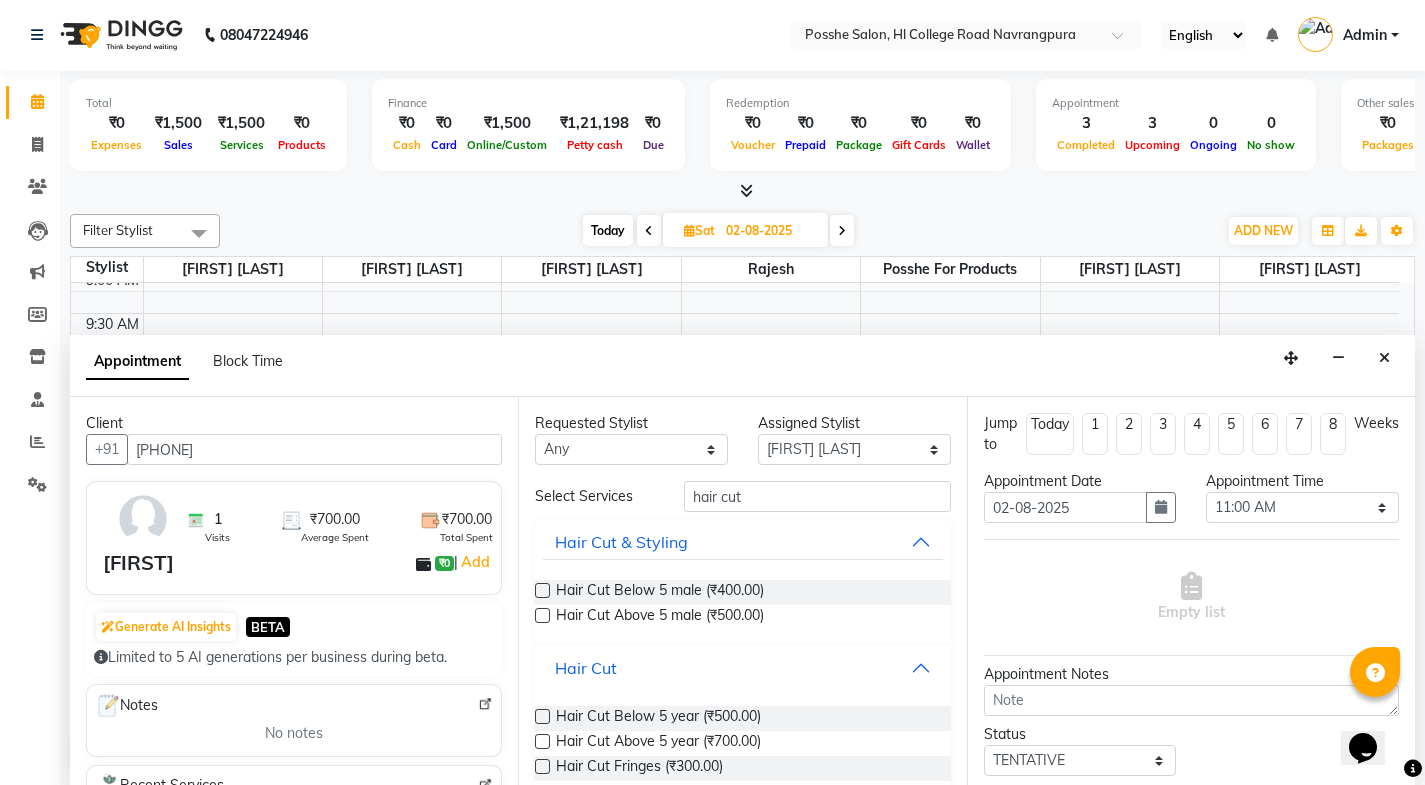 scroll, scrollTop: 27, scrollLeft: 0, axis: vertical 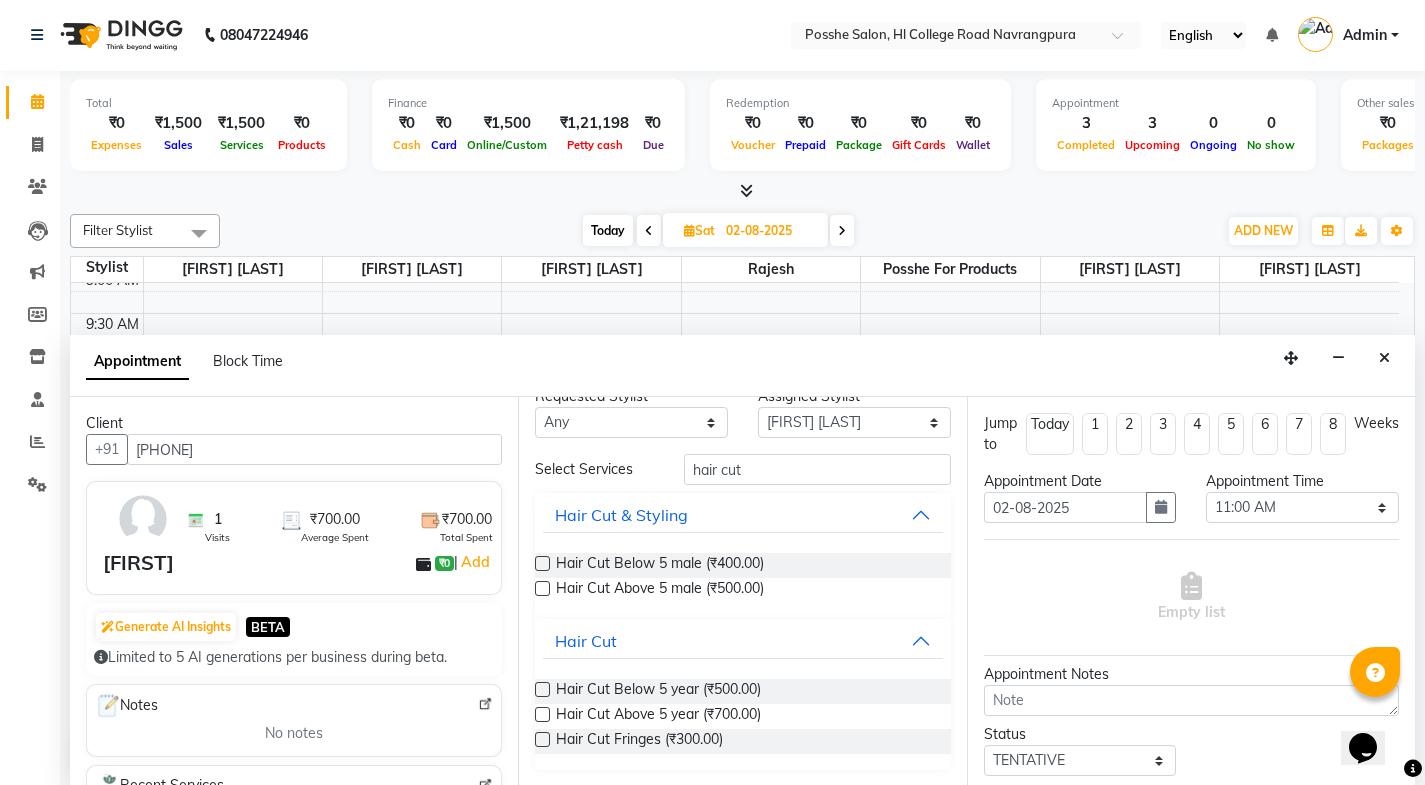 click at bounding box center (542, 714) 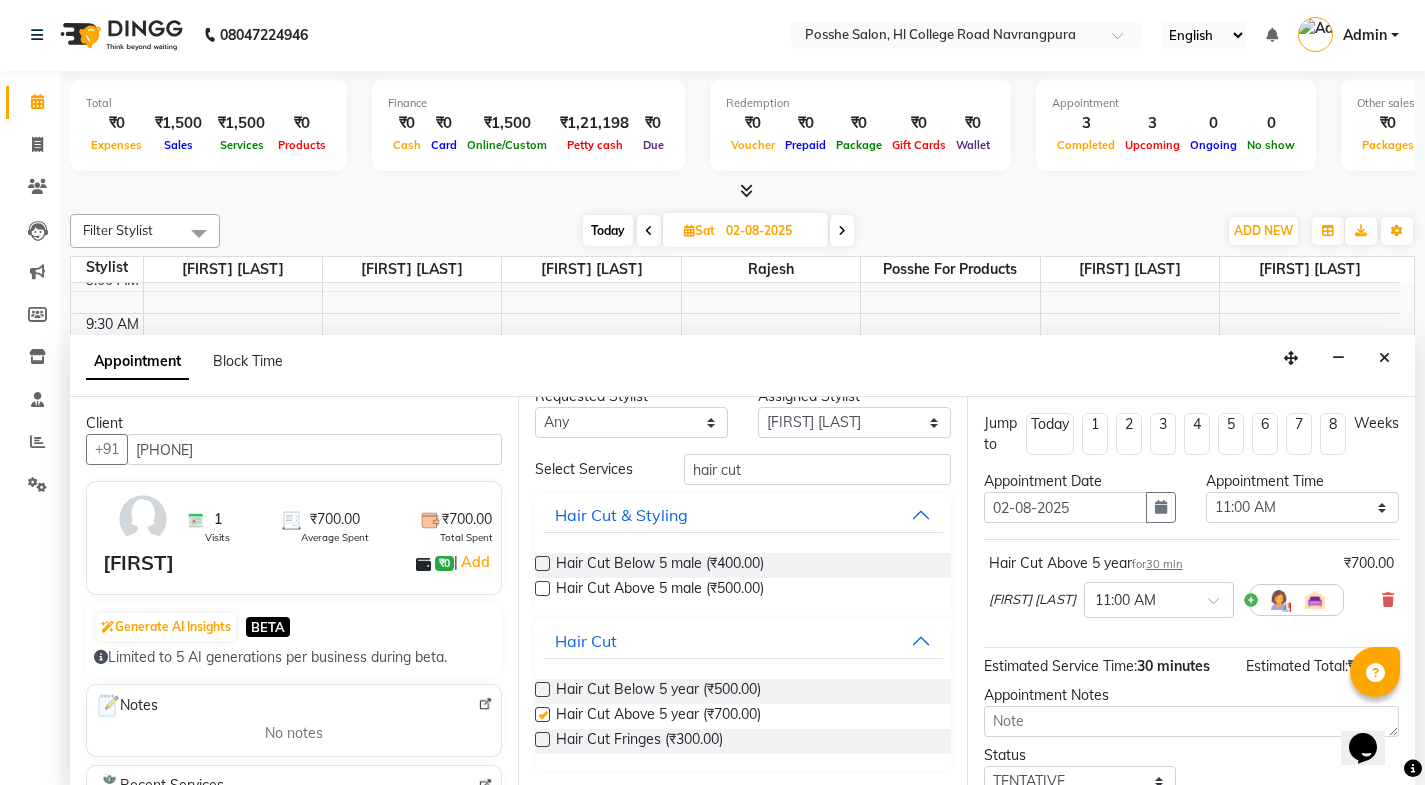 checkbox on "false" 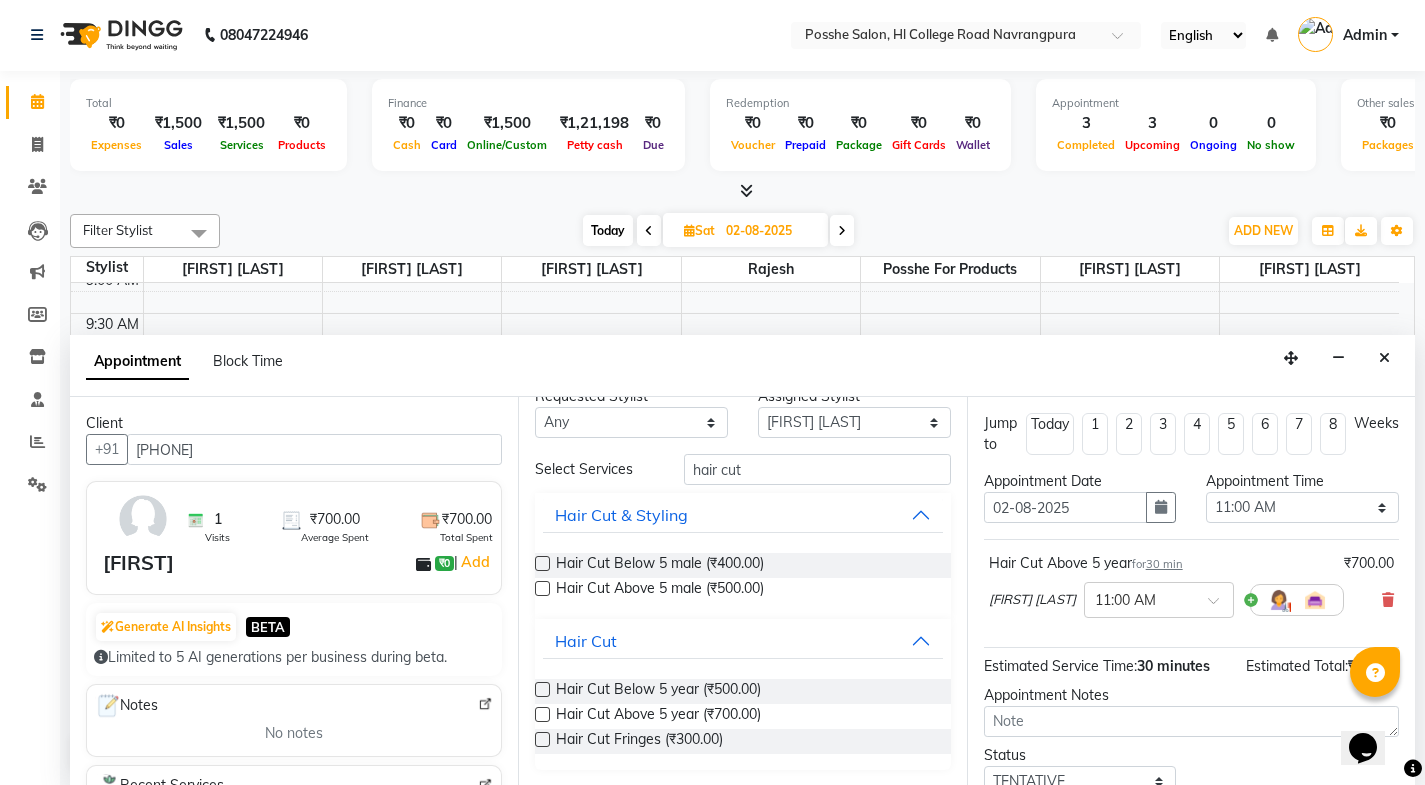 scroll, scrollTop: 28, scrollLeft: 0, axis: vertical 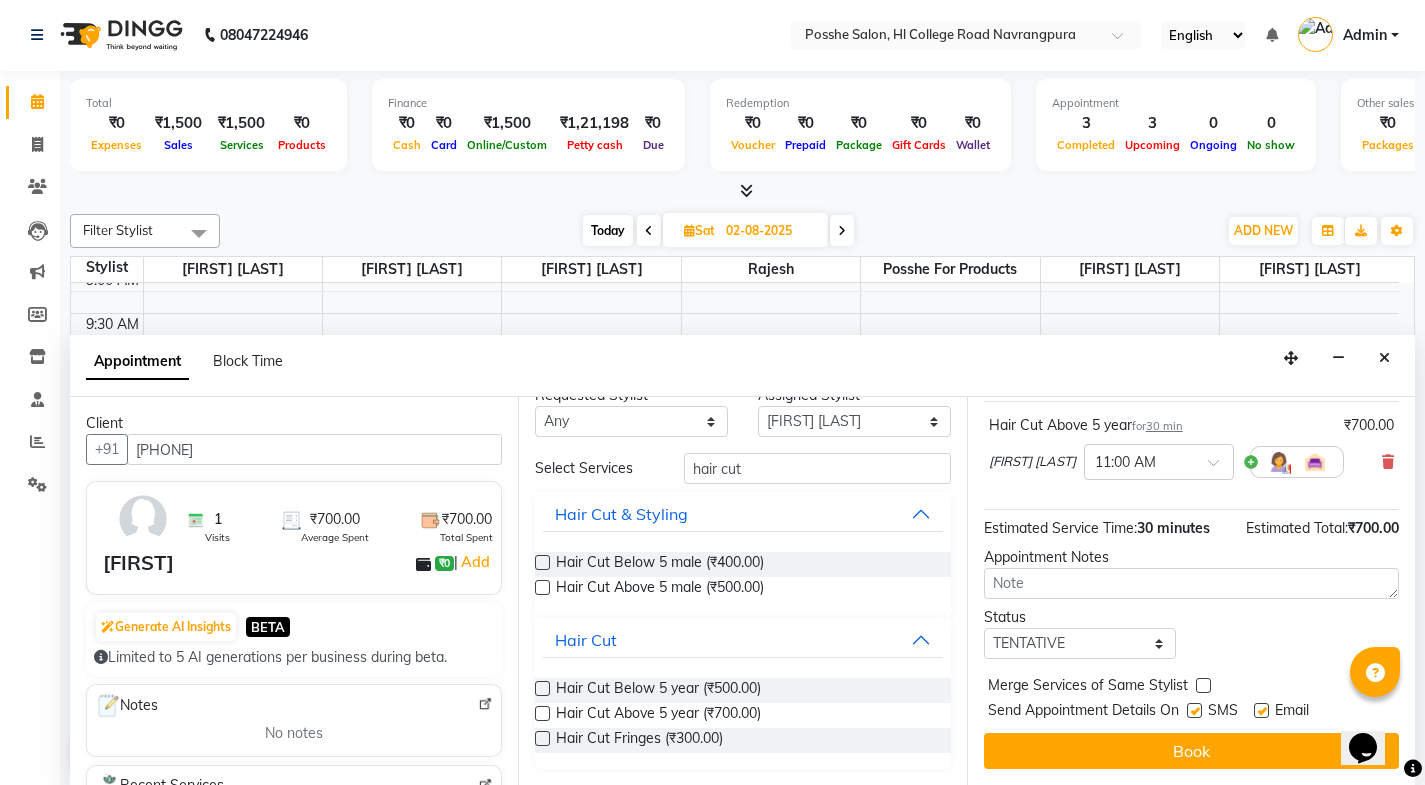 click at bounding box center (1194, 710) 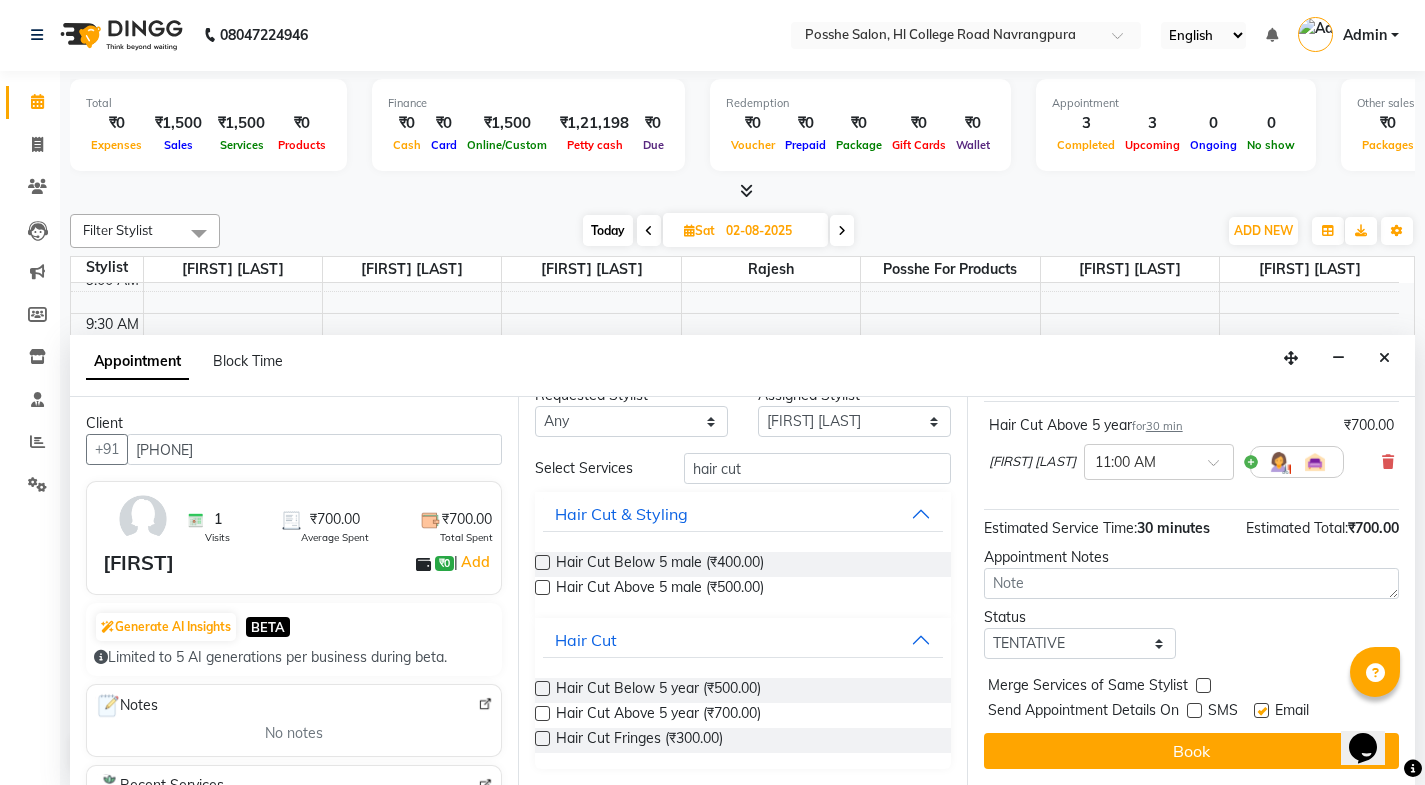 click at bounding box center (1261, 710) 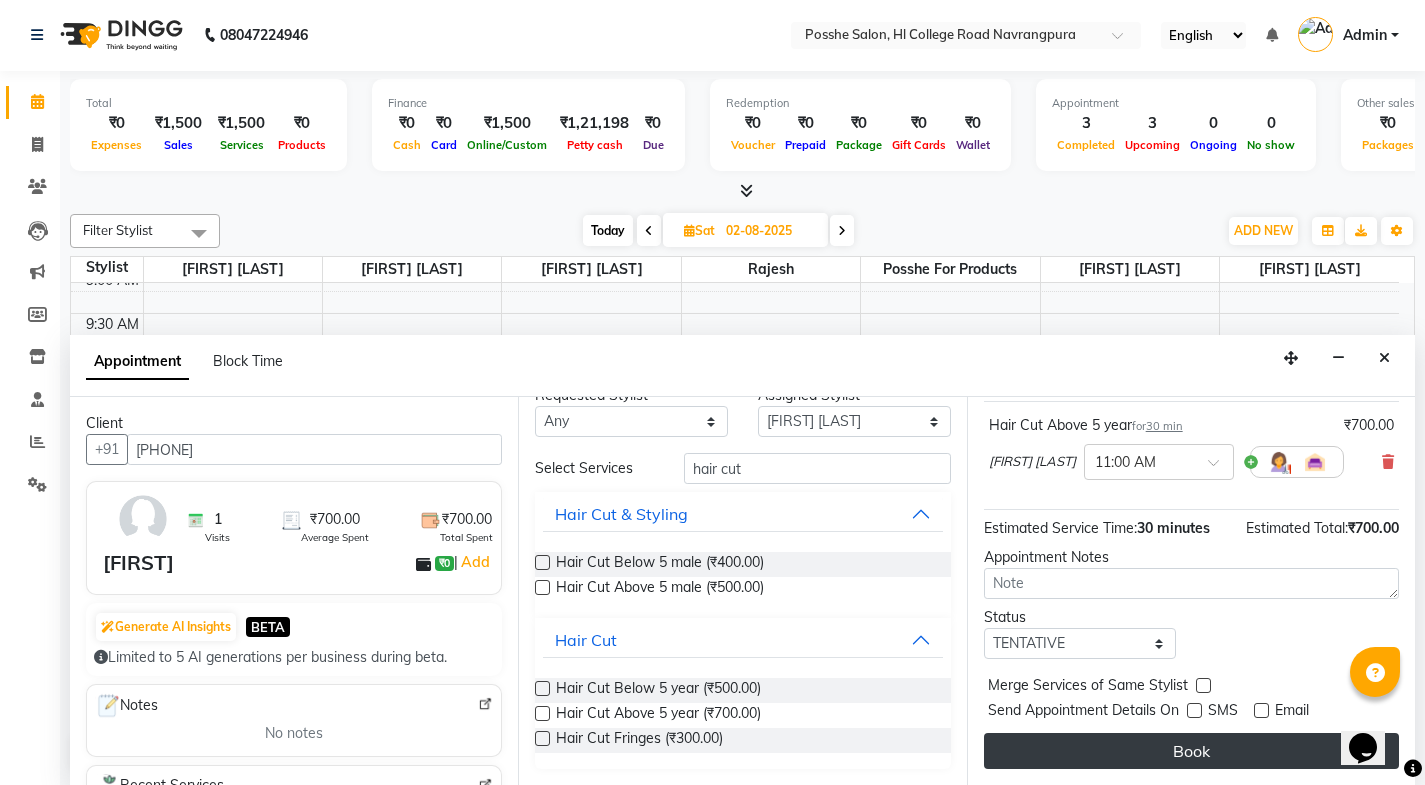 click on "Book" at bounding box center (1191, 751) 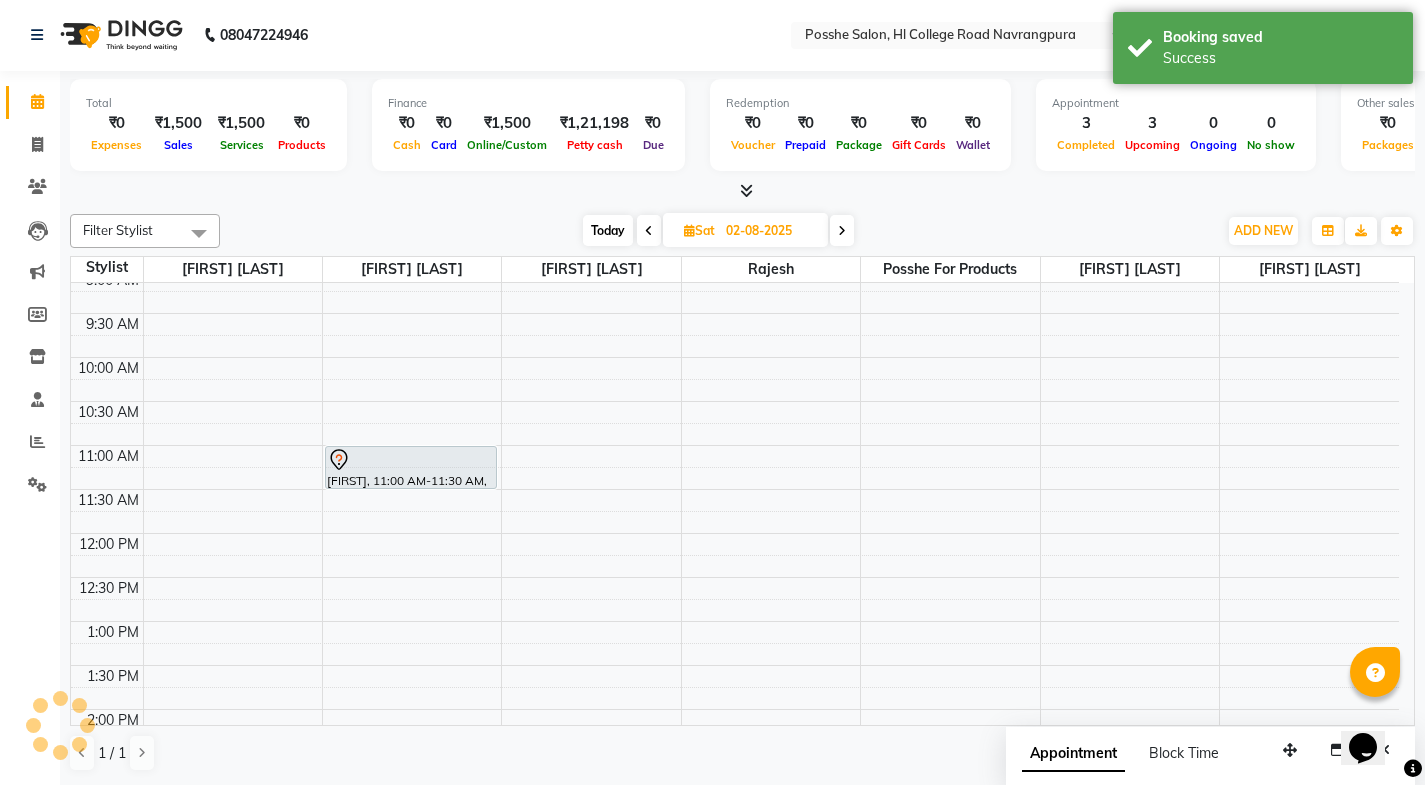scroll, scrollTop: 0, scrollLeft: 0, axis: both 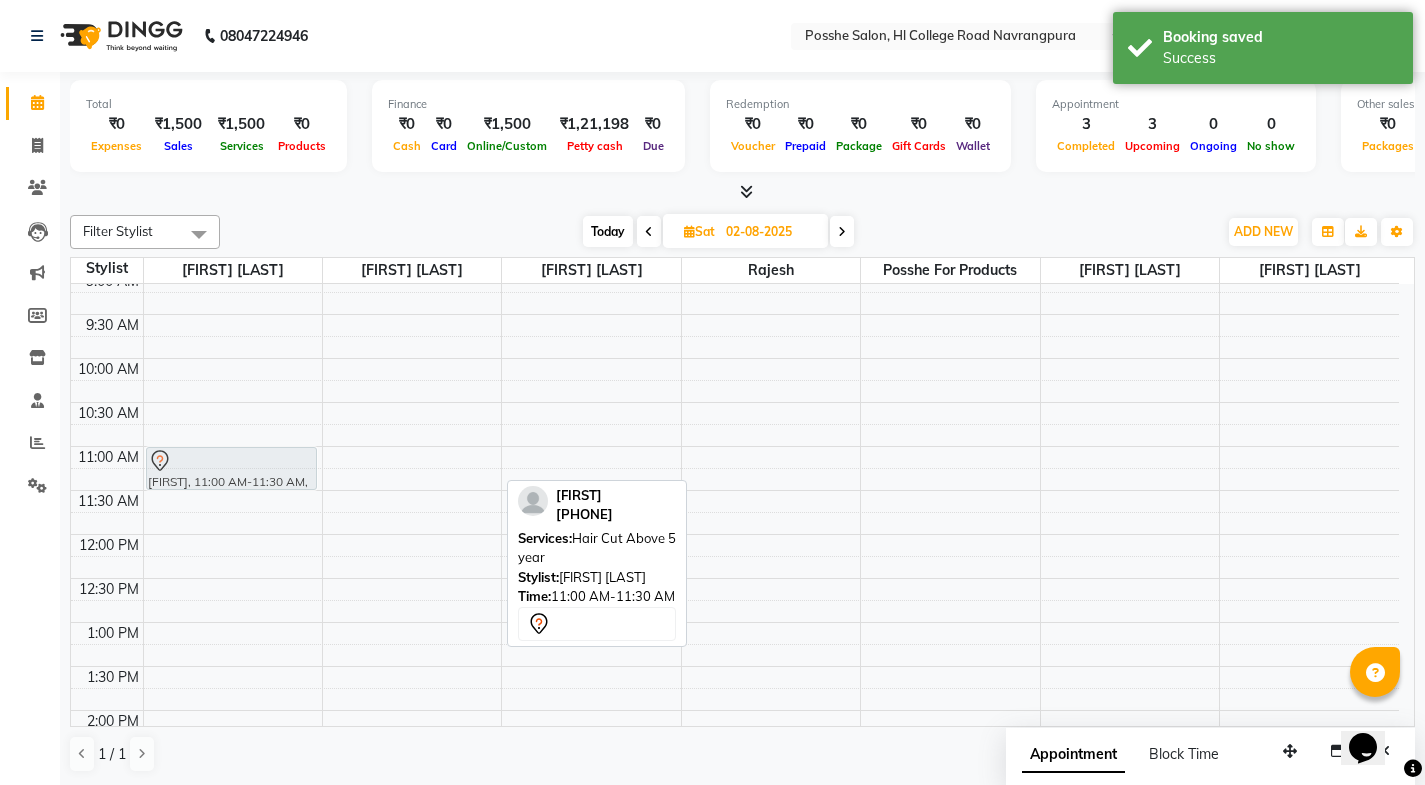 drag, startPoint x: 402, startPoint y: 467, endPoint x: 243, endPoint y: 456, distance: 159.38005 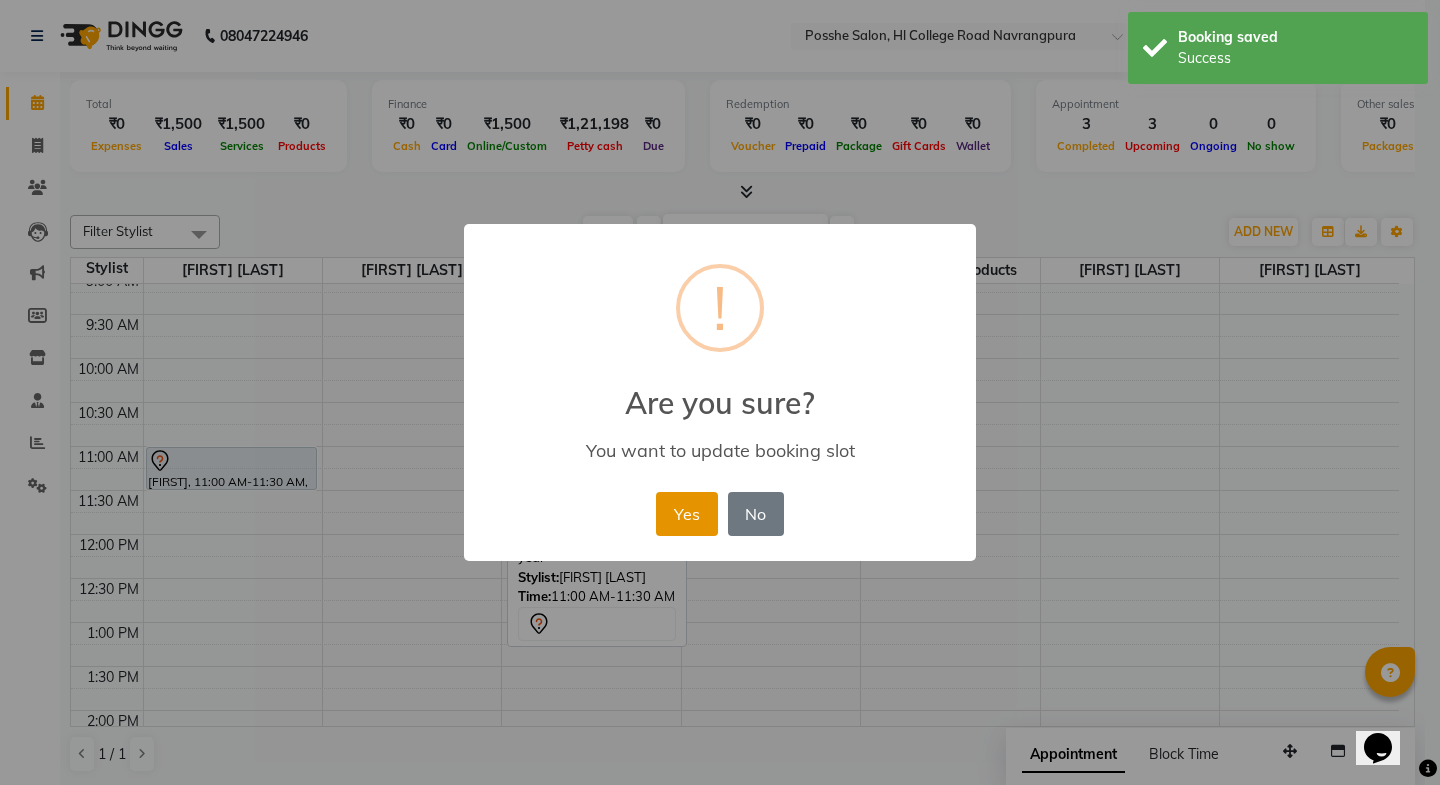 click on "Yes" at bounding box center (686, 514) 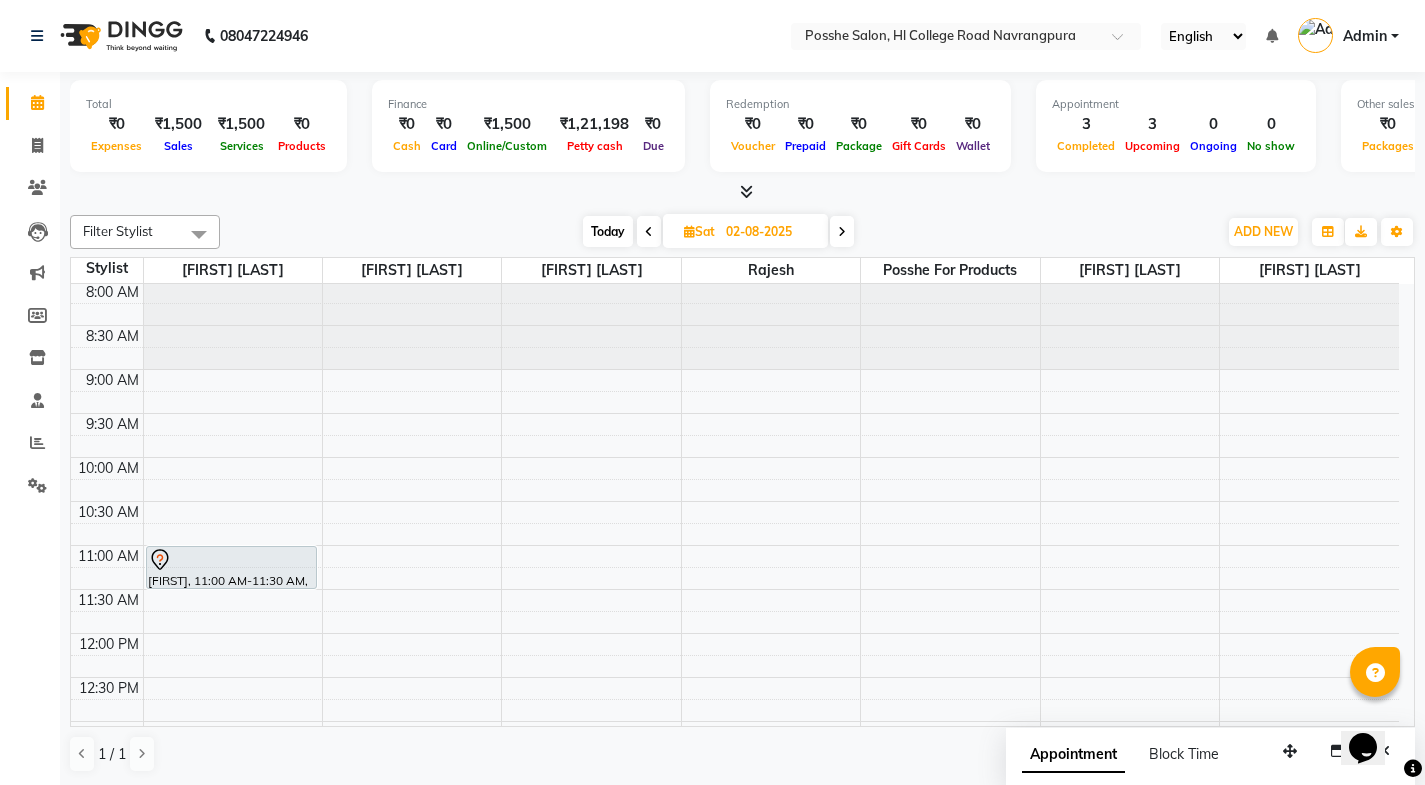 scroll, scrollTop: 0, scrollLeft: 0, axis: both 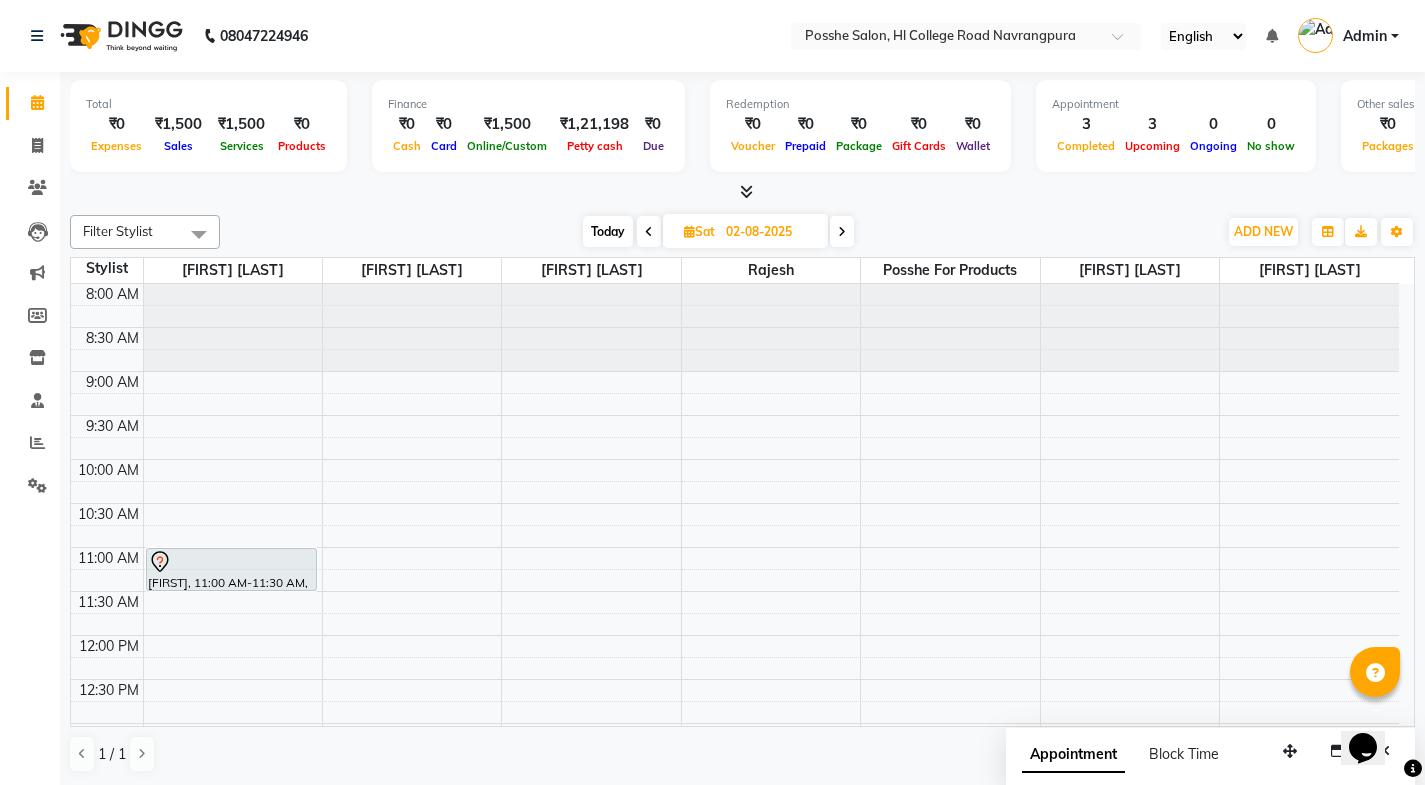 click on "Today" at bounding box center [608, 231] 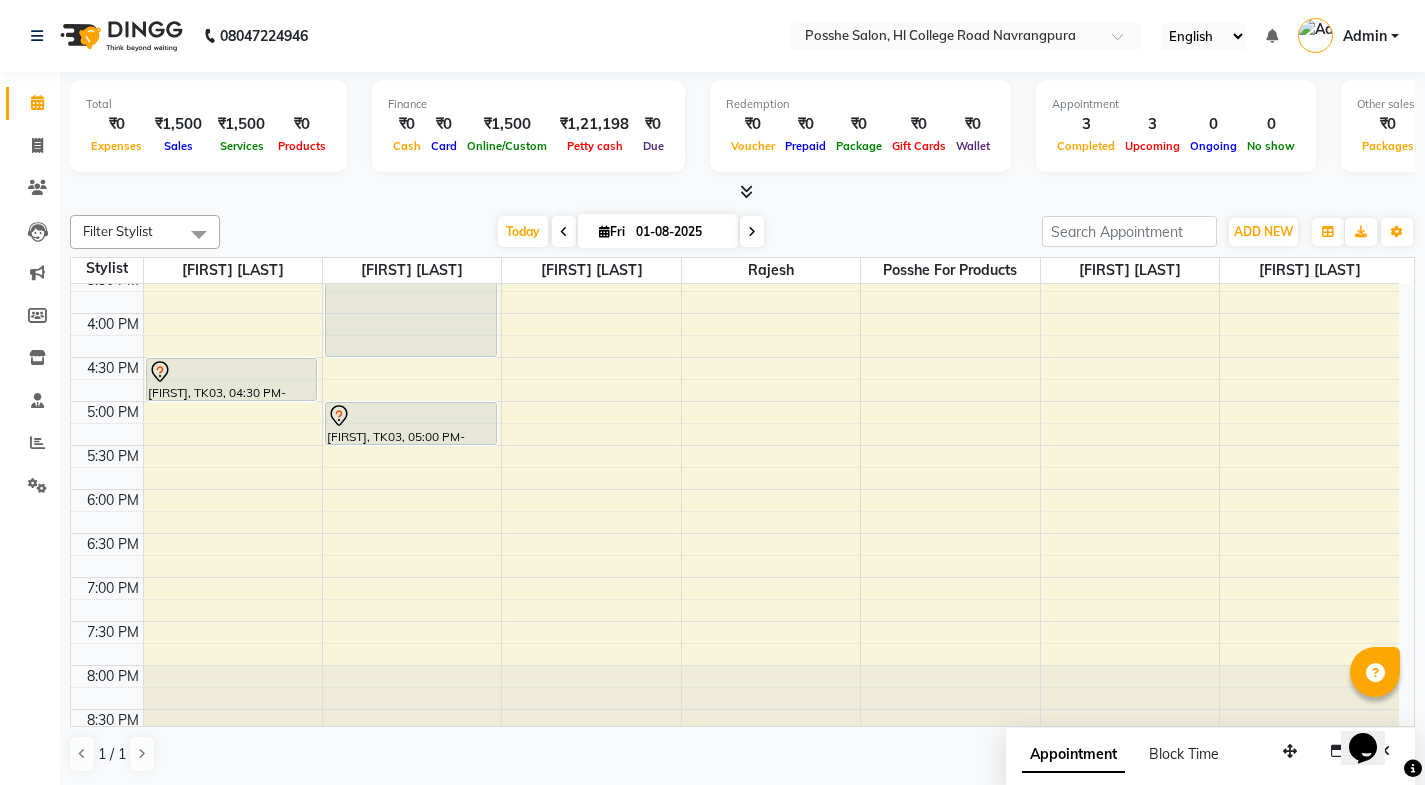 scroll, scrollTop: 701, scrollLeft: 0, axis: vertical 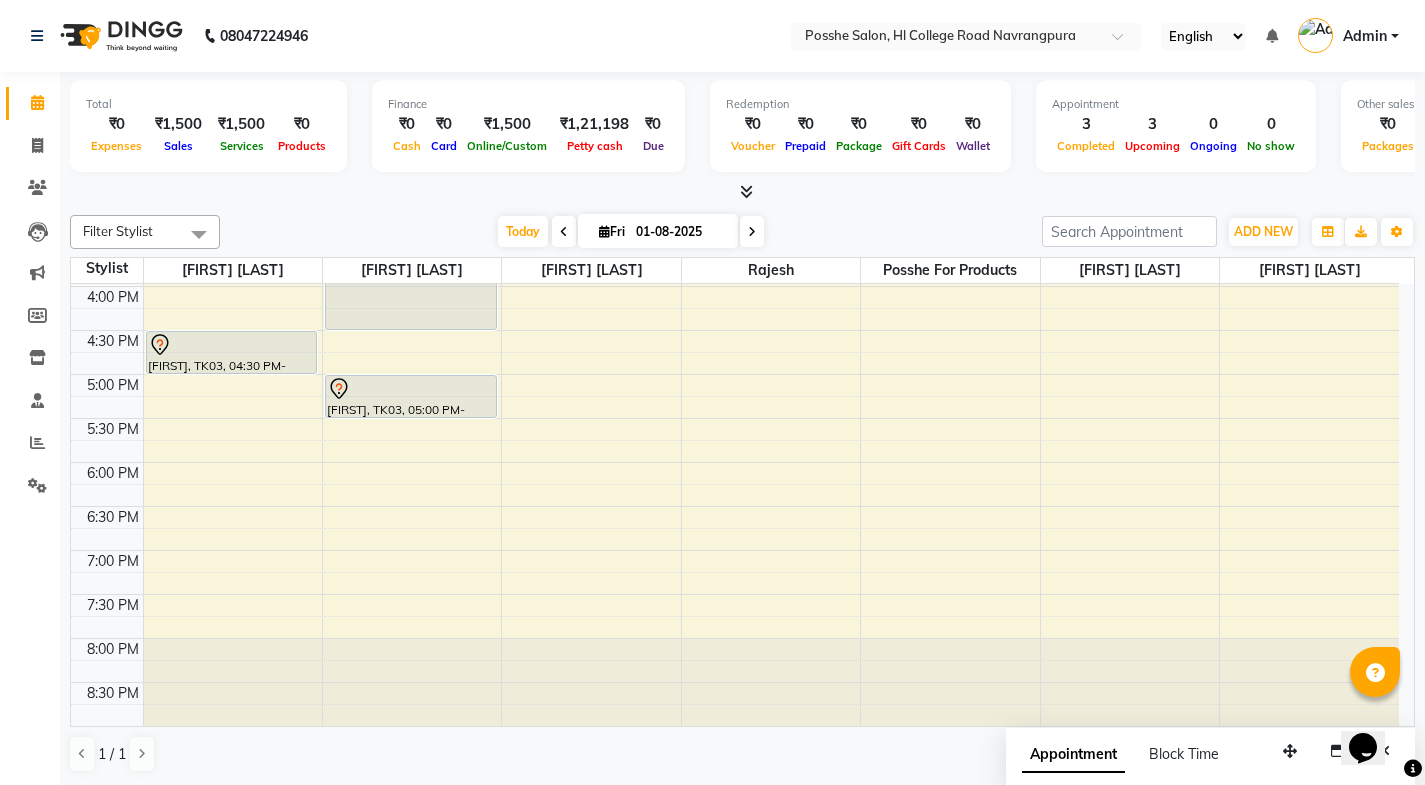 click on "01-08-2025" at bounding box center (680, 232) 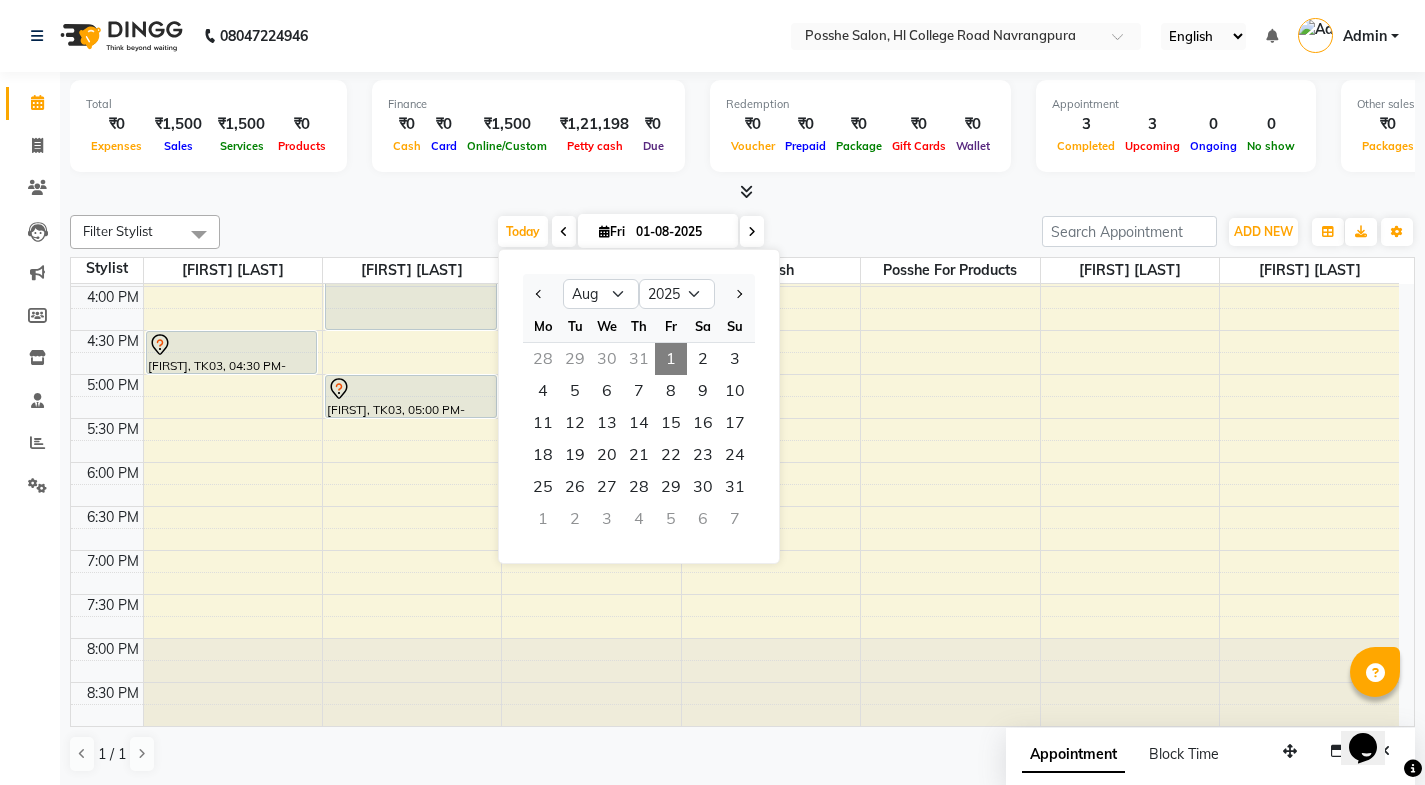 click at bounding box center [752, 231] 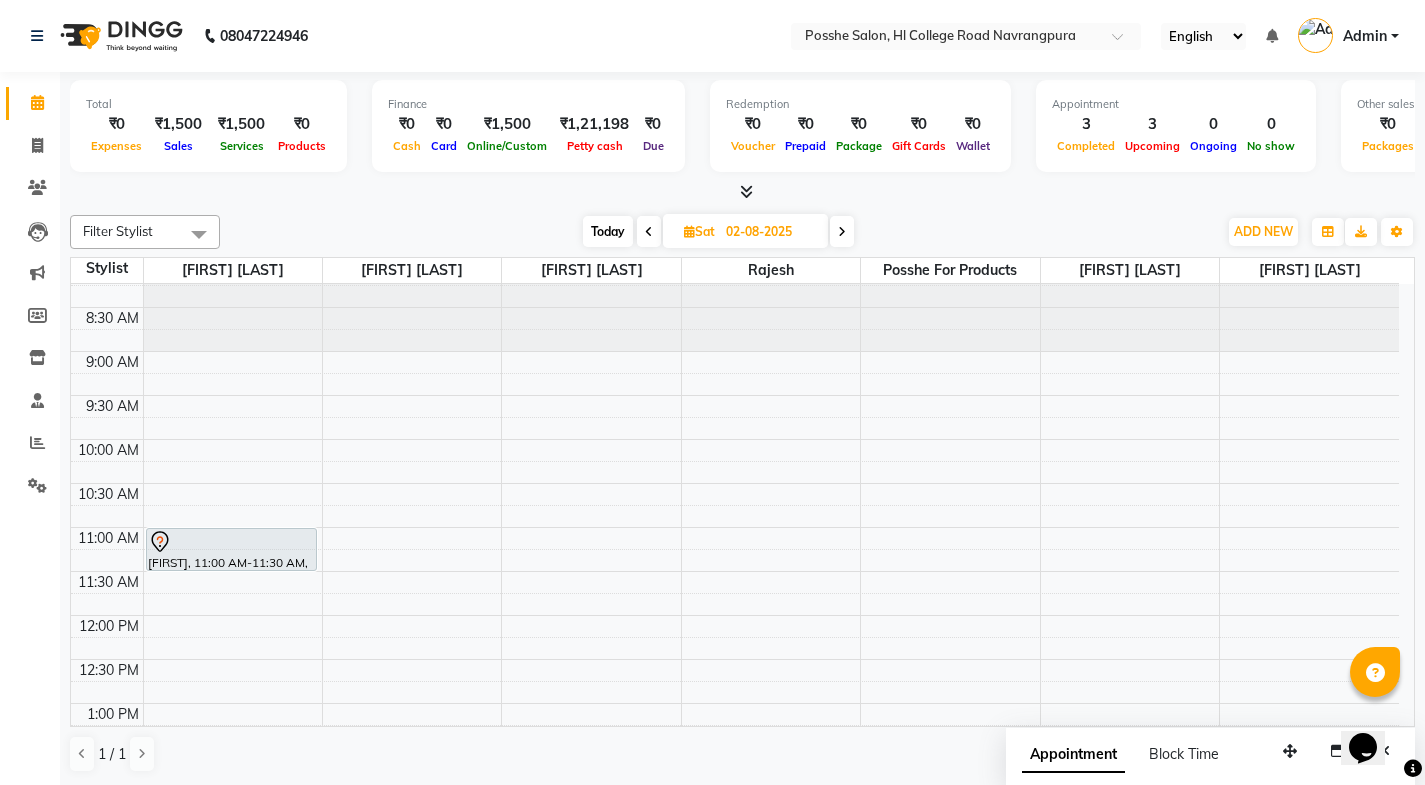 scroll, scrollTop: 0, scrollLeft: 0, axis: both 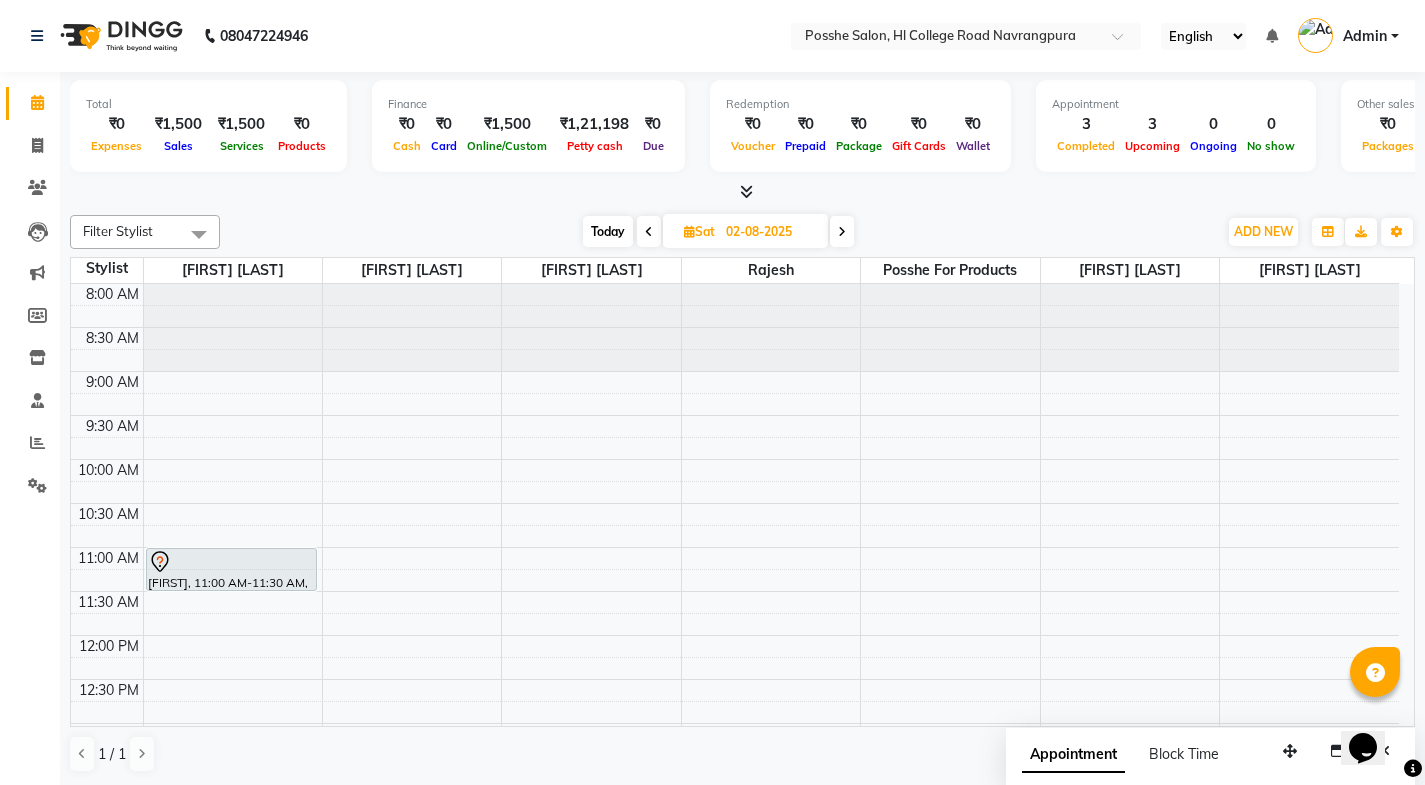 click on "Today" at bounding box center (608, 231) 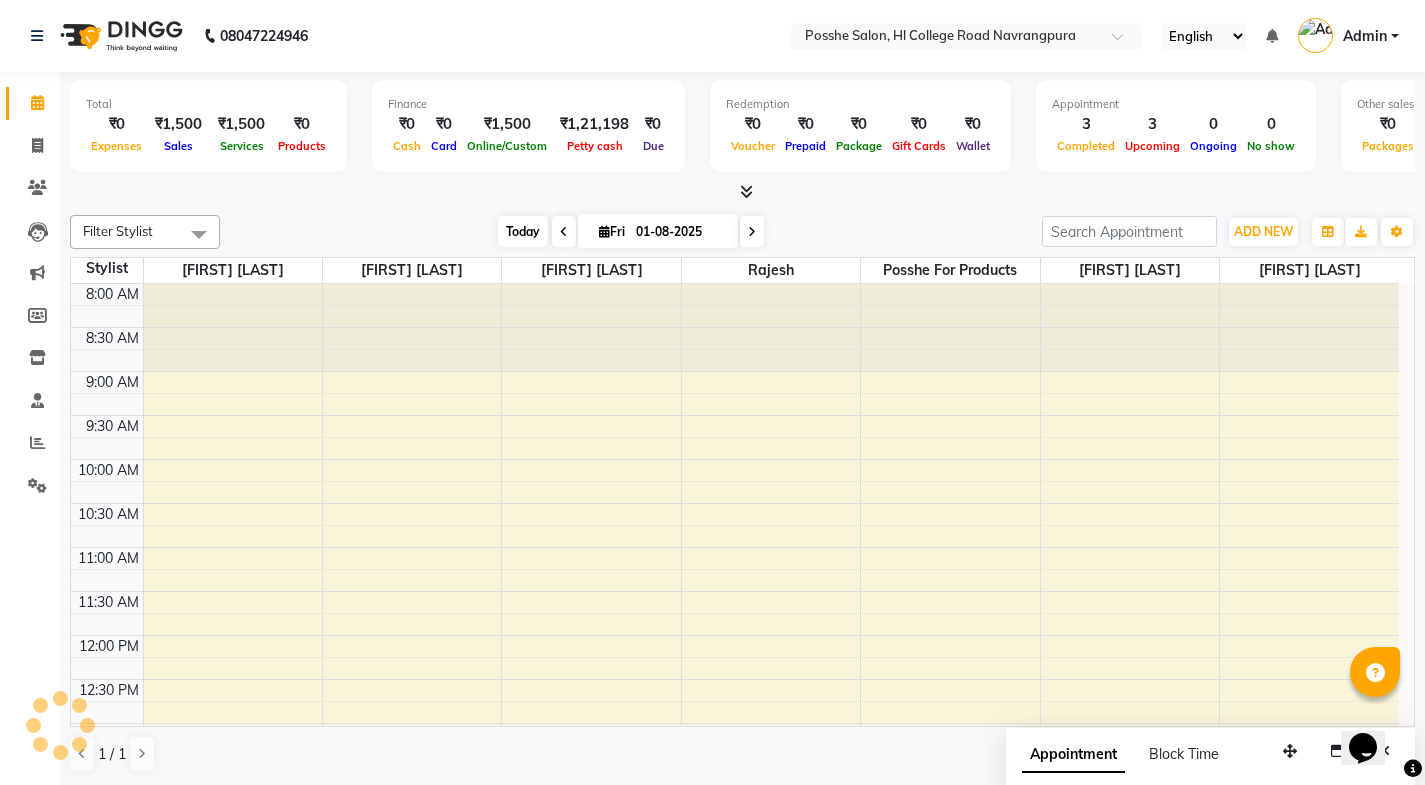 scroll, scrollTop: 441, scrollLeft: 0, axis: vertical 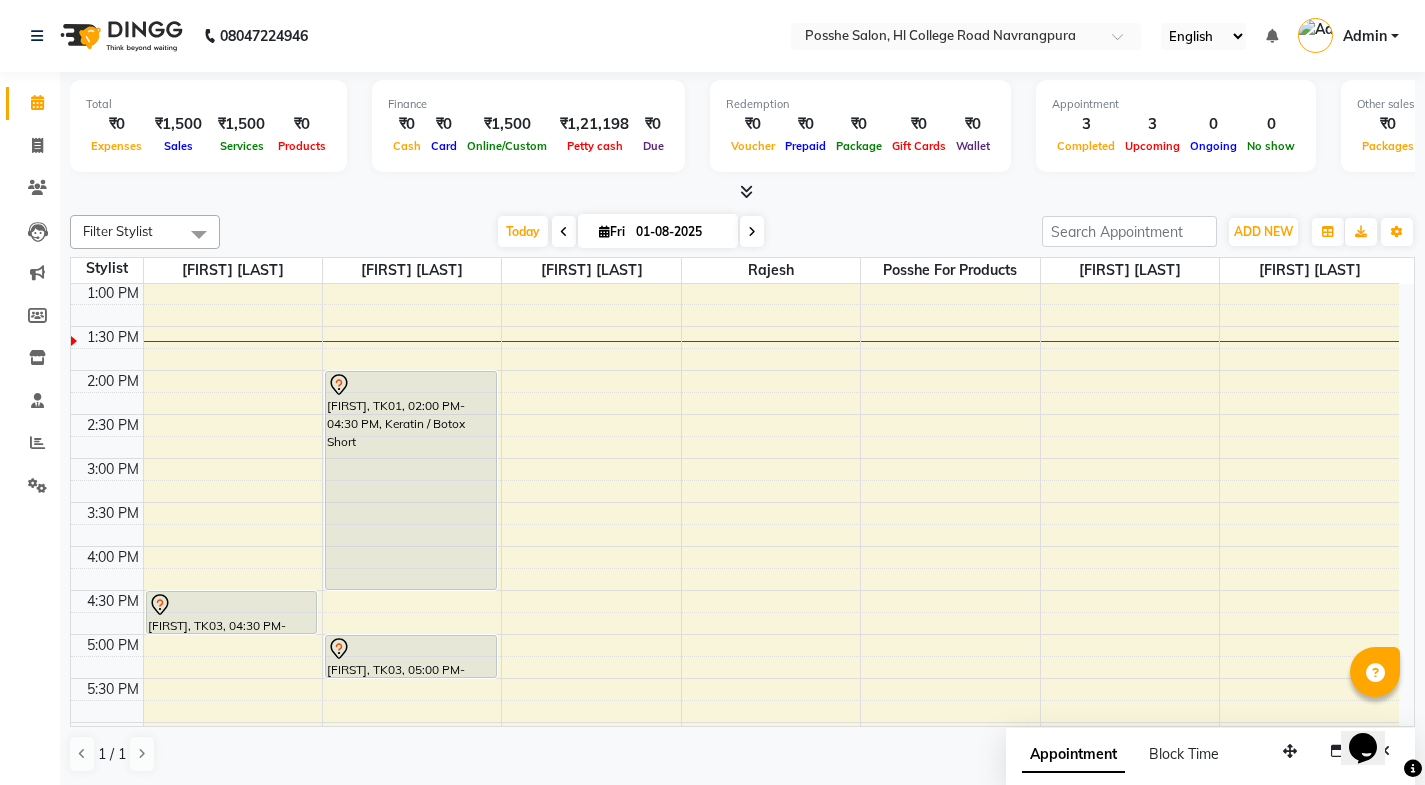 click on "Clients" 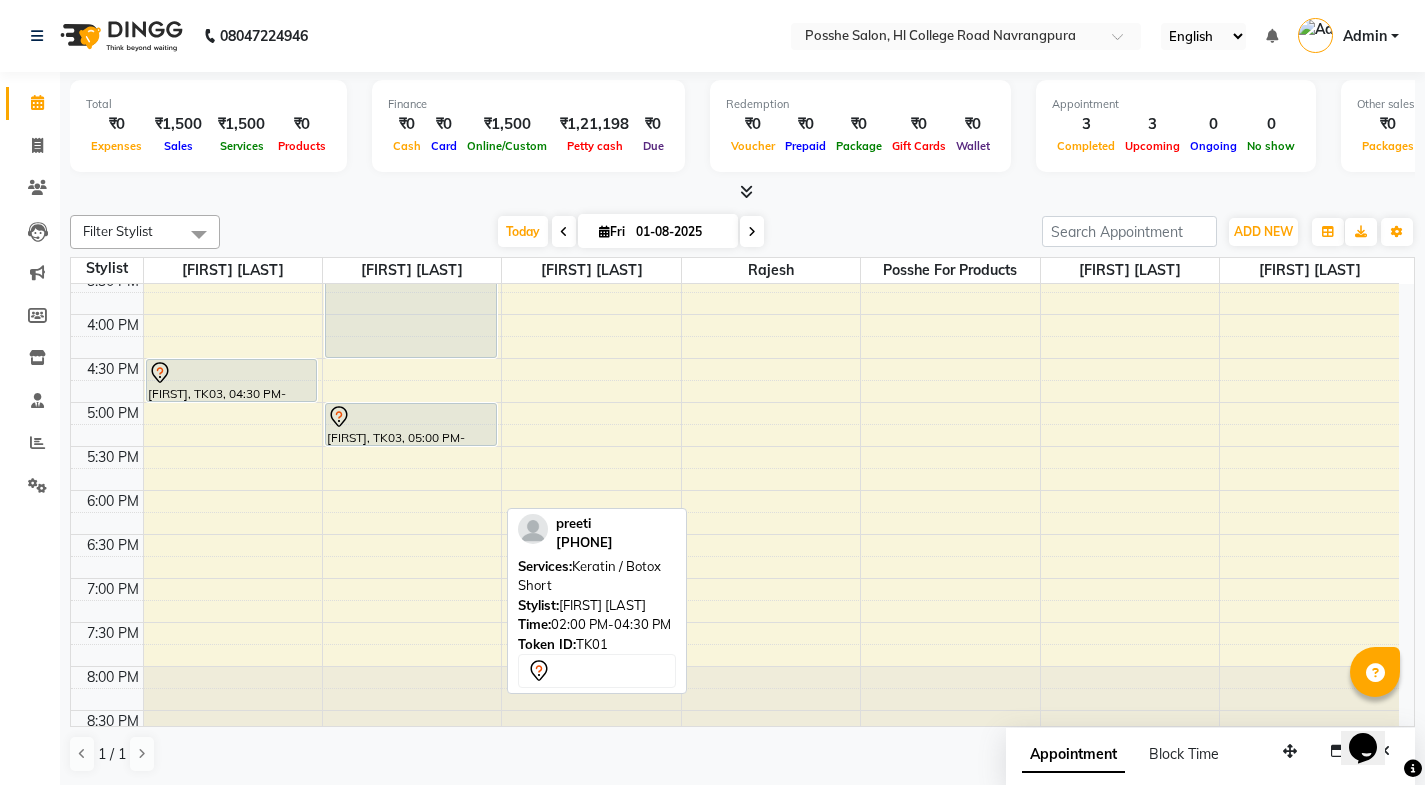 scroll, scrollTop: 701, scrollLeft: 0, axis: vertical 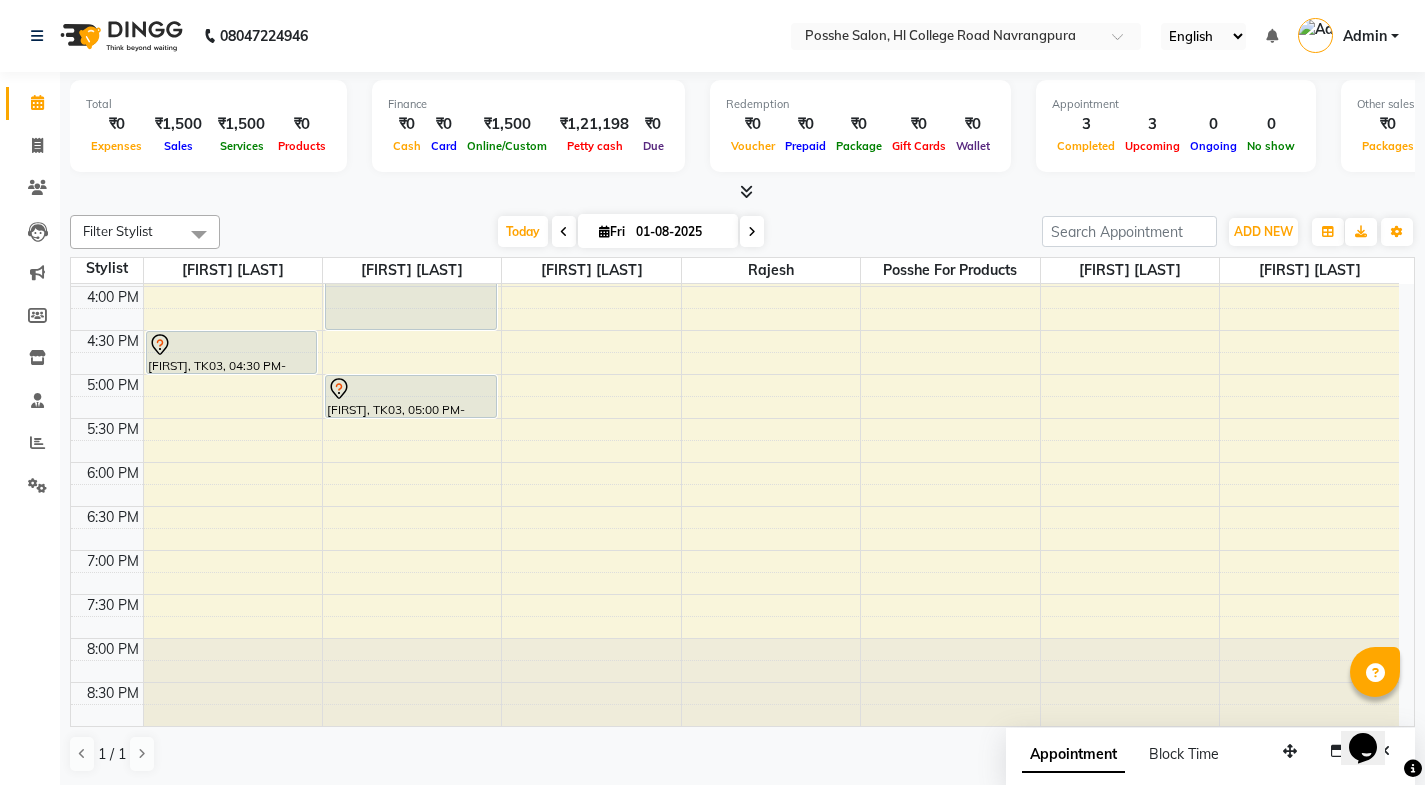 click on "8:00 AM 8:30 AM 9:00 AM 9:30 AM 10:00 AM 10:30 AM 11:00 AM 11:30 AM 12:00 PM 12:30 PM 1:00 PM 1:30 PM 2:00 PM 2:30 PM 3:00 PM 3:30 PM 4:00 PM 4:30 PM 5:00 PM 5:30 PM 6:00 PM 6:30 PM 7:00 PM 7:30 PM 8:00 PM 8:30 PM             aayushi, TK03, 04:30 PM-05:00 PM, Hair Cut Above 5 year             preeti, TK01, 02:00 PM-04:30 PM, Keratin / Botox Short             aayushi, TK03, 05:00 PM-05:30 PM, Hair Cut Above 5 year" at bounding box center (735, 154) 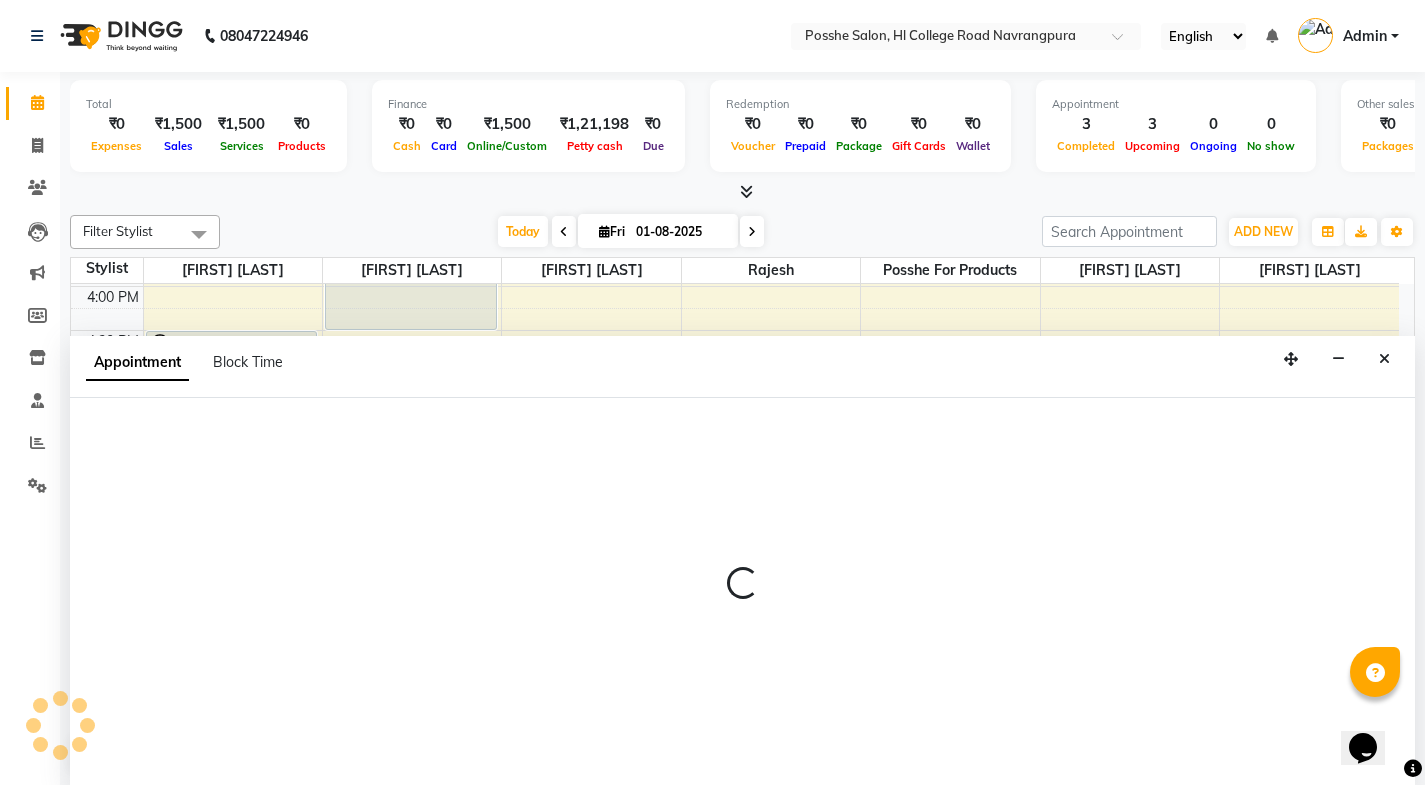 scroll, scrollTop: 1, scrollLeft: 0, axis: vertical 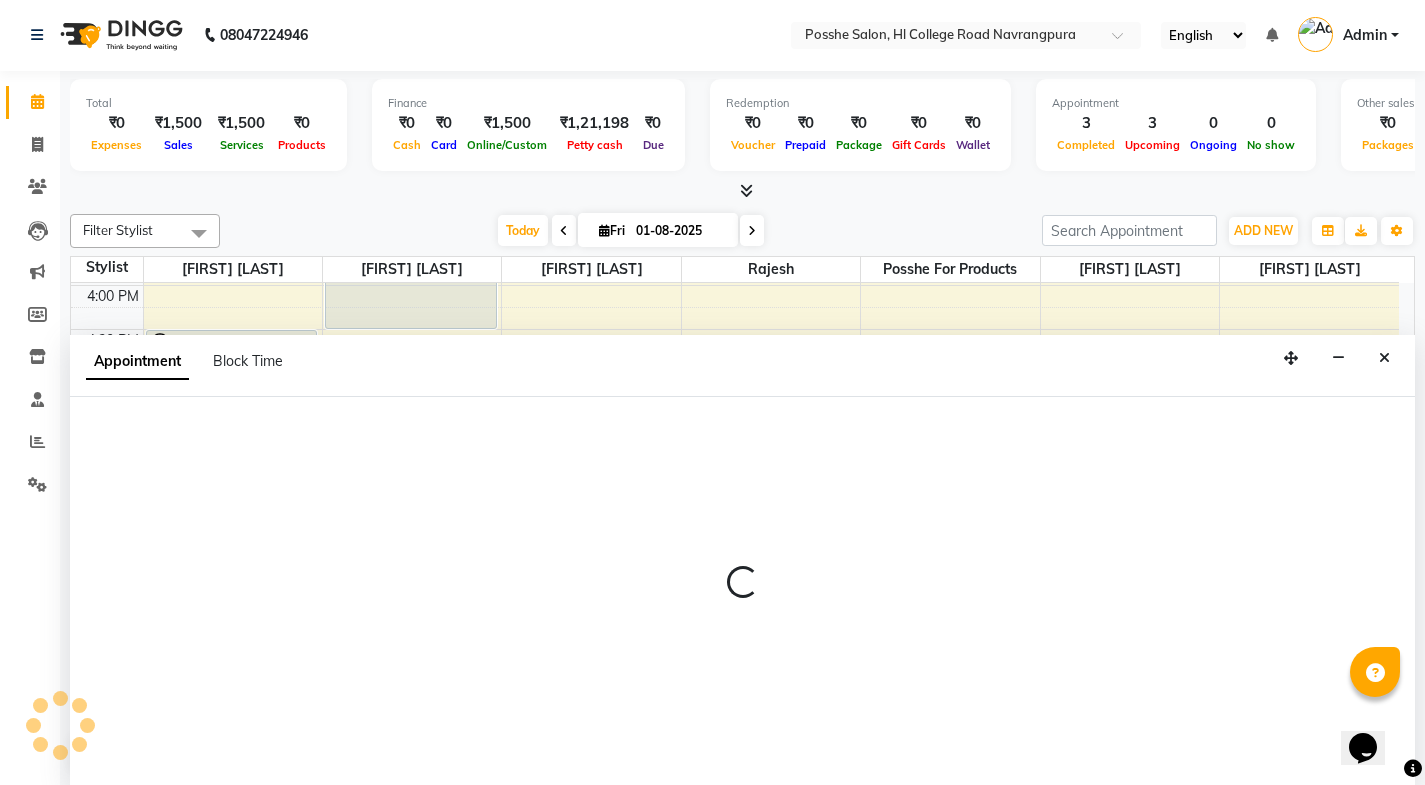 select on "43692" 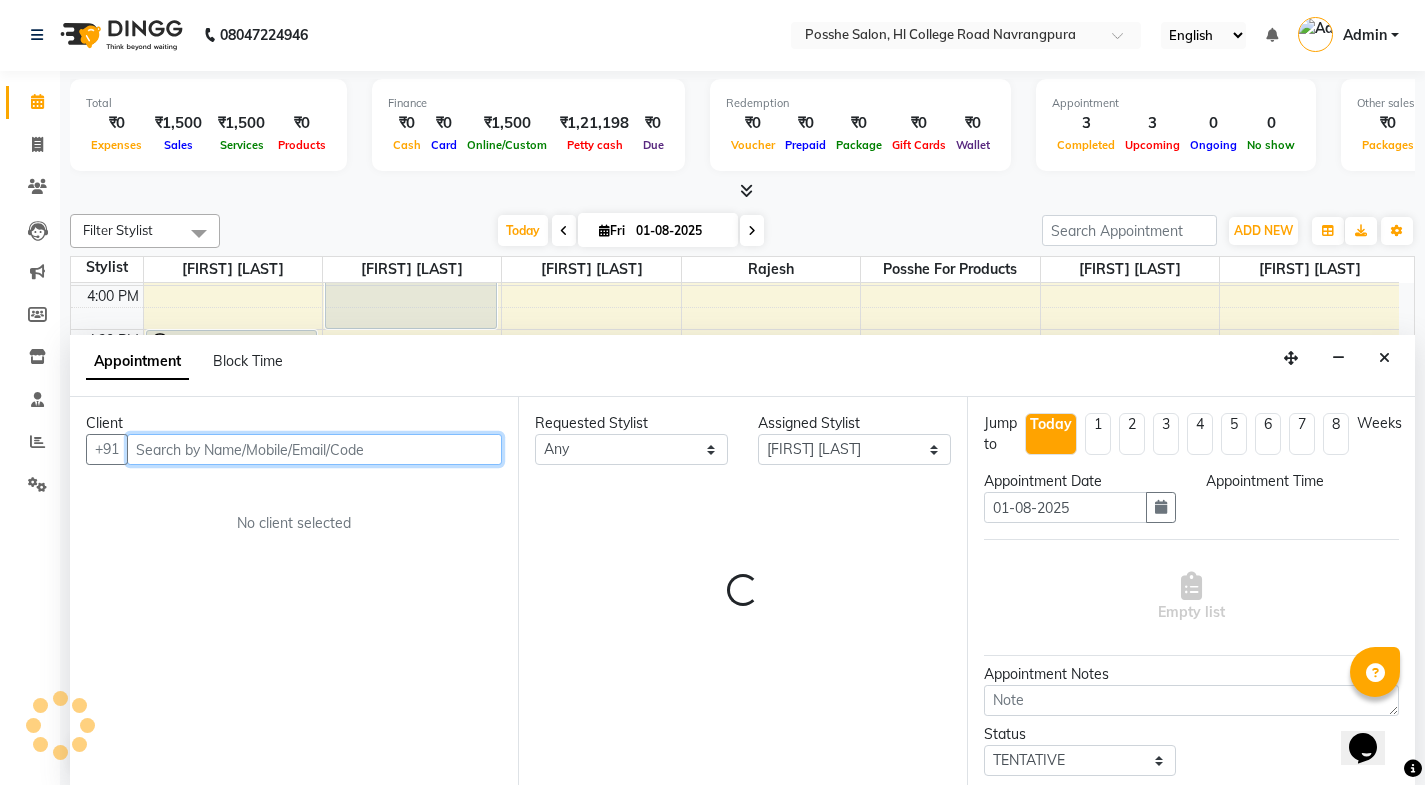 select on "1050" 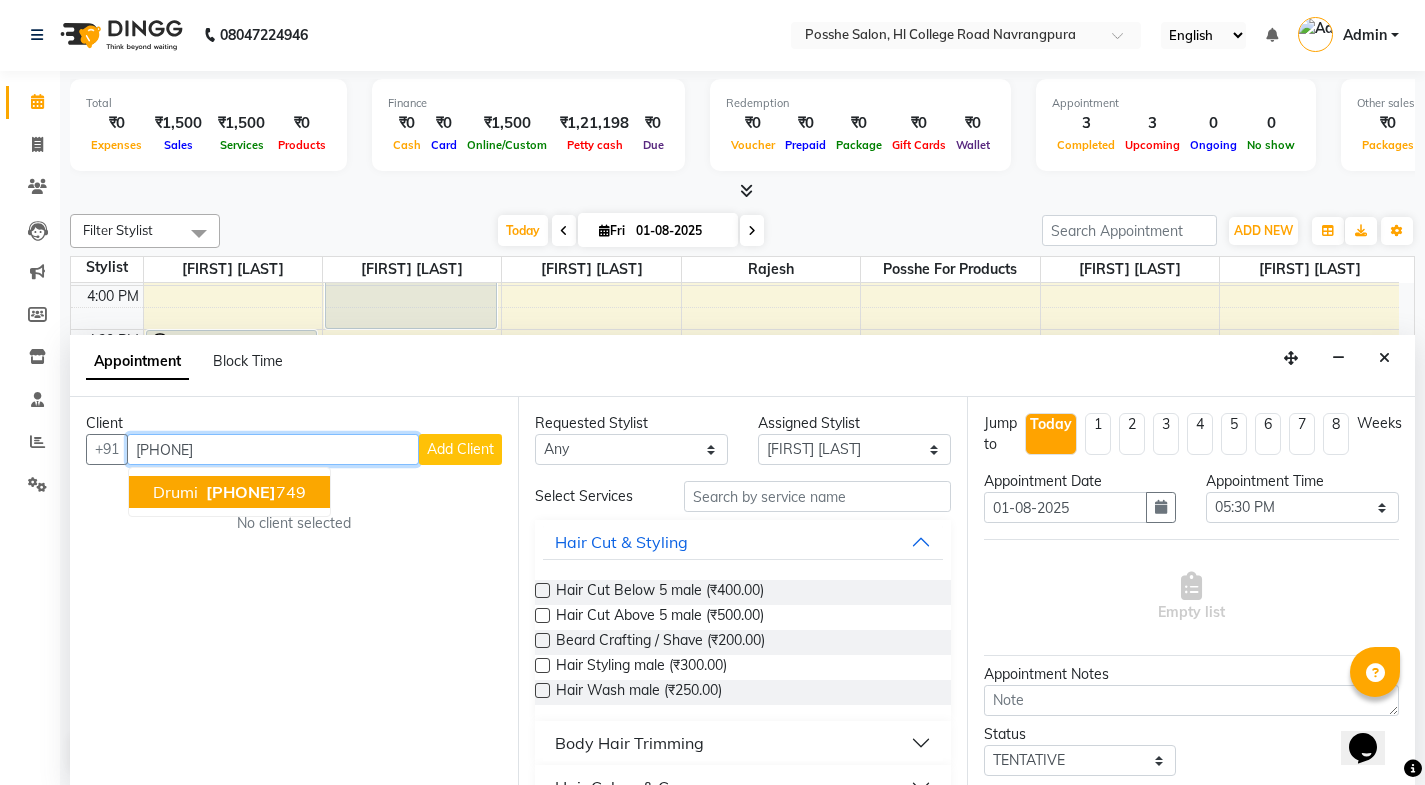 click on "8980214" at bounding box center [241, 492] 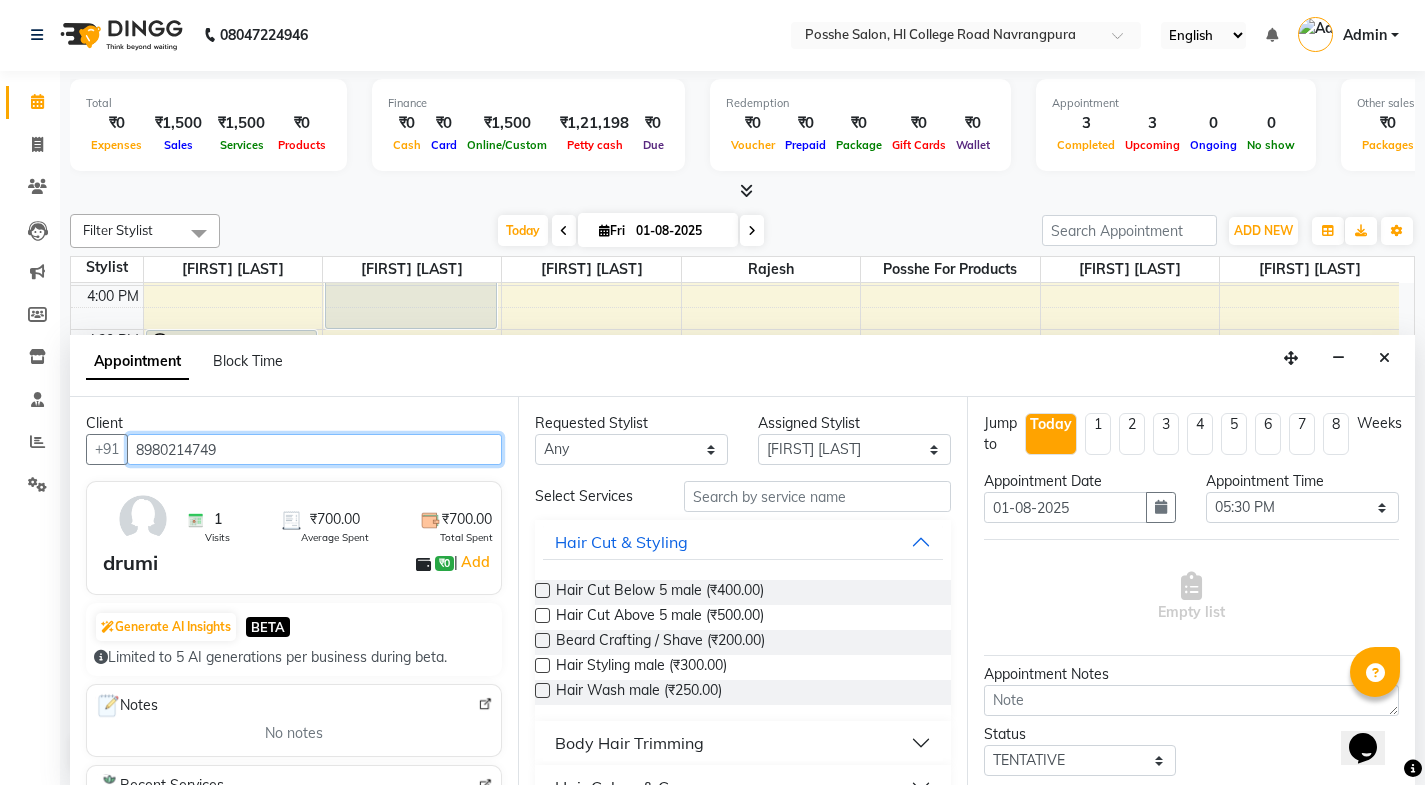 type on "8980214749" 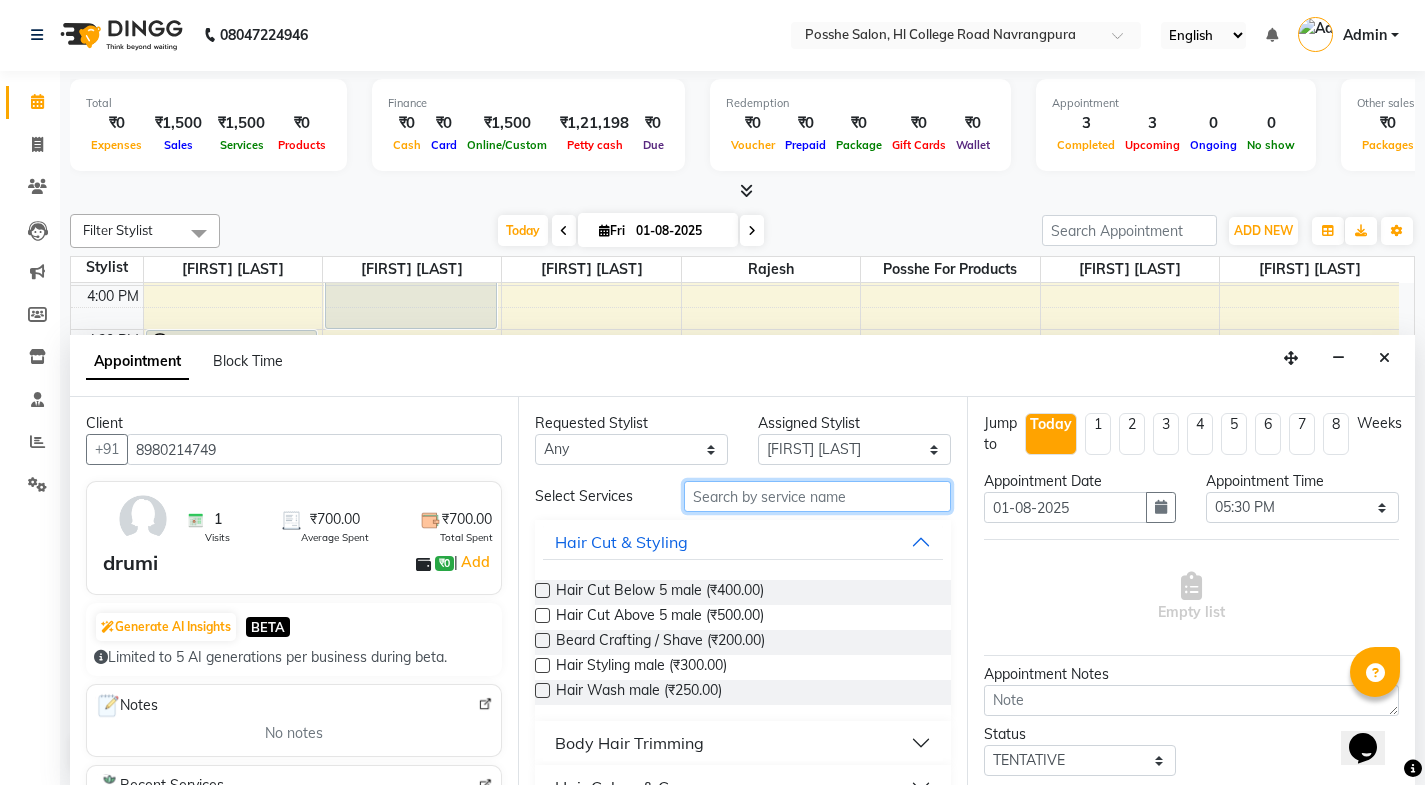 click at bounding box center (817, 496) 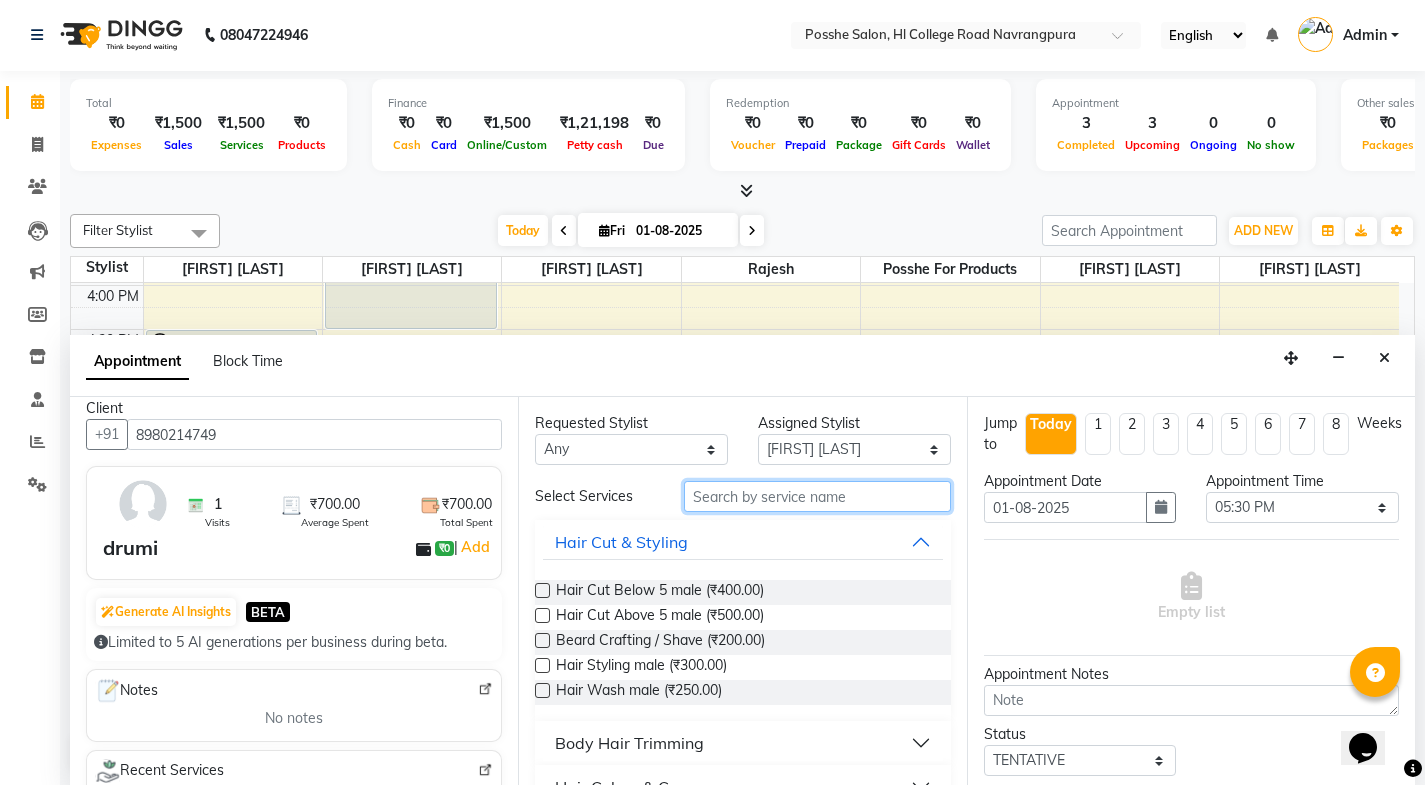 scroll, scrollTop: 0, scrollLeft: 0, axis: both 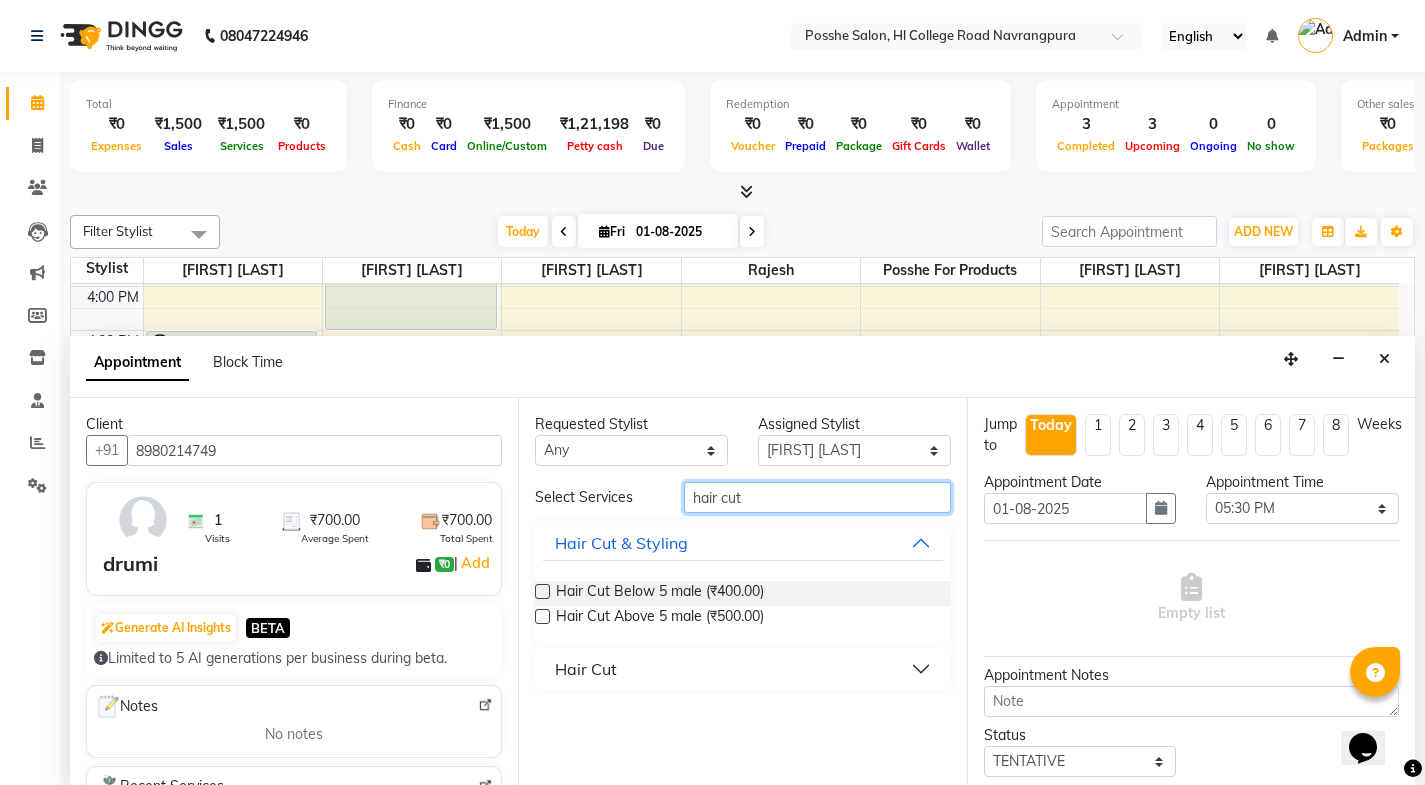 type on "hair cut" 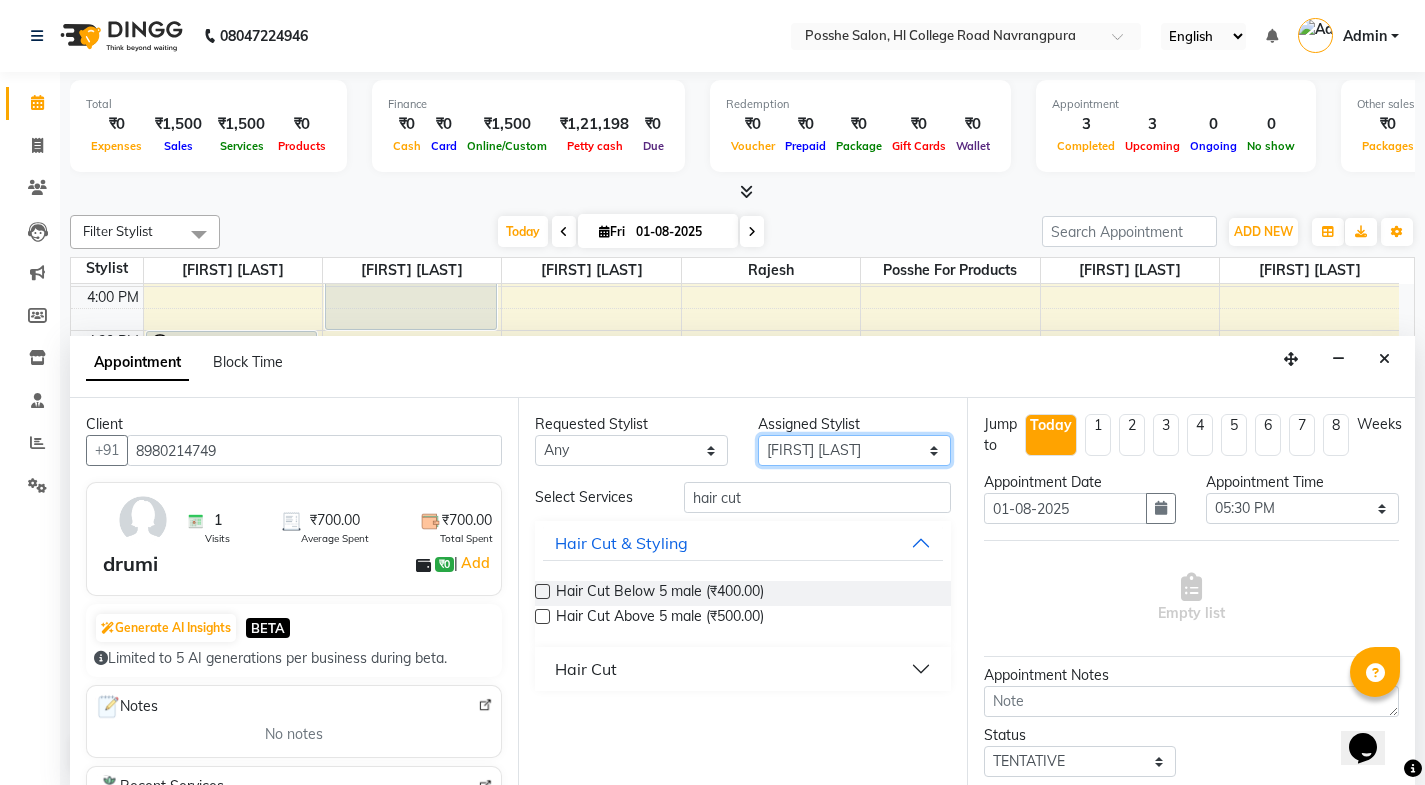 drag, startPoint x: 897, startPoint y: 450, endPoint x: 888, endPoint y: 460, distance: 13.453624 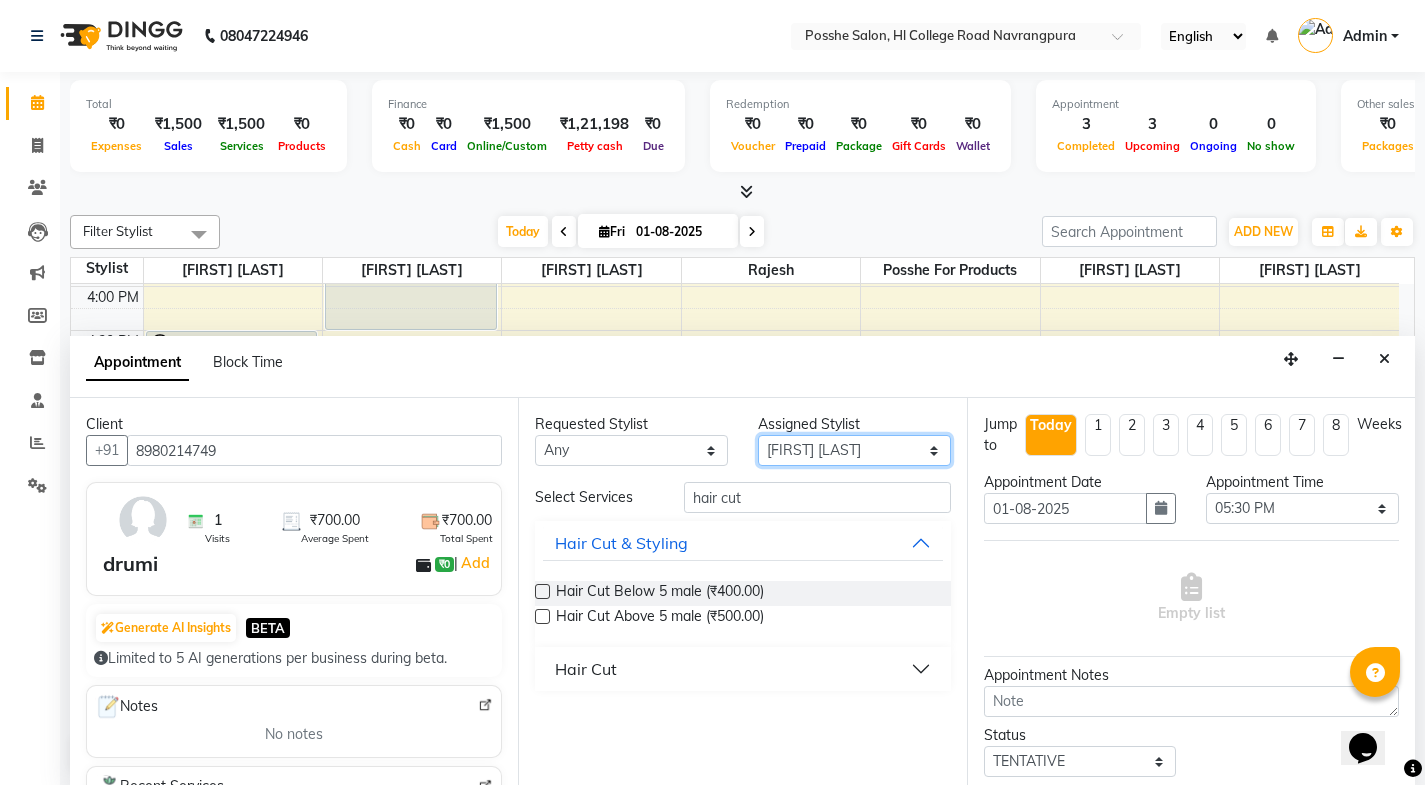 select on "43693" 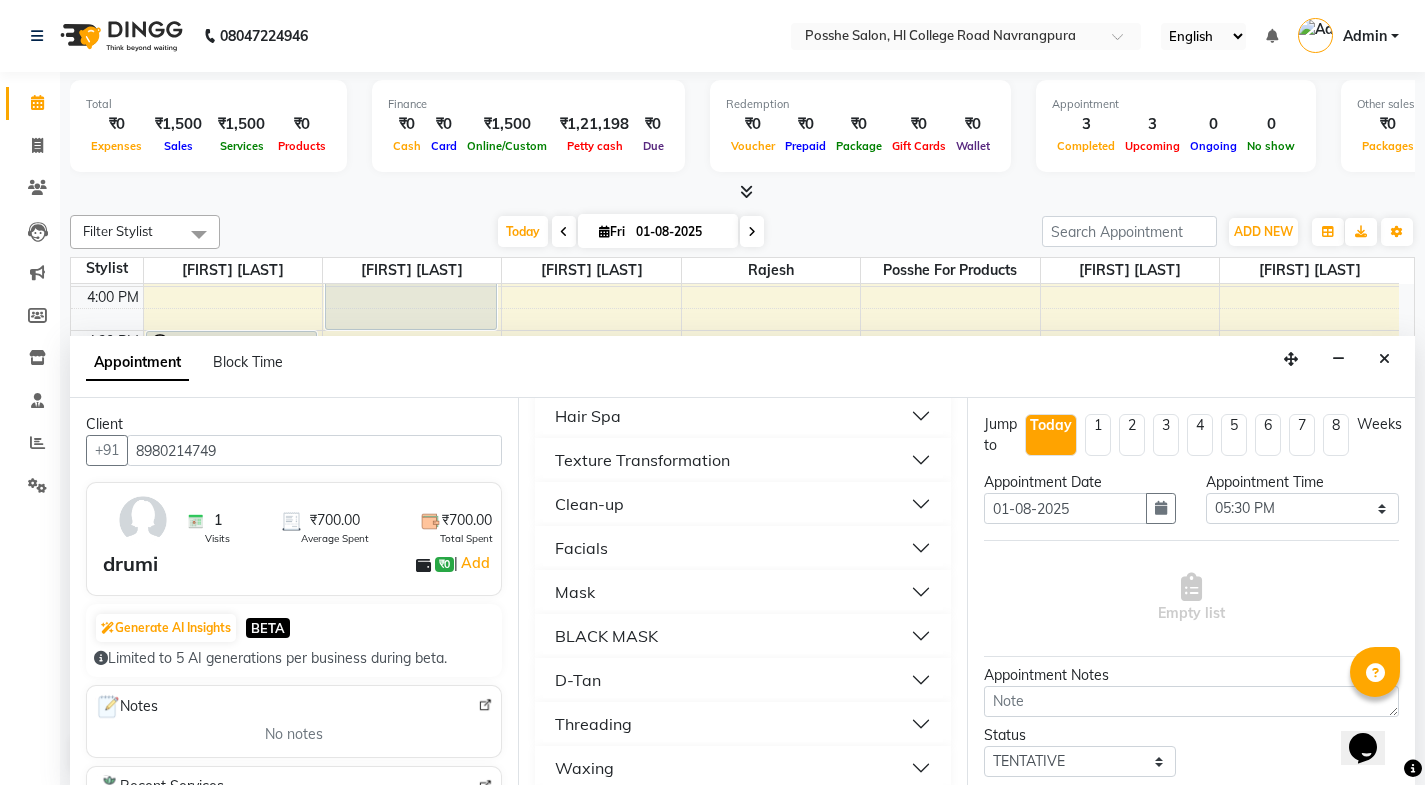 scroll, scrollTop: 500, scrollLeft: 0, axis: vertical 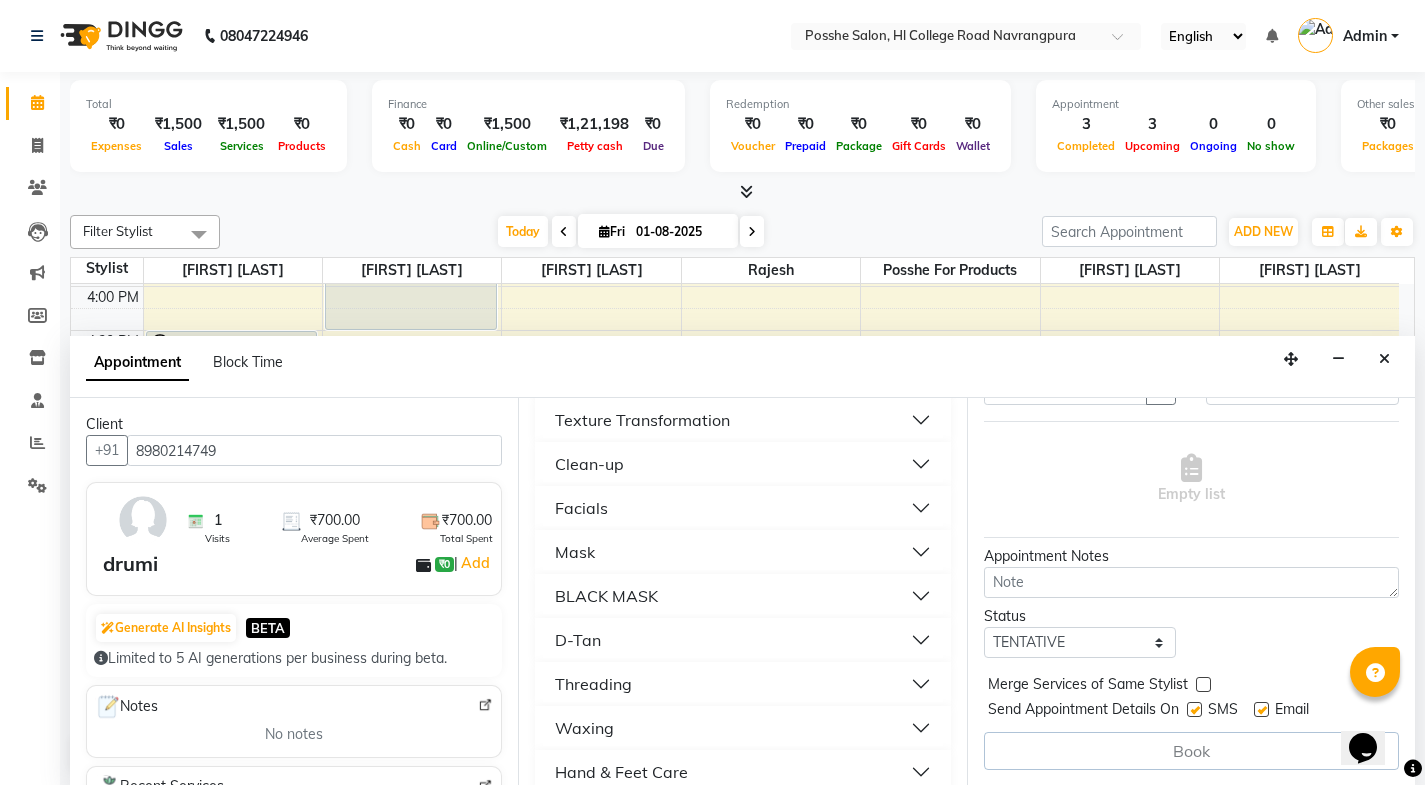 click at bounding box center [1194, 709] 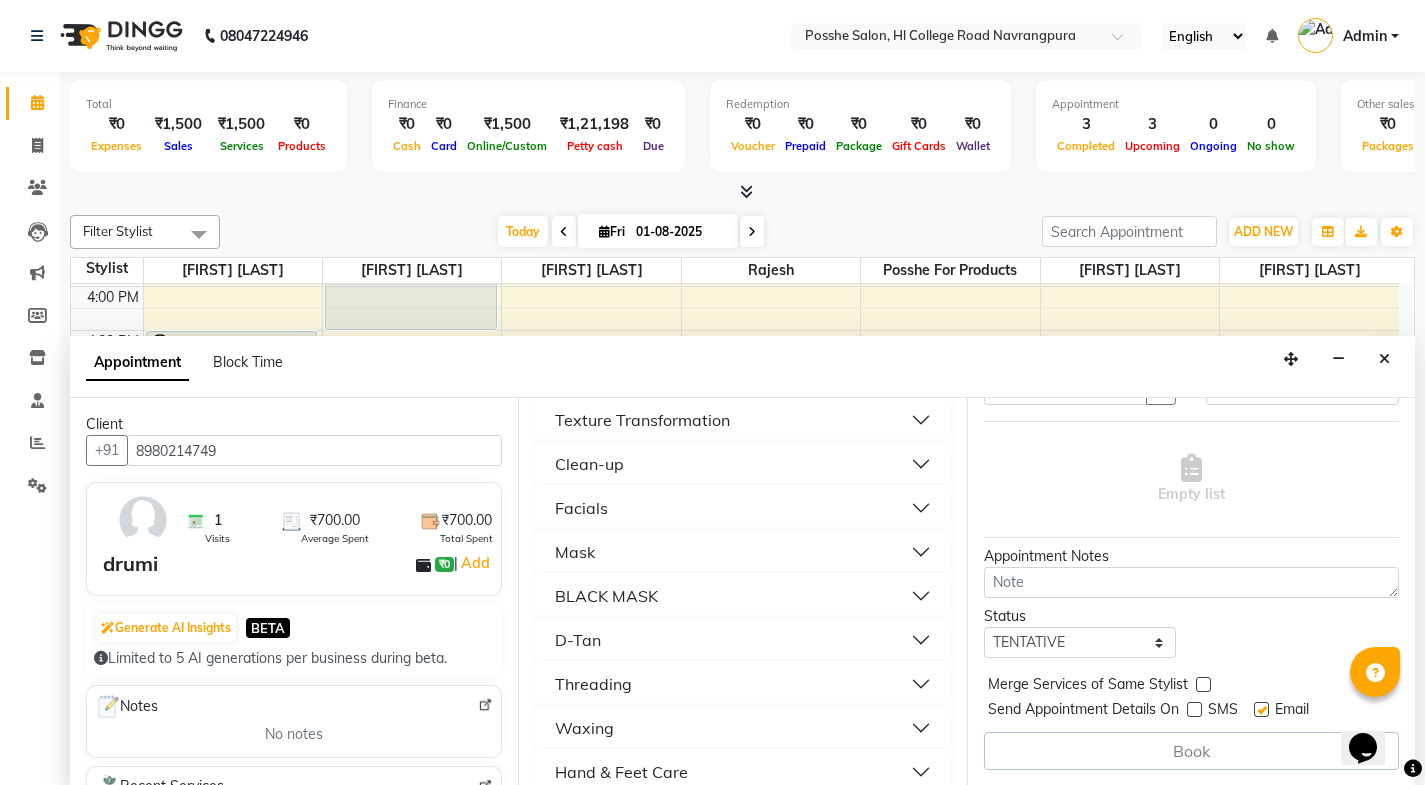 click at bounding box center [1261, 709] 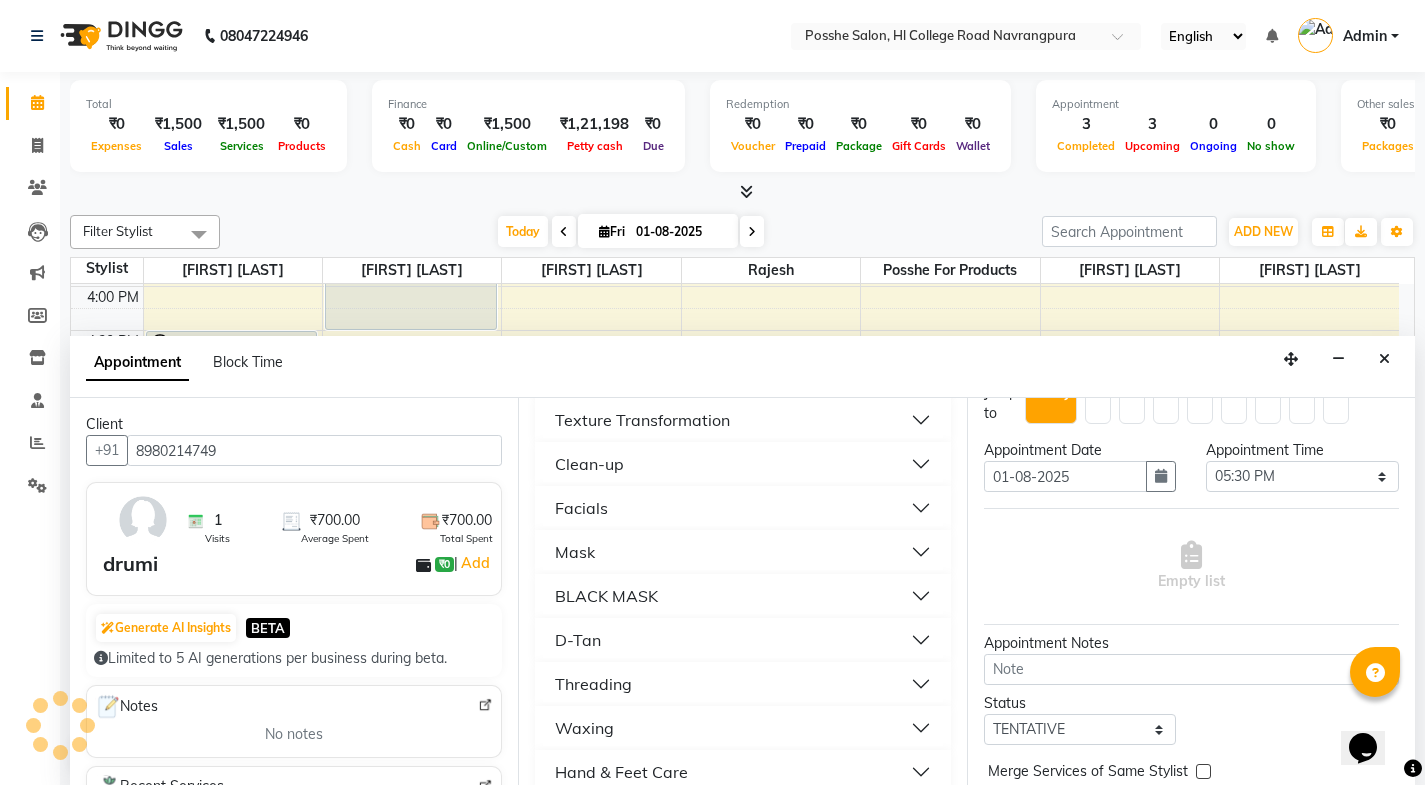 scroll, scrollTop: 0, scrollLeft: 0, axis: both 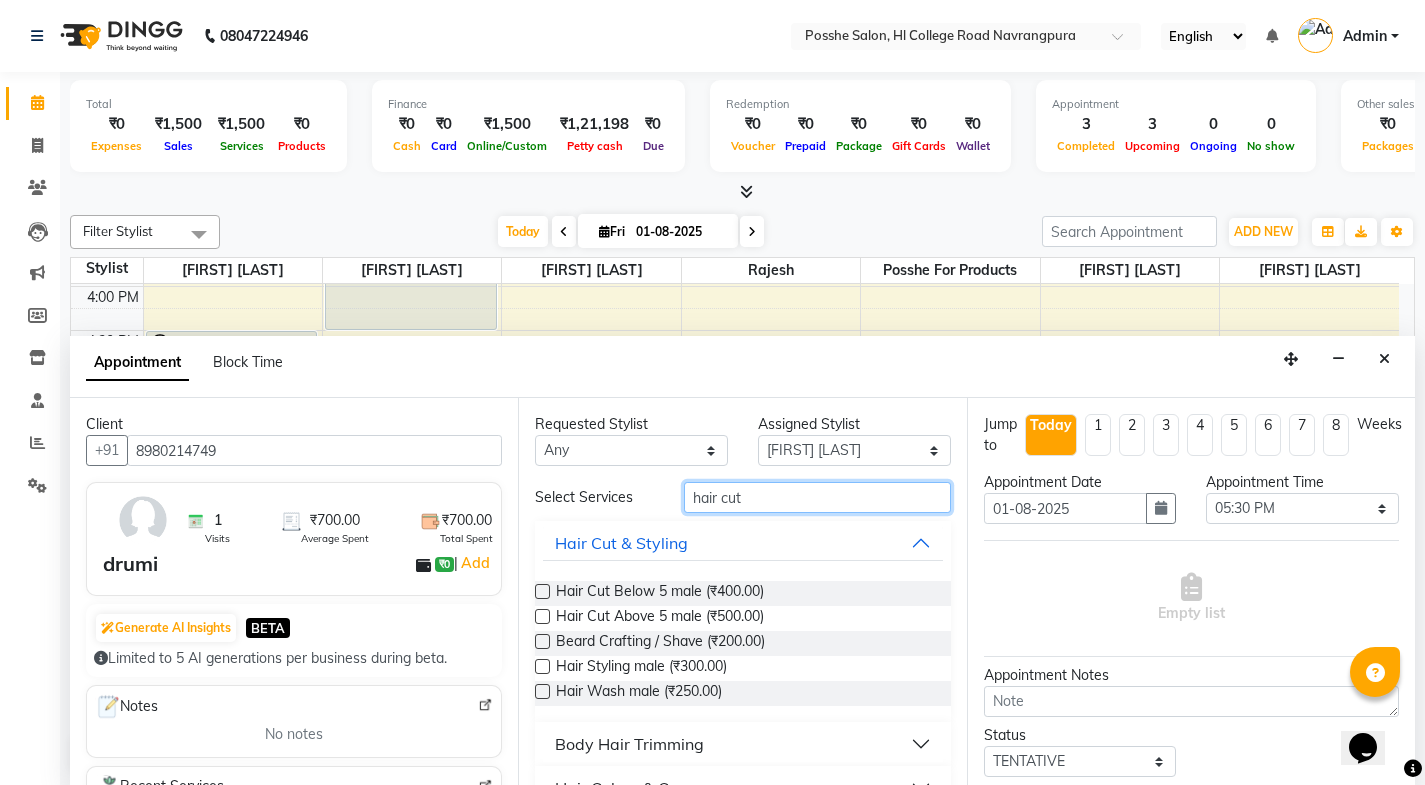 click on "hair cut" at bounding box center (817, 497) 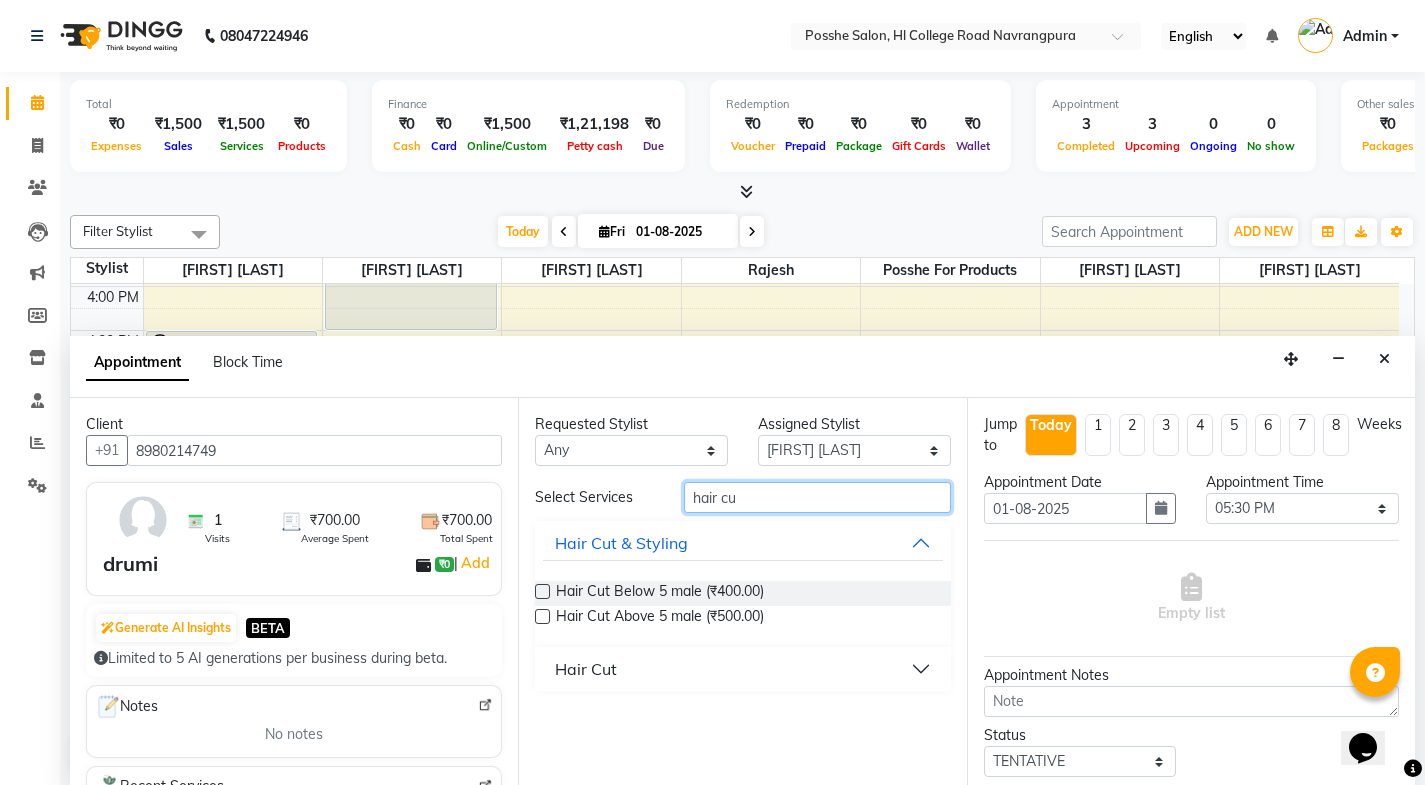 type on "hair cut" 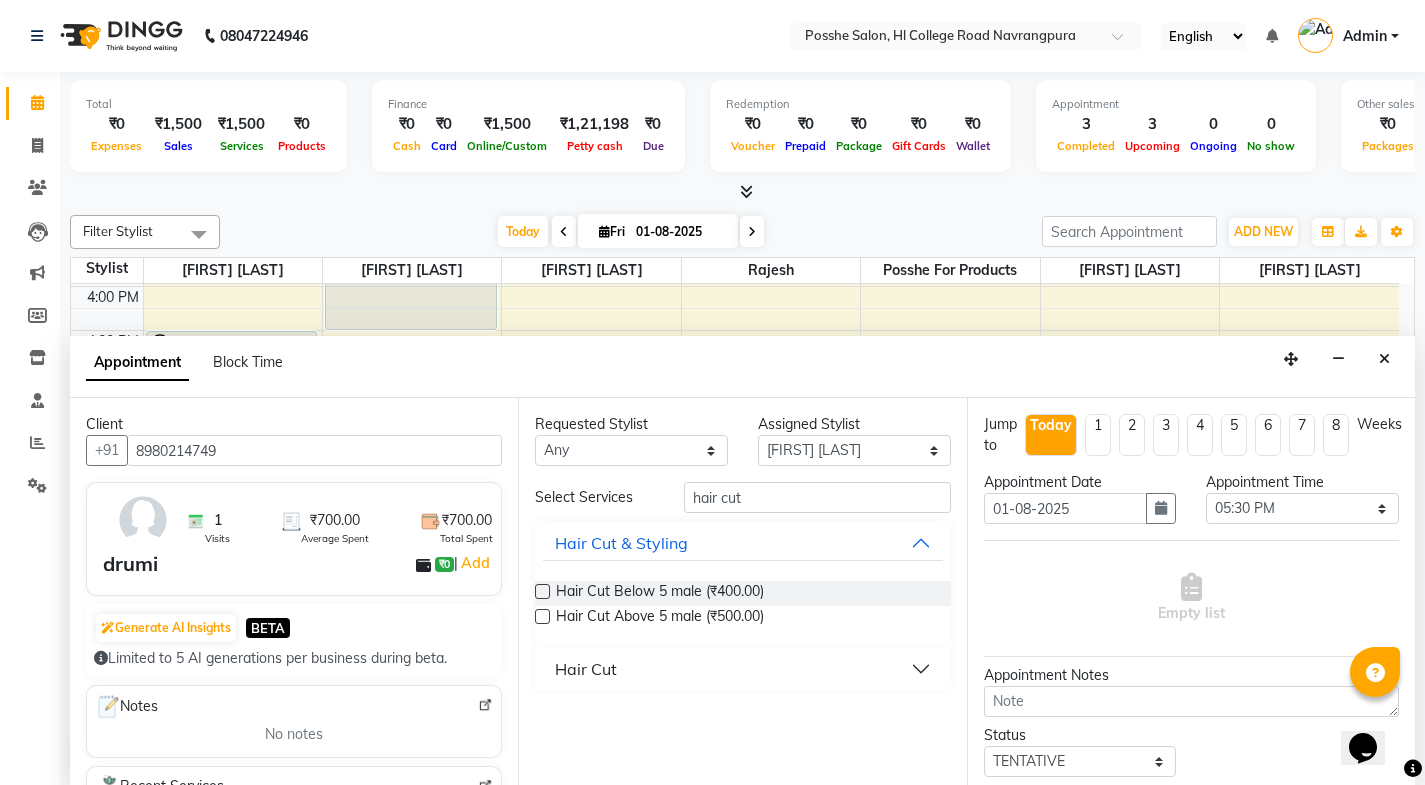click on "Hair Cut" at bounding box center [742, 669] 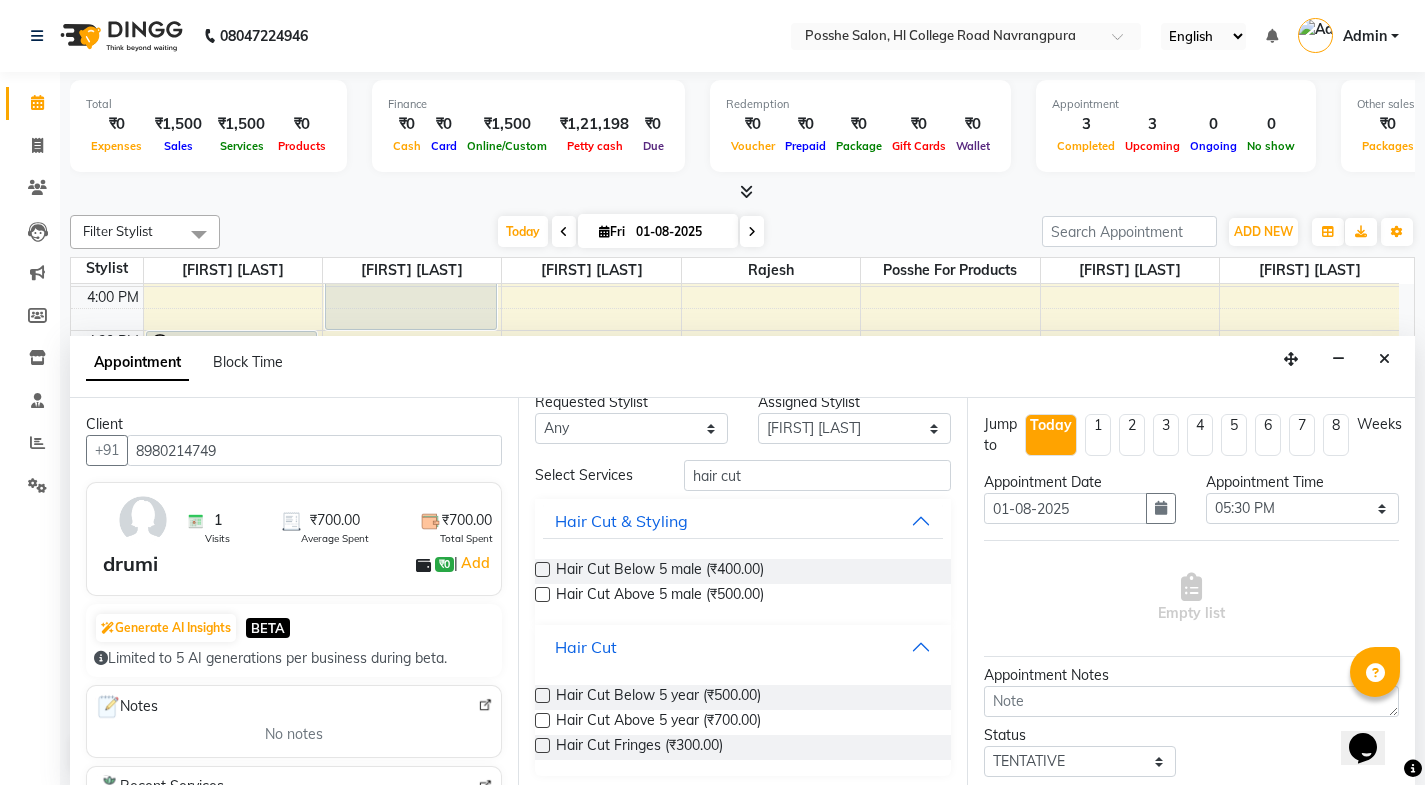 scroll, scrollTop: 28, scrollLeft: 0, axis: vertical 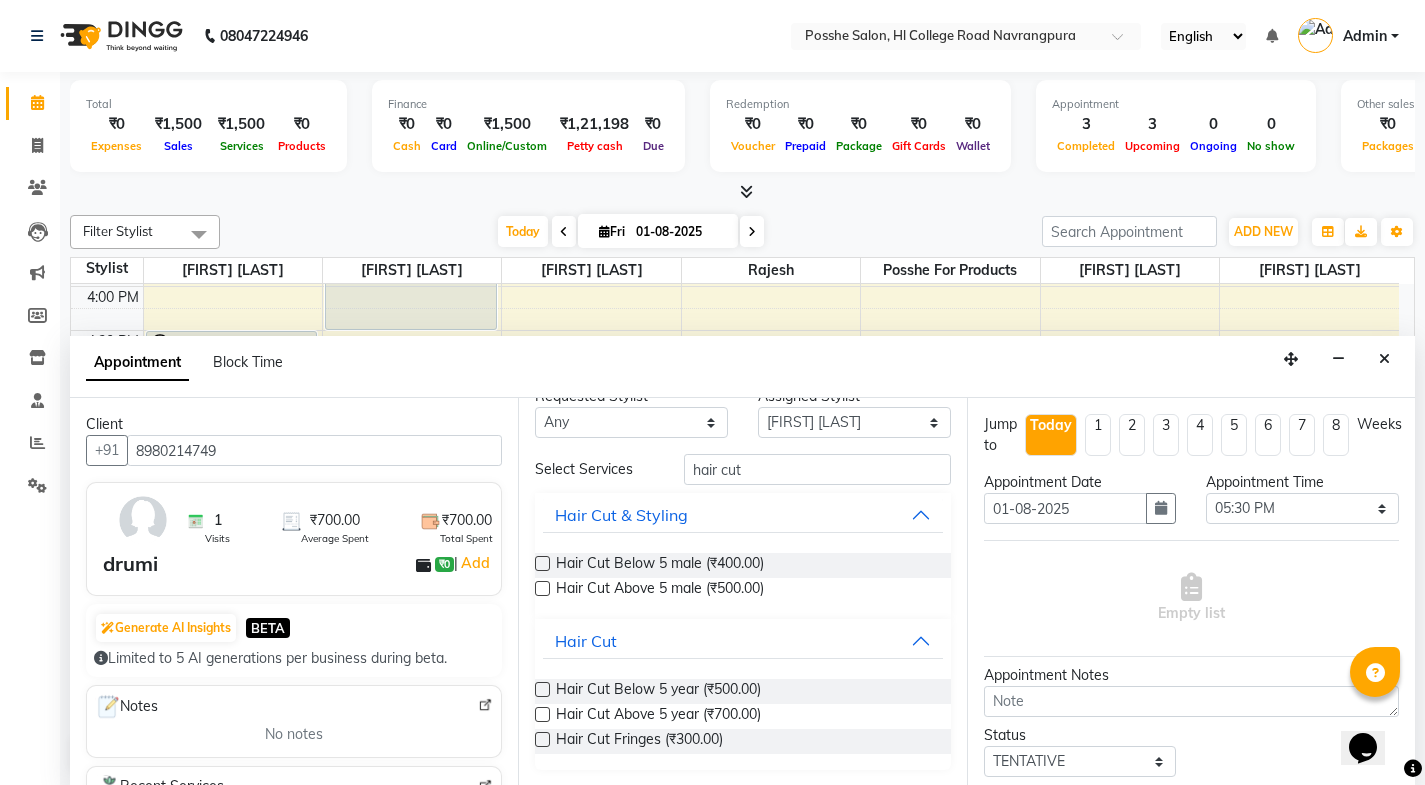 click at bounding box center (542, 714) 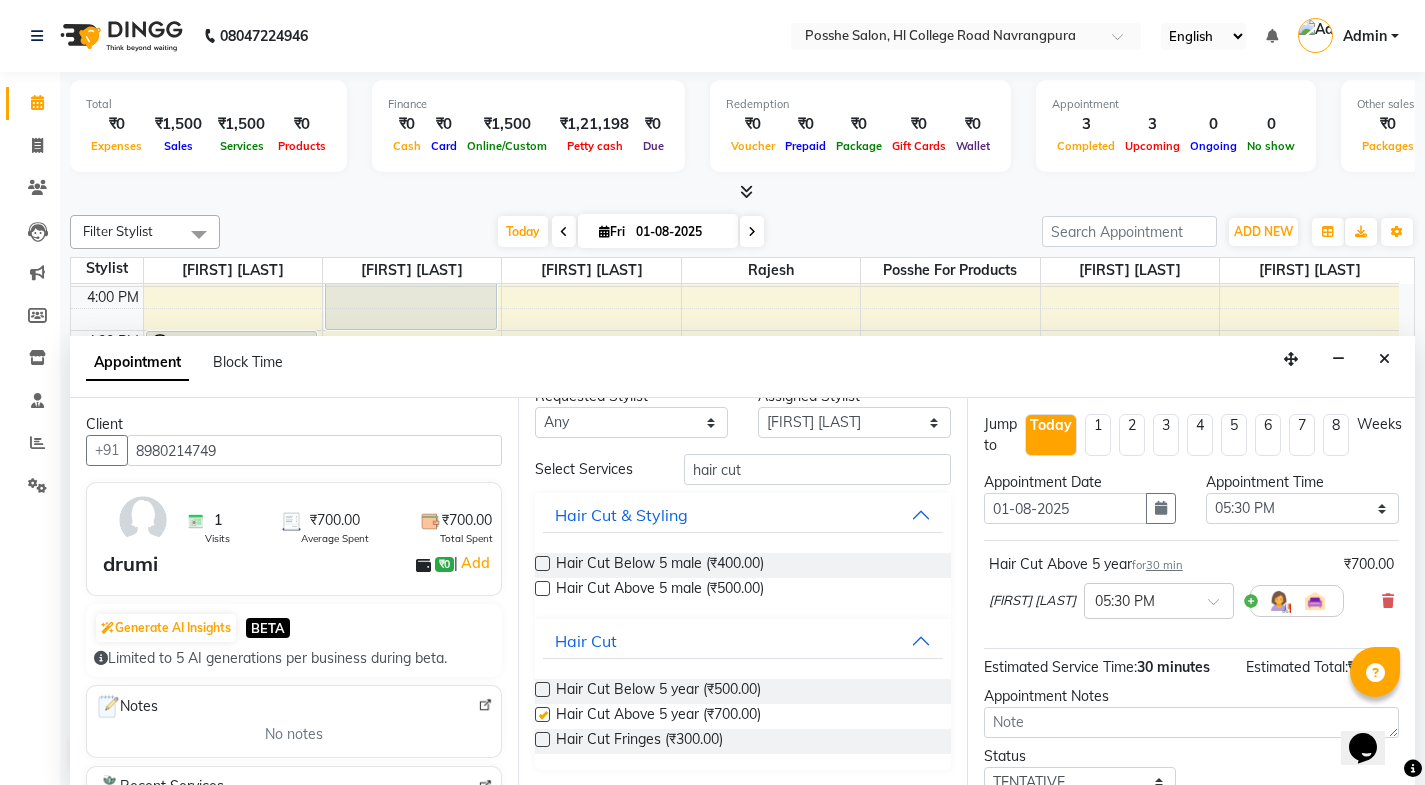 checkbox on "false" 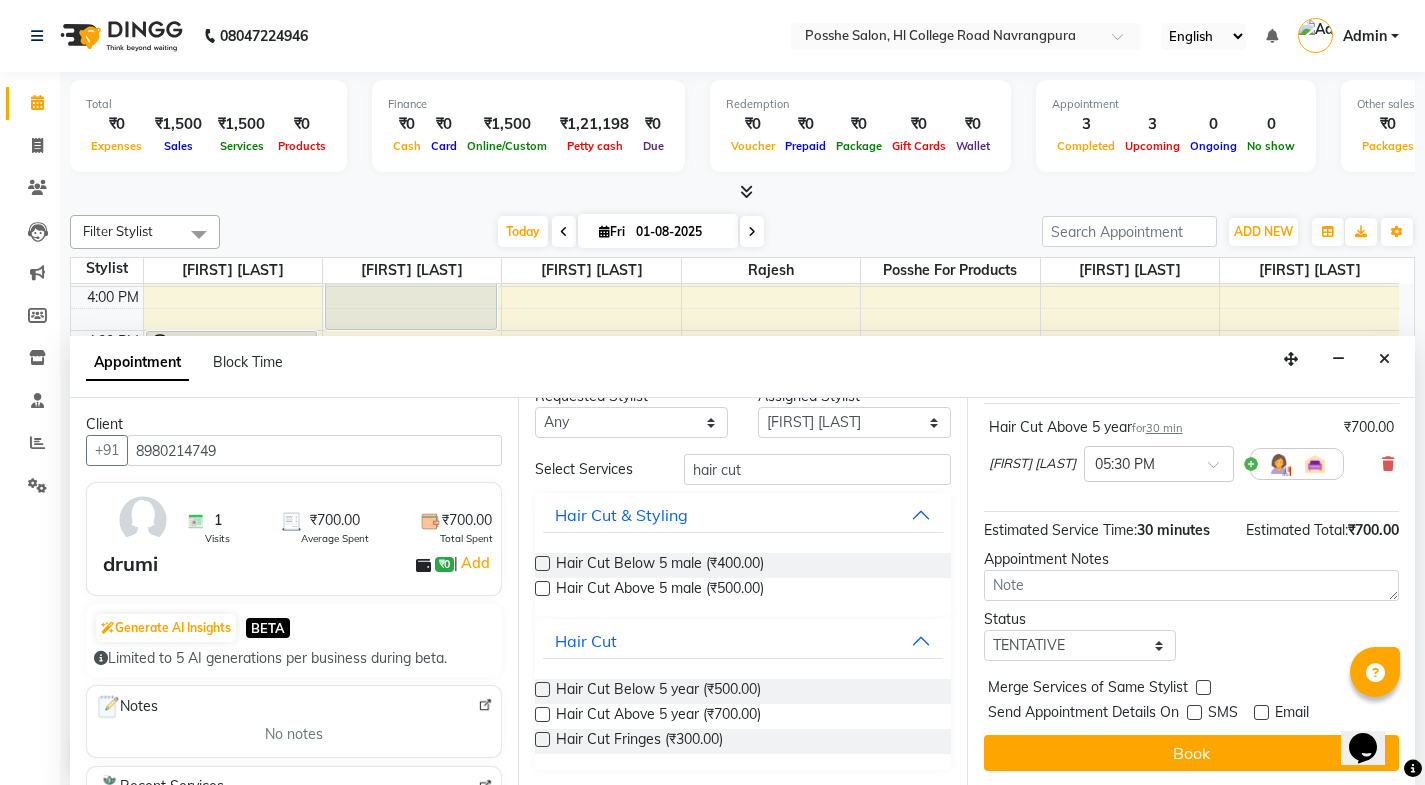 scroll, scrollTop: 138, scrollLeft: 0, axis: vertical 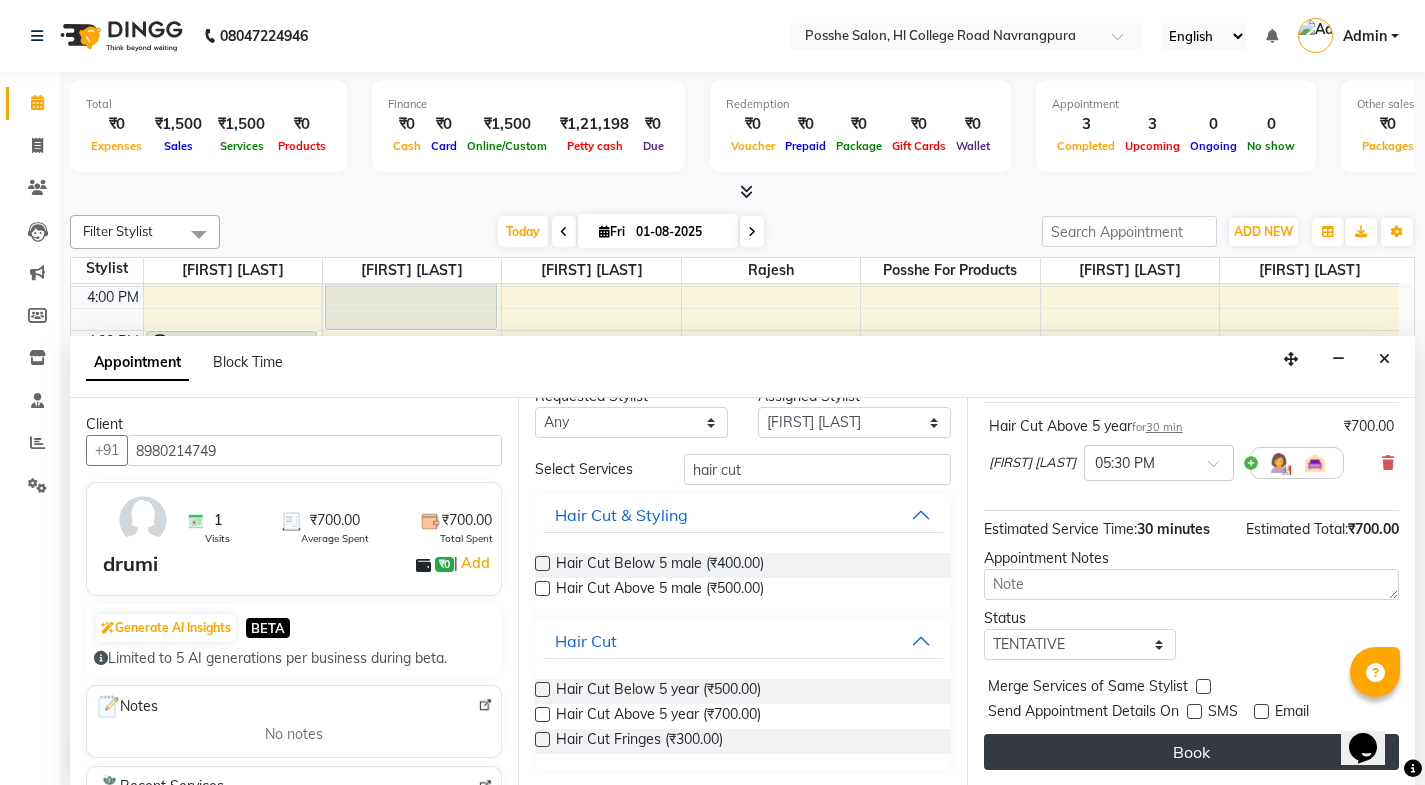 click on "Book" at bounding box center (1191, 752) 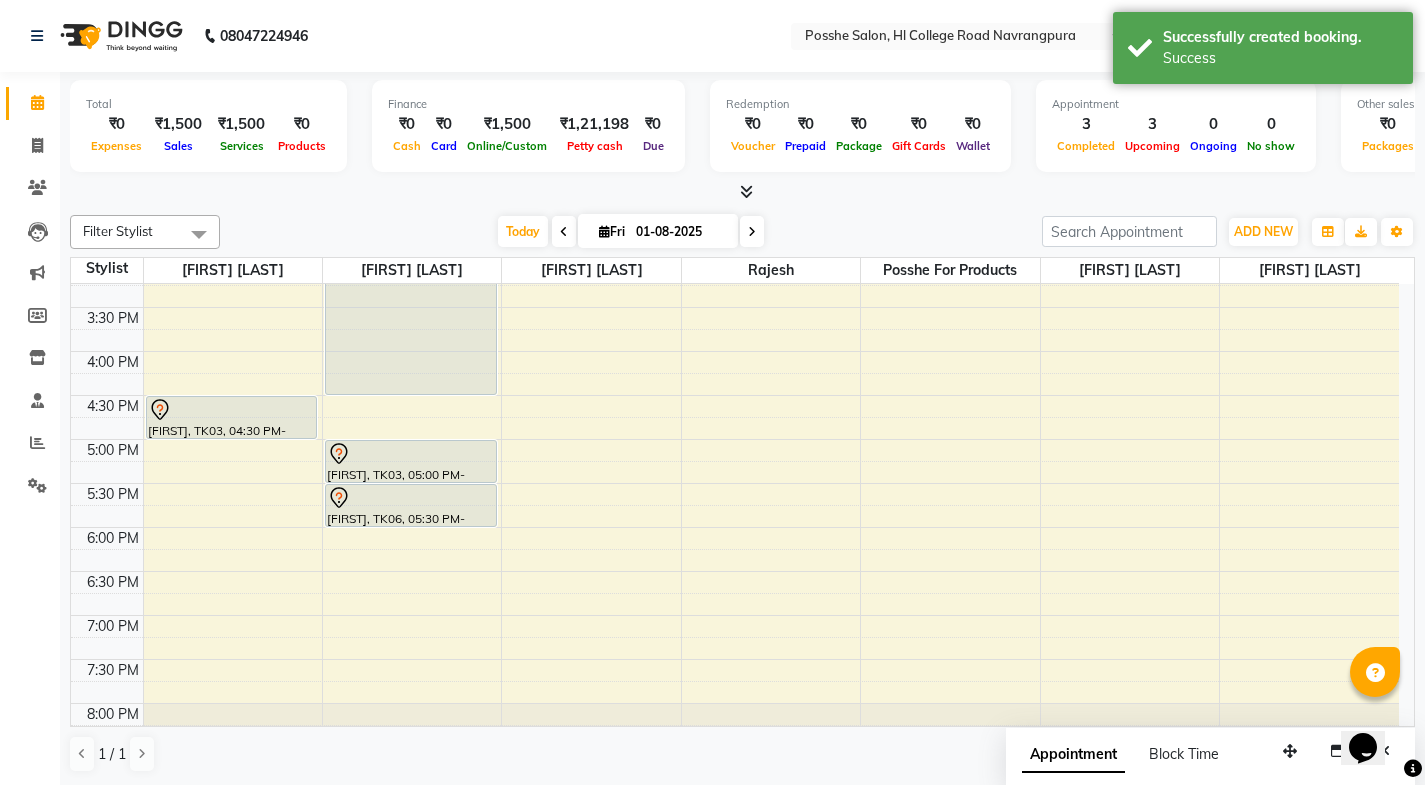 scroll, scrollTop: 601, scrollLeft: 0, axis: vertical 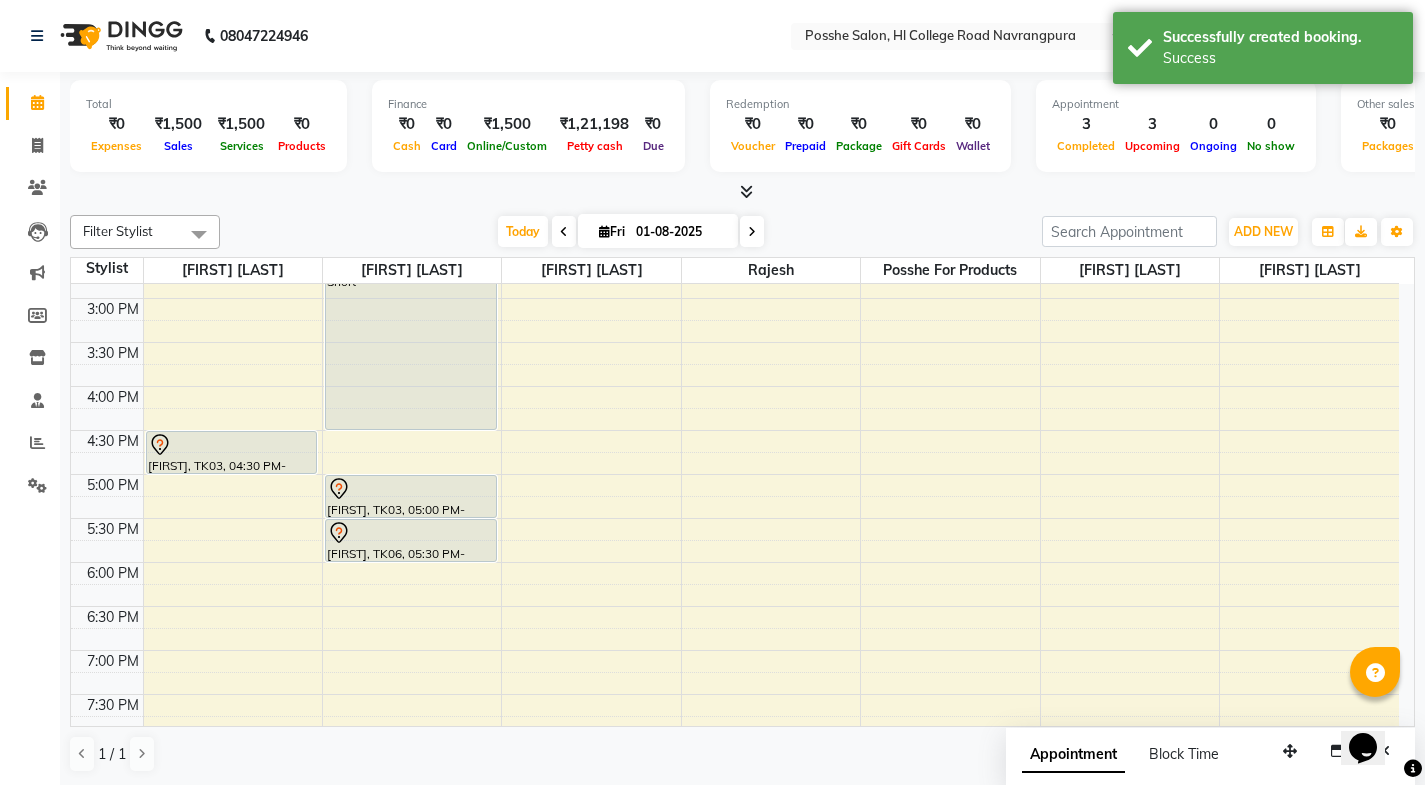 click at bounding box center (752, 231) 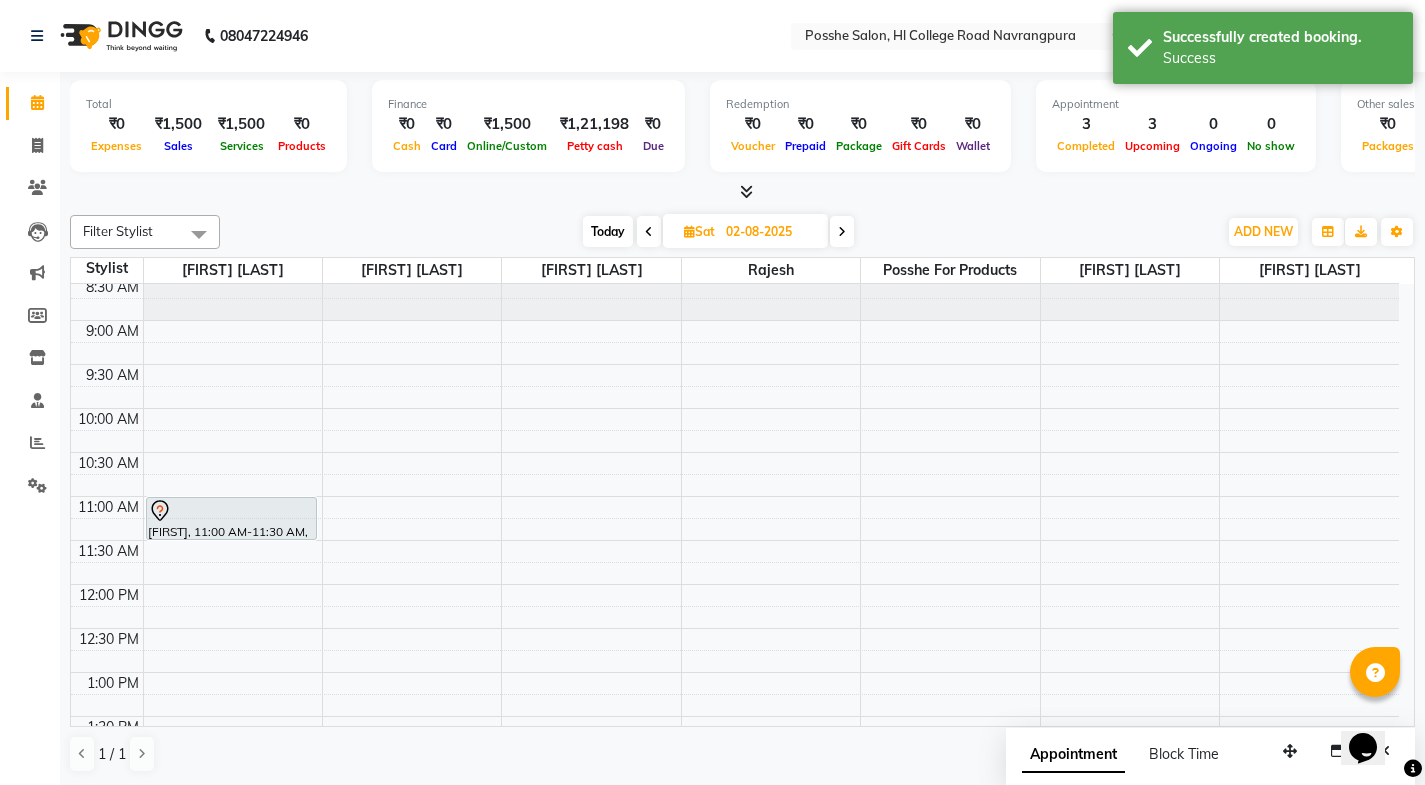 scroll, scrollTop: 0, scrollLeft: 0, axis: both 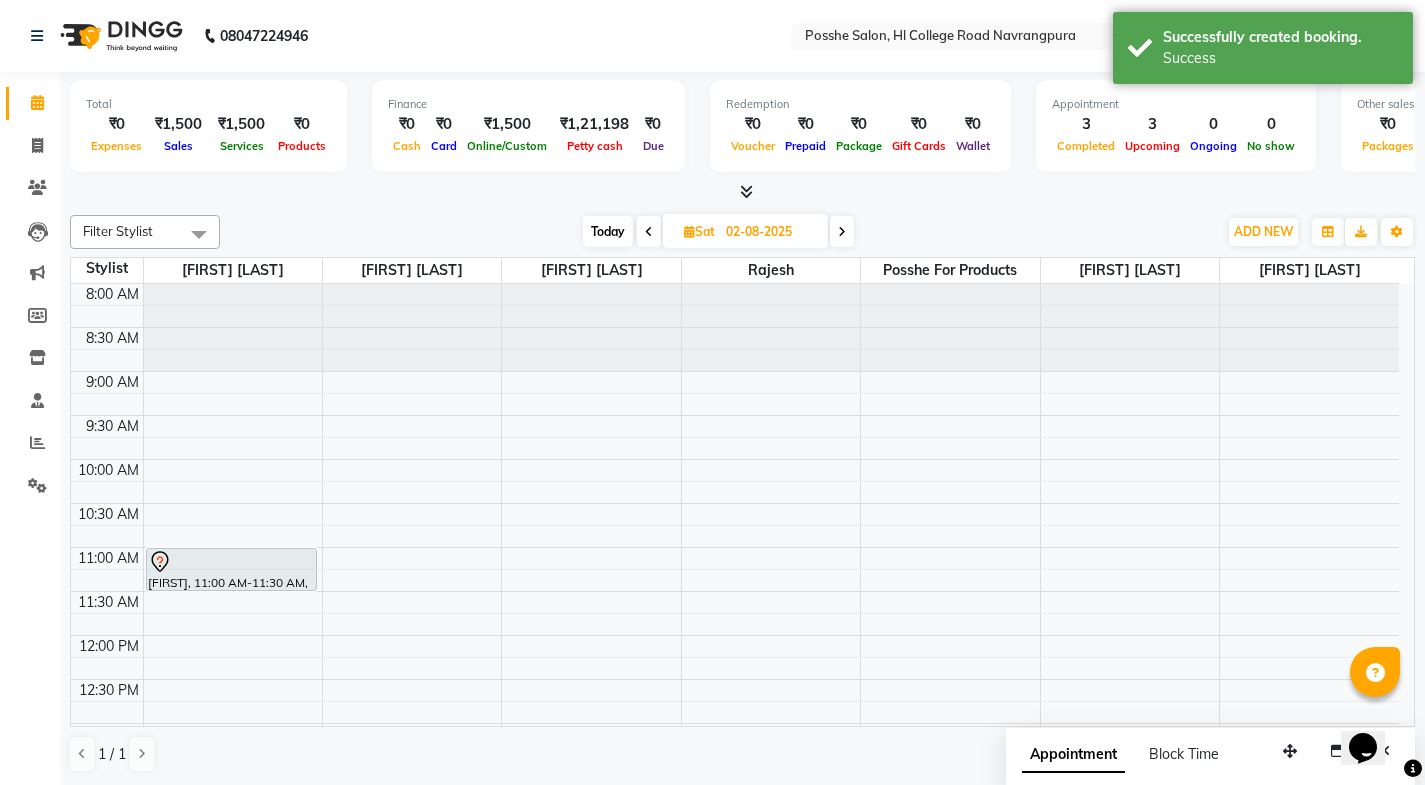 click at bounding box center [649, 232] 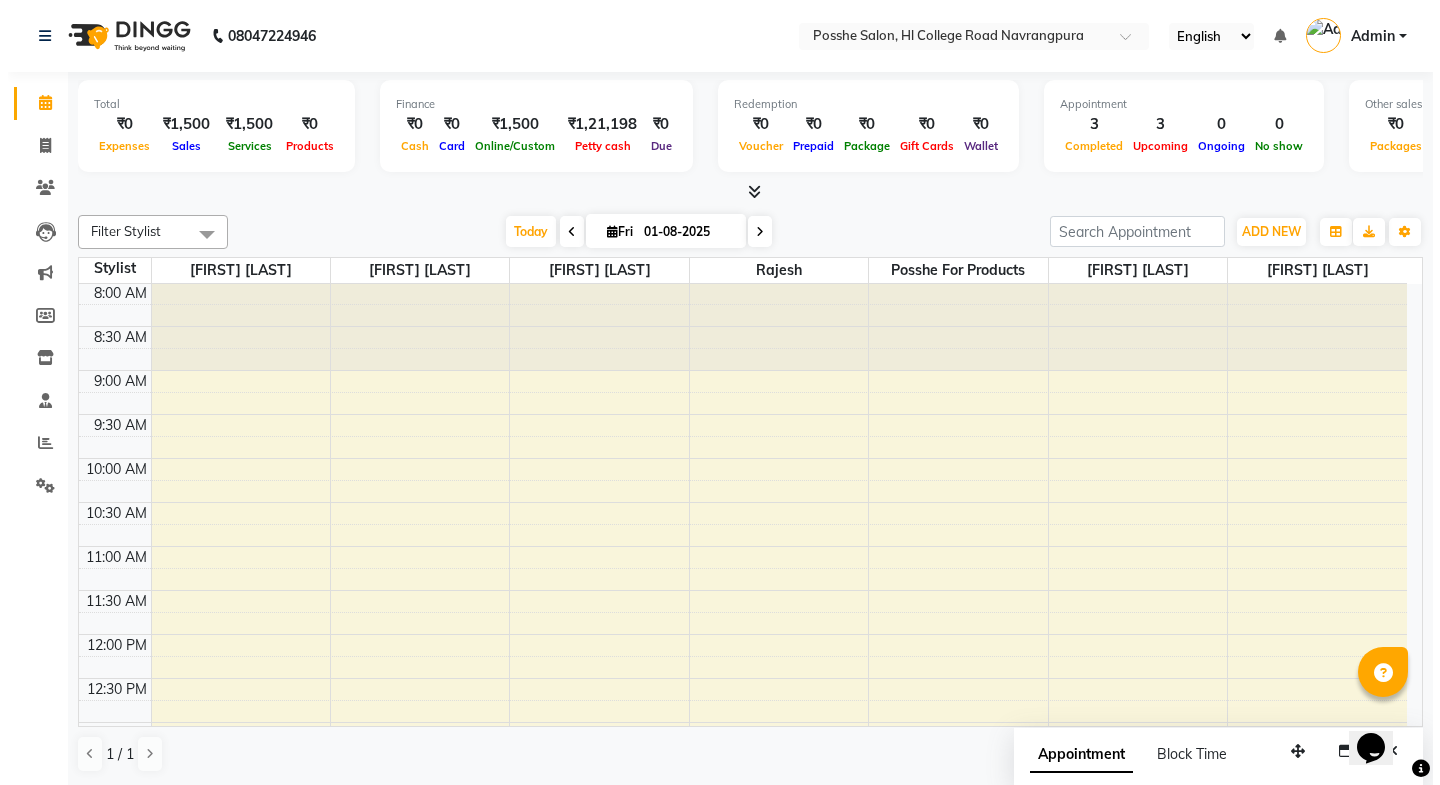 scroll, scrollTop: 0, scrollLeft: 0, axis: both 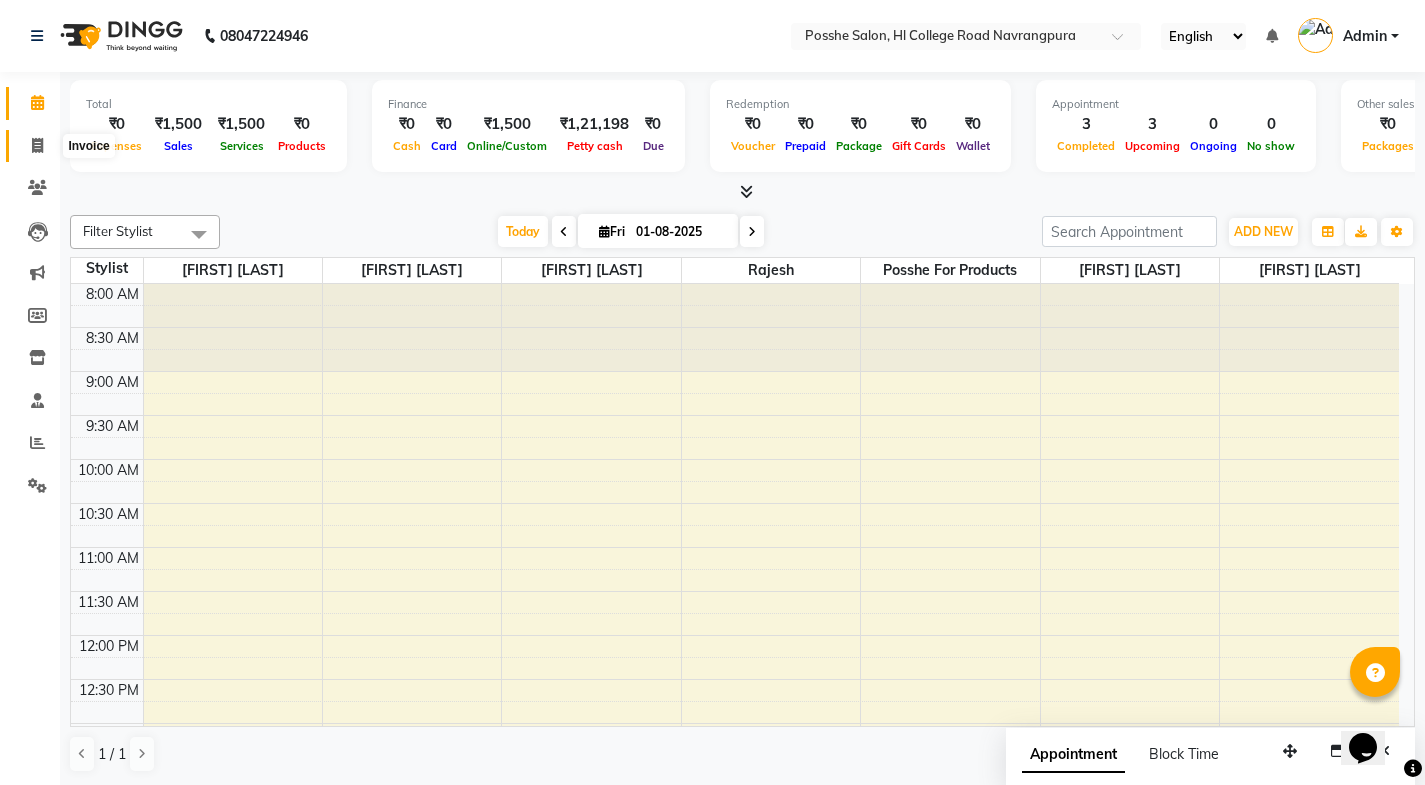 drag, startPoint x: 34, startPoint y: 139, endPoint x: 48, endPoint y: 147, distance: 16.124516 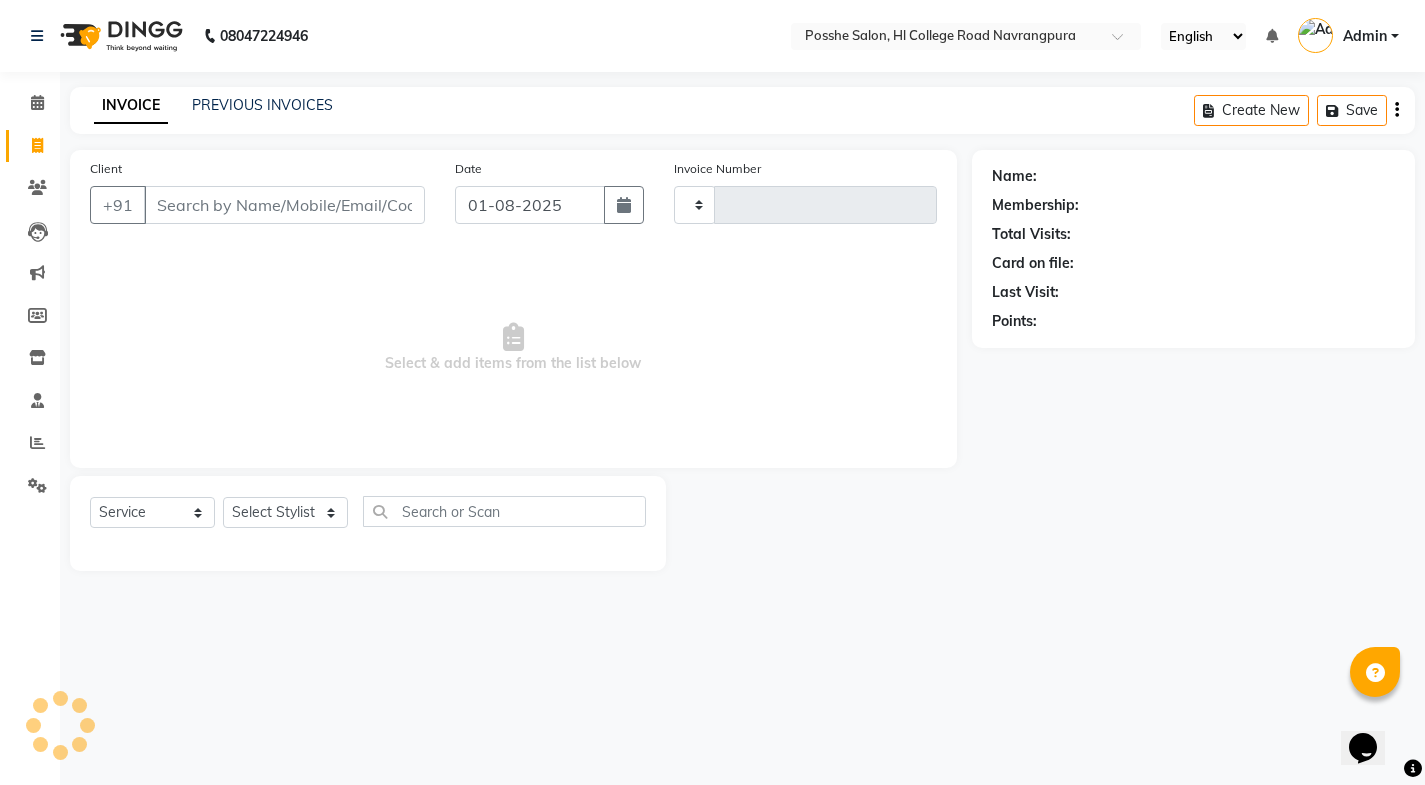 type on "1721" 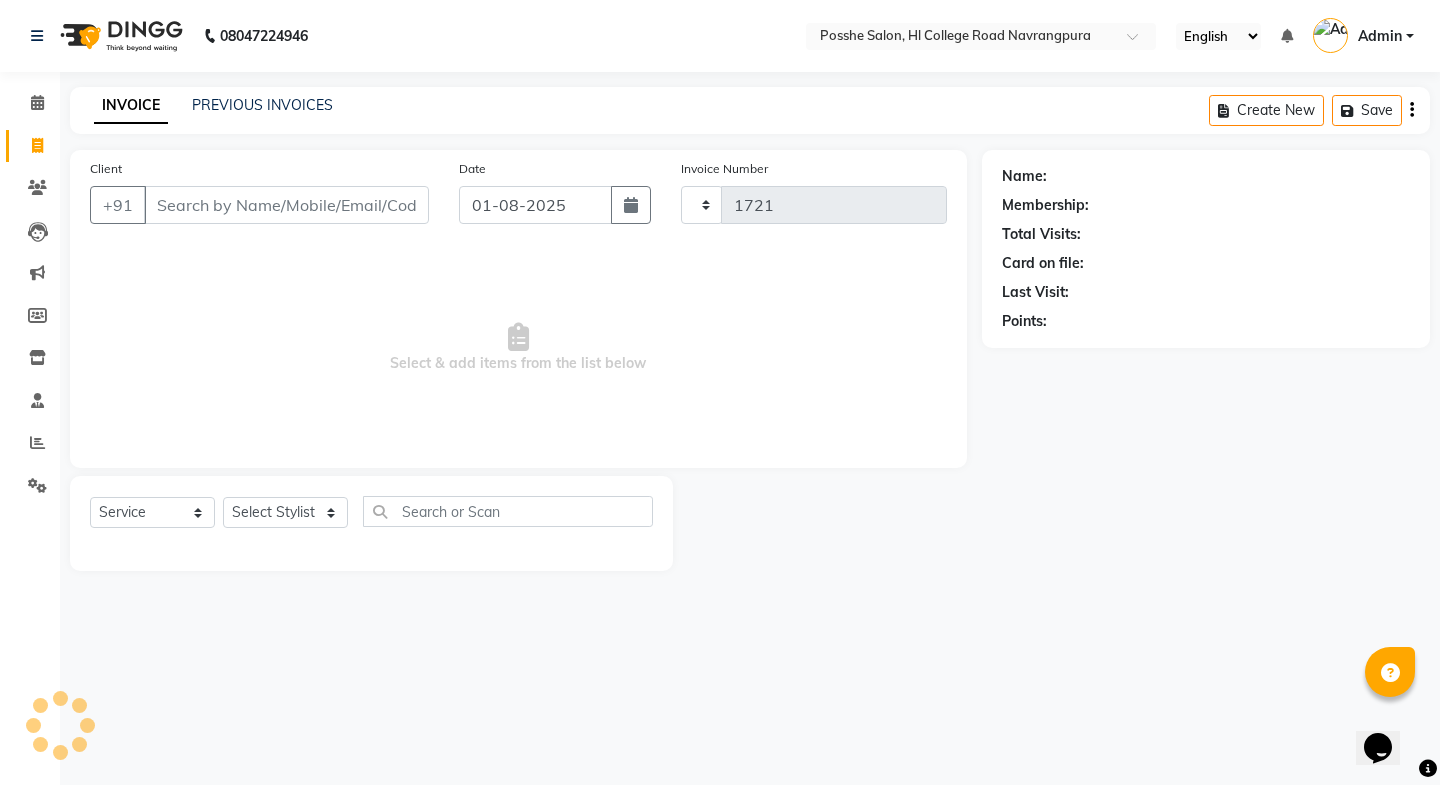 select on "6052" 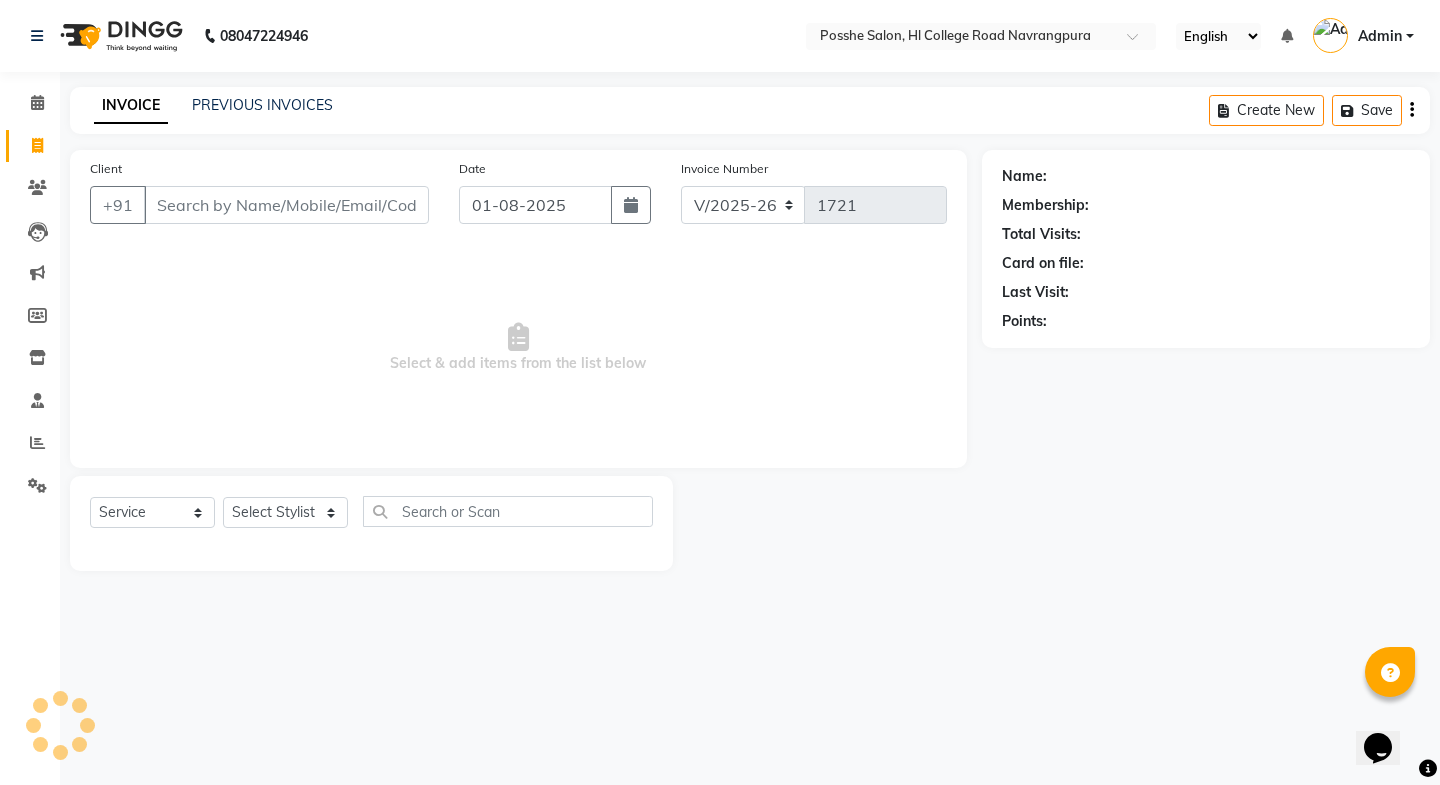 click on "Client" at bounding box center [286, 205] 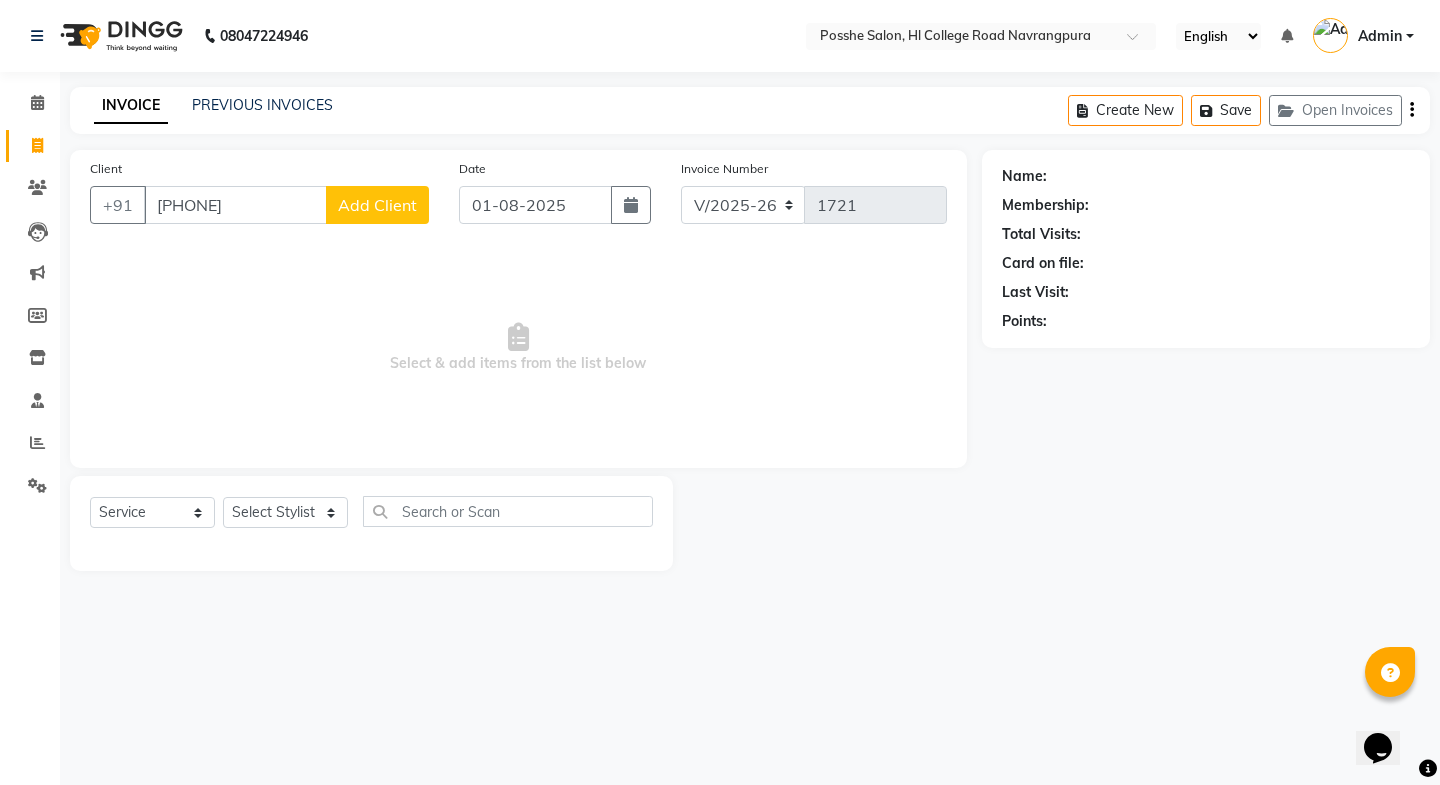 type on "8511050332" 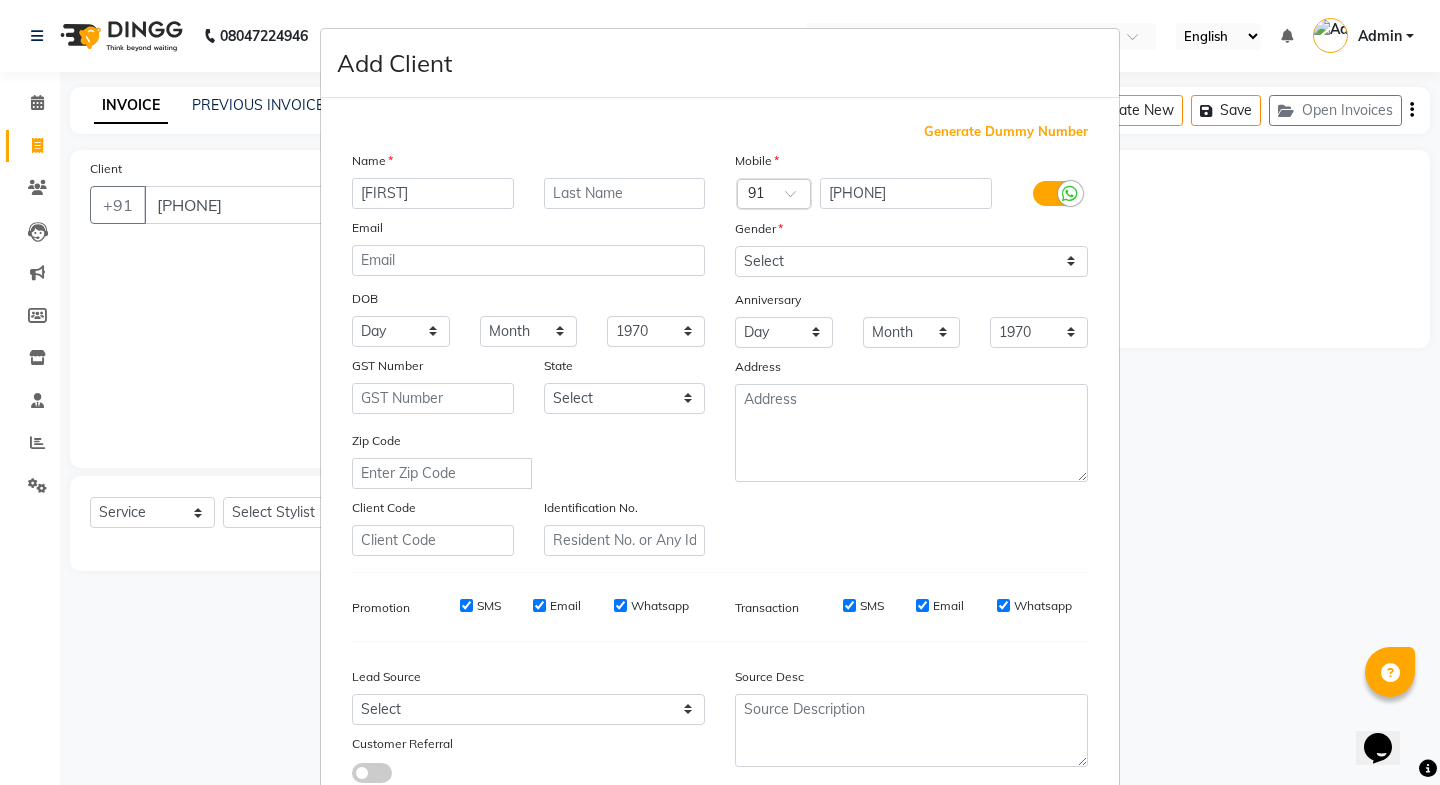 type on "maulik" 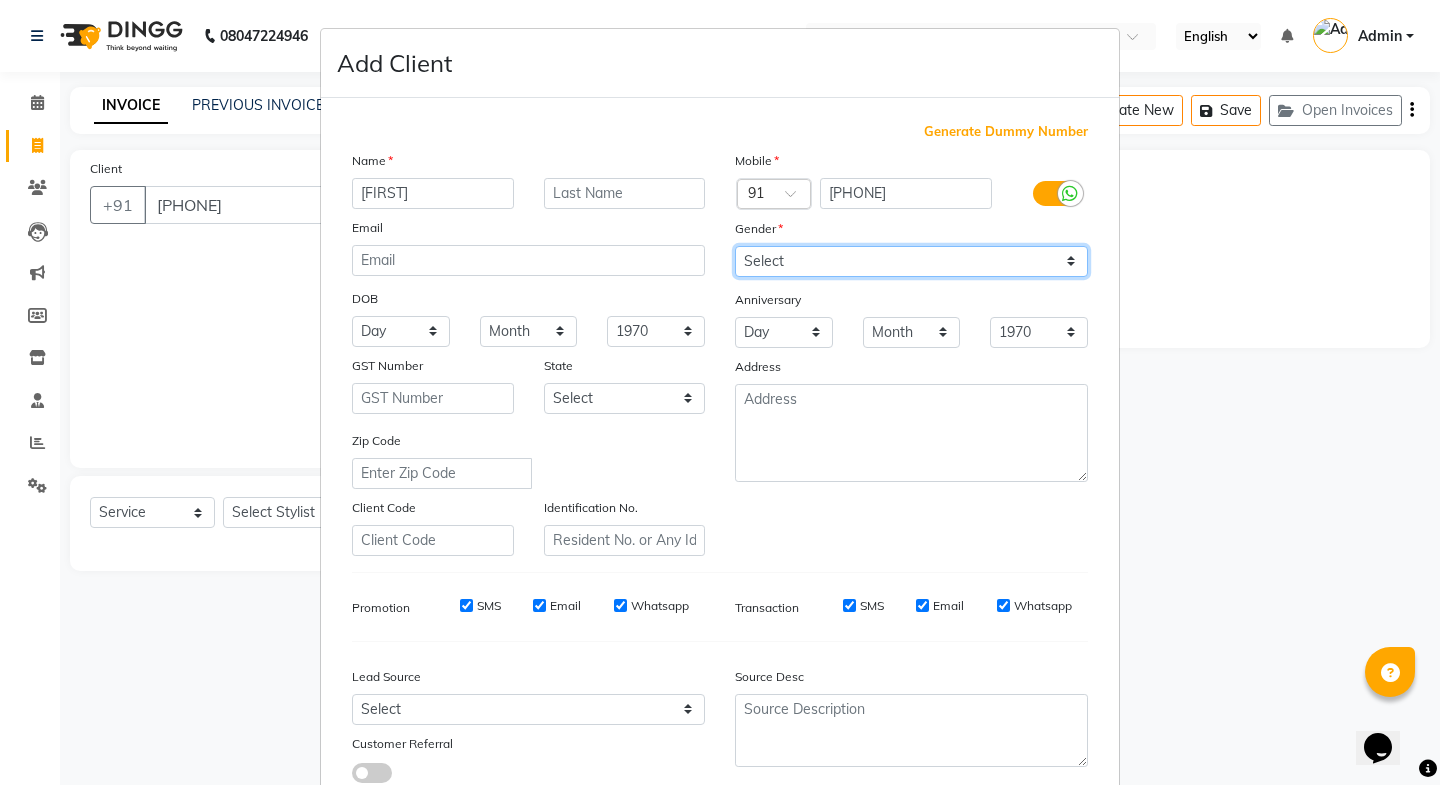 click on "Select Male Female Other Prefer Not To Say" at bounding box center (911, 261) 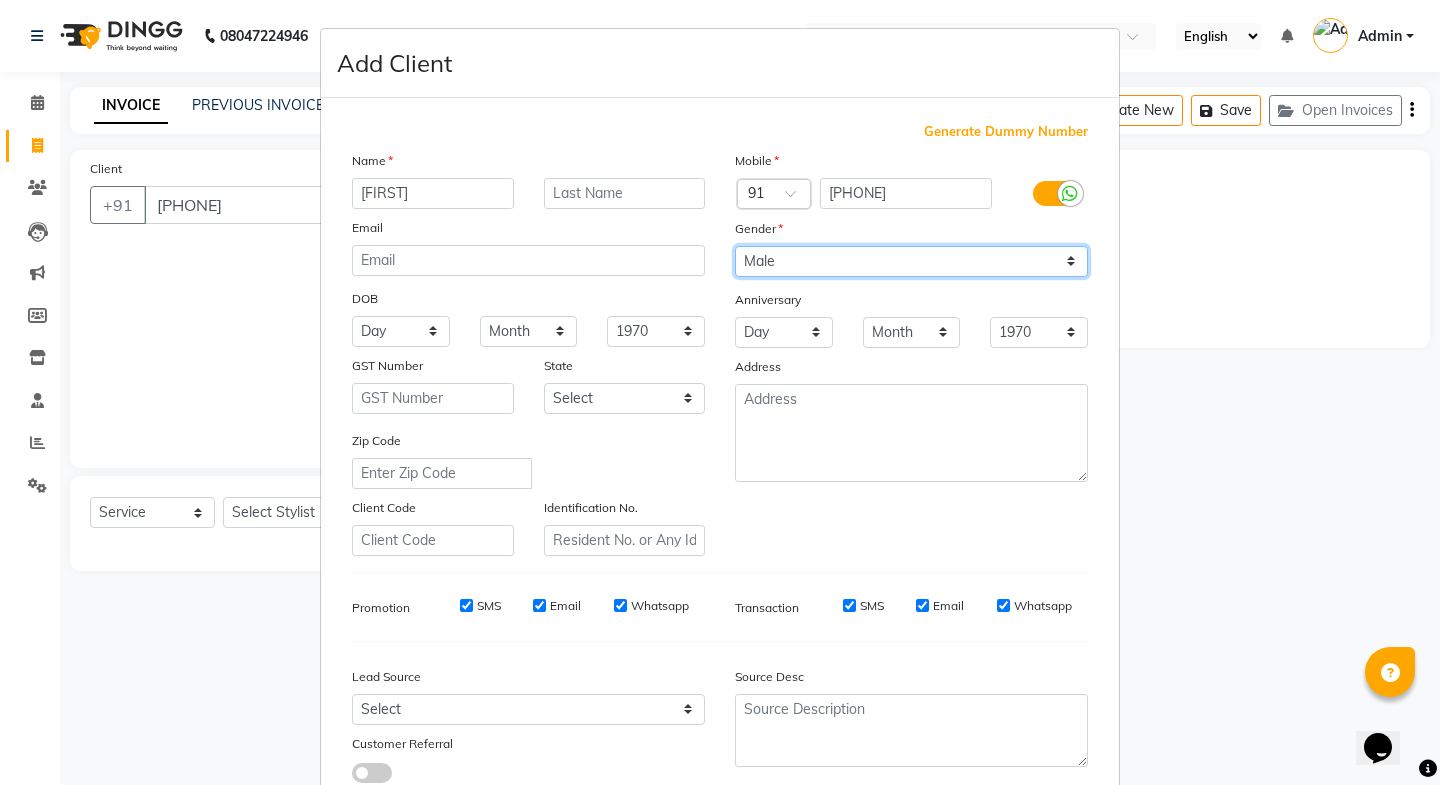 click on "Select Male Female Other Prefer Not To Say" at bounding box center (911, 261) 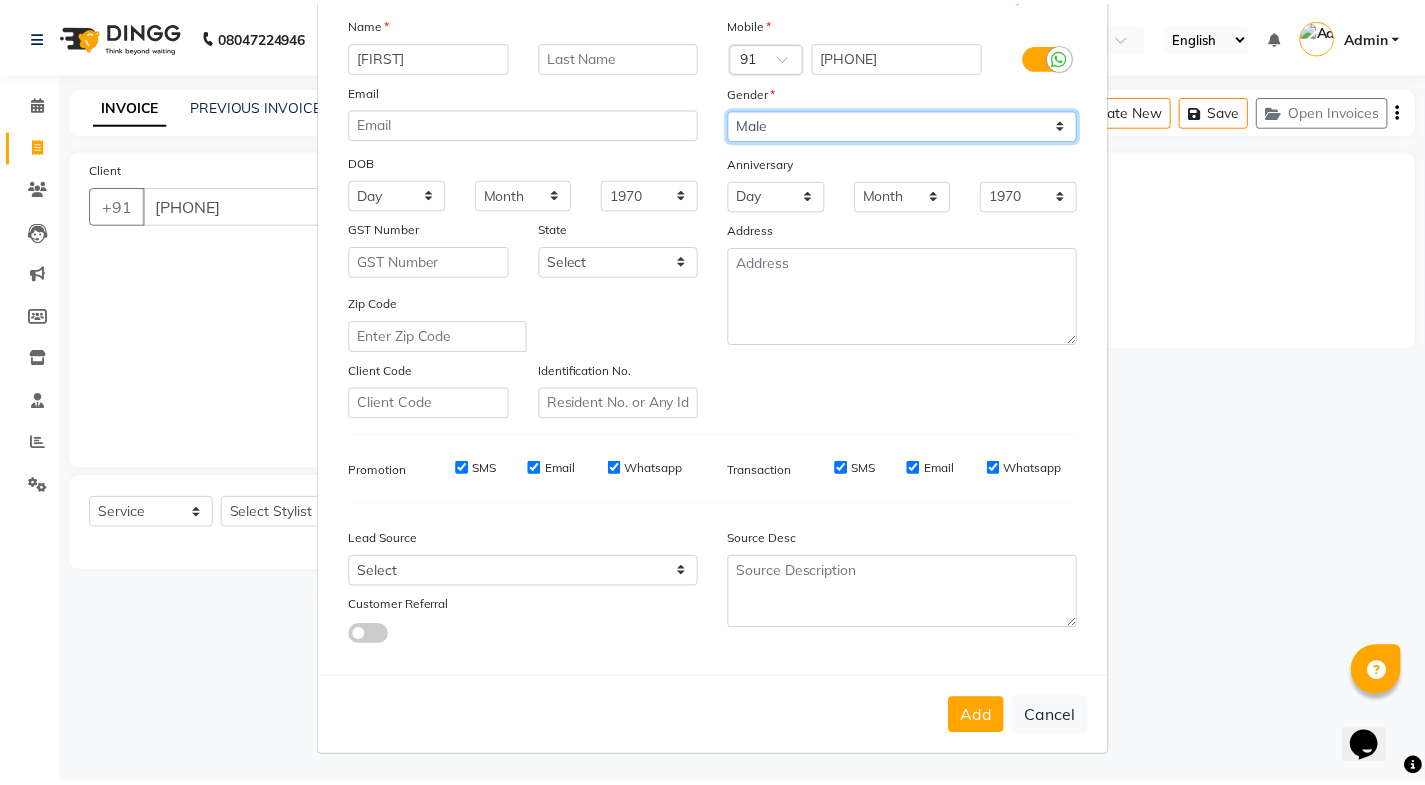 scroll, scrollTop: 138, scrollLeft: 0, axis: vertical 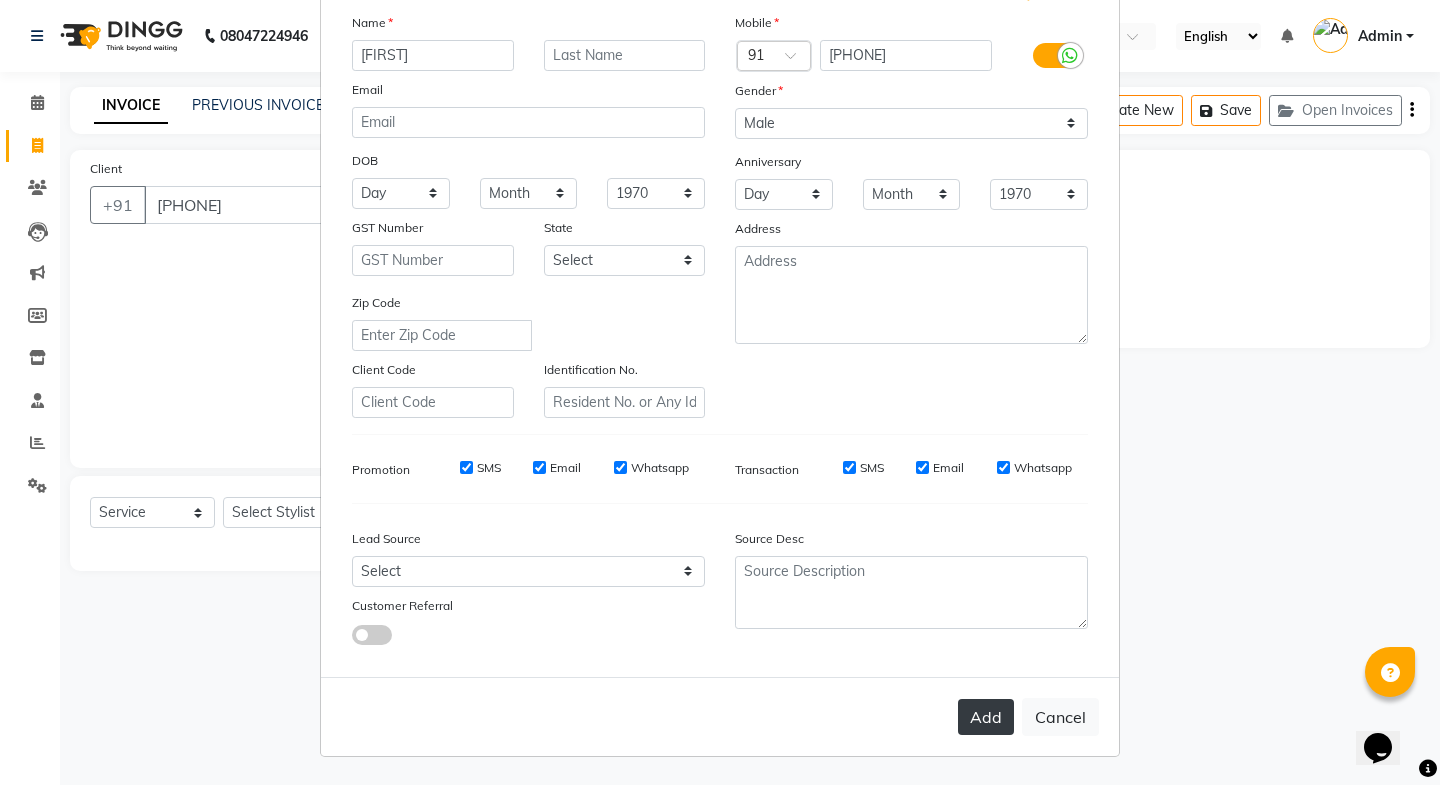 click on "Add" at bounding box center [986, 717] 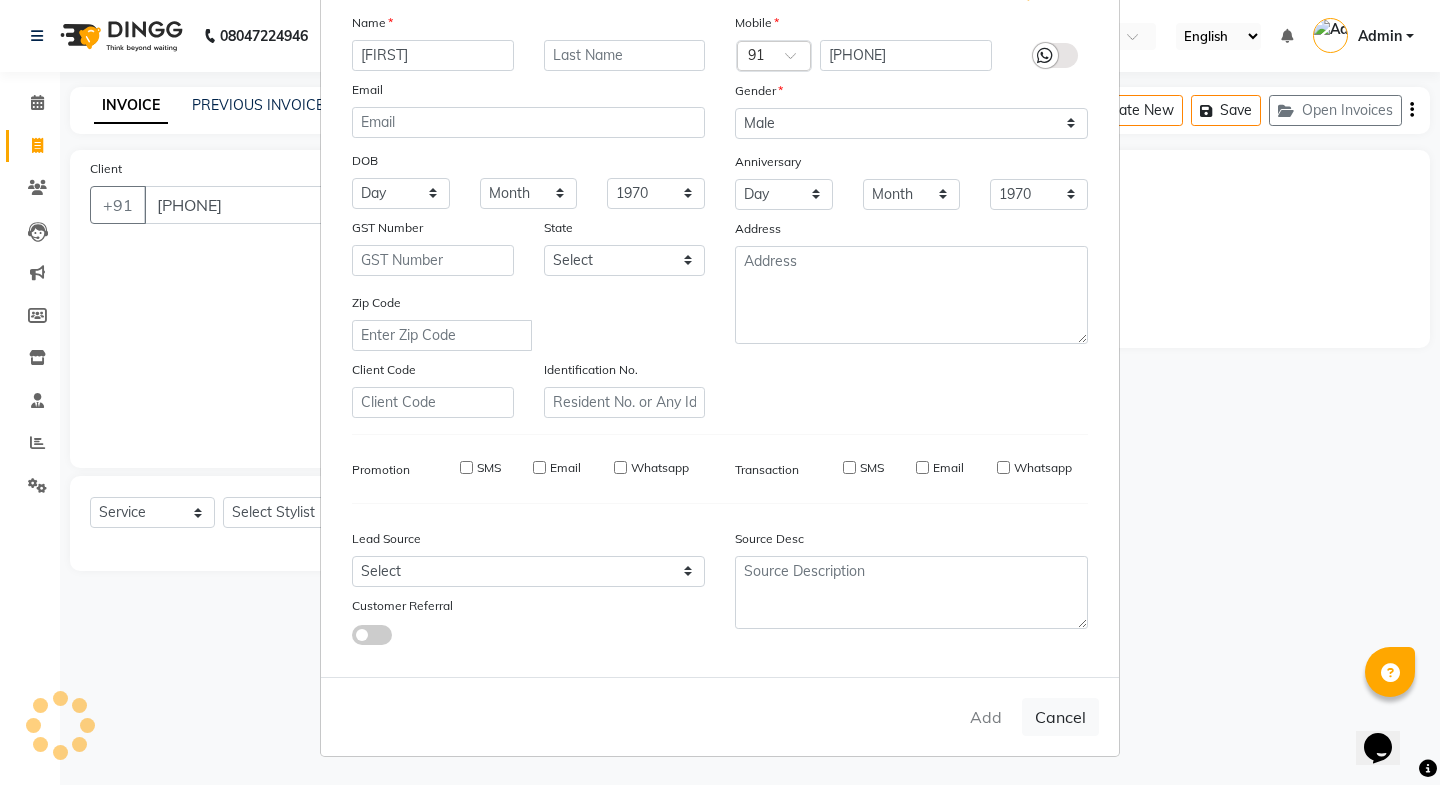 type 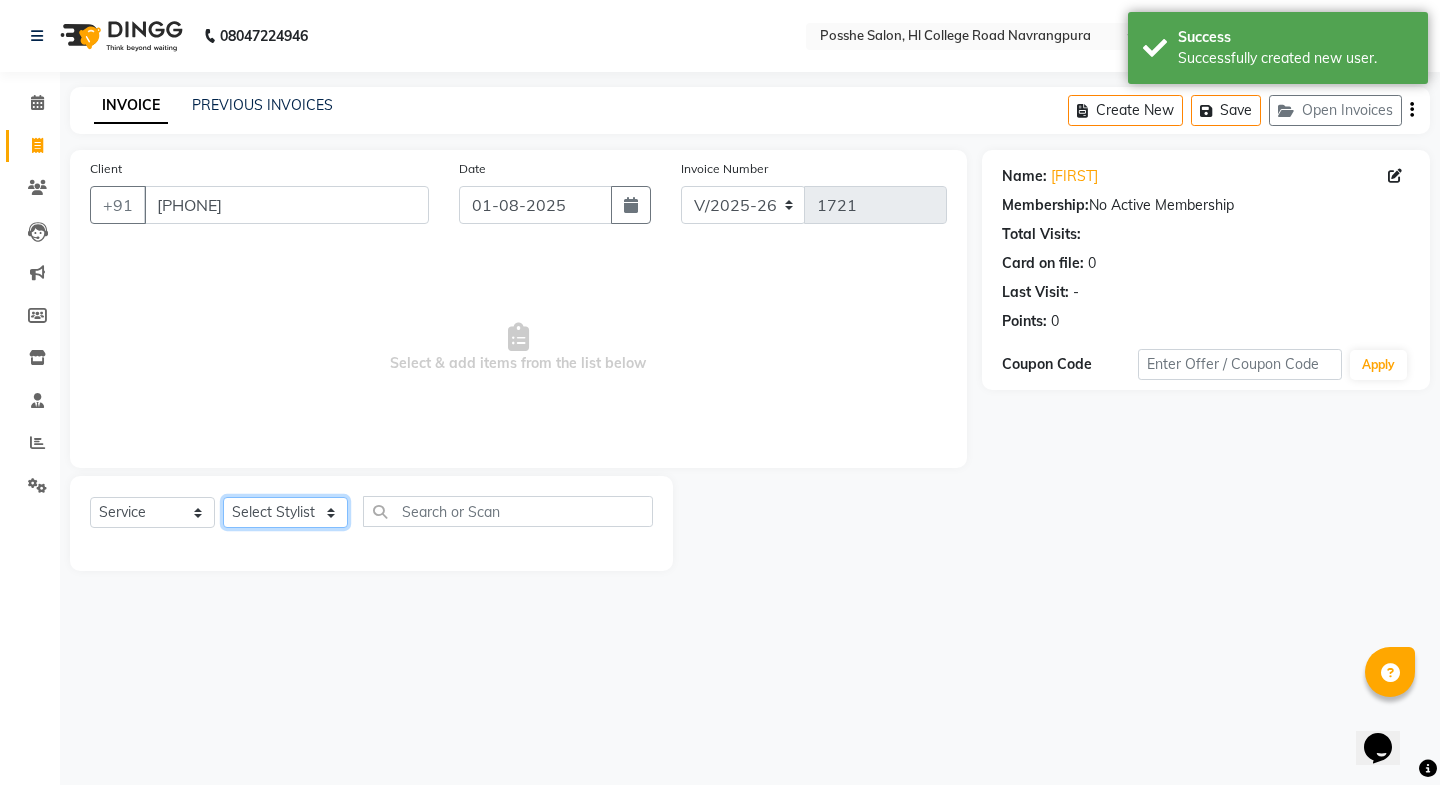 click on "Select Stylist Faheem Salmani Kajal Mali Kamal Chand Posshe for products Rajesh simran bhatiya Sonu Verma" 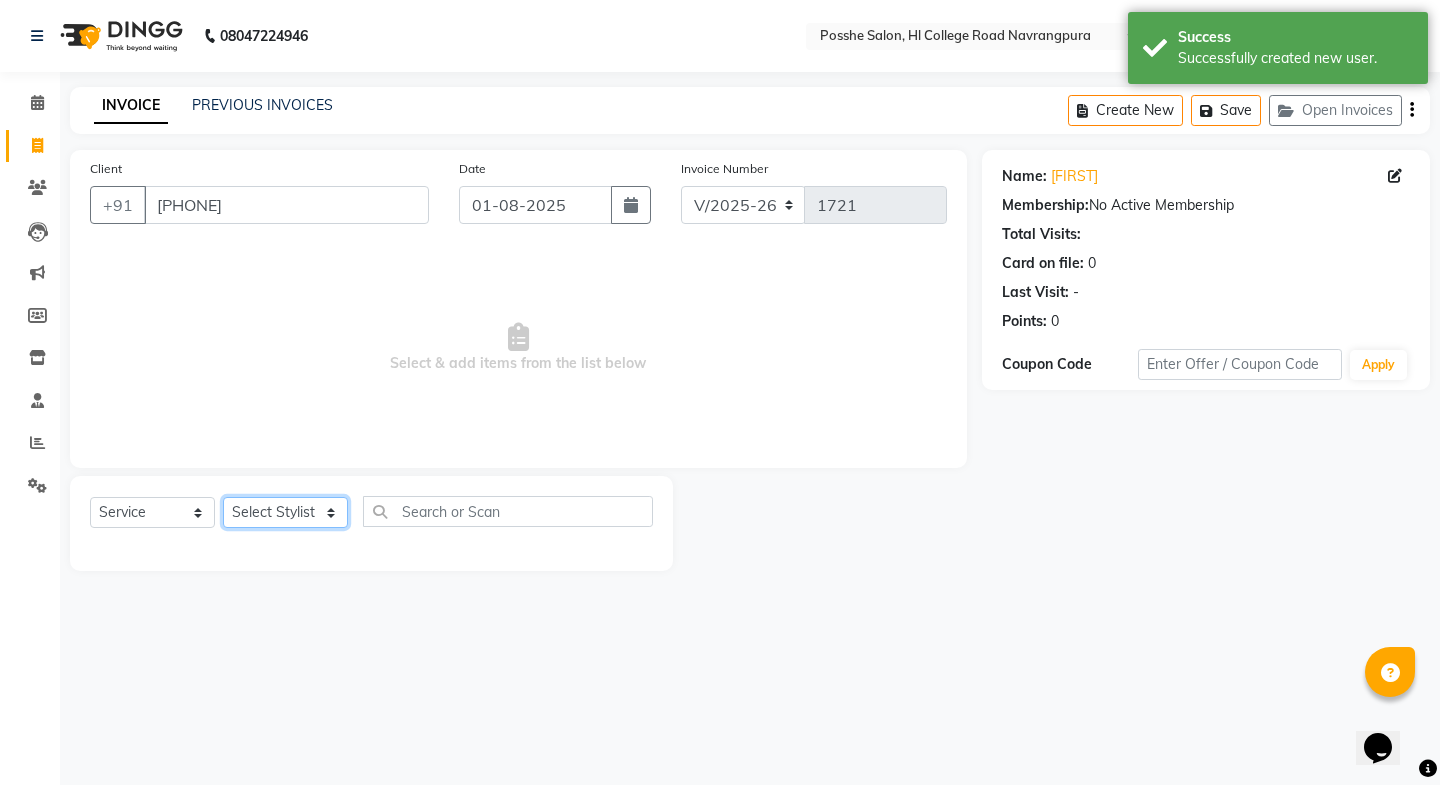 select on "43693" 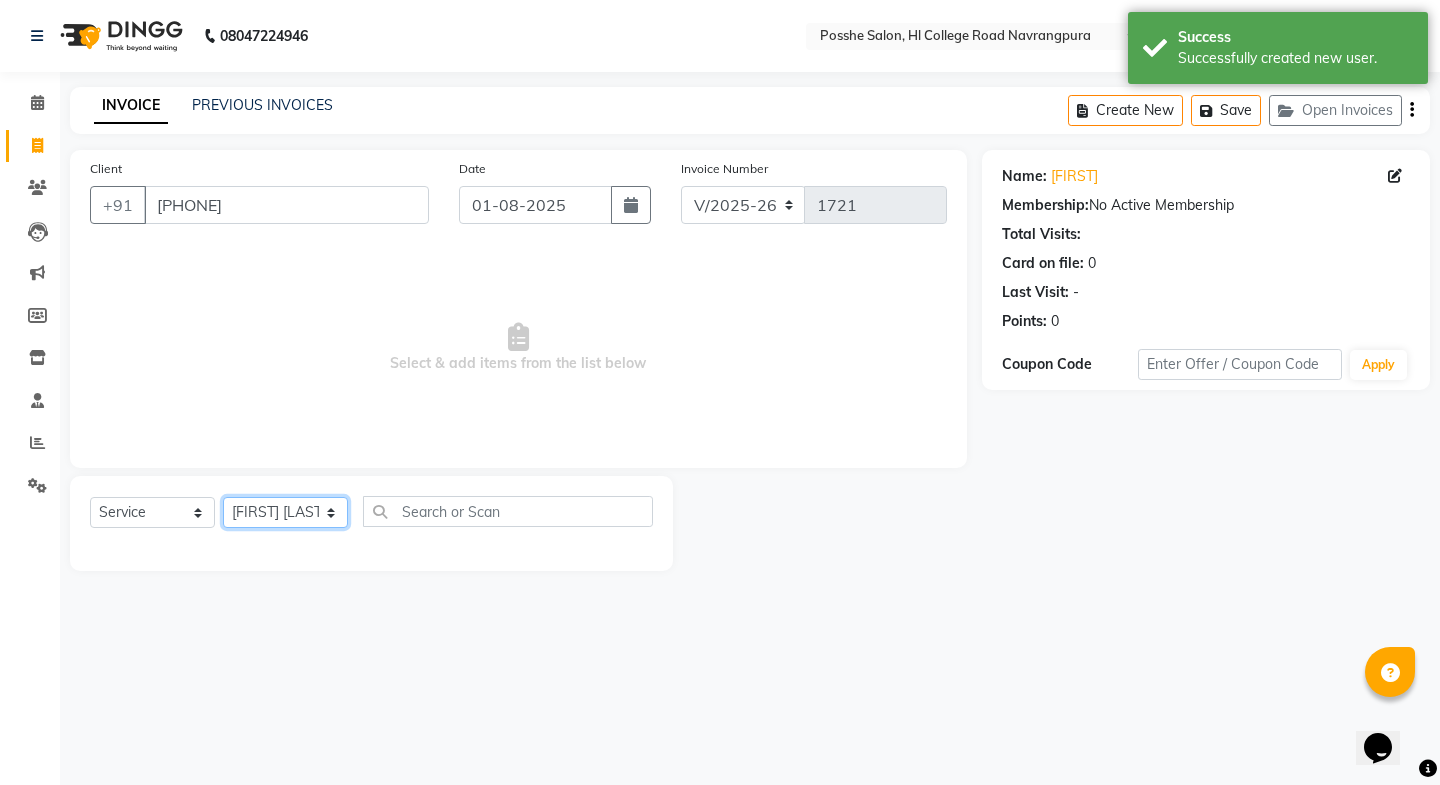 click on "Select Stylist Faheem Salmani Kajal Mali Kamal Chand Posshe for products Rajesh simran bhatiya Sonu Verma" 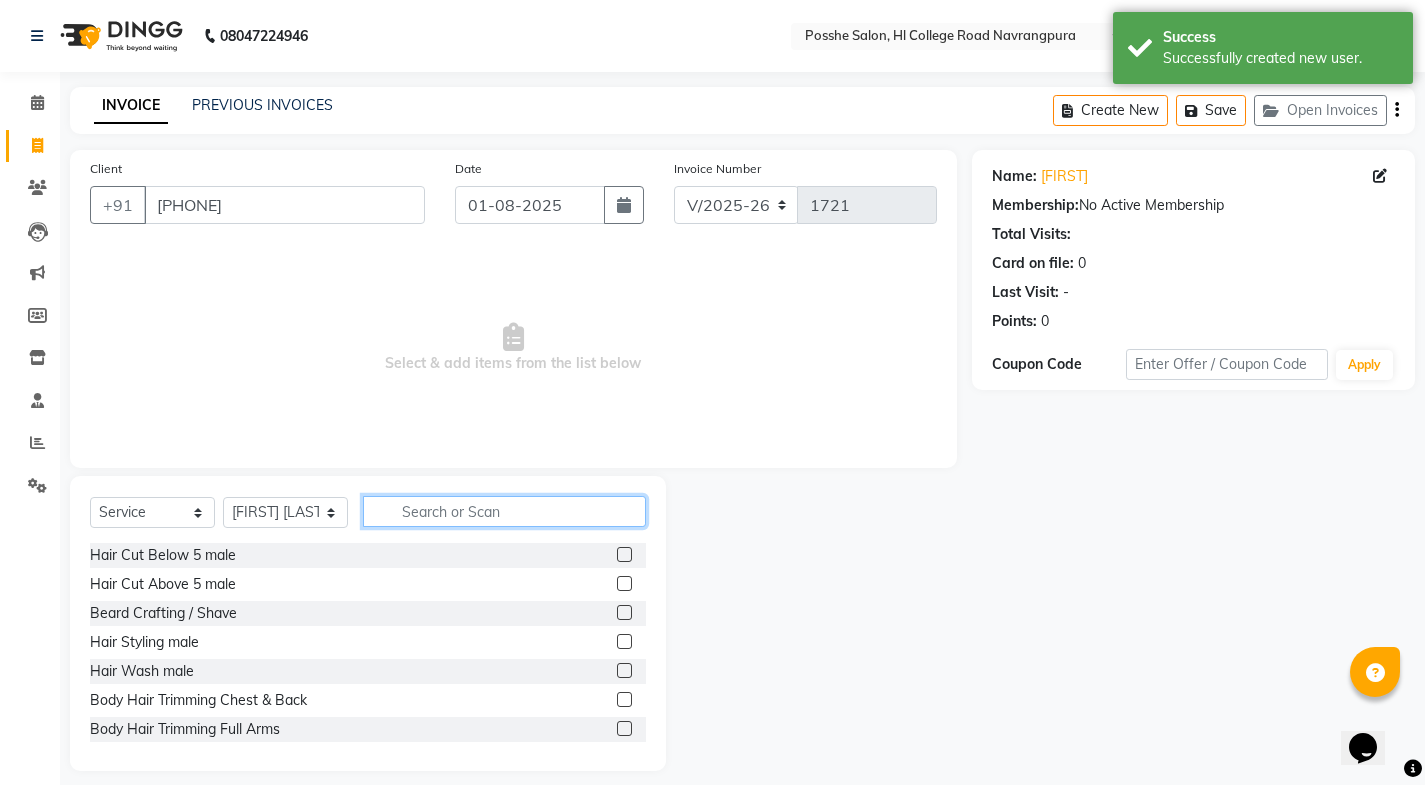click 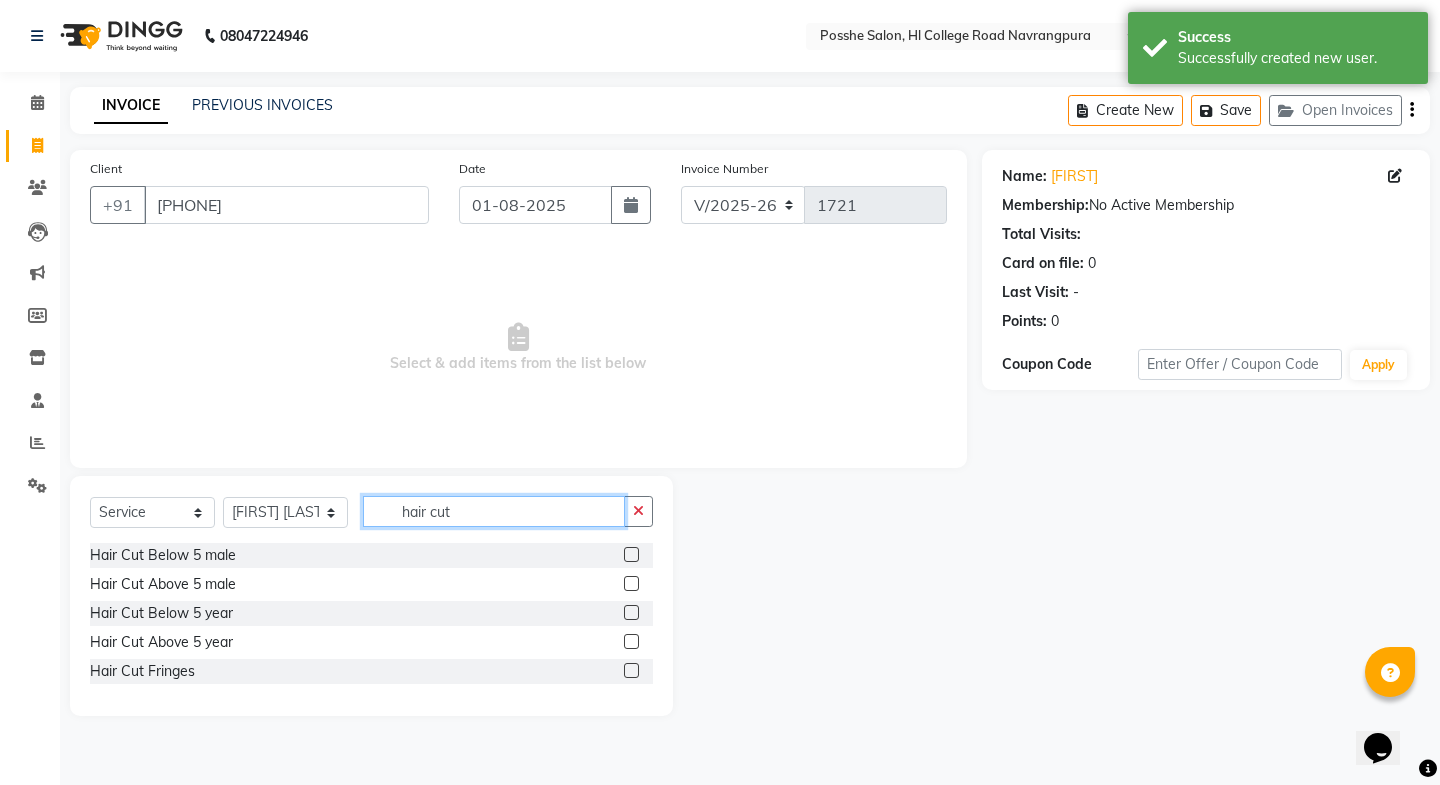 type on "hair cut" 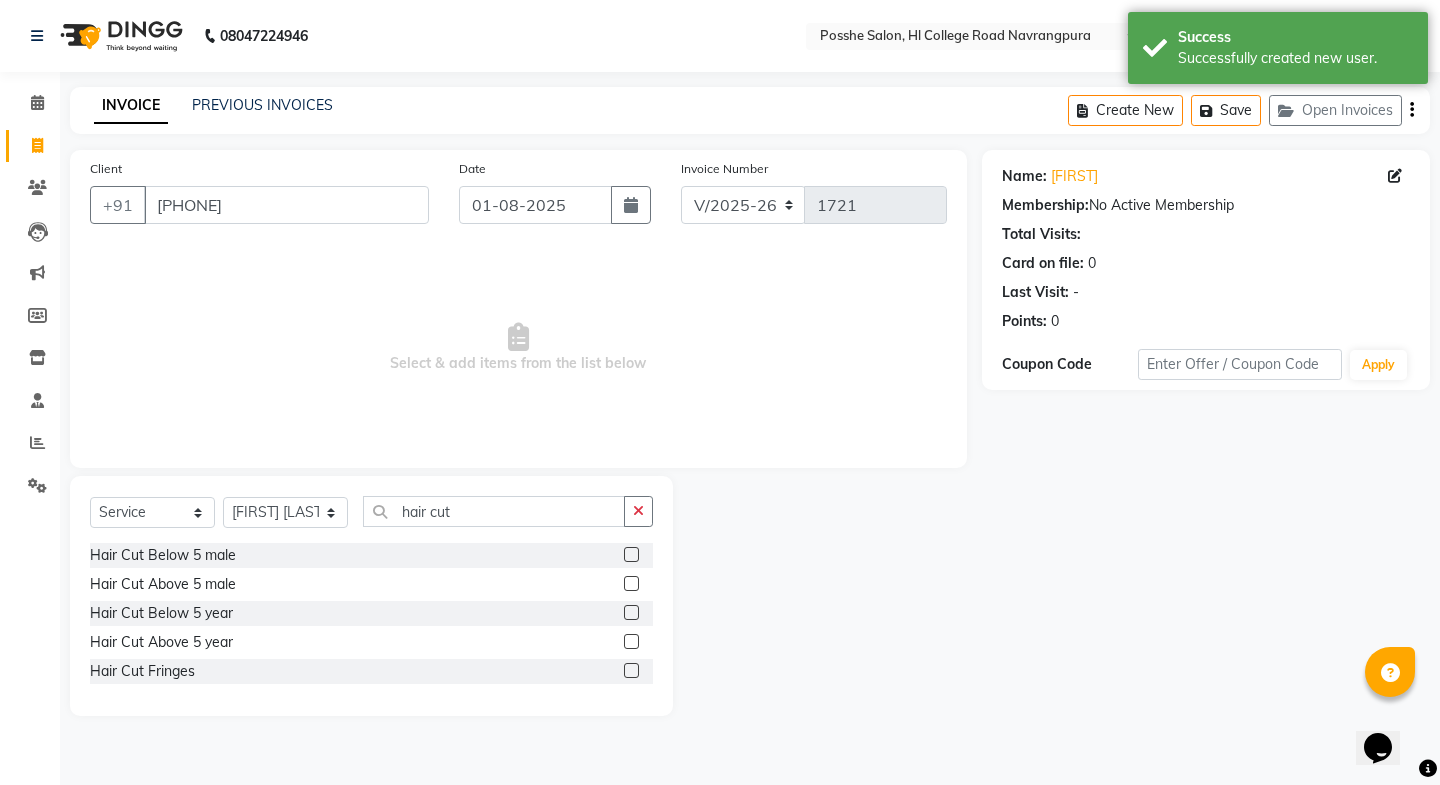 click 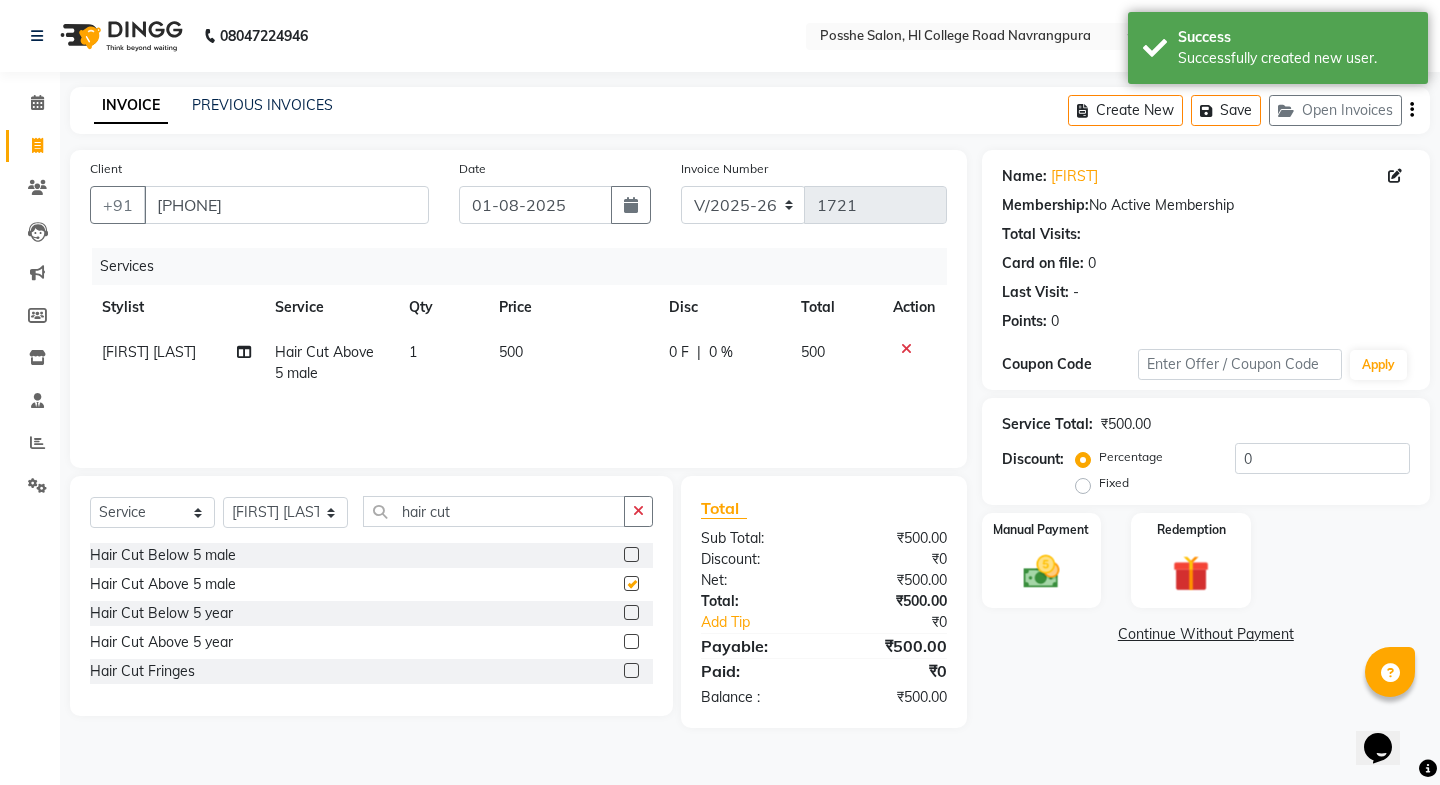 checkbox on "false" 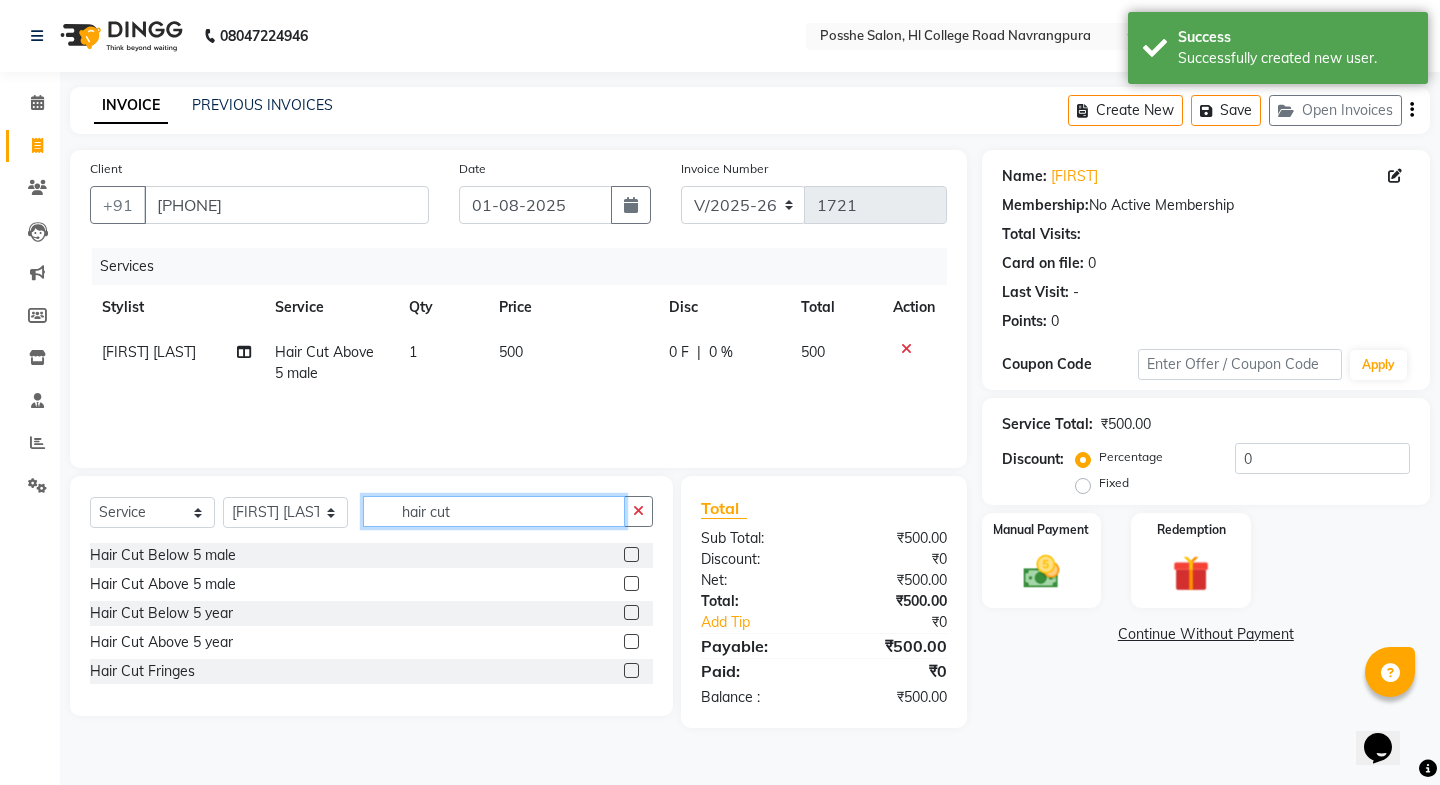 click on "hair cut" 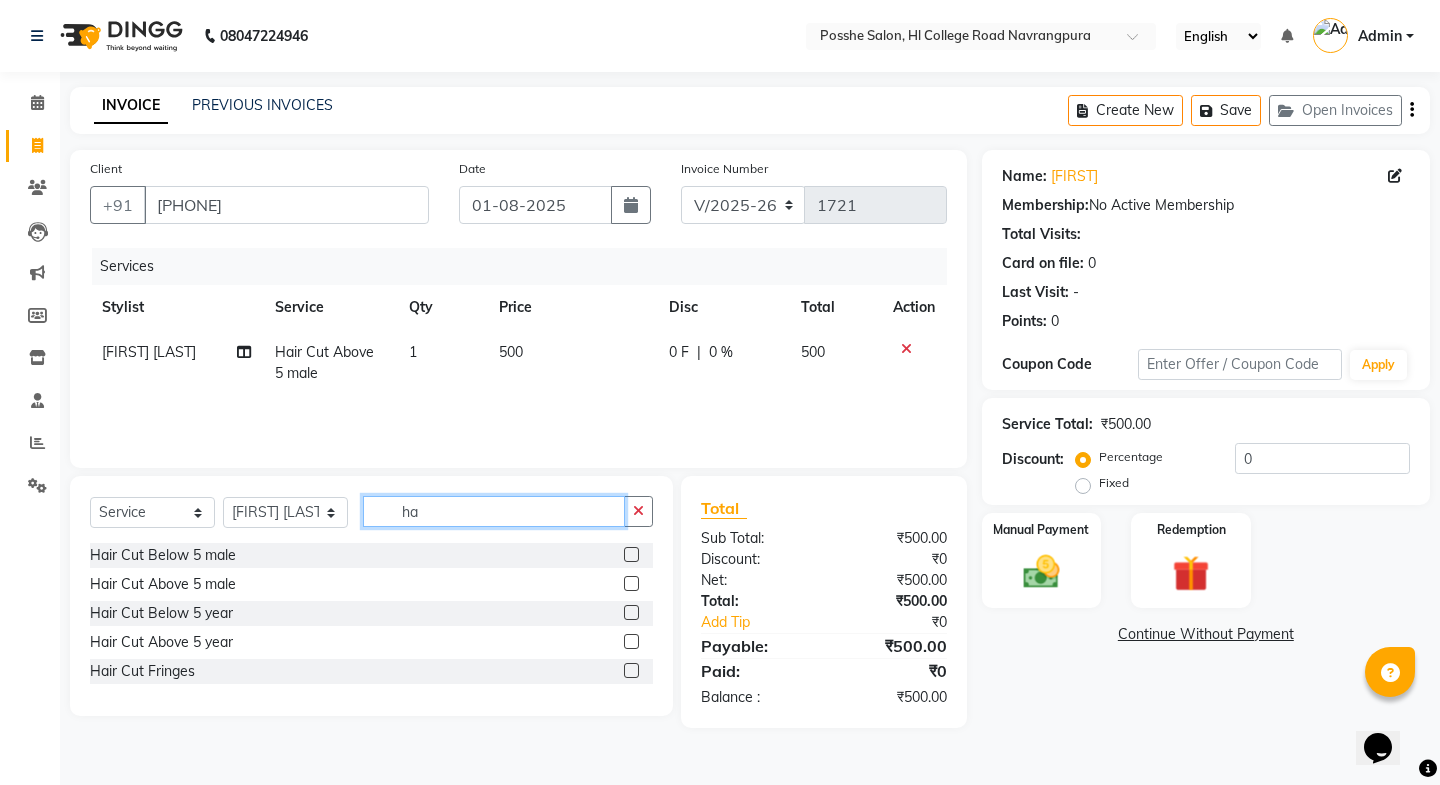 type on "h" 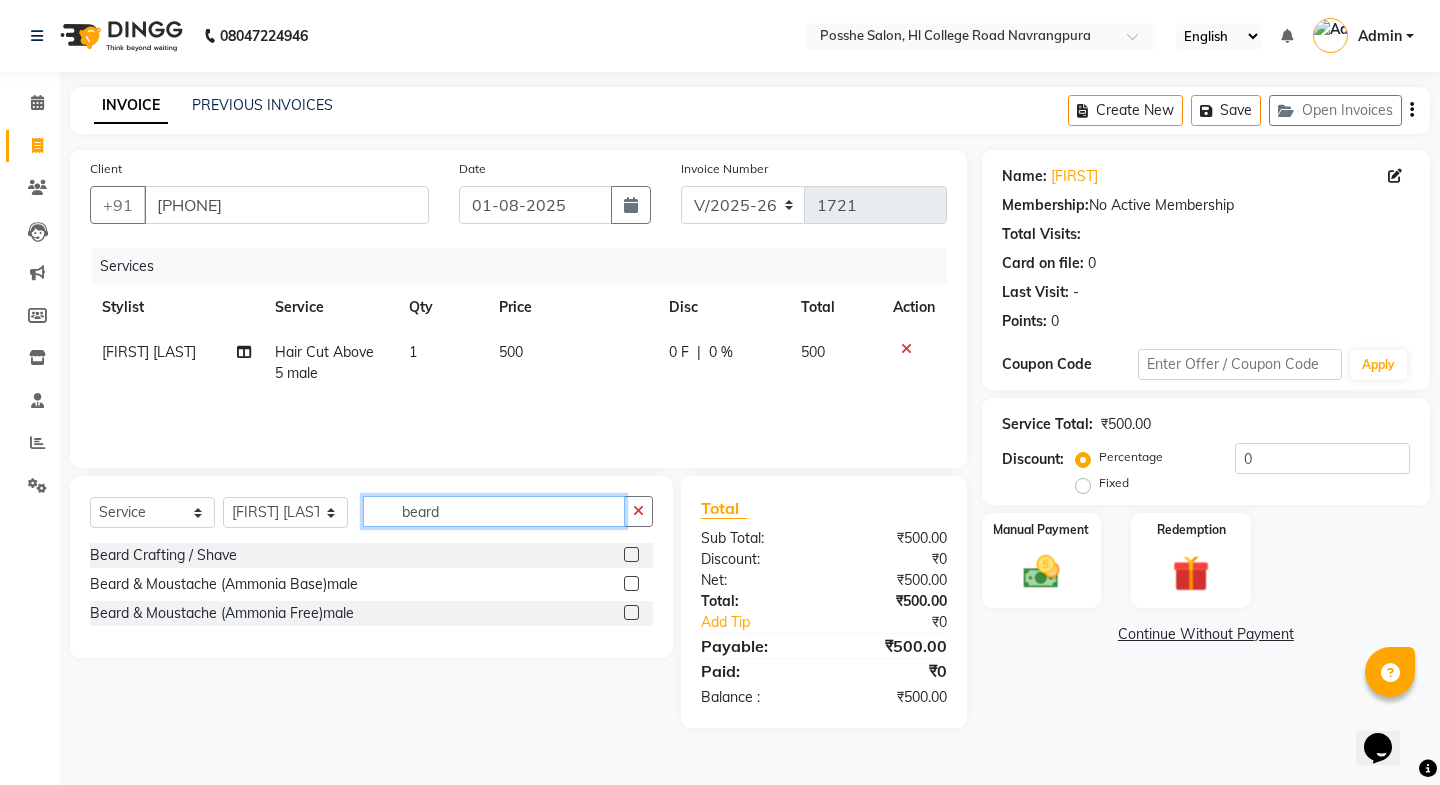 type on "beard" 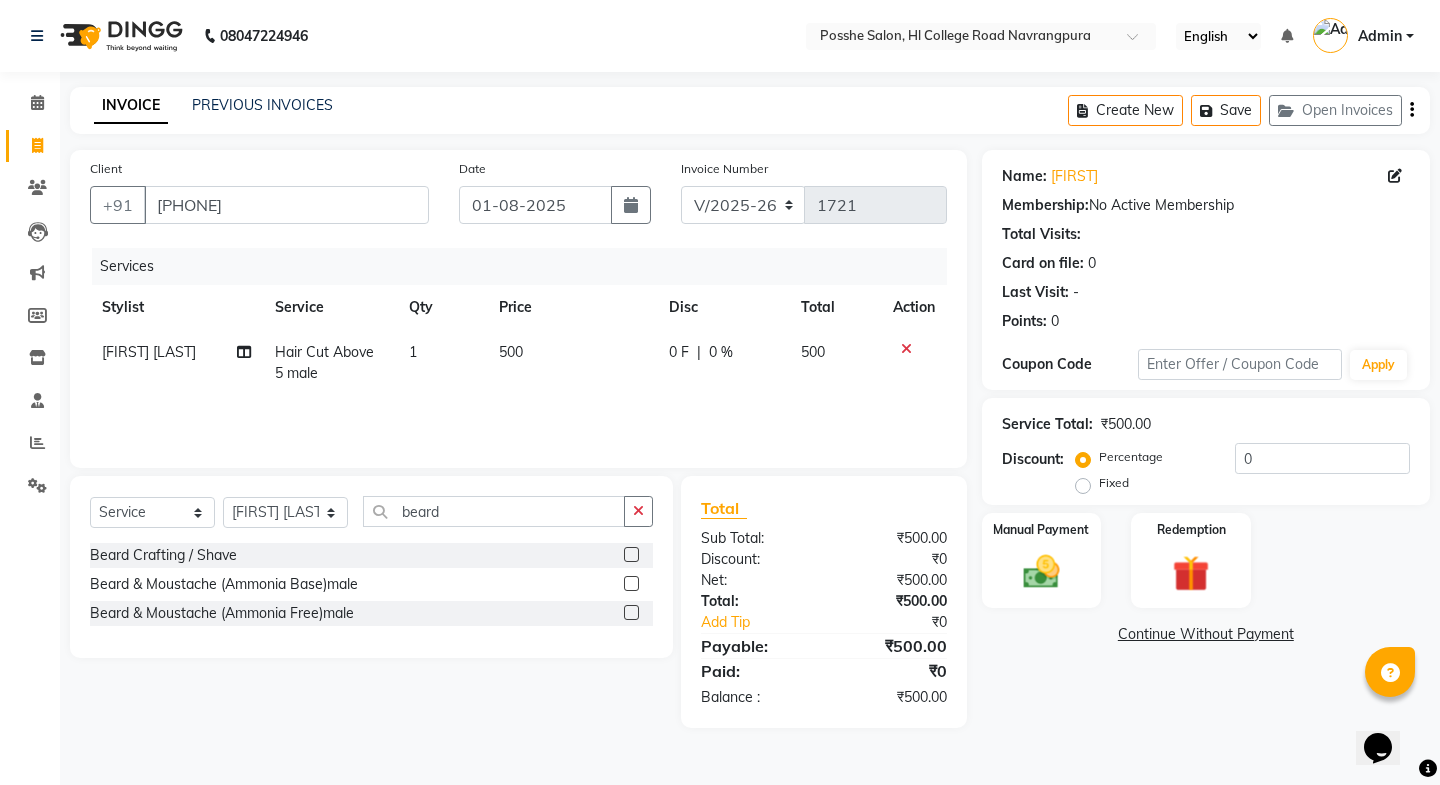 click 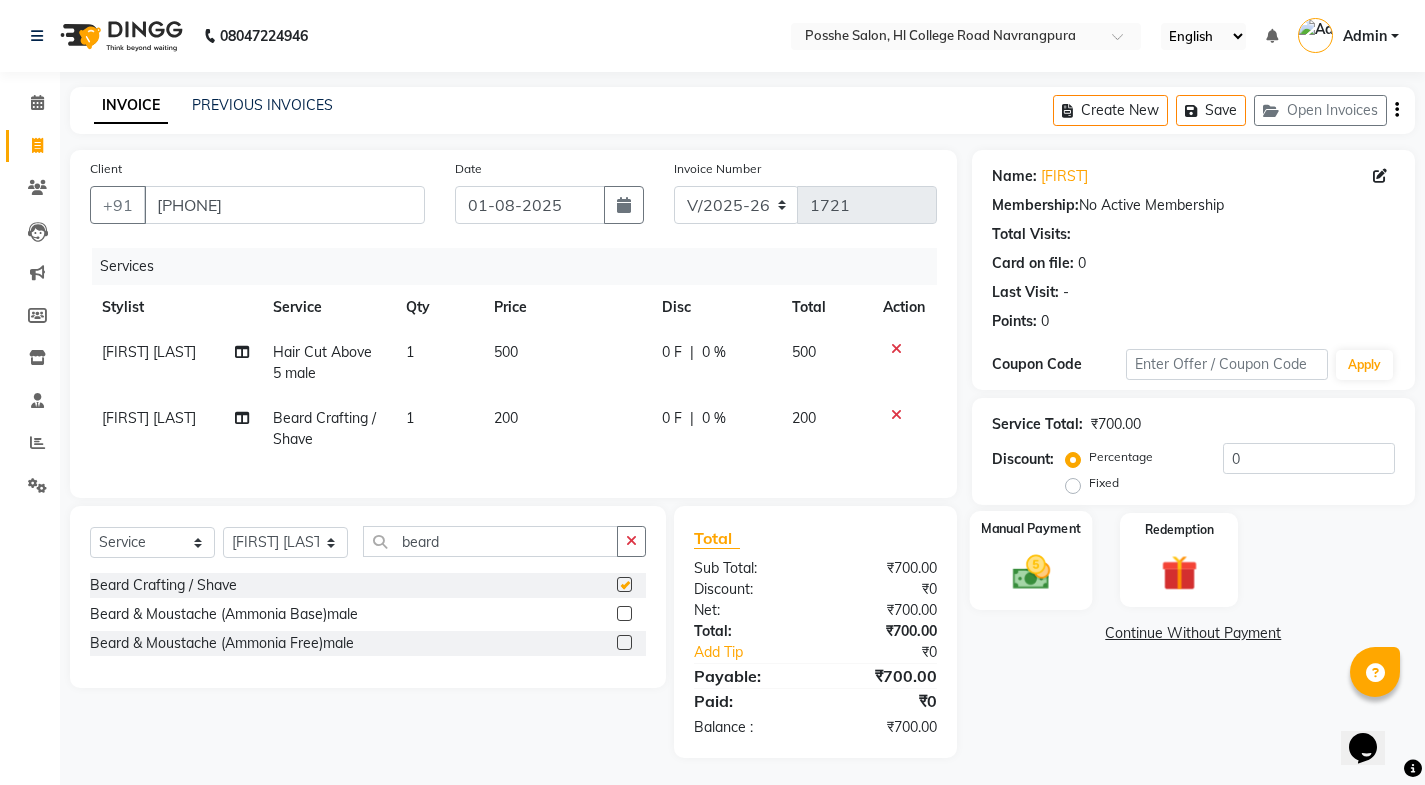 checkbox on "false" 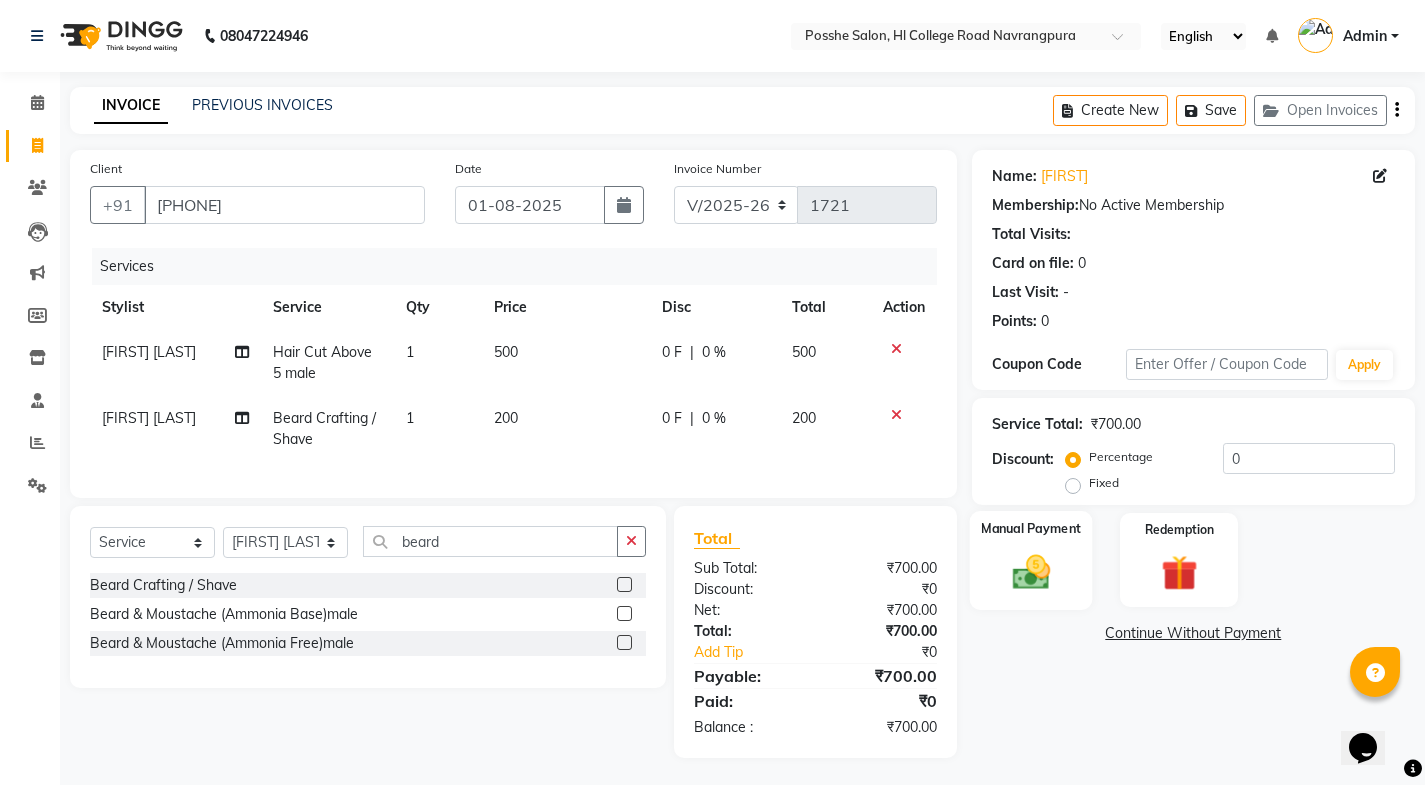click on "Manual Payment" 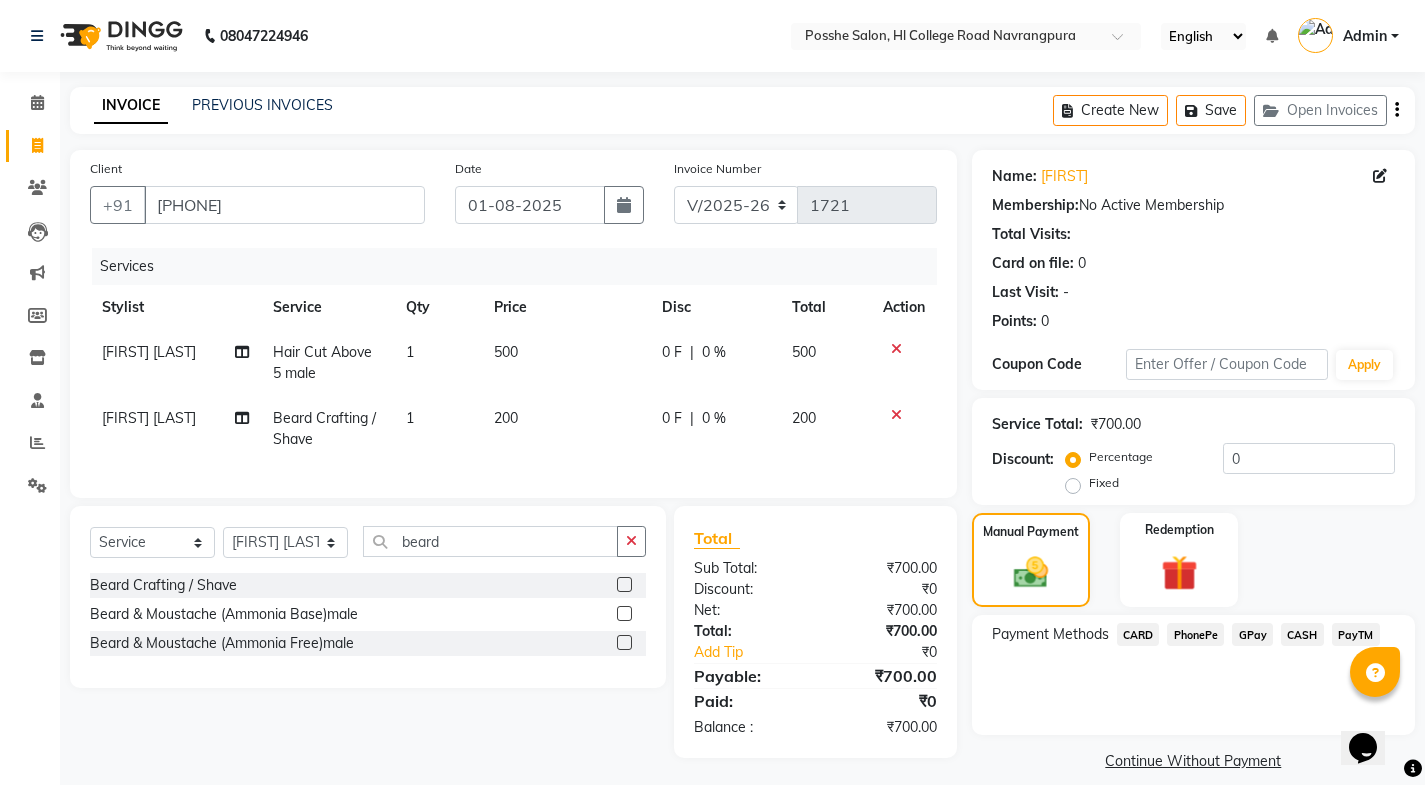 click on "CASH" 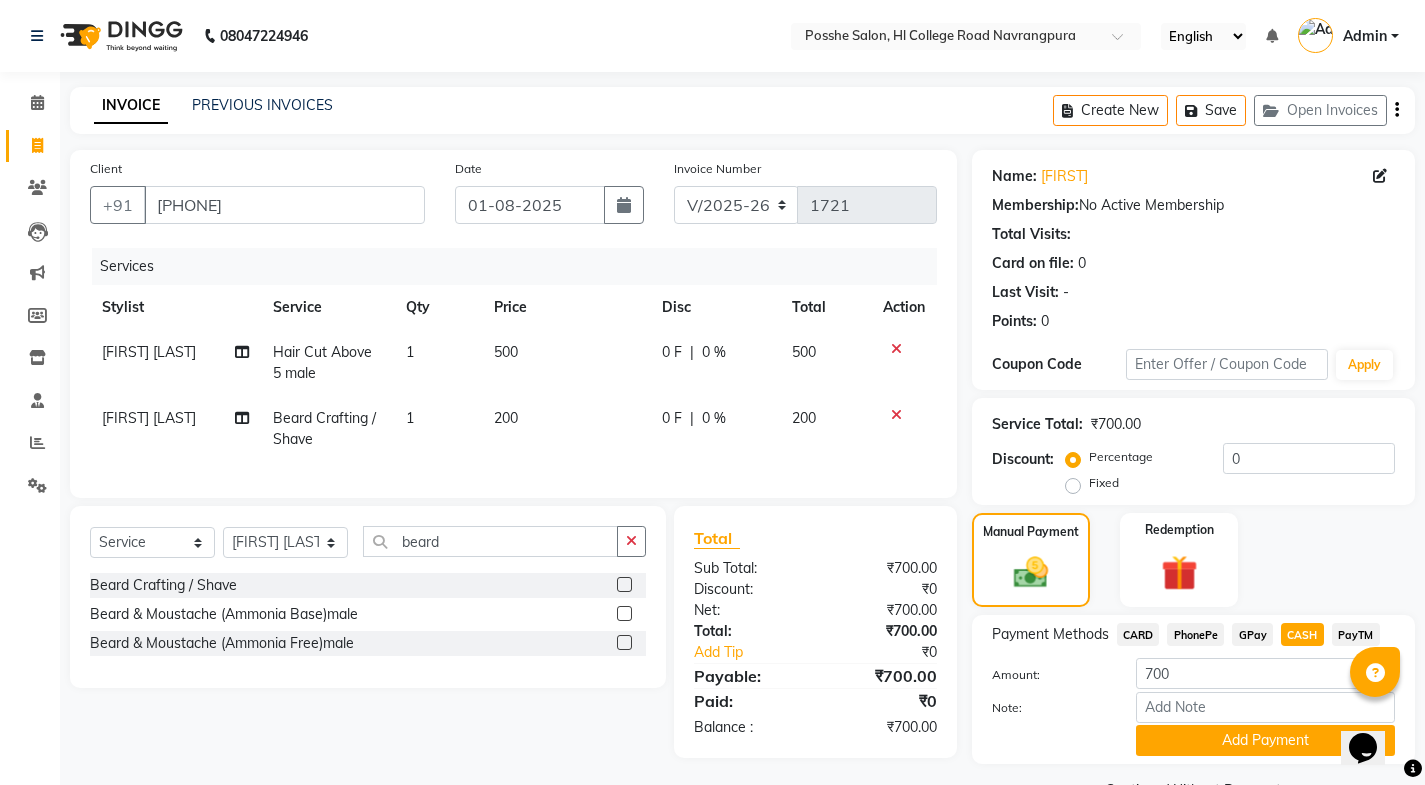 scroll, scrollTop: 50, scrollLeft: 0, axis: vertical 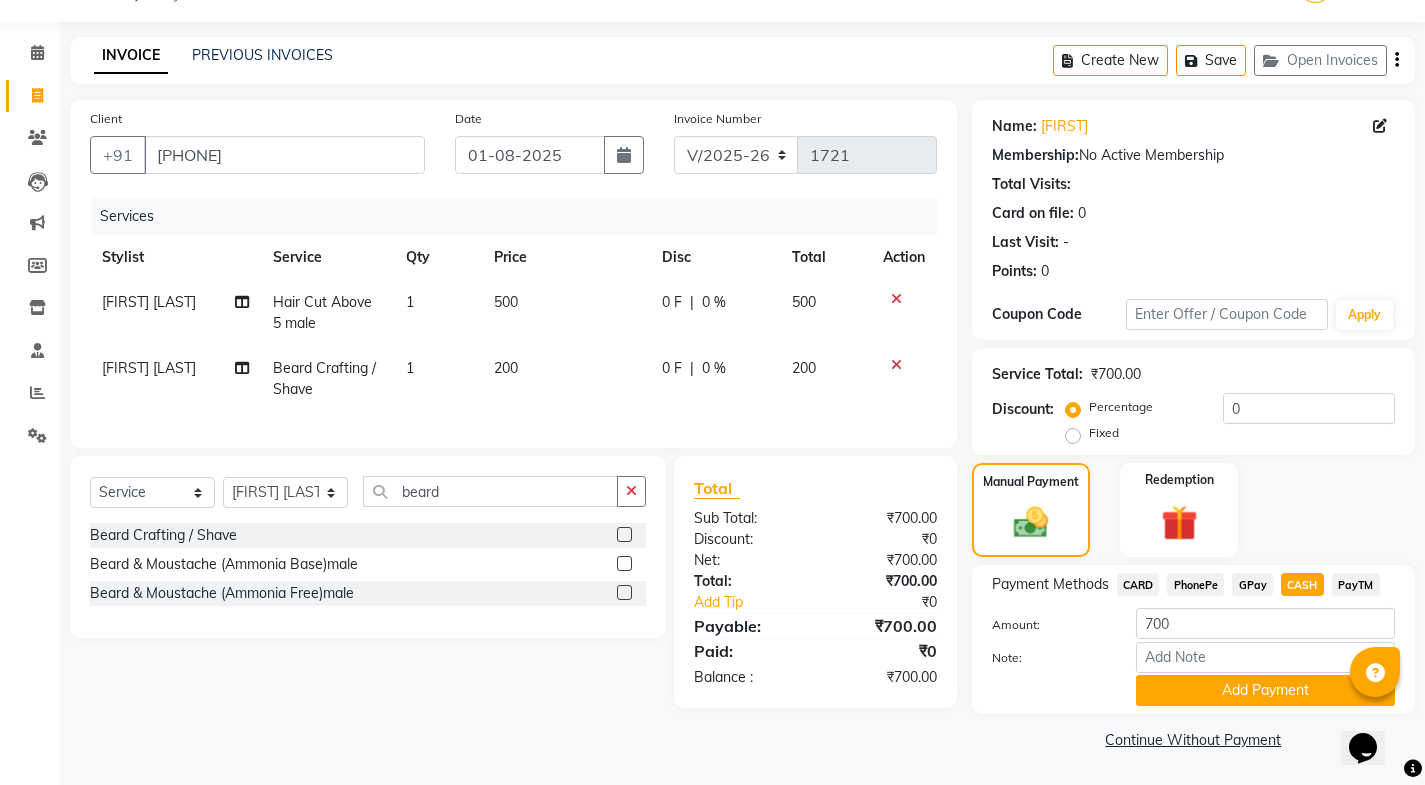 click on "PayTM" 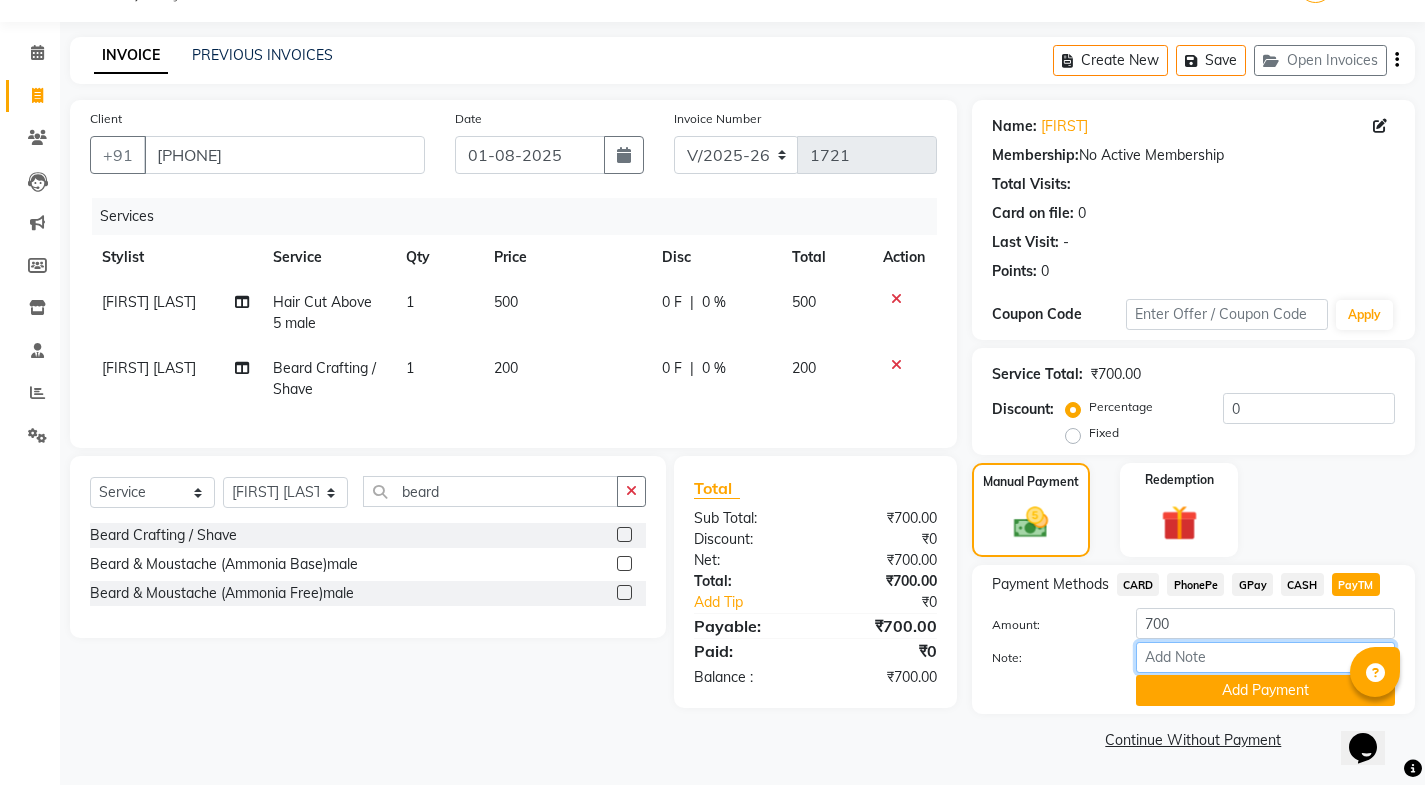 drag, startPoint x: 1242, startPoint y: 670, endPoint x: 1232, endPoint y: 672, distance: 10.198039 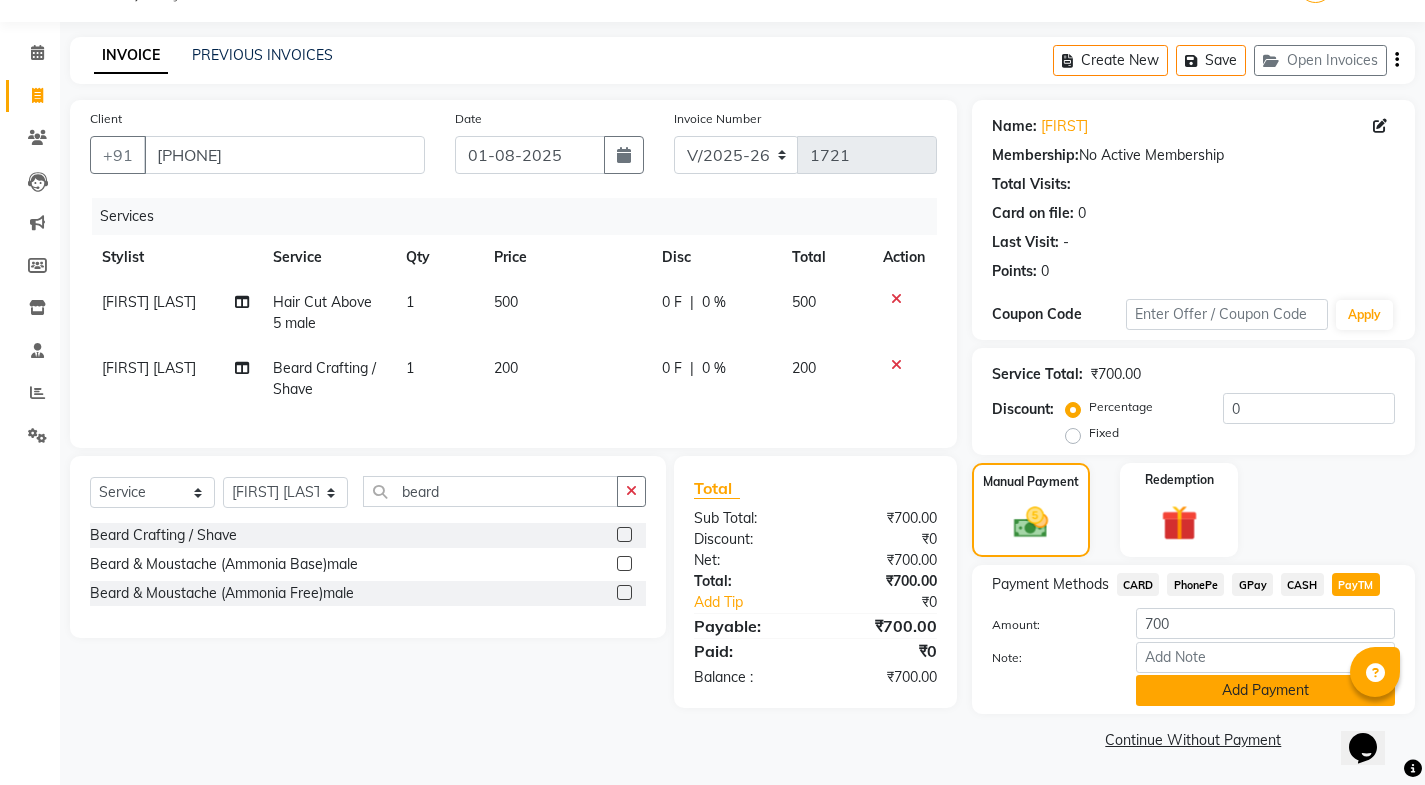 click on "Add Payment" 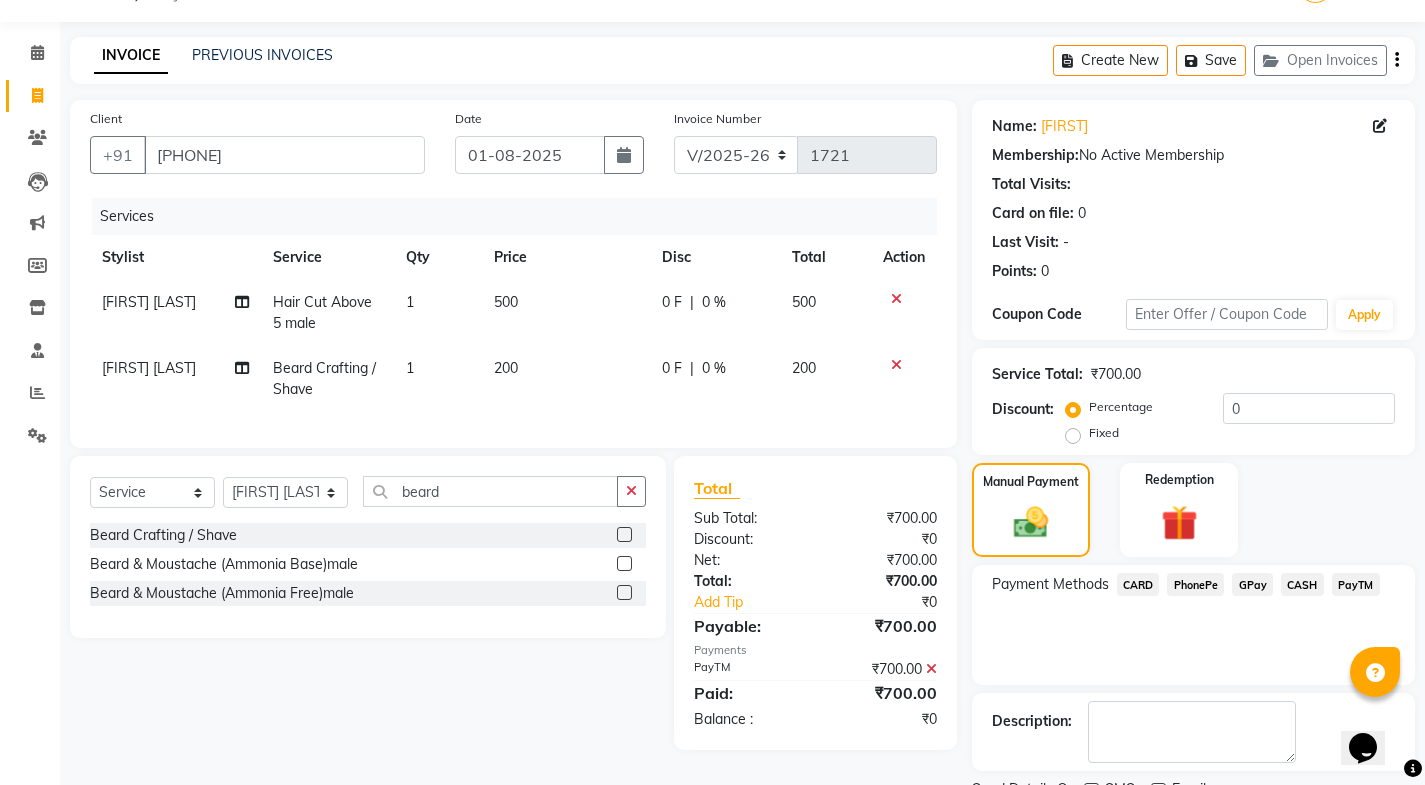 scroll, scrollTop: 134, scrollLeft: 0, axis: vertical 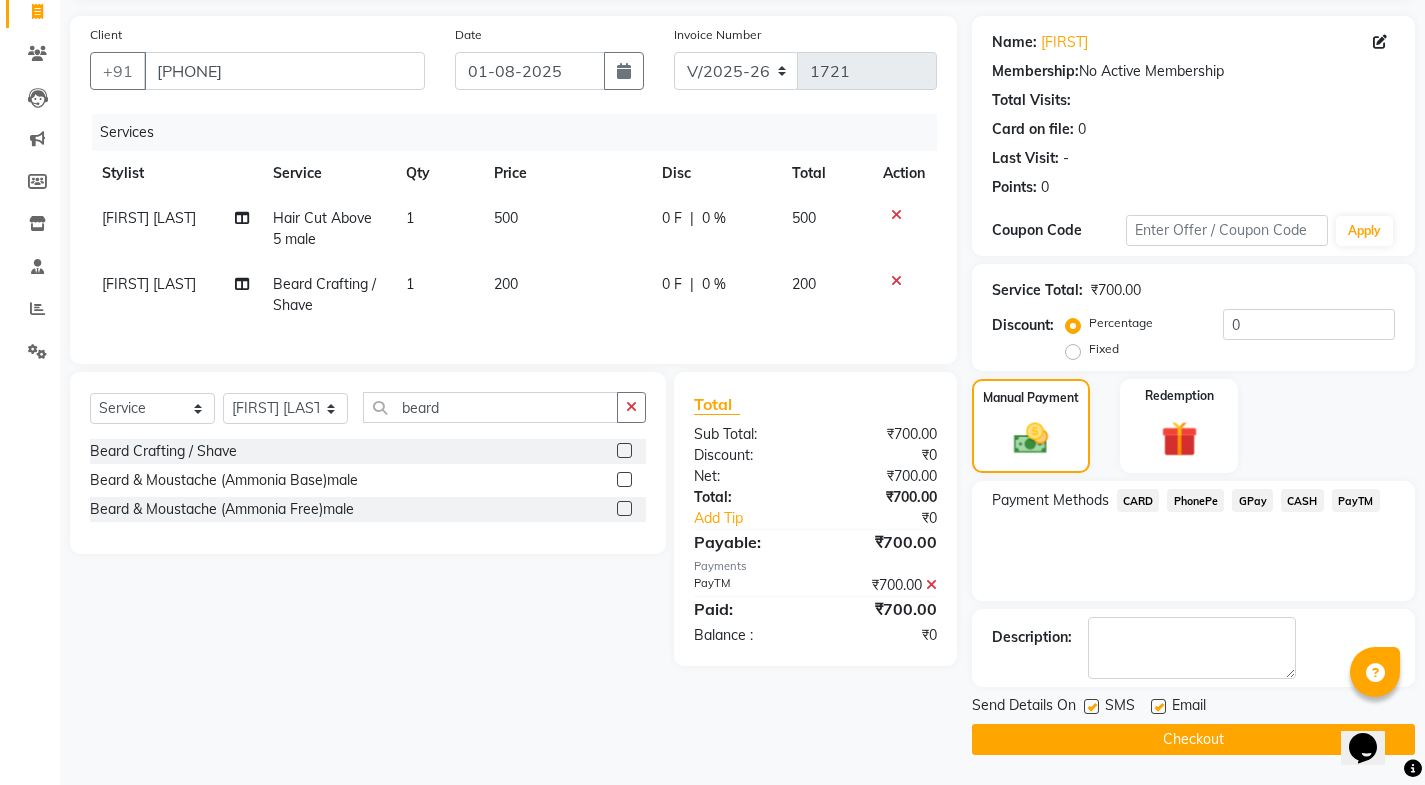 click on "Email" 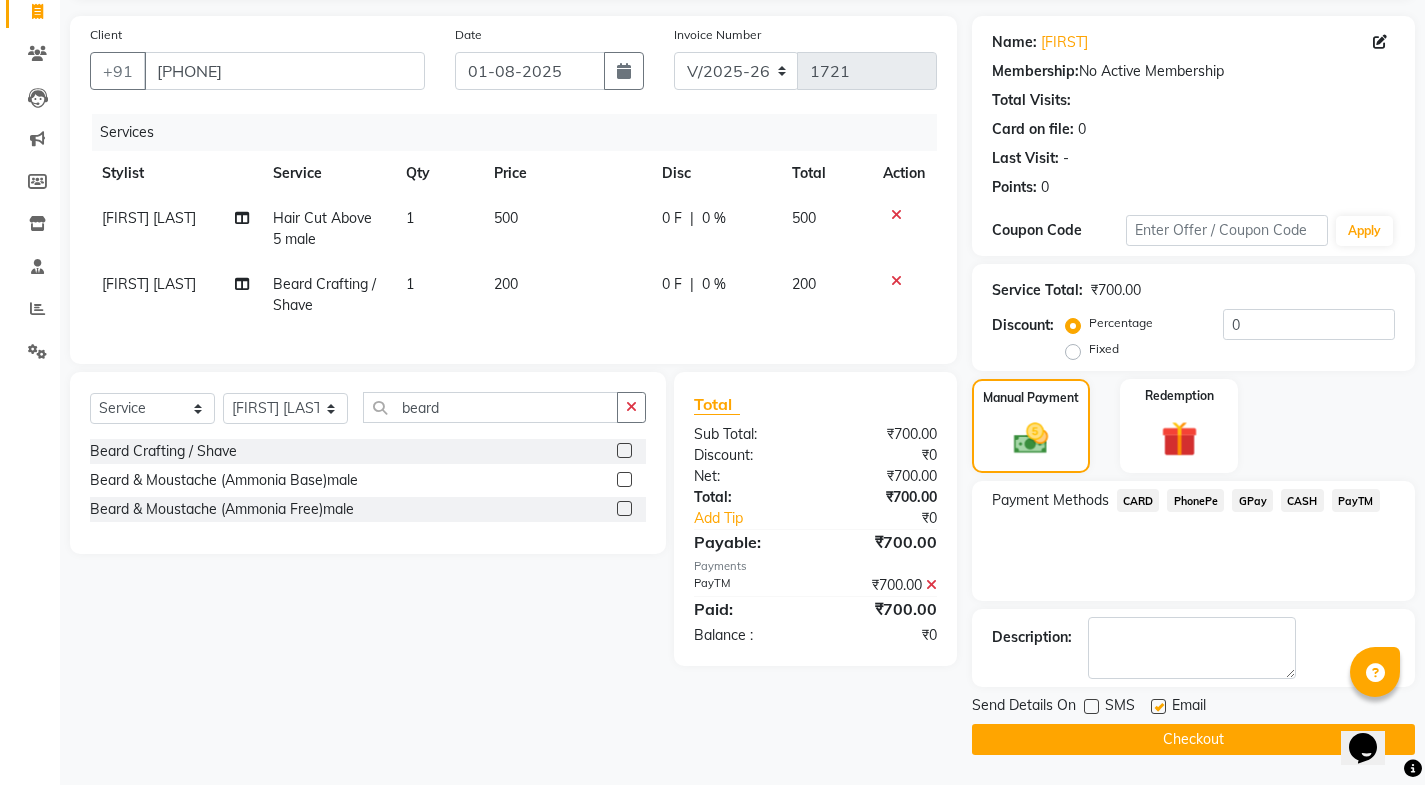 click 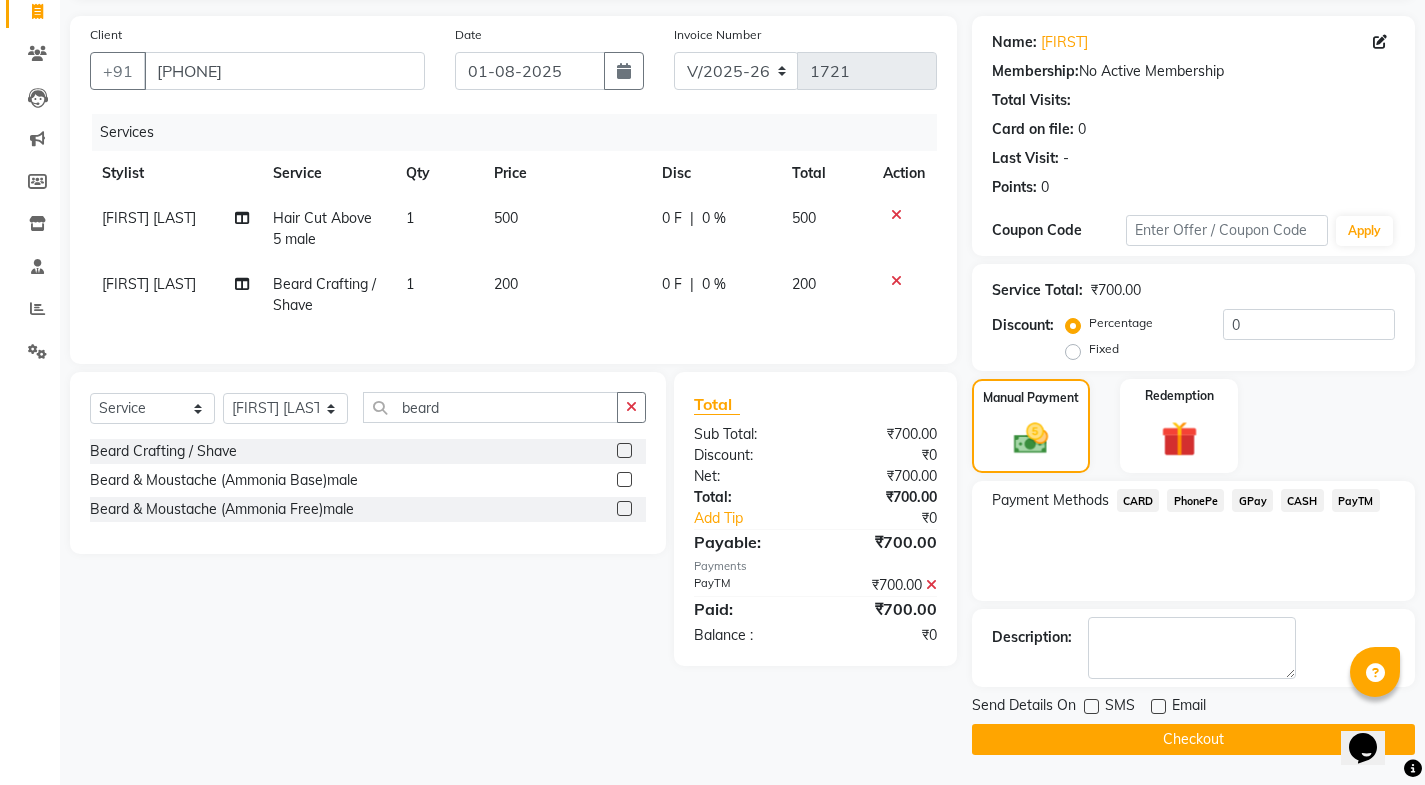 click on "Checkout" 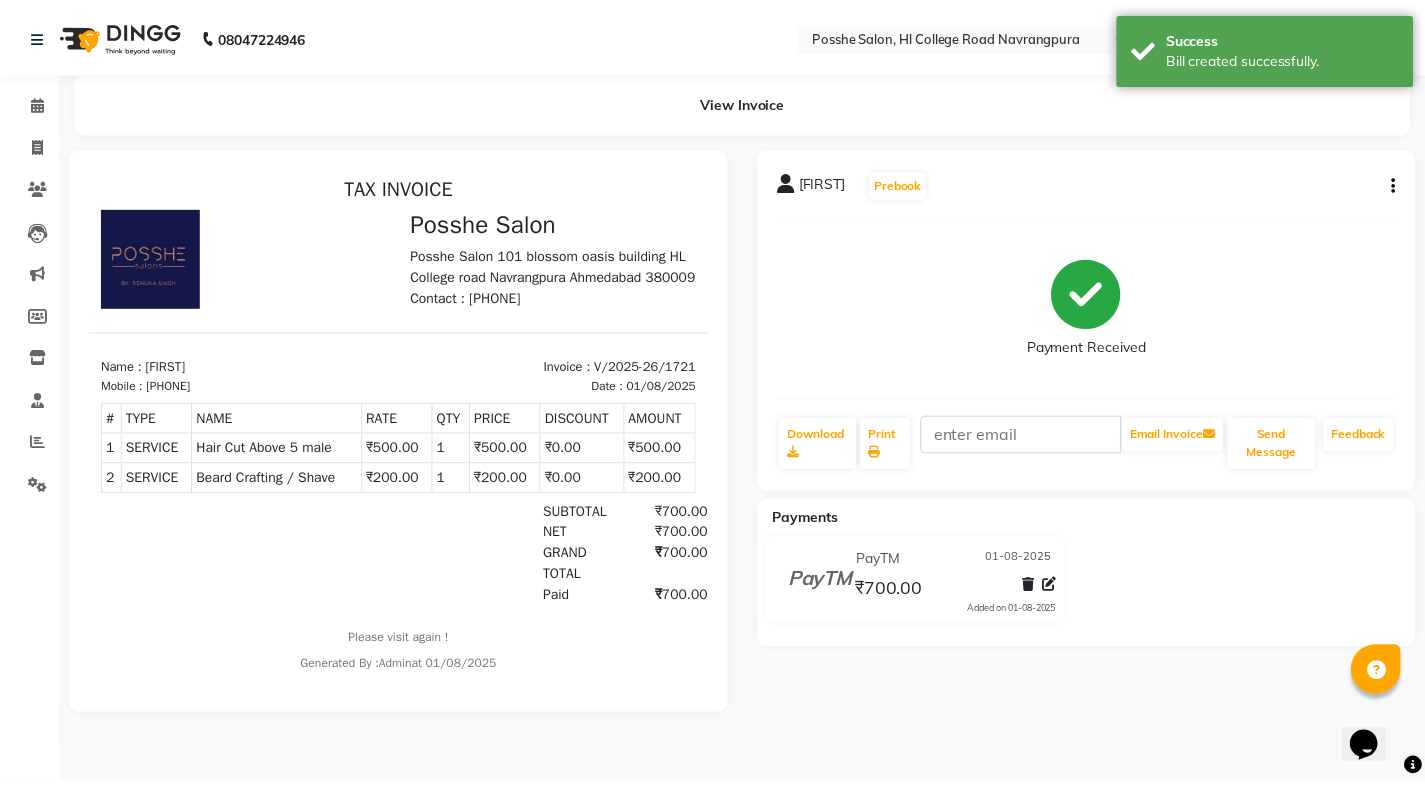 scroll, scrollTop: 0, scrollLeft: 0, axis: both 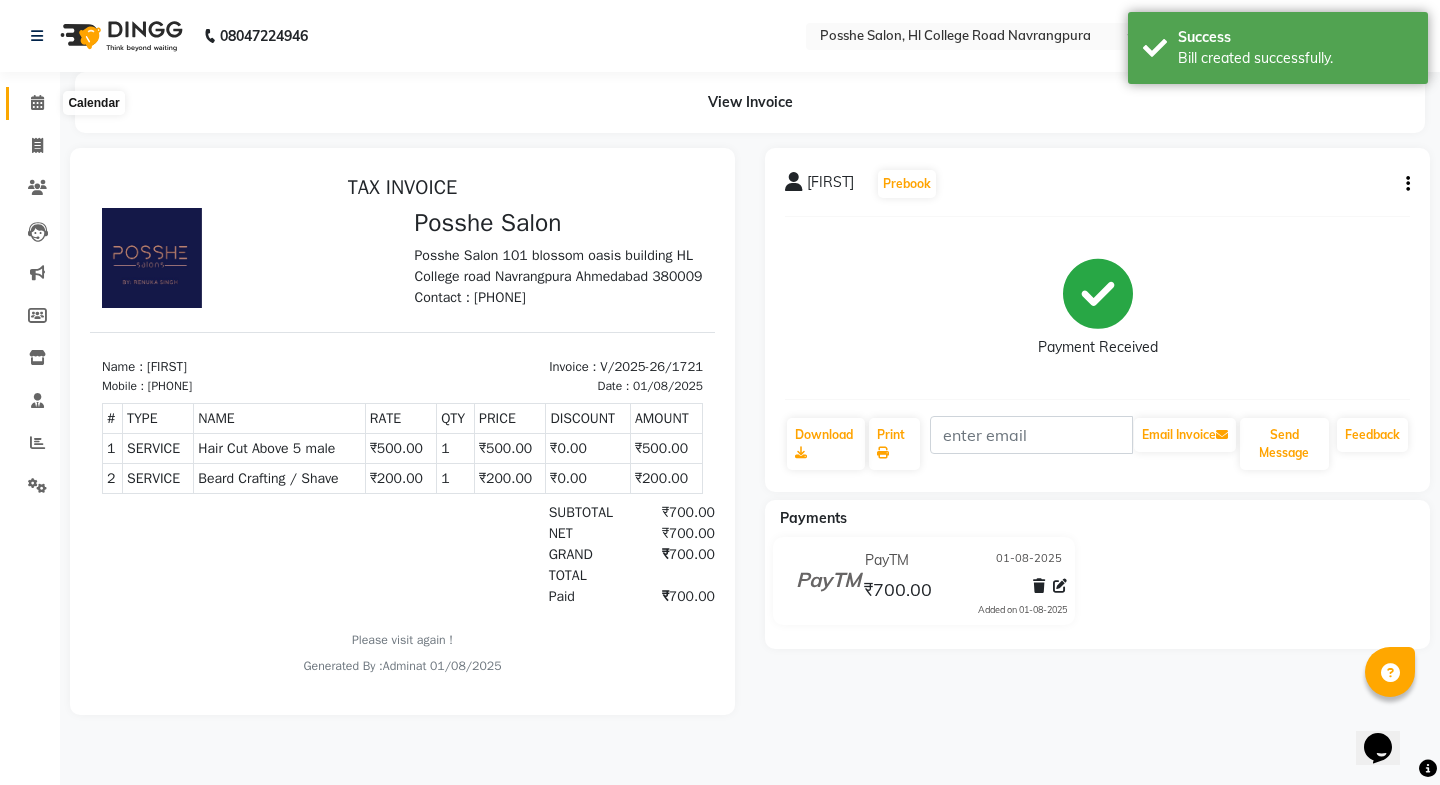 click 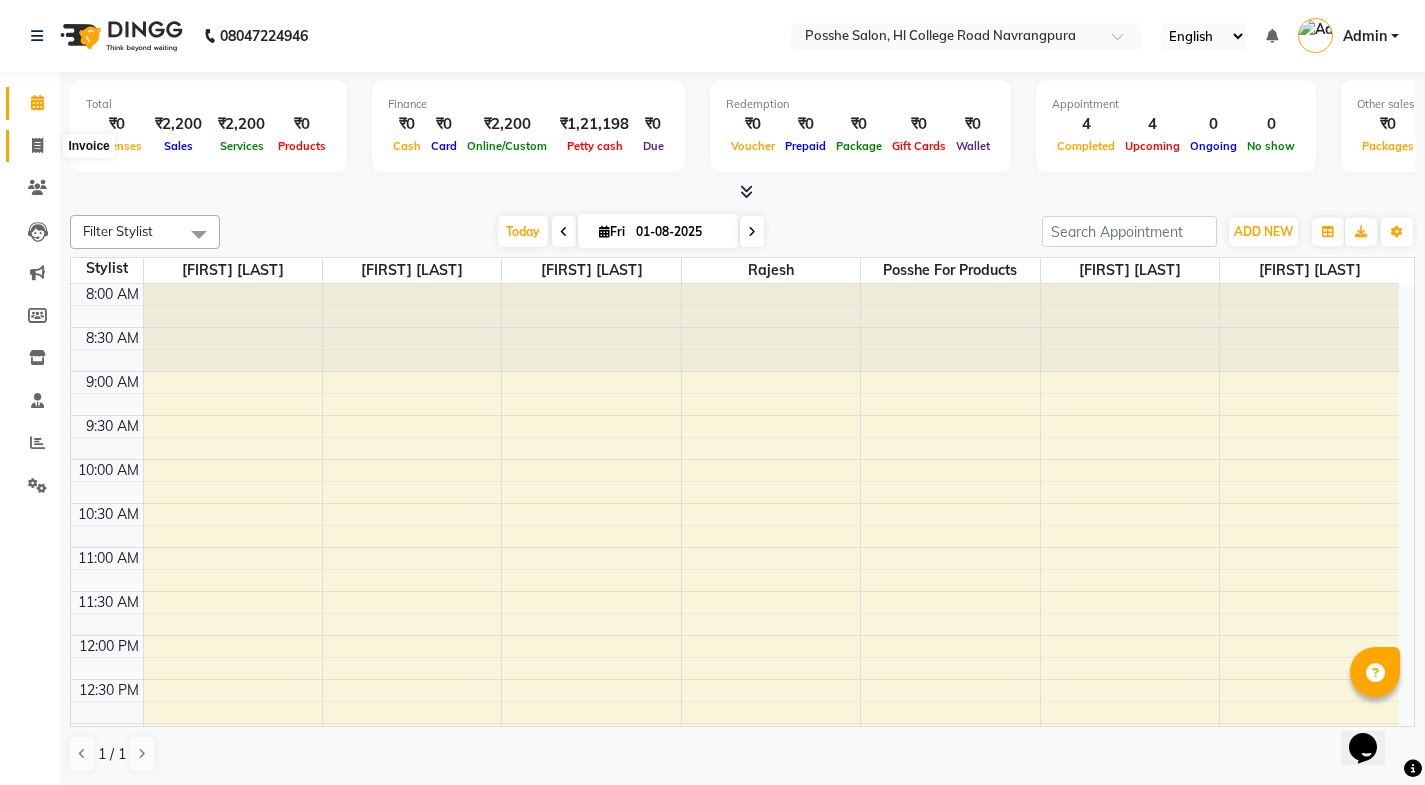 click 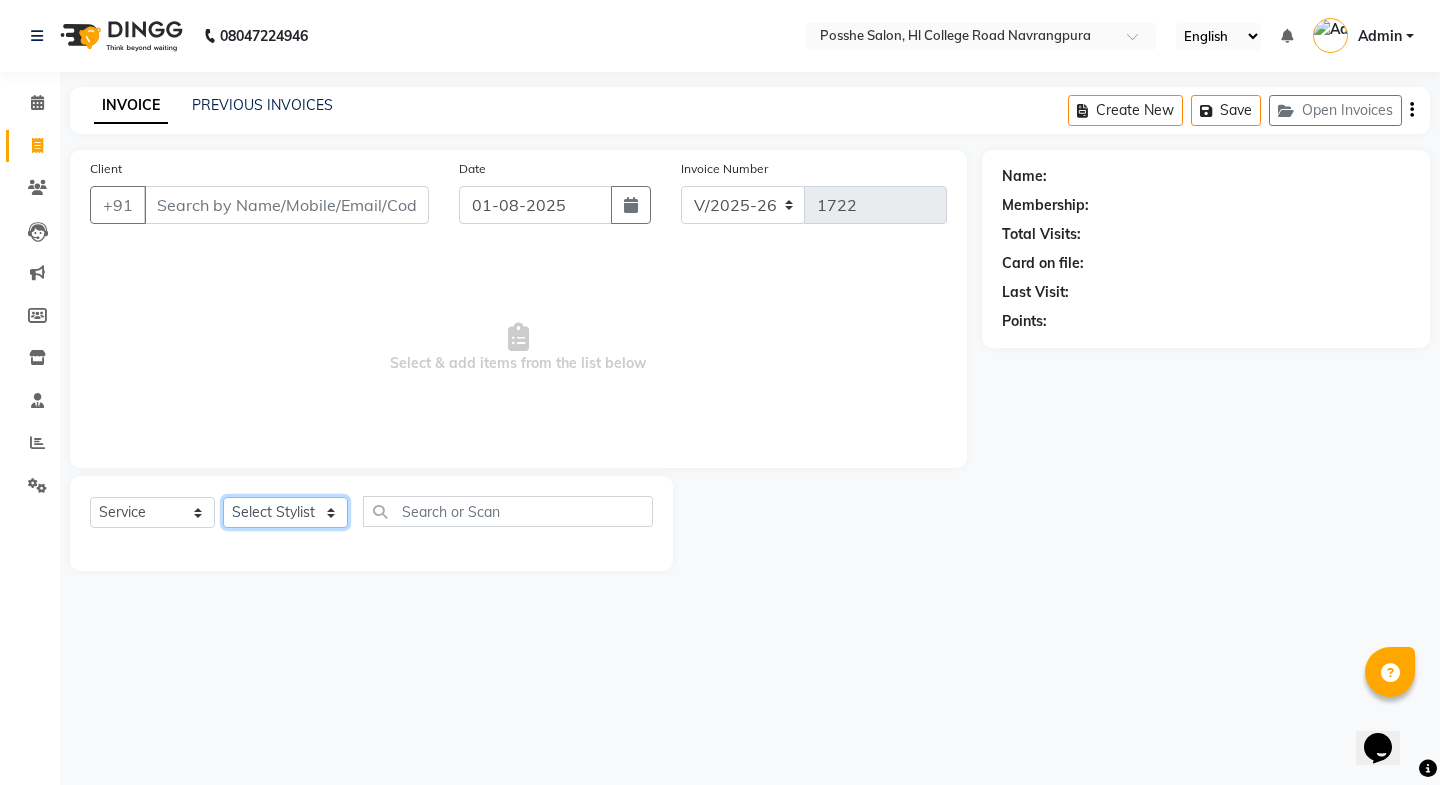 click on "Select Stylist Faheem Salmani Kajal Mali Kamal Chand Posshe for products Rajesh simran bhatiya Sonu Verma" 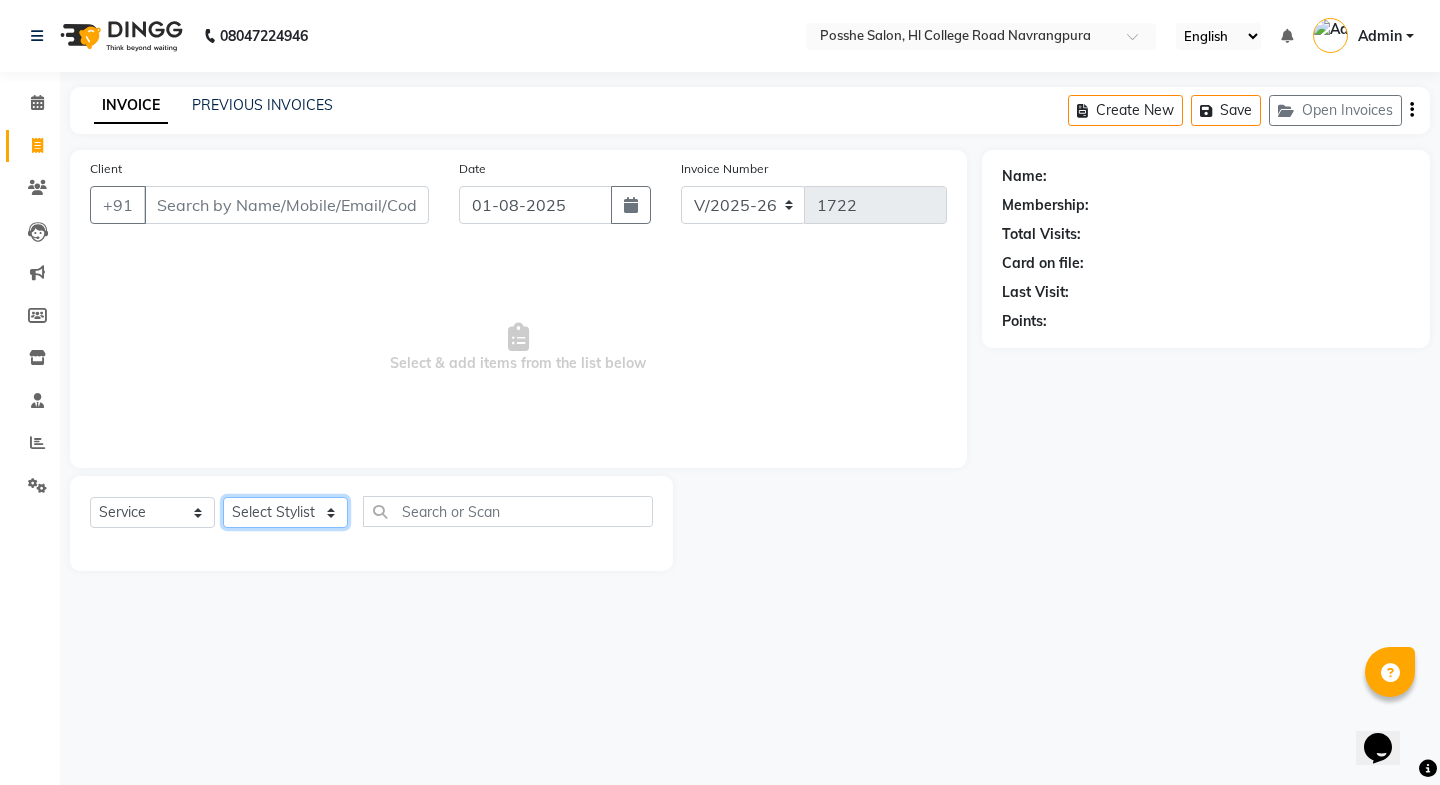 select on "43693" 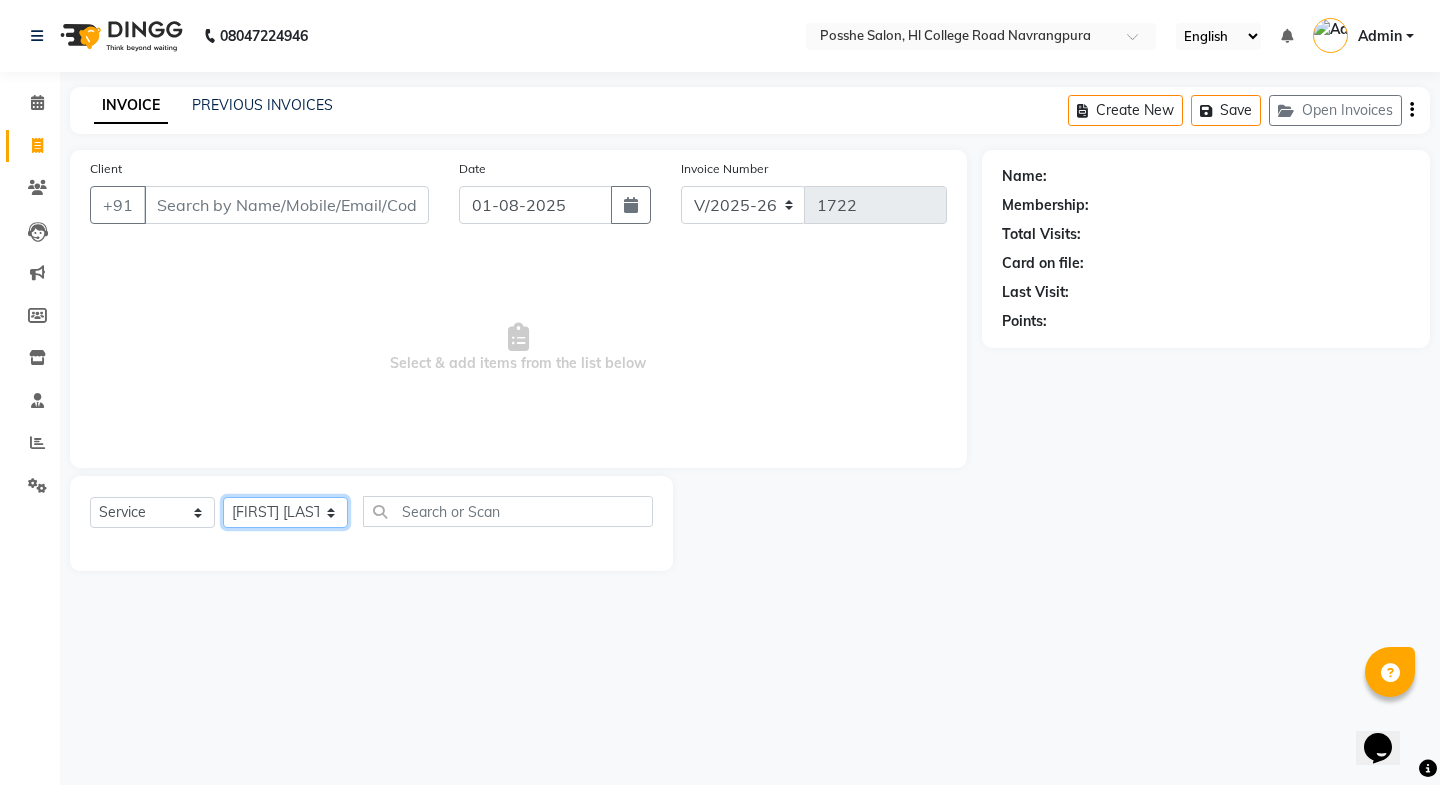 click on "Select Stylist Faheem Salmani Kajal Mali Kamal Chand Posshe for products Rajesh simran bhatiya Sonu Verma" 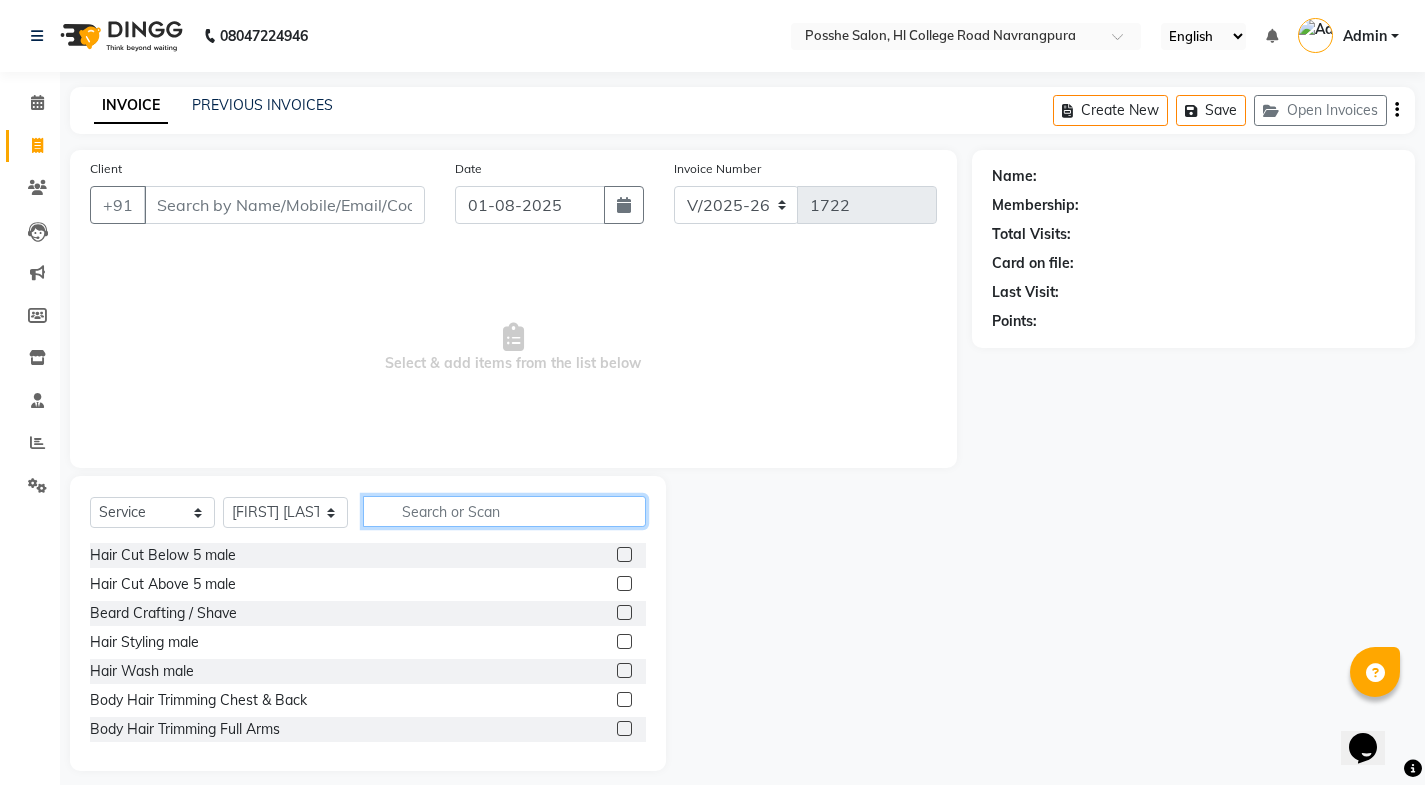 click 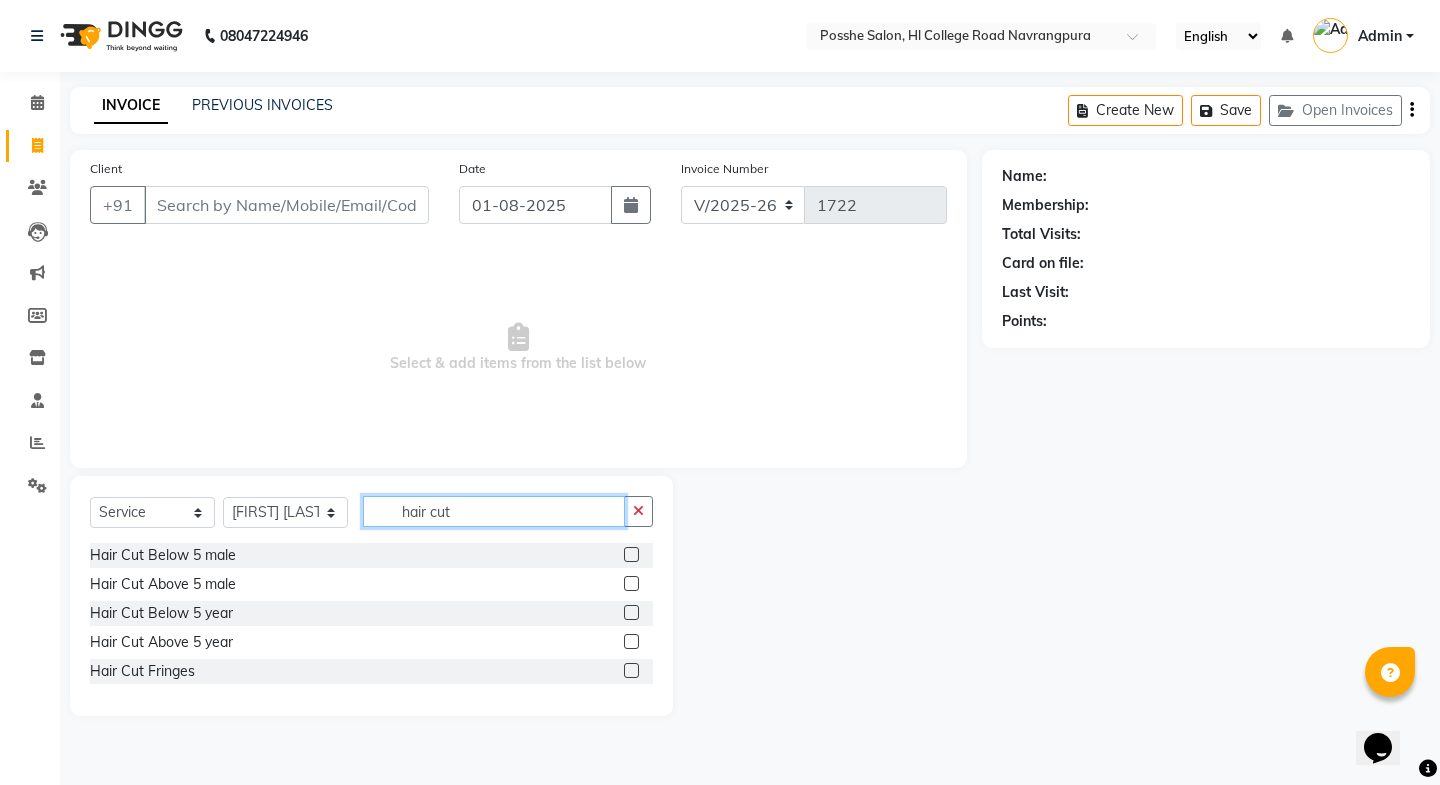 type on "hair cut" 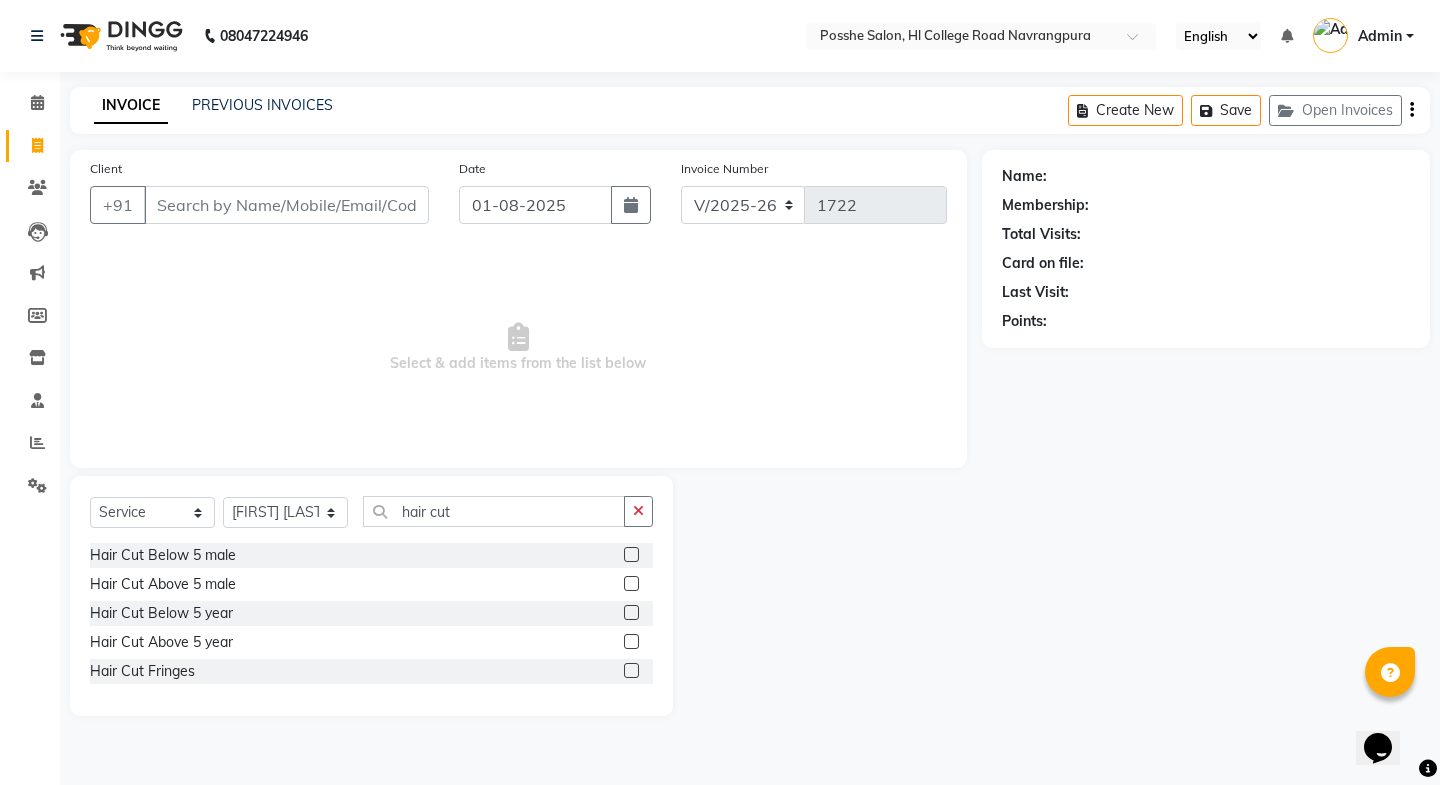 click 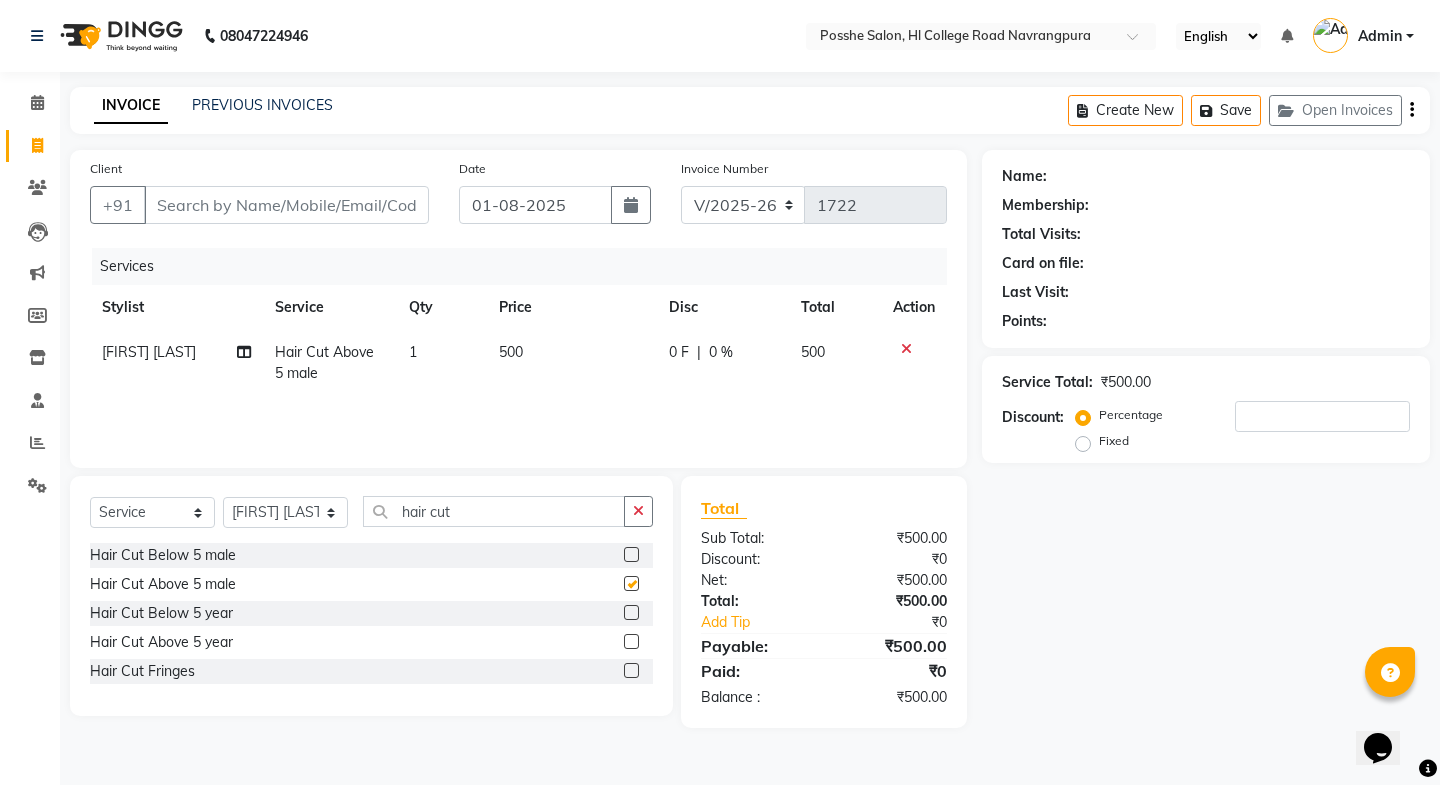 checkbox on "false" 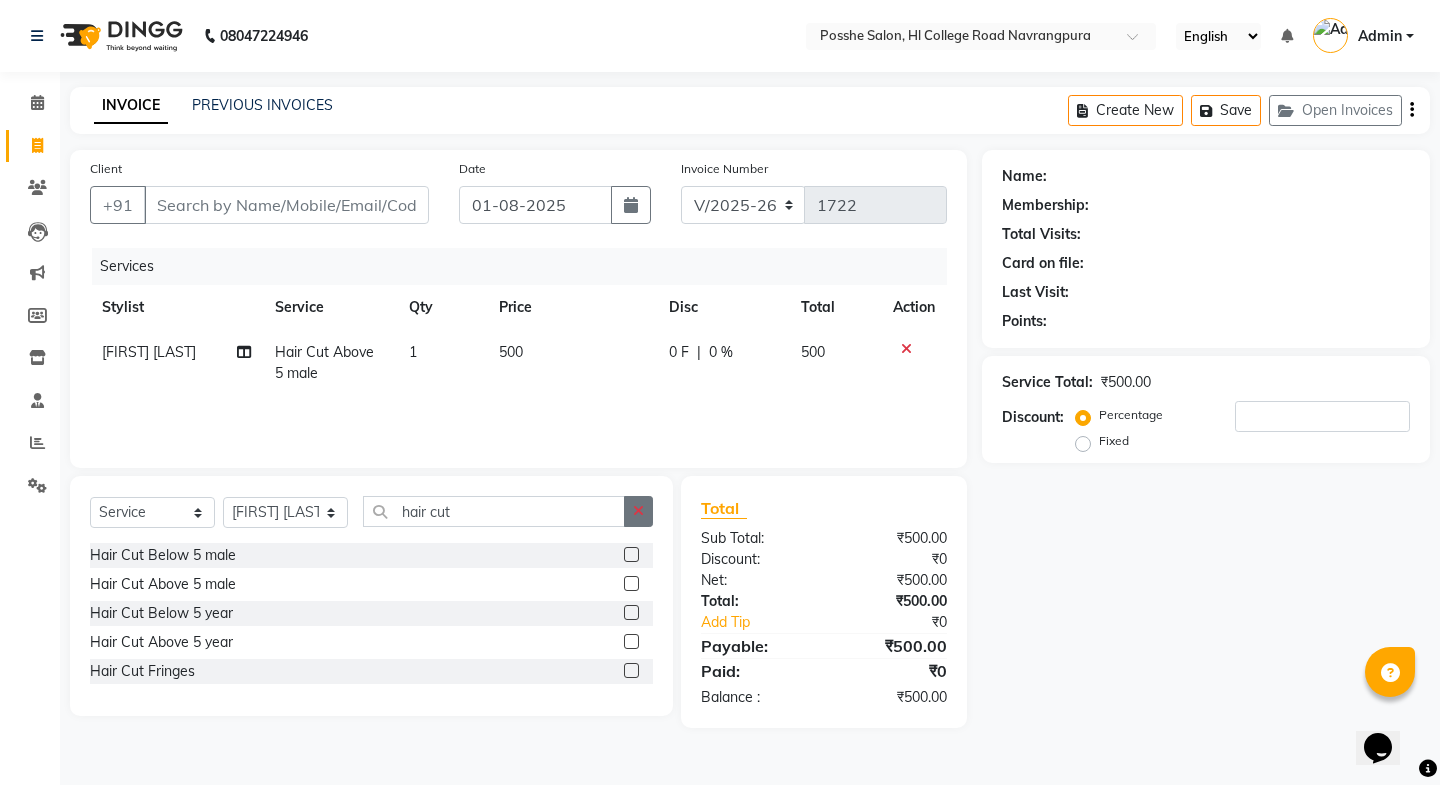 click 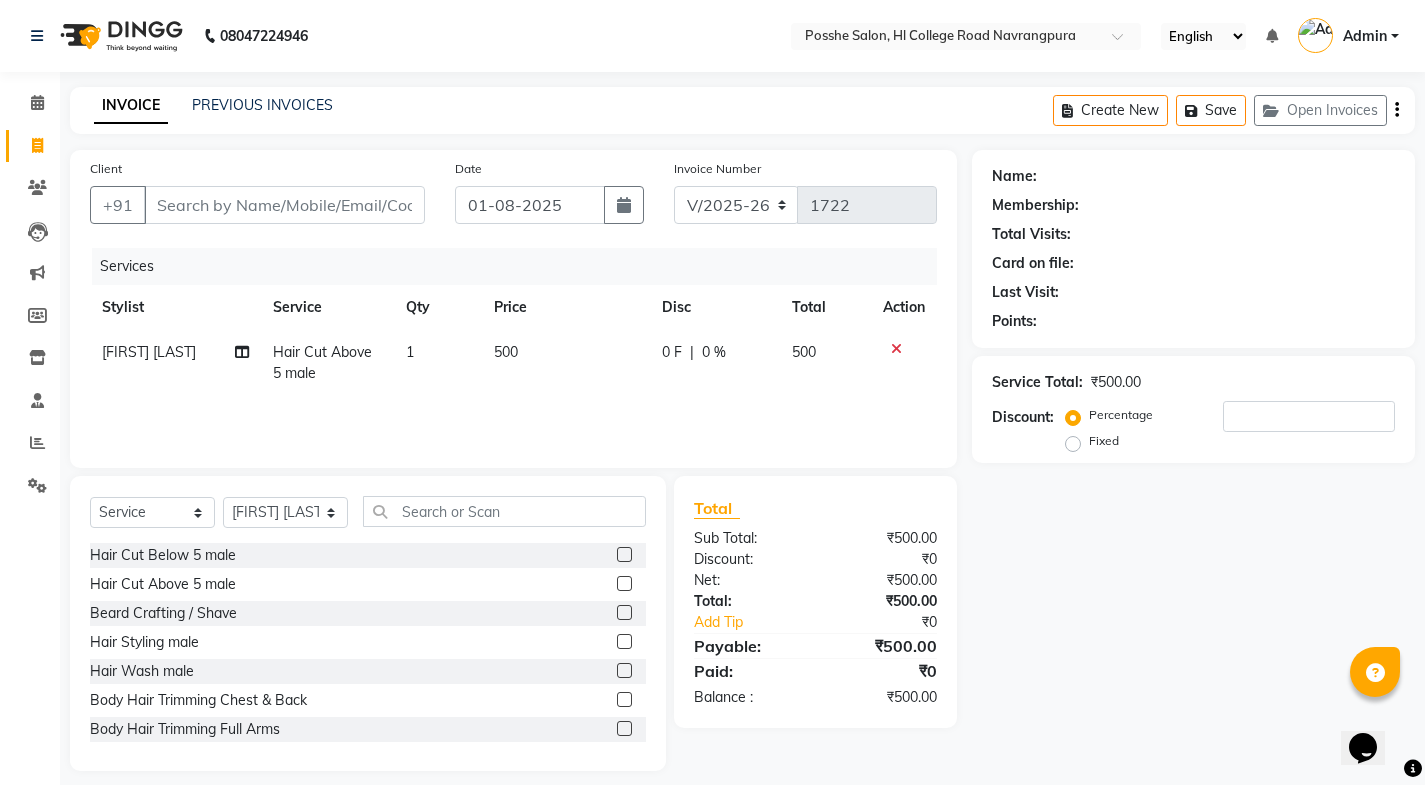drag, startPoint x: 735, startPoint y: 666, endPoint x: 678, endPoint y: 621, distance: 72.62231 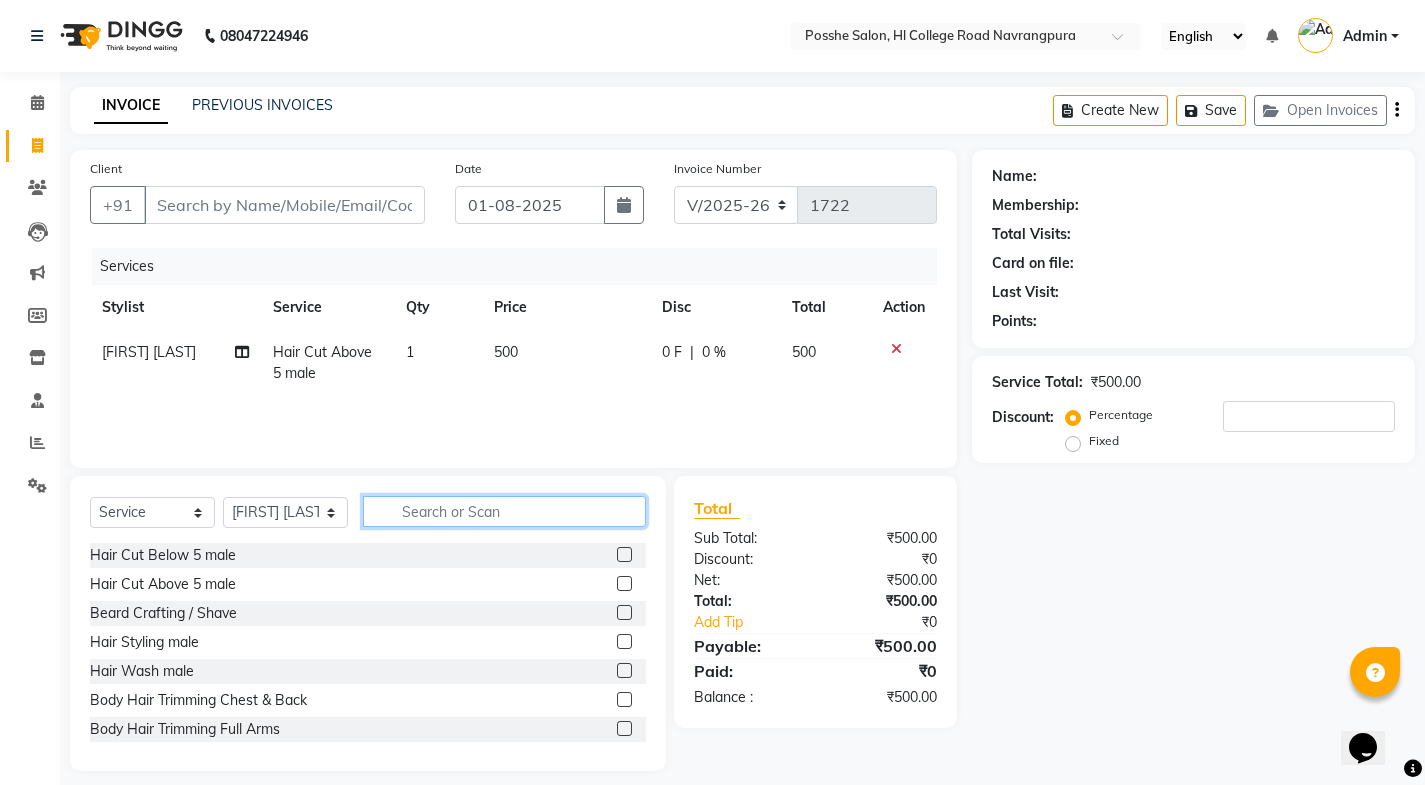 click 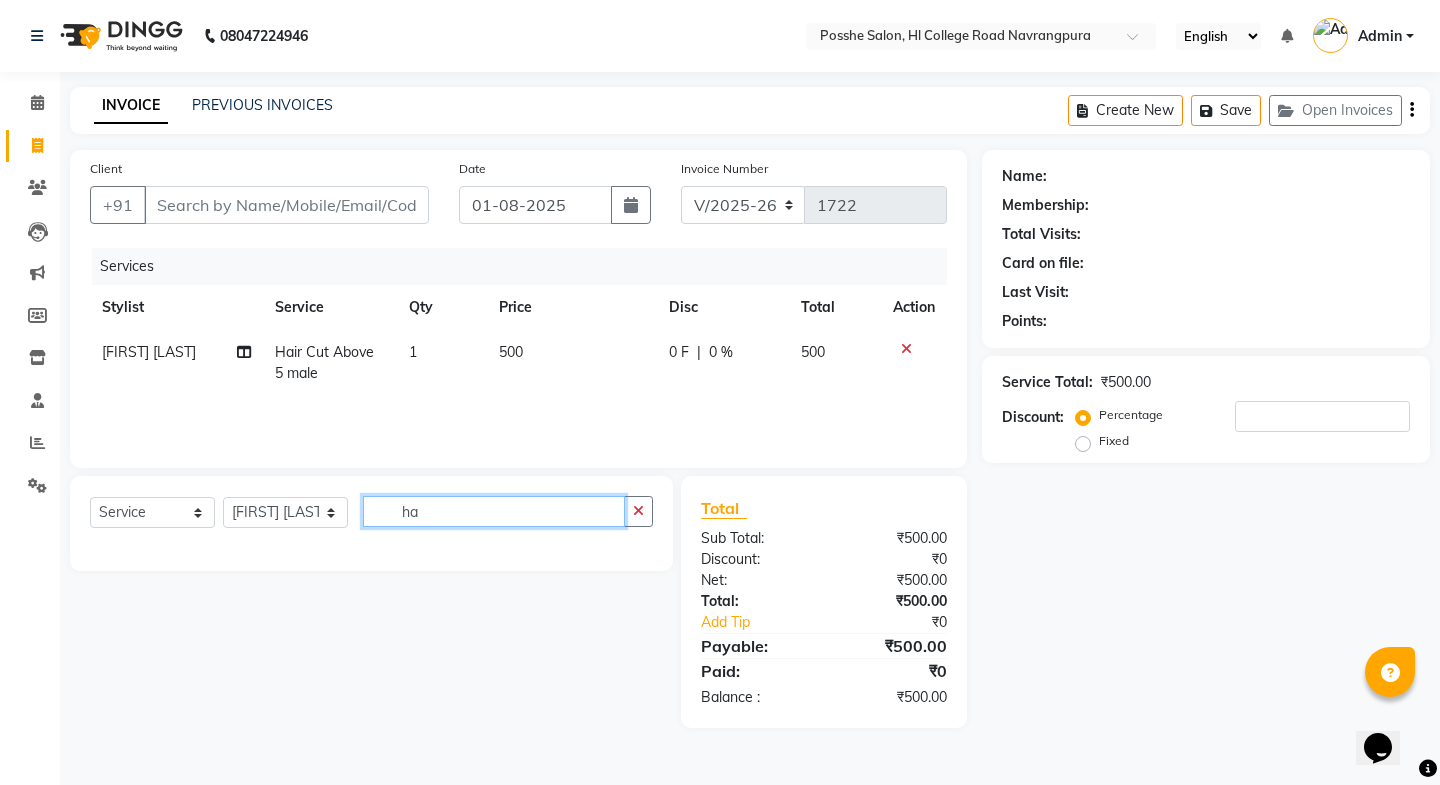 type on "h" 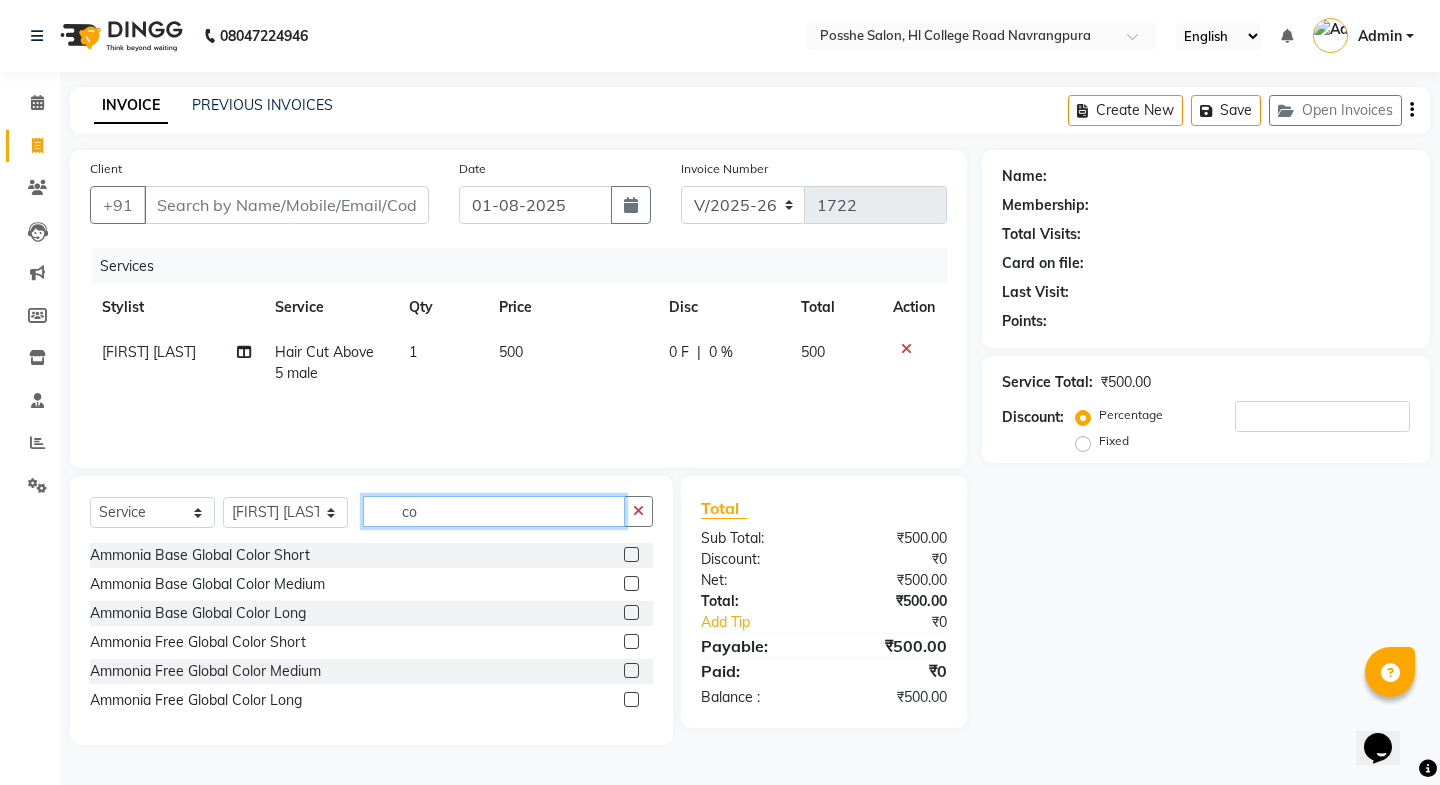 type on "c" 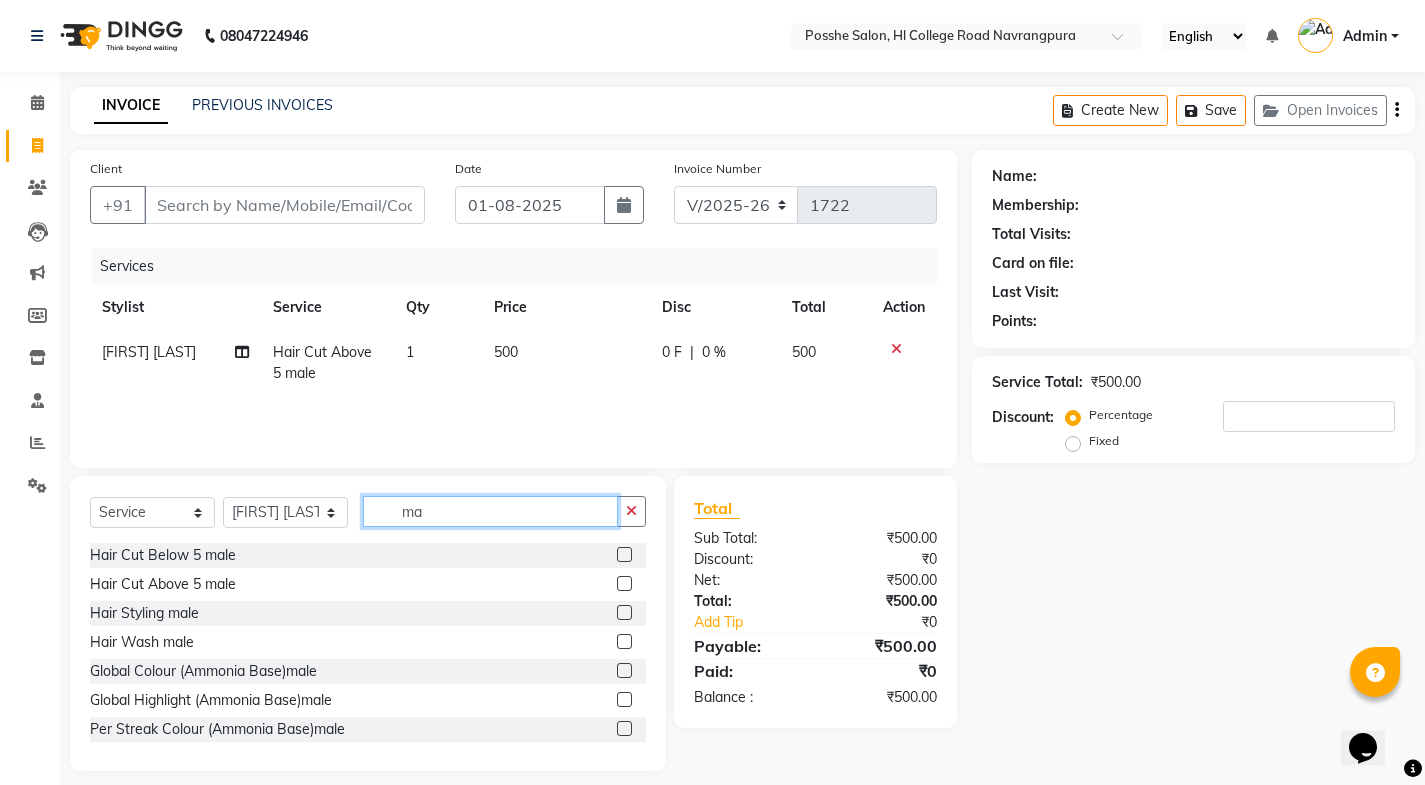 type on "m" 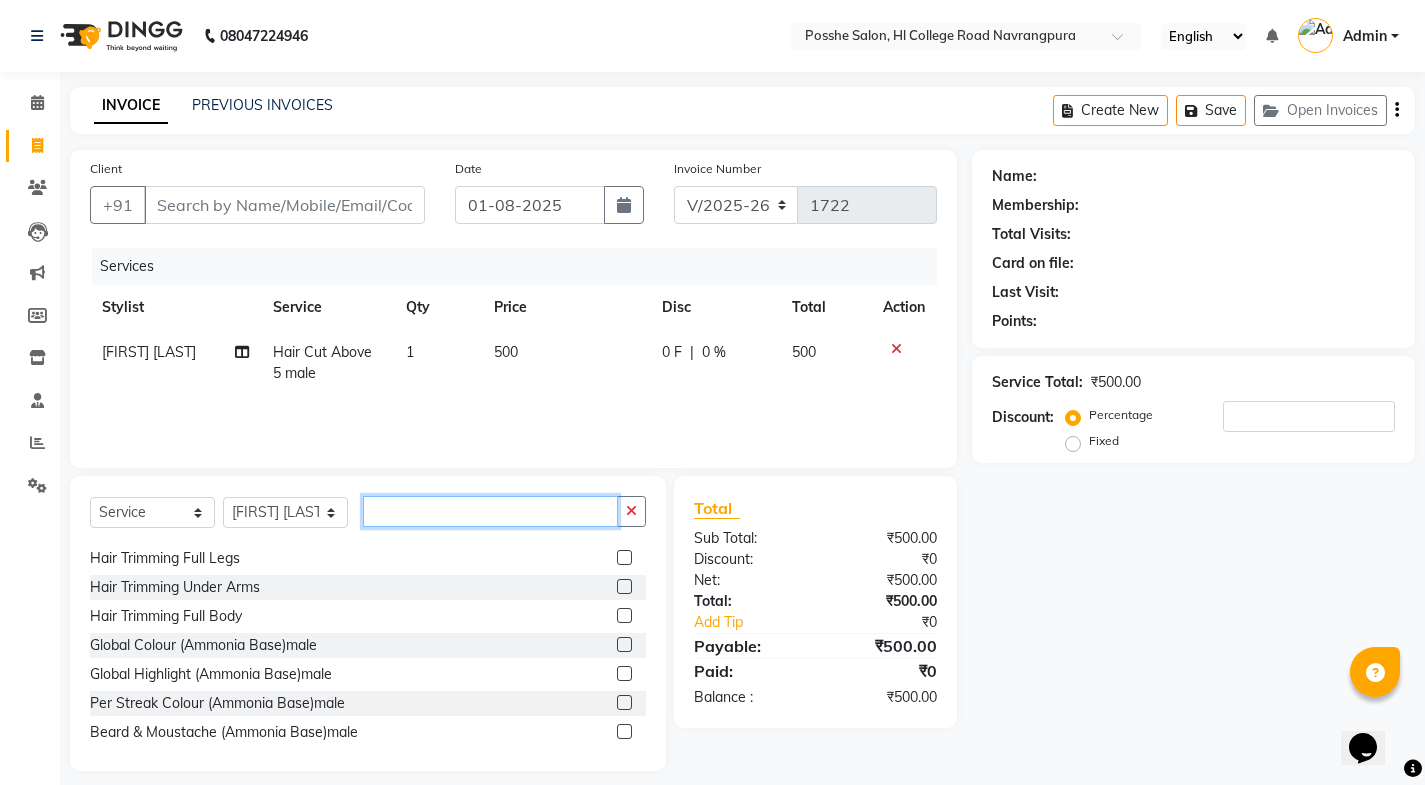 scroll, scrollTop: 300, scrollLeft: 0, axis: vertical 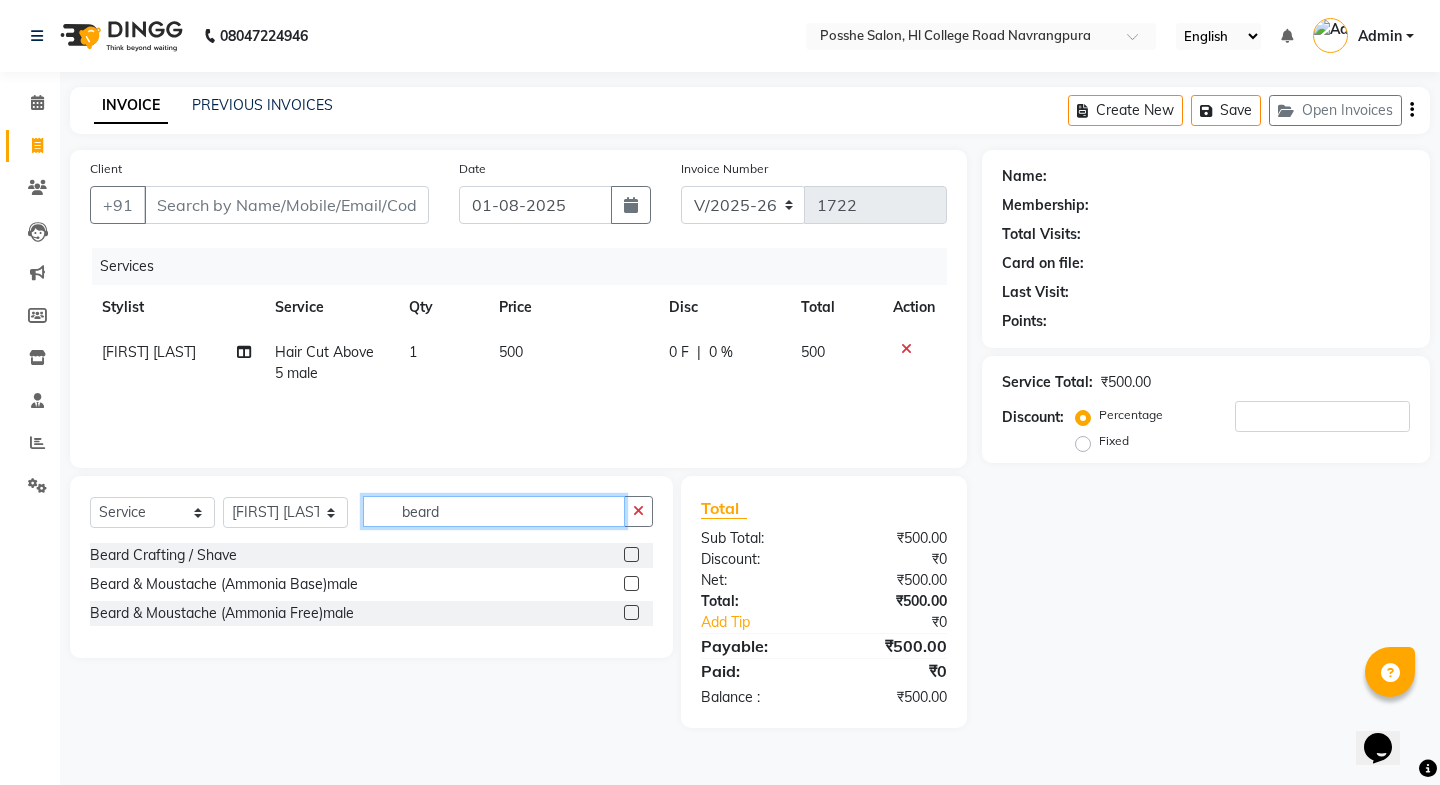 type on "beard" 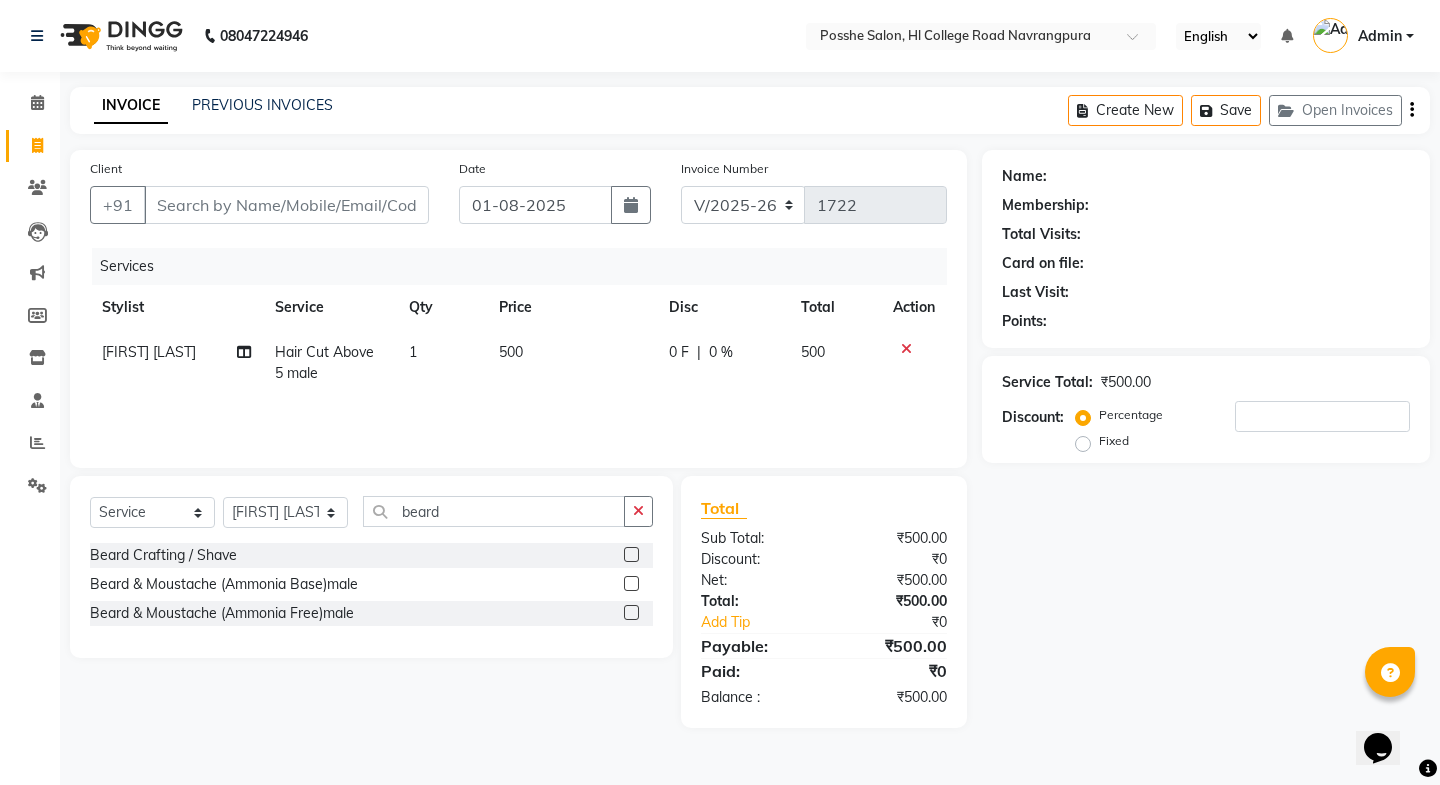click 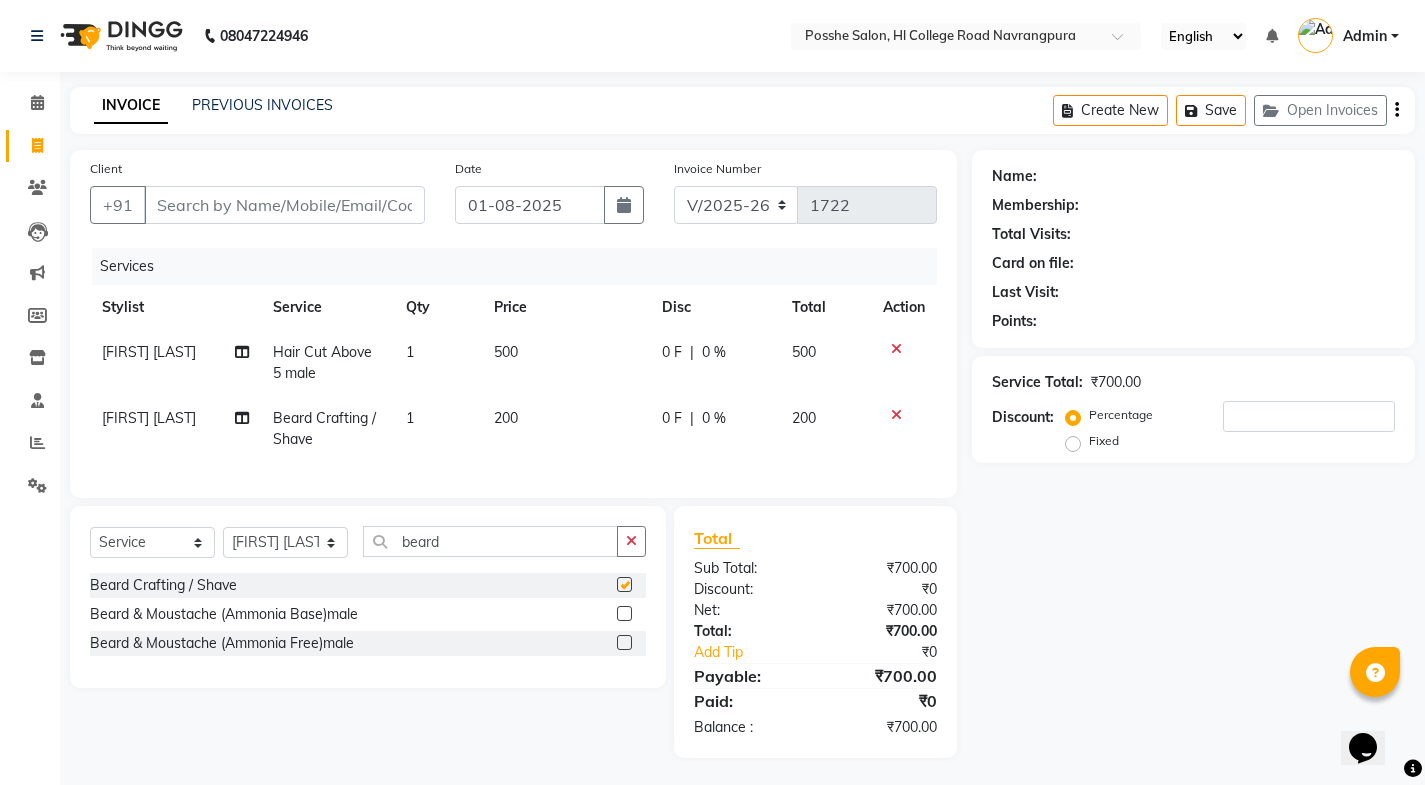 checkbox on "false" 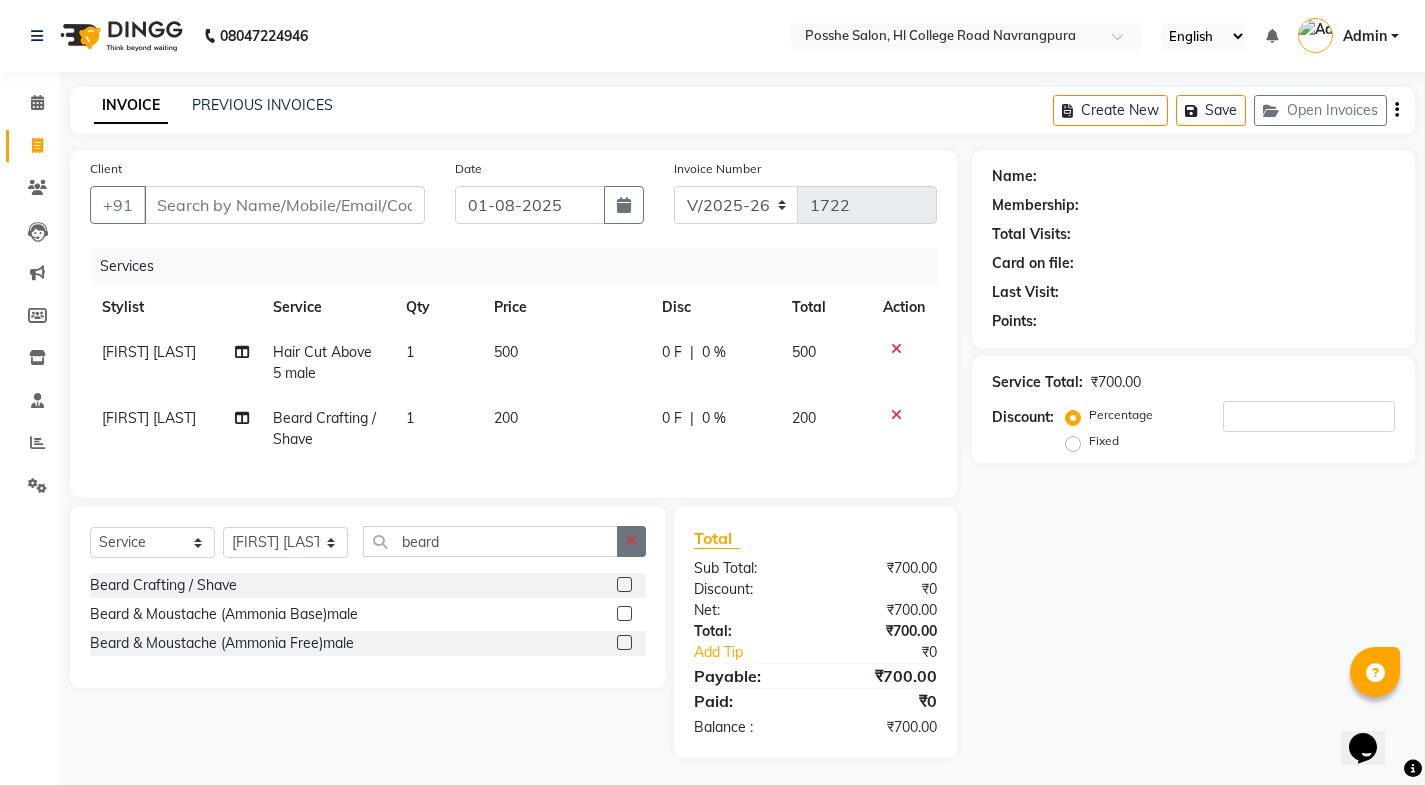 click 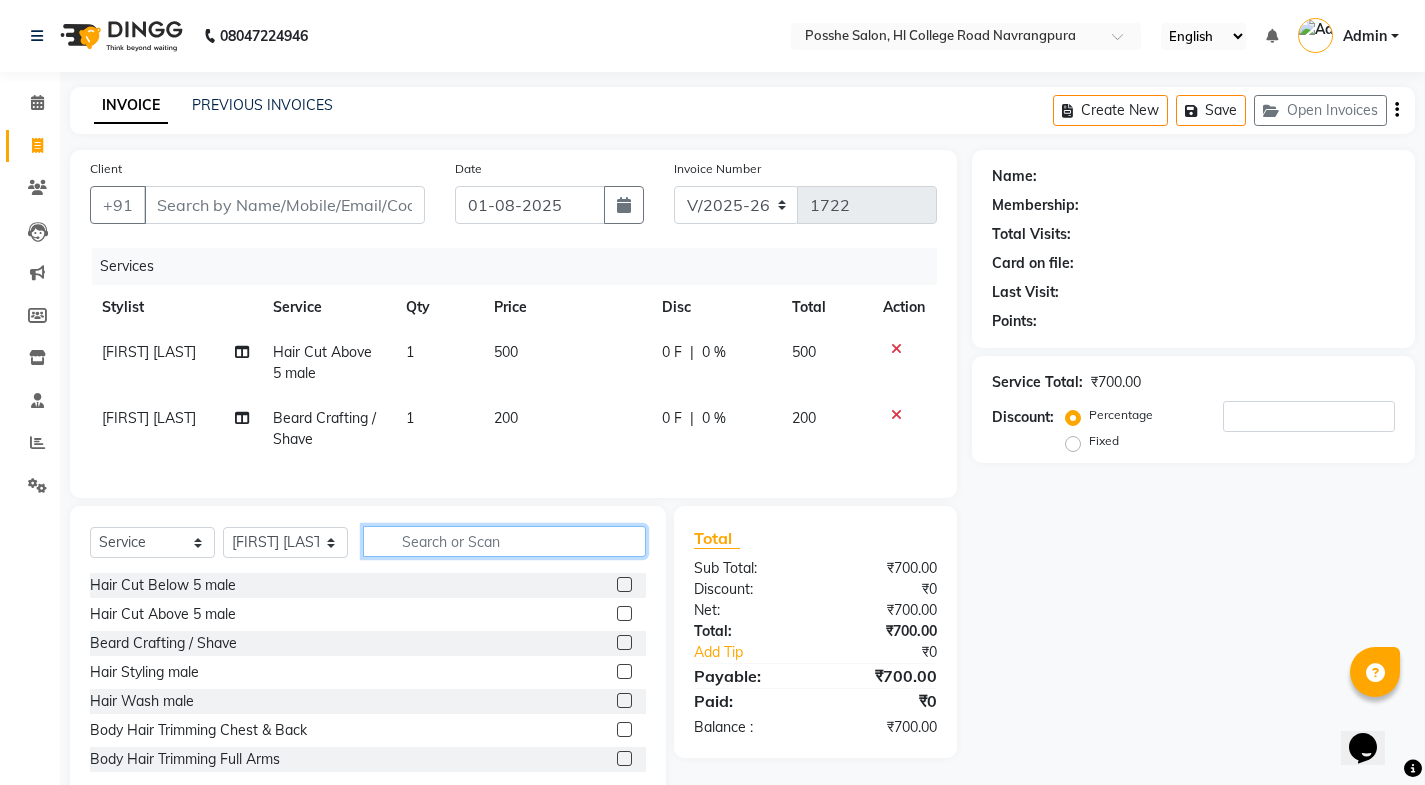 click 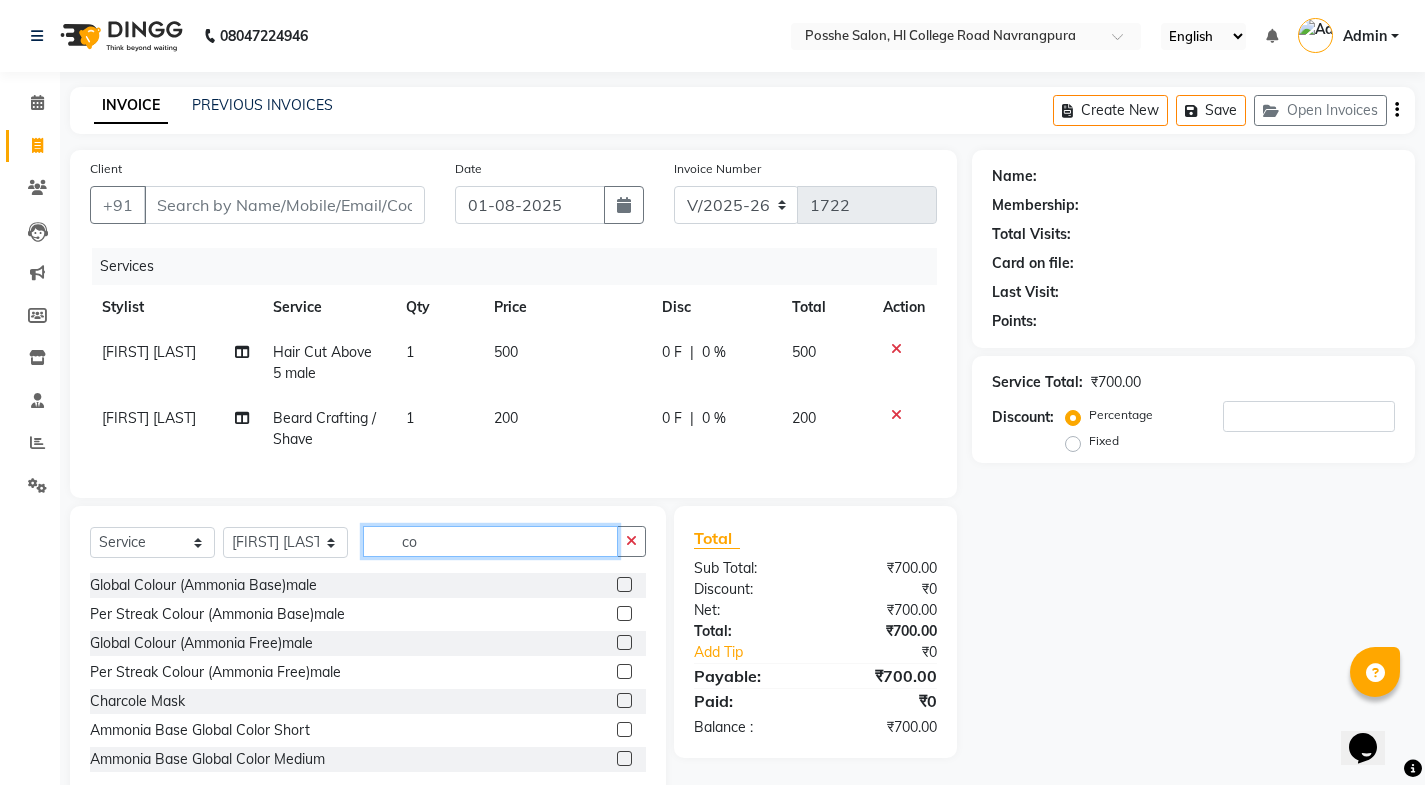type on "c" 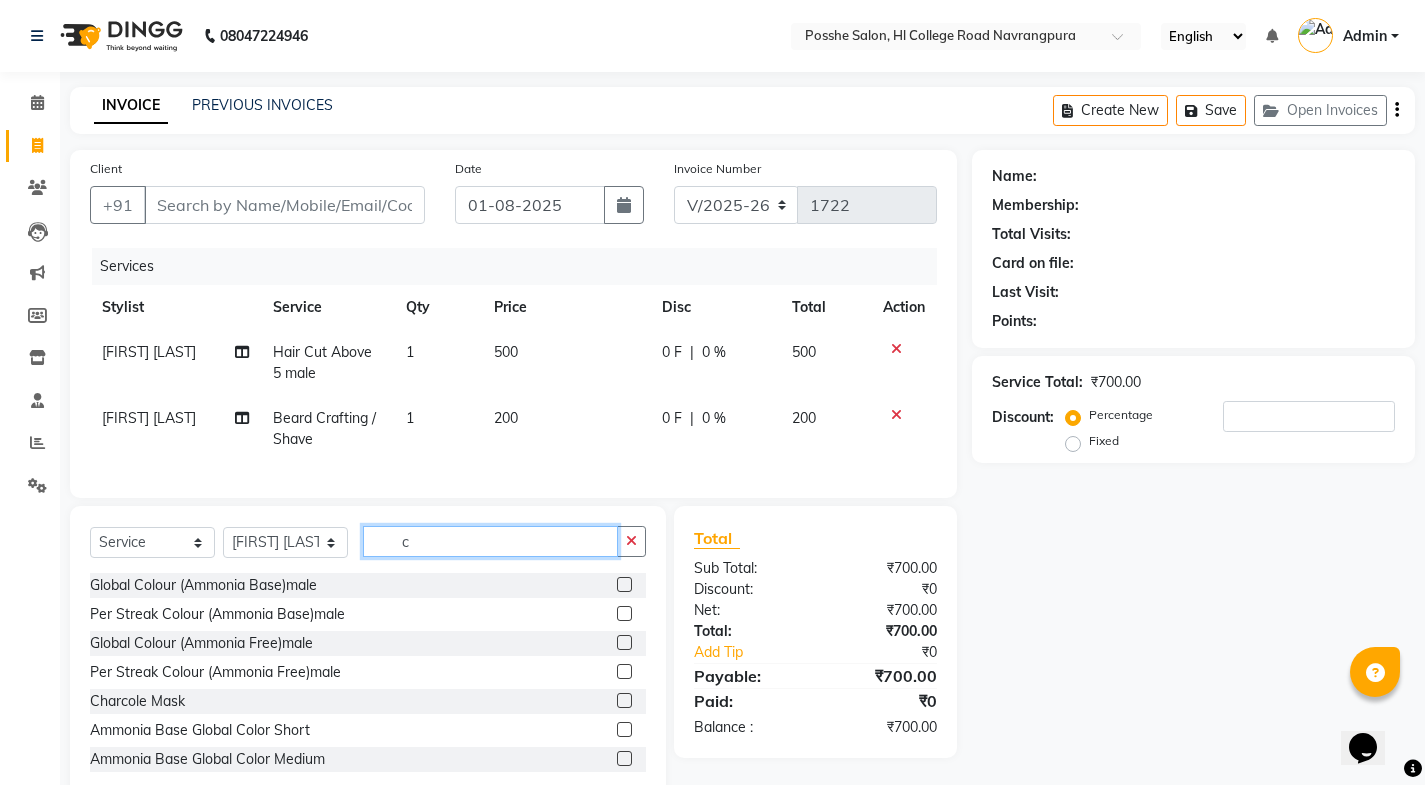 type 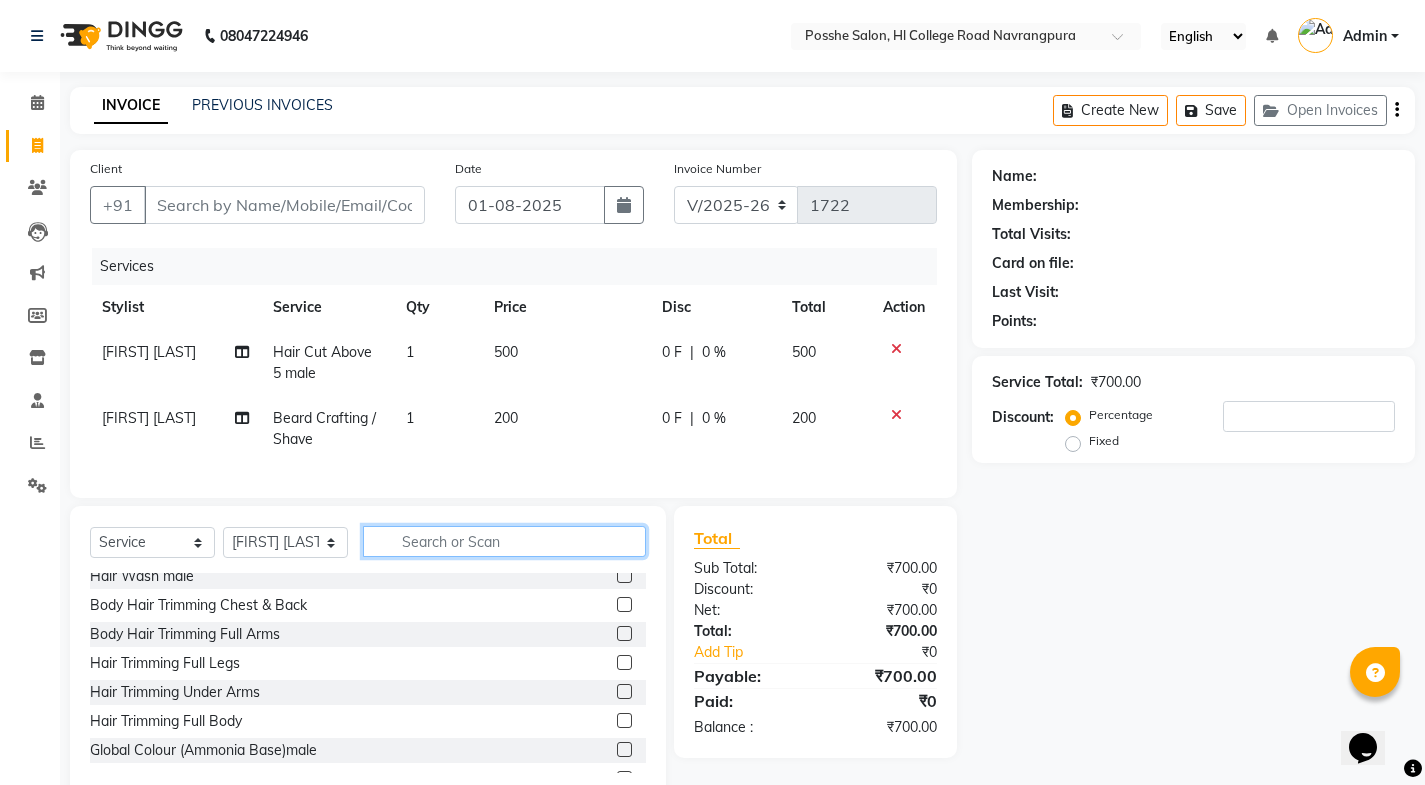 scroll, scrollTop: 200, scrollLeft: 0, axis: vertical 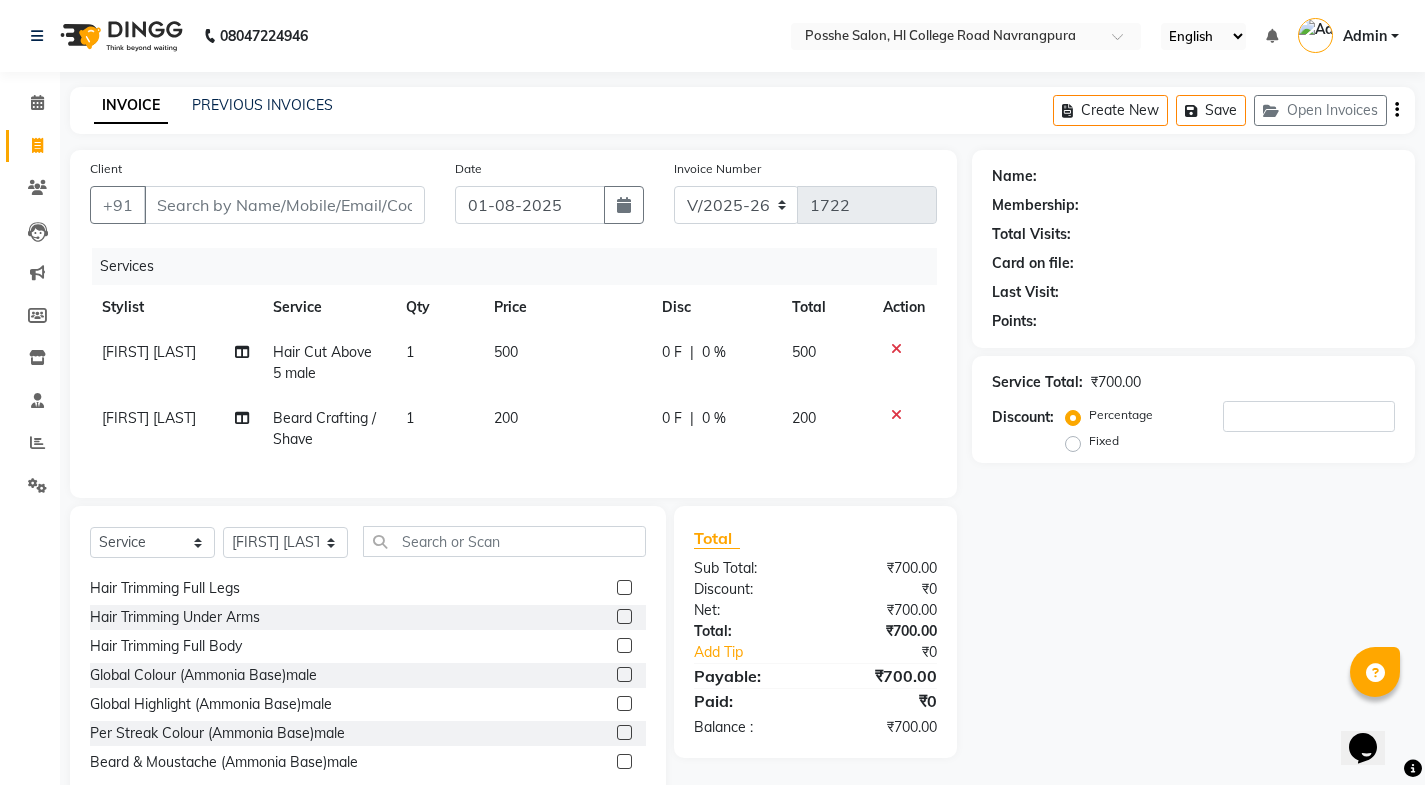 click on "Global Colour (Ammonia Base)male" 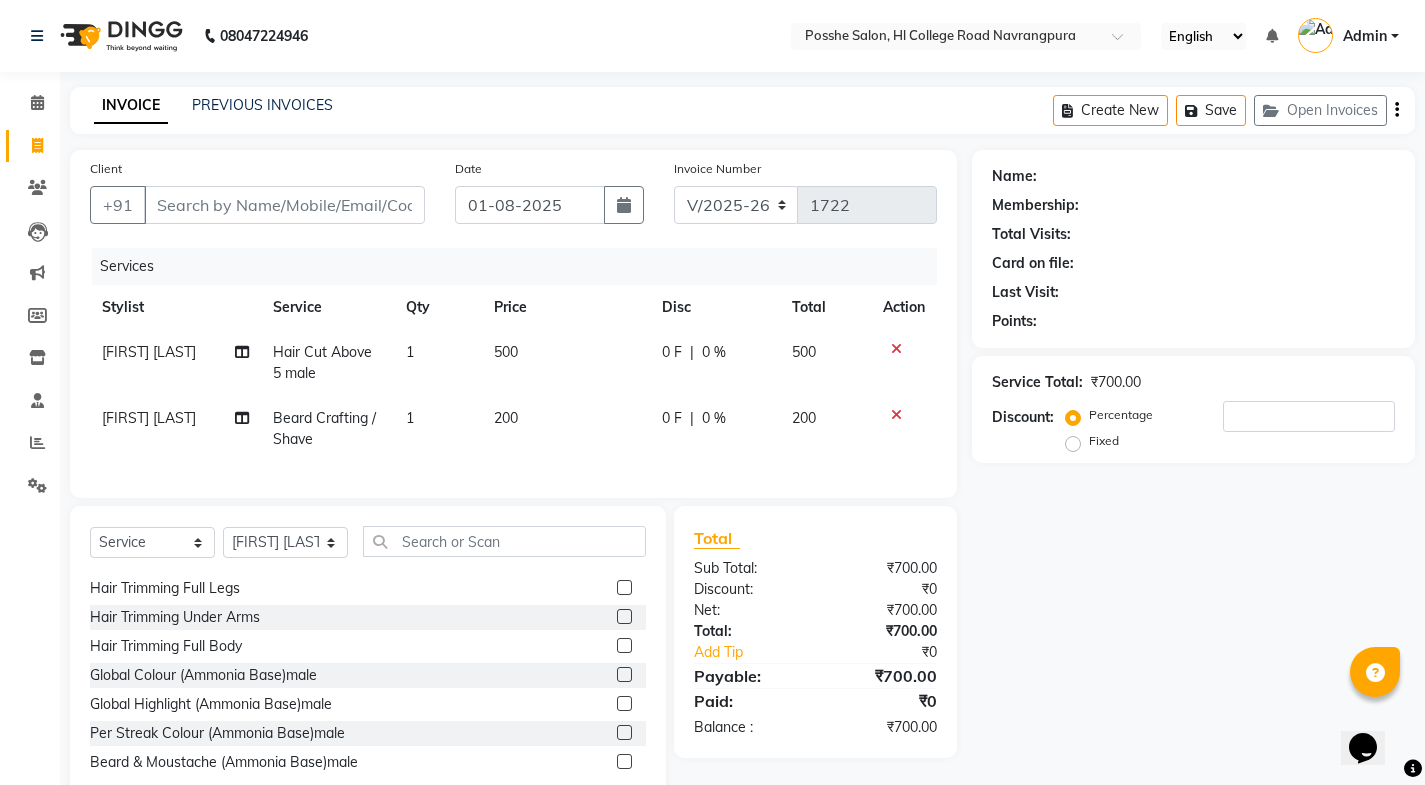 click 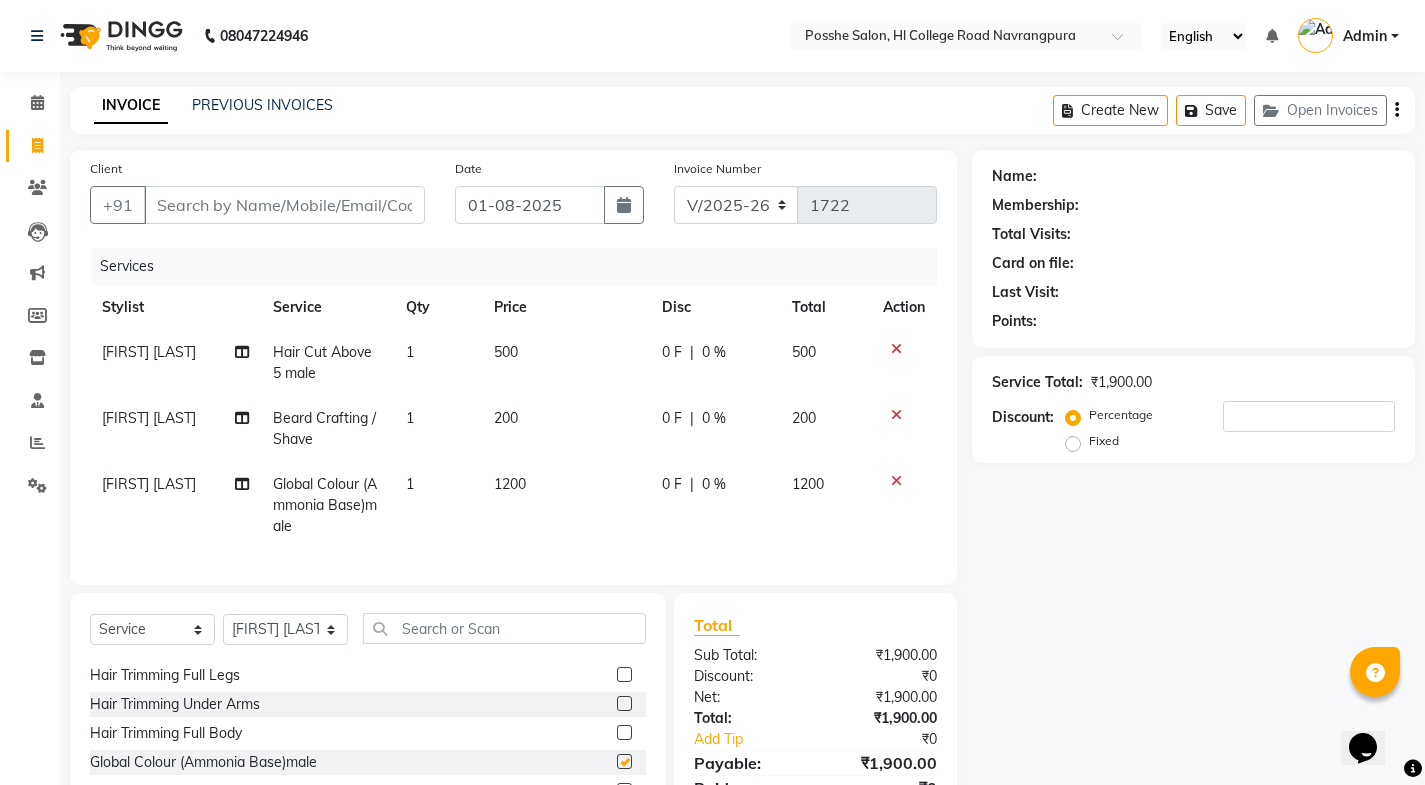 checkbox on "false" 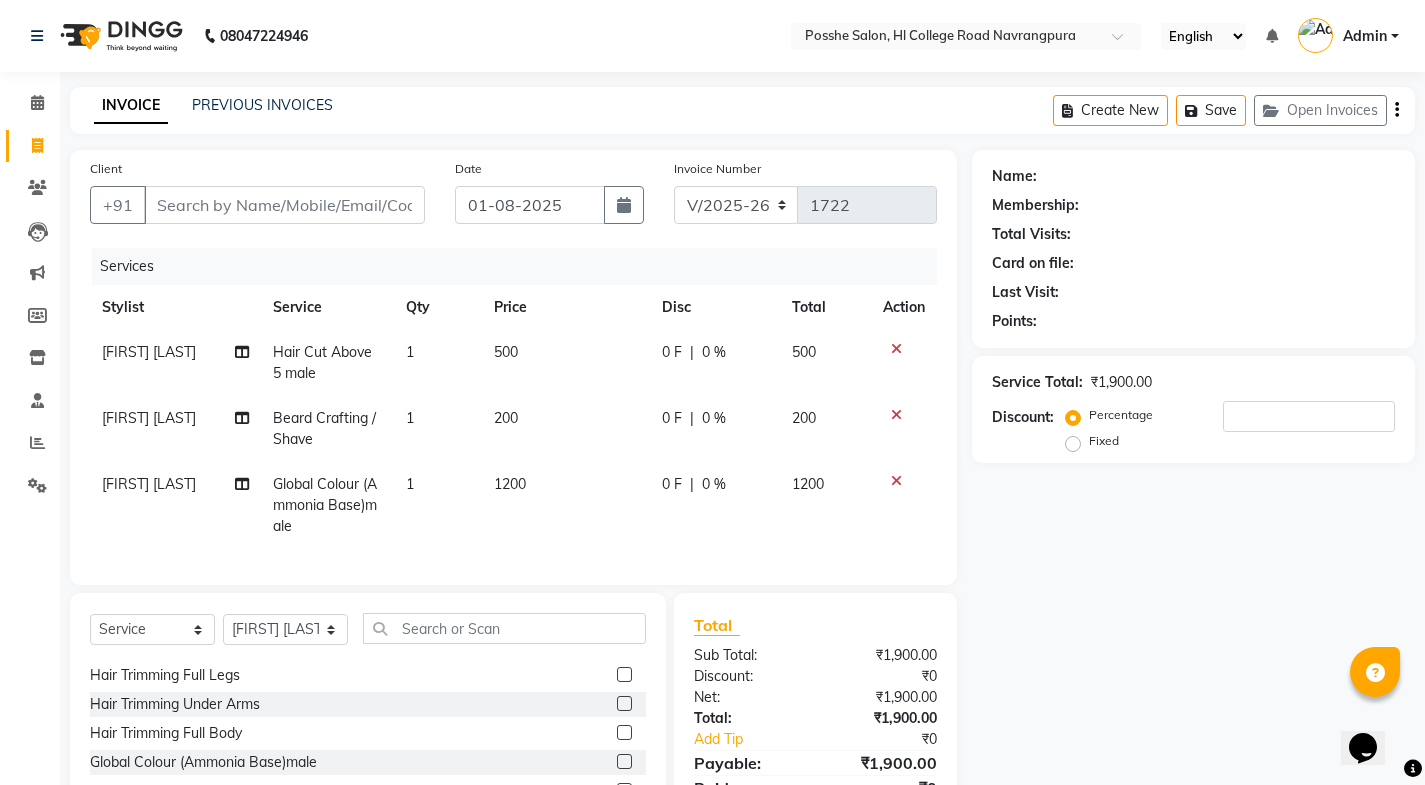 scroll, scrollTop: 100, scrollLeft: 0, axis: vertical 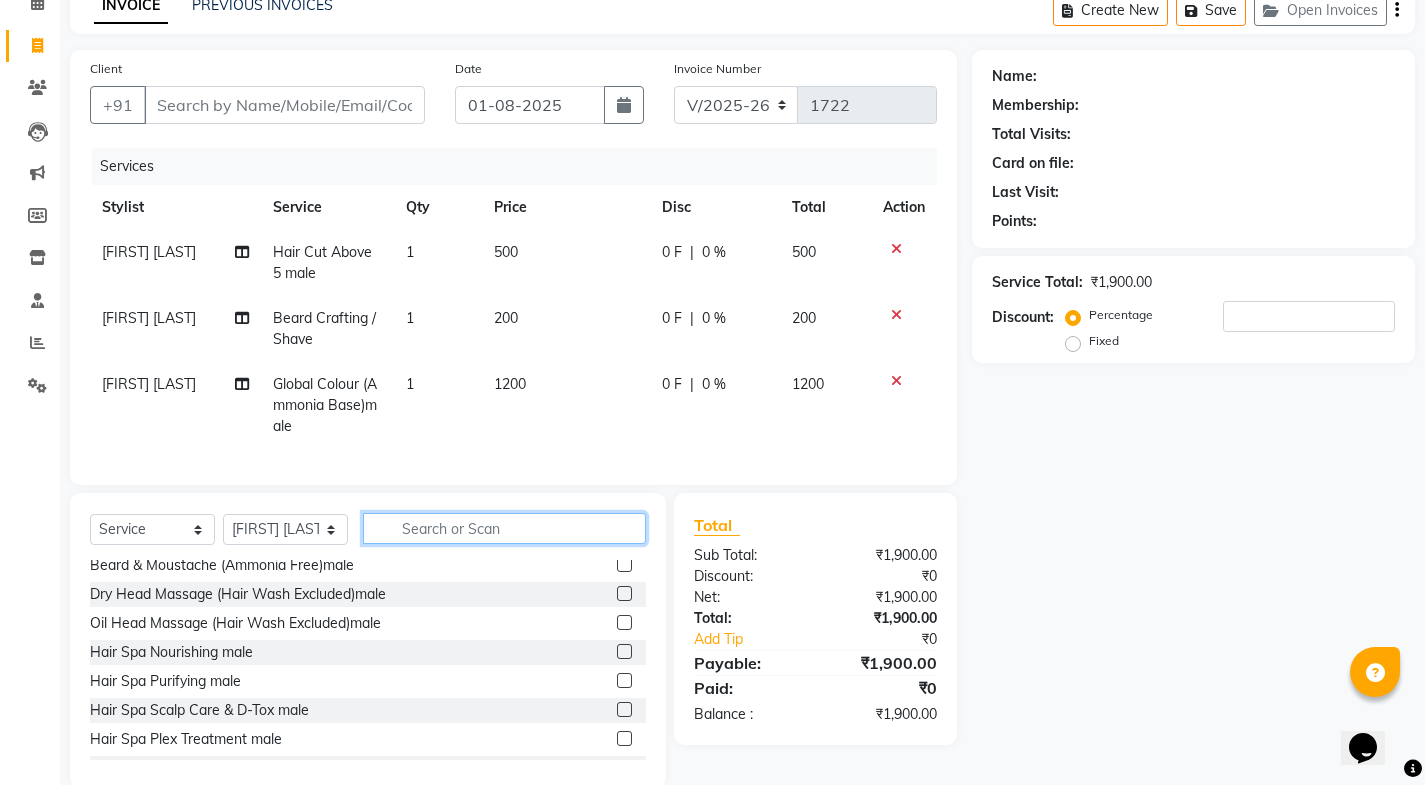 click 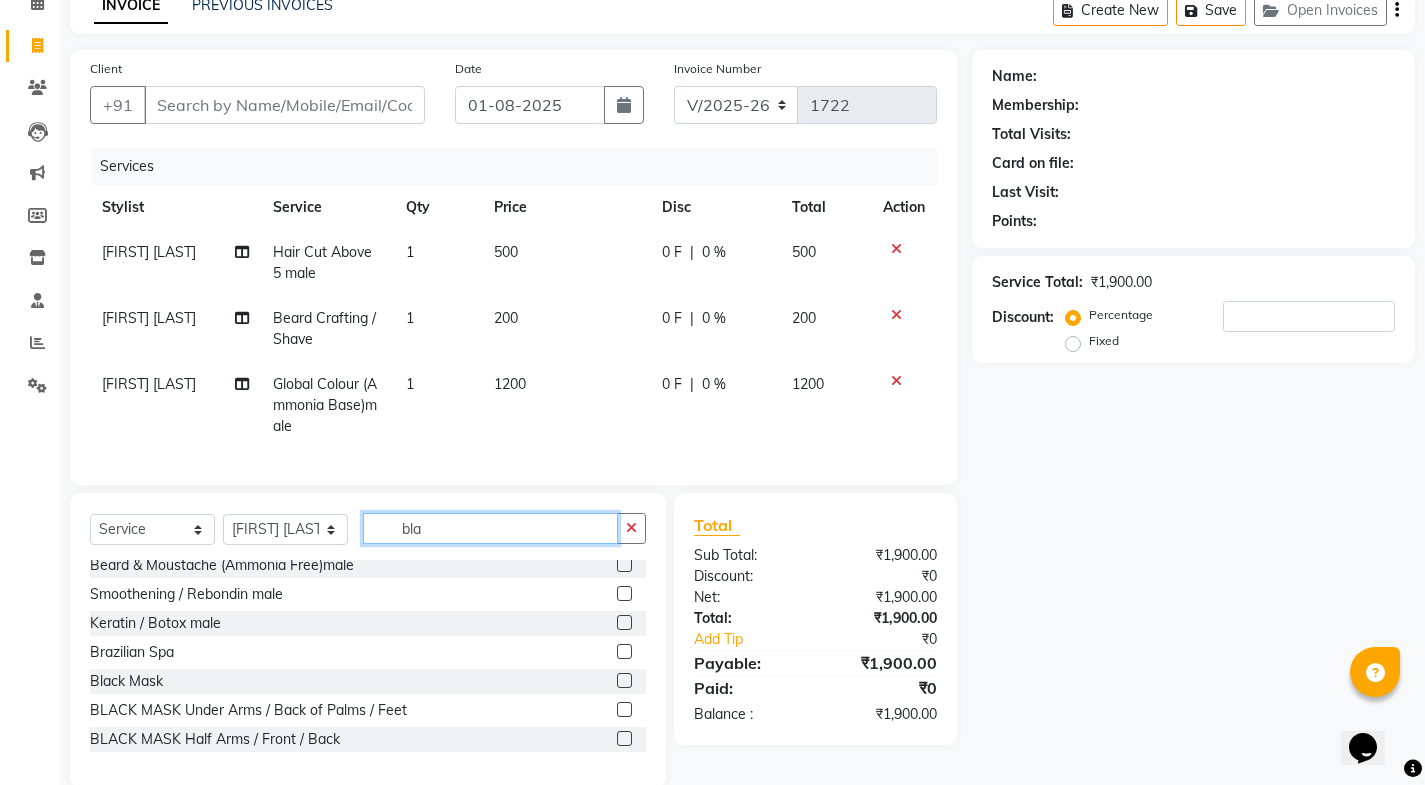 scroll, scrollTop: 0, scrollLeft: 0, axis: both 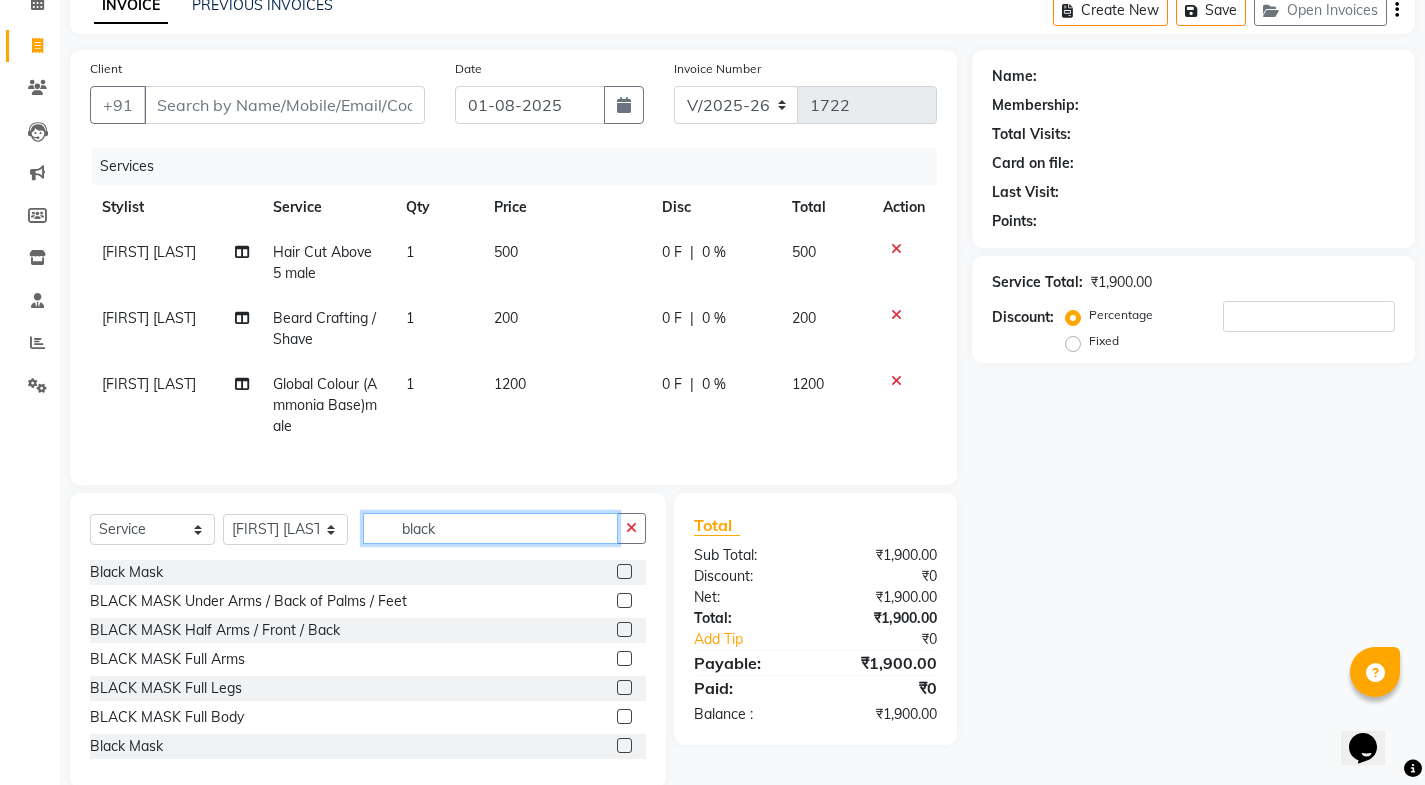 type on "black" 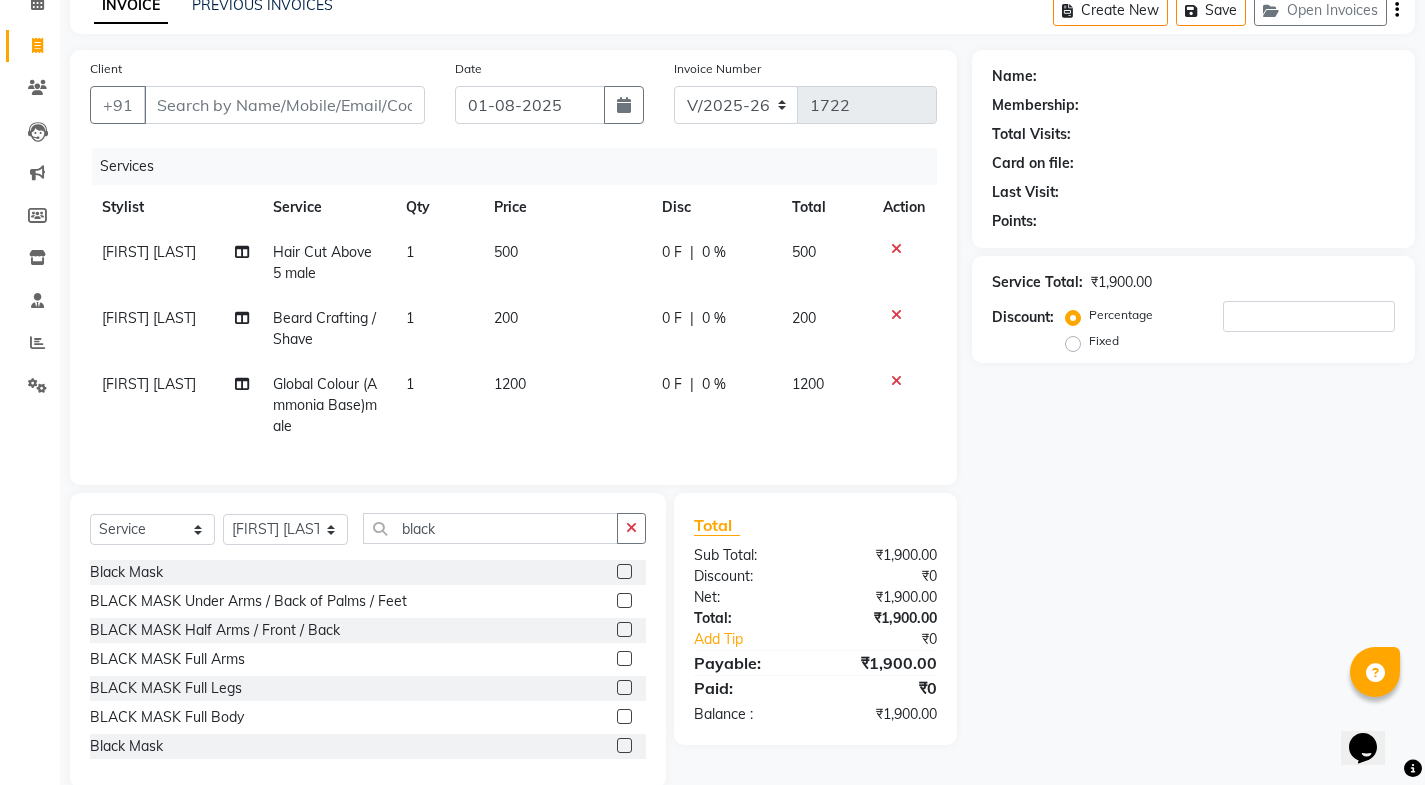 click on "Black Mask" 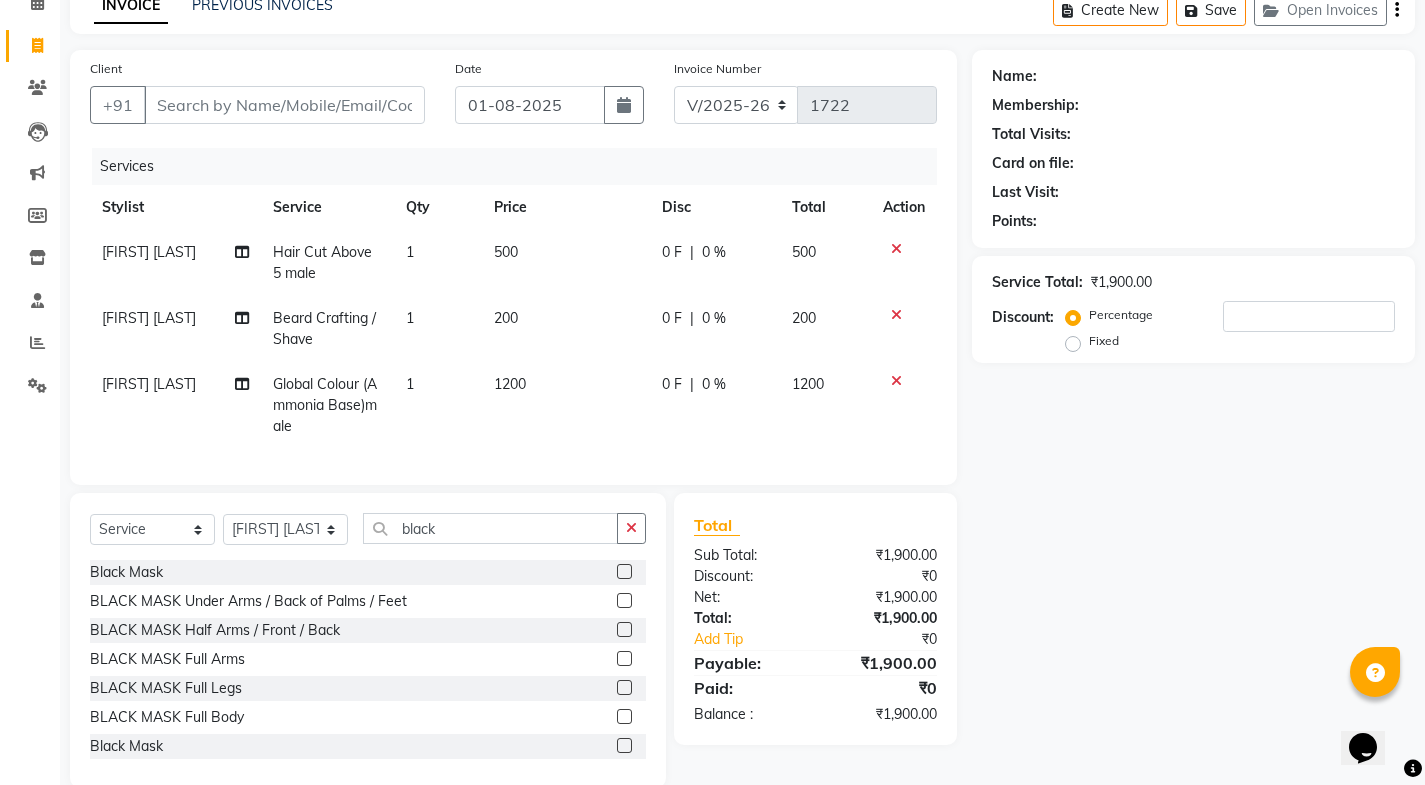 click 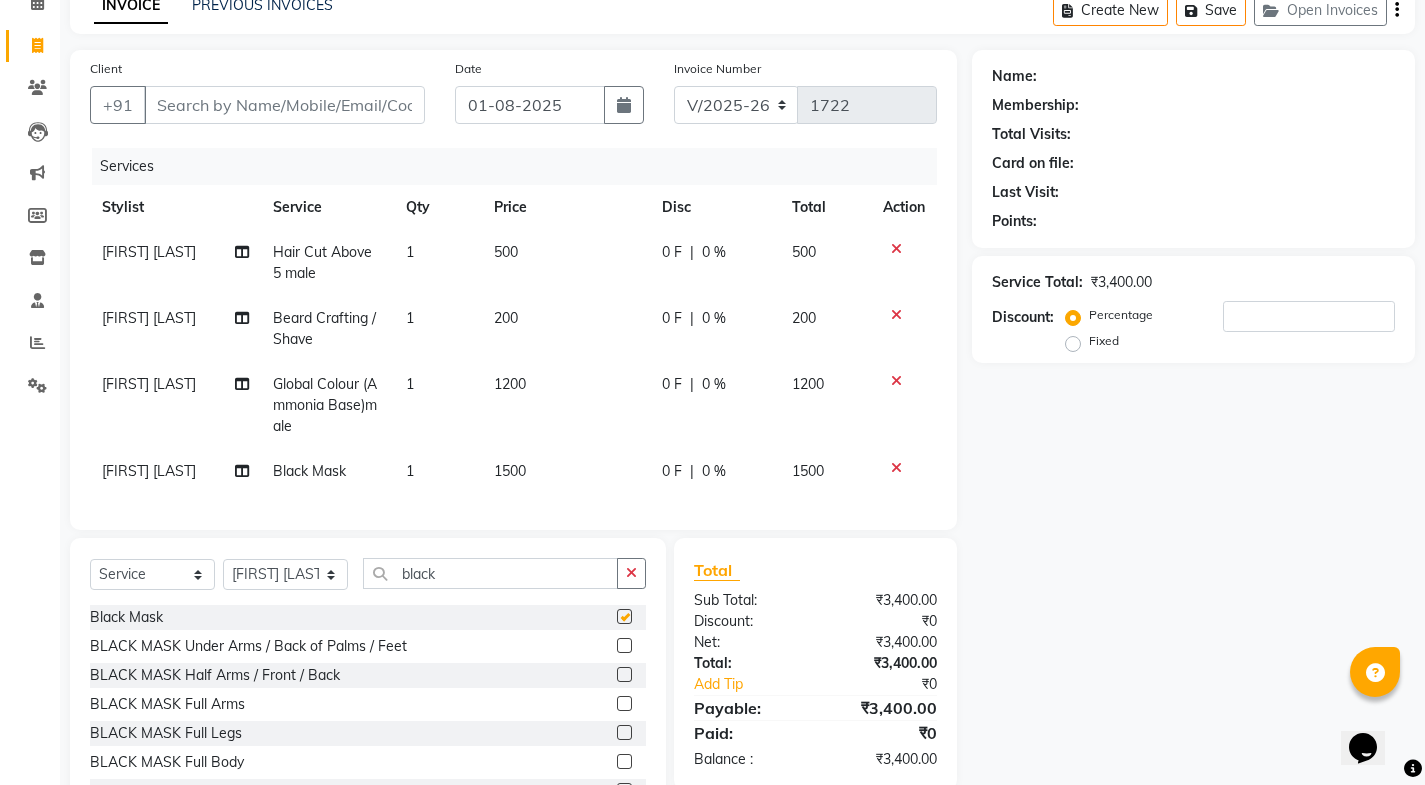 checkbox on "false" 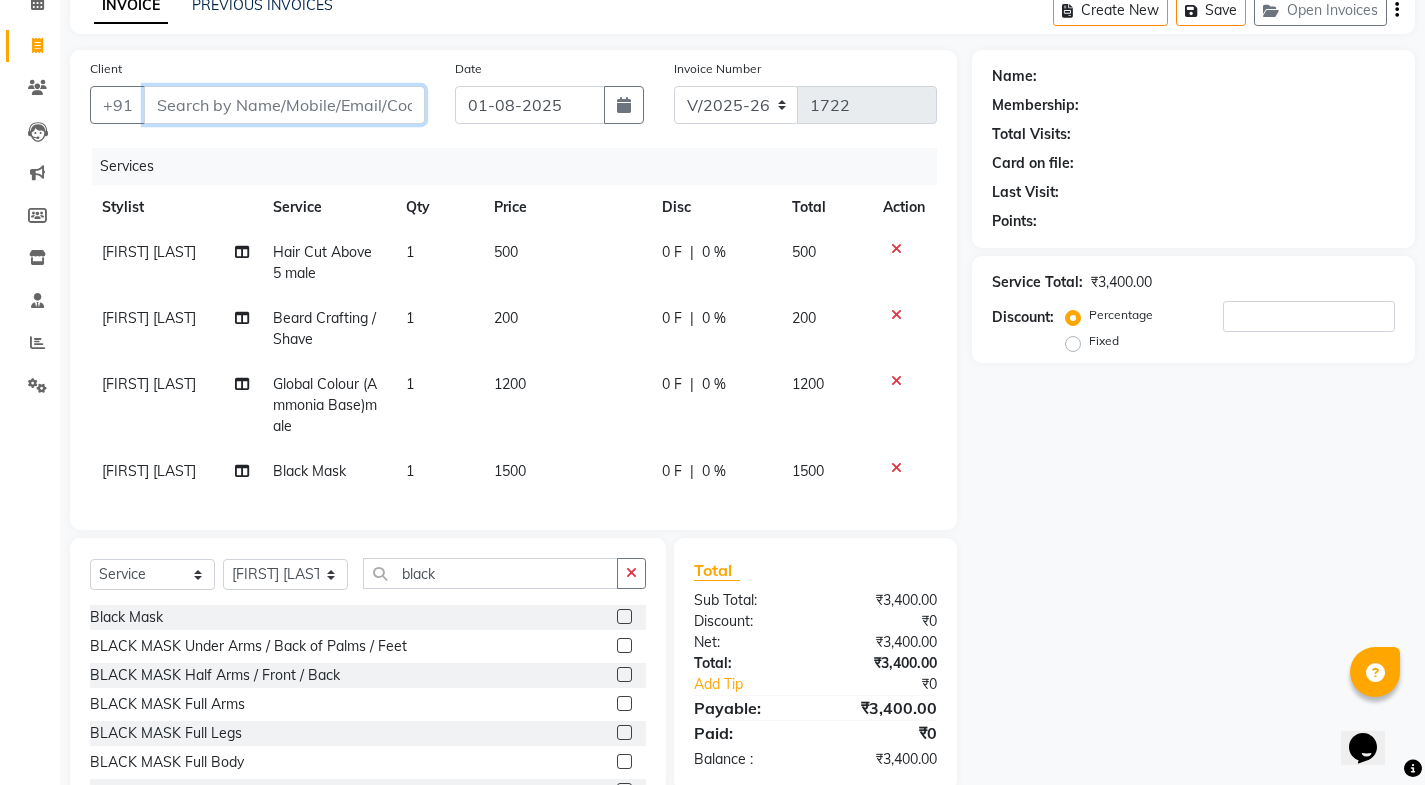 click on "Client" at bounding box center [284, 105] 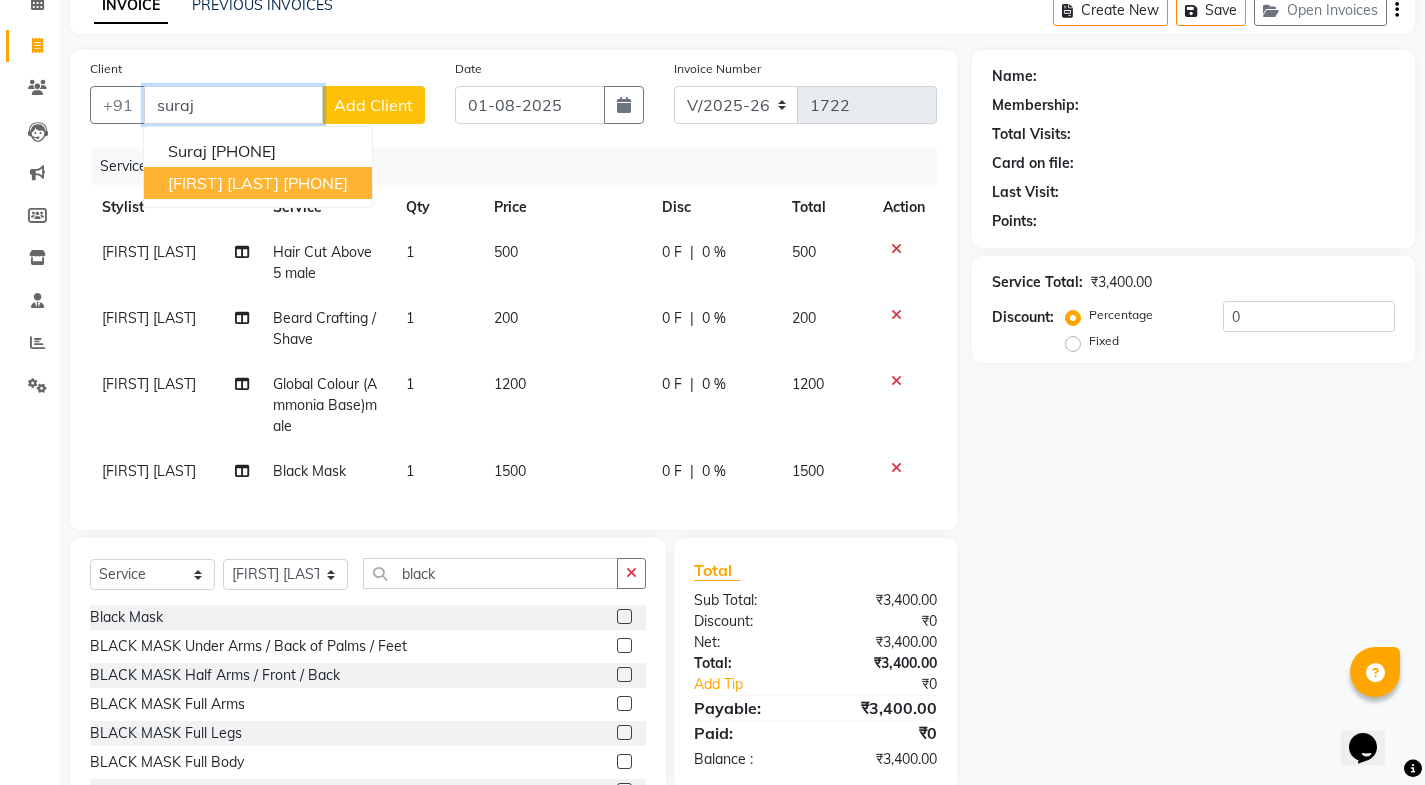 click on "7778882451" at bounding box center [315, 183] 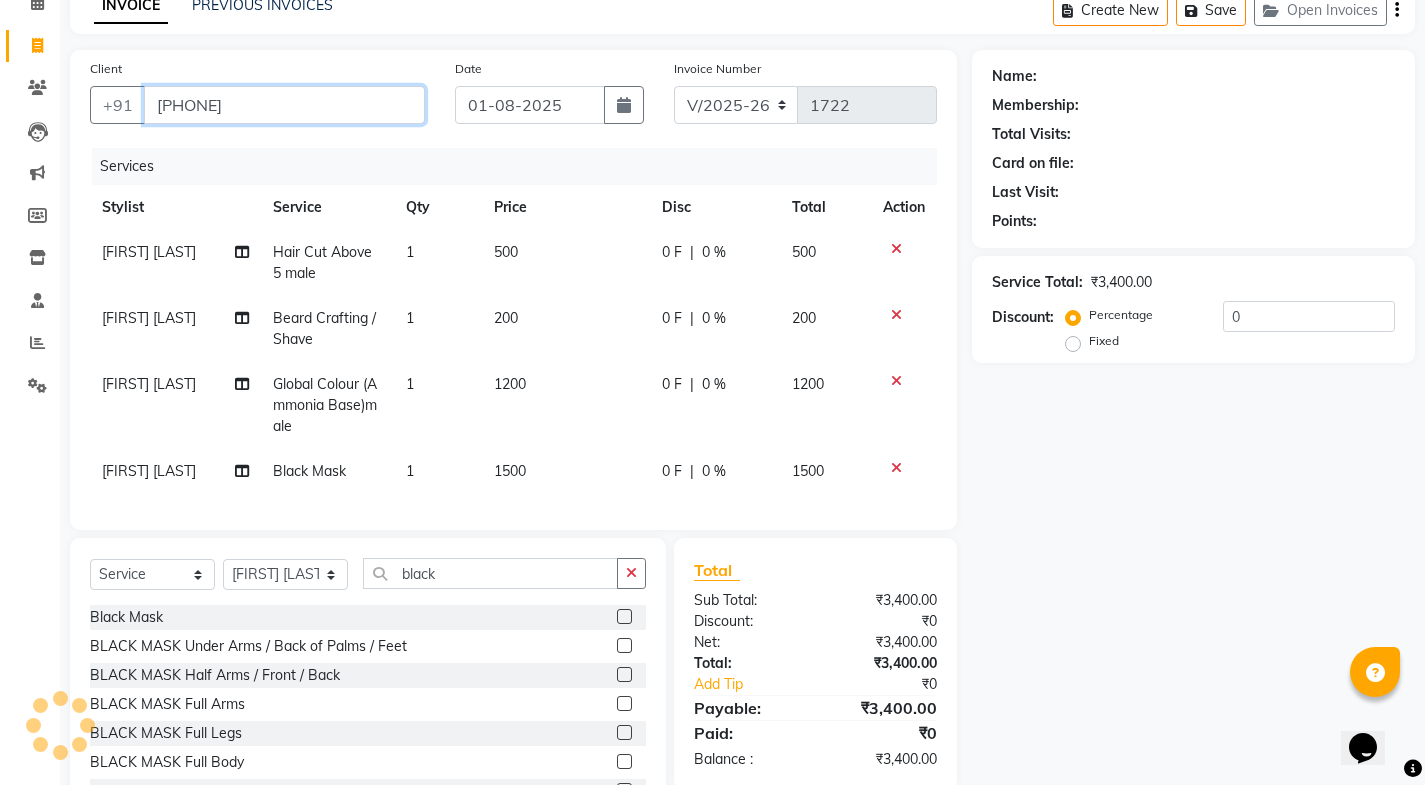 type on "7778882451" 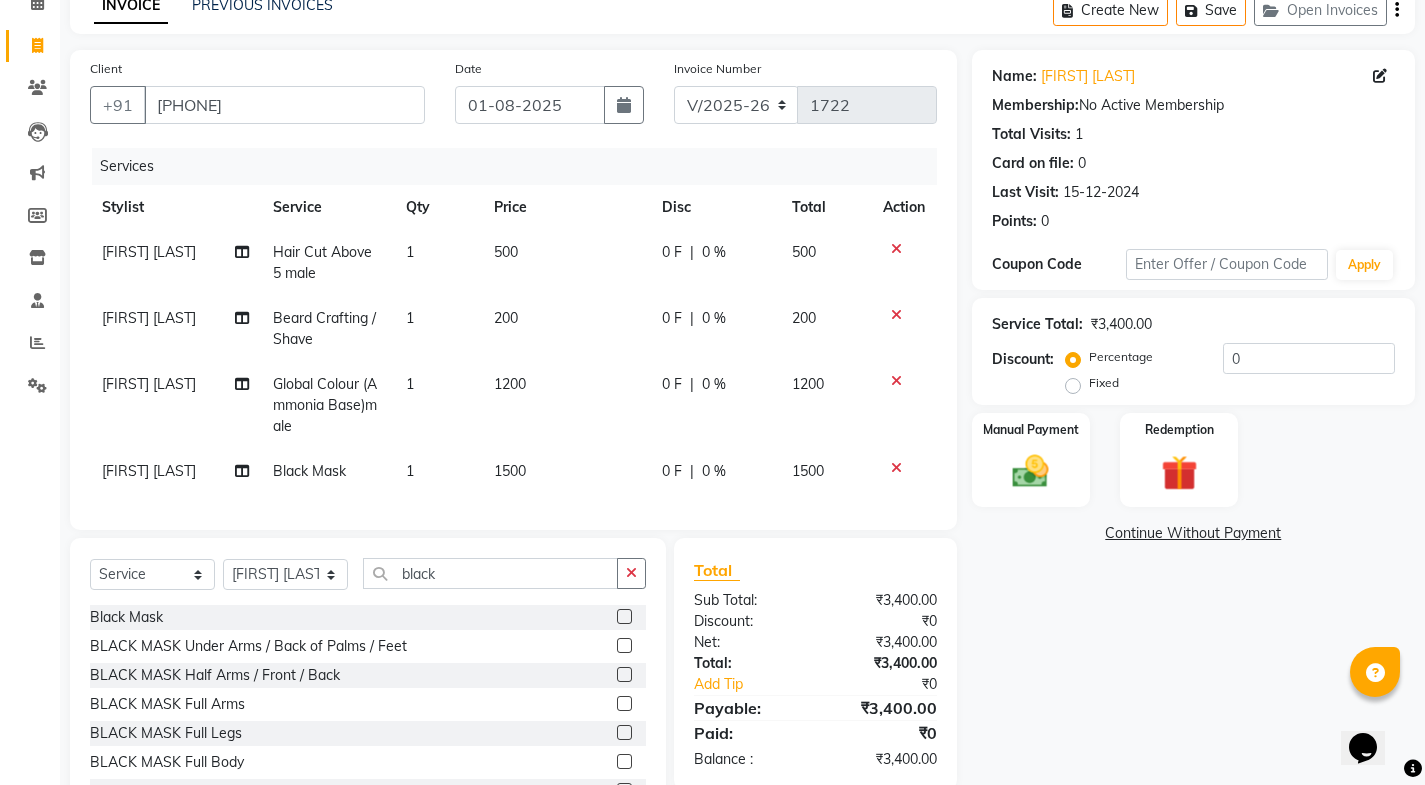 scroll, scrollTop: 193, scrollLeft: 0, axis: vertical 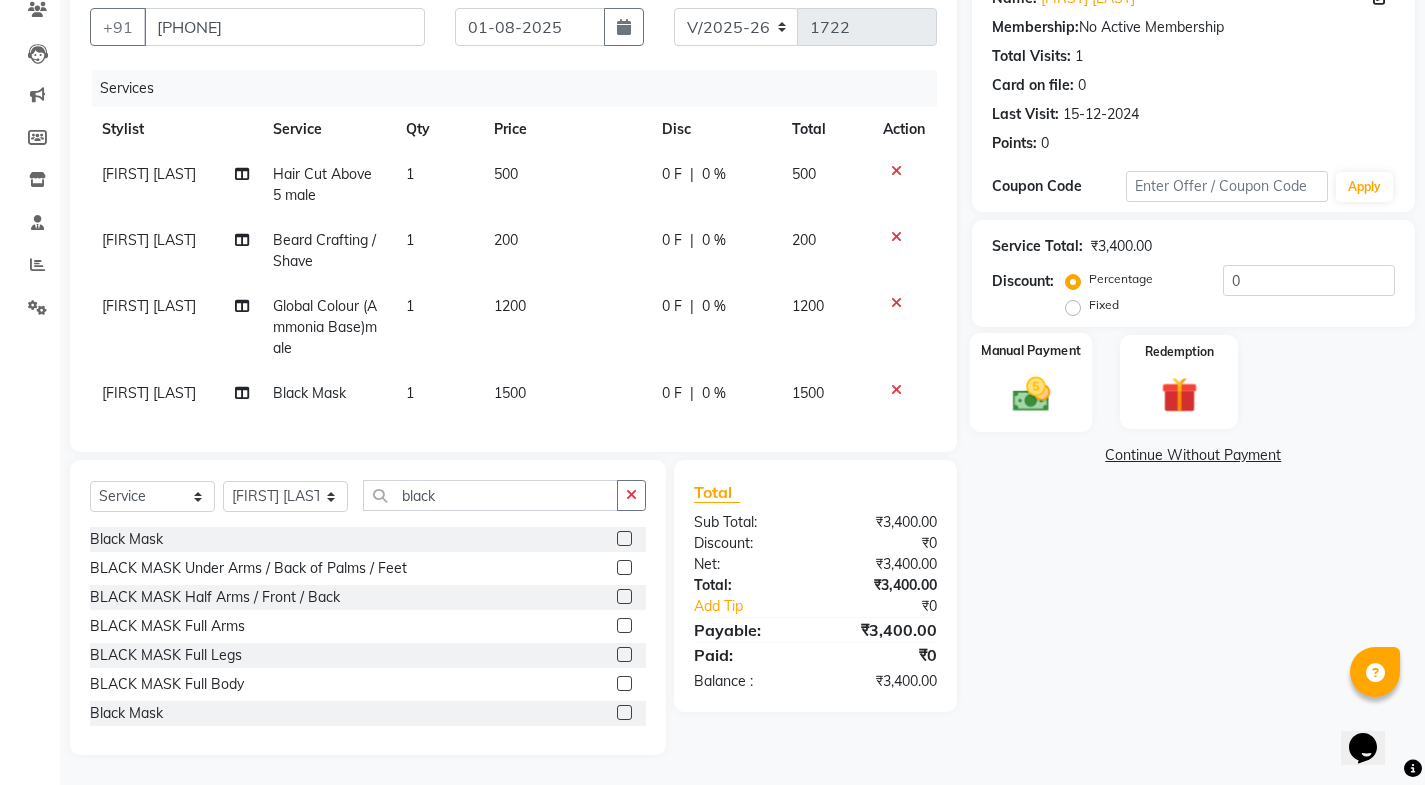 click 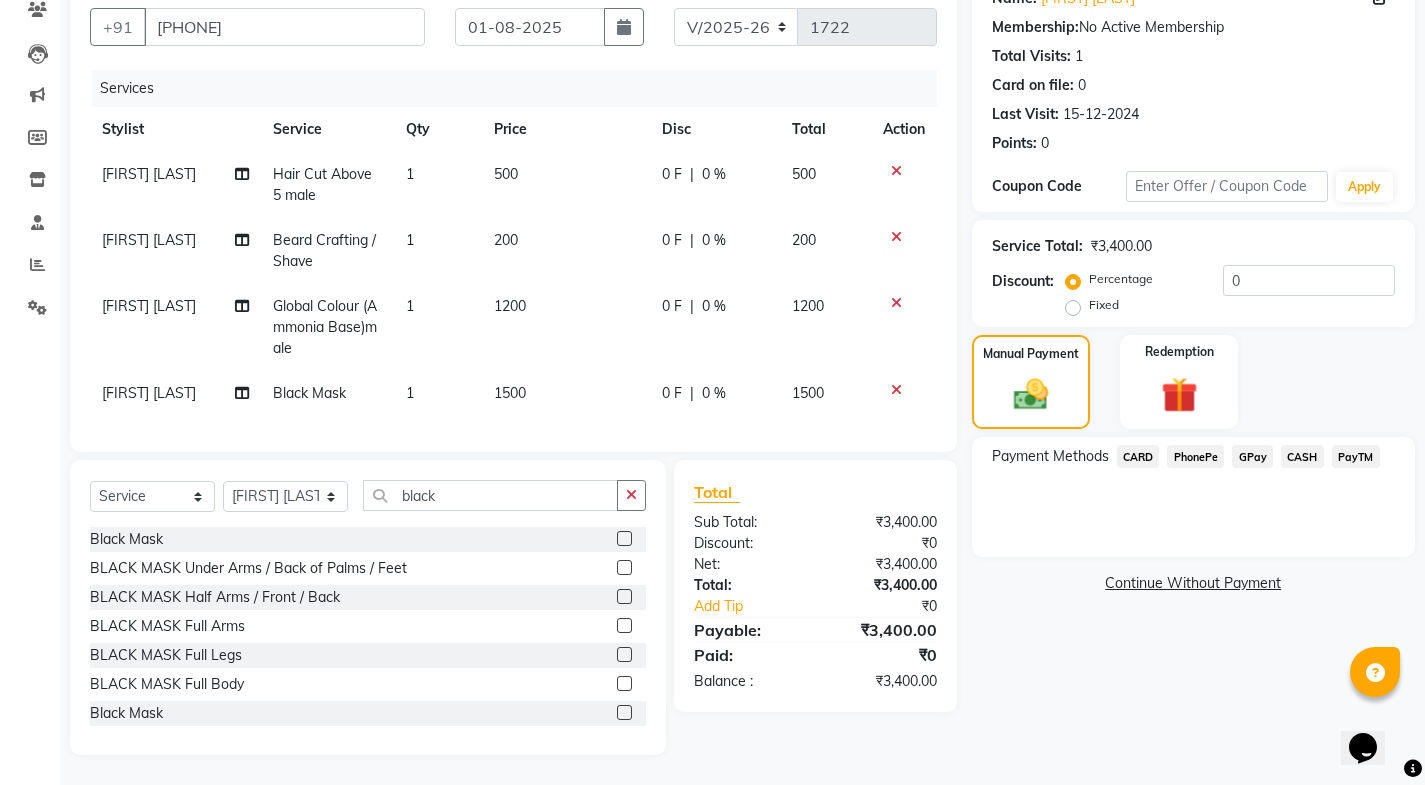 click on "PayTM" 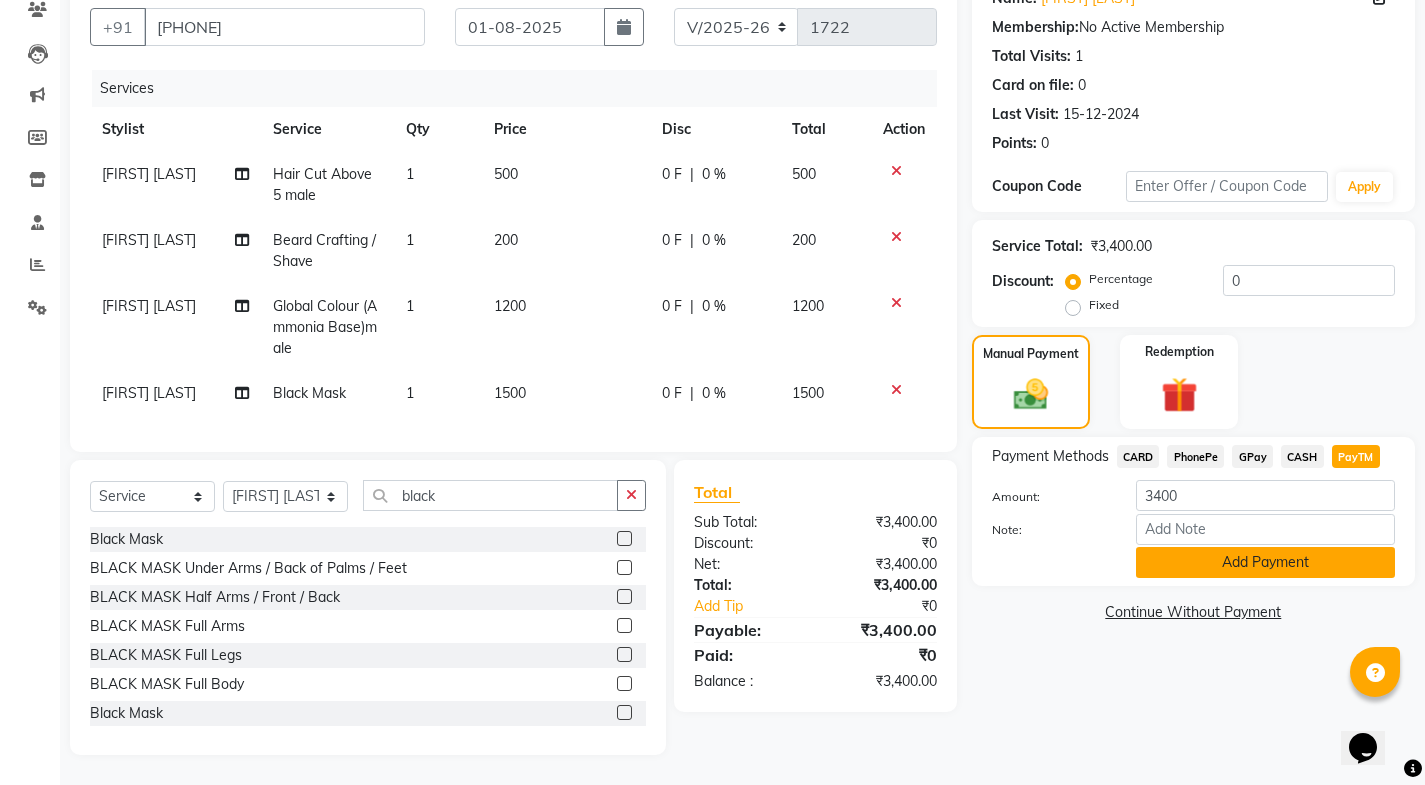 click on "Add Payment" 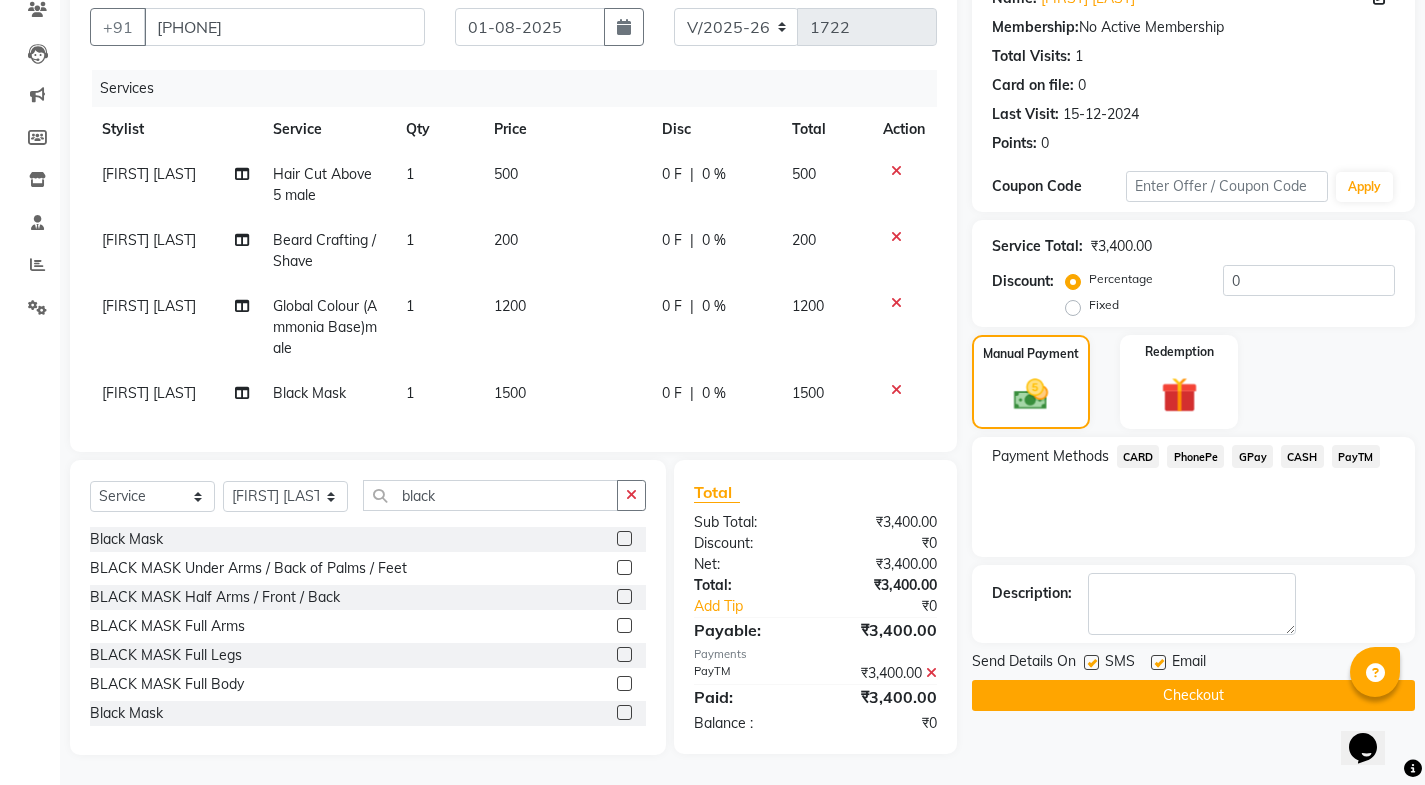 click 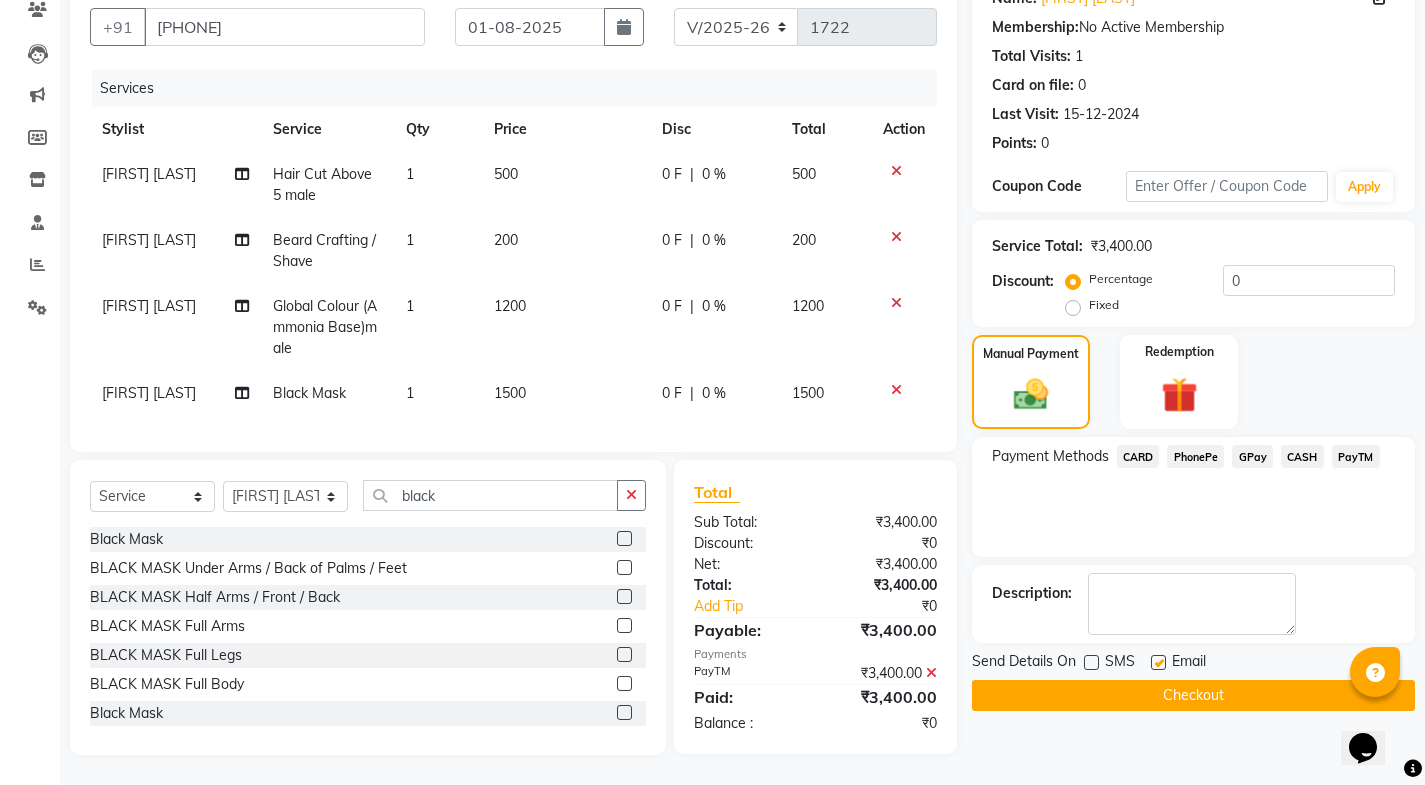 click 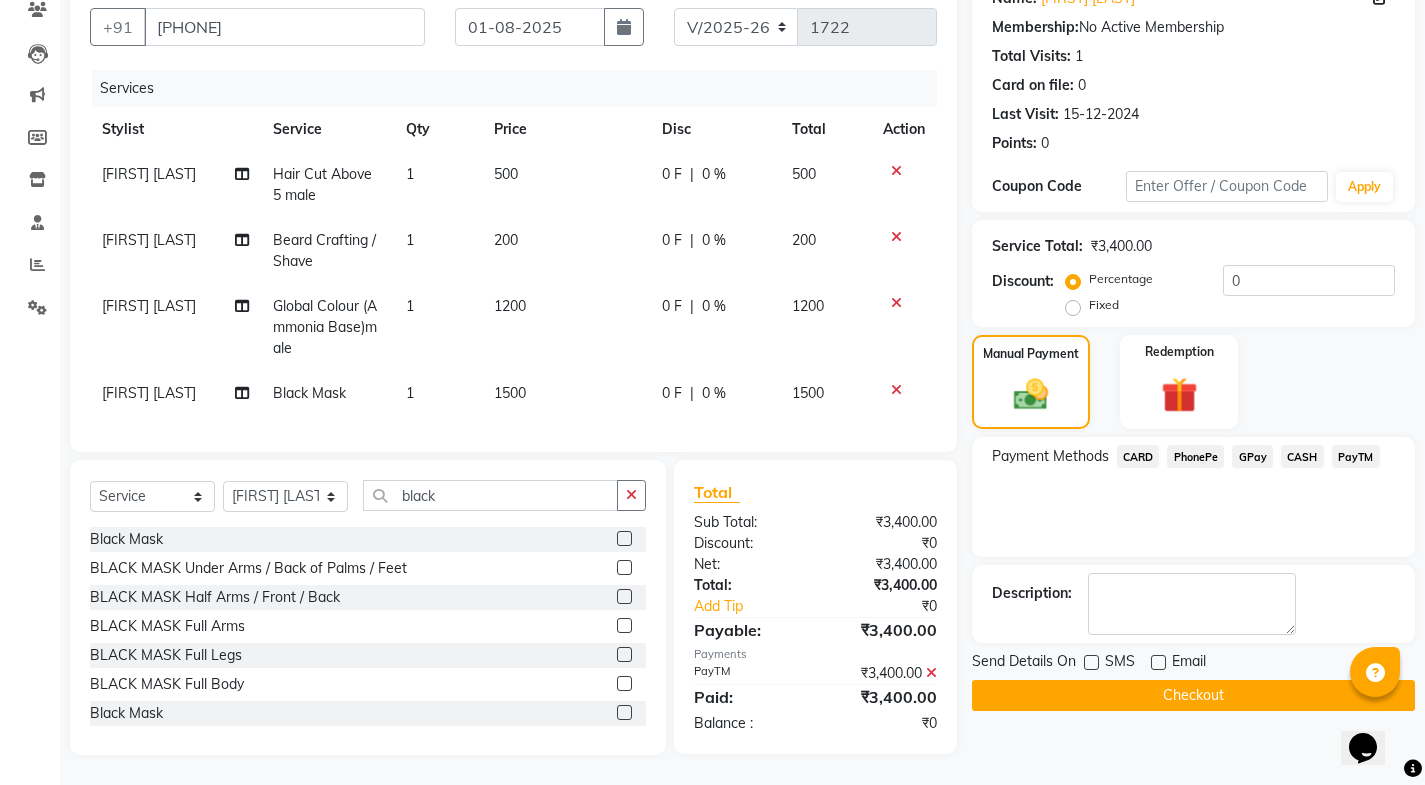 click on "Checkout" 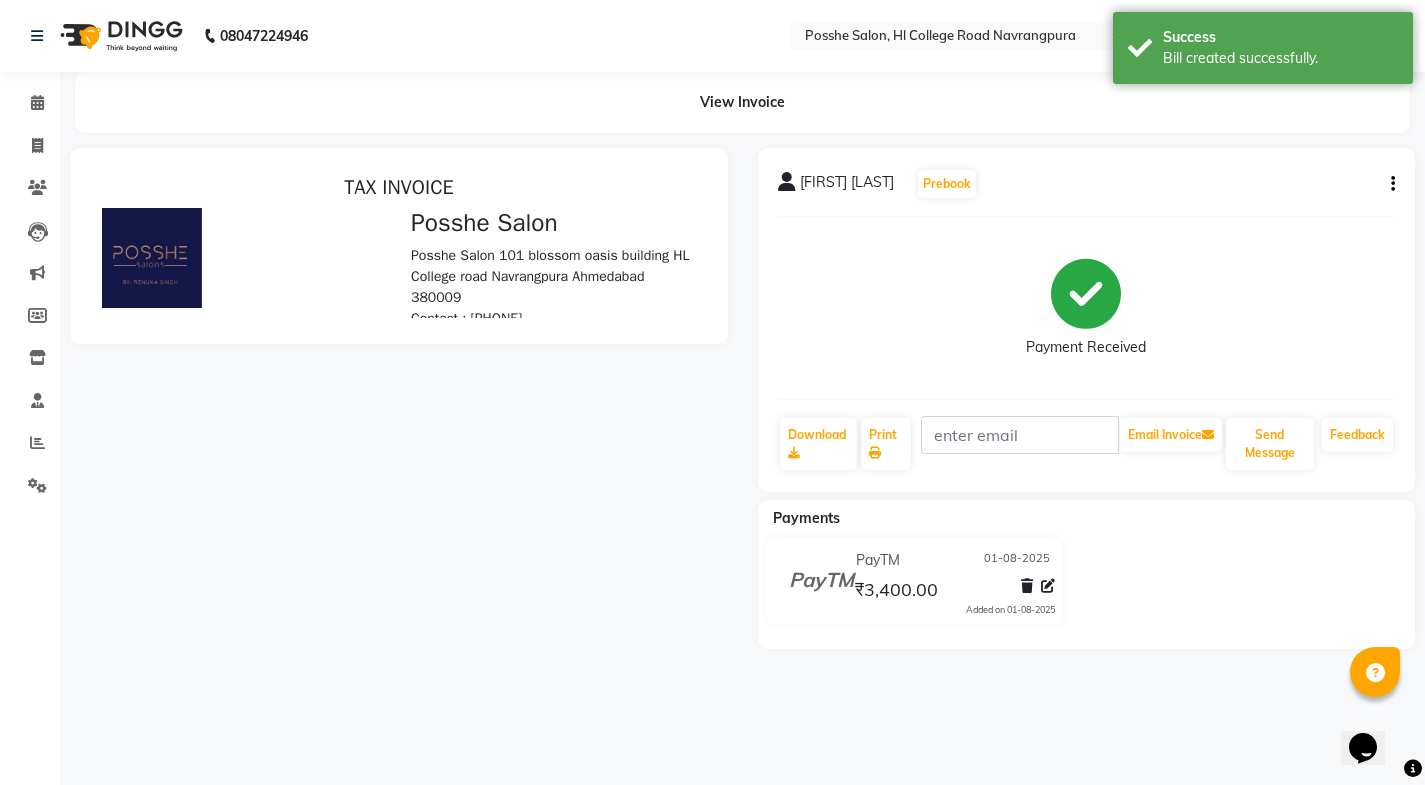 scroll, scrollTop: 0, scrollLeft: 0, axis: both 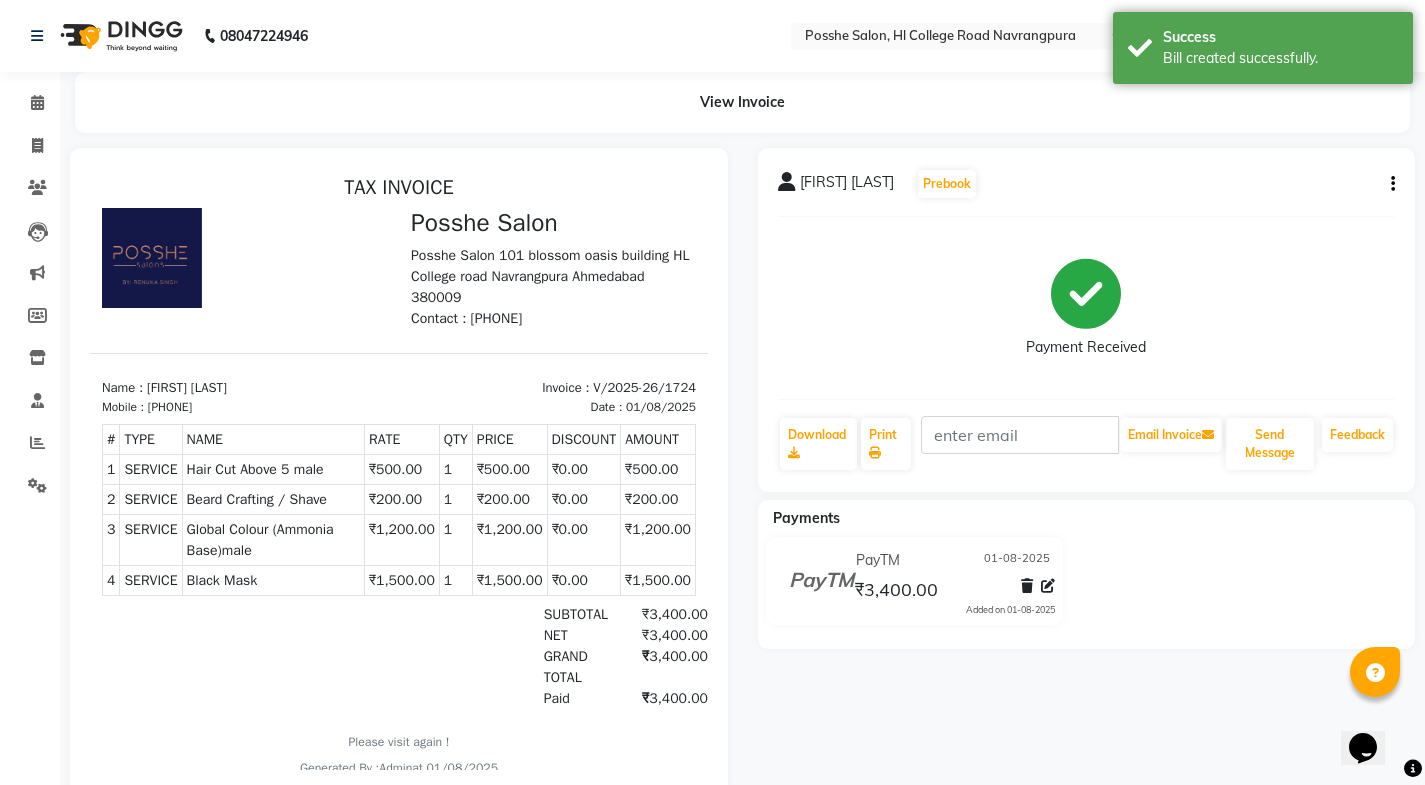 click on "Invoice" 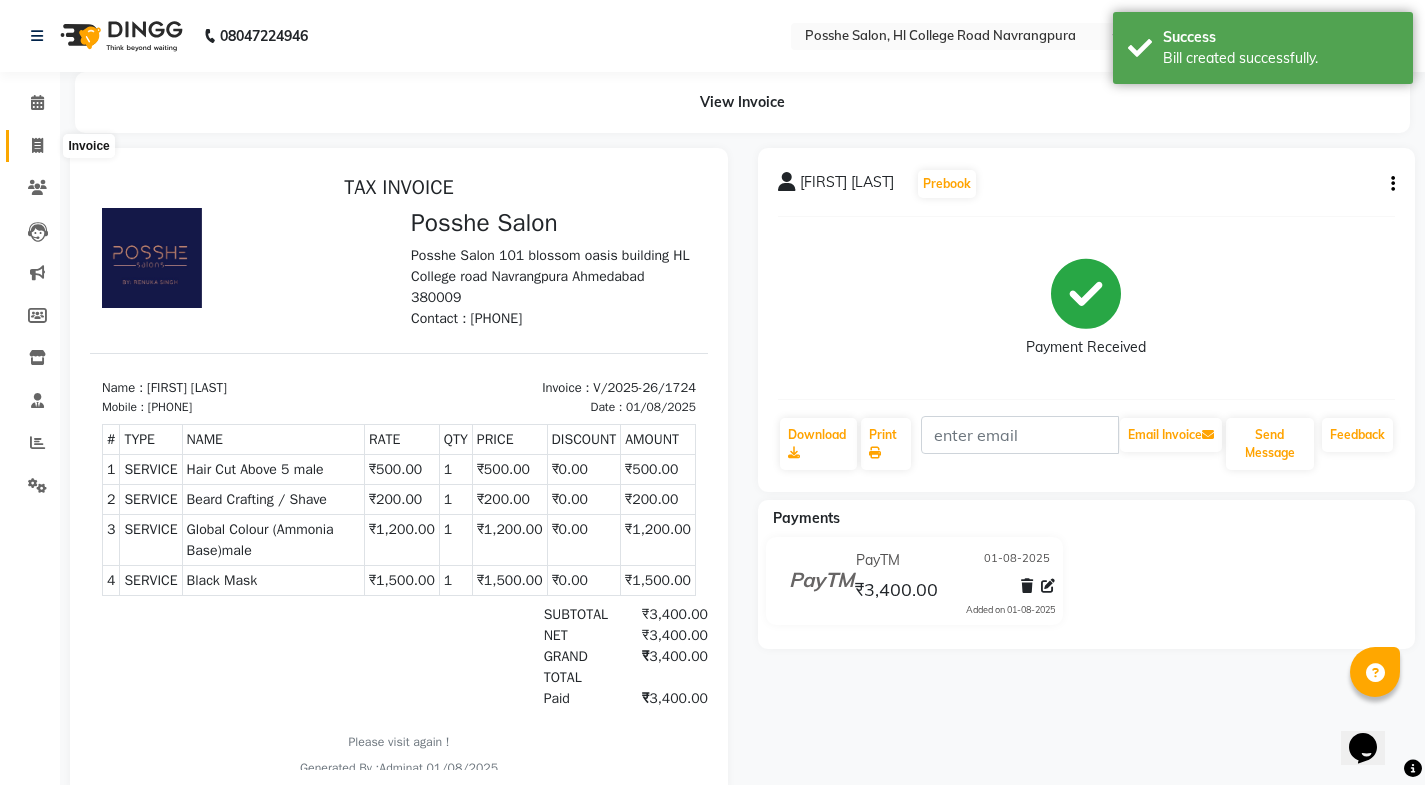 click 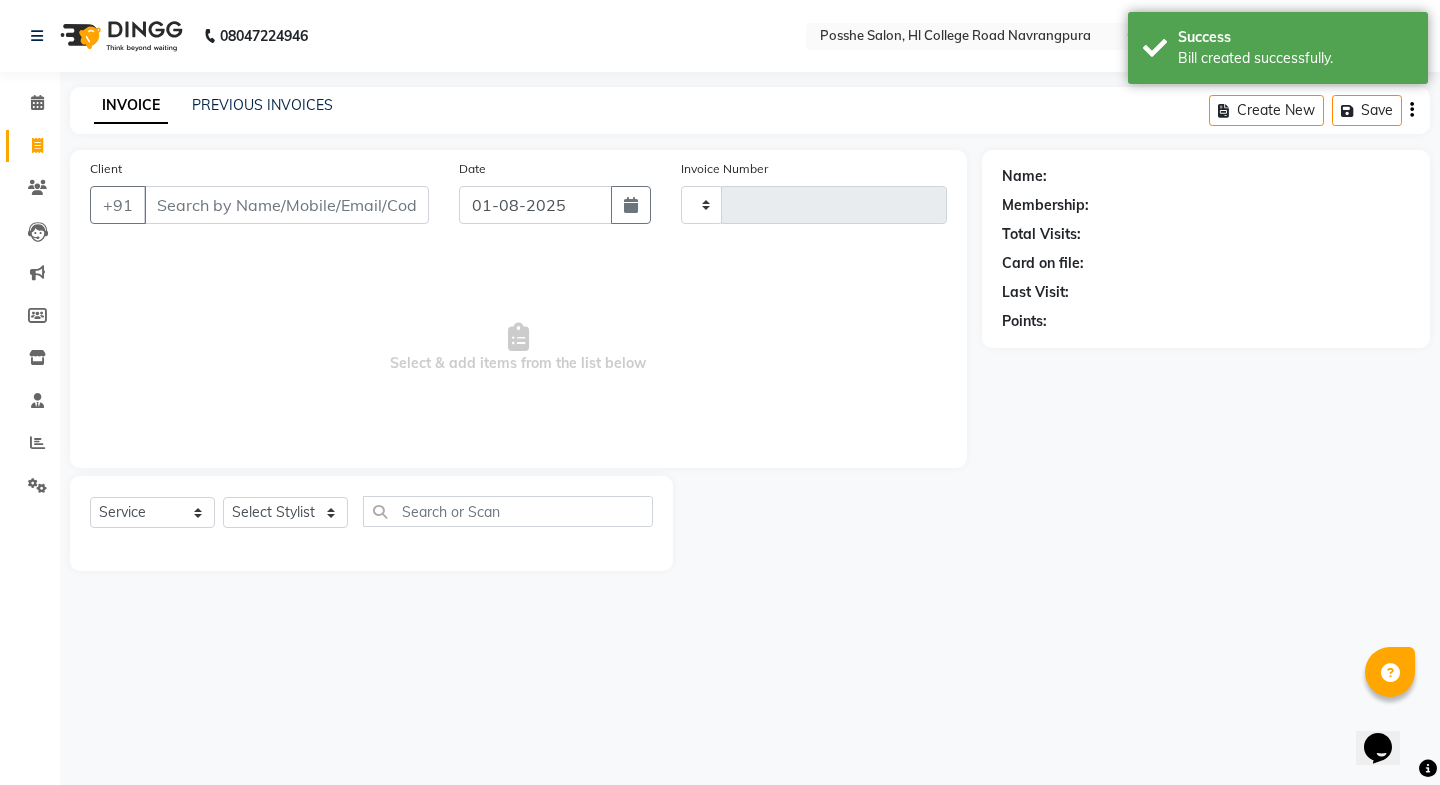 type on "1725" 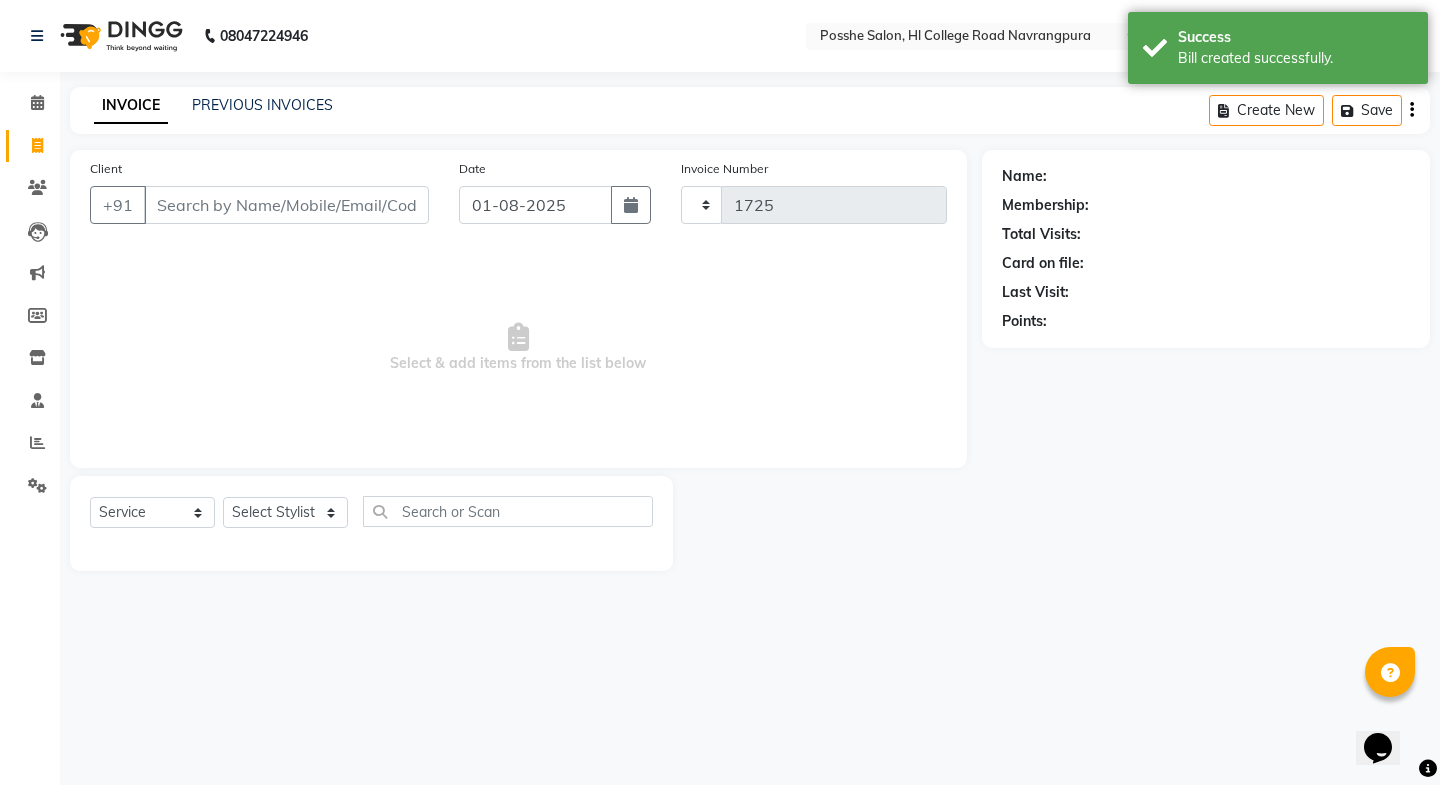 select on "6052" 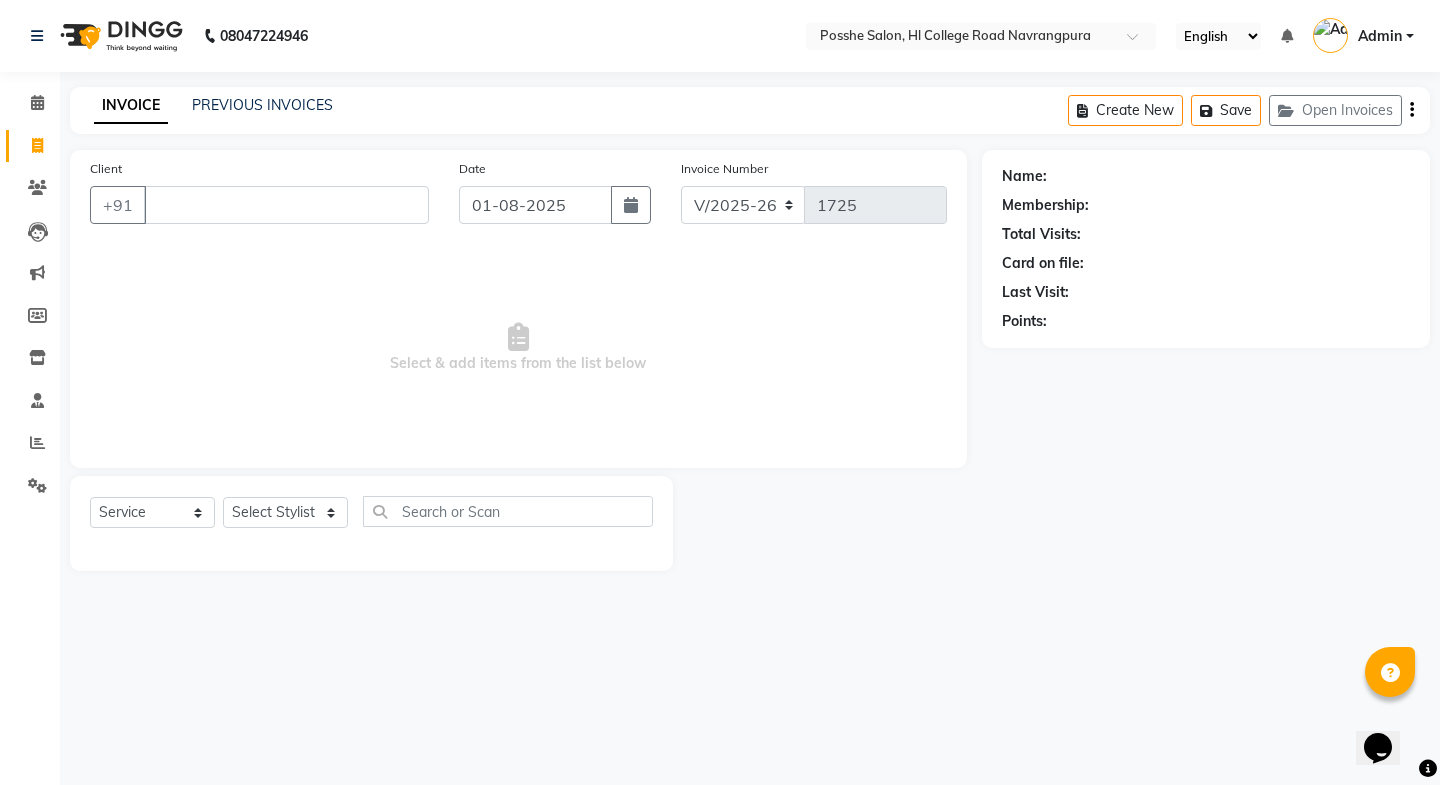 type 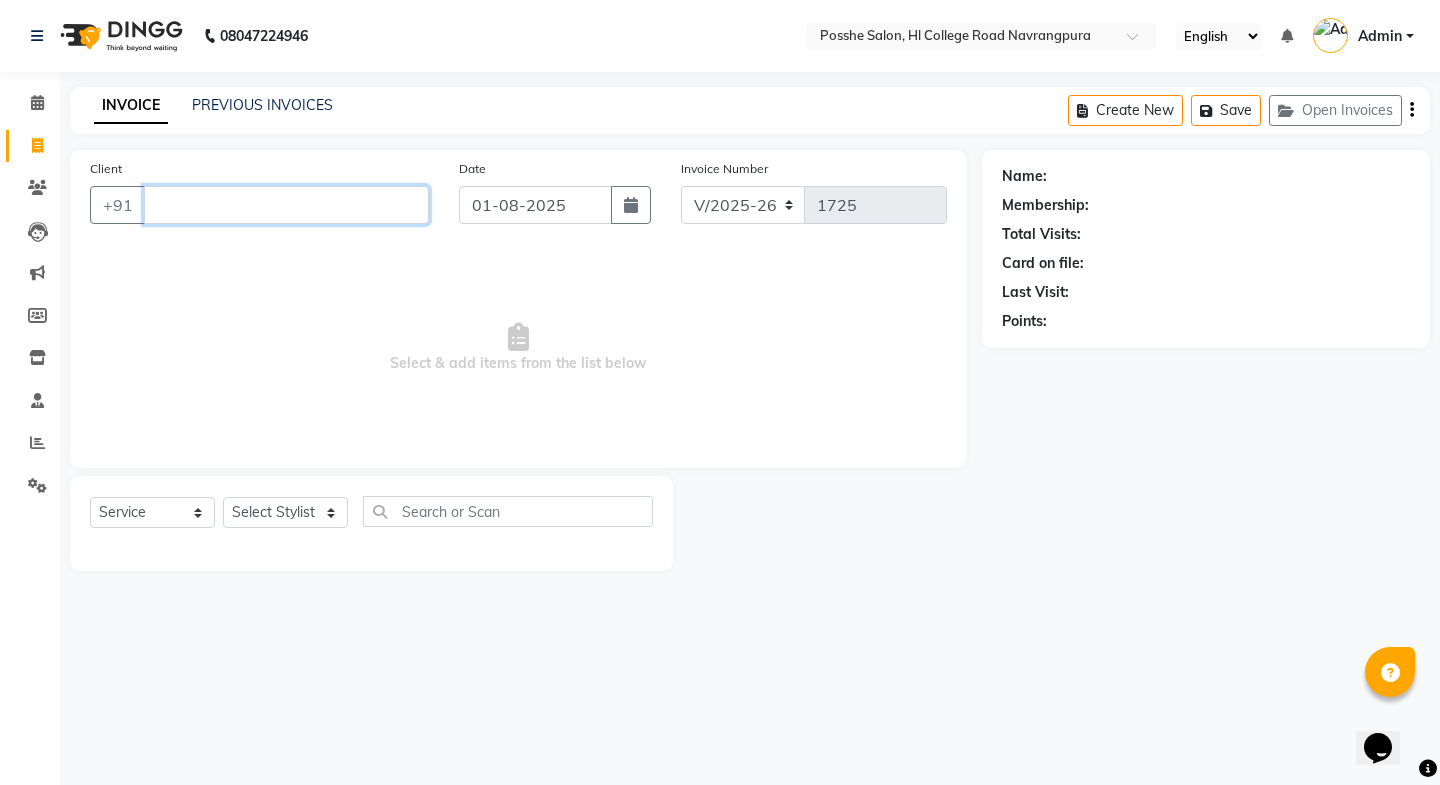 click on "Client" at bounding box center [286, 205] 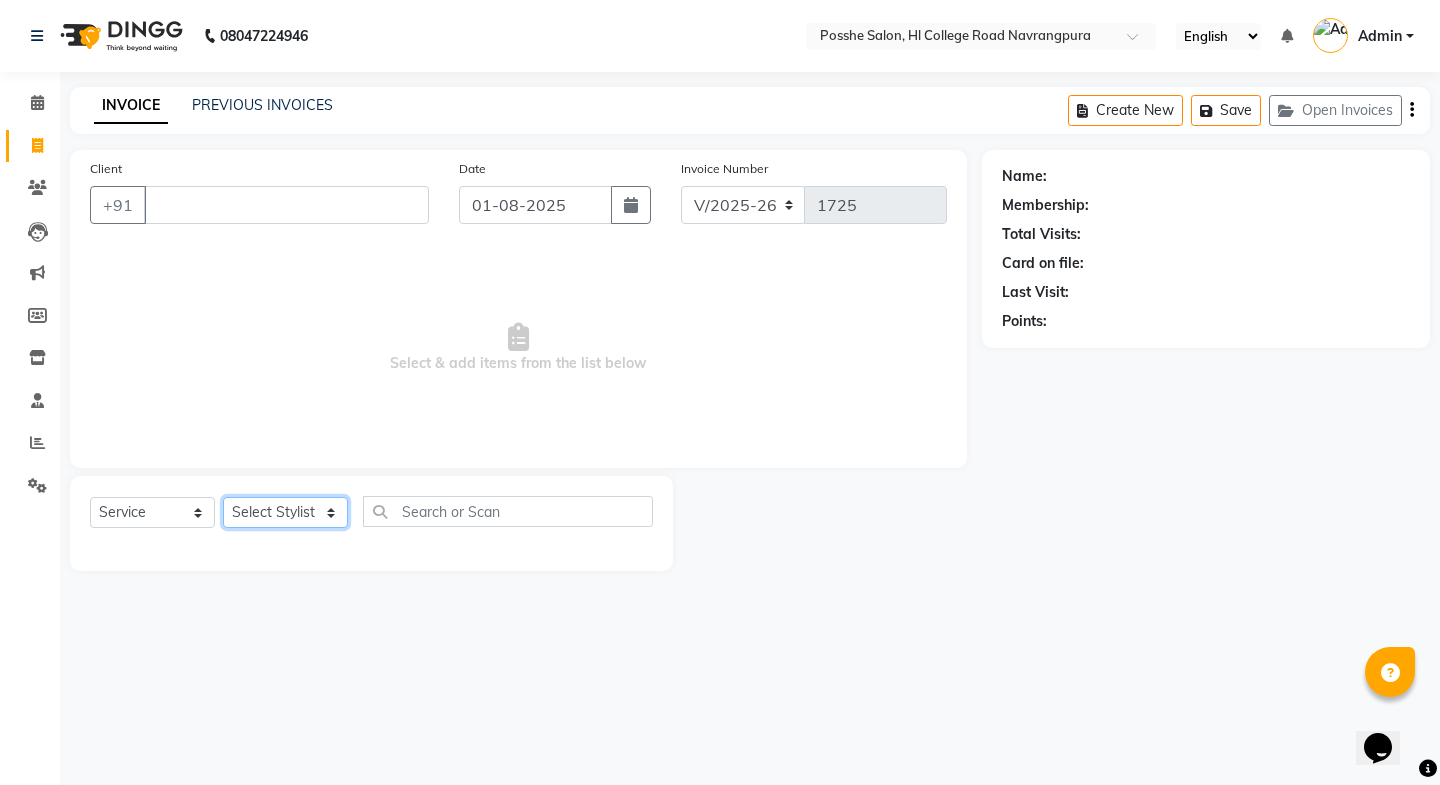 click on "Select Stylist Faheem Salmani Kajal Mali Kamal Chand Posshe for products Rajesh simran bhatiya Sonu Verma" 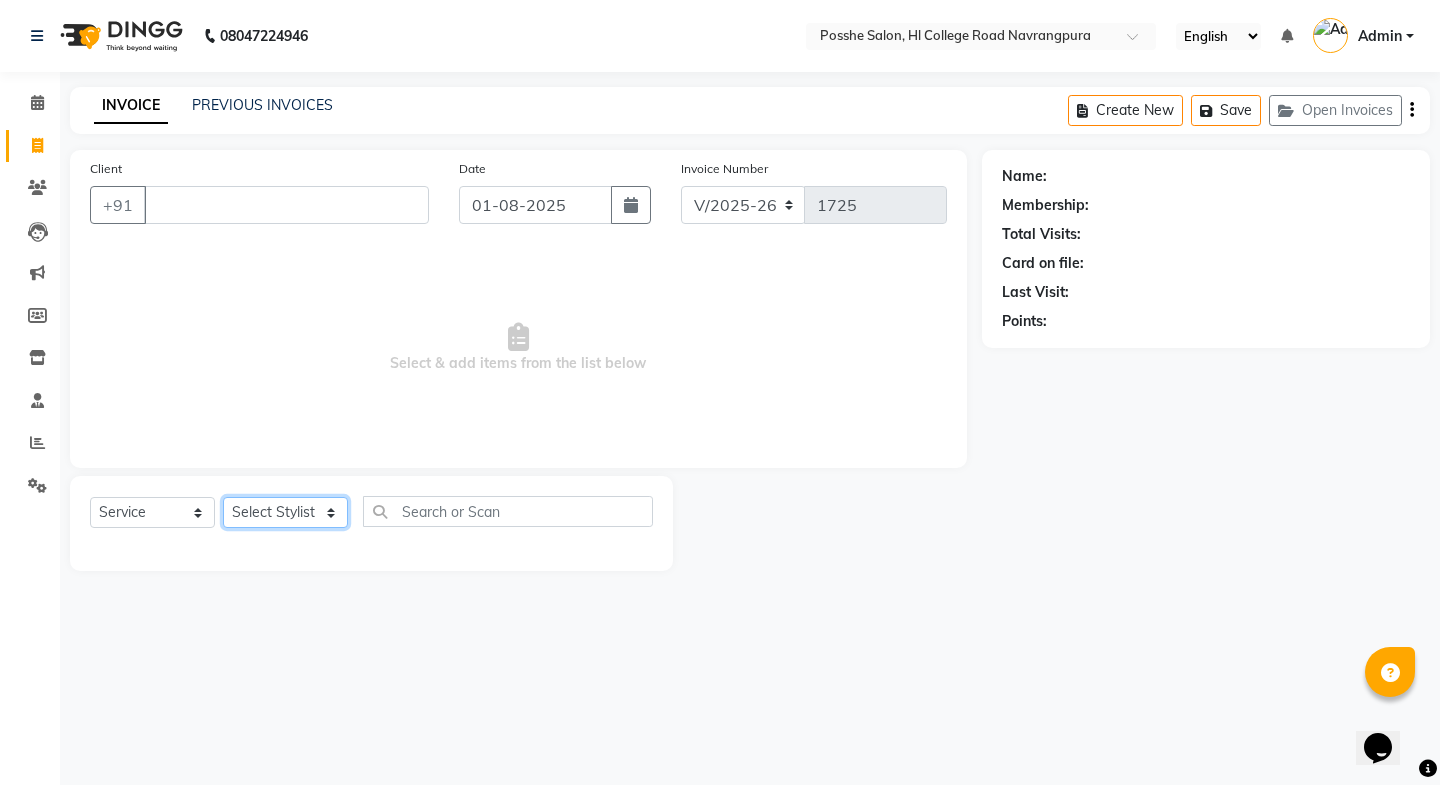 select on "43695" 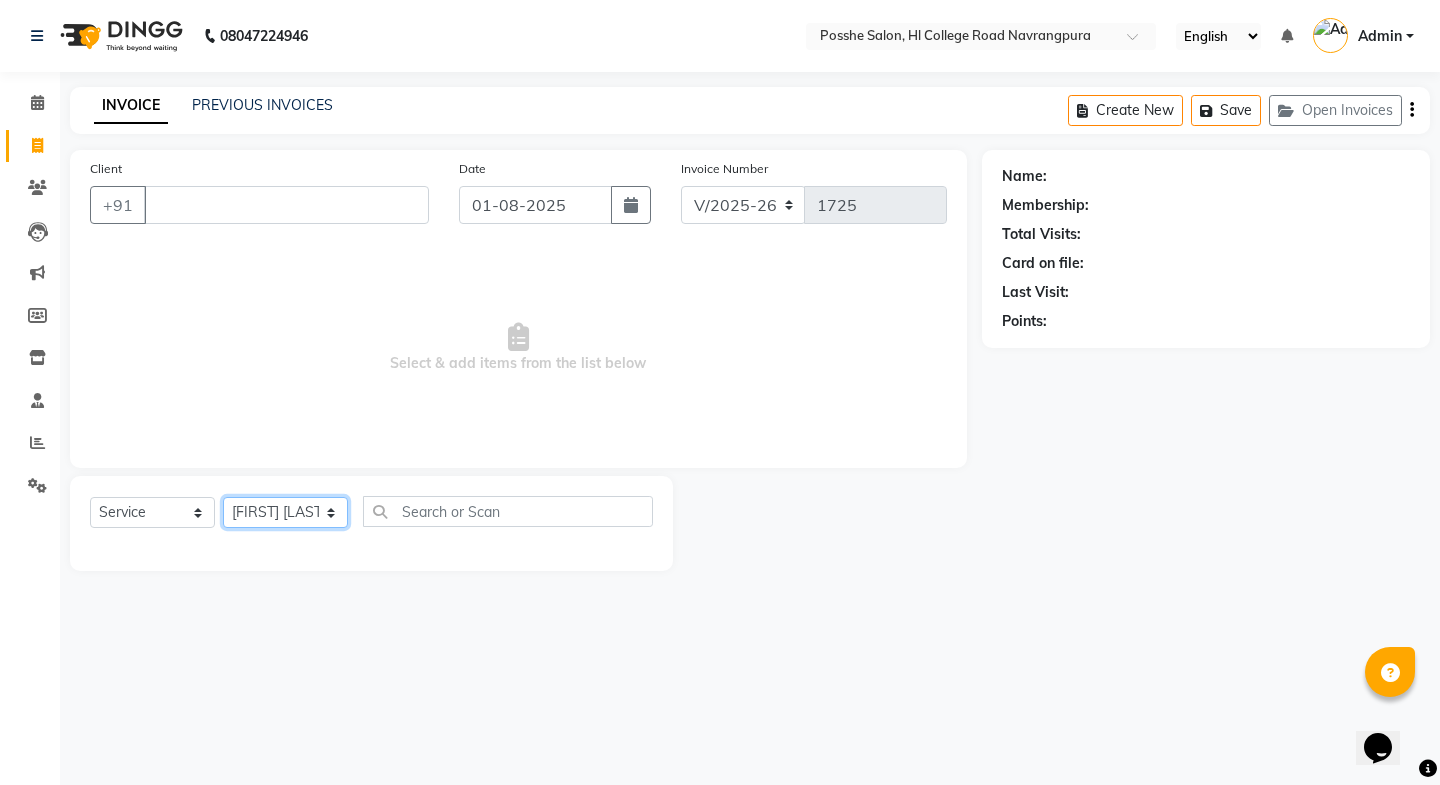 click on "Select Stylist Faheem Salmani Kajal Mali Kamal Chand Posshe for products Rajesh simran bhatiya Sonu Verma" 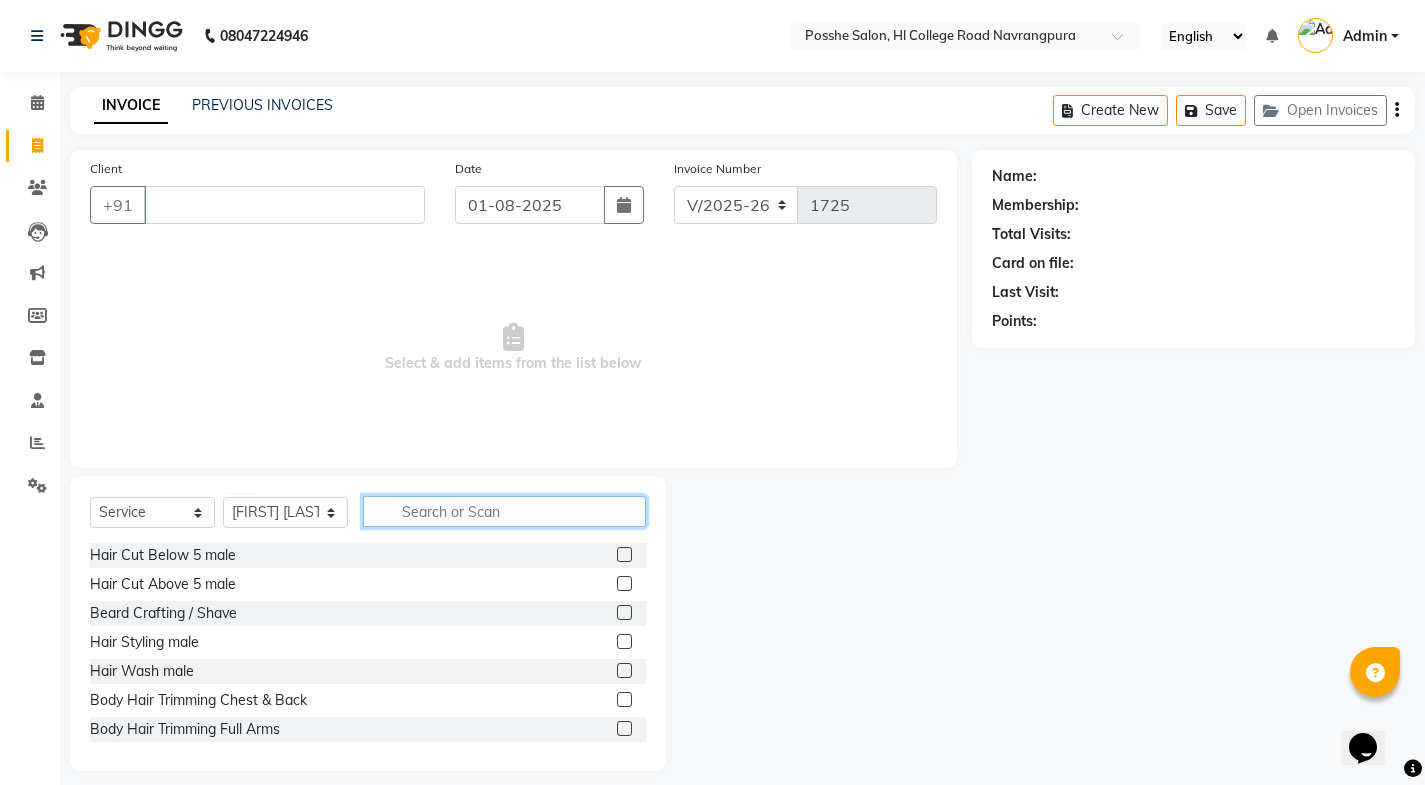 click 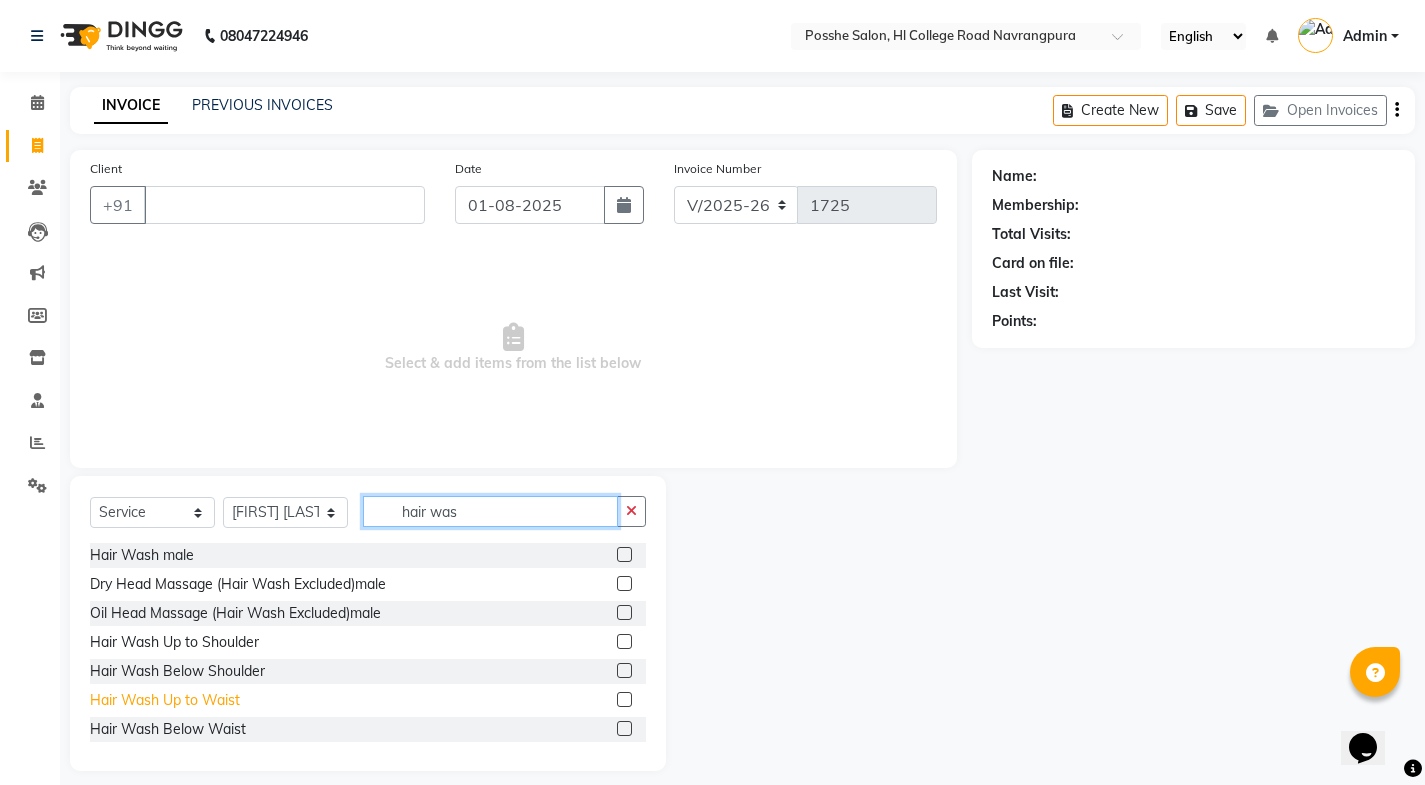 type on "hair was" 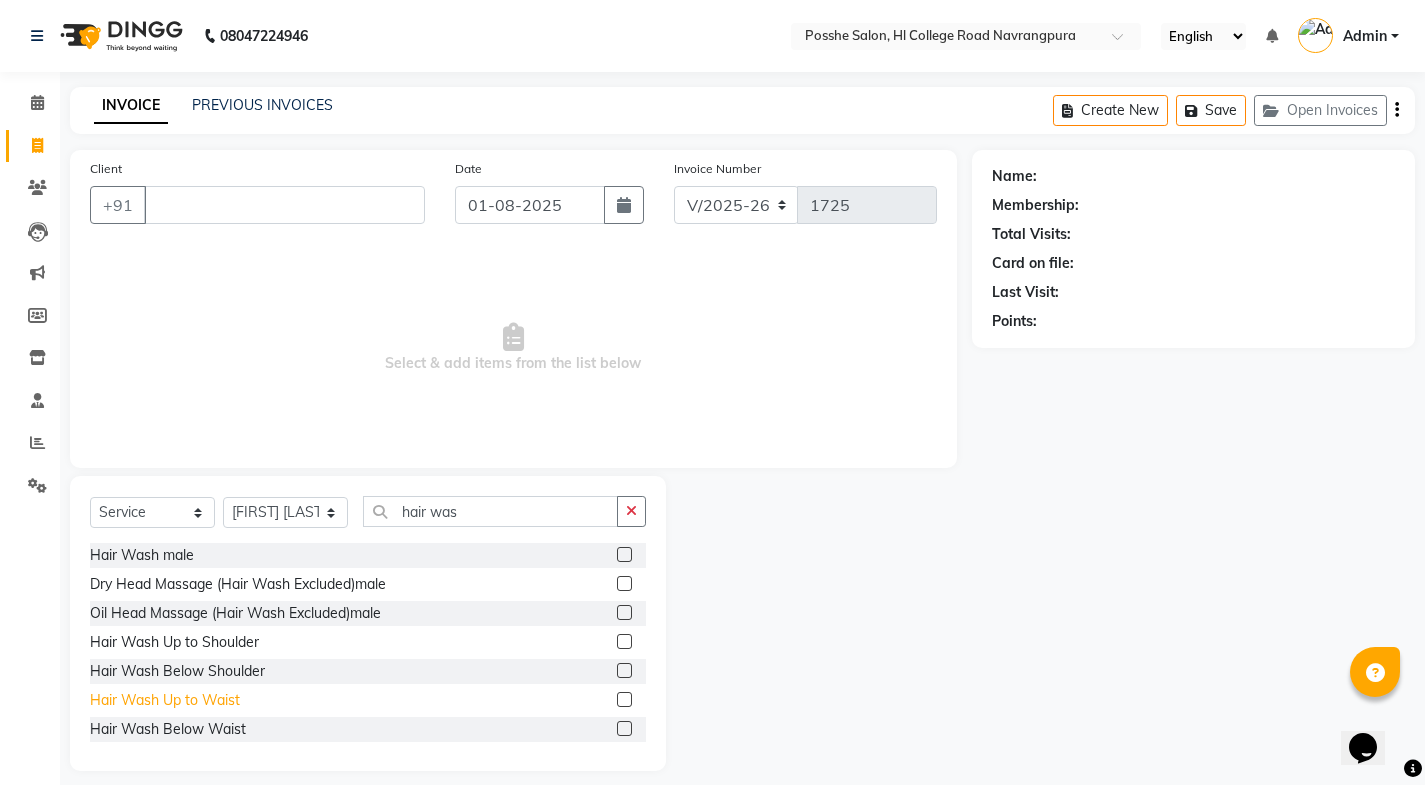 click on "Hair Wash Up to Waist" 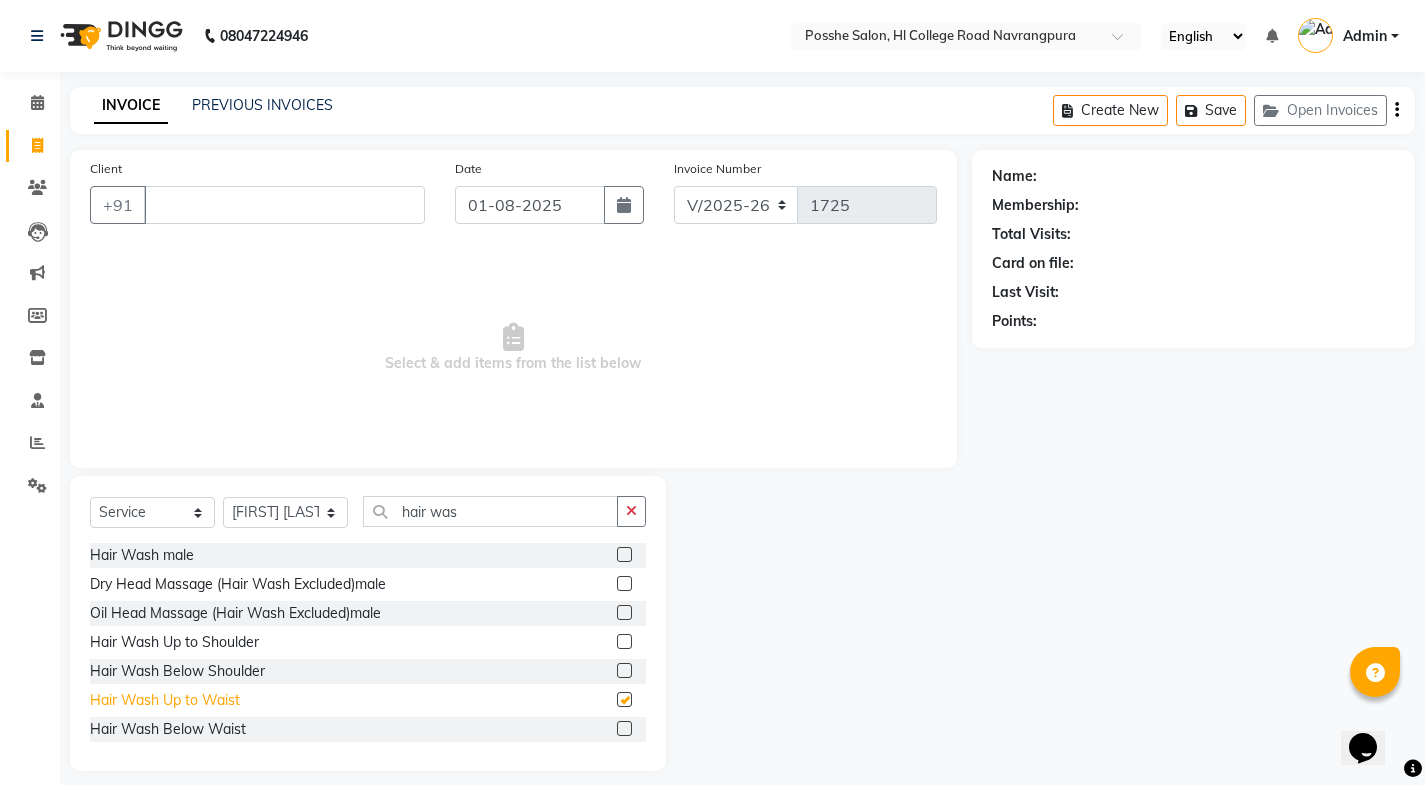 checkbox on "false" 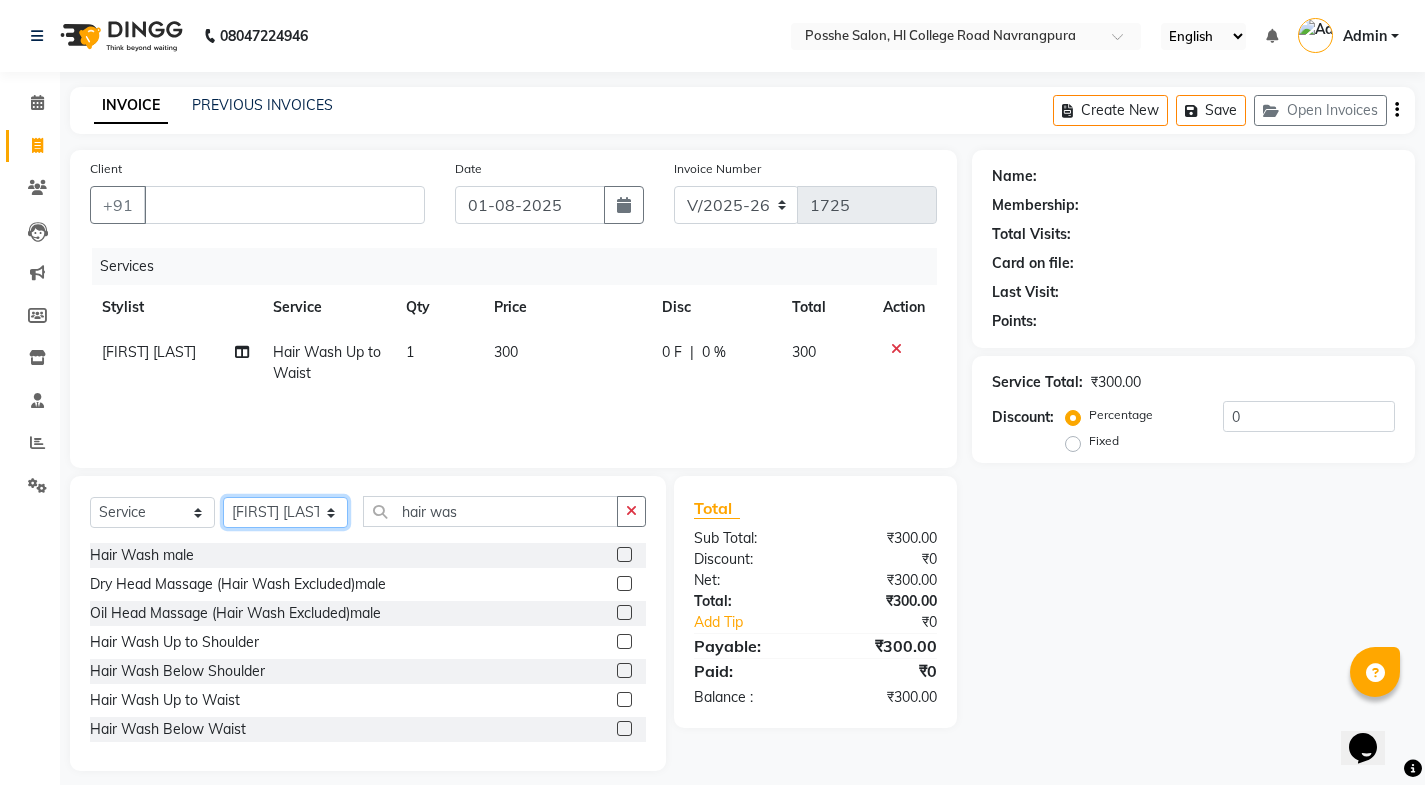 click on "Select Stylist Faheem Salmani Kajal Mali Kamal Chand Posshe for products Rajesh simran bhatiya Sonu Verma" 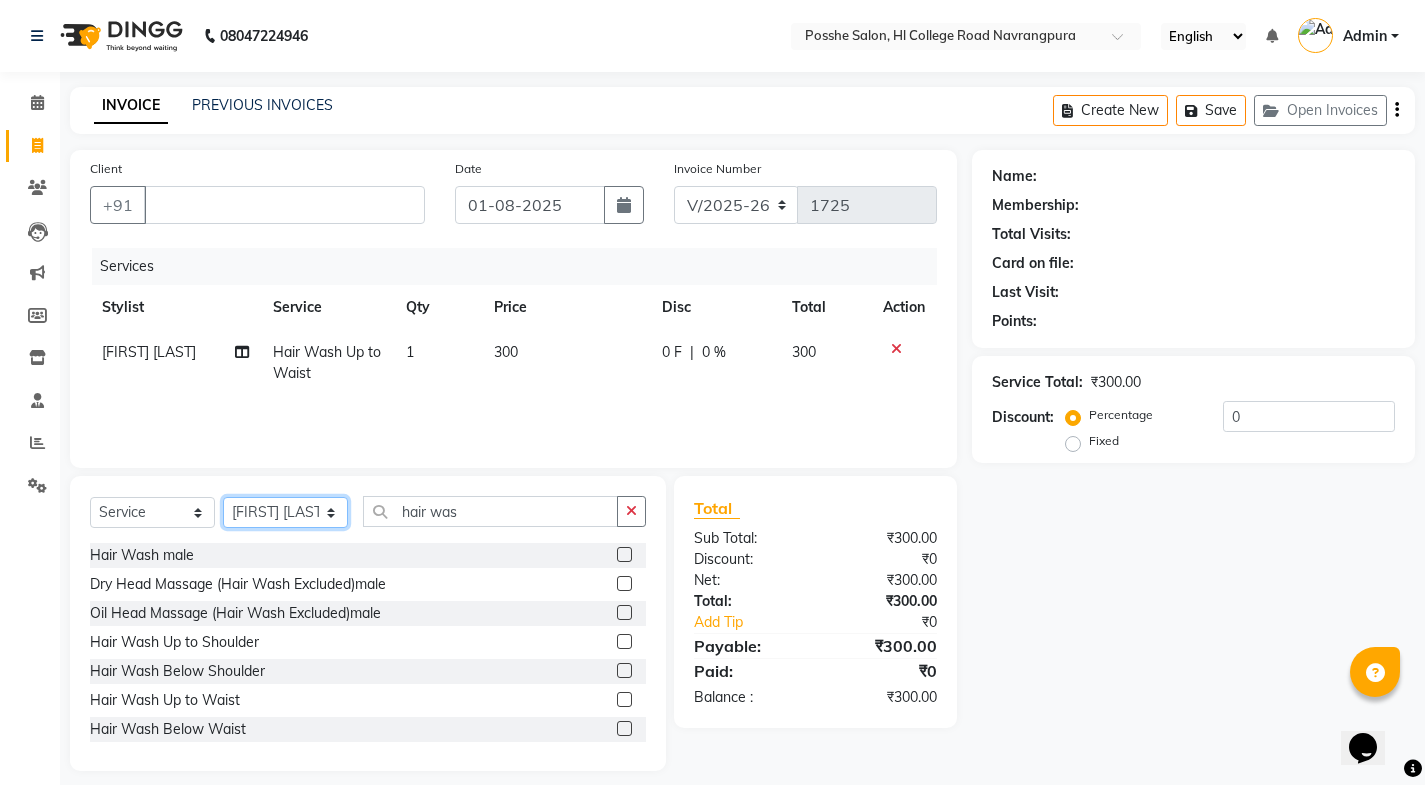 select on "43693" 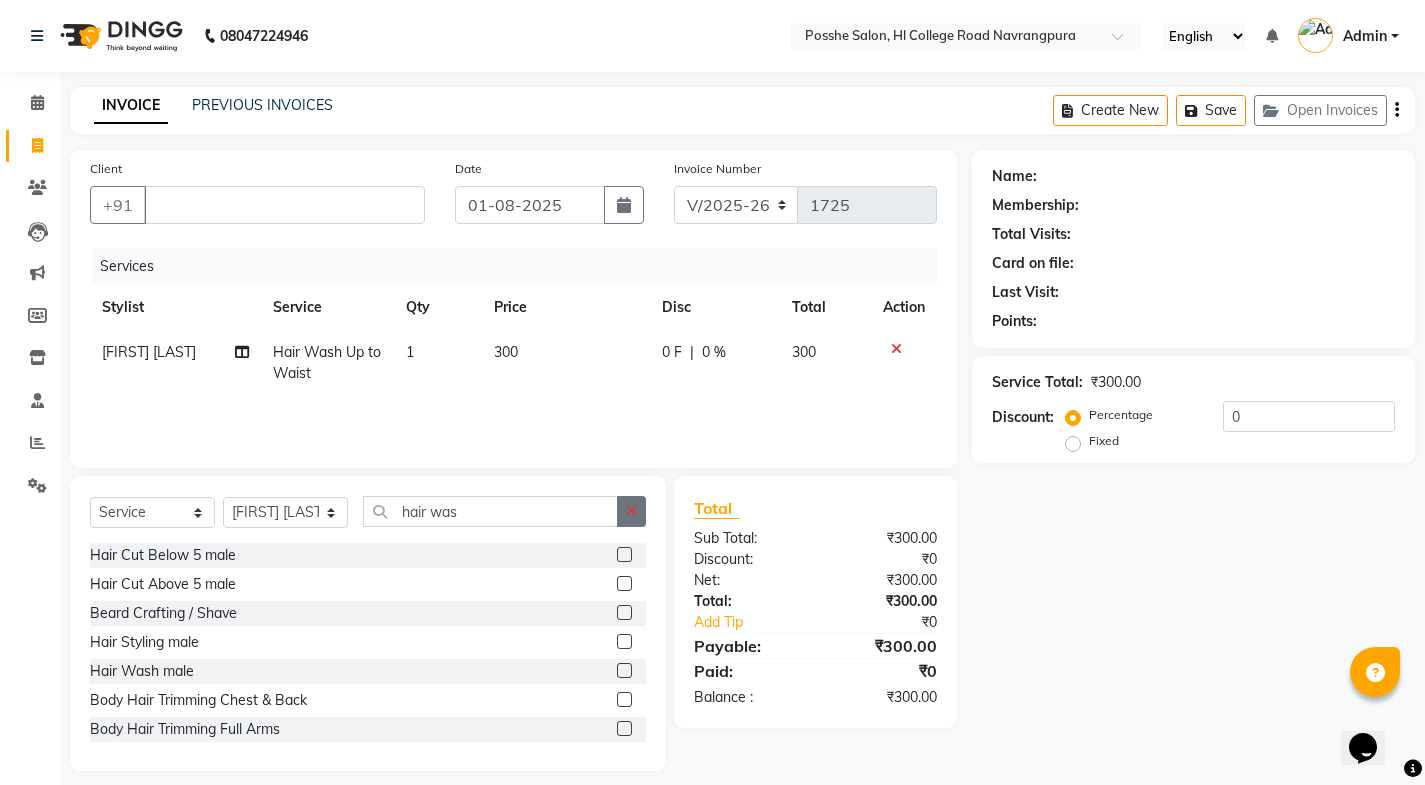 click 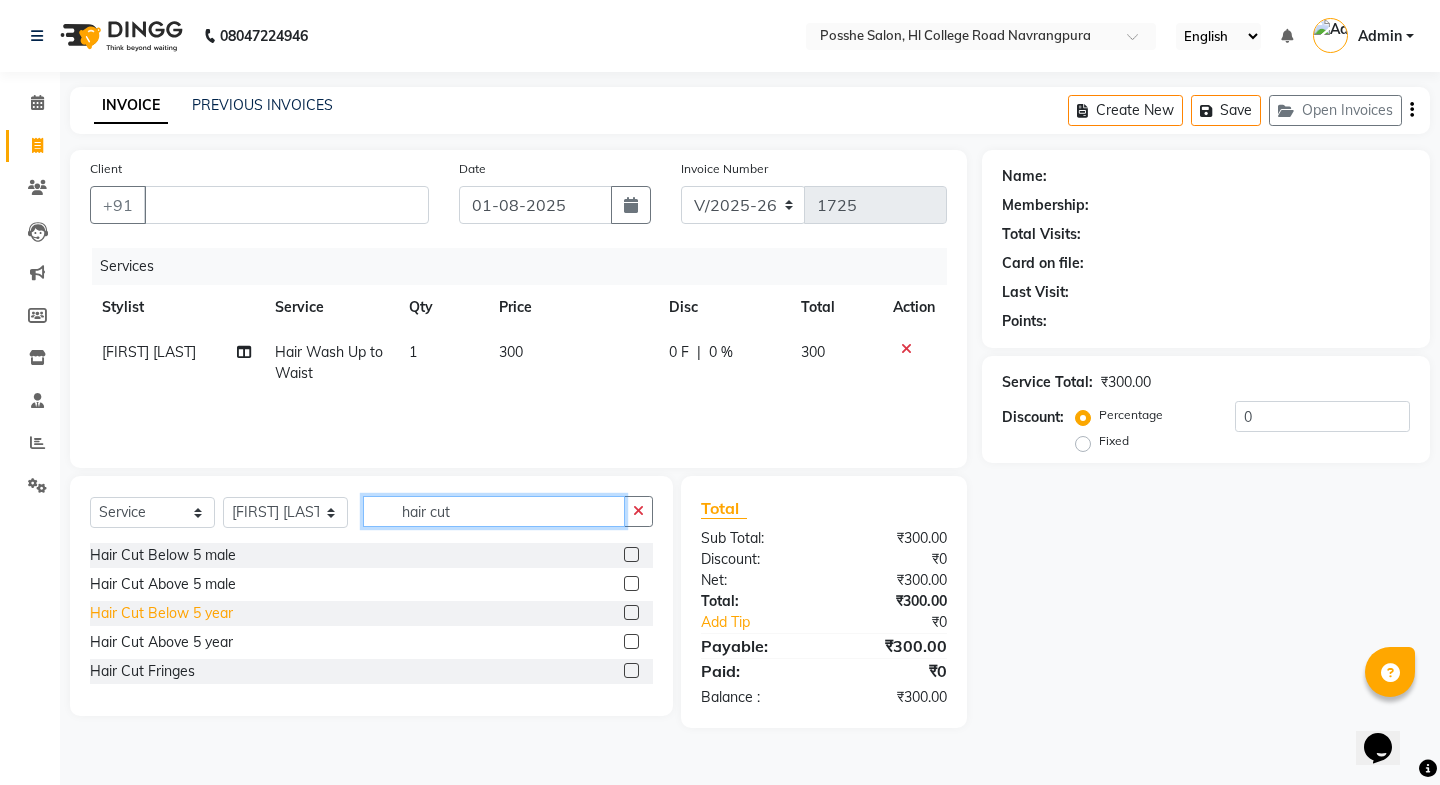 type on "hair cut" 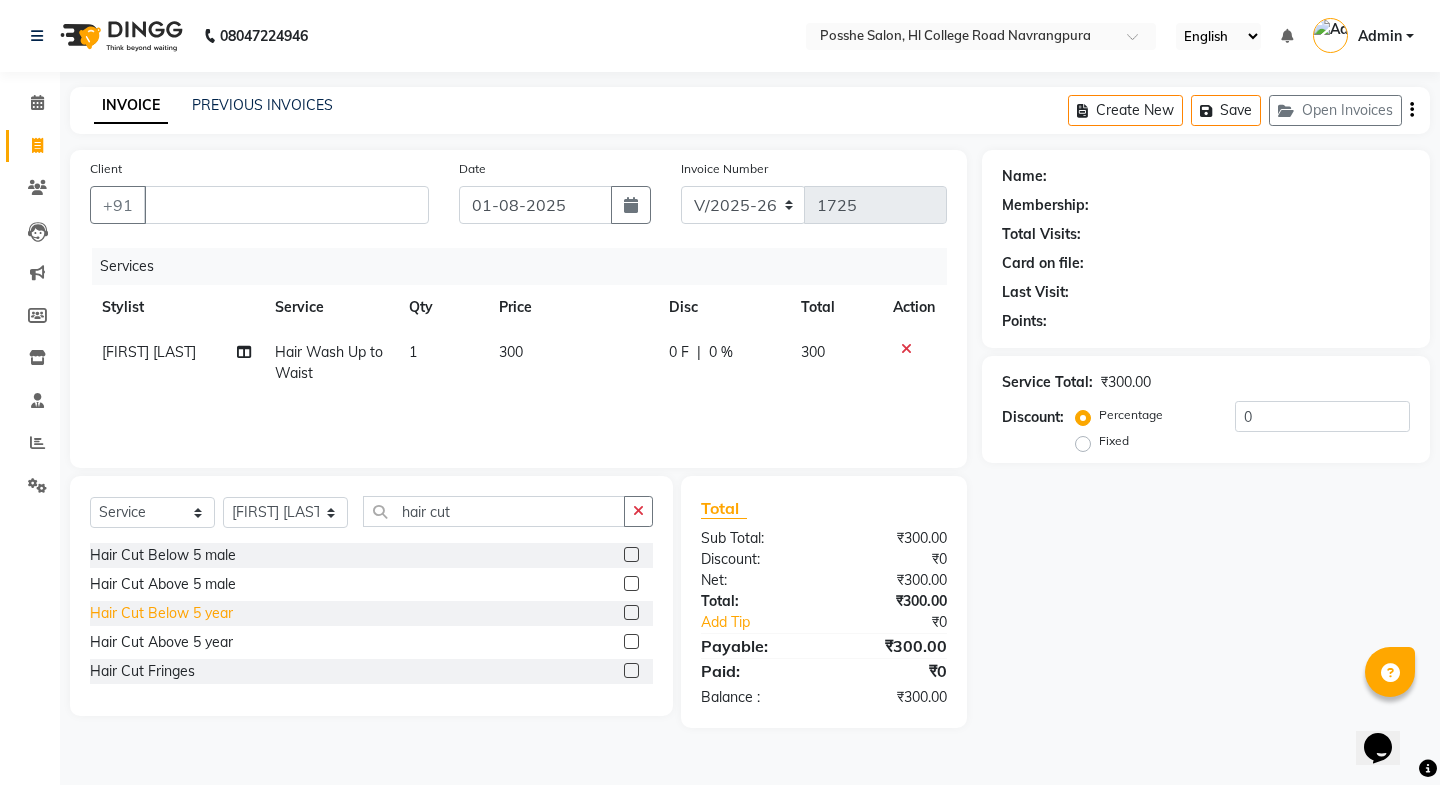 click on "Hair Cut Below 5 year" 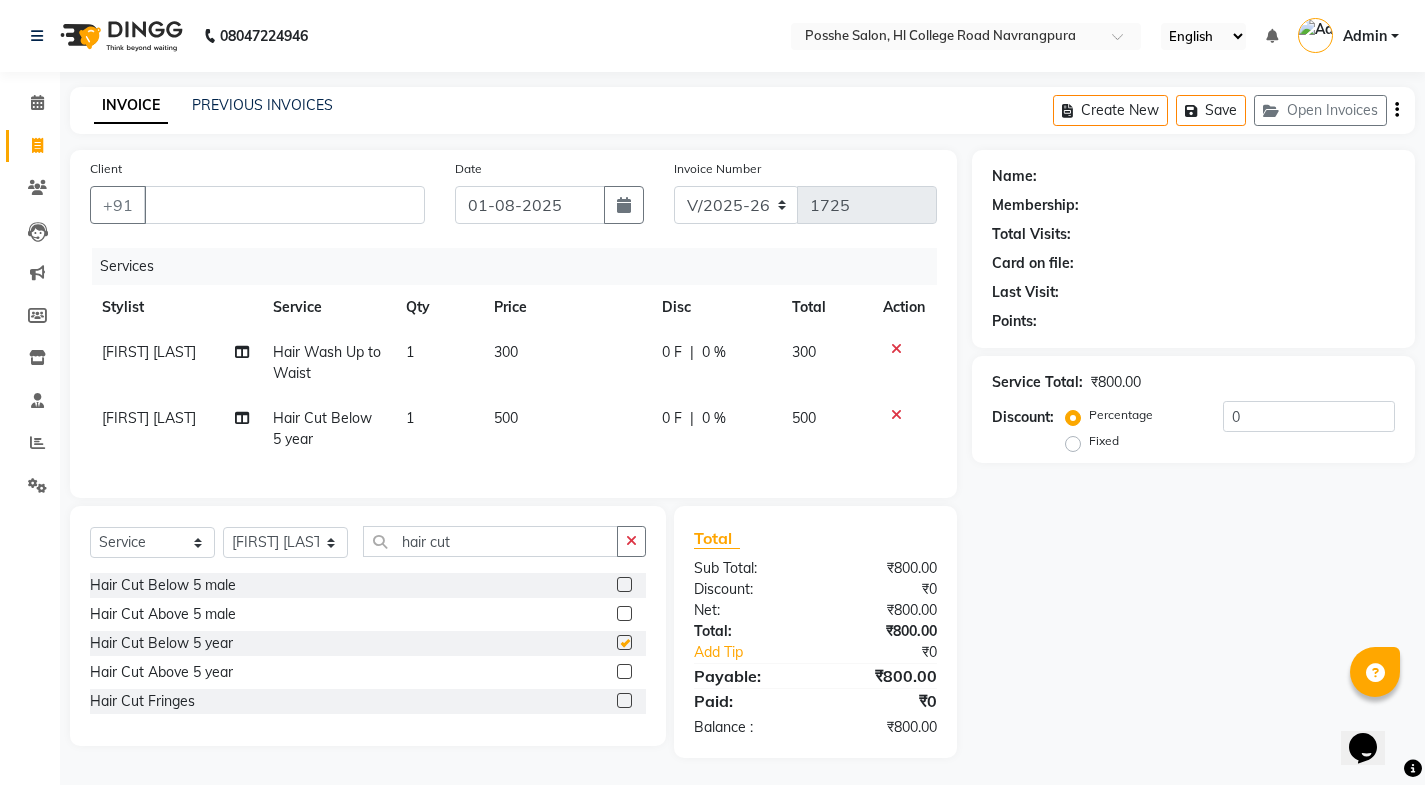 checkbox on "false" 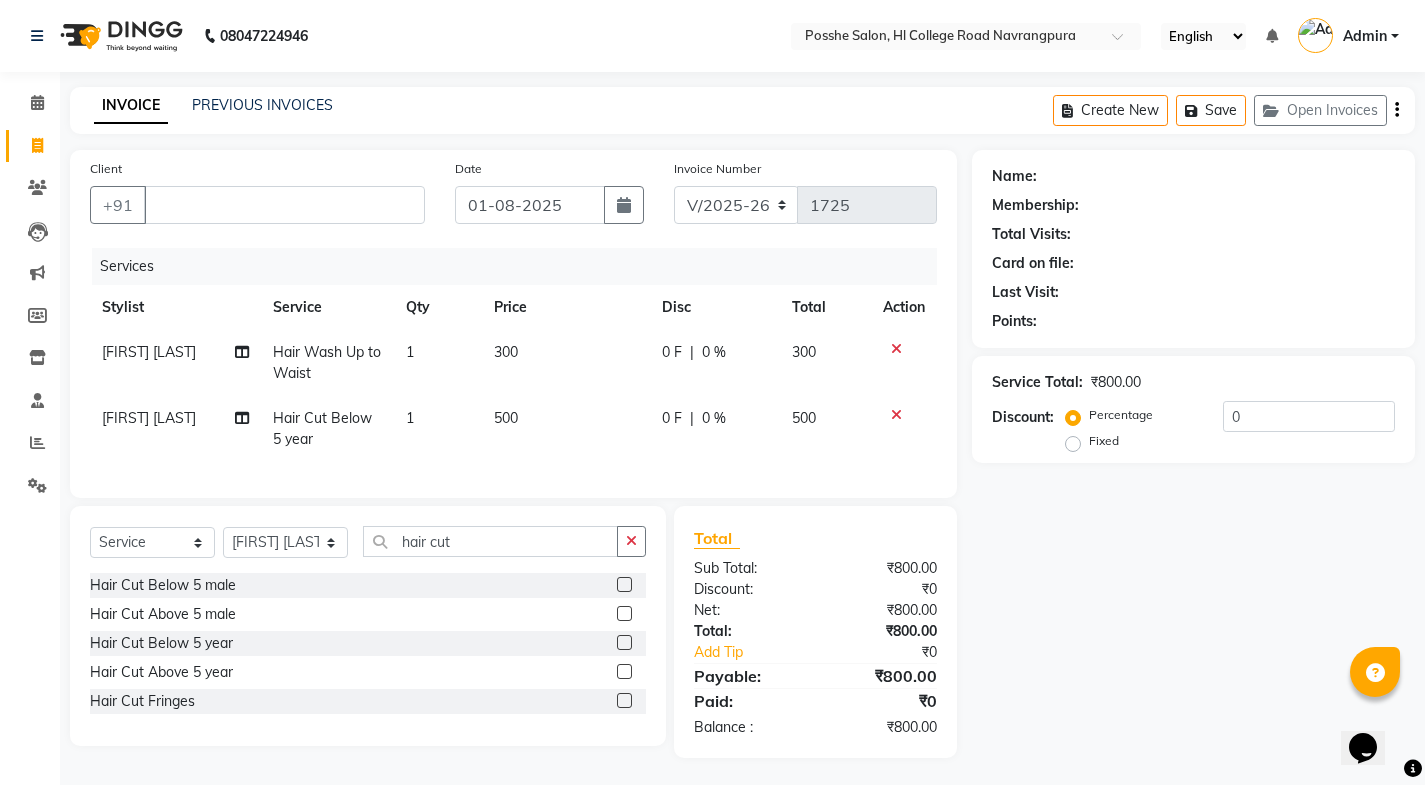 click 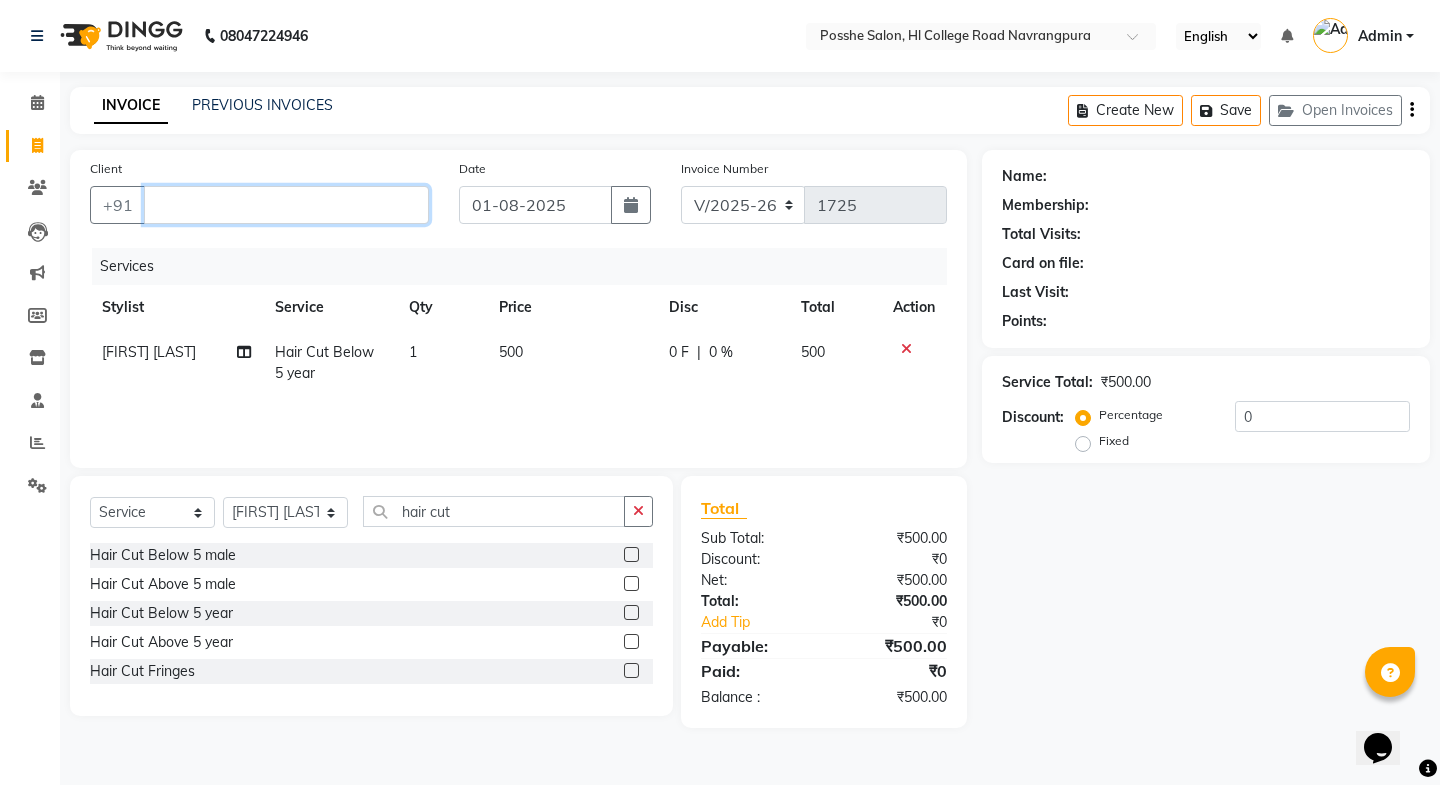 click on "Client" at bounding box center [286, 205] 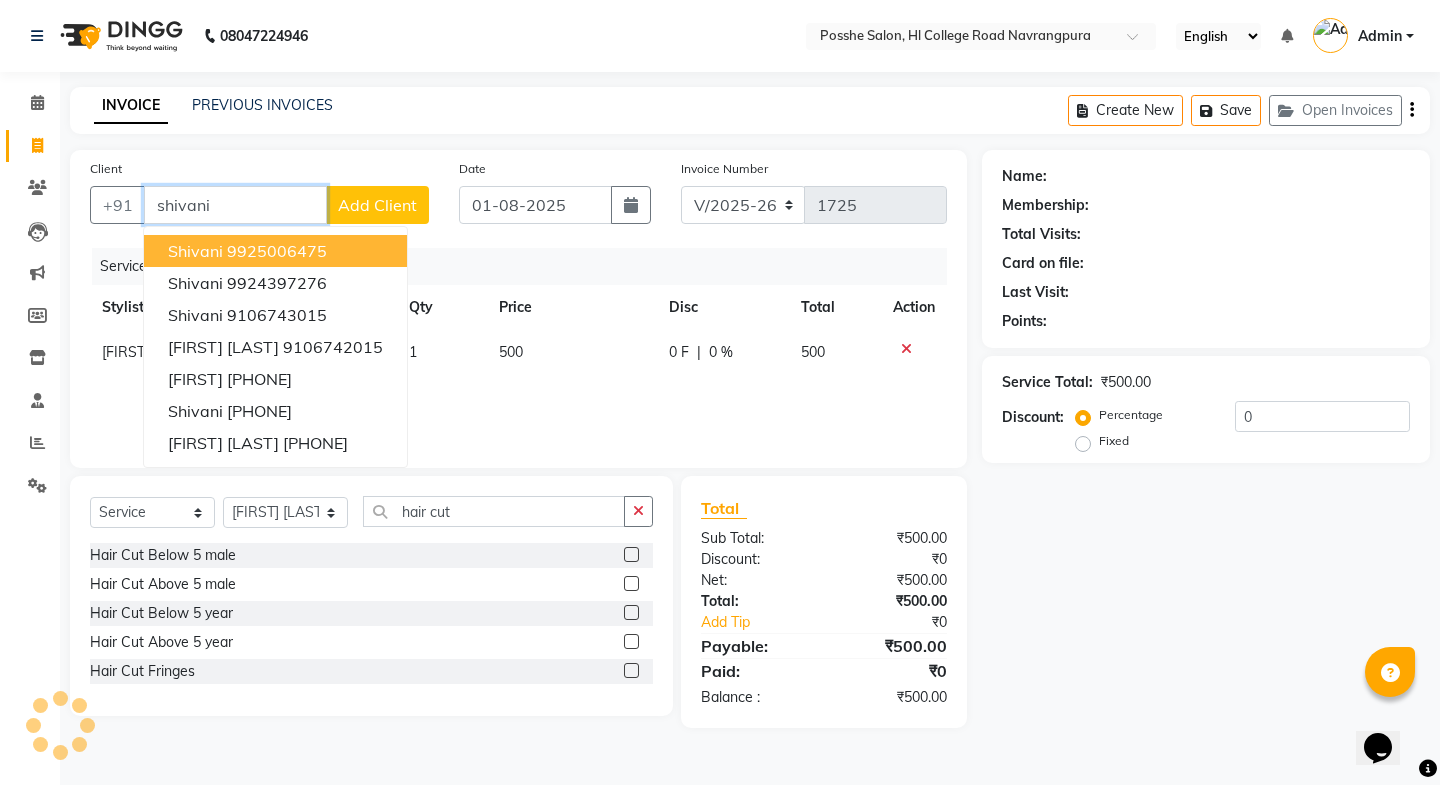 click on "shivani" at bounding box center [195, 251] 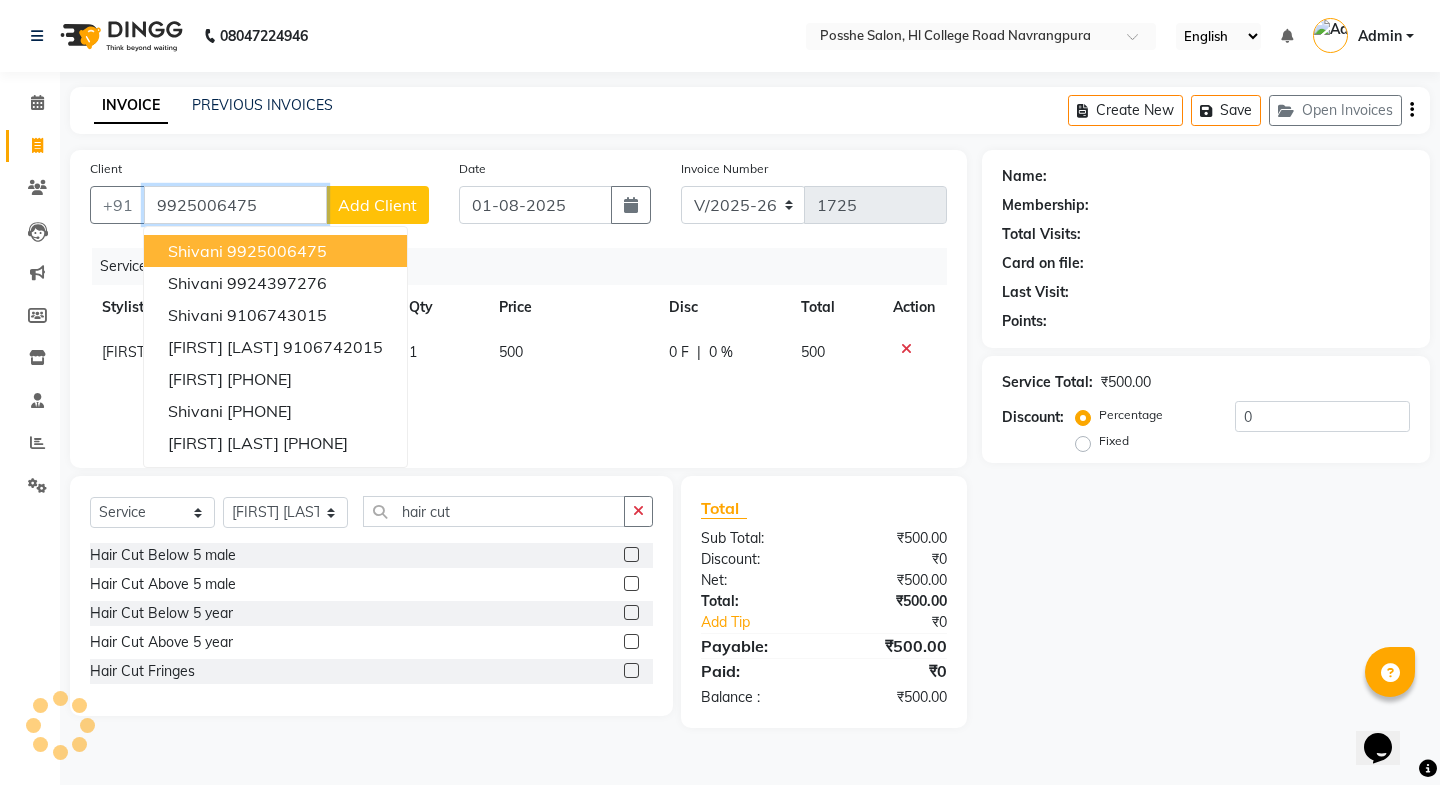 type on "9925006475" 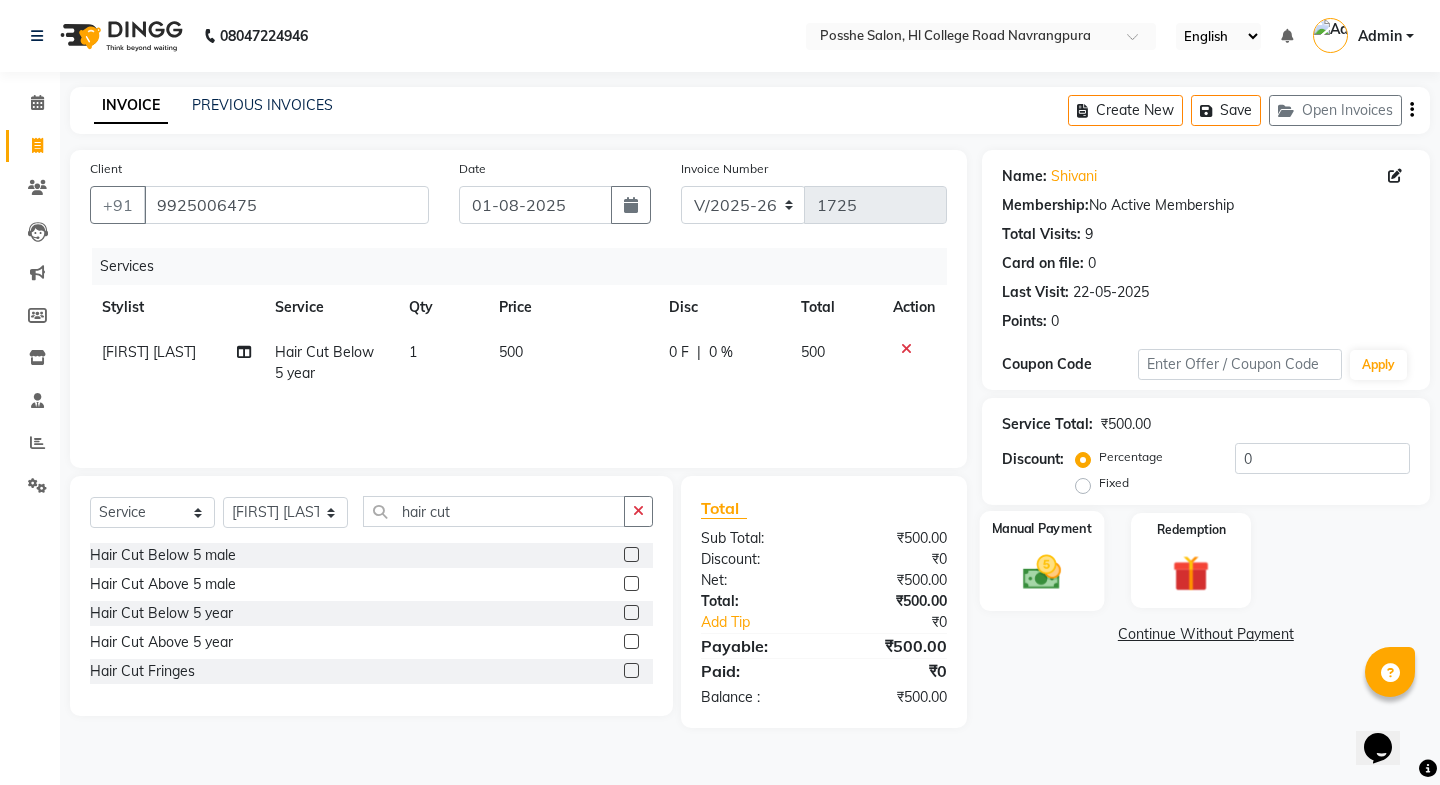 click 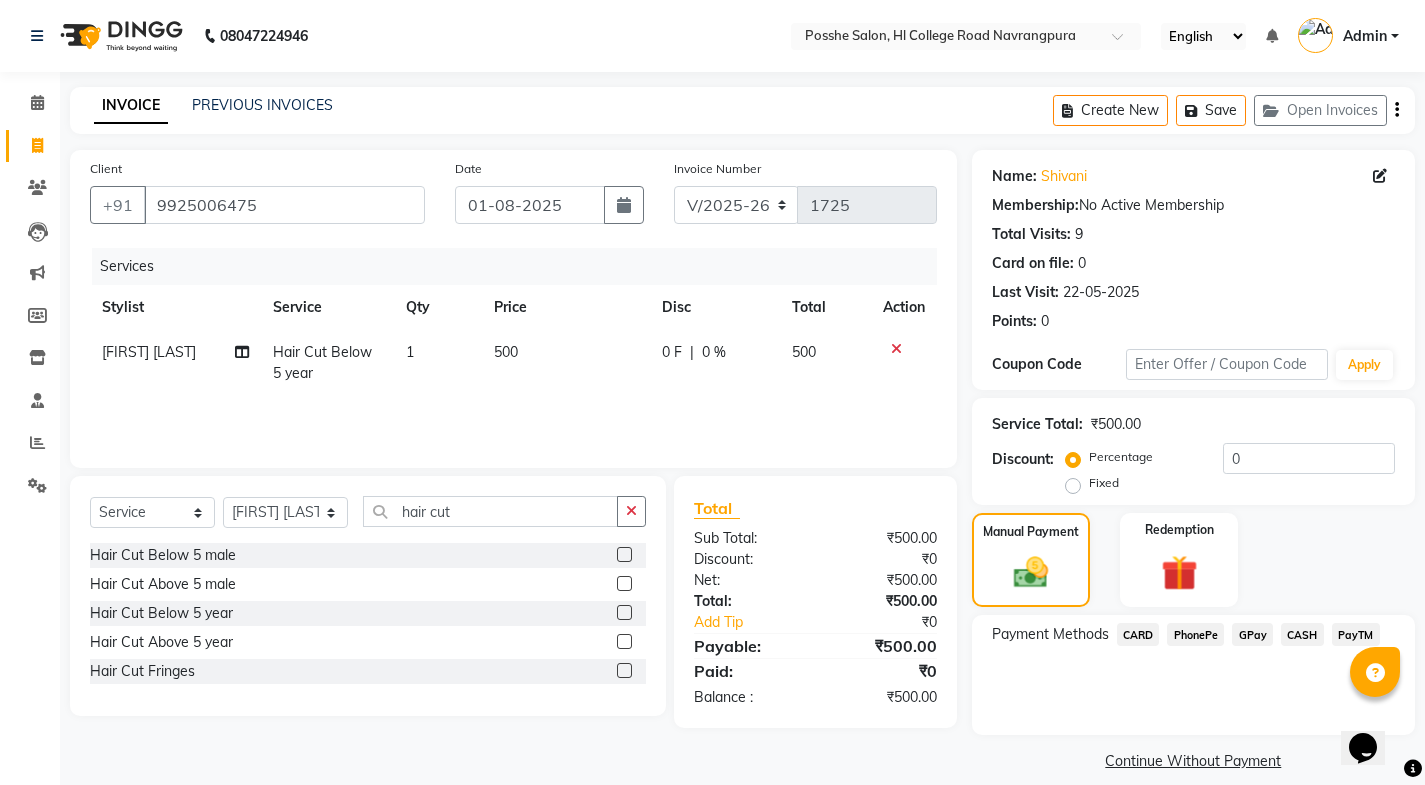 click on "CASH" 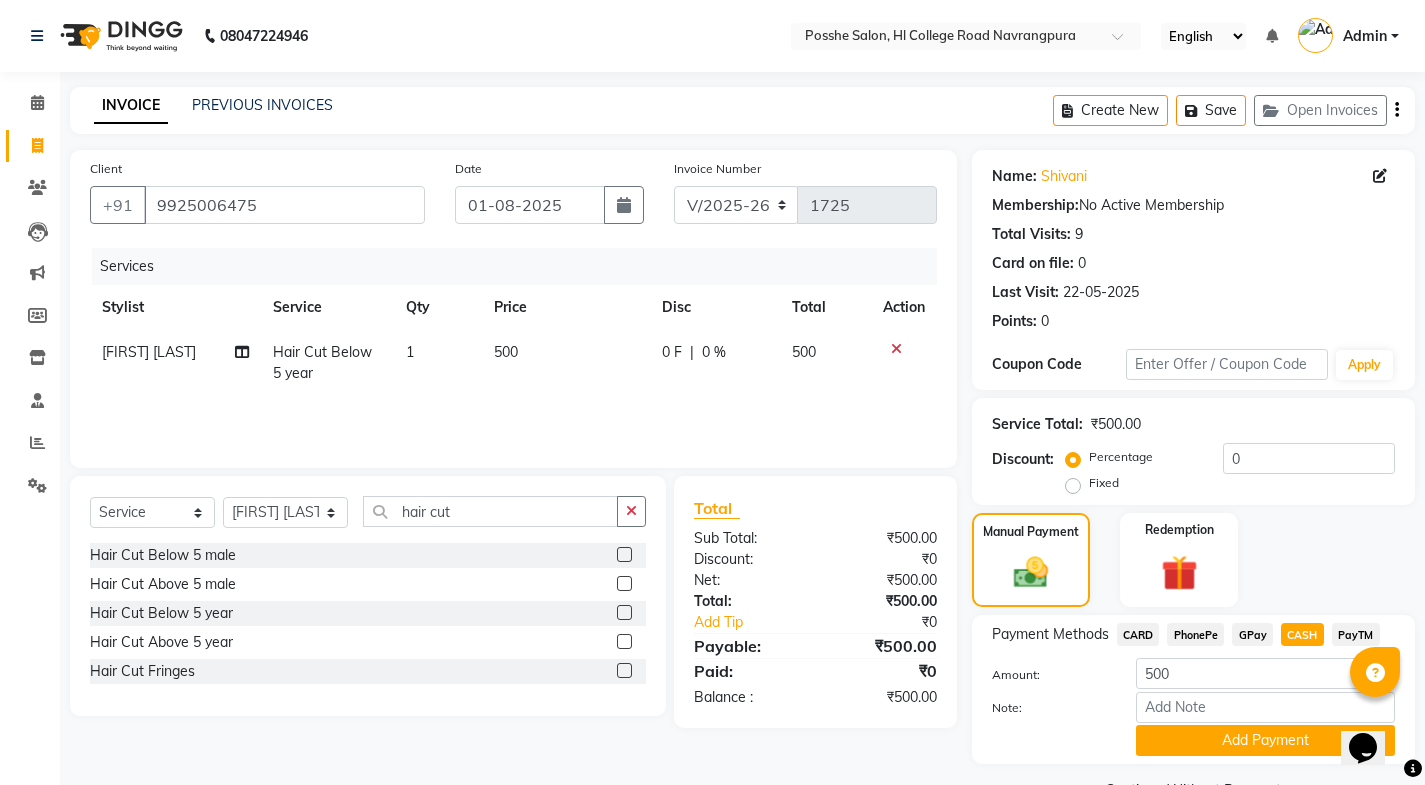 scroll, scrollTop: 50, scrollLeft: 0, axis: vertical 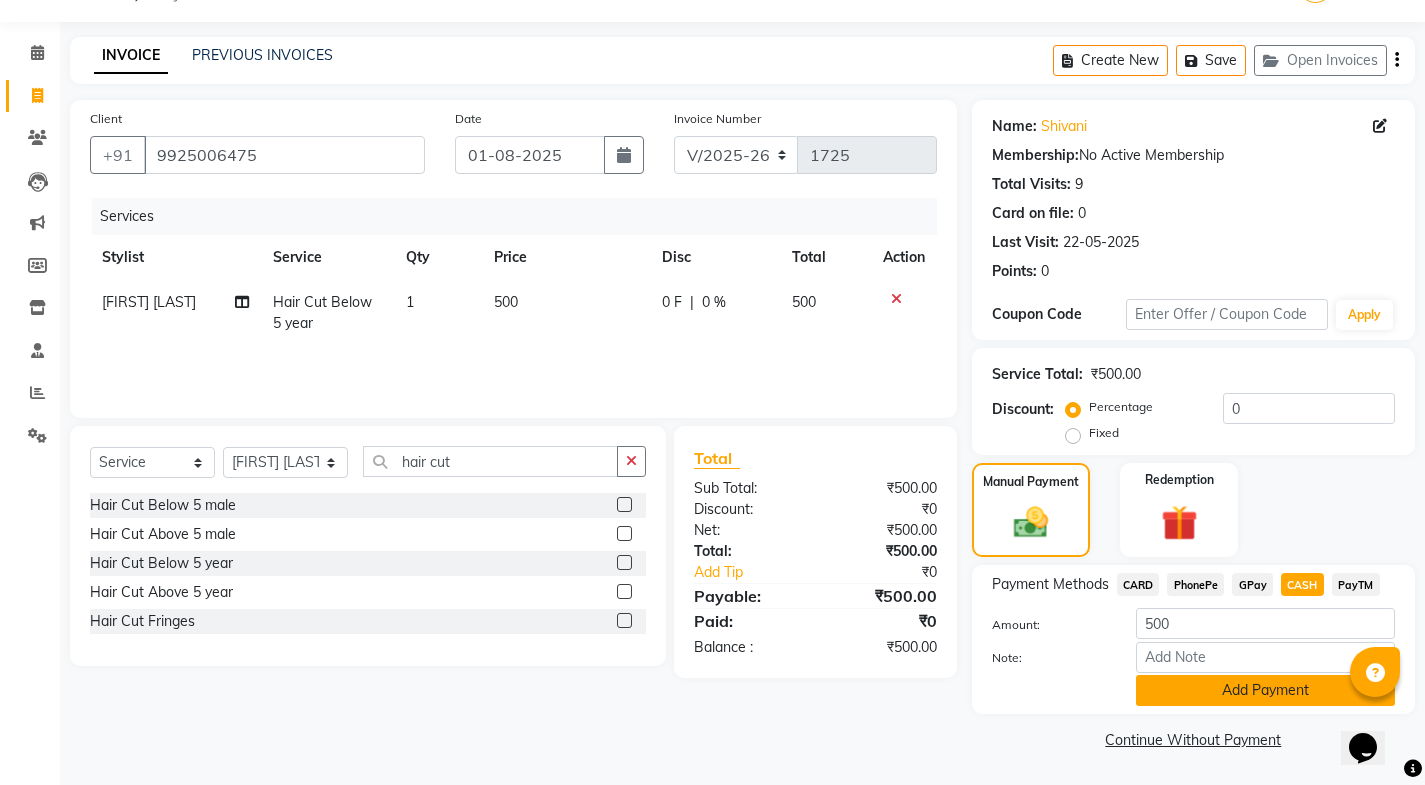 click on "Add Payment" 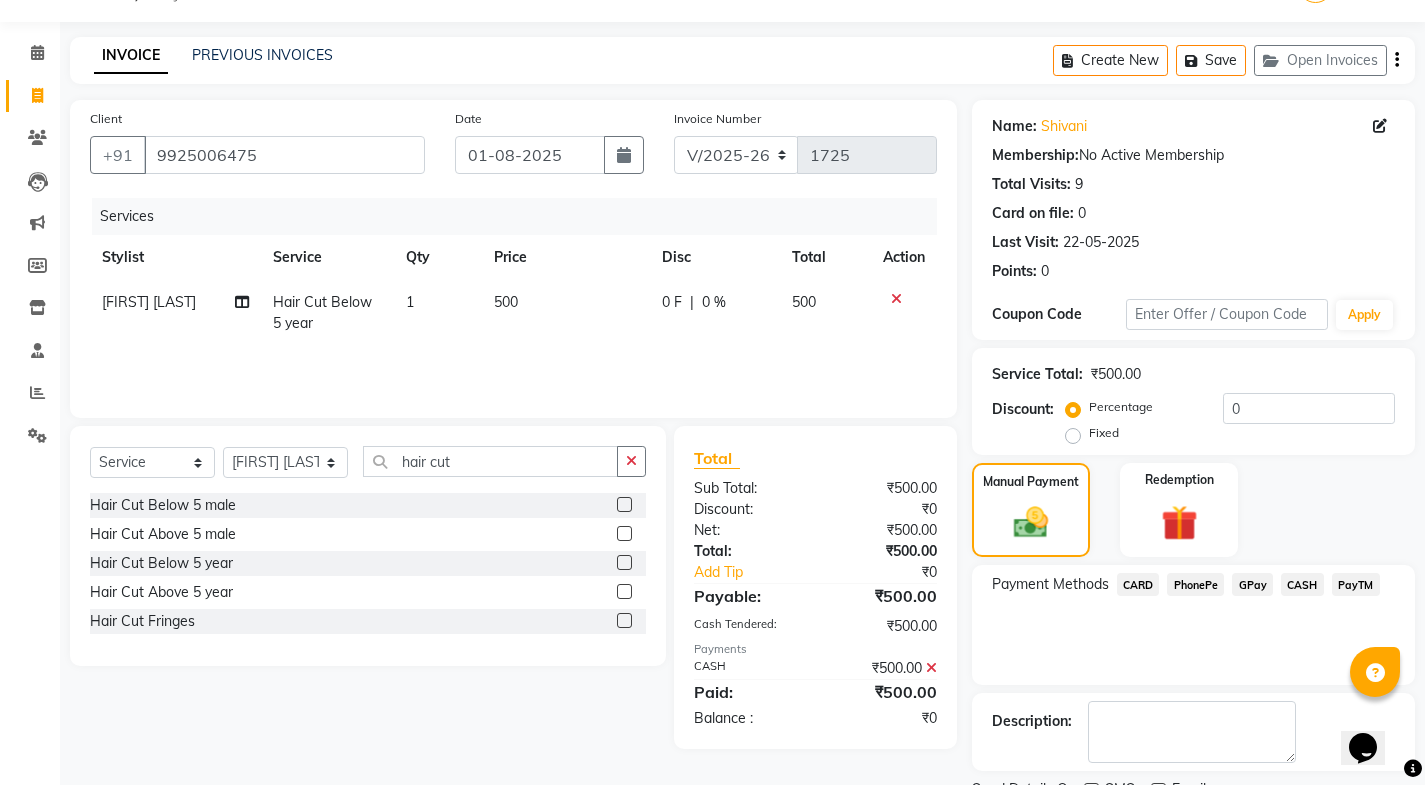 scroll, scrollTop: 134, scrollLeft: 0, axis: vertical 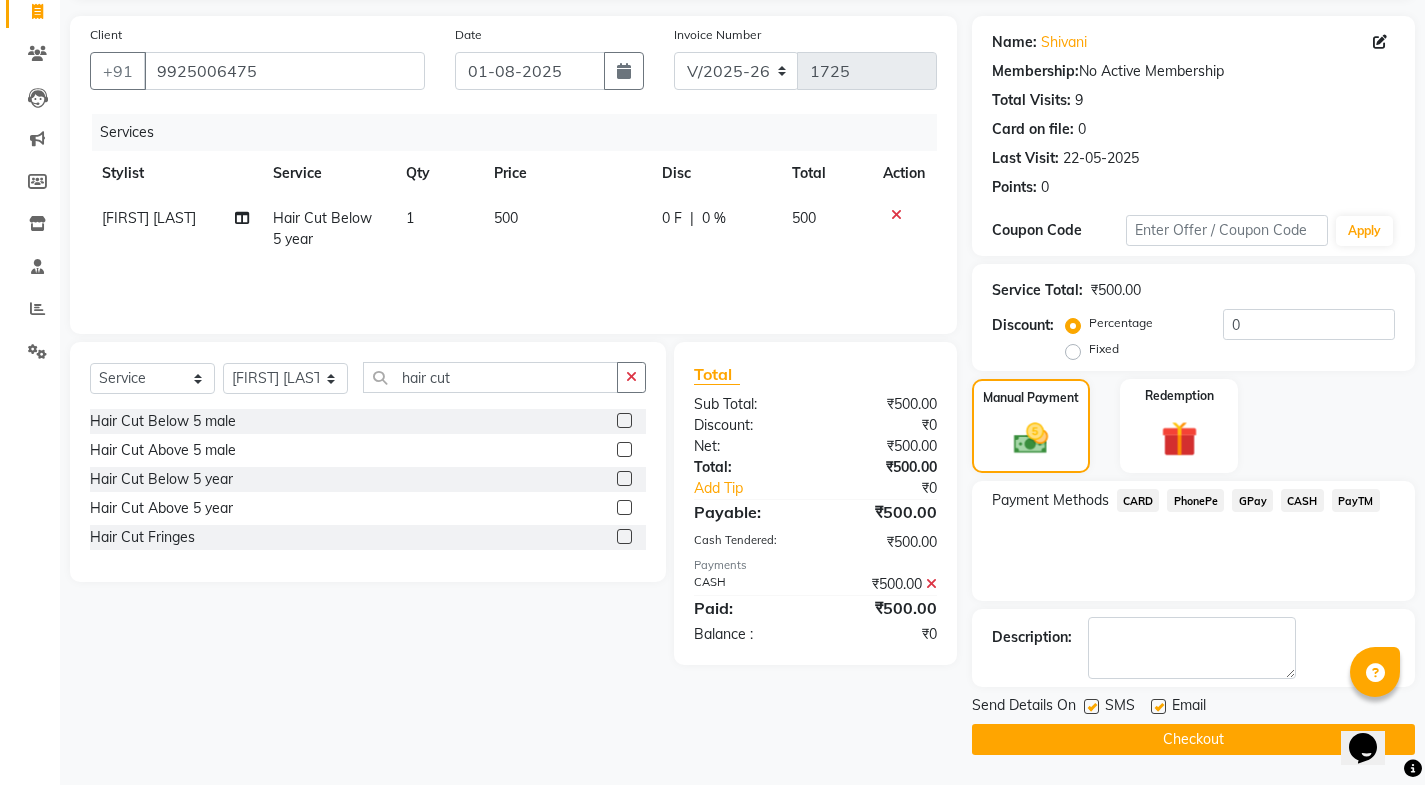 click 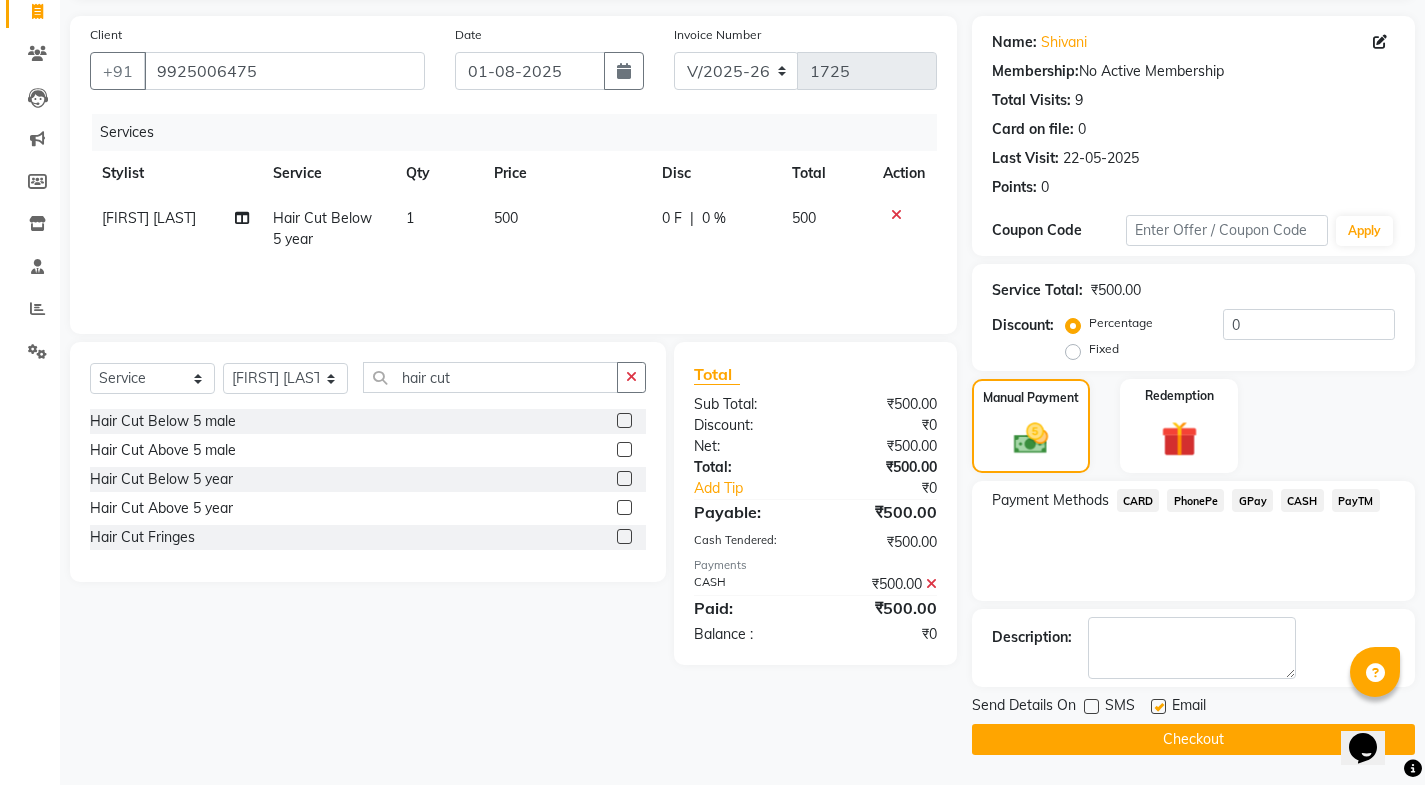 click 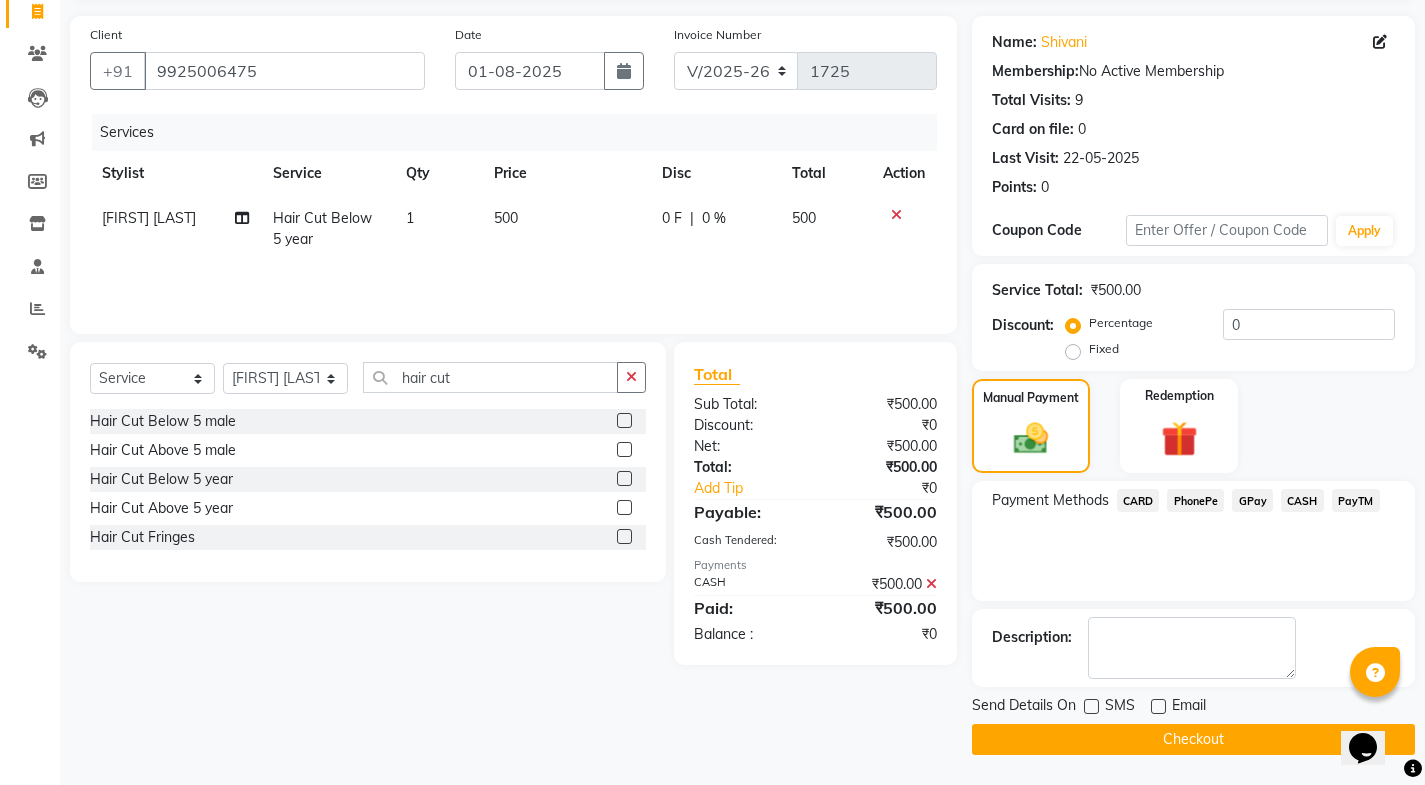 click on "Checkout" 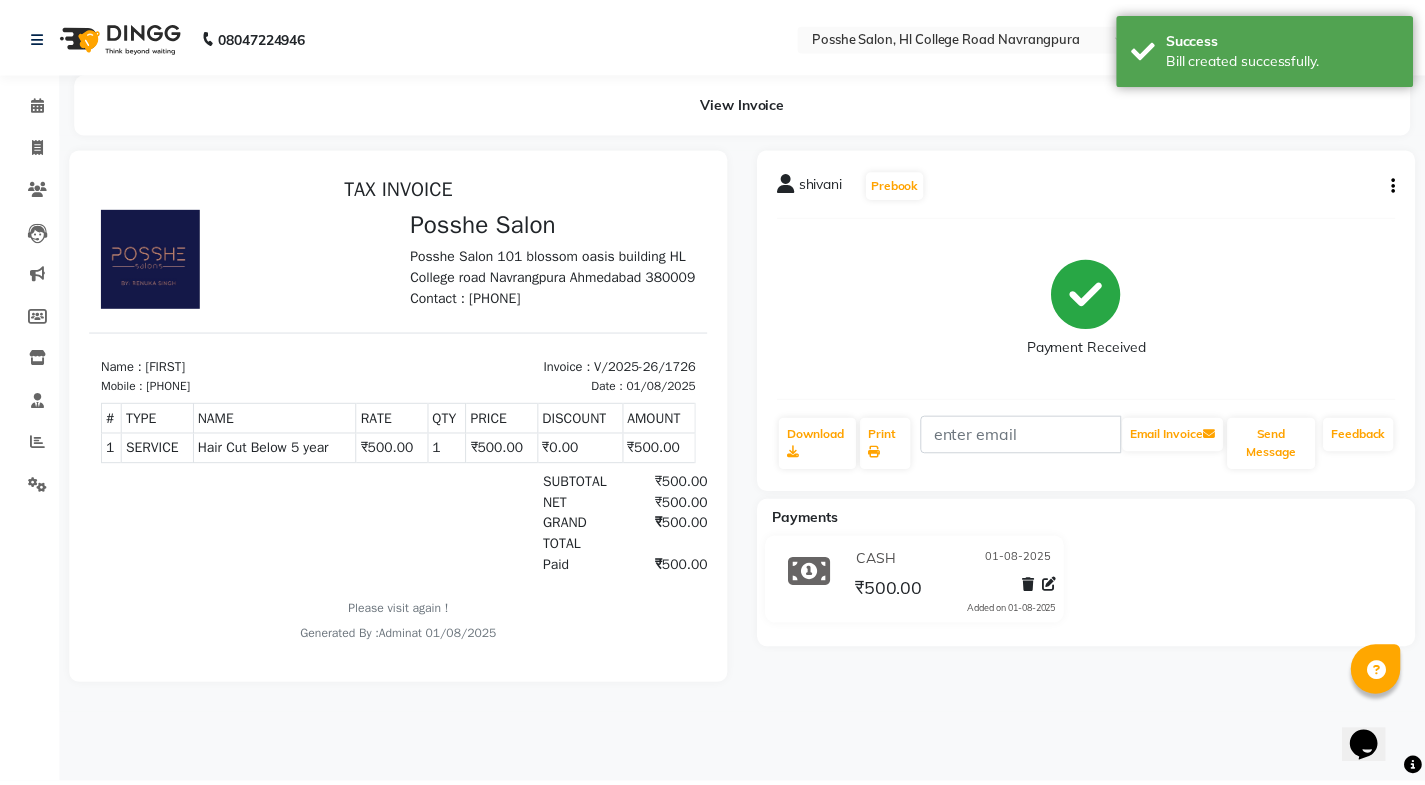 scroll, scrollTop: 0, scrollLeft: 0, axis: both 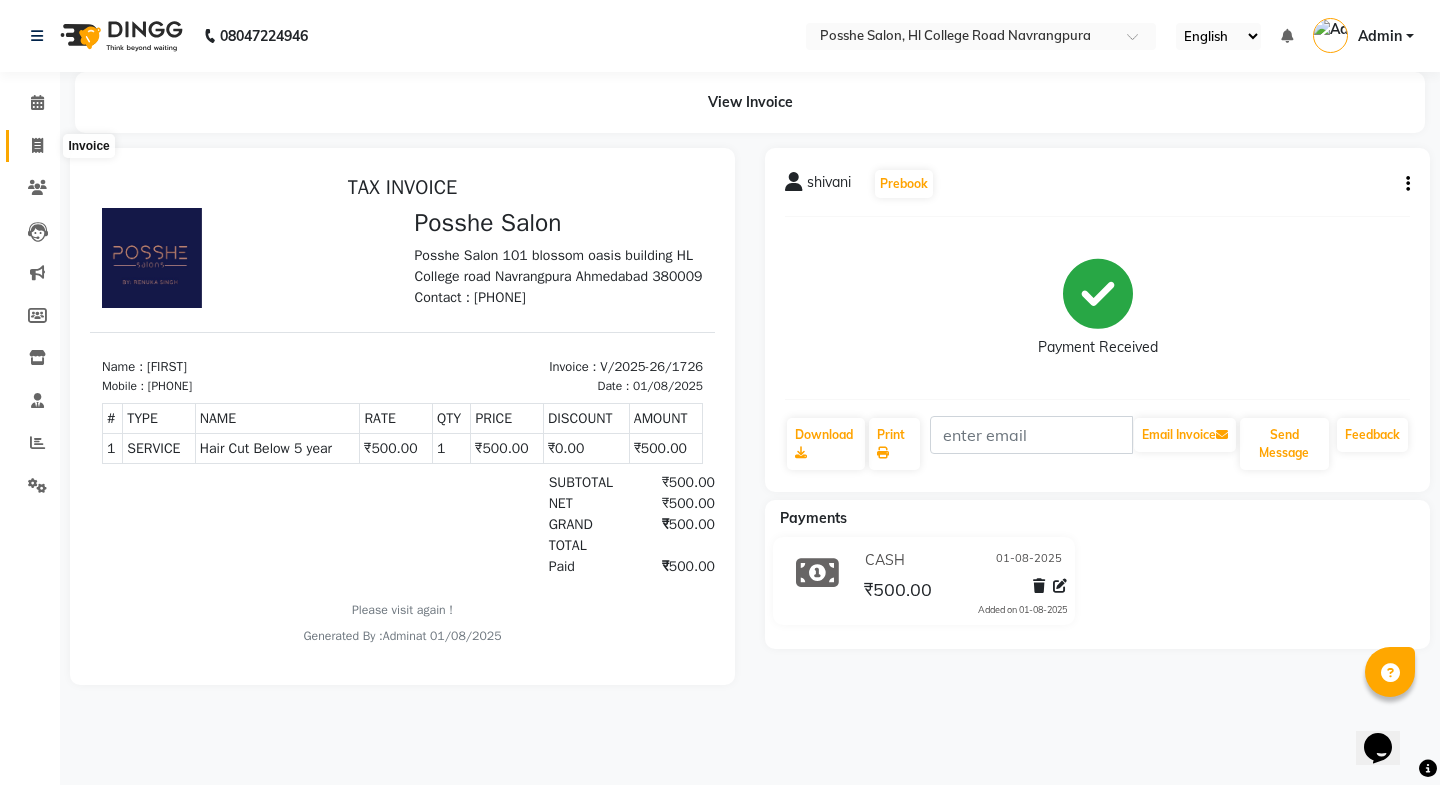 click 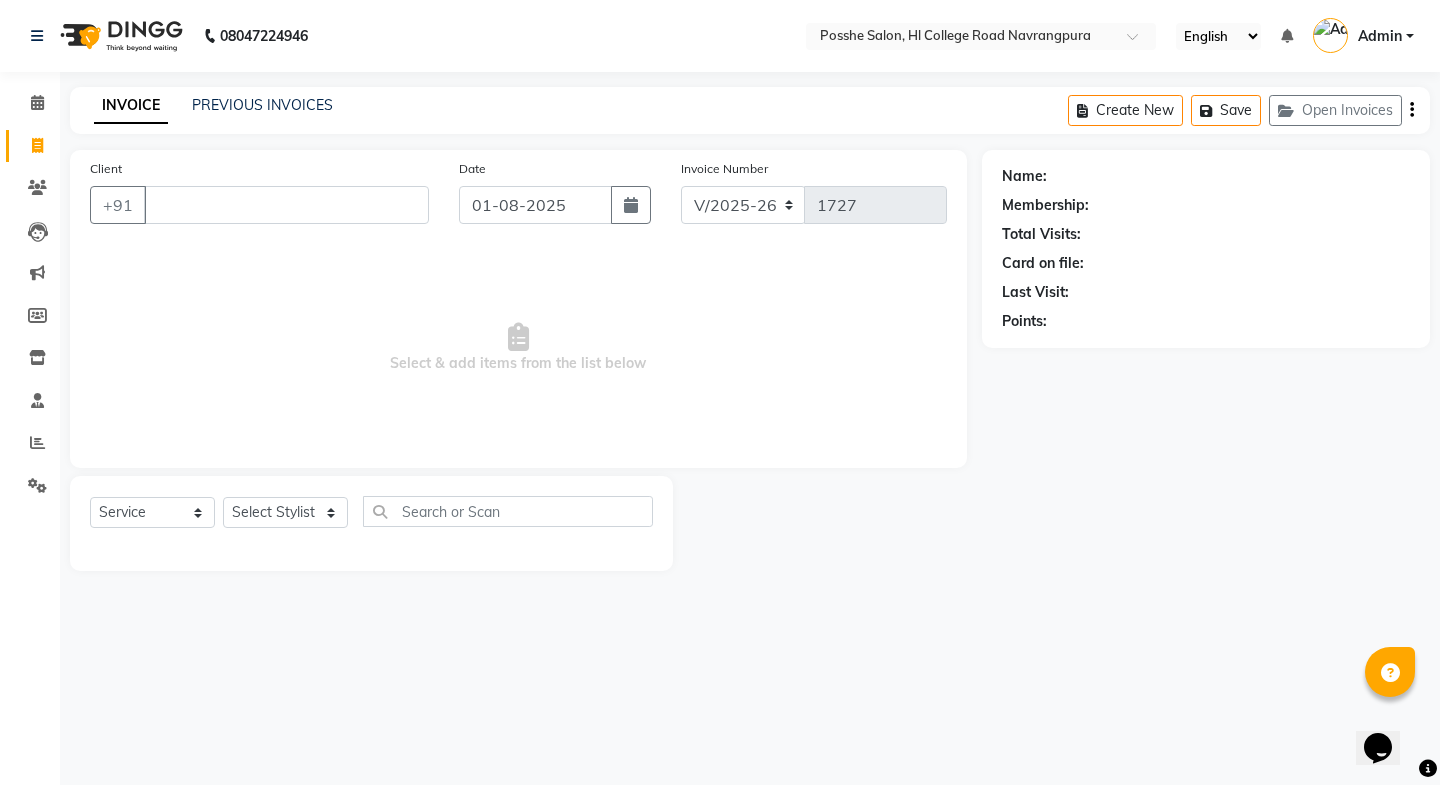 type 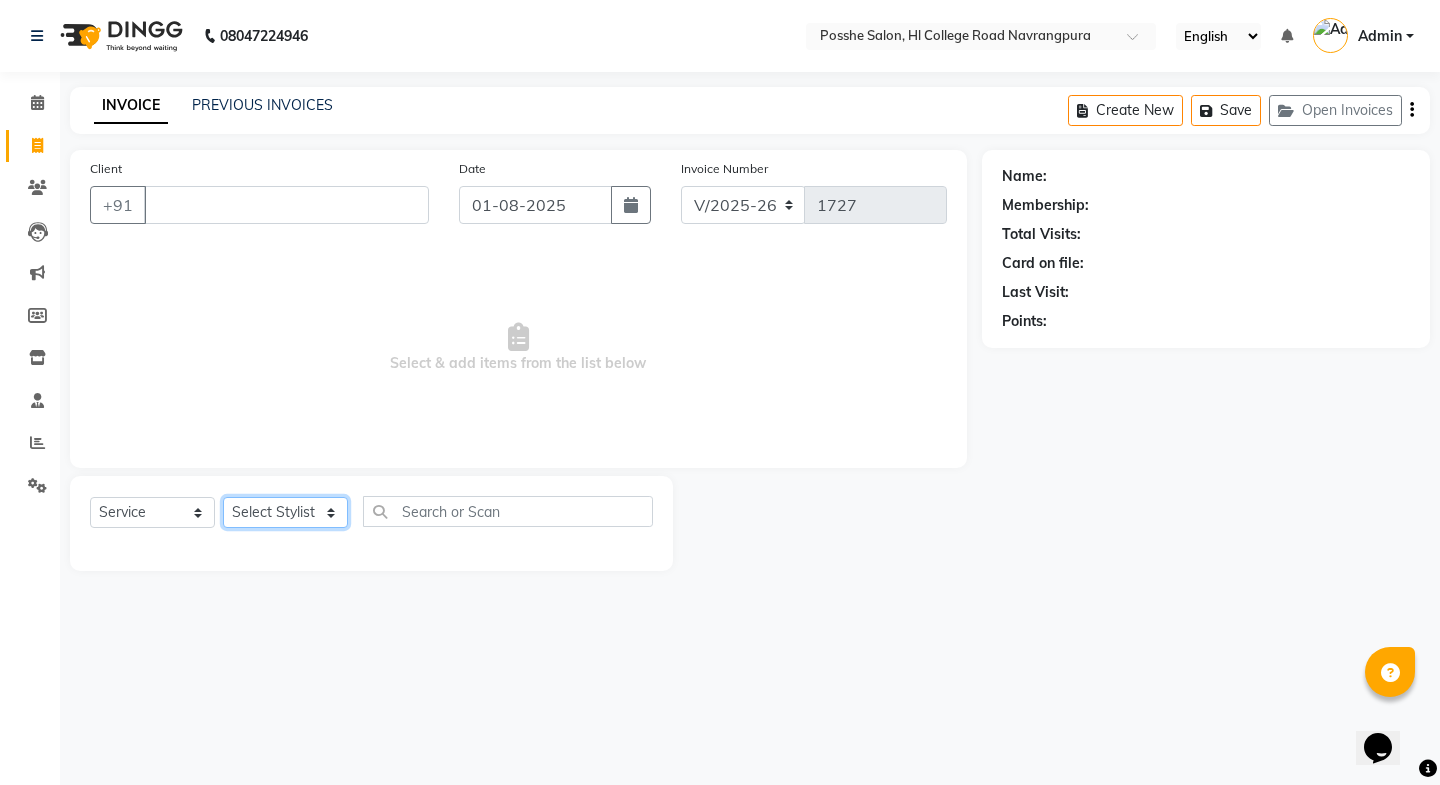 click on "Select Stylist Faheem Salmani Kajal Mali Kamal Chand Posshe for products Rajesh simran bhatiya Sonu Verma" 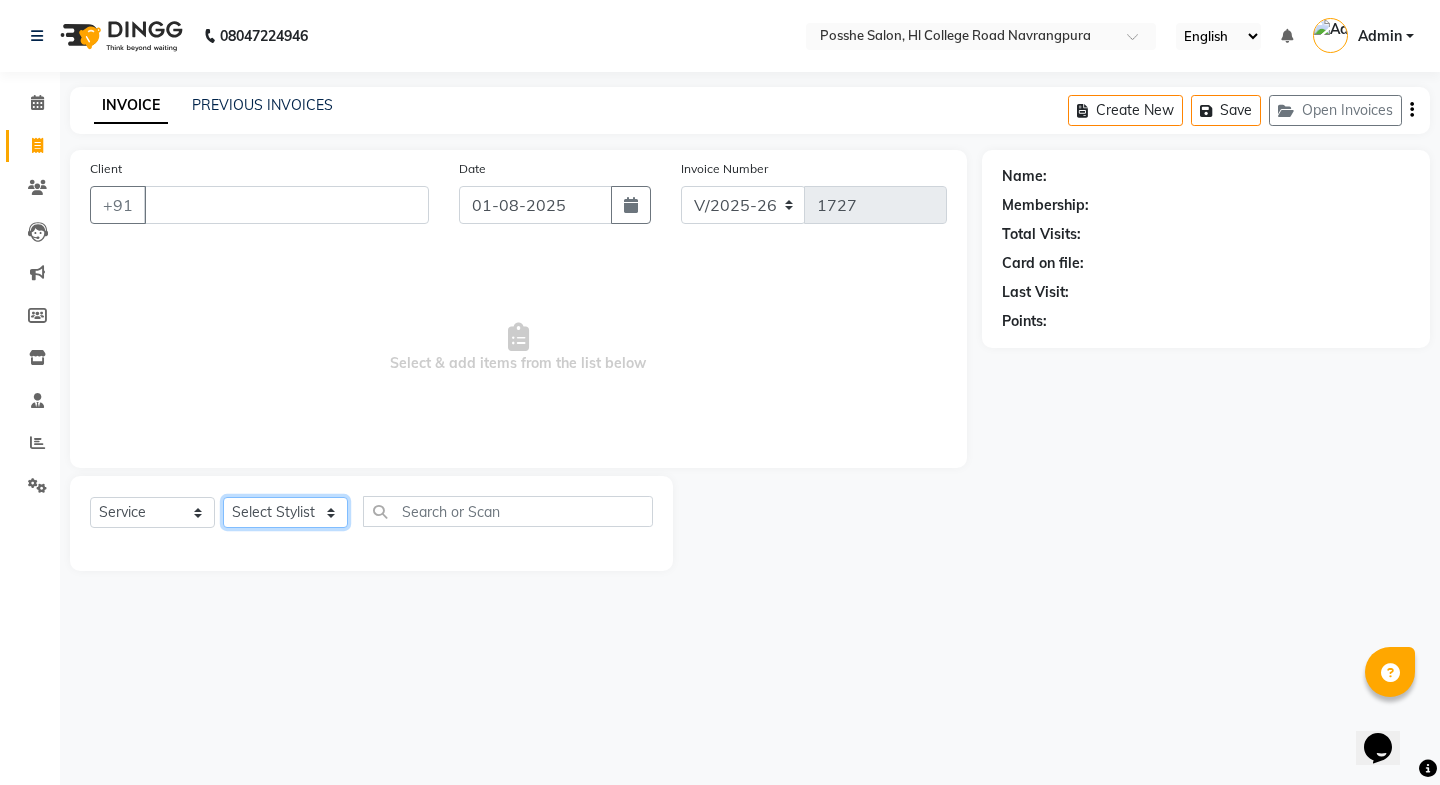 select on "43692" 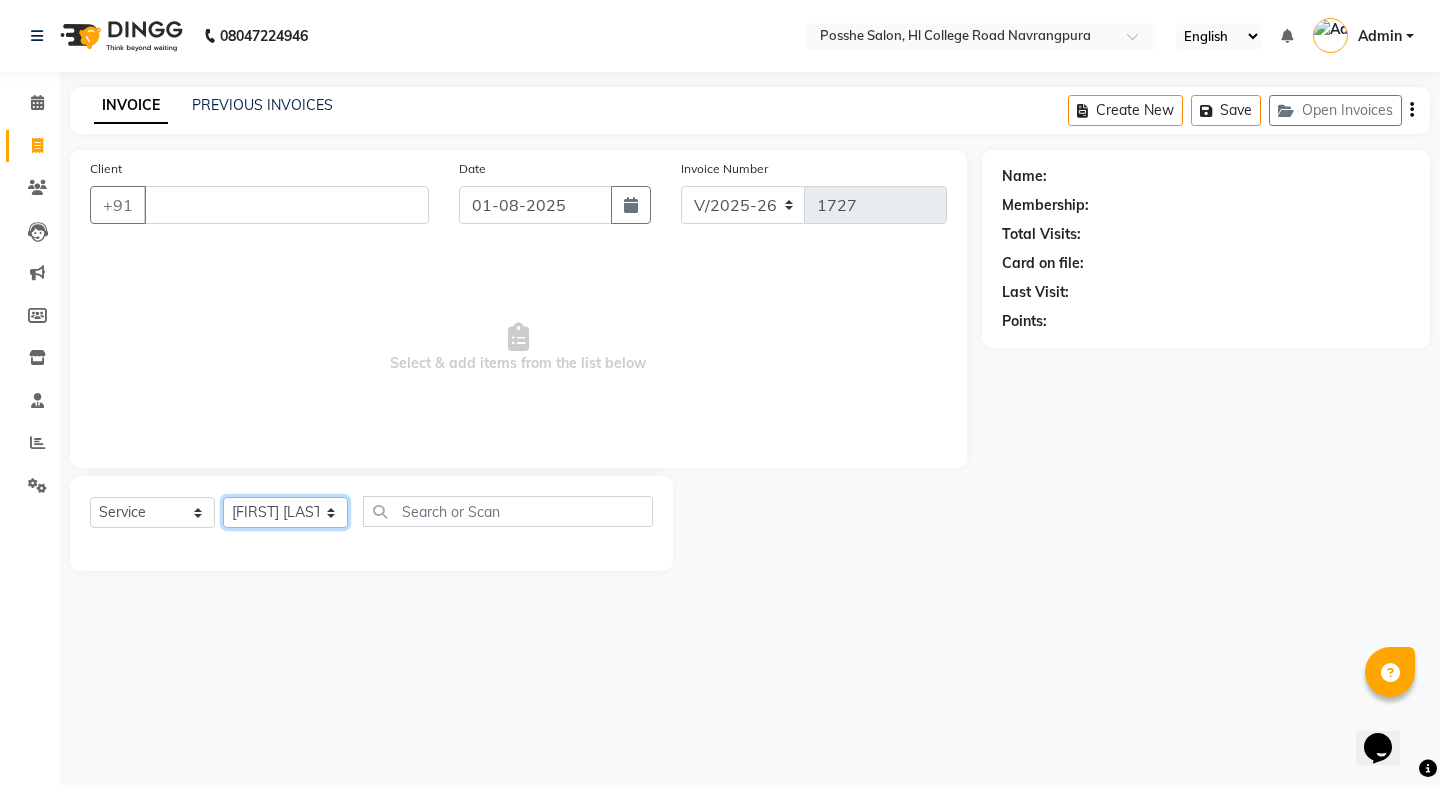 click on "Select Stylist Faheem Salmani Kajal Mali Kamal Chand Posshe for products Rajesh simran bhatiya Sonu Verma" 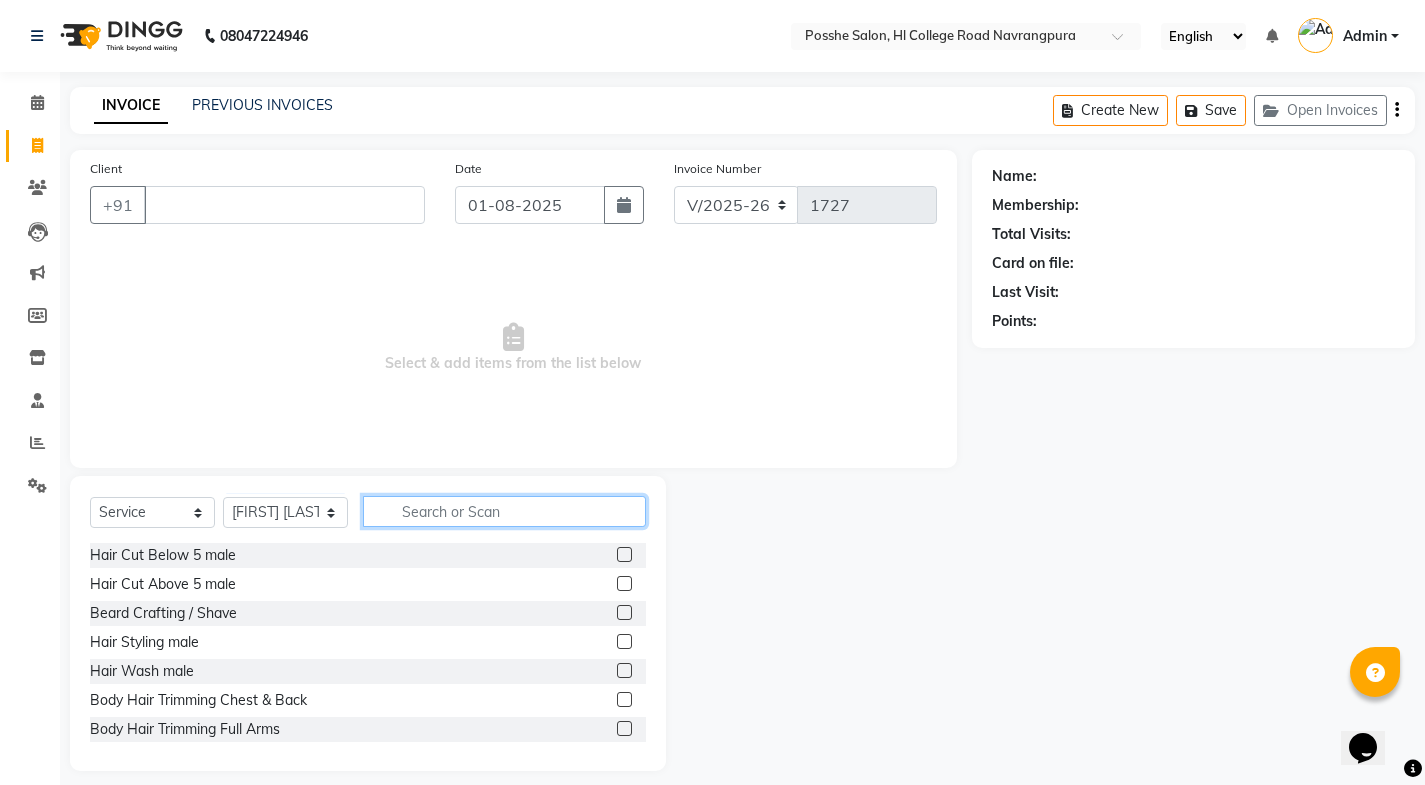 click 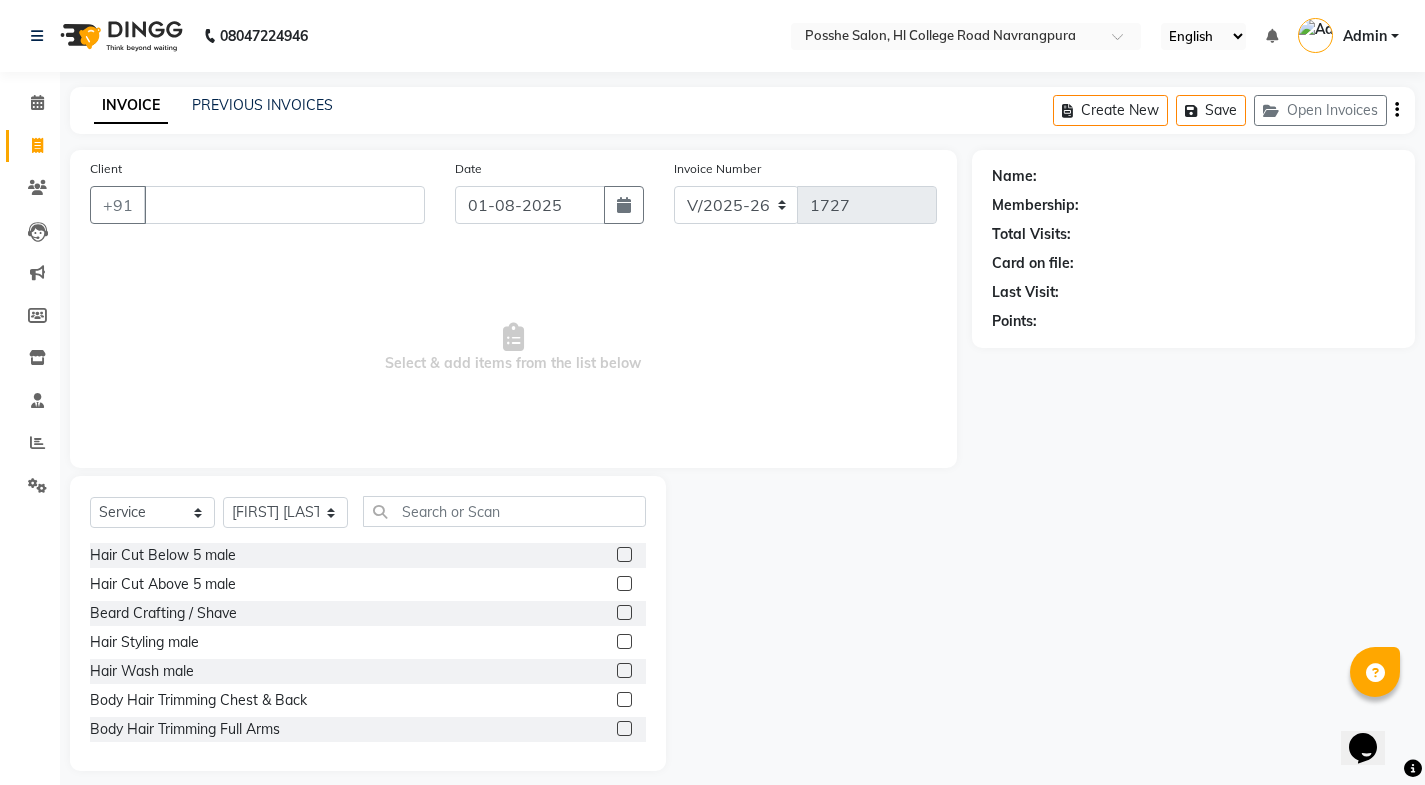 click on "Hair Cut Below 5 male" 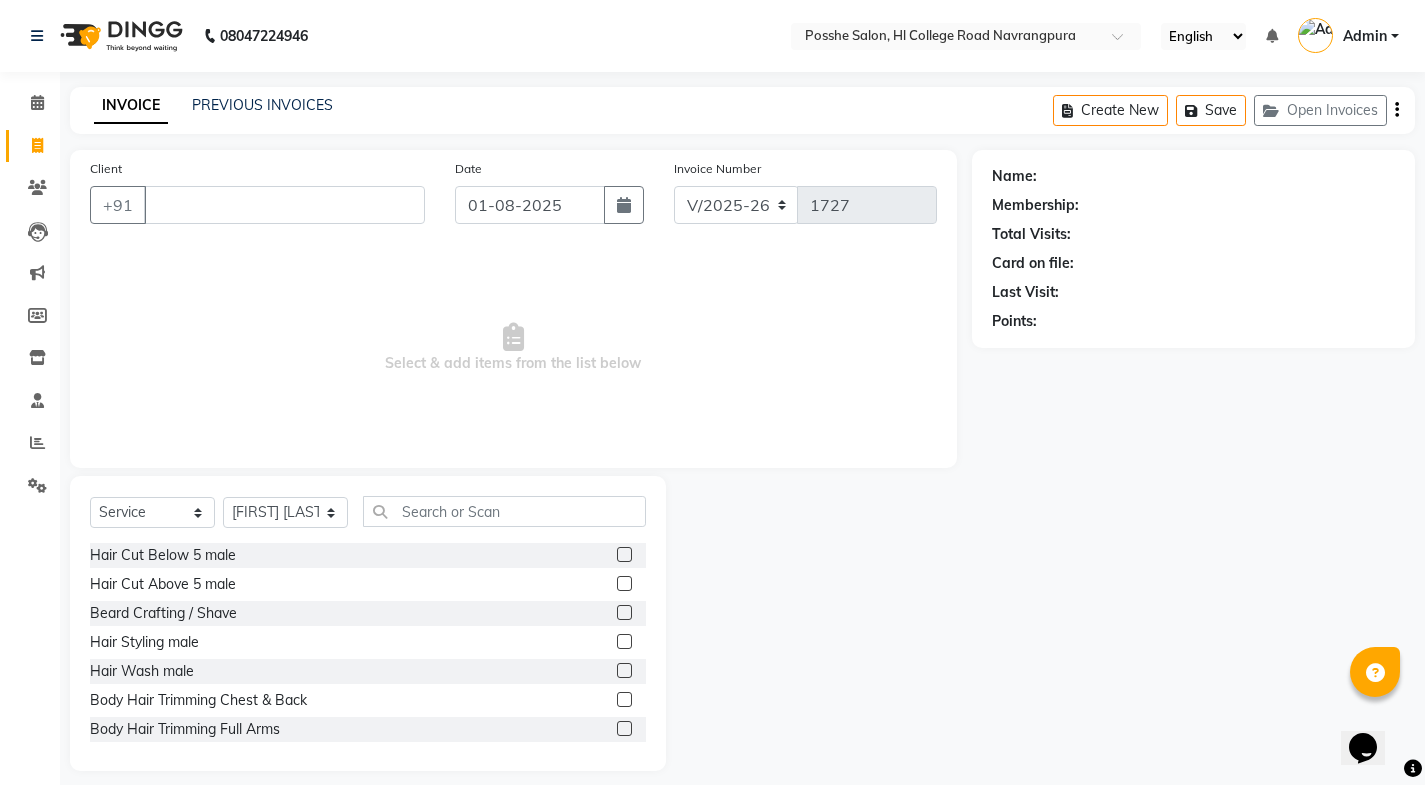 click 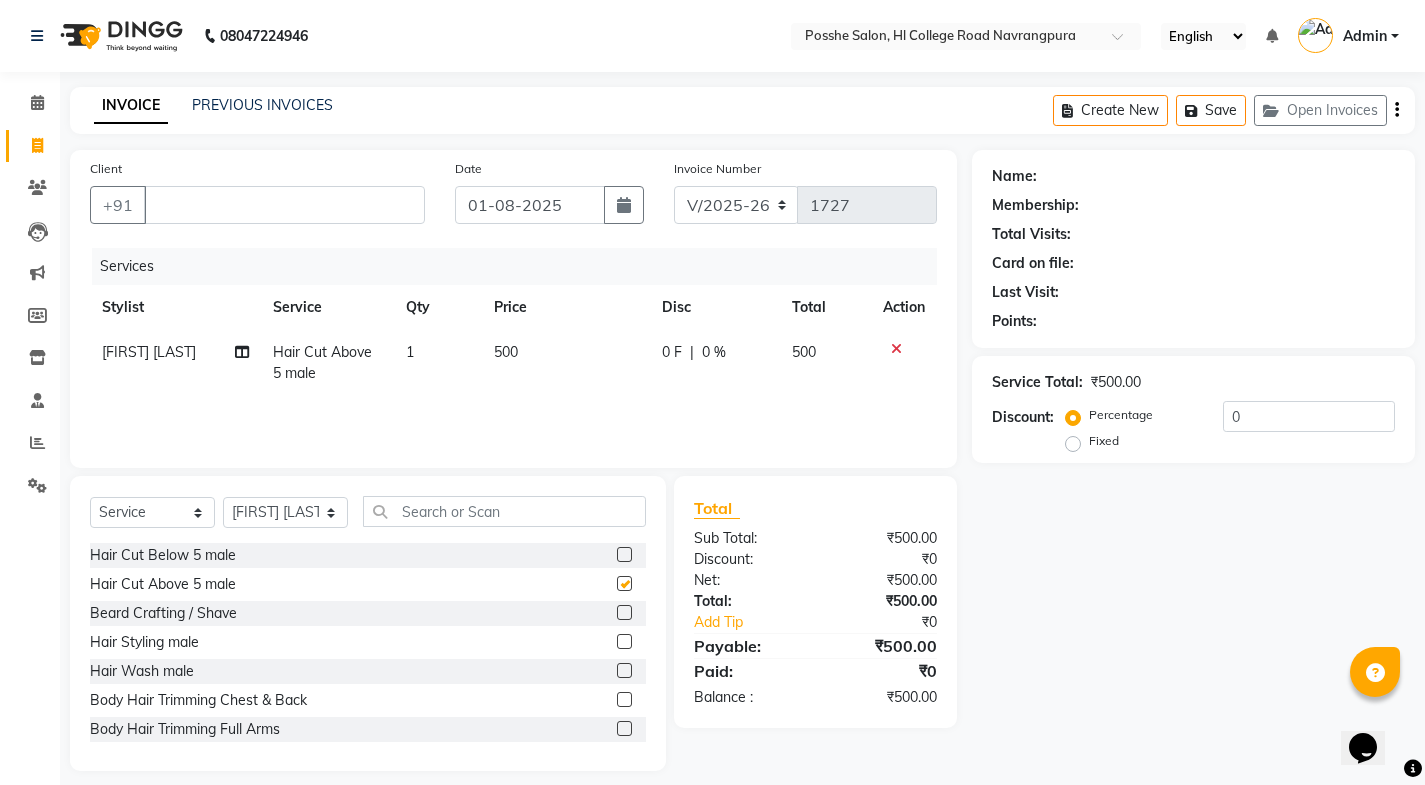 checkbox on "false" 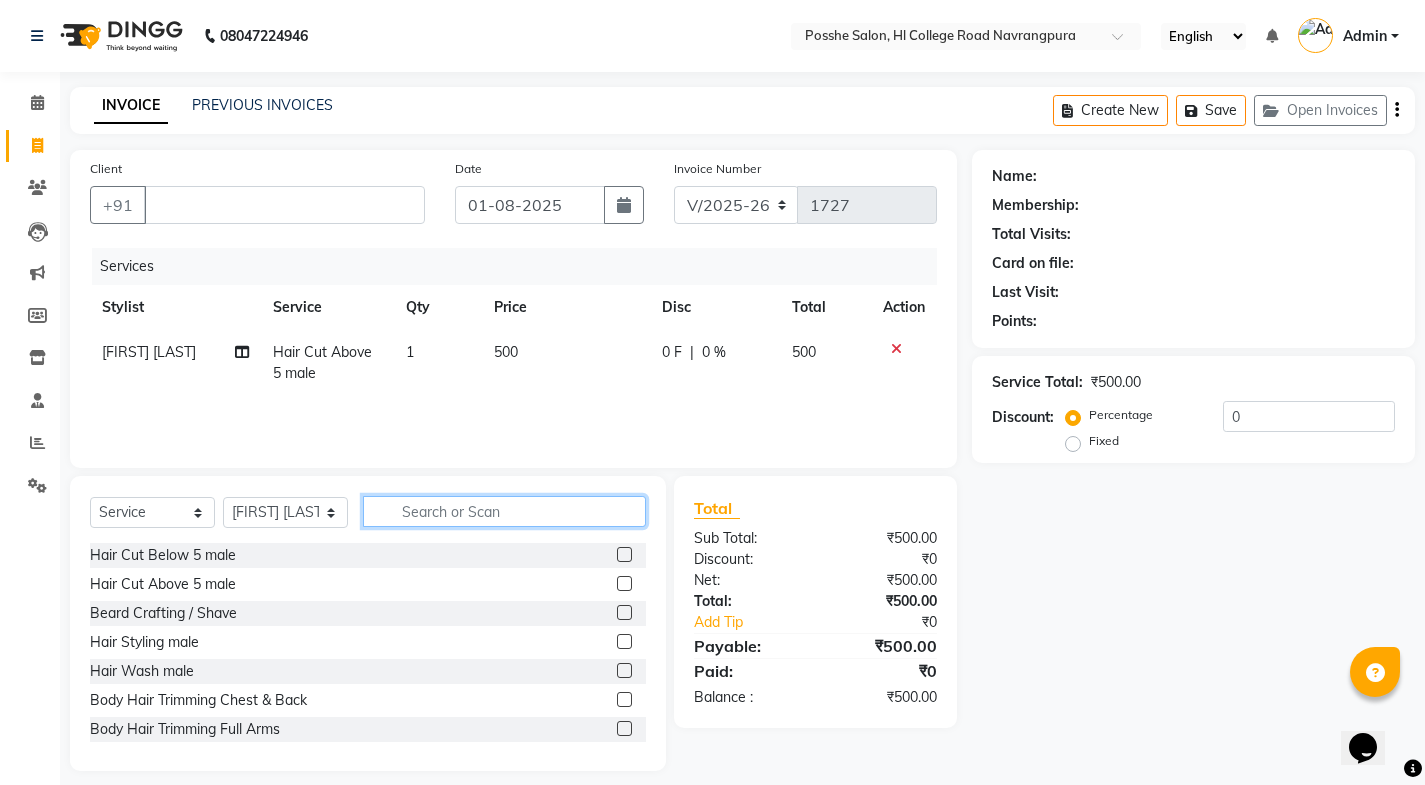 click 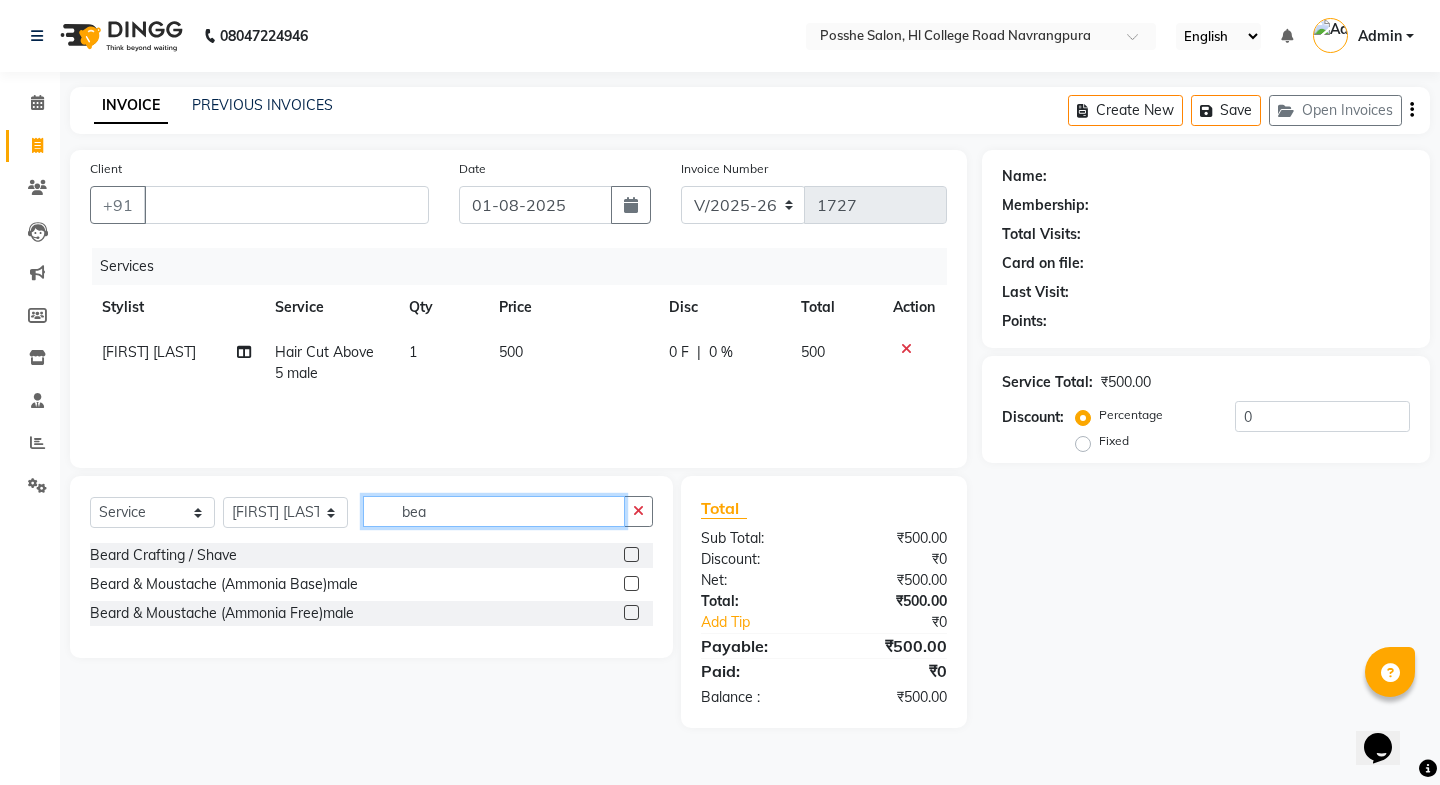 type on "bea" 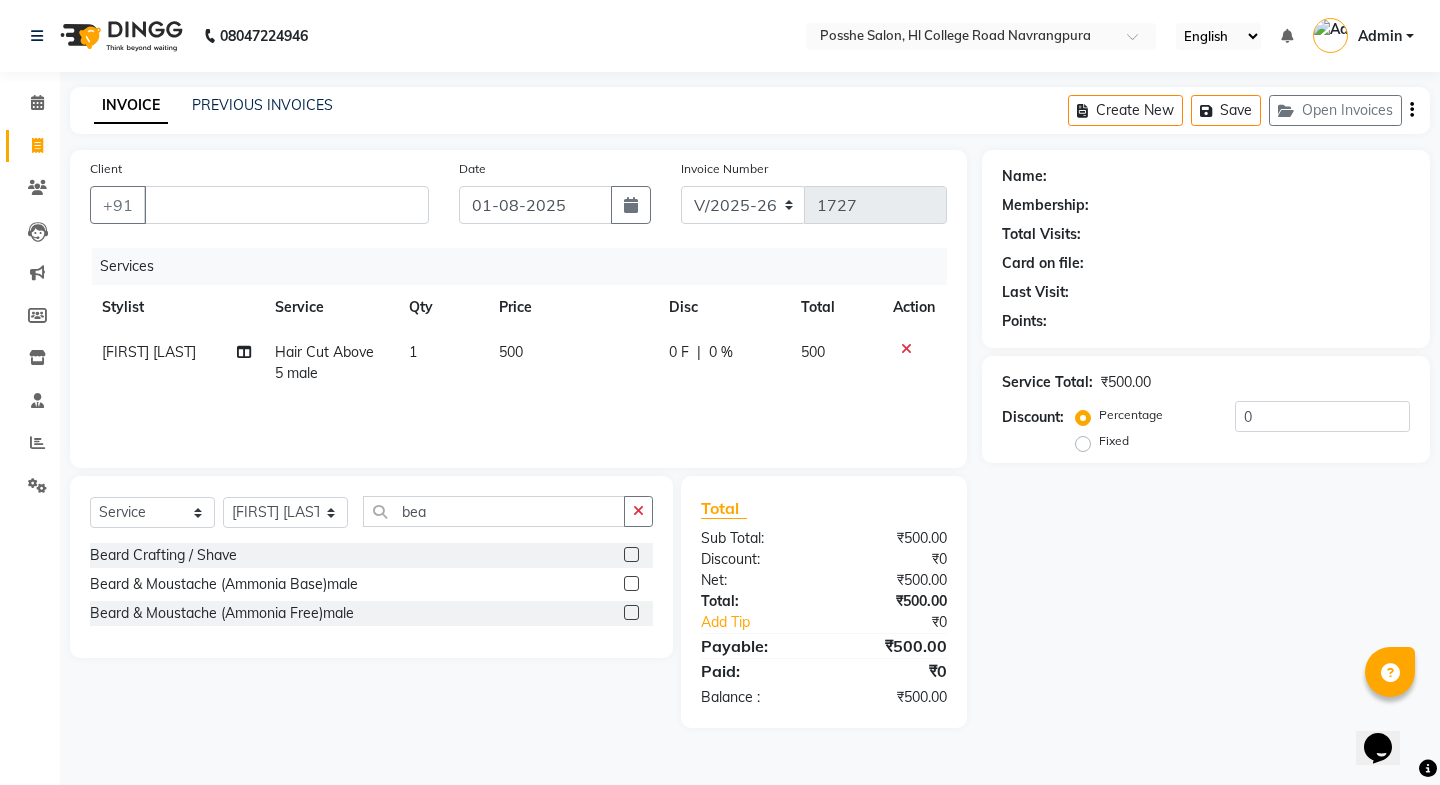 click on "Beard Crafting / Shave" 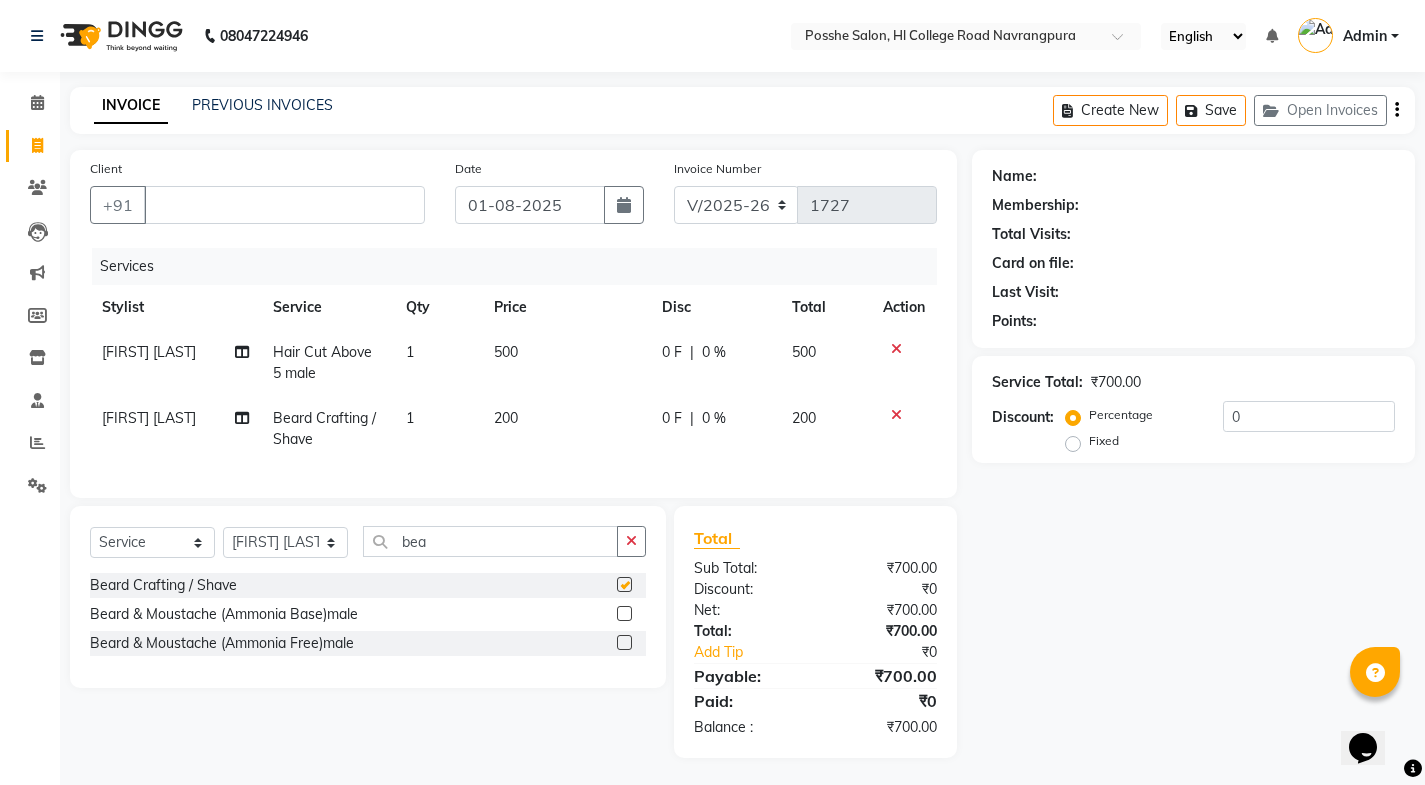 checkbox on "false" 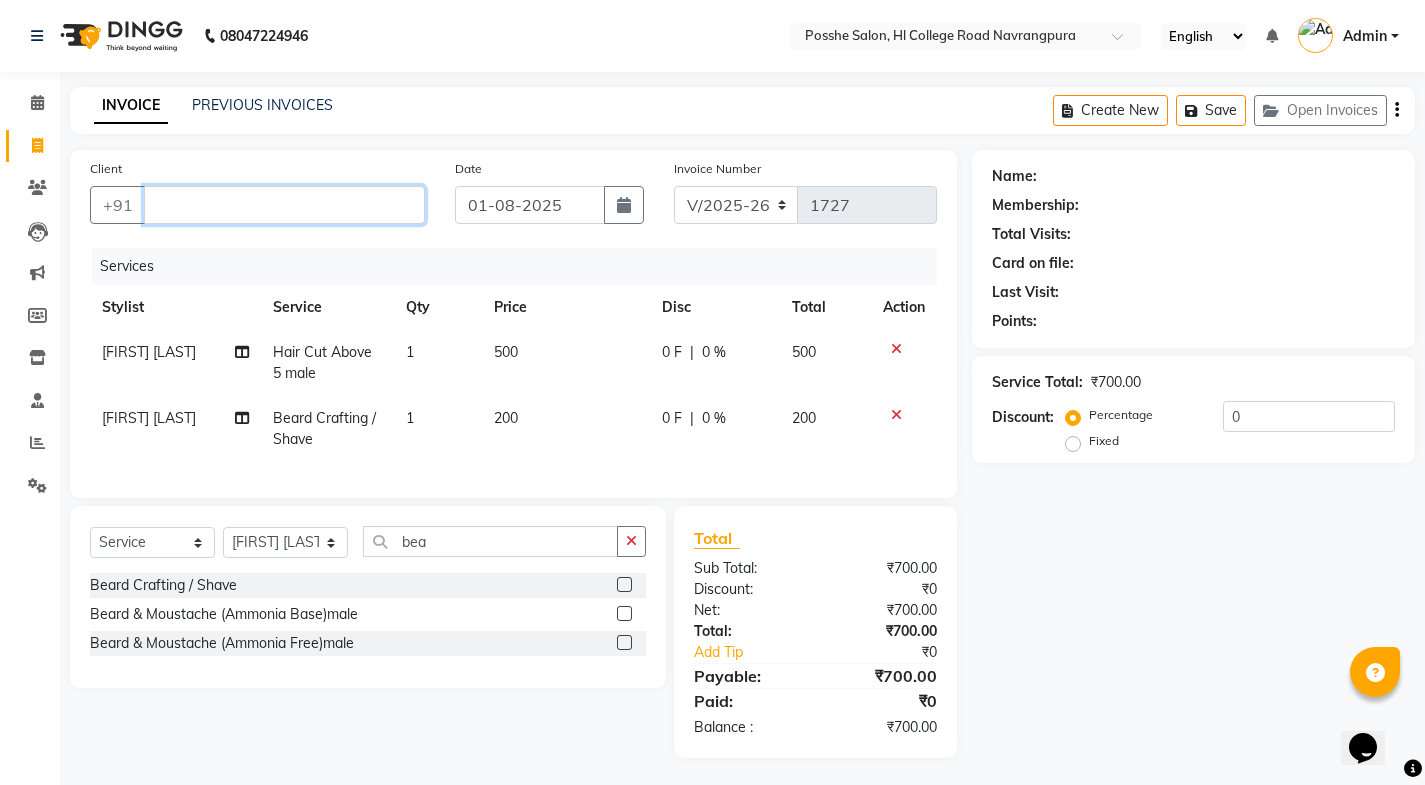 click on "Client" at bounding box center [284, 205] 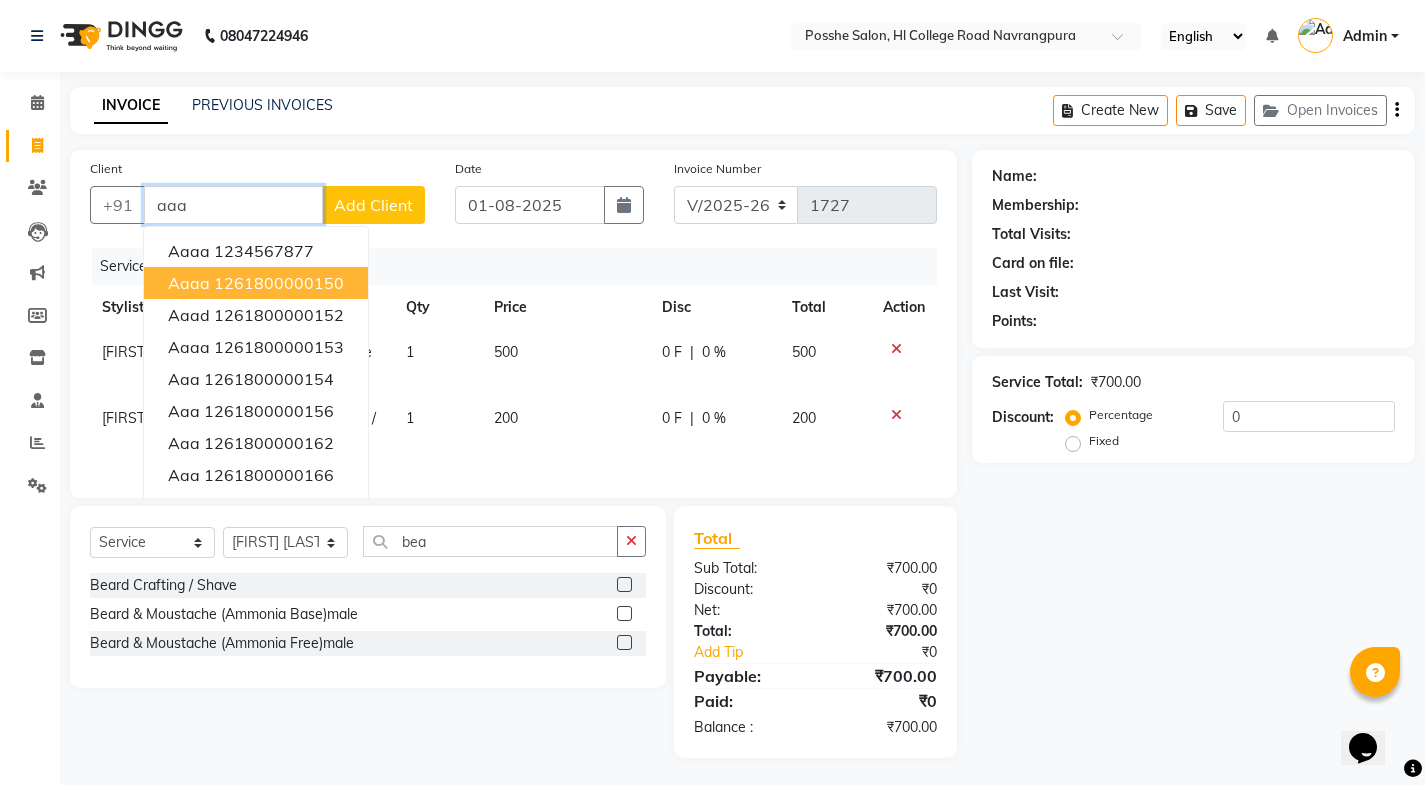 click on "1261800000150" at bounding box center [279, 283] 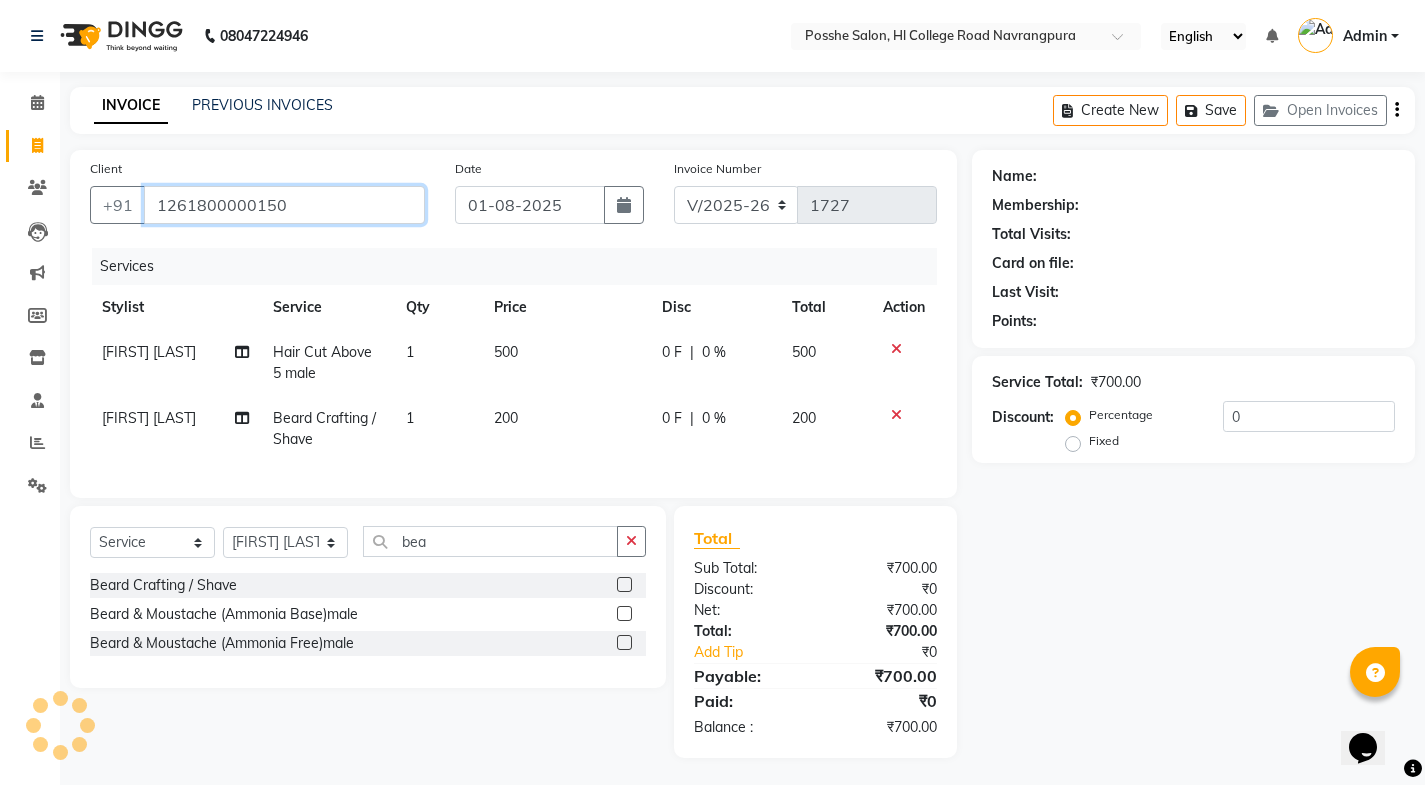 type on "1261800000150" 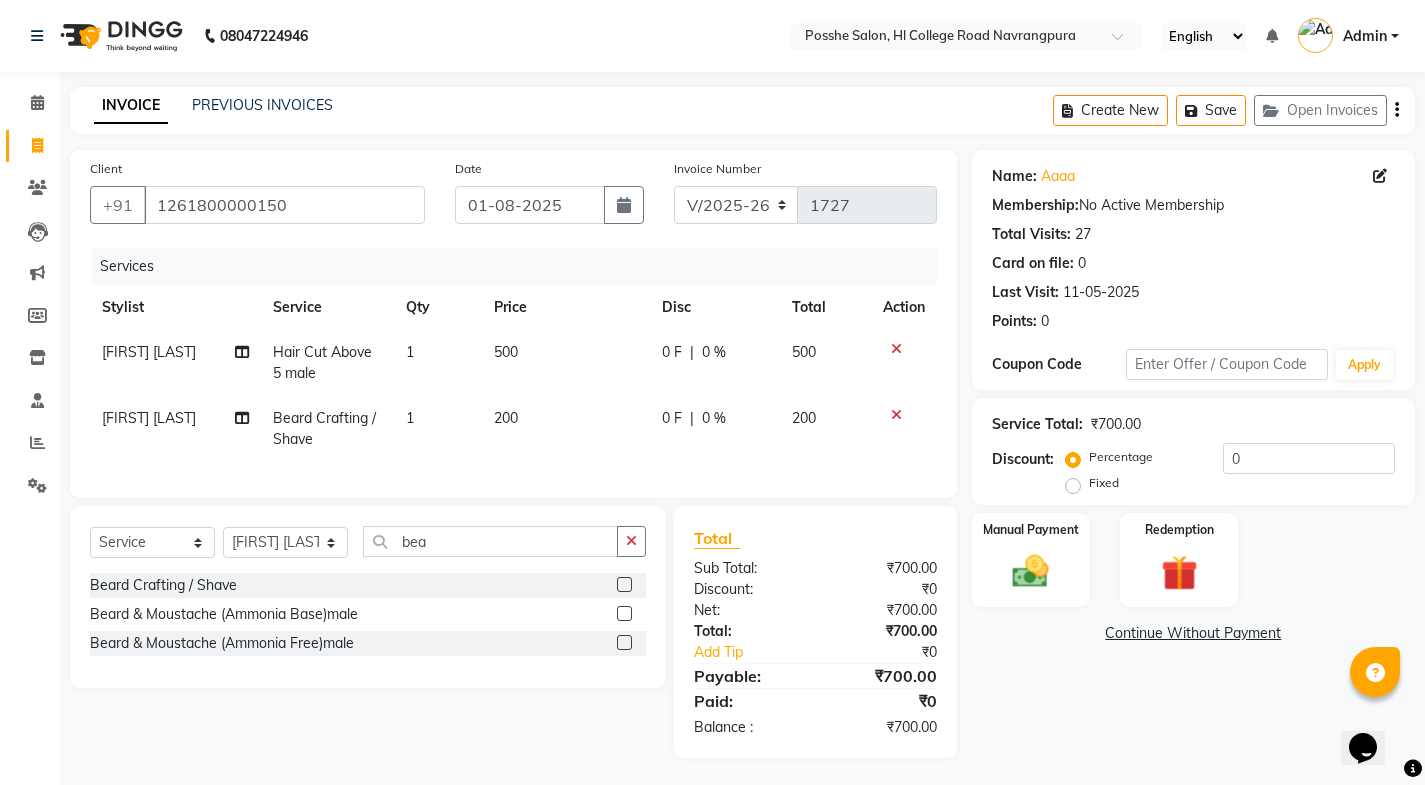 scroll, scrollTop: 18, scrollLeft: 0, axis: vertical 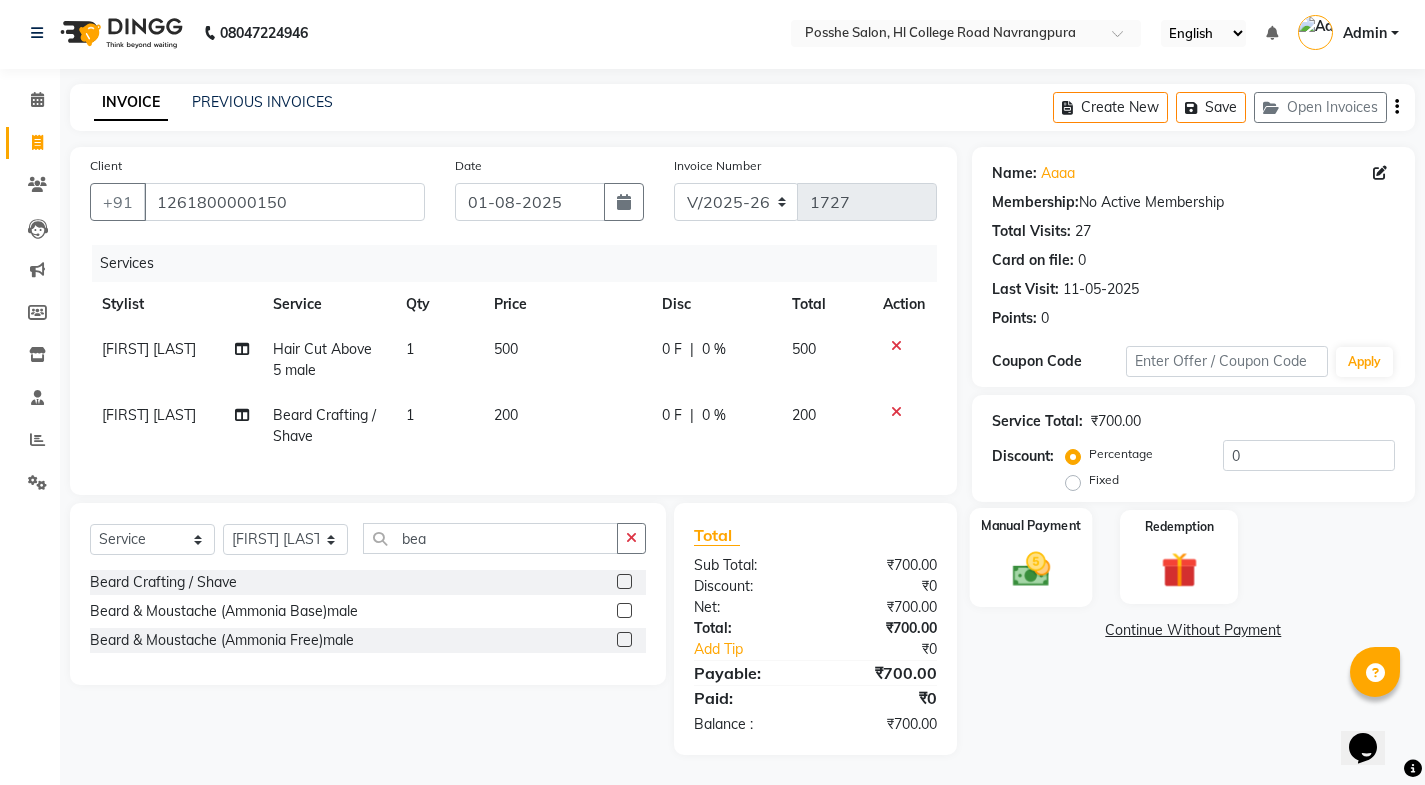 click on "Manual Payment" 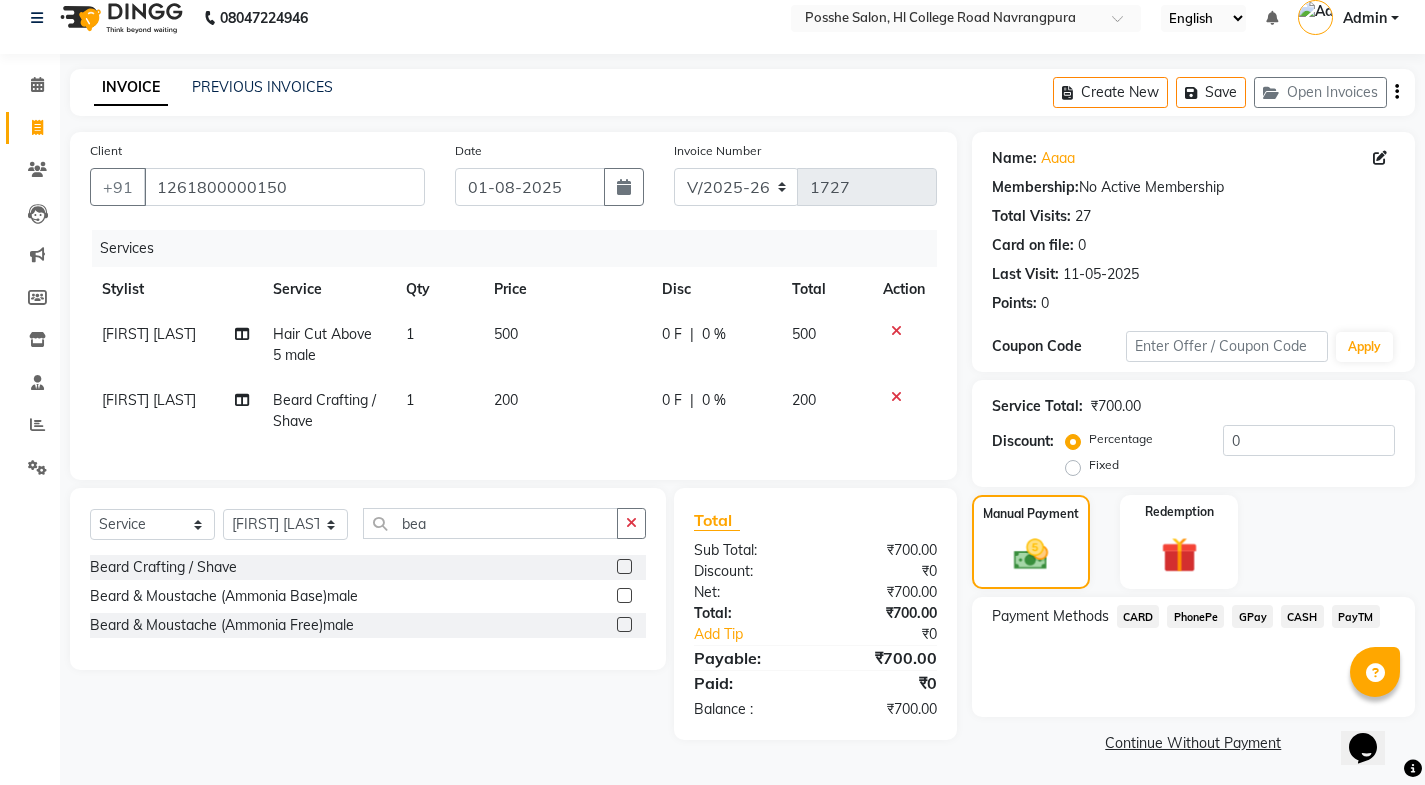 click on "PayTM" 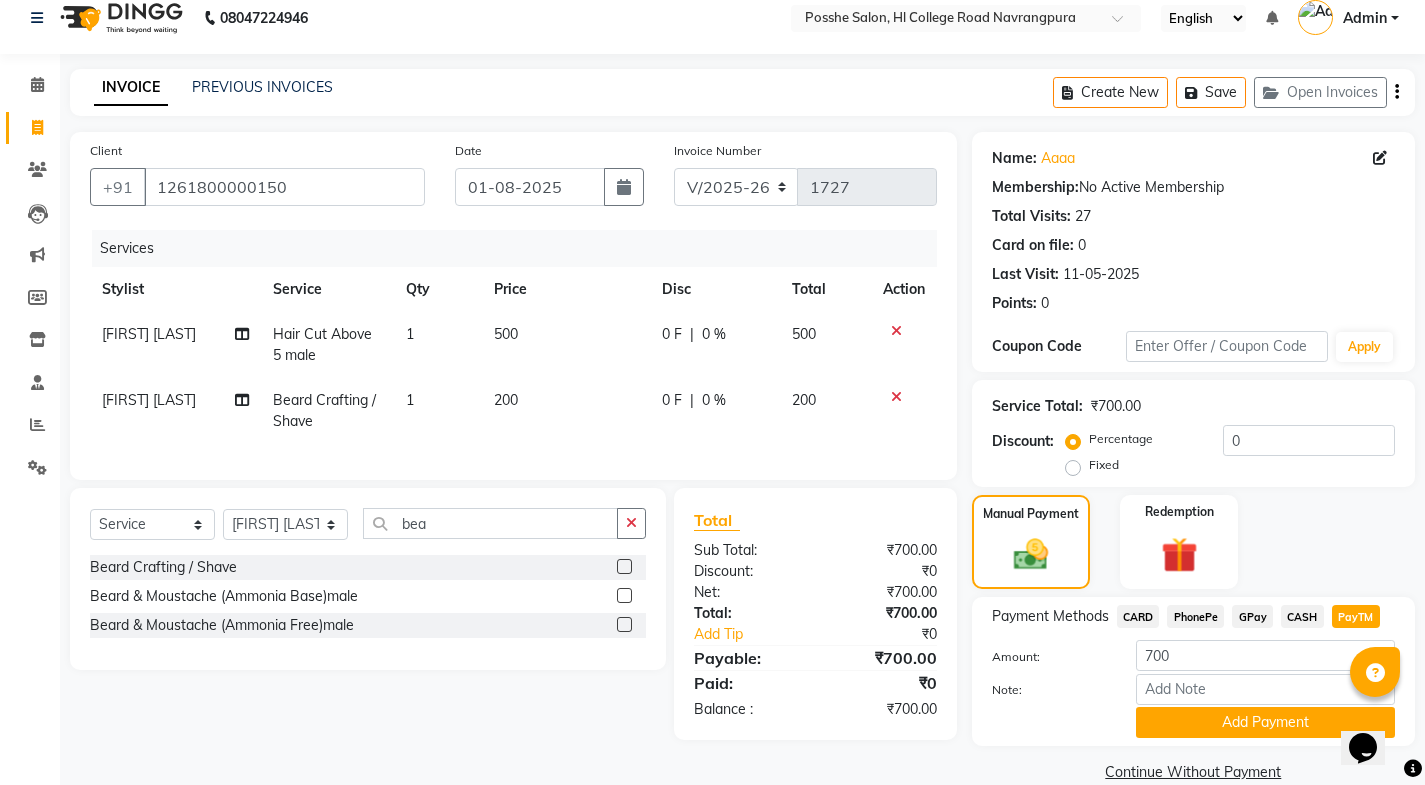 scroll, scrollTop: 50, scrollLeft: 0, axis: vertical 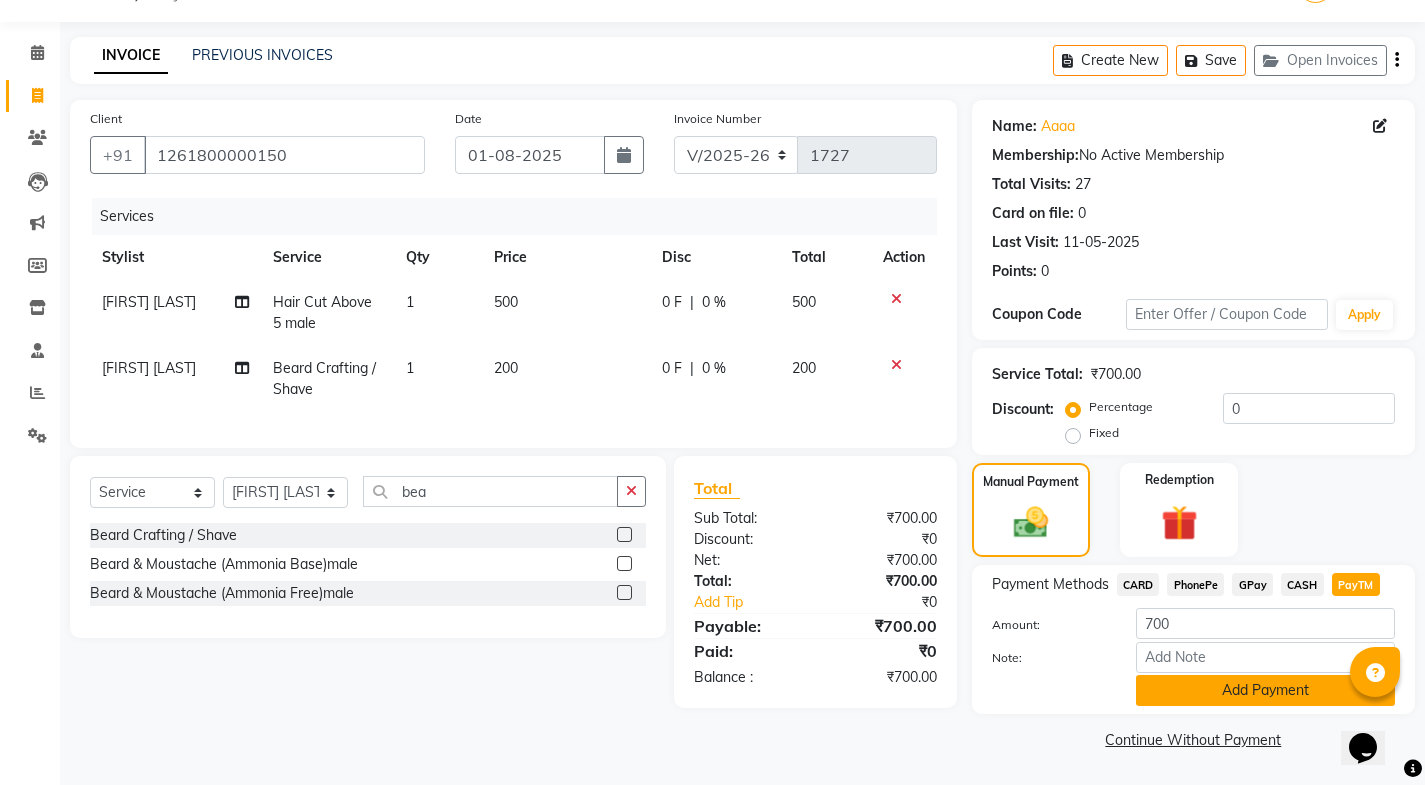 click on "Add Payment" 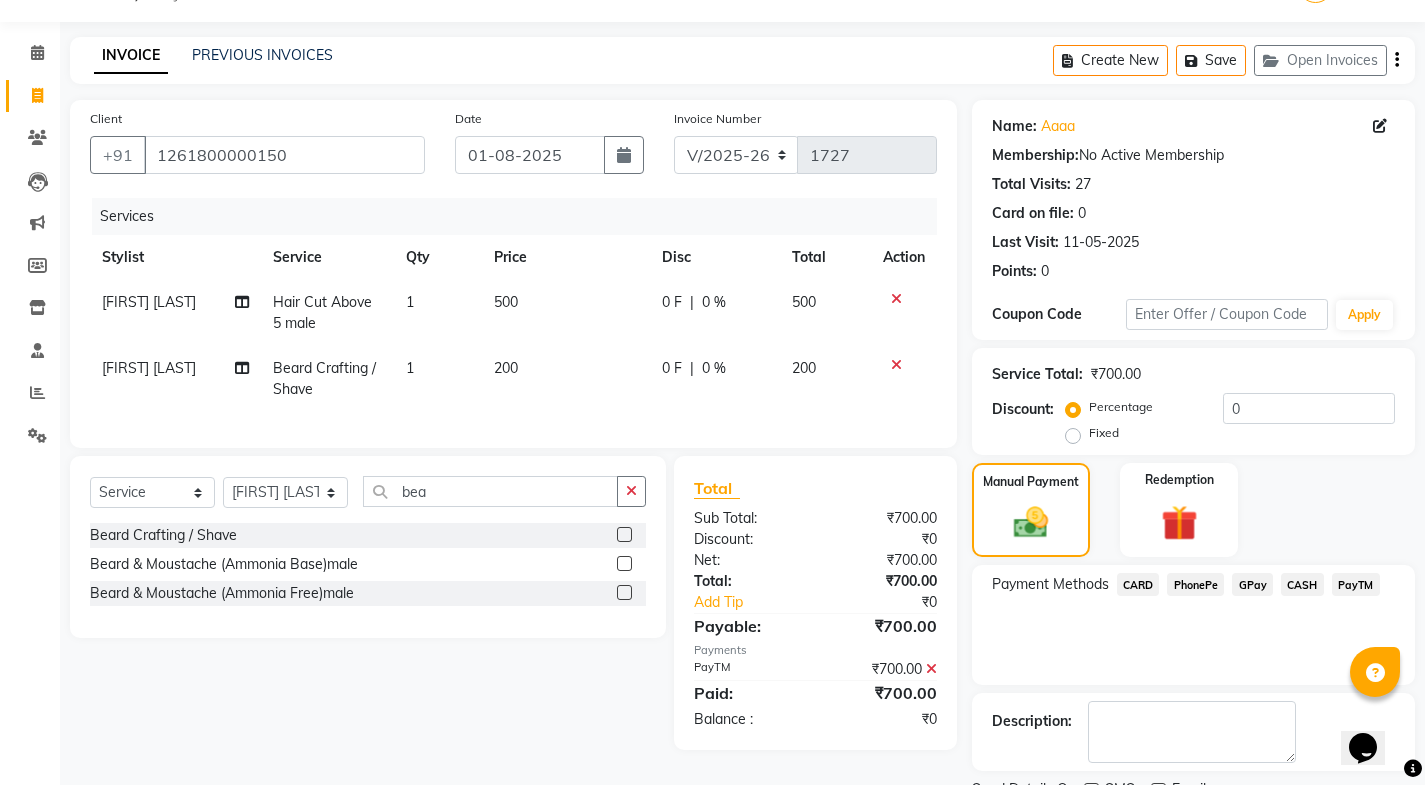 scroll, scrollTop: 134, scrollLeft: 0, axis: vertical 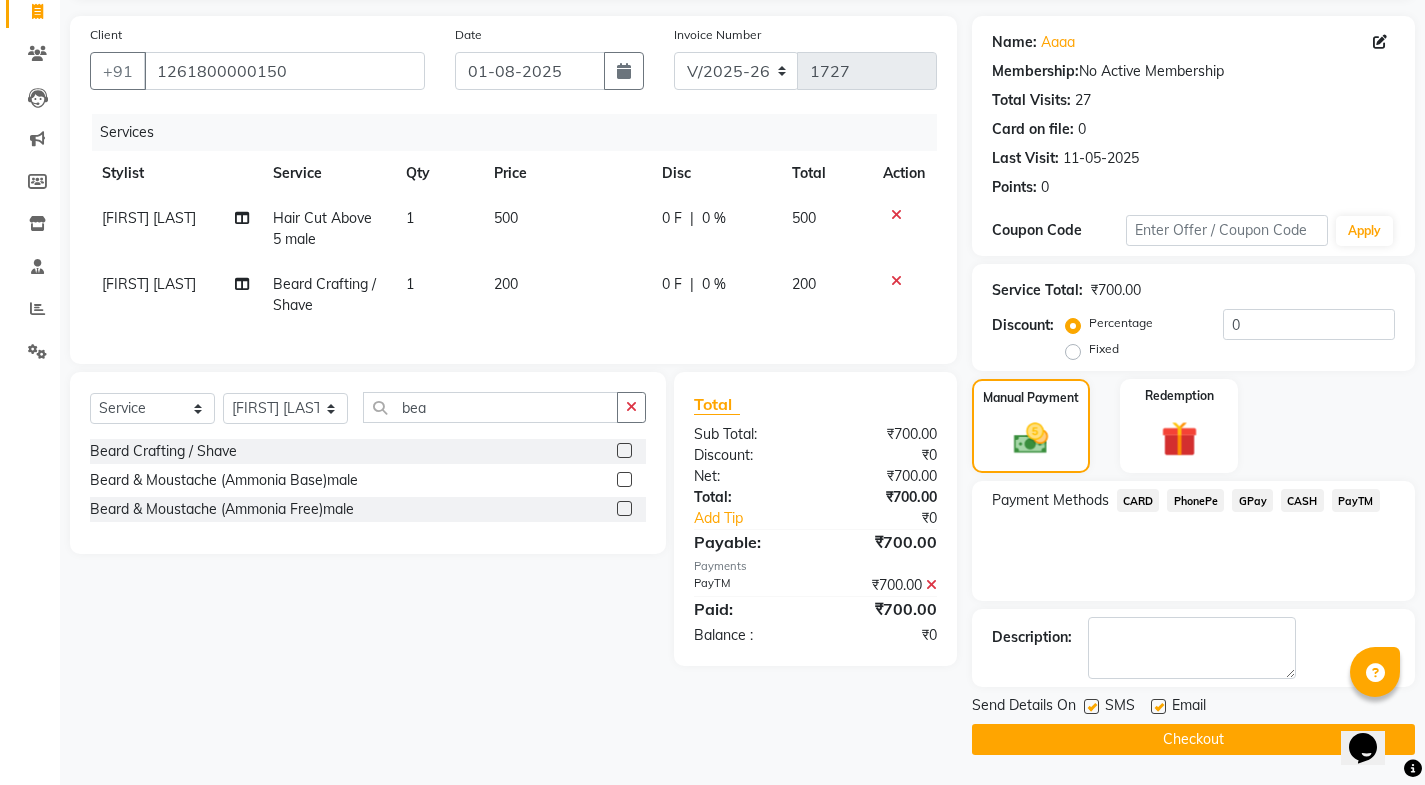 click 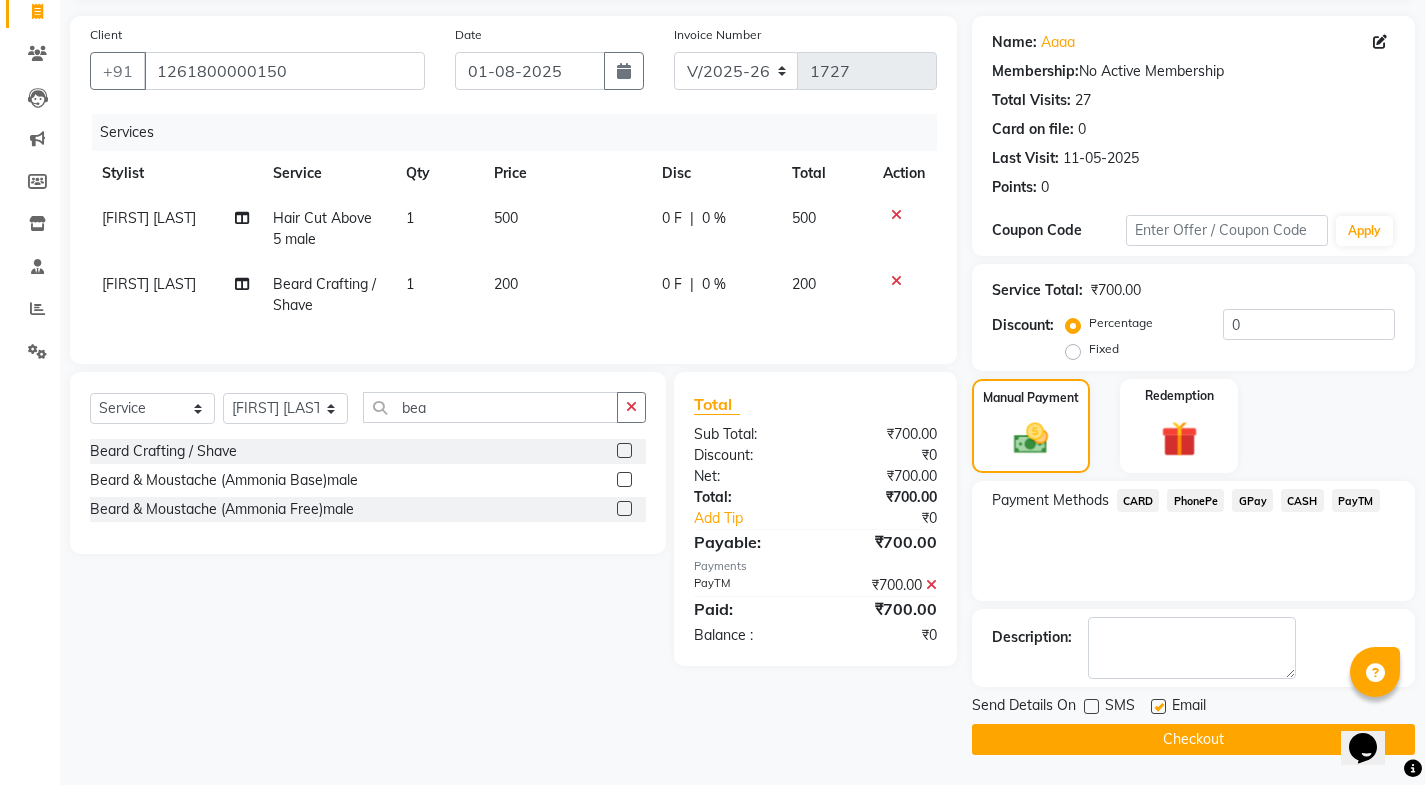 click 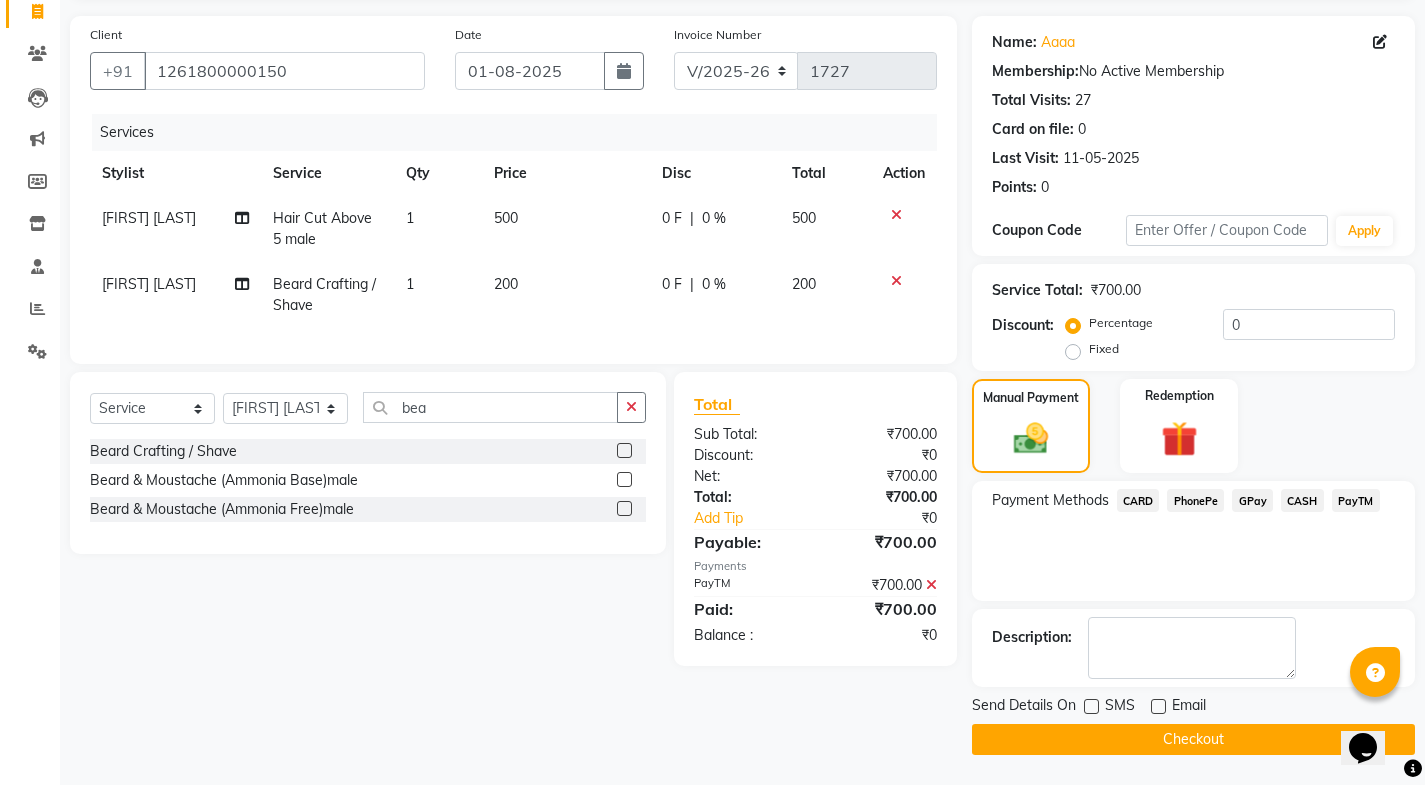 click on "Checkout" 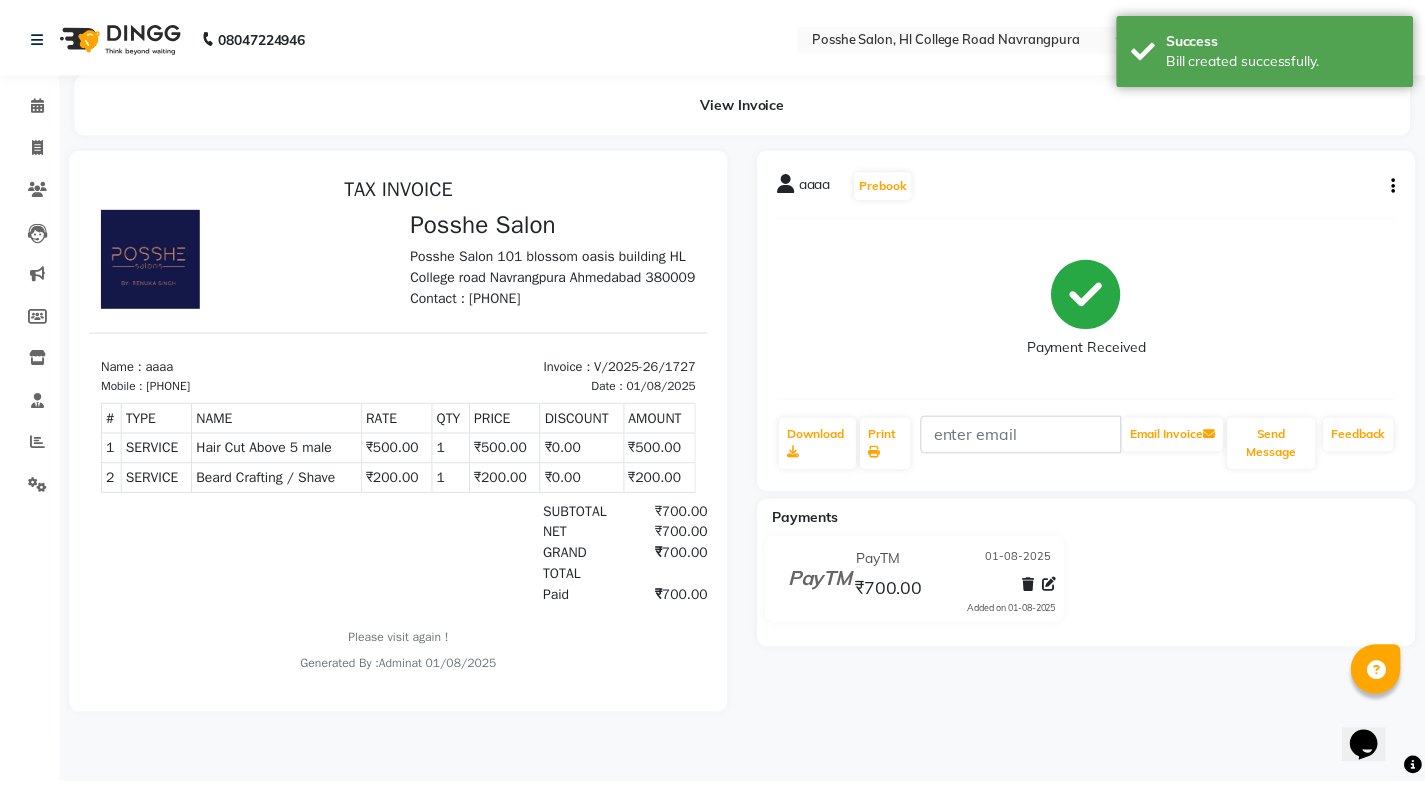 scroll, scrollTop: 0, scrollLeft: 0, axis: both 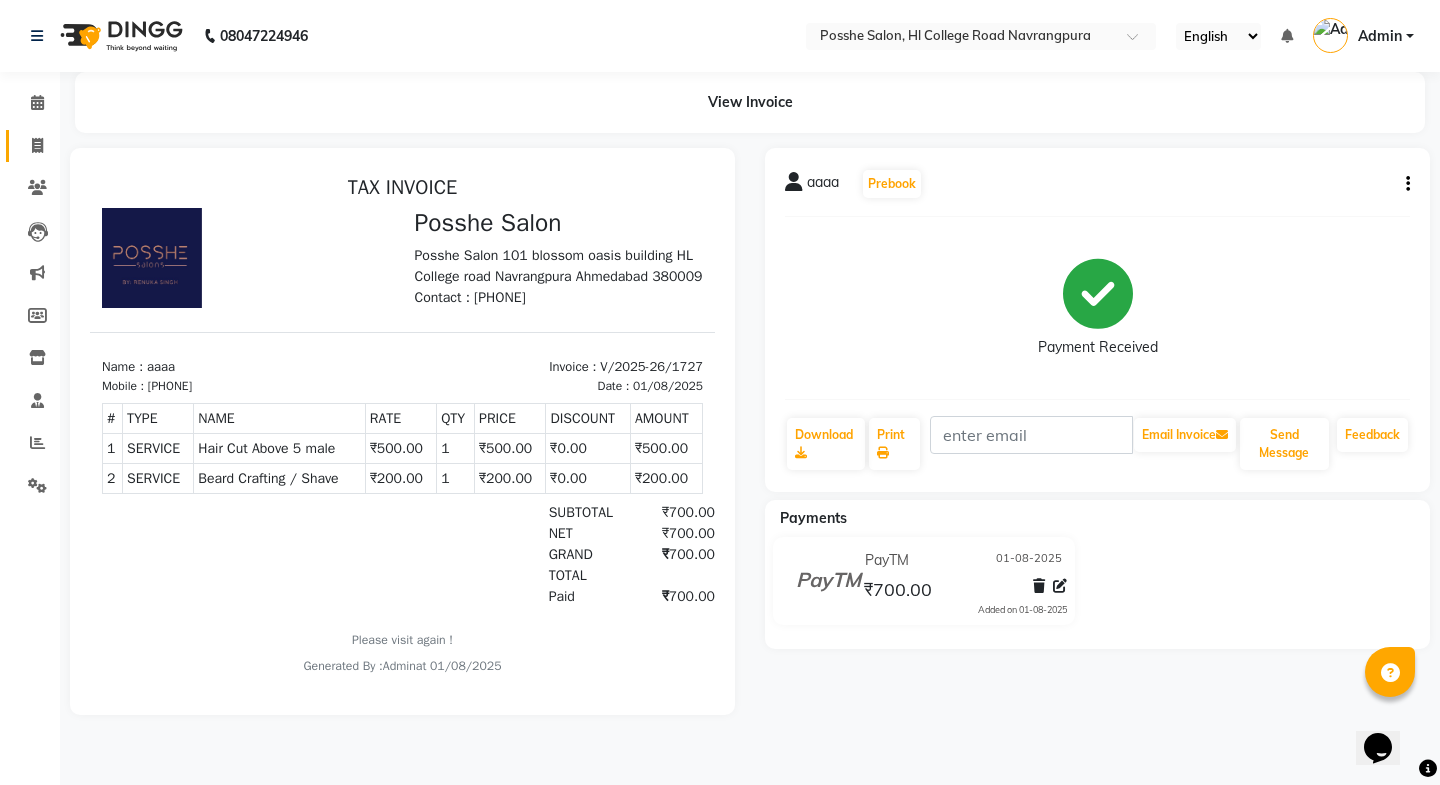 click on "Invoice" 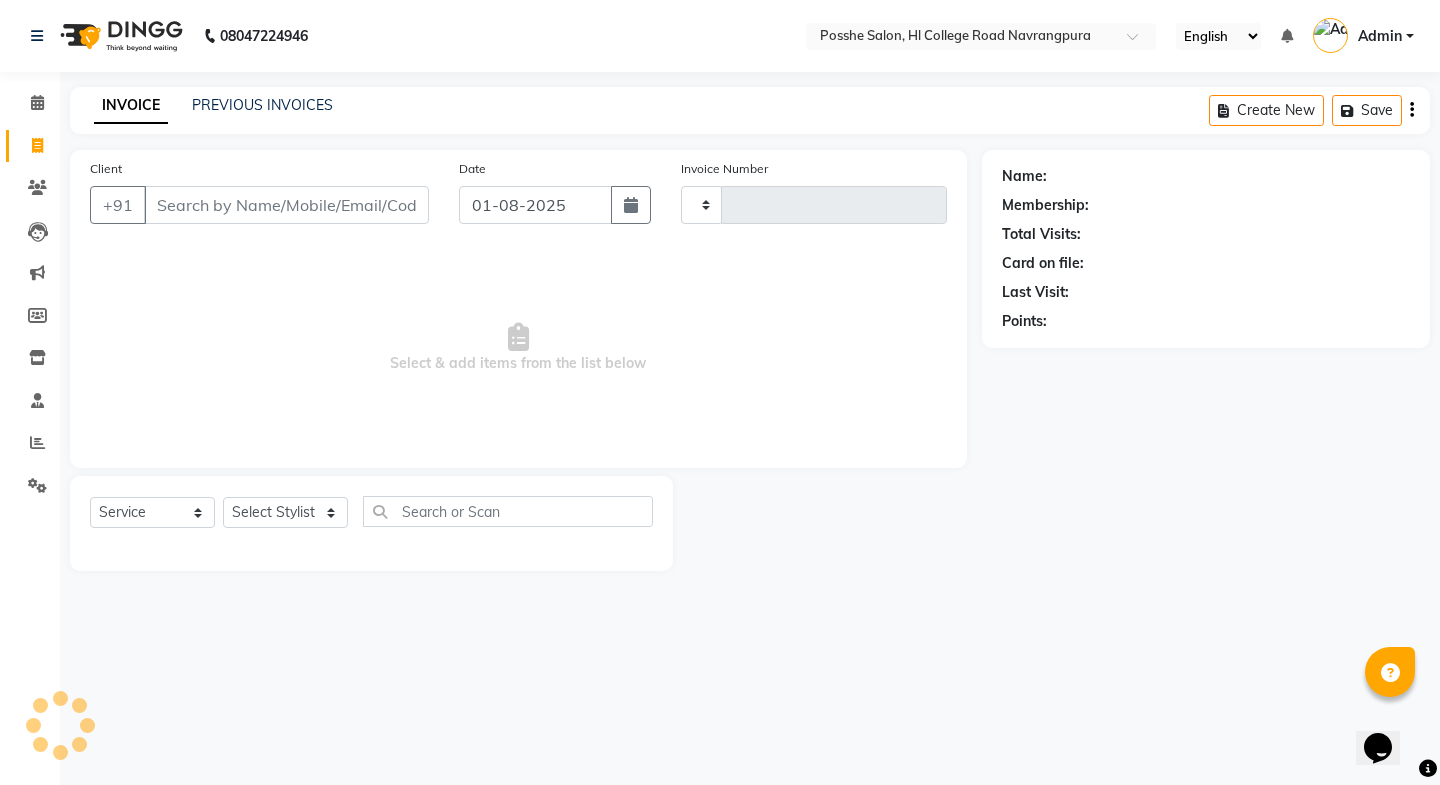 type on "1728" 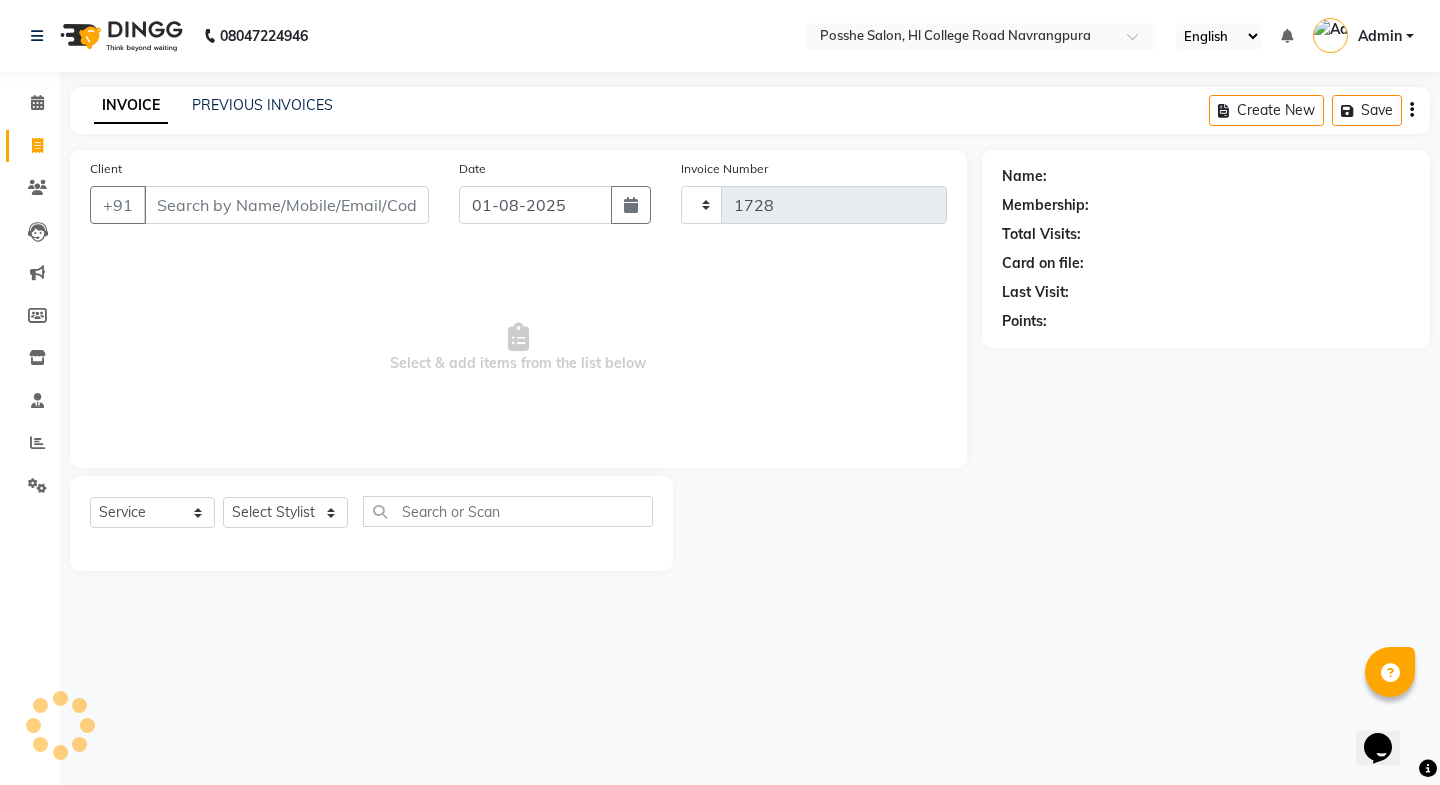 select on "6052" 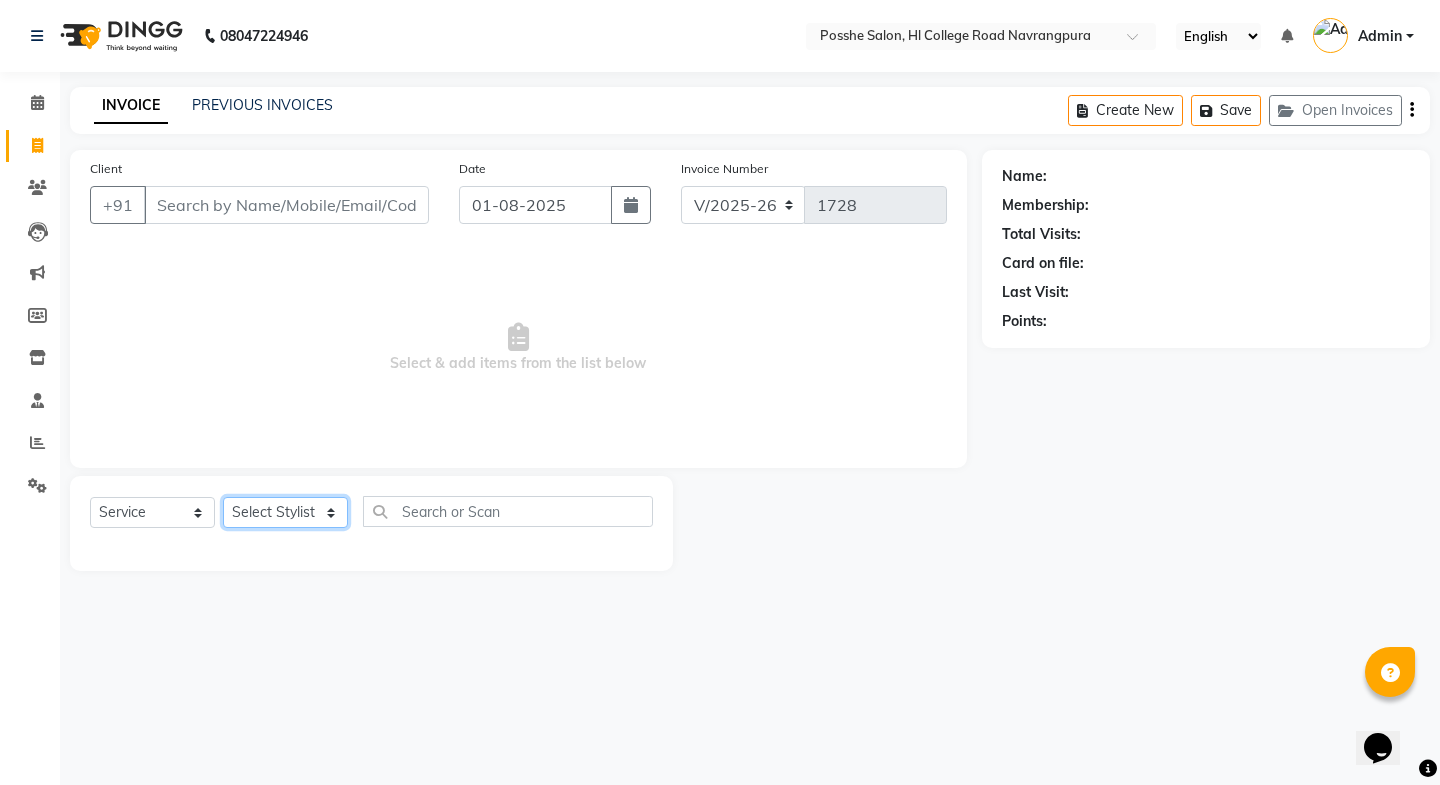 click on "Select Stylist Faheem Salmani Kajal Mali Kamal Chand Posshe for products Rajesh simran bhatiya Sonu Verma" 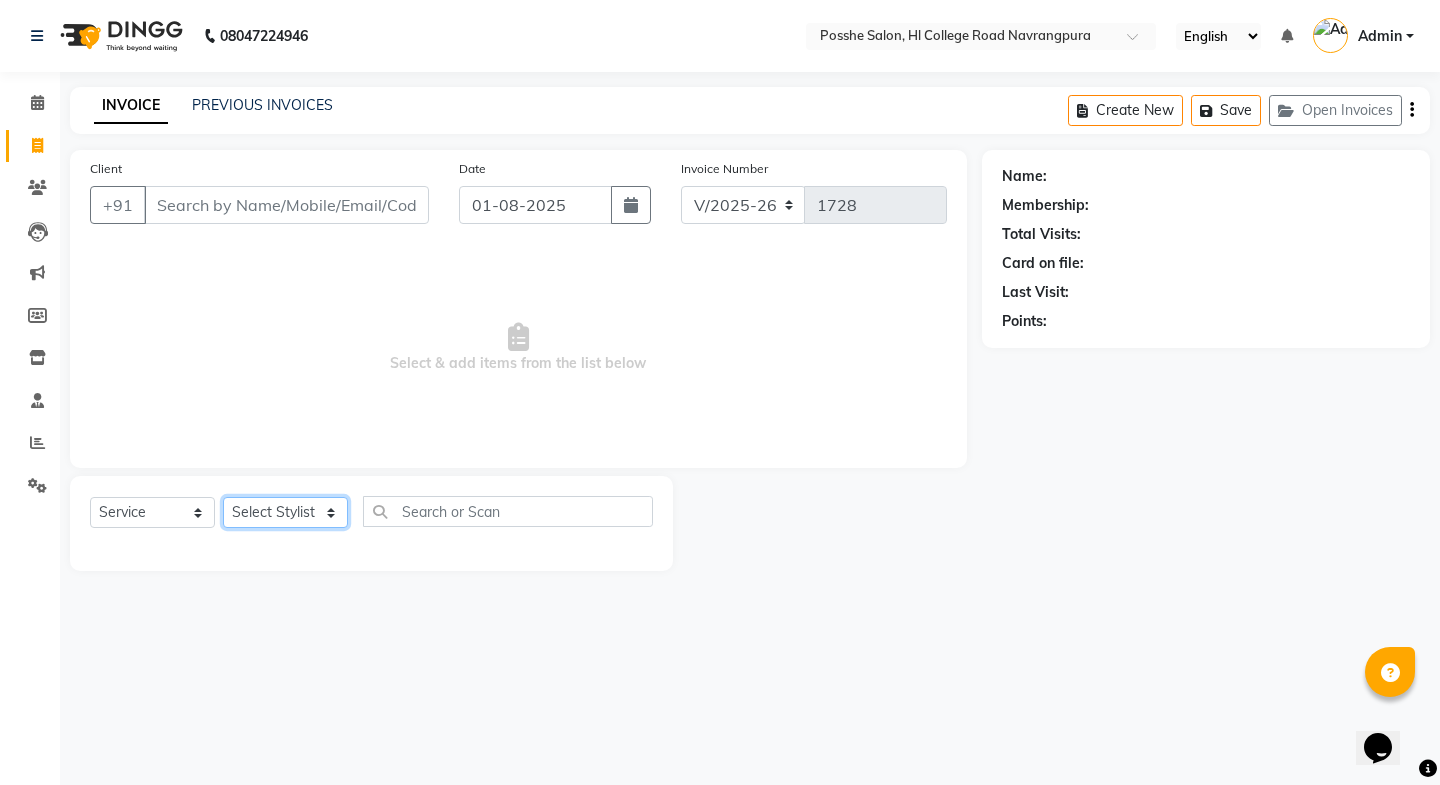 select on "84524" 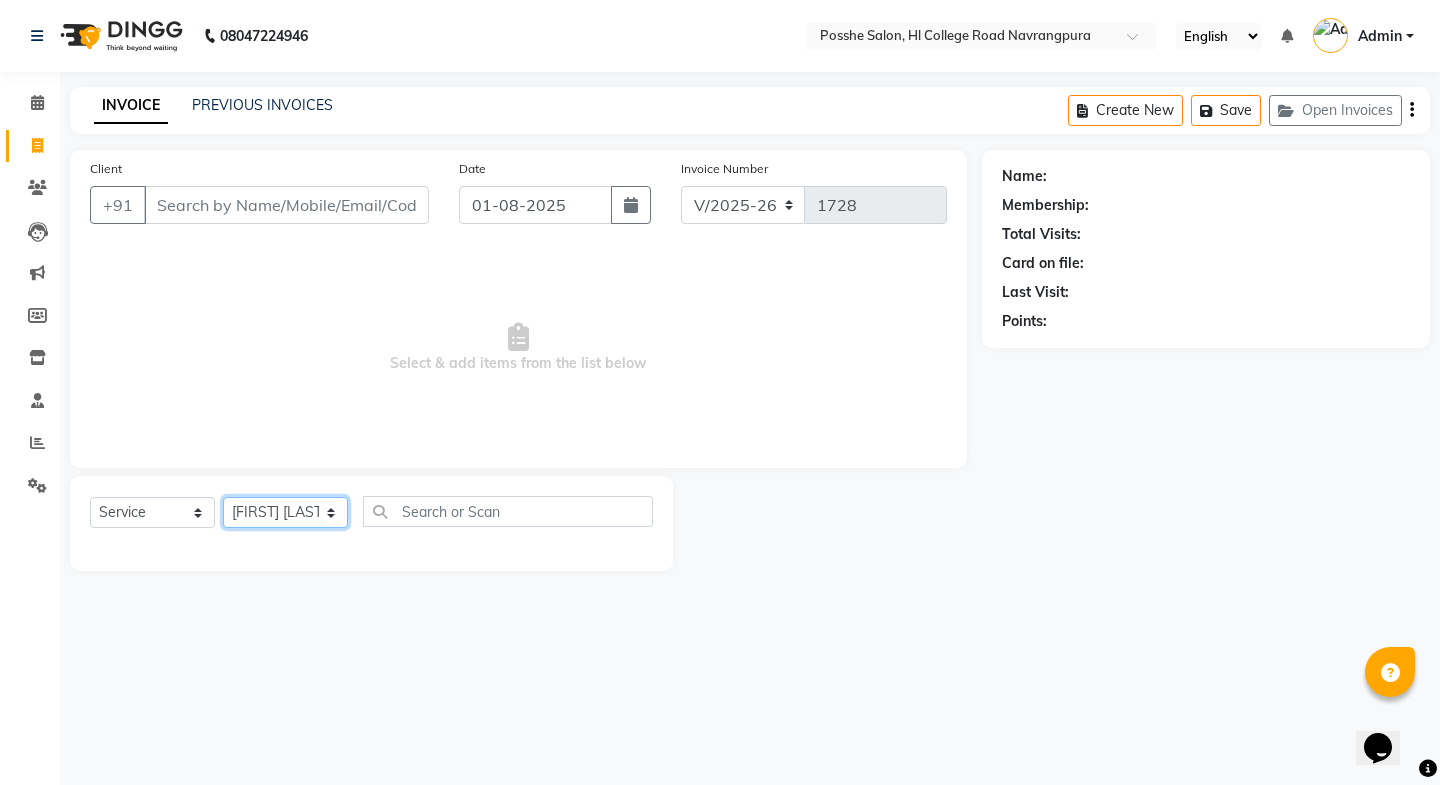 click on "Select Stylist Faheem Salmani Kajal Mali Kamal Chand Posshe for products Rajesh simran bhatiya Sonu Verma" 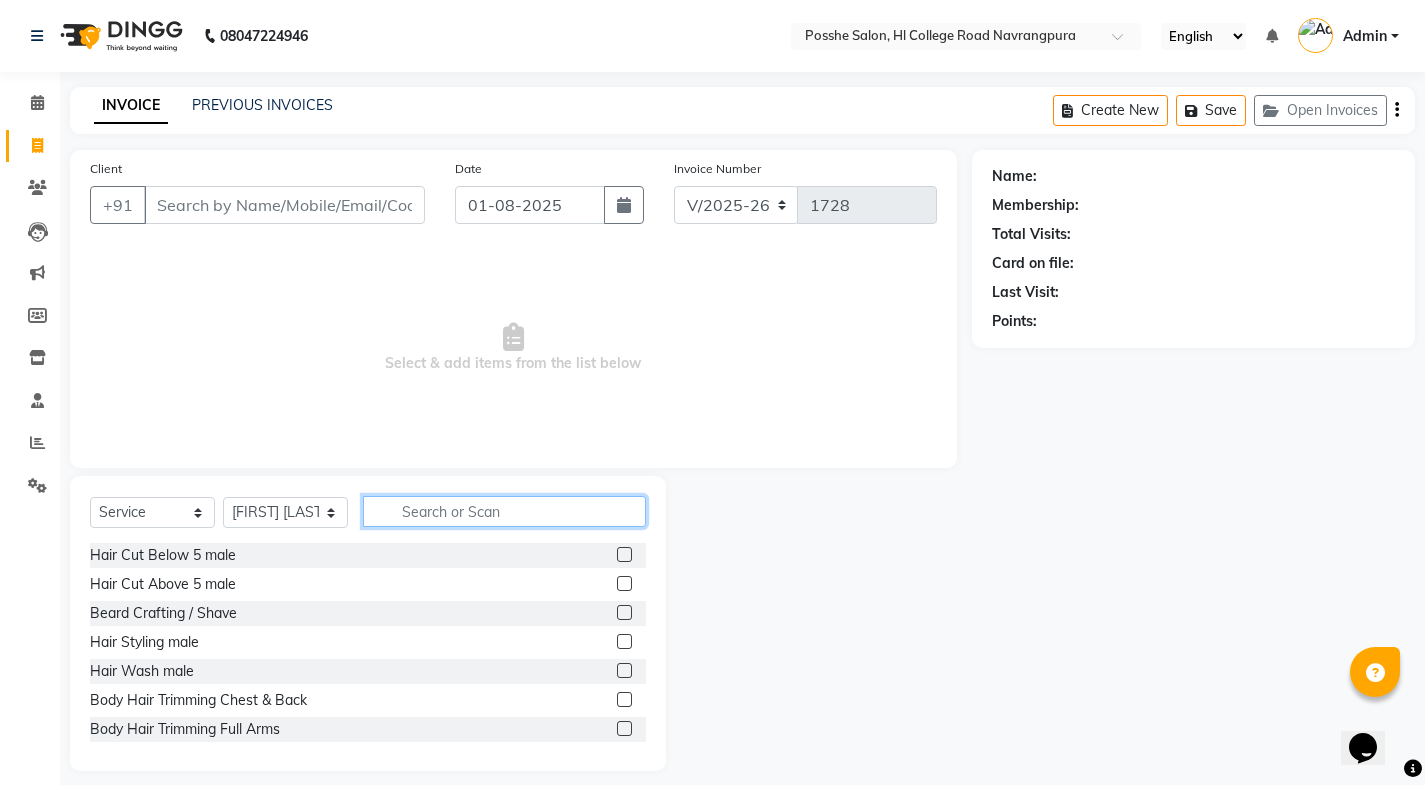 click 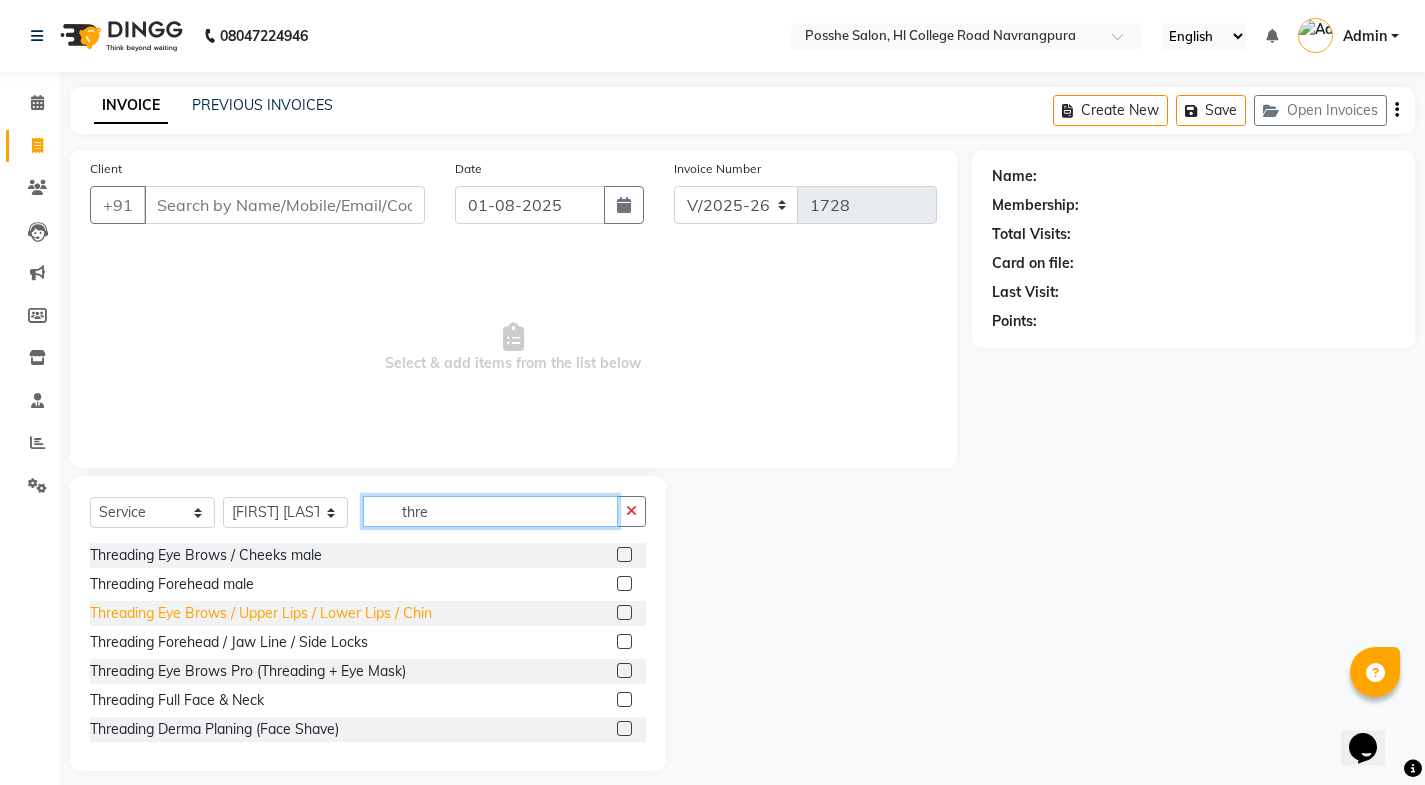 type on "thre" 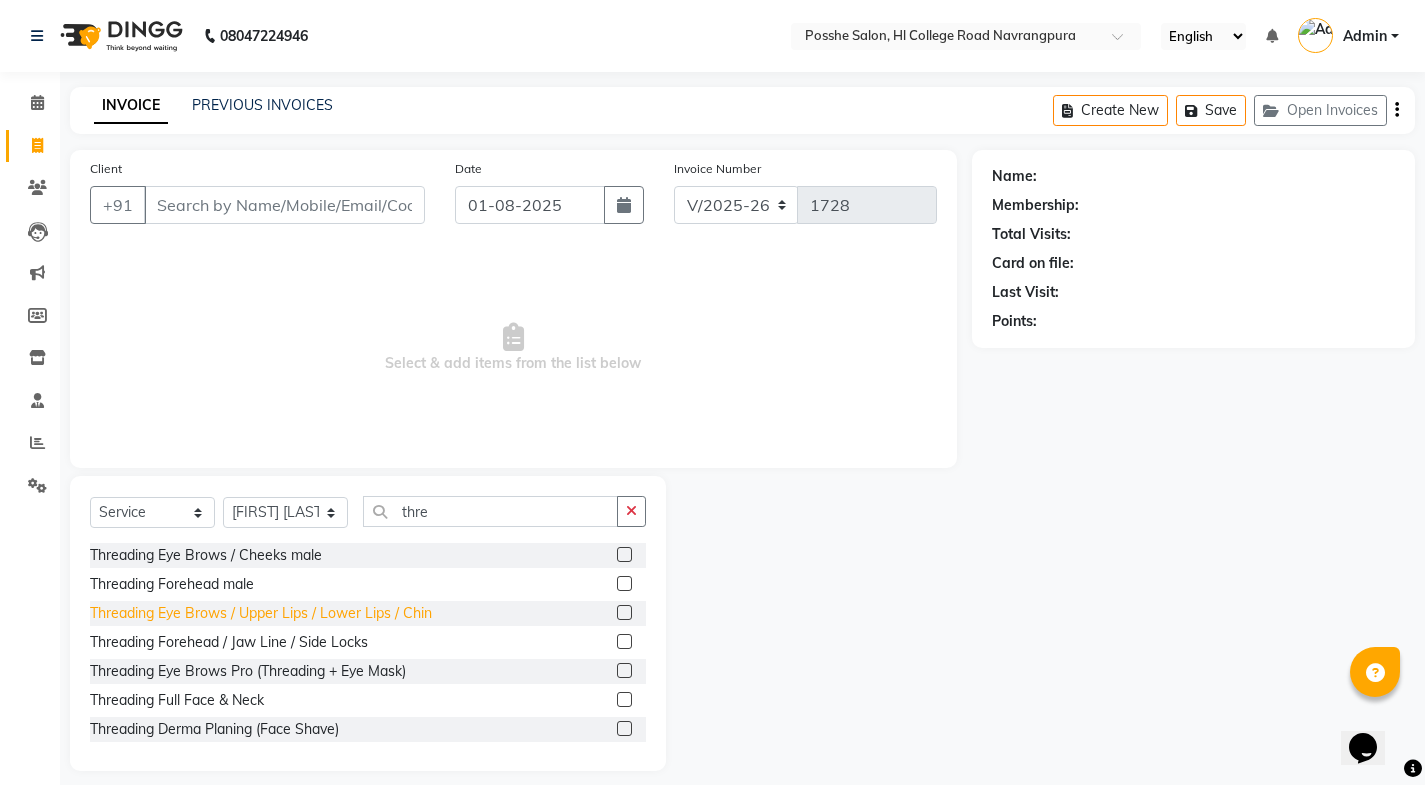 click on "Threading Eye Brows / Upper Lips / Lower Lips / Chin" 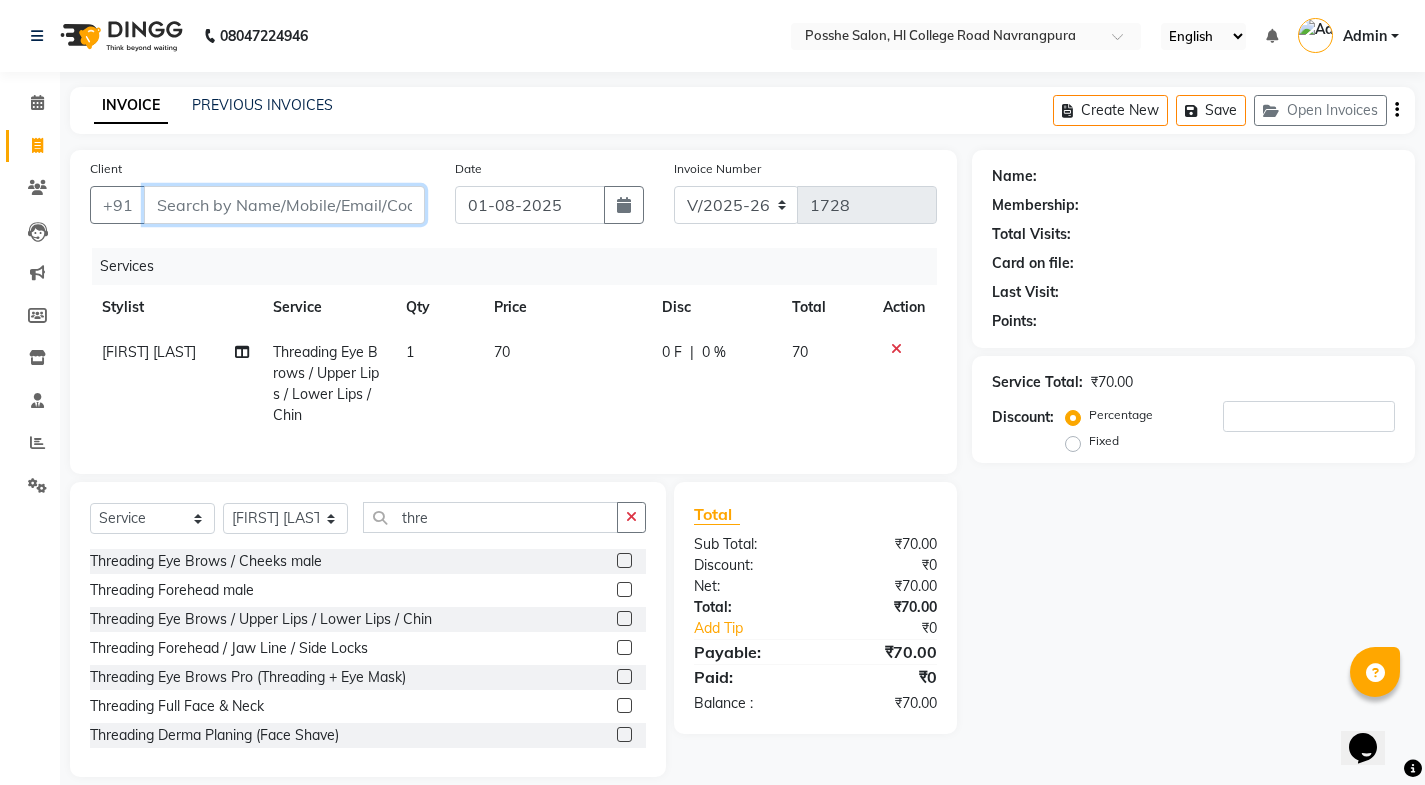 click on "Client" at bounding box center (284, 205) 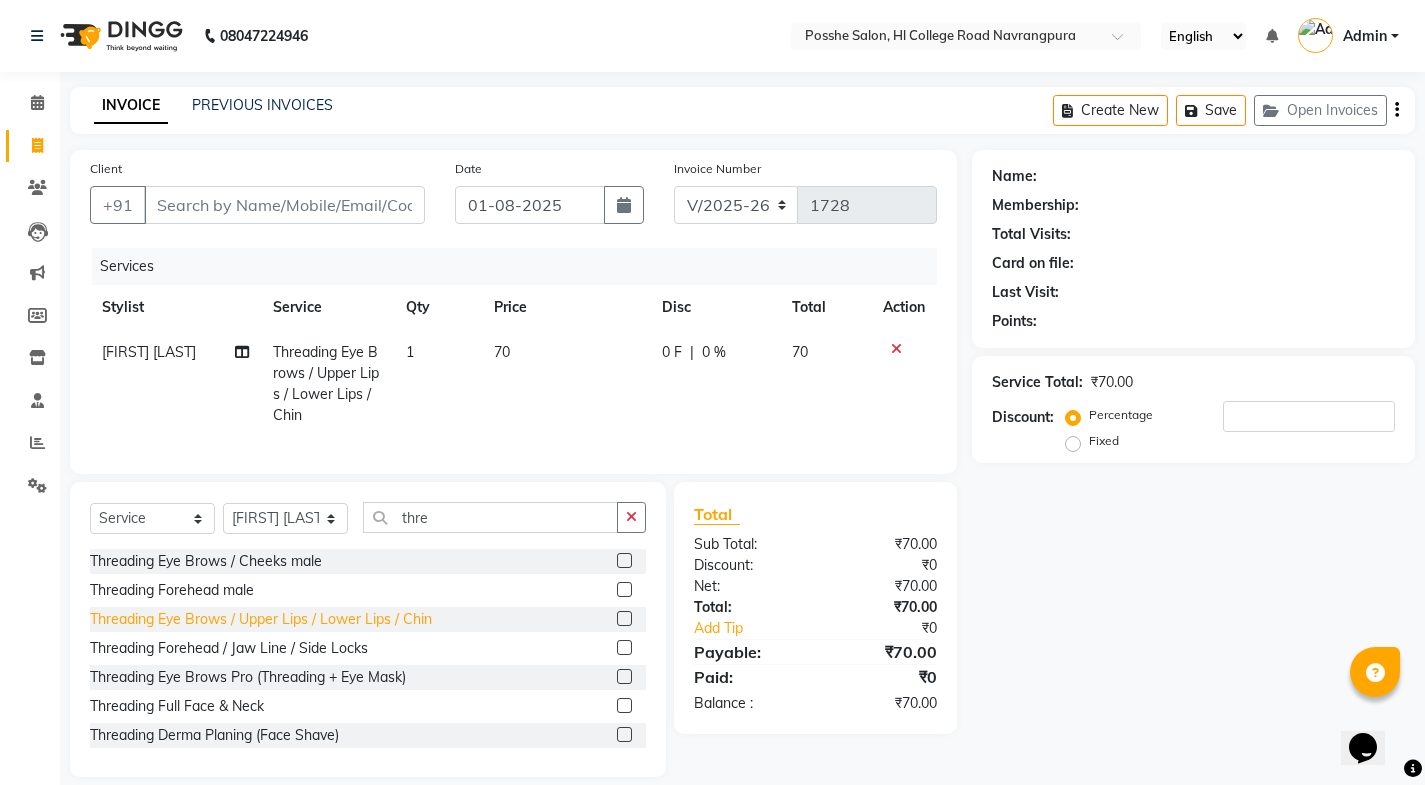 click on "Threading Eye Brows / Upper Lips / Lower Lips / Chin" 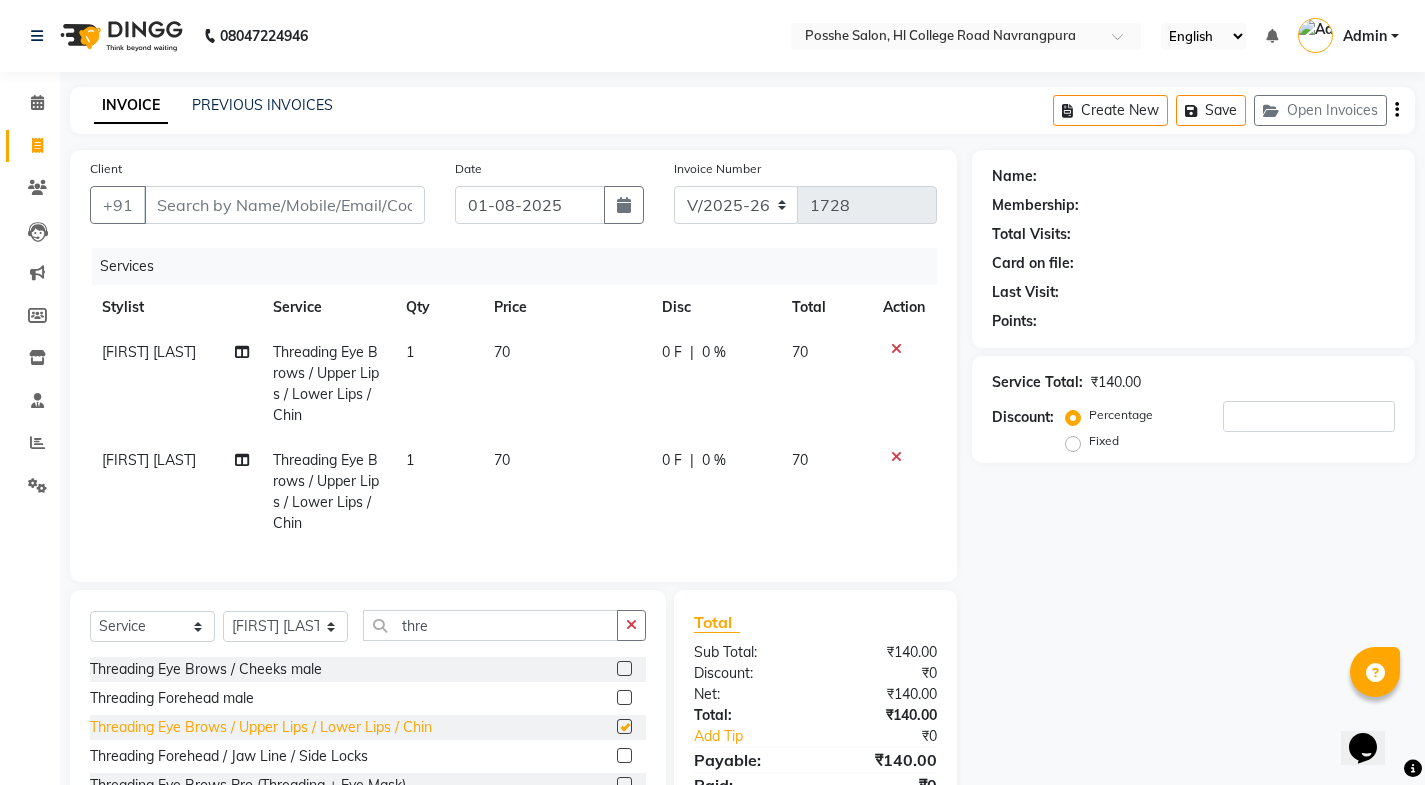 checkbox on "false" 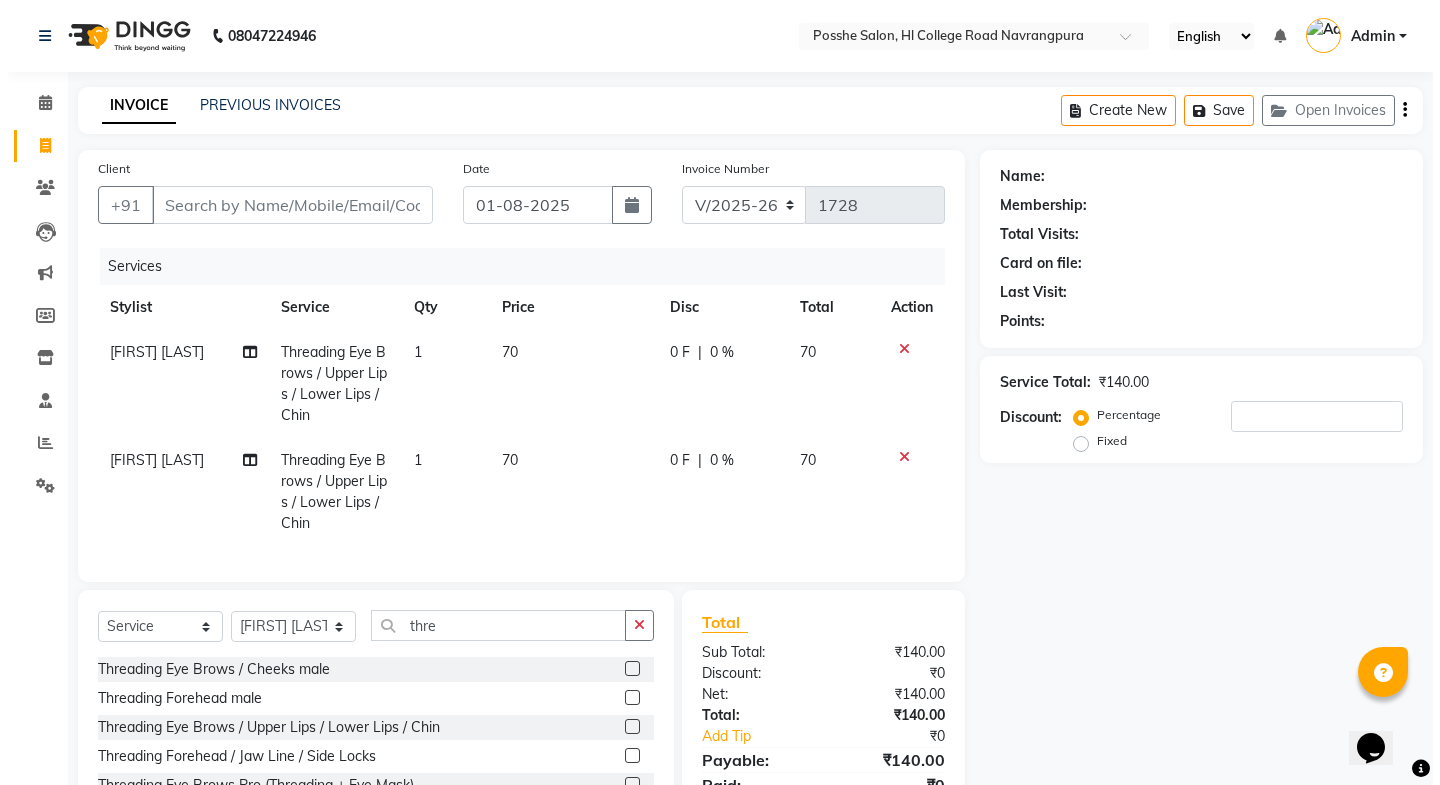 scroll, scrollTop: 145, scrollLeft: 0, axis: vertical 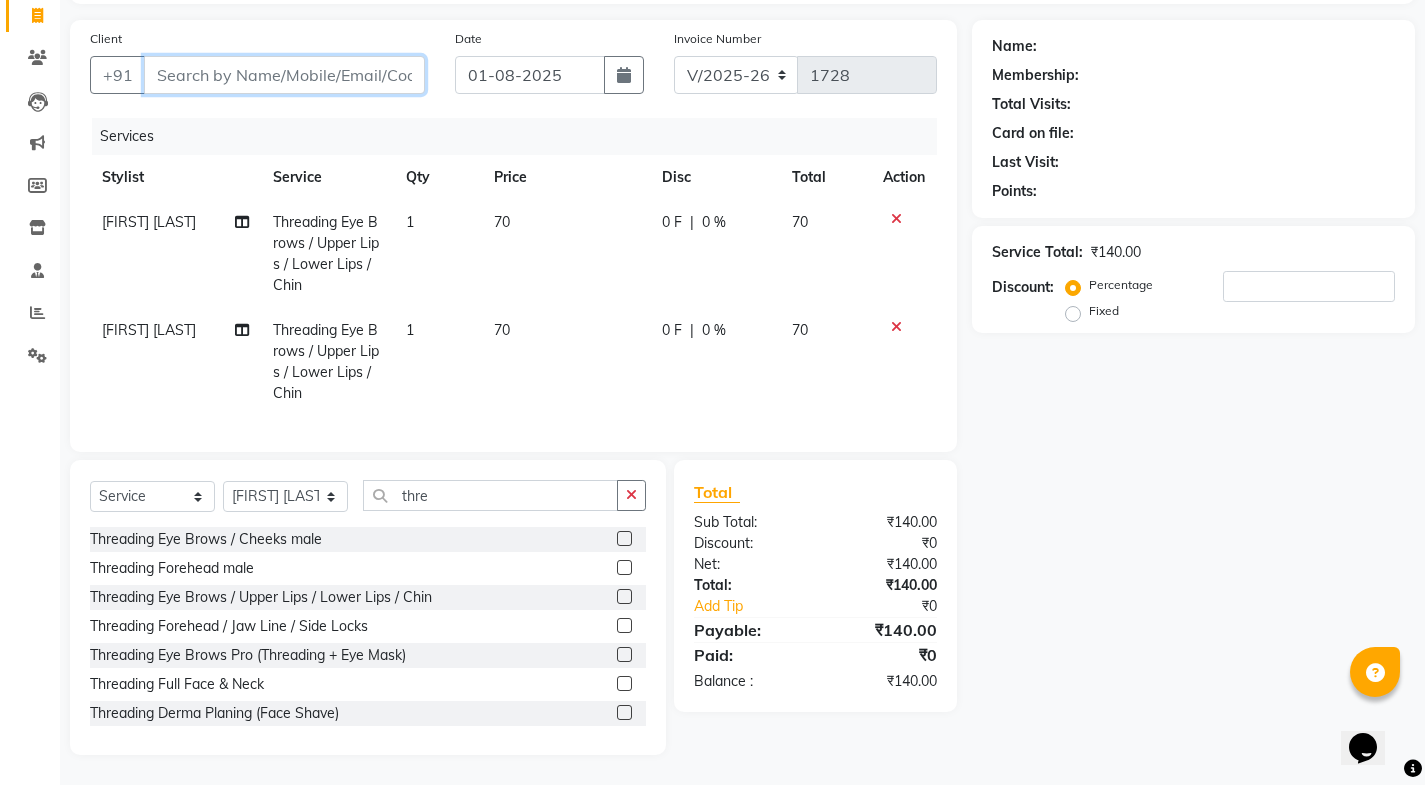 click on "Client" at bounding box center [284, 75] 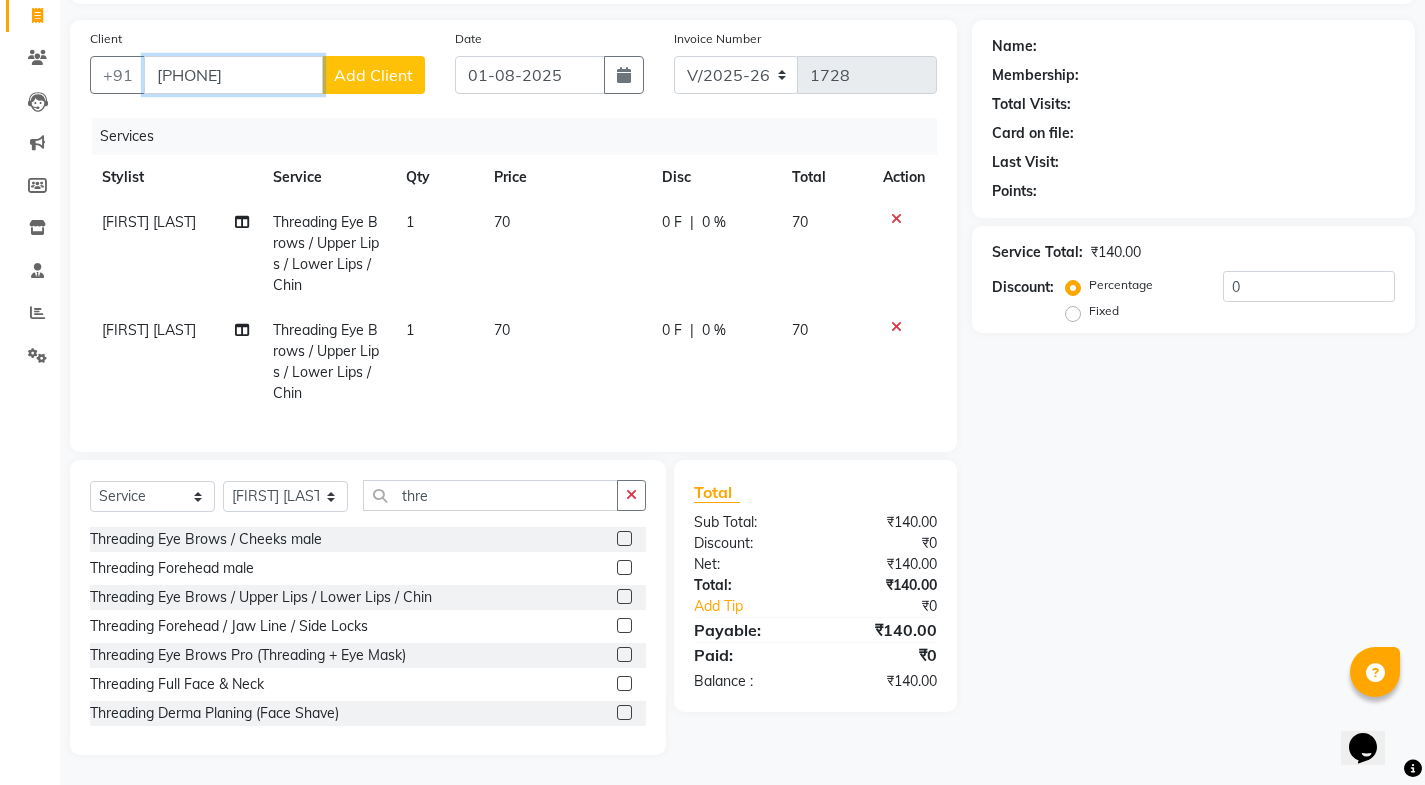 type on "9878251720" 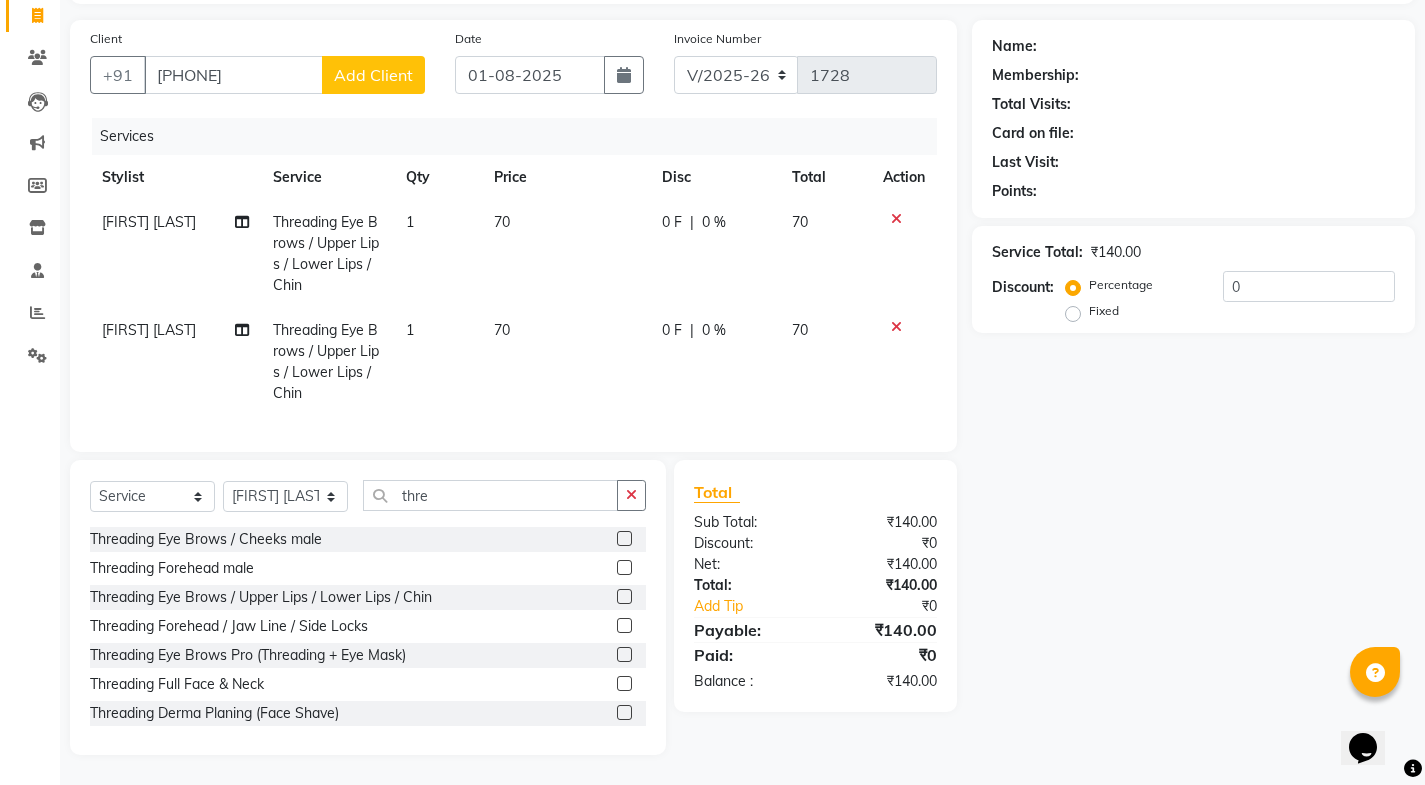 click on "Add Client" 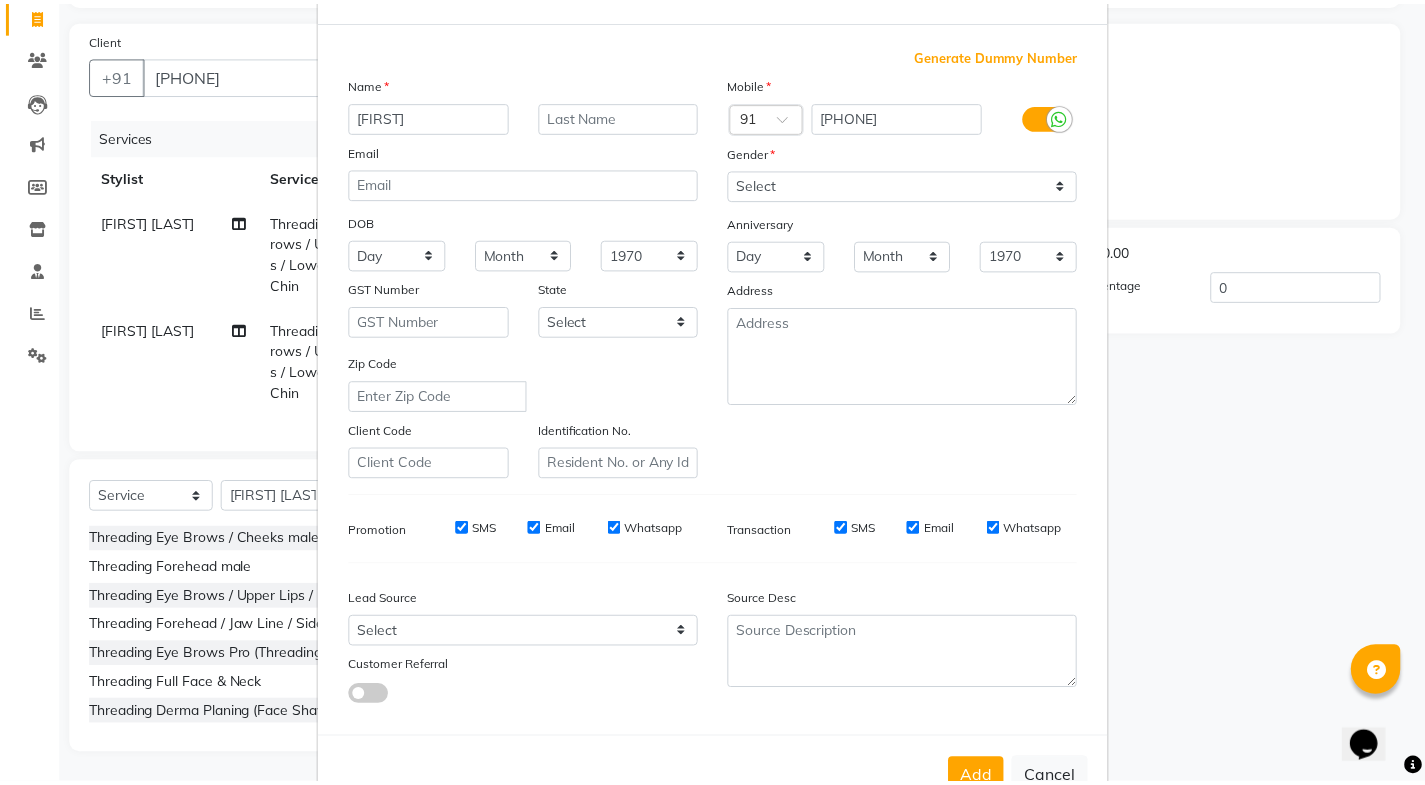 scroll, scrollTop: 138, scrollLeft: 0, axis: vertical 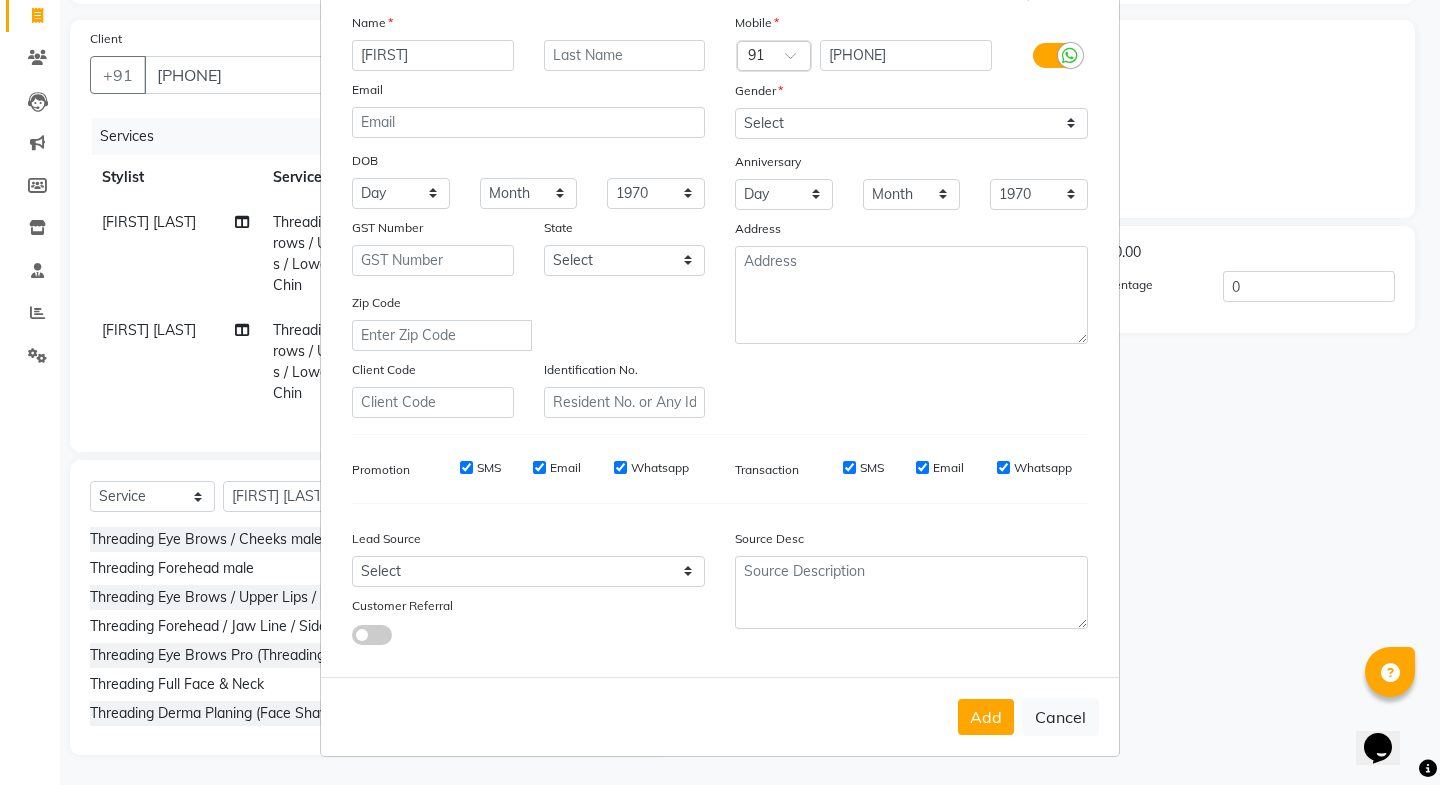 type on "bindiya" 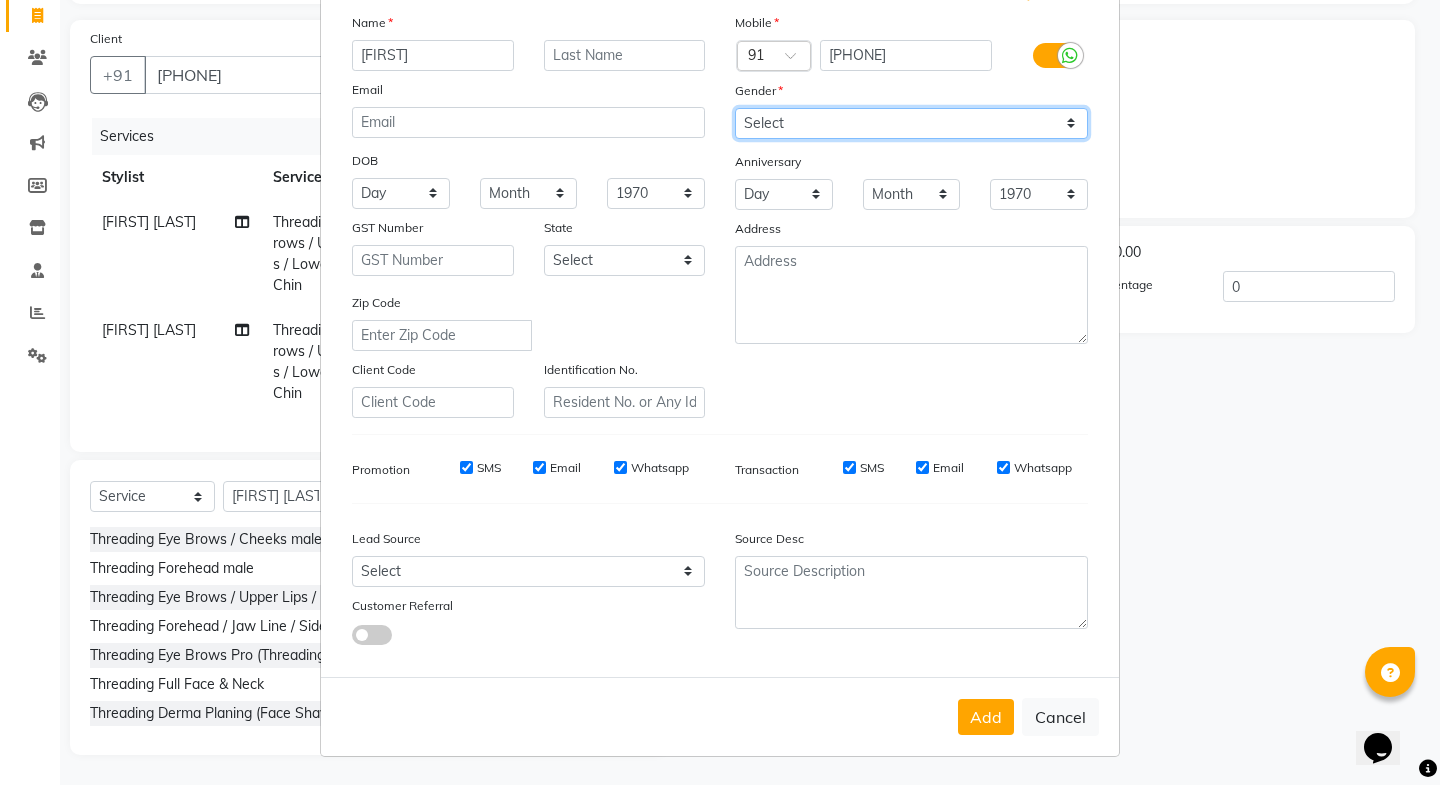 click on "Select Male Female Other Prefer Not To Say" at bounding box center [911, 123] 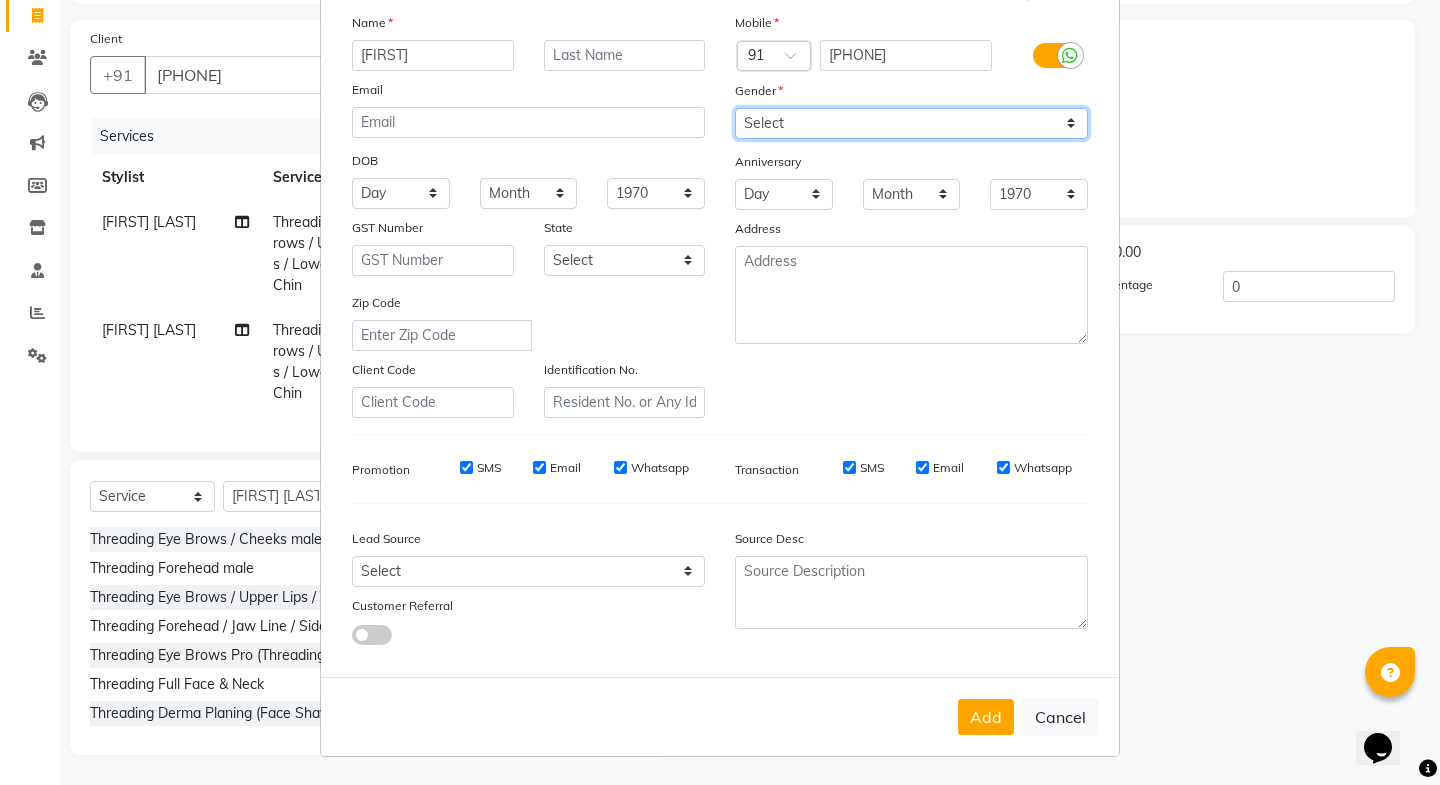 select on "female" 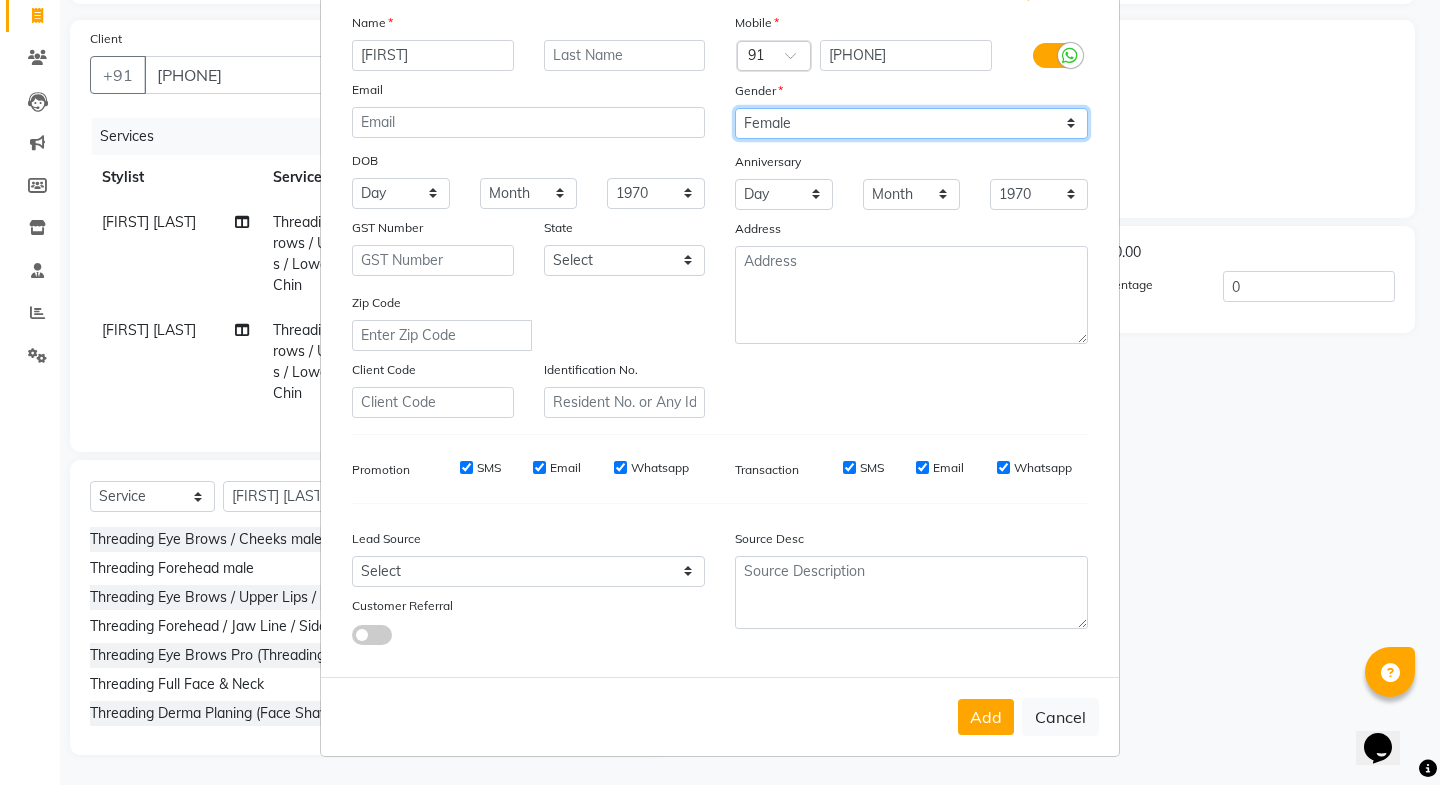 click on "Select Male Female Other Prefer Not To Say" at bounding box center (911, 123) 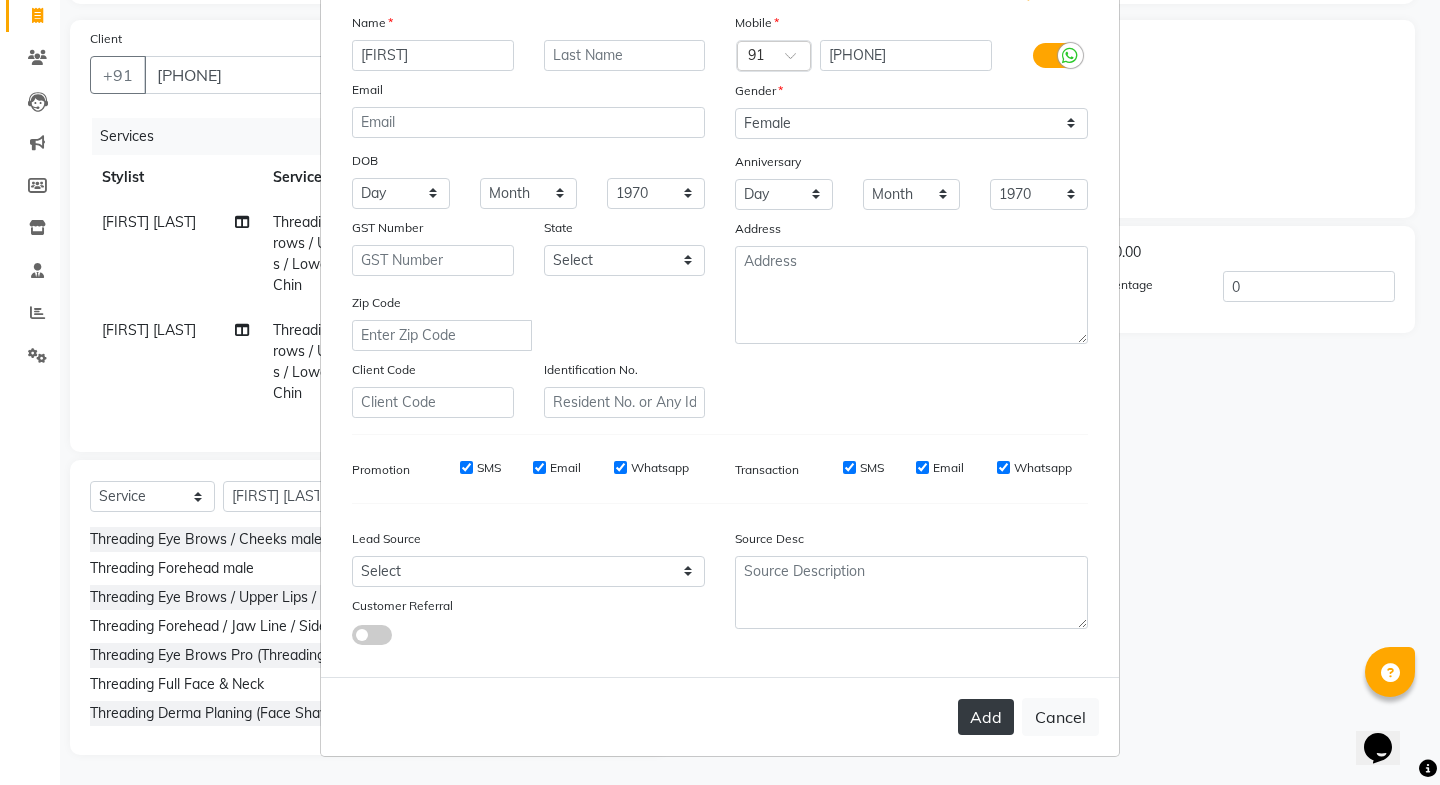 click on "Add" at bounding box center [986, 717] 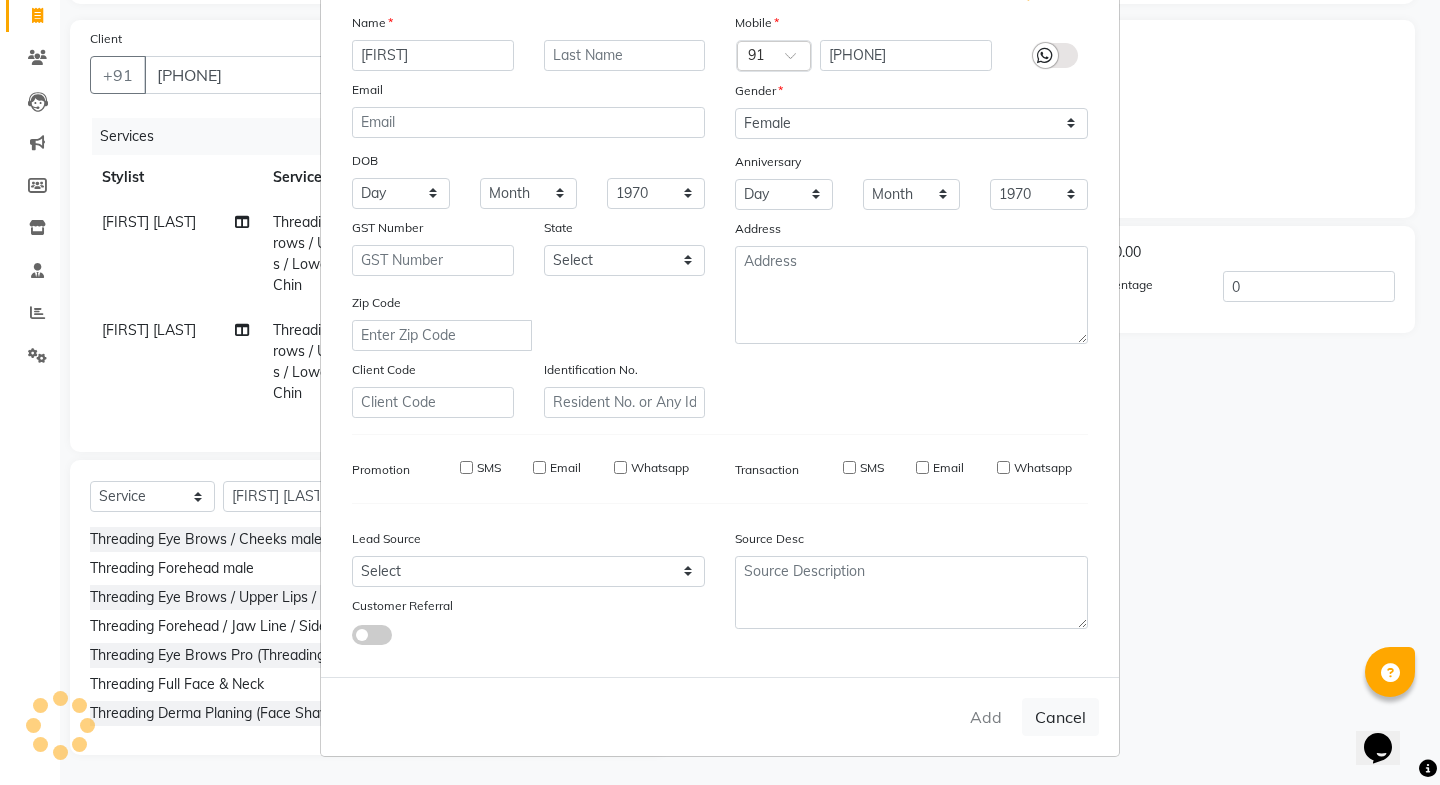 type 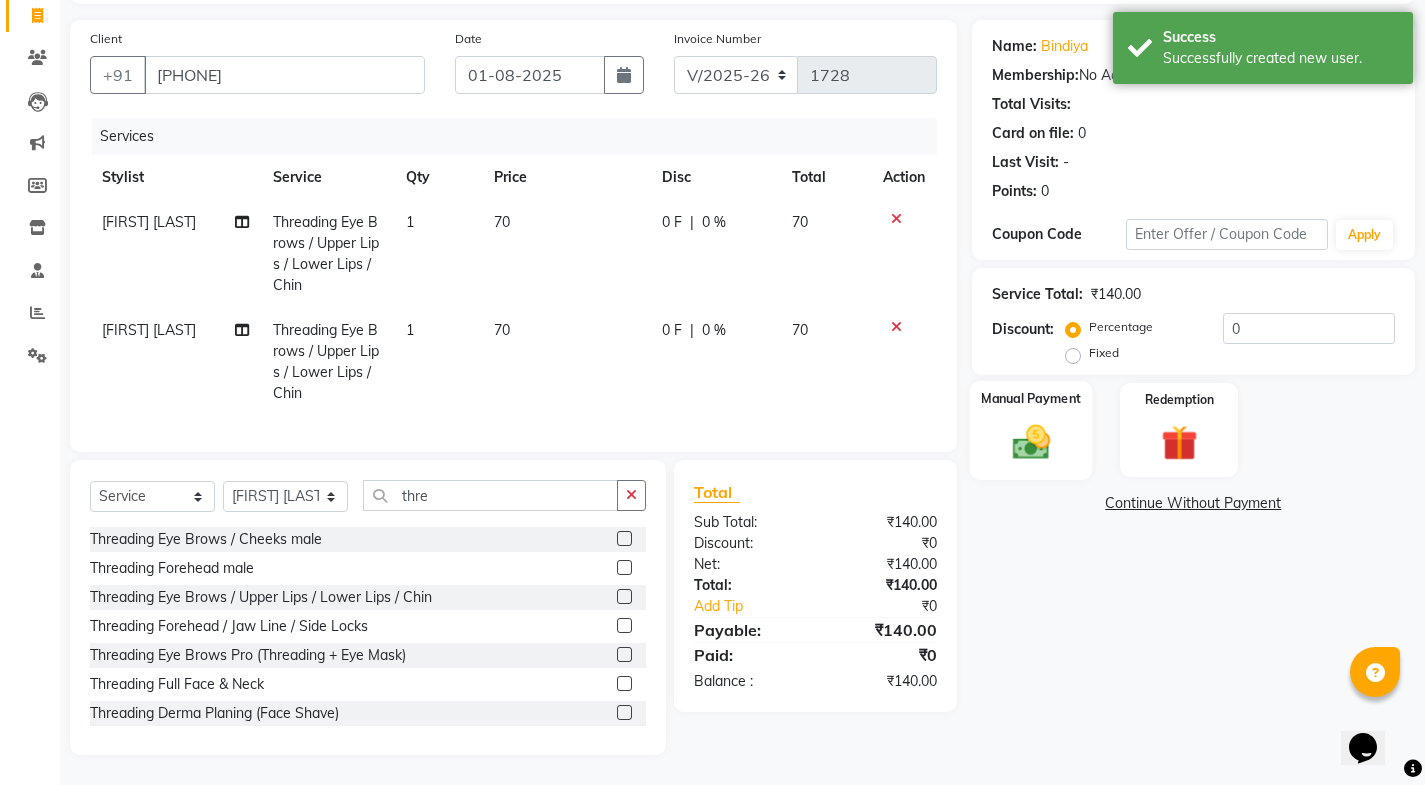 click on "Manual Payment" 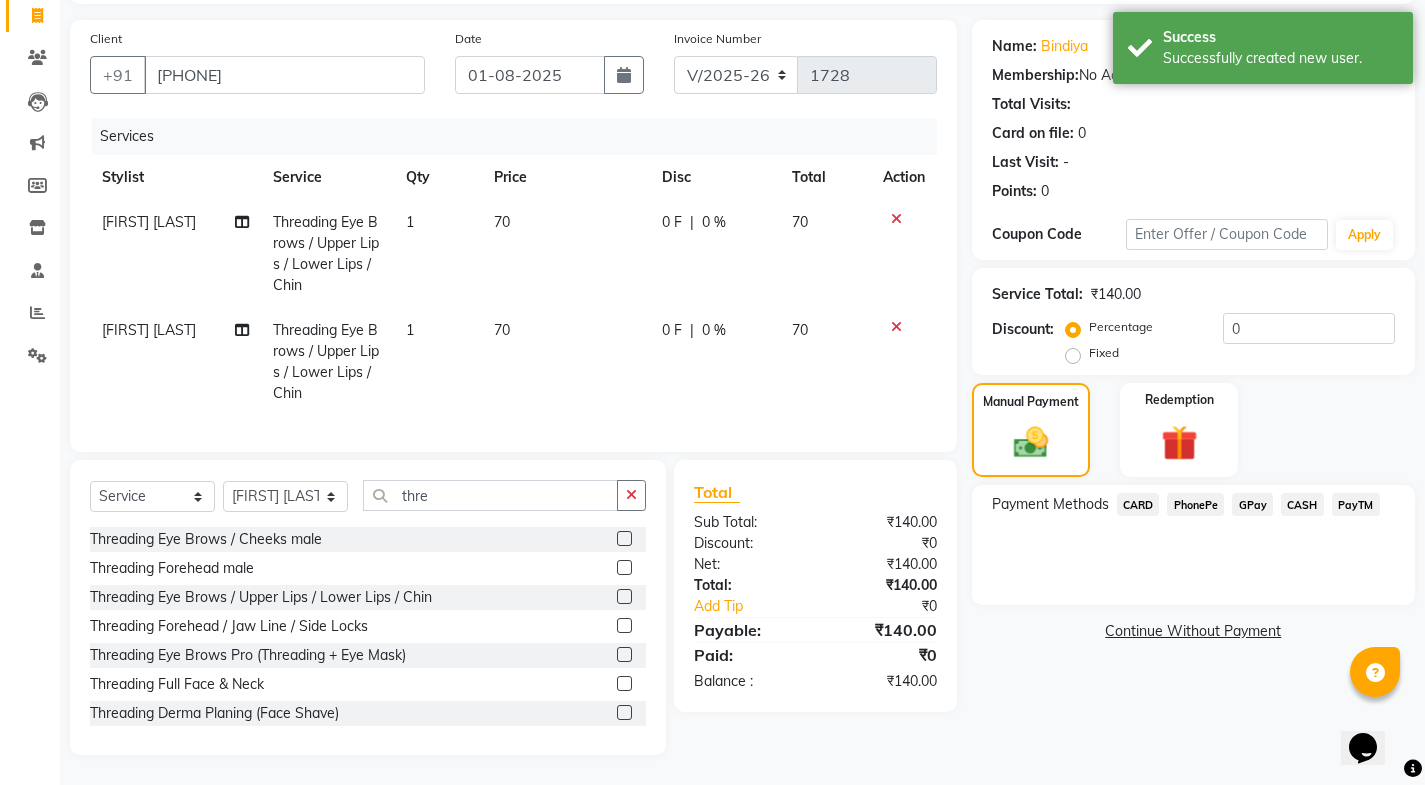 click on "CASH" 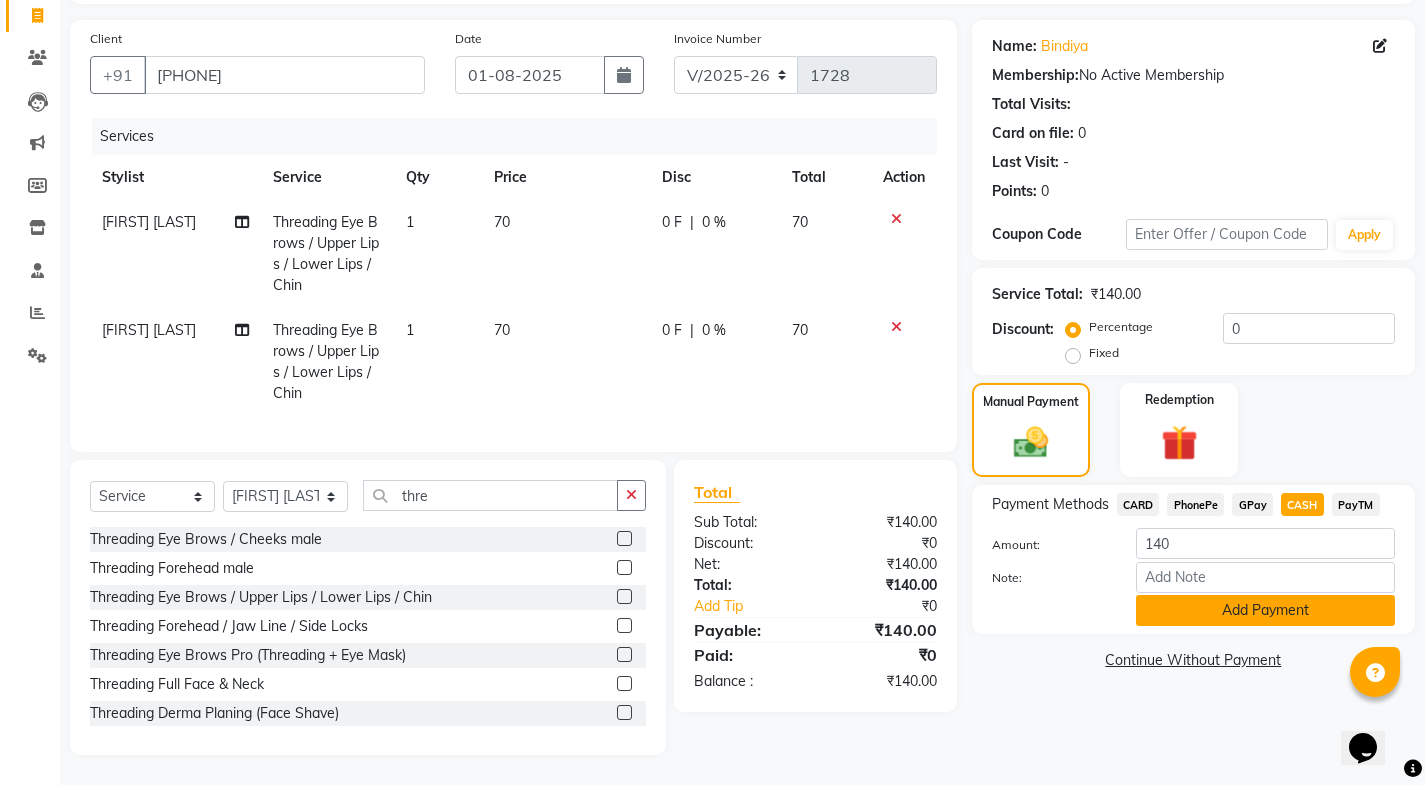 click on "Add Payment" 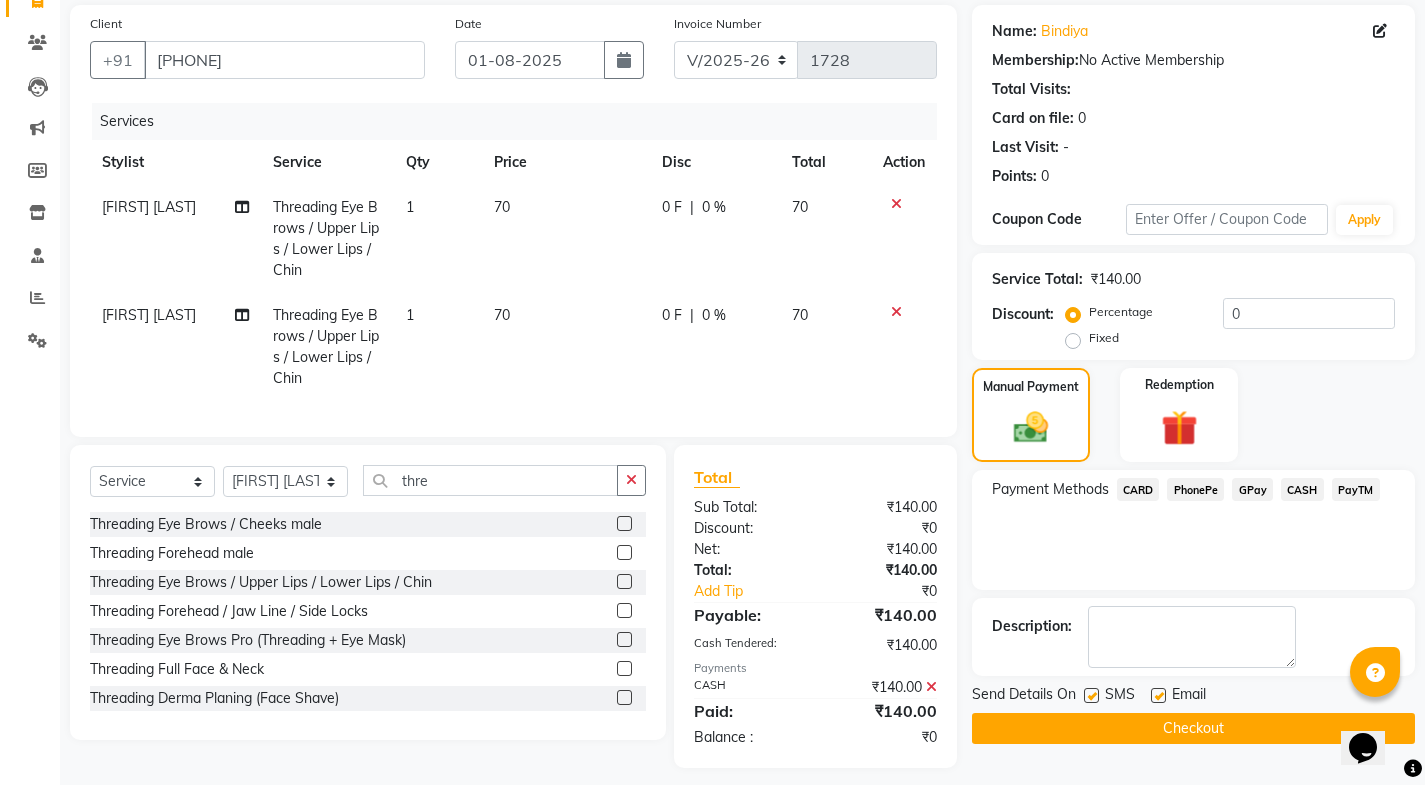 click 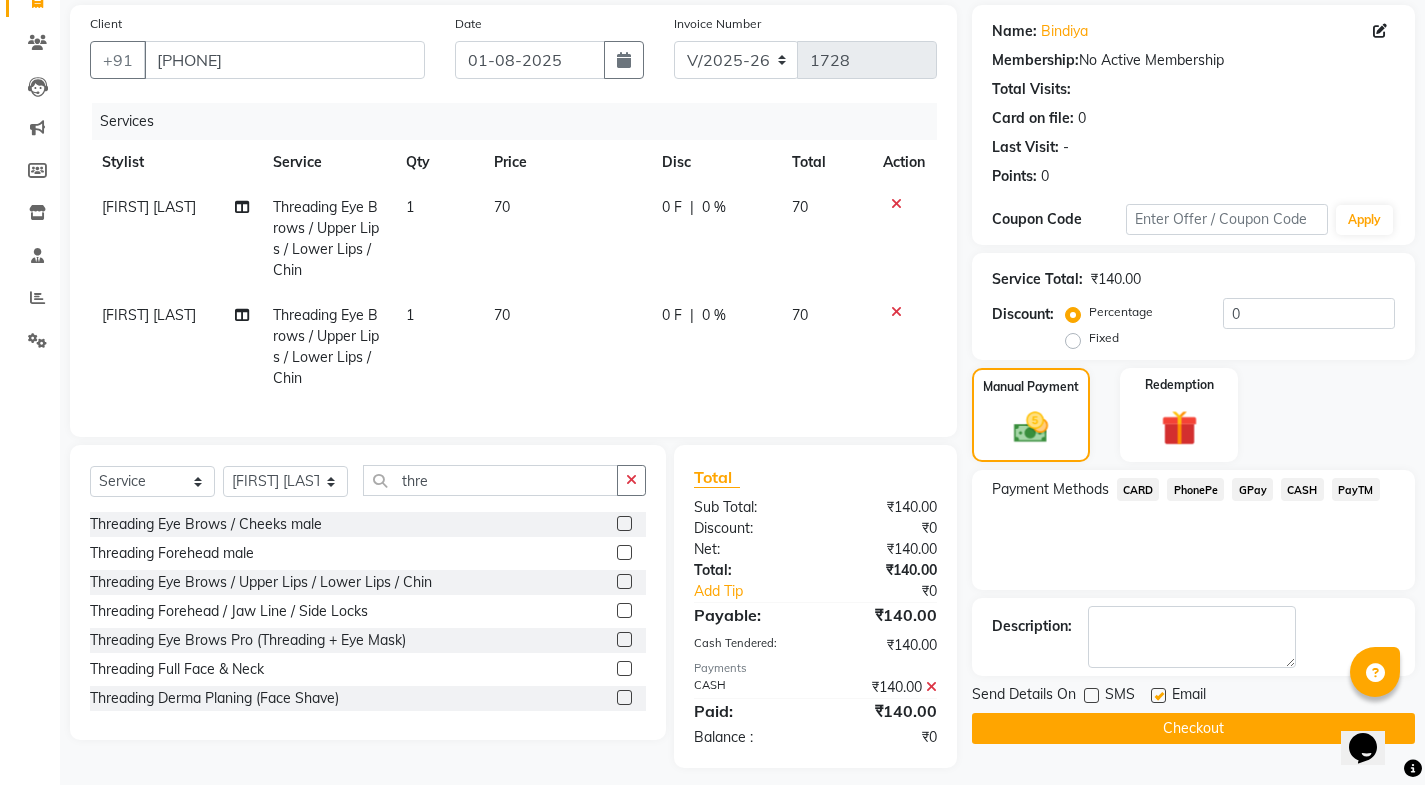 click 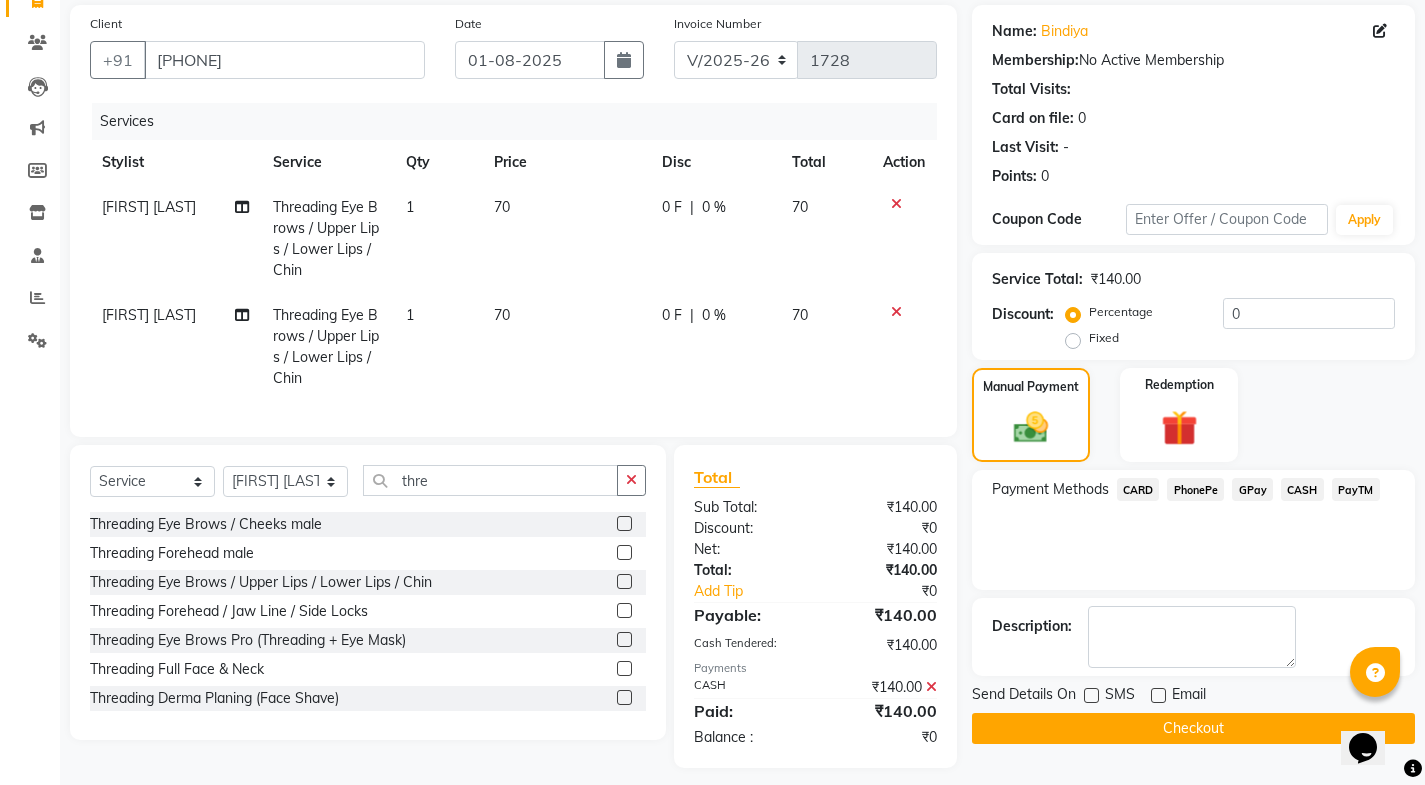 click on "Checkout" 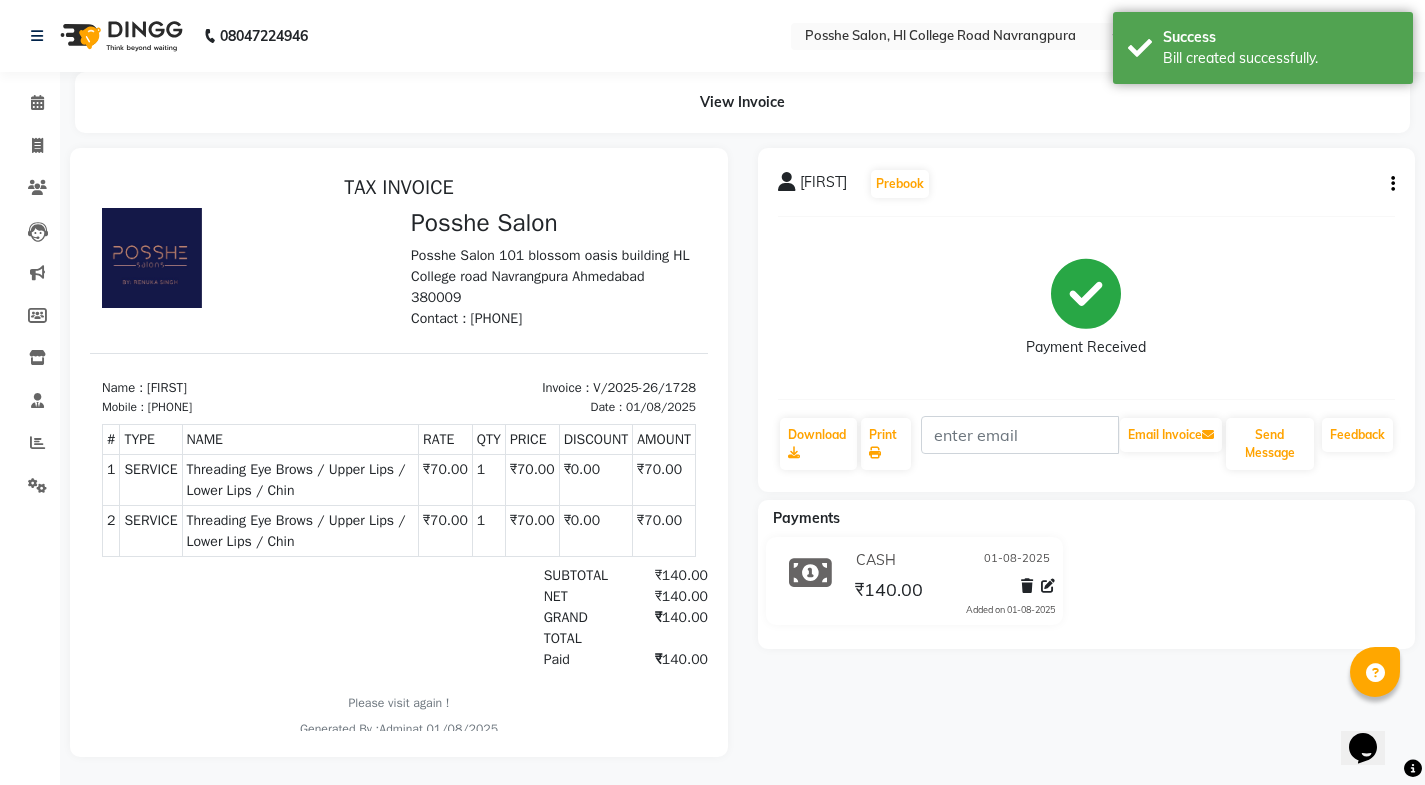 scroll, scrollTop: 0, scrollLeft: 0, axis: both 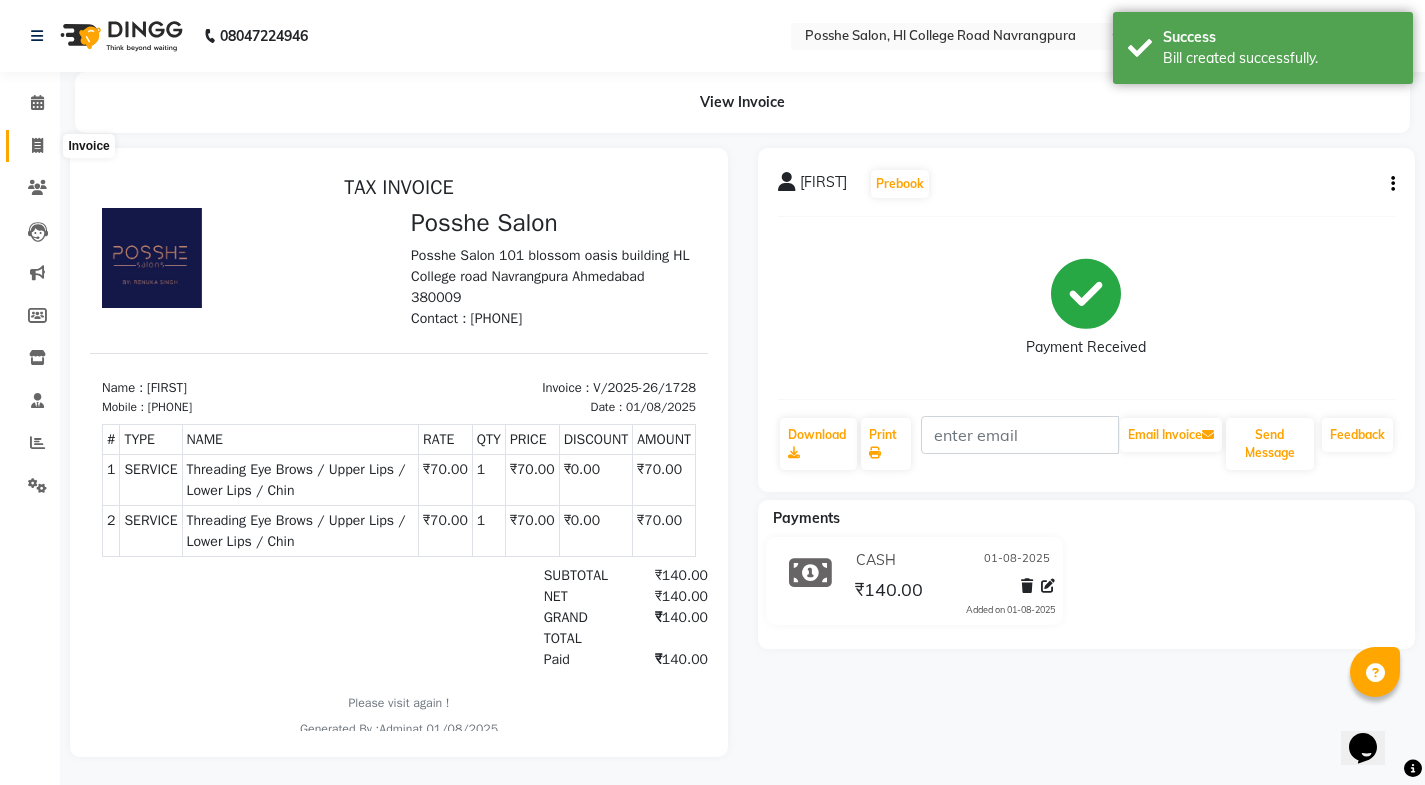 click 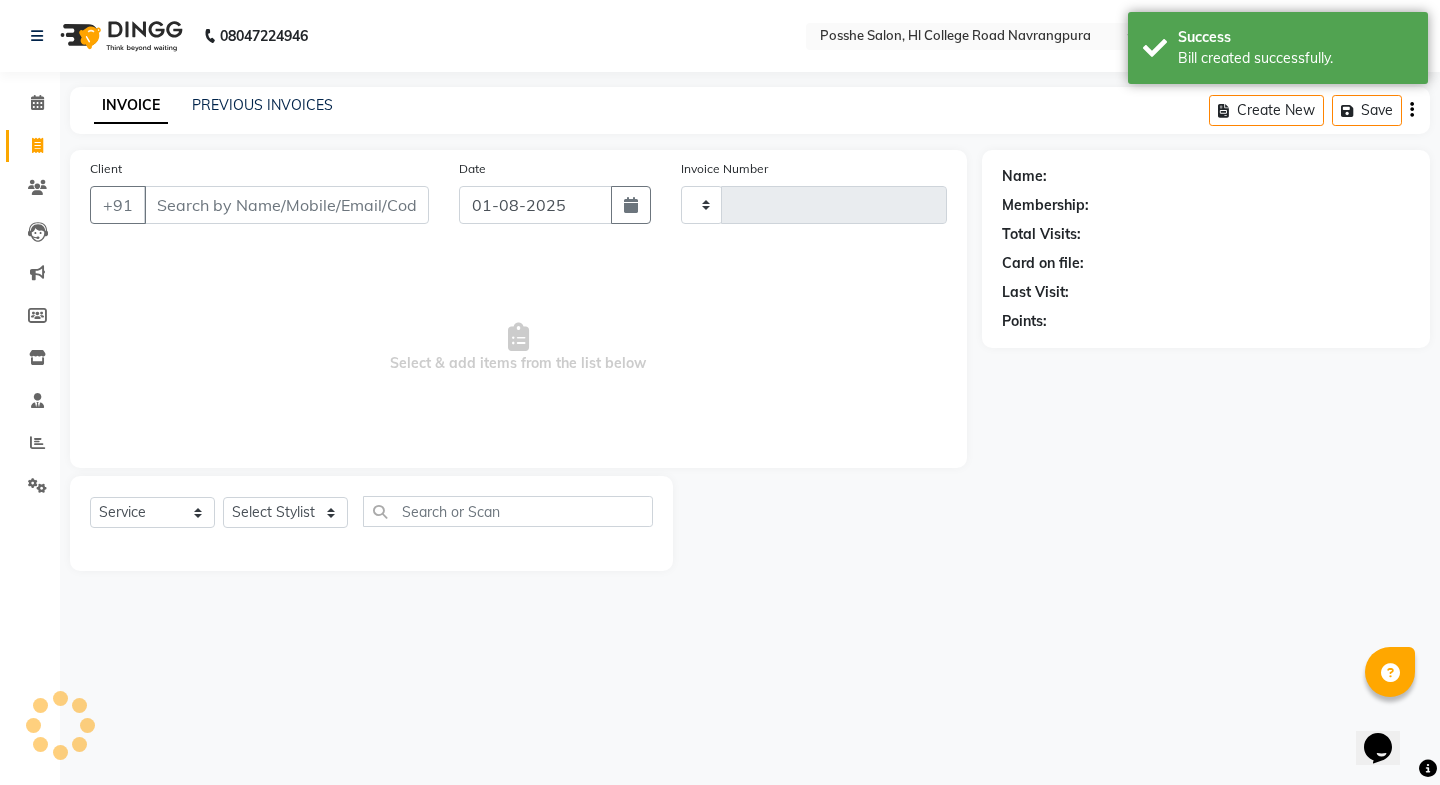 type on "1729" 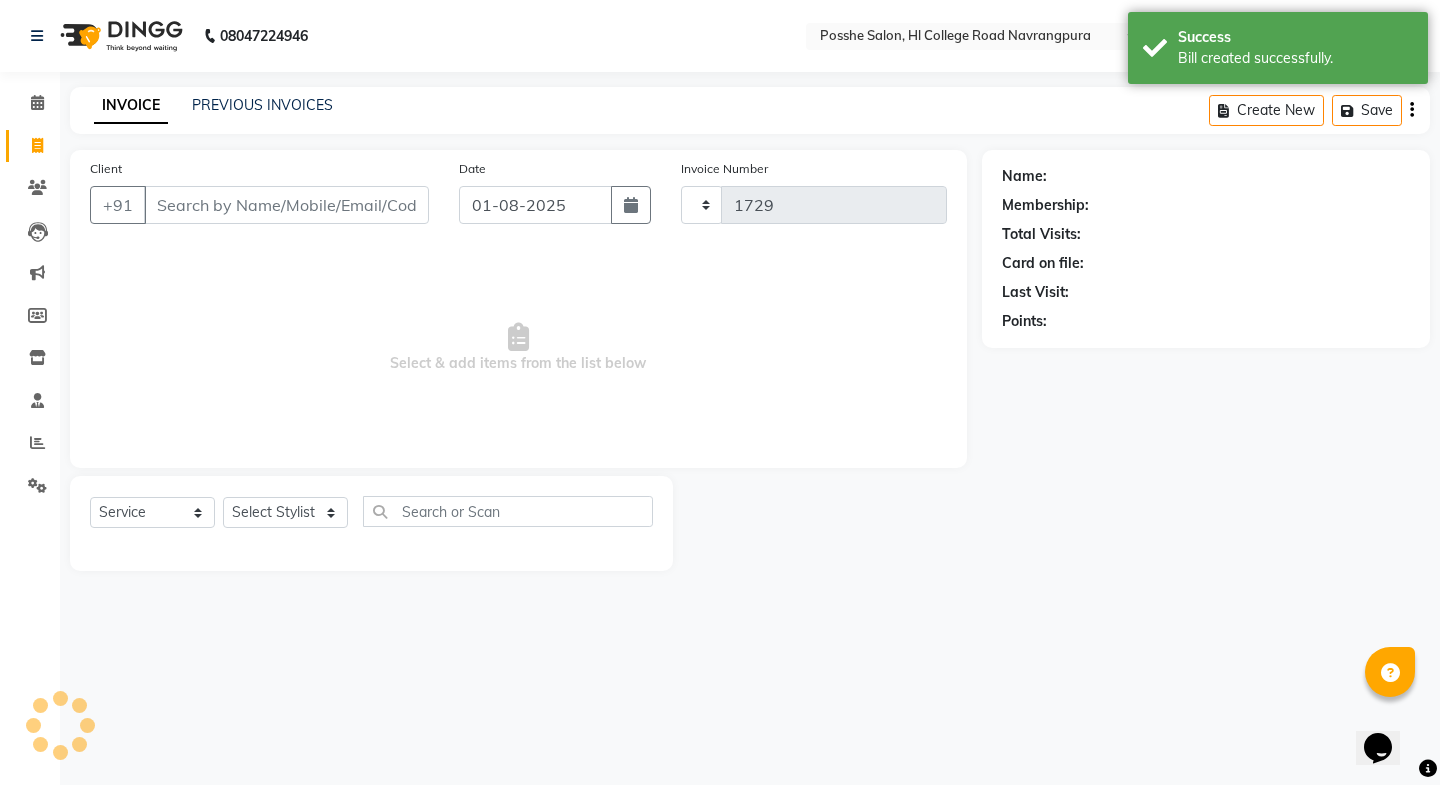 select on "6052" 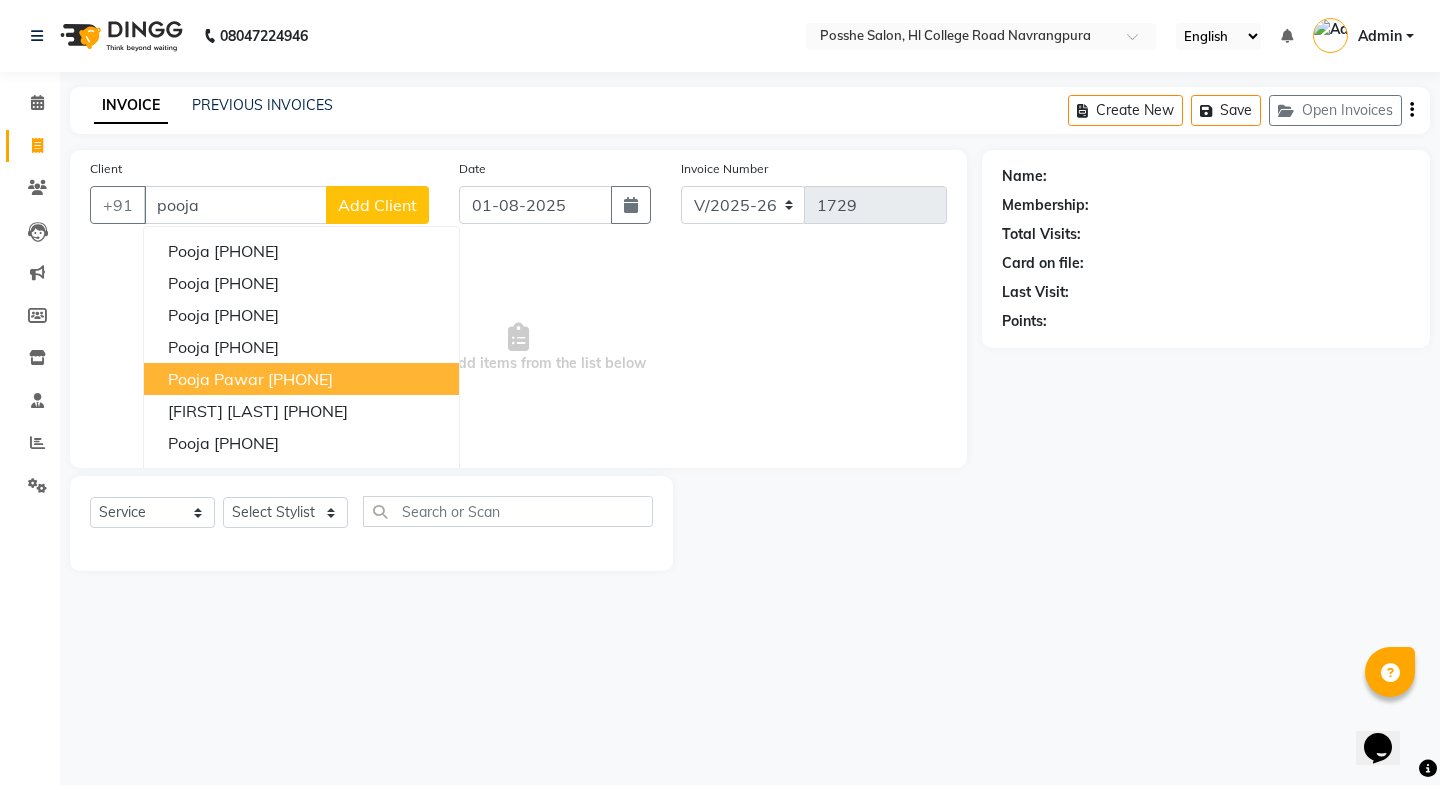 click on "7600251964" at bounding box center (300, 379) 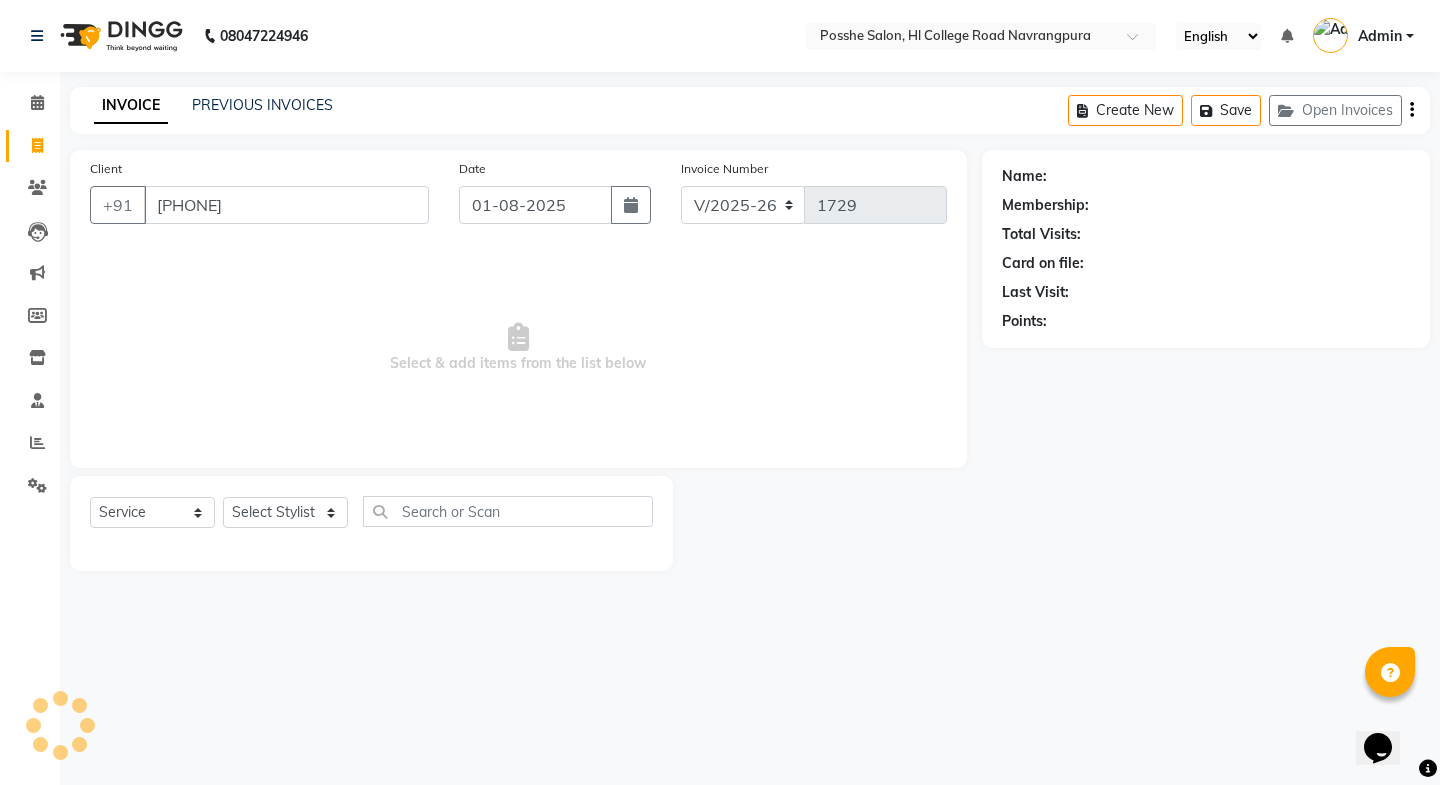 type on "7600251964" 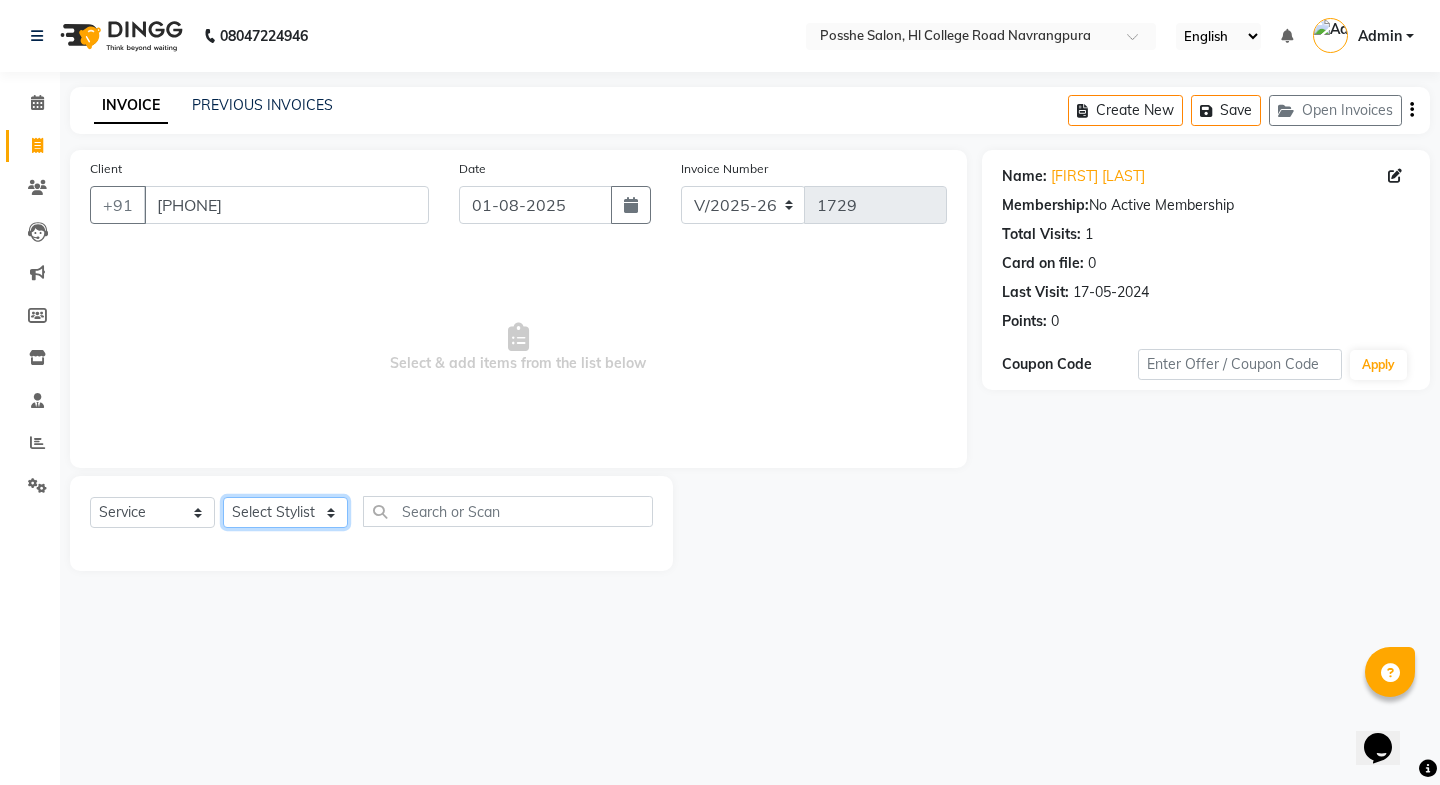 click on "Select Stylist Faheem Salmani Kajal Mali Kamal Chand Posshe for products Rajesh simran bhatiya Sonu Verma" 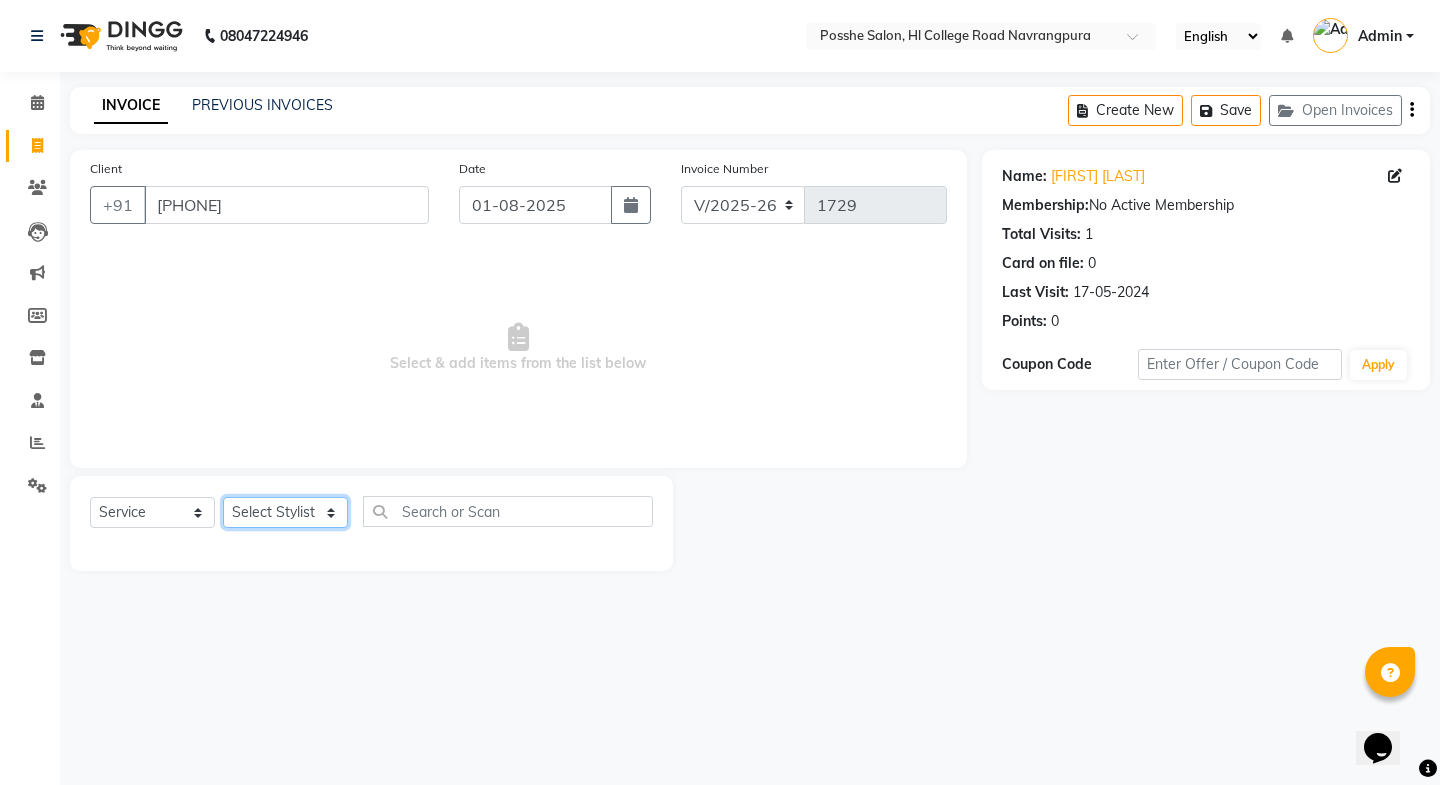 select on "43693" 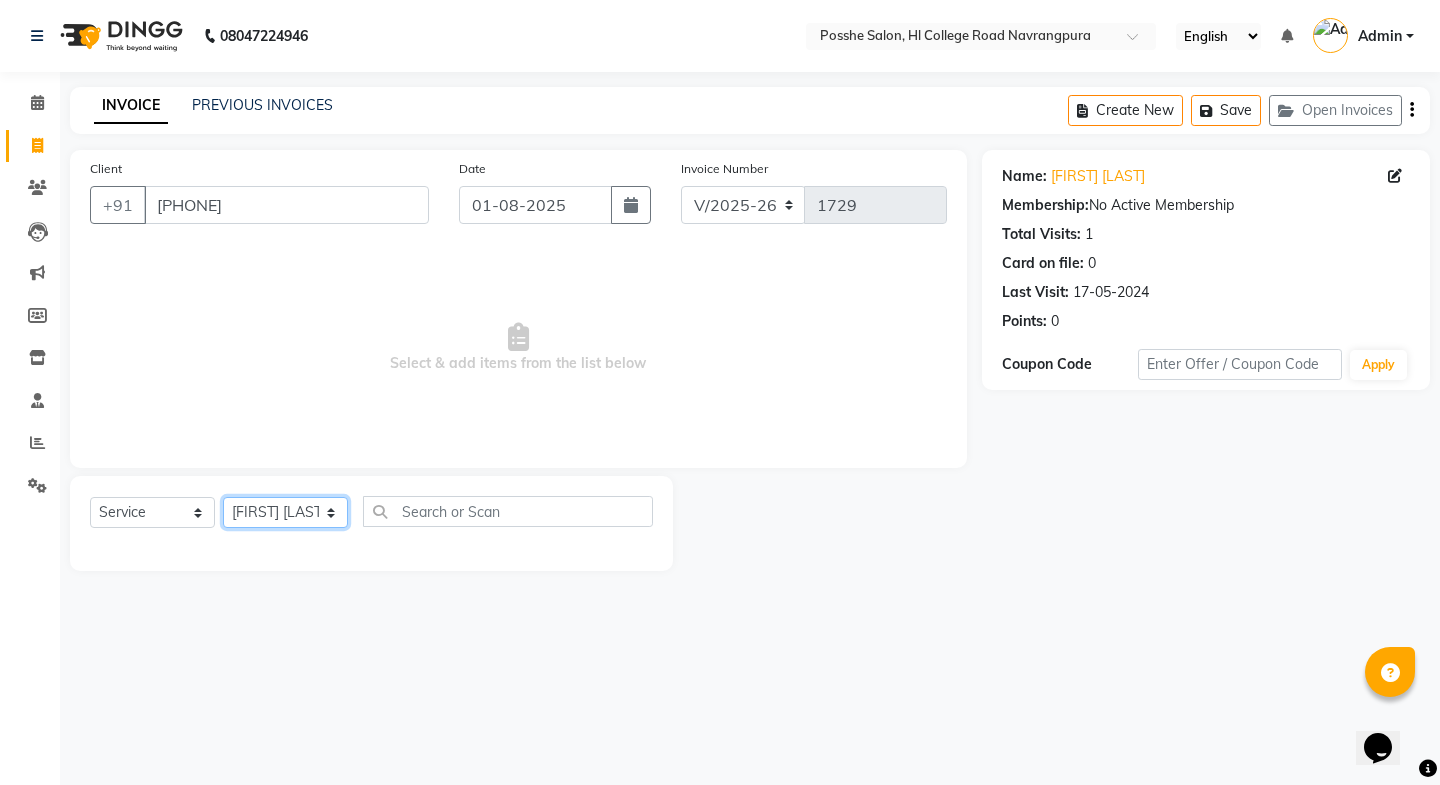 click on "Select Stylist Faheem Salmani Kajal Mali Kamal Chand Posshe for products Rajesh simran bhatiya Sonu Verma" 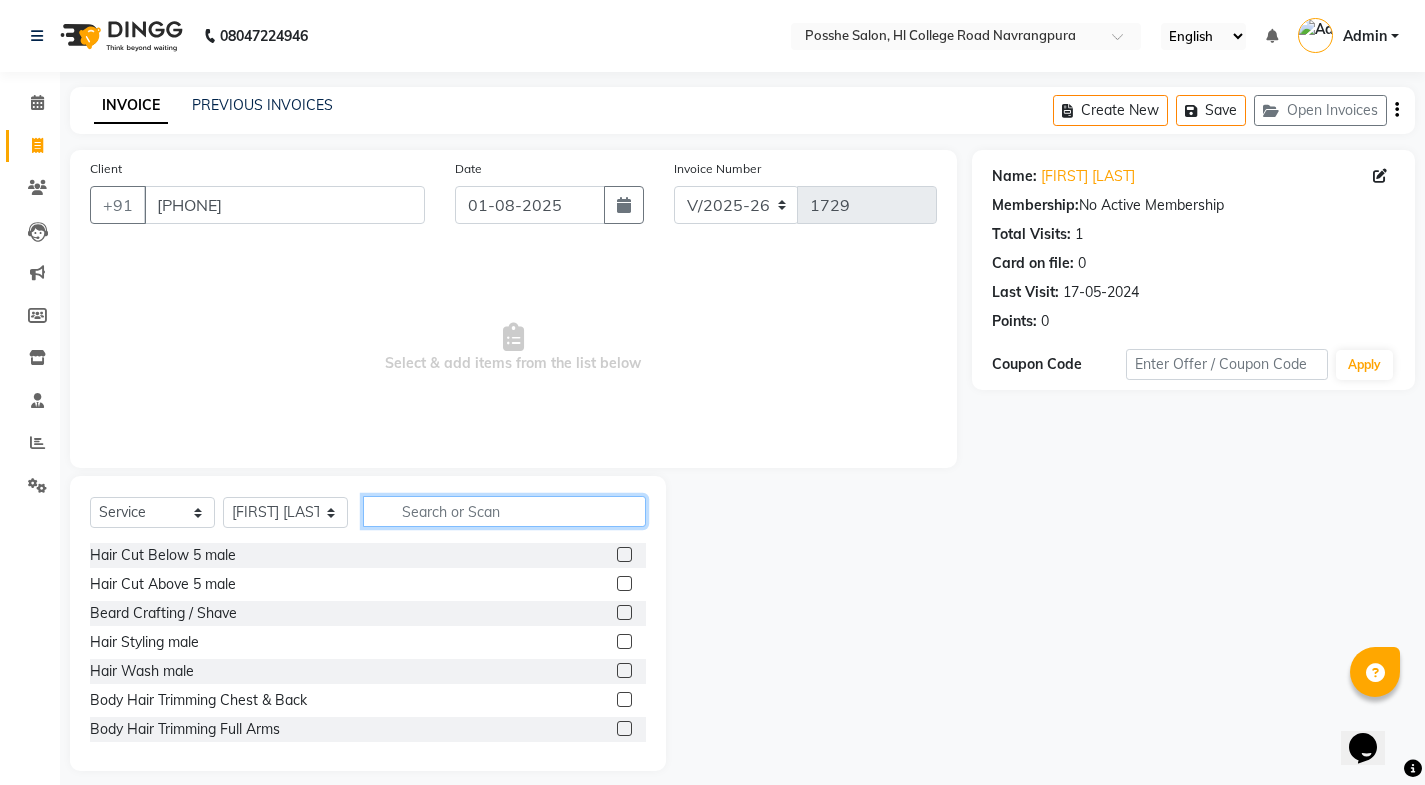 click 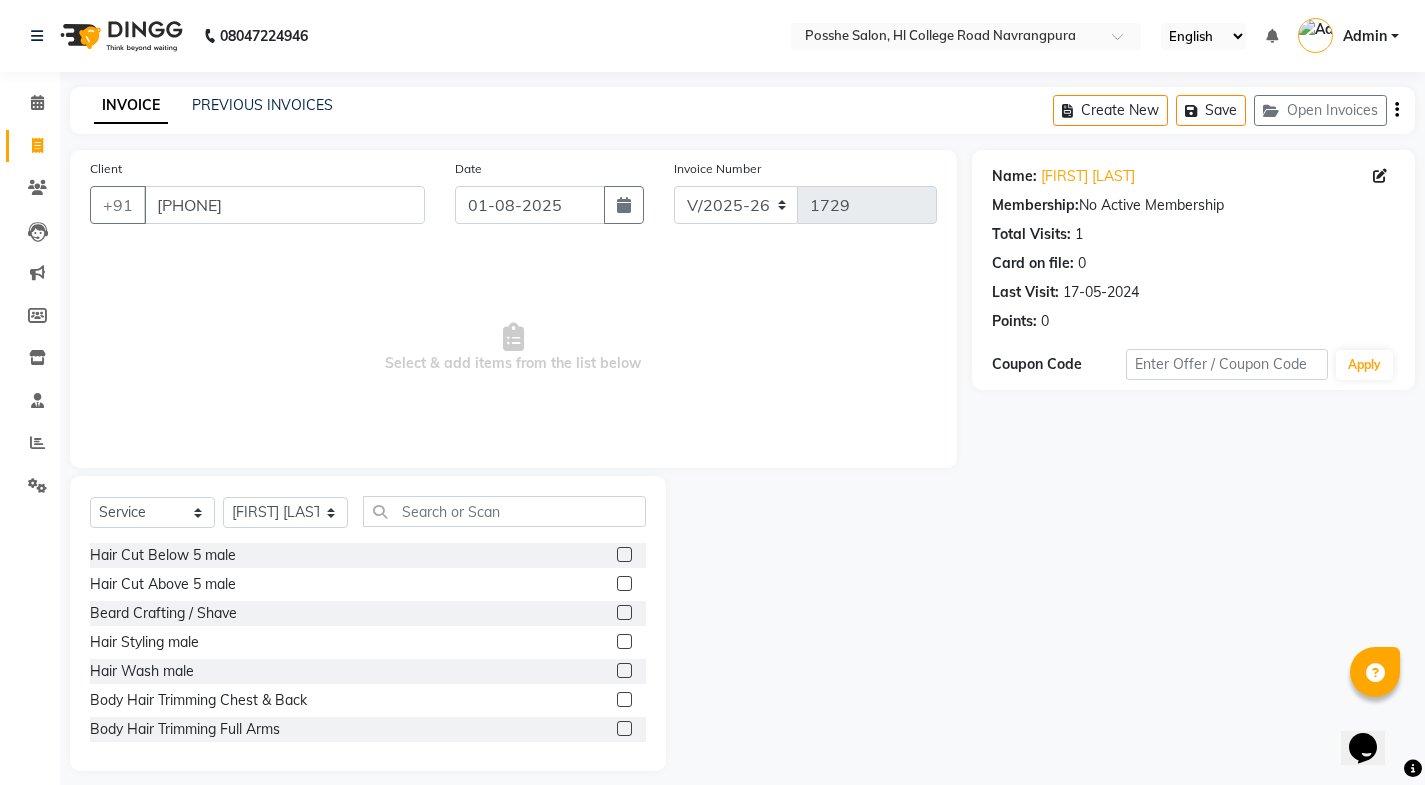 click 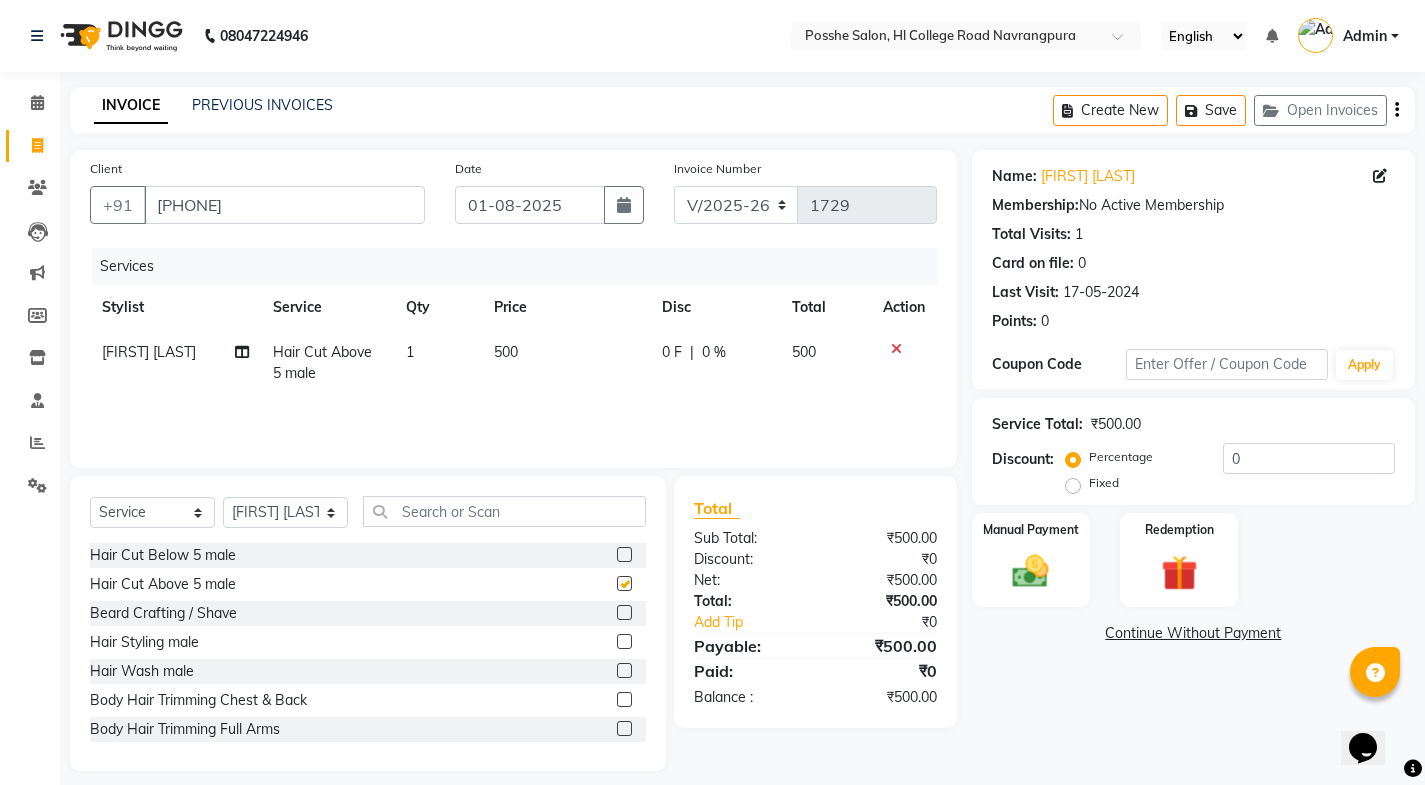 checkbox on "false" 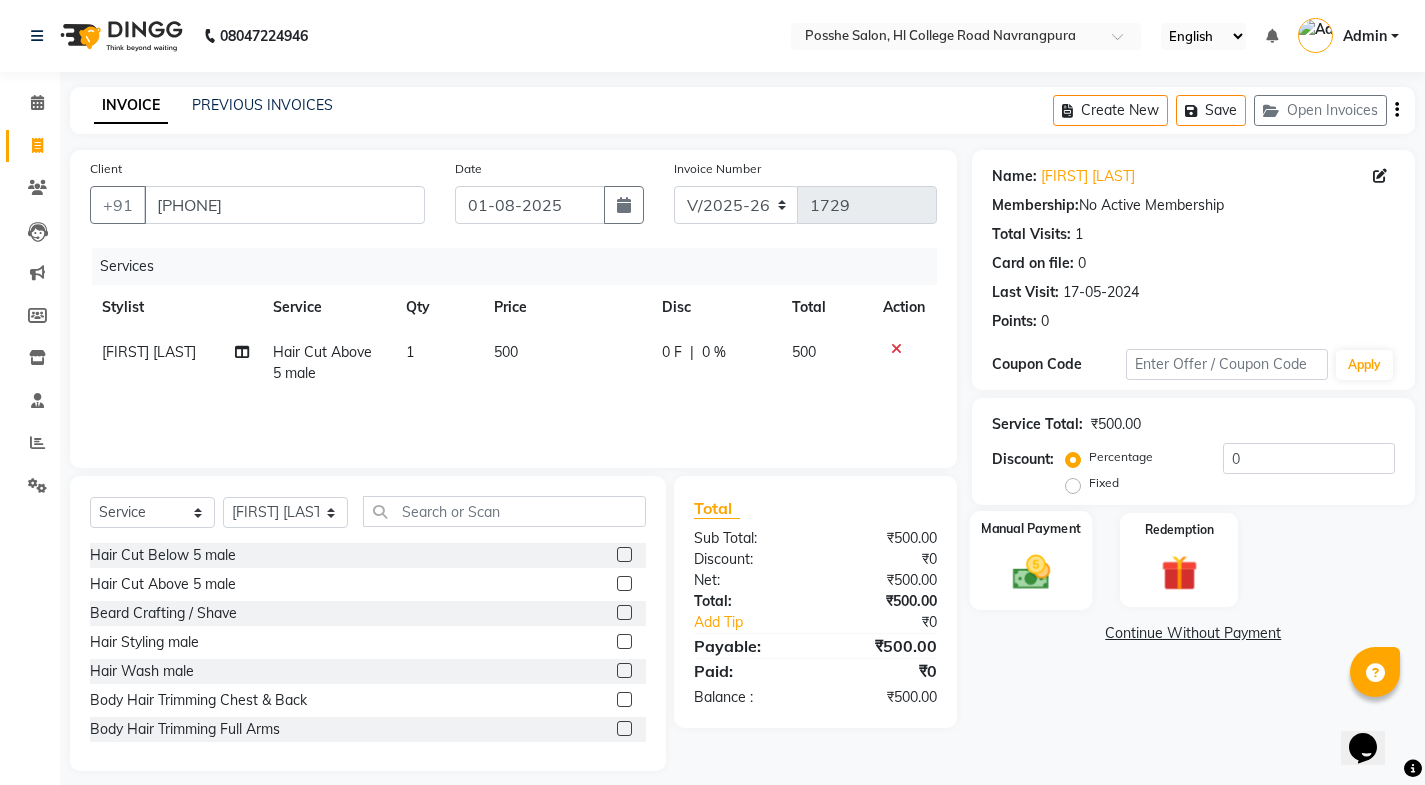 click on "Manual Payment" 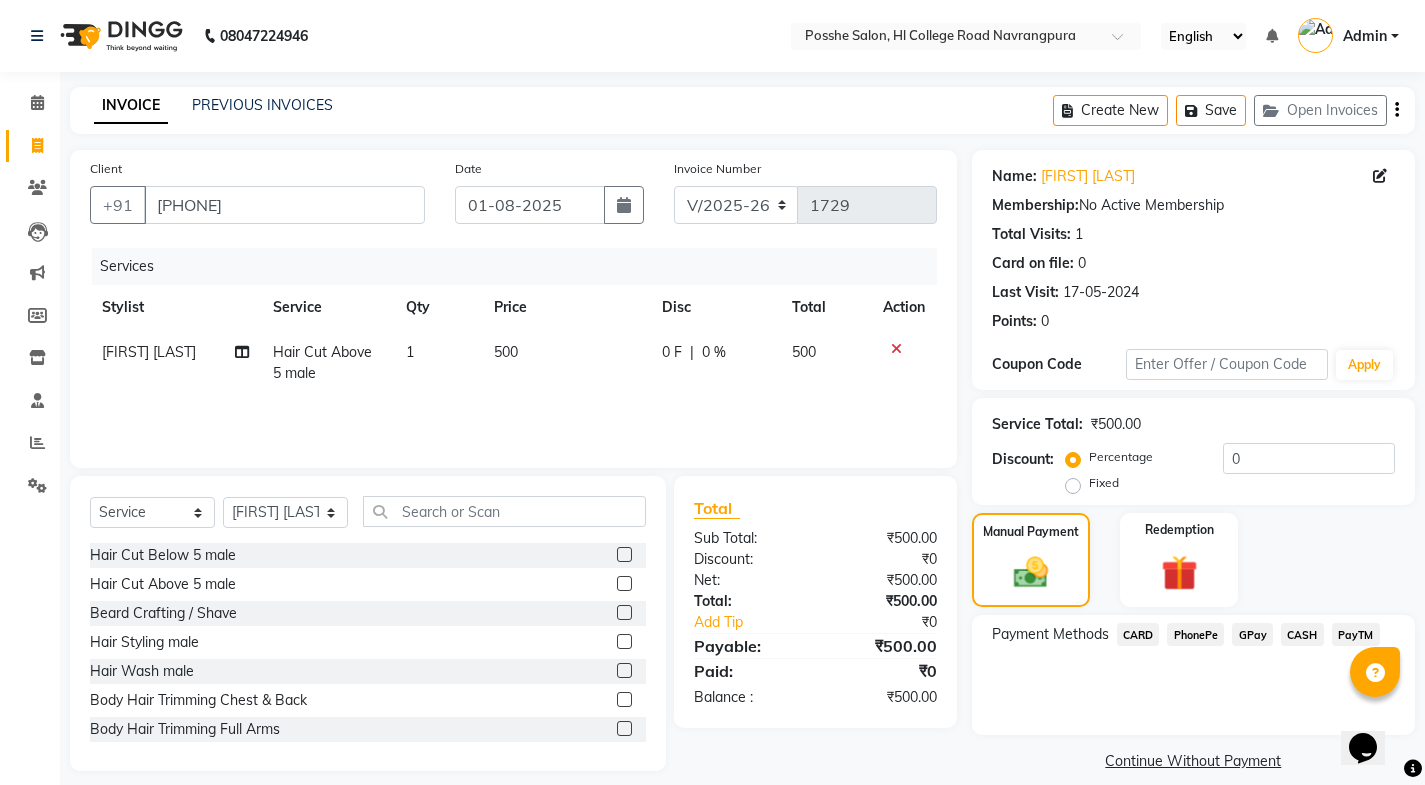 click on "CASH" 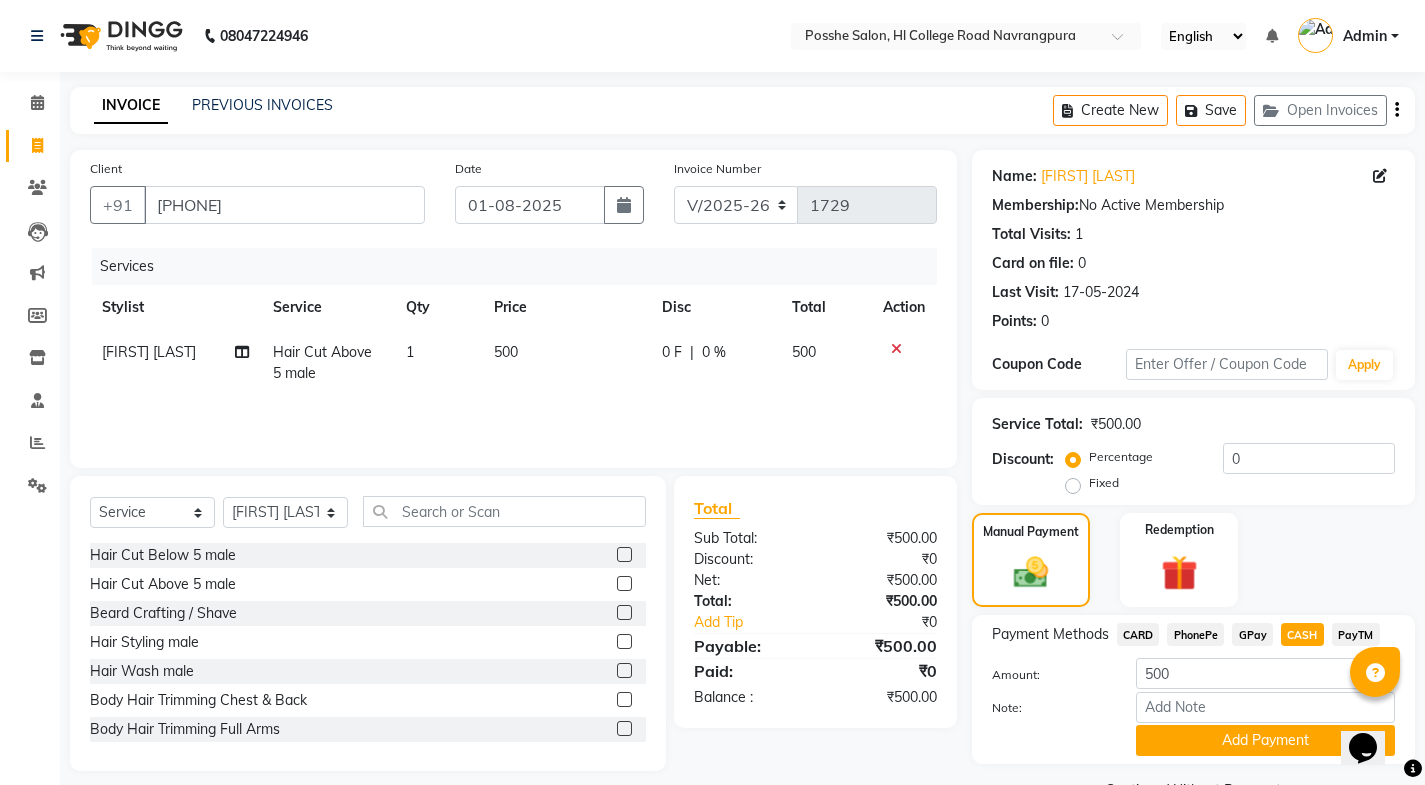 scroll, scrollTop: 50, scrollLeft: 0, axis: vertical 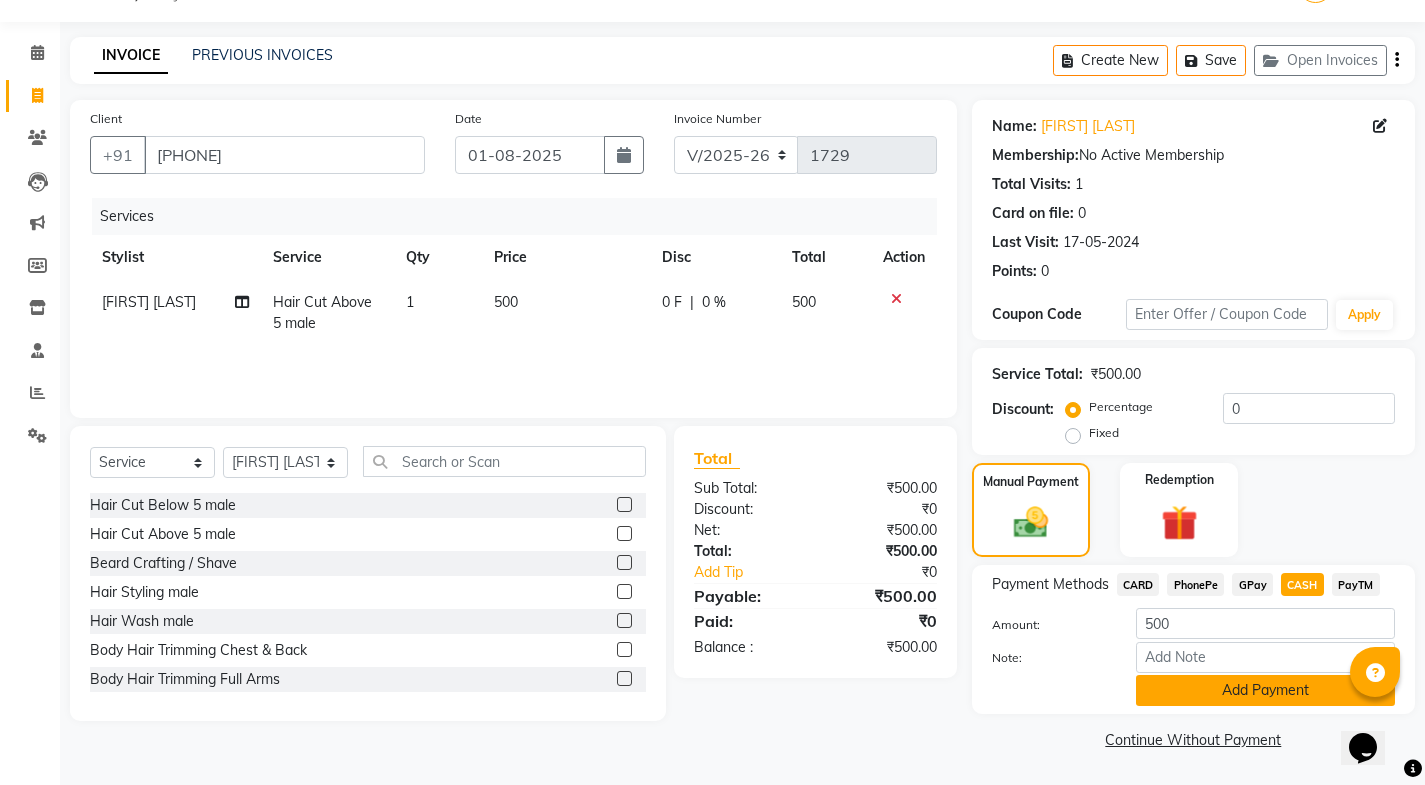 click on "Add Payment" 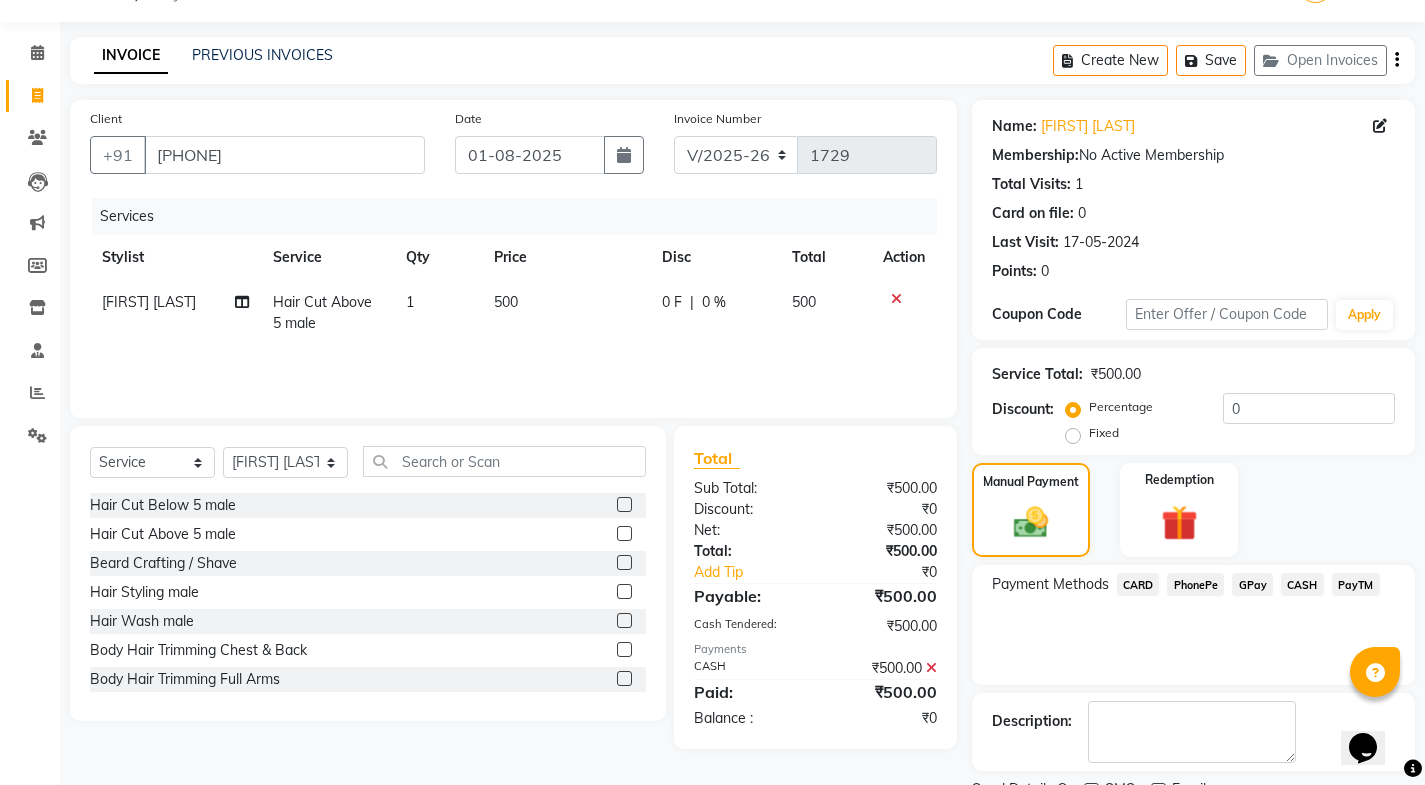 scroll, scrollTop: 134, scrollLeft: 0, axis: vertical 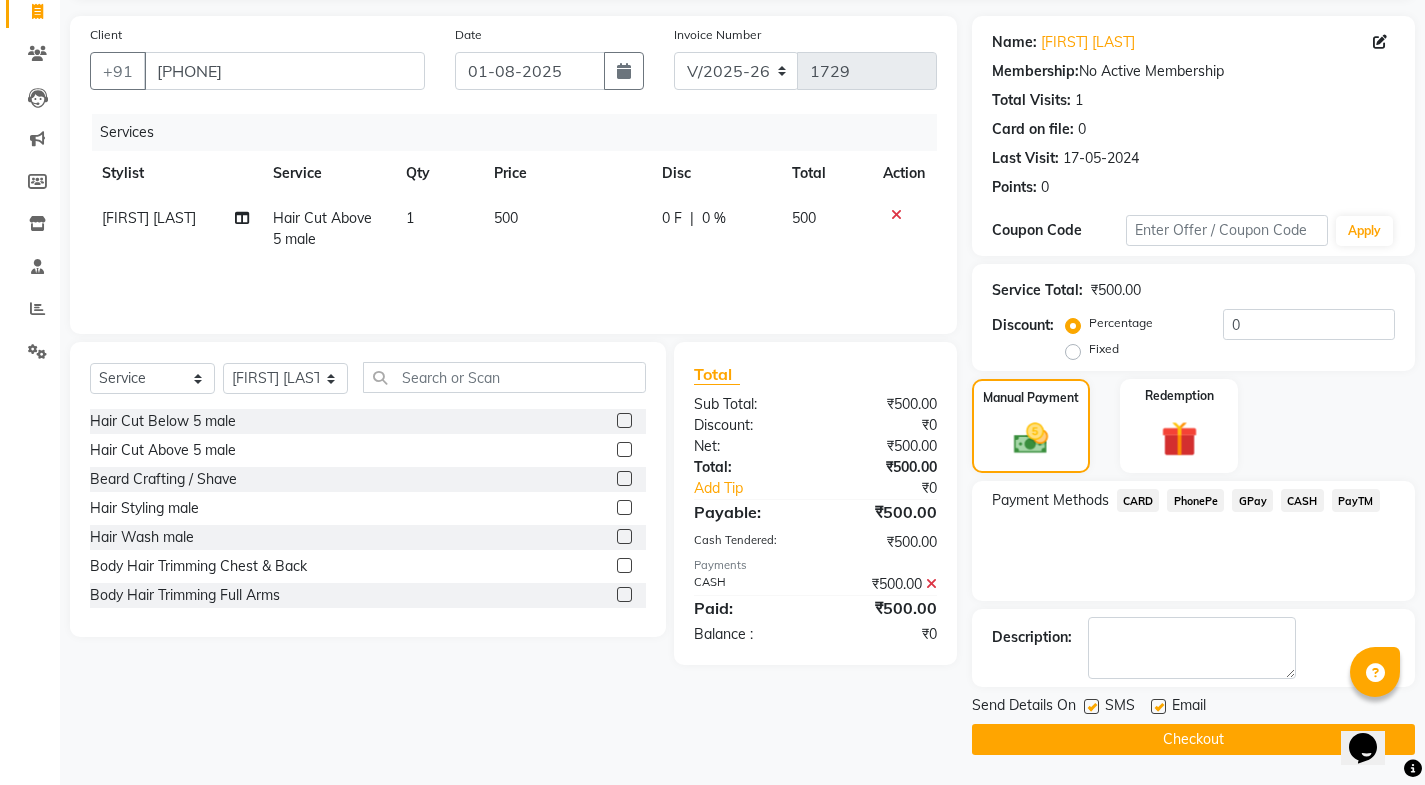 click 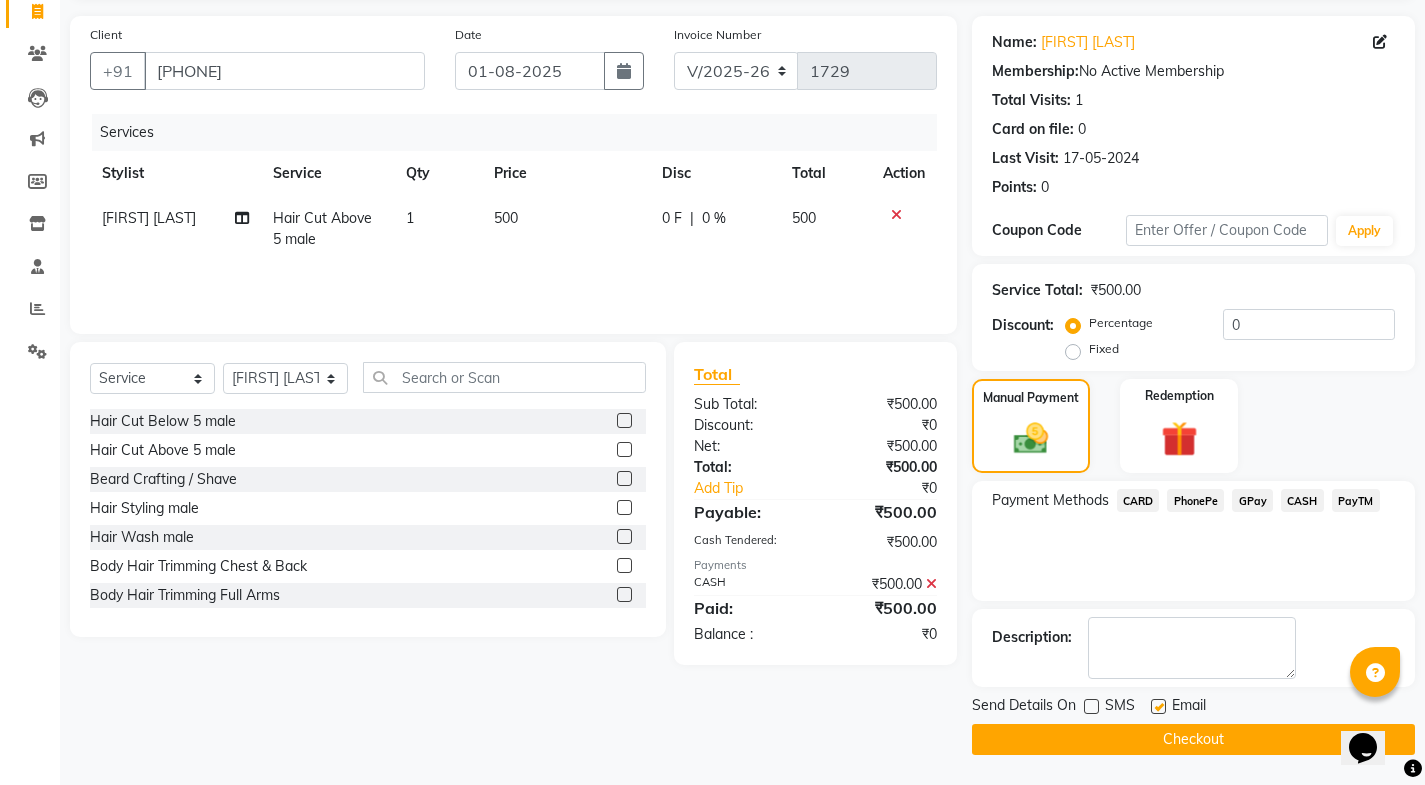 click 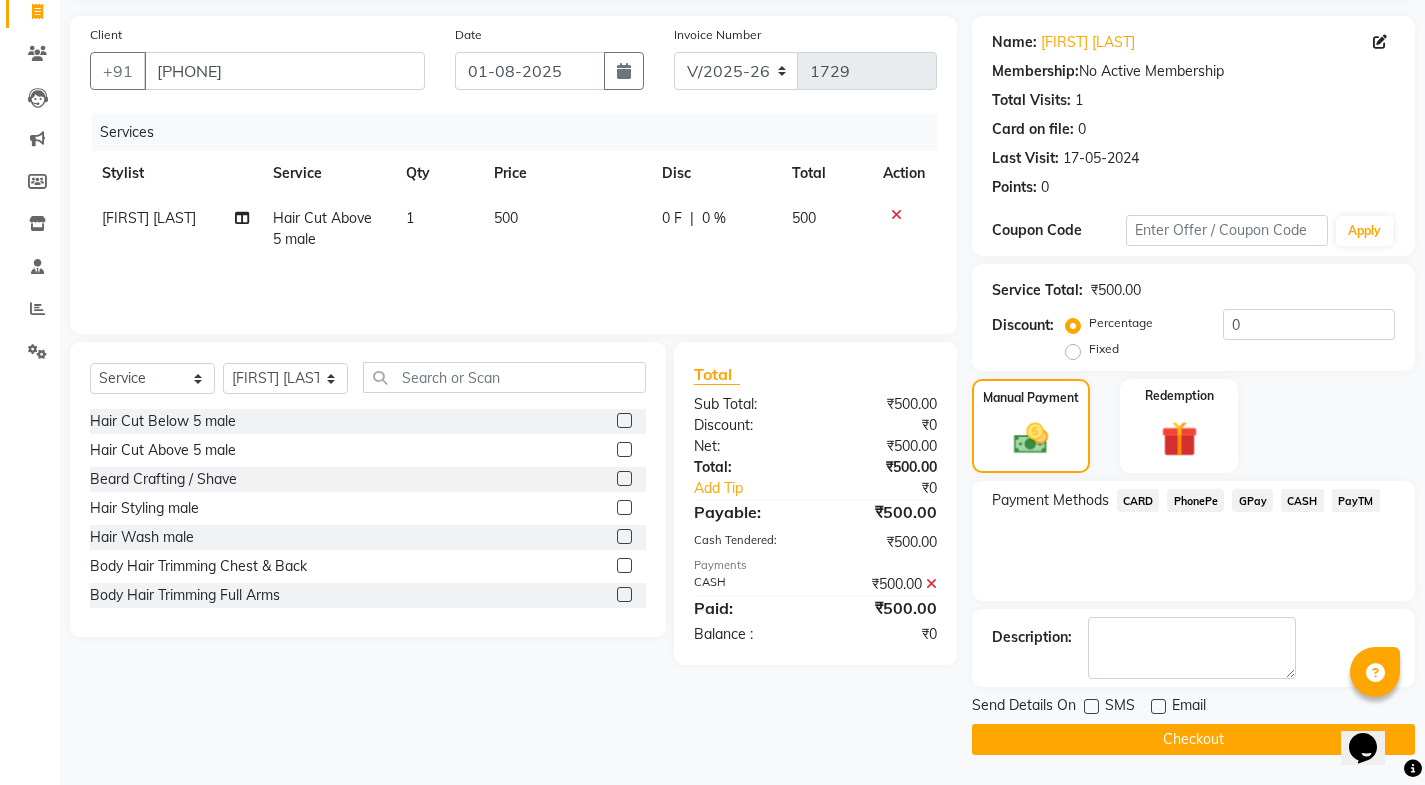 click on "Checkout" 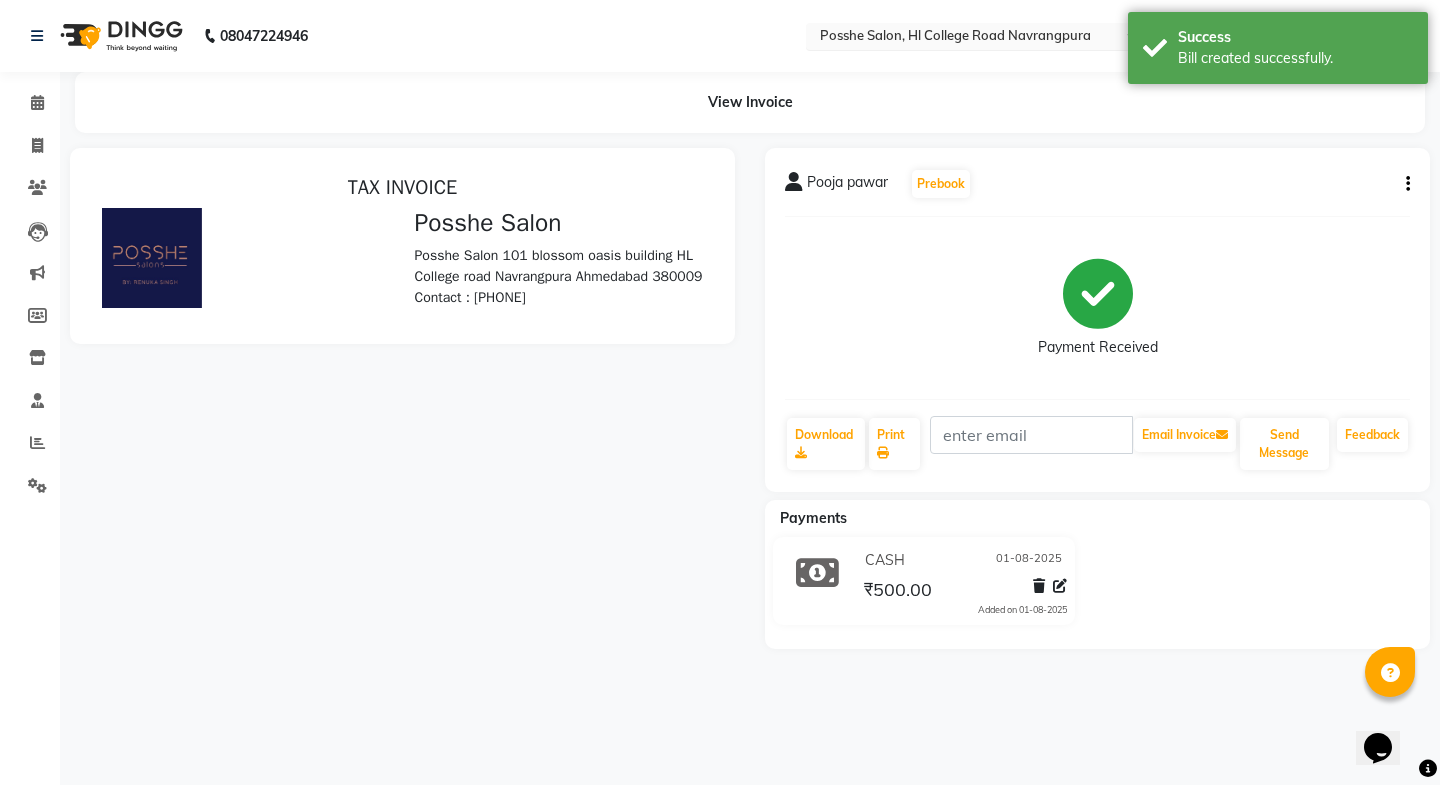 scroll, scrollTop: 0, scrollLeft: 0, axis: both 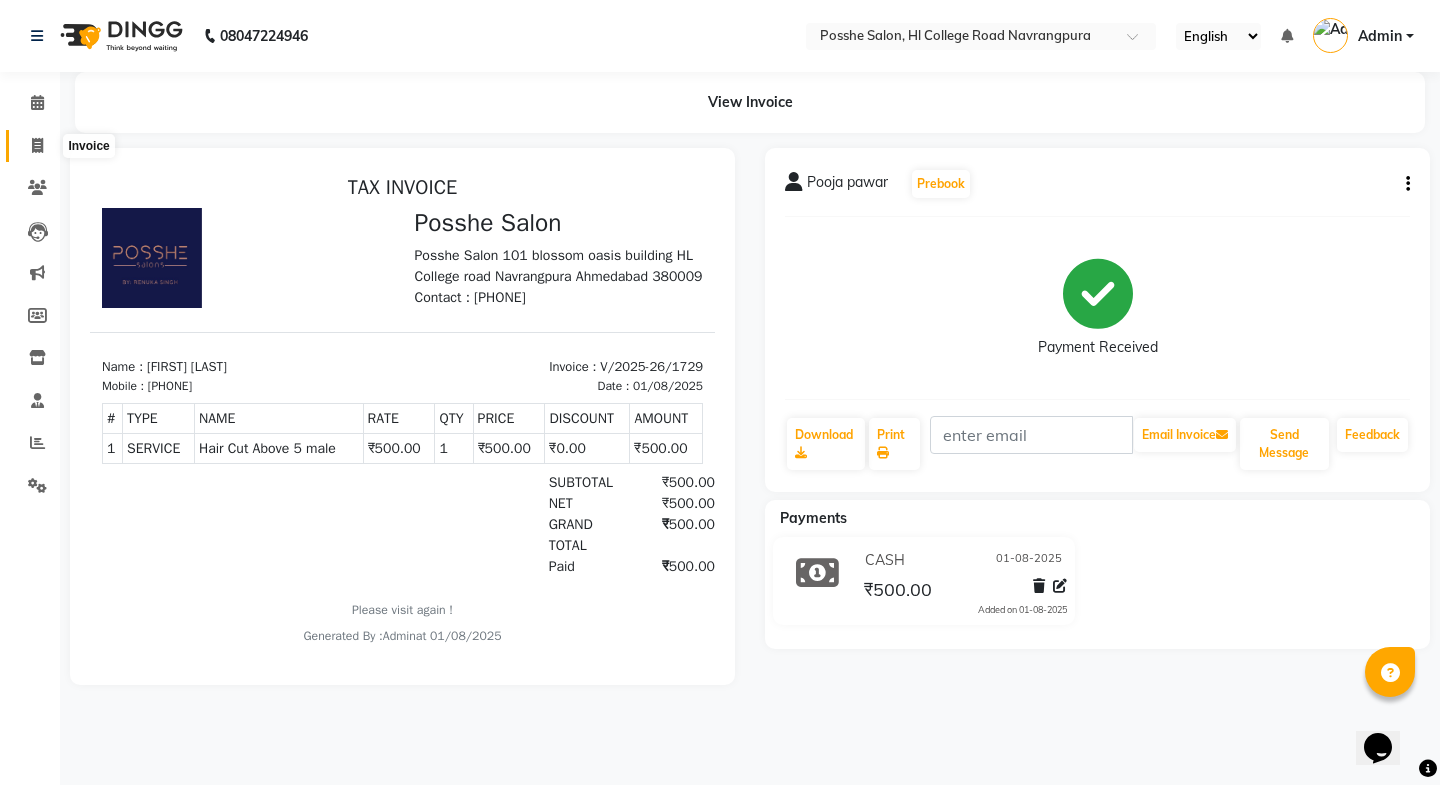click 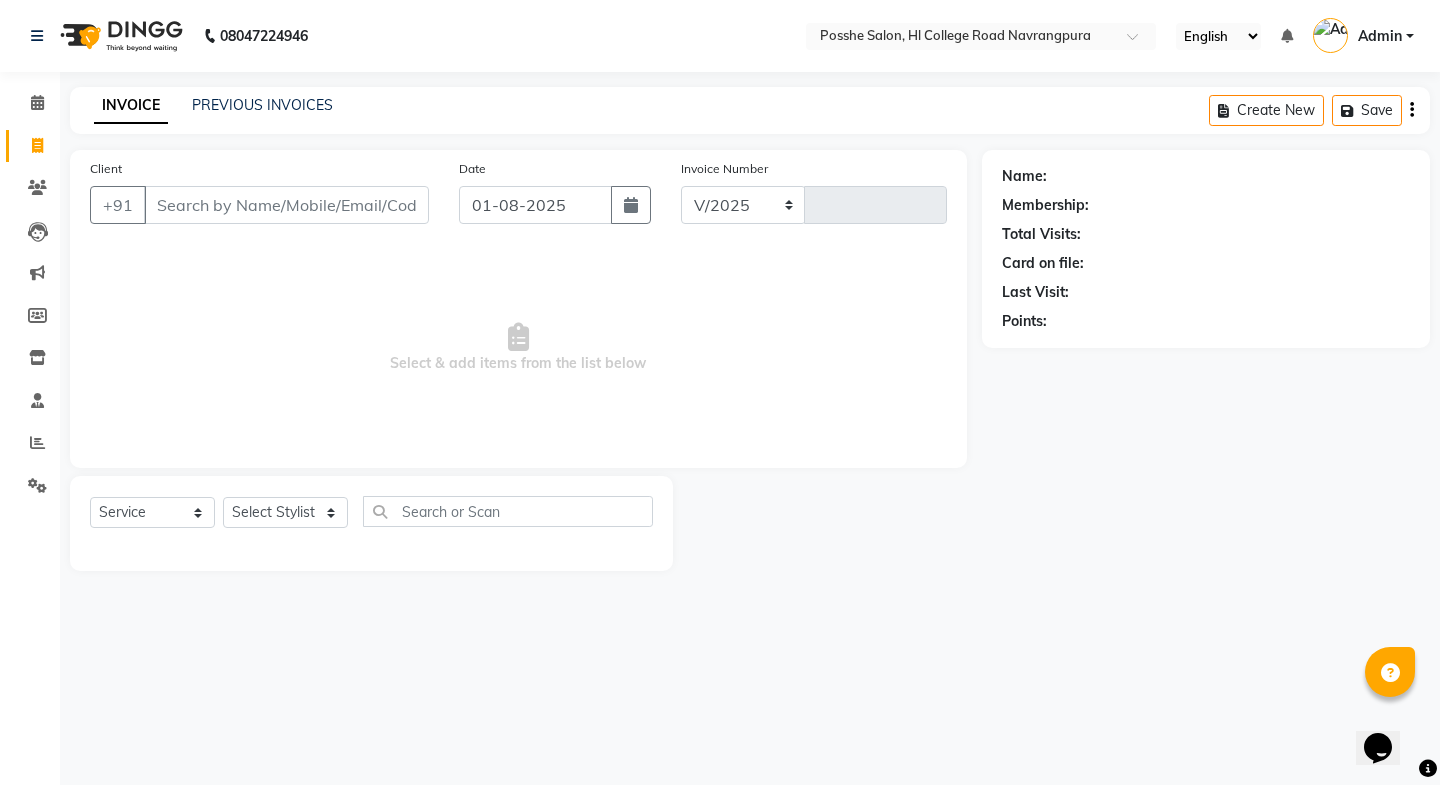 select on "6052" 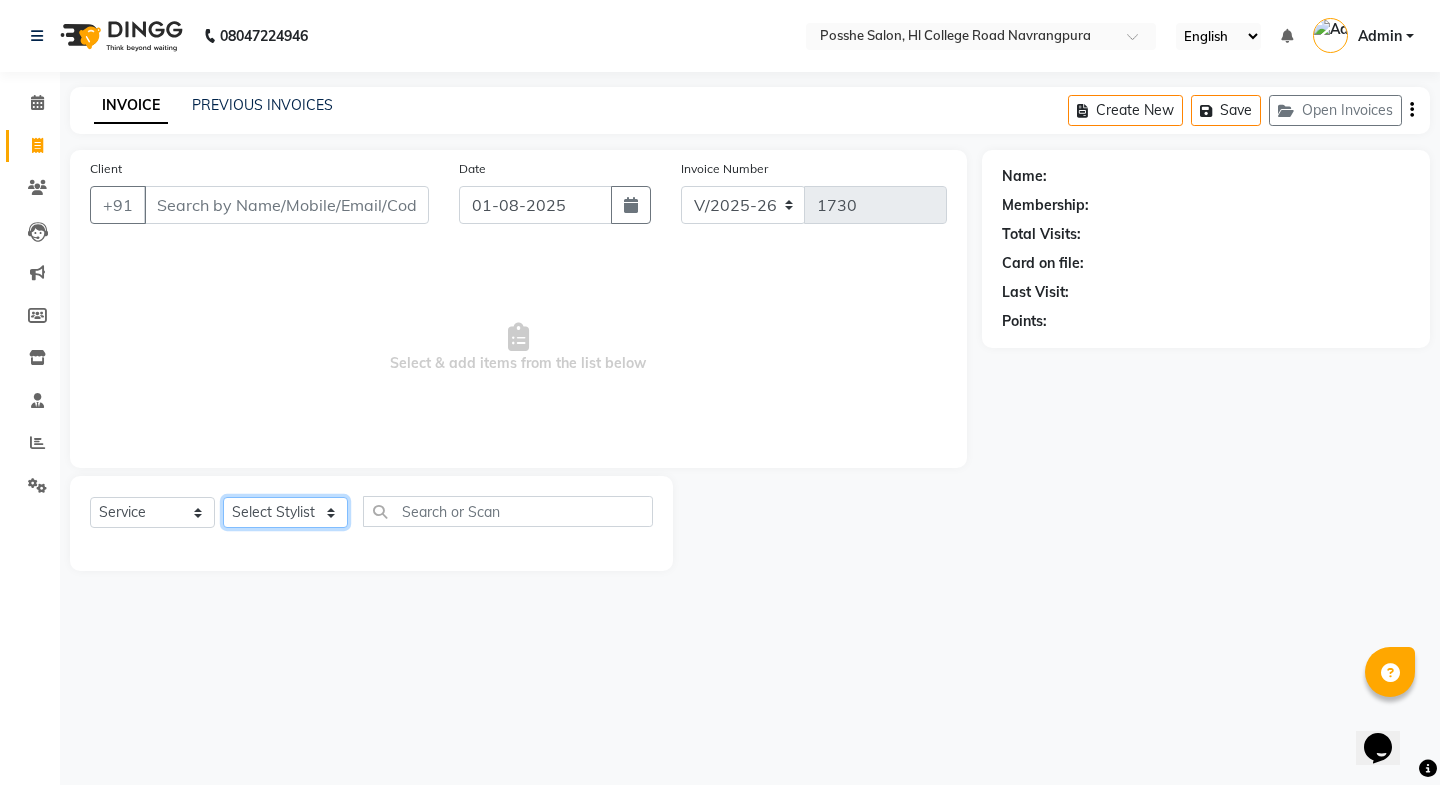 drag, startPoint x: 274, startPoint y: 507, endPoint x: 274, endPoint y: 521, distance: 14 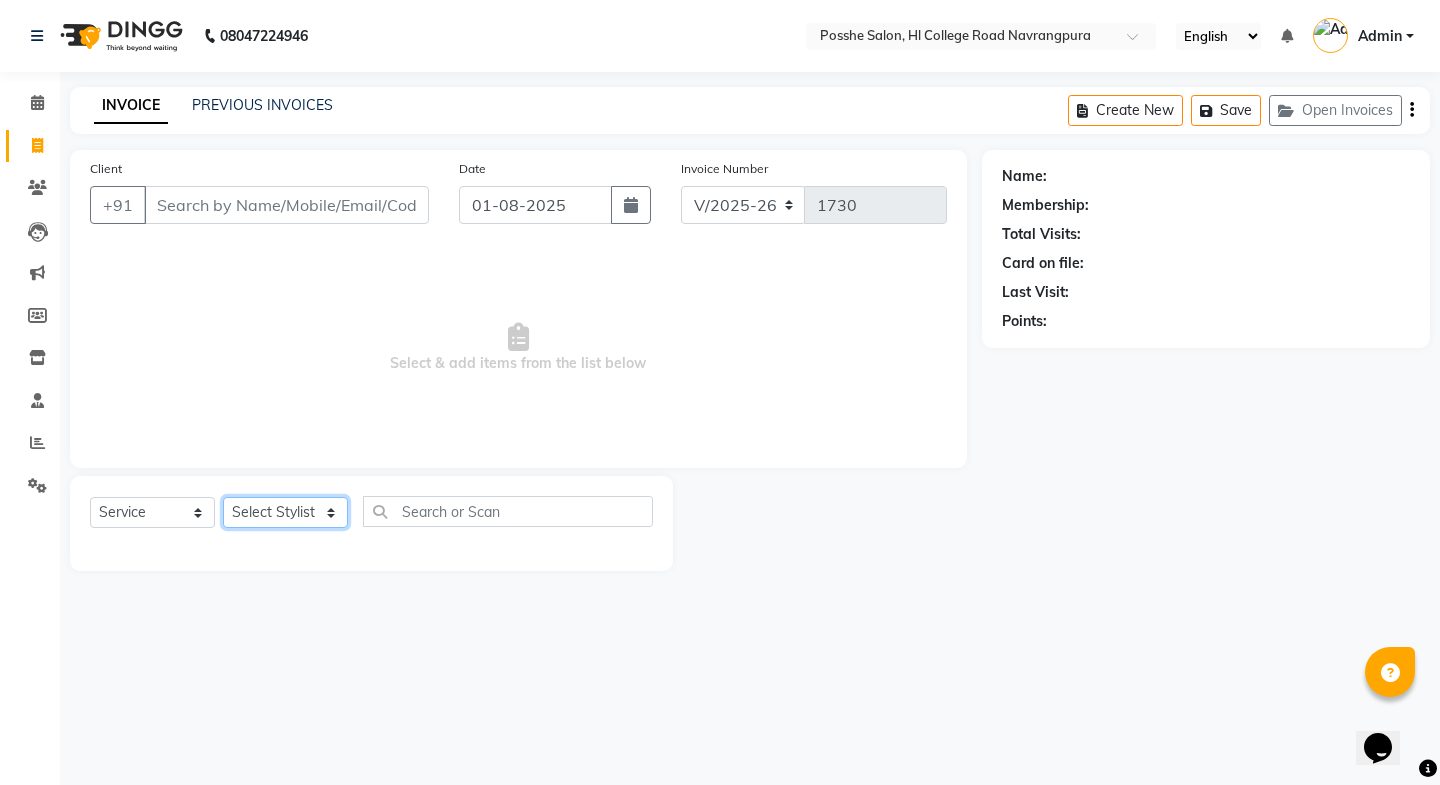select on "43693" 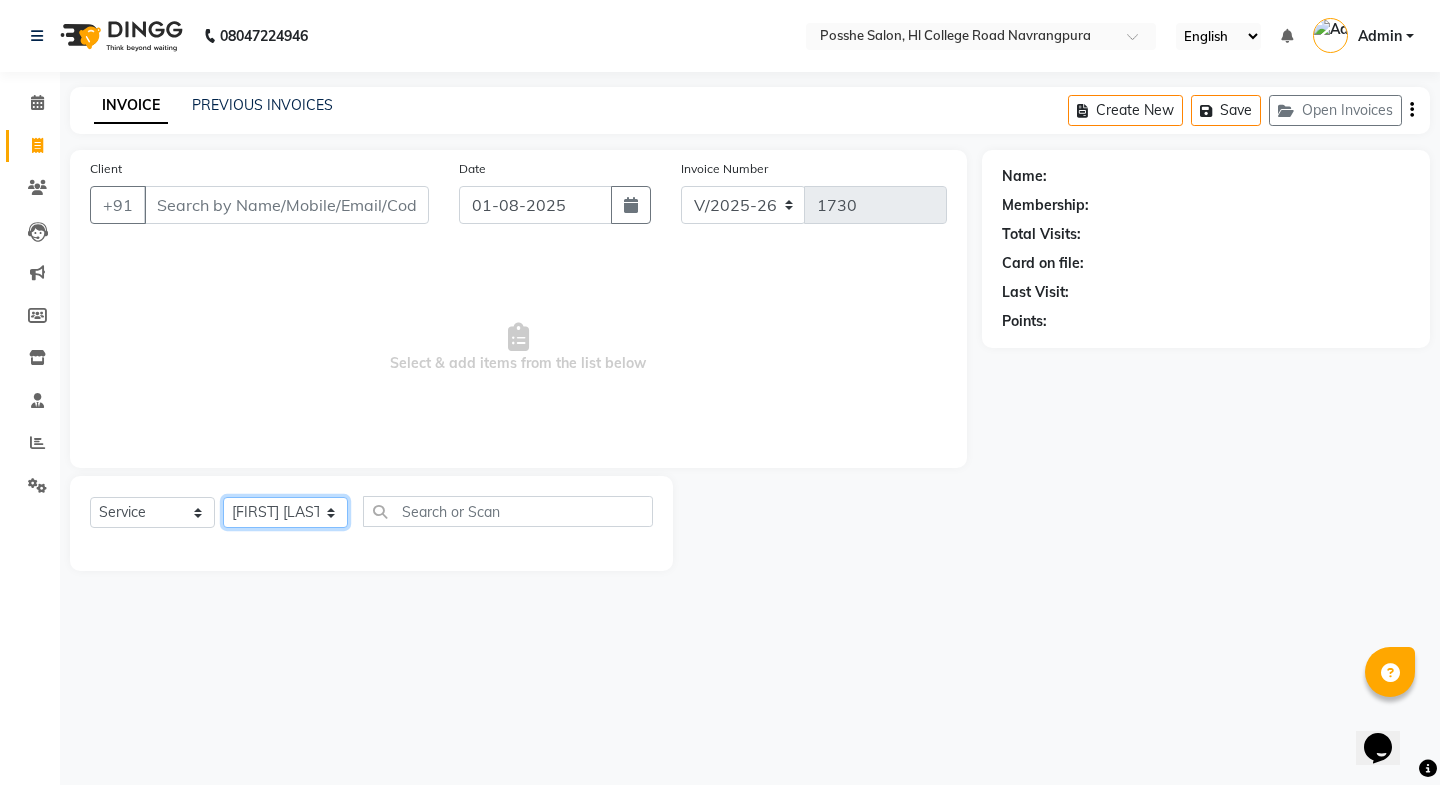 click on "Select Stylist Faheem Salmani Kajal Mali Kamal Chand Posshe for products Rajesh simran bhatiya Sonu Verma" 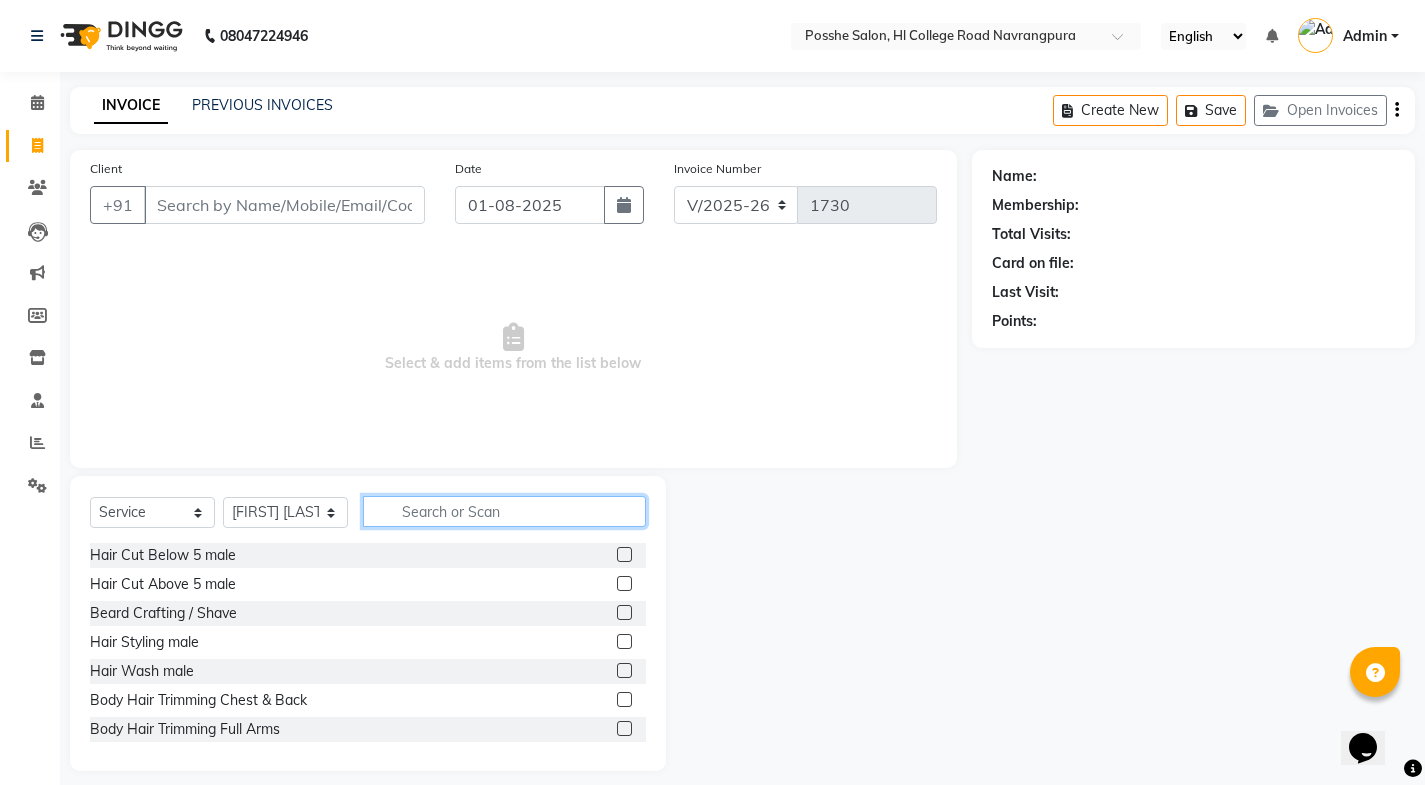 click 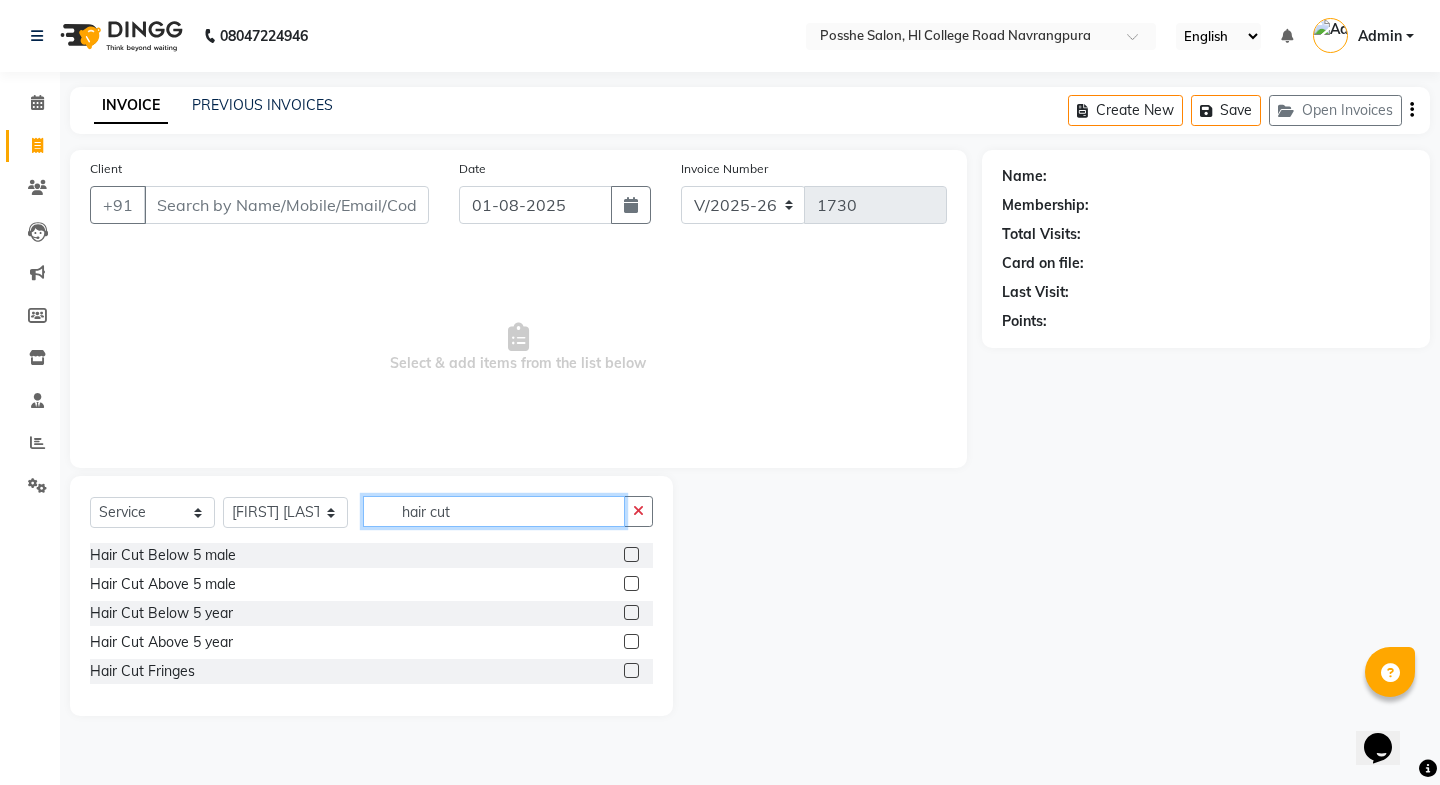 type on "hair cut" 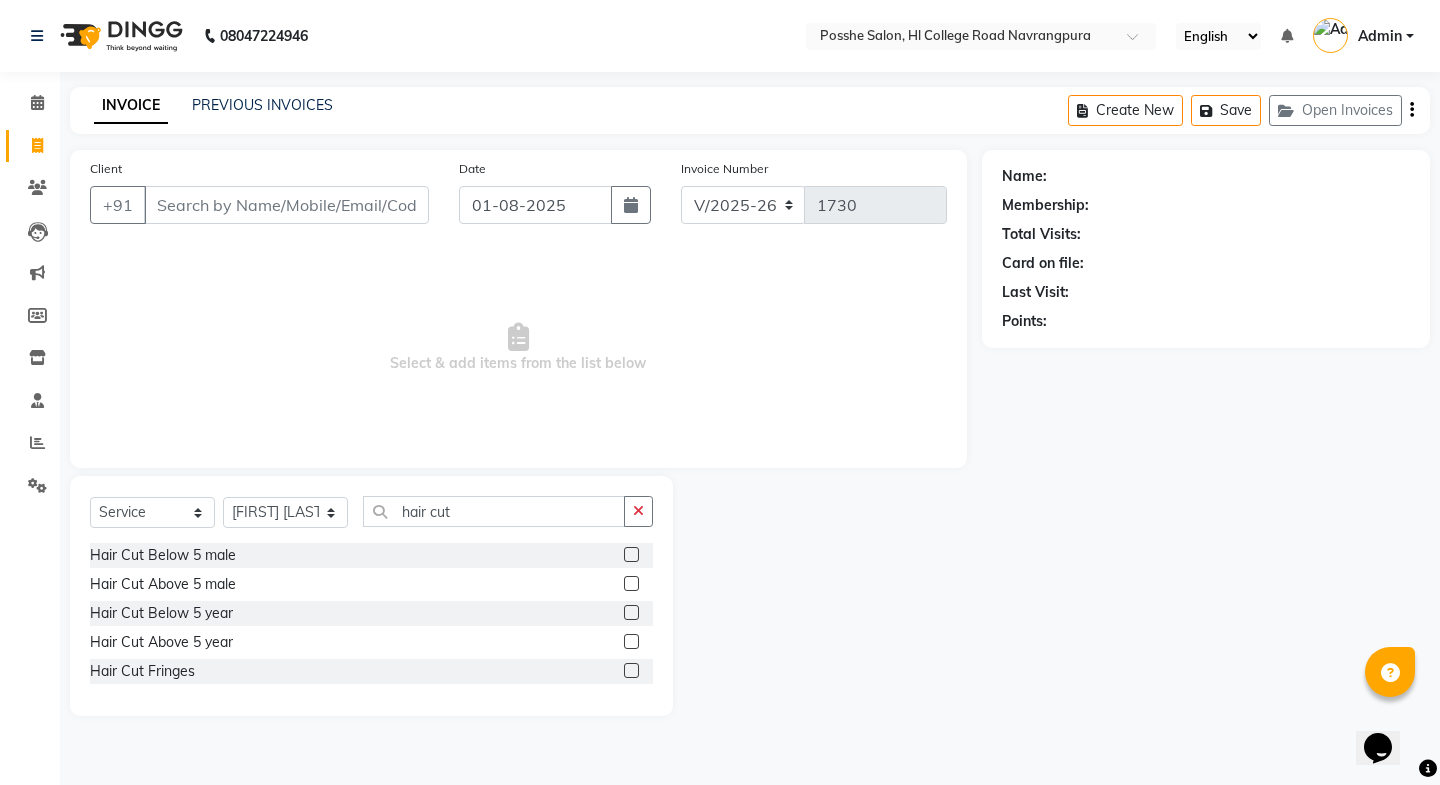 click 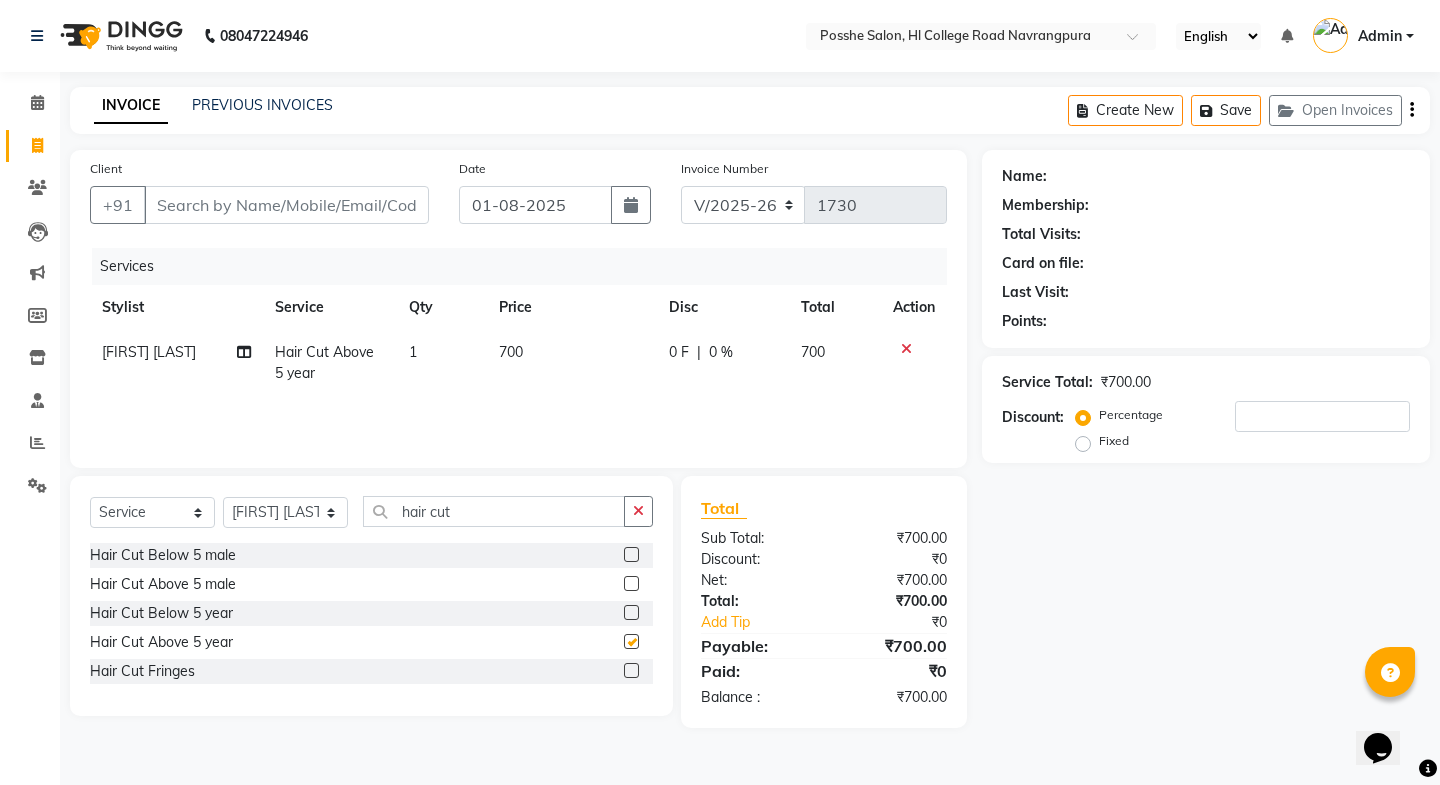 checkbox on "false" 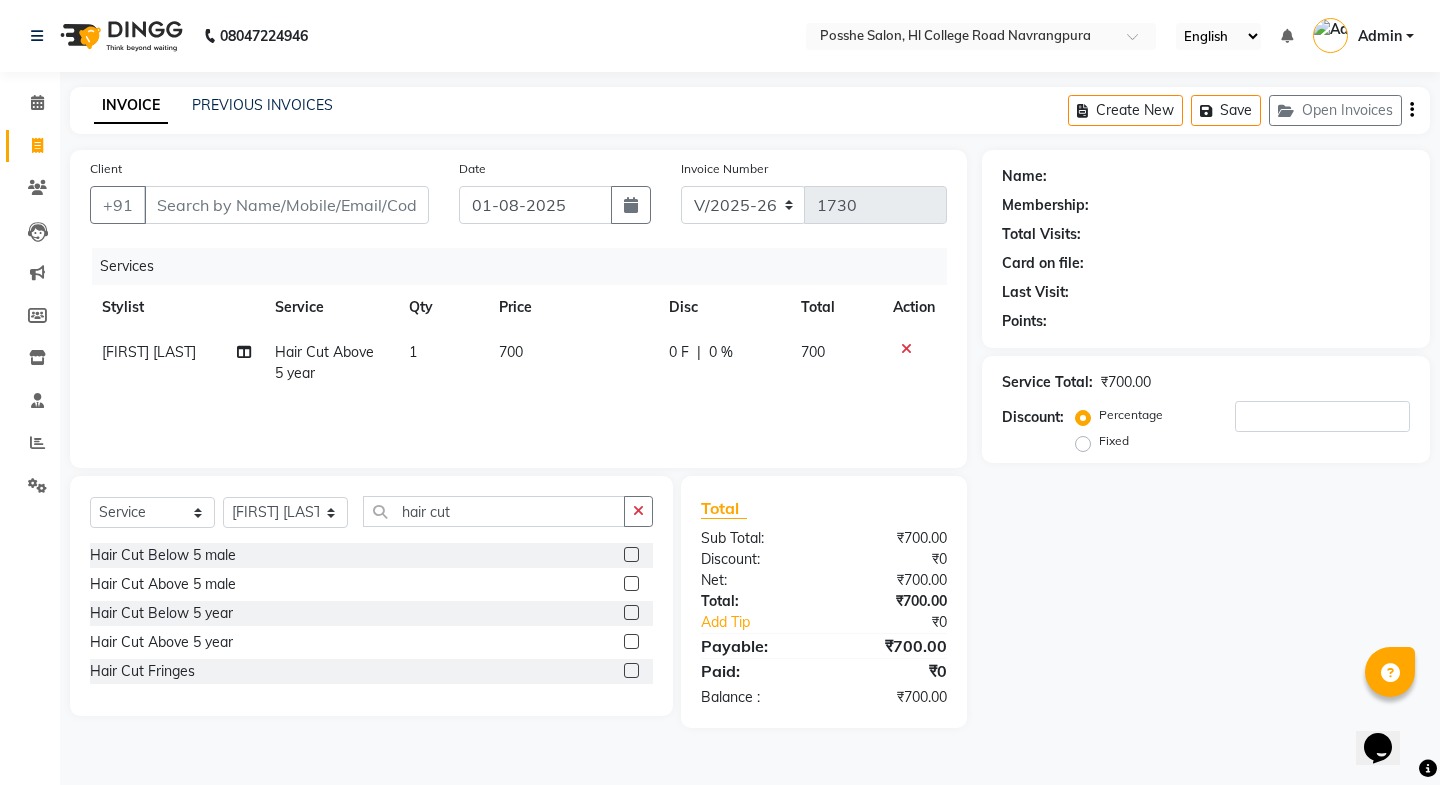 click on "Select  Service  Product  Membership  Package Voucher Prepaid Gift Card  Select Stylist Faheem Salmani Kajal Mali Kamal Chand Posshe for products Rajesh simran bhatiya Sonu Verma hair cut  Hair Cut Below 5 male   Hair Cut Above 5 male  Hair Cut Below 5 year  Hair Cut Above 5 year  Hair Cut Fringes" 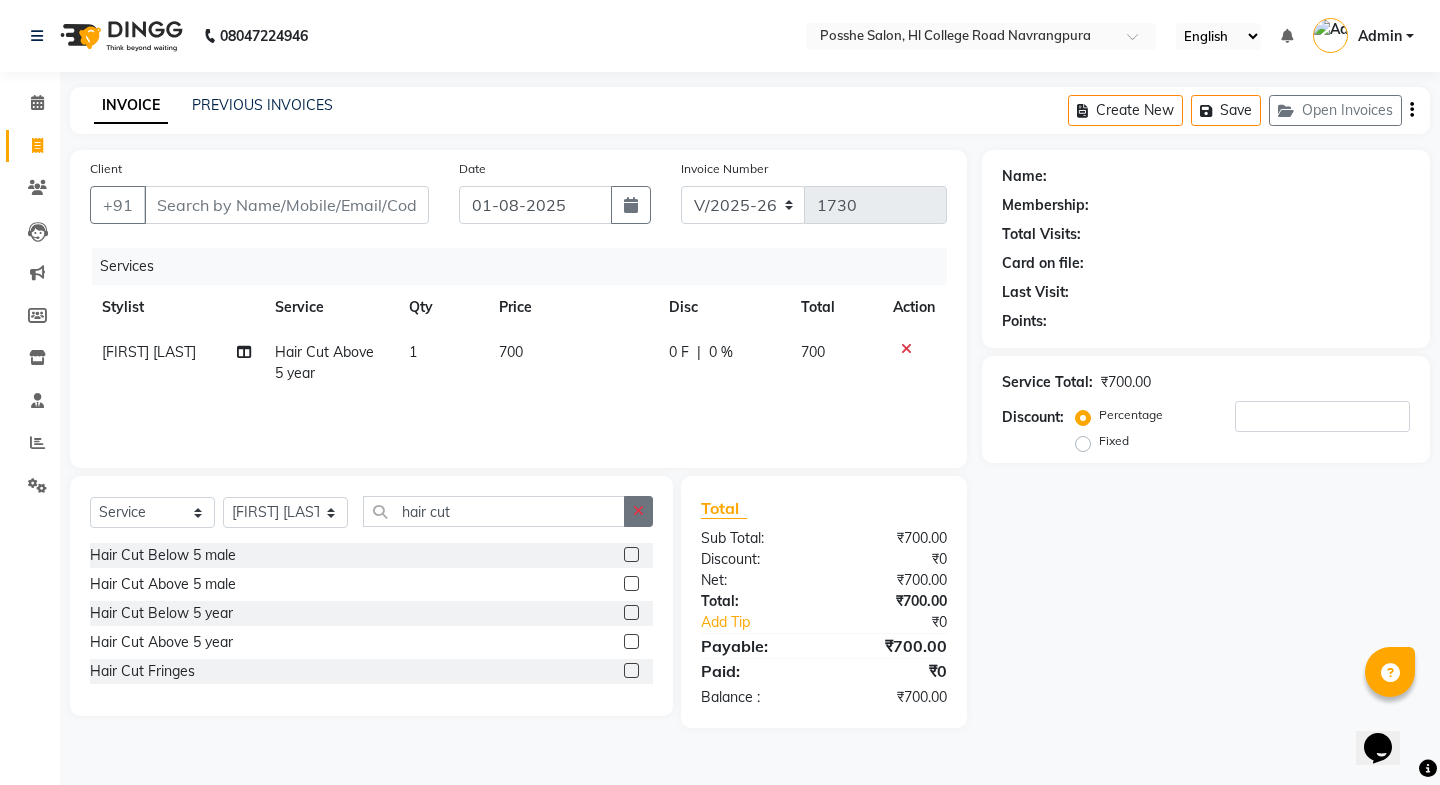 click 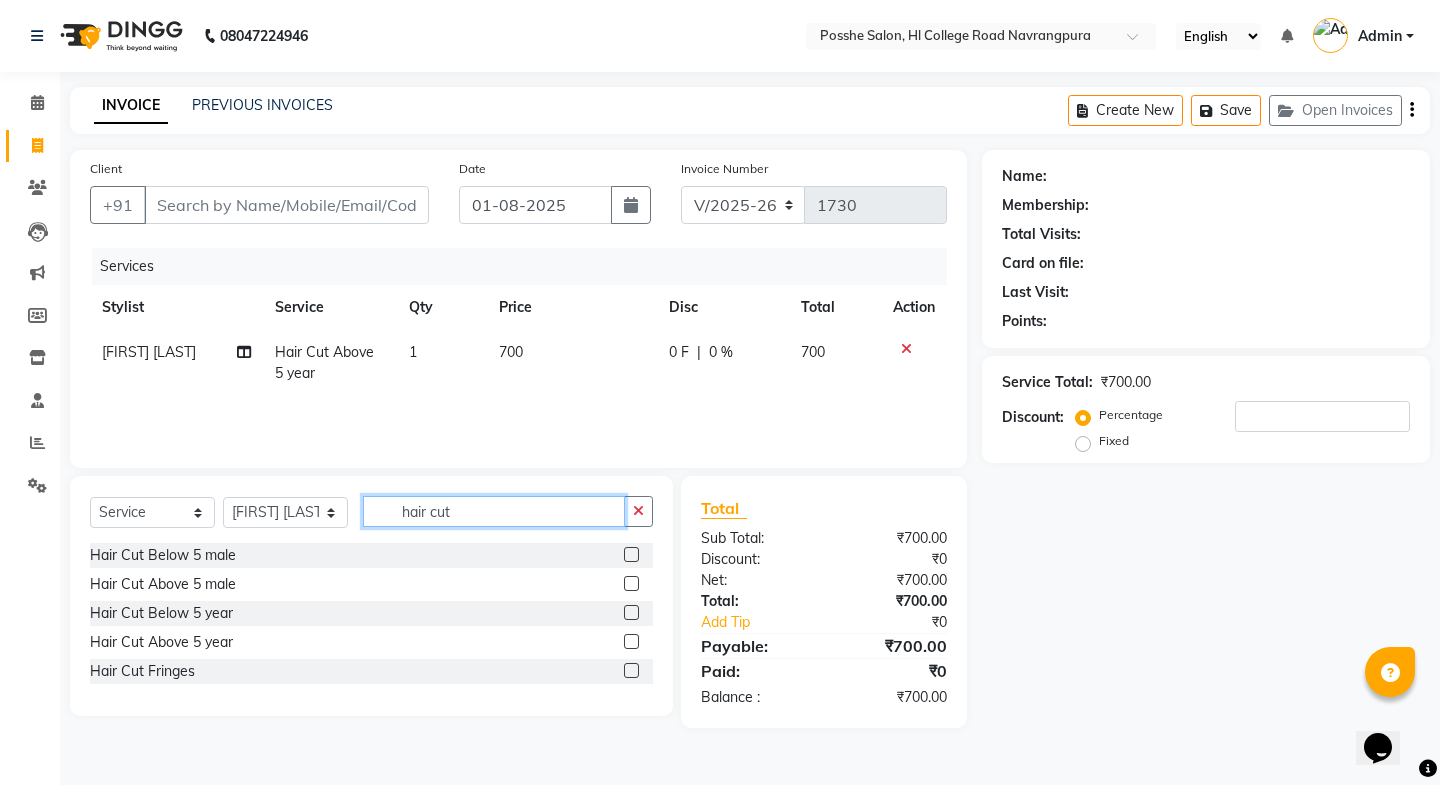 type 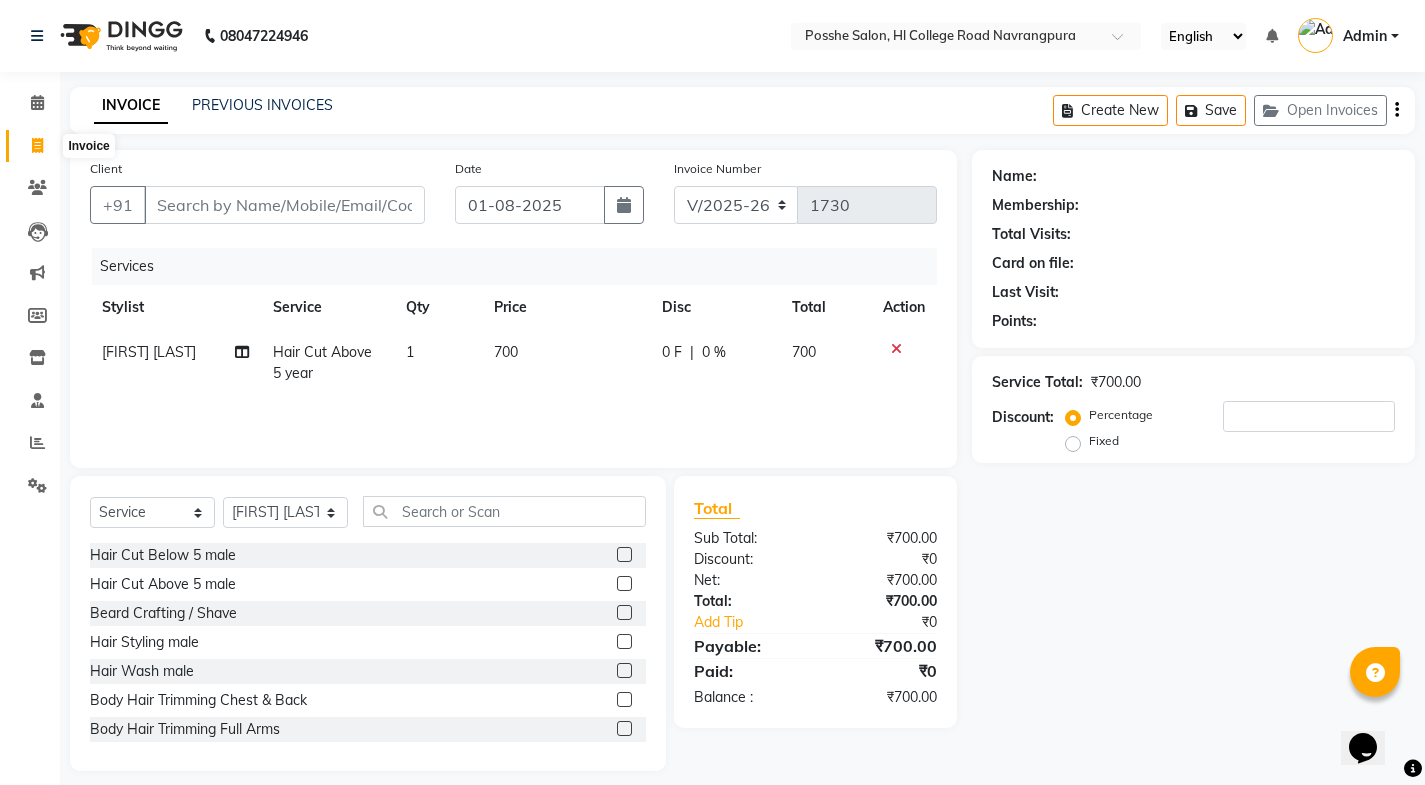 click 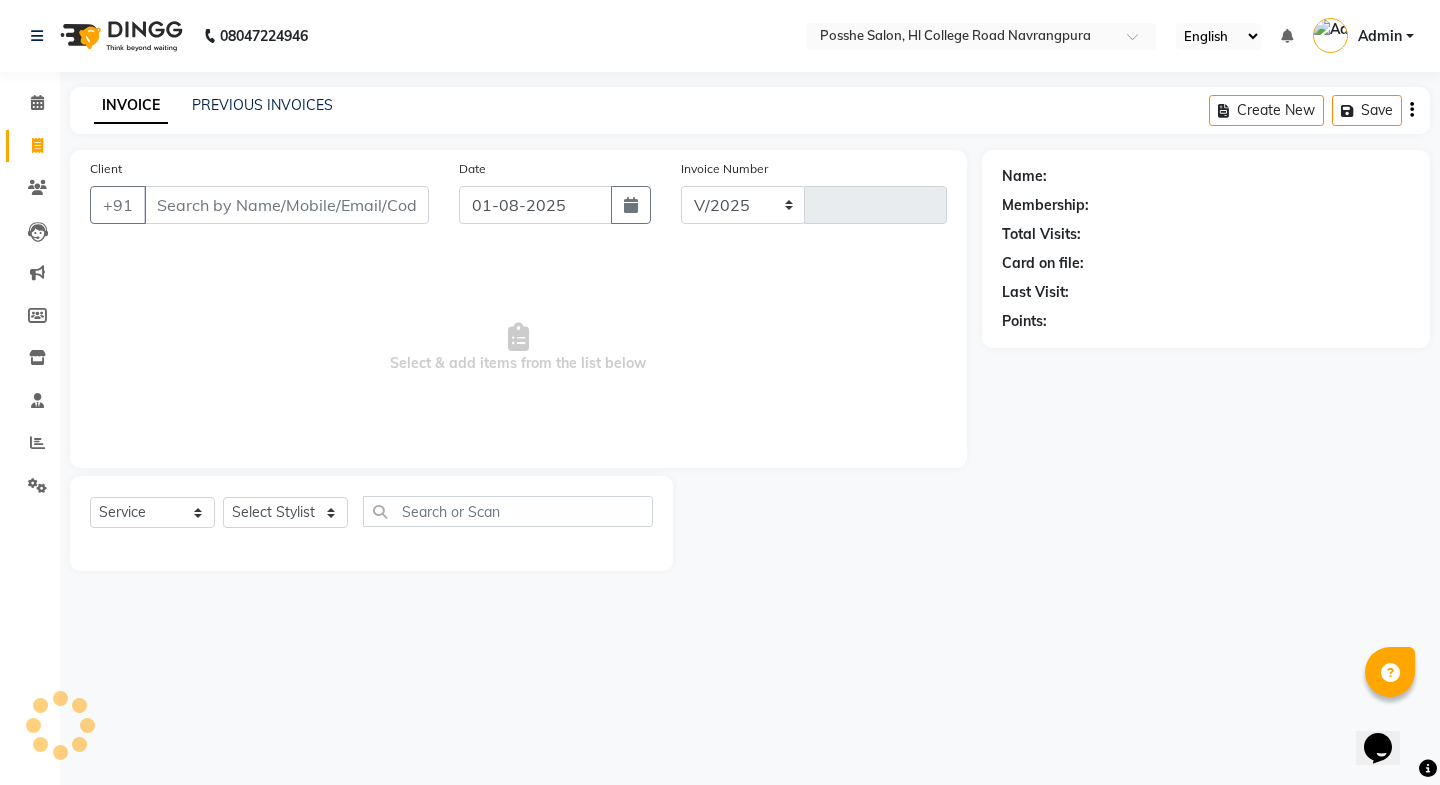 select on "6052" 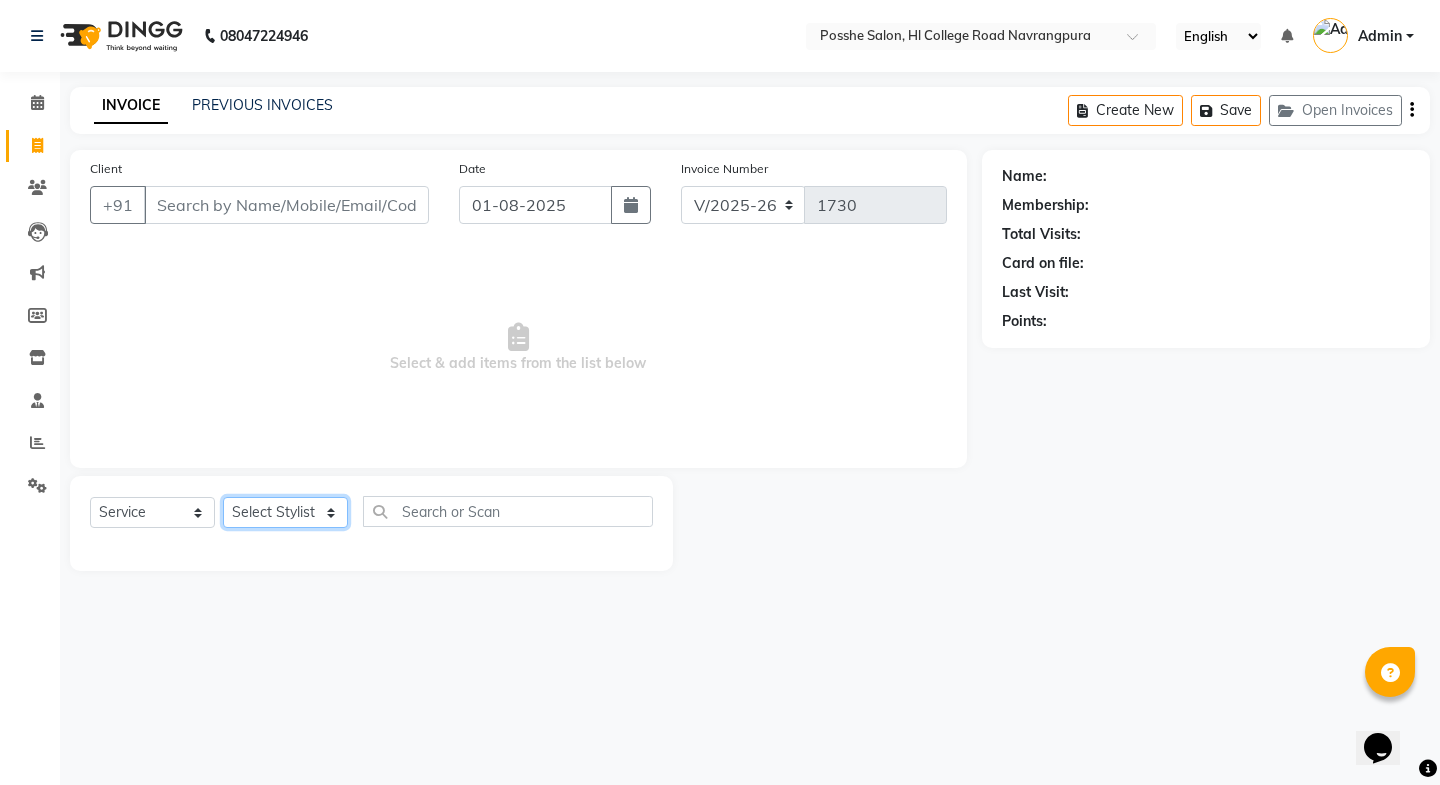 click on "Select Stylist Faheem Salmani Kajal Mali Kamal Chand Posshe for products Rajesh simran bhatiya Sonu Verma" 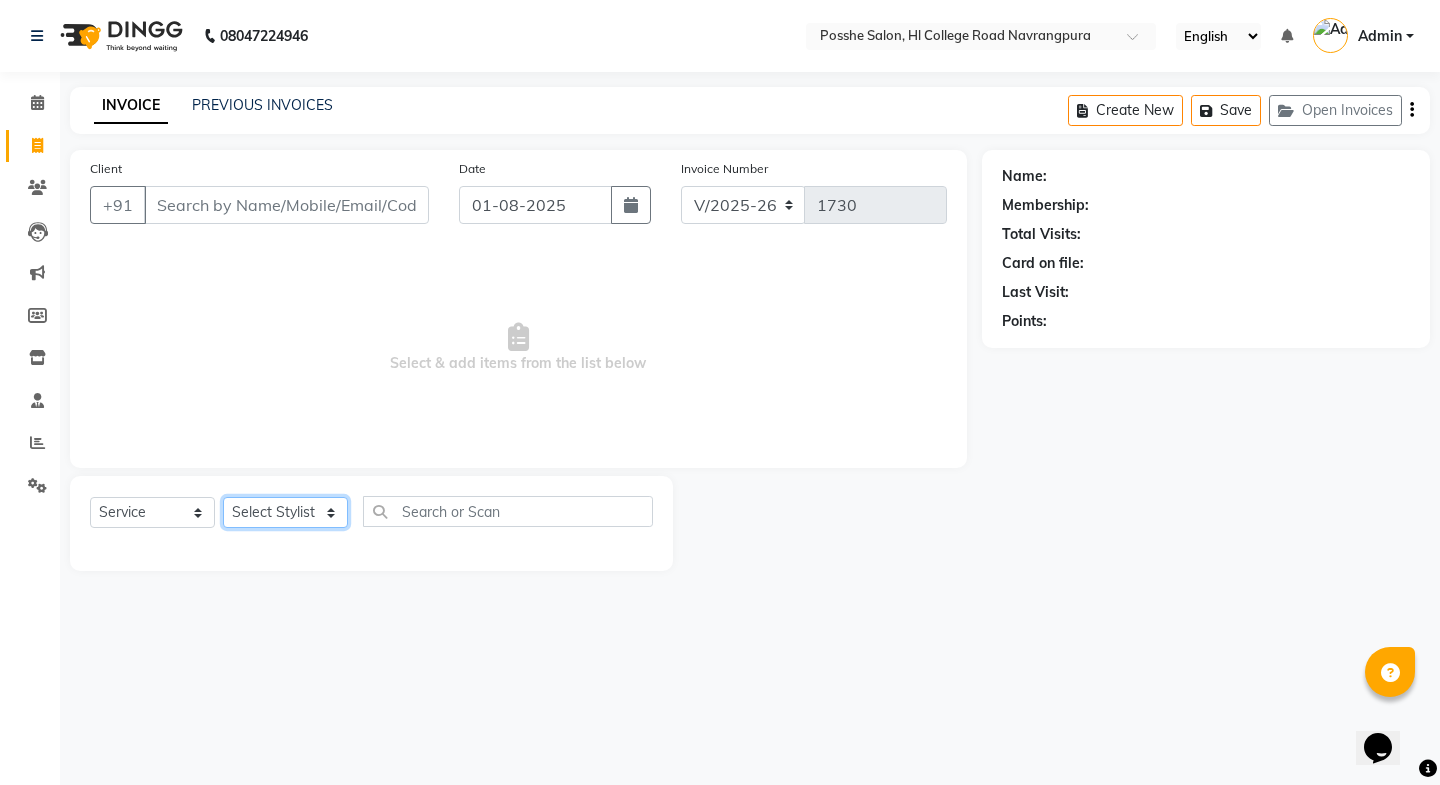 select on "43692" 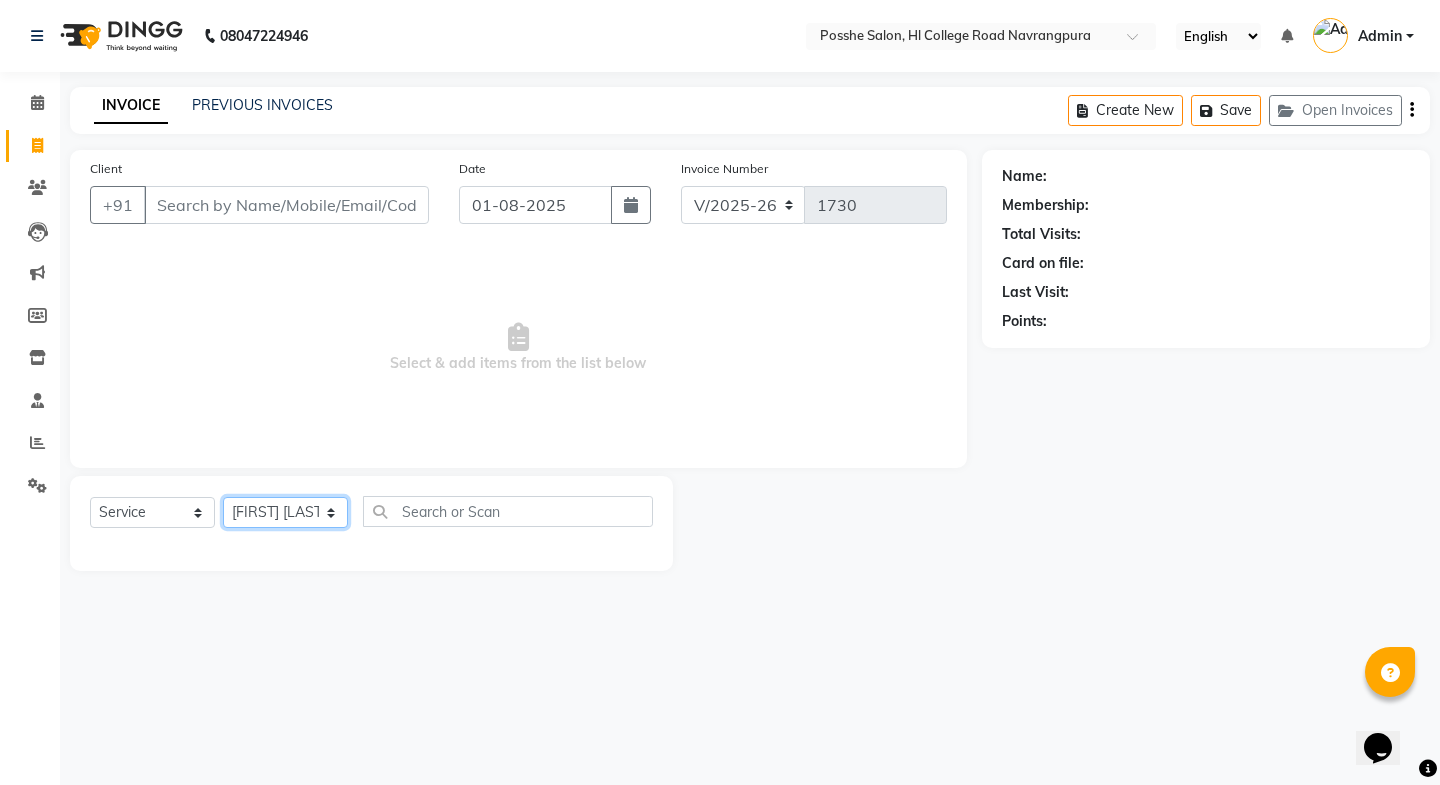 click on "Select Stylist Faheem Salmani Kajal Mali Kamal Chand Posshe for products Rajesh simran bhatiya Sonu Verma" 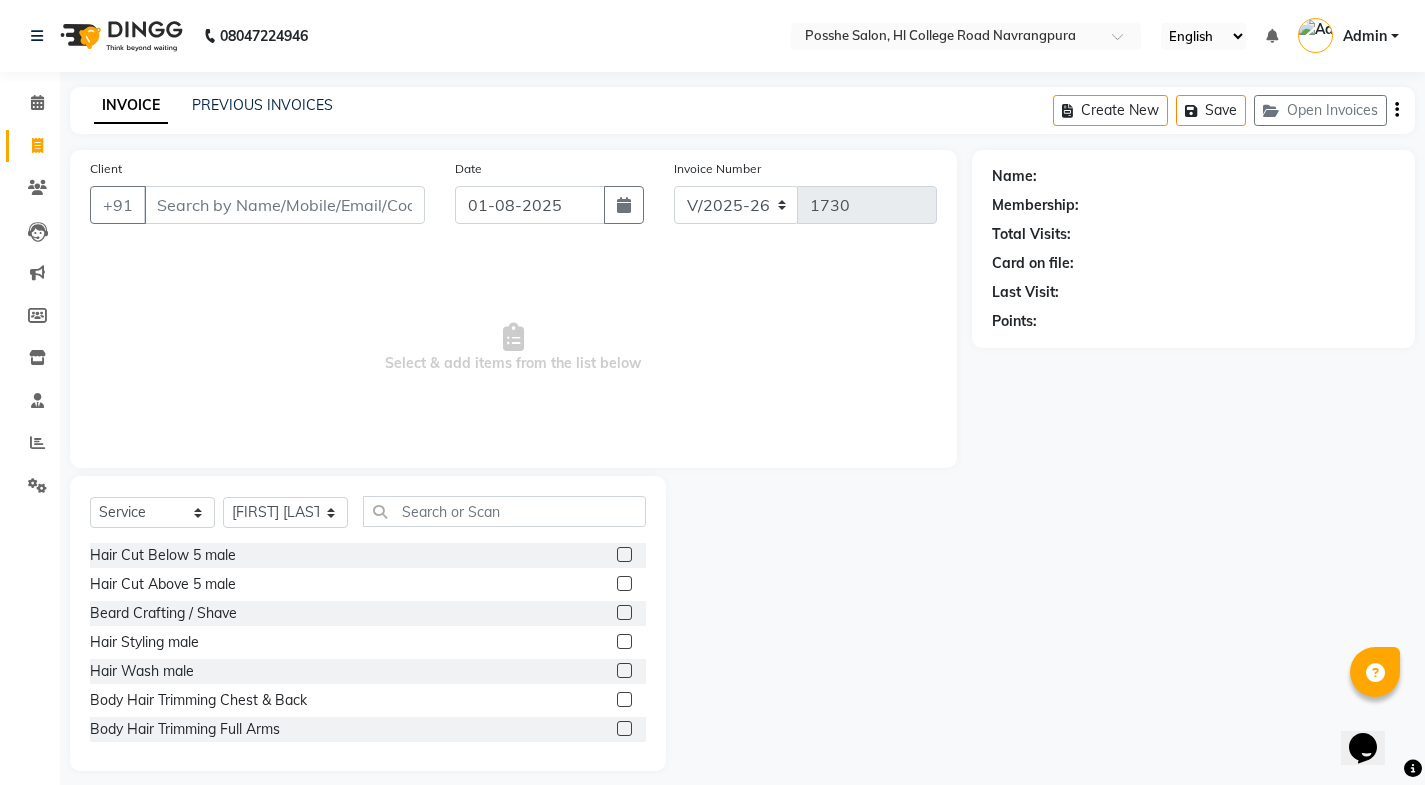 click on "Select  Service  Product  Membership  Package Voucher Prepaid Gift Card  Select Stylist Faheem Salmani Kajal Mali Kamal Chand Posshe for products Rajesh simran bhatiya Sonu Verma  Hair Cut Below 5 male   Hair Cut Above 5 male  Beard Crafting / Shave  Hair Styling male   Hair Wash male  Body Hair Trimming Chest & Back   Body Hair Trimming Full Arms   Hair Trimming Full Legs  Hair Trimming Under Arms  Hair Trimming Full Body   Global Colour (Ammonia Base)male   Global Highlight (Ammonia Base)male  Per Streak Colour (Ammonia Base)male   Beard & Moustache (Ammonia Base)male  Global Colour (Ammonia Free)male   Global Highlight (Ammonia Free)male  Per Streak Colour (Ammonia Free)male  Beard & Moustache (Ammonia Free)male  Dry Head Massage (Hair Wash Excluded)male   Oil Head Massage (Hair Wash Excluded)male  Hair Spa Nourishing male  Hair Spa Purifying male  Hair Spa Scalp Care & D-Tox male  Hair Spa Plex Treatment male  Hair Spa Purifying & Detox Female  Hair Spa Plex Treatment Female  Hair Spa Nourishing Female" 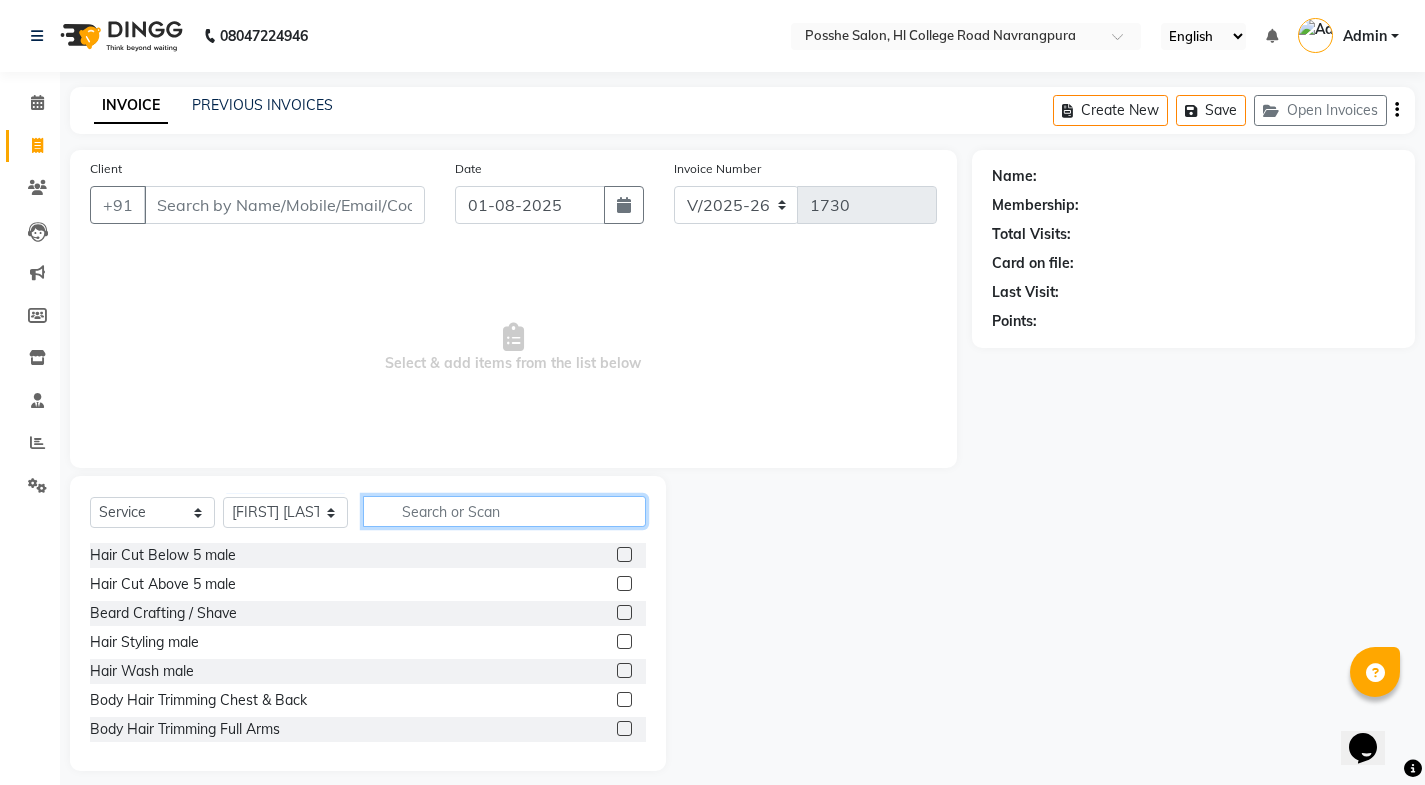 click 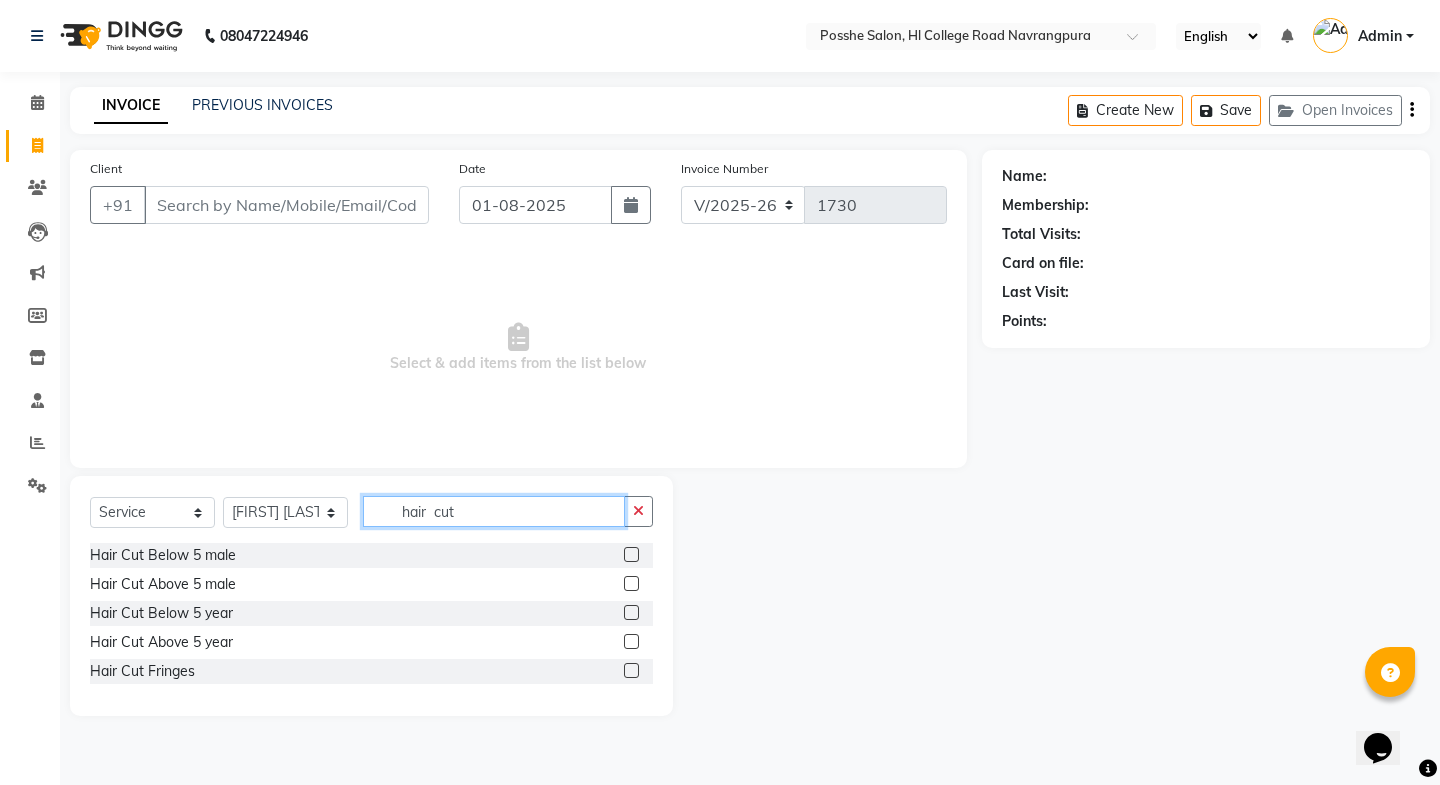 type on "hair  cut" 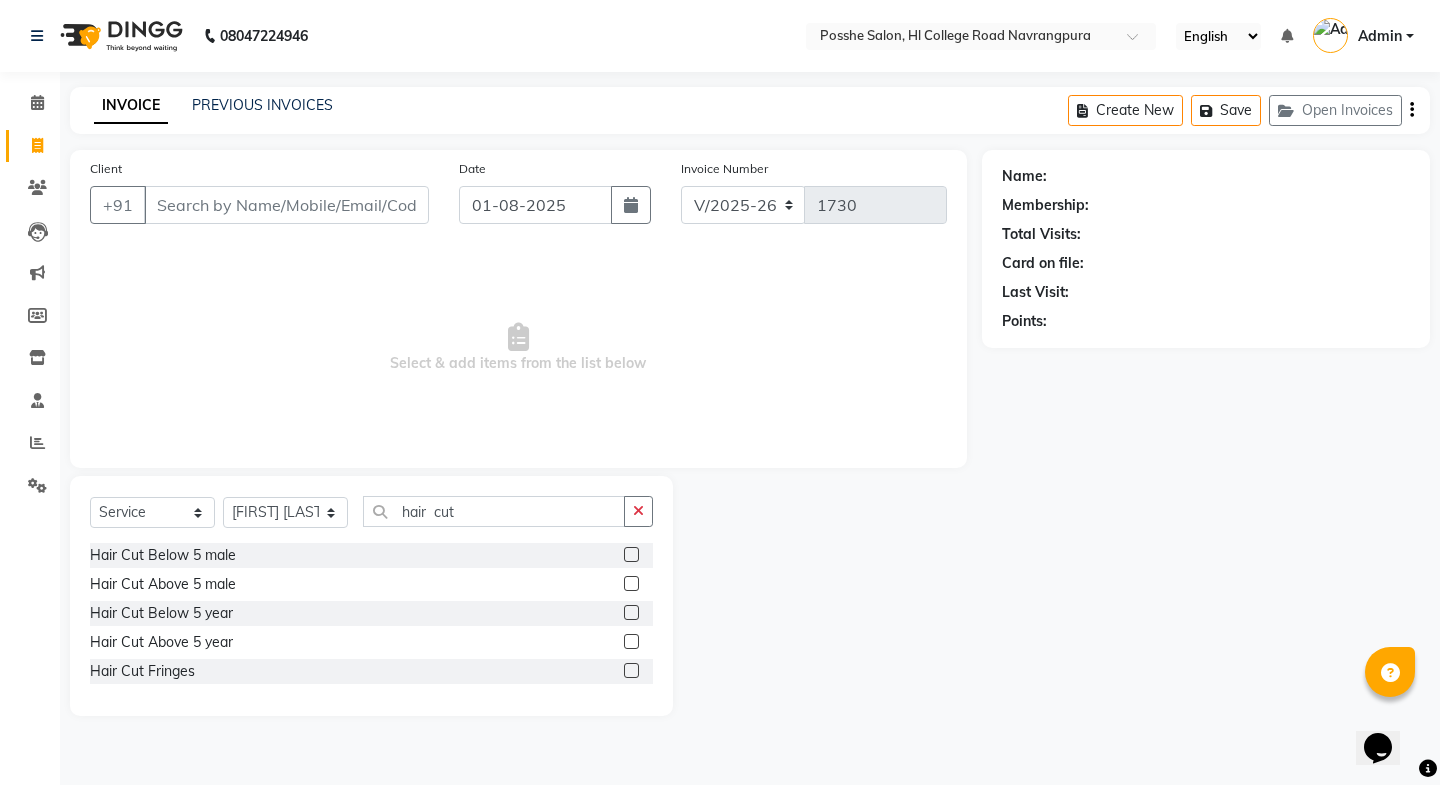 click 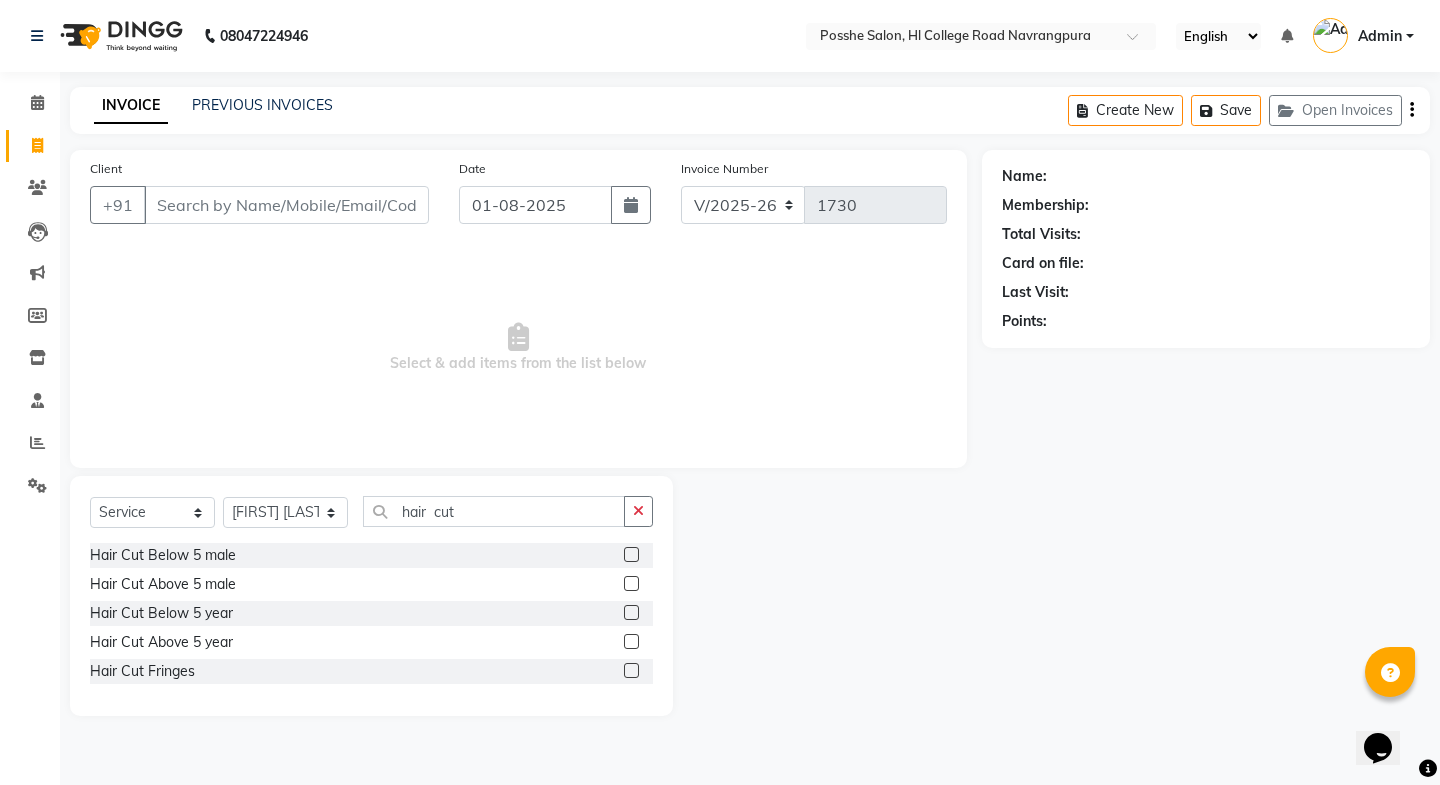 click 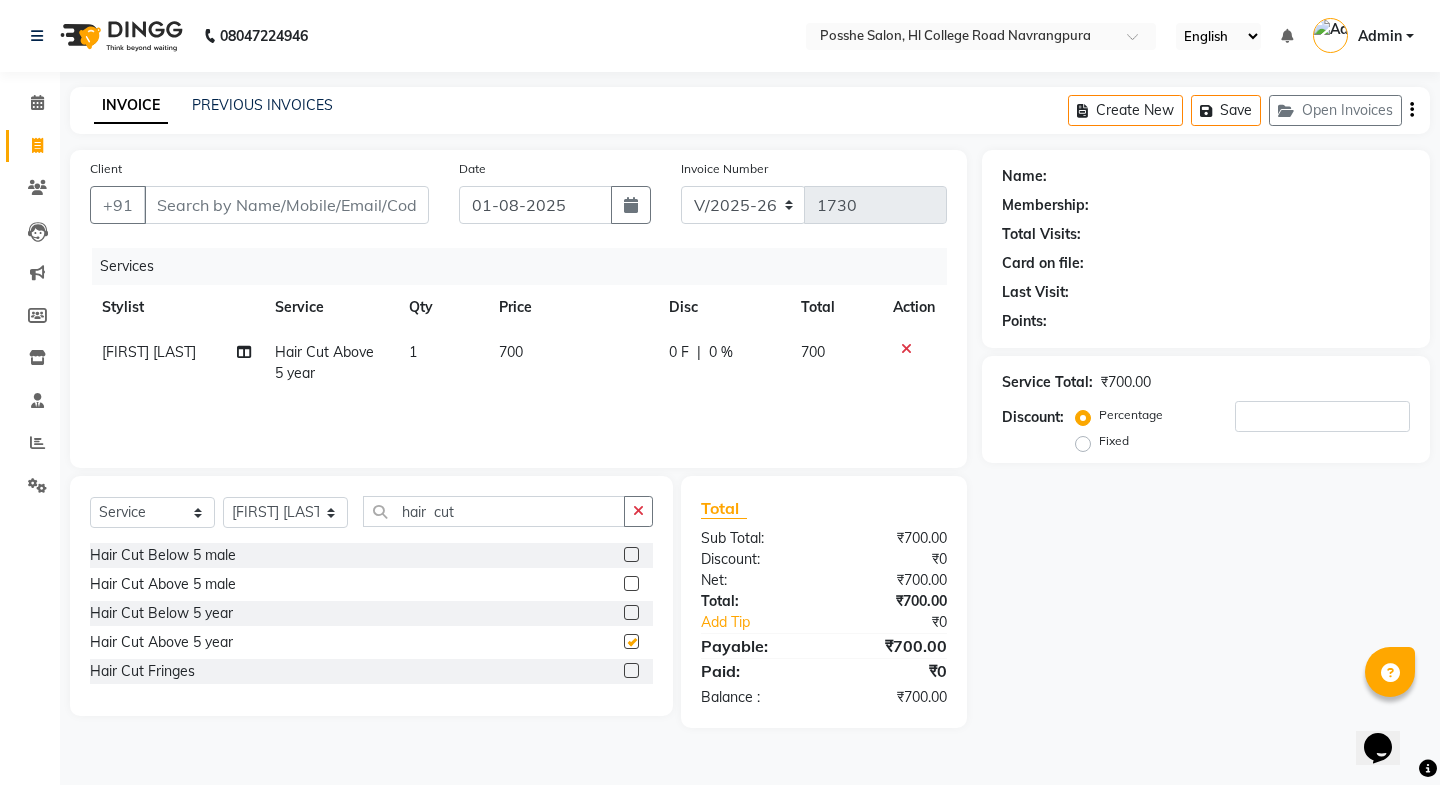 checkbox on "false" 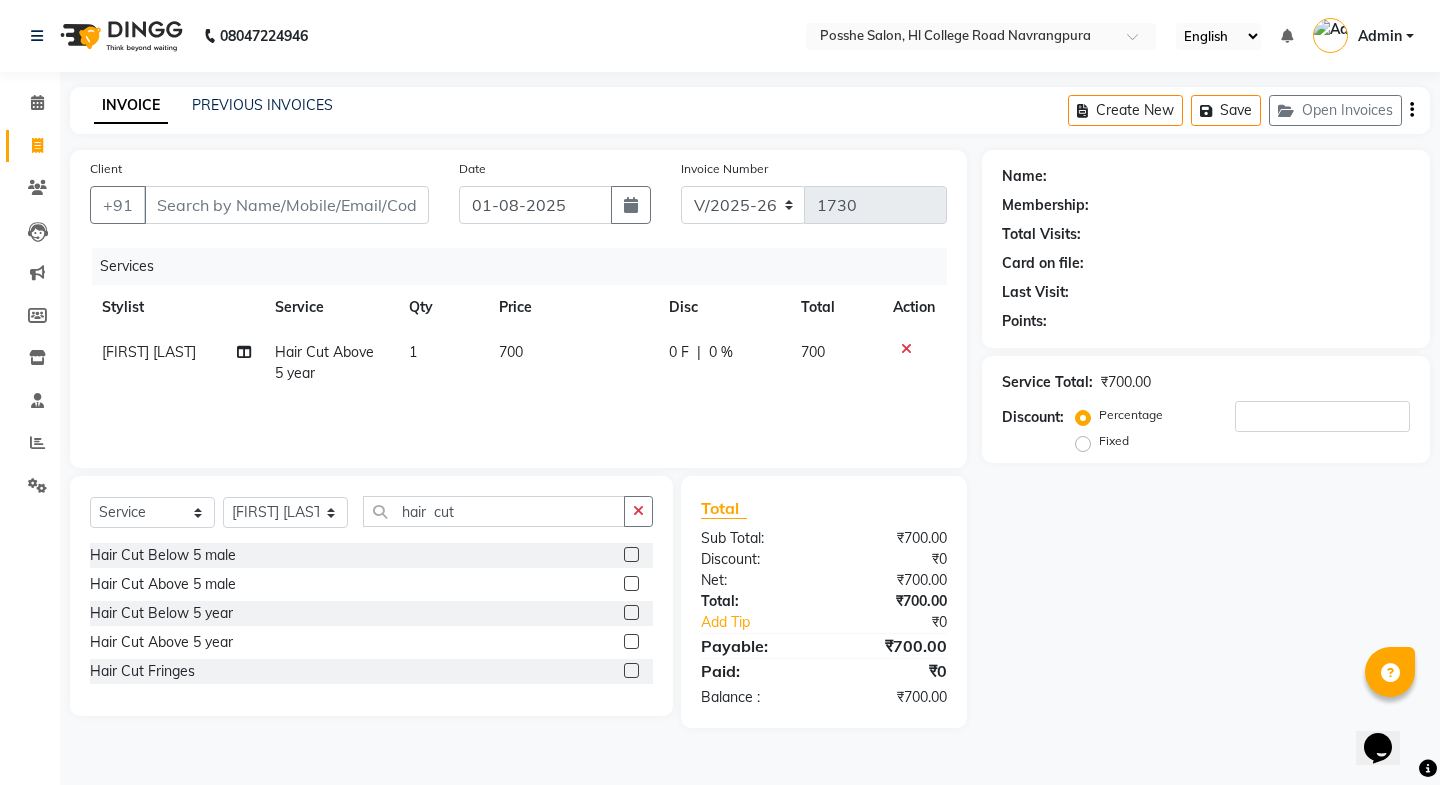 click on "Services Stylist Service Qty Price Disc Total Action Faheem Salmani Hair Cut Above 5 year 1 700 0 F | 0 % 700" 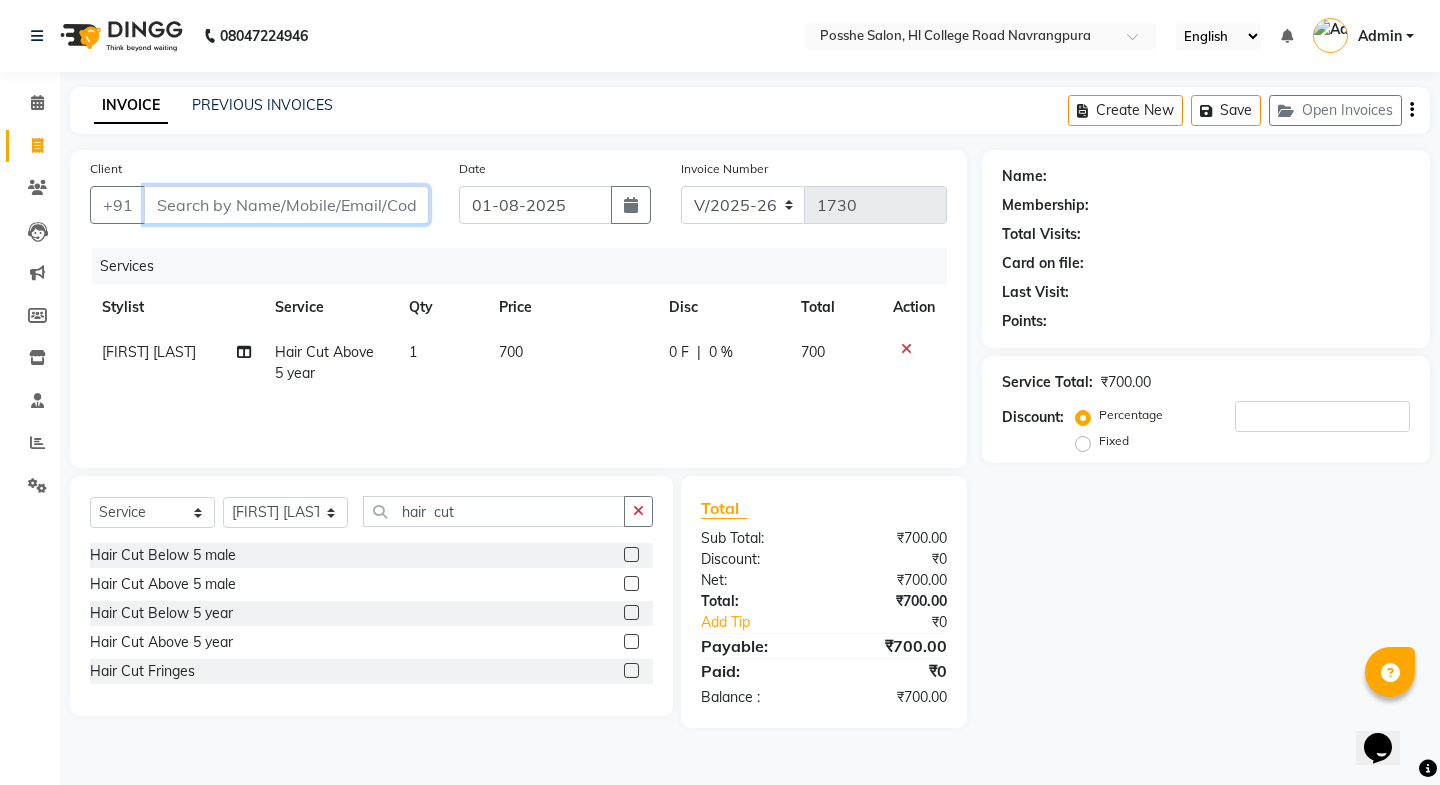 click on "Client" at bounding box center (286, 205) 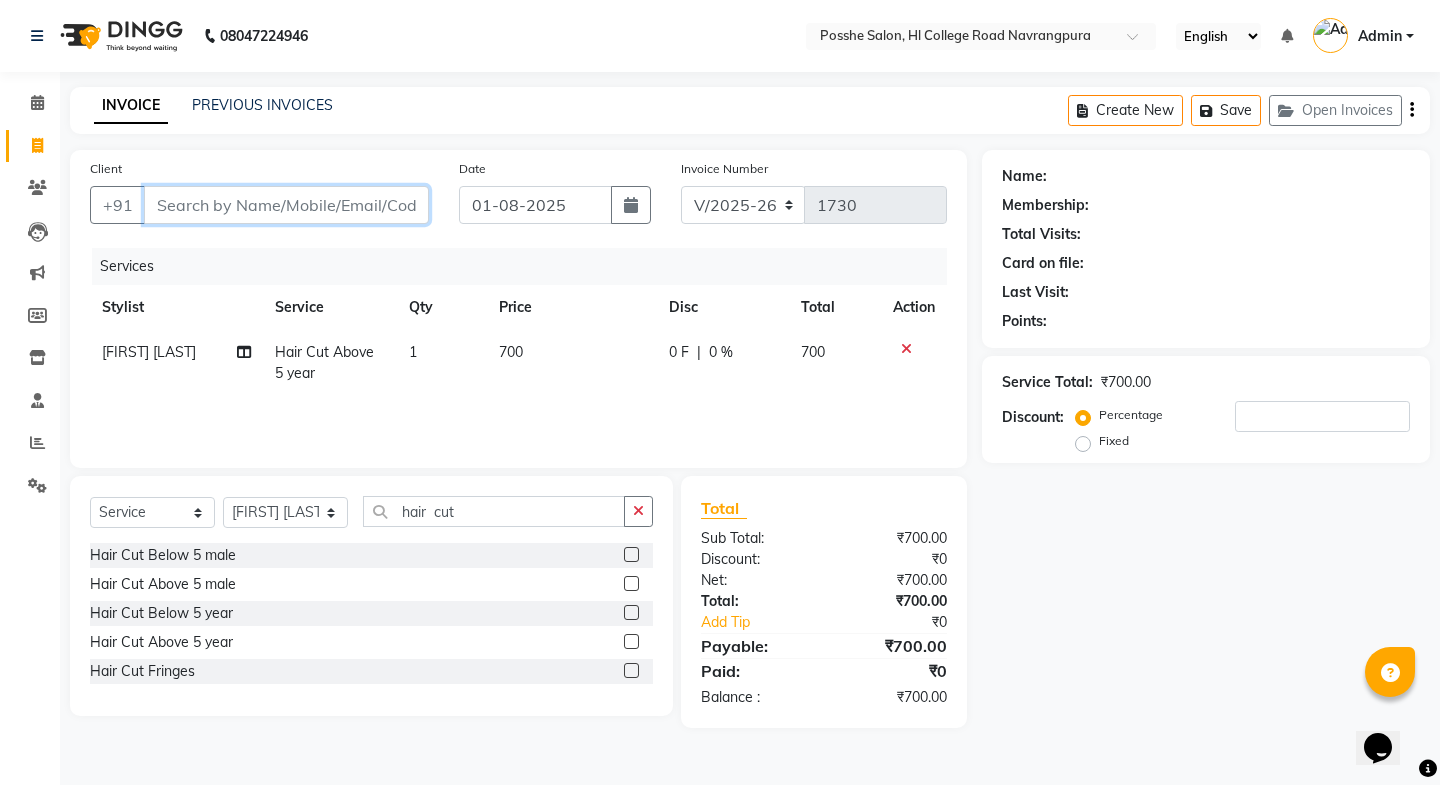 type 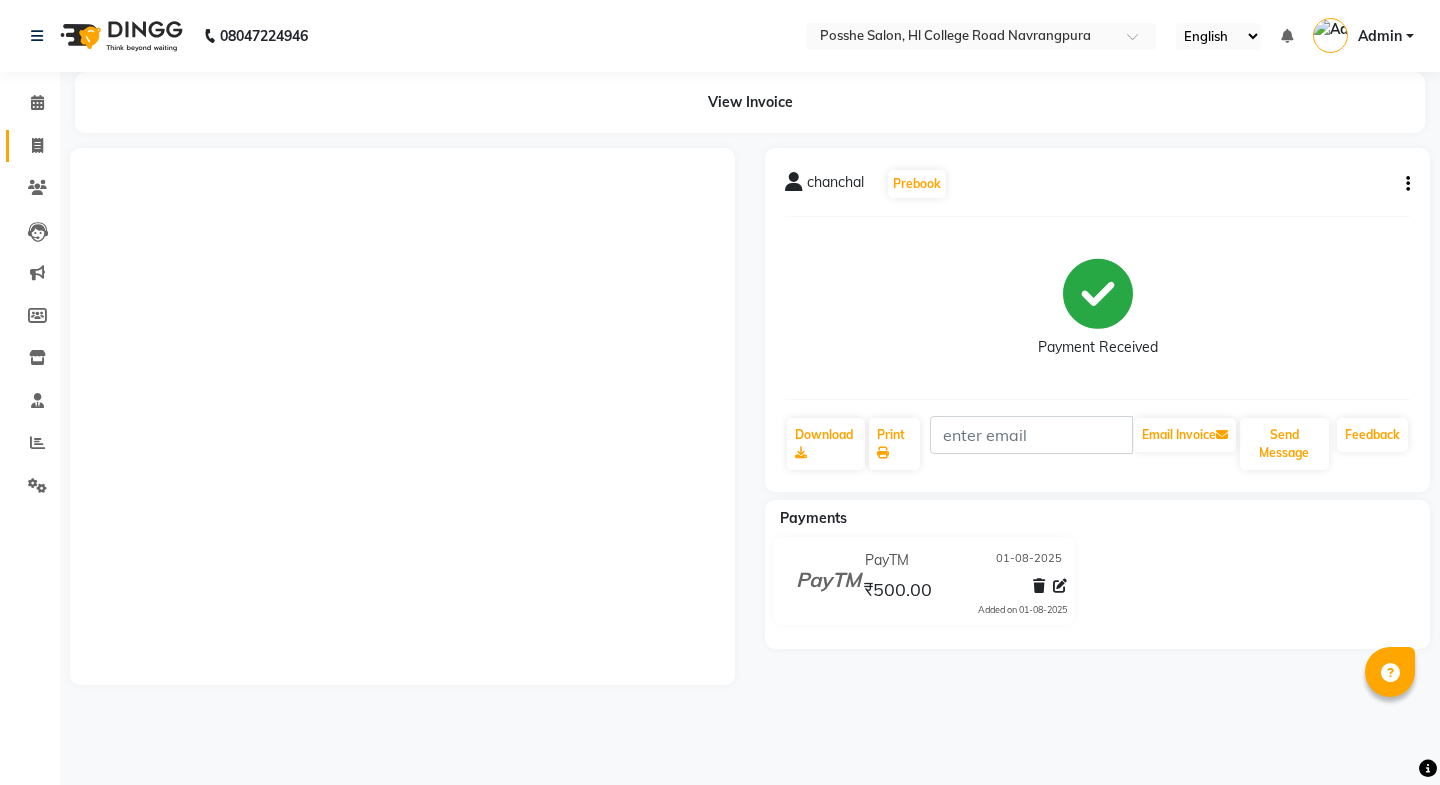 scroll, scrollTop: 0, scrollLeft: 0, axis: both 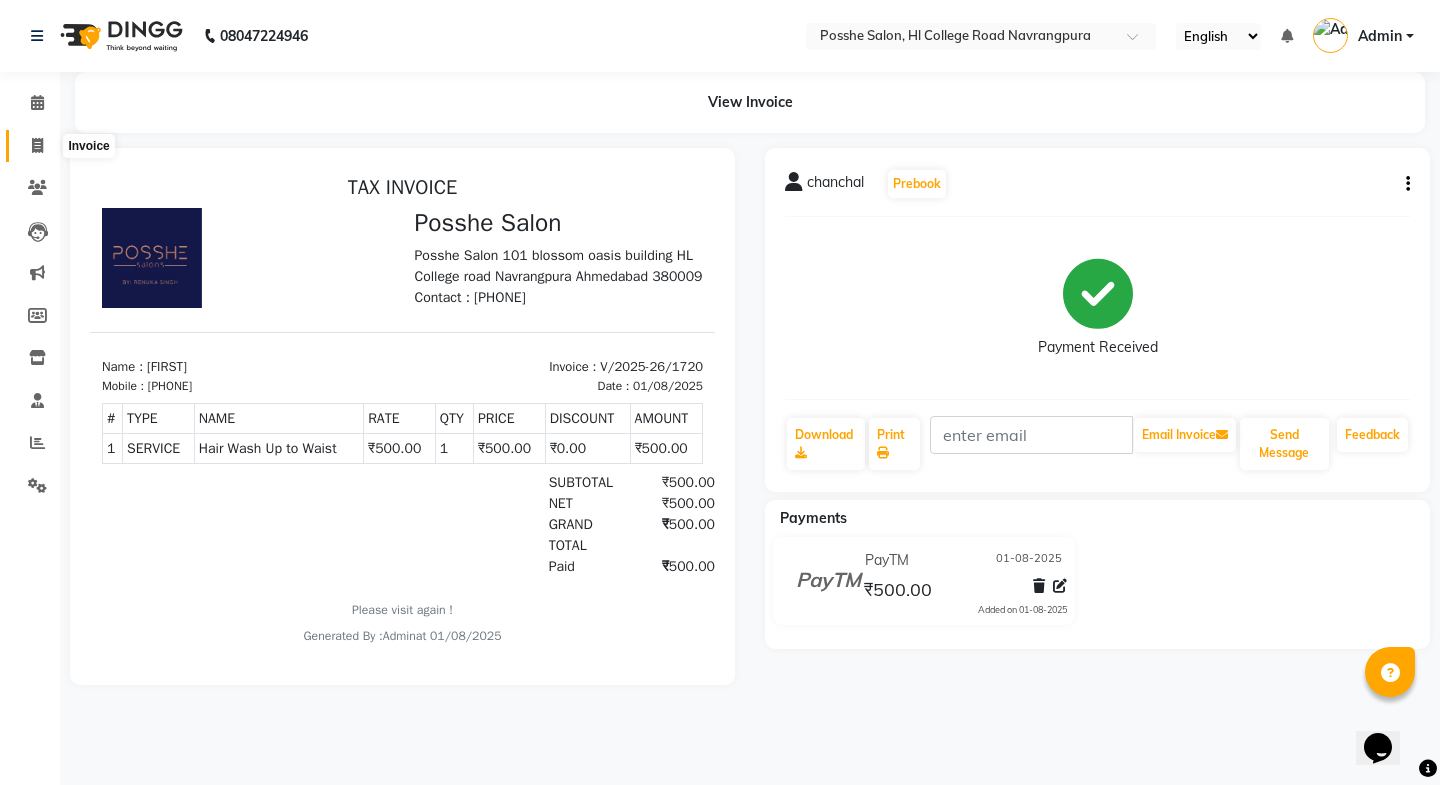 click 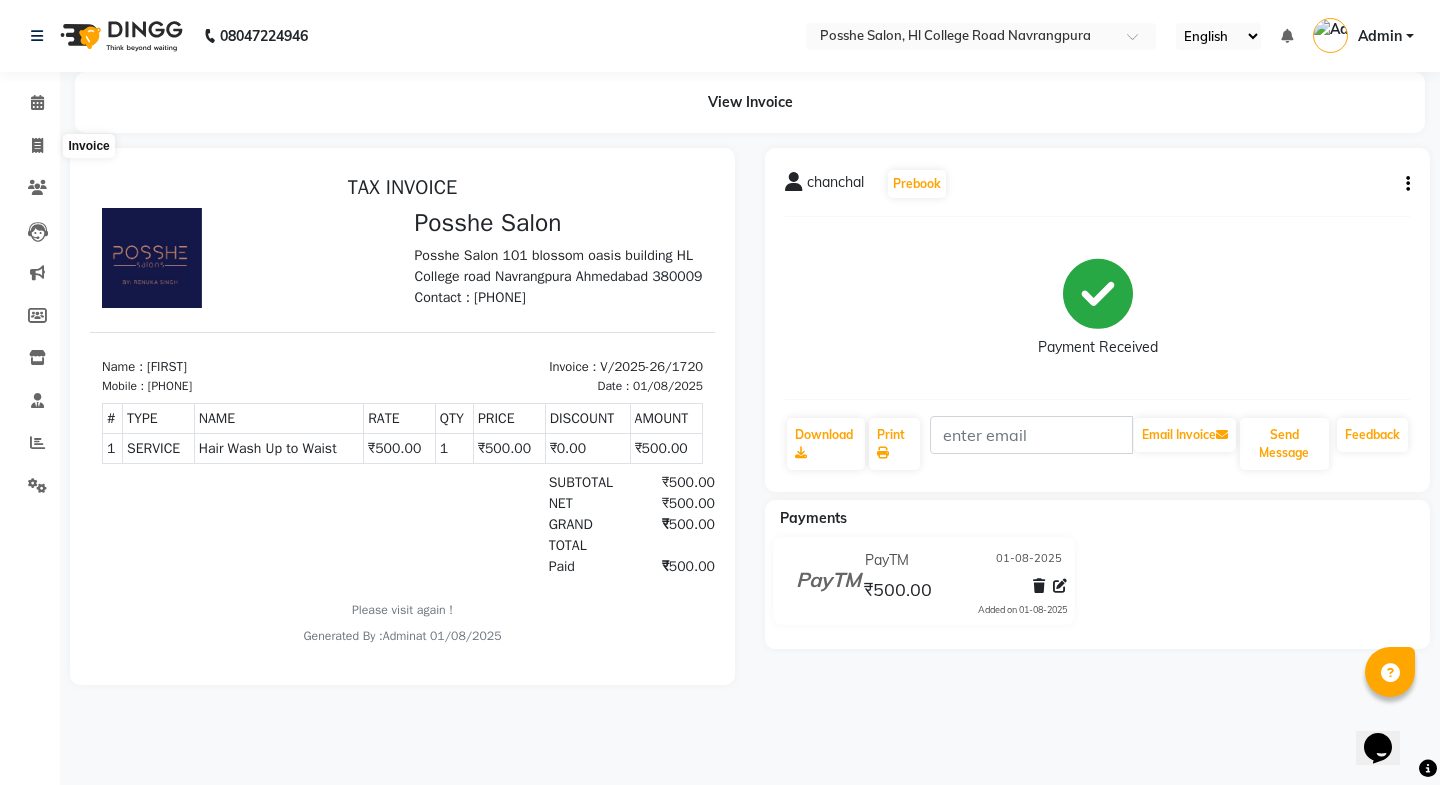 select on "6052" 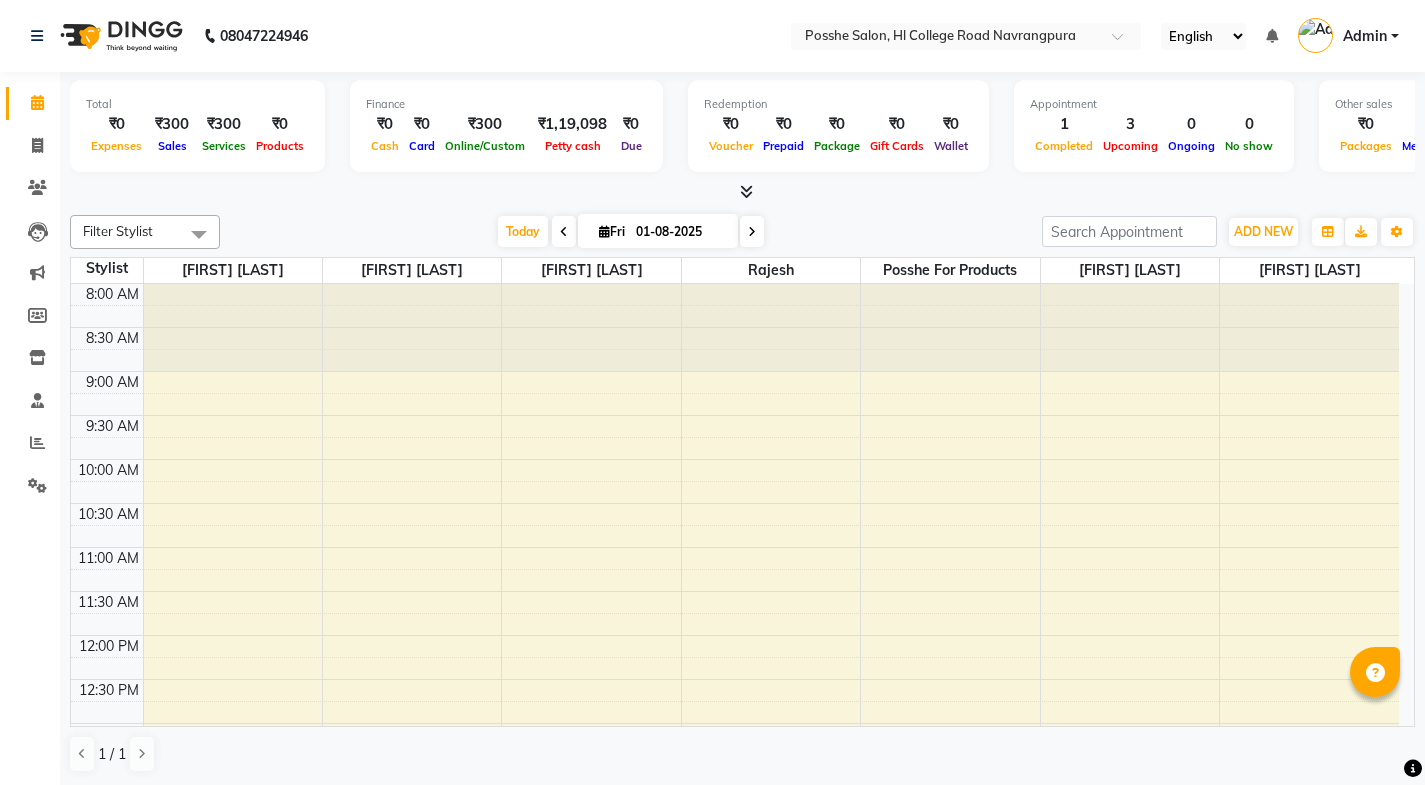 scroll, scrollTop: 0, scrollLeft: 0, axis: both 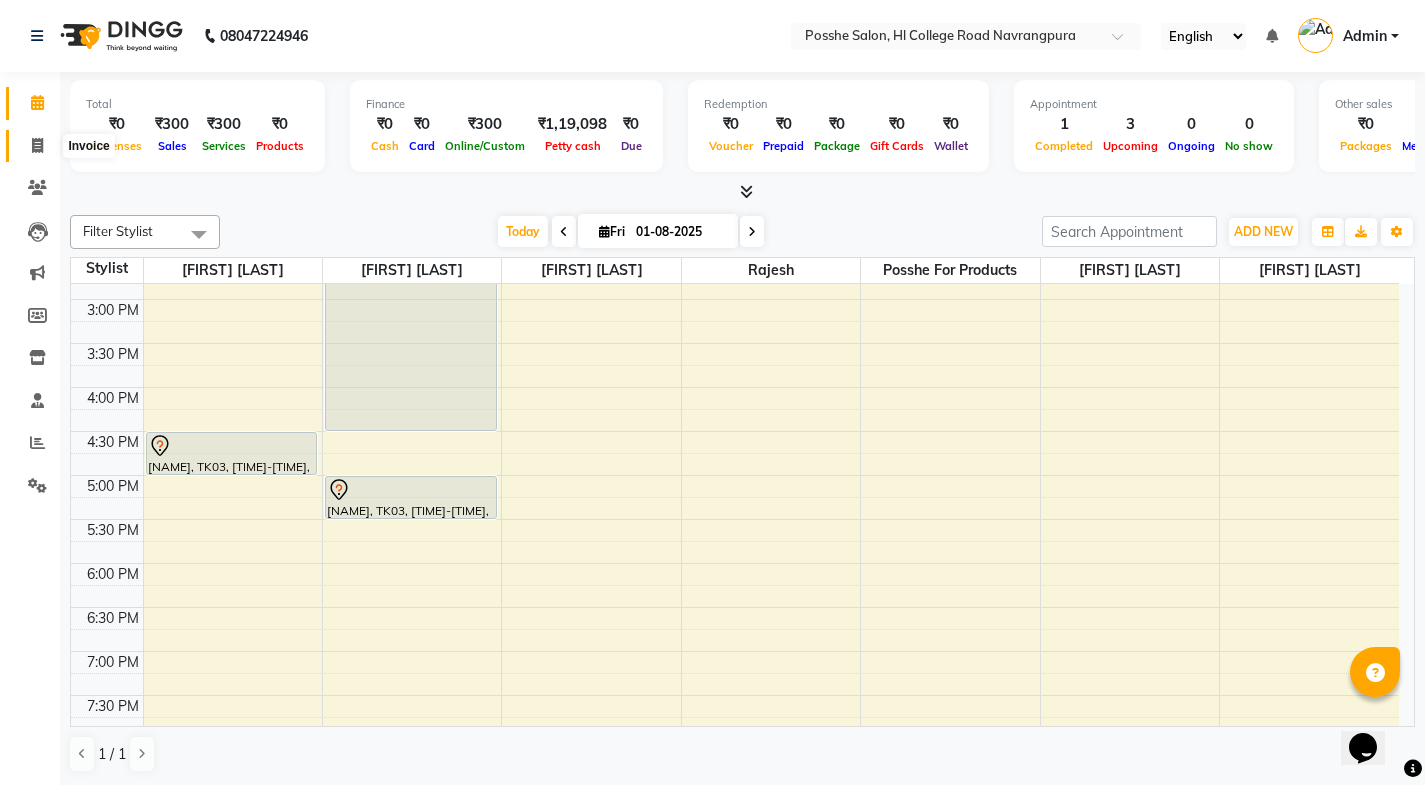 click 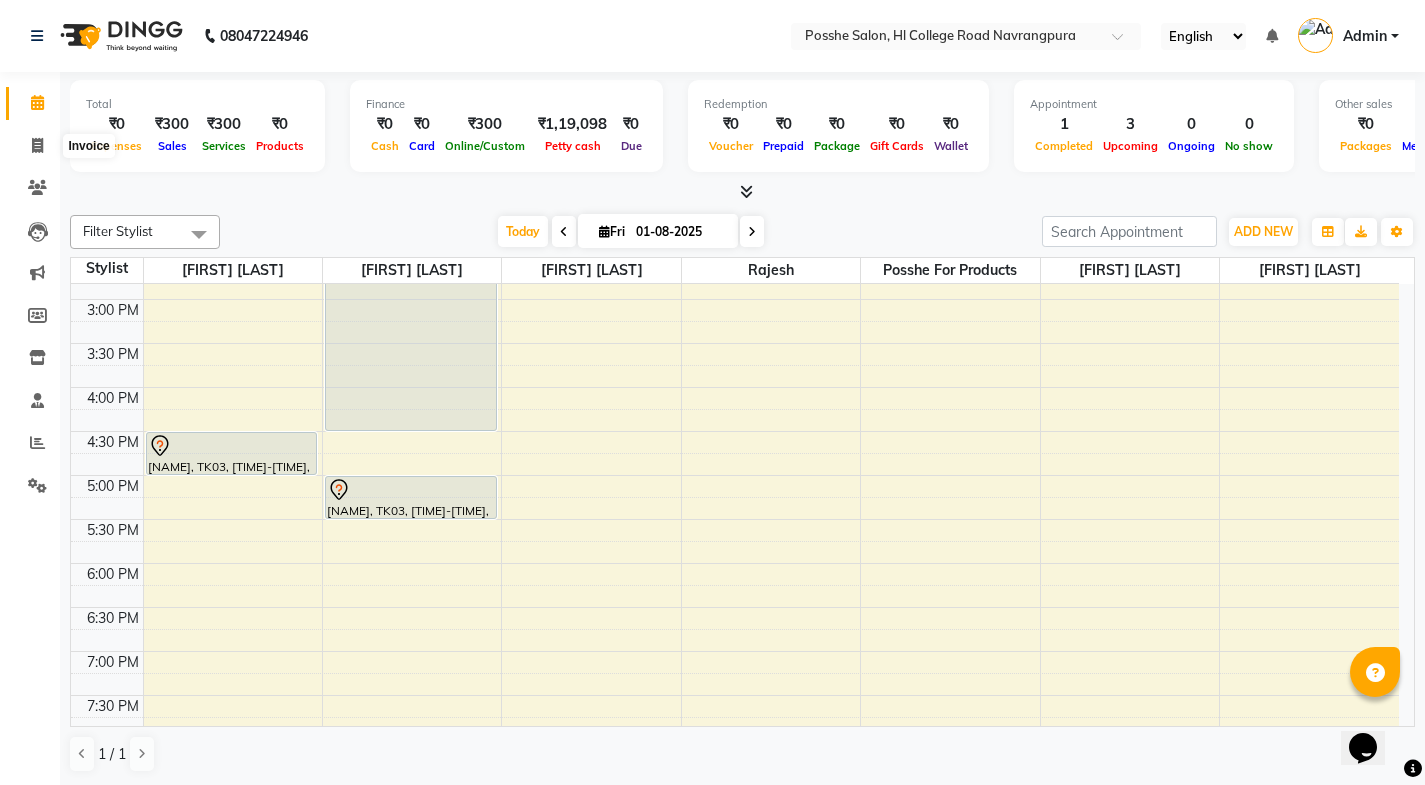 select on "6052" 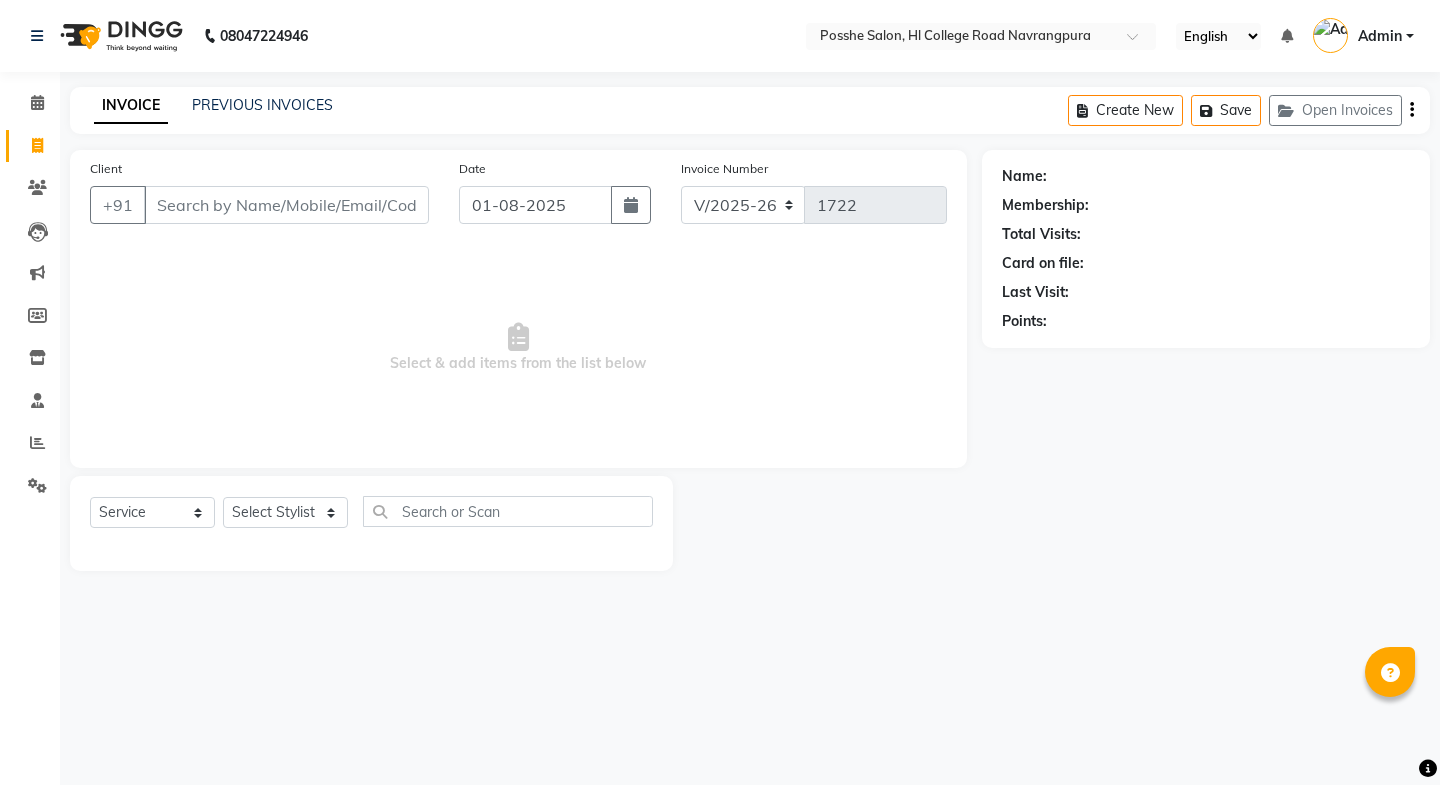select on "6052" 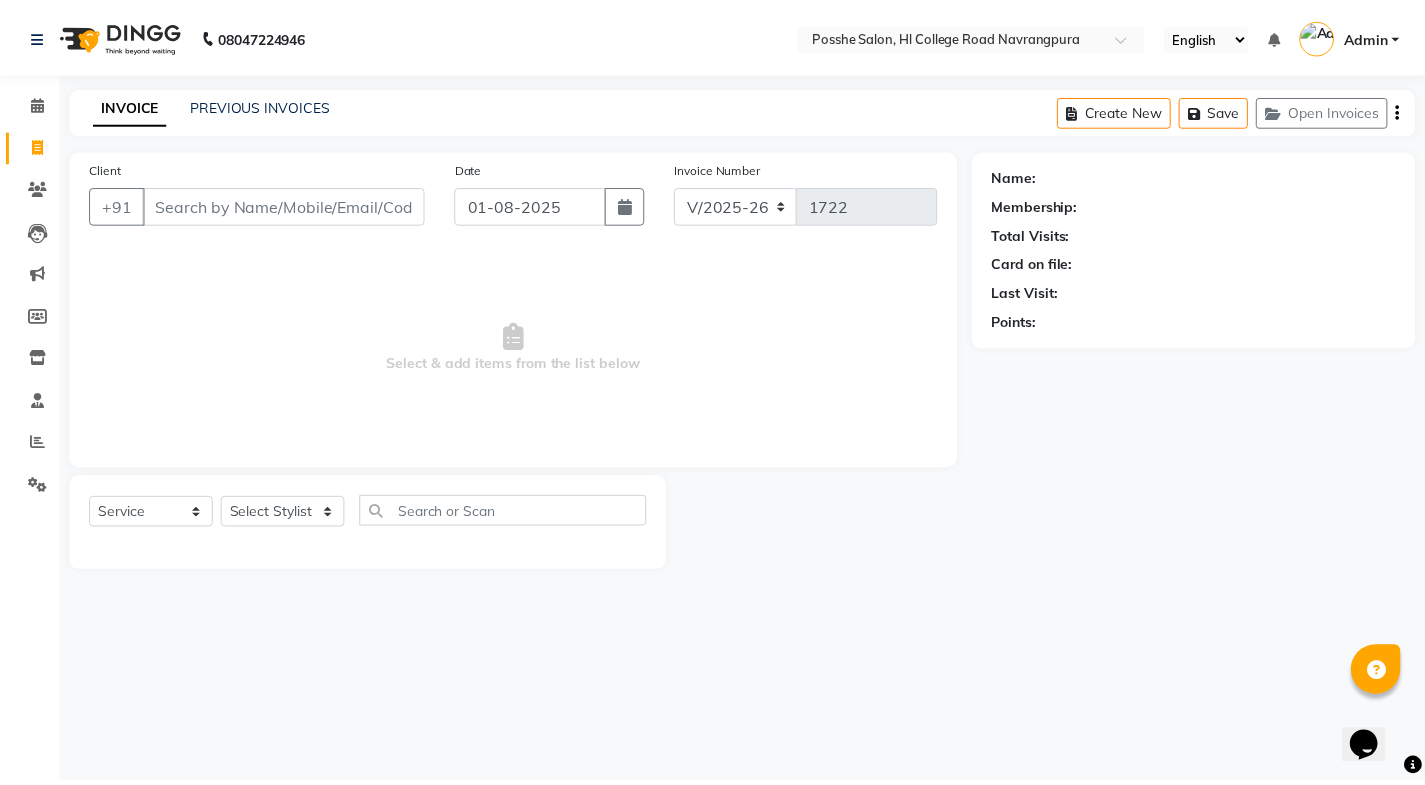 scroll, scrollTop: 0, scrollLeft: 0, axis: both 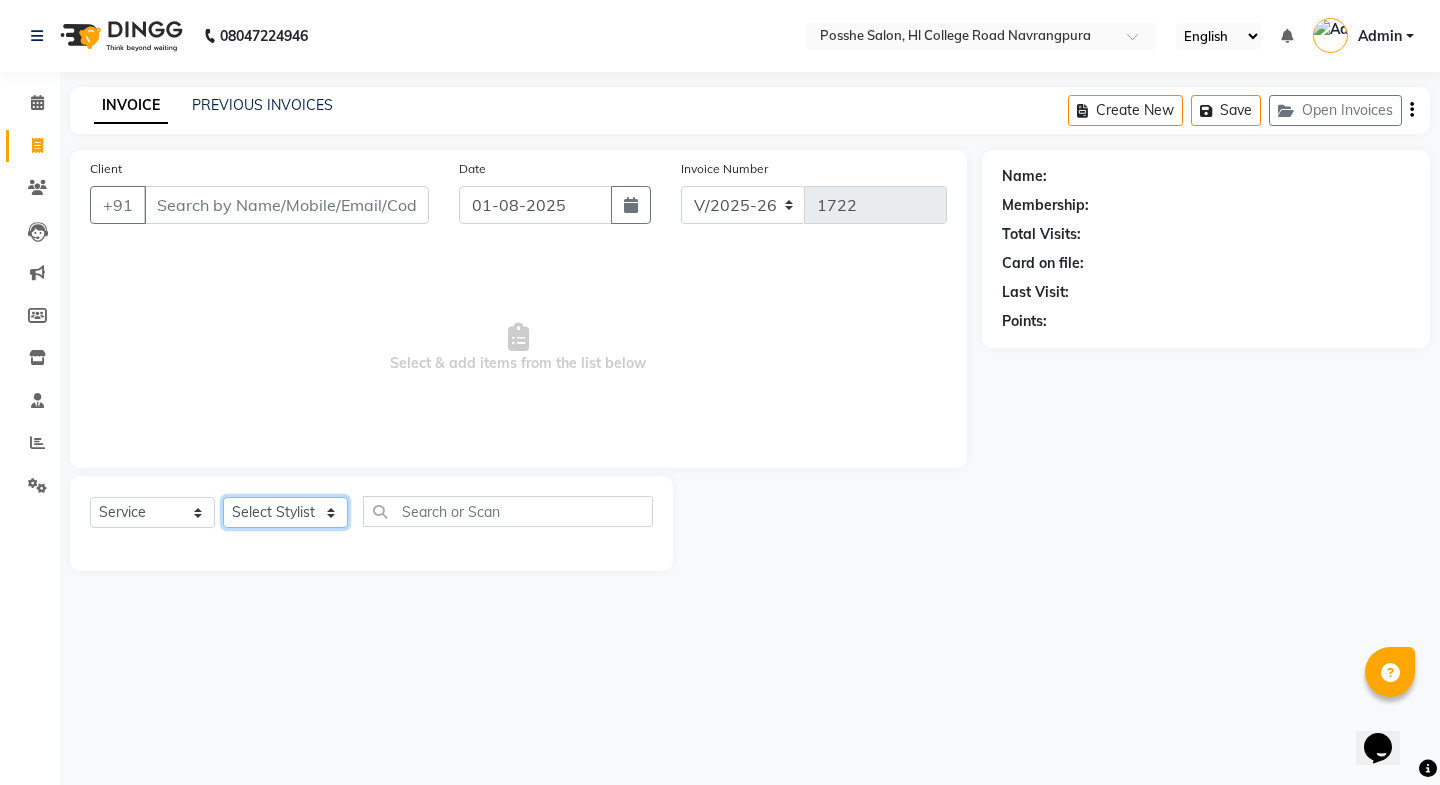 click on "Select Stylist Faheem Salmani Kajal Mali Kamal Chand Posshe for products Rajesh simran bhatiya Sonu Verma" 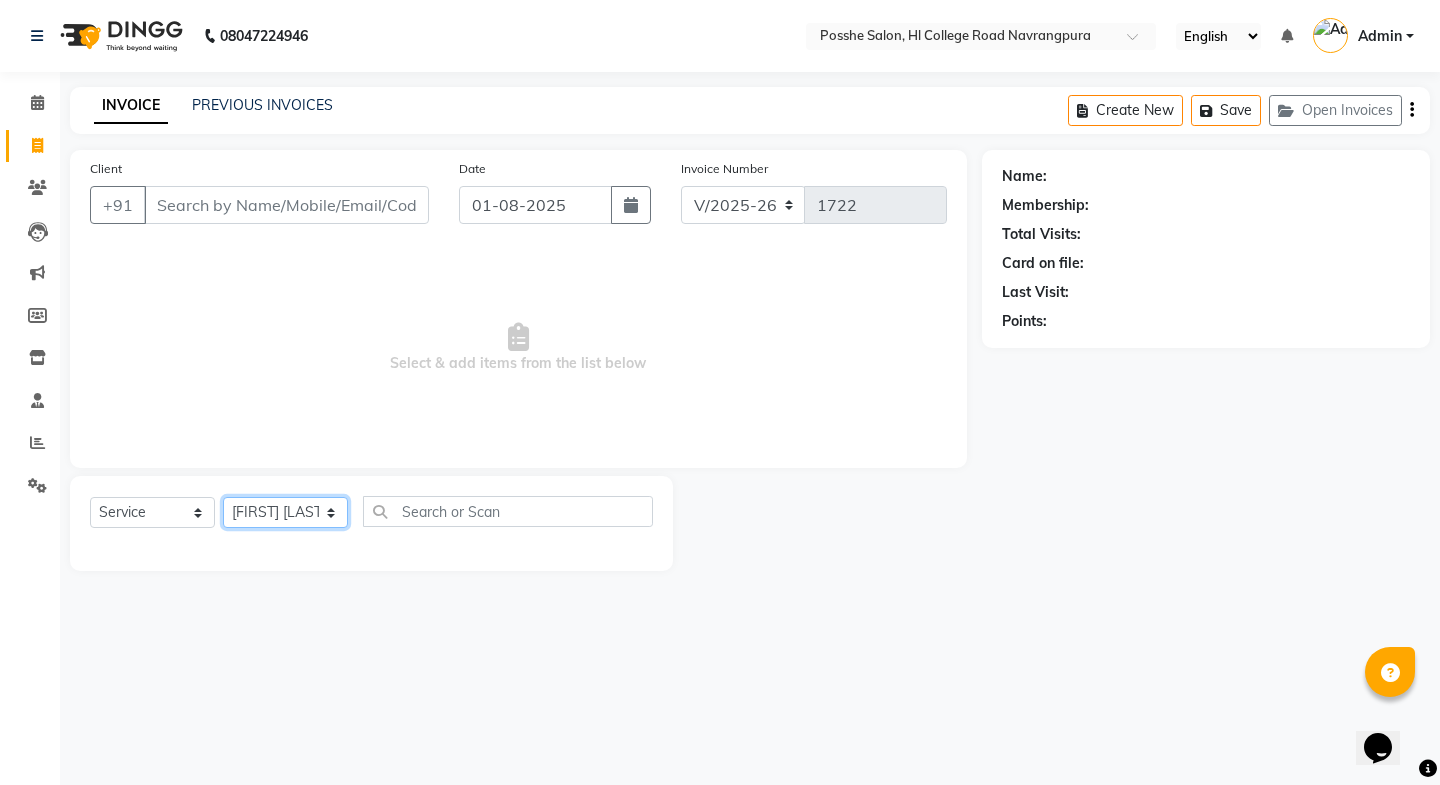click on "Select Stylist Faheem Salmani Kajal Mali Kamal Chand Posshe for products Rajesh simran bhatiya Sonu Verma" 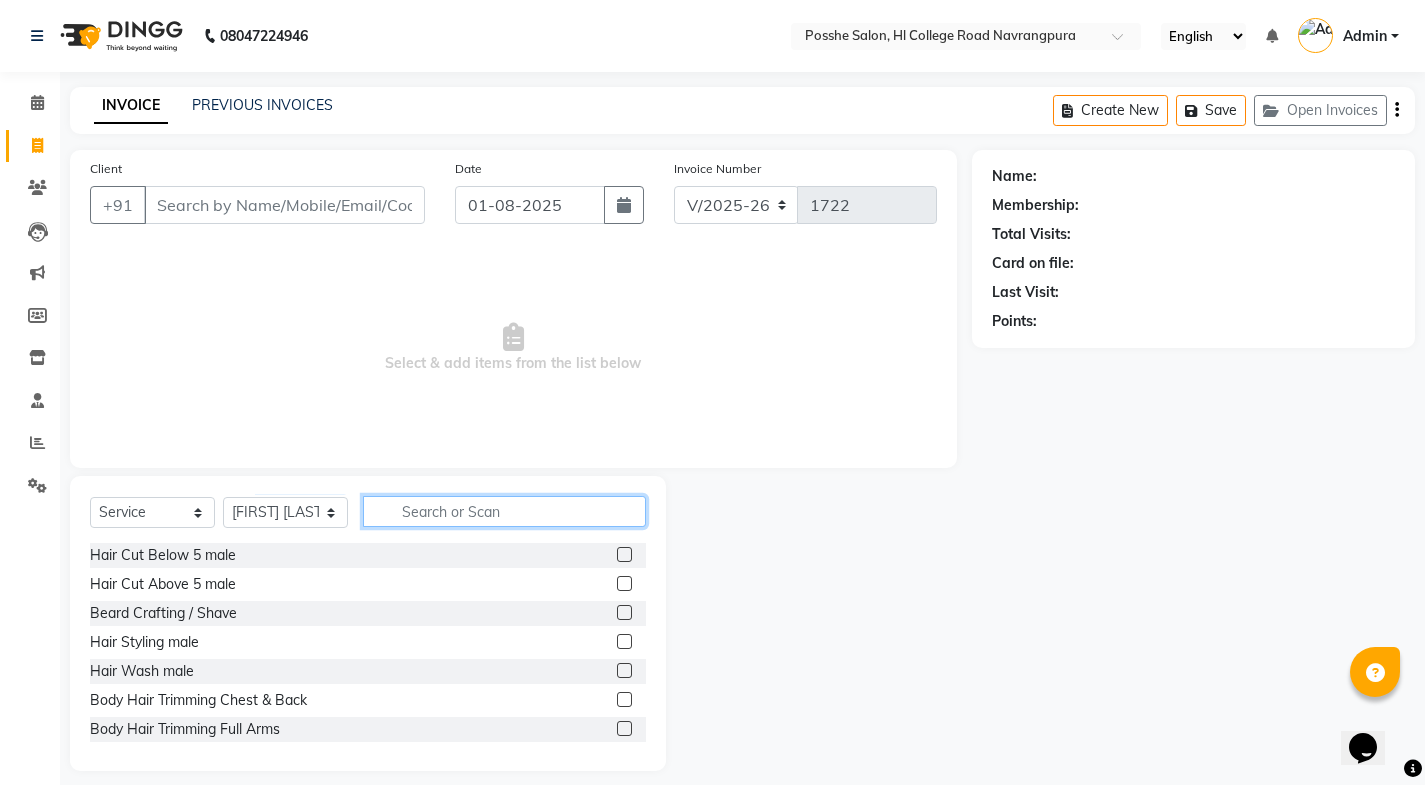 click 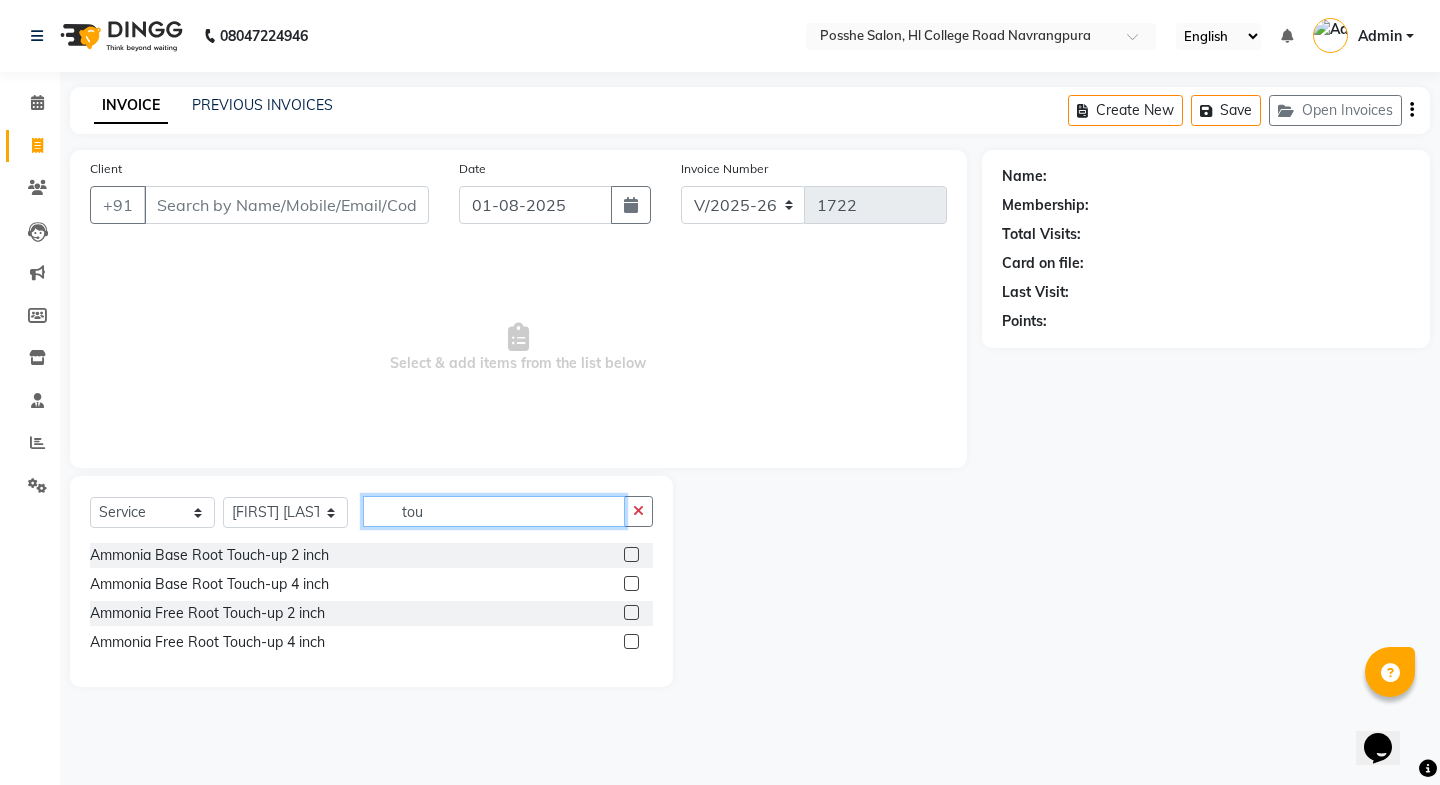 type on "touc" 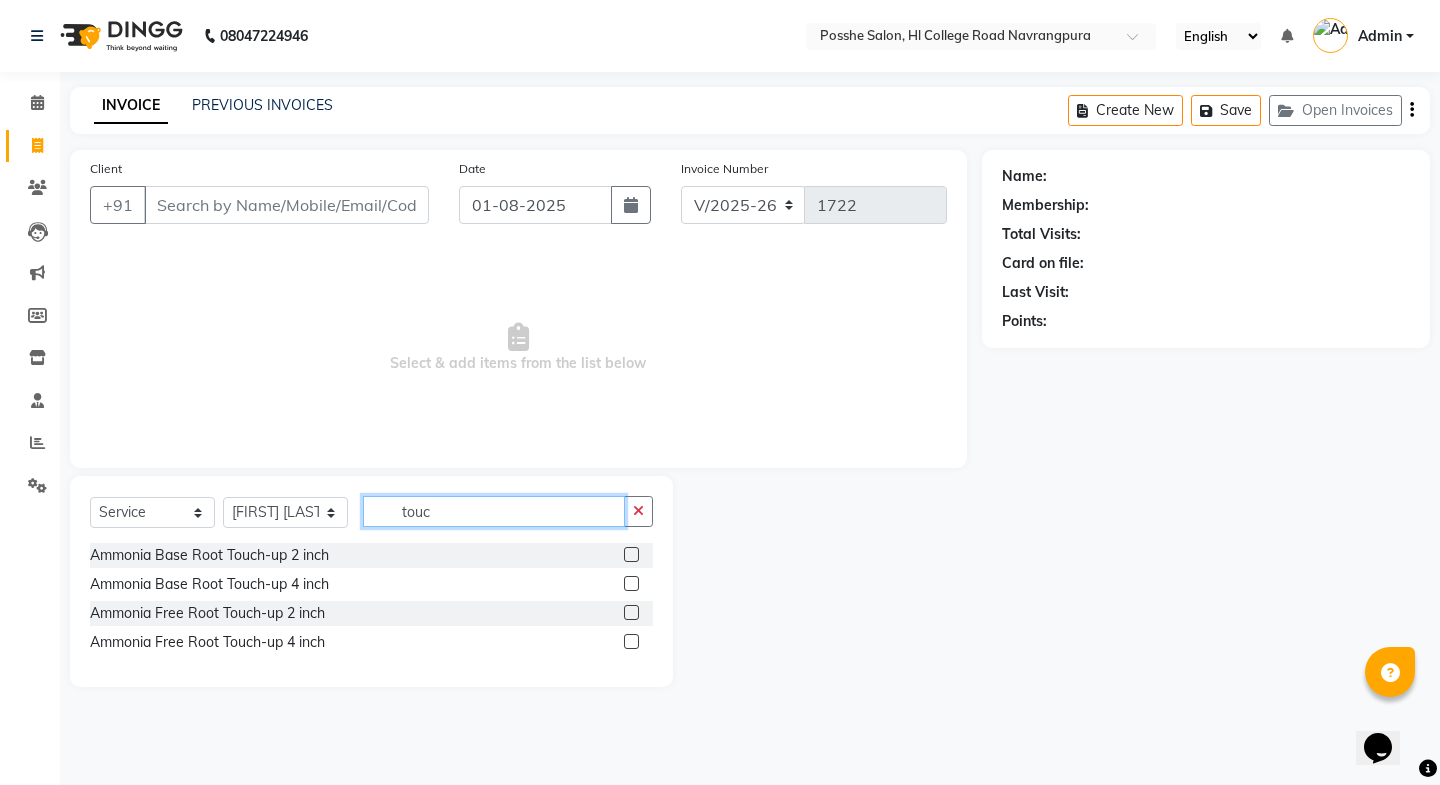 drag, startPoint x: 520, startPoint y: 509, endPoint x: 360, endPoint y: 482, distance: 162.26213 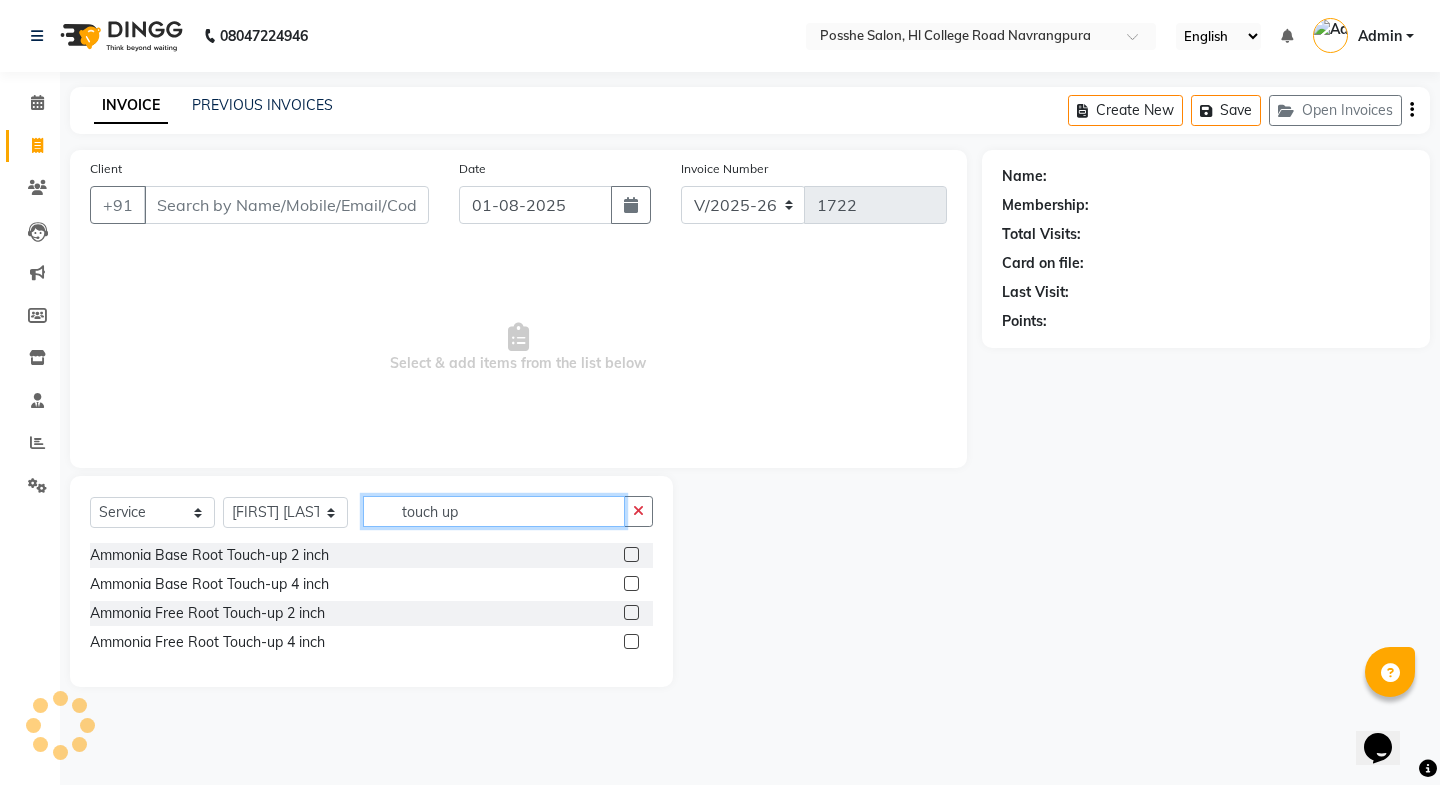 type on "touch up" 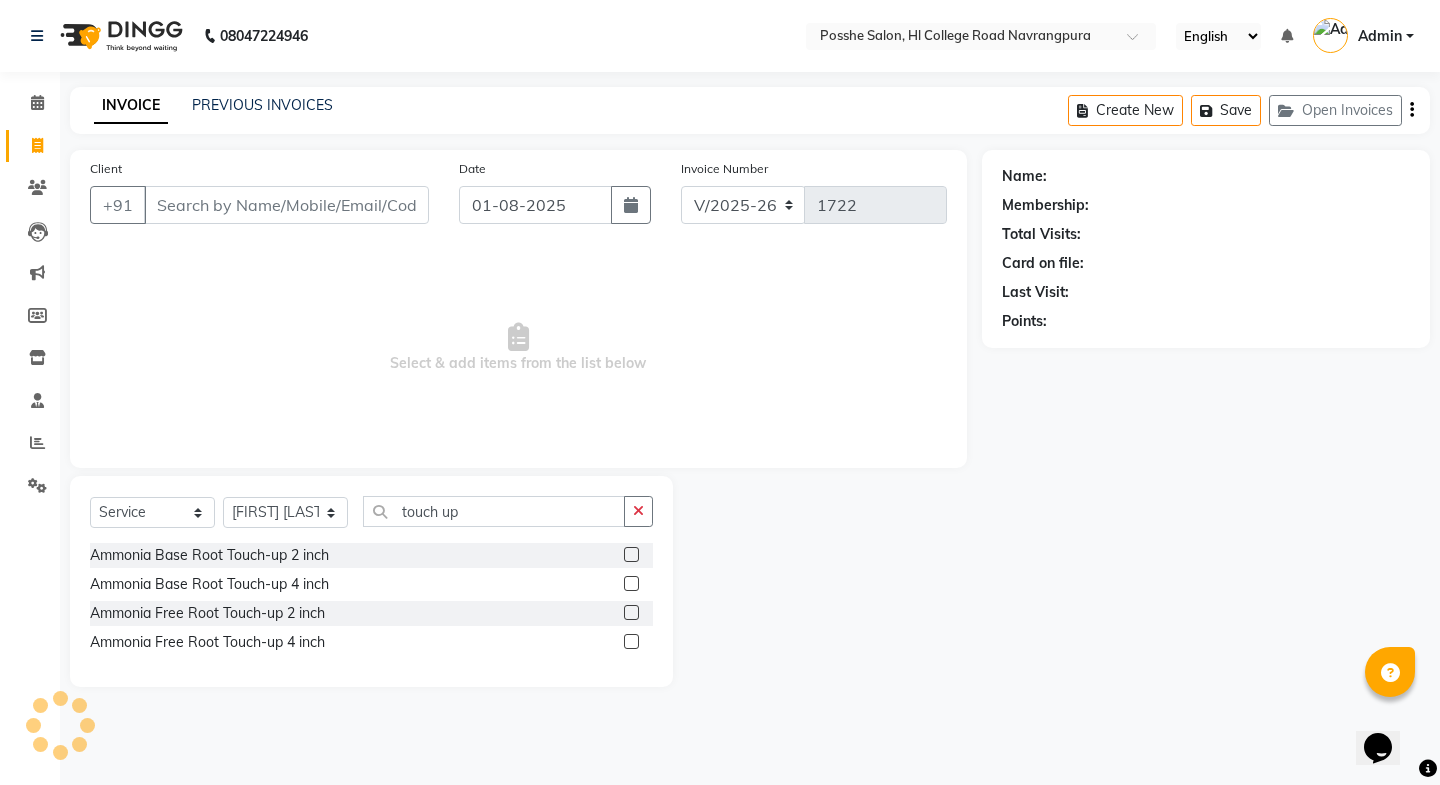 click 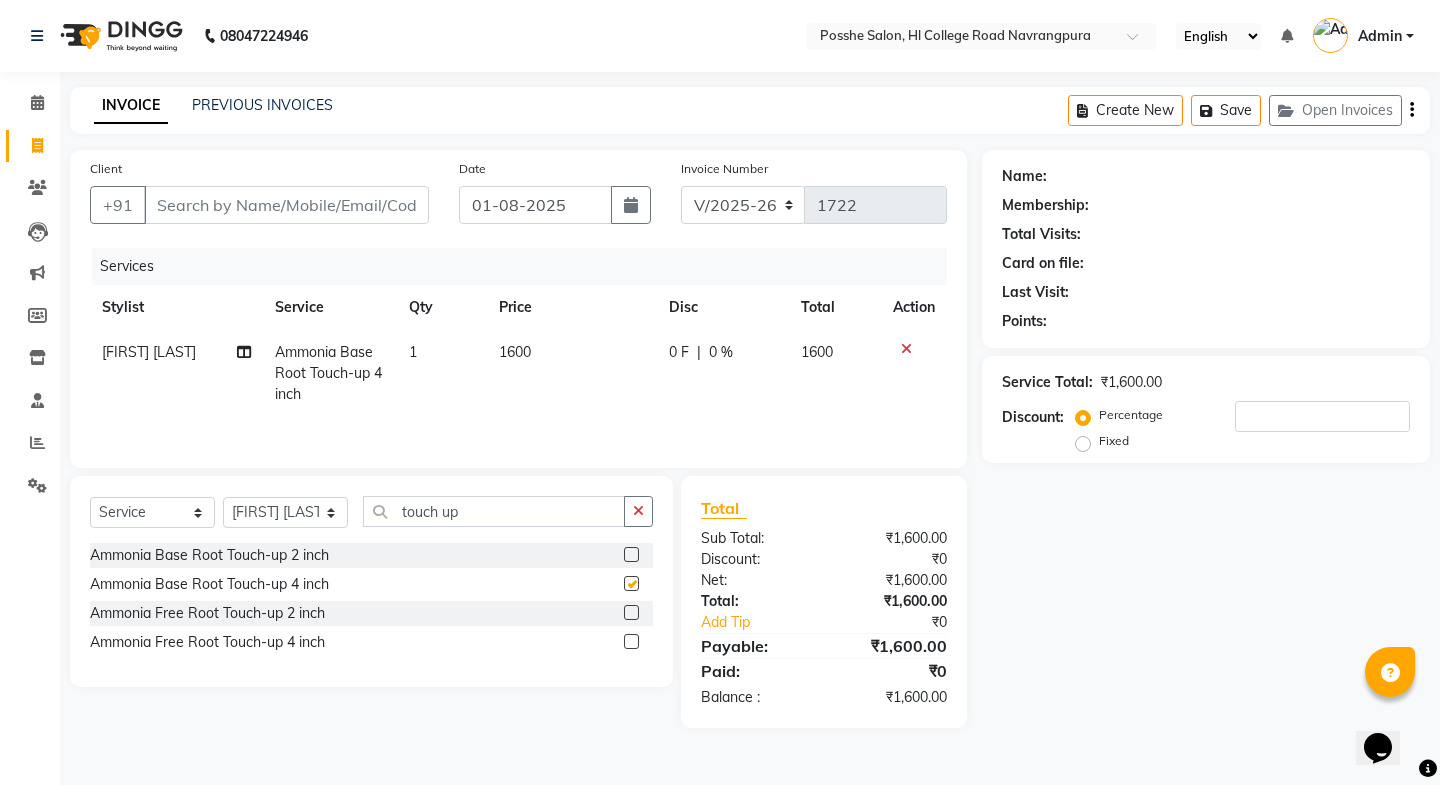 checkbox on "false" 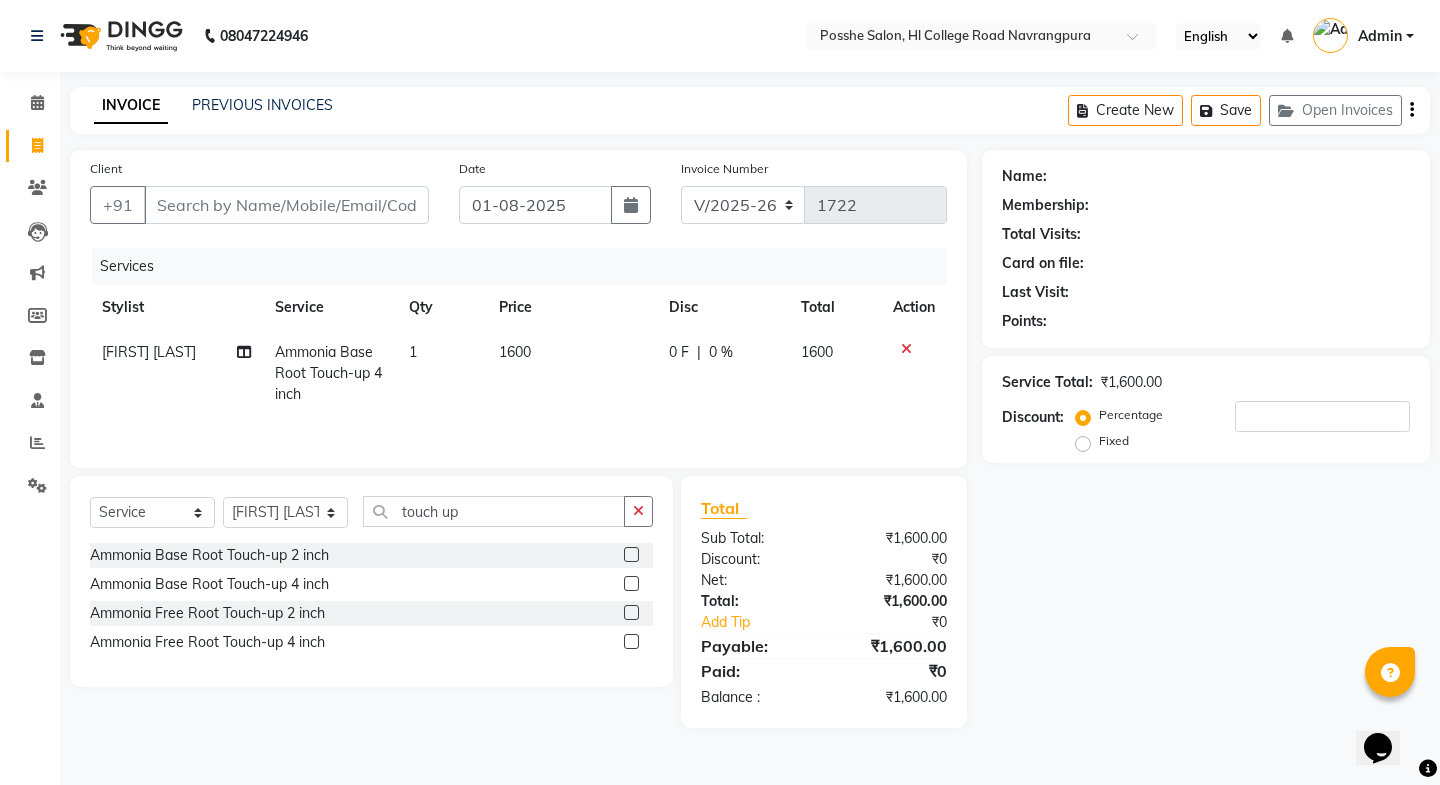 click on "1600" 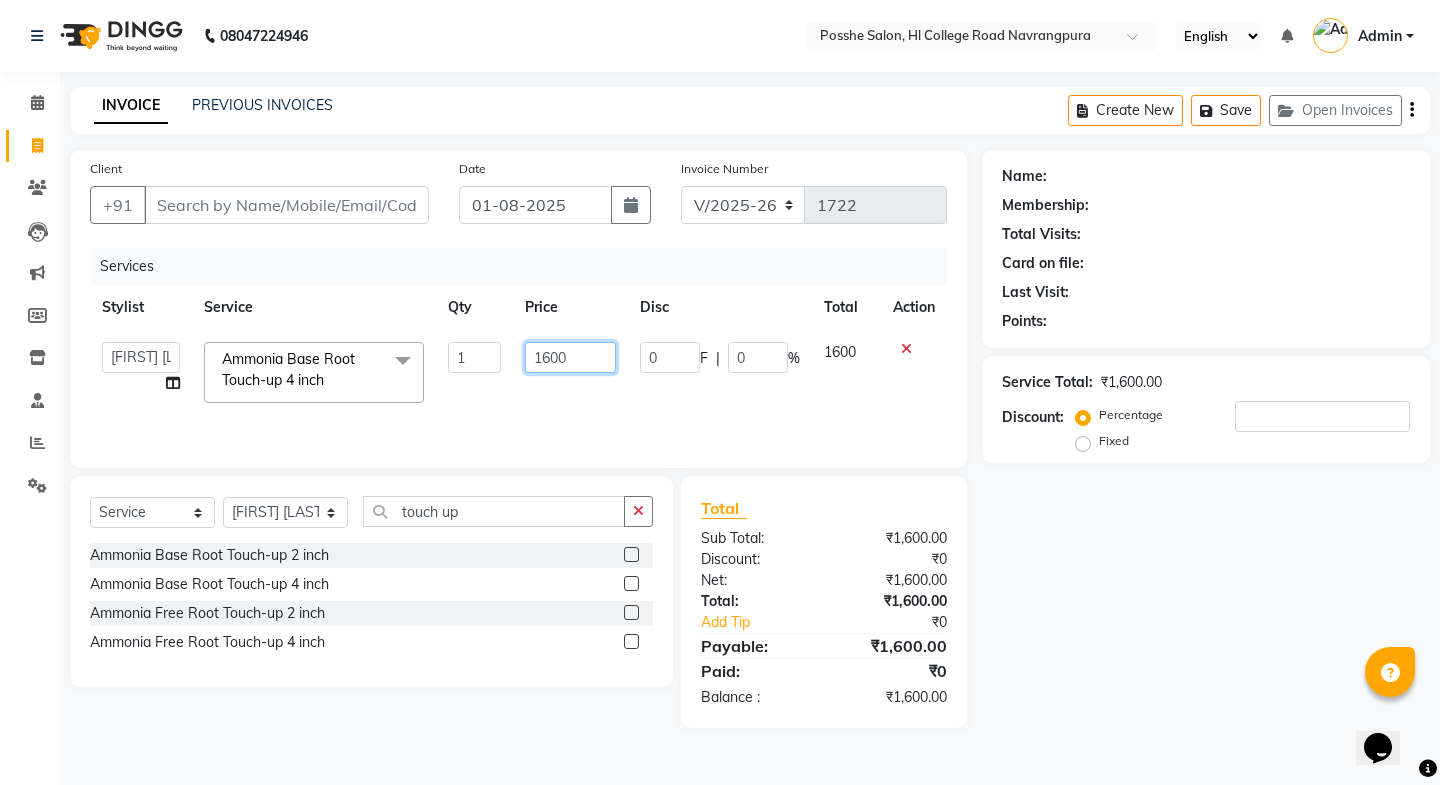 drag, startPoint x: 580, startPoint y: 362, endPoint x: 455, endPoint y: 362, distance: 125 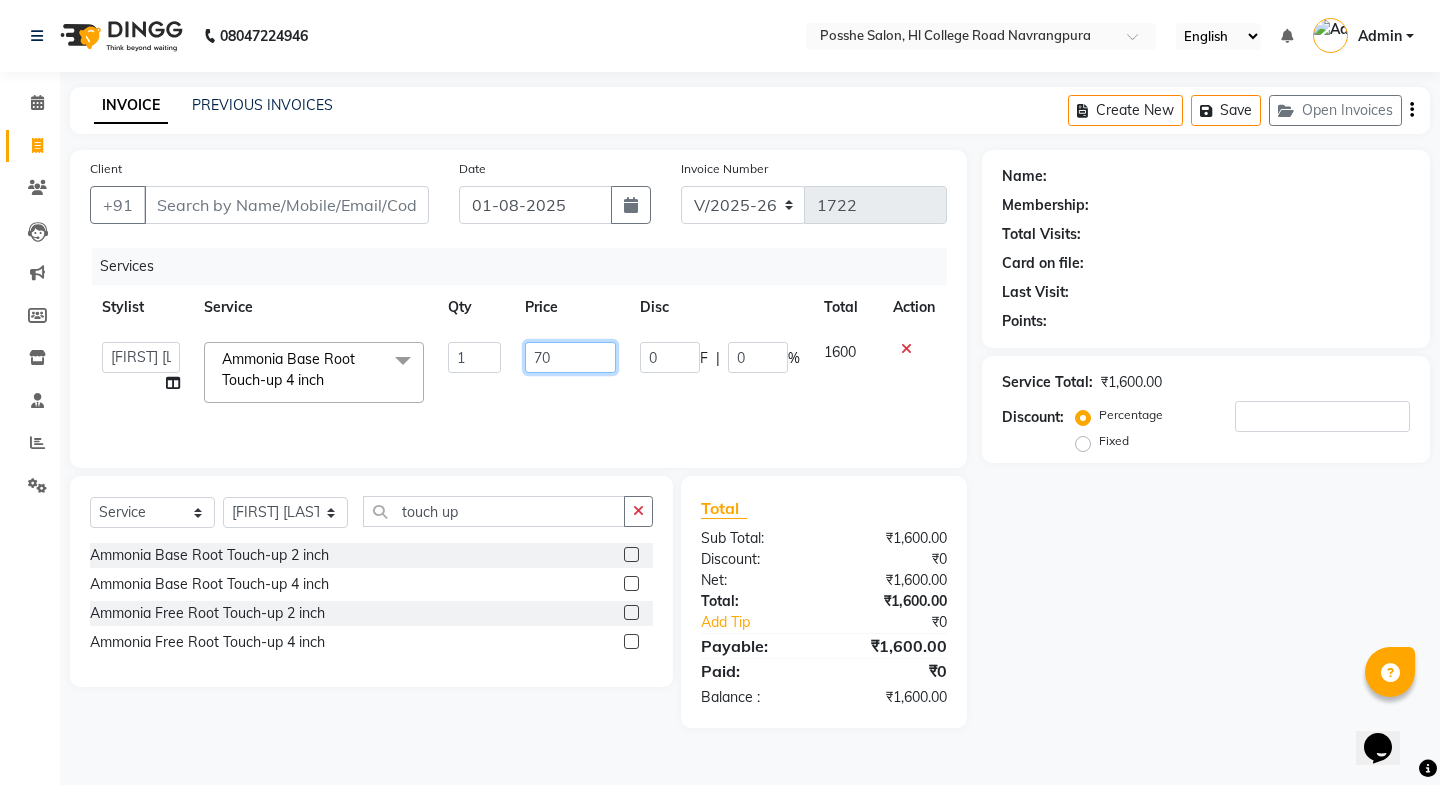 type on "700" 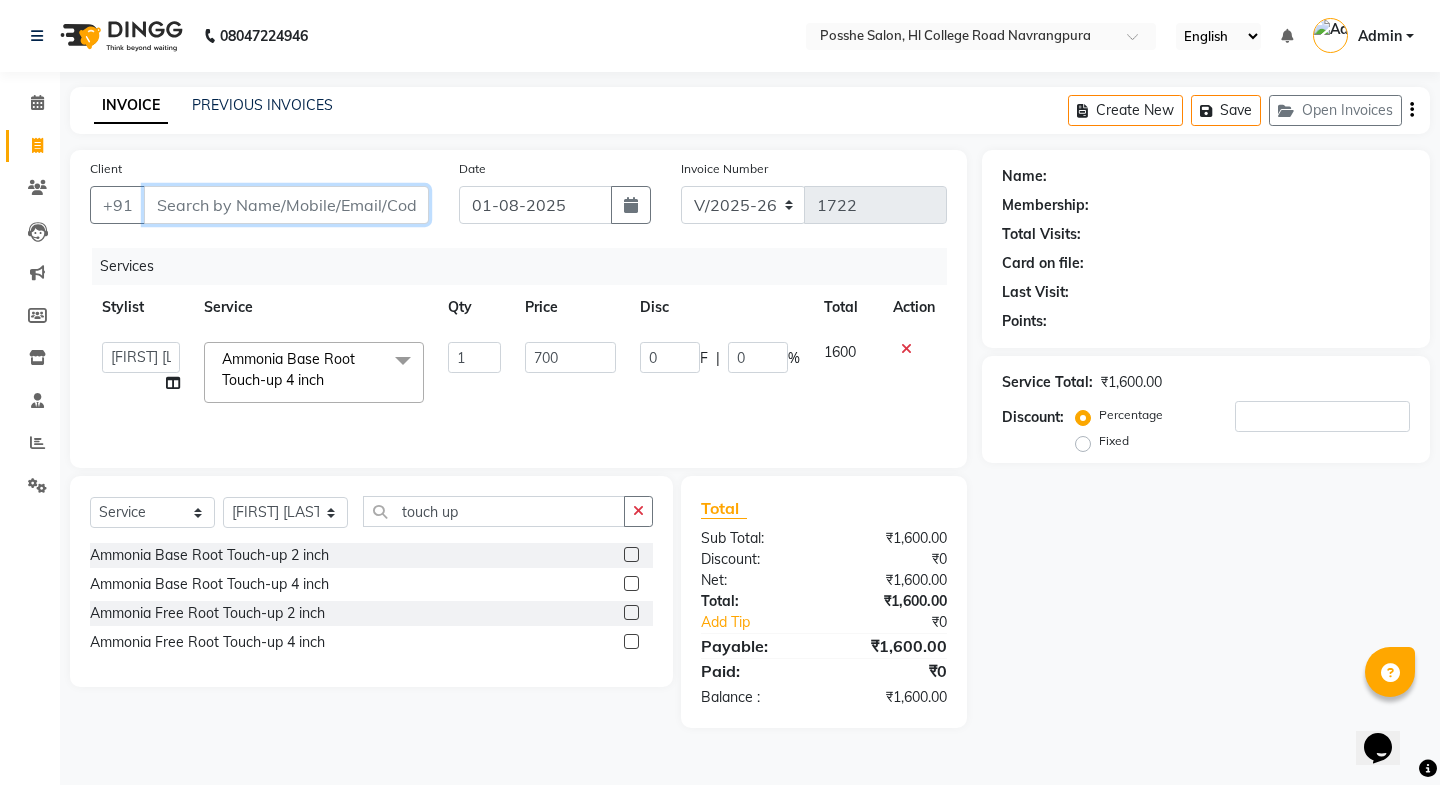 click on "Client" at bounding box center [286, 205] 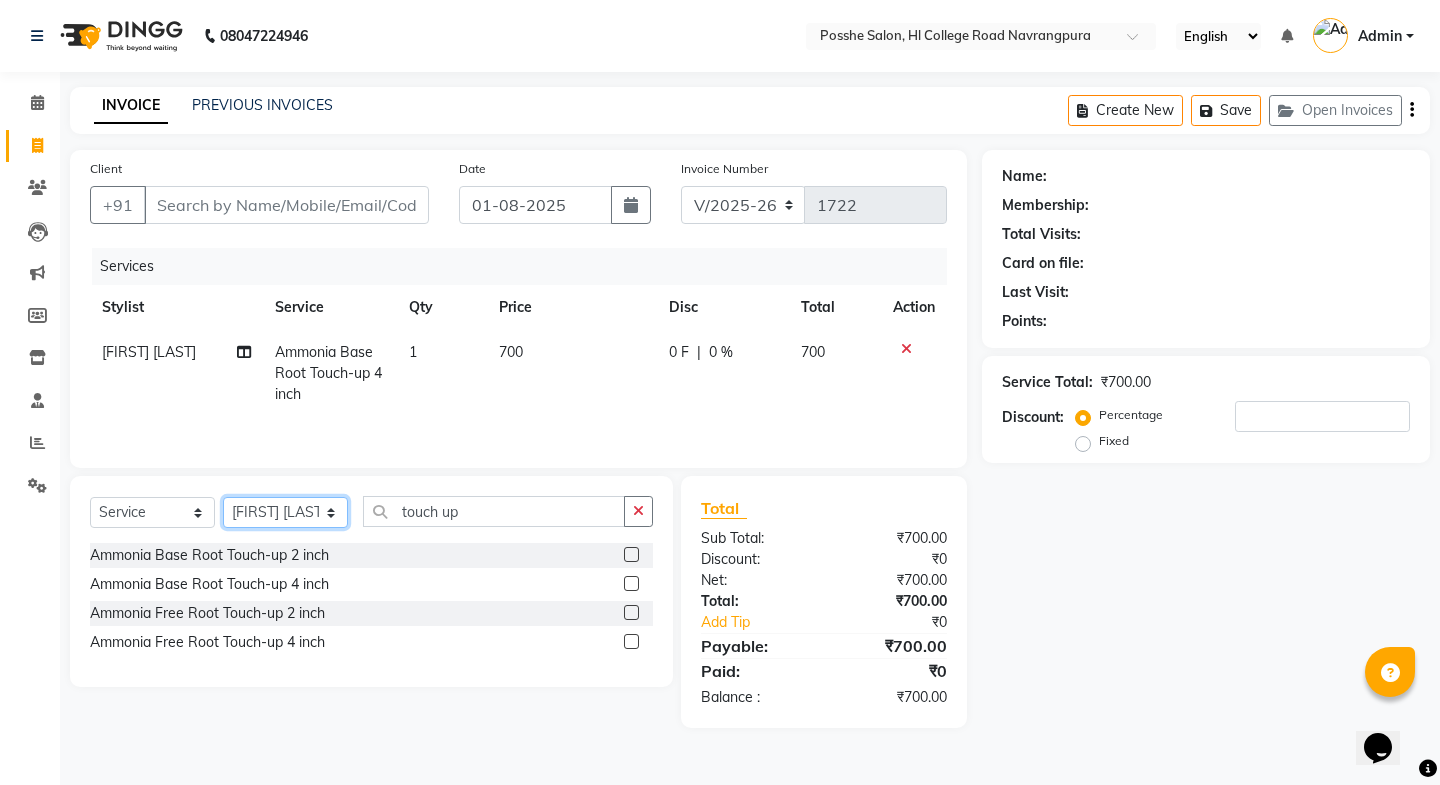 click on "Select Stylist Faheem Salmani Kajal Mali Kamal Chand Posshe for products Rajesh simran bhatiya Sonu Verma" 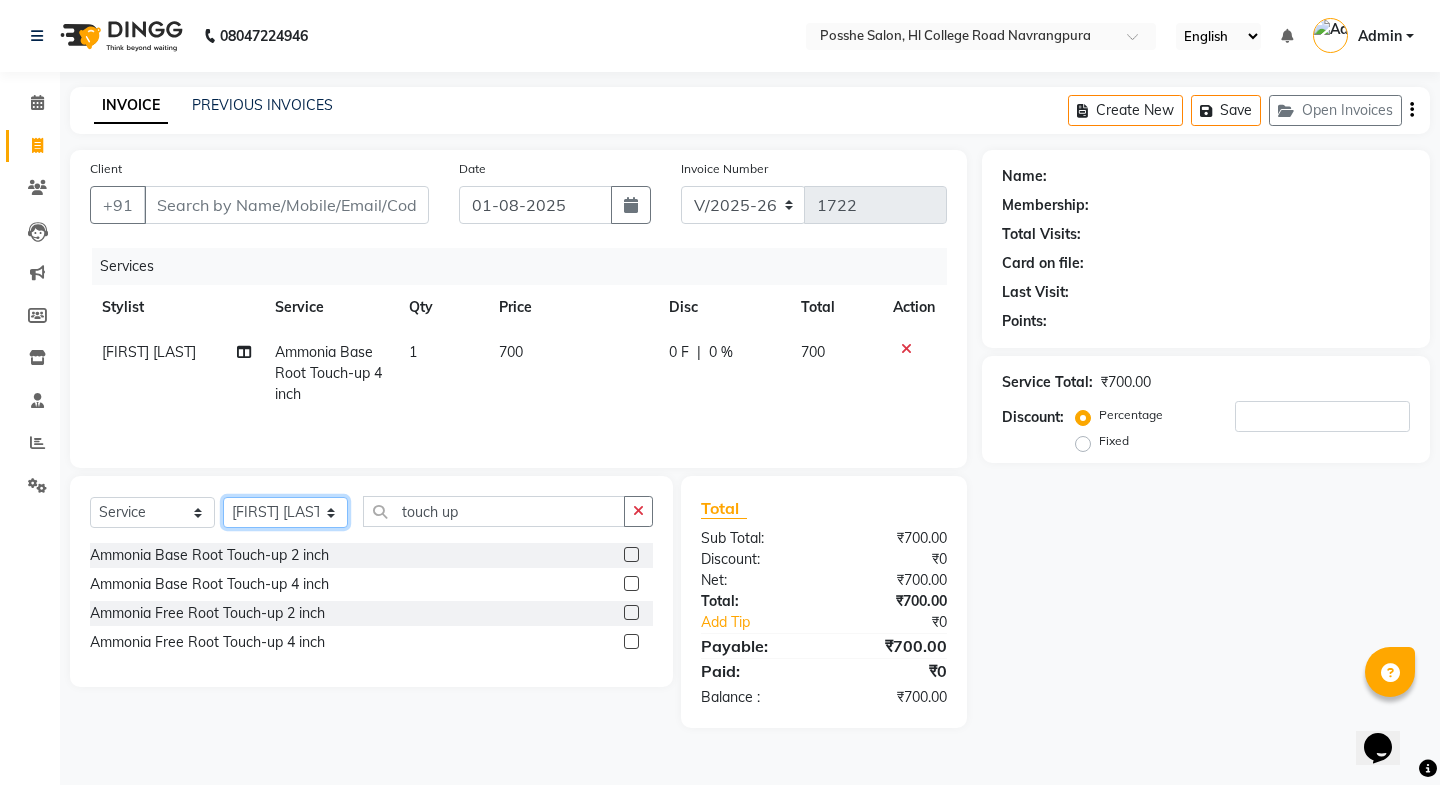 select on "84524" 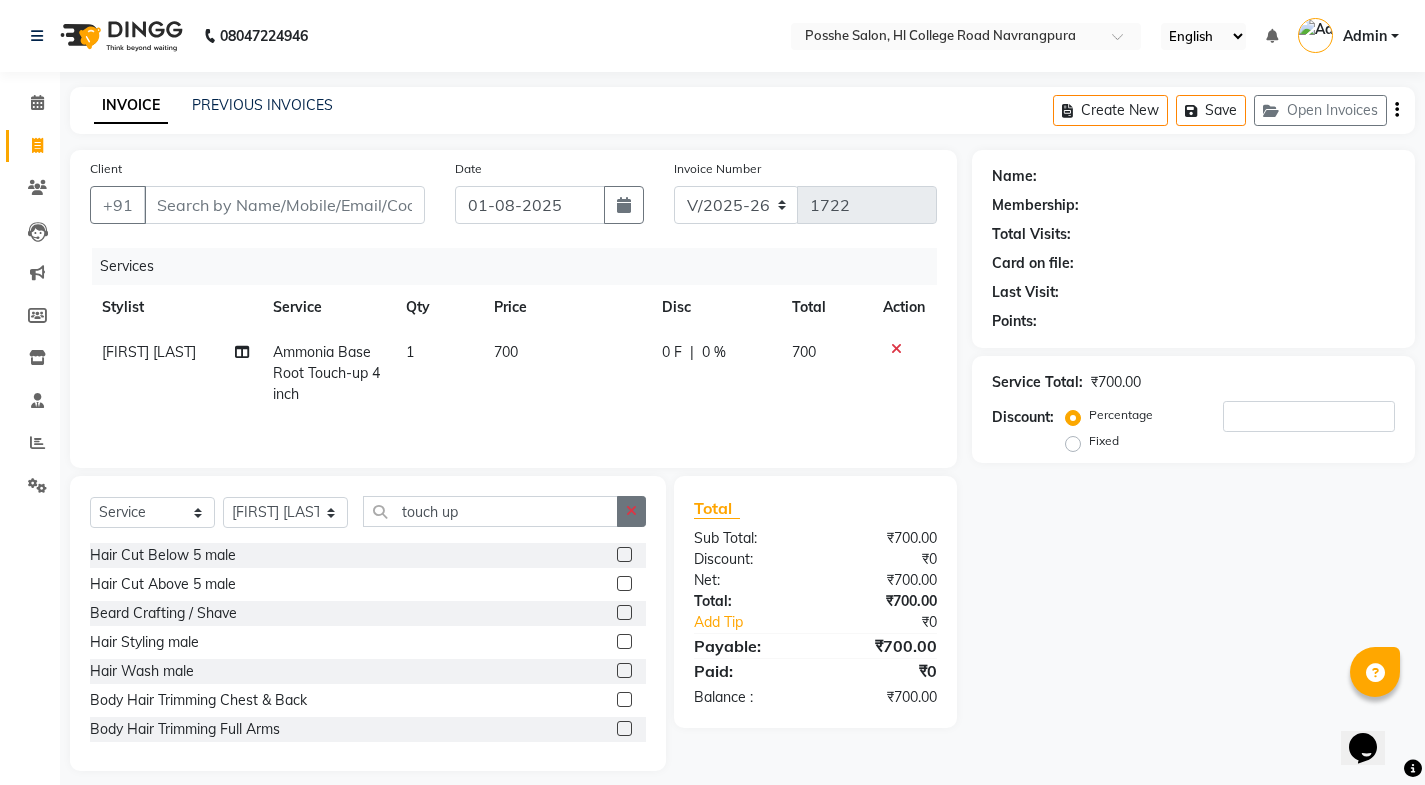 click 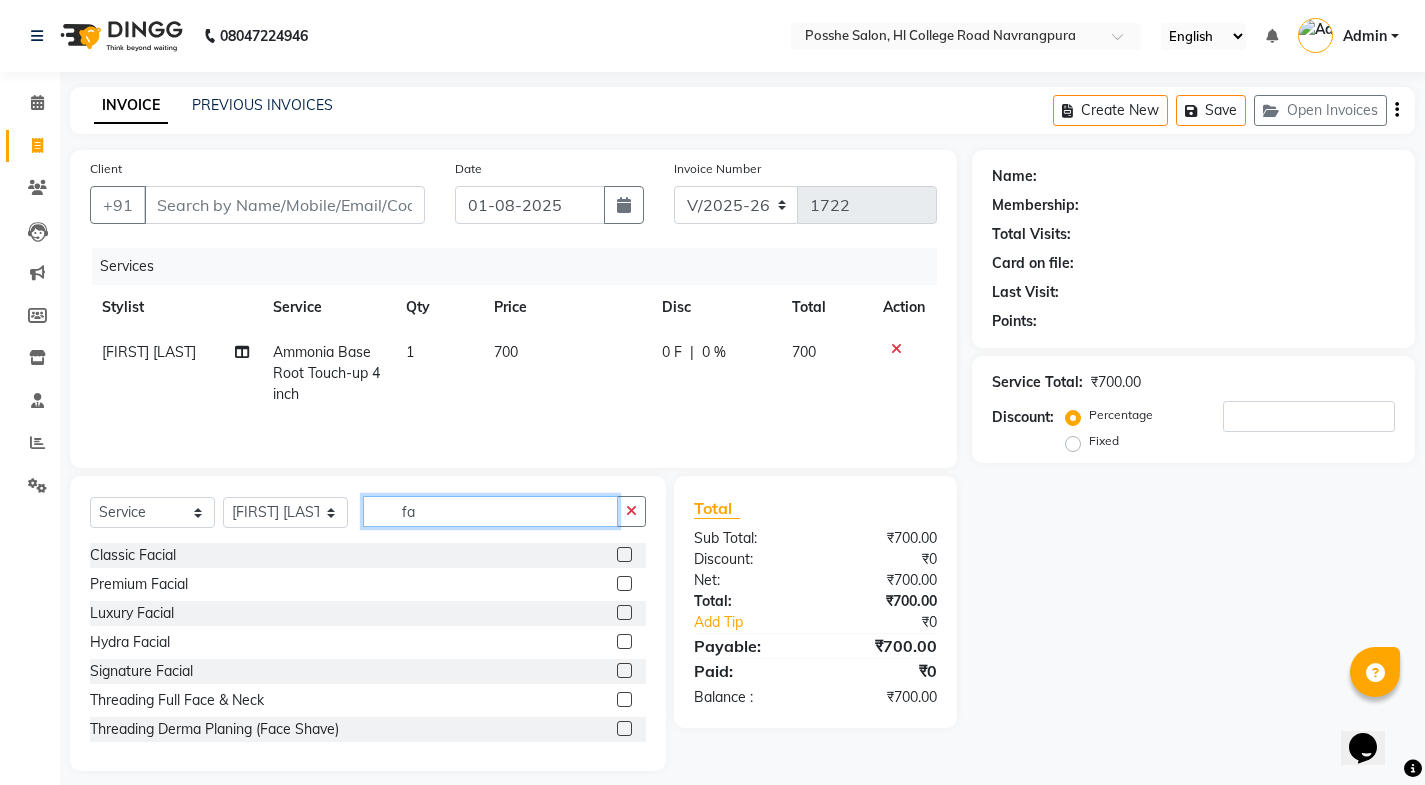 type on "f" 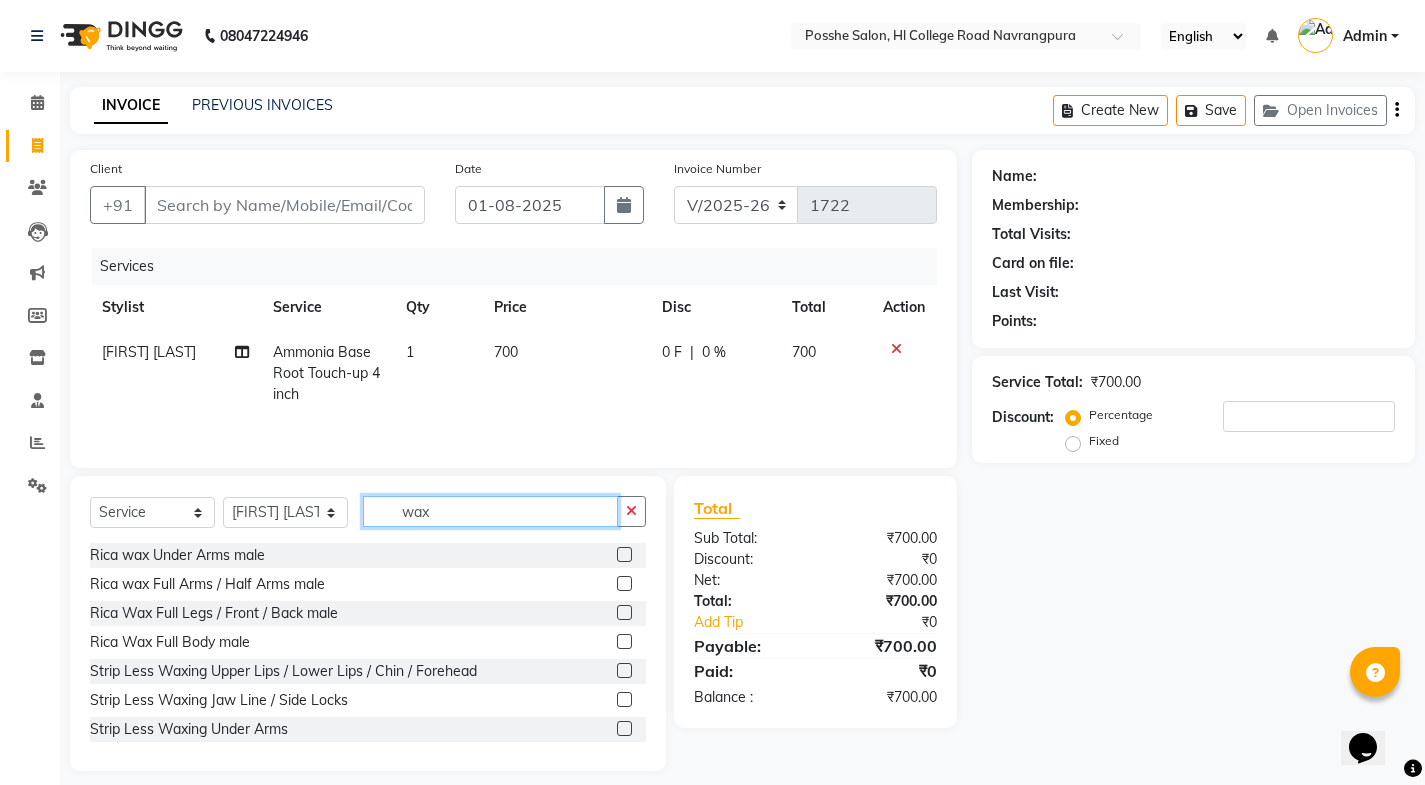 type on "wax" 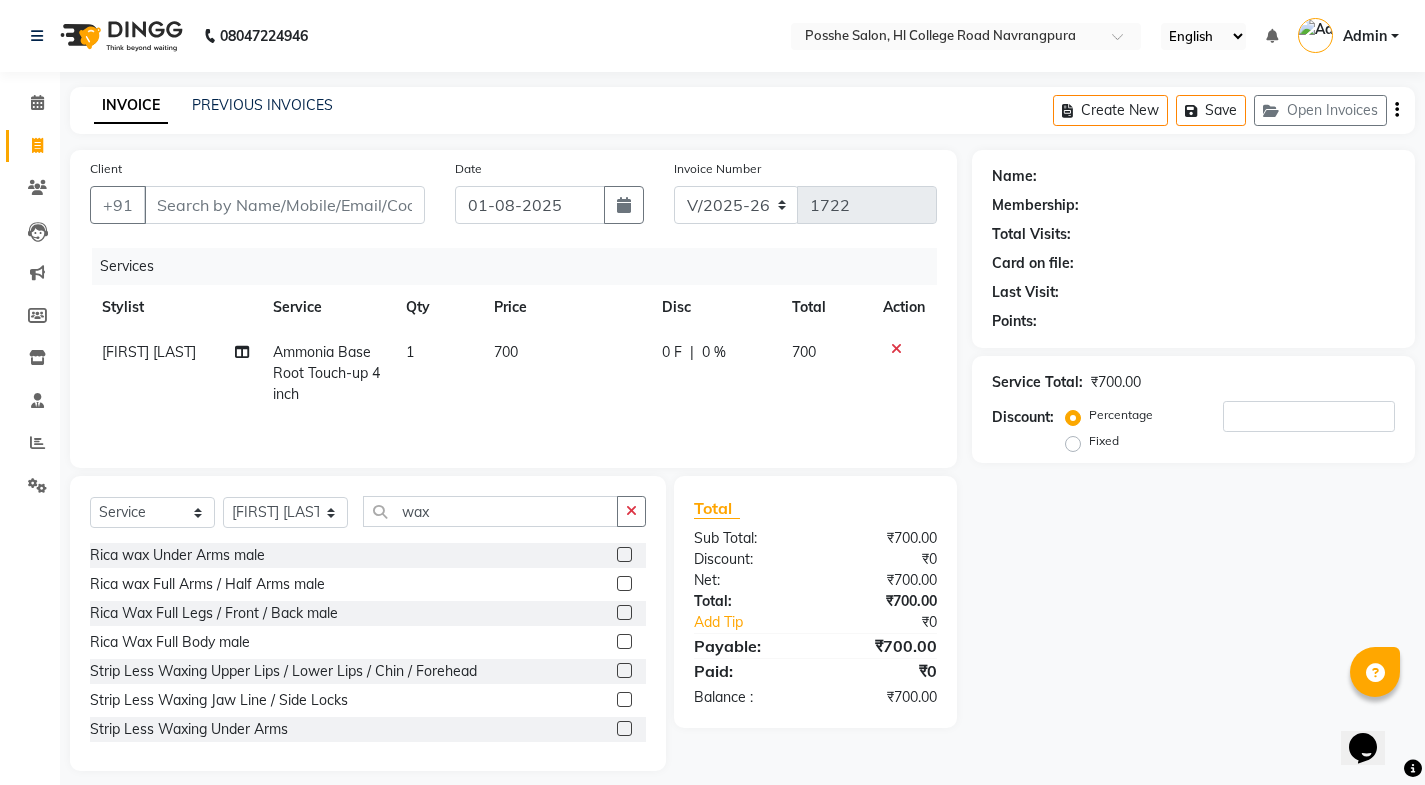 click 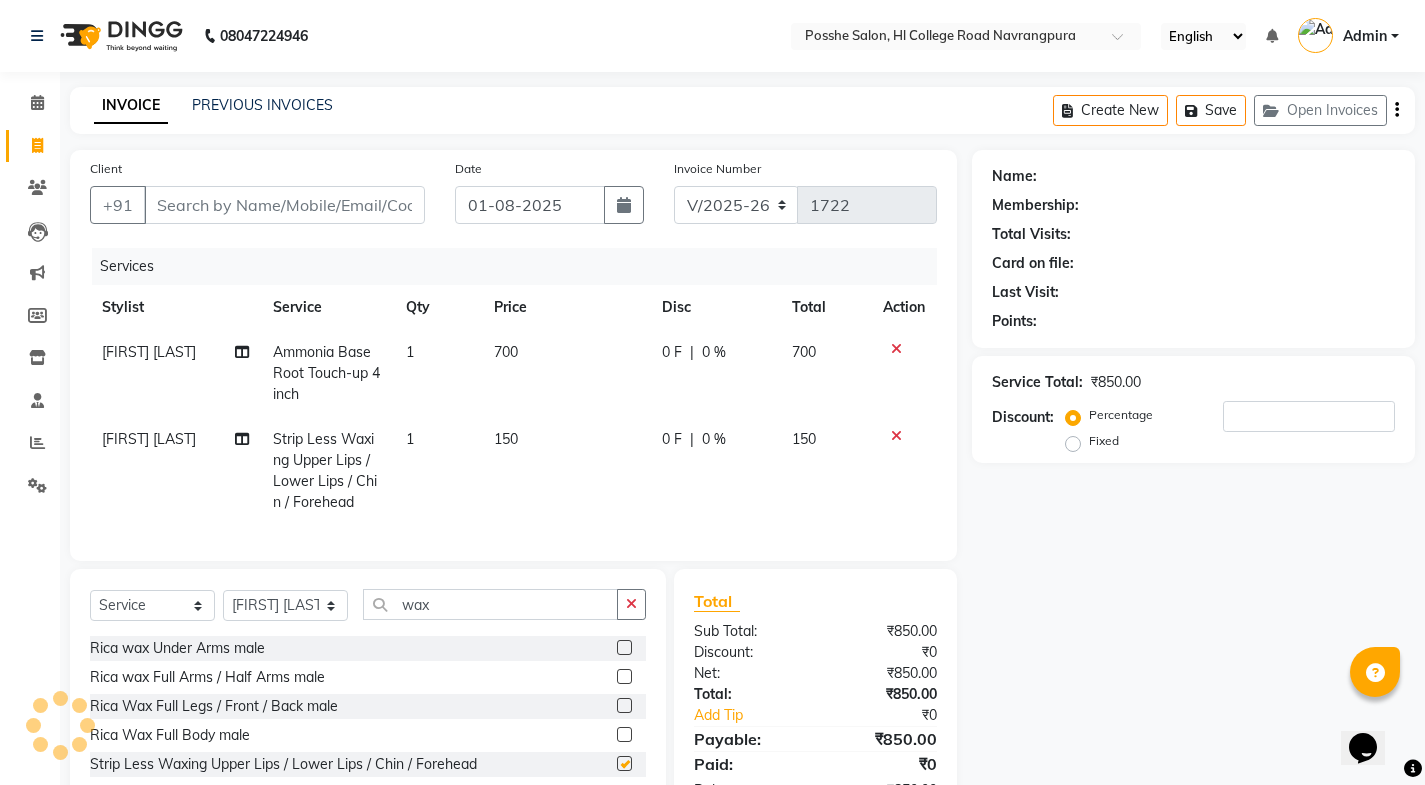 checkbox on "false" 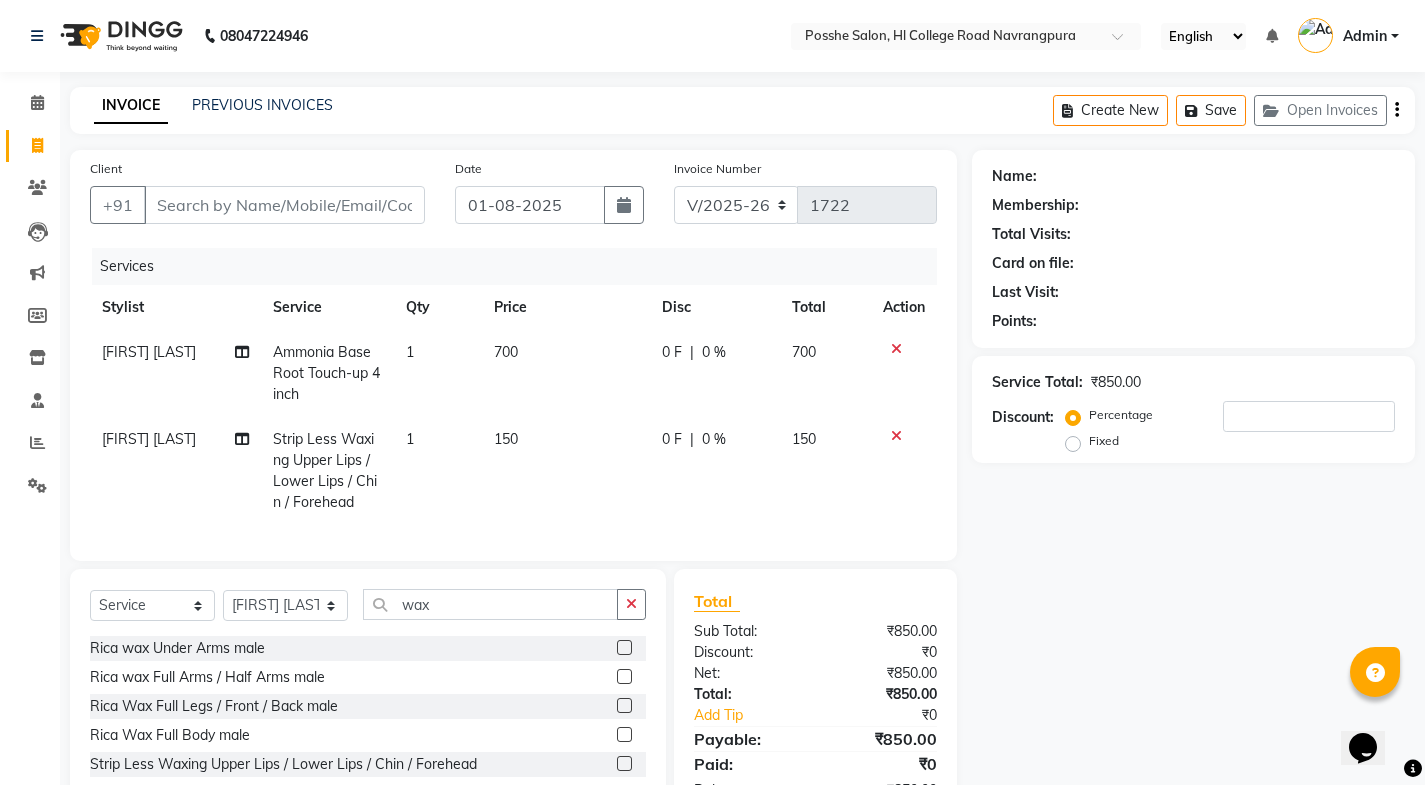 click on "700" 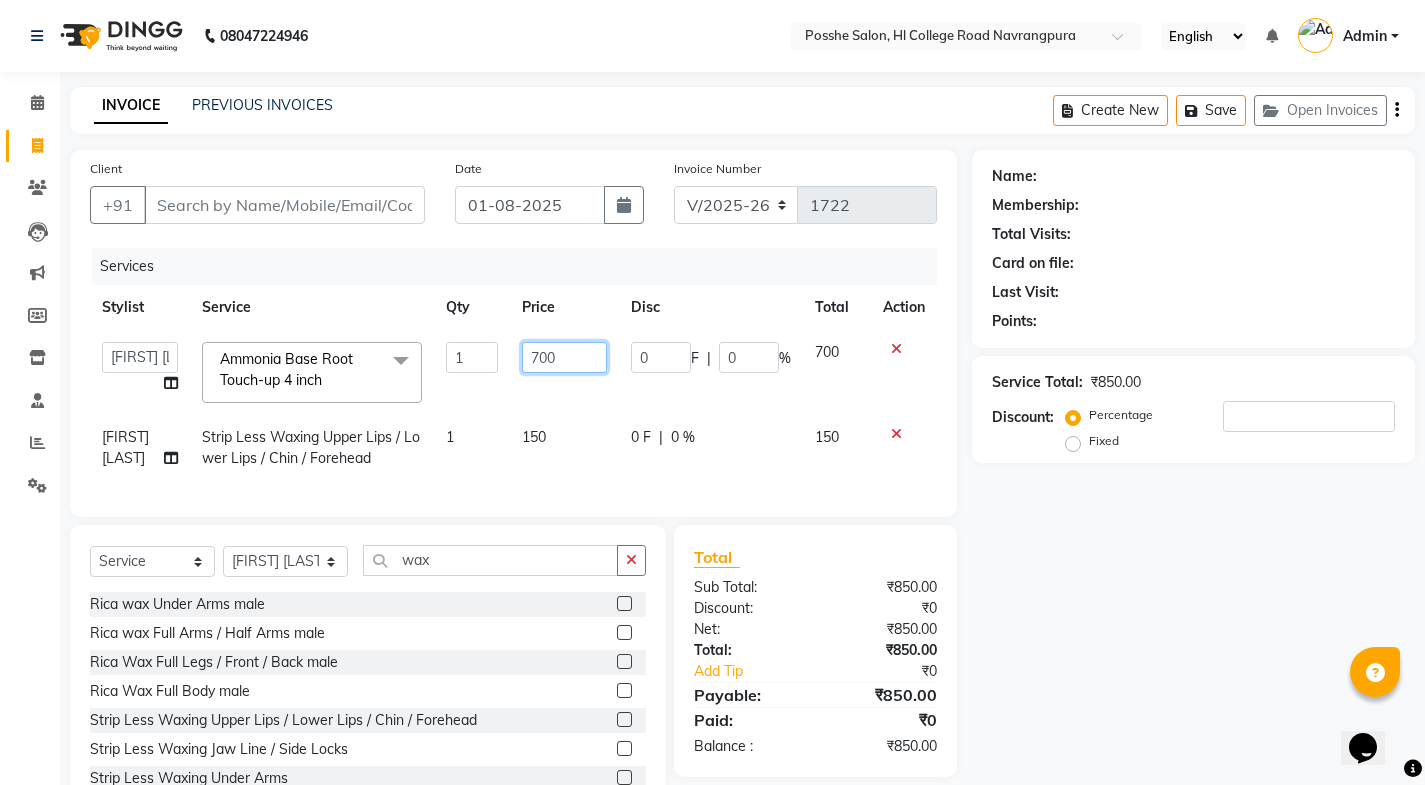 click on "700" 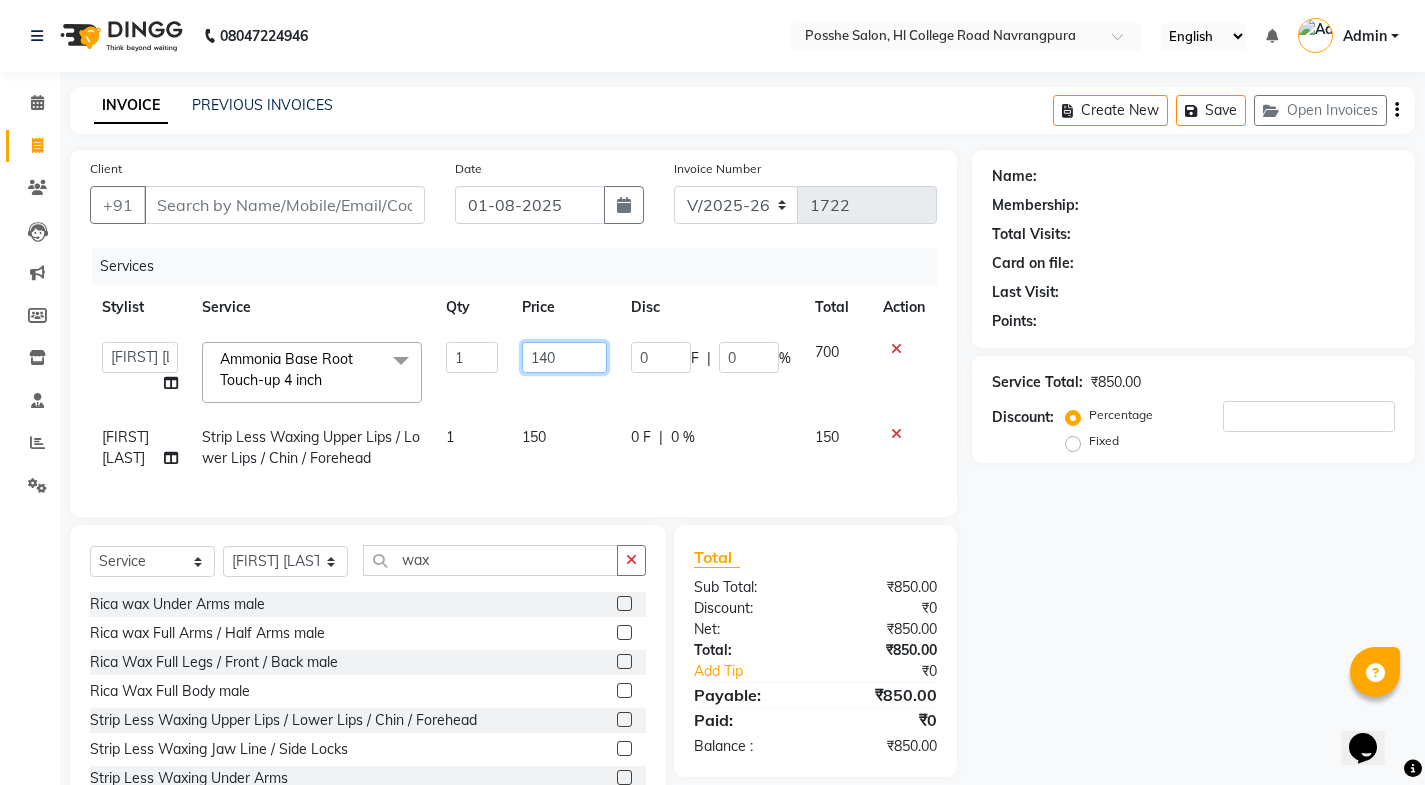 type on "1400" 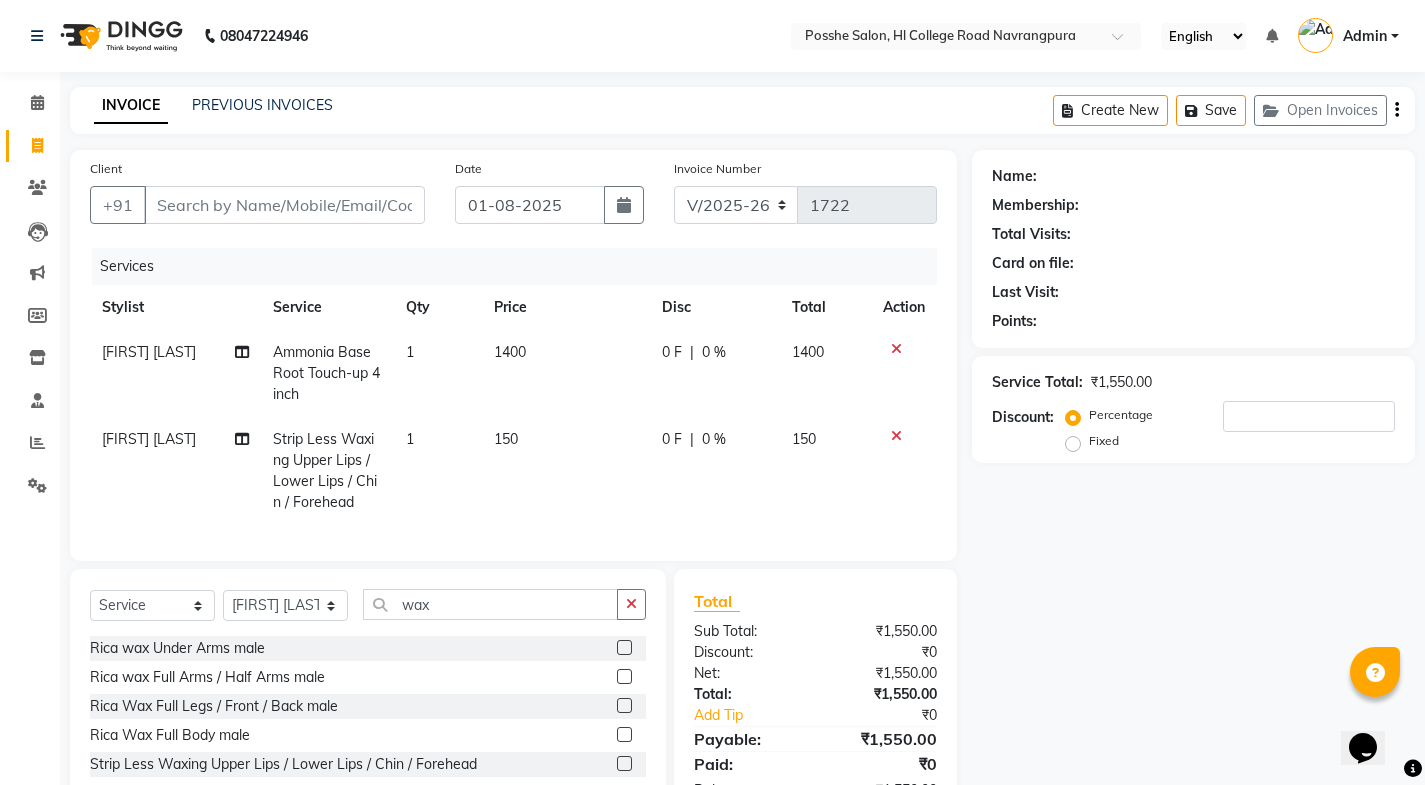 click 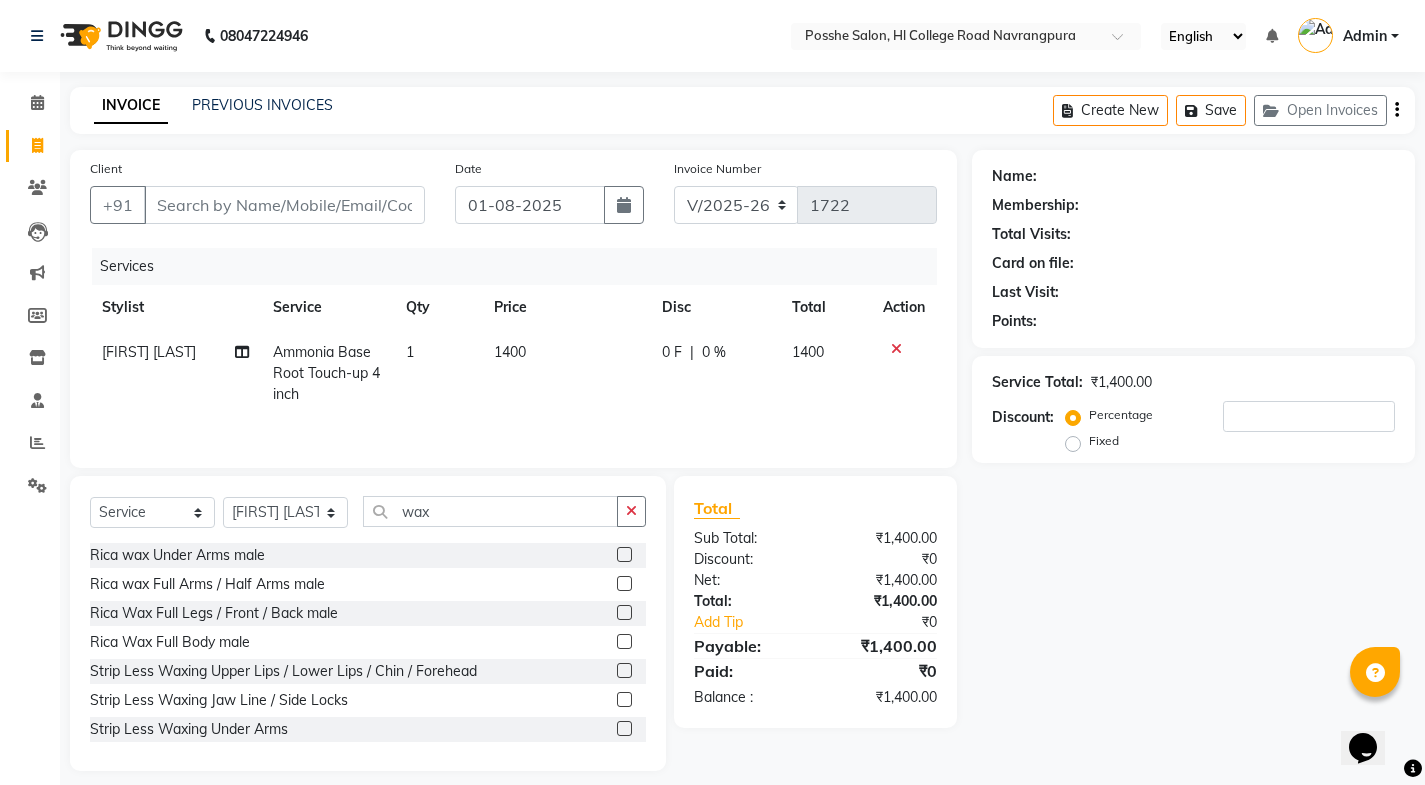 click 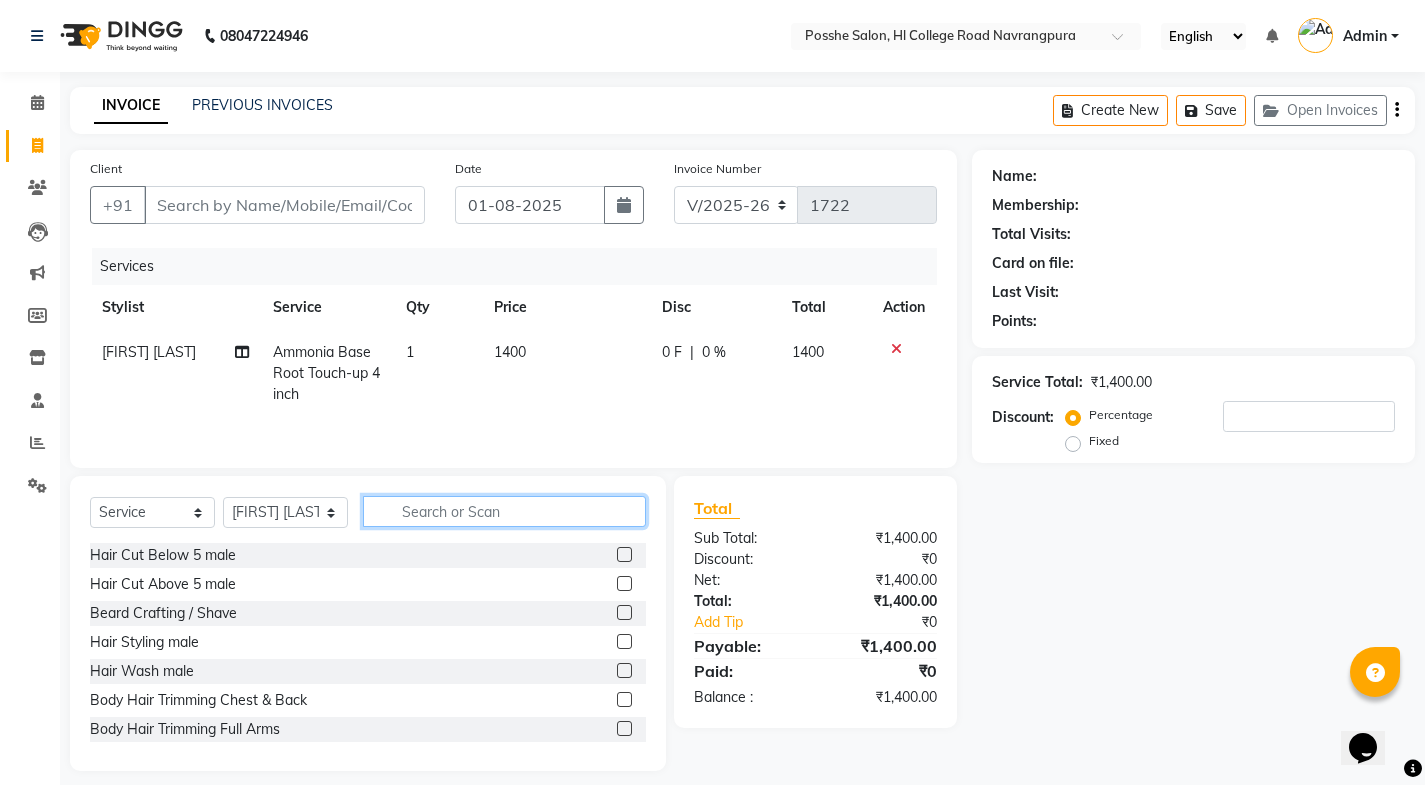 type on "y" 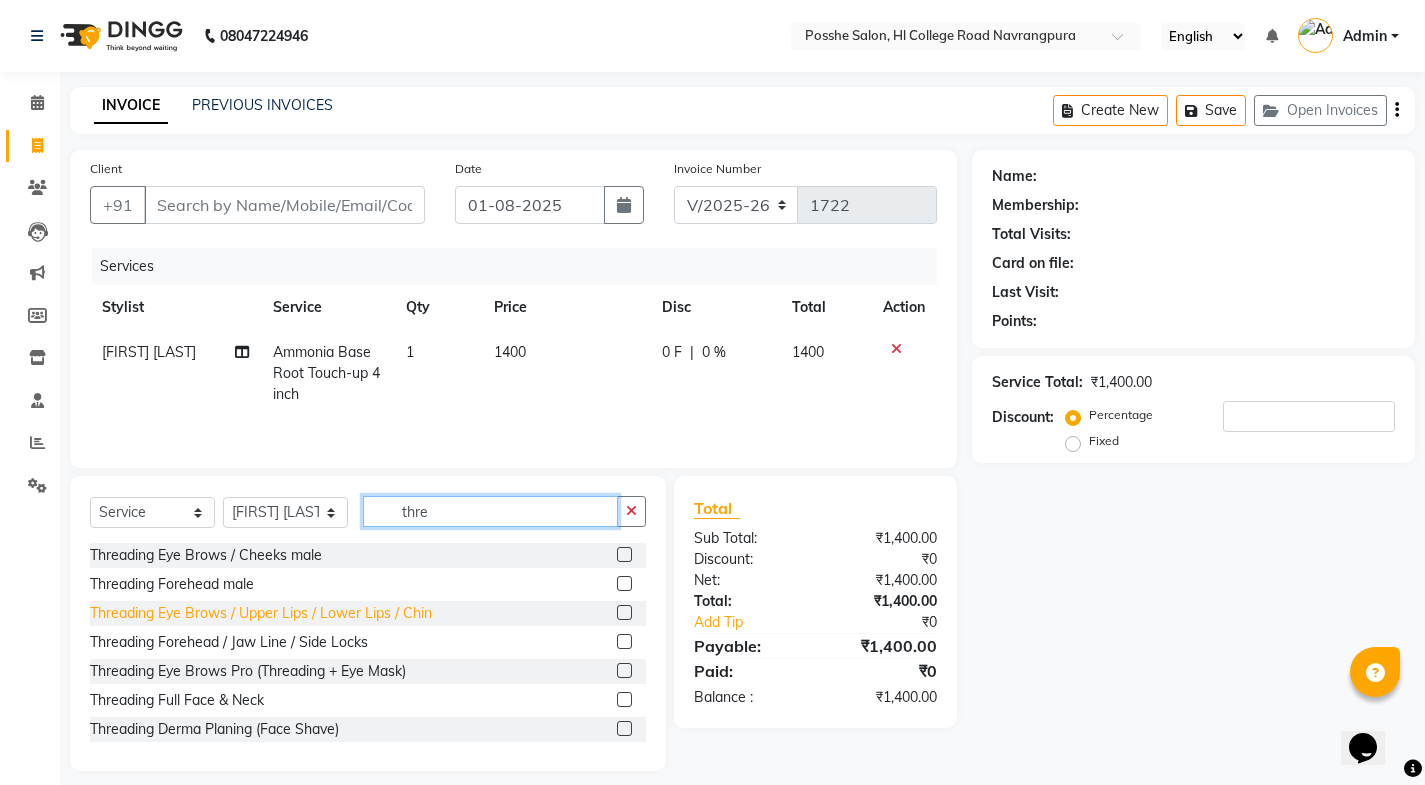 type on "thre" 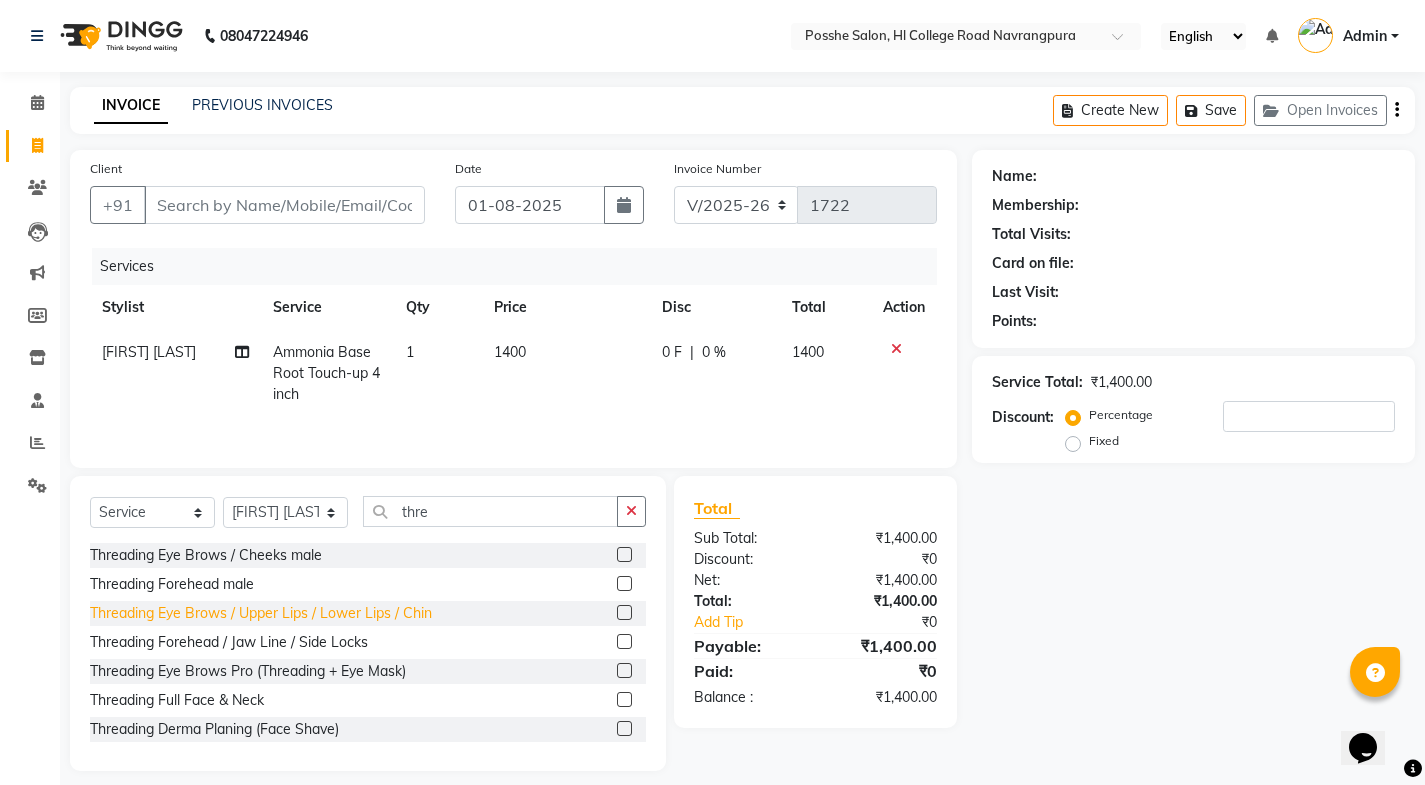 click on "Threading Eye Brows / Upper Lips / Lower Lips / Chin" 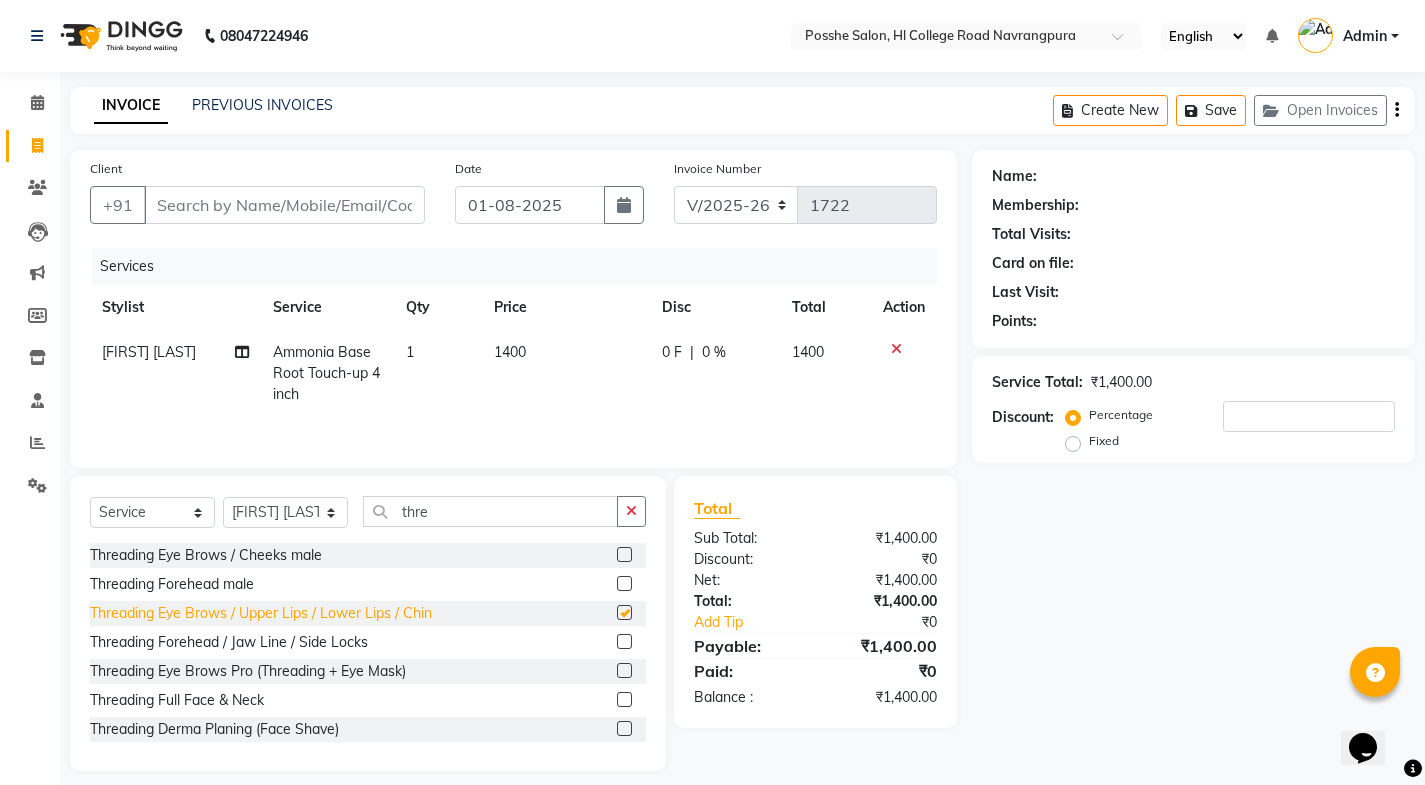 checkbox on "false" 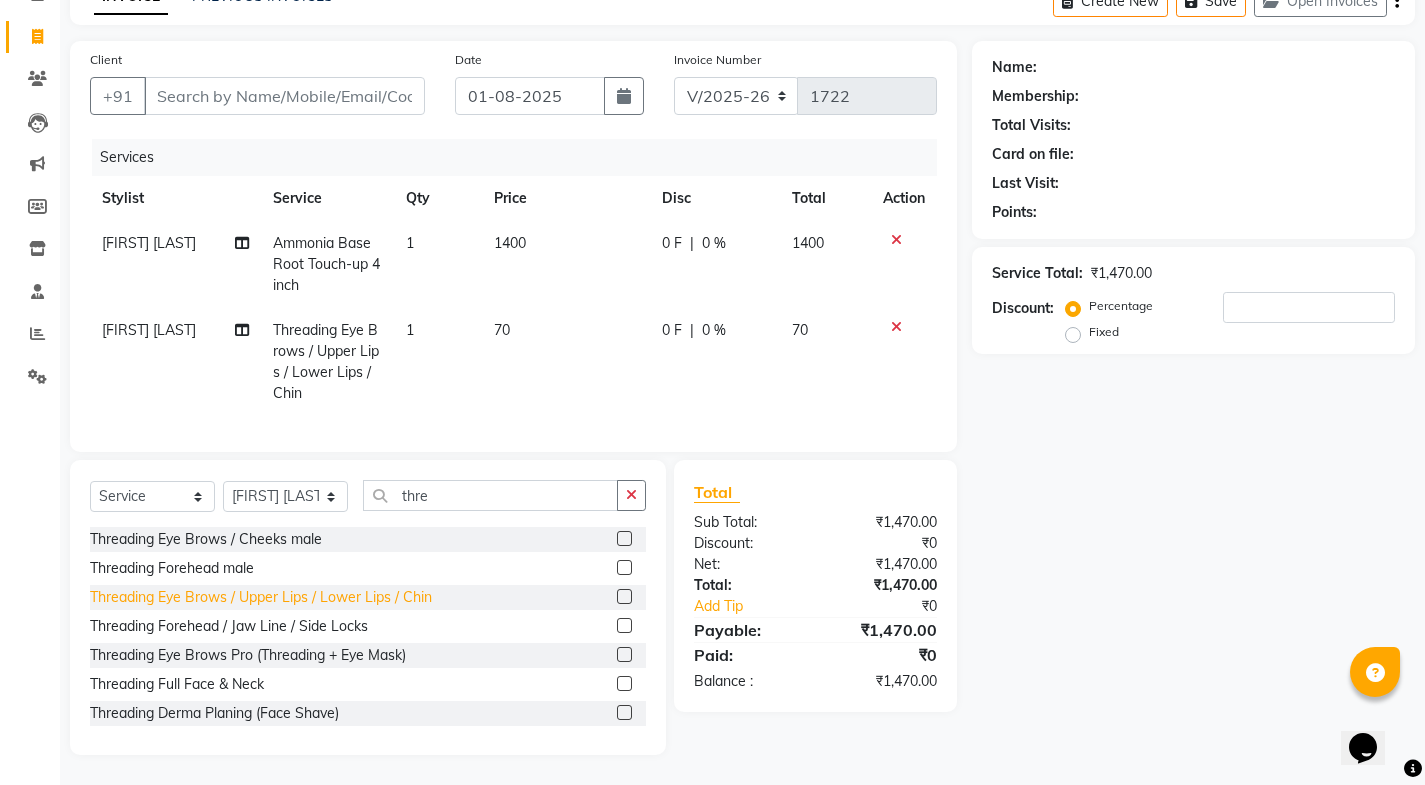 scroll, scrollTop: 124, scrollLeft: 0, axis: vertical 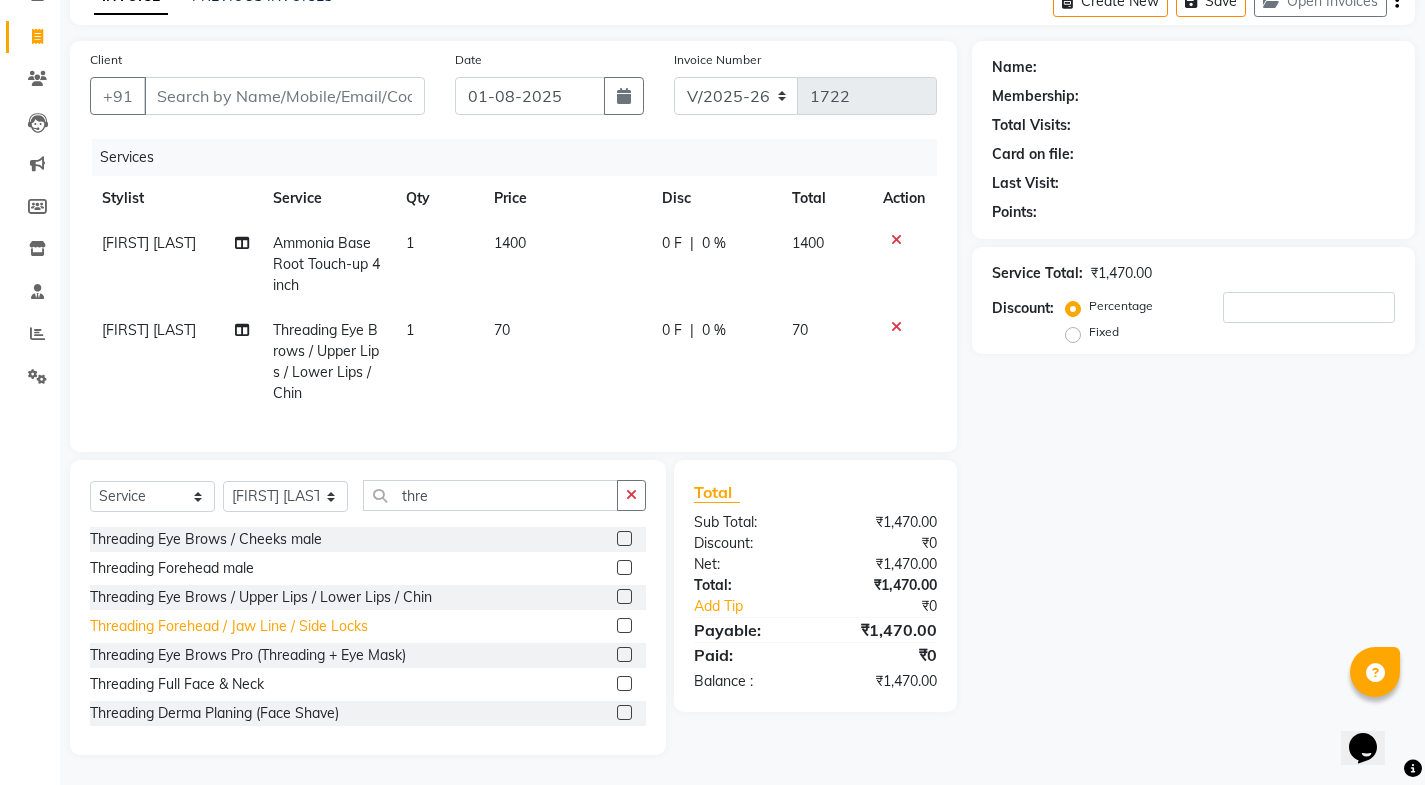 click on "Threading Forehead / Jaw Line / Side Locks" 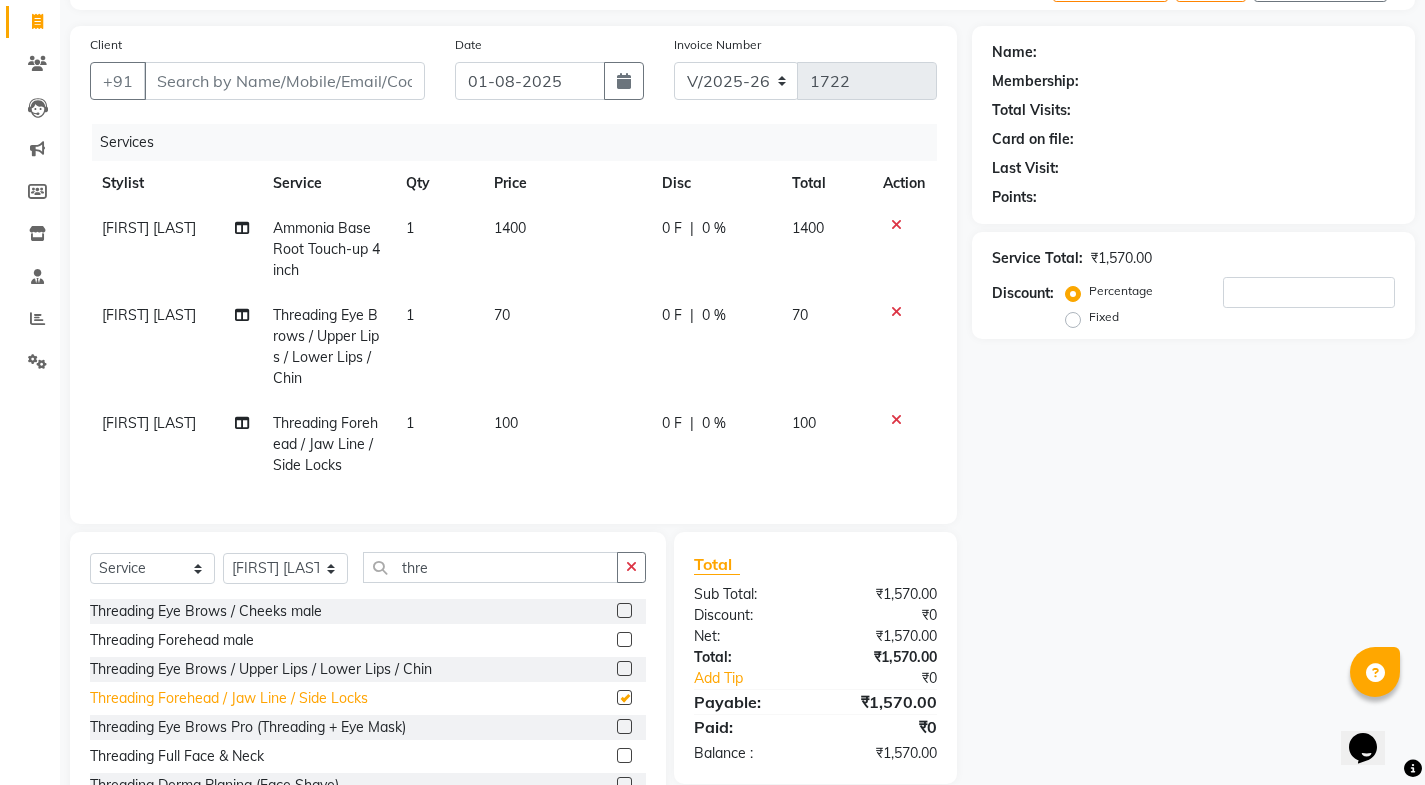 checkbox on "false" 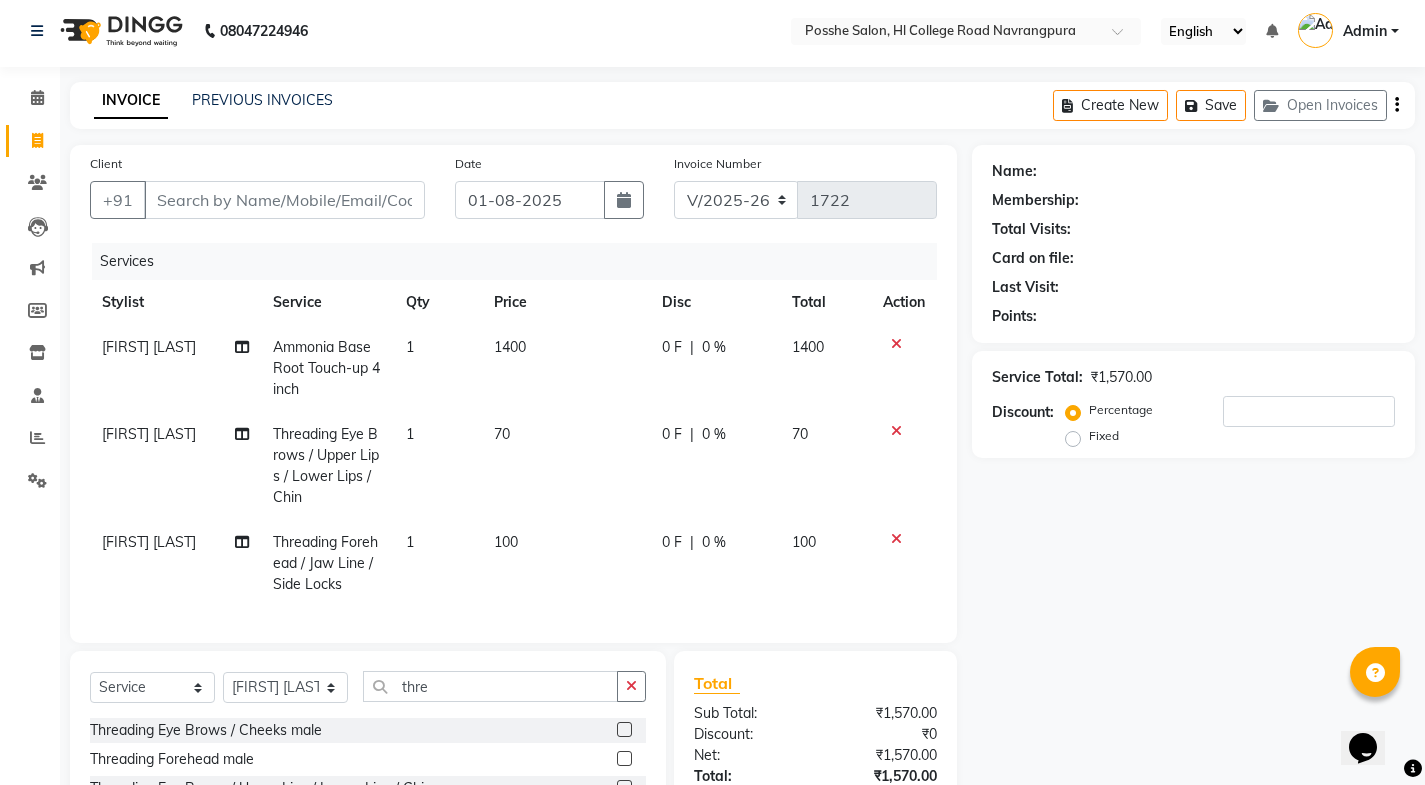 scroll, scrollTop: 0, scrollLeft: 0, axis: both 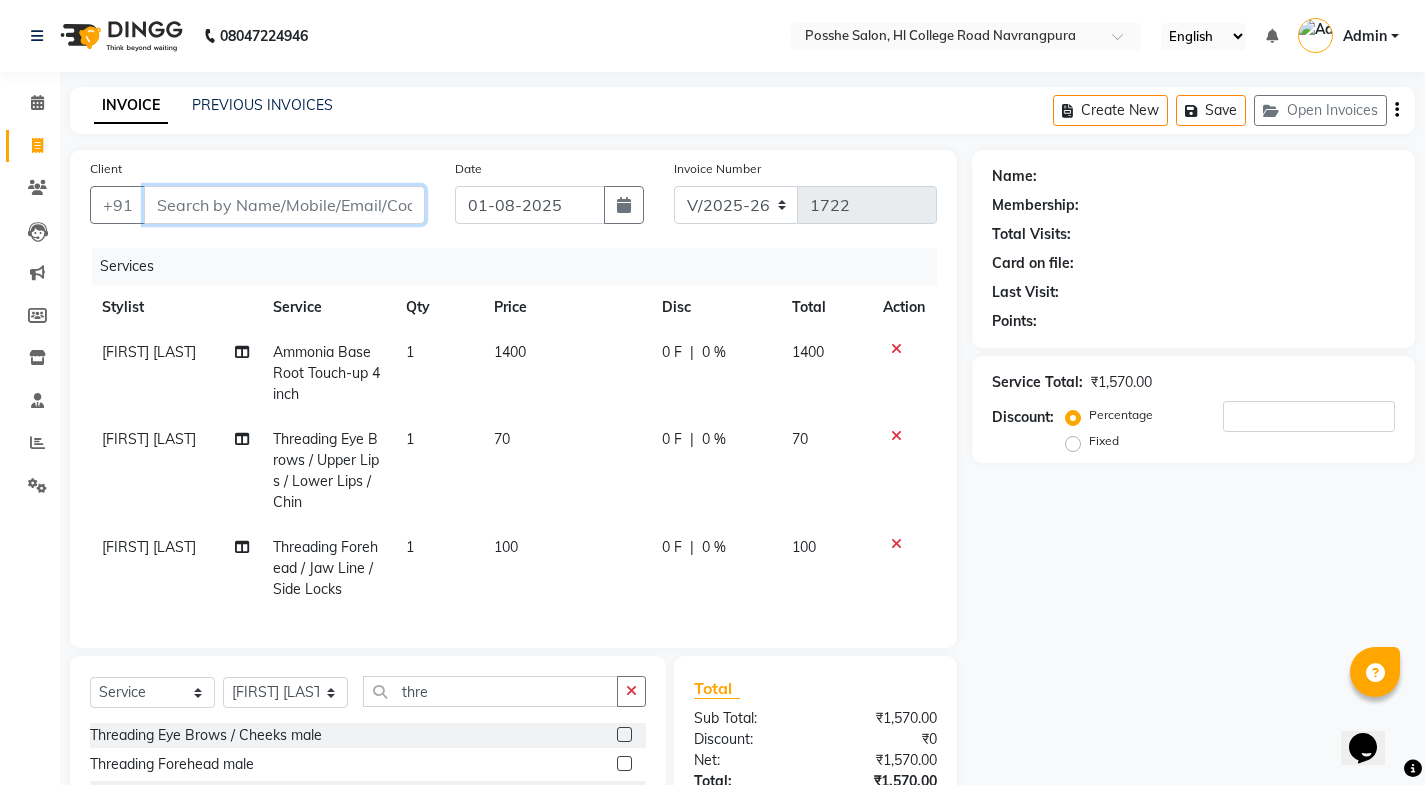 click on "Client" at bounding box center (284, 205) 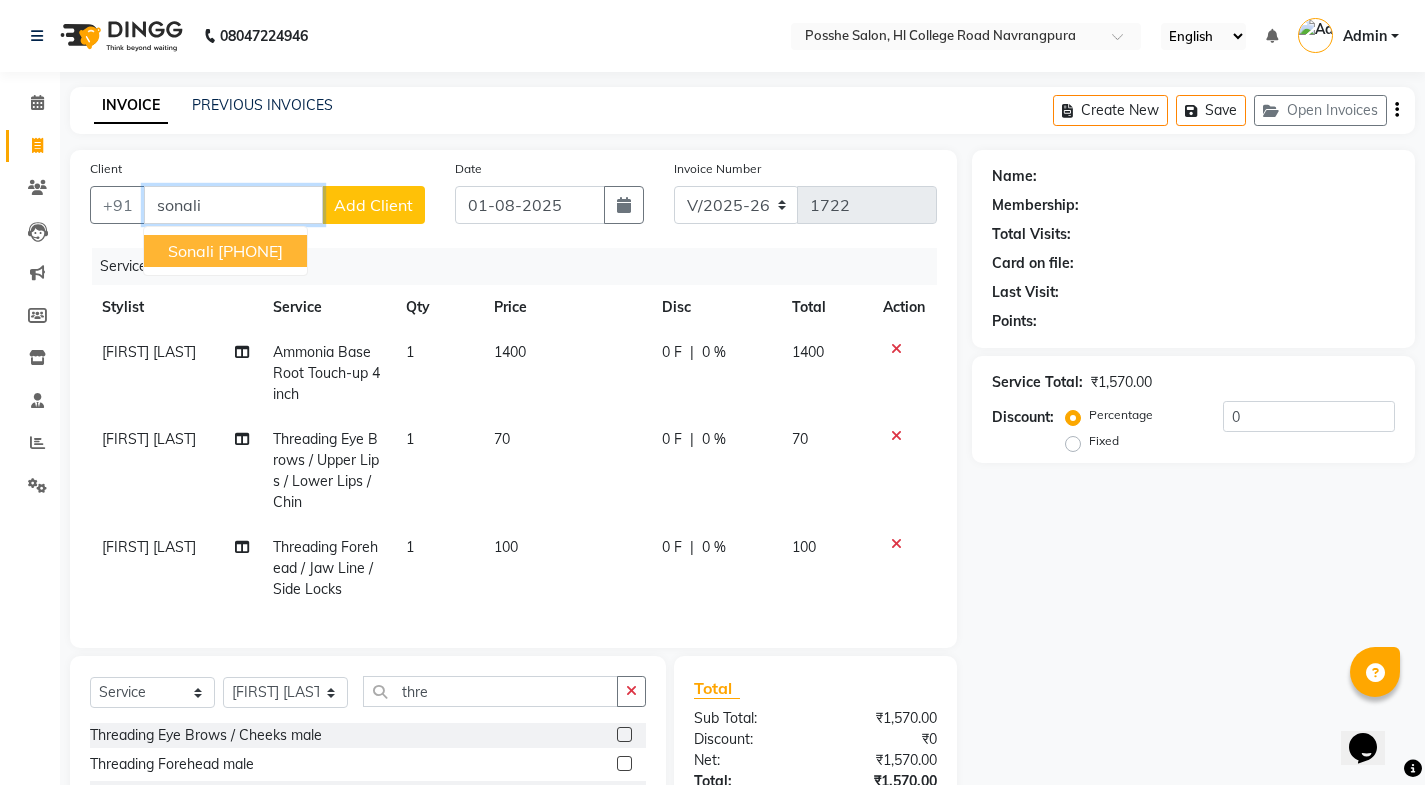 click on "sonali  9157901283" at bounding box center (225, 251) 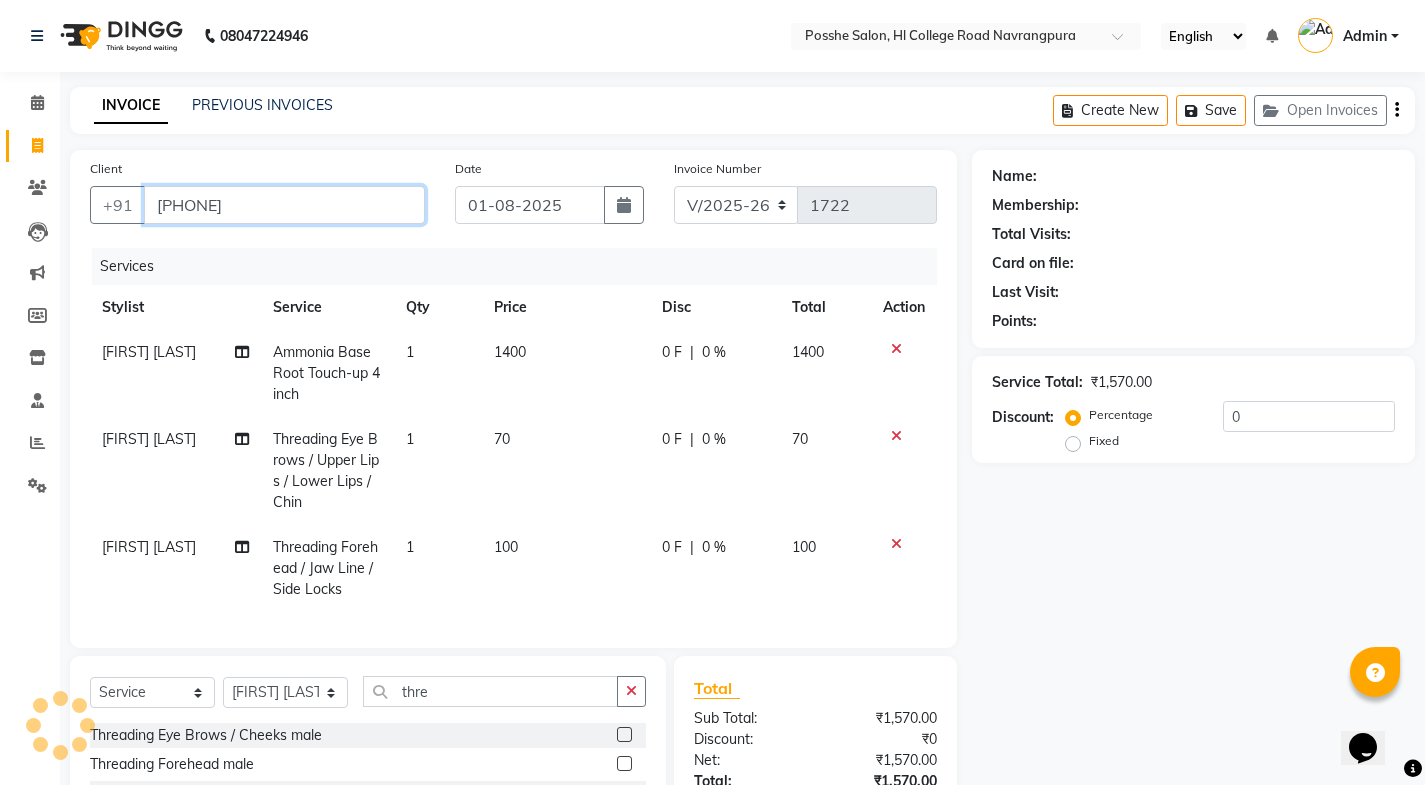 type on "9157901283" 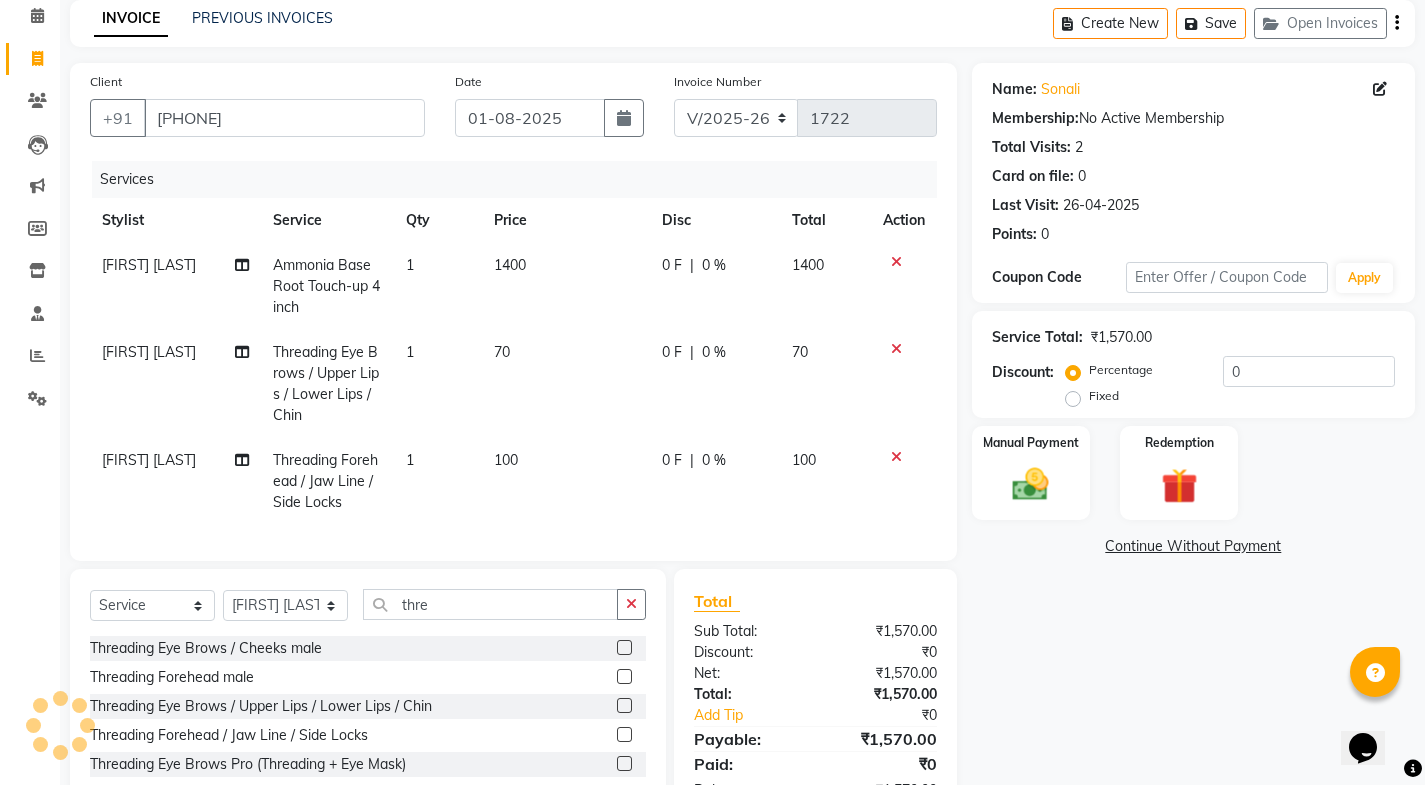 scroll, scrollTop: 211, scrollLeft: 0, axis: vertical 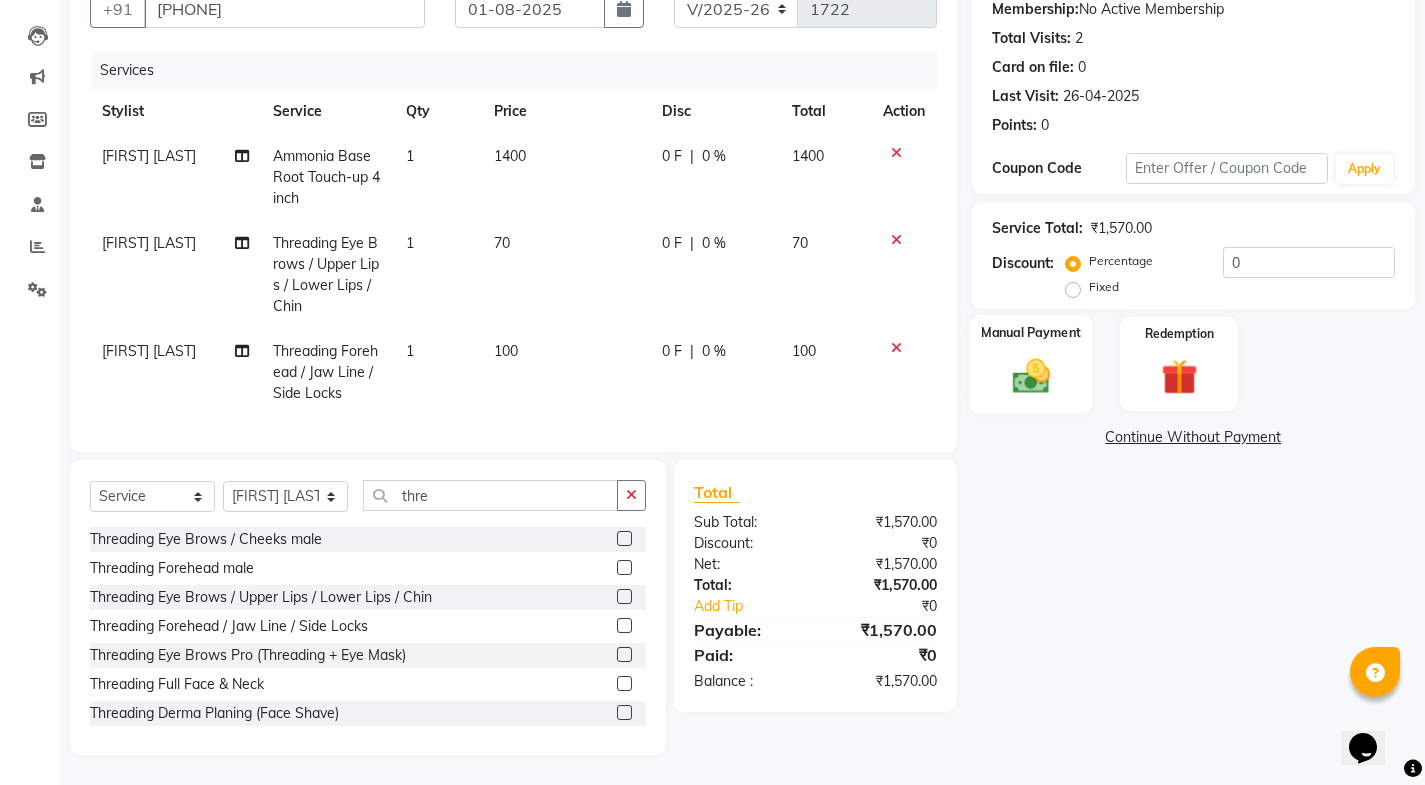 click 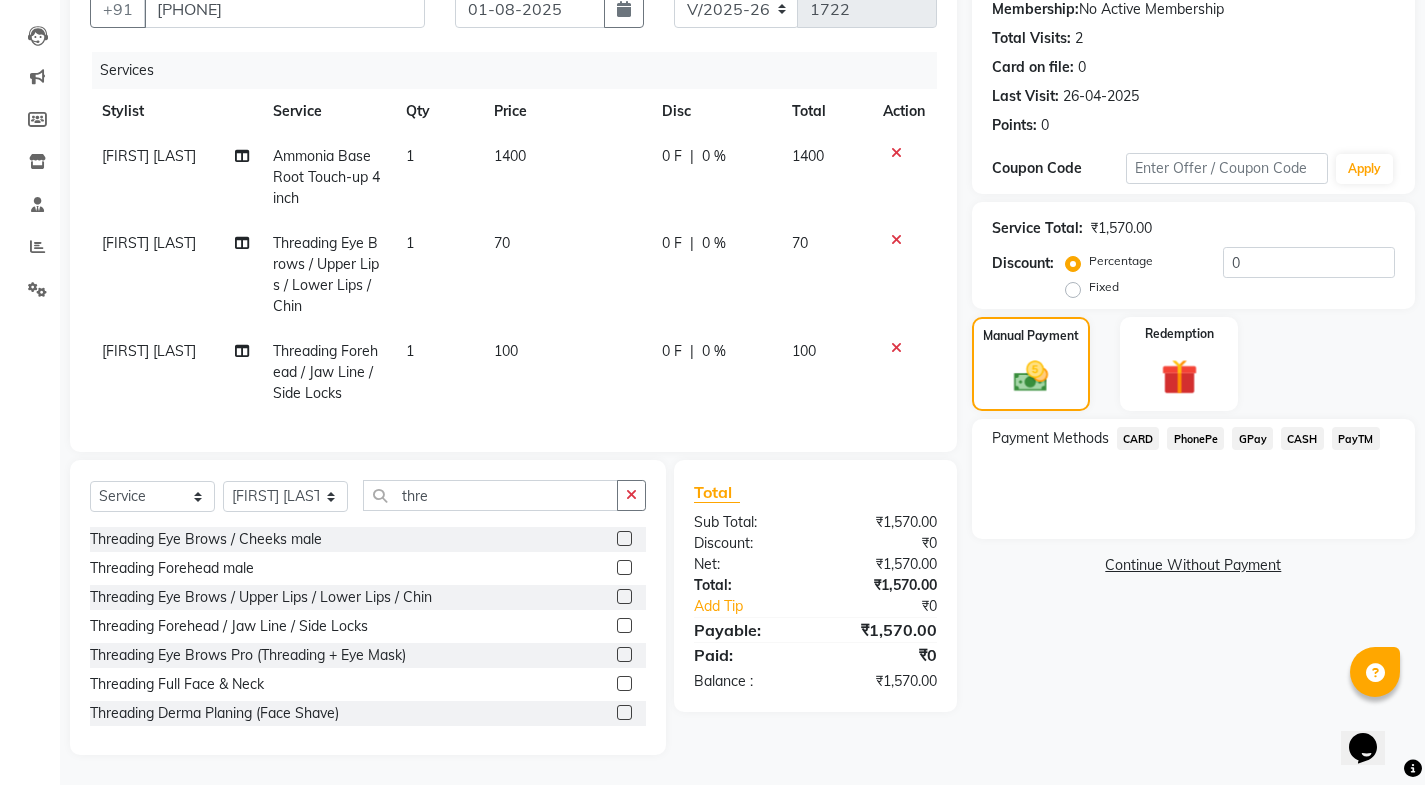 click on "CASH" 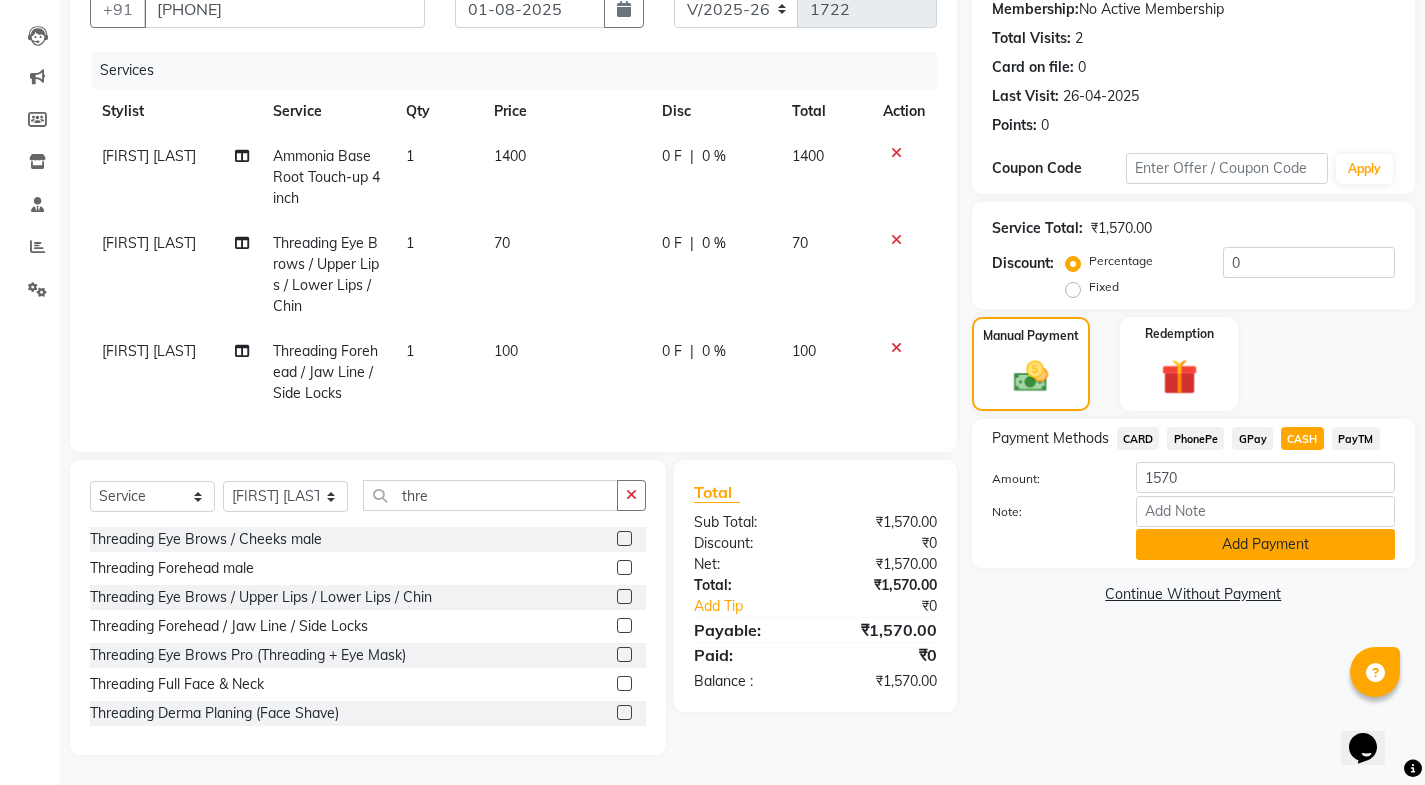 click on "Add Payment" 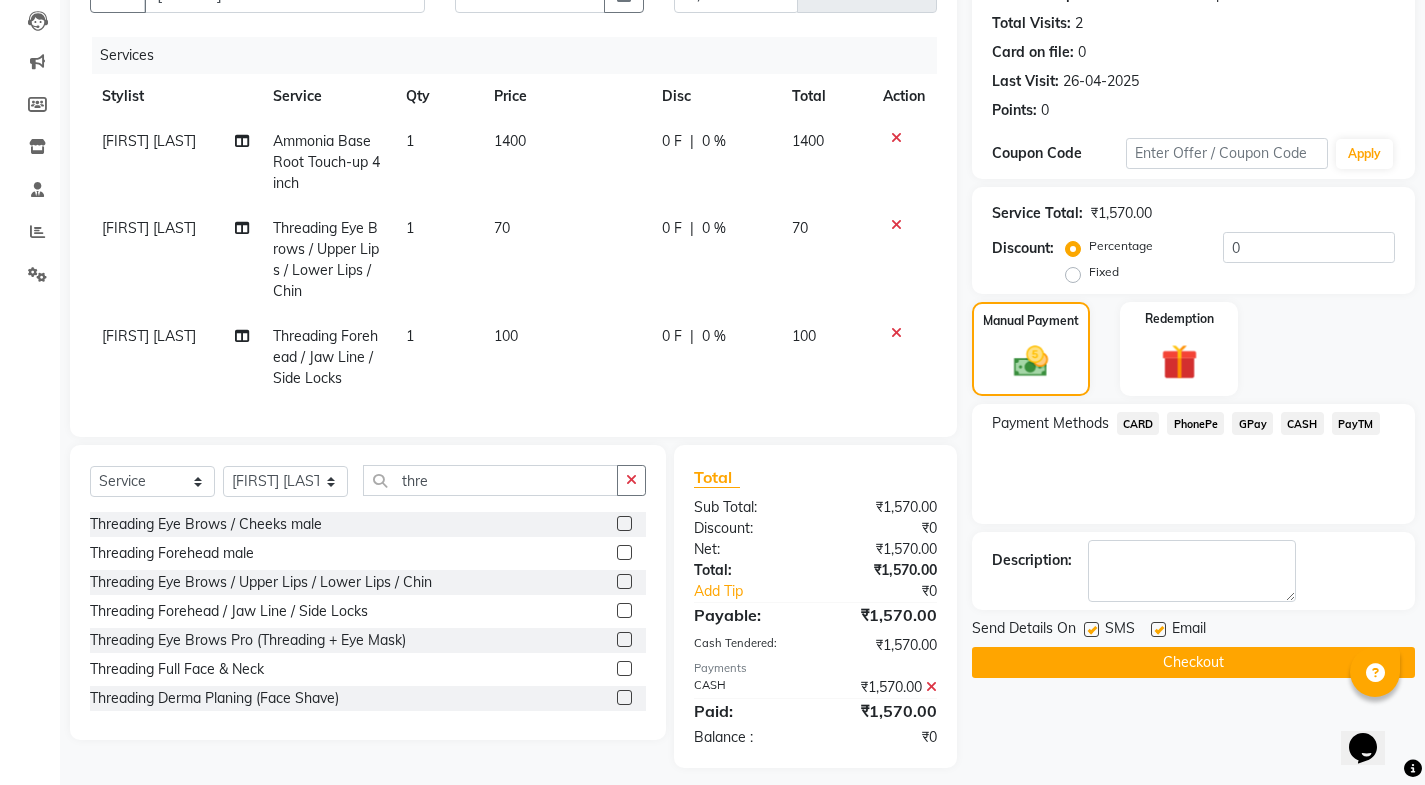 scroll, scrollTop: 239, scrollLeft: 0, axis: vertical 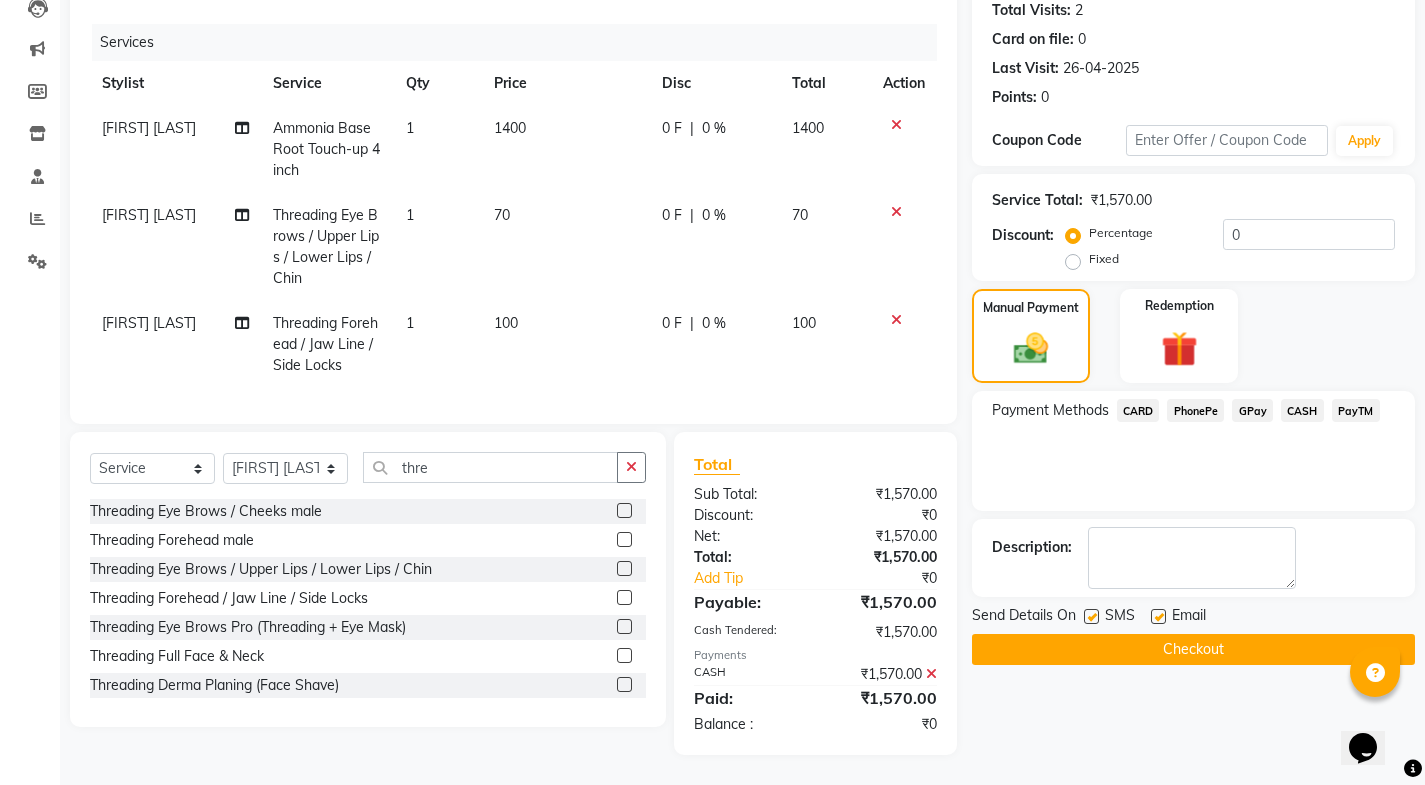 click 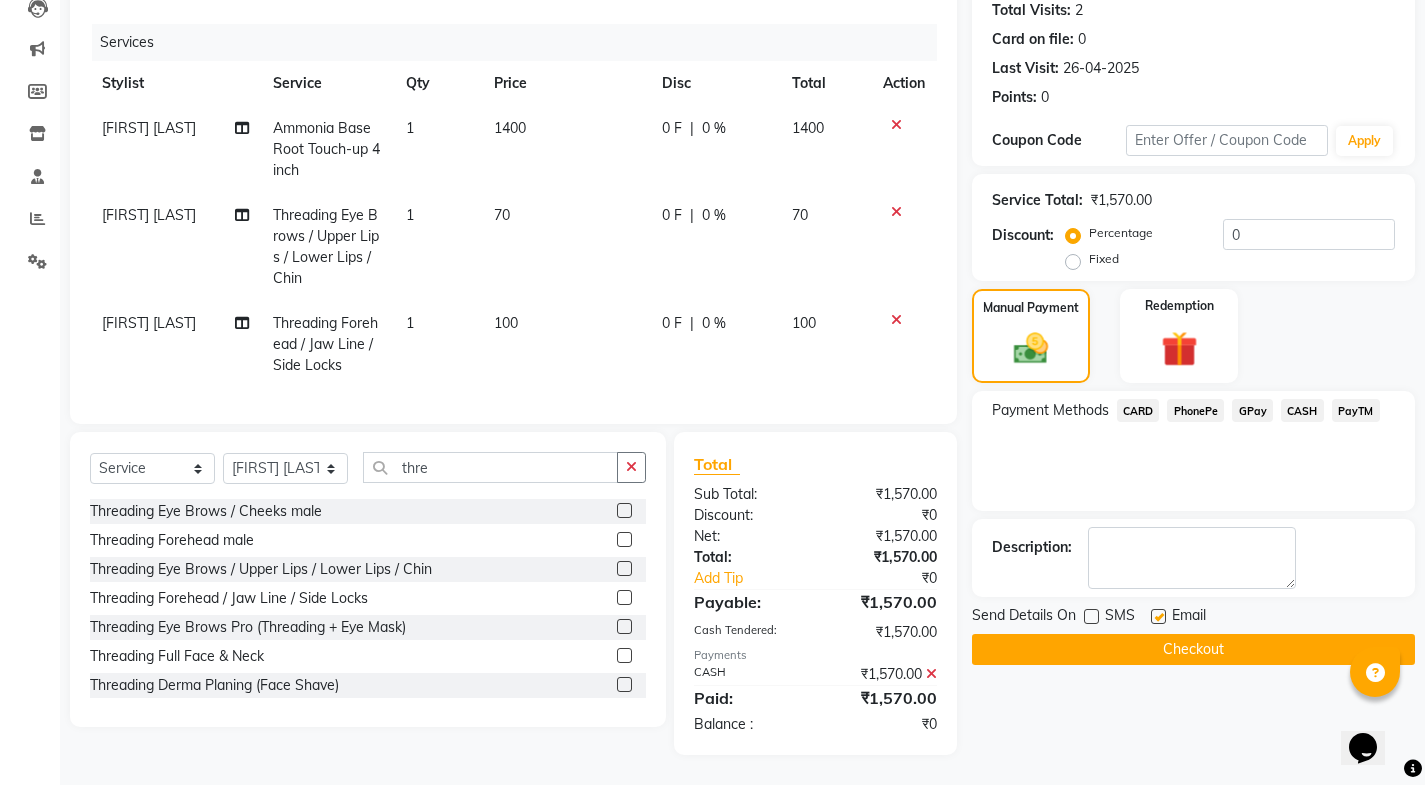 click 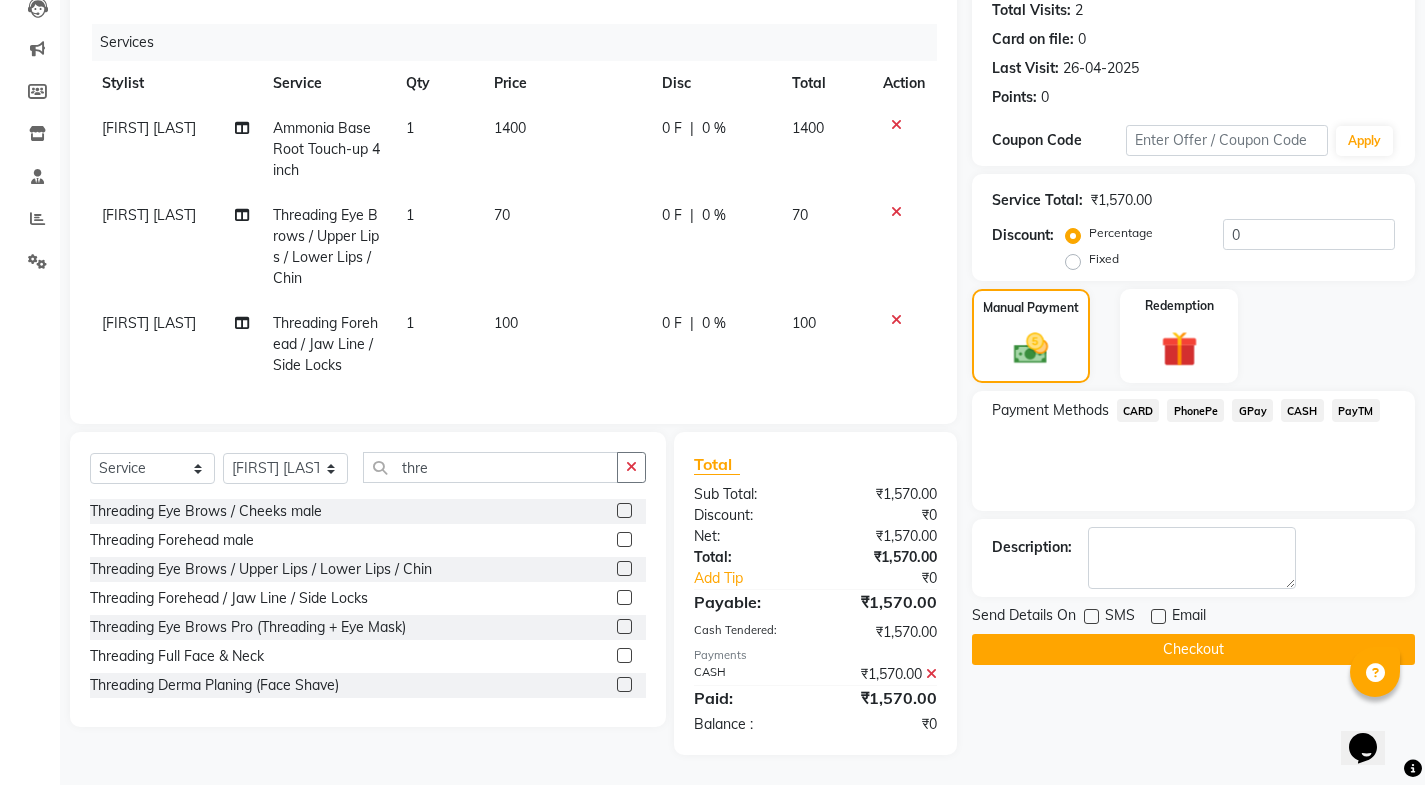 click on "Checkout" 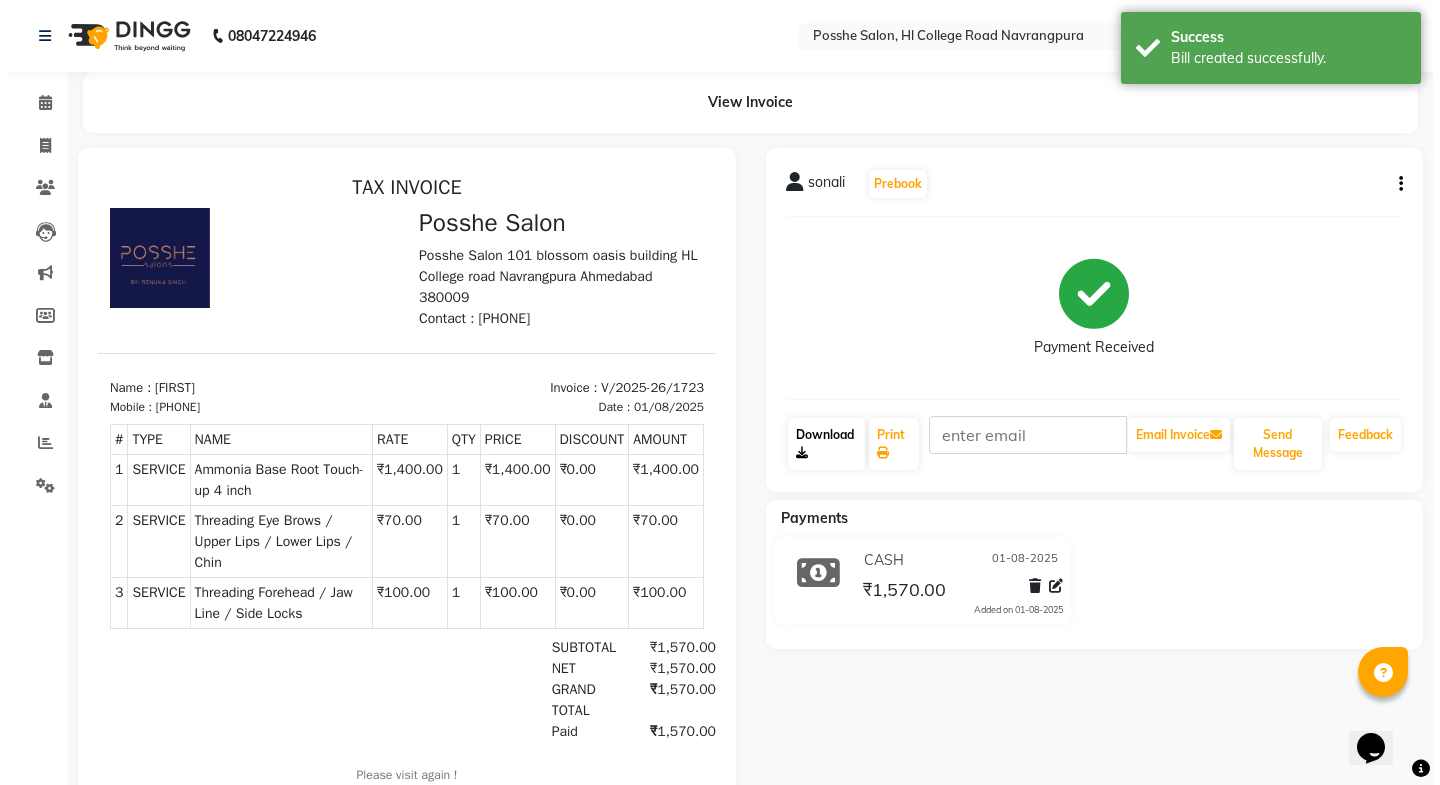 scroll, scrollTop: 0, scrollLeft: 0, axis: both 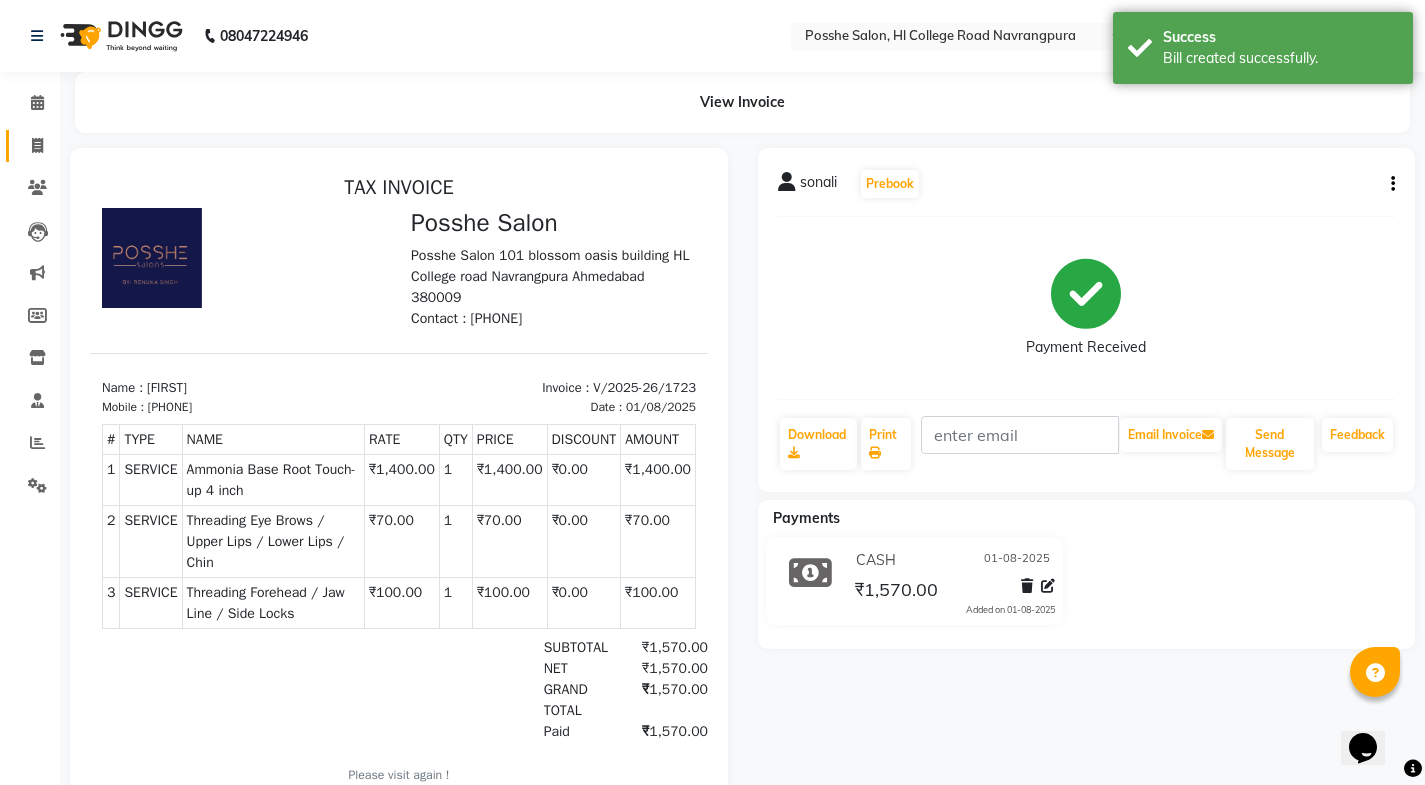 click on "Invoice" 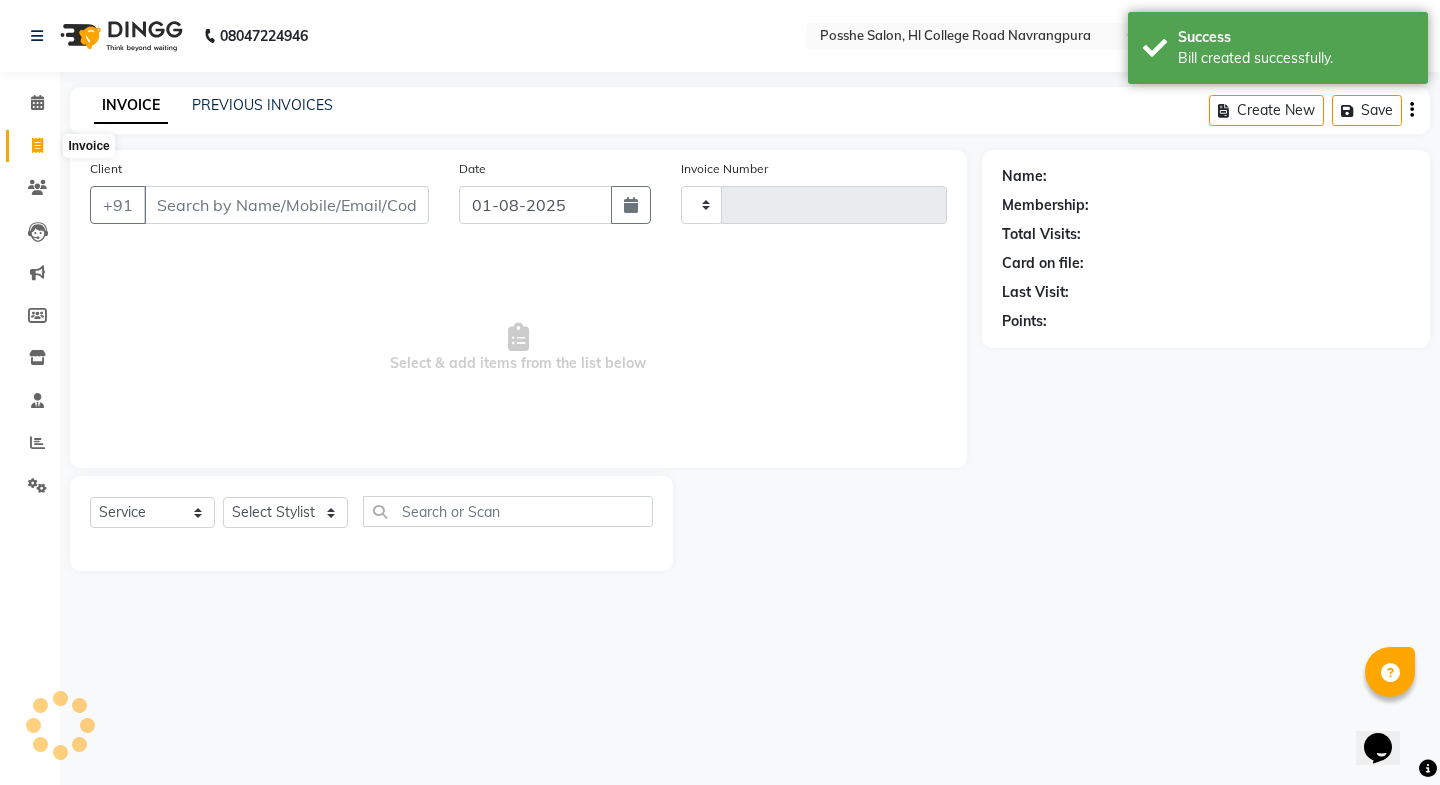 type on "1724" 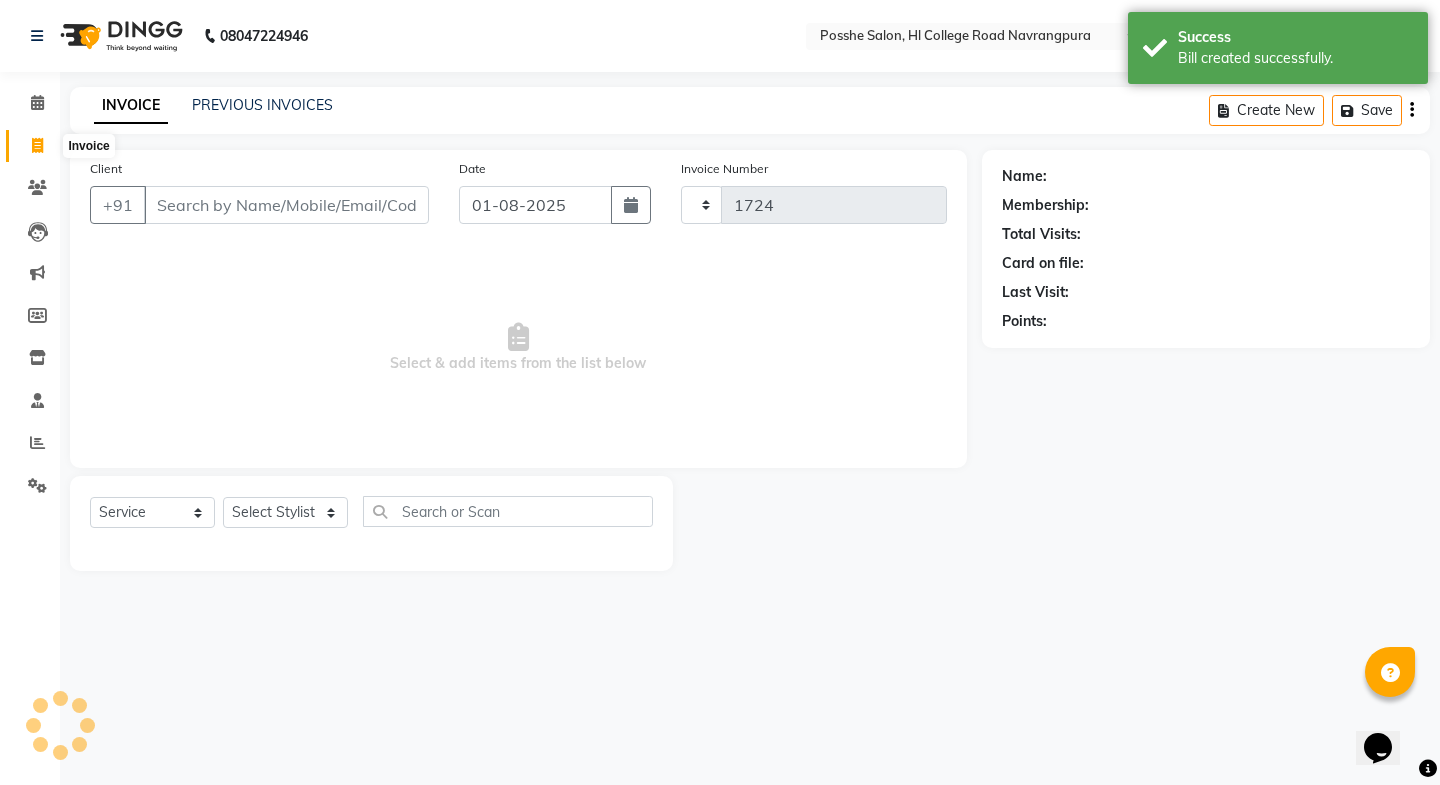 select on "6052" 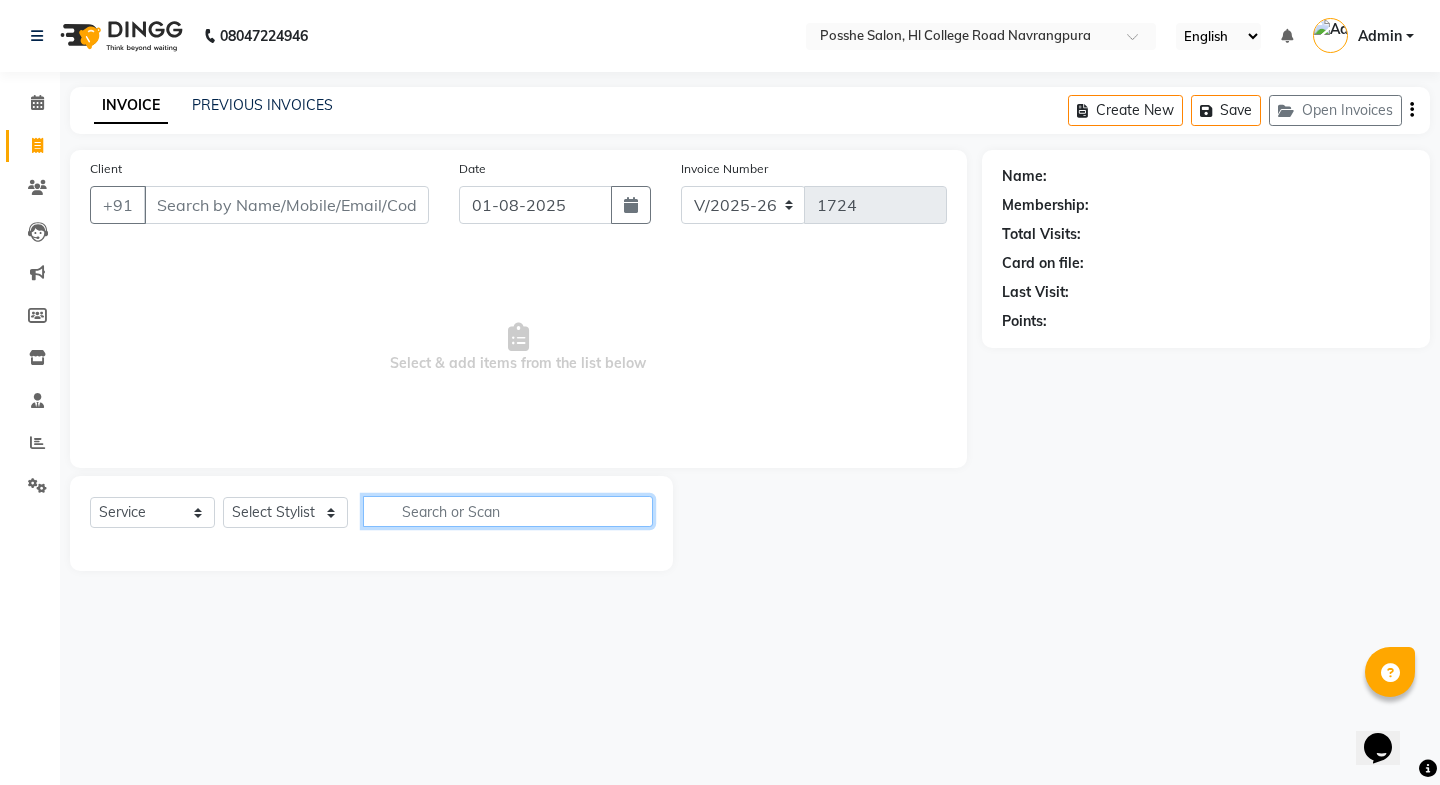 click 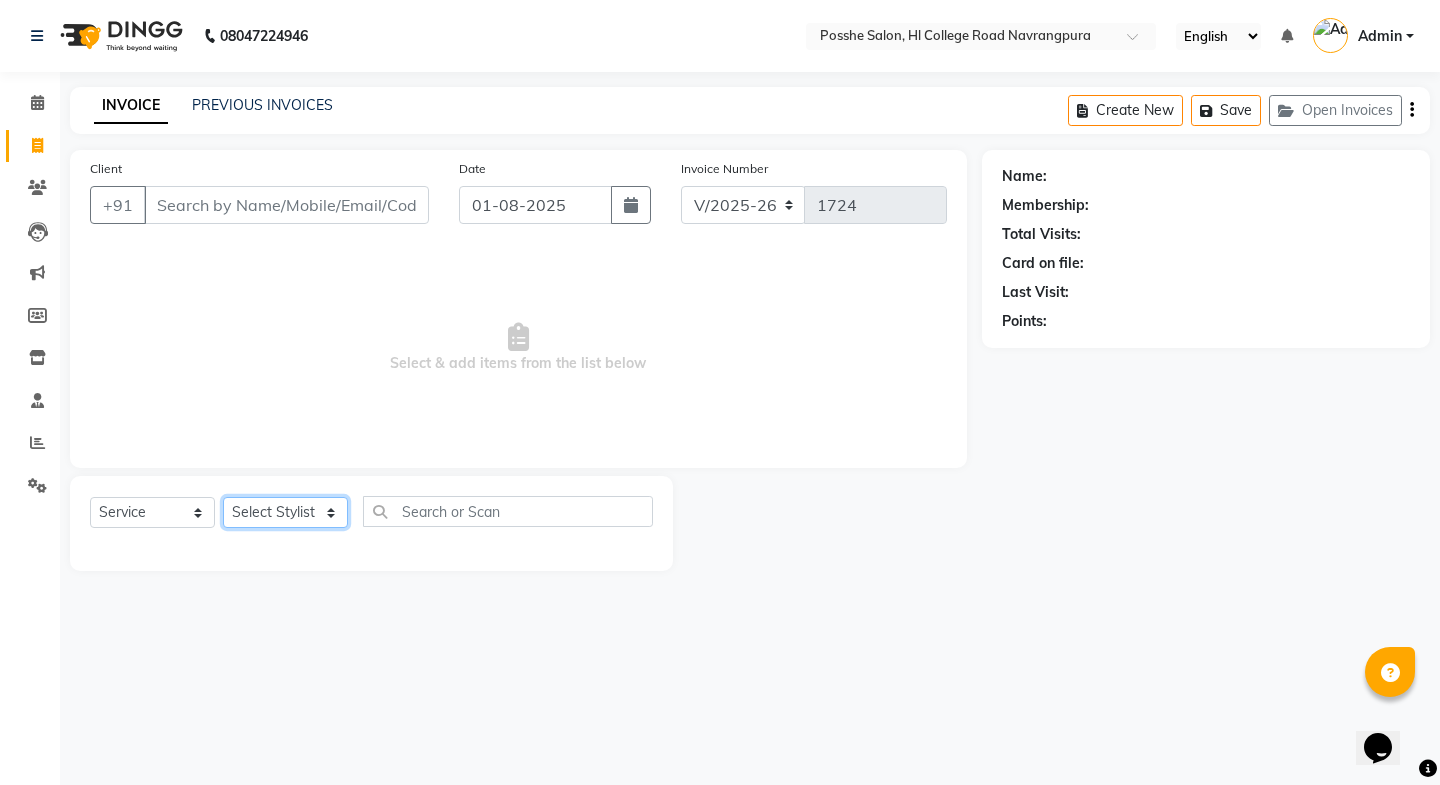 drag, startPoint x: 310, startPoint y: 504, endPoint x: 307, endPoint y: 517, distance: 13.341664 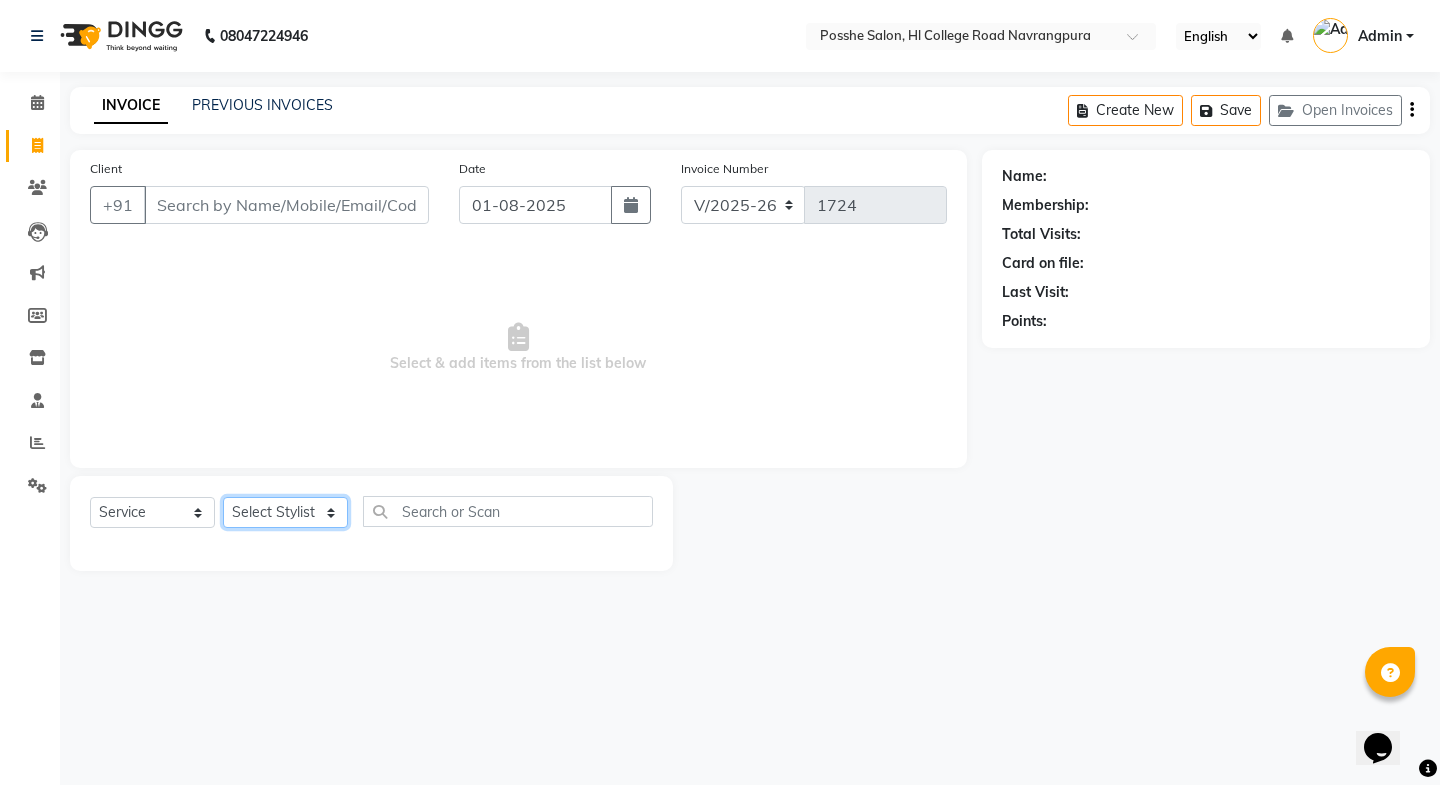 select on "43692" 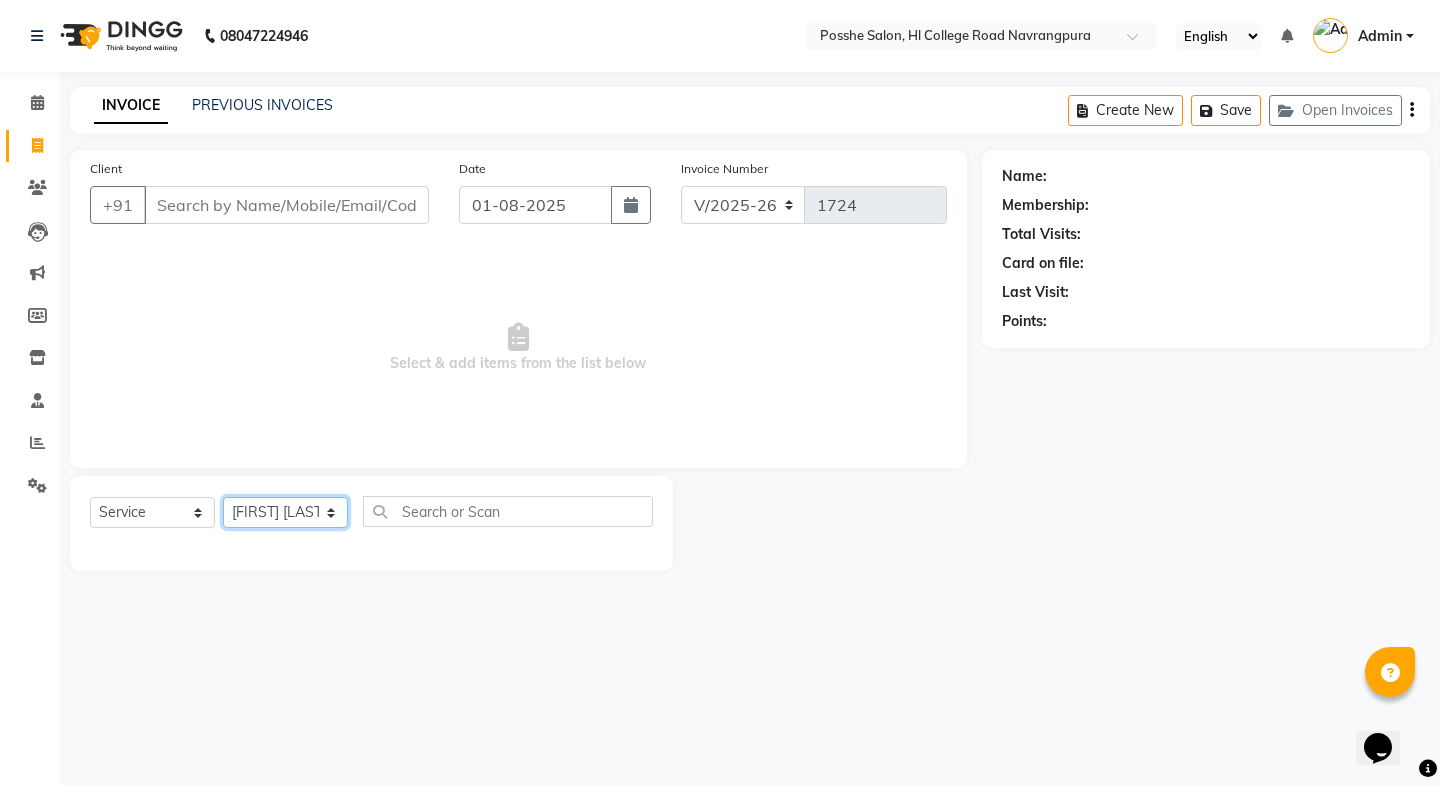 click on "Select Stylist Faheem Salmani Kajal Mali Kamal Chand Posshe for products Rajesh simran bhatiya Sonu Verma" 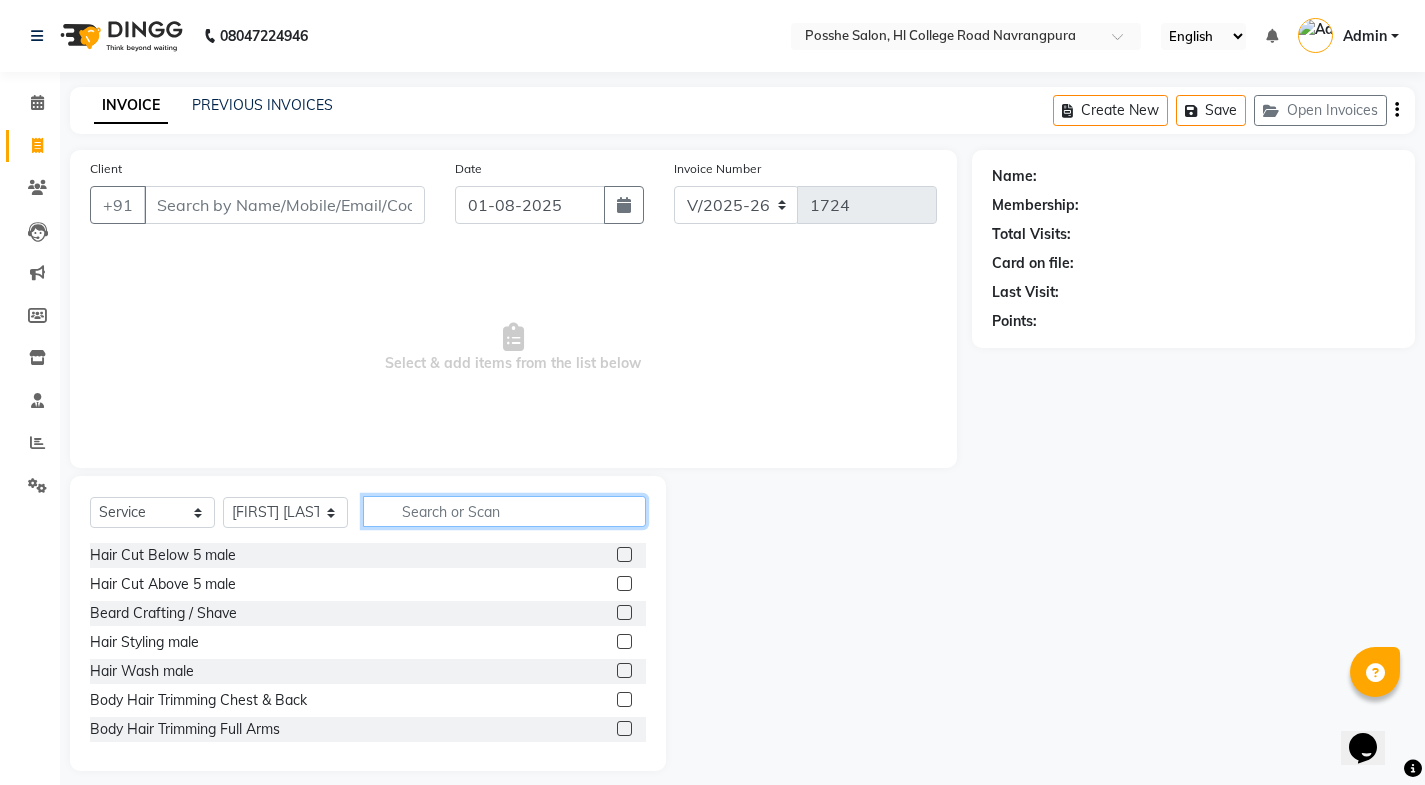 click 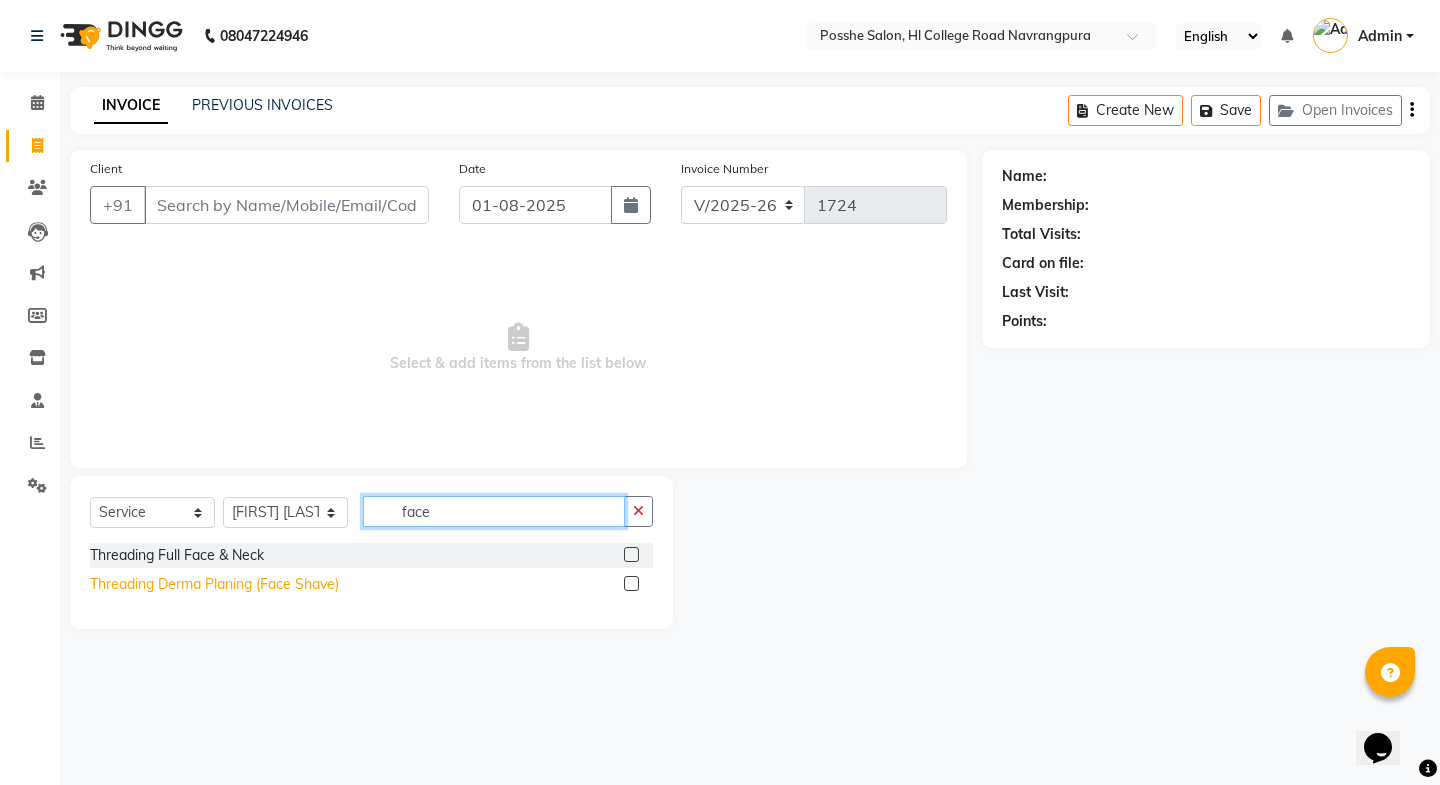 type on "face" 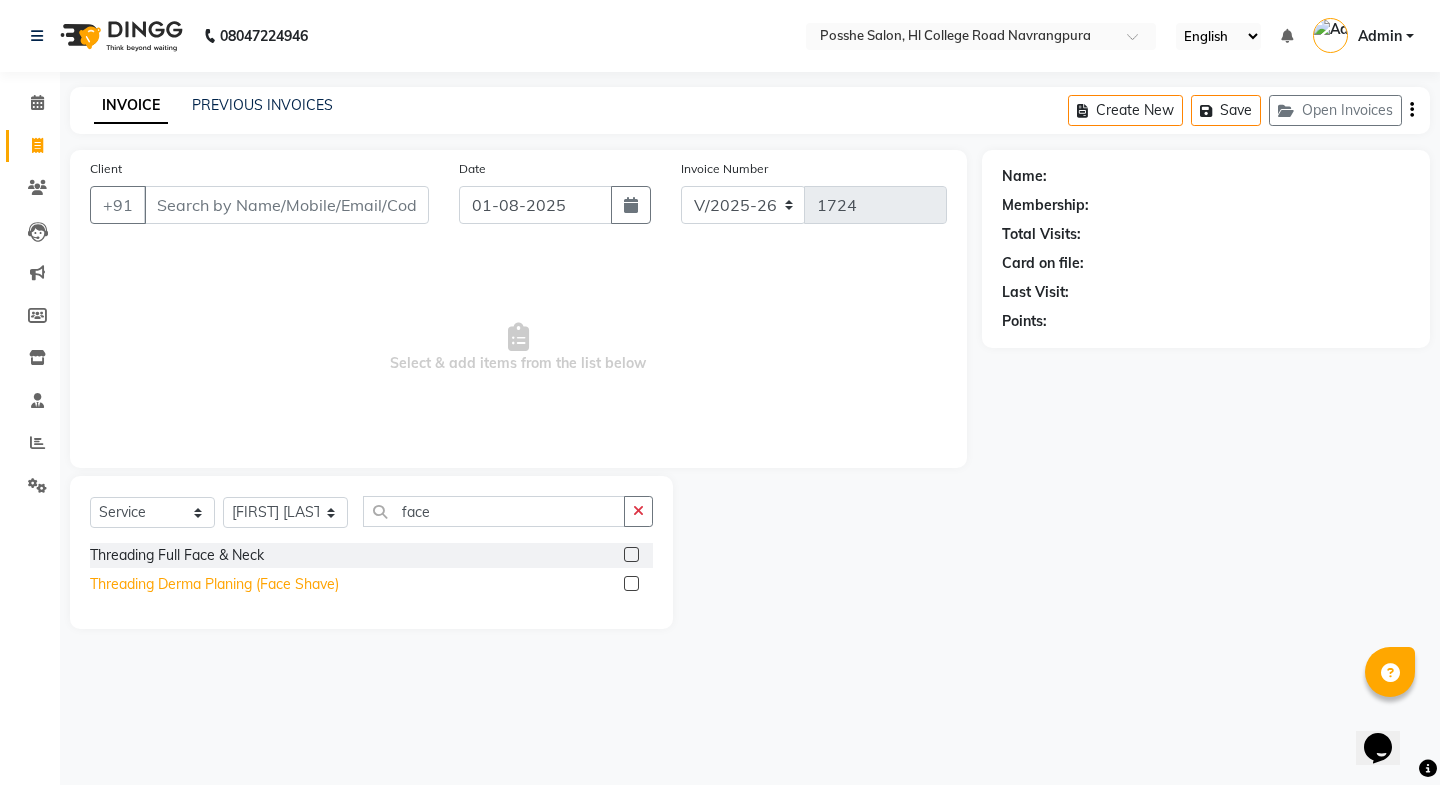 click on "Threading Derma Planing (Face Shave)" 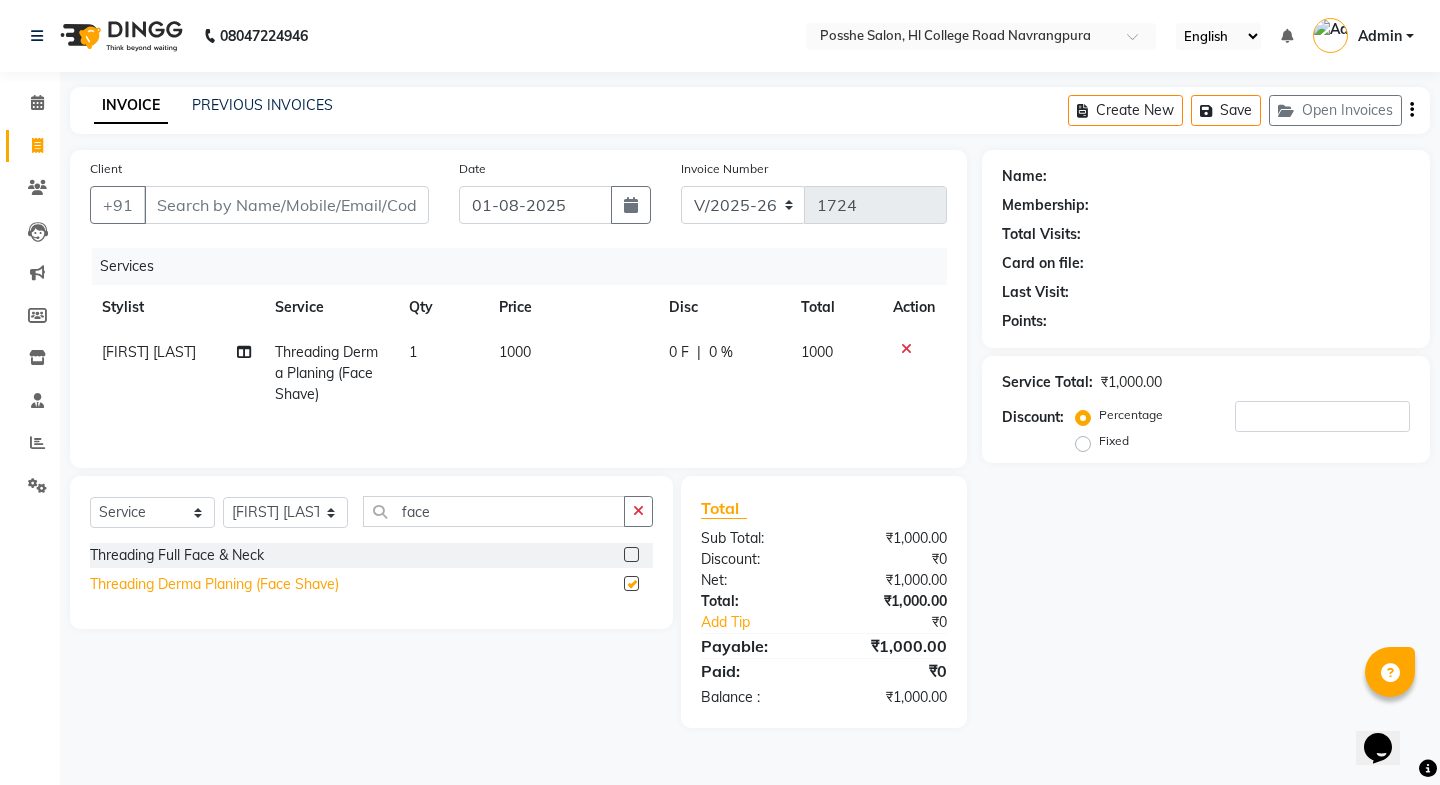 checkbox on "false" 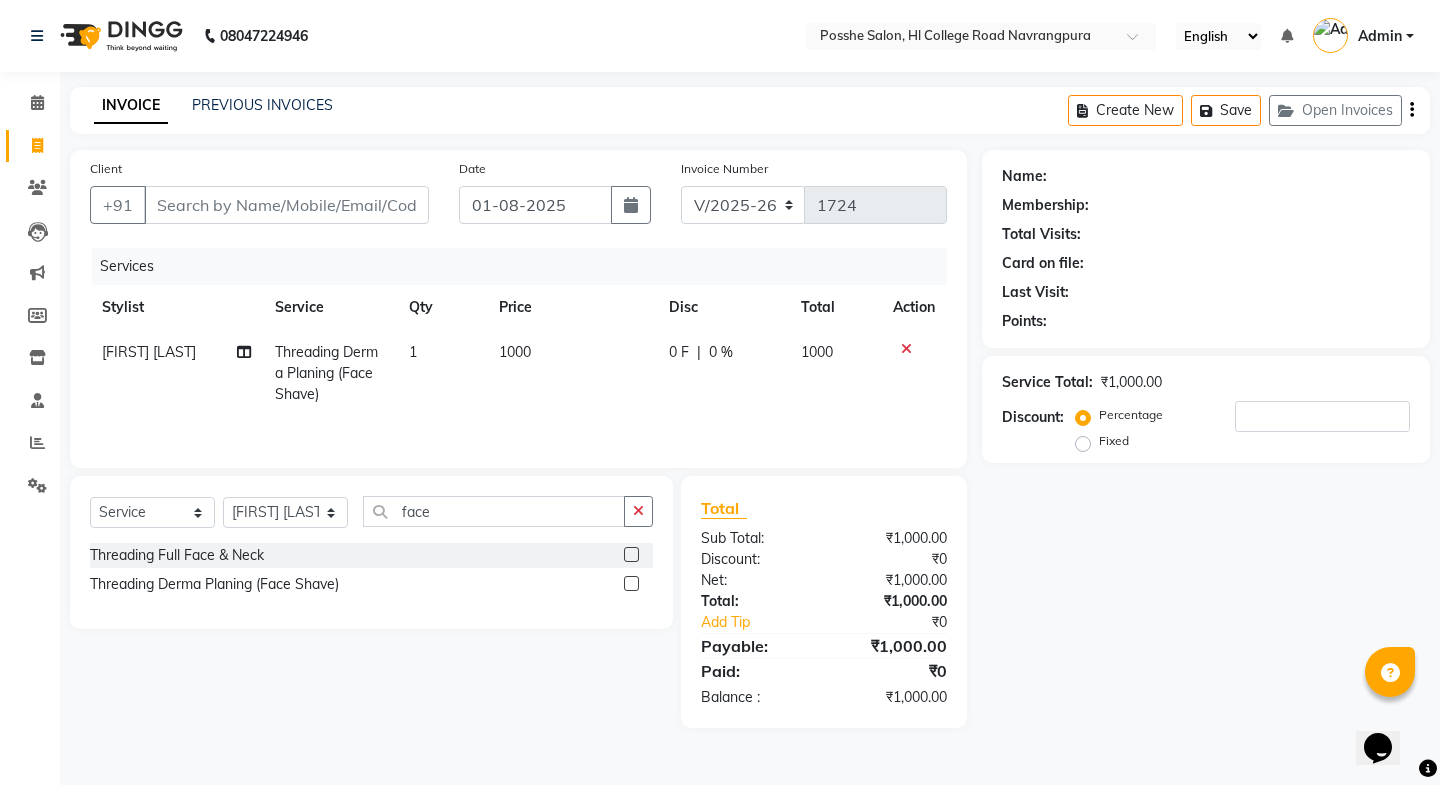 click 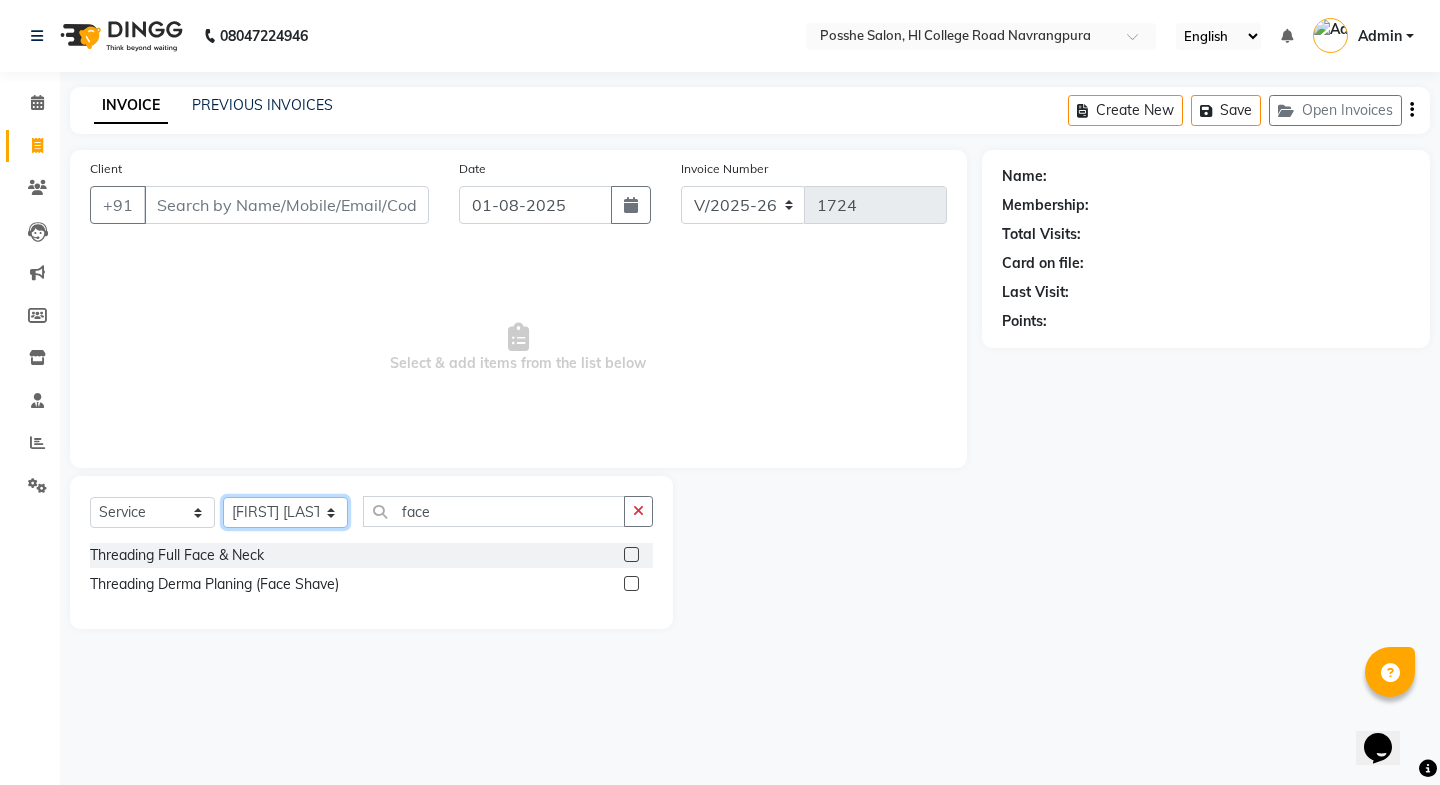 click on "Select Stylist Faheem Salmani Kajal Mali Kamal Chand Posshe for products Rajesh simran bhatiya Sonu Verma" 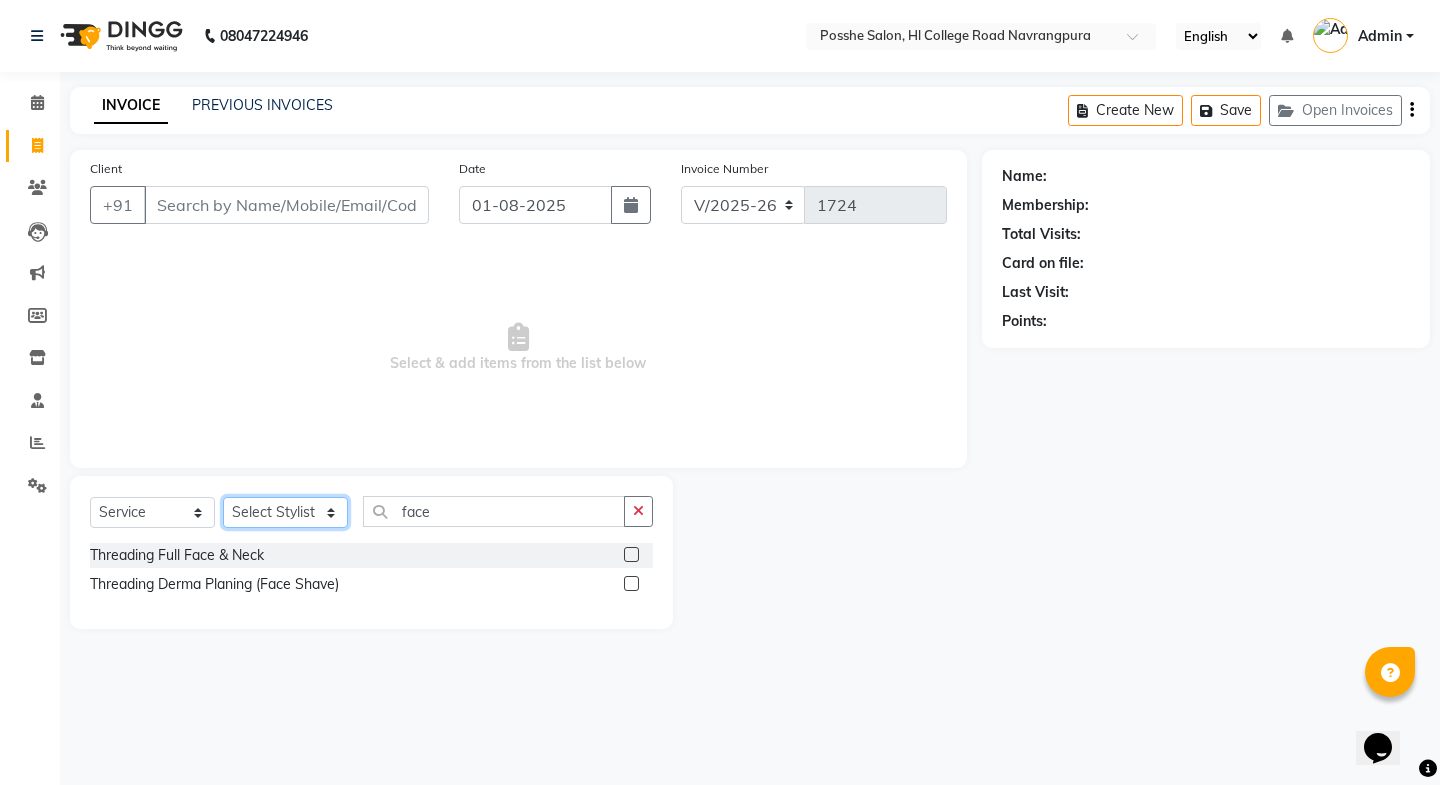 click on "Select Stylist Faheem Salmani Kajal Mali Kamal Chand Posshe for products Rajesh simran bhatiya Sonu Verma" 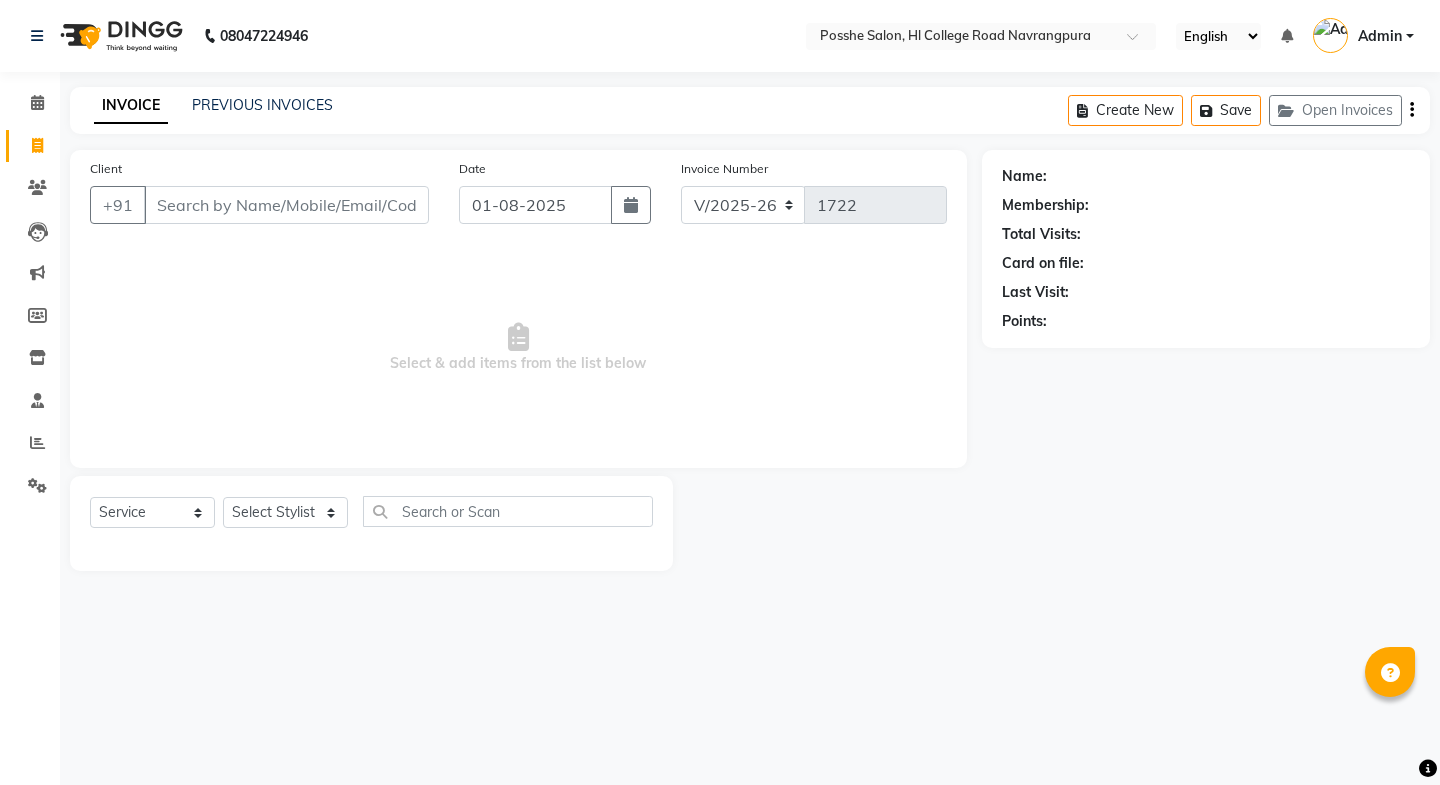select on "6052" 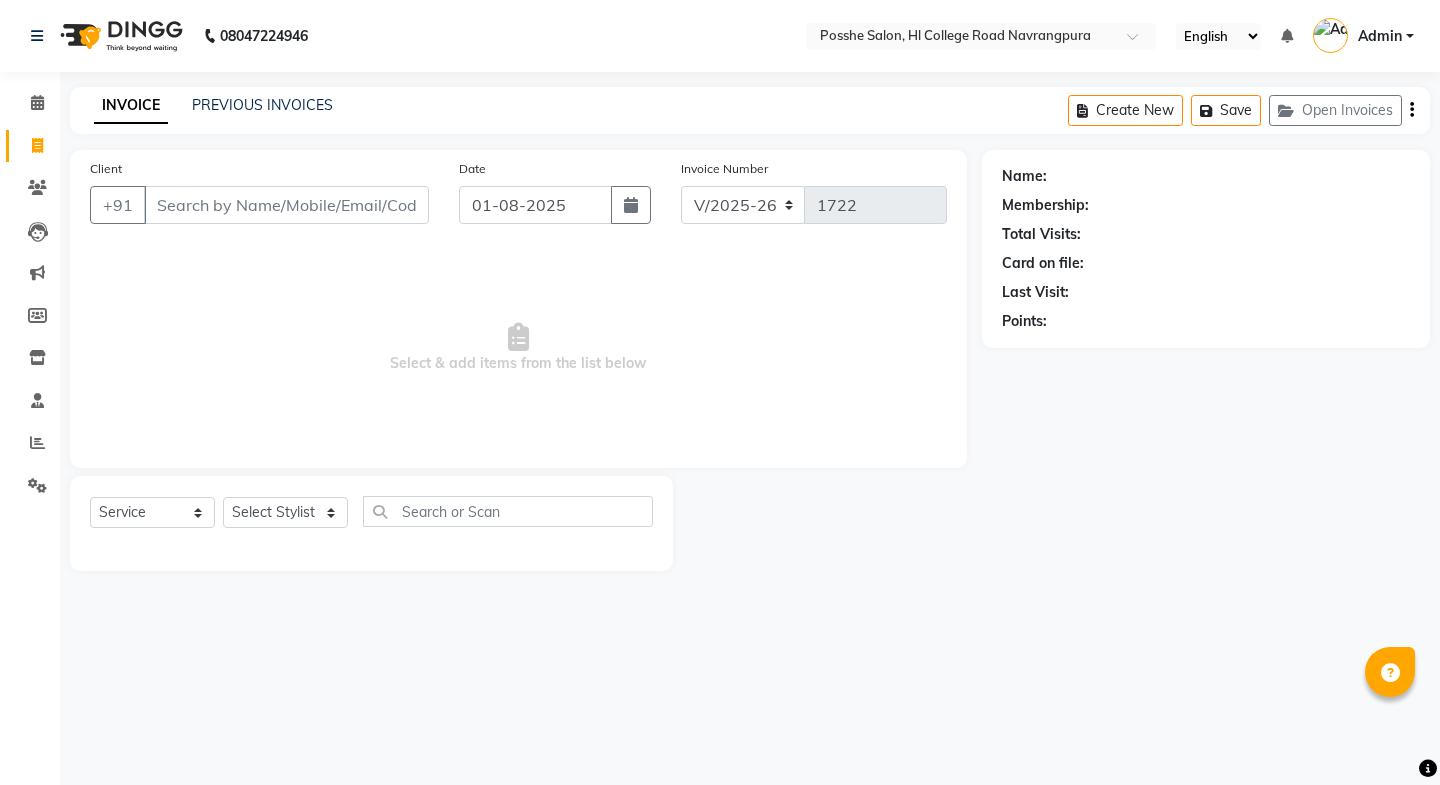 scroll, scrollTop: 0, scrollLeft: 0, axis: both 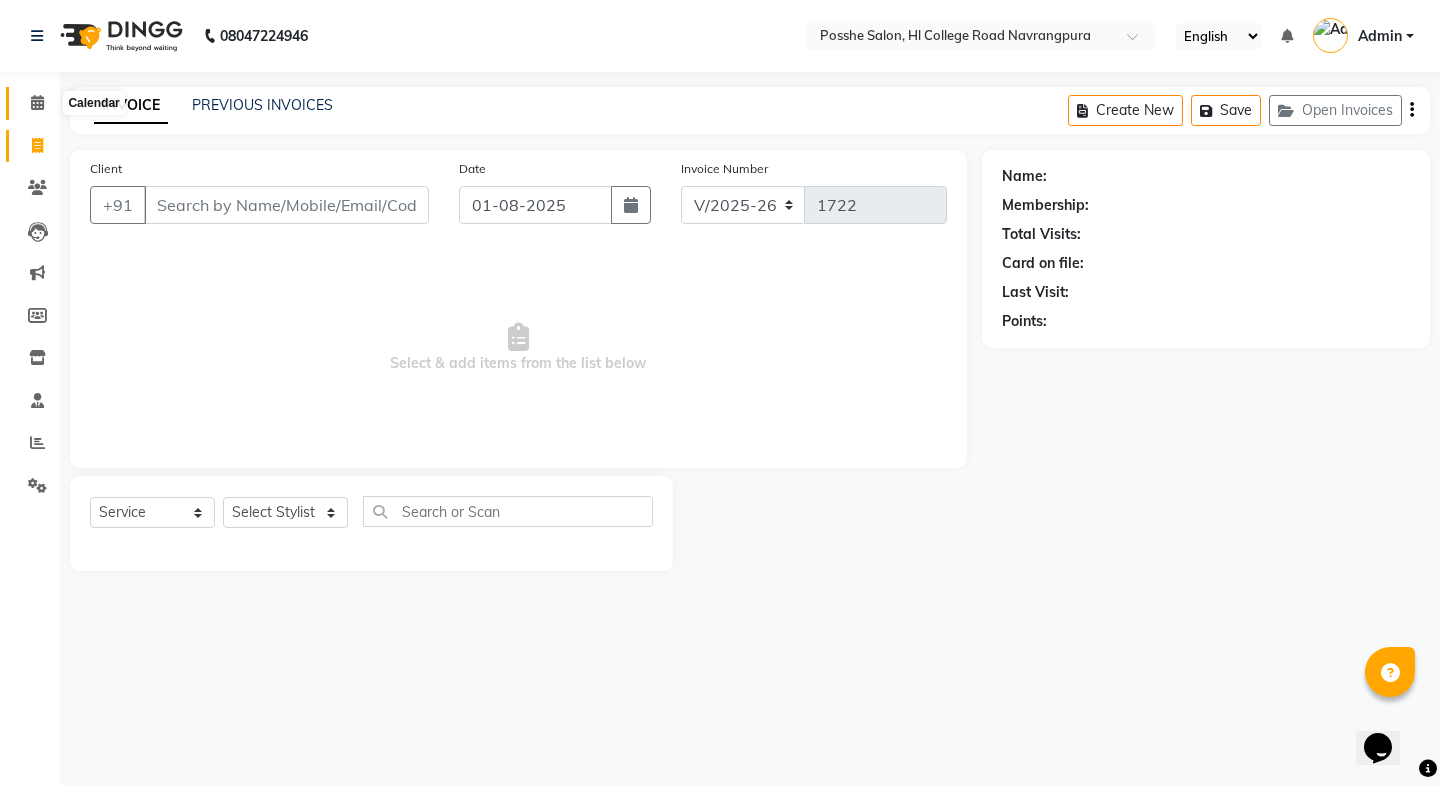 click 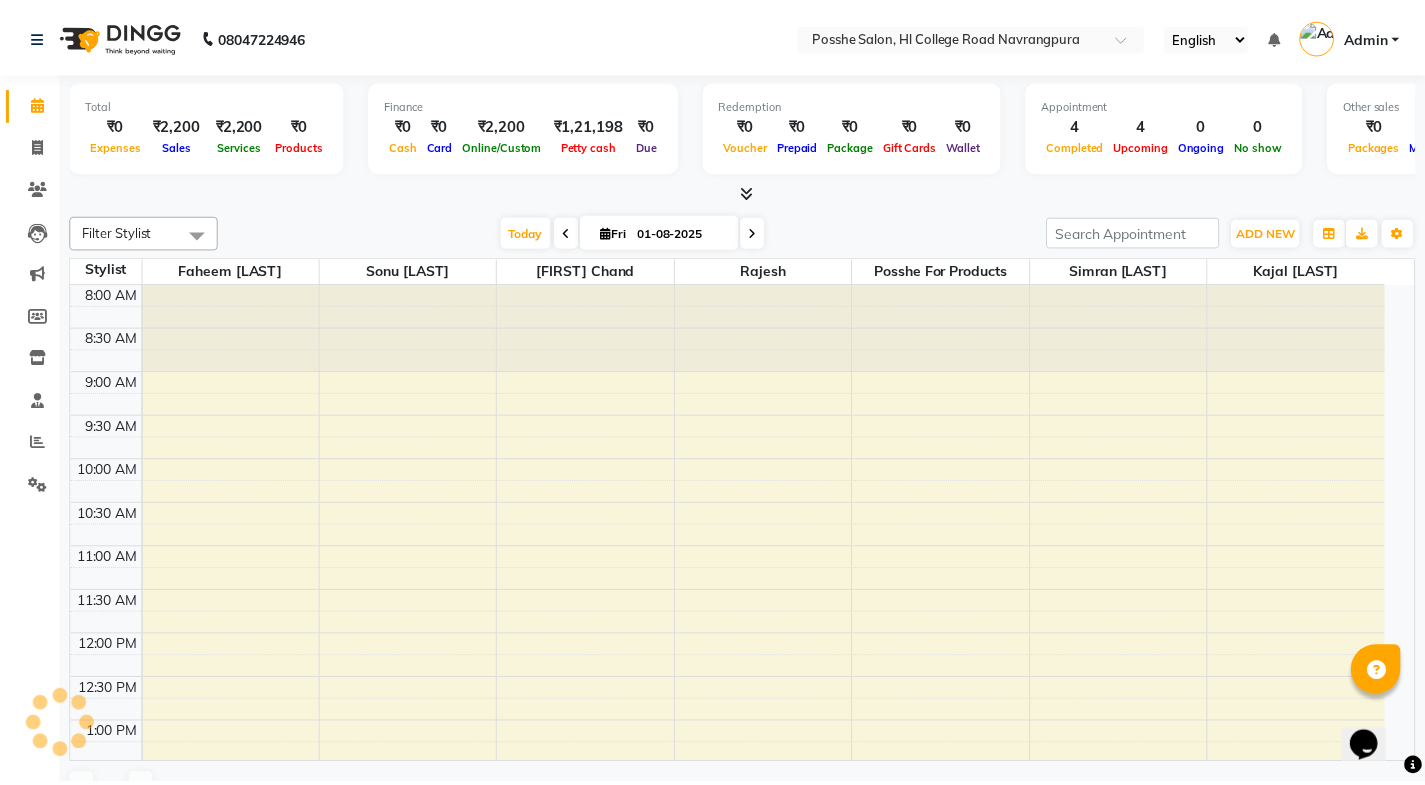 scroll, scrollTop: 0, scrollLeft: 0, axis: both 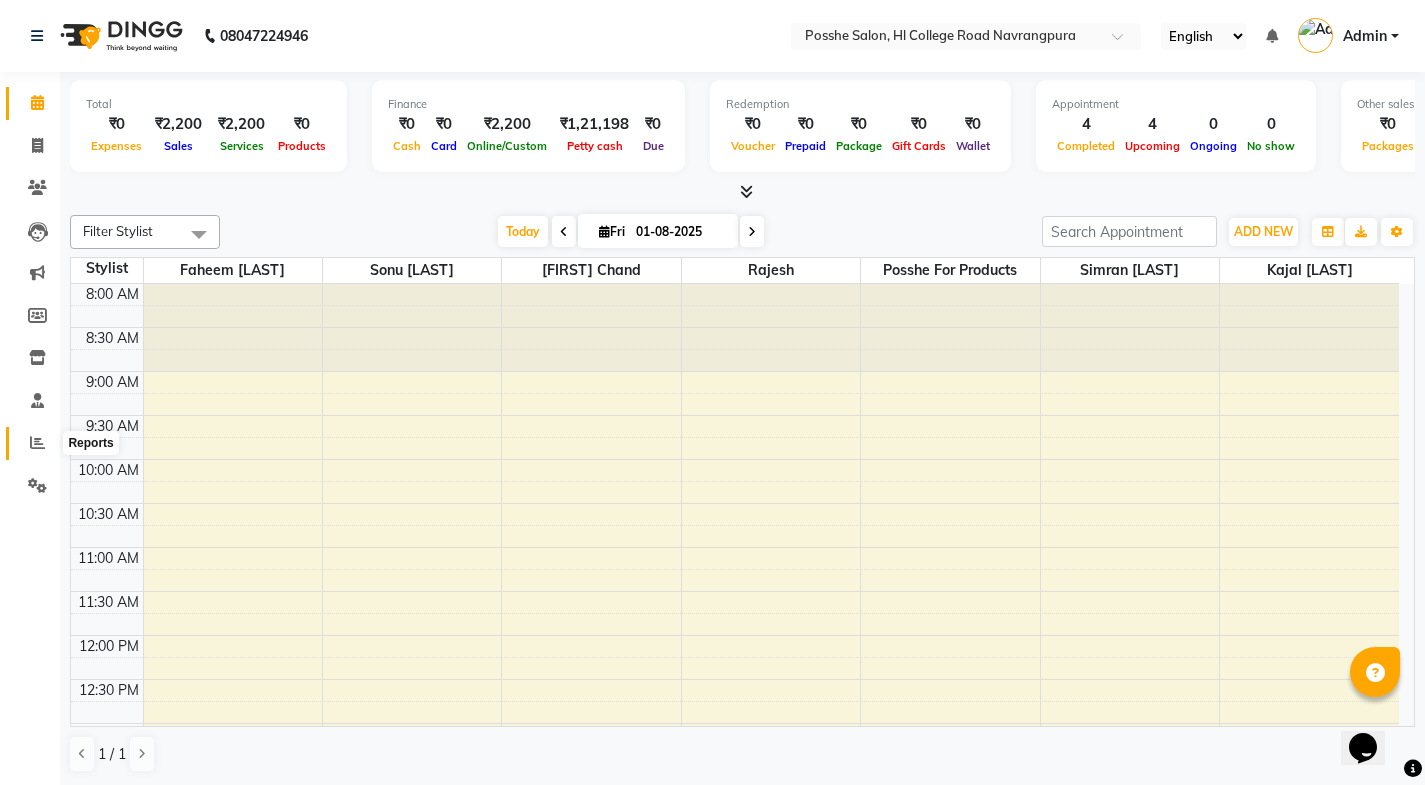 click 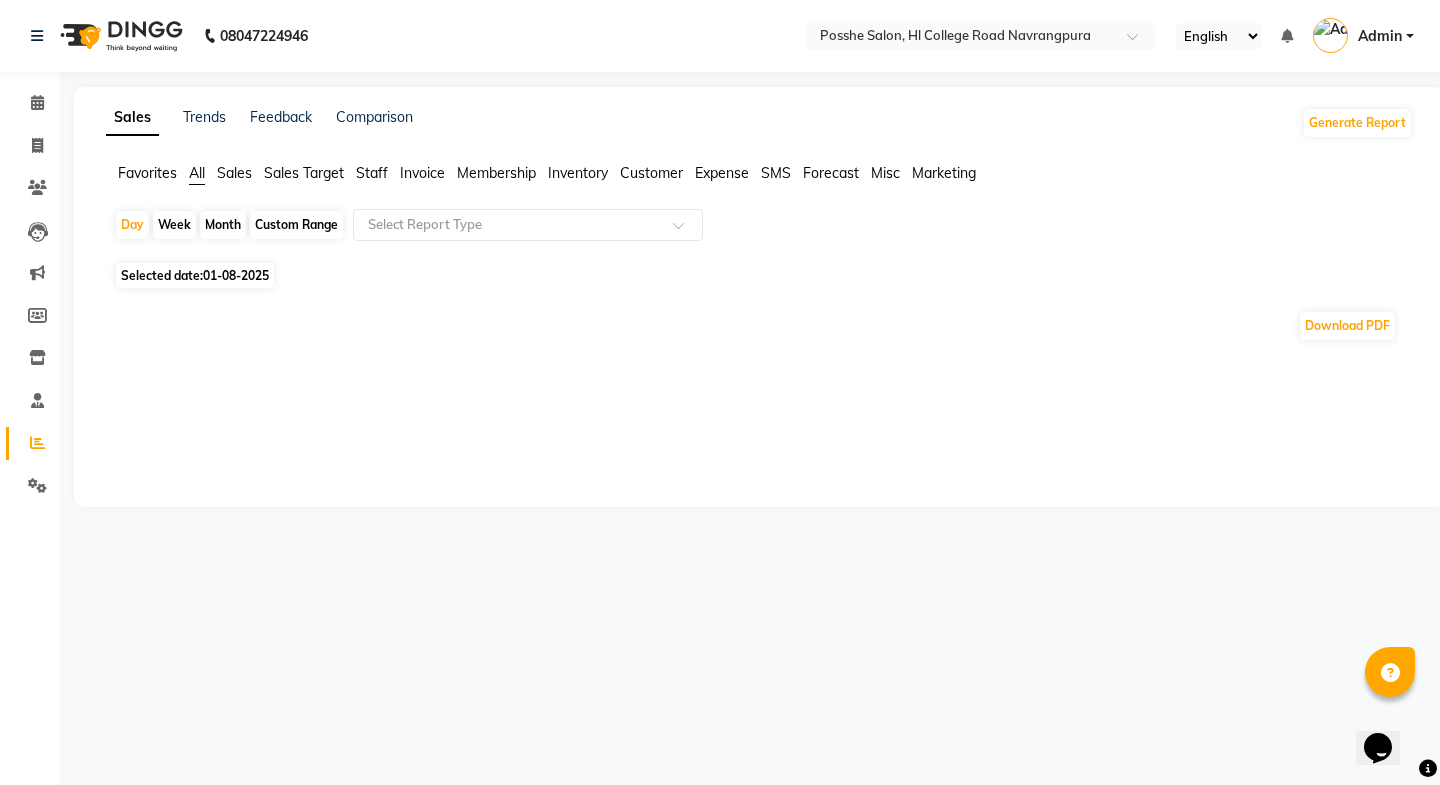 click on "Staff" 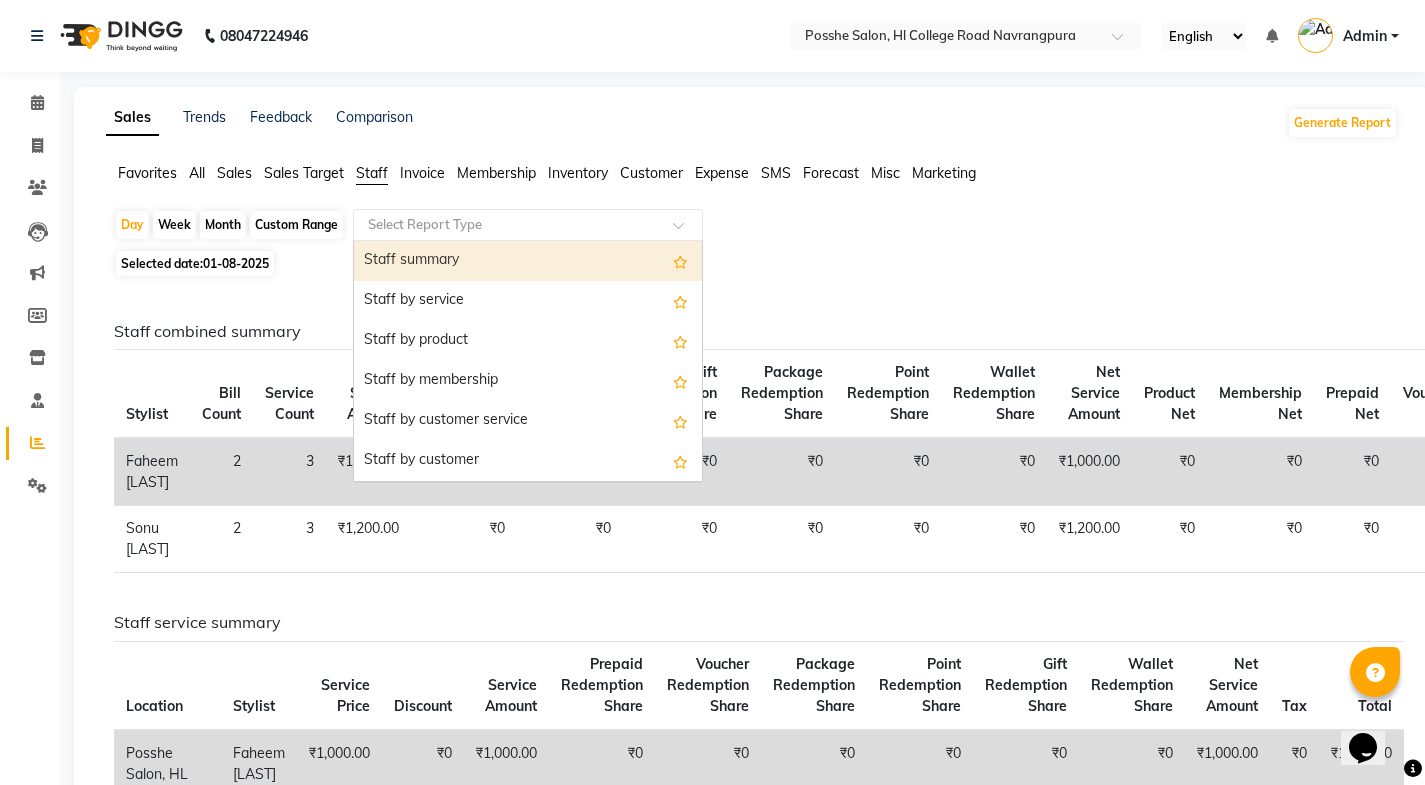 click 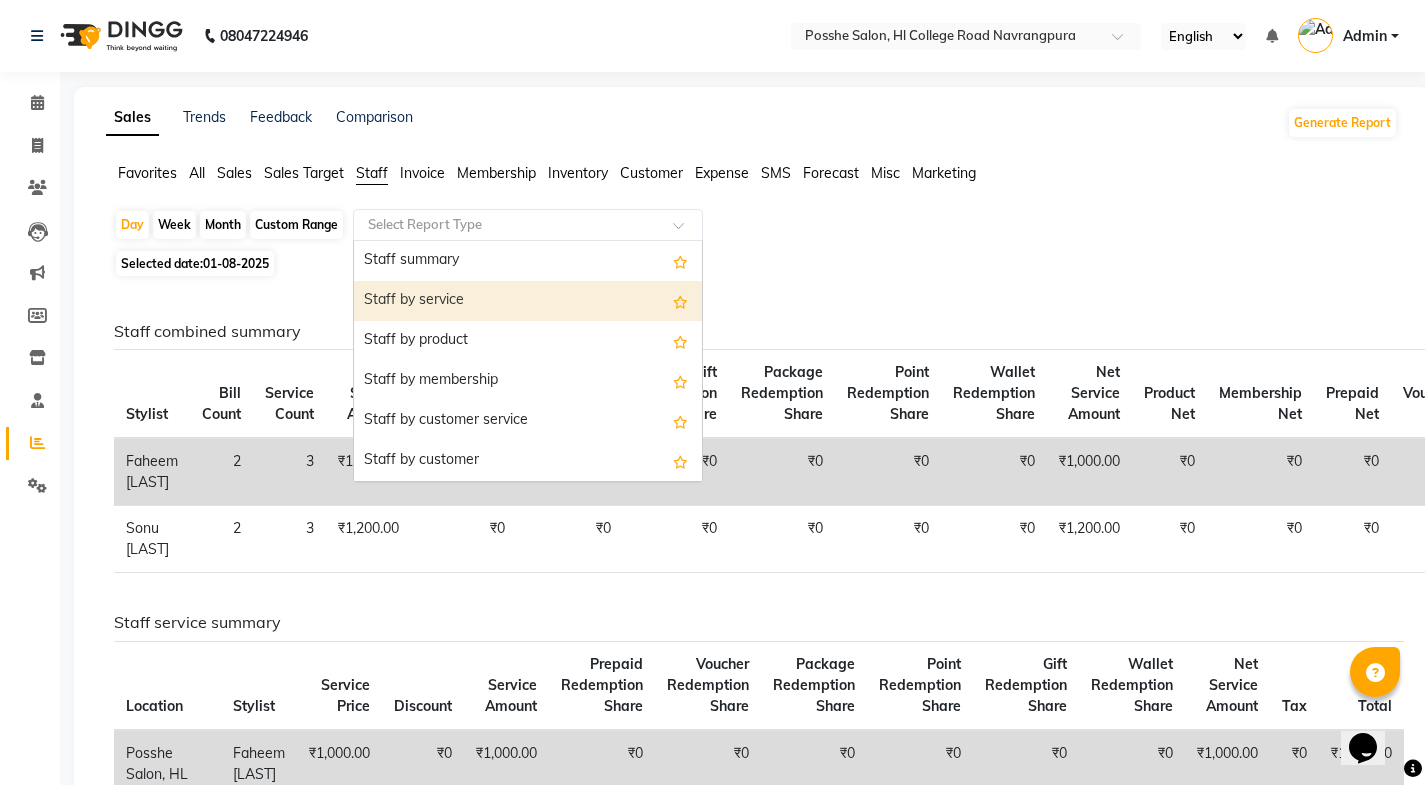 click on "Staff by service" at bounding box center (528, 301) 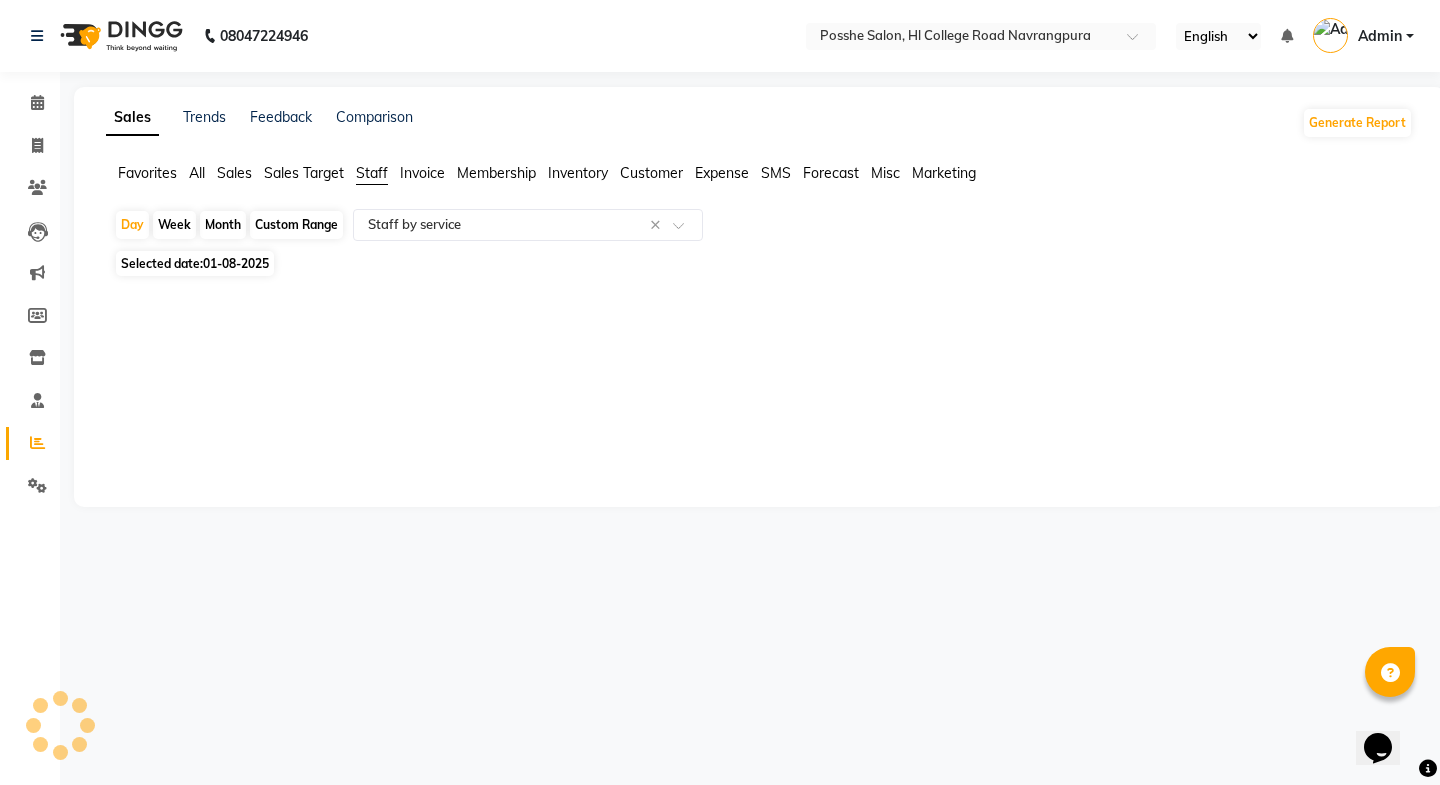 click on "Month" 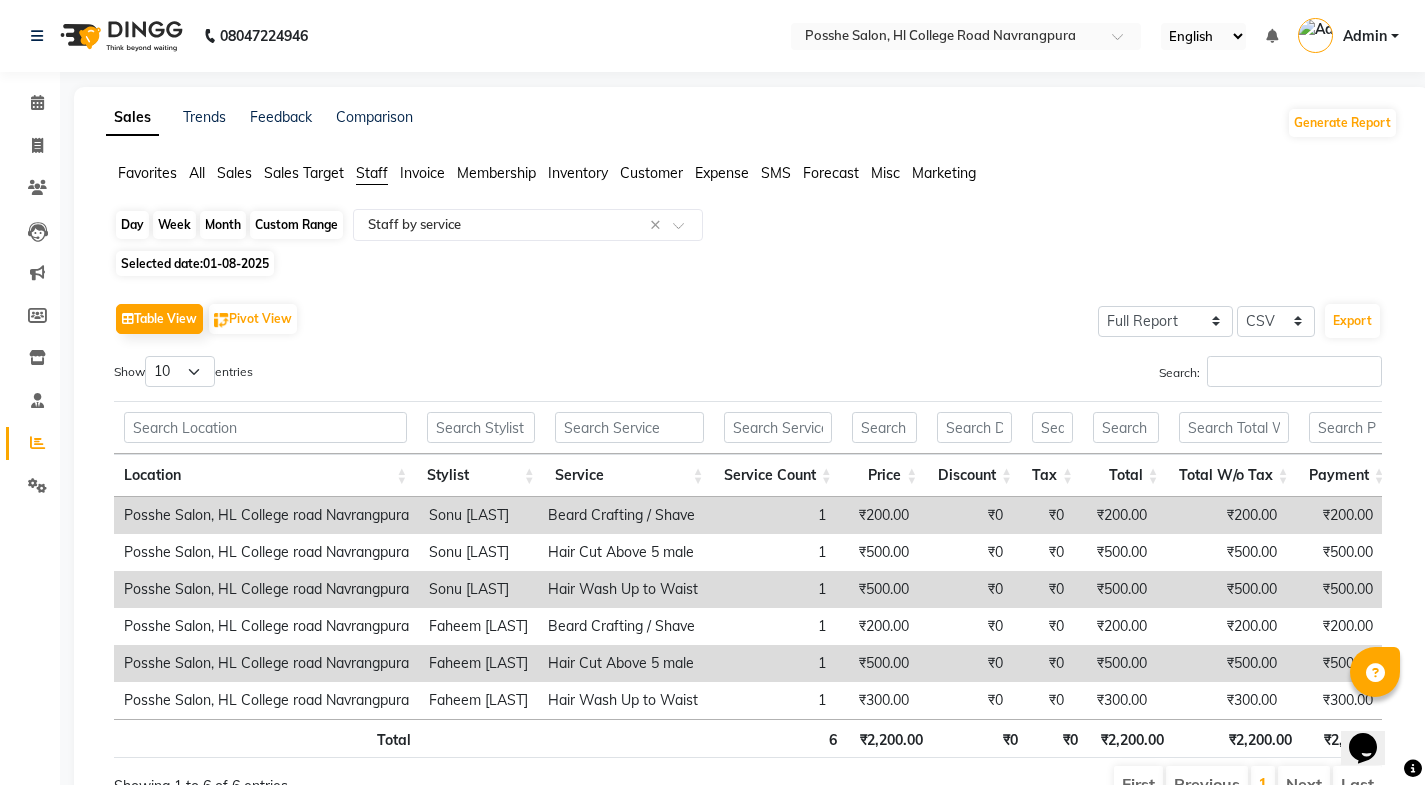 click on "Month" 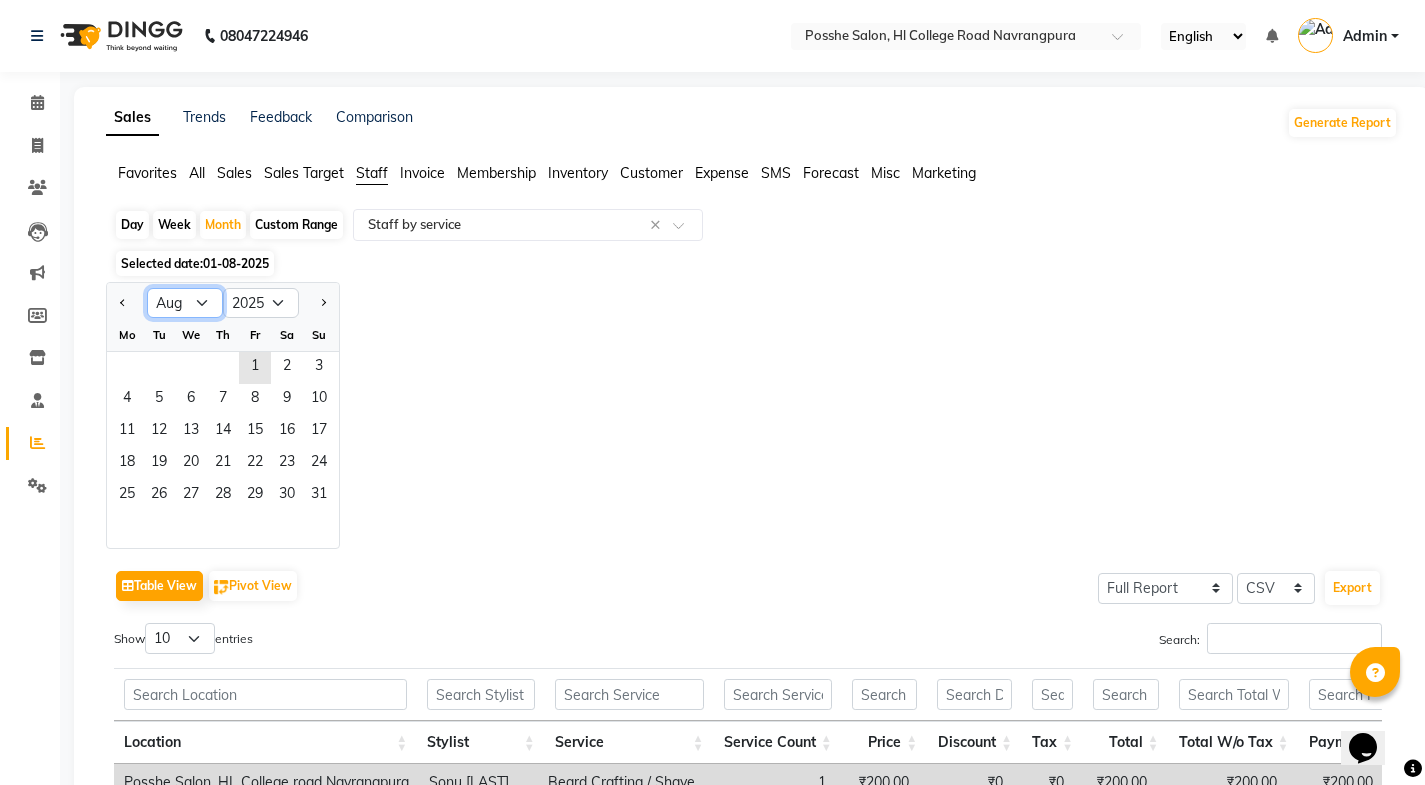 click on "Jan Feb Mar Apr May Jun Jul Aug Sep Oct Nov Dec" 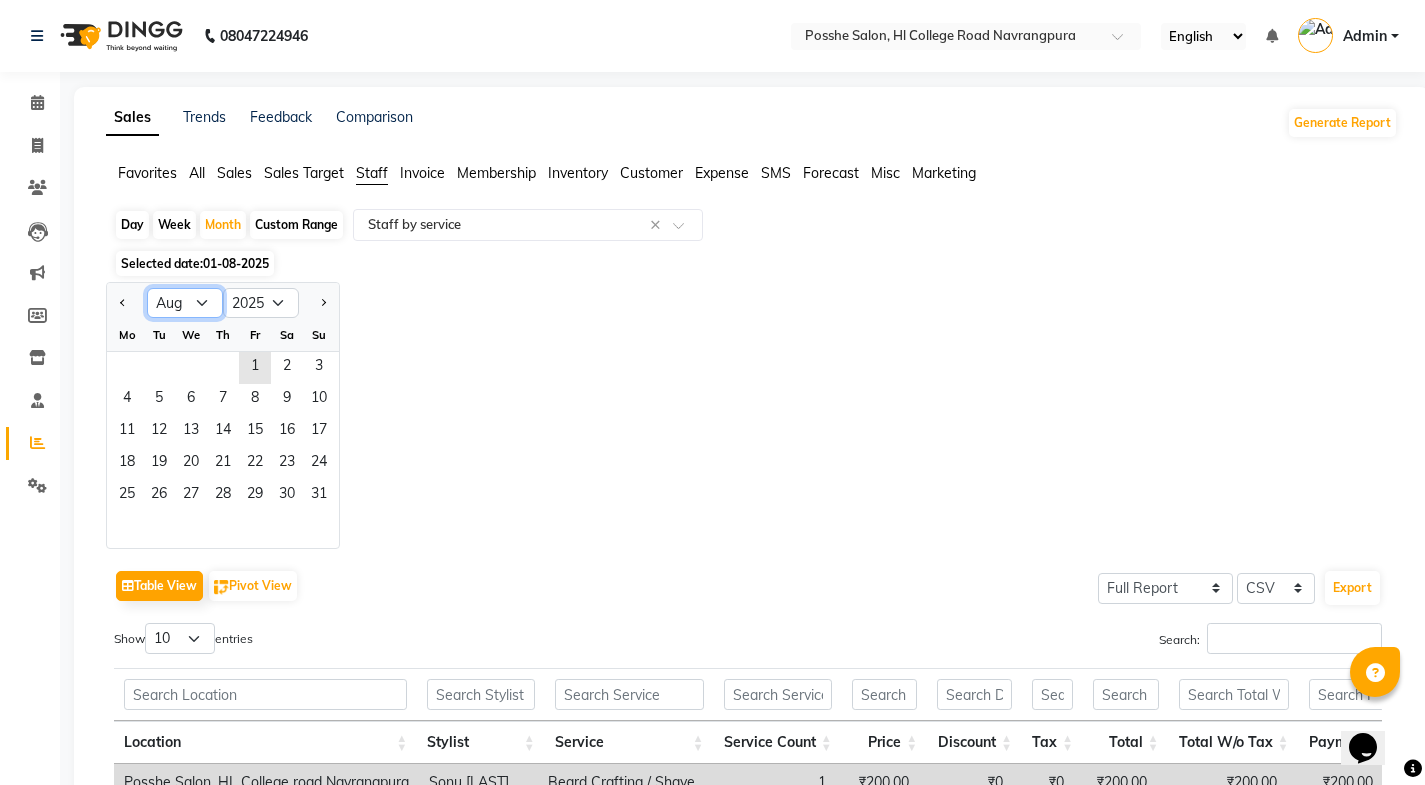 select on "7" 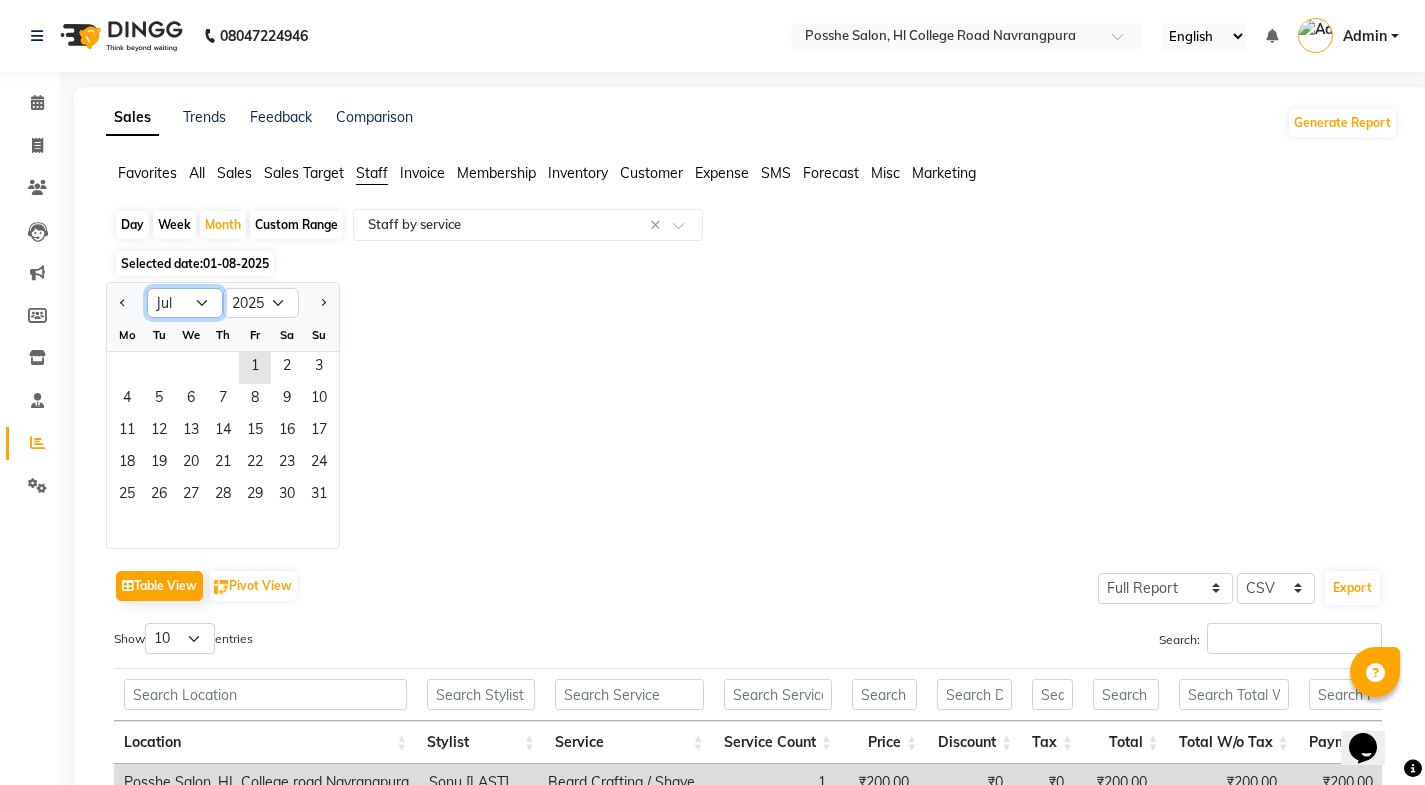 click on "Jan Feb Mar Apr May Jun Jul Aug Sep Oct Nov Dec" 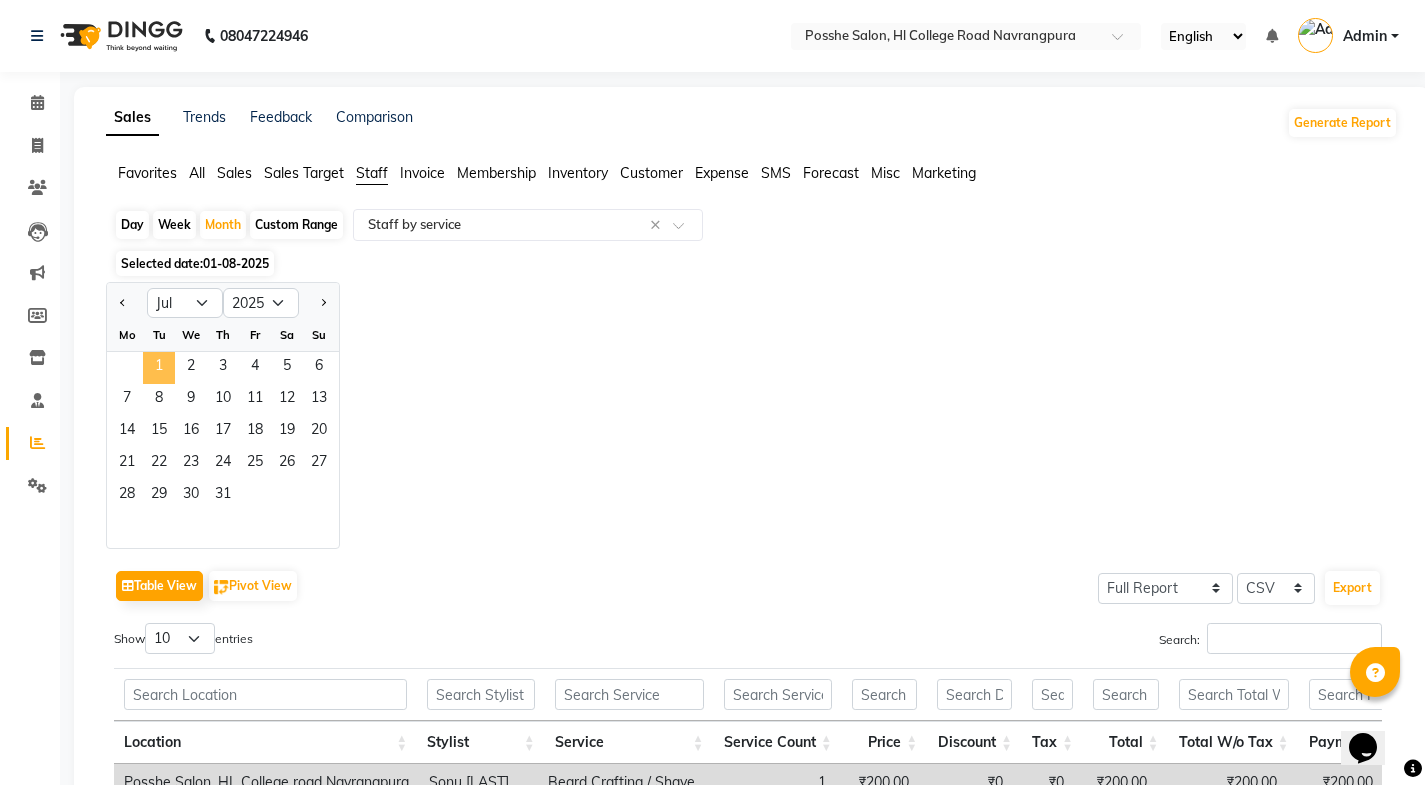 click on "1" 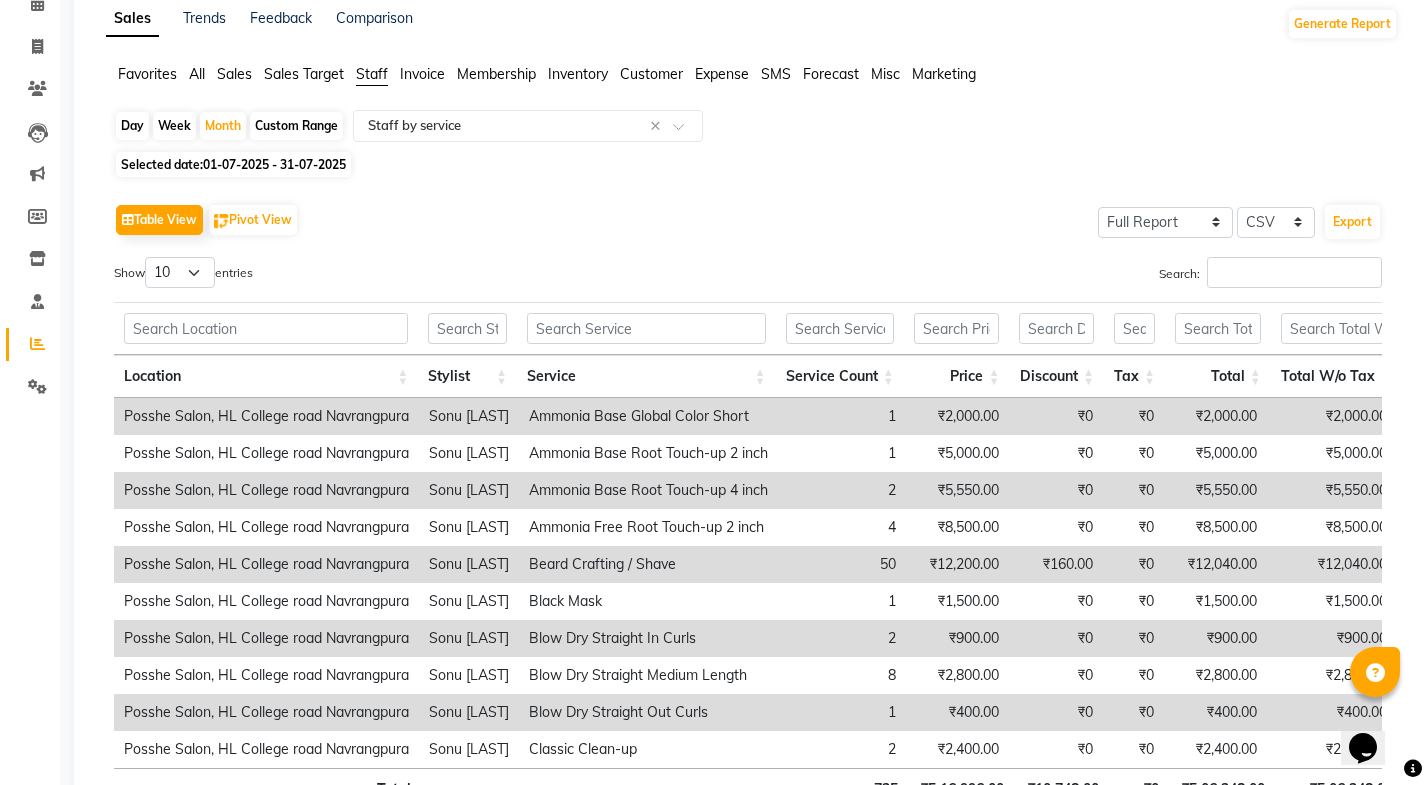 scroll, scrollTop: 100, scrollLeft: 0, axis: vertical 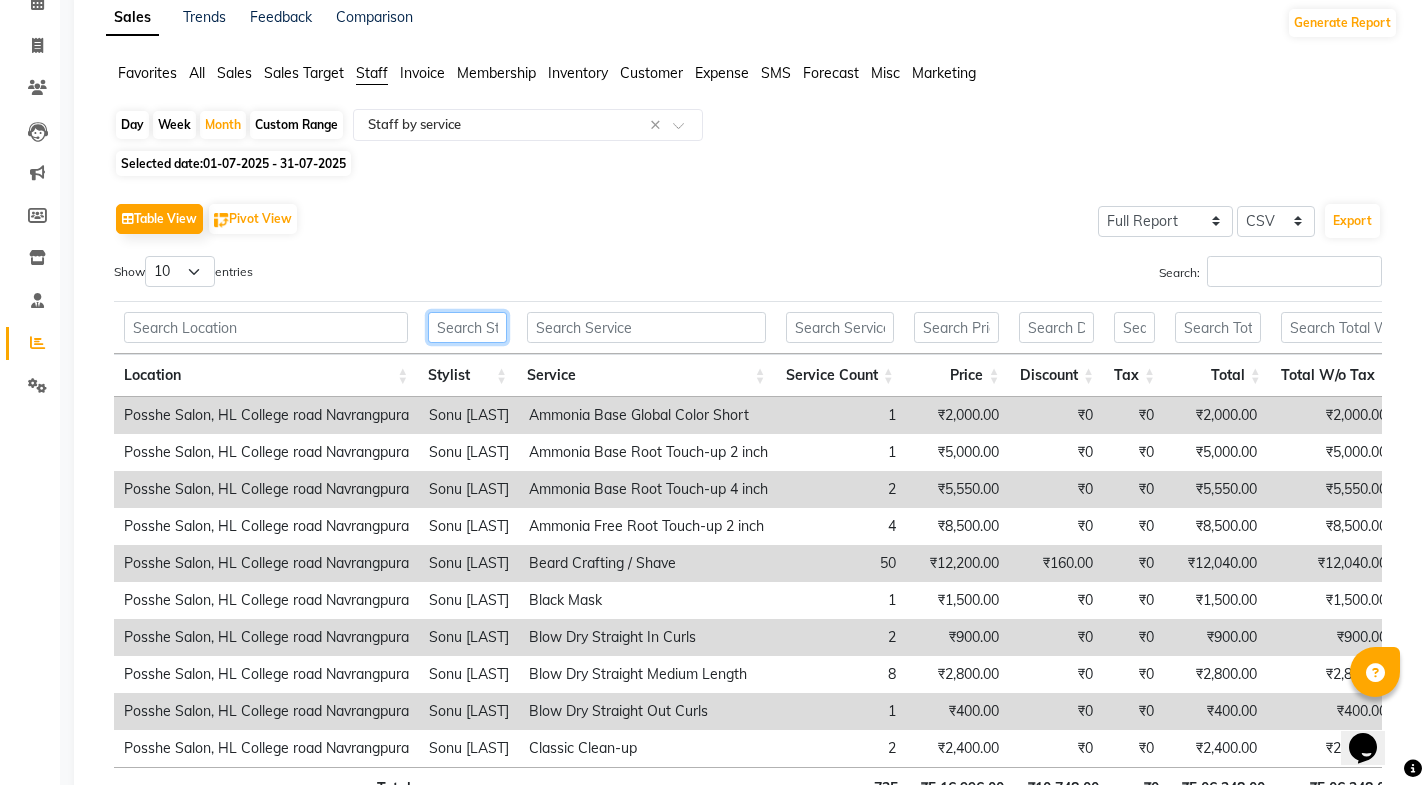 click at bounding box center [467, 327] 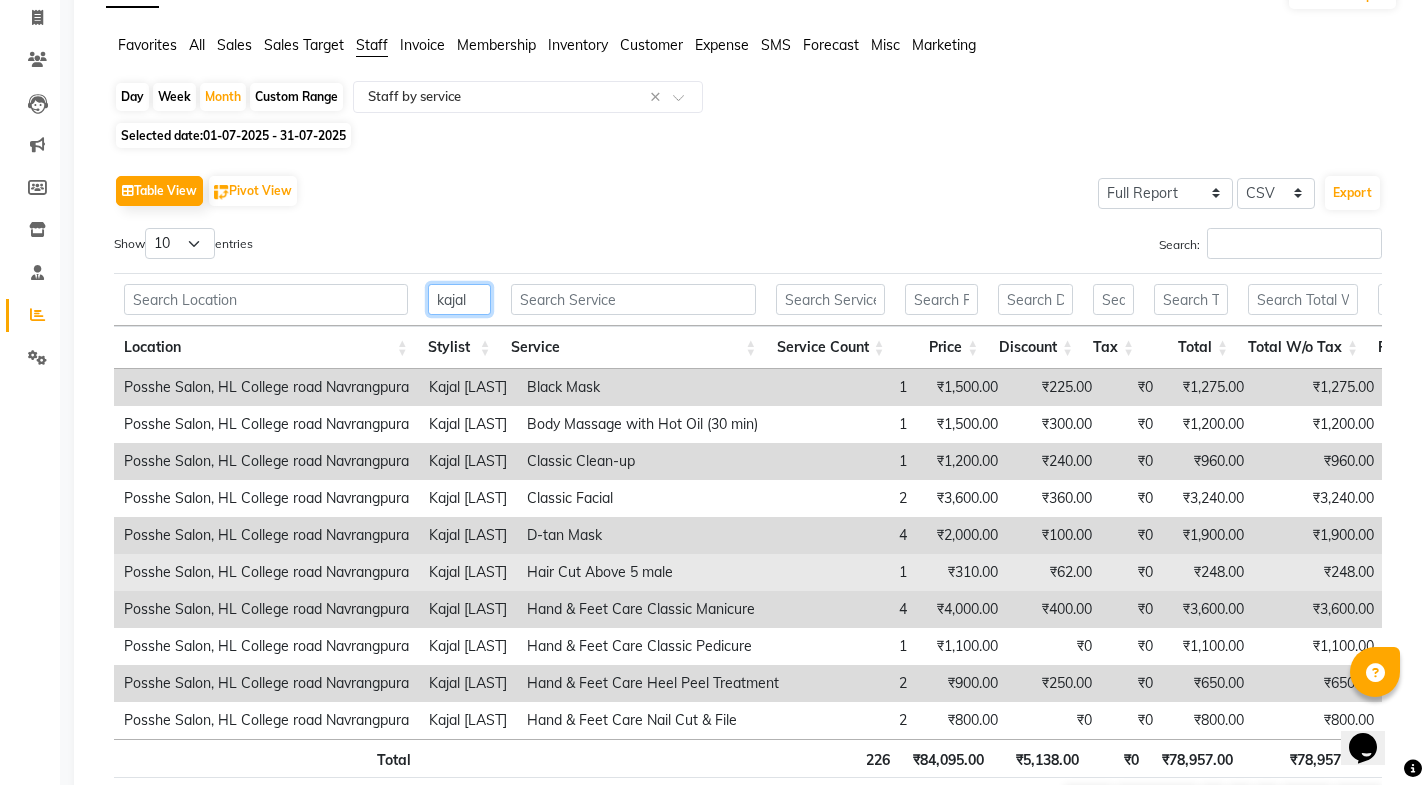scroll, scrollTop: 263, scrollLeft: 0, axis: vertical 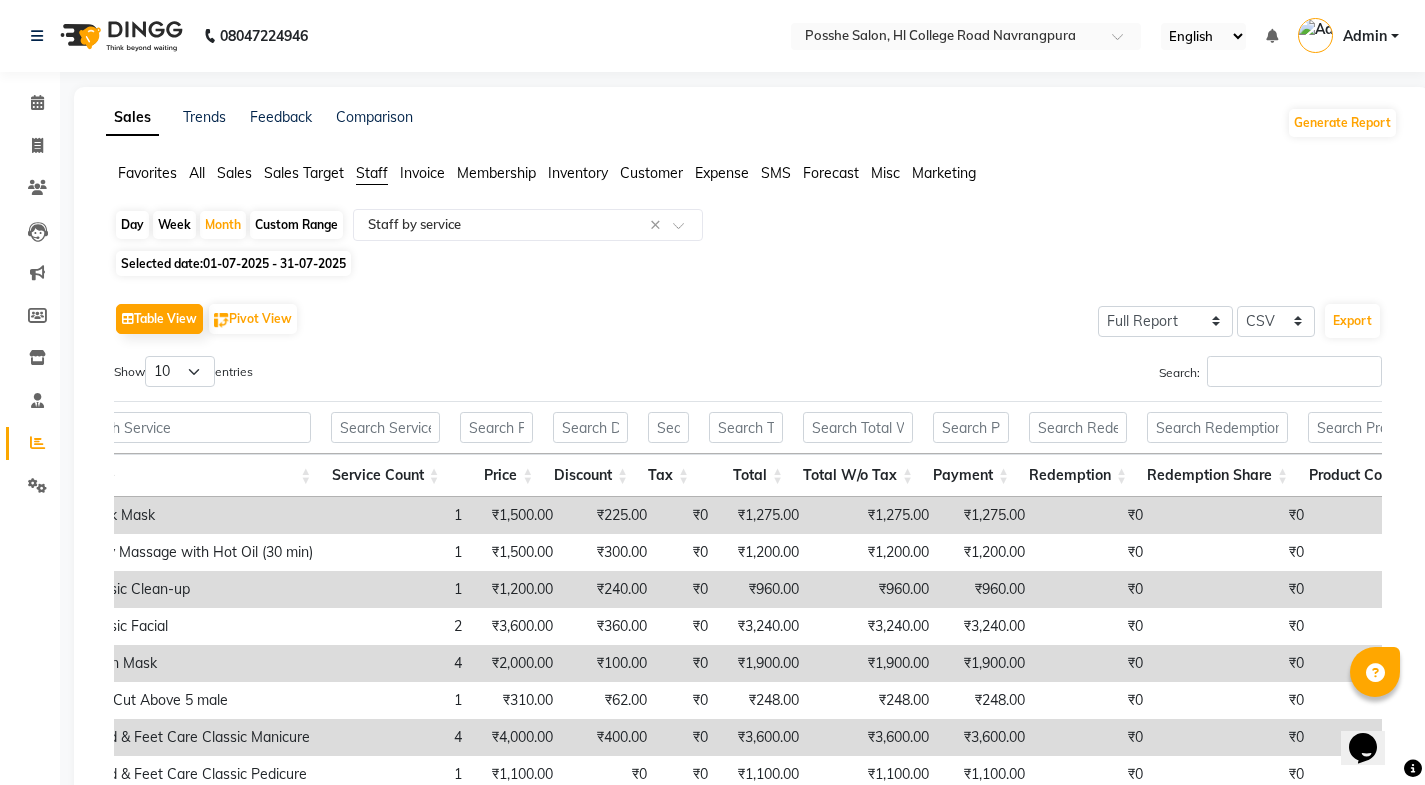 type on "kajal" 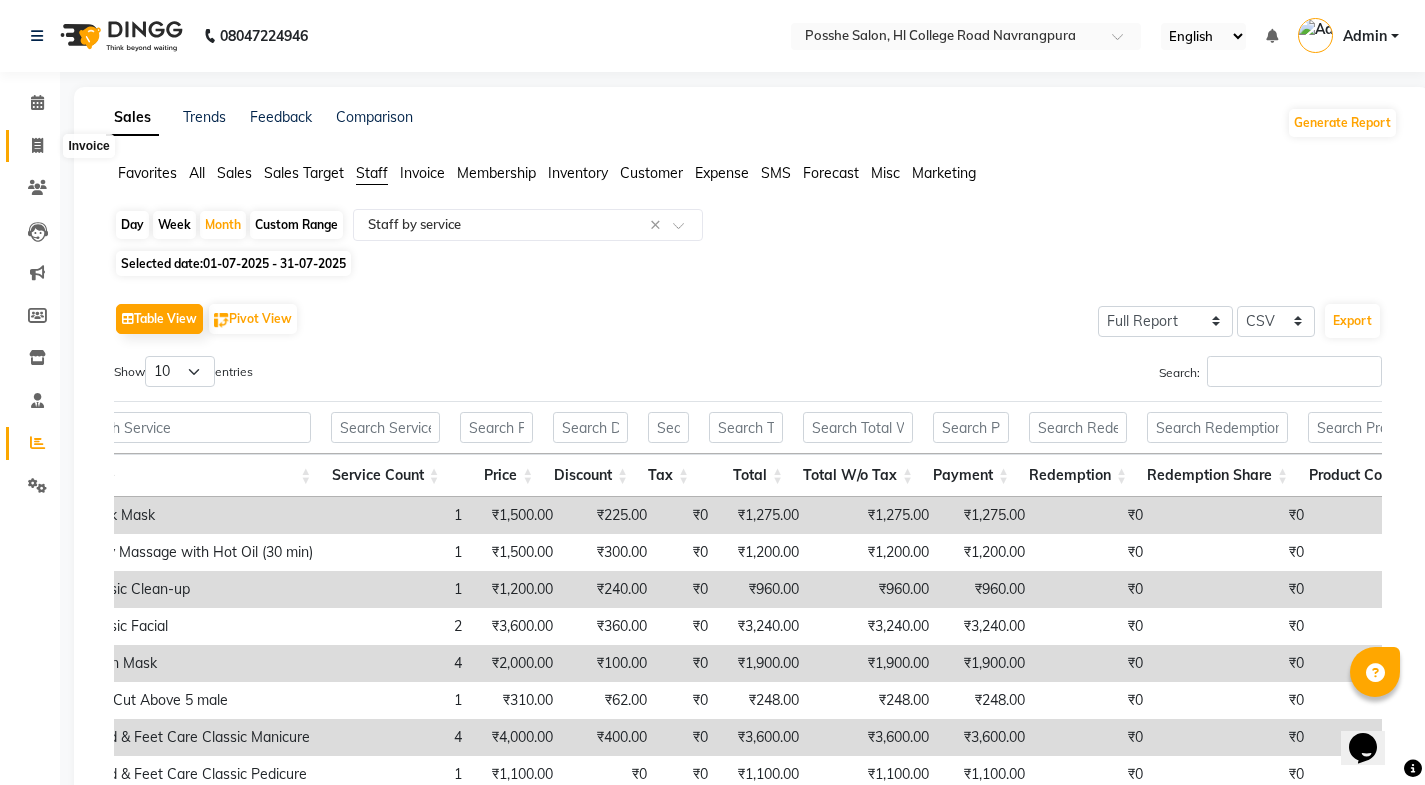 click 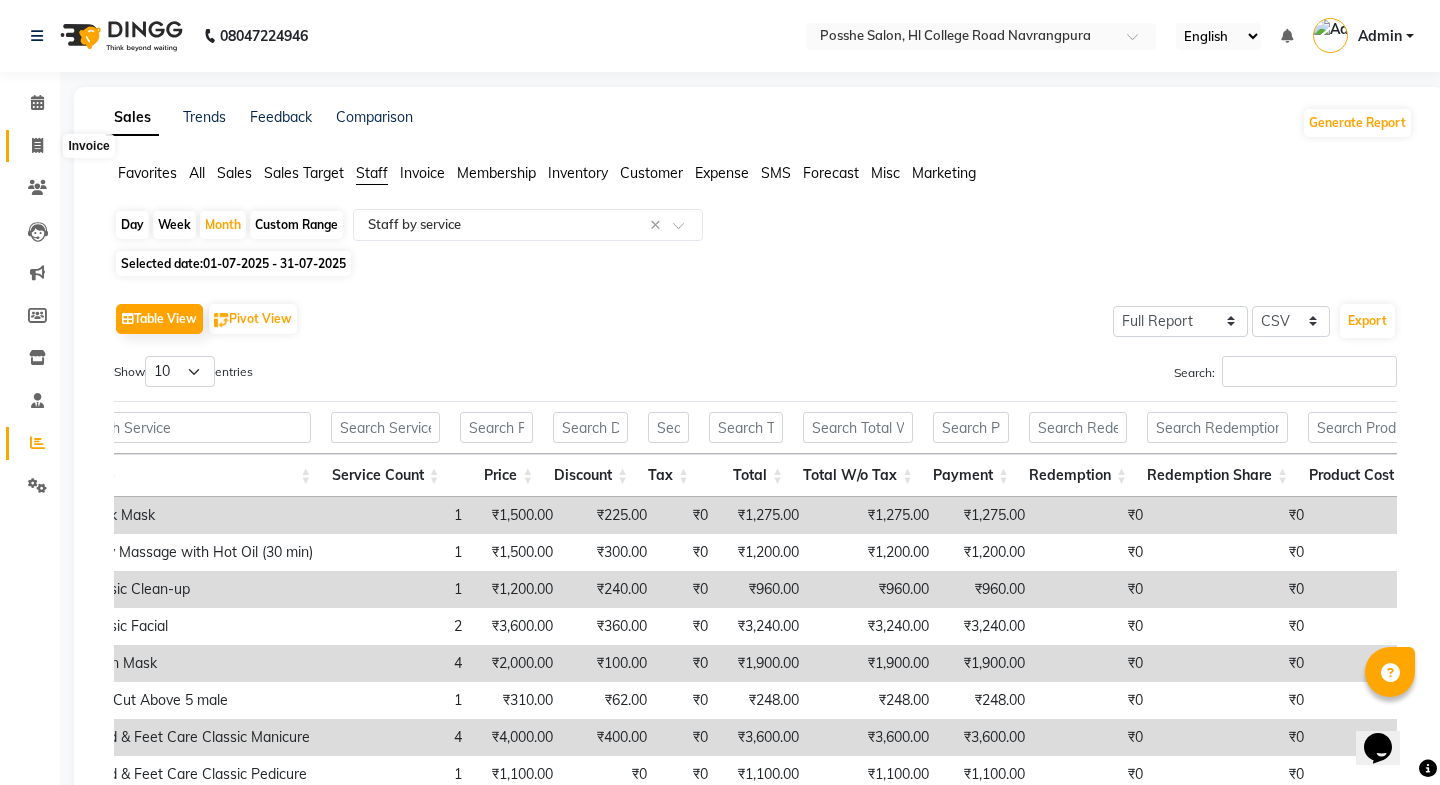 select on "6052" 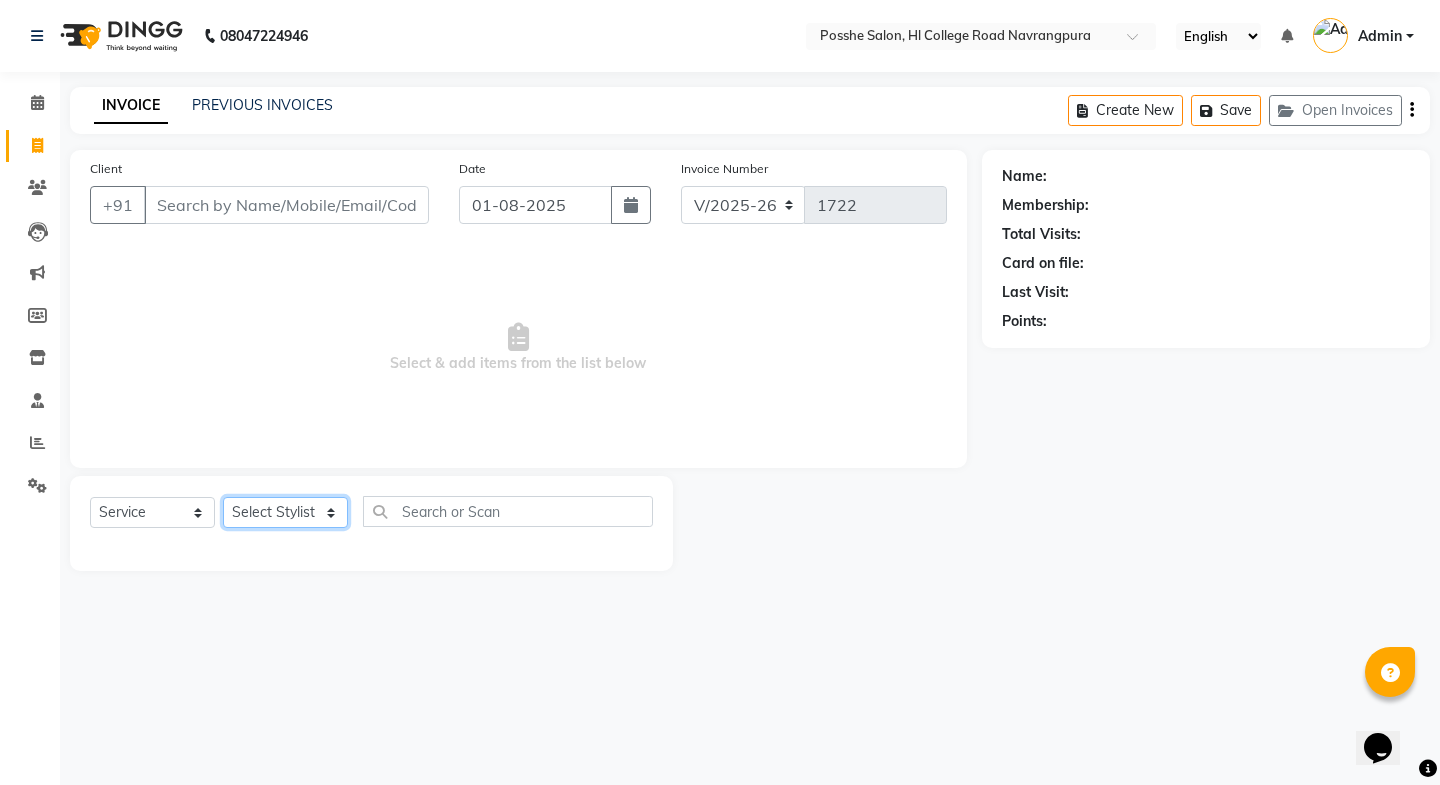 click on "Select Stylist Faheem Salmani Kajal Mali Kamal Chand Posshe for products Rajesh simran bhatiya Sonu Verma" 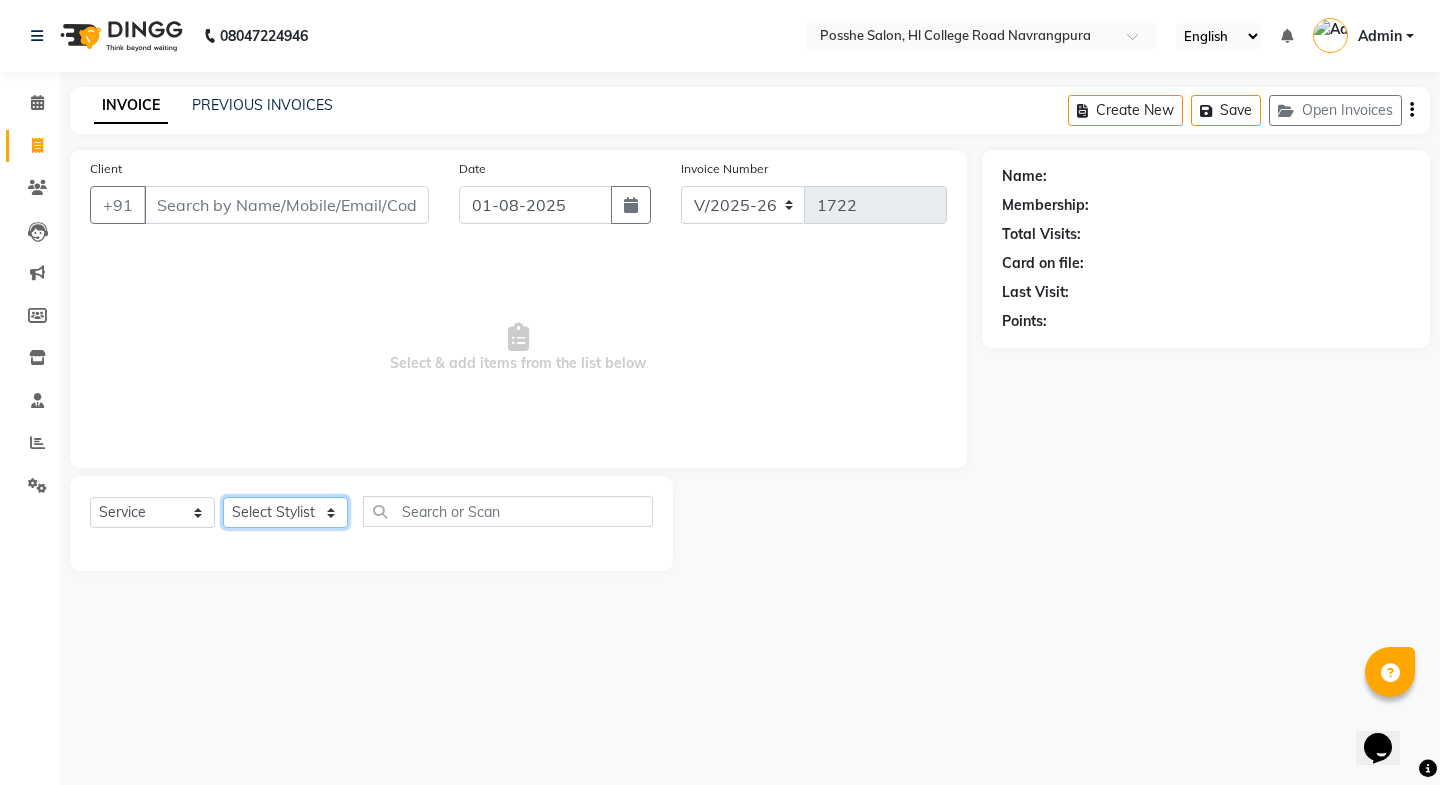 select on "43692" 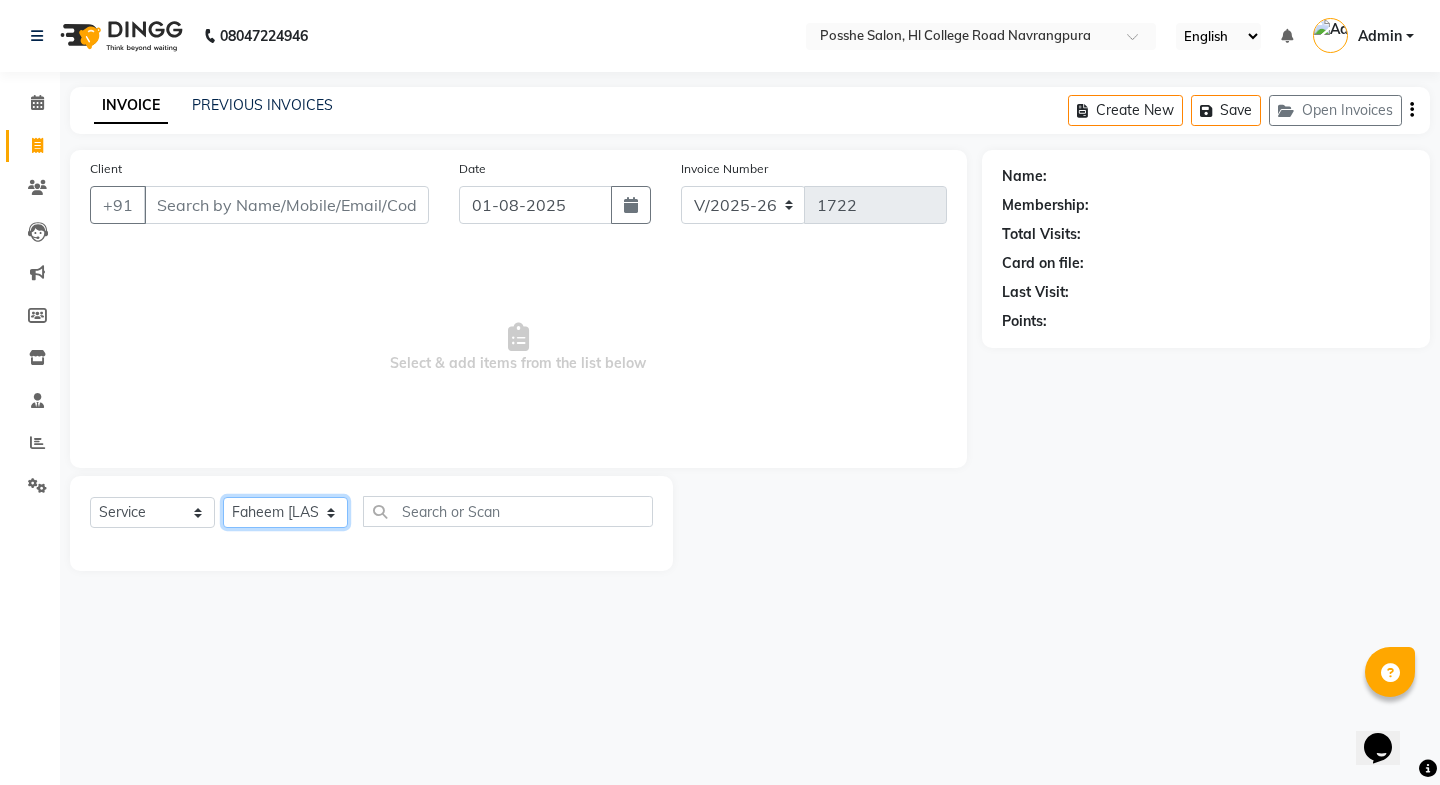click on "Select Stylist Faheem Salmani Kajal Mali Kamal Chand Posshe for products Rajesh simran bhatiya Sonu Verma" 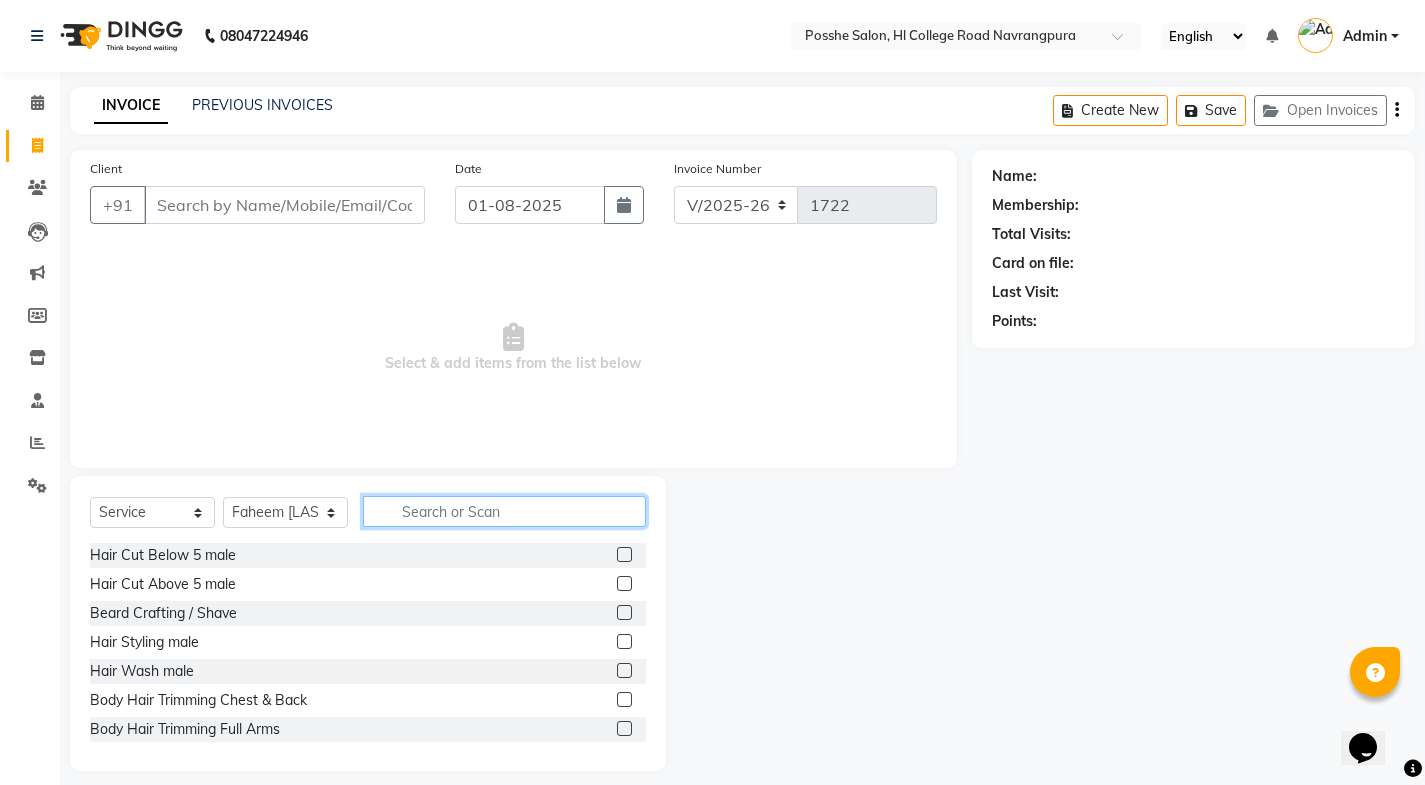 click 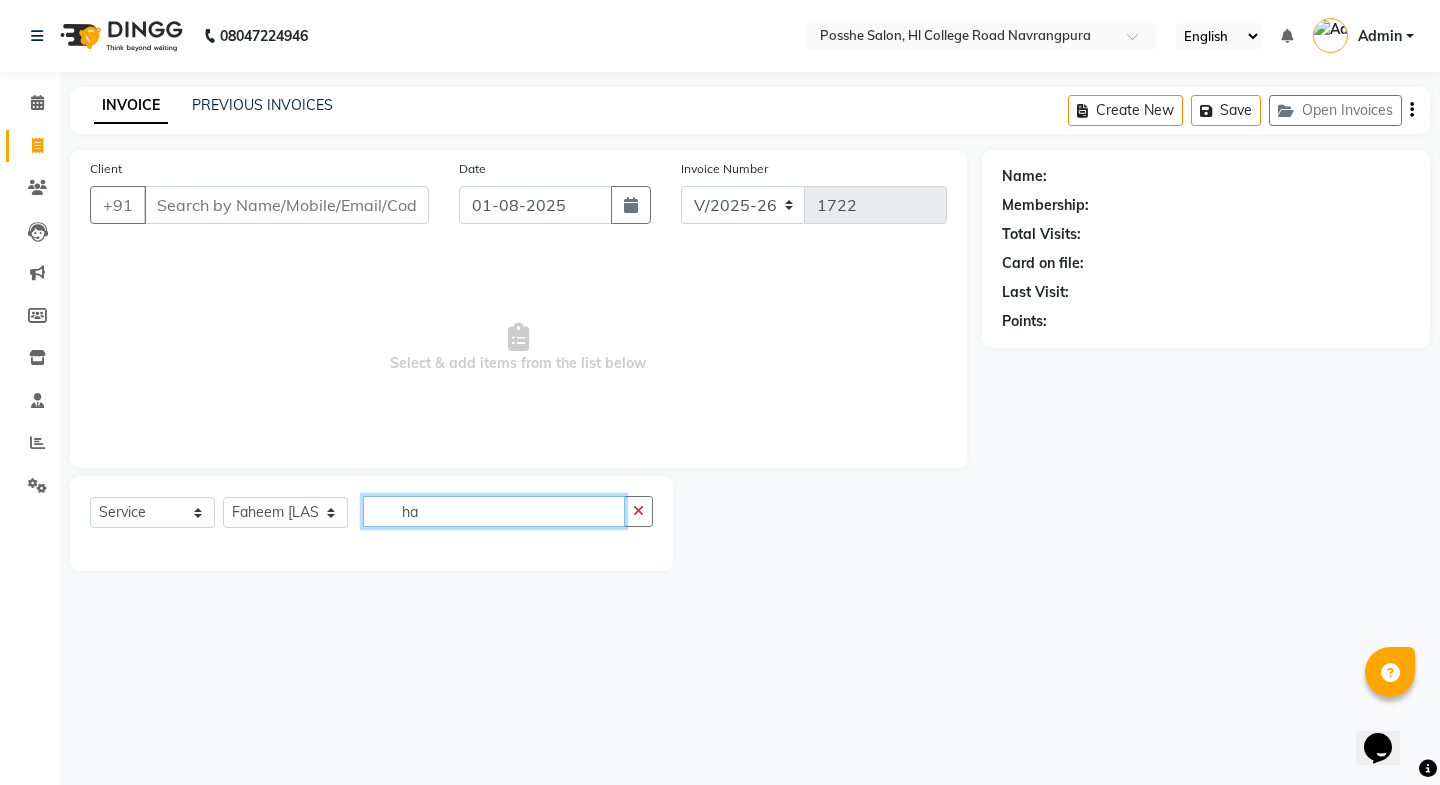 type on "h" 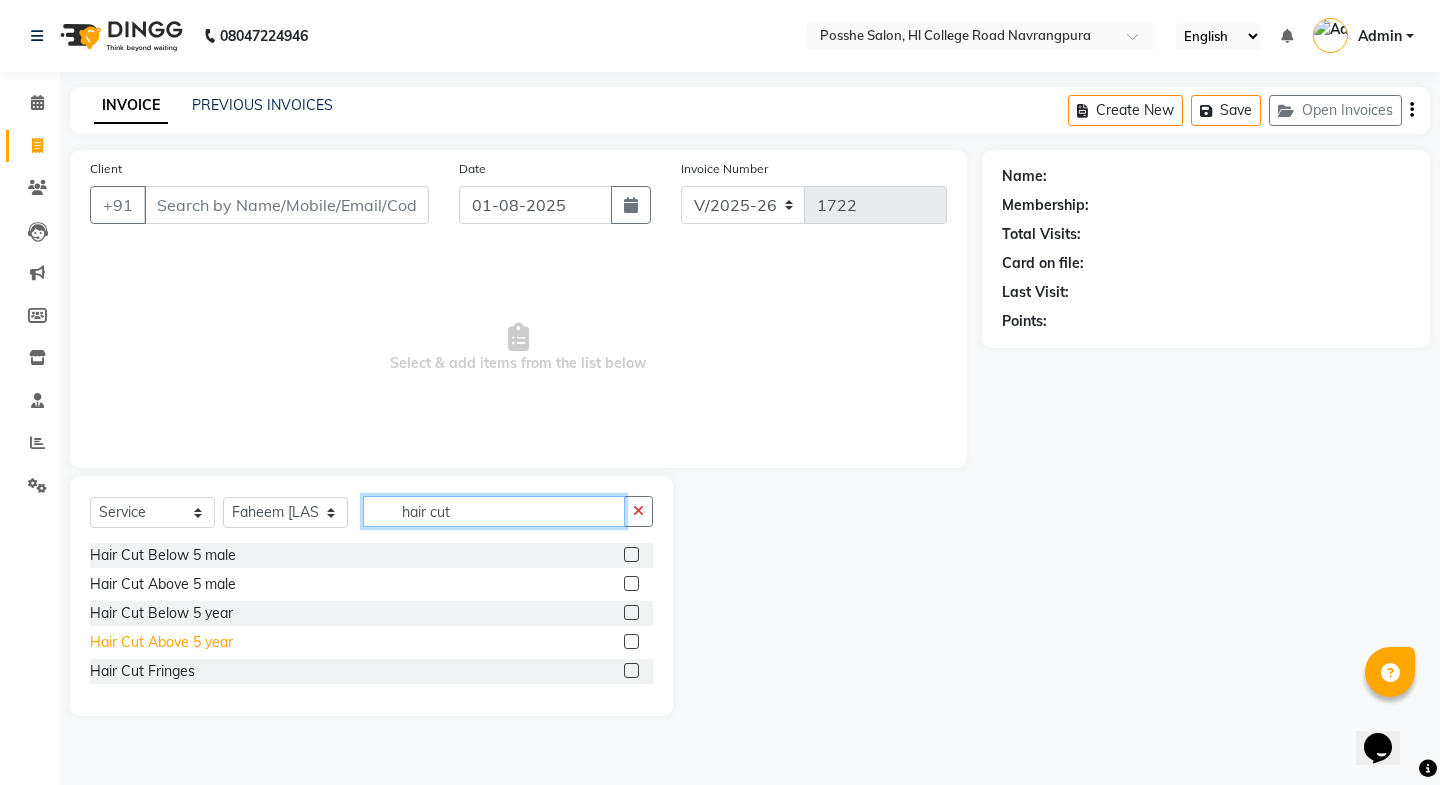type on "hair cut" 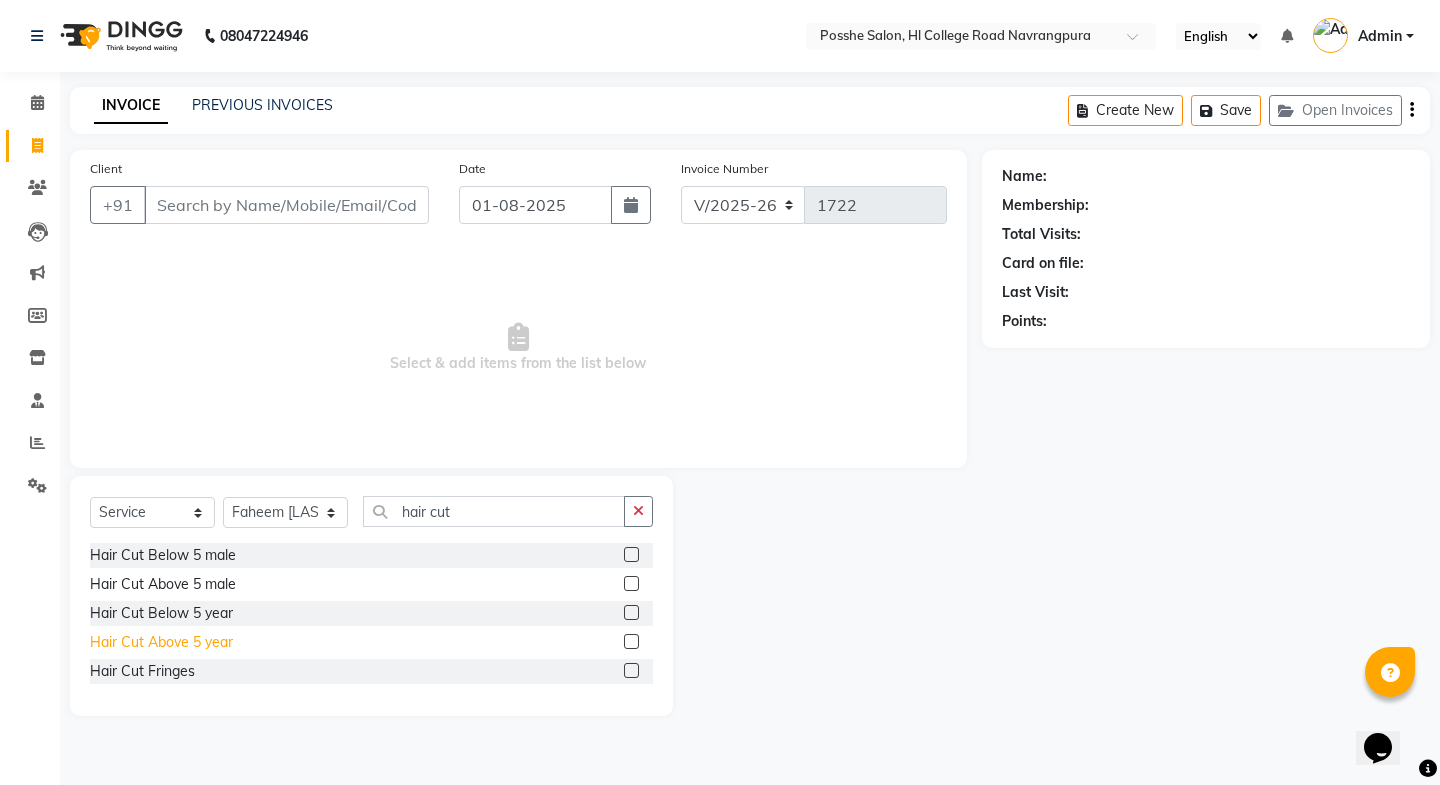 click on "Hair Cut Above 5 year" 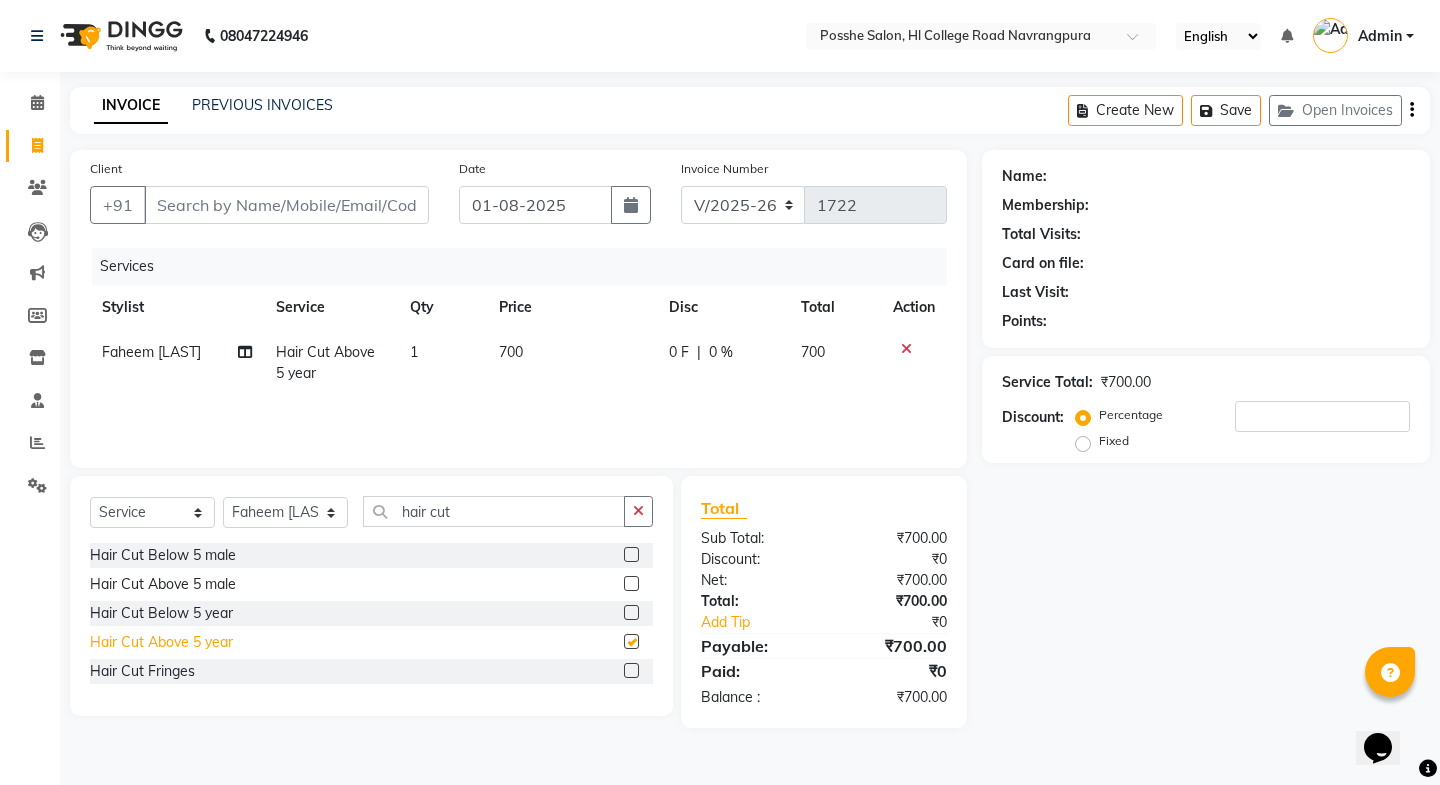 checkbox on "false" 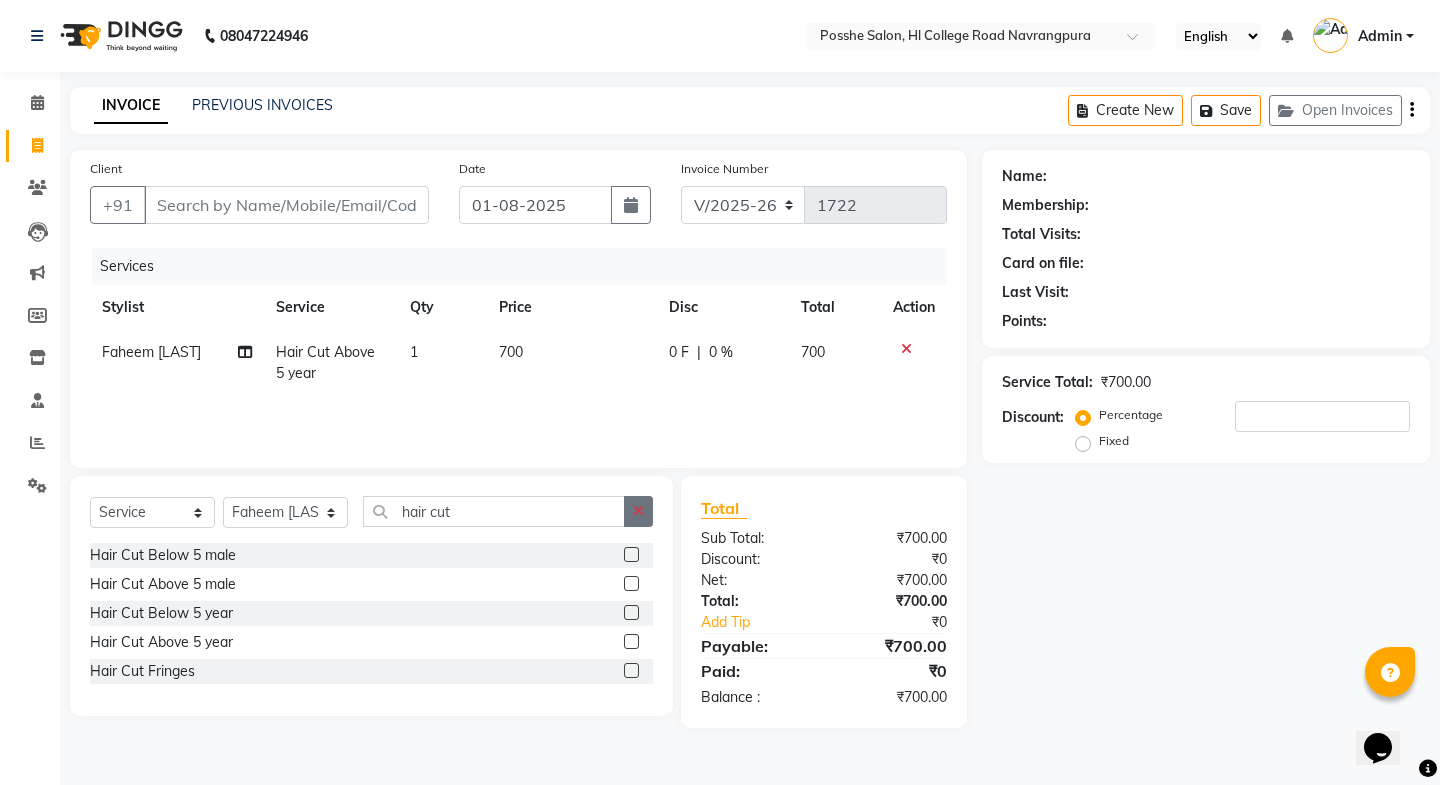 click 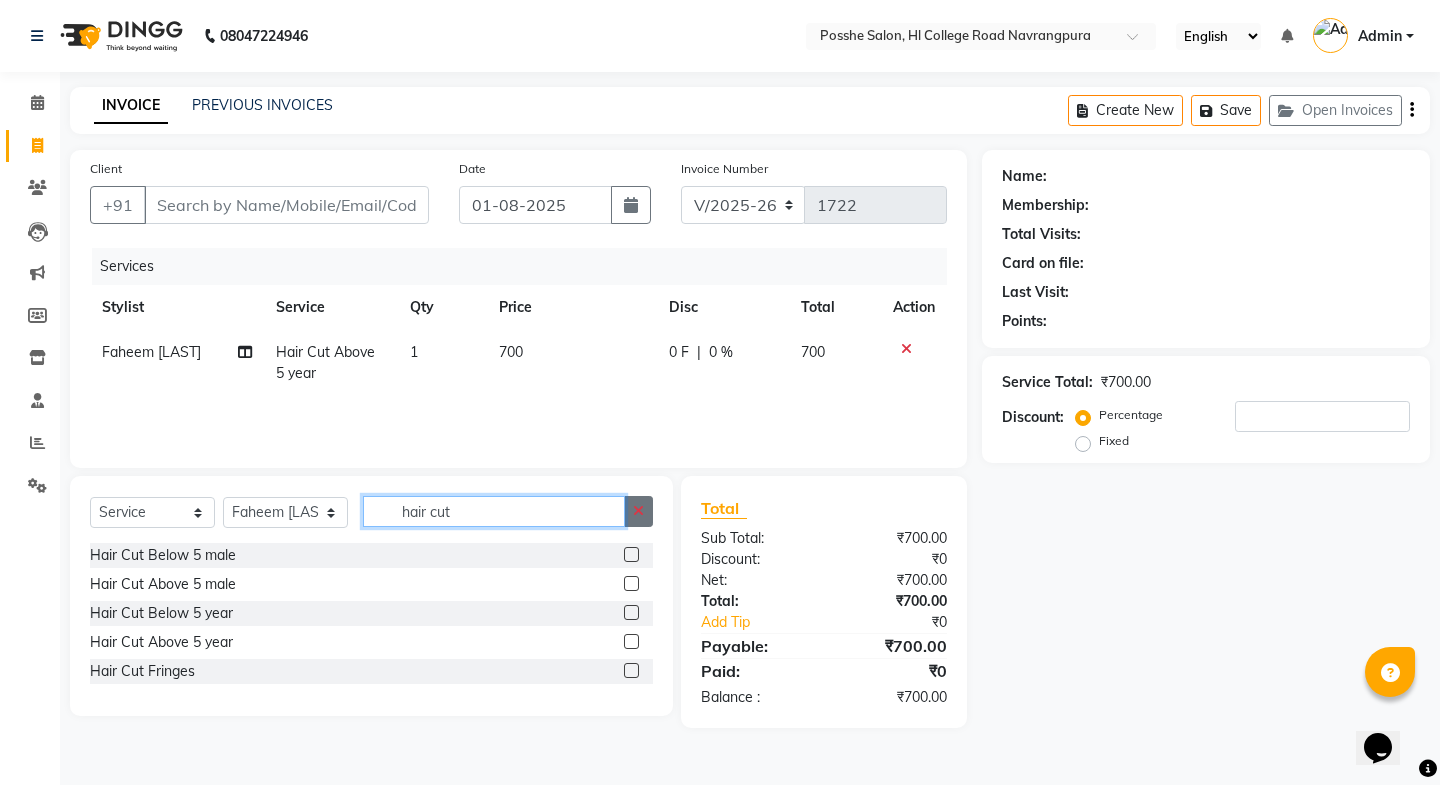 type 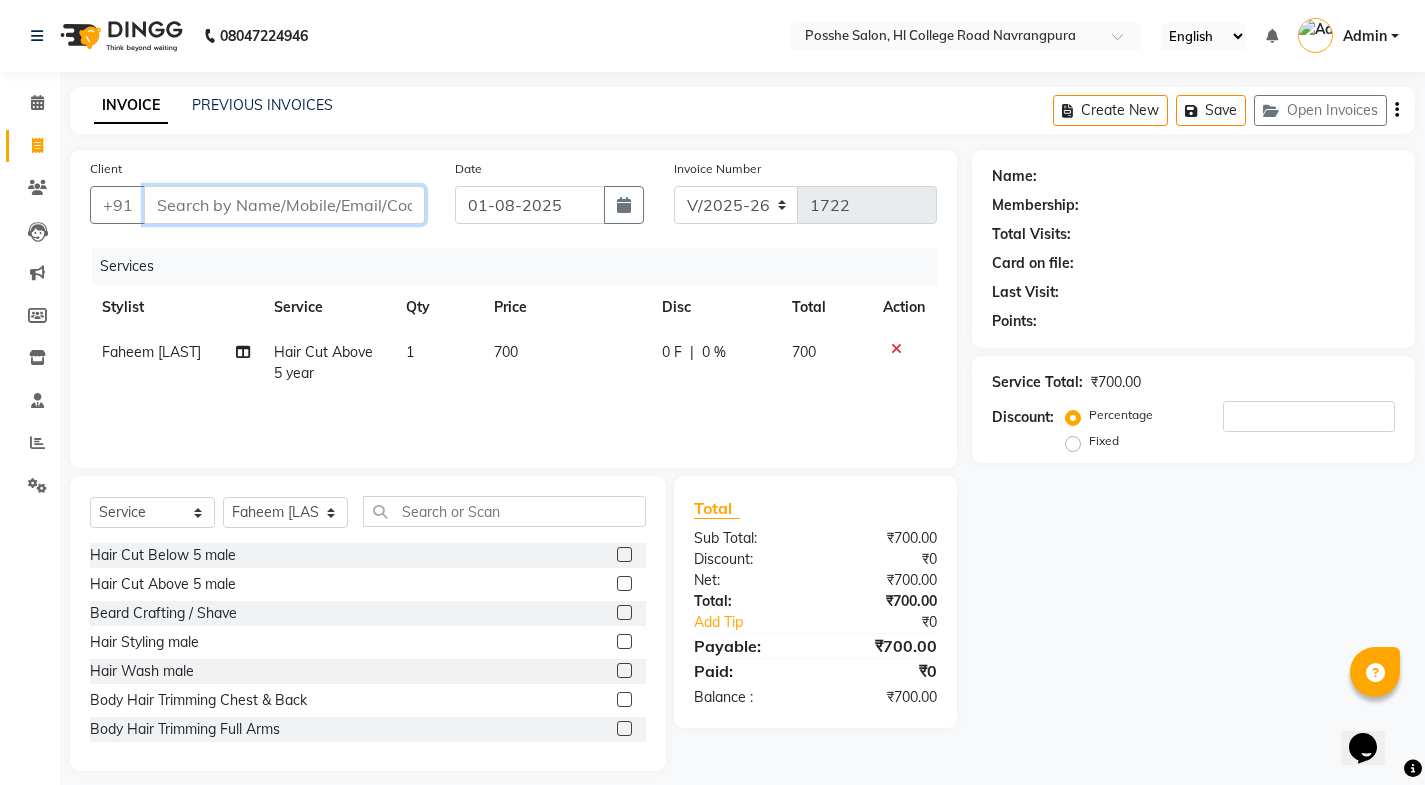 click on "Client" at bounding box center [284, 205] 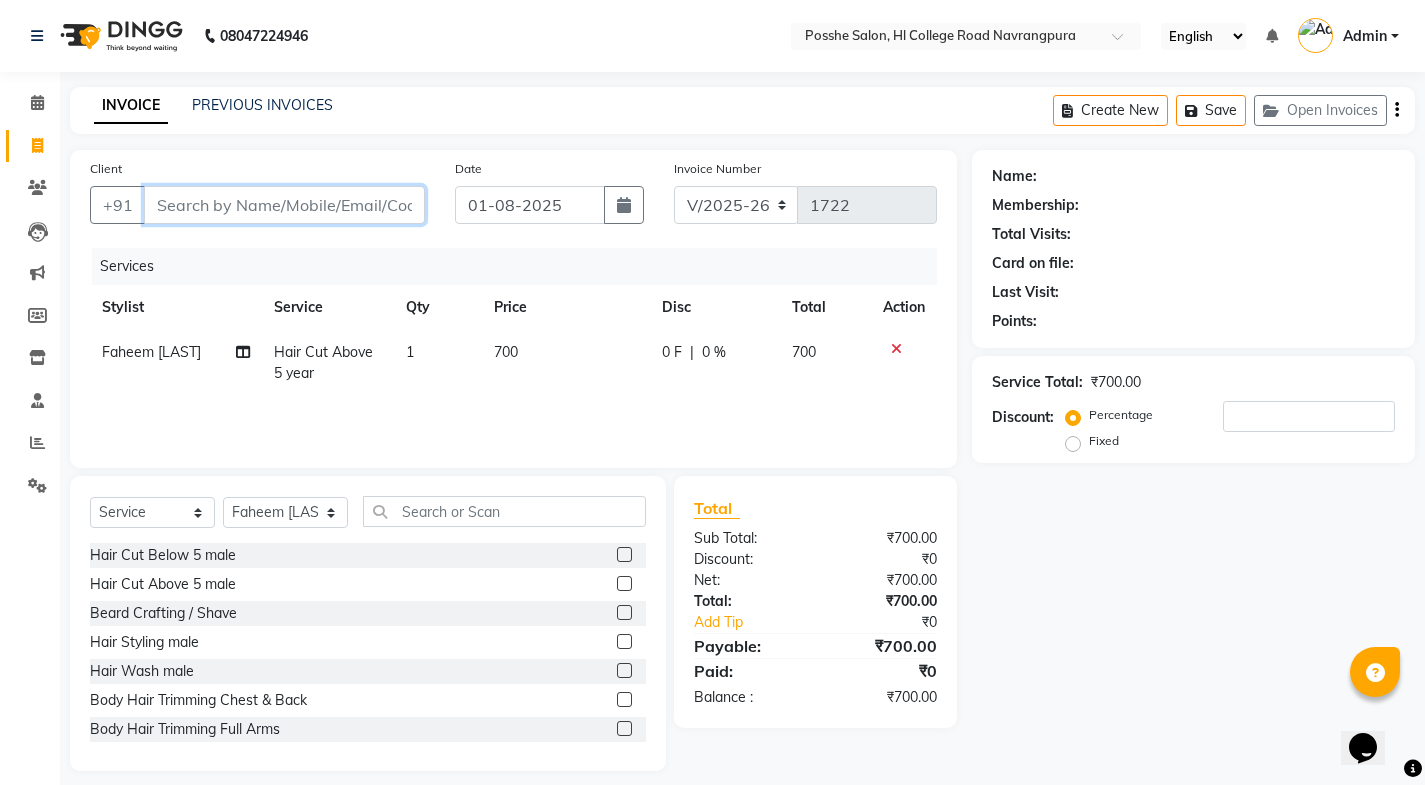 type on "9" 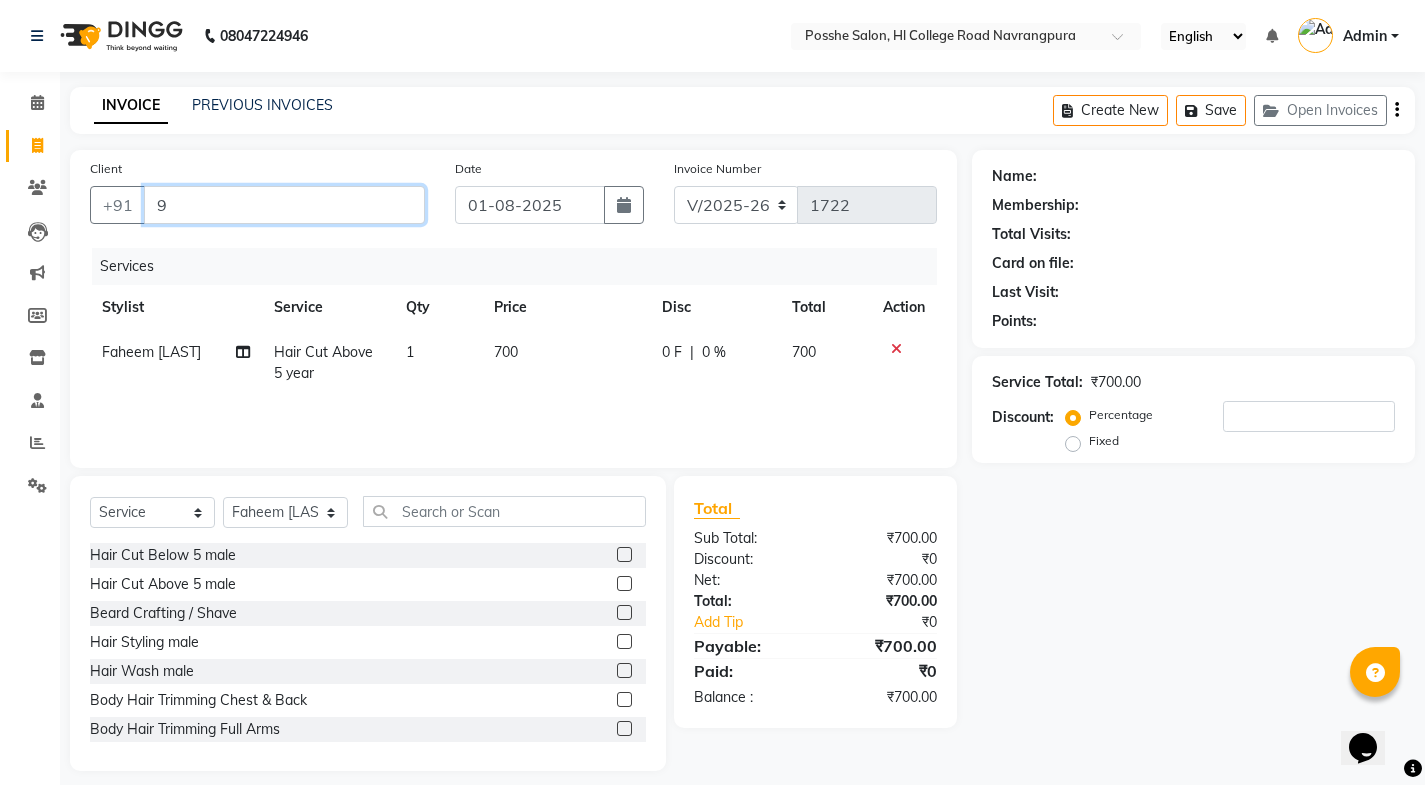 type on "0" 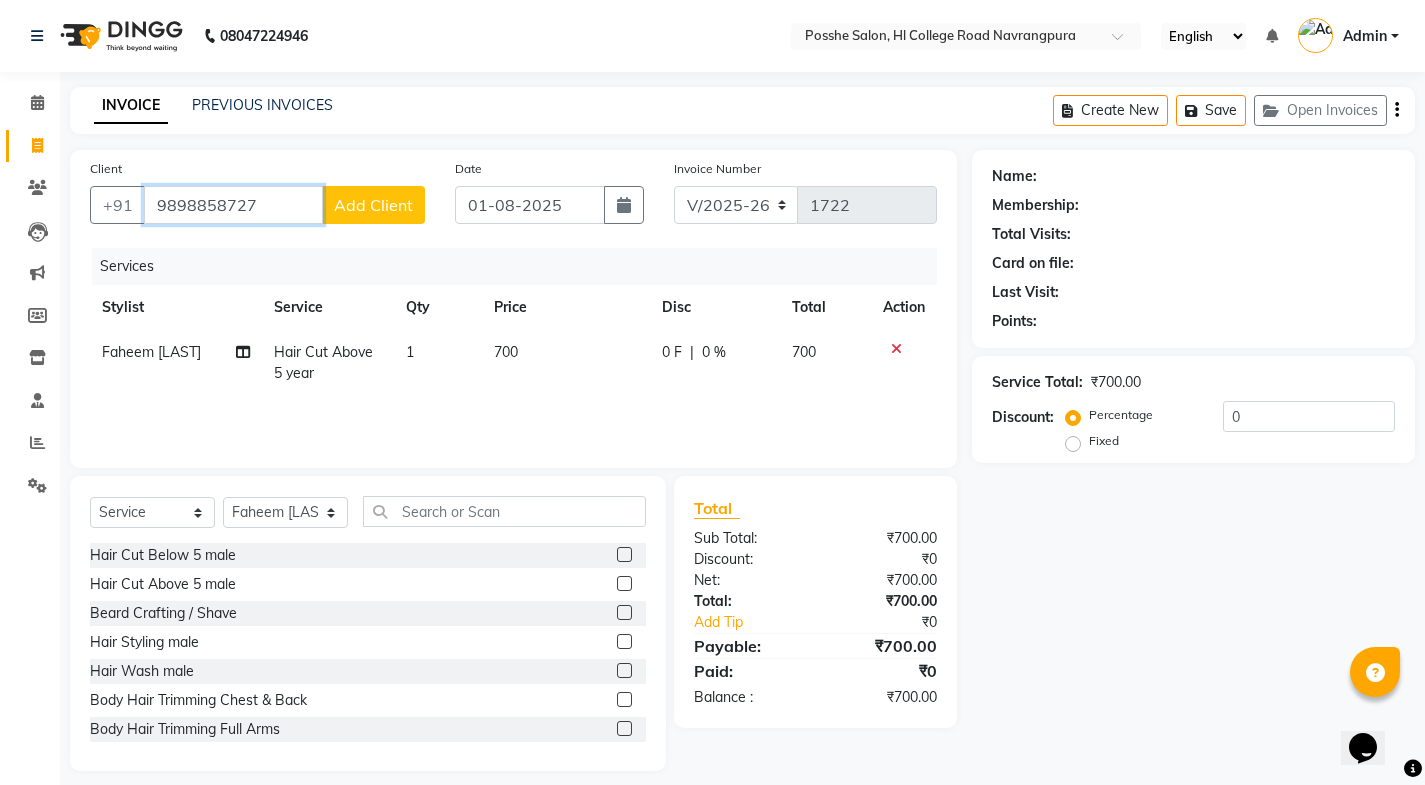 type on "9898858727" 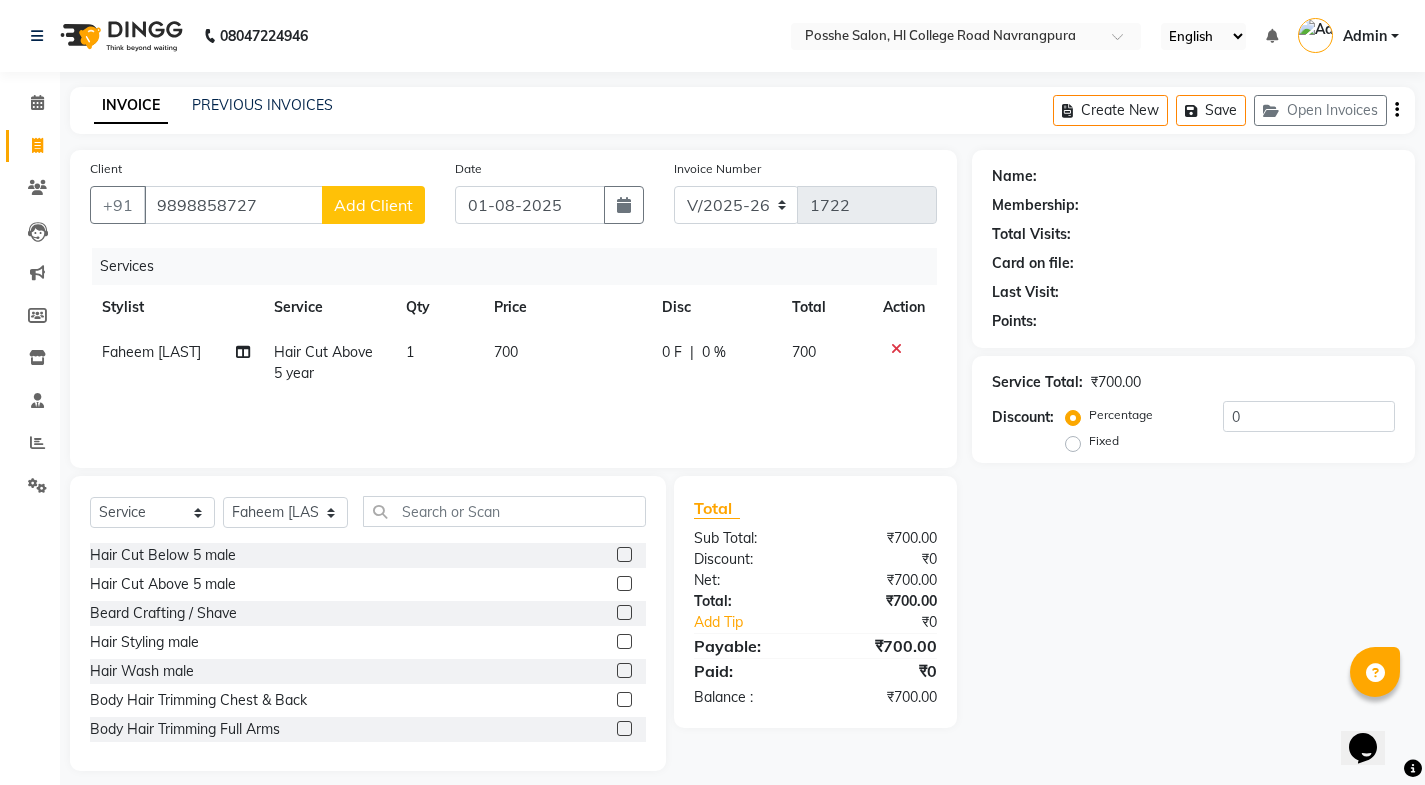 drag, startPoint x: 402, startPoint y: 197, endPoint x: 391, endPoint y: 199, distance: 11.18034 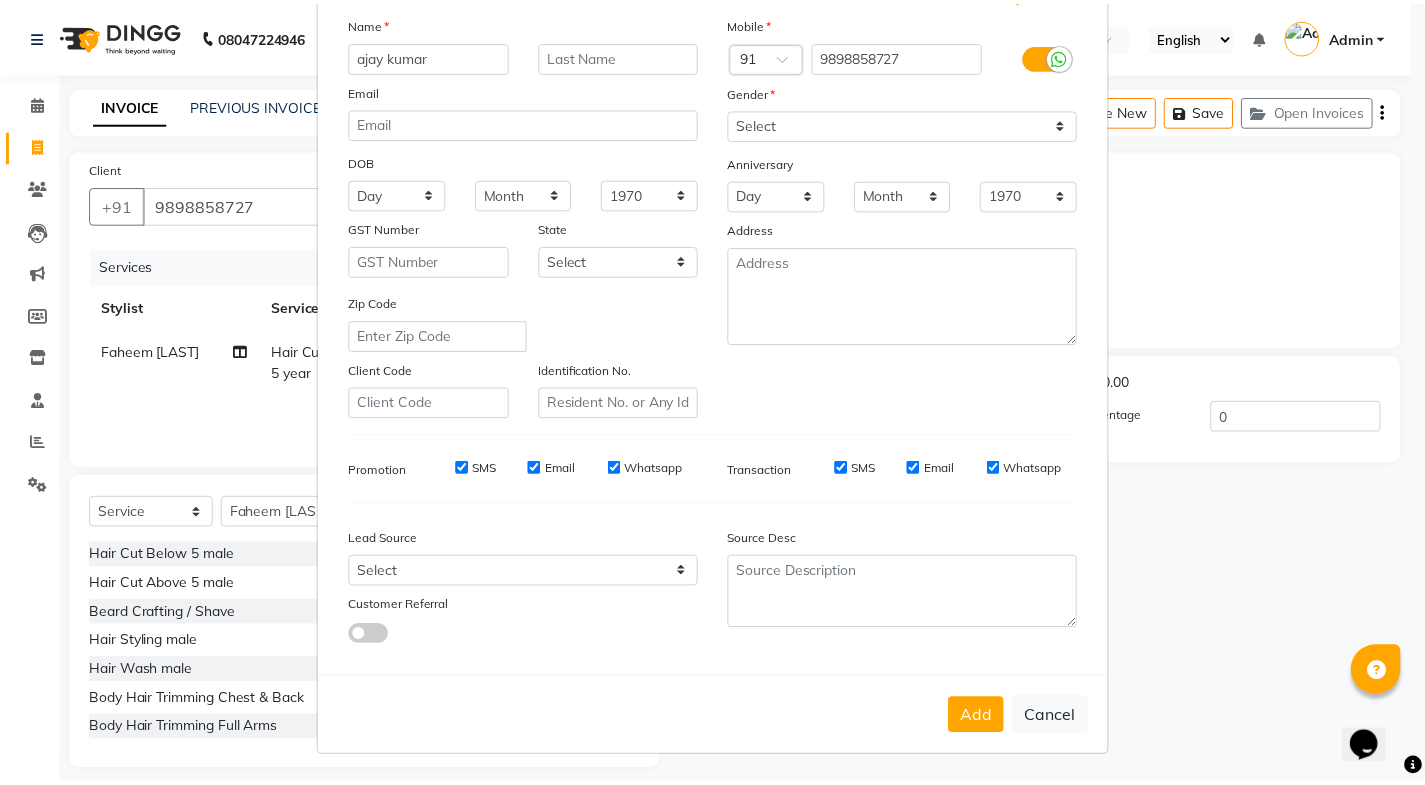 scroll, scrollTop: 138, scrollLeft: 0, axis: vertical 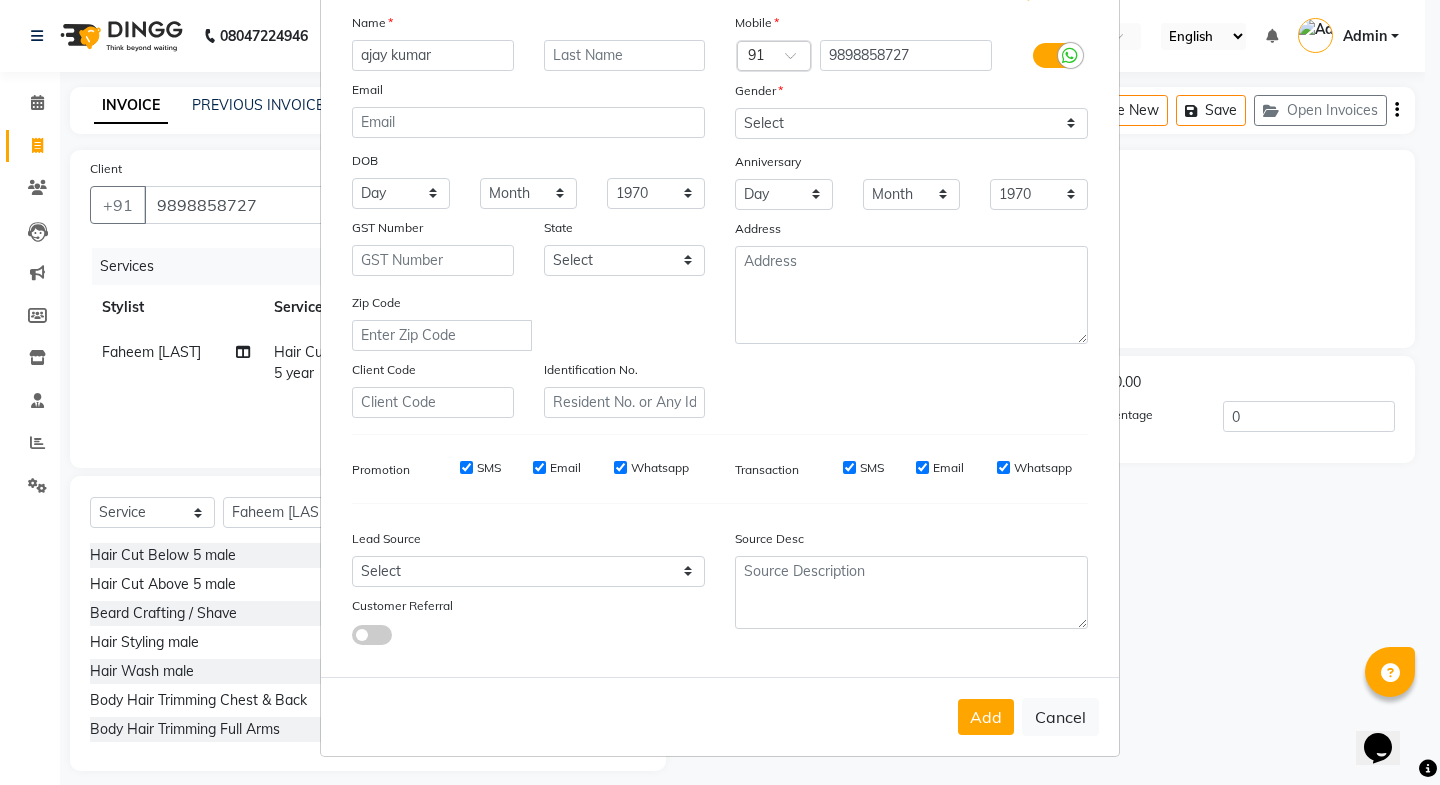type on "ajay kumar" 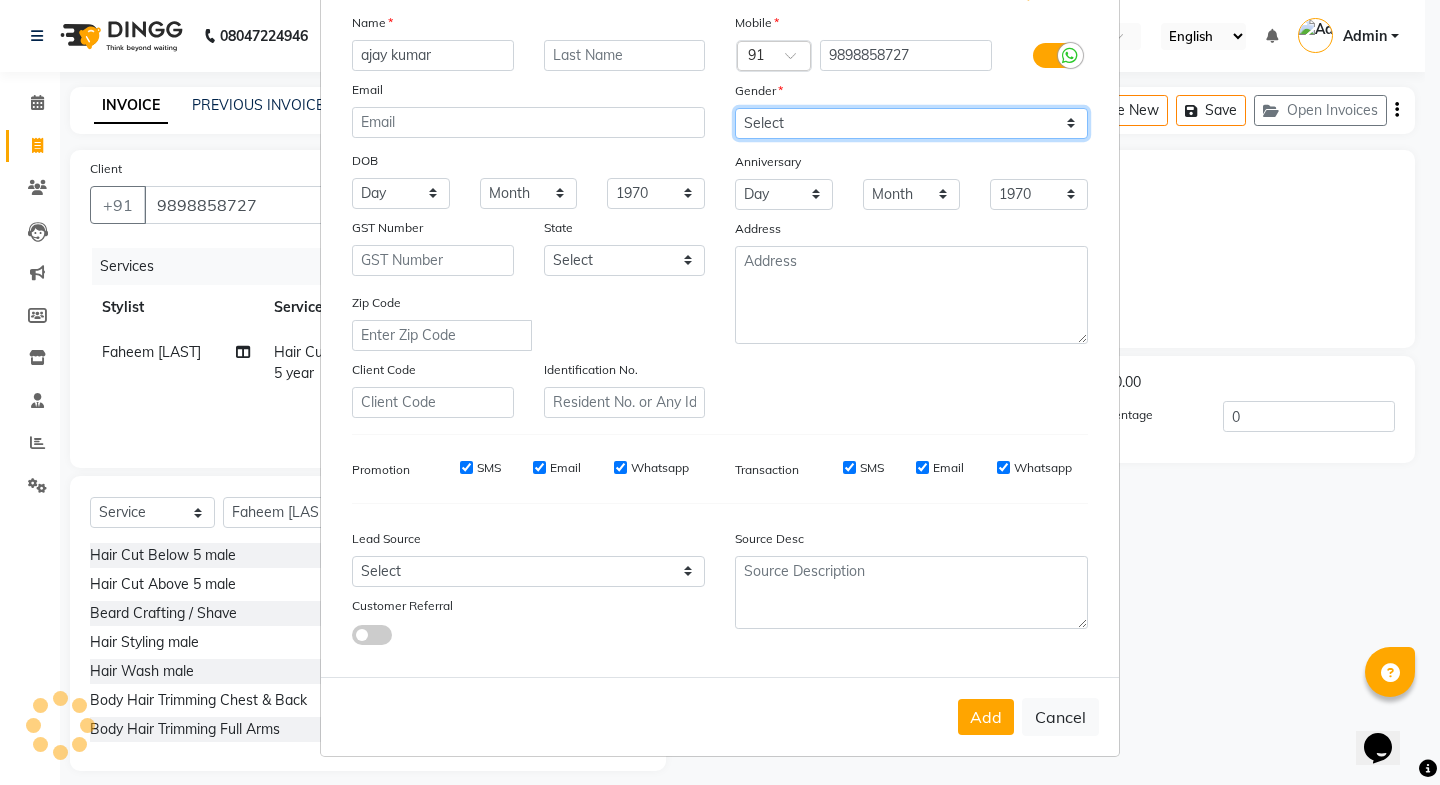 click on "Select Male Female Other Prefer Not To Say" at bounding box center (911, 123) 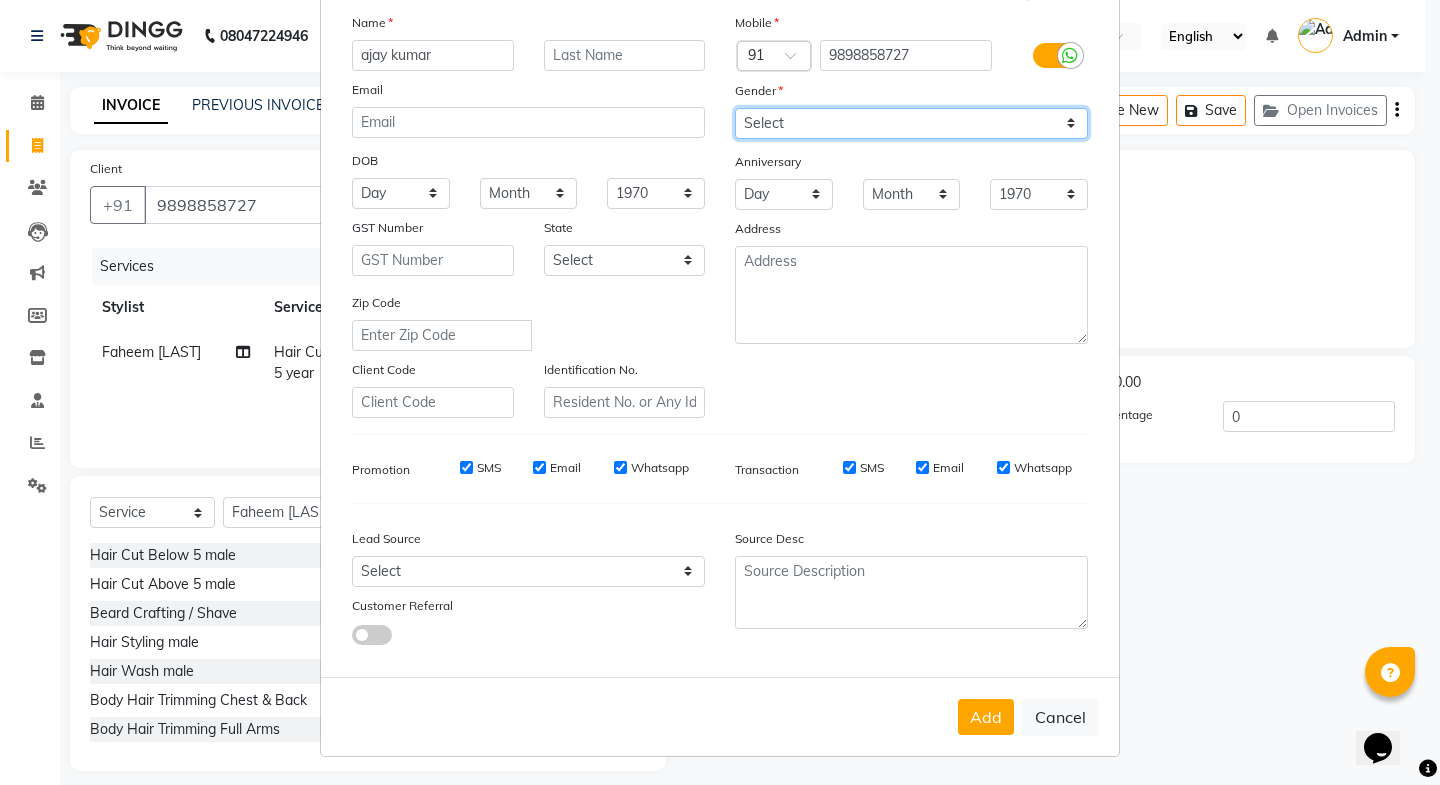 select on "male" 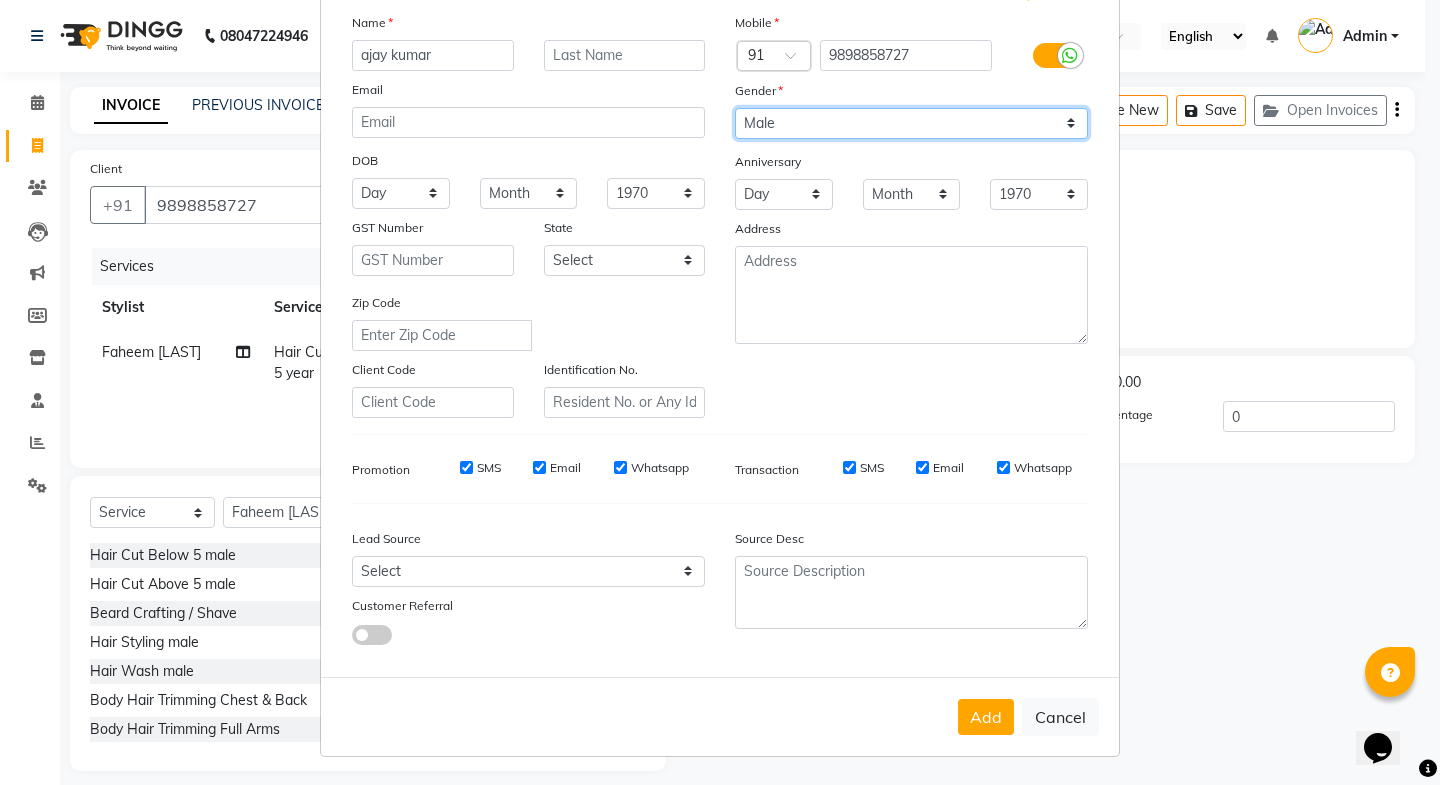 click on "Select Male Female Other Prefer Not To Say" at bounding box center [911, 123] 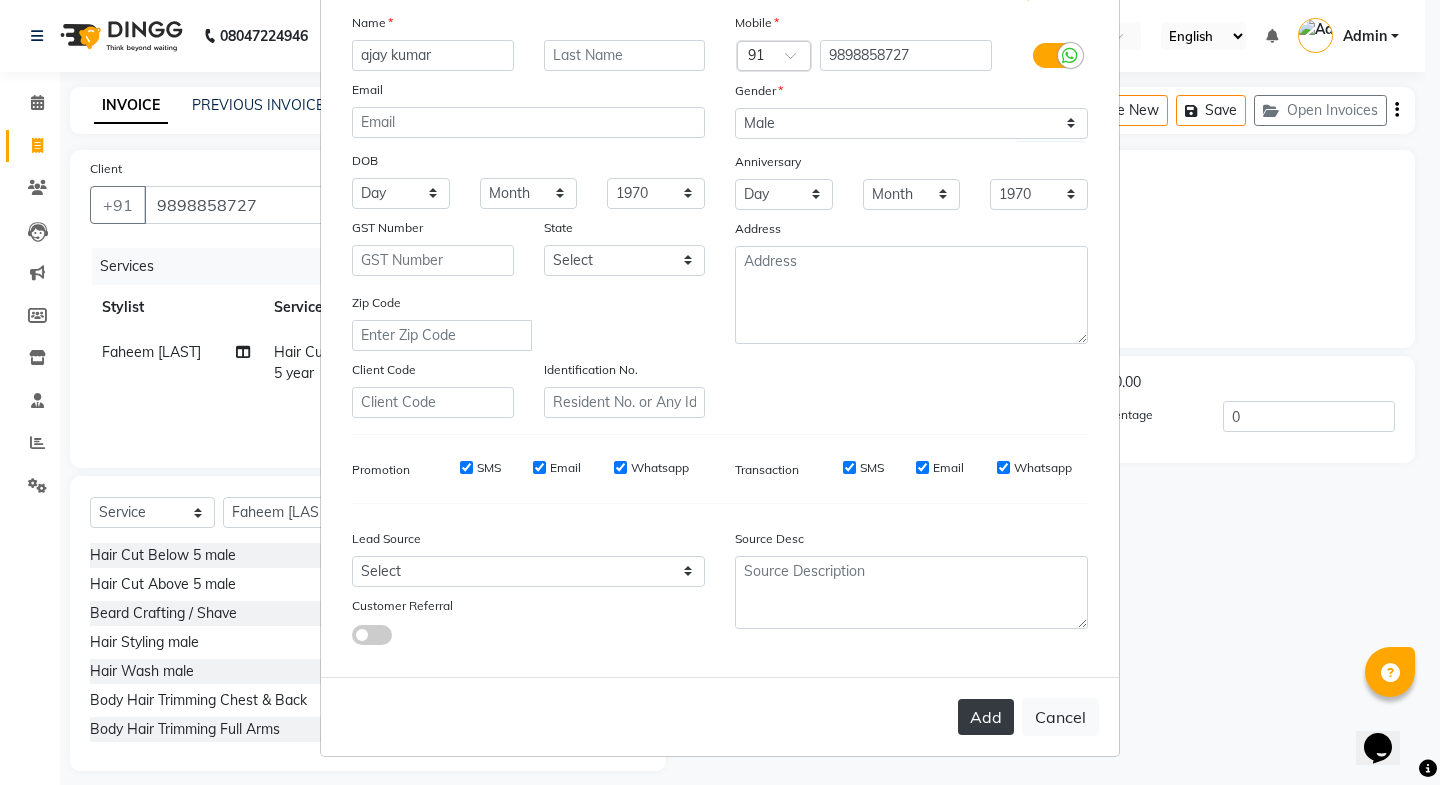 click on "Add" at bounding box center [986, 717] 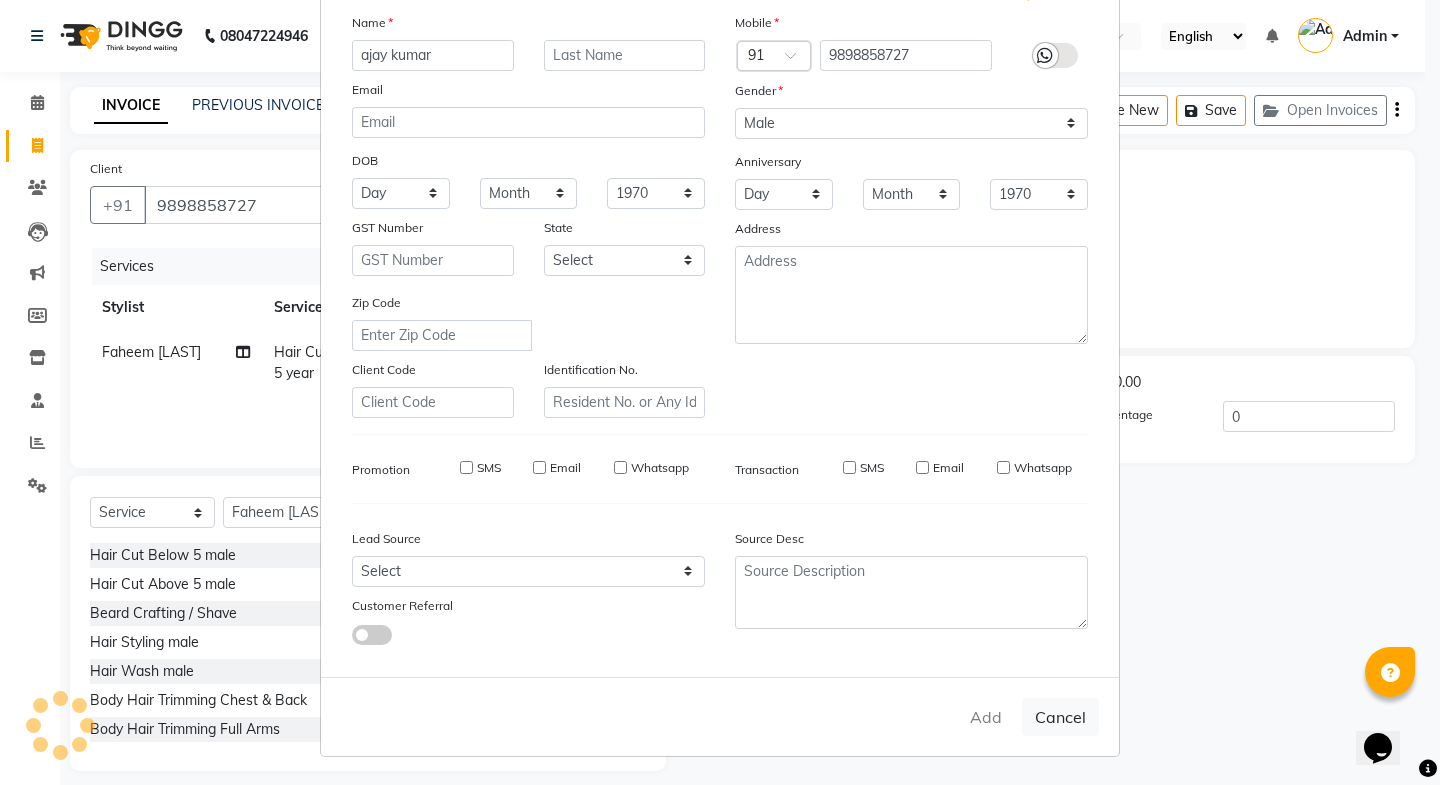 type 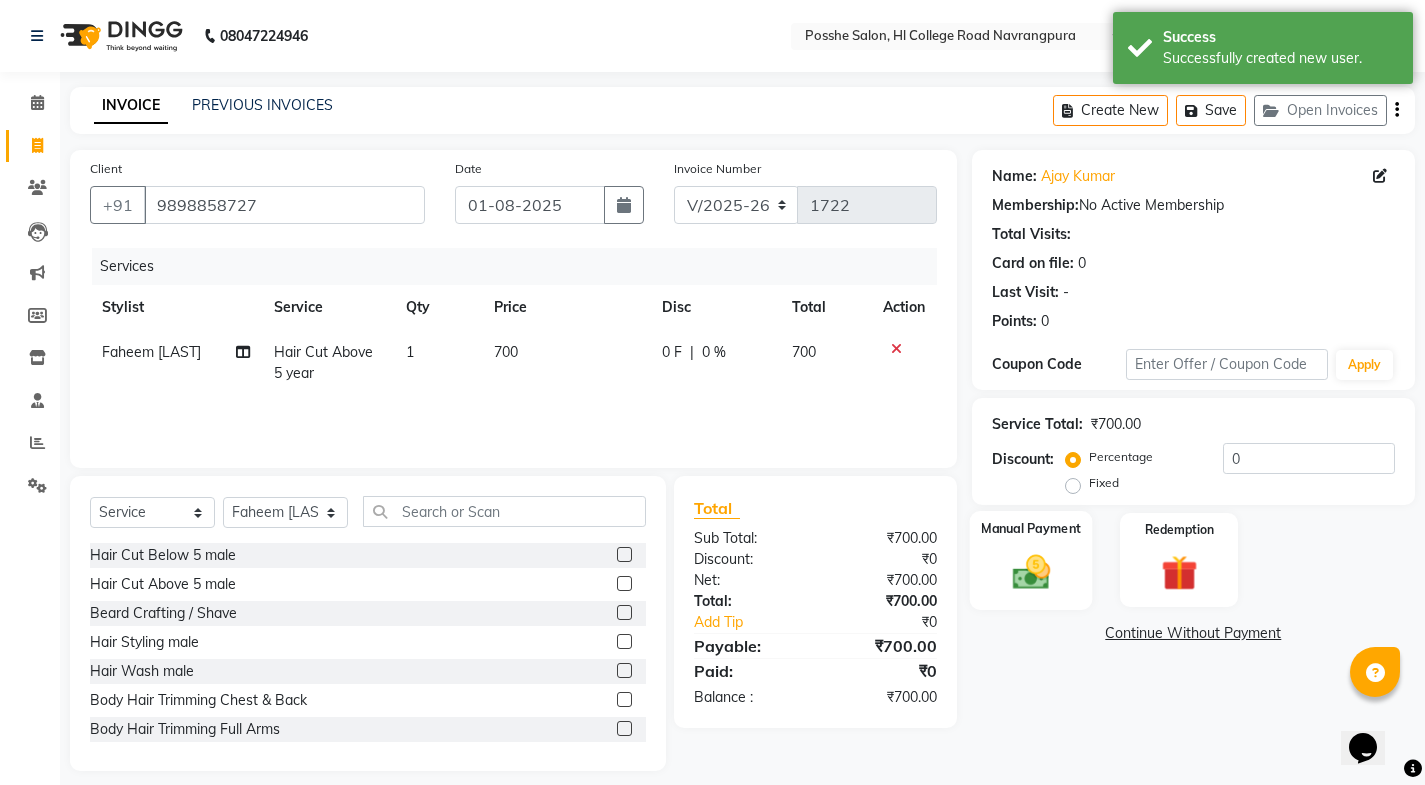 click 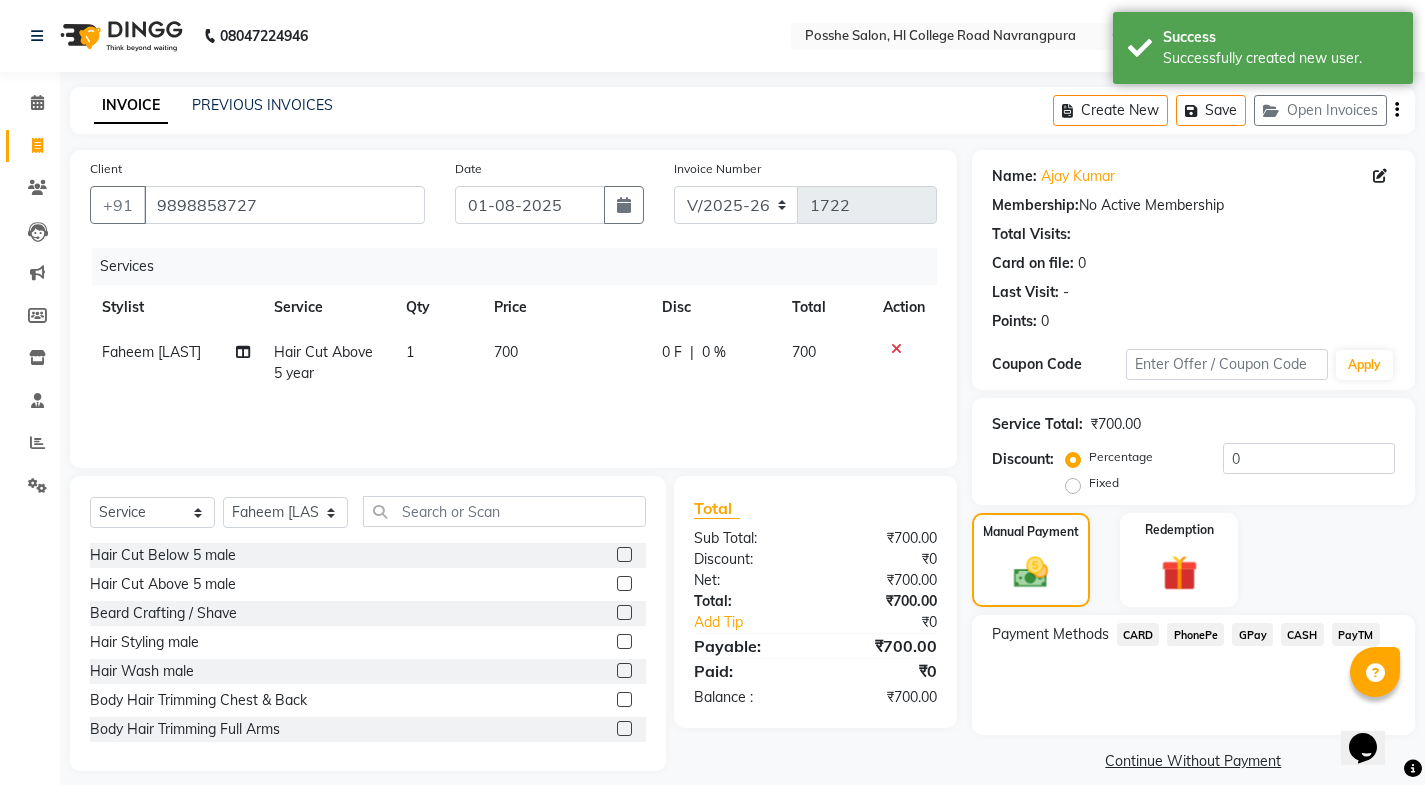 click on "PayTM" 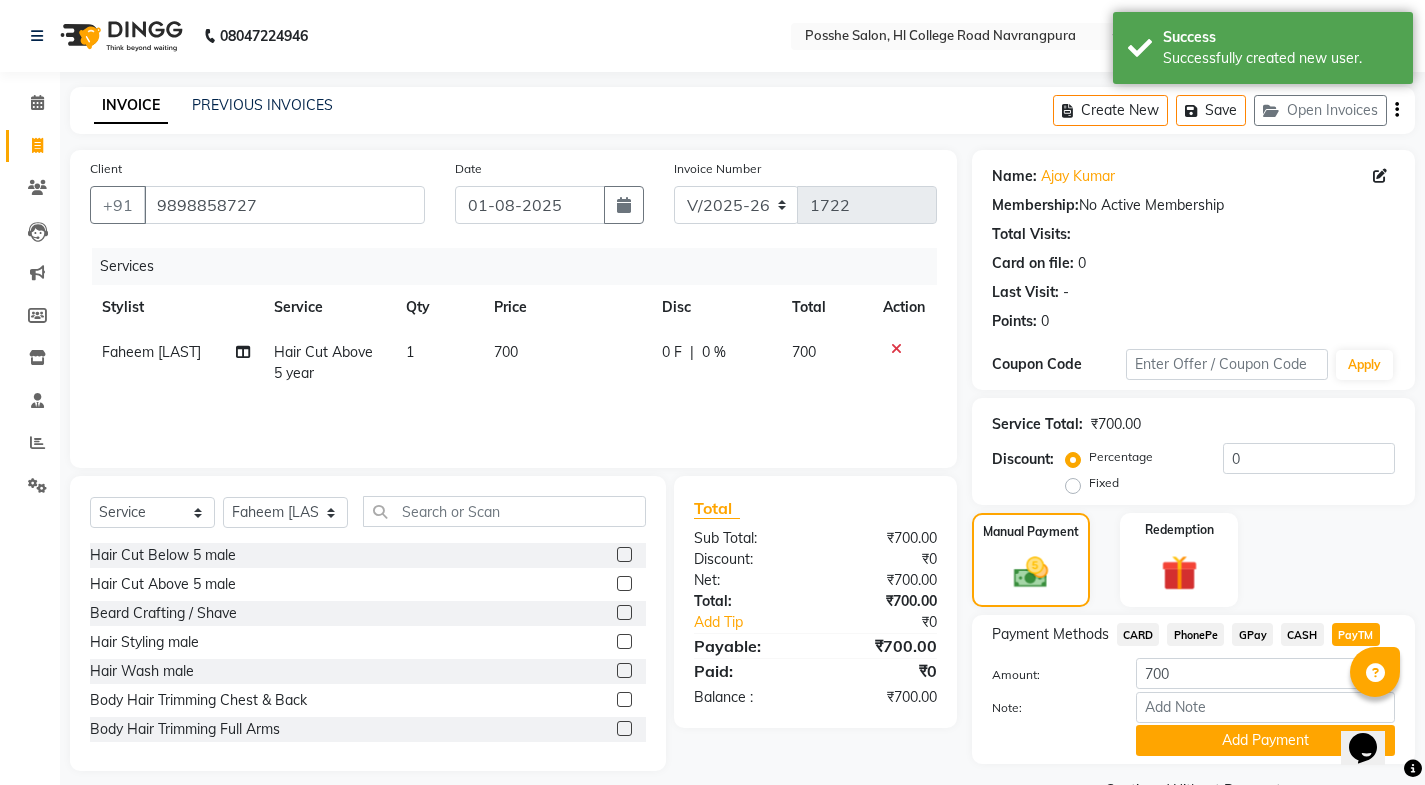 scroll, scrollTop: 50, scrollLeft: 0, axis: vertical 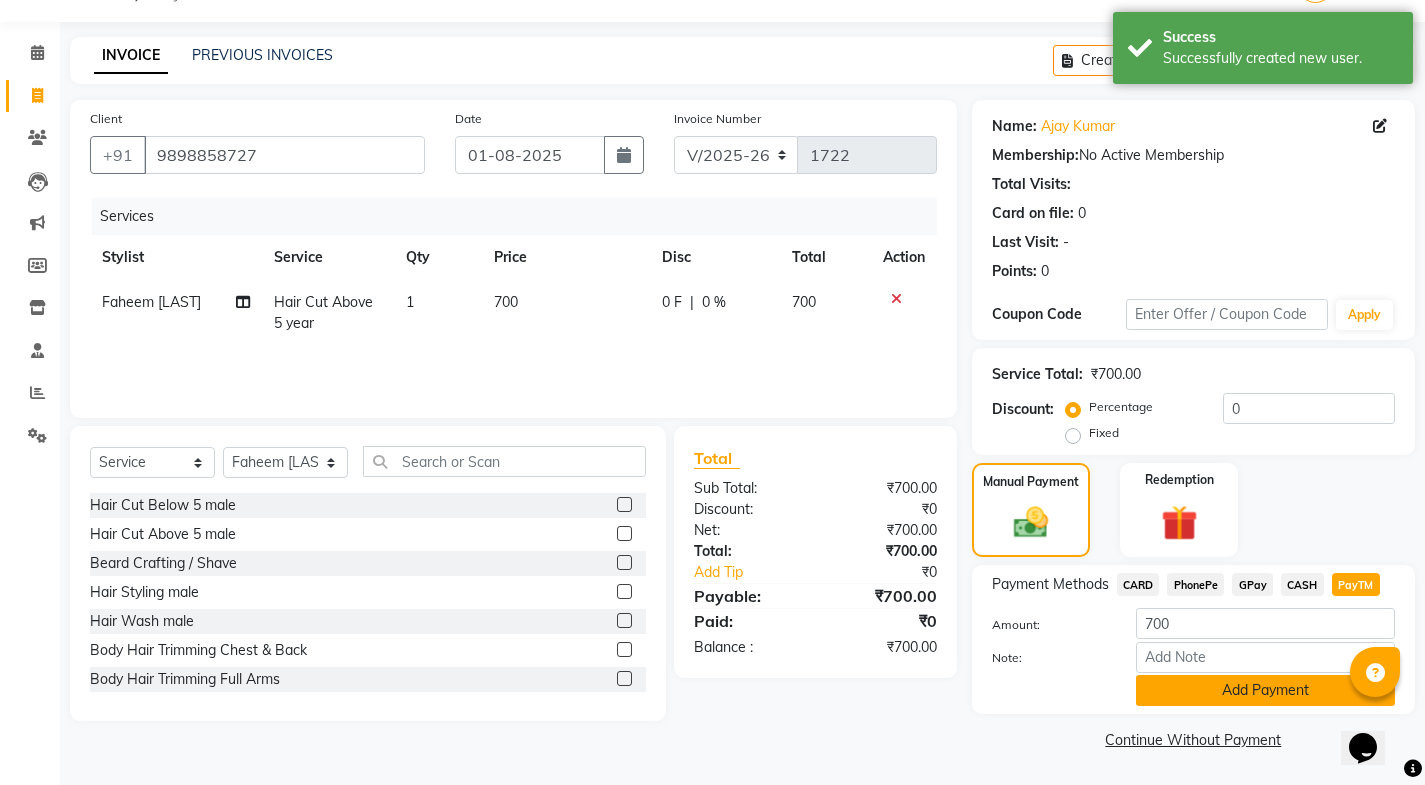 click on "Add Payment" 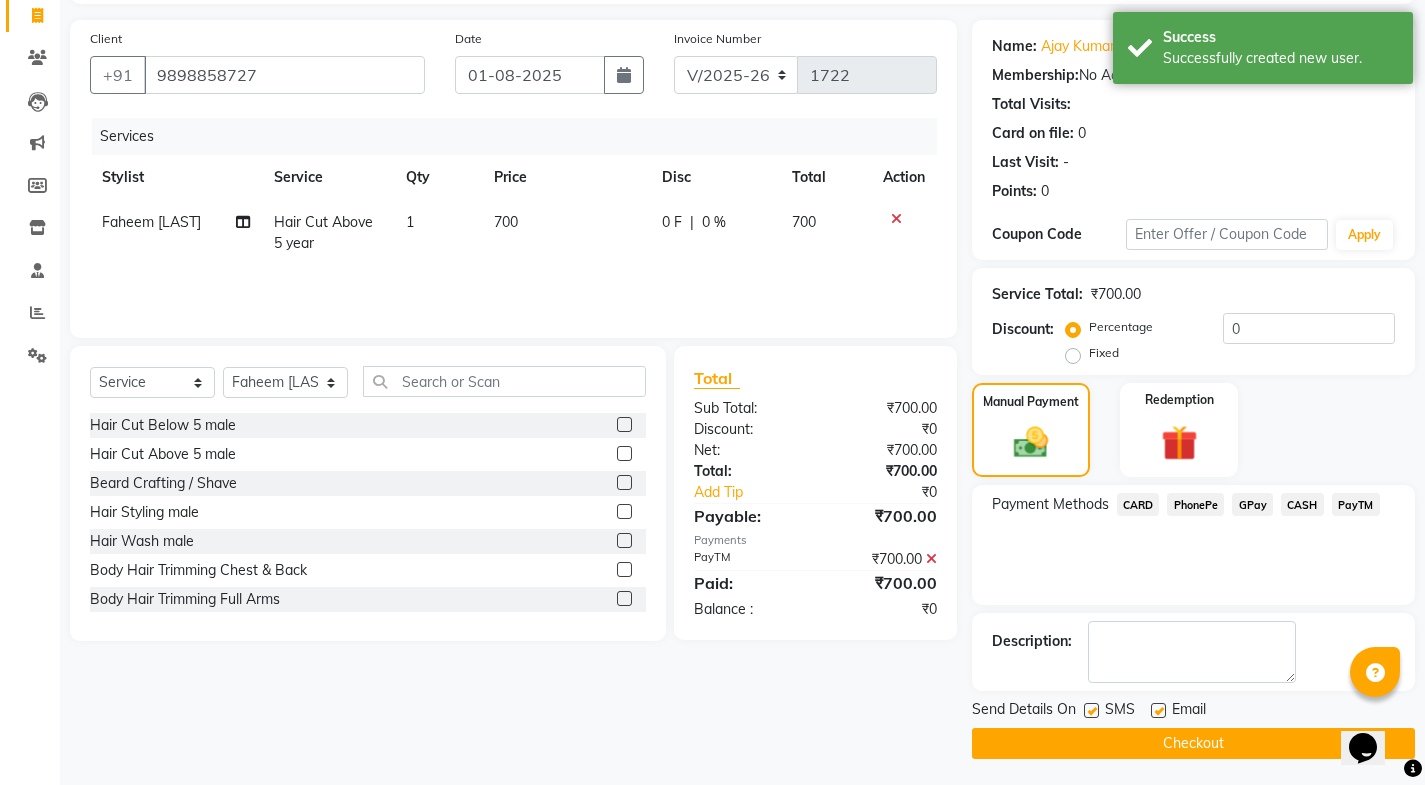 scroll, scrollTop: 134, scrollLeft: 0, axis: vertical 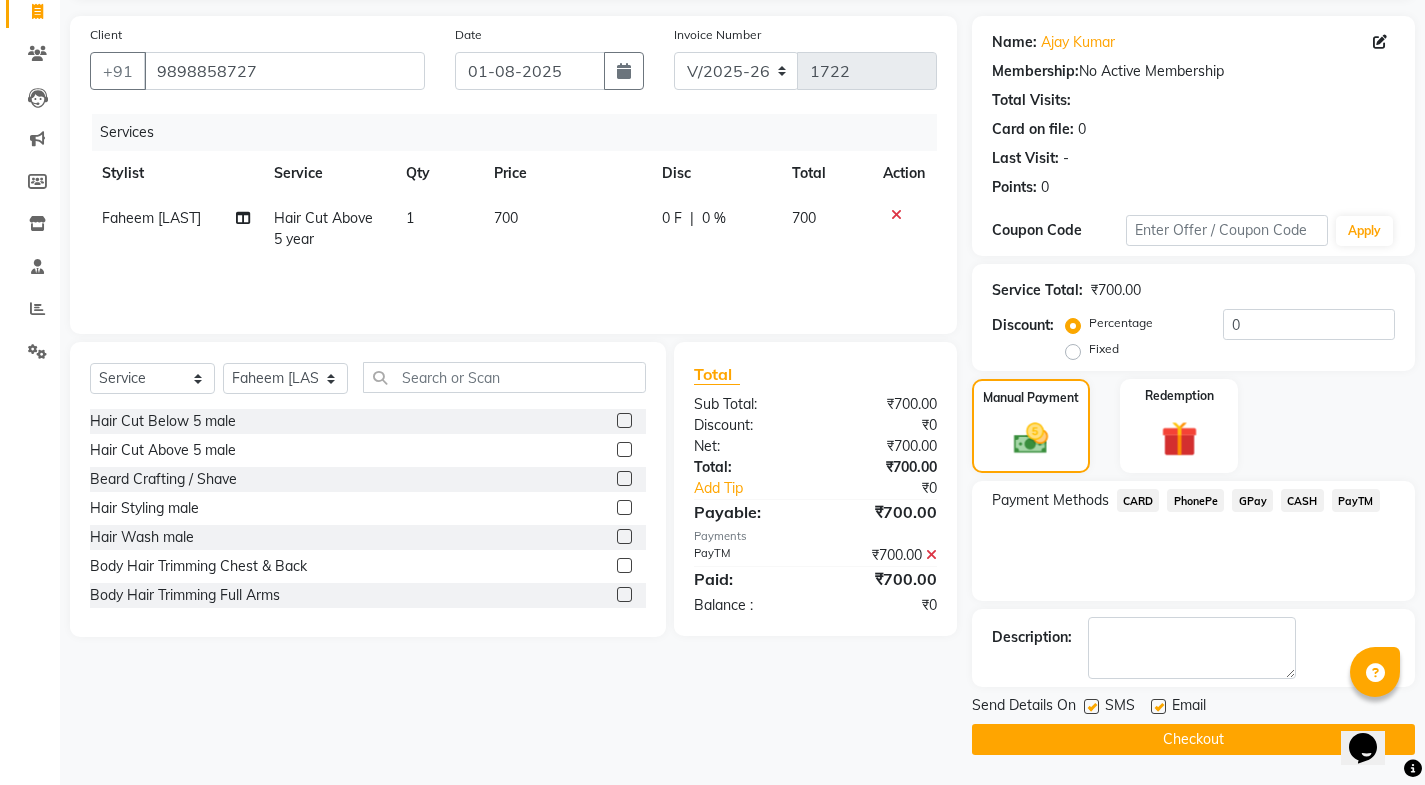 click 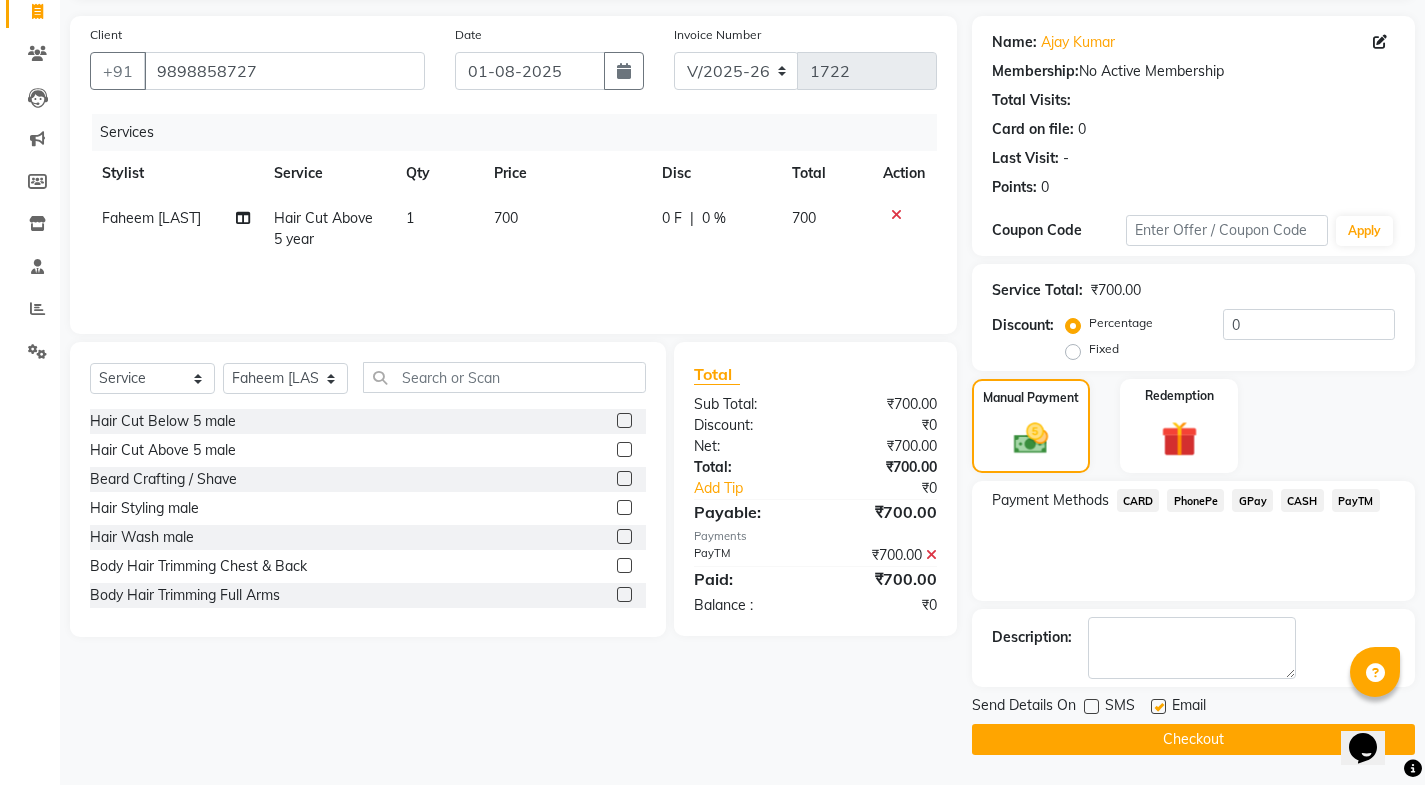 click 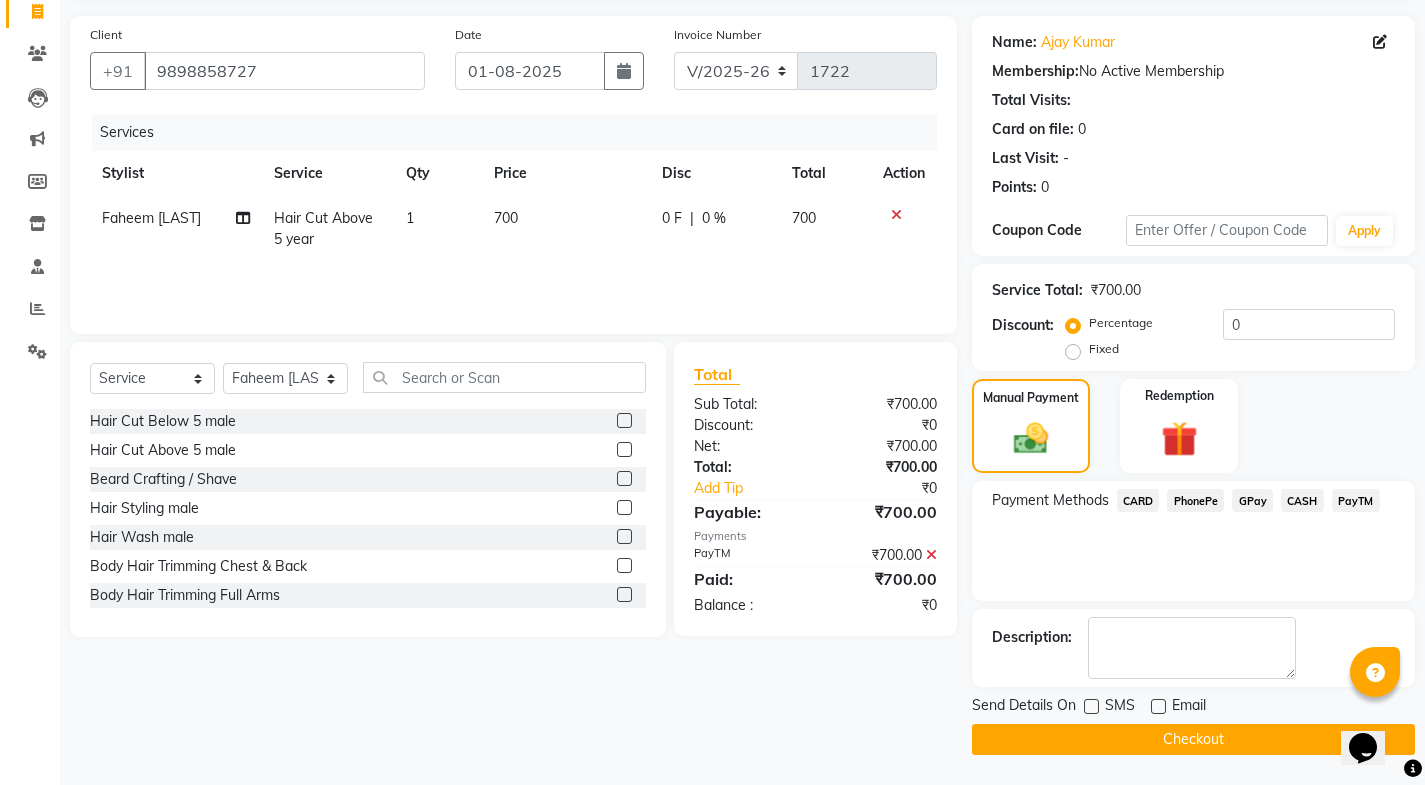 click on "Checkout" 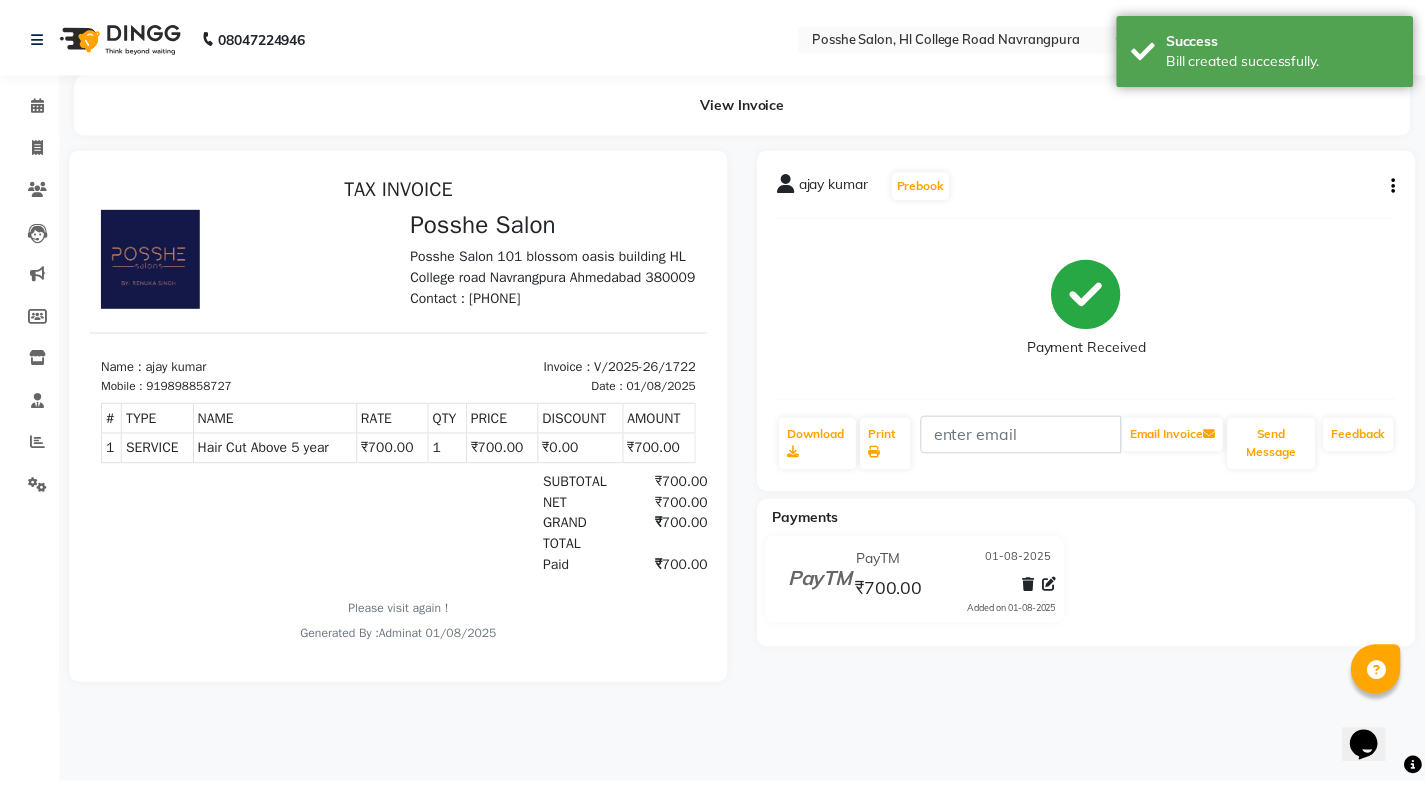 scroll, scrollTop: 0, scrollLeft: 0, axis: both 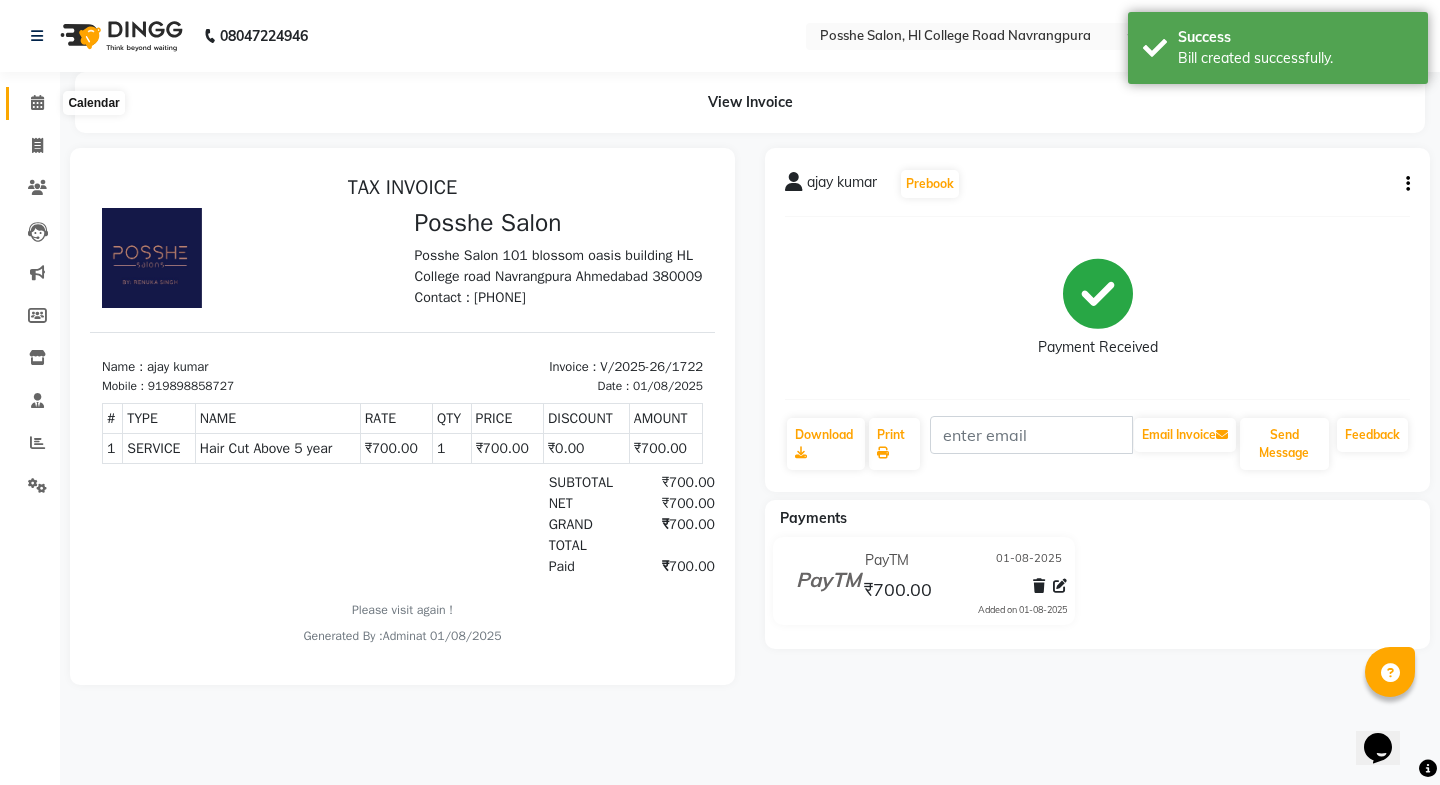 click 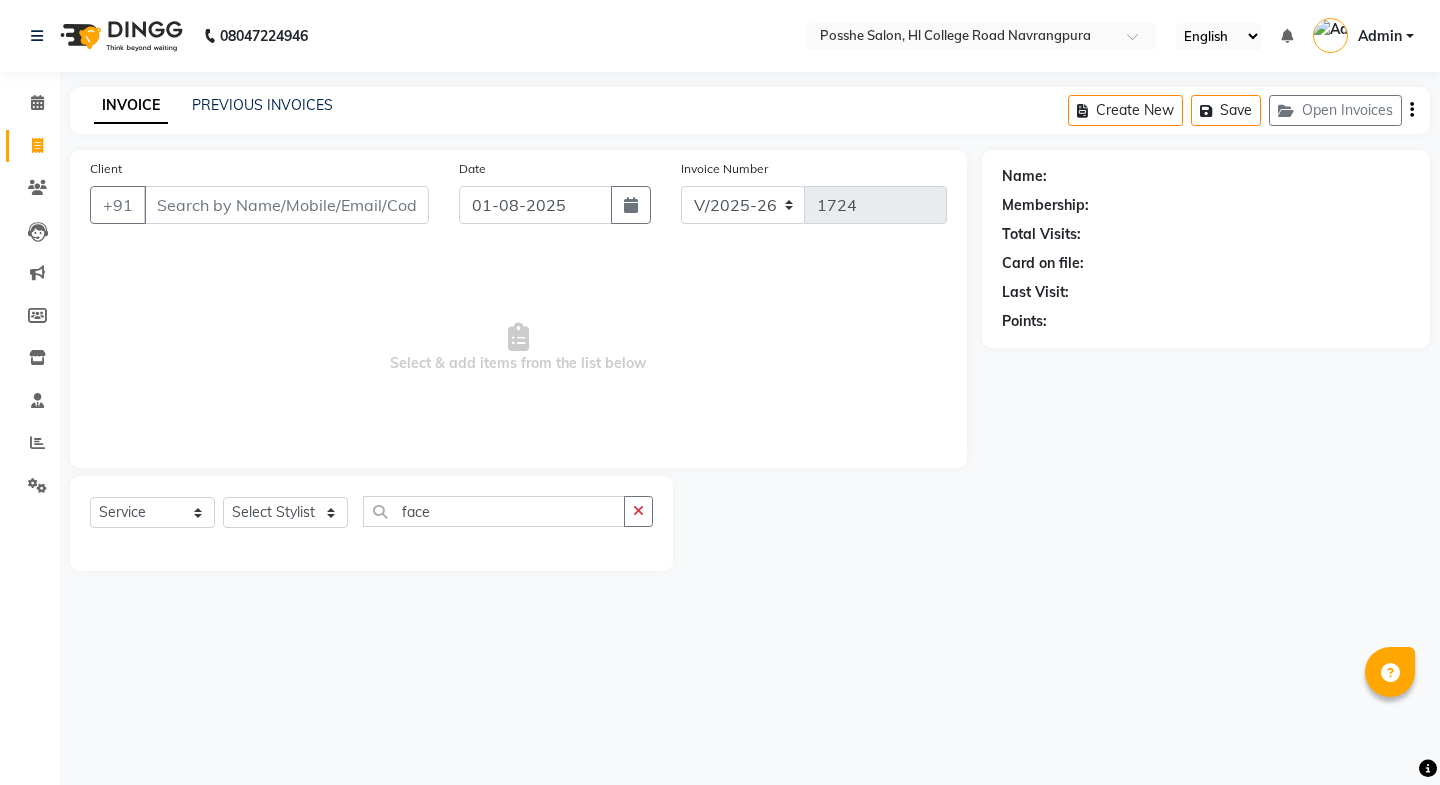 select on "6052" 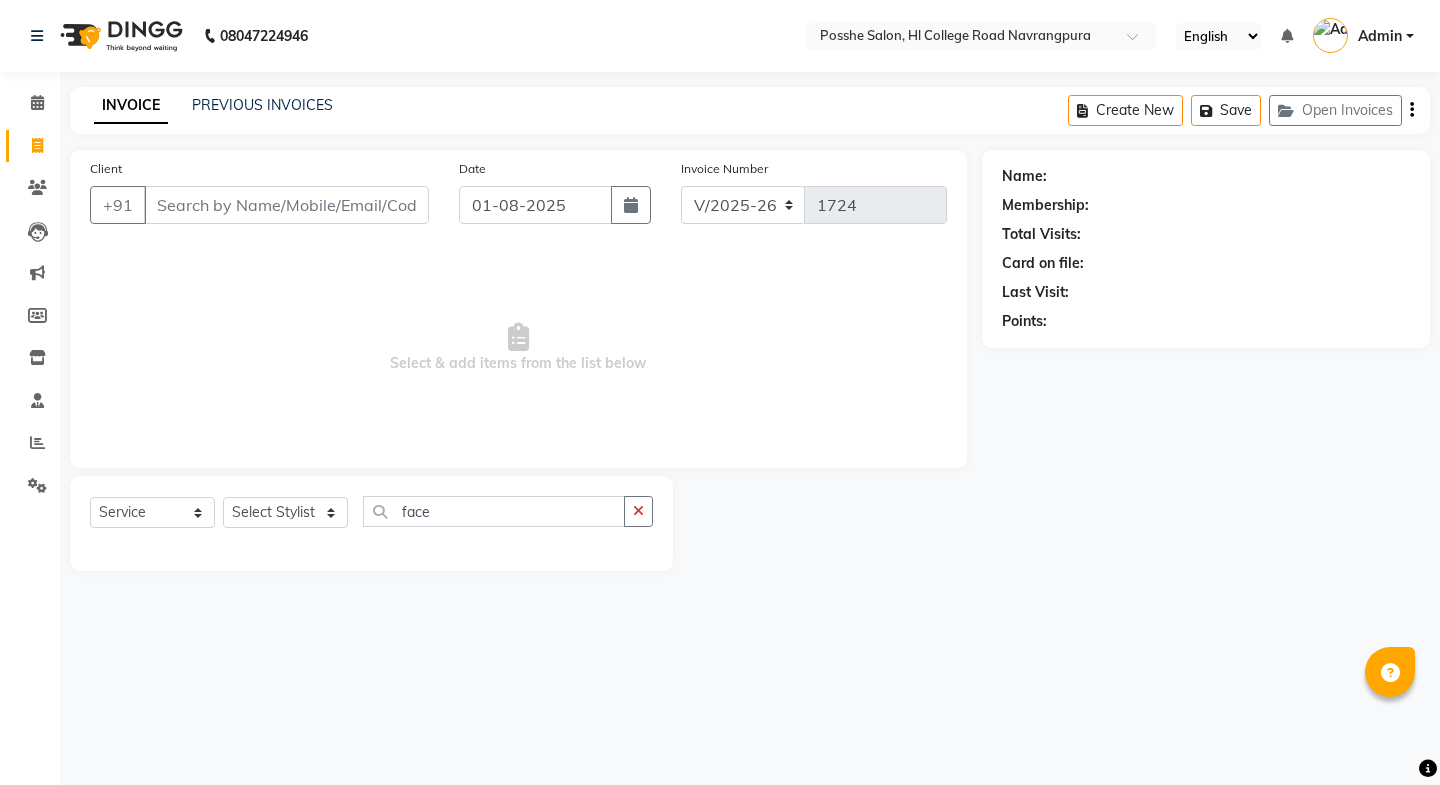 scroll, scrollTop: 0, scrollLeft: 0, axis: both 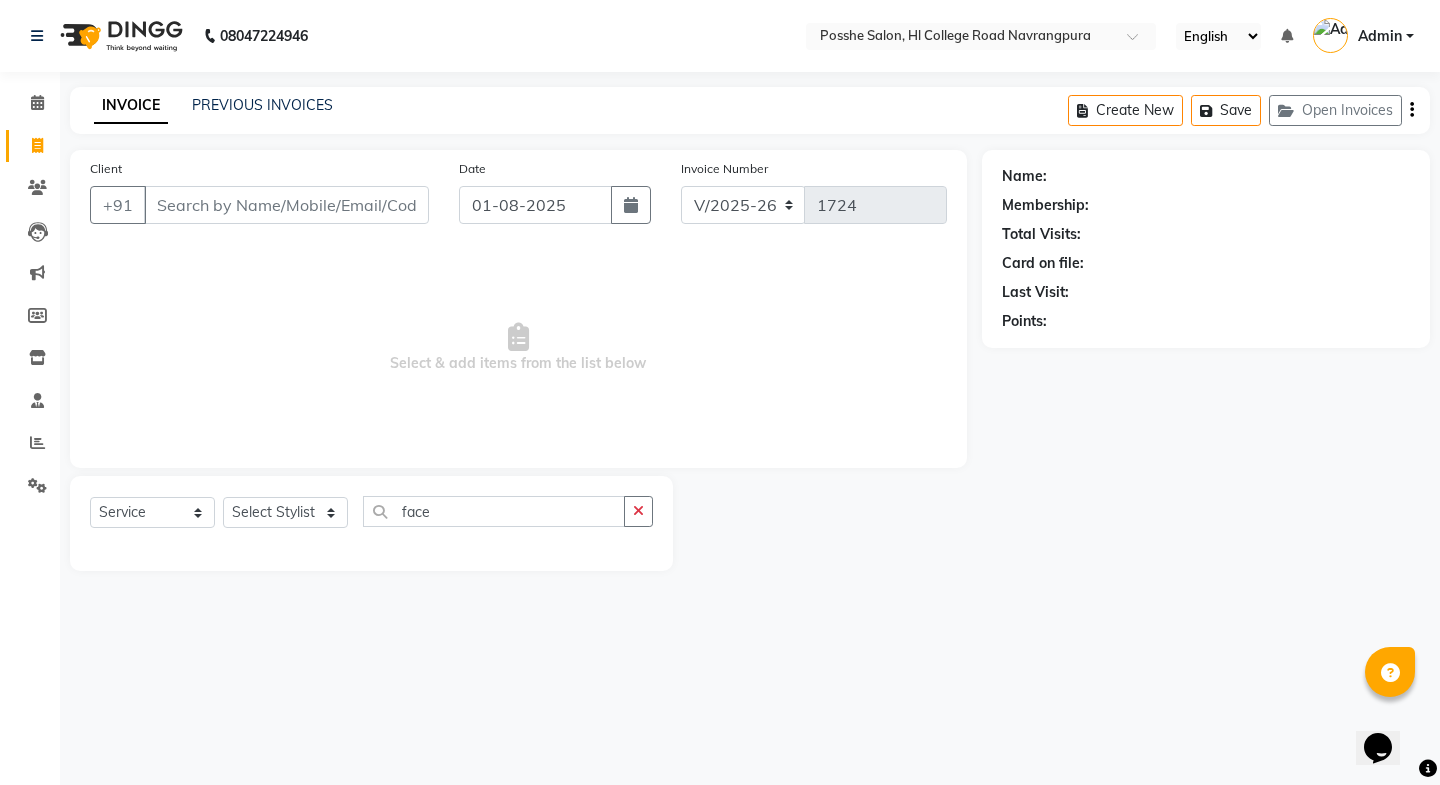 click on "Select Stylist Faheem Salmani Kajal Mali Kamal Chand Posshe for products Rajesh simran bhatiya Sonu Verma" 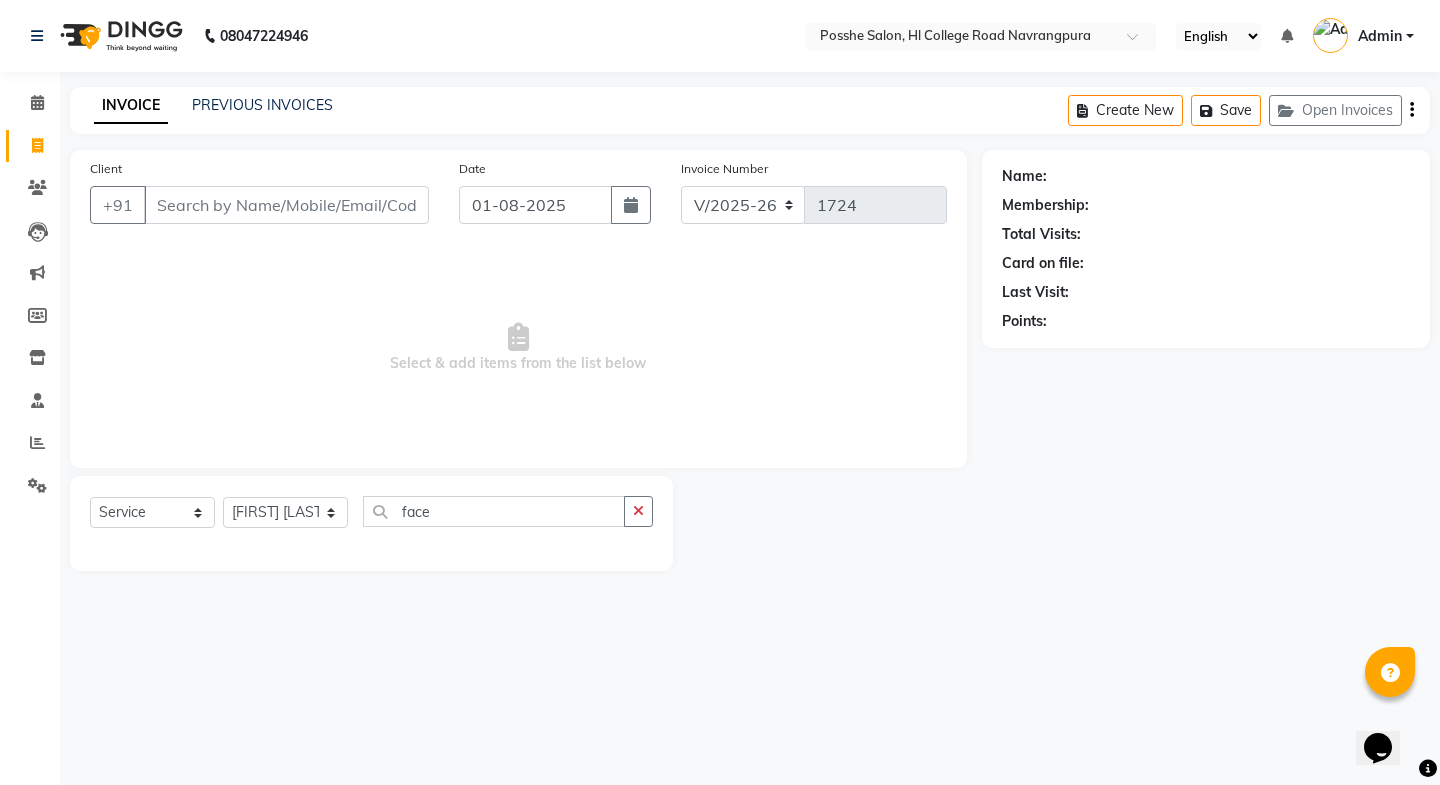 click on "Select Stylist Faheem Salmani Kajal Mali Kamal Chand Posshe for products Rajesh simran bhatiya Sonu Verma" 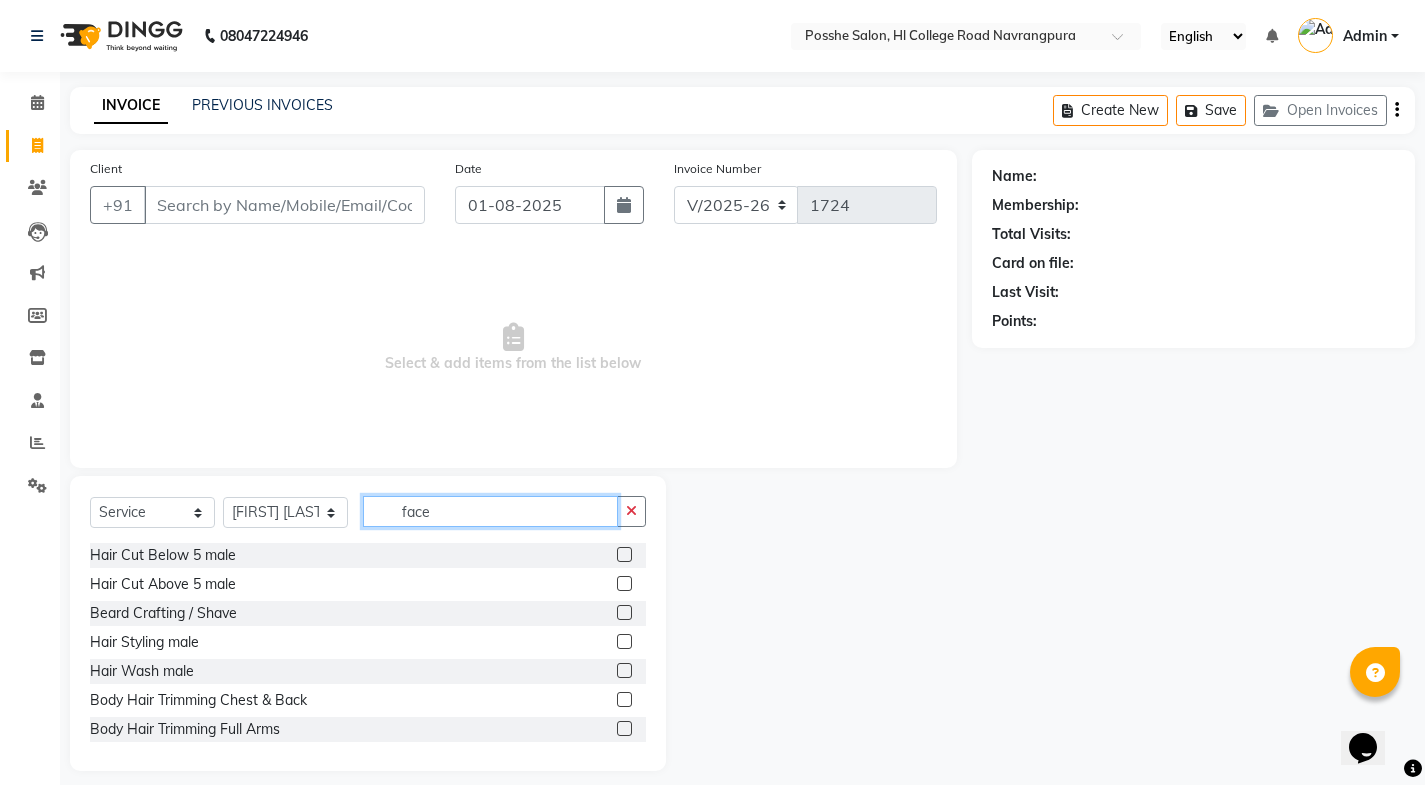 click on "face" 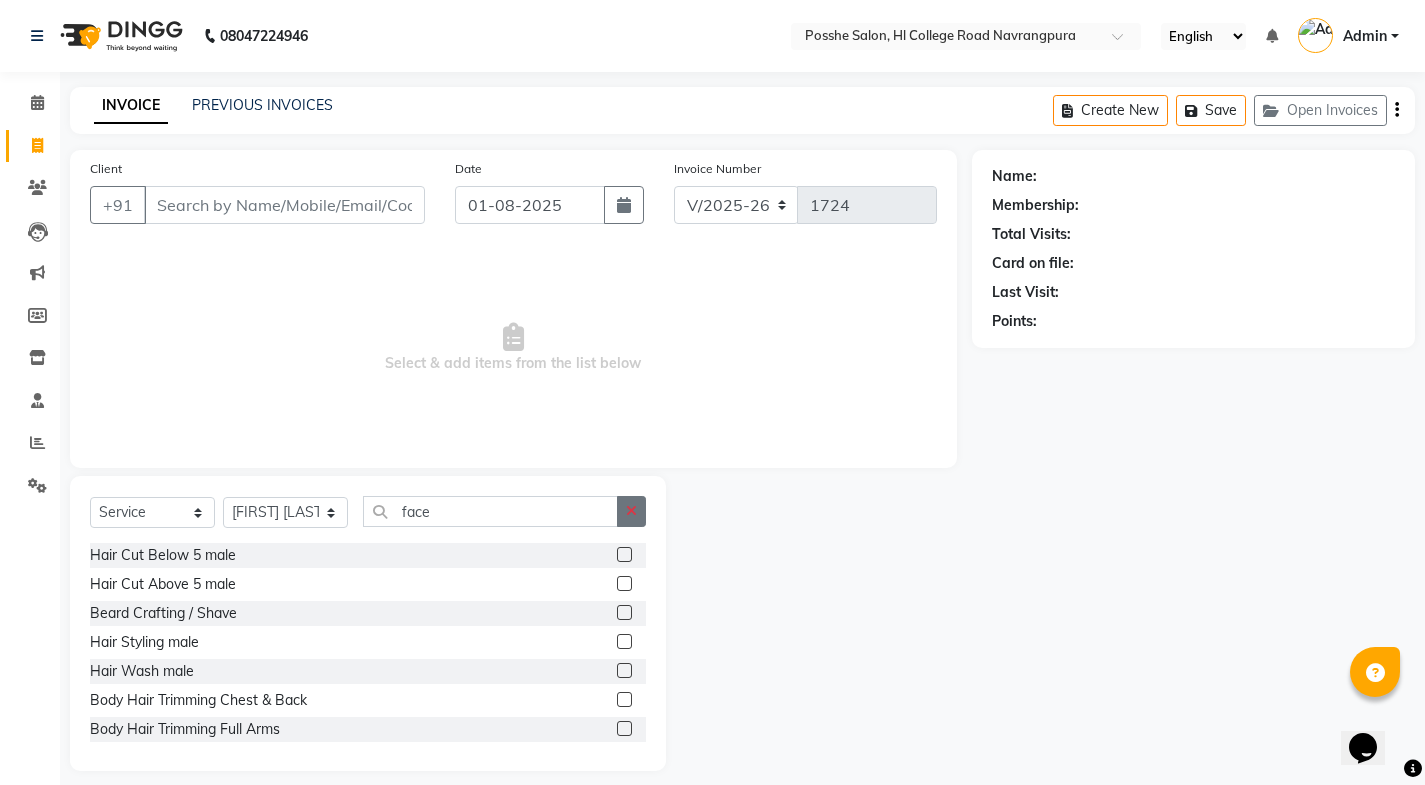 click 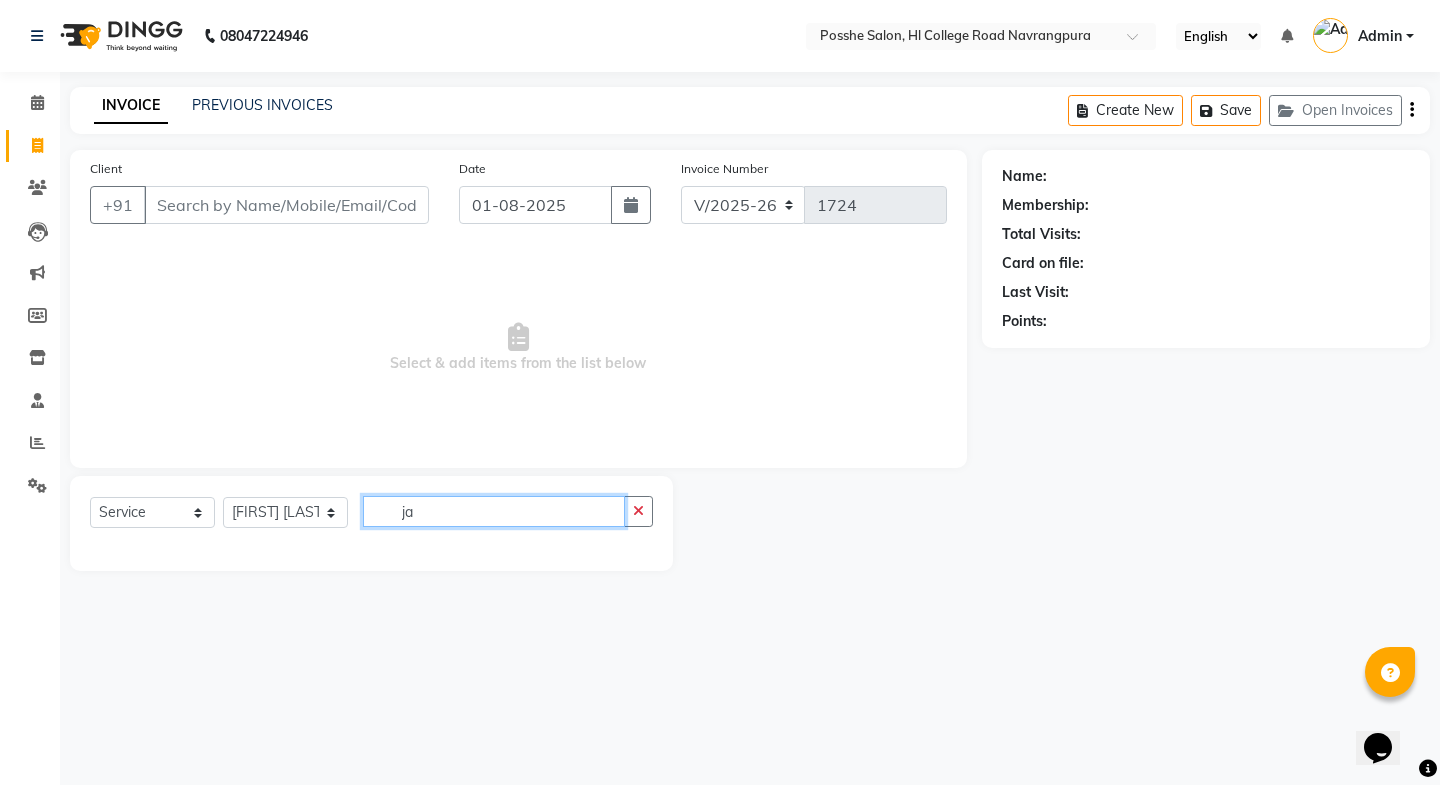 type on "j" 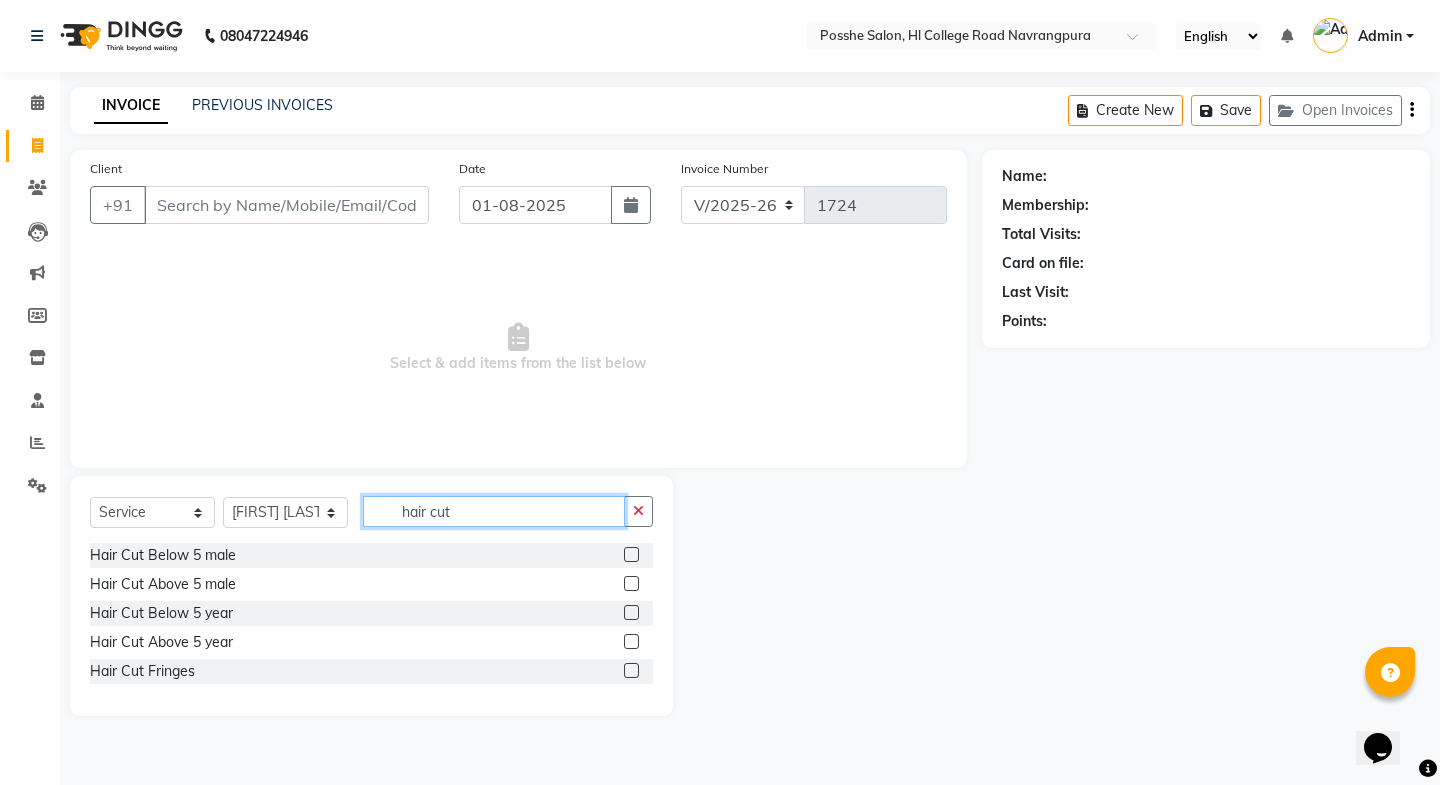 type on "hair cut" 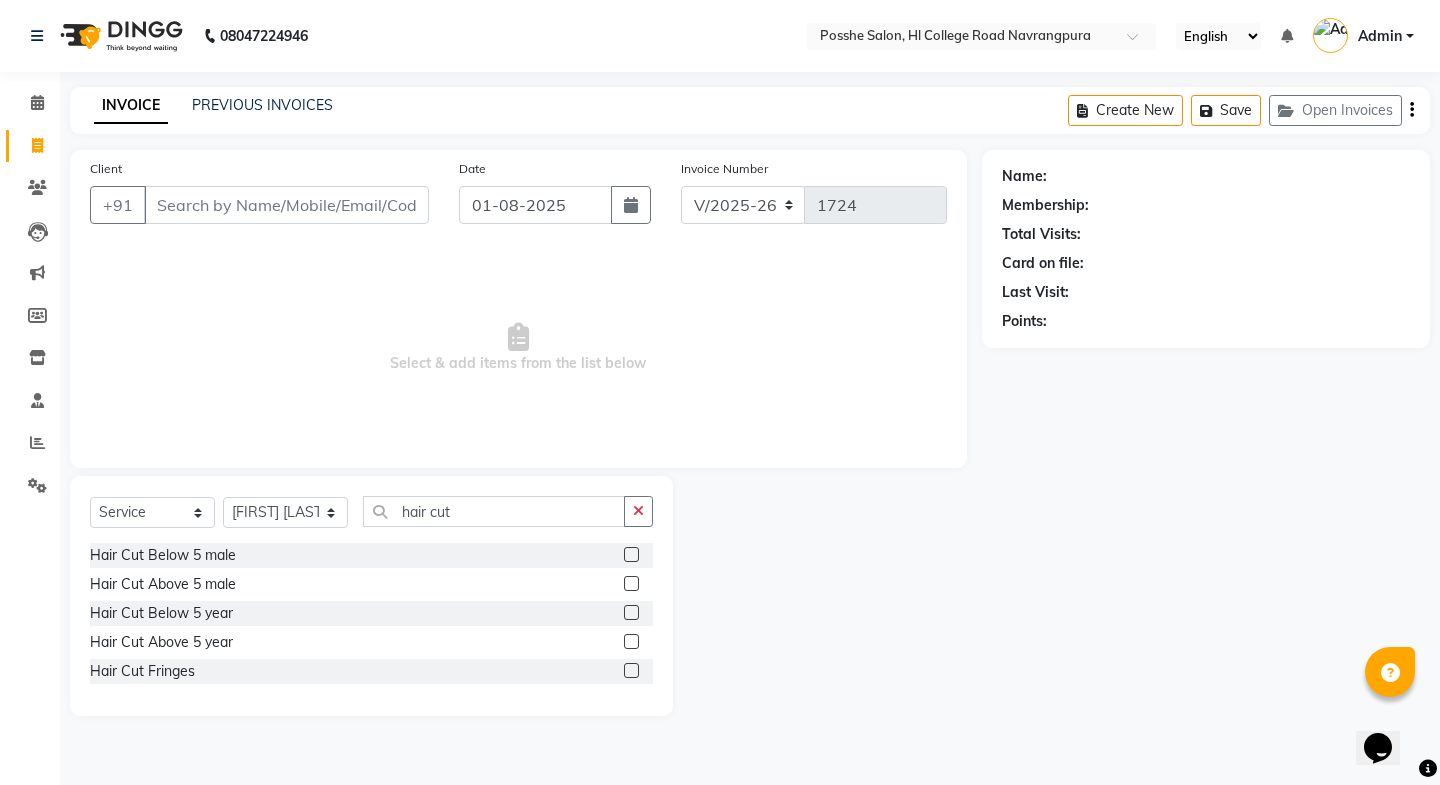 click on "Hair Cut Above 5 year" 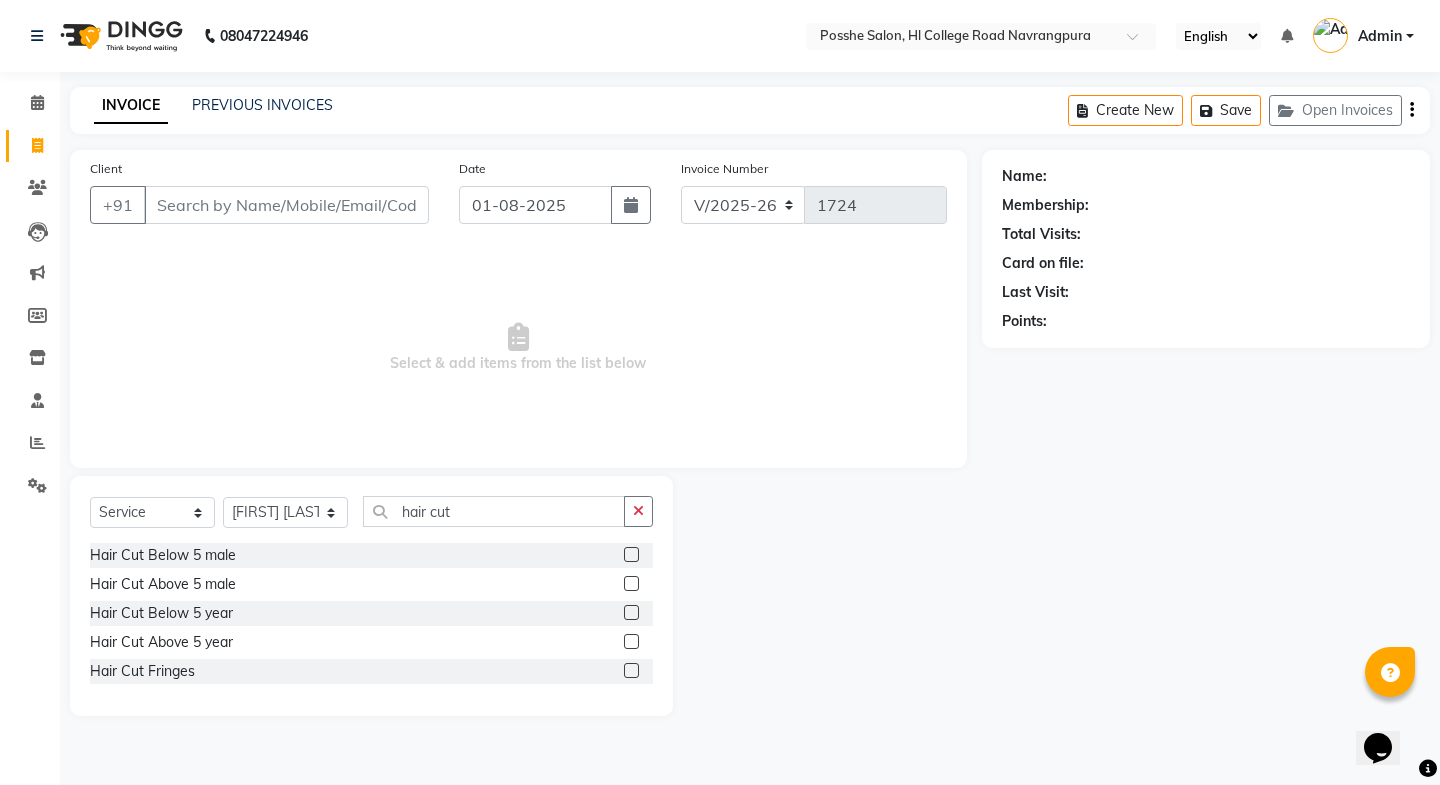click on "Hair Cut Above 5 year" 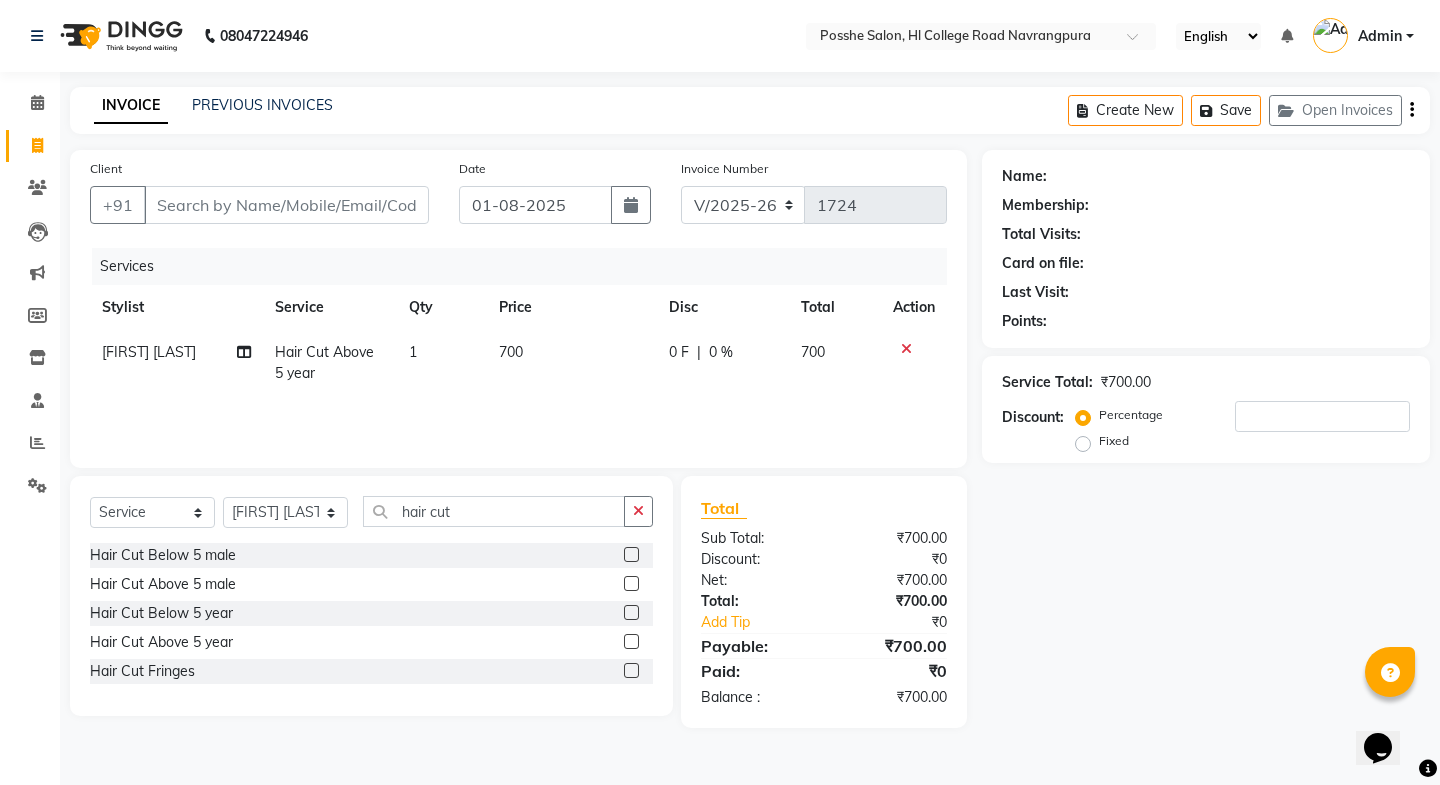 click 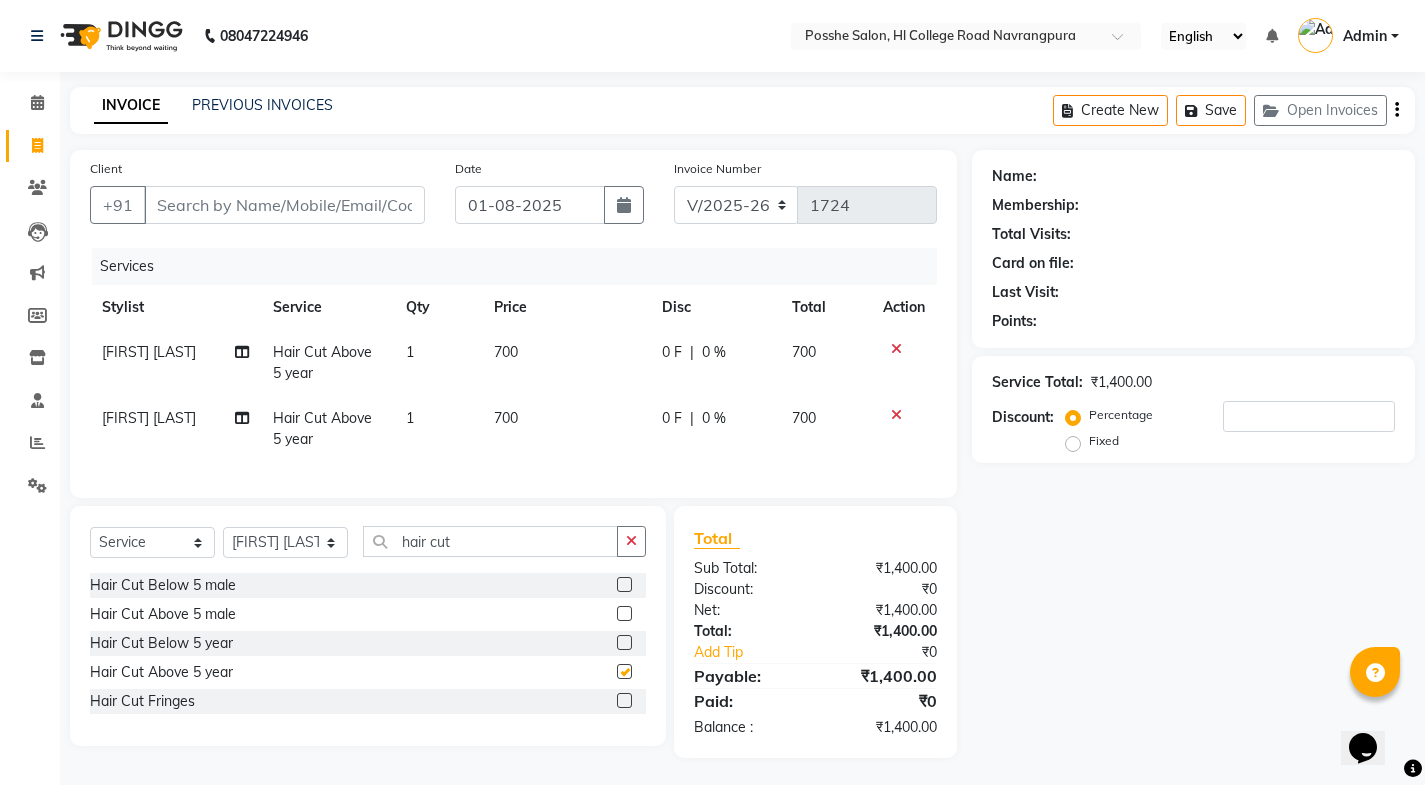 checkbox on "false" 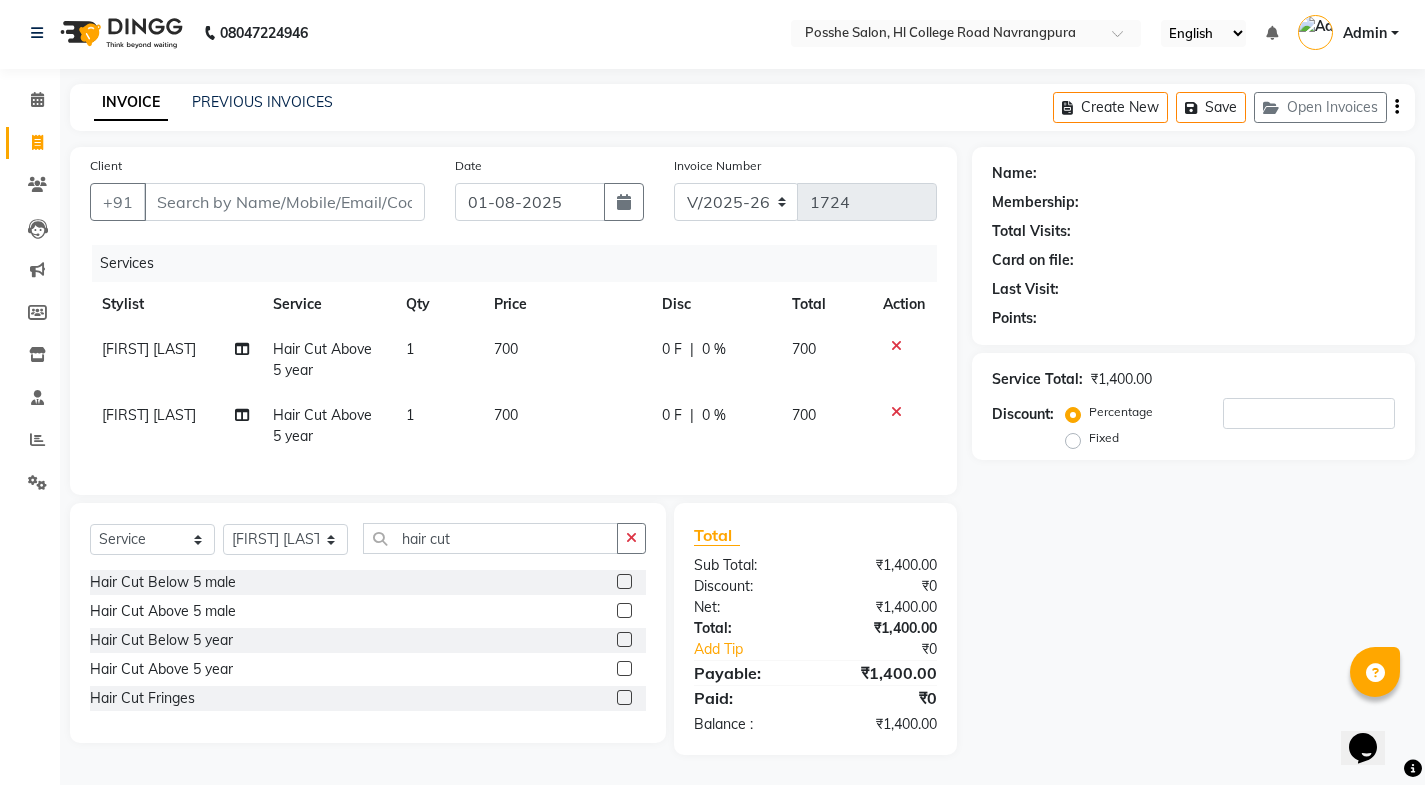 scroll, scrollTop: 18, scrollLeft: 0, axis: vertical 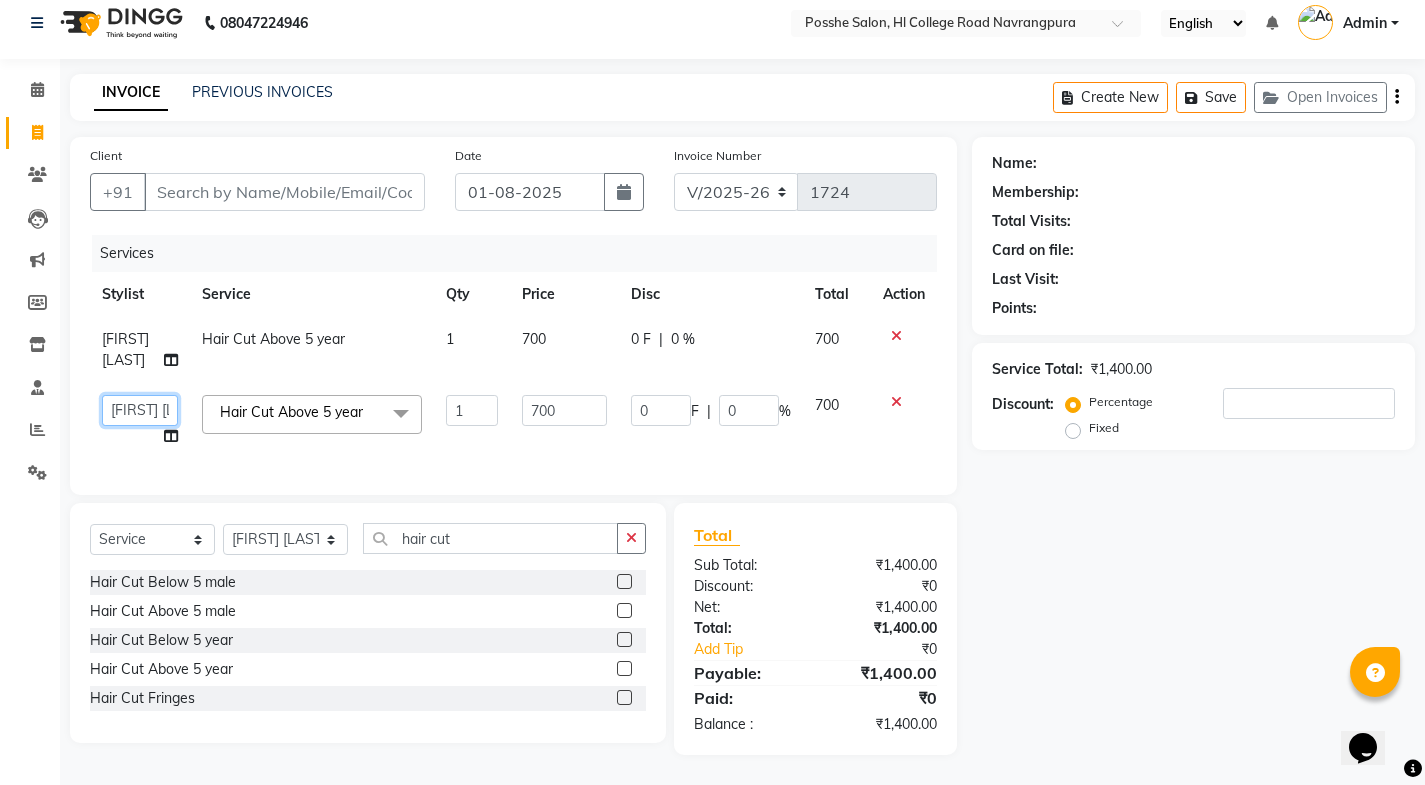 click on "Faheem Salmani   Kajal Mali   Kamal Chand   Posshe for products   Rajesh   simran bhatiya   Sonu Verma" 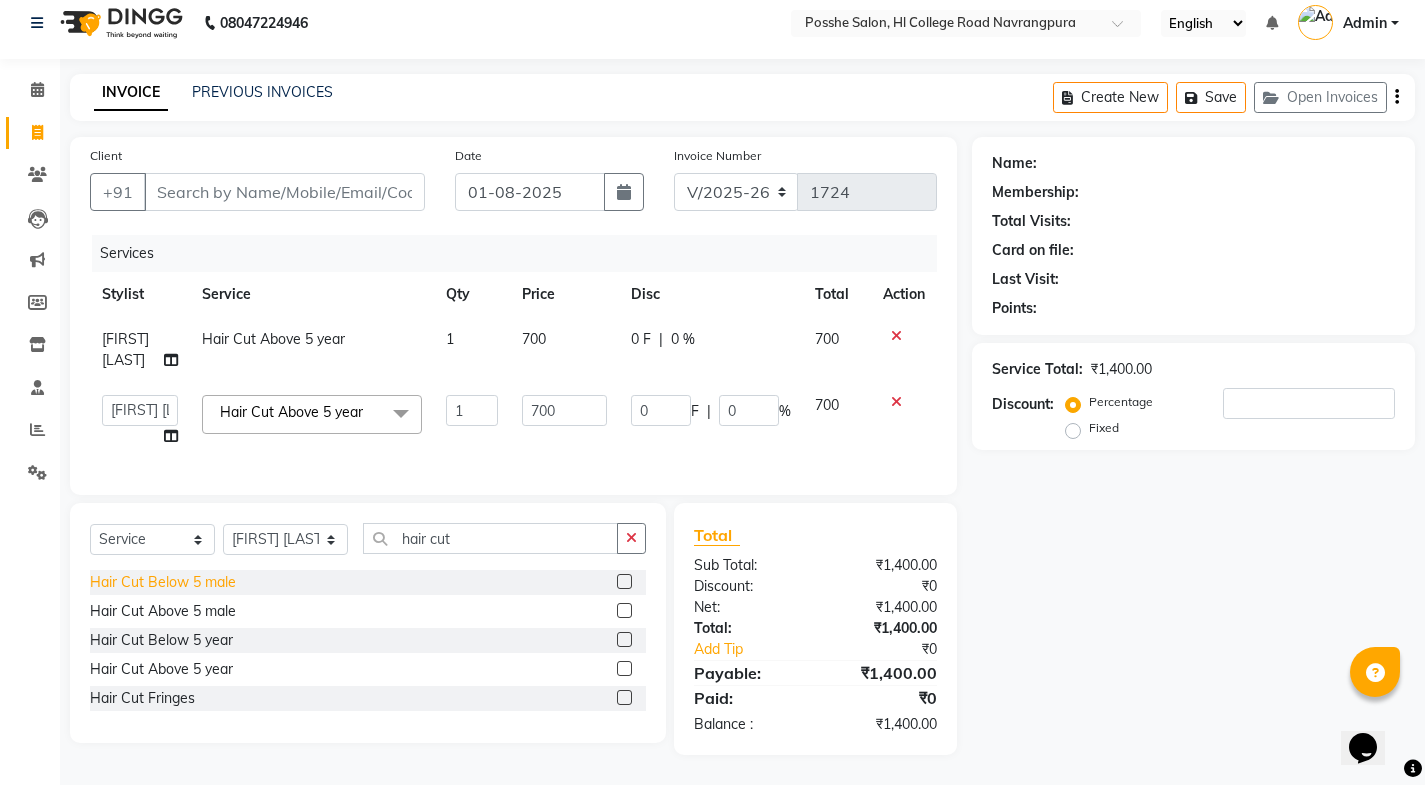select on "43693" 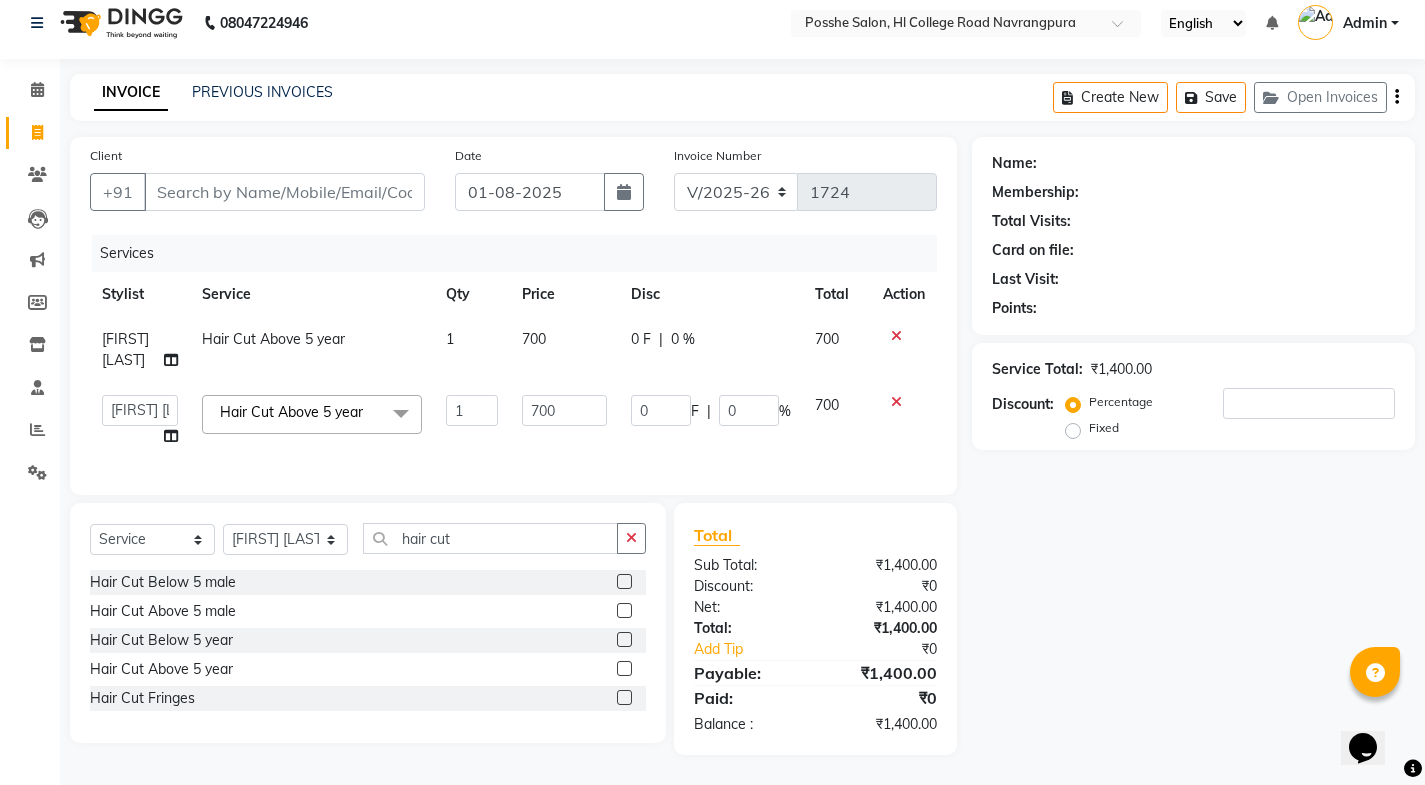 scroll, scrollTop: 28, scrollLeft: 0, axis: vertical 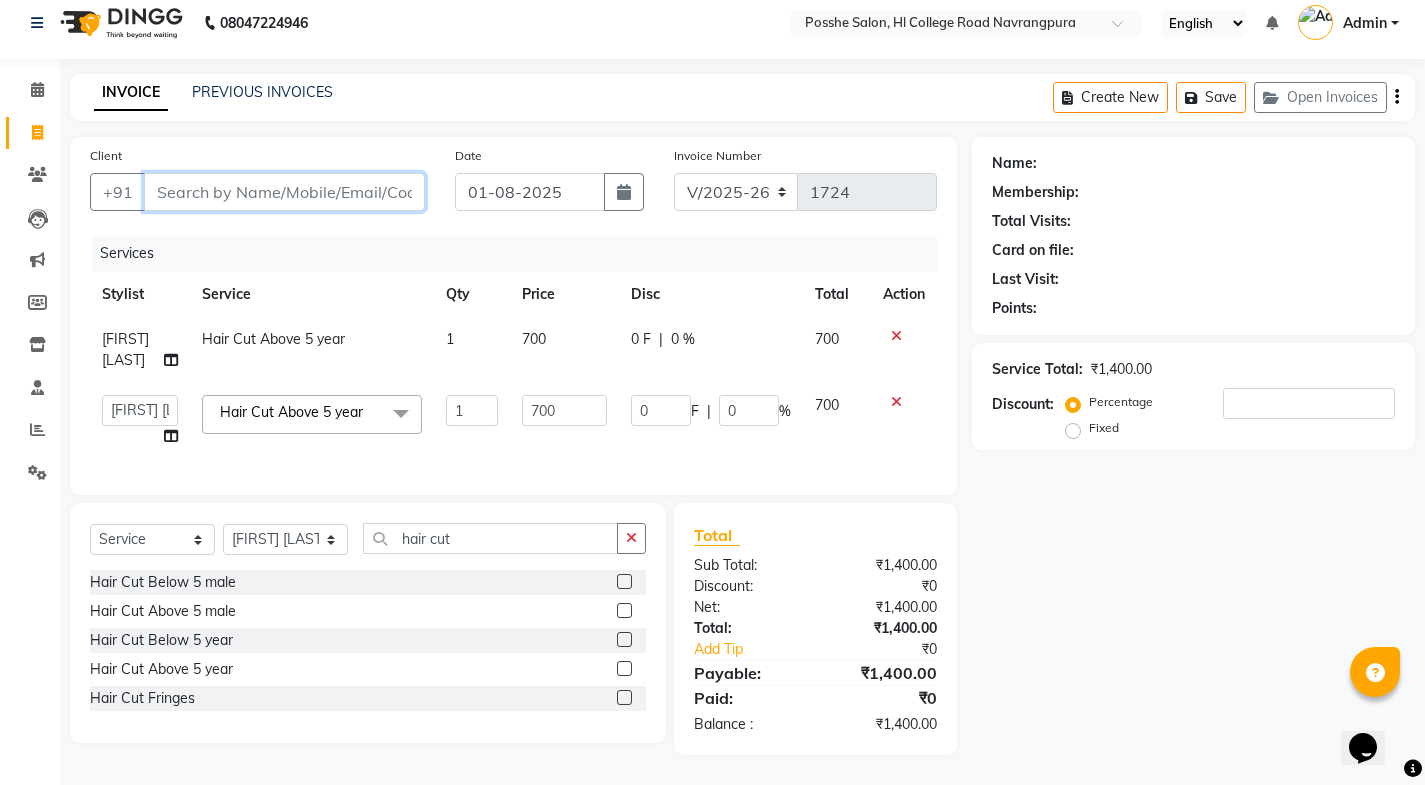 click on "Client" at bounding box center [284, 192] 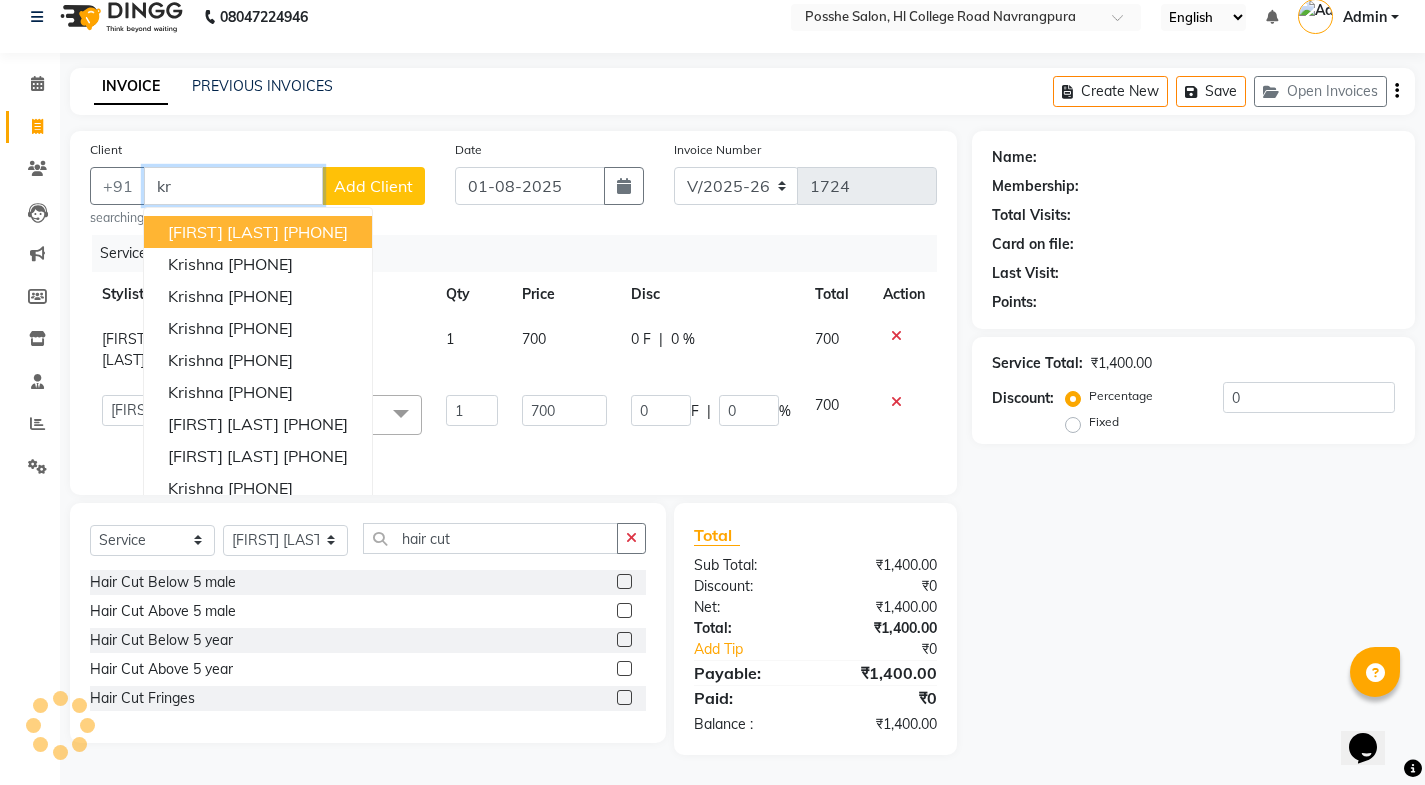 type on "k" 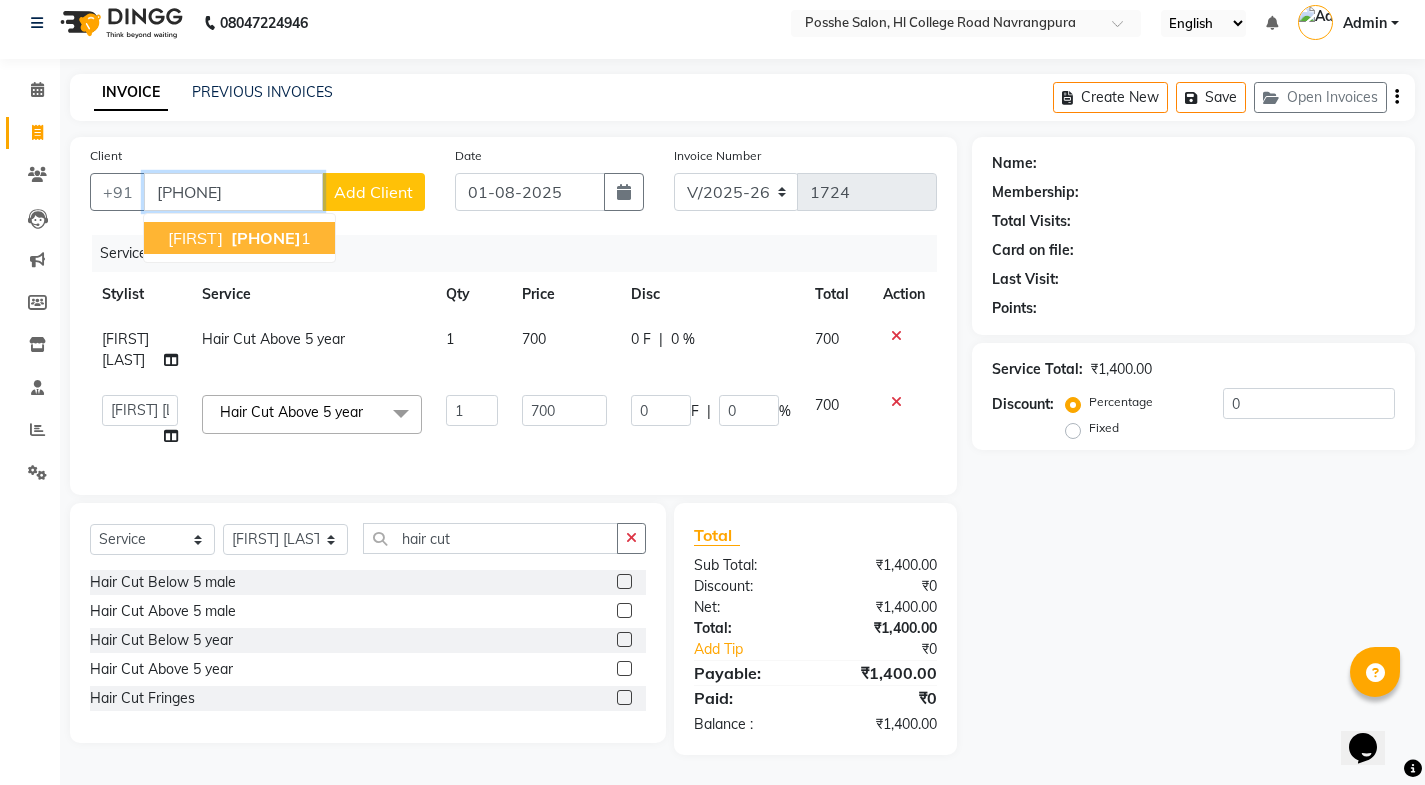 click on "997974982" at bounding box center [266, 238] 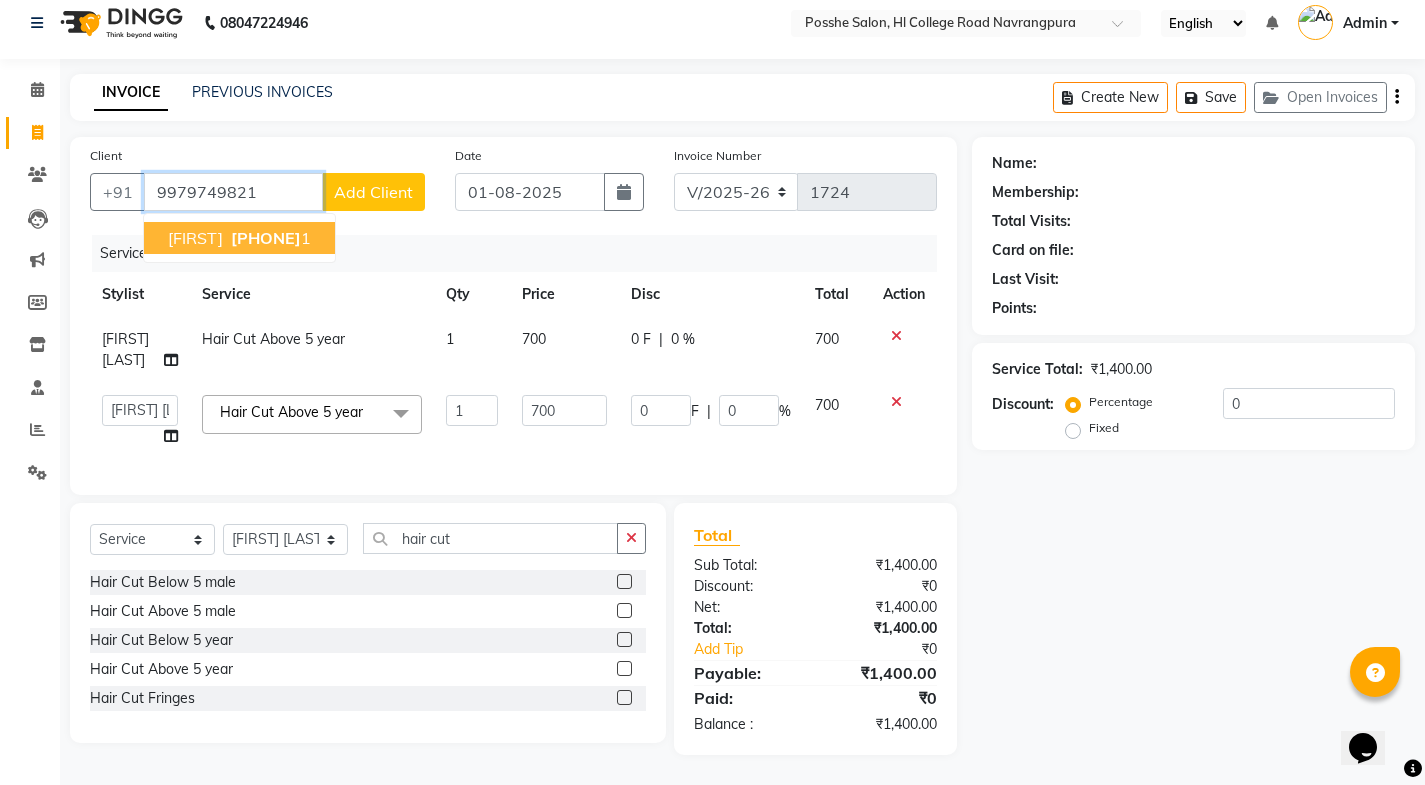 type on "9979749821" 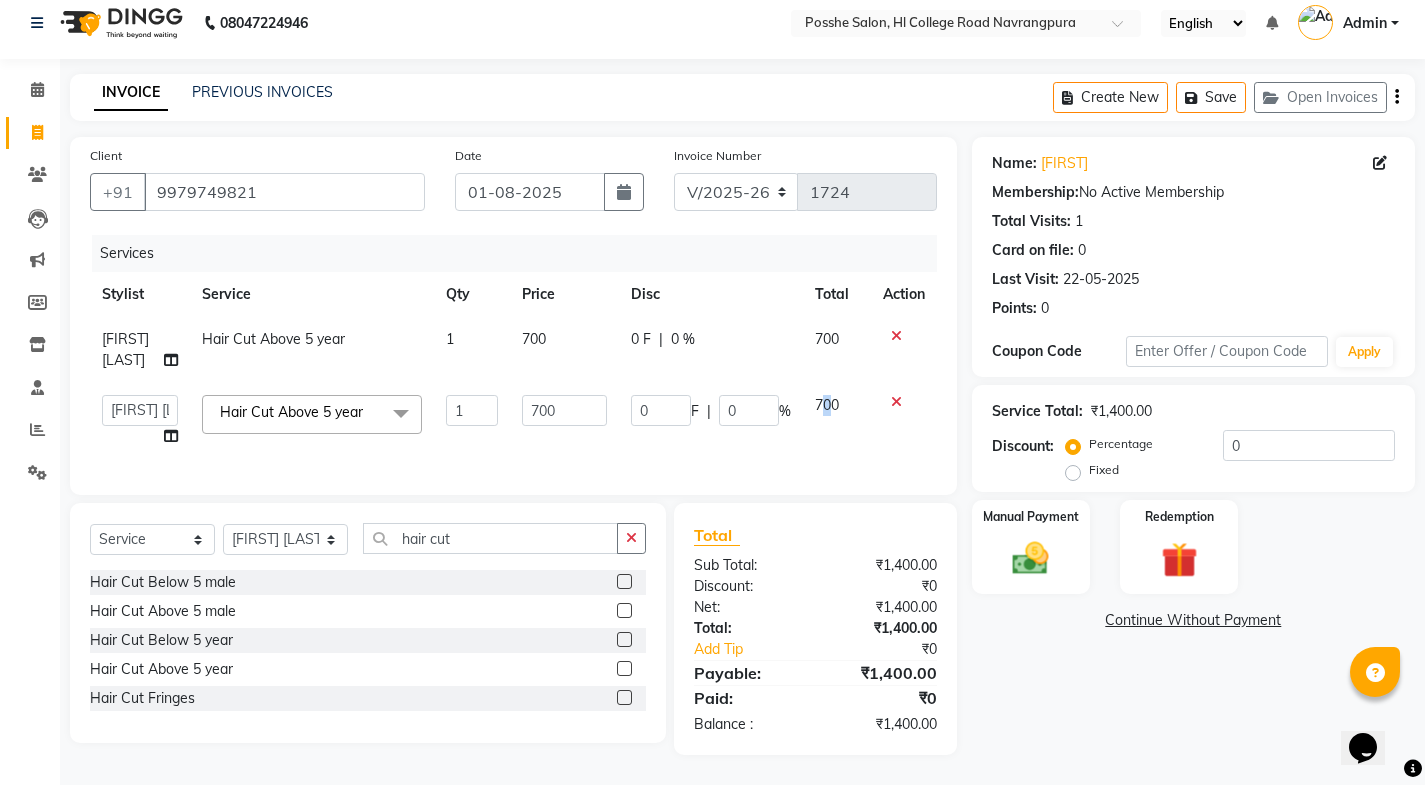 drag, startPoint x: 830, startPoint y: 378, endPoint x: 821, endPoint y: 391, distance: 15.811388 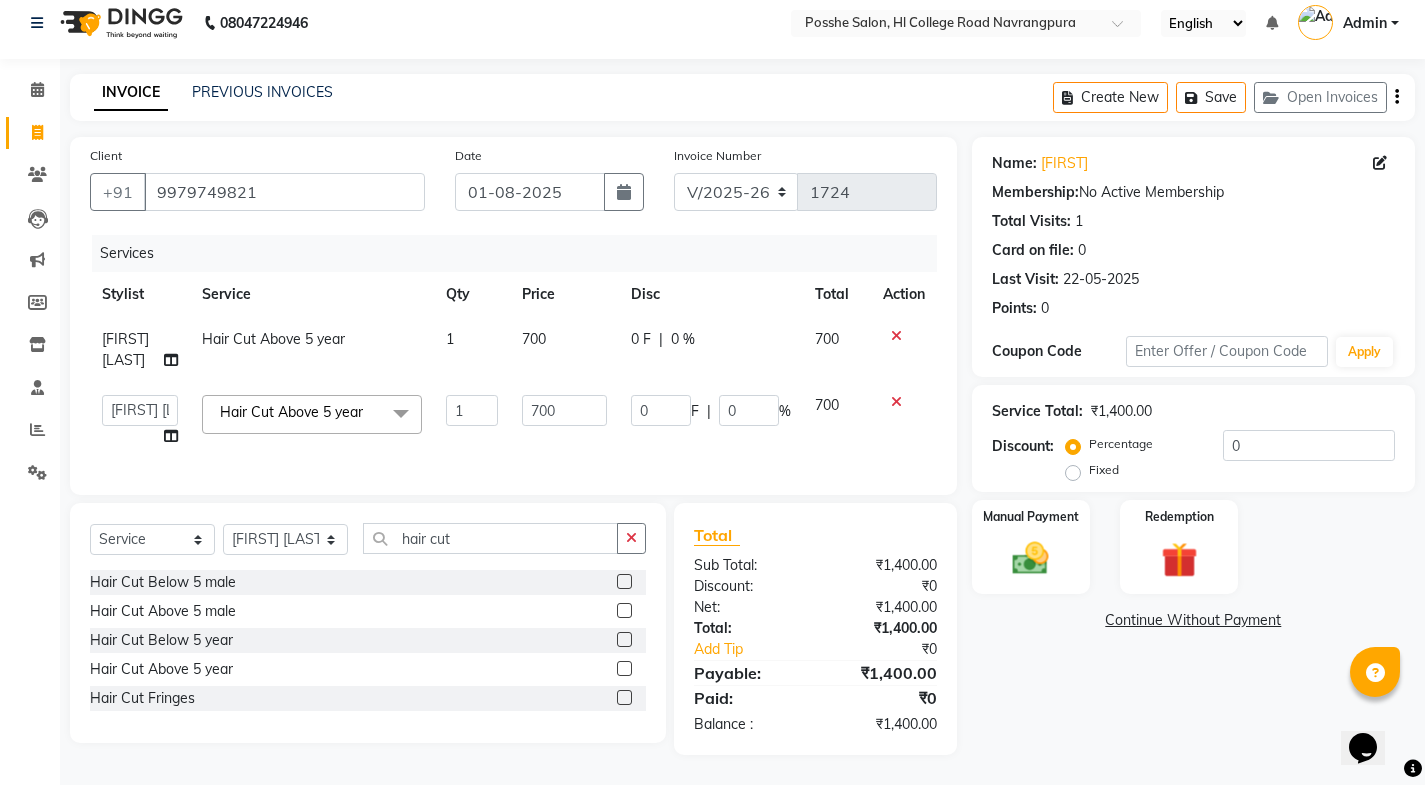 click on "700" 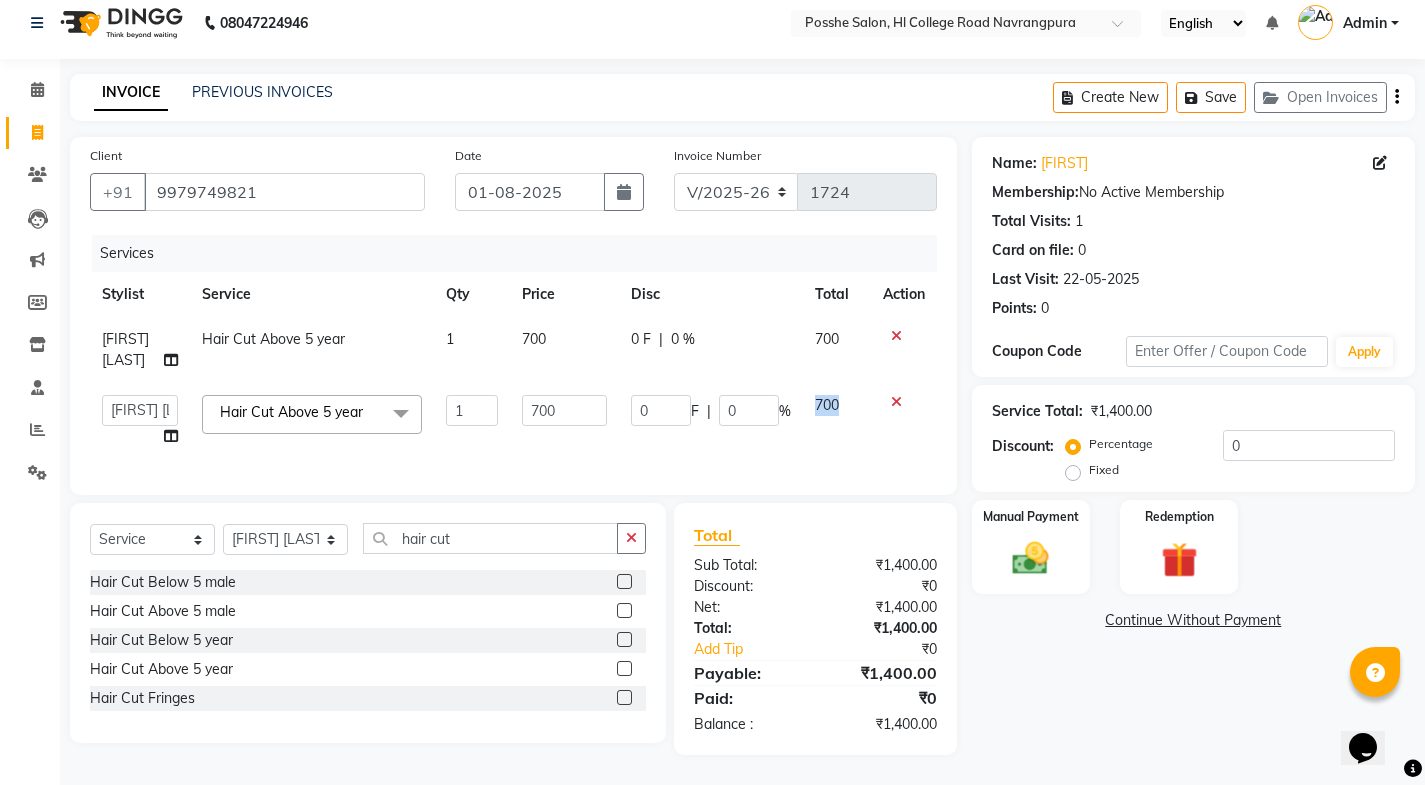 click on "700" 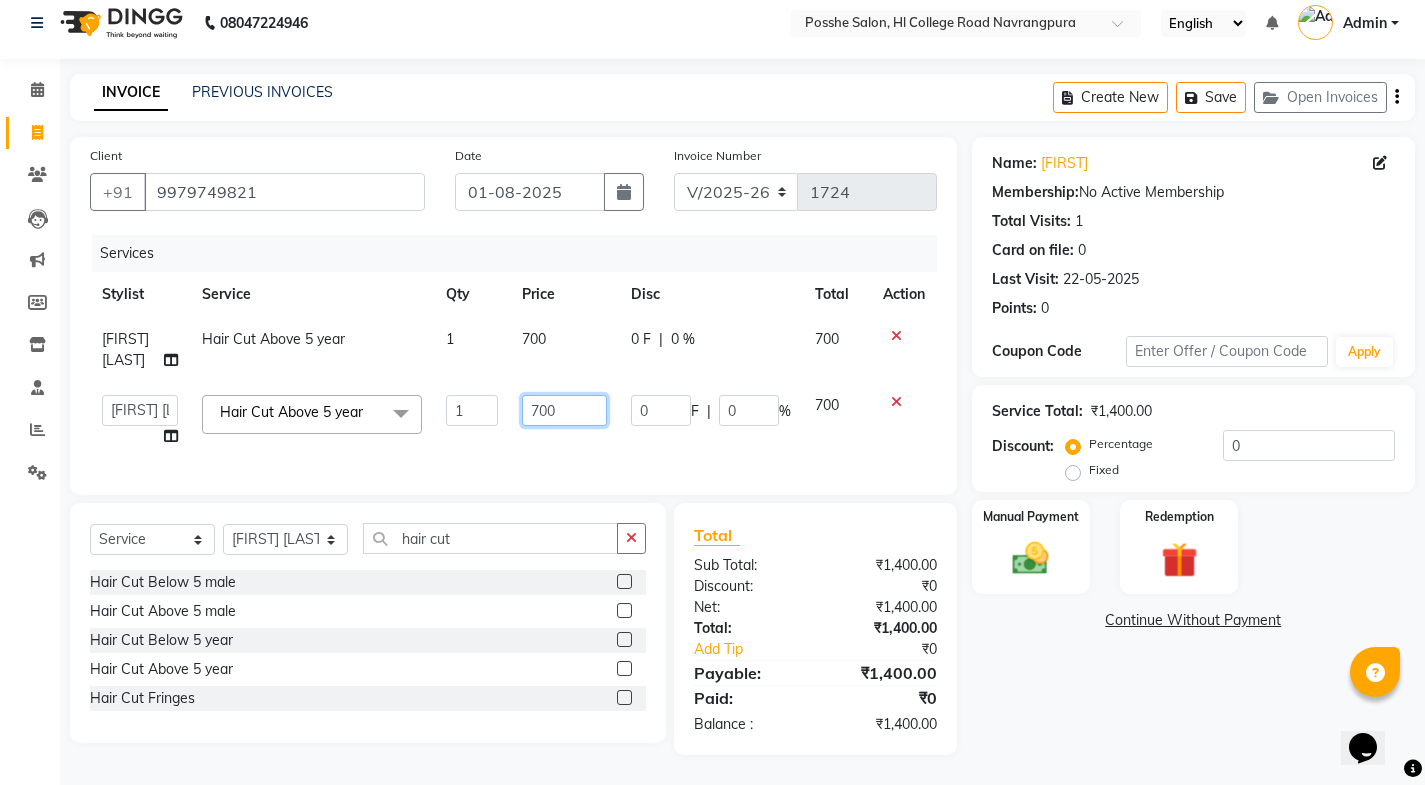 drag, startPoint x: 556, startPoint y: 387, endPoint x: 538, endPoint y: 406, distance: 26.172504 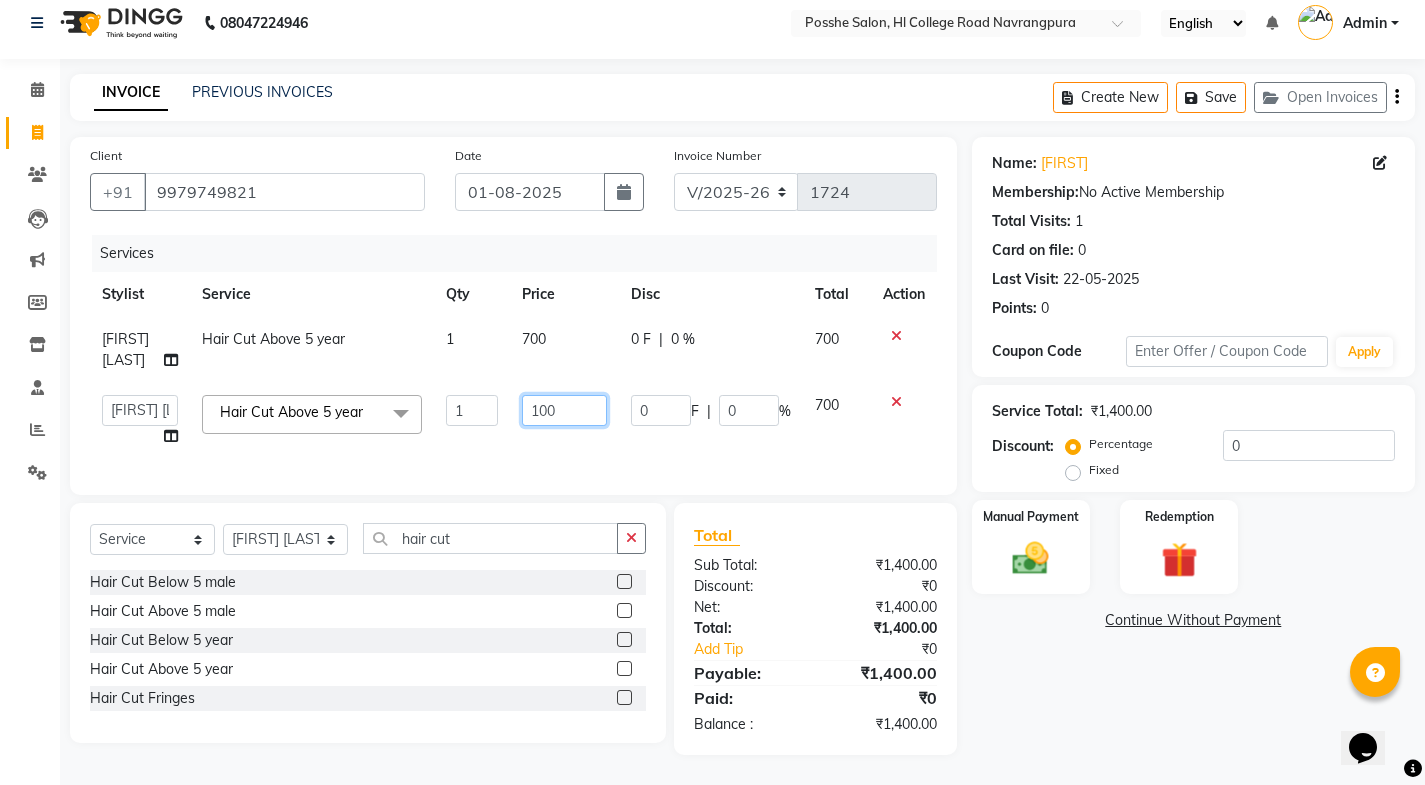 type on "1200" 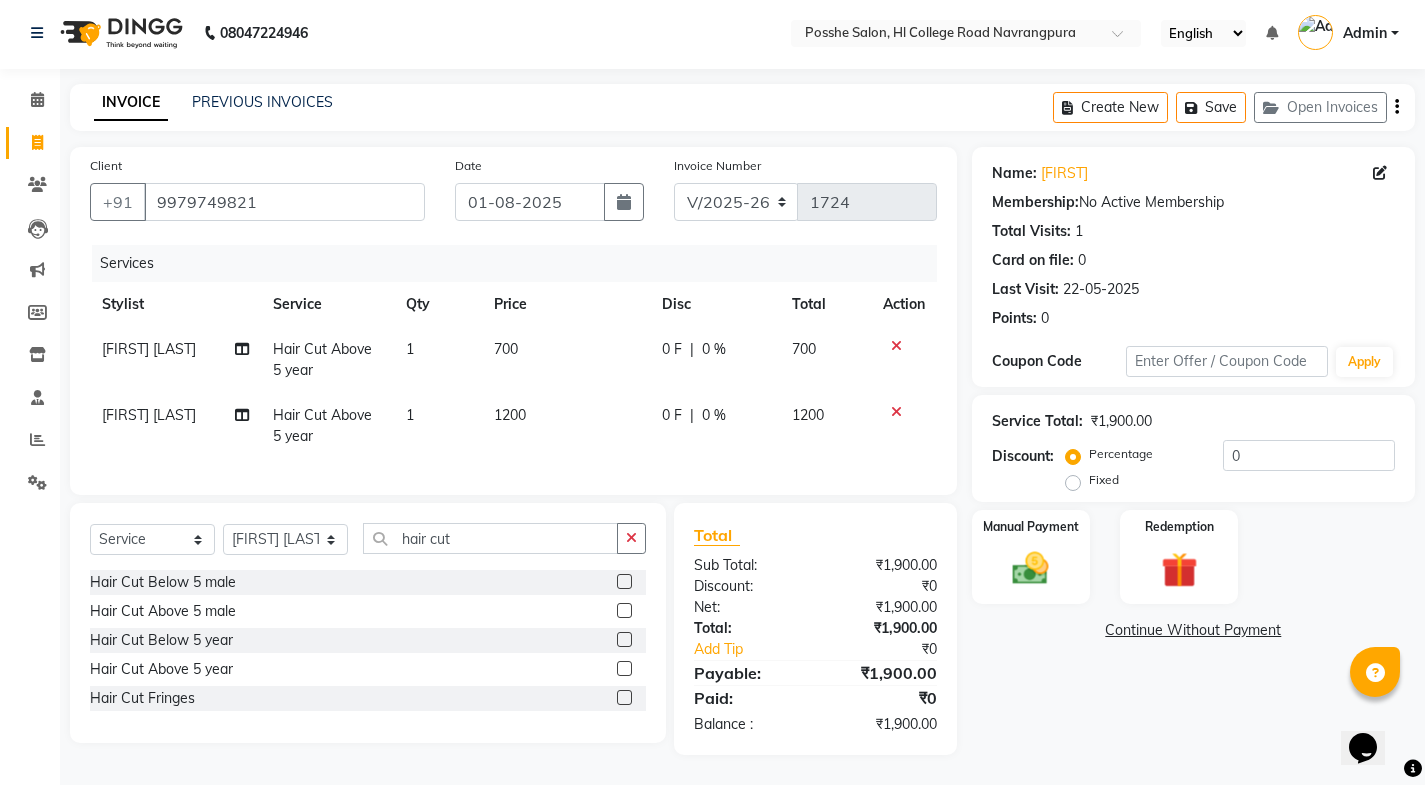 scroll, scrollTop: 18, scrollLeft: 0, axis: vertical 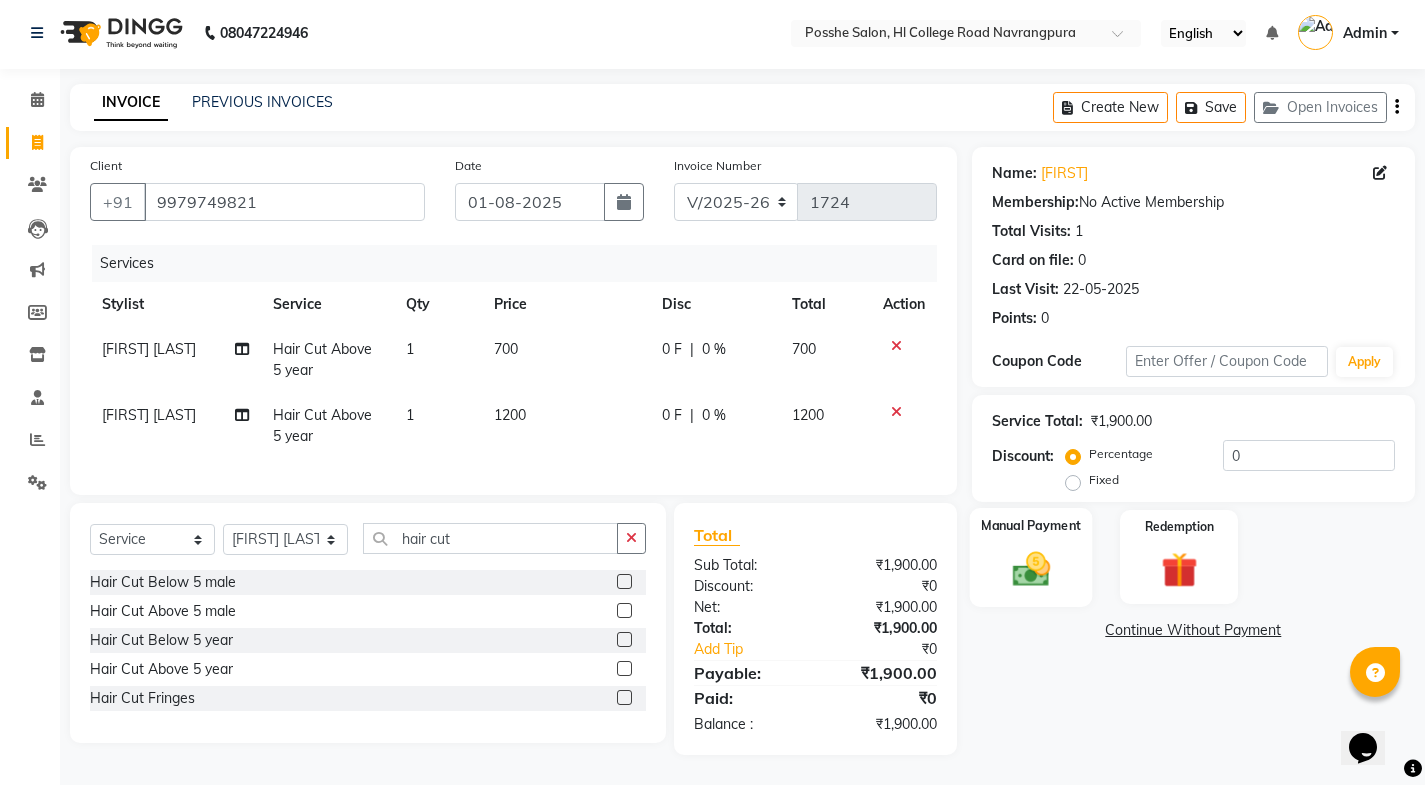 click 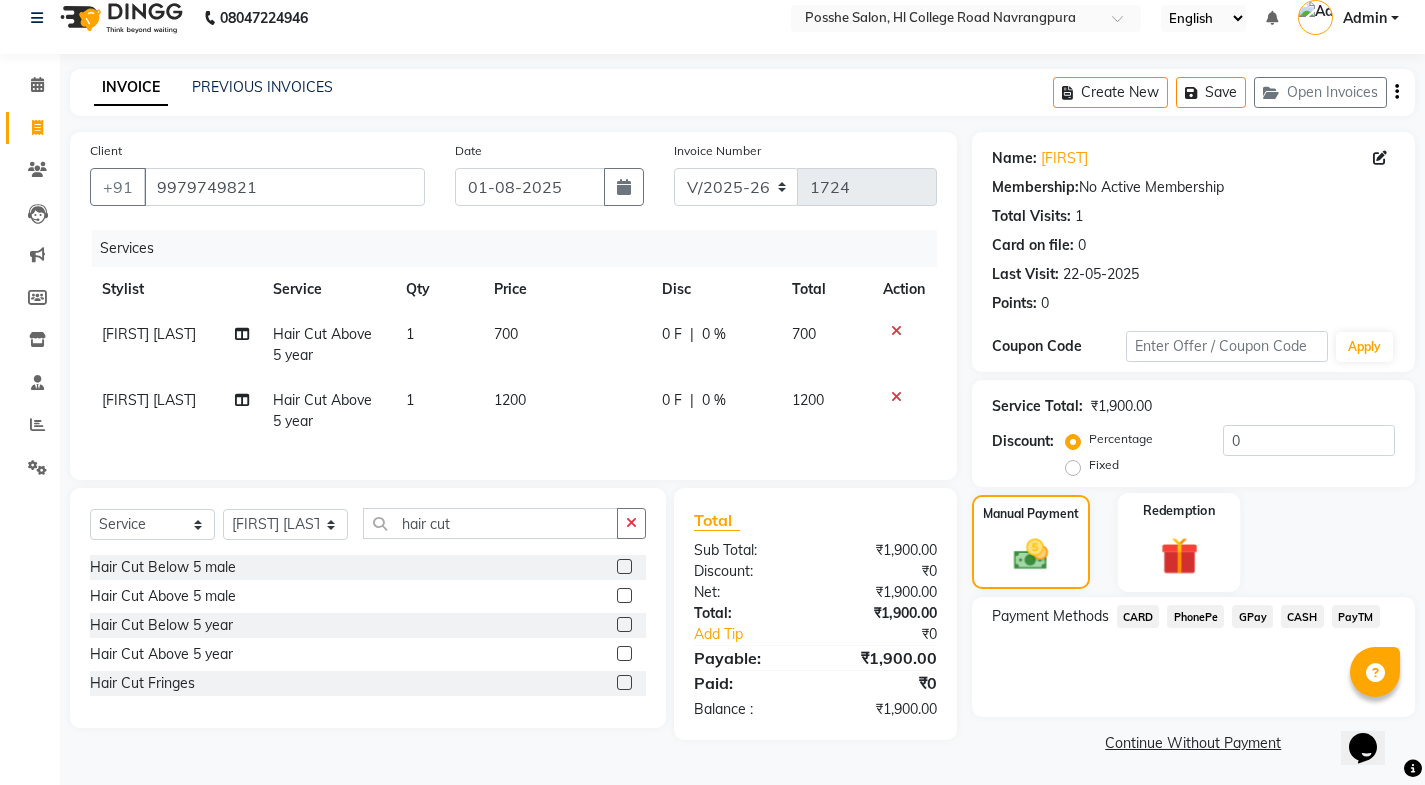 scroll, scrollTop: 21, scrollLeft: 0, axis: vertical 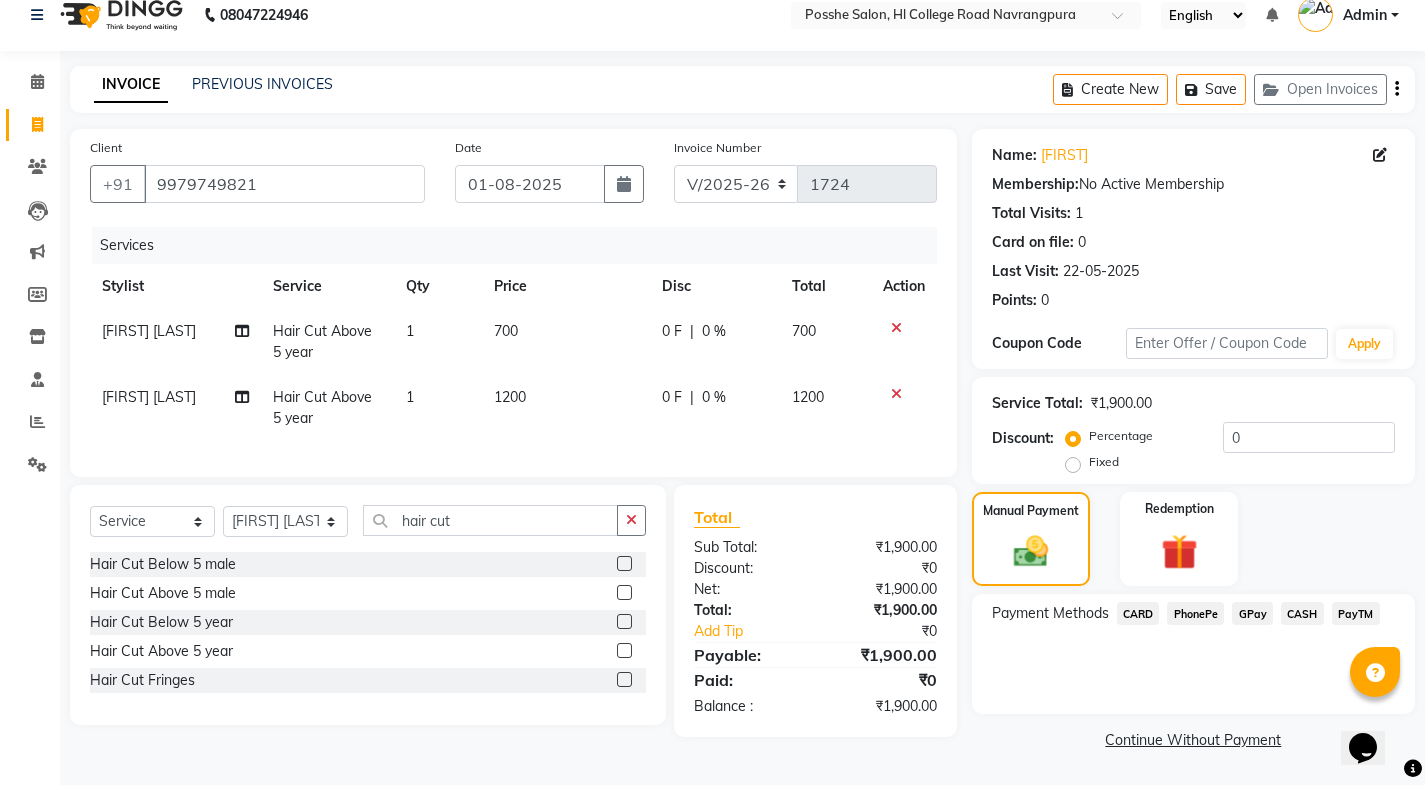 click on "PayTM" 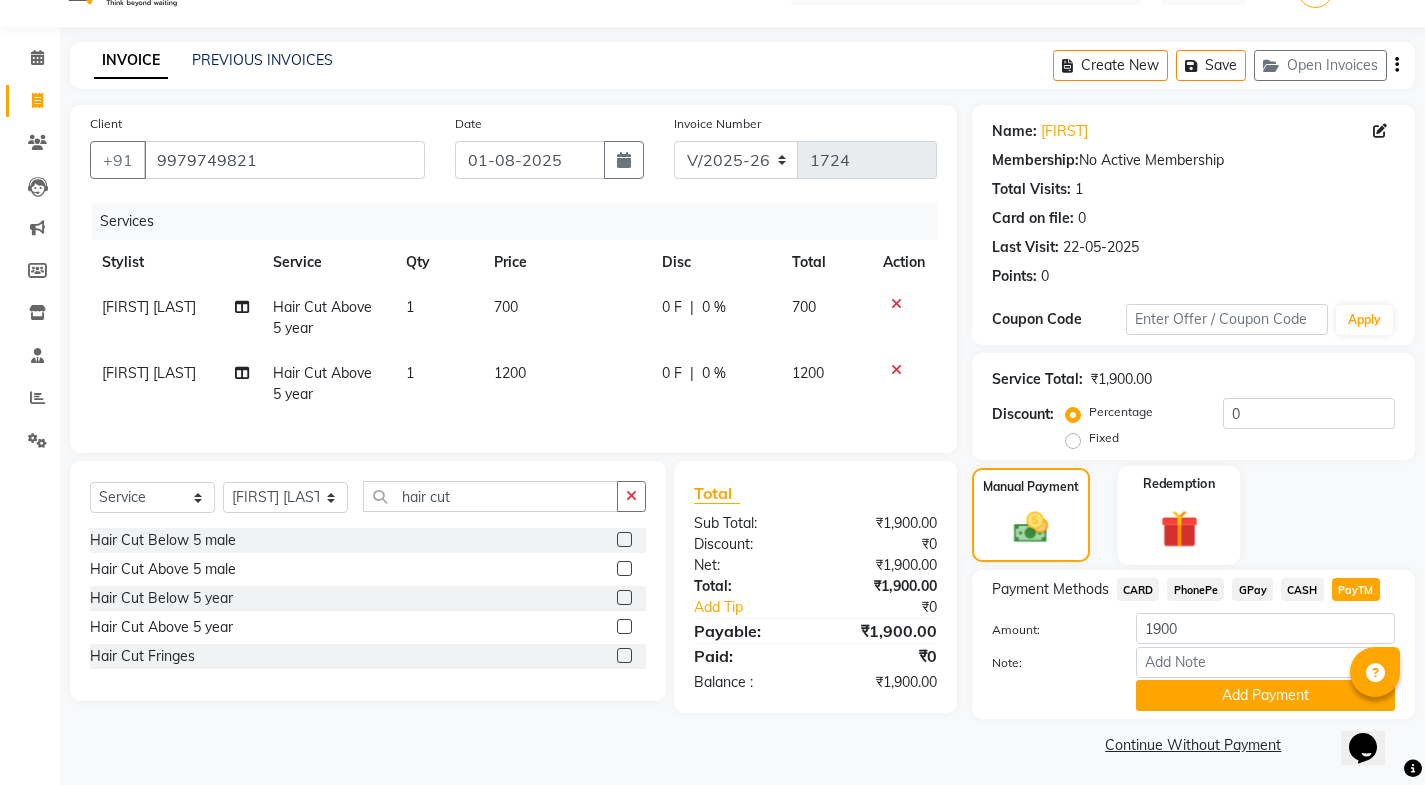 scroll, scrollTop: 50, scrollLeft: 0, axis: vertical 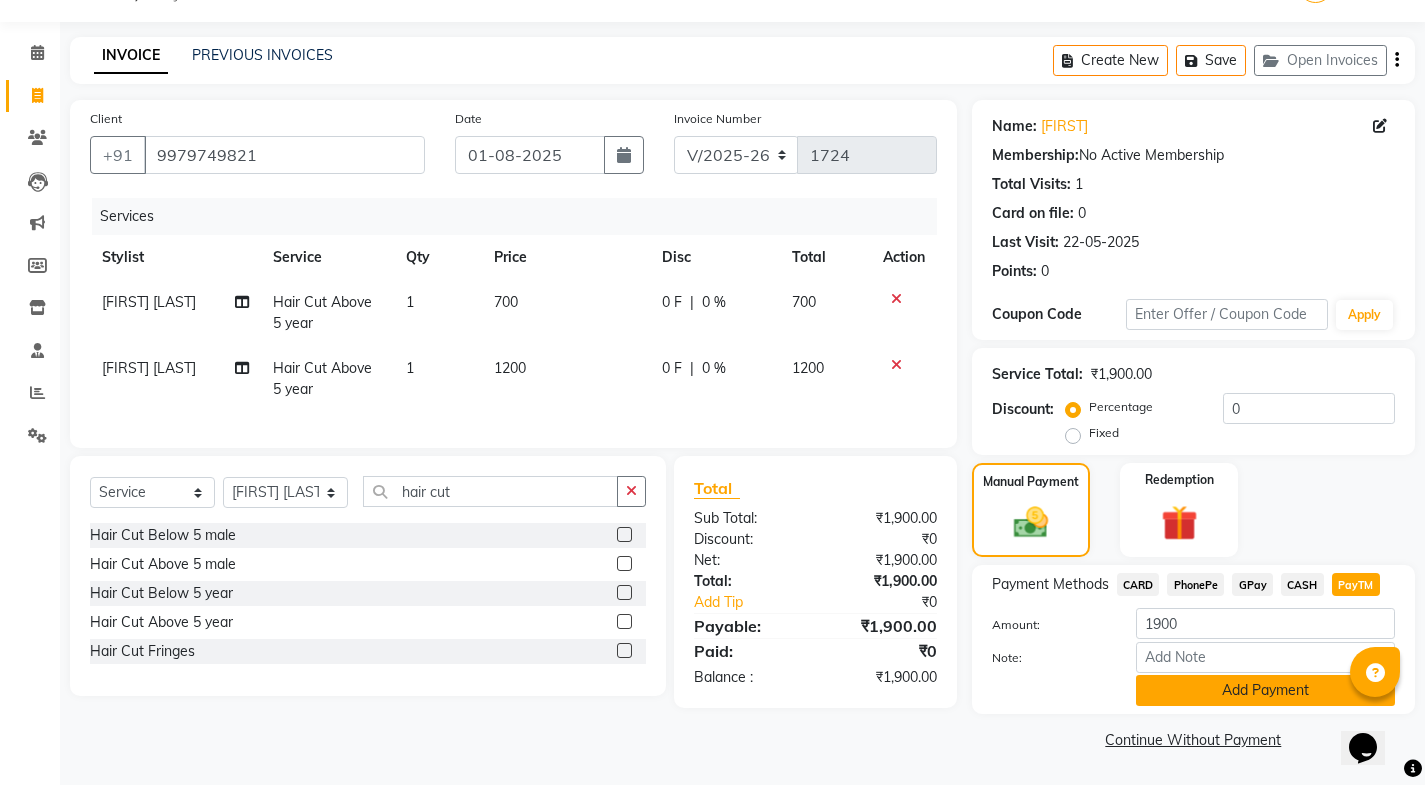 click on "Add Payment" 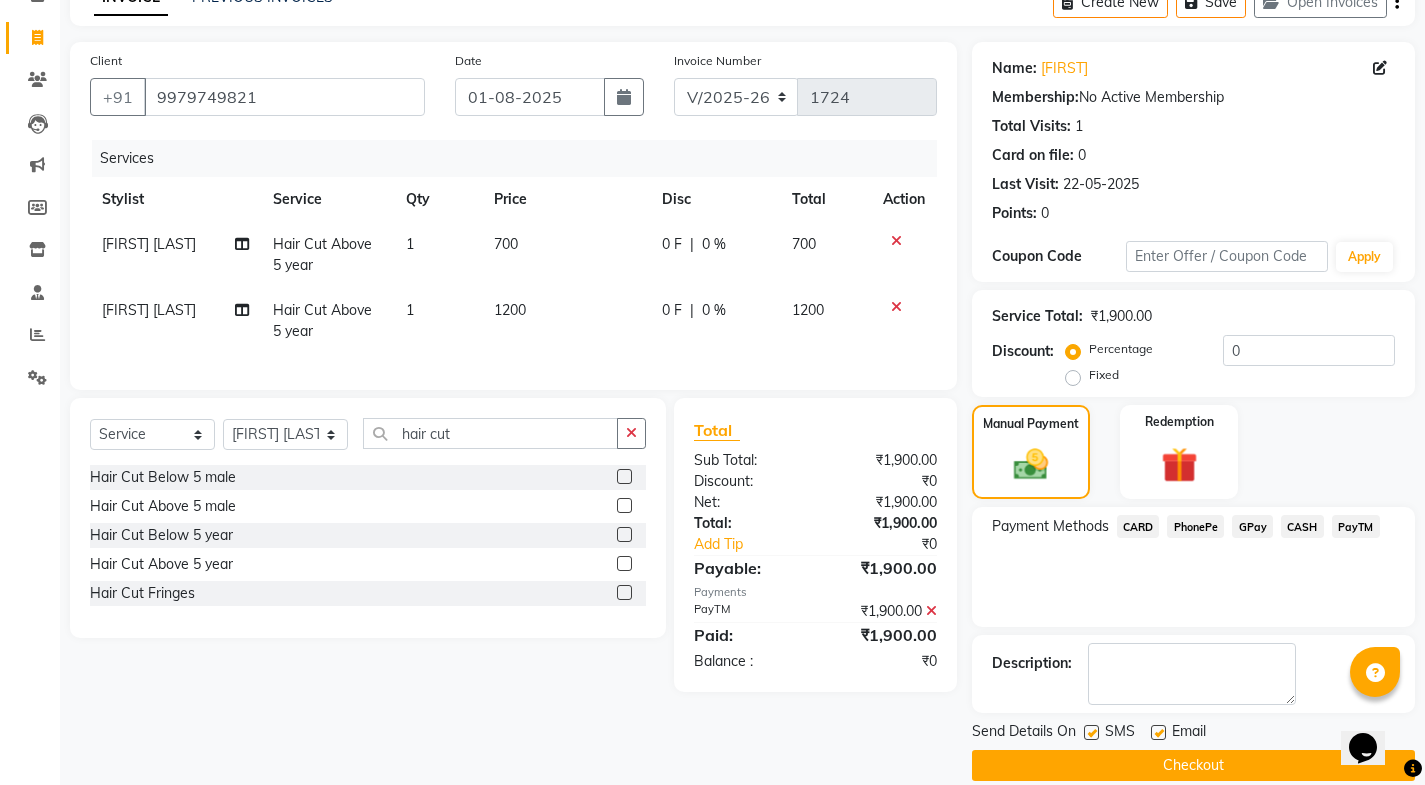 scroll, scrollTop: 134, scrollLeft: 0, axis: vertical 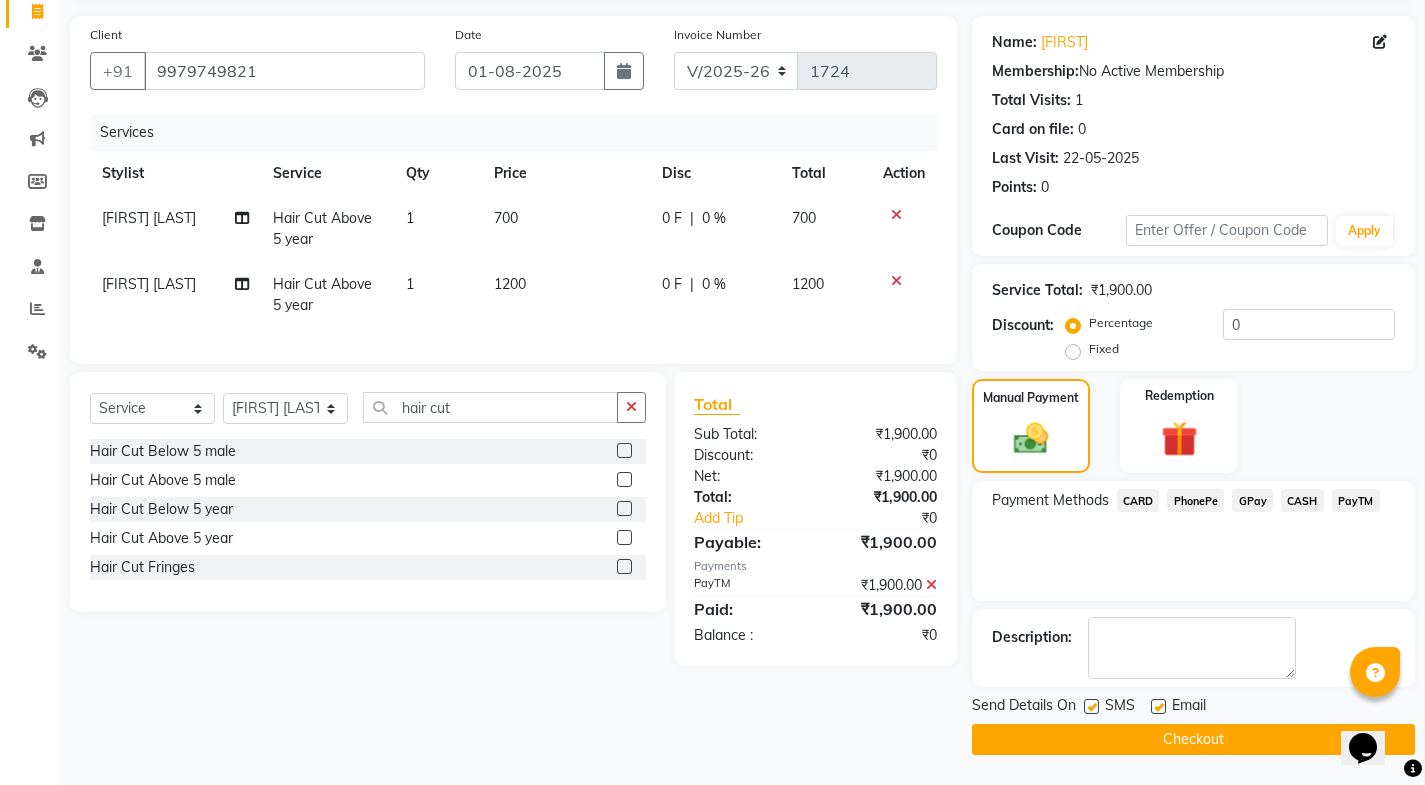 click 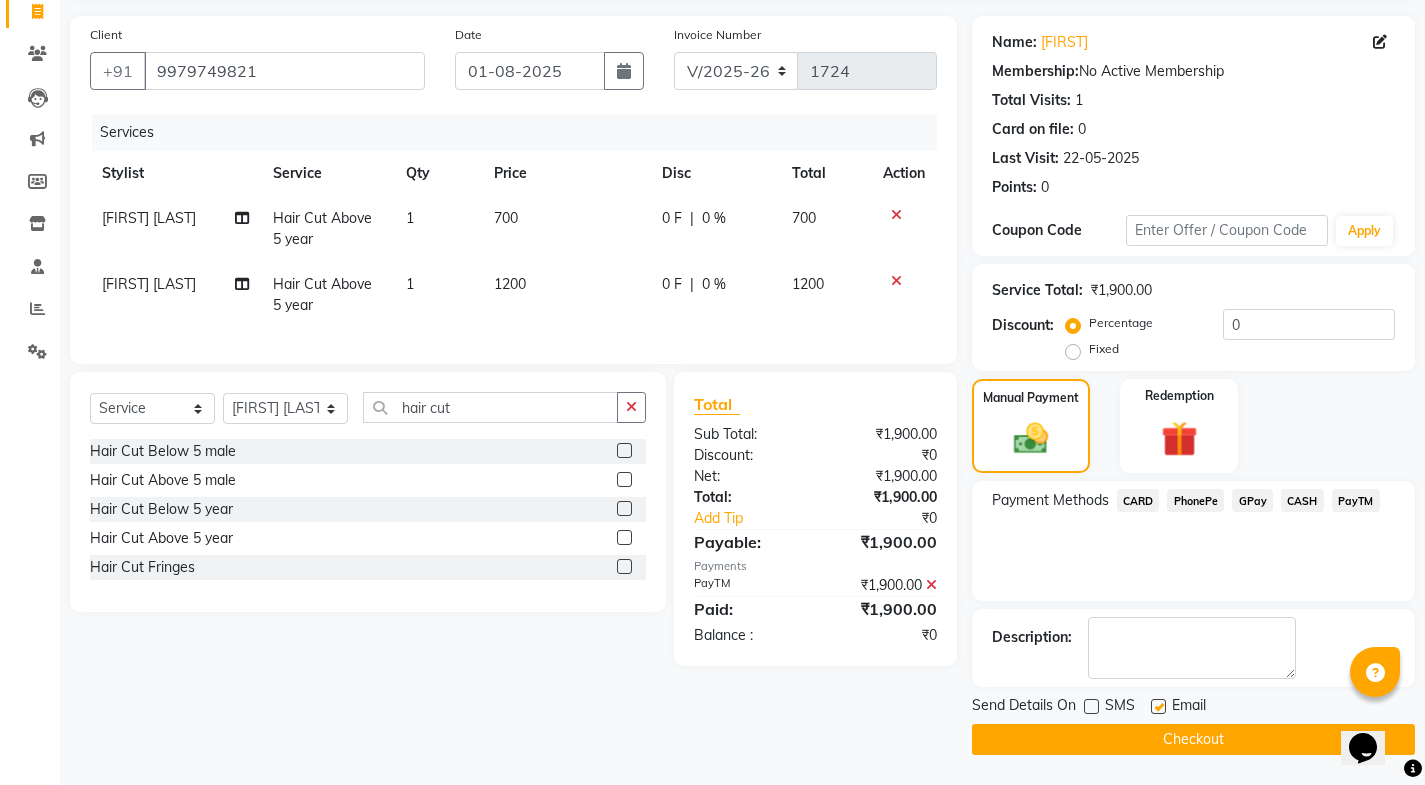 click 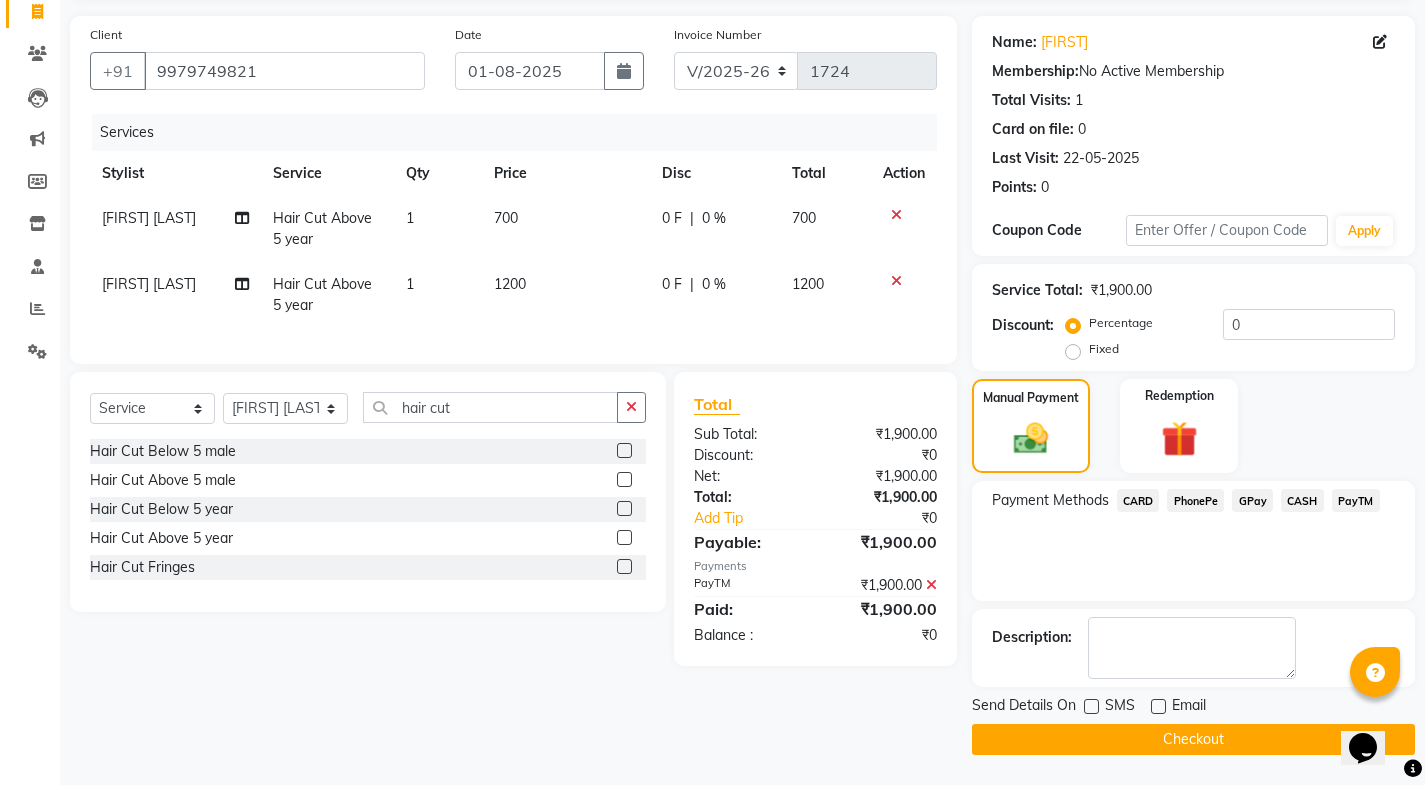 click on "Checkout" 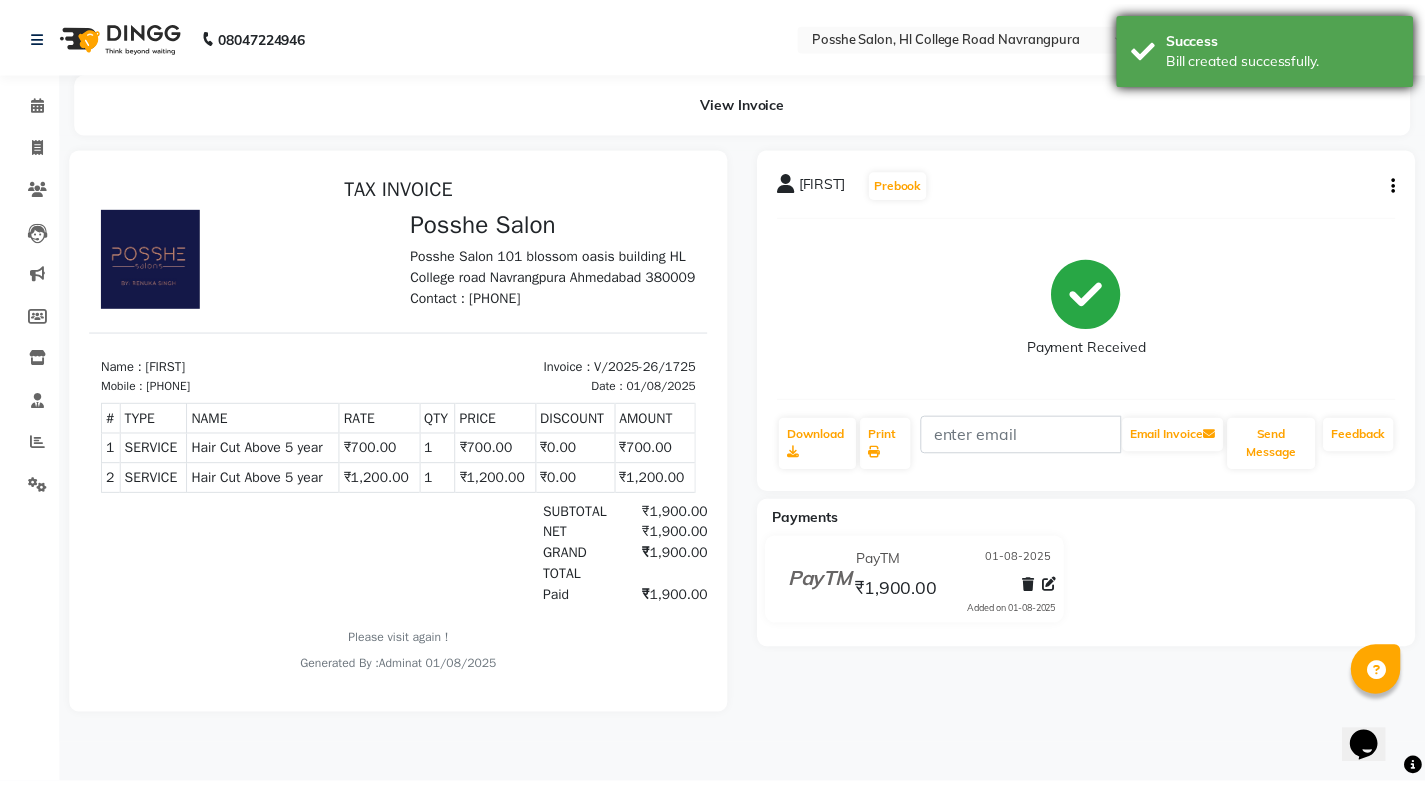 scroll, scrollTop: 0, scrollLeft: 0, axis: both 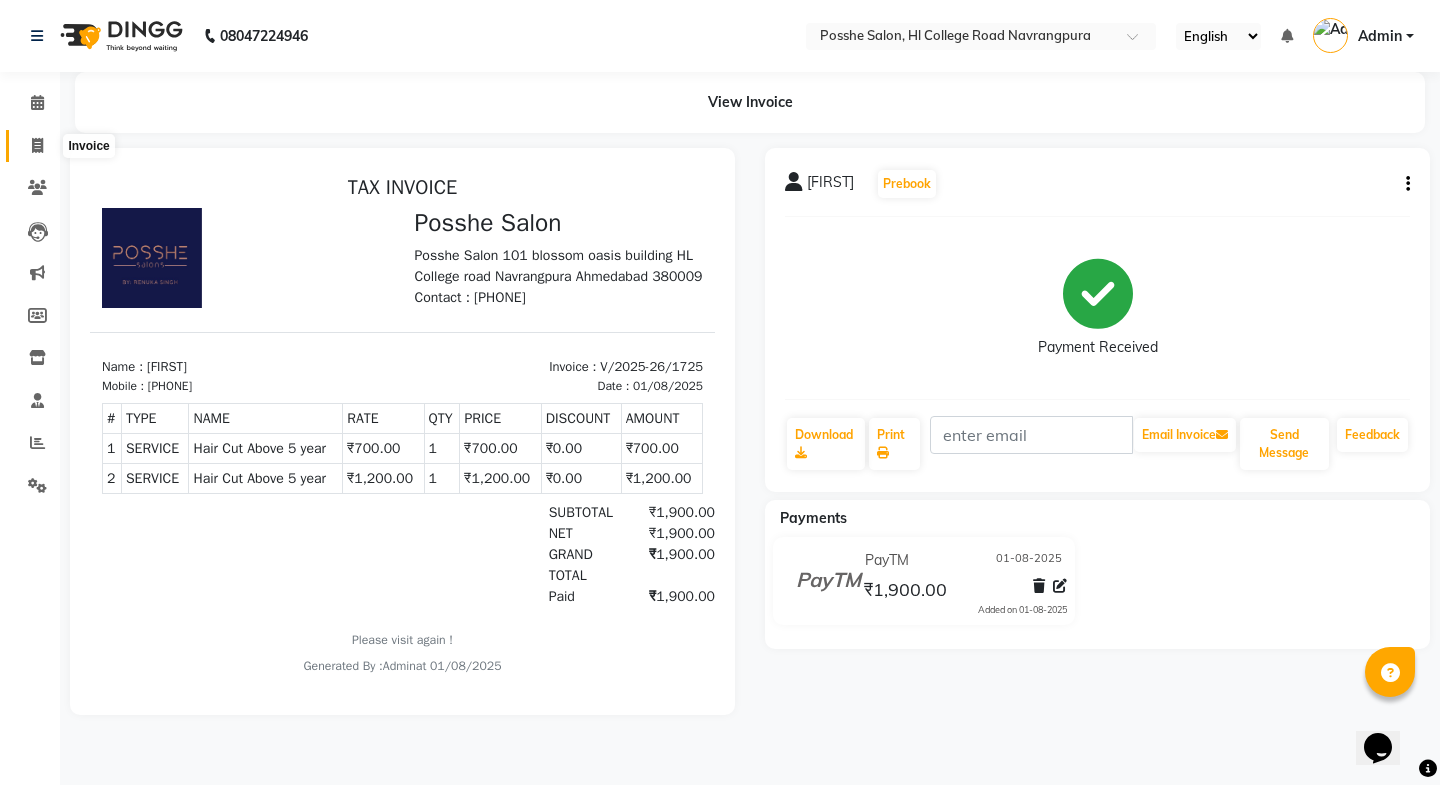 click 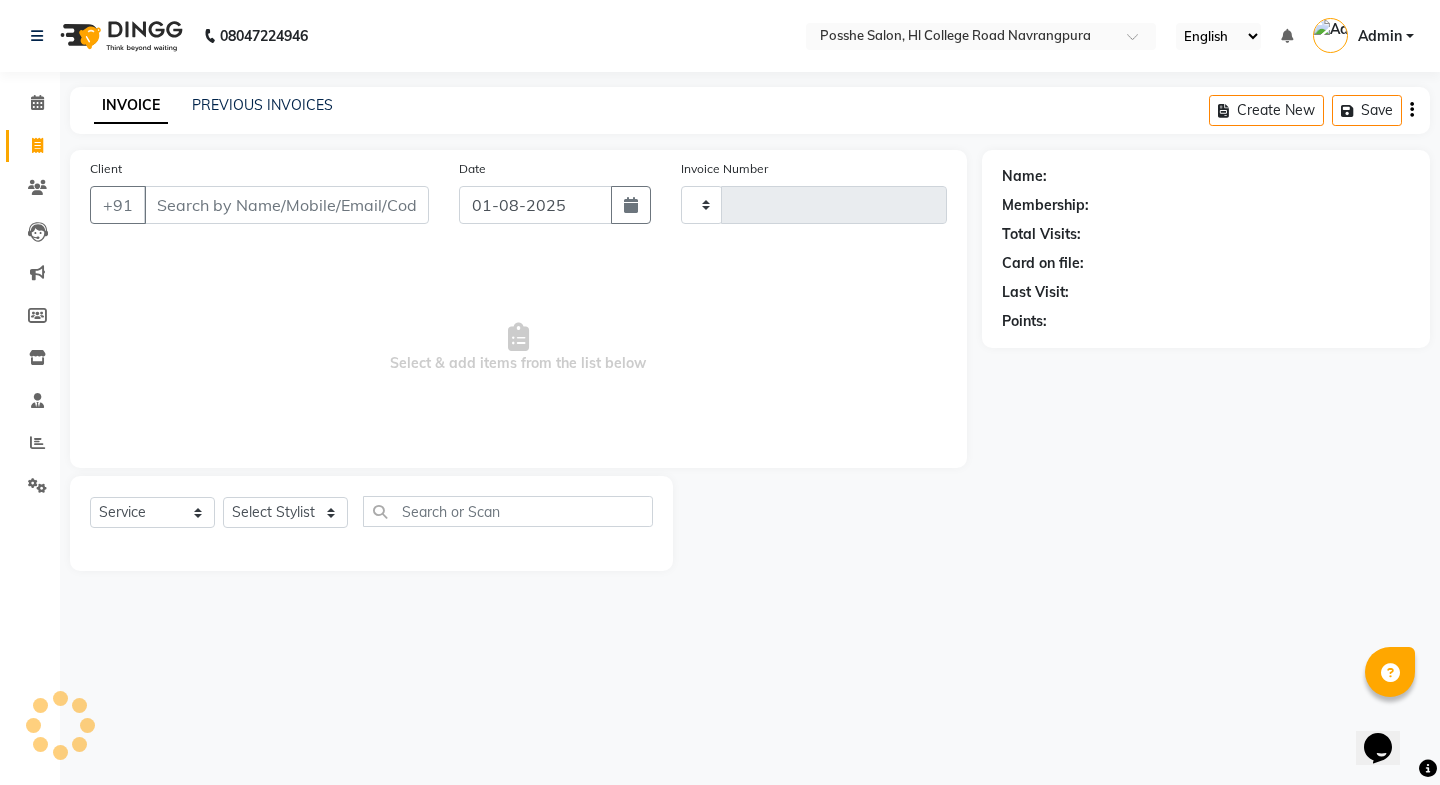 type on "1726" 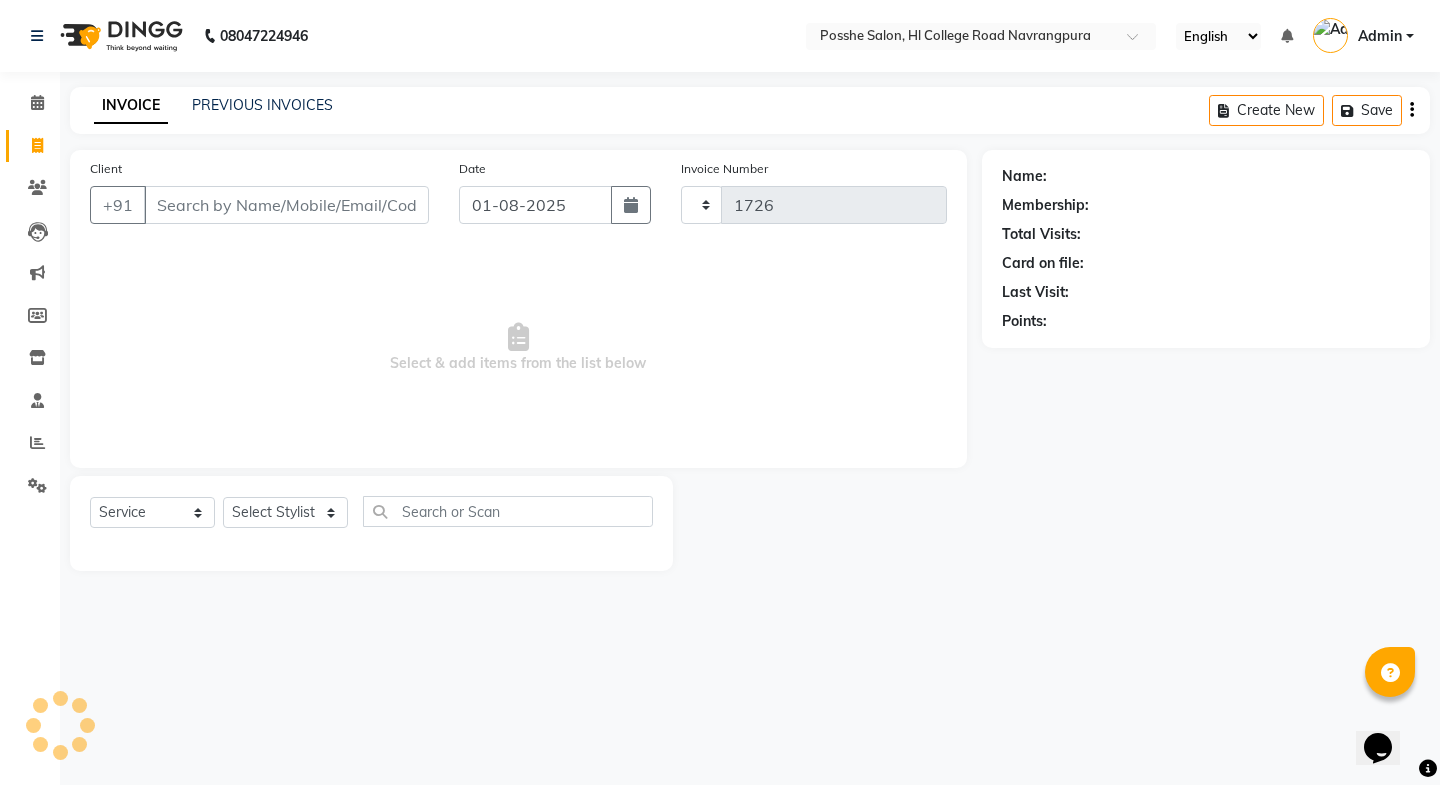 select on "6052" 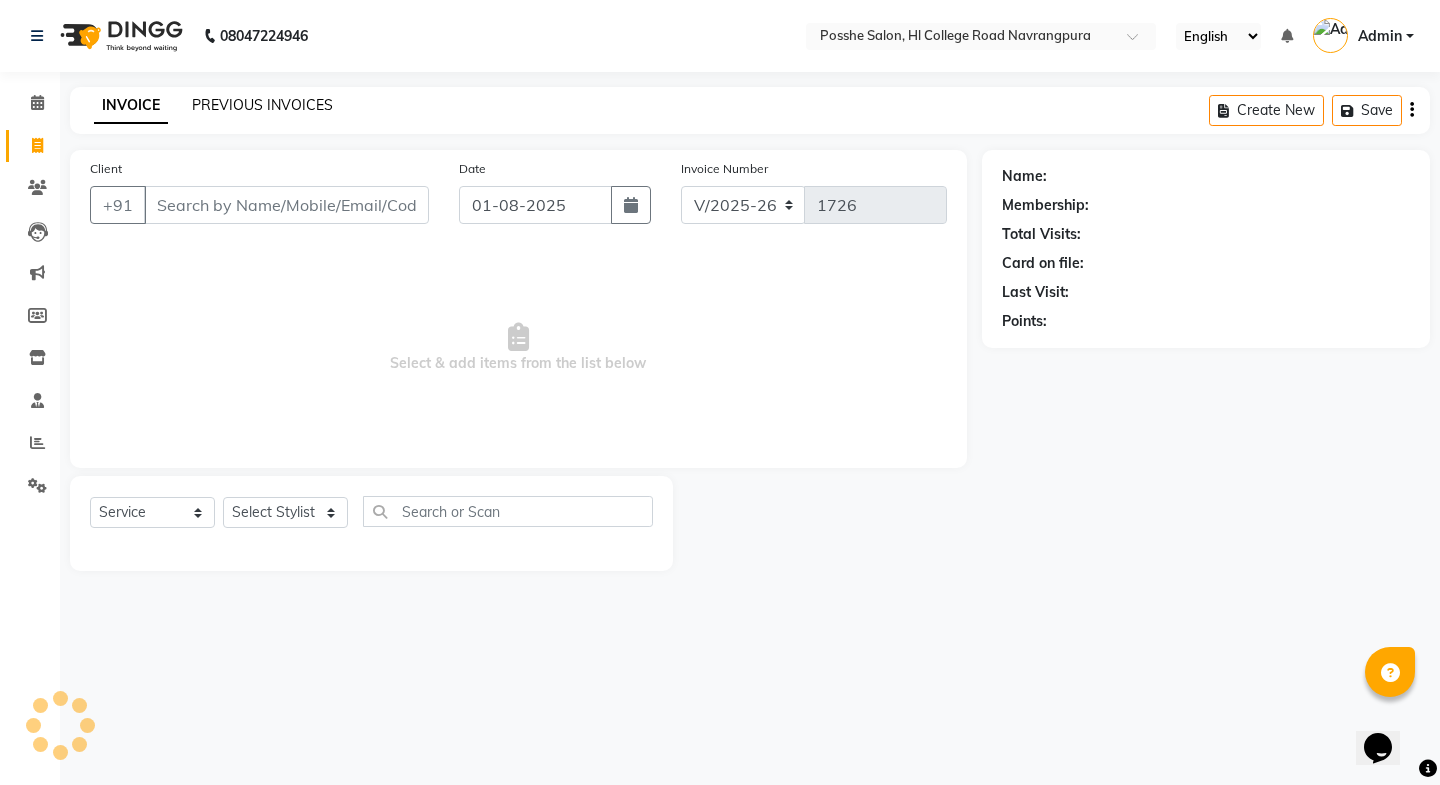 click on "PREVIOUS INVOICES" 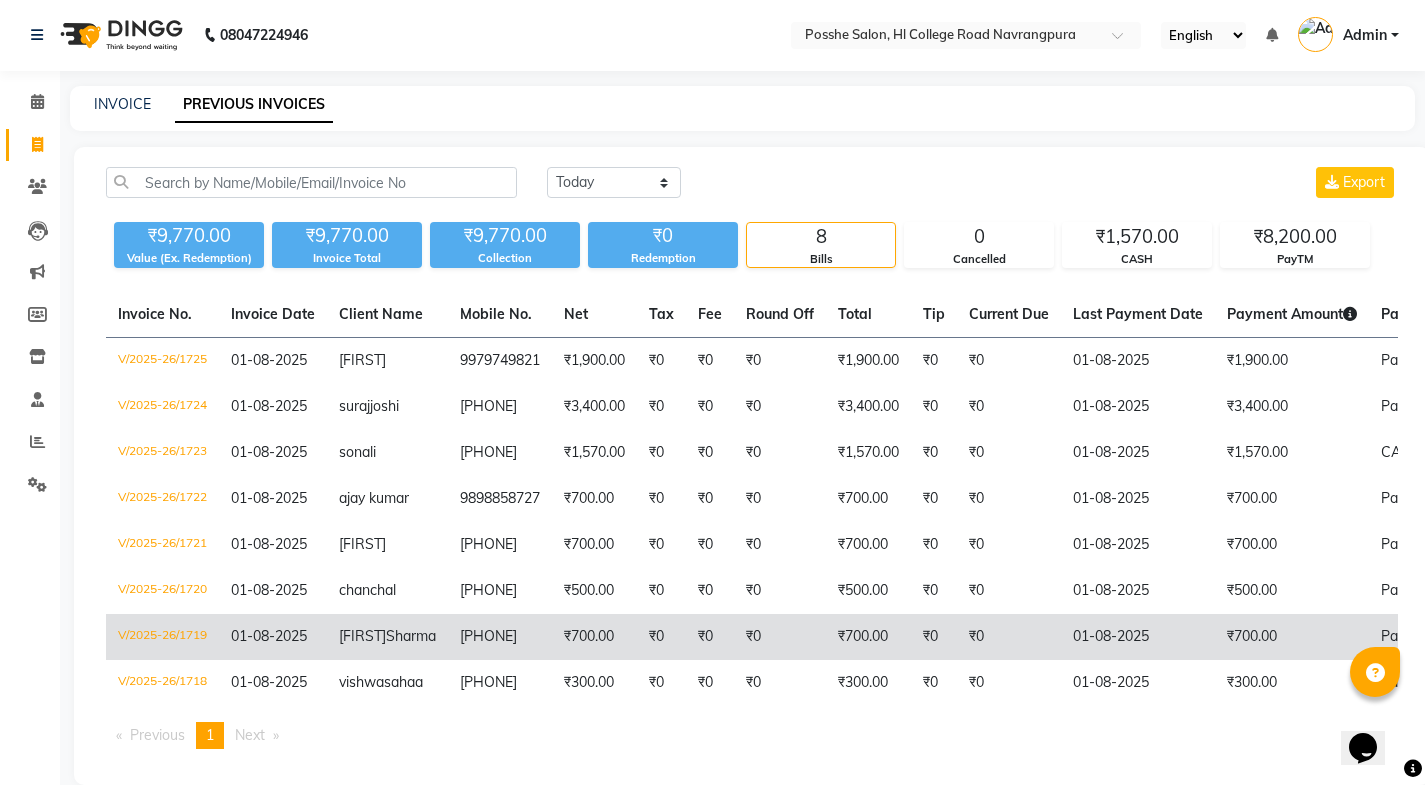 scroll, scrollTop: 86, scrollLeft: 0, axis: vertical 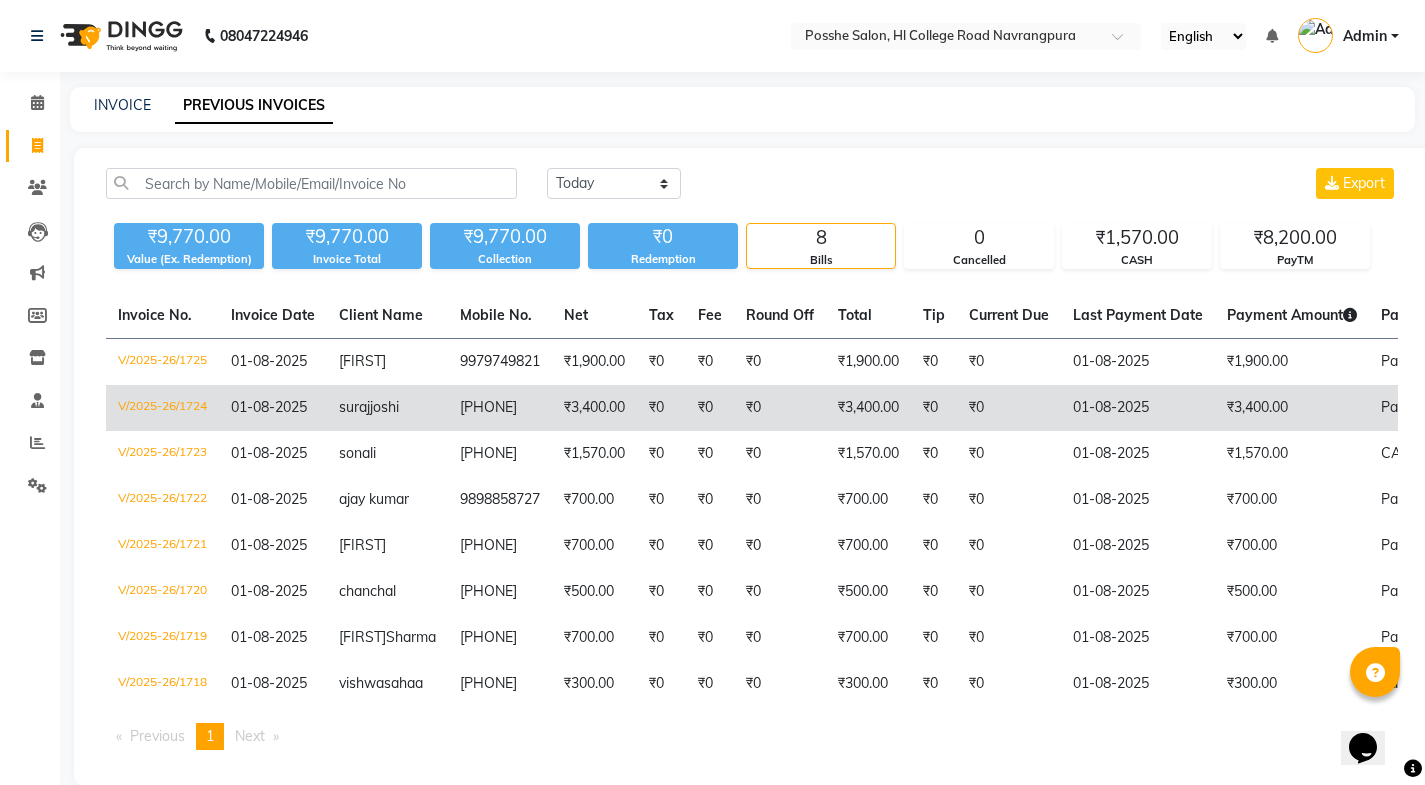 click on "01-08-2025" 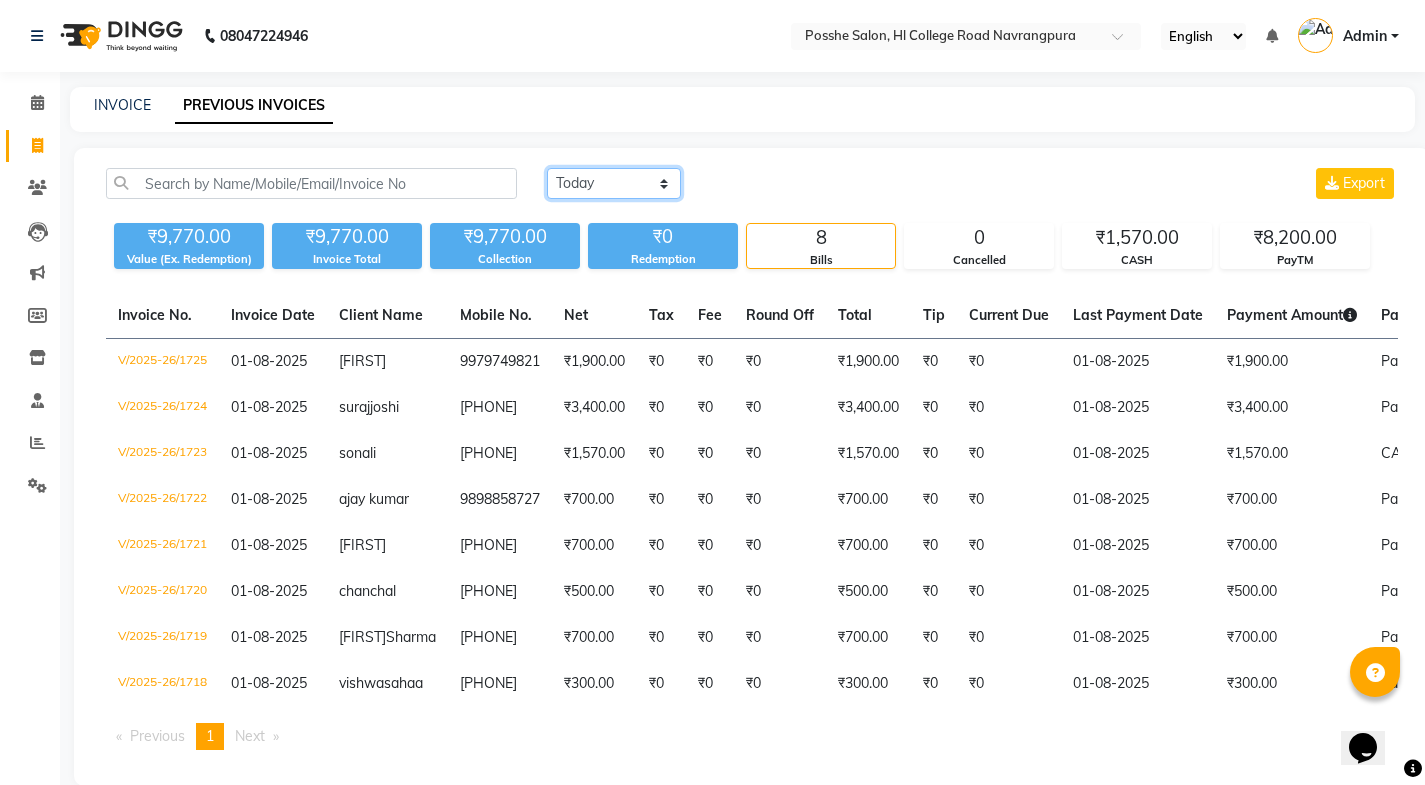click on "Today Yesterday Custom Range" 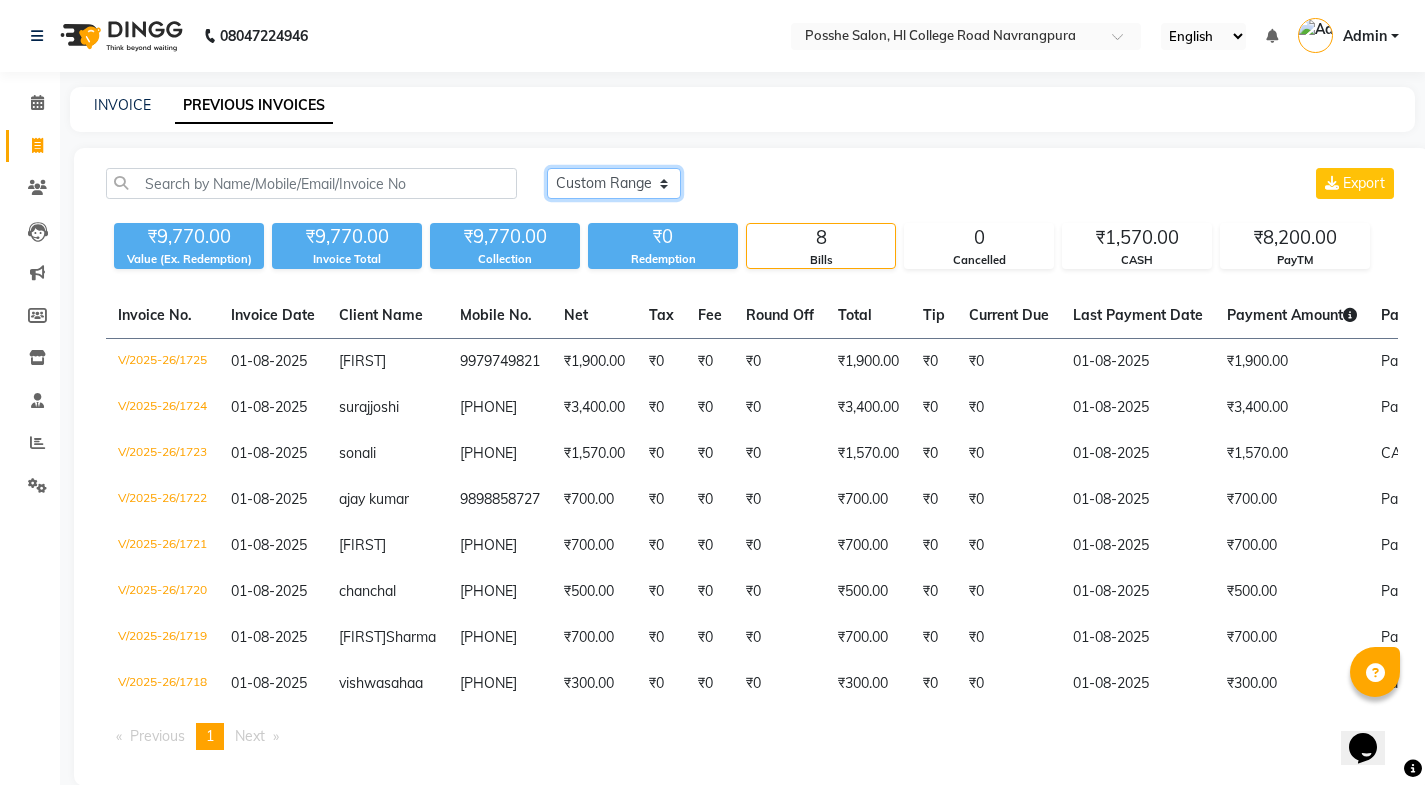 click on "Today Yesterday Custom Range" 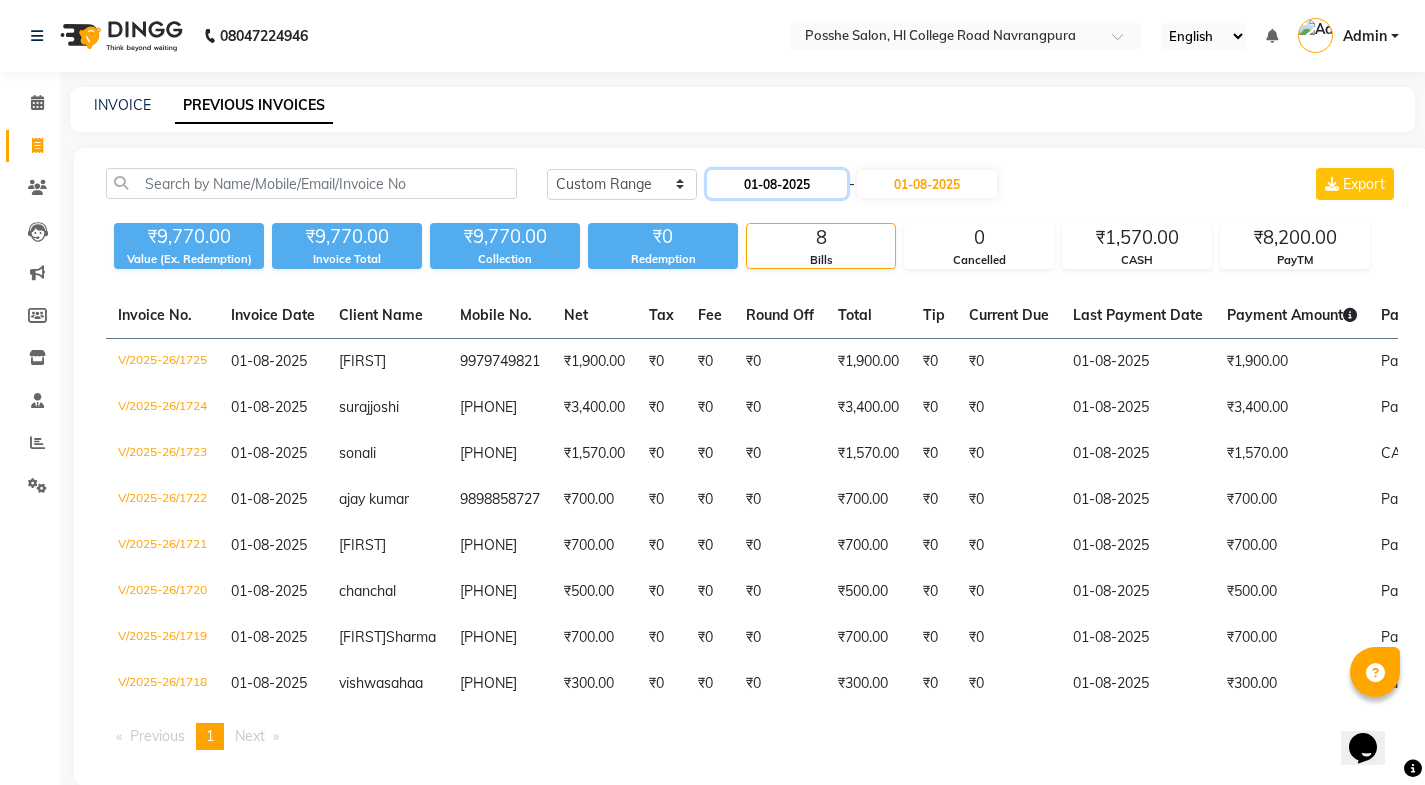 click on "01-08-2025" 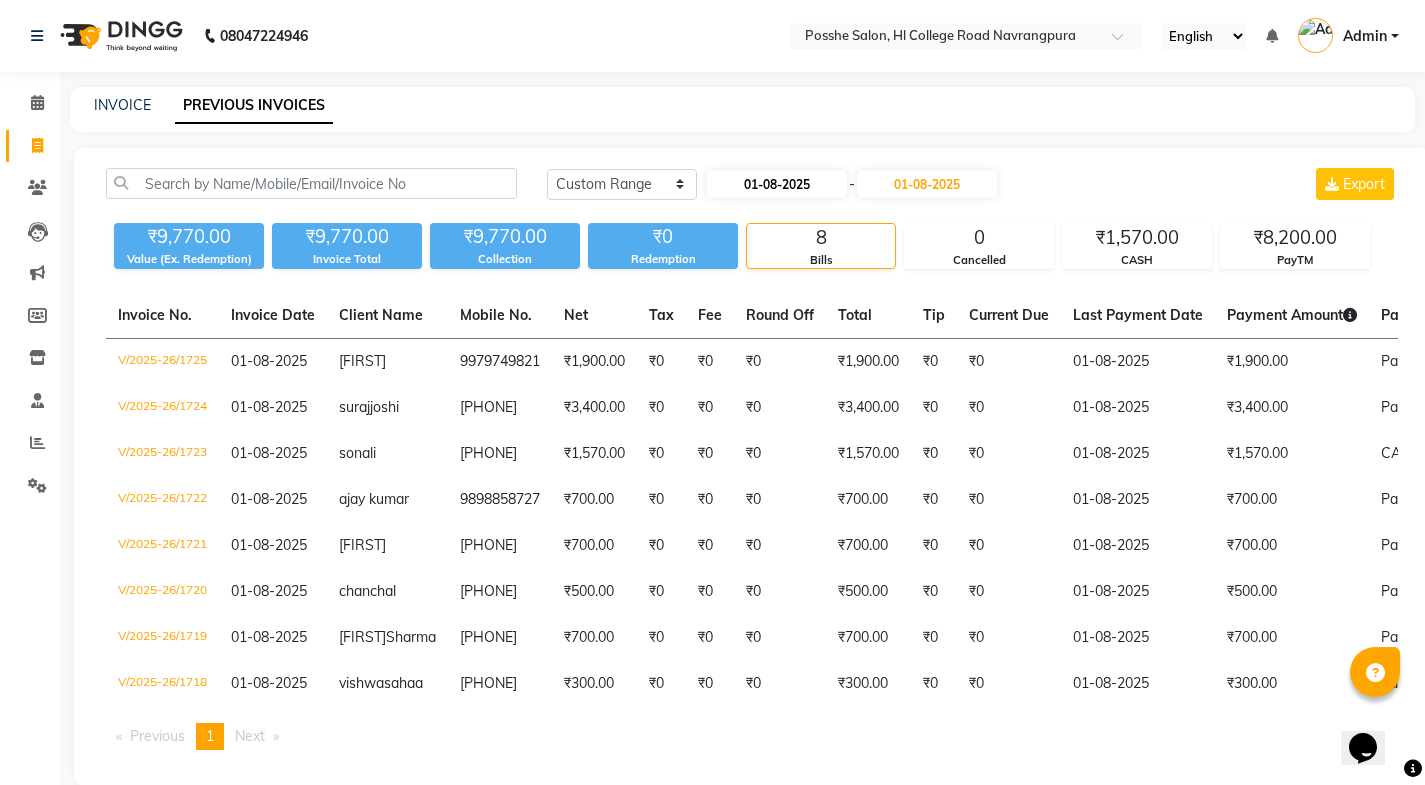 select on "8" 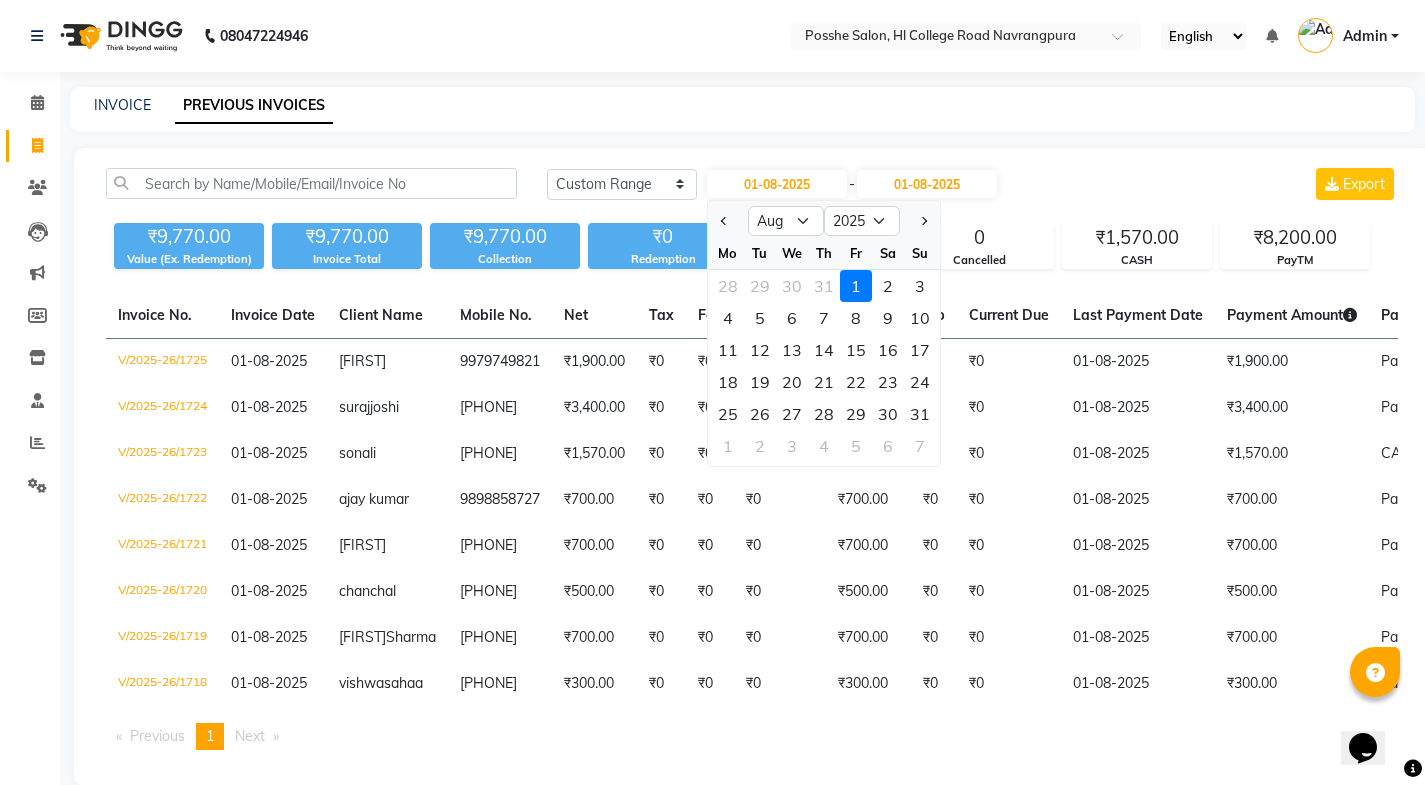 click on "1" 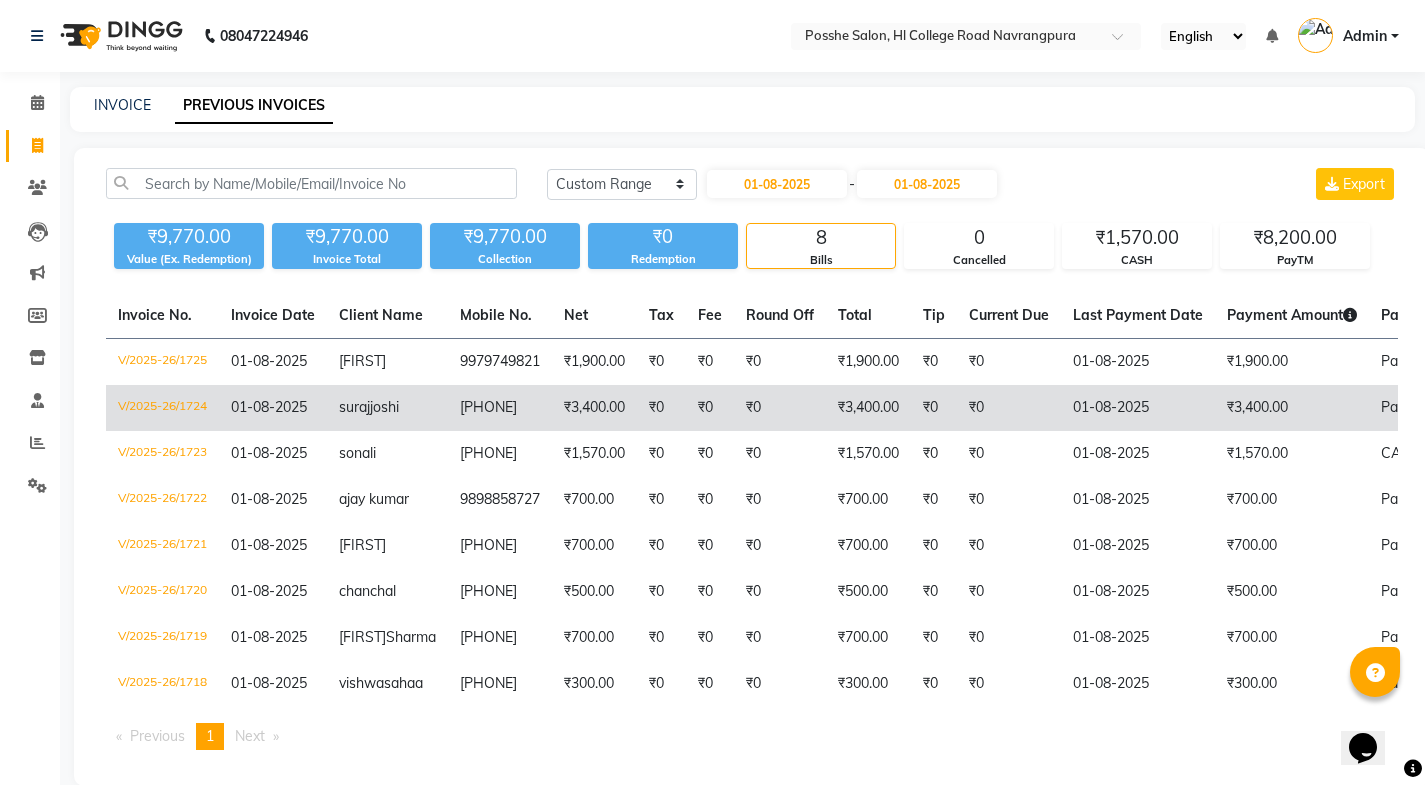 click on "suraj  joshi" 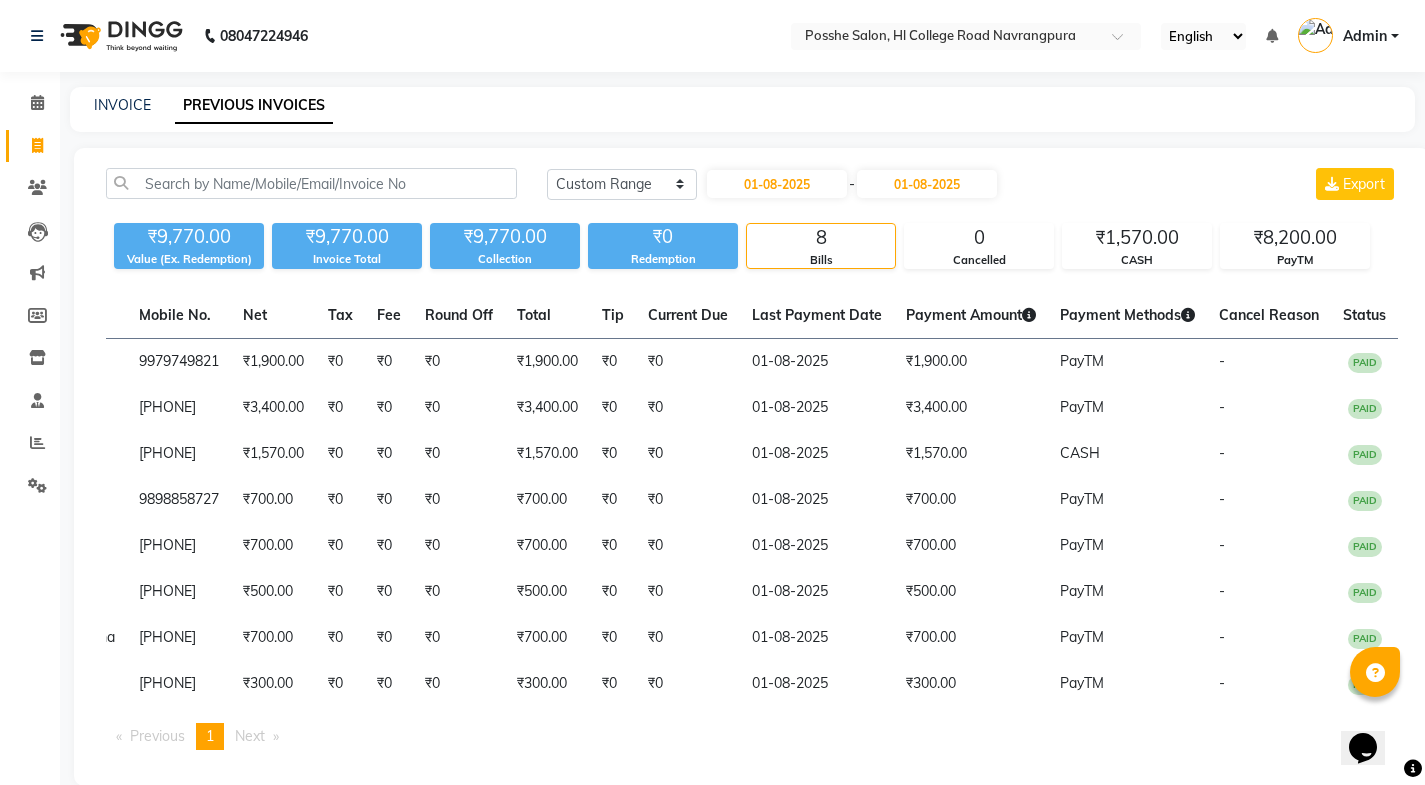 scroll, scrollTop: 0, scrollLeft: 323, axis: horizontal 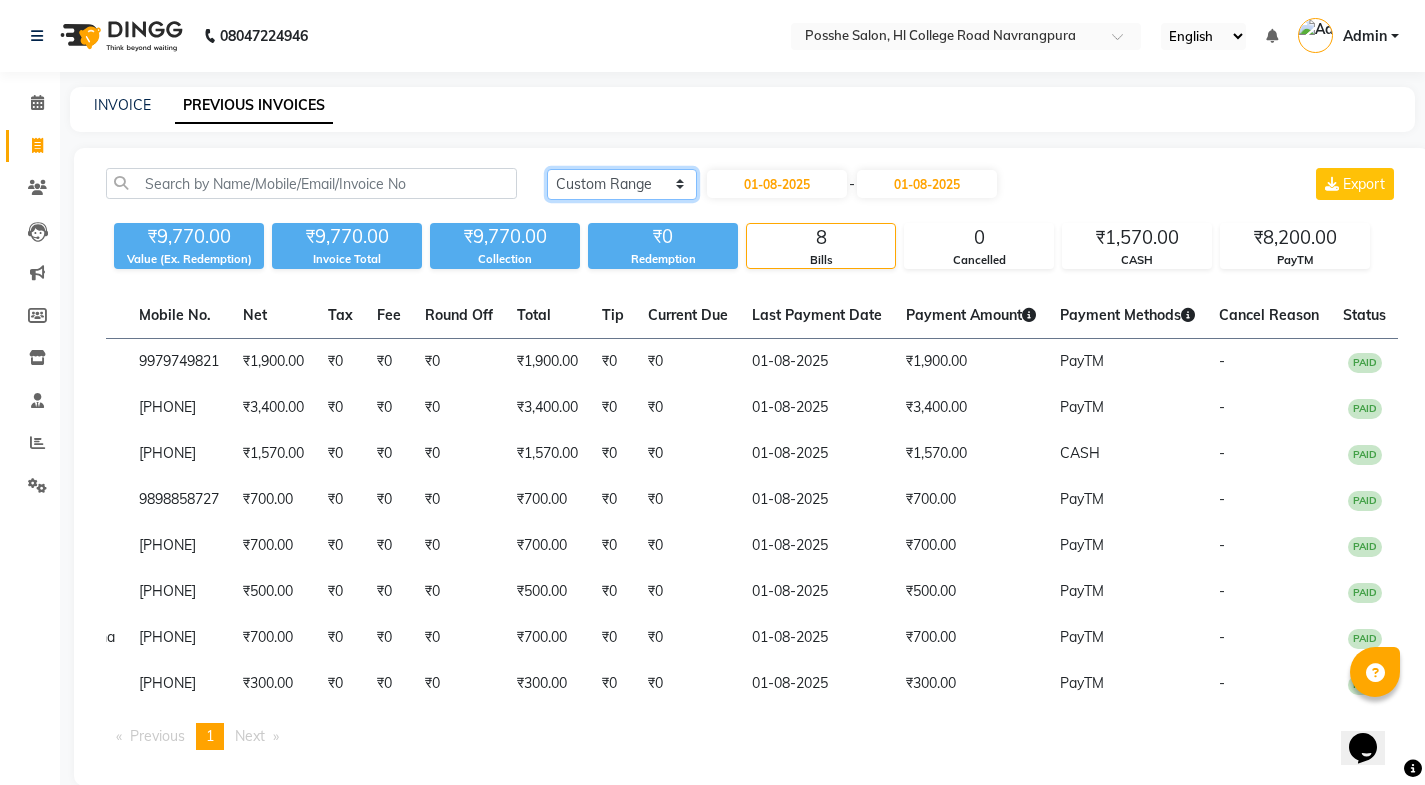 click on "Today Yesterday Custom Range" 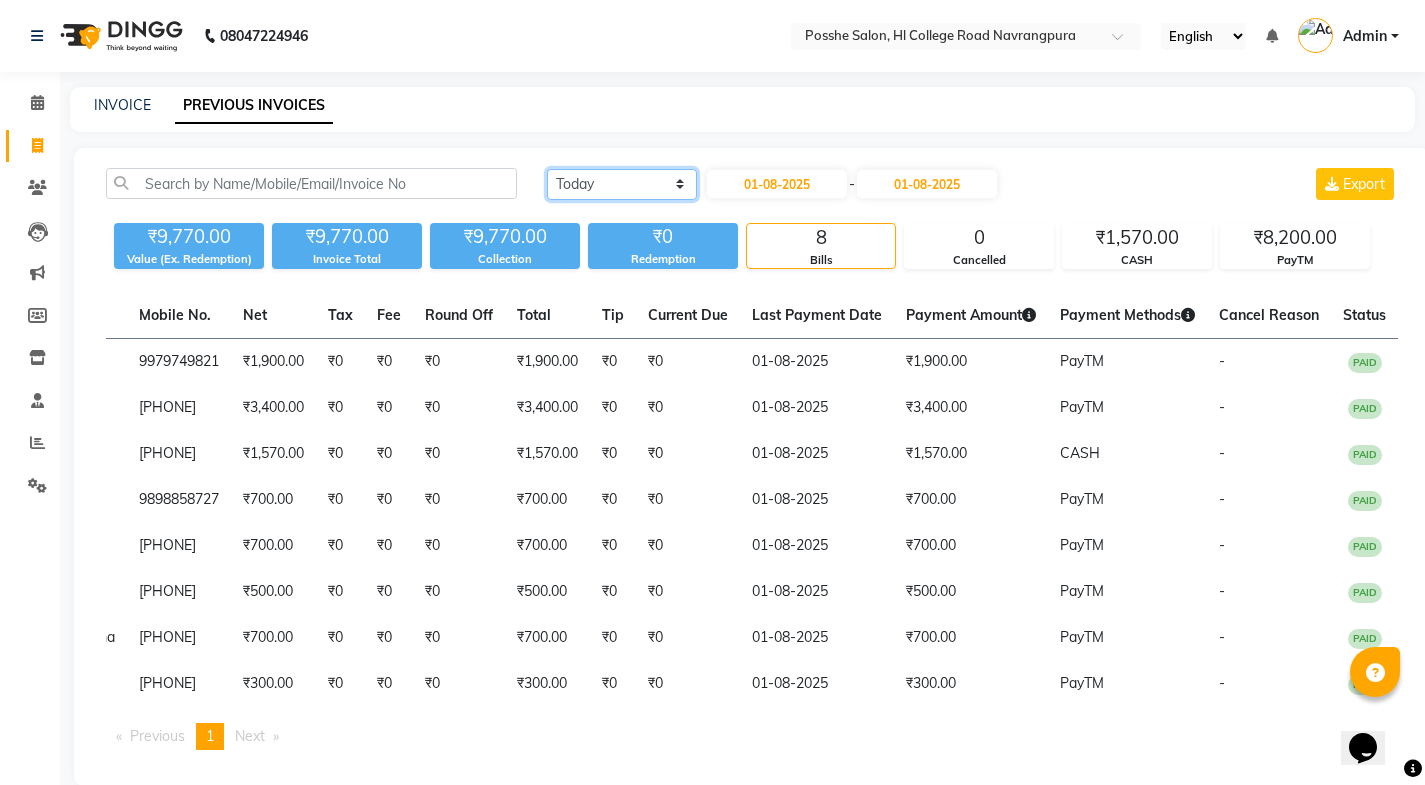 click on "Today Yesterday Custom Range" 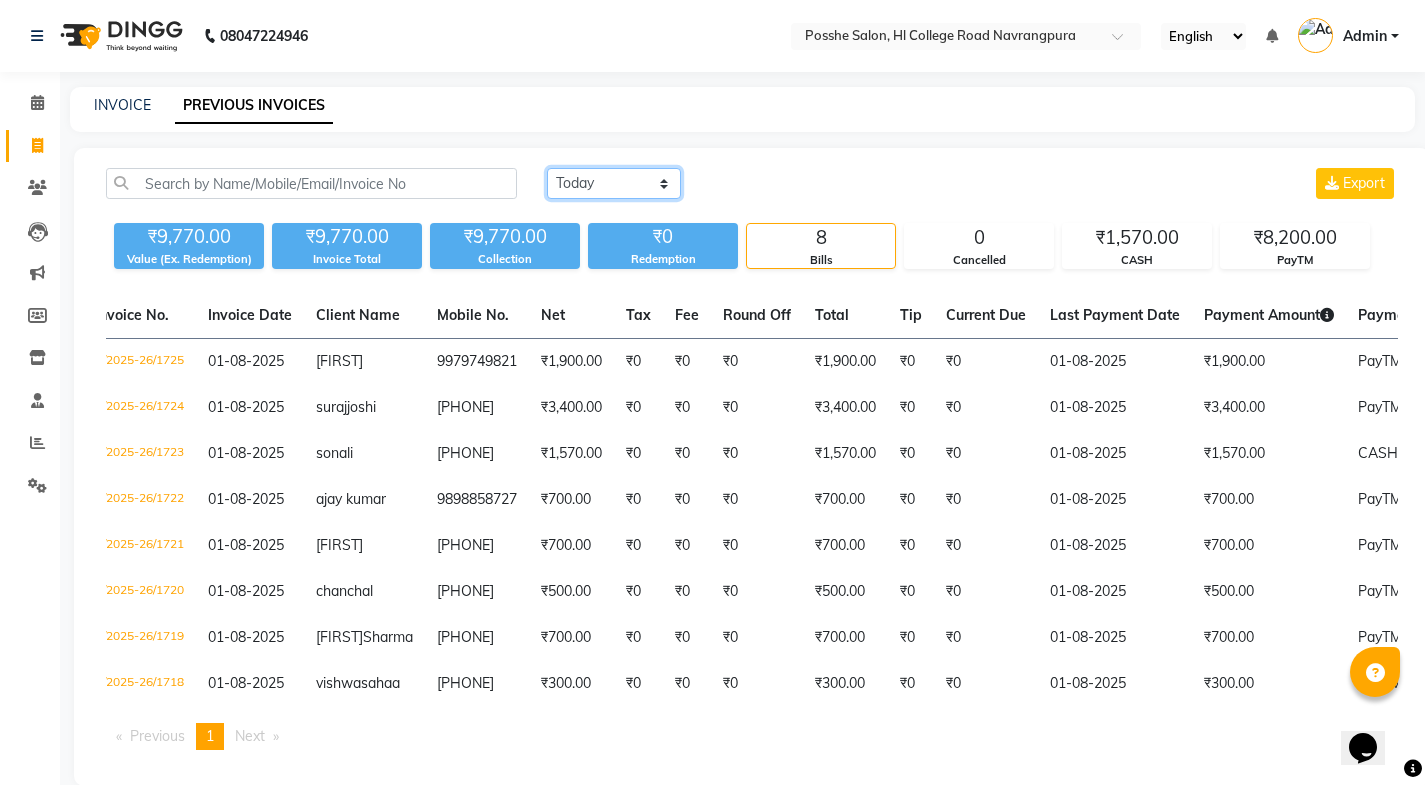 scroll, scrollTop: 0, scrollLeft: 4, axis: horizontal 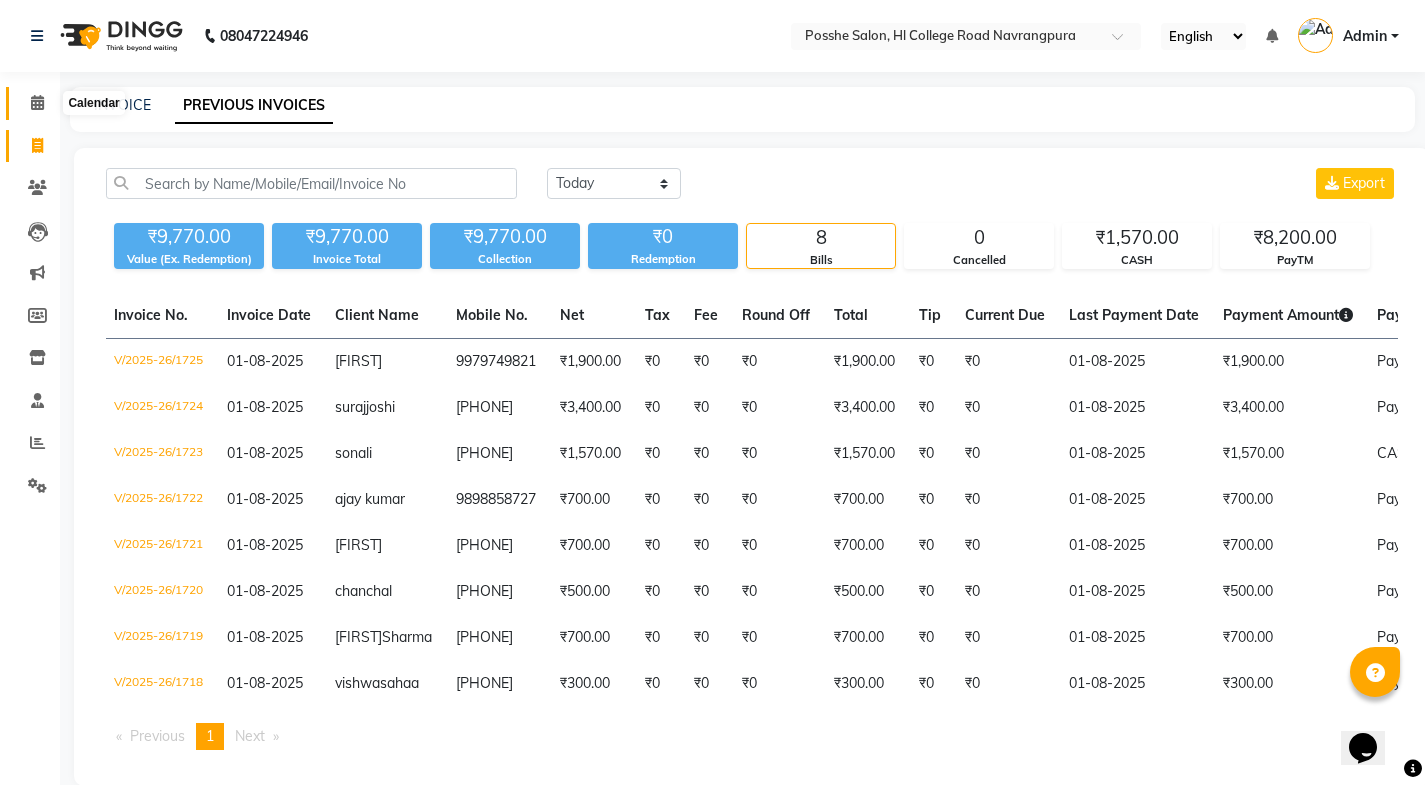 drag, startPoint x: 45, startPoint y: 94, endPoint x: 62, endPoint y: 111, distance: 24.04163 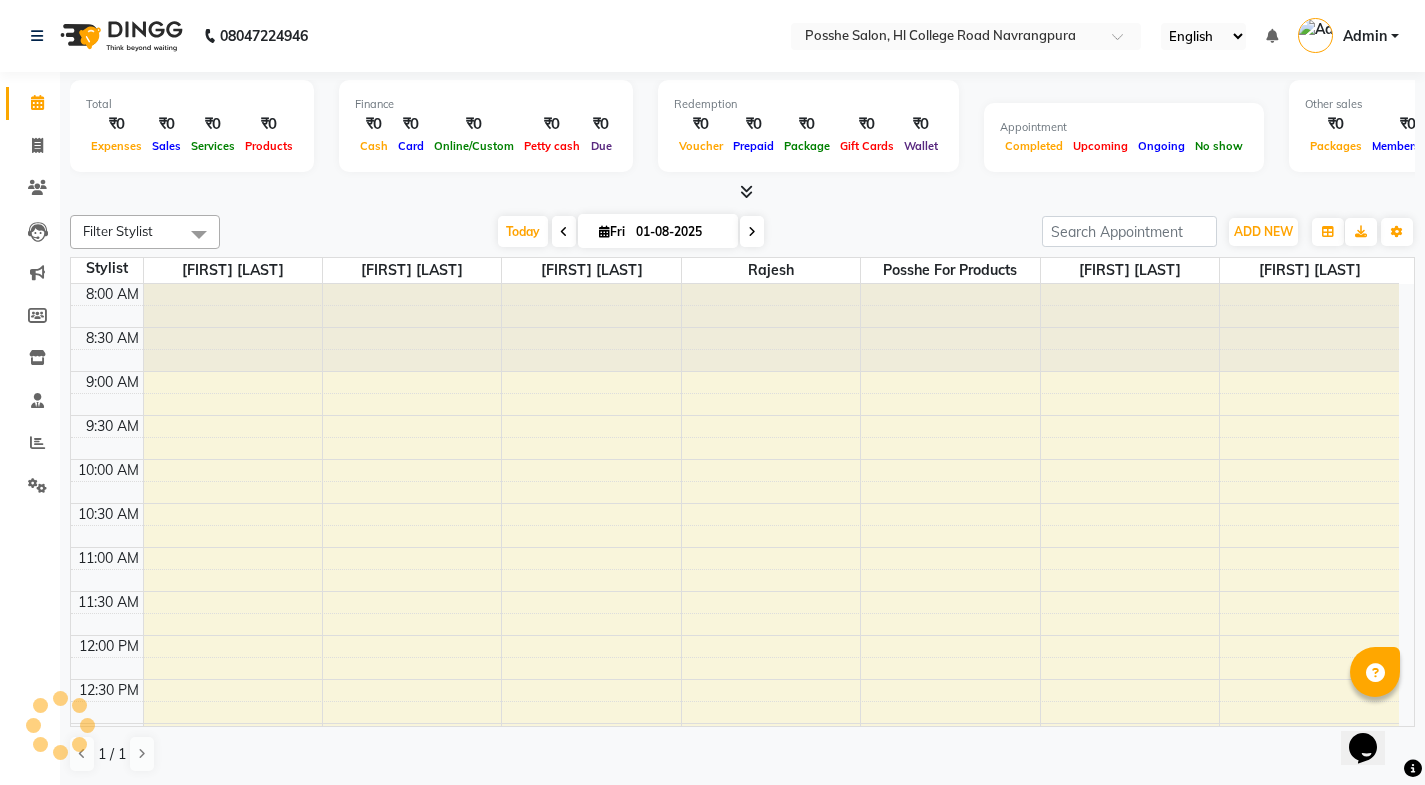 scroll, scrollTop: 0, scrollLeft: 0, axis: both 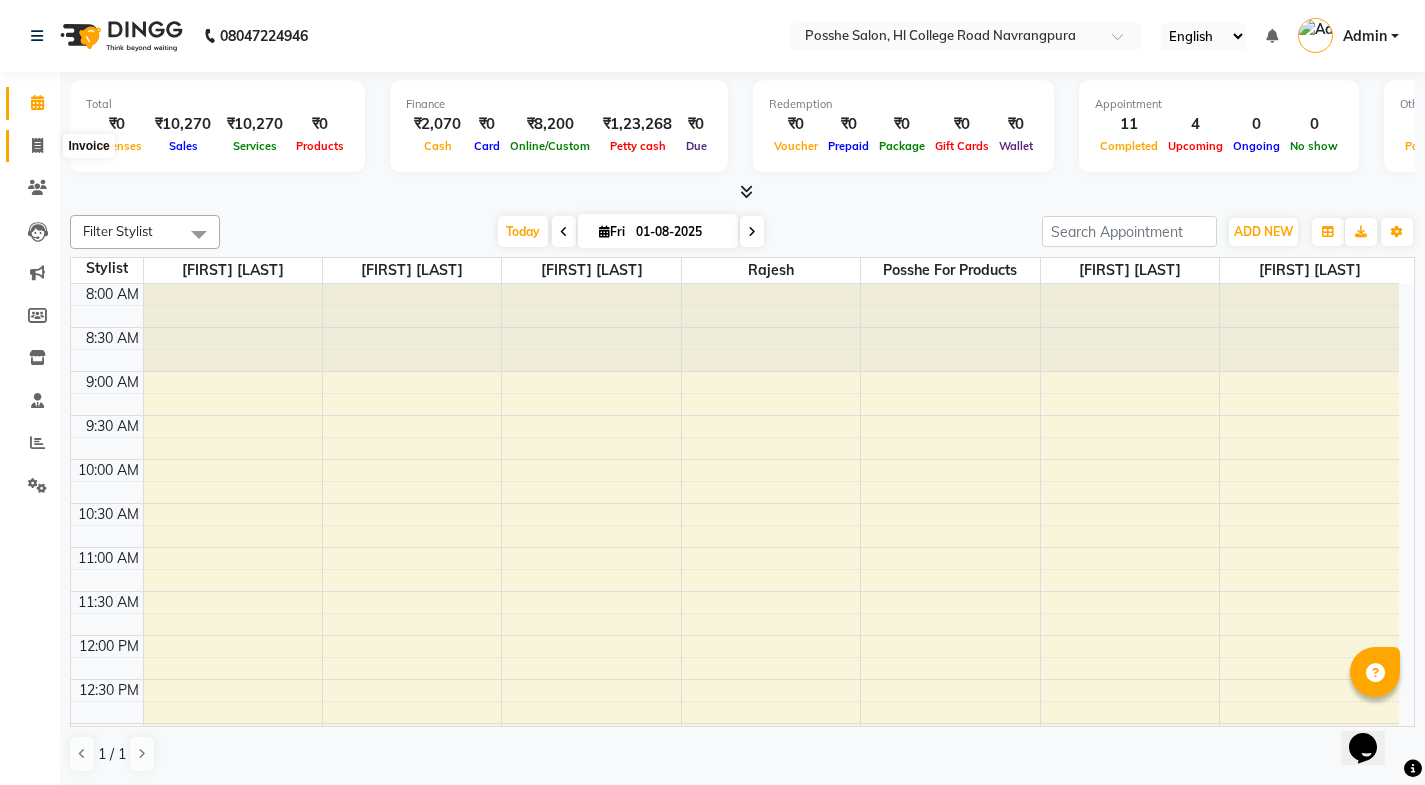 click 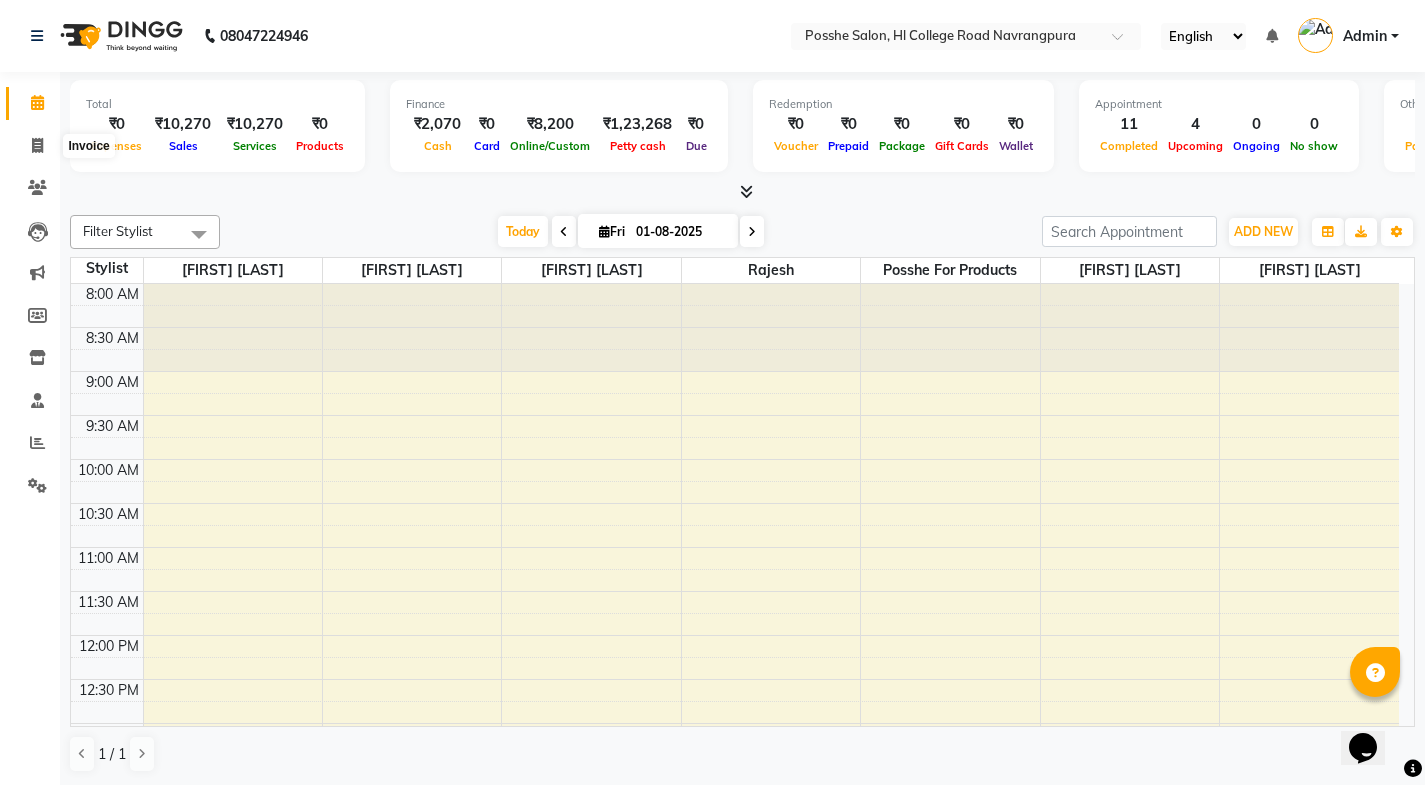 select on "6052" 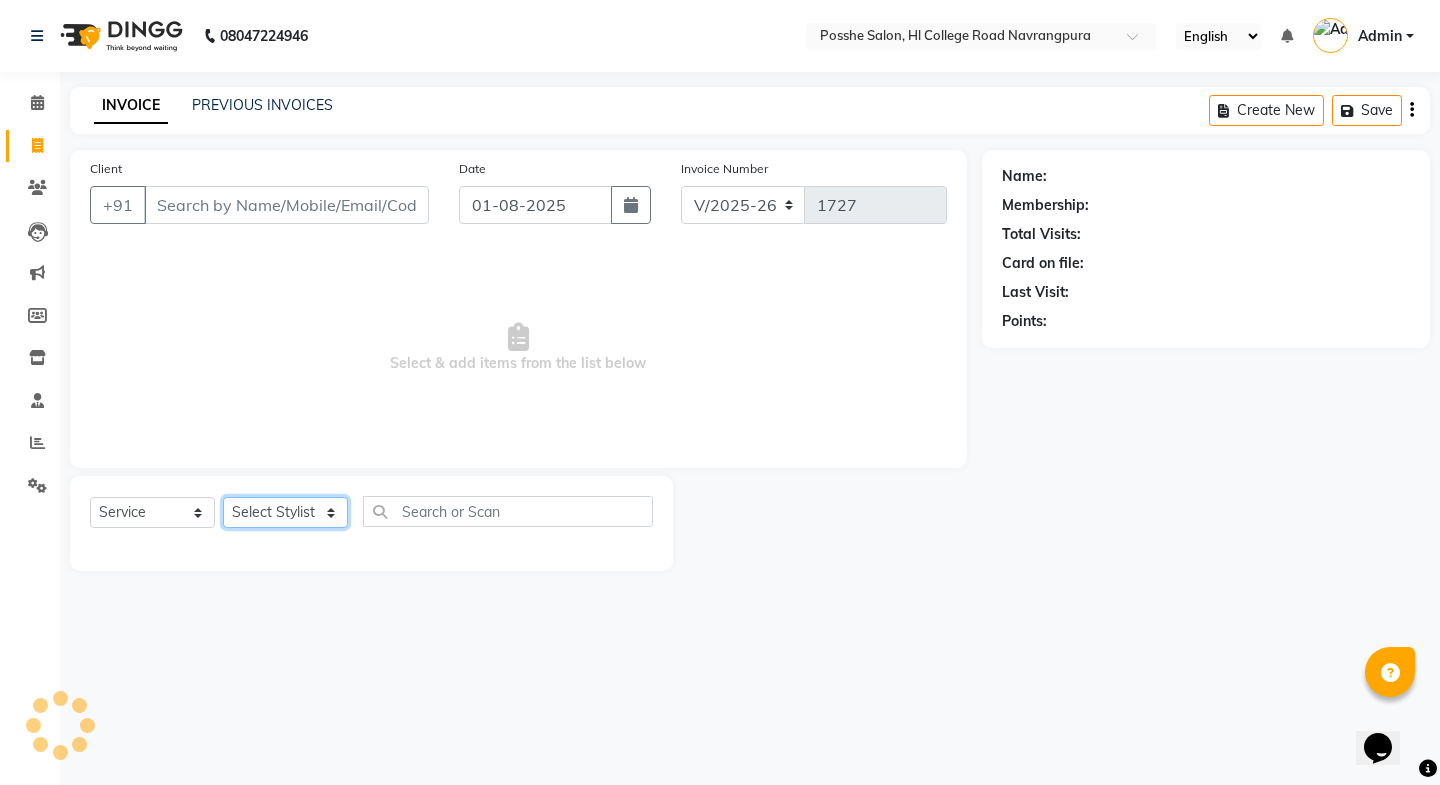click on "Select Stylist" 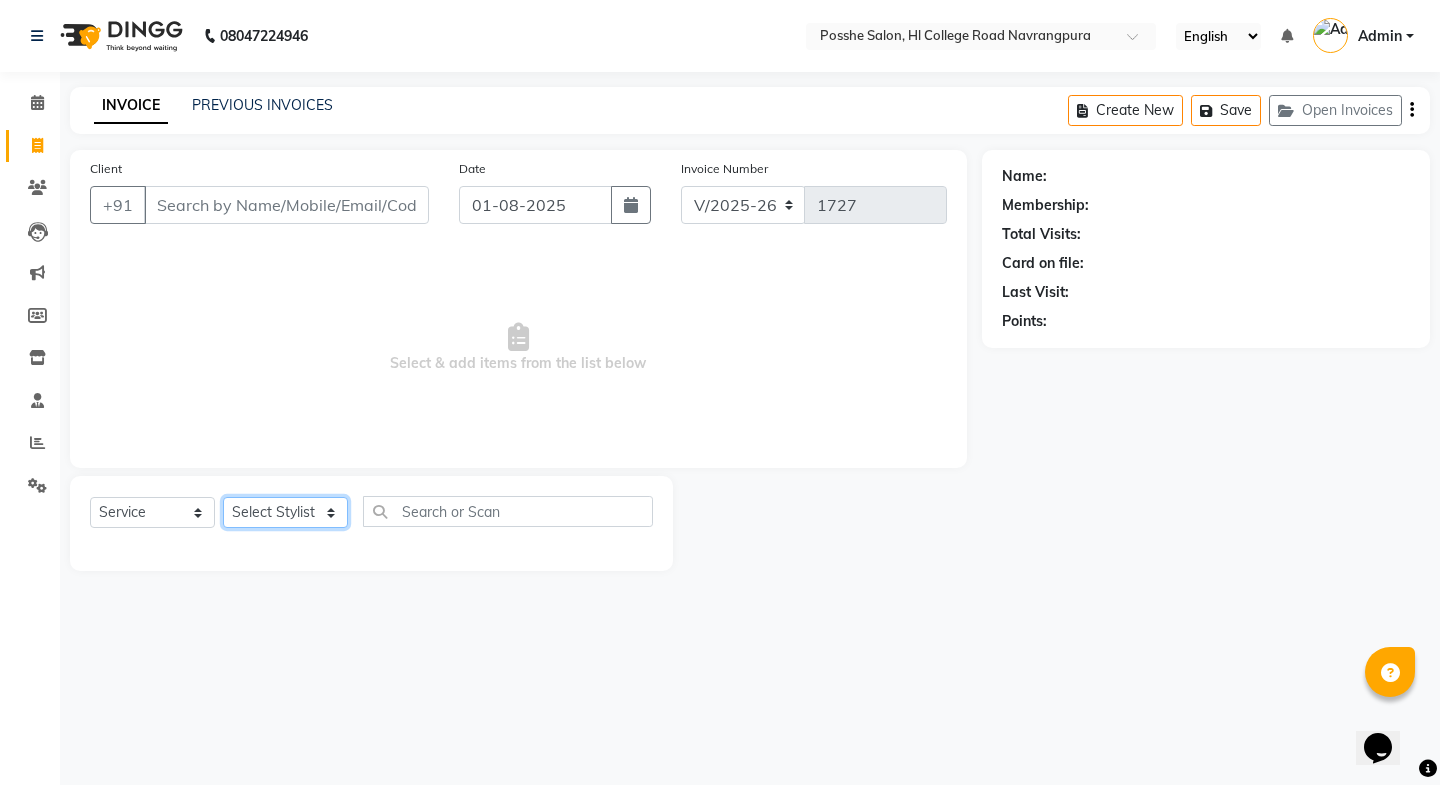 click on "Select Stylist Faheem Salmani Kajal Mali Kamal Chand Posshe for products Rajesh simran bhatiya Sonu Verma" 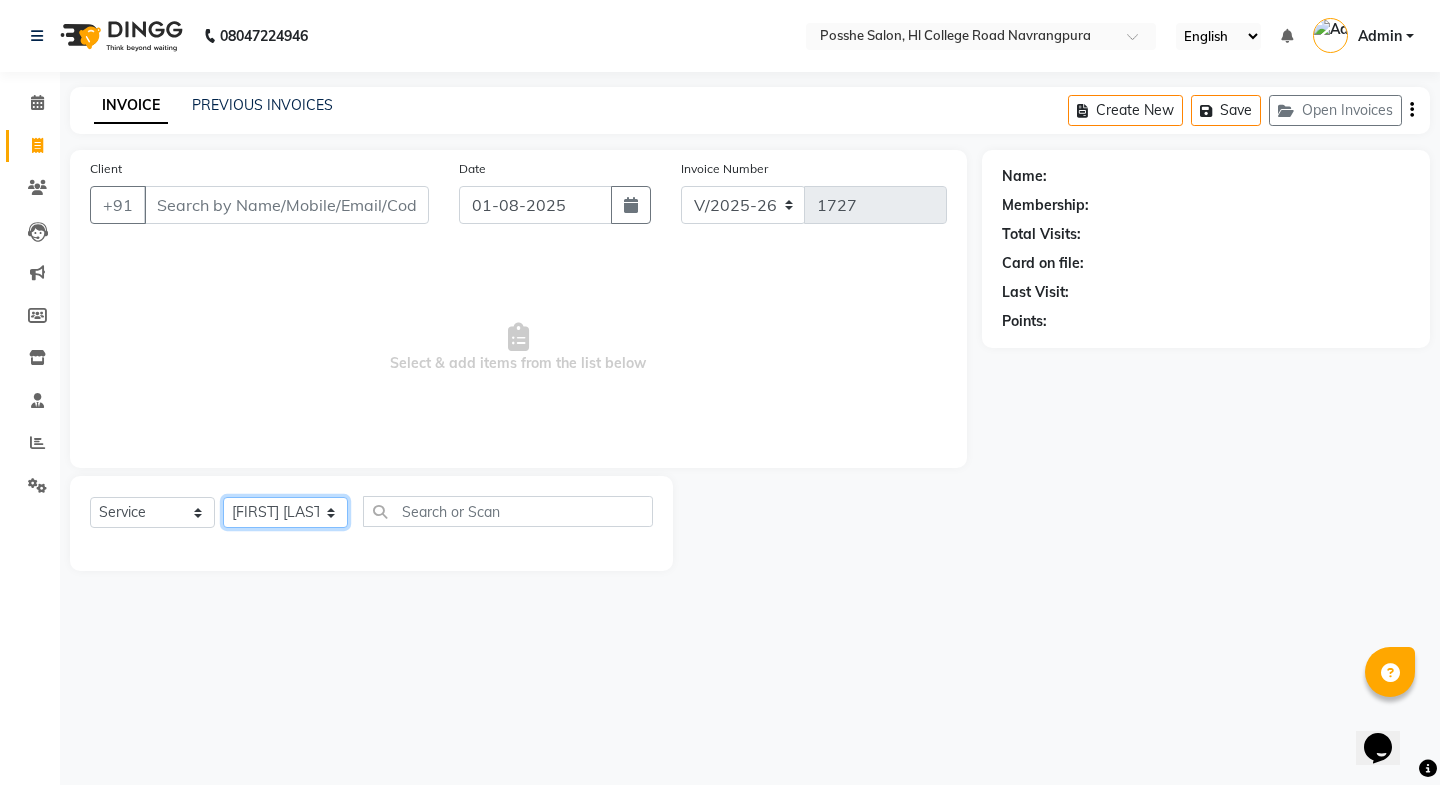 click on "Select Stylist Faheem Salmani Kajal Mali Kamal Chand Posshe for products Rajesh simran bhatiya Sonu Verma" 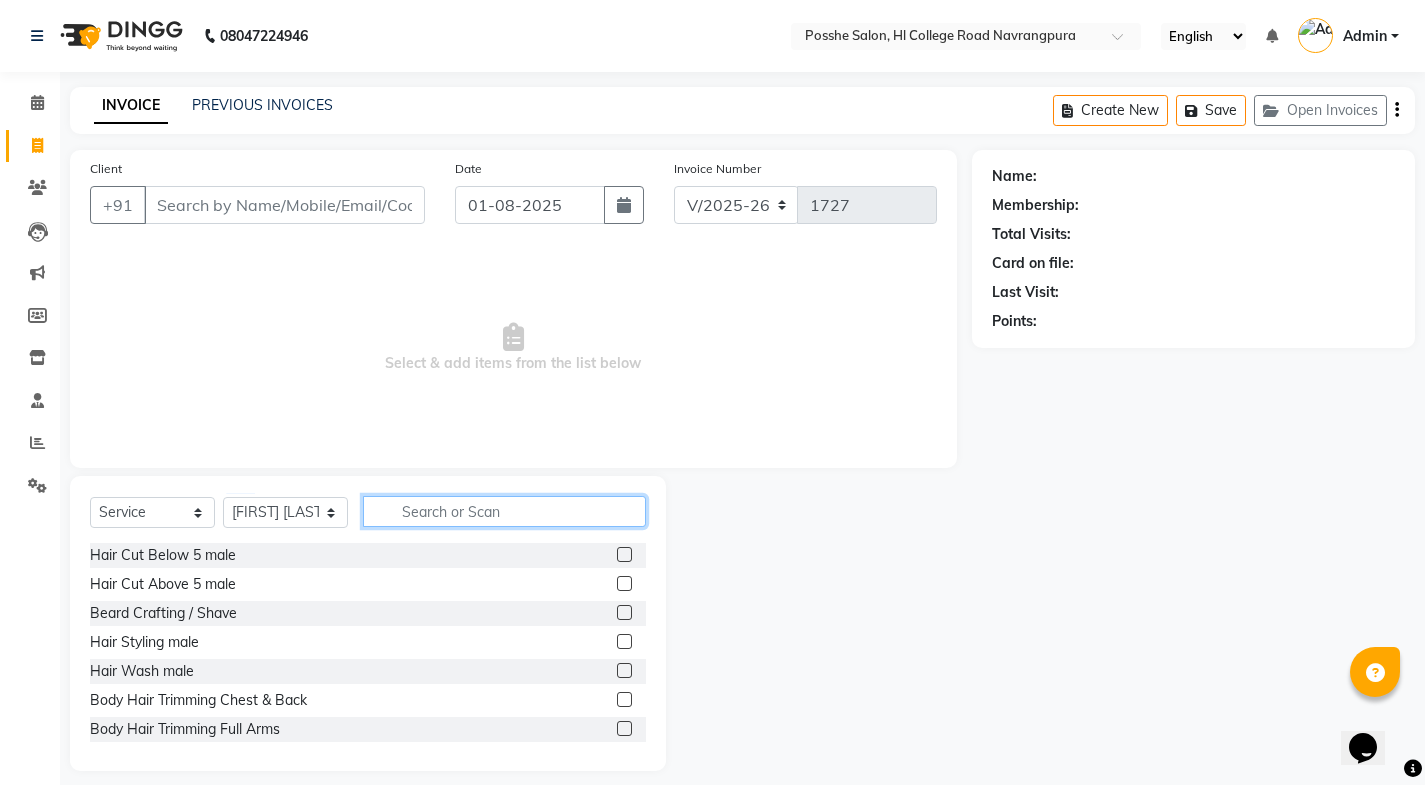 click 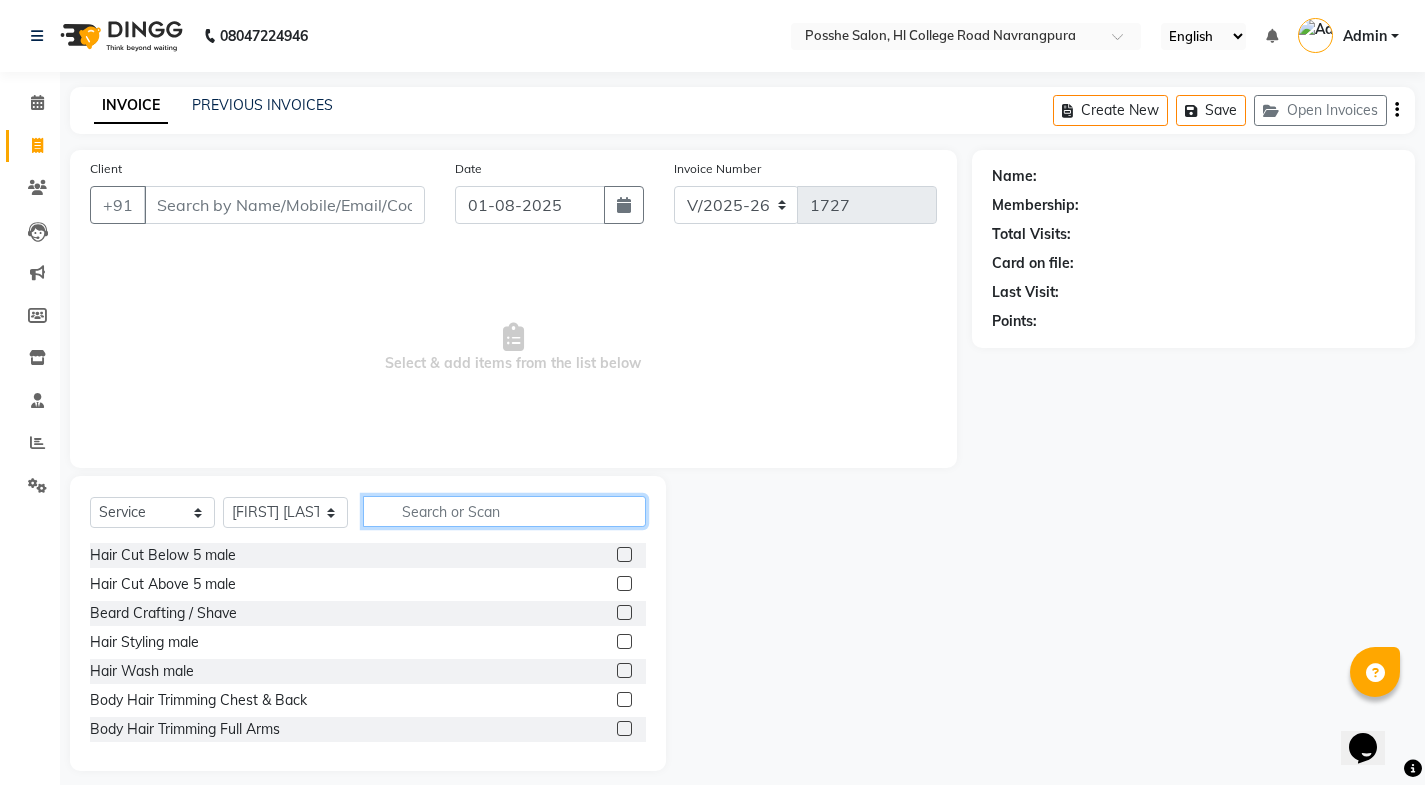 type on "," 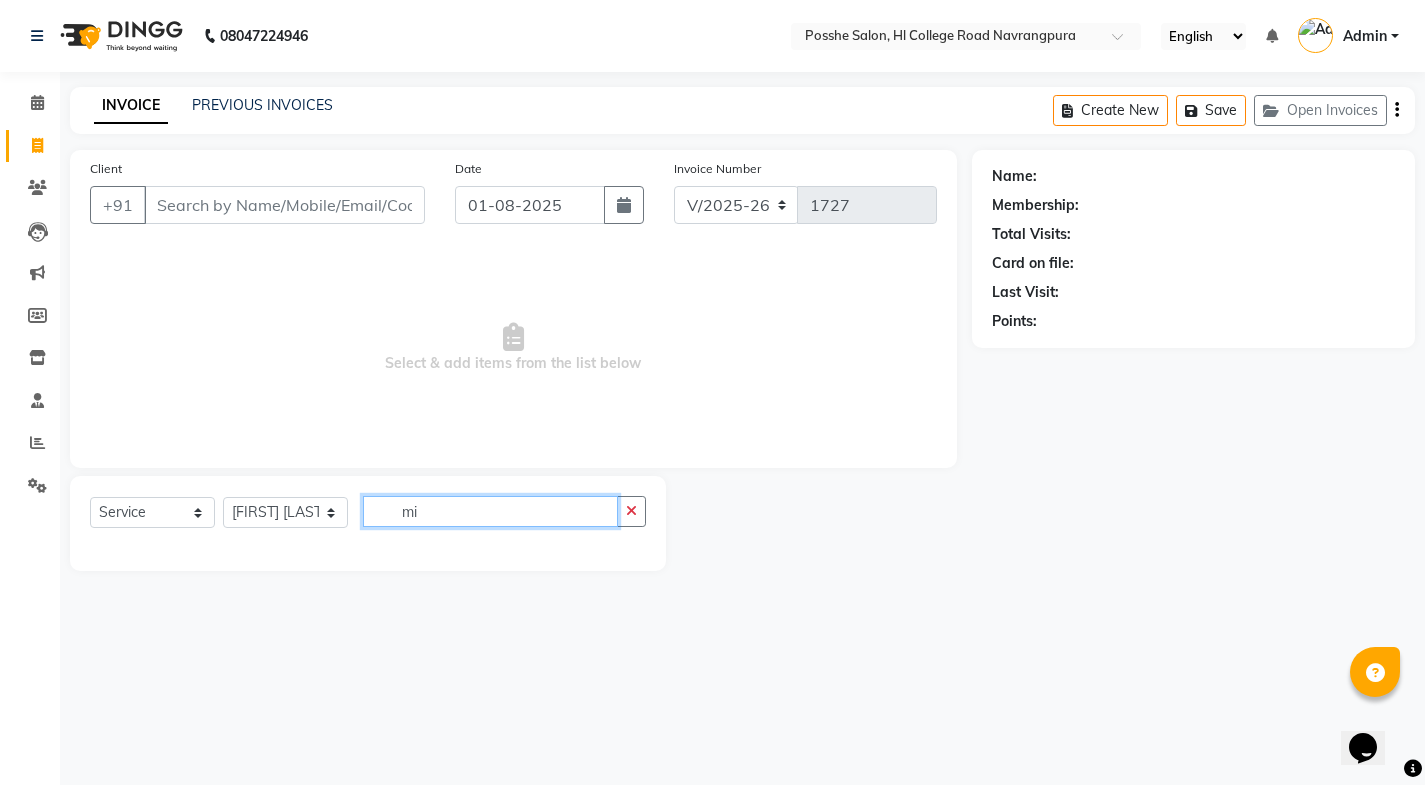 type on "m" 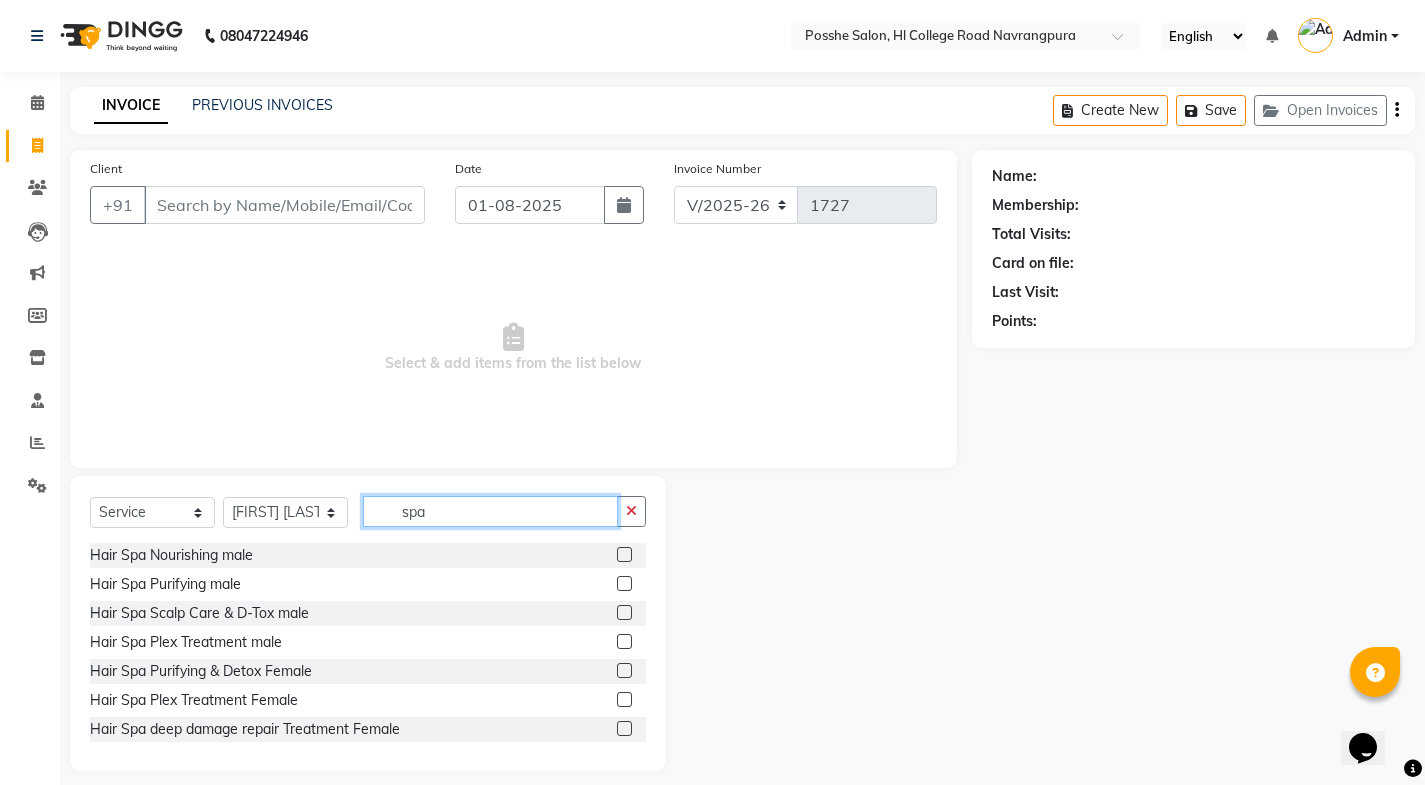 type on "spa" 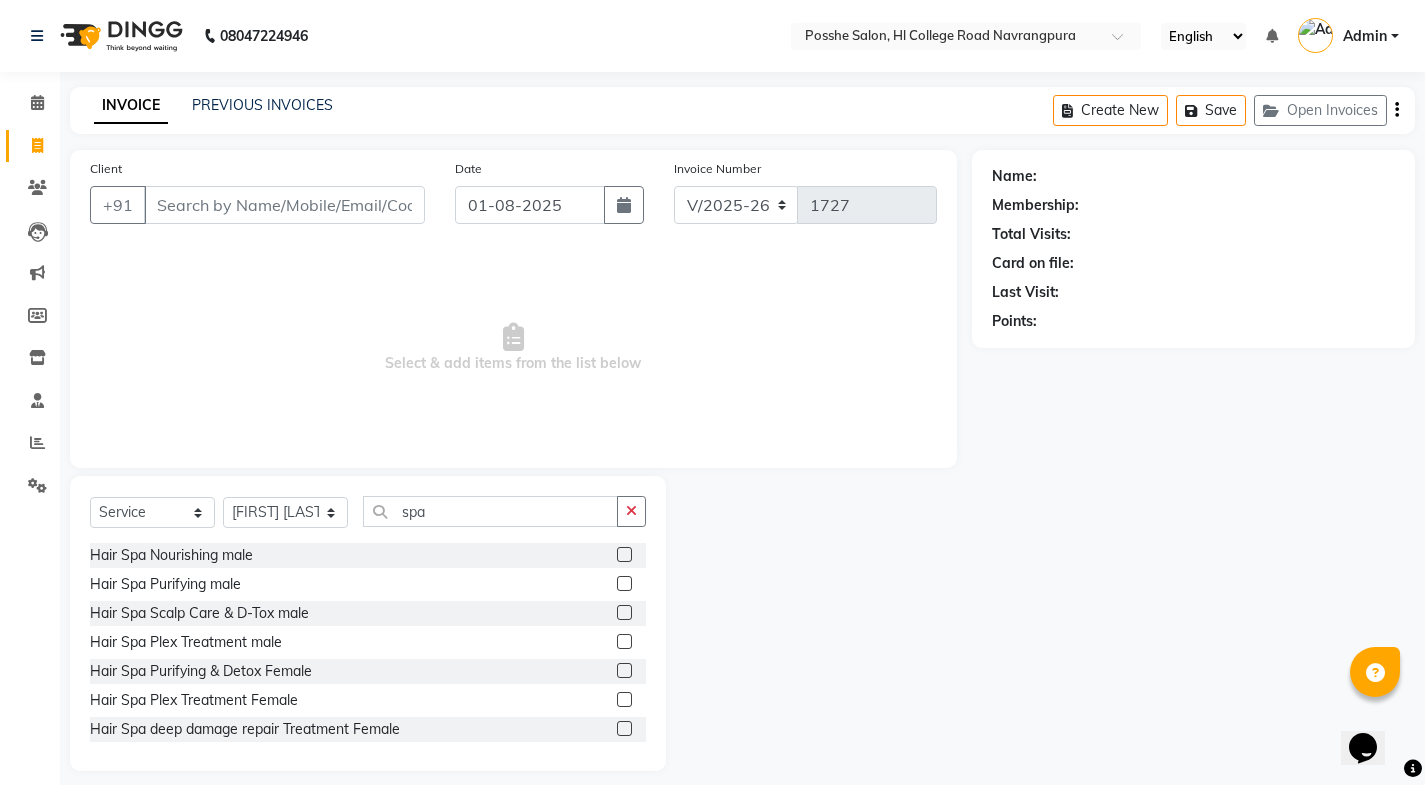 click 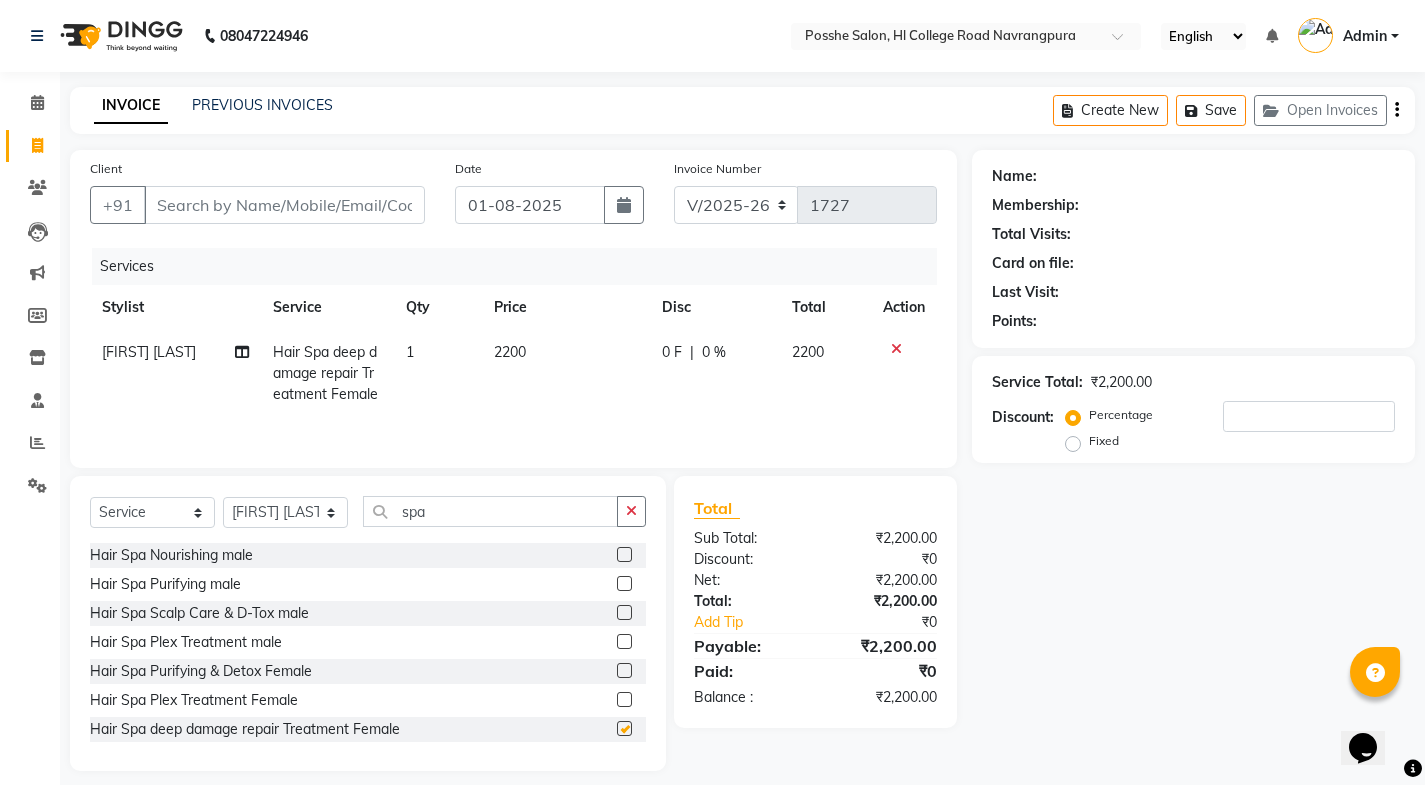 checkbox on "false" 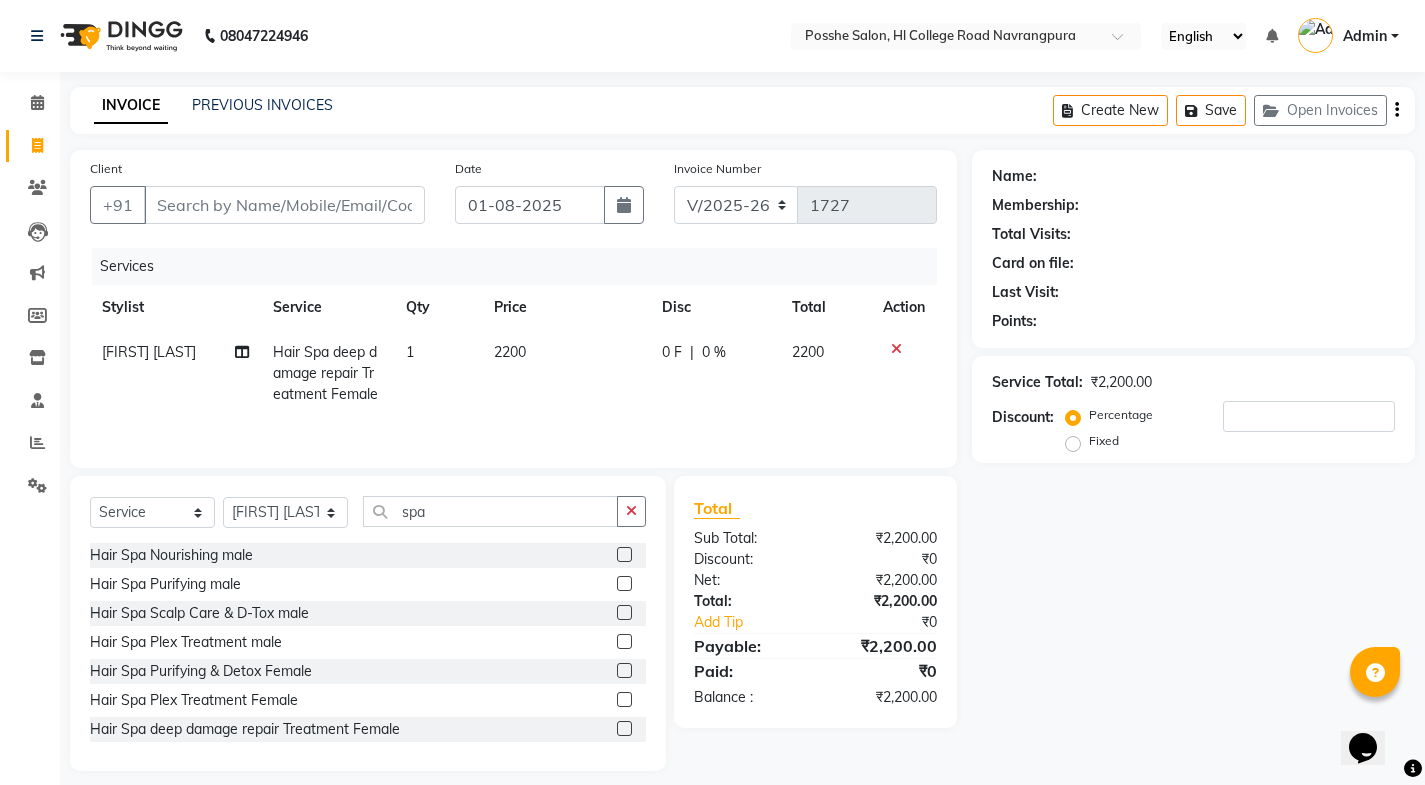 drag, startPoint x: 607, startPoint y: 728, endPoint x: 550, endPoint y: 793, distance: 86.4523 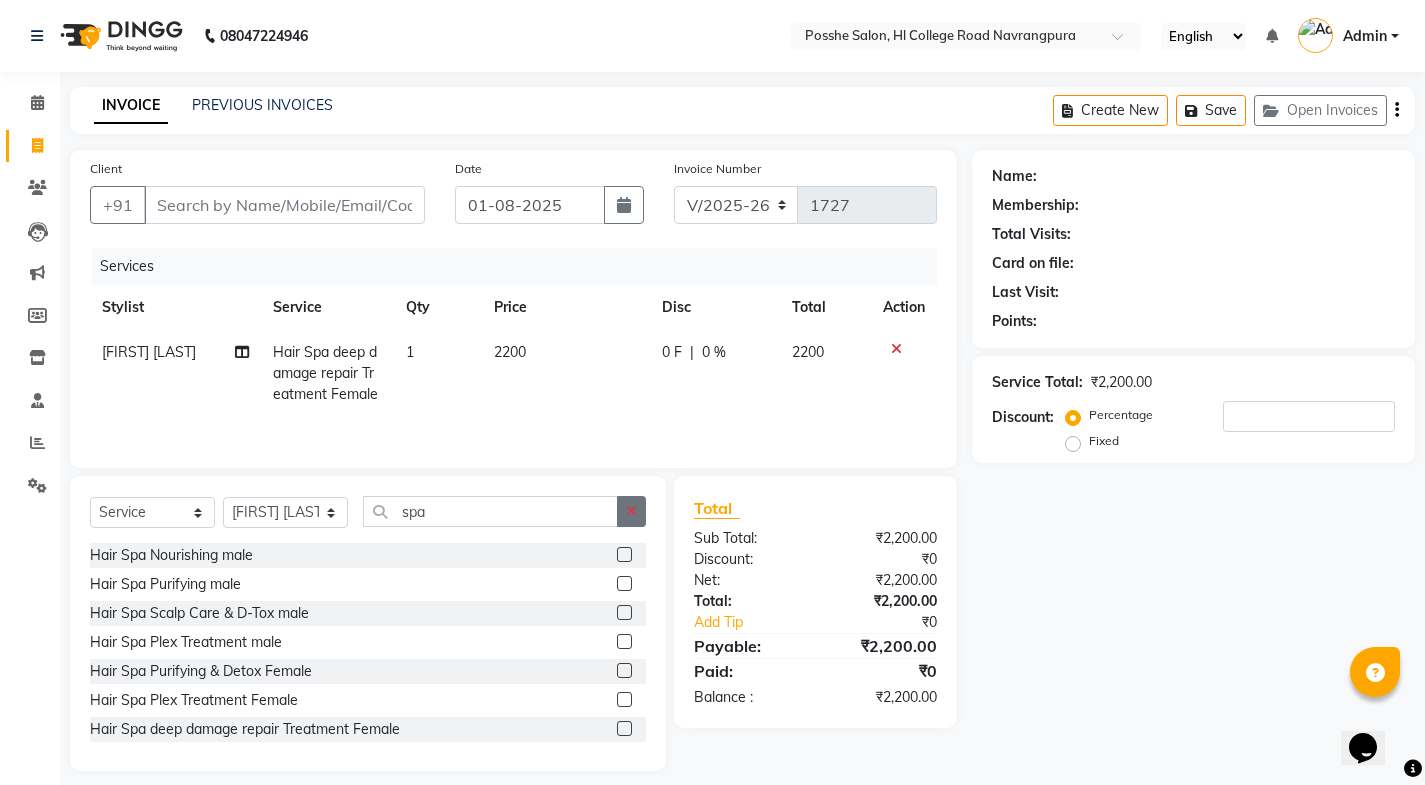 click 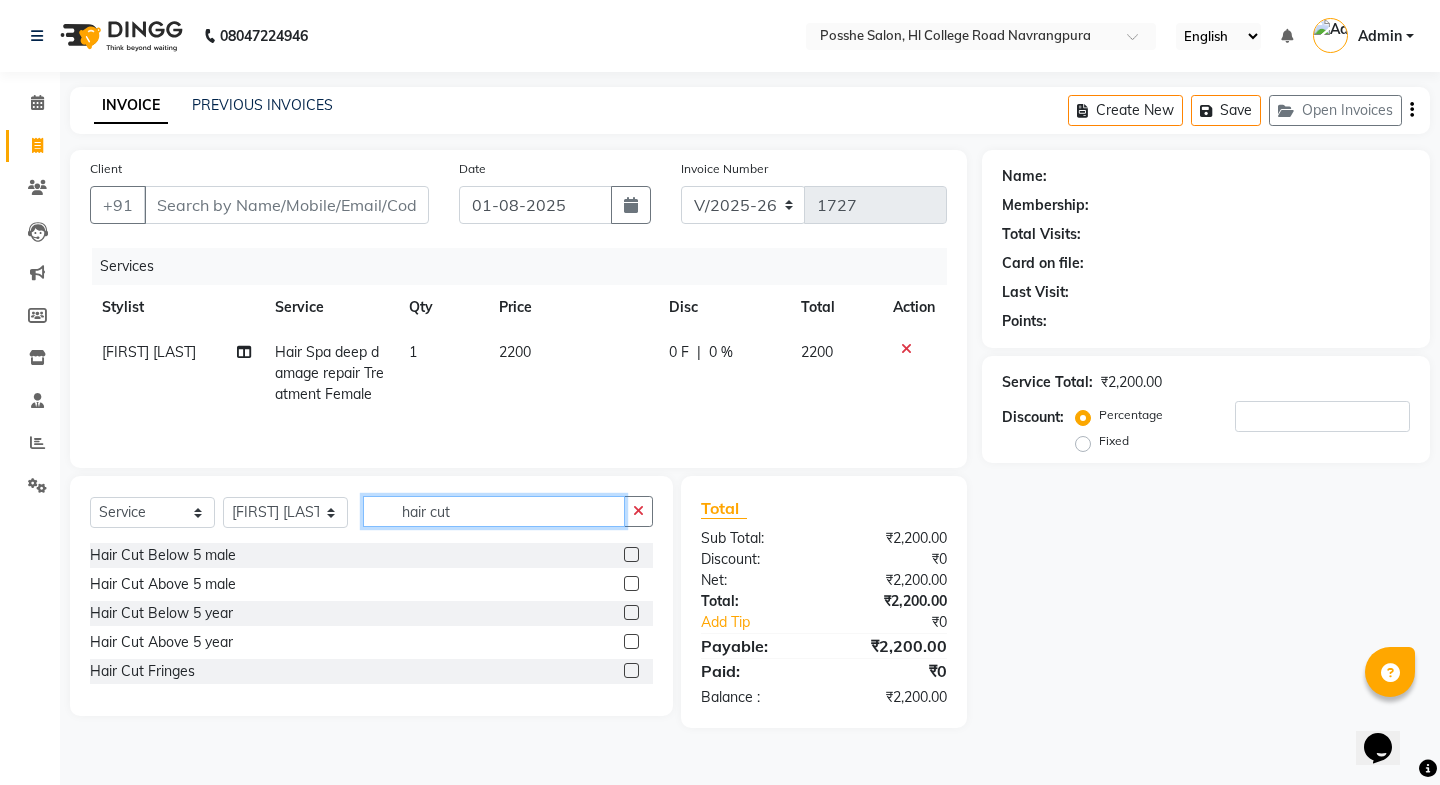 type on "hair cut" 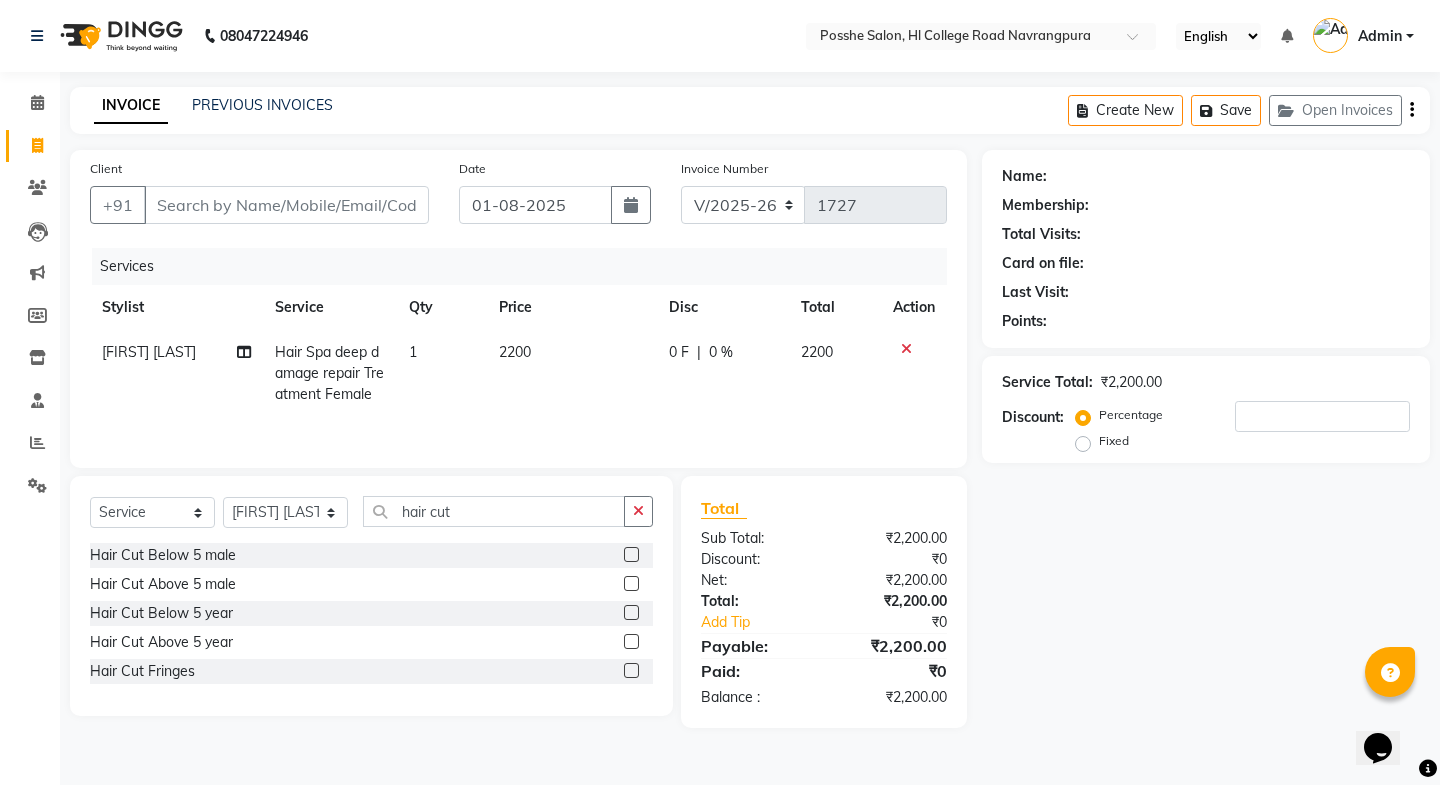 click 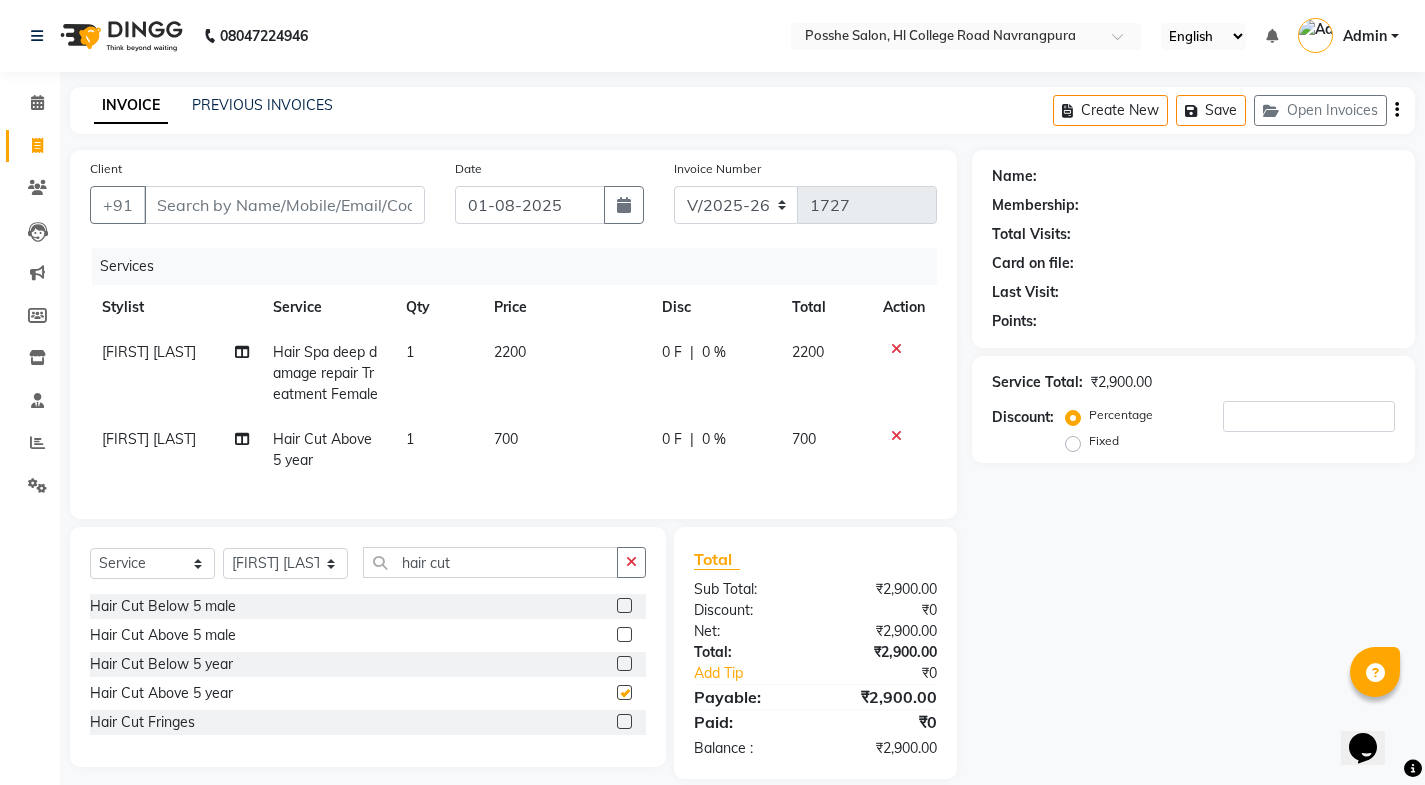 checkbox on "false" 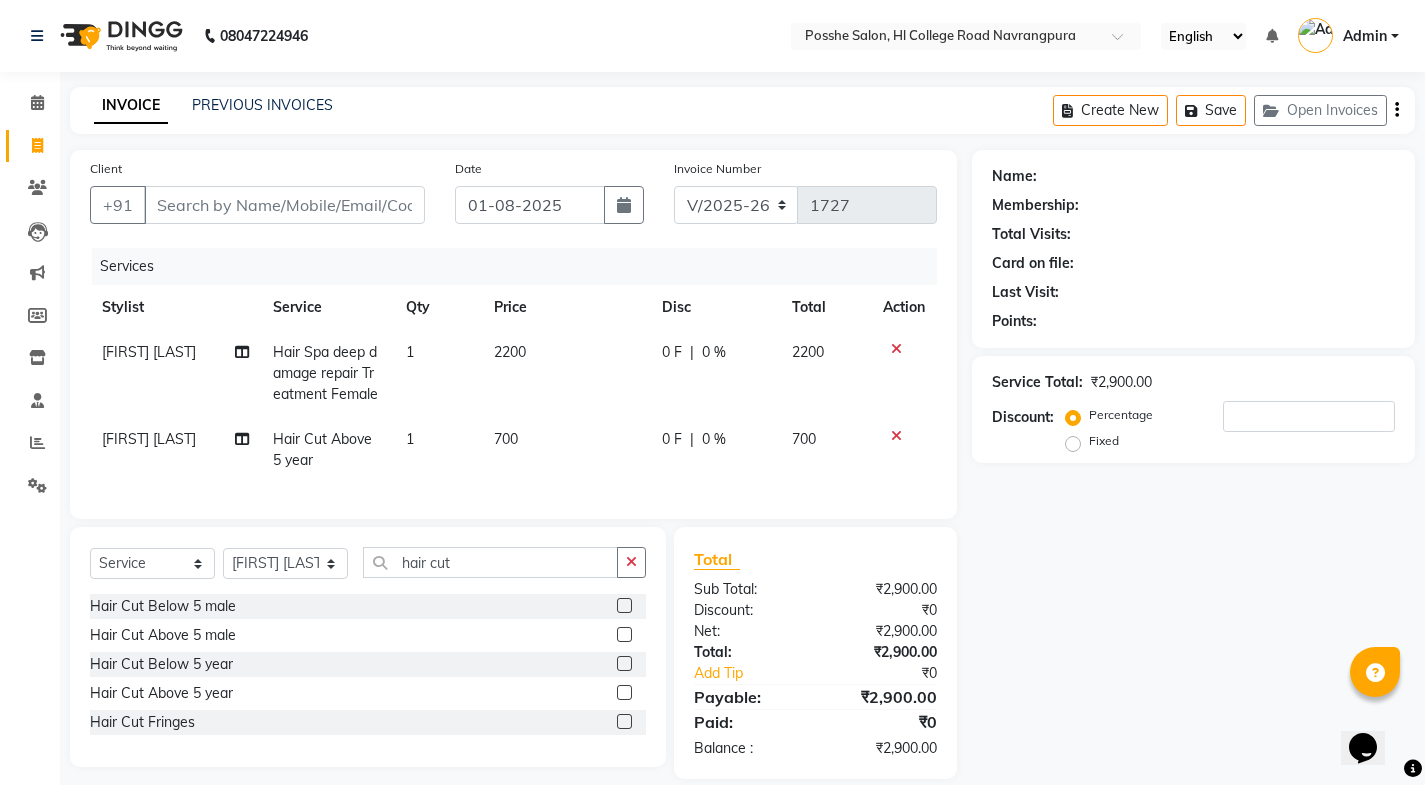 click on "2200" 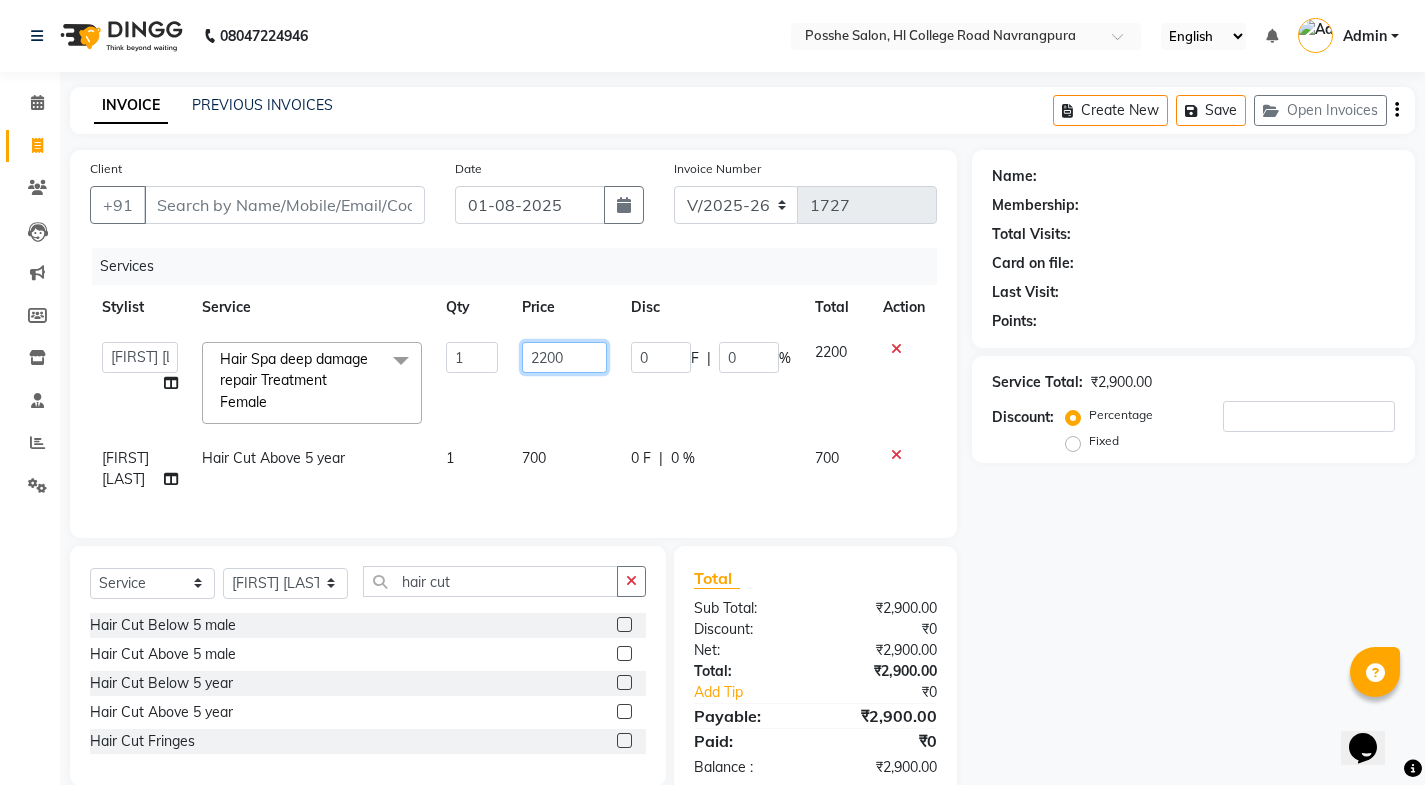 click on "2200" 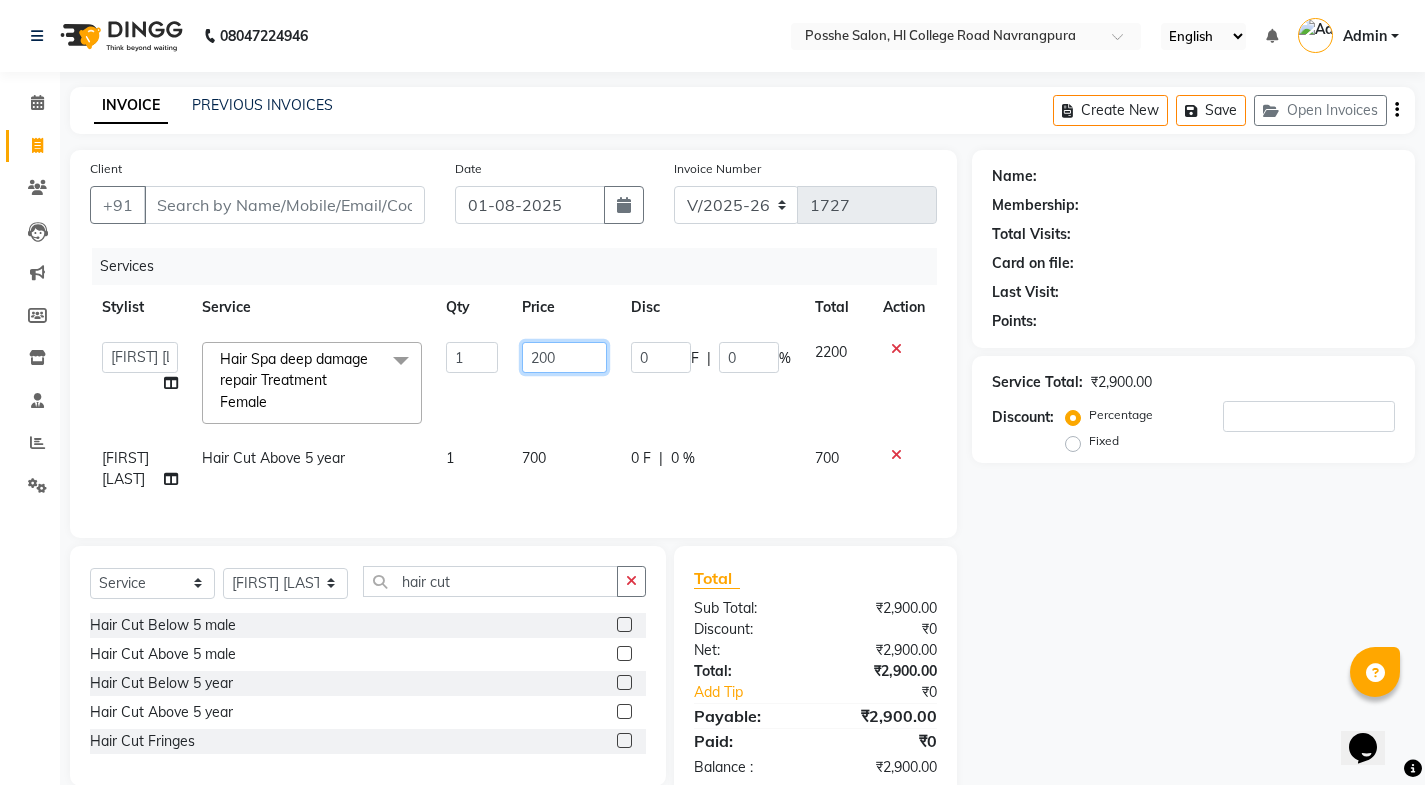 type on "2000" 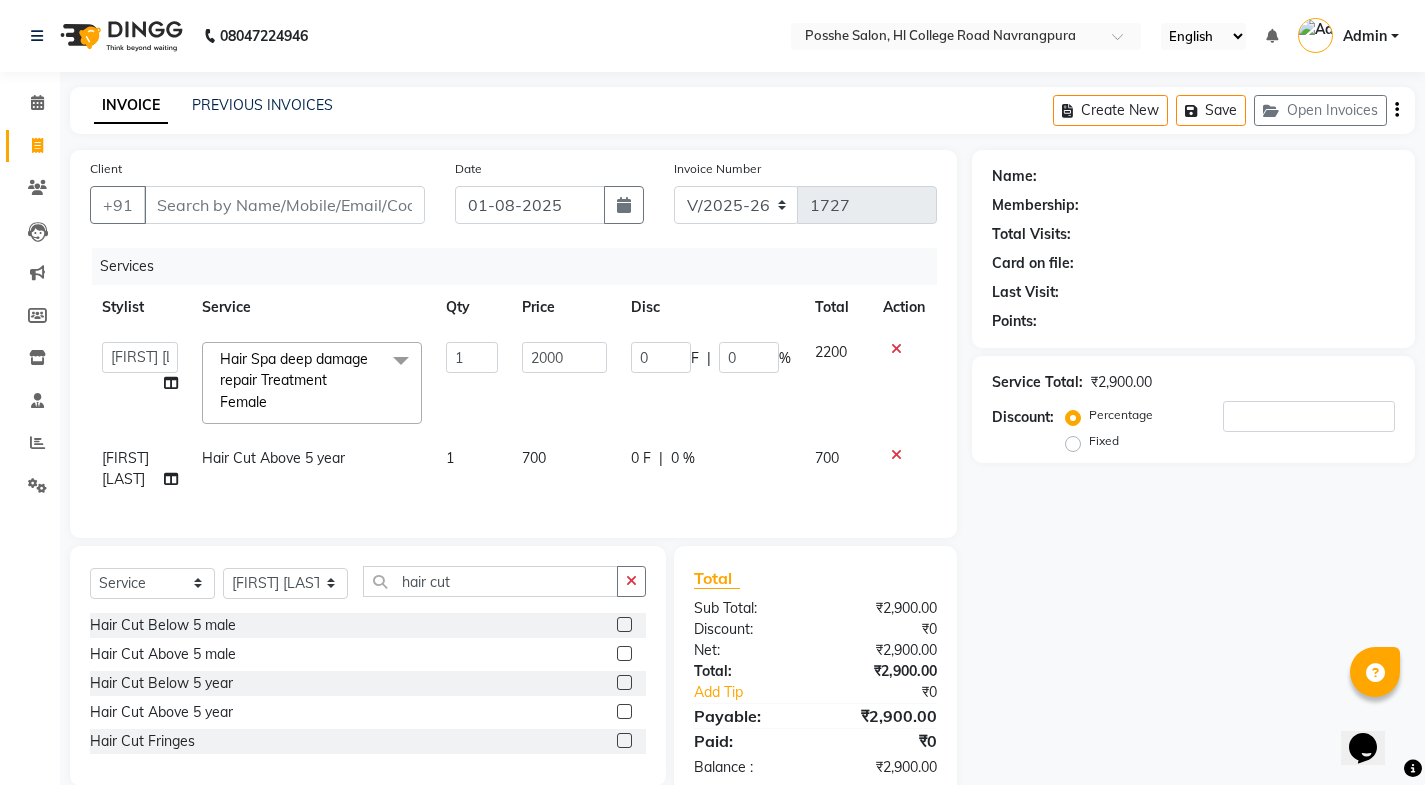click on "2000" 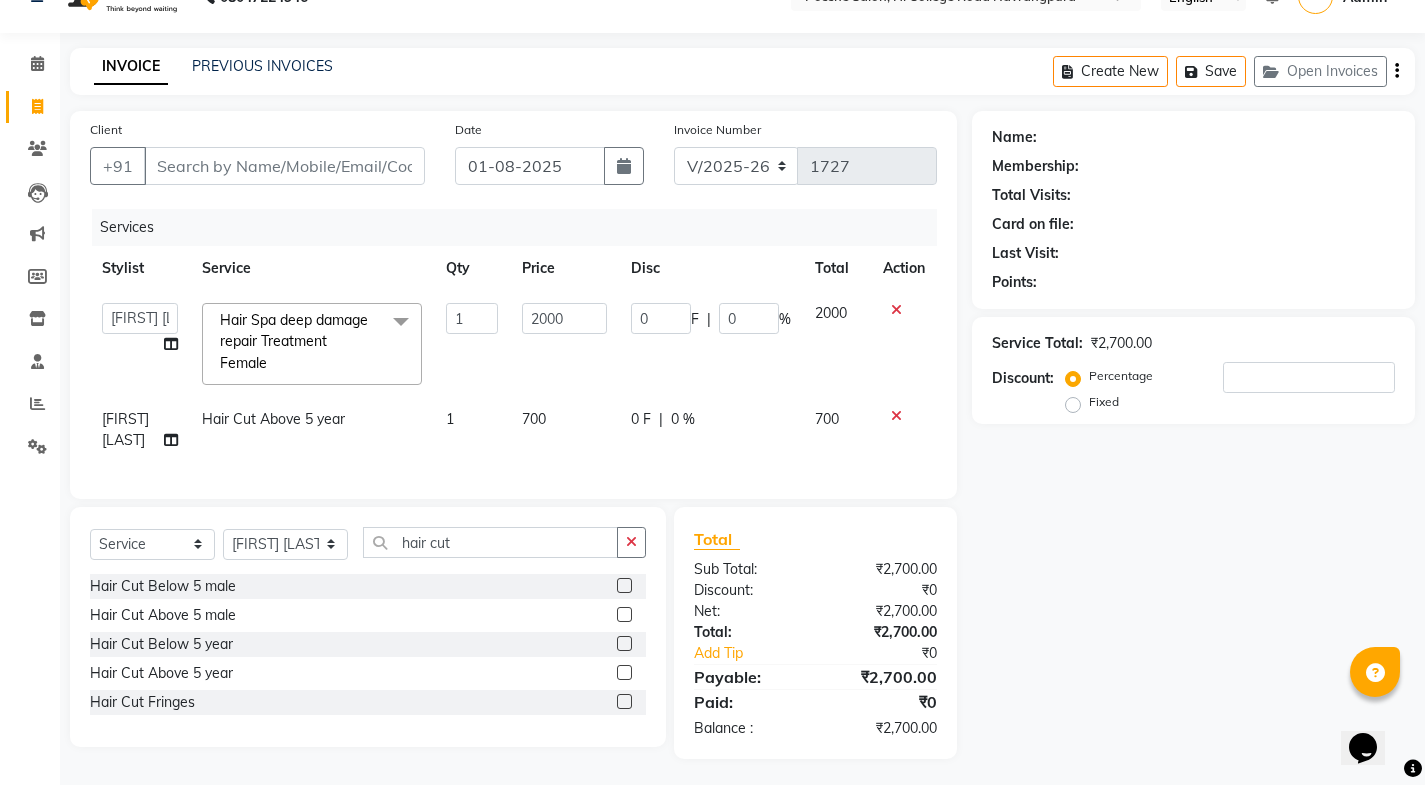scroll, scrollTop: 58, scrollLeft: 0, axis: vertical 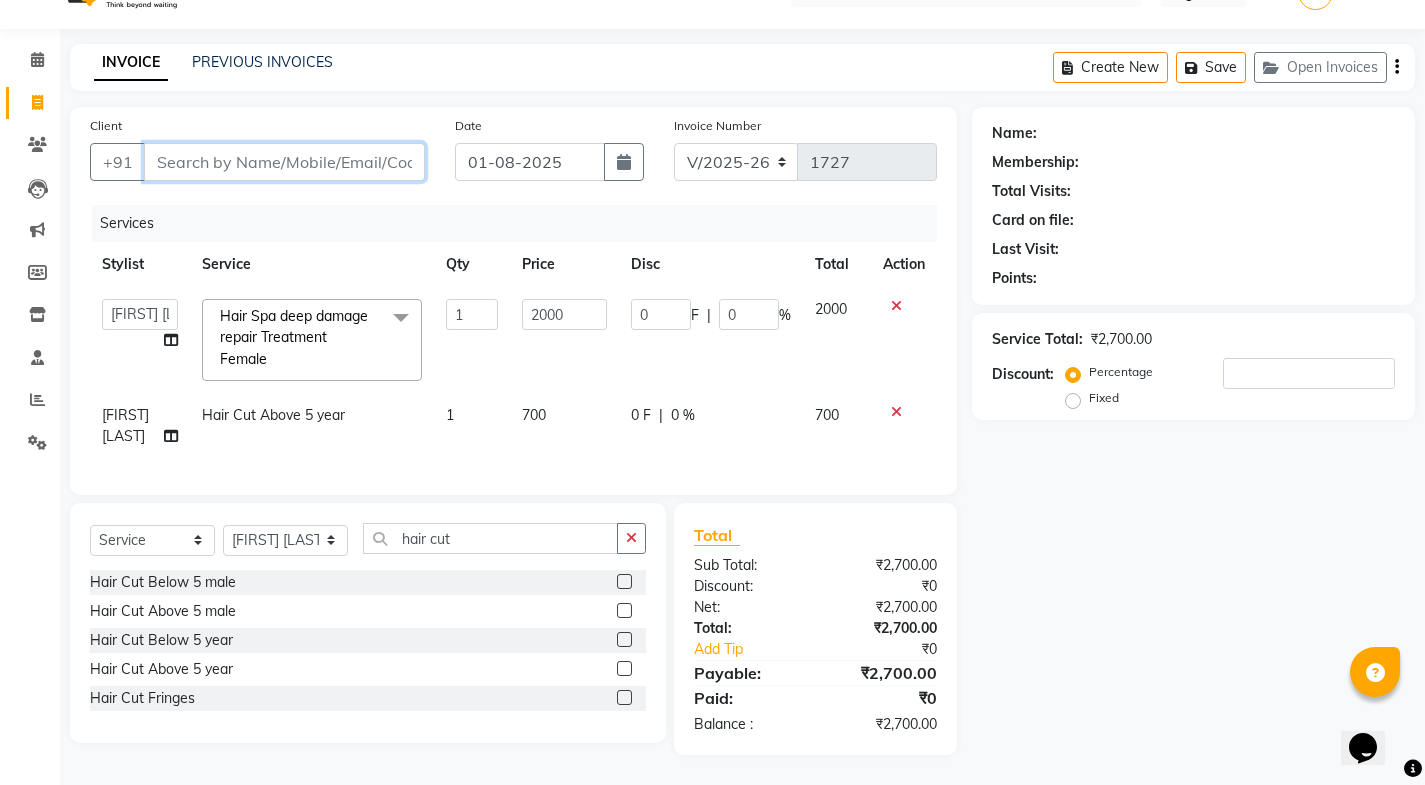 click on "Client" at bounding box center [284, 162] 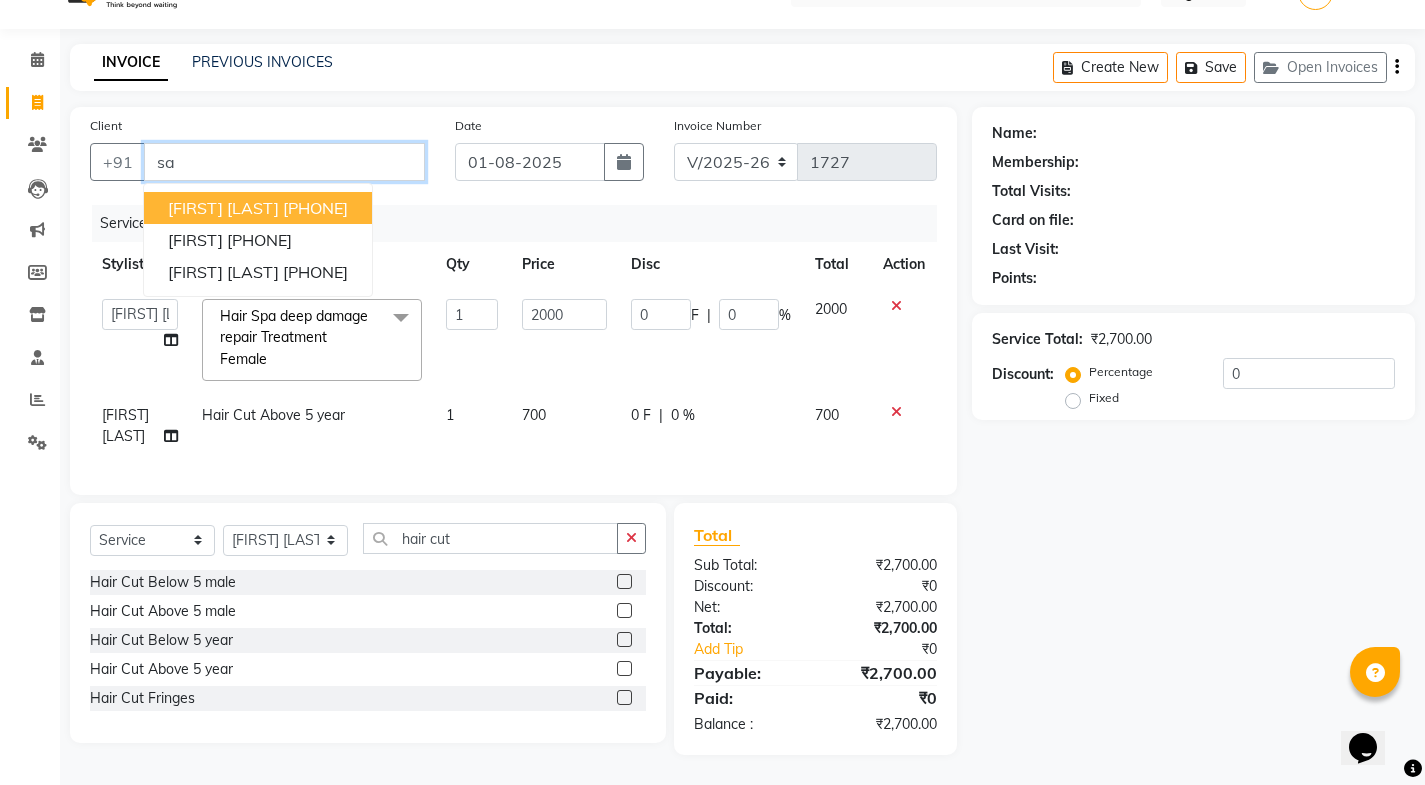 type on "s" 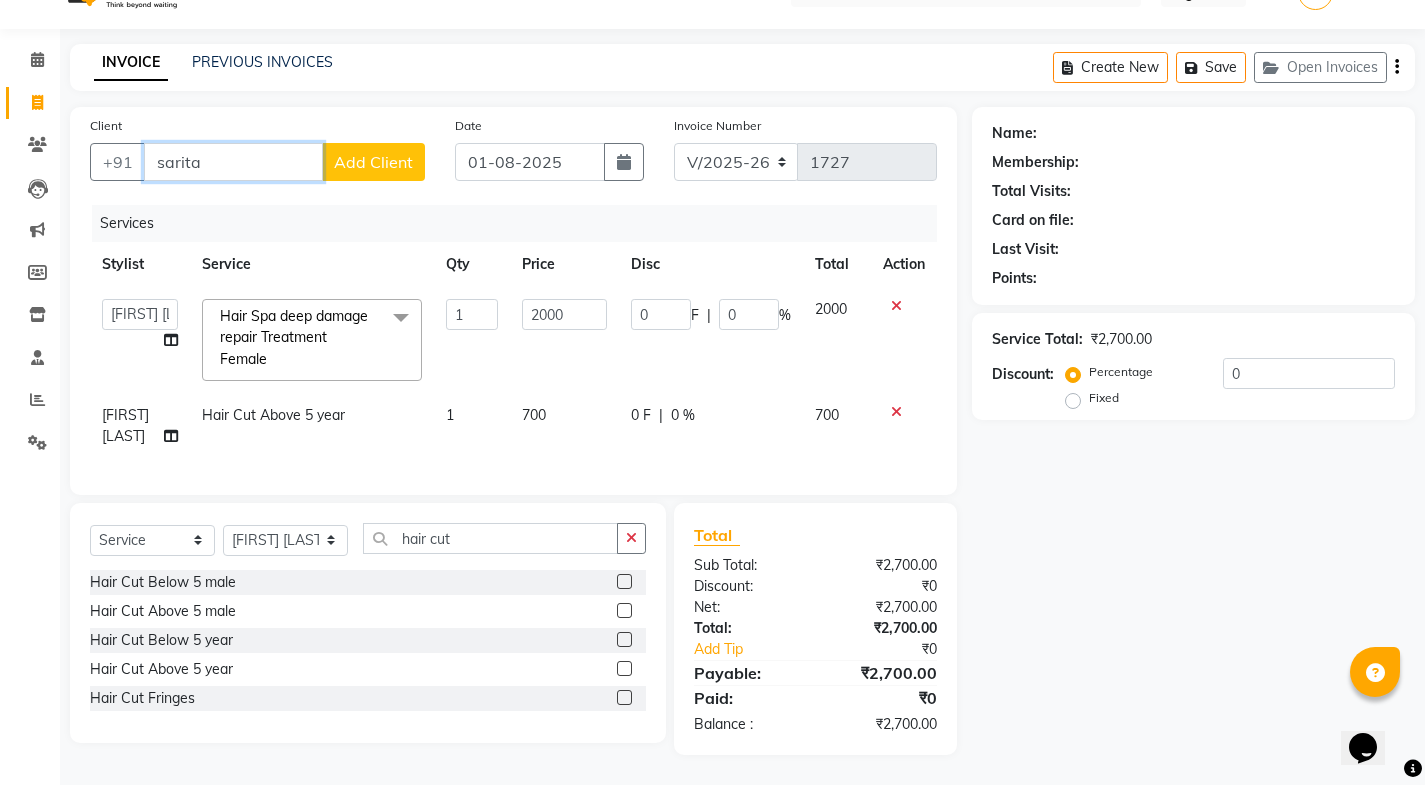 scroll, scrollTop: 0, scrollLeft: 0, axis: both 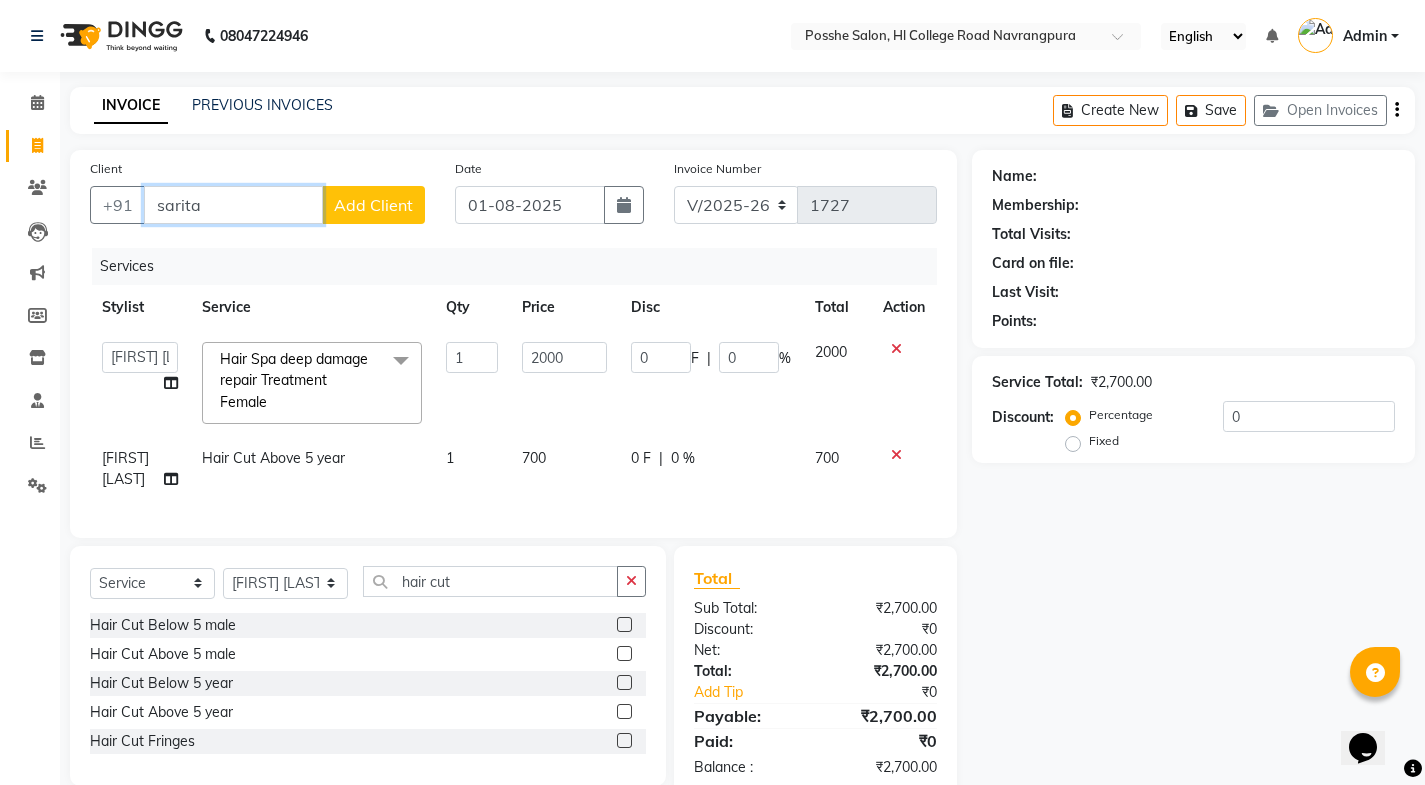 type on "sarita" 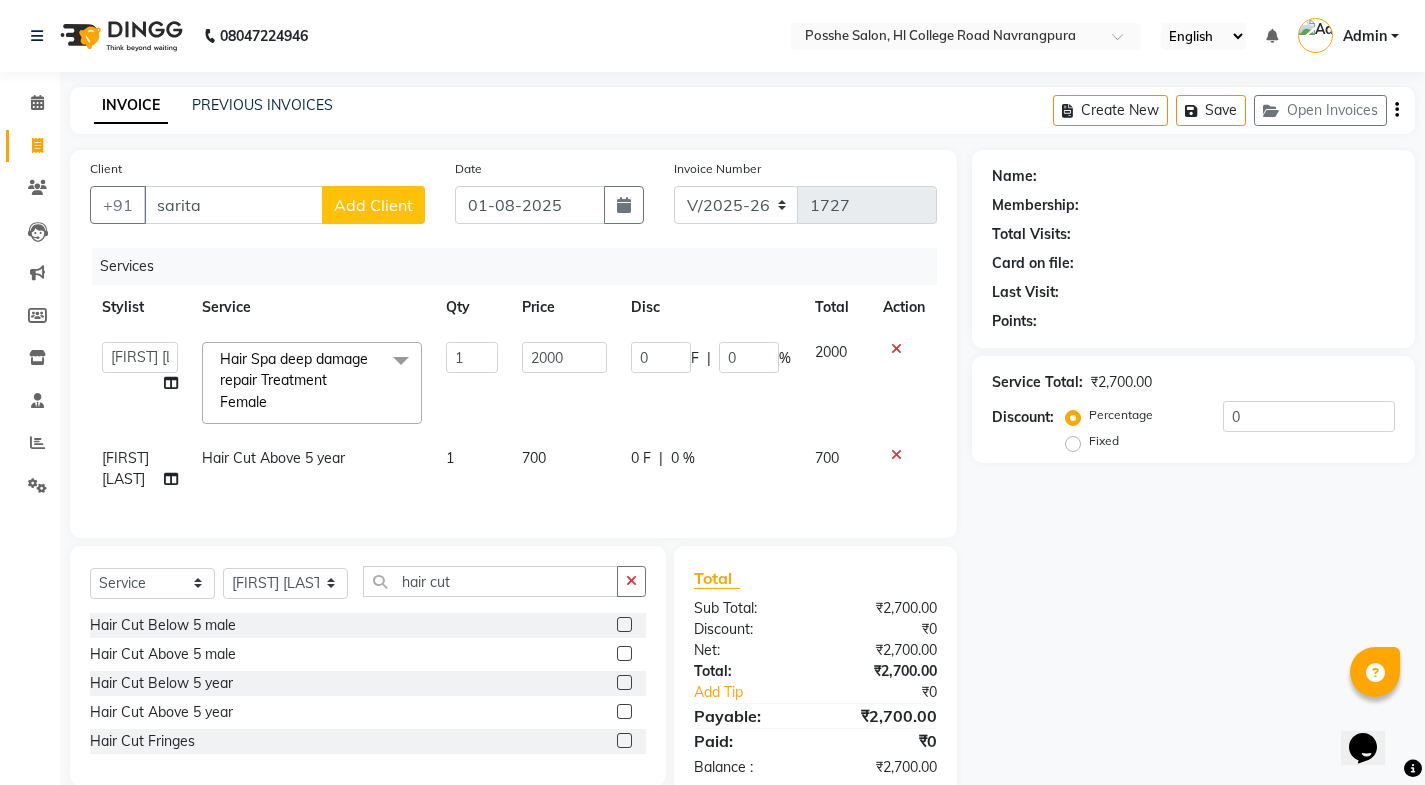 click on "Fixed" 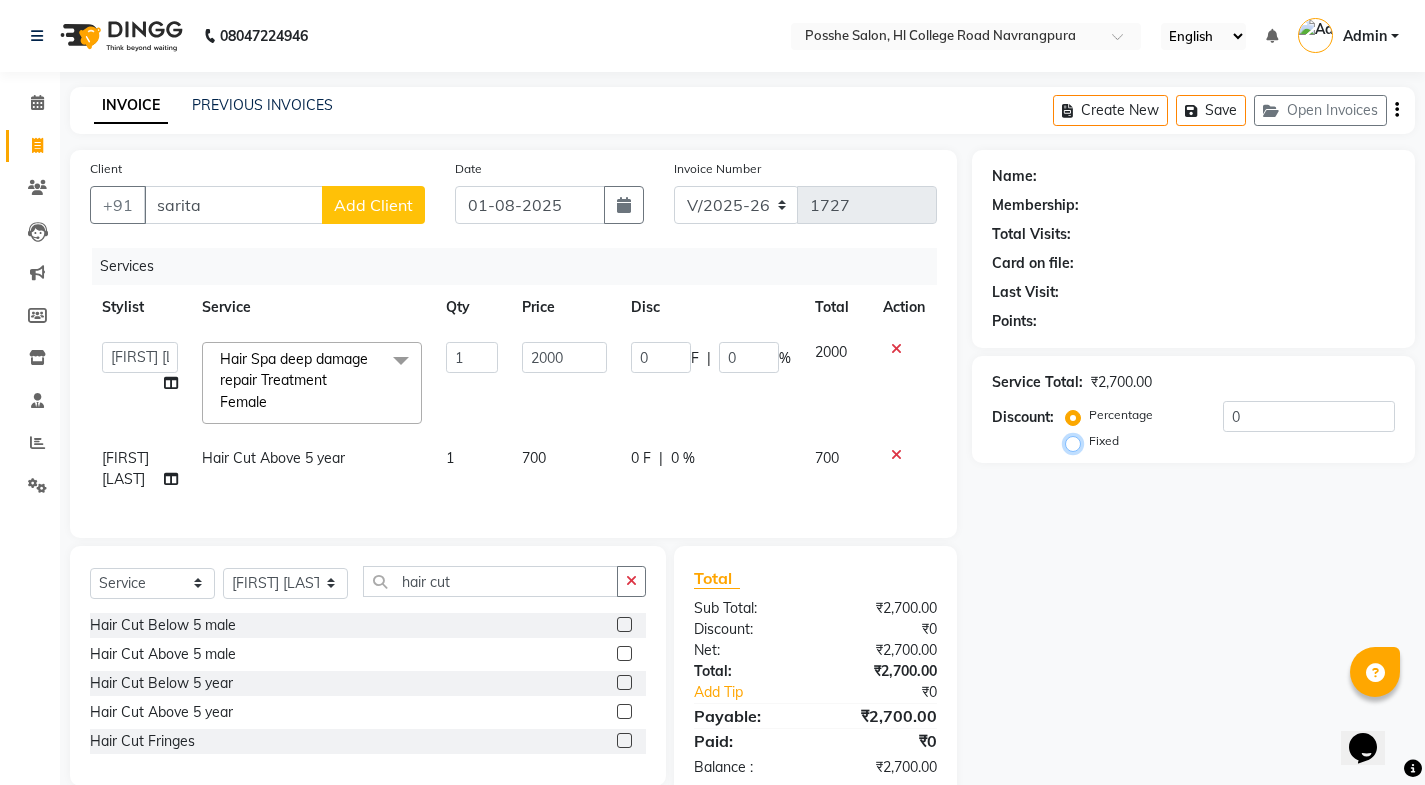 click on "Fixed" at bounding box center (1077, 441) 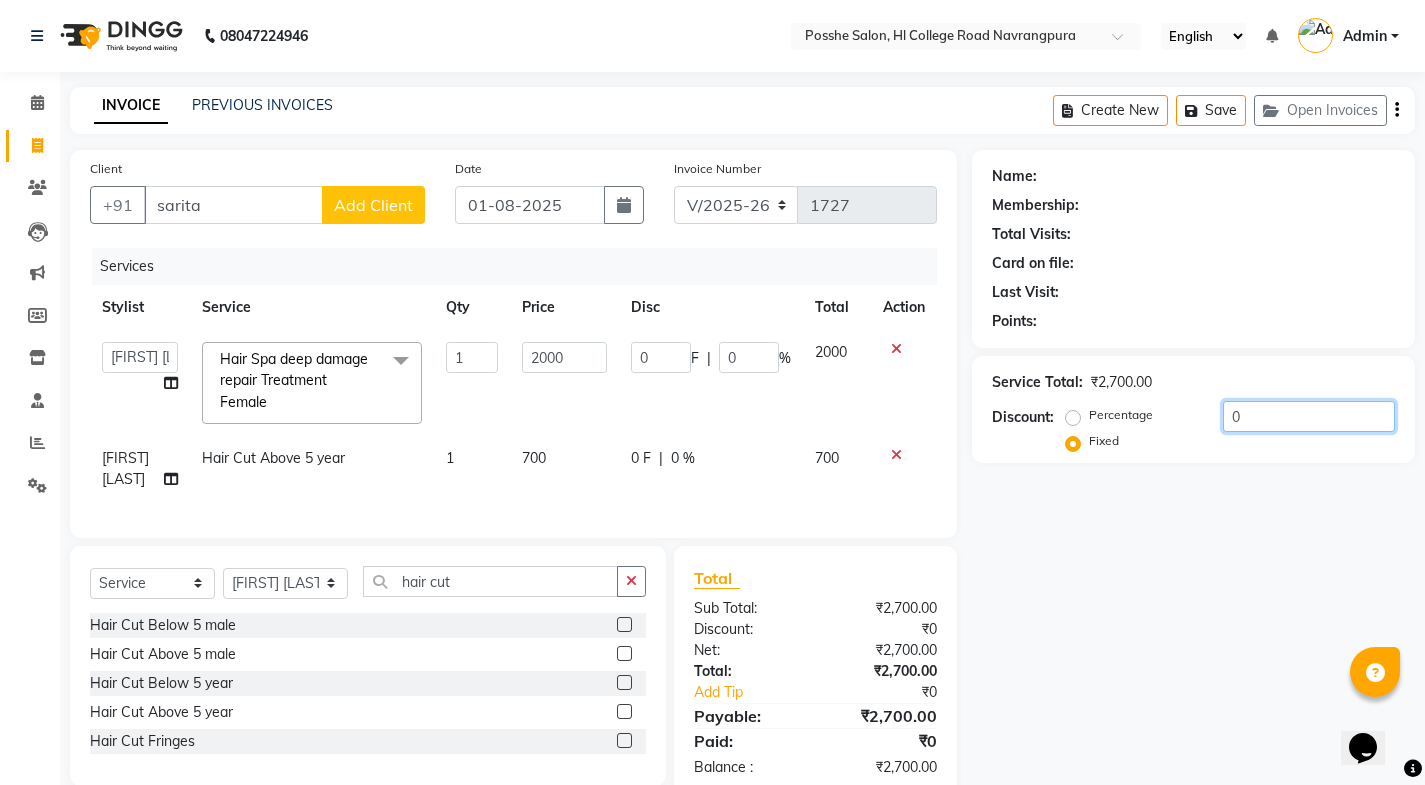 click on "0" 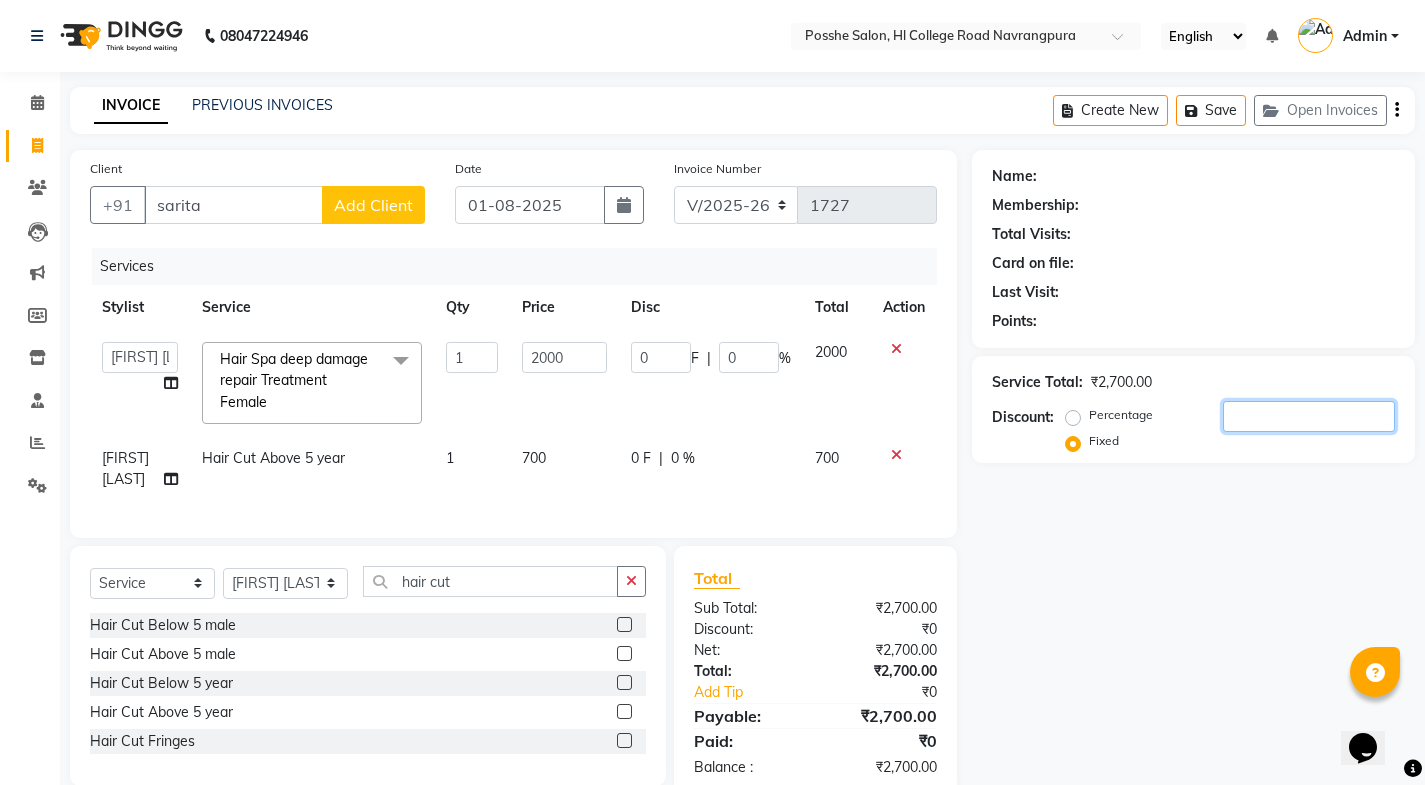 type on "2" 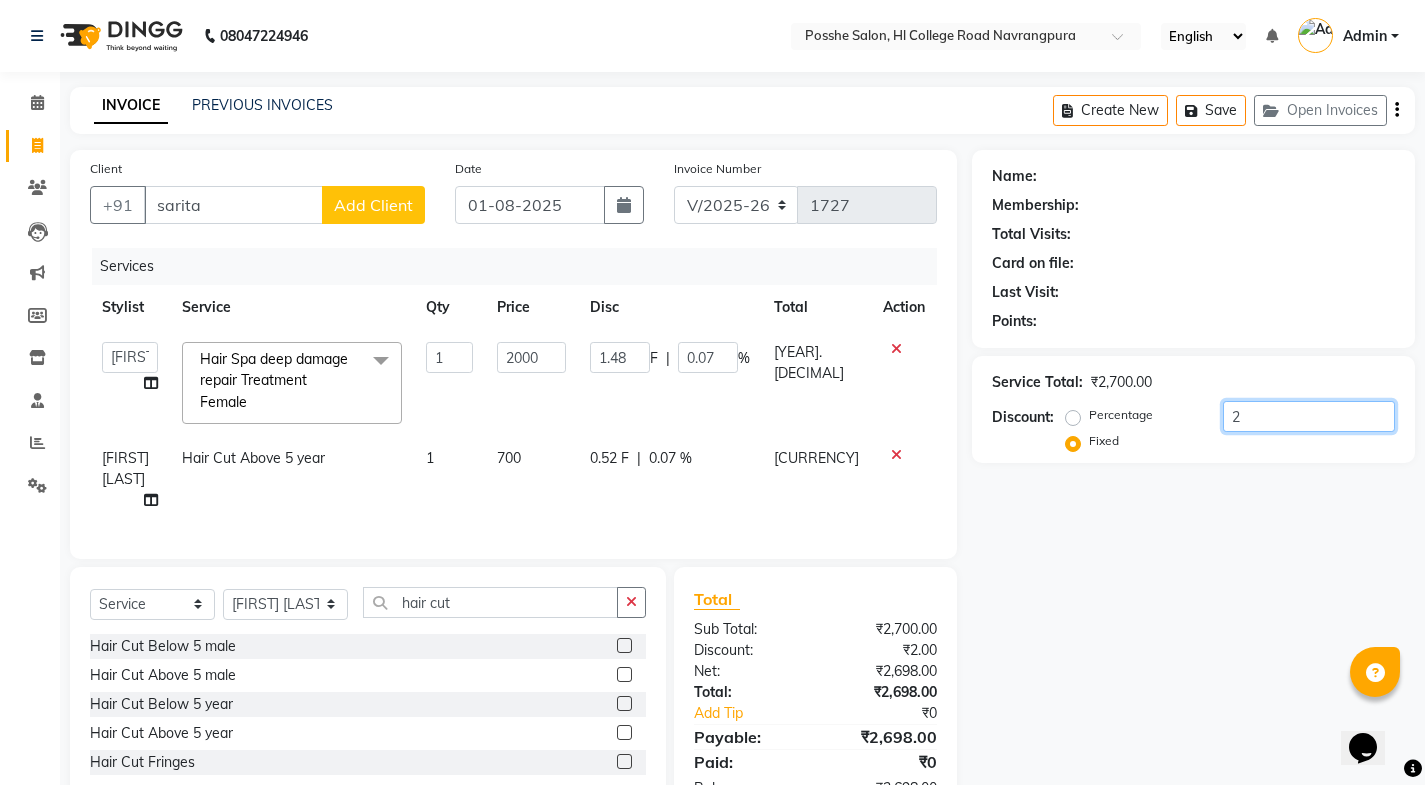type on "20" 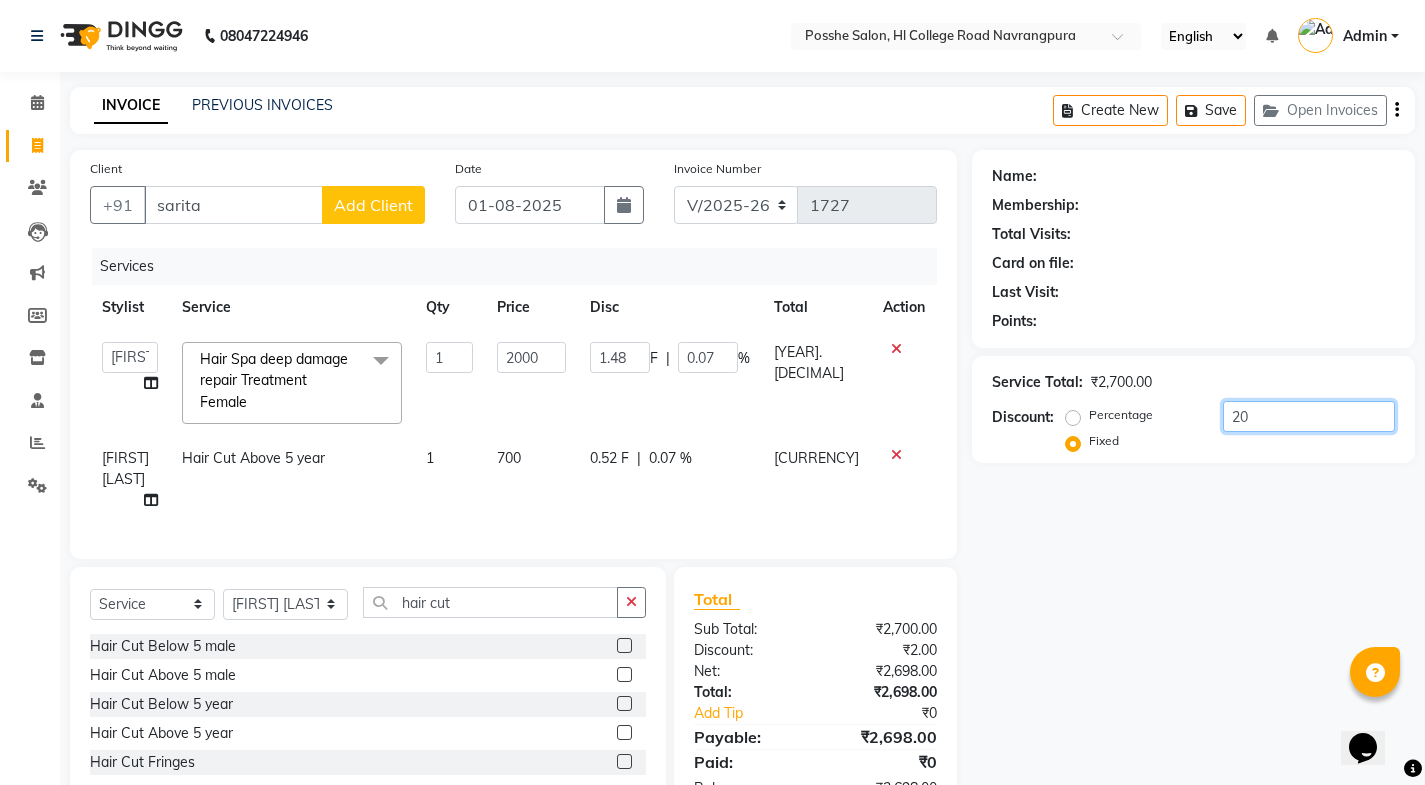 type on "14.81" 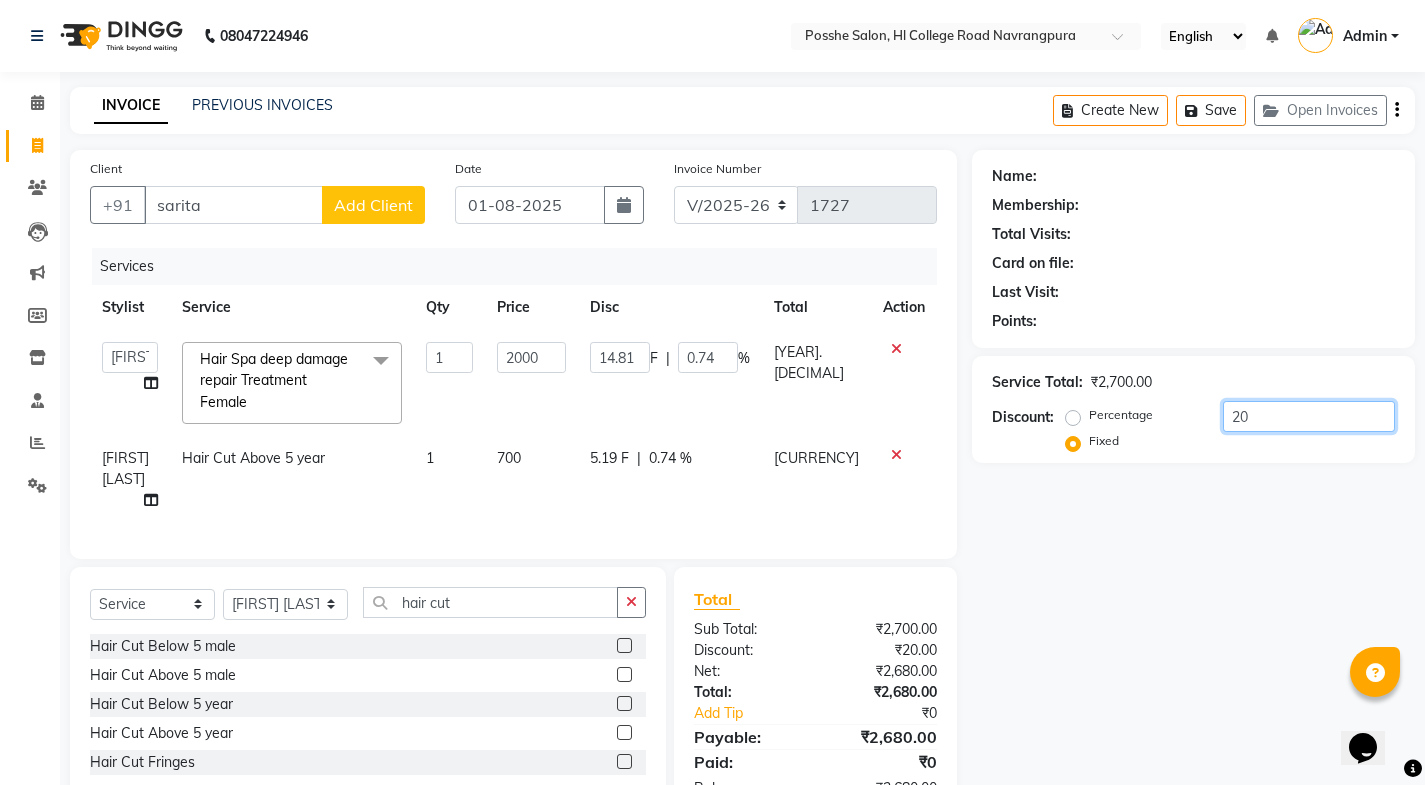 type on "200" 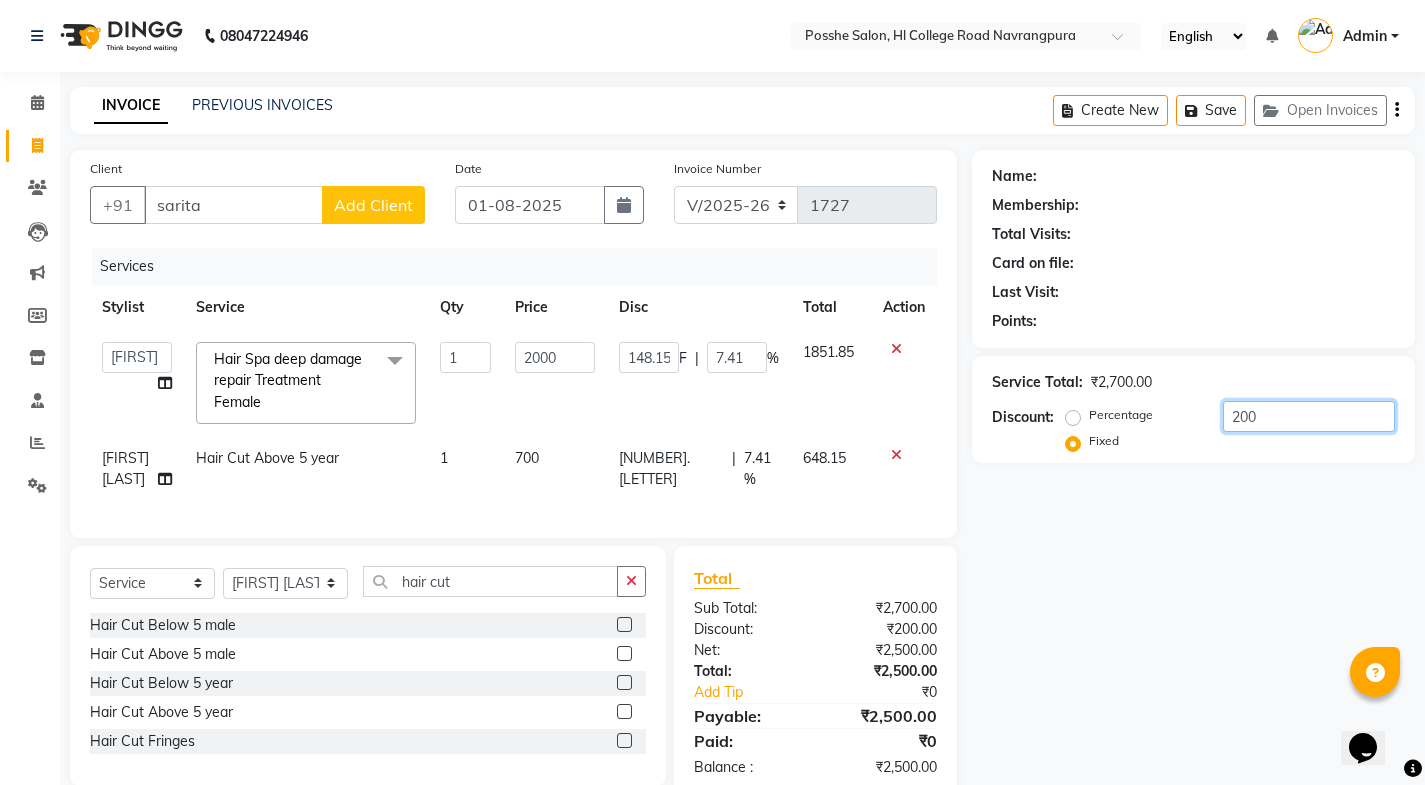 type on "200" 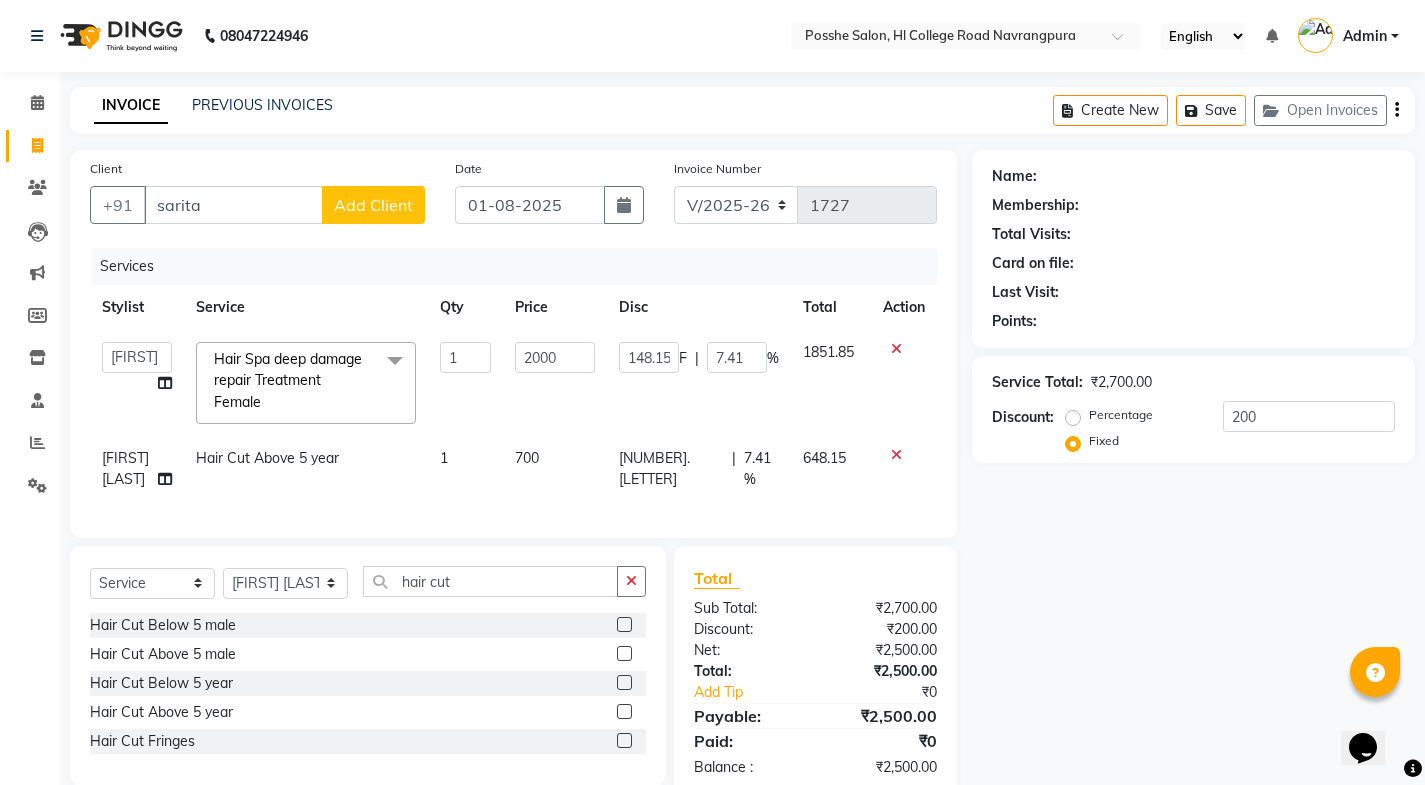 click on "Name: Membership: Total Visits: Card on file: Last Visit:  Points:  Service Total:  ₹2,700.00  Discount:  Percentage   Fixed  200" 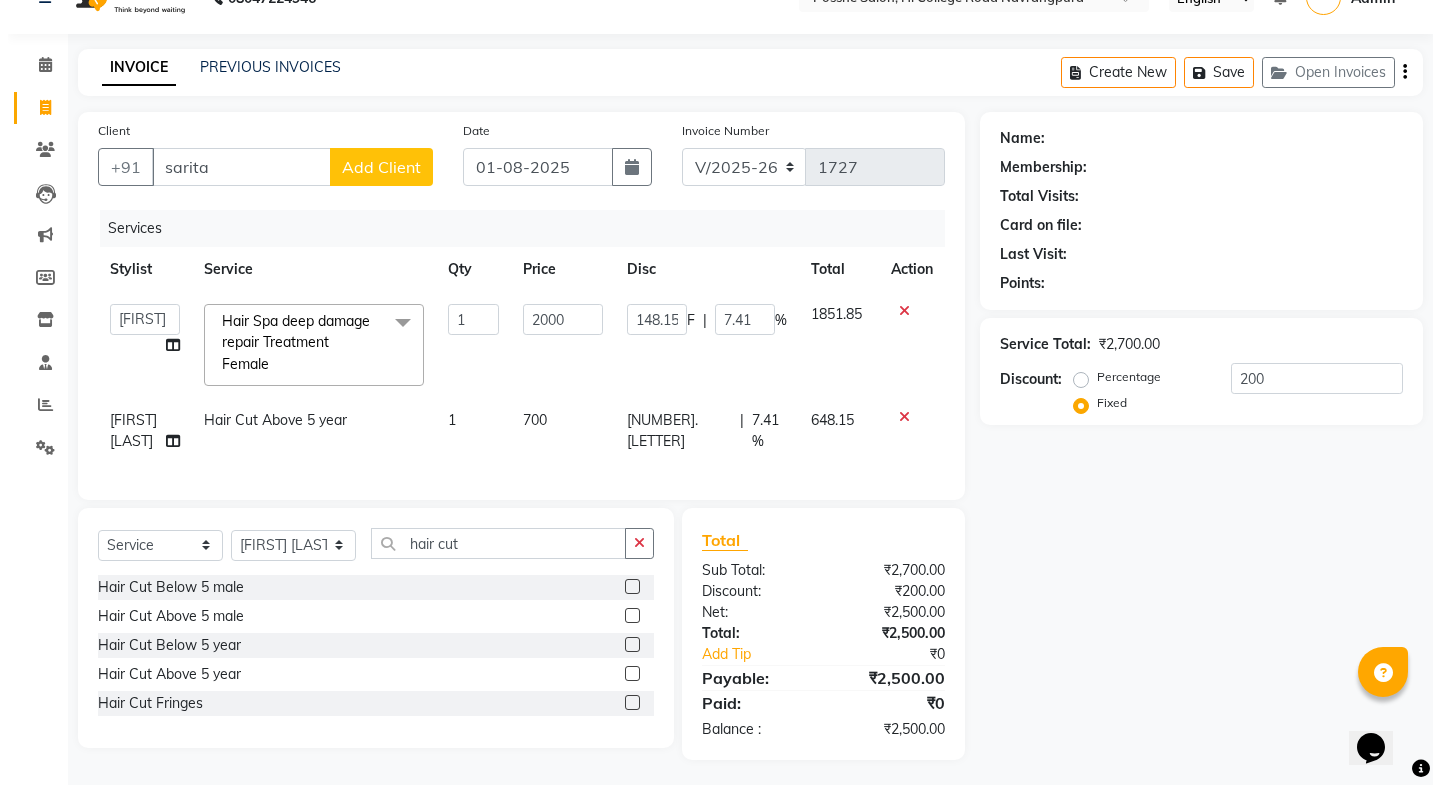 scroll, scrollTop: 58, scrollLeft: 0, axis: vertical 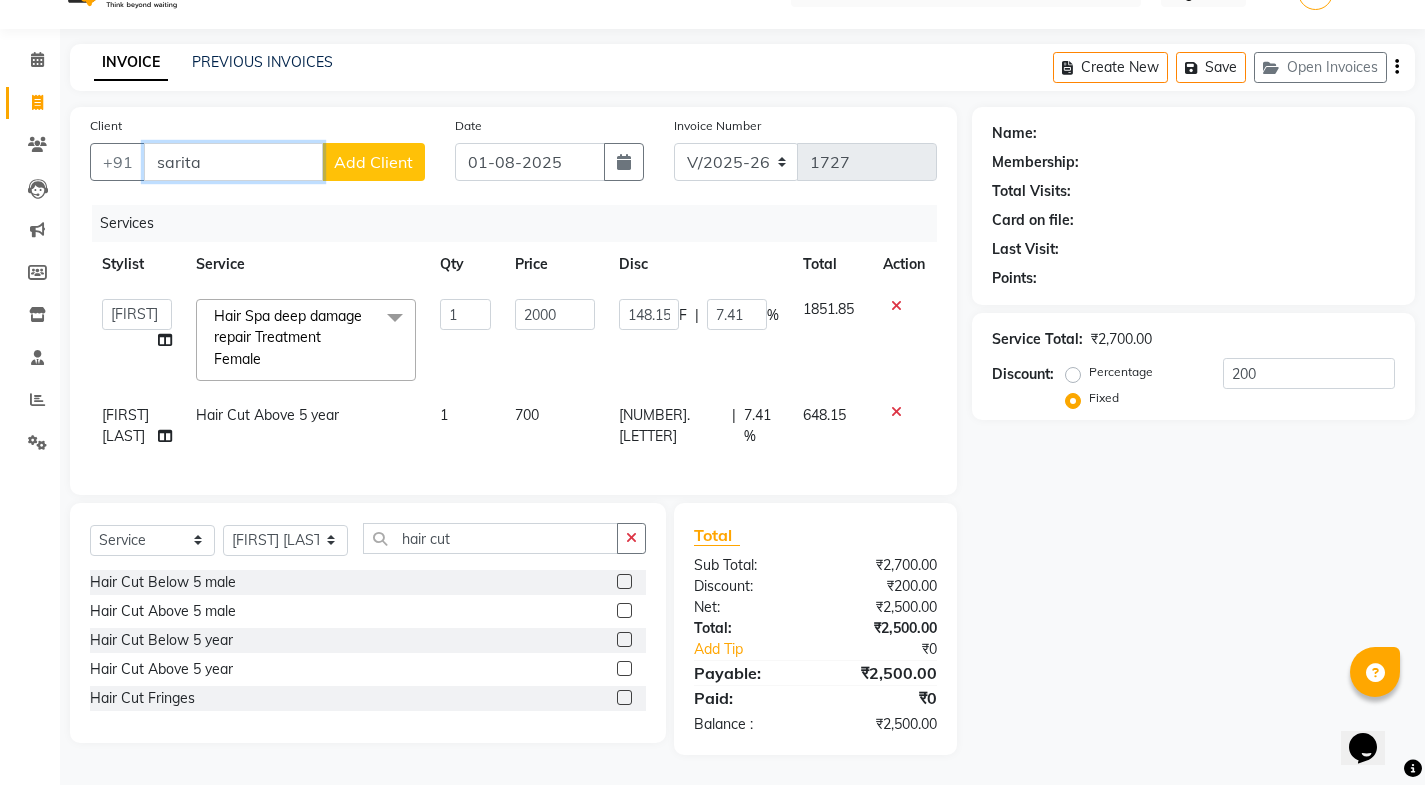 click on "sarita" at bounding box center [233, 162] 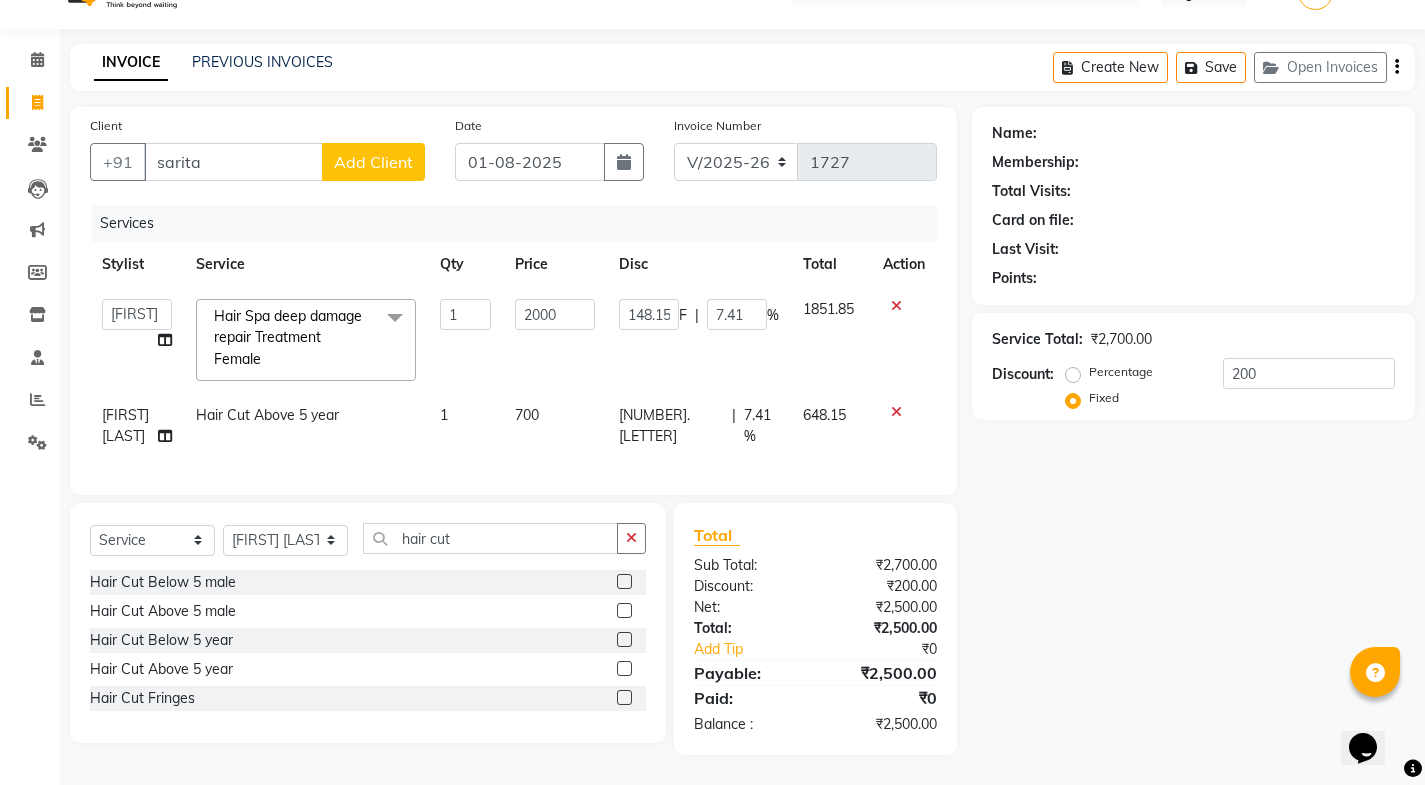type on "Sarita" 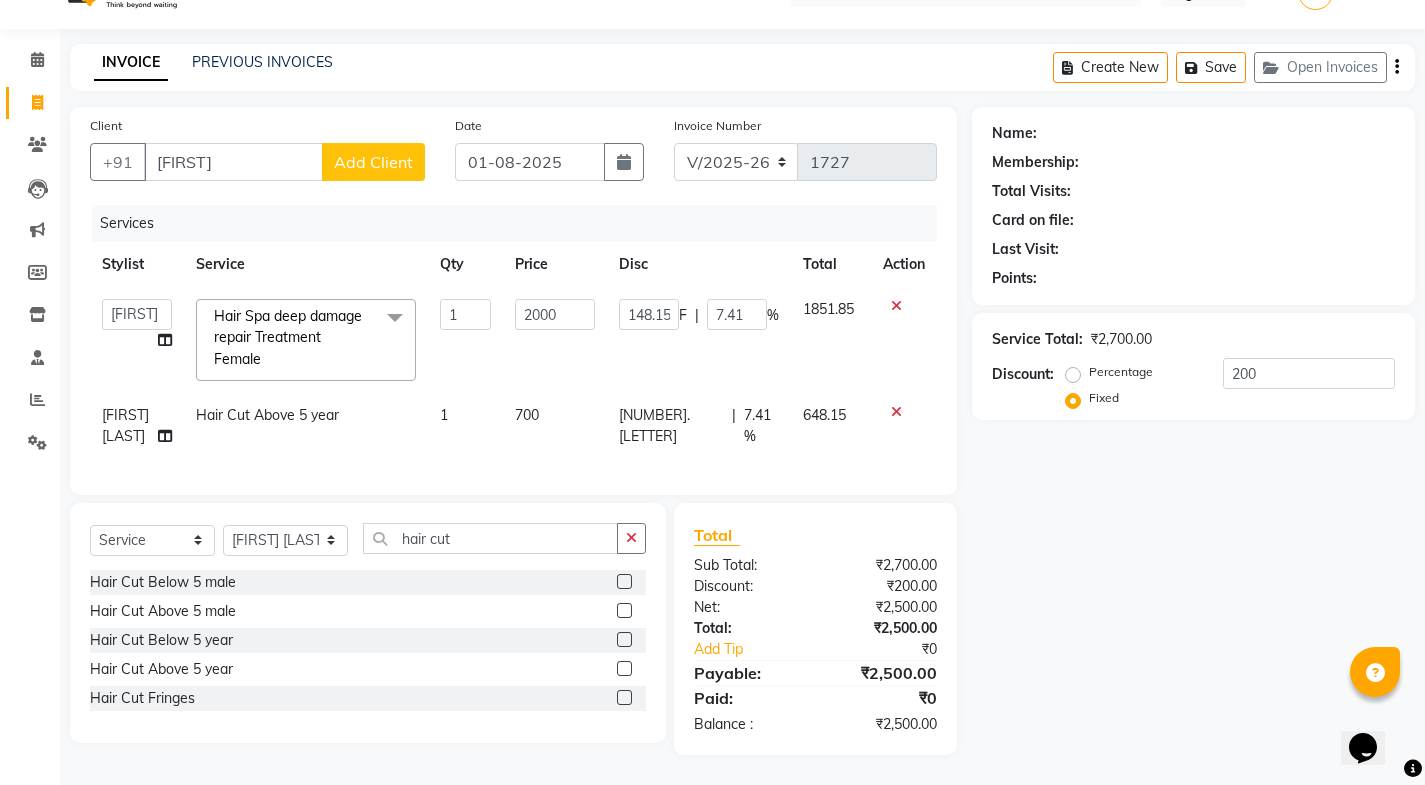 radio on "true" 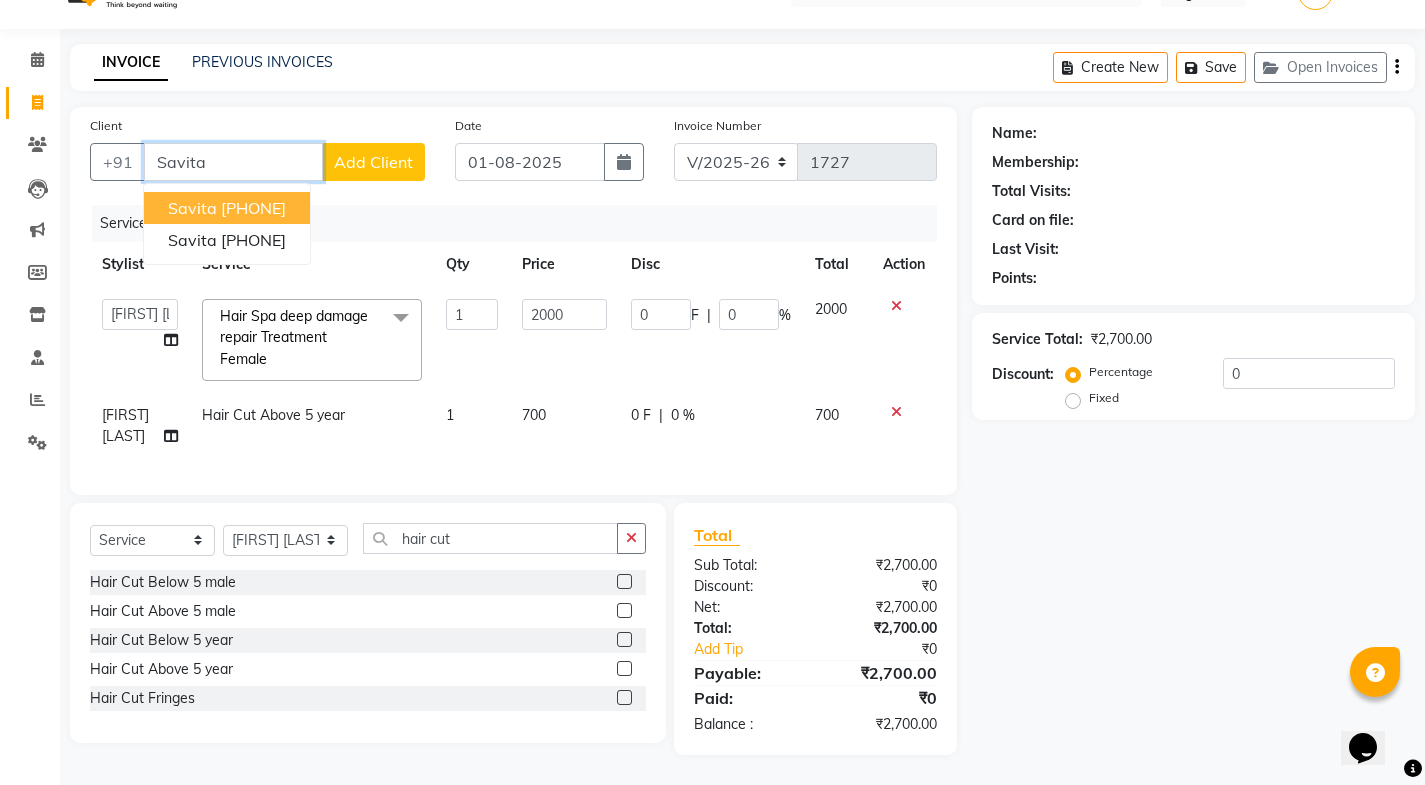 click on "9696269880" at bounding box center (253, 208) 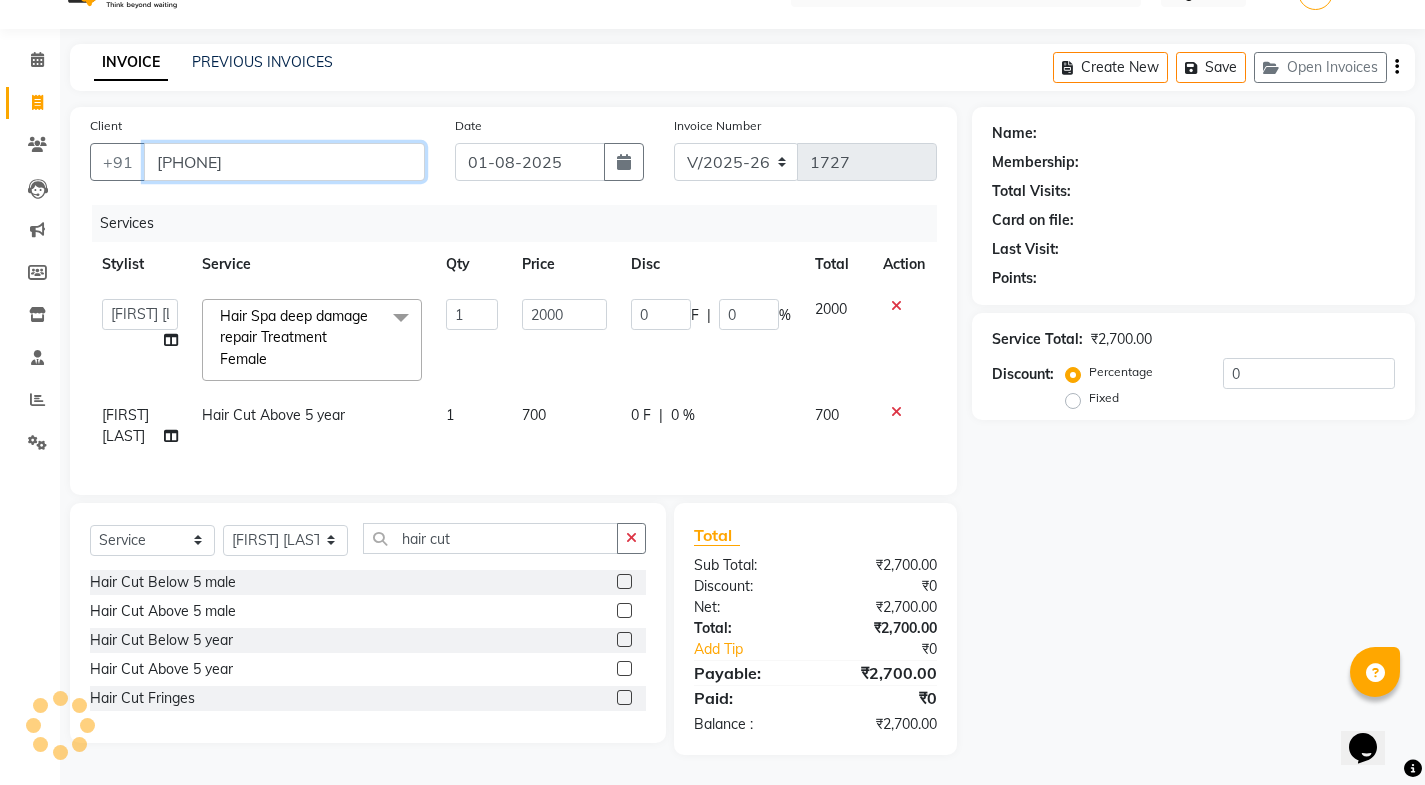 type on "9696269880" 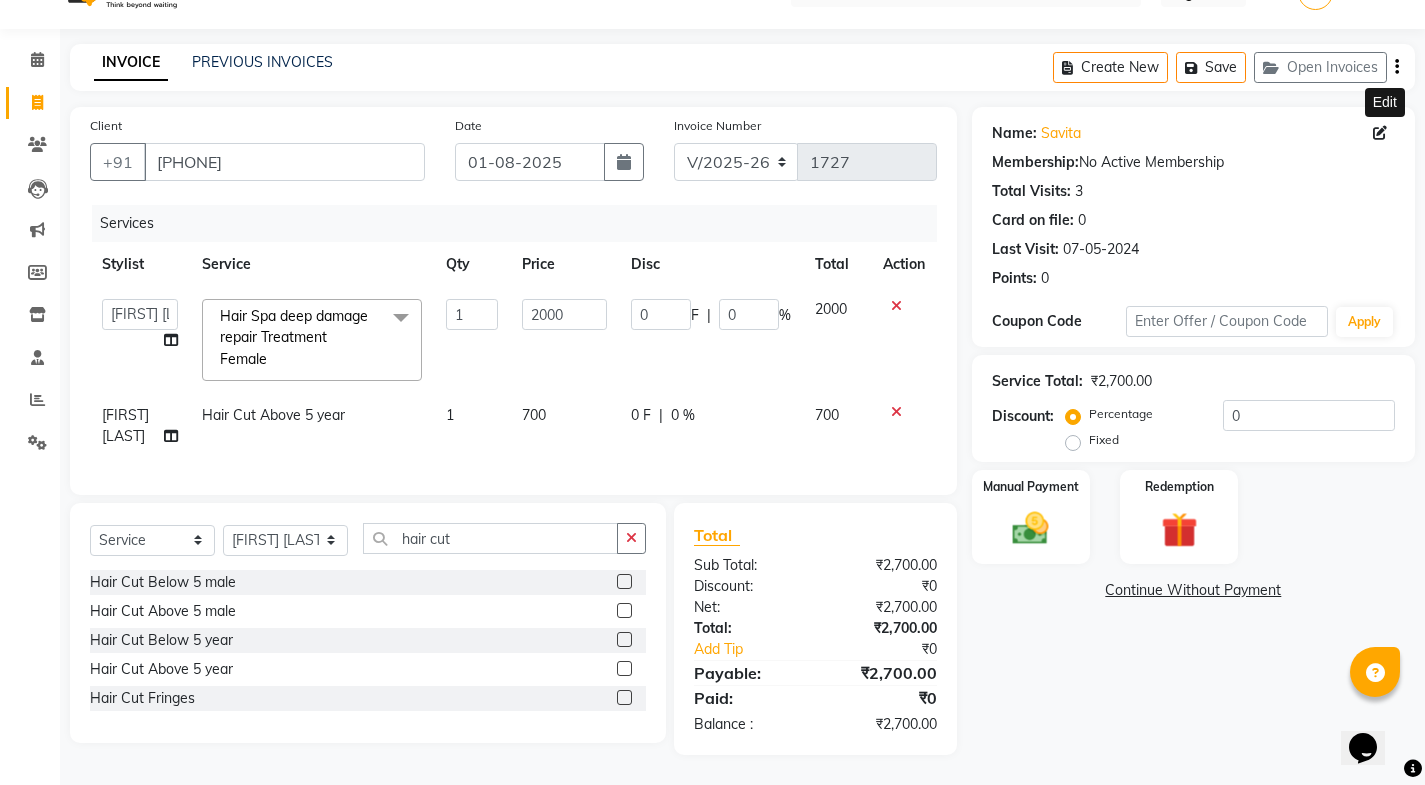 click 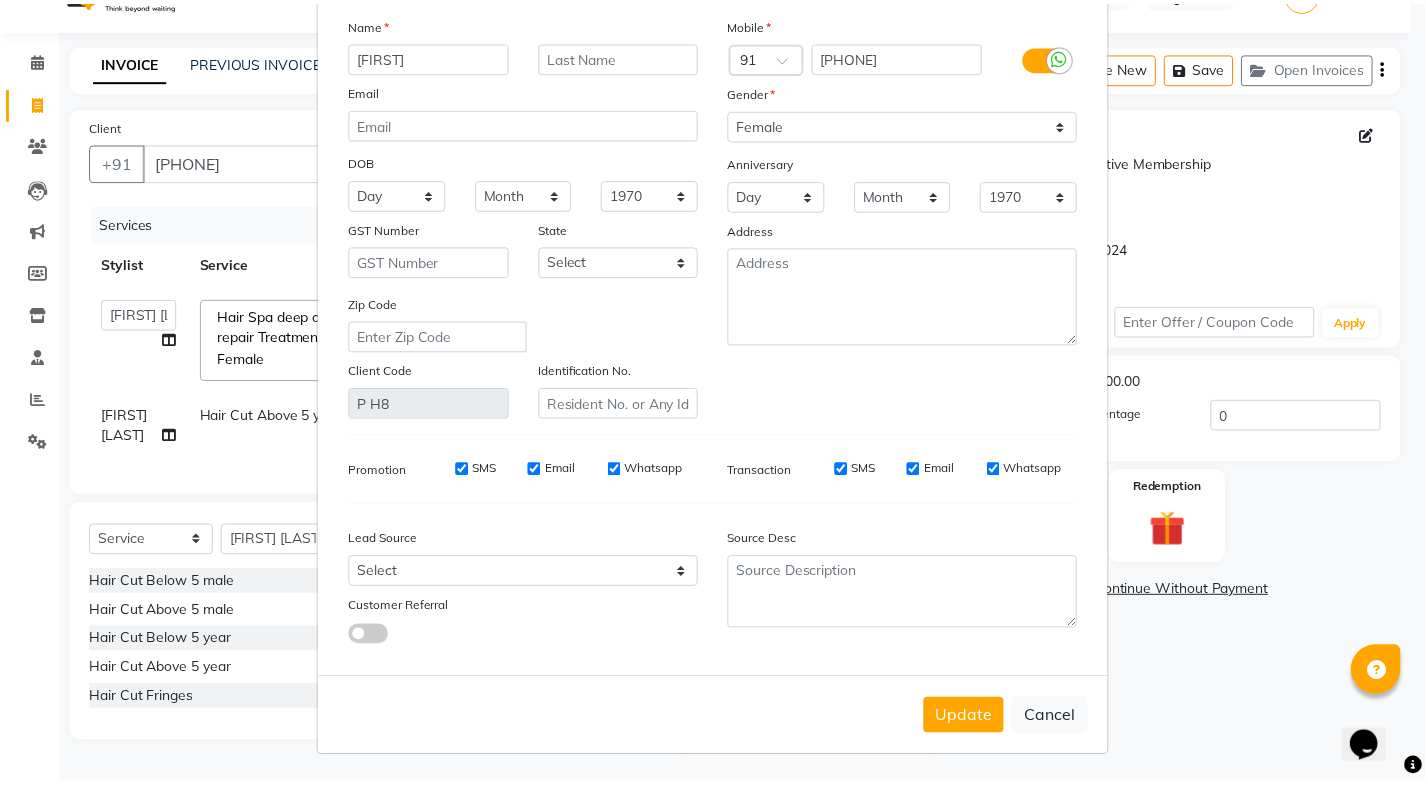 scroll, scrollTop: 102, scrollLeft: 0, axis: vertical 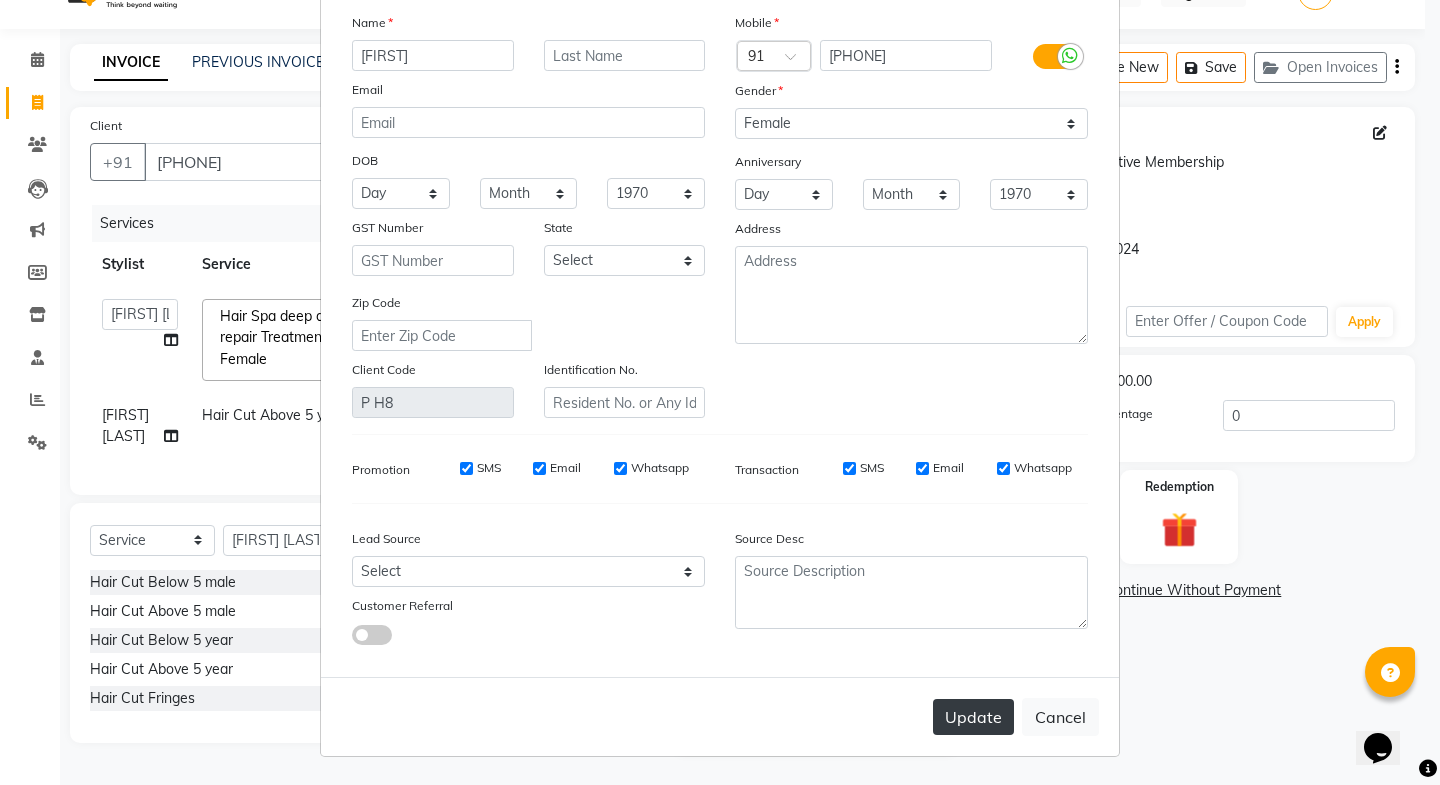 type on "Sarita" 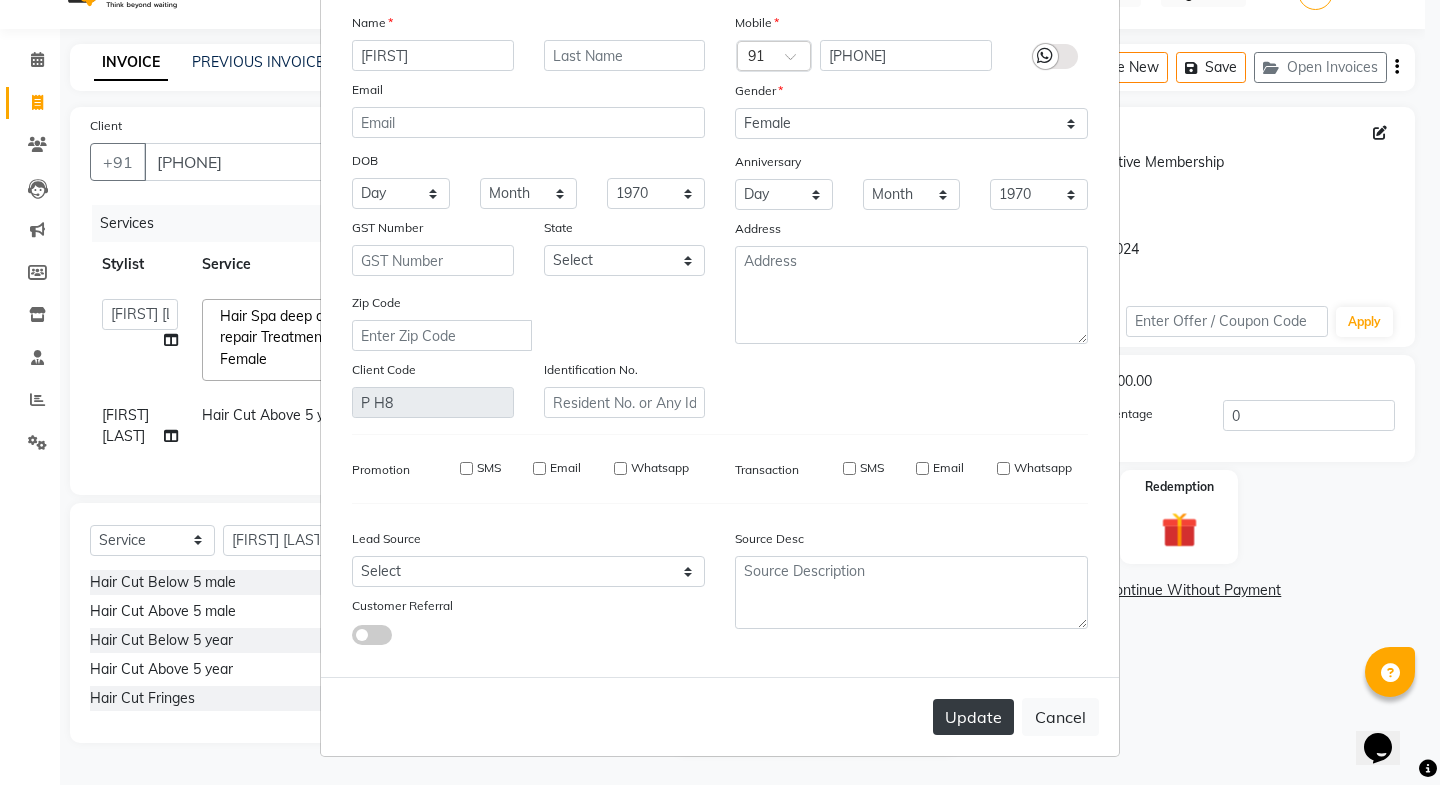 type 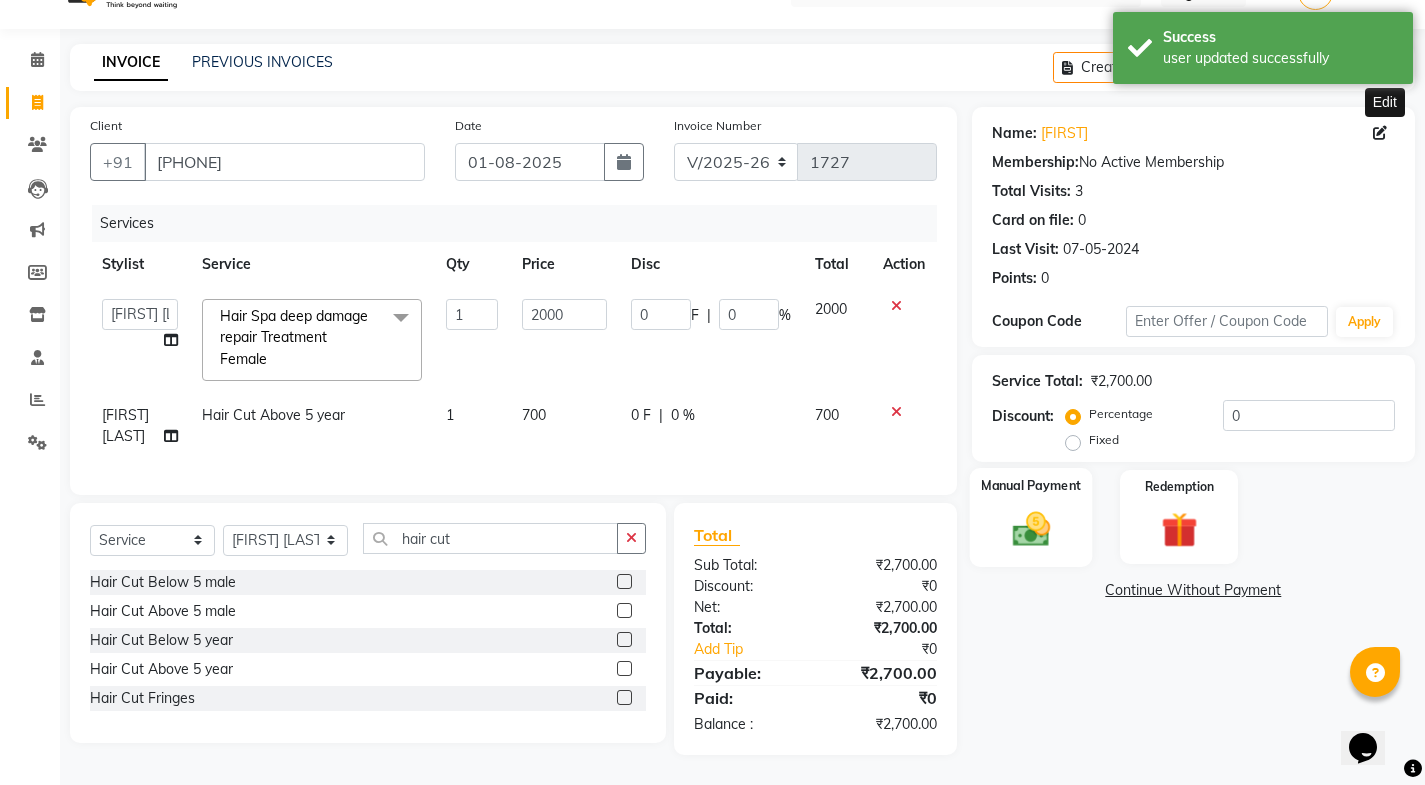 click on "Manual Payment" 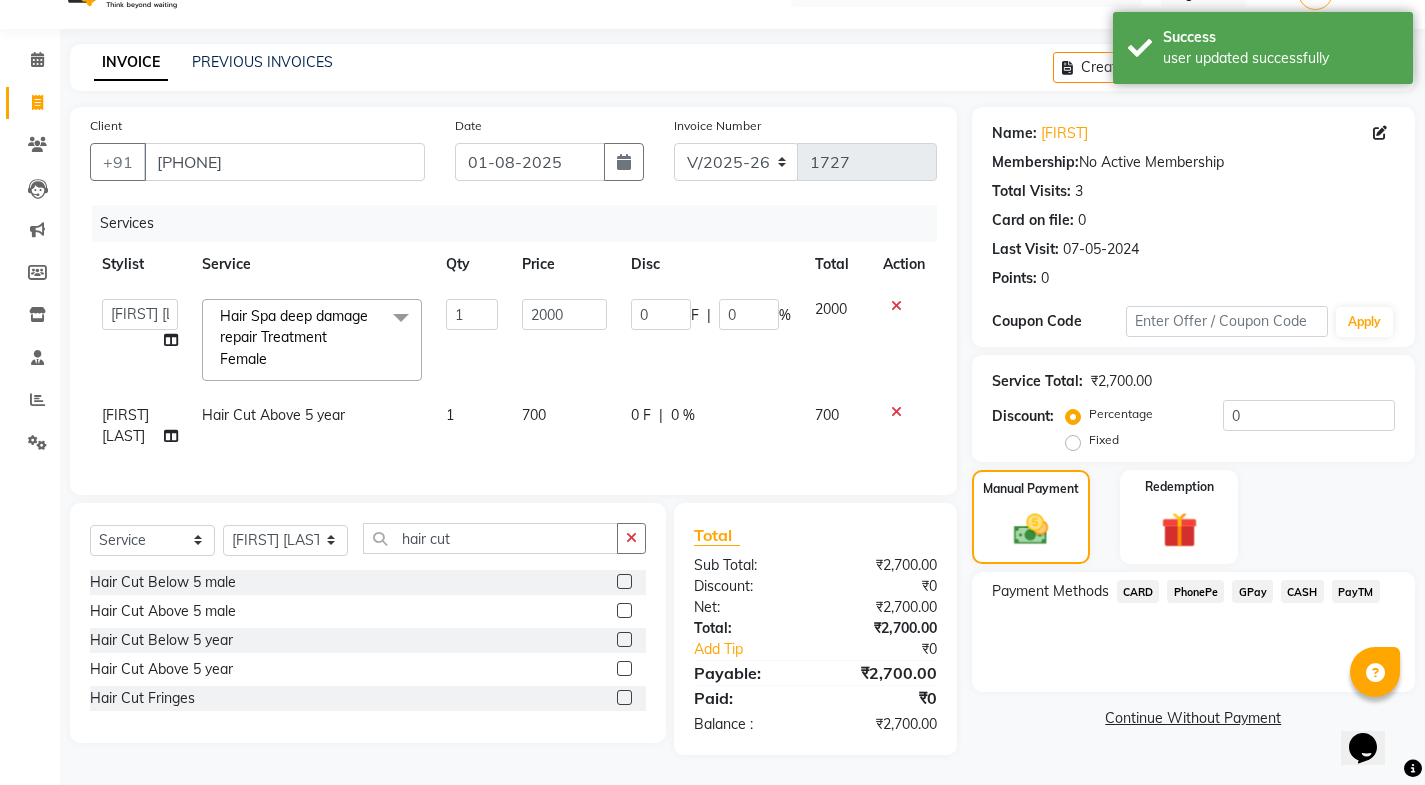 click on "CARD" 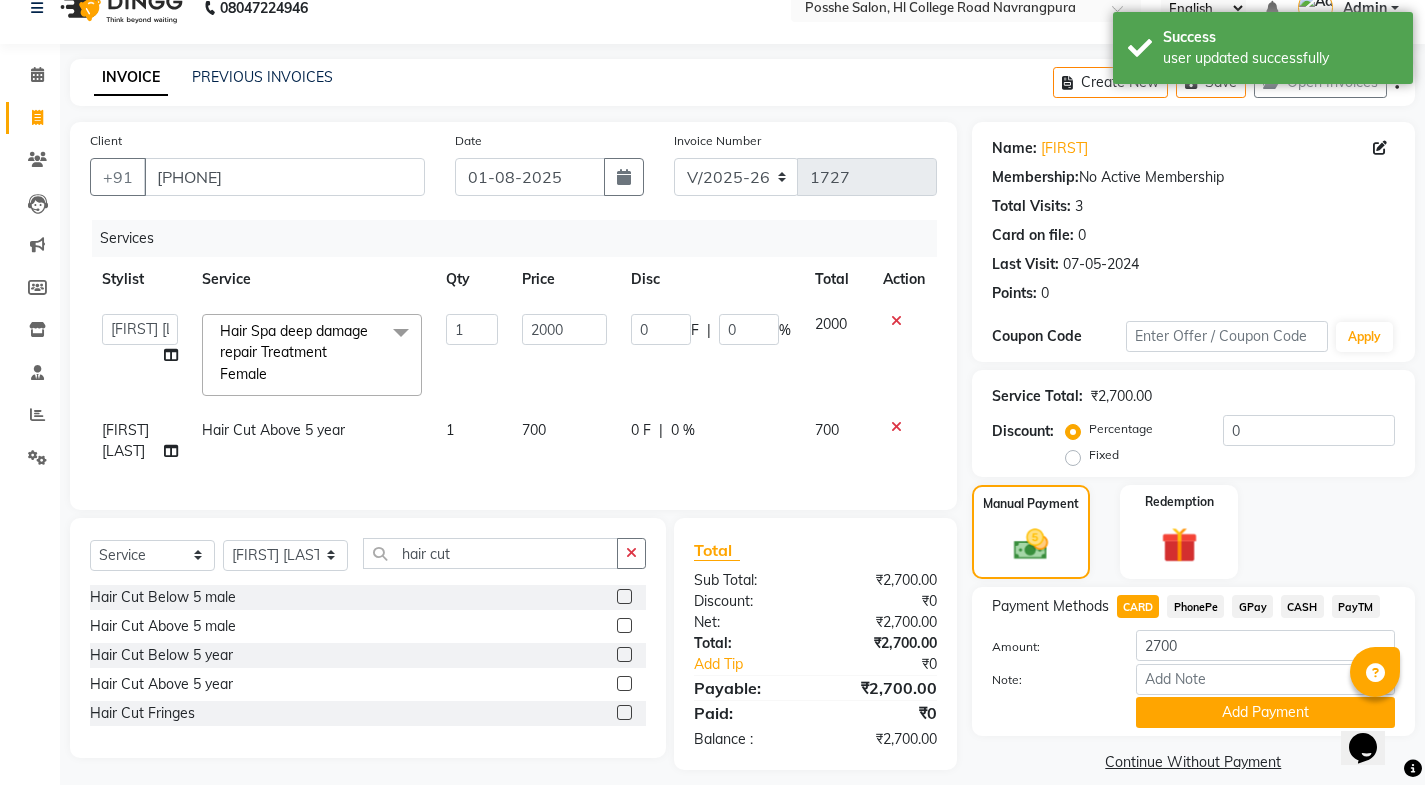 scroll, scrollTop: 0, scrollLeft: 0, axis: both 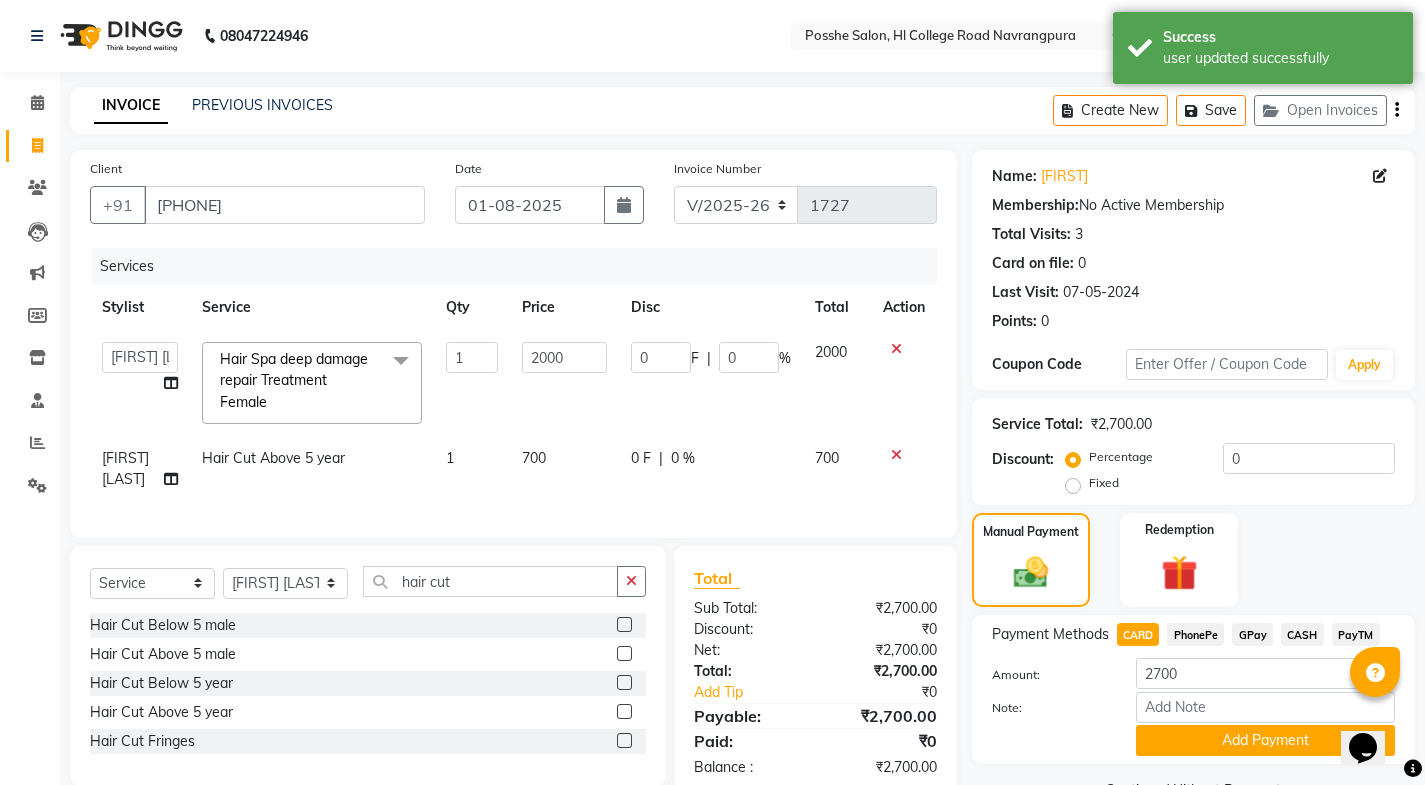 click on "Fixed" 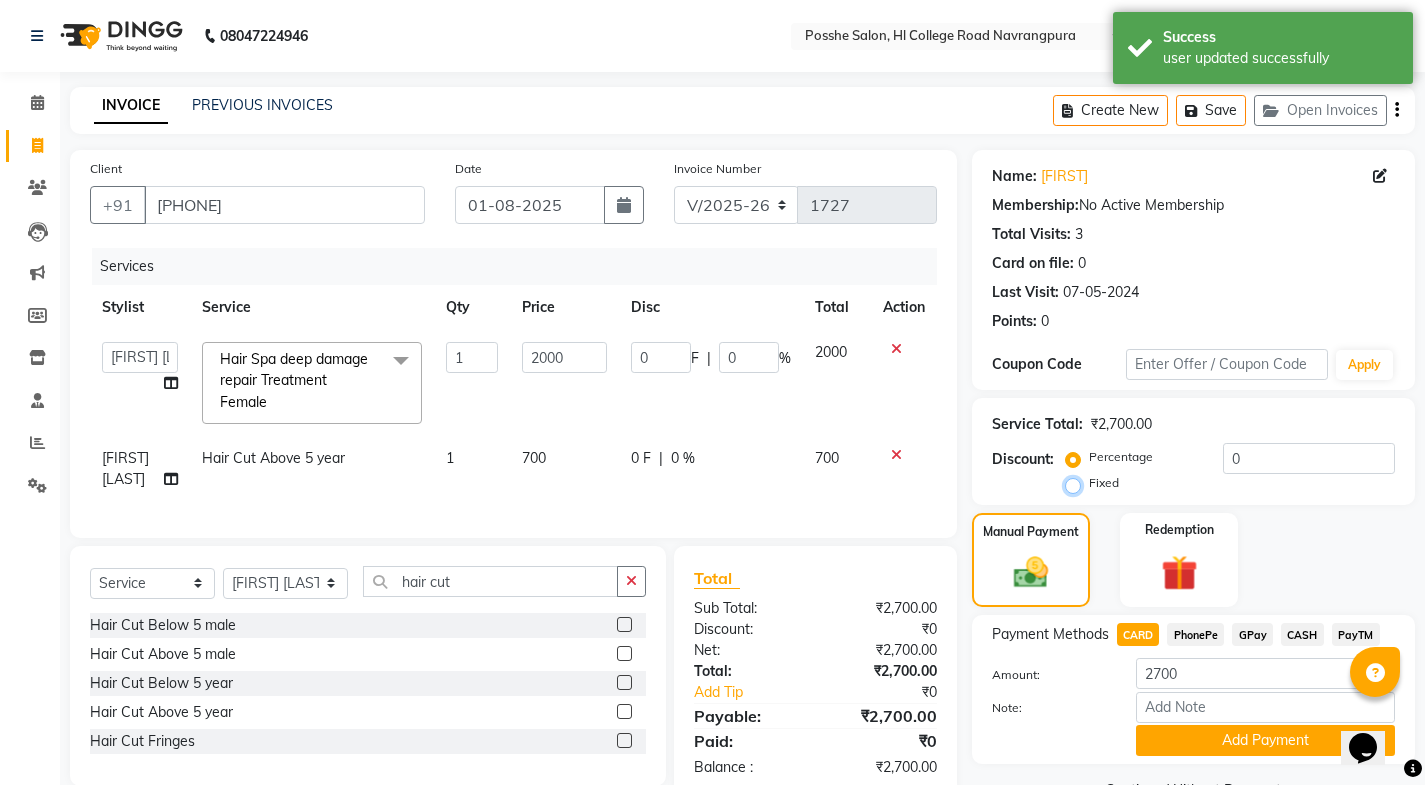 click on "Fixed" at bounding box center [1077, 483] 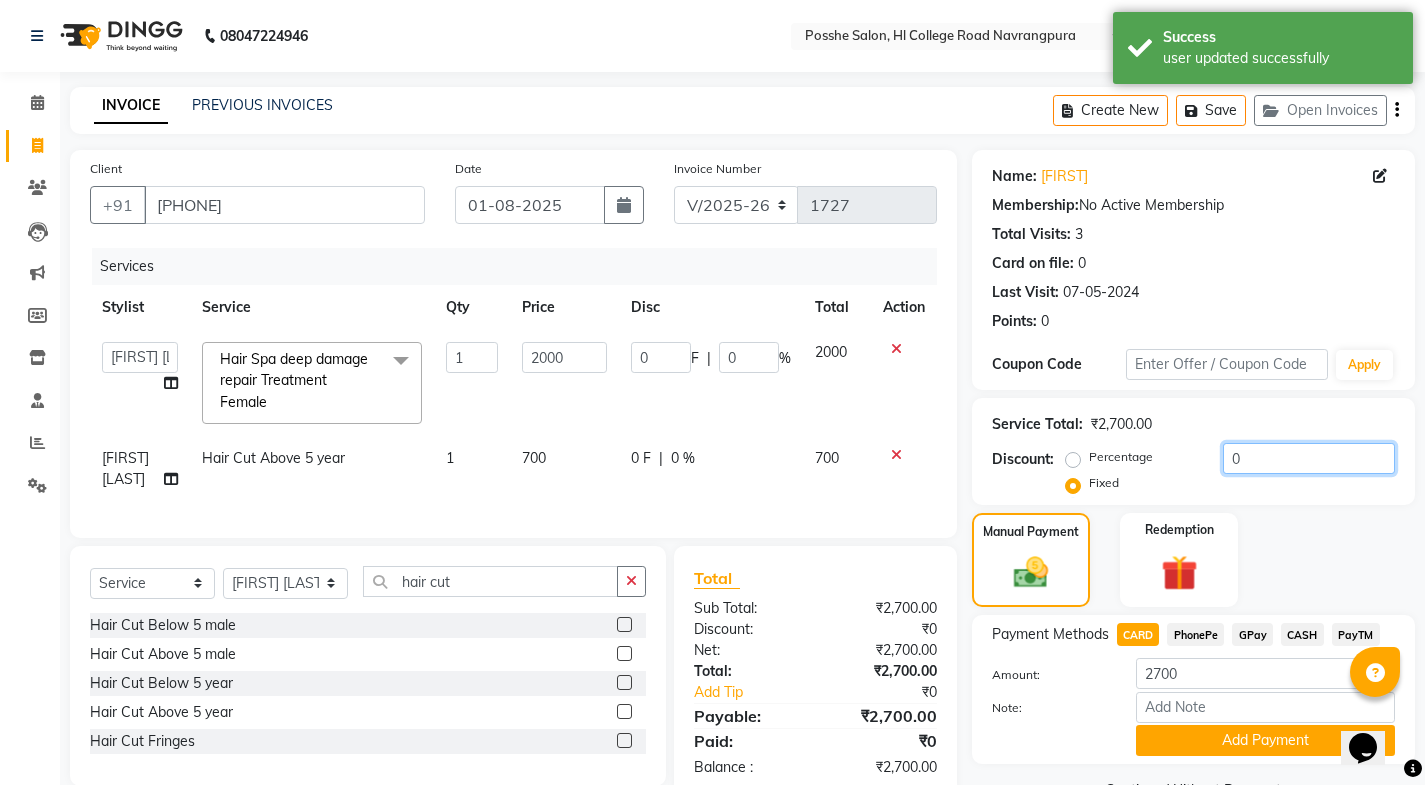 click on "0" 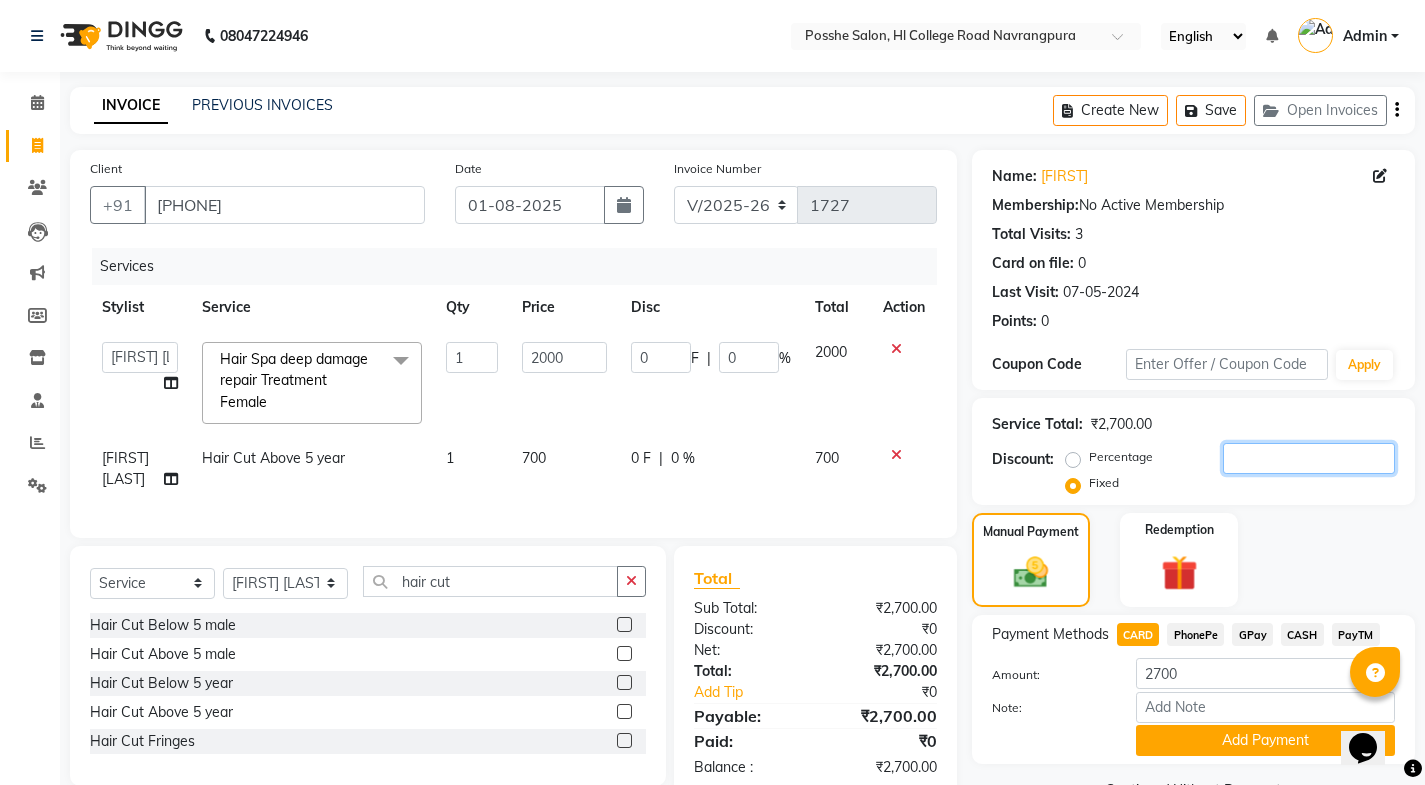 type on "2" 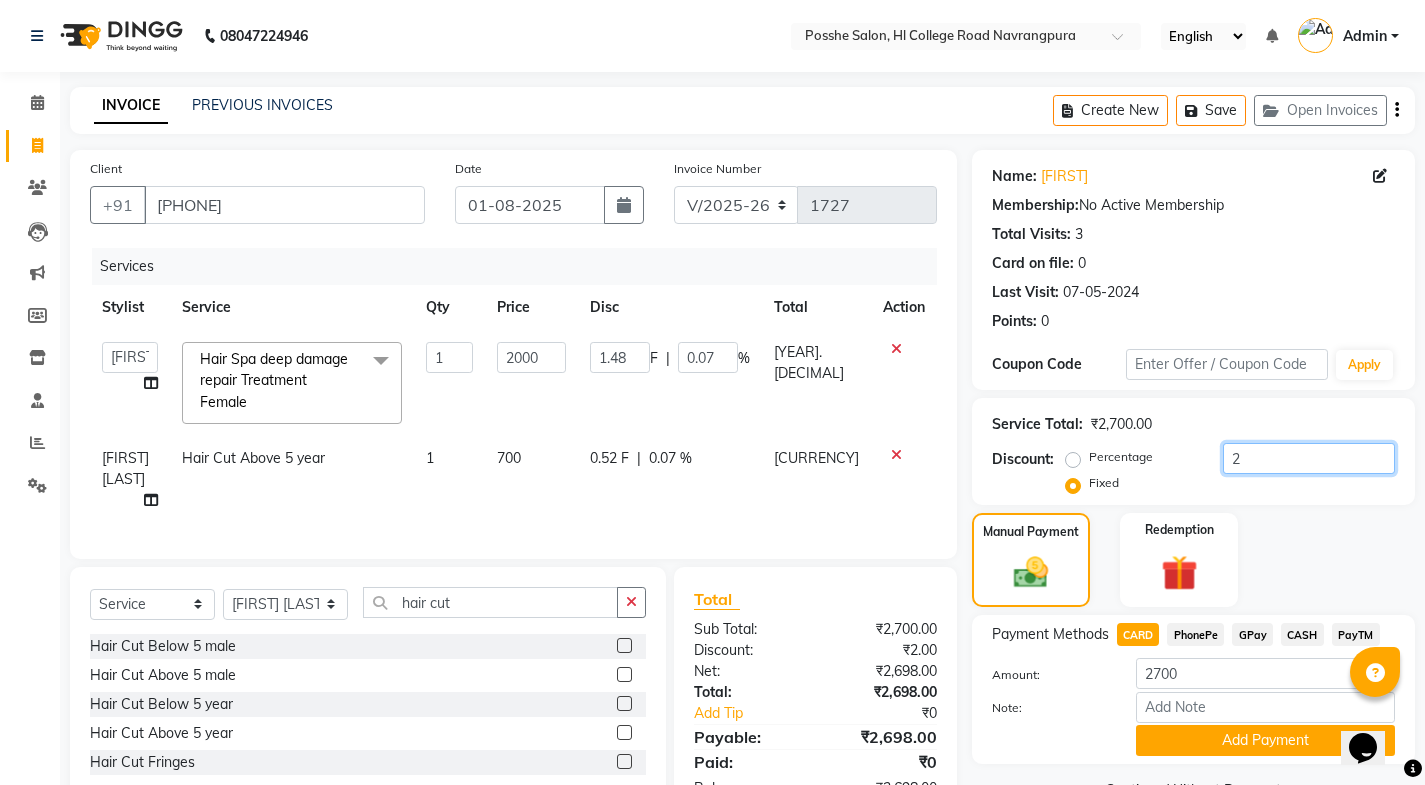 type on "20" 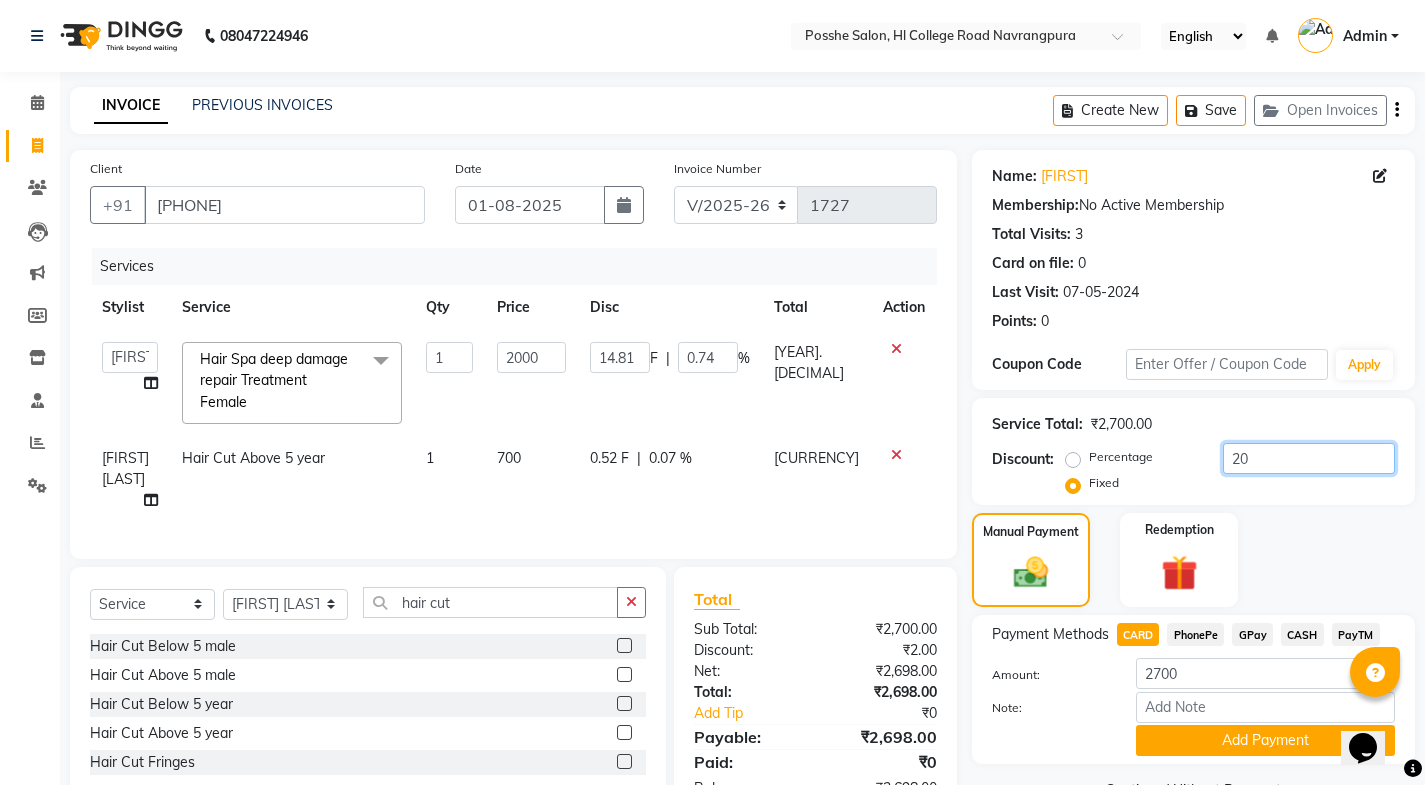 type on "200" 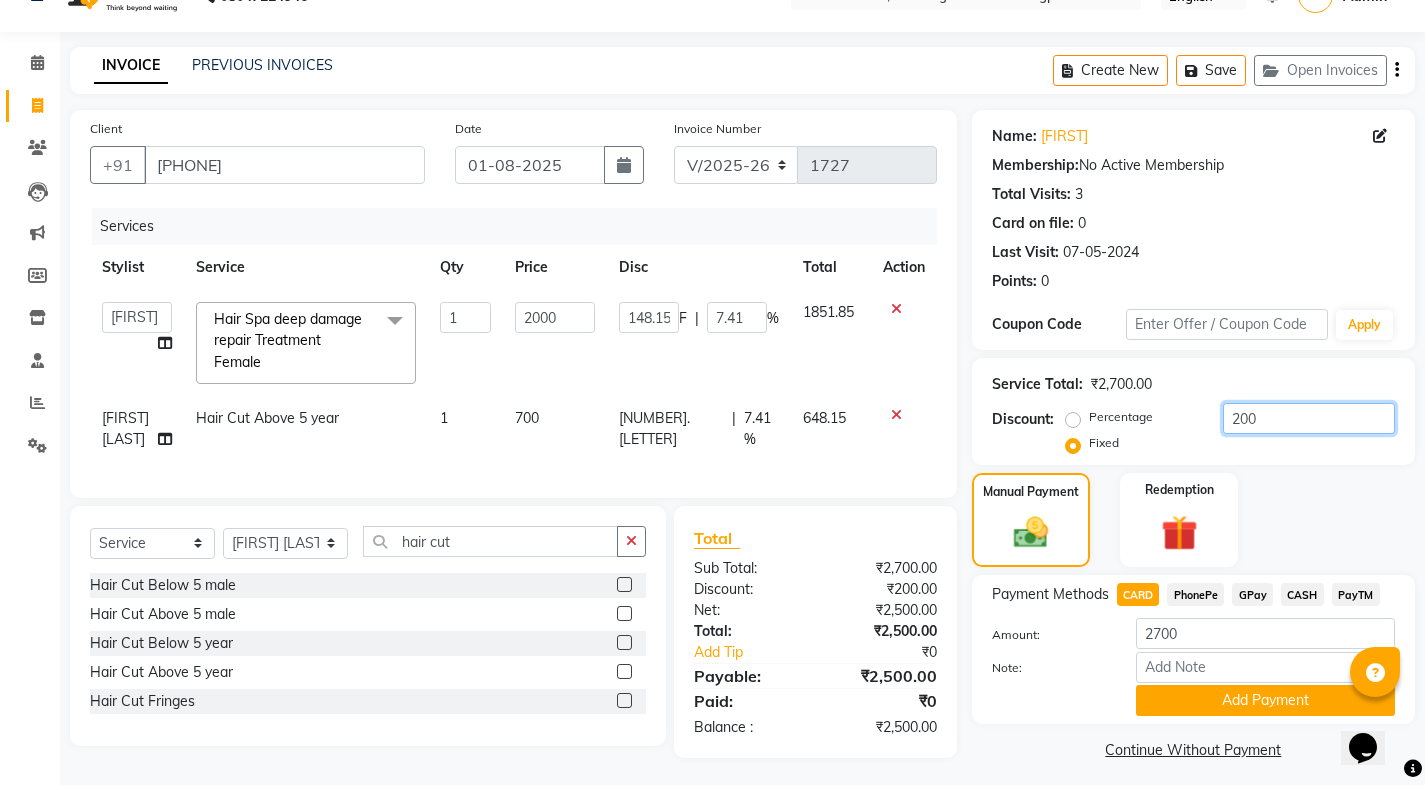 scroll, scrollTop: 58, scrollLeft: 0, axis: vertical 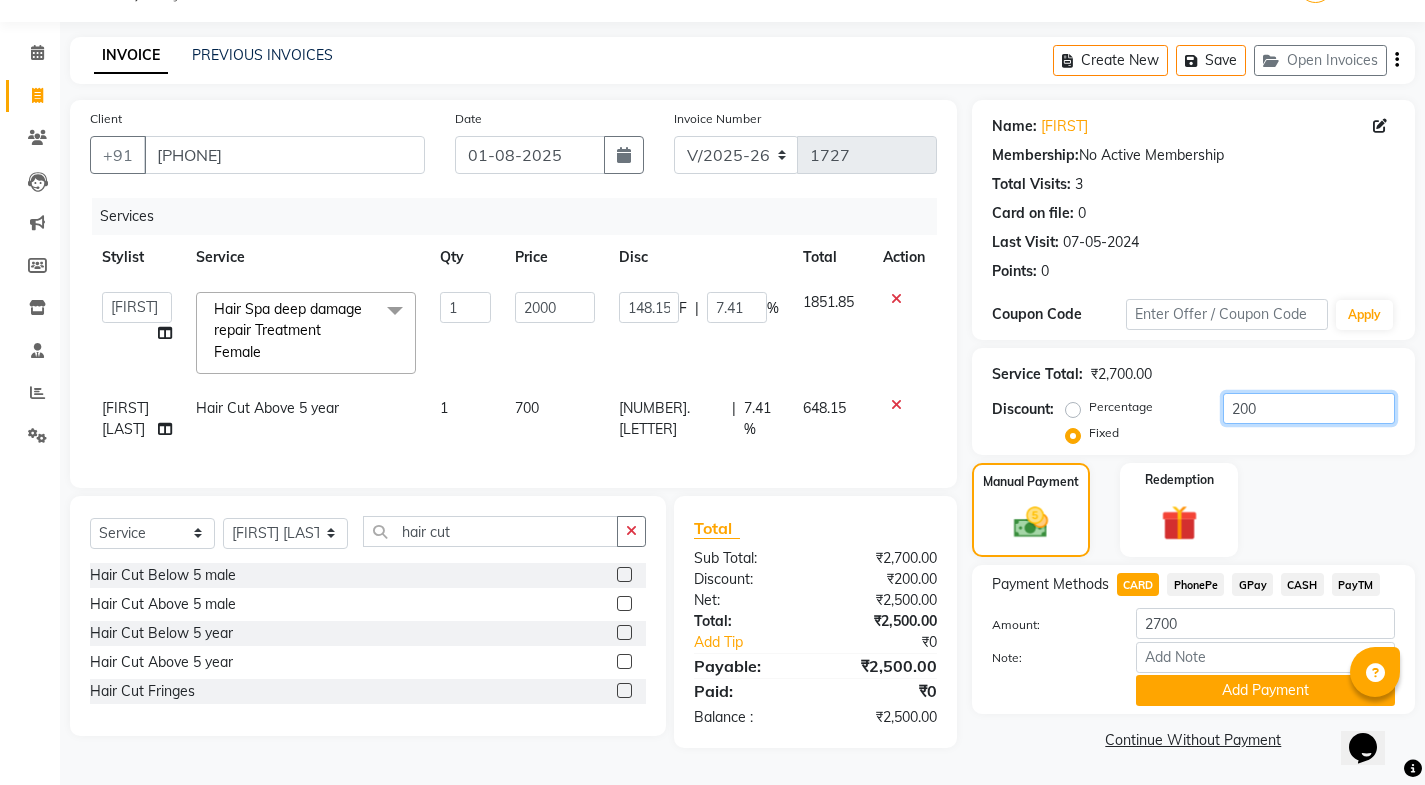 type on "200" 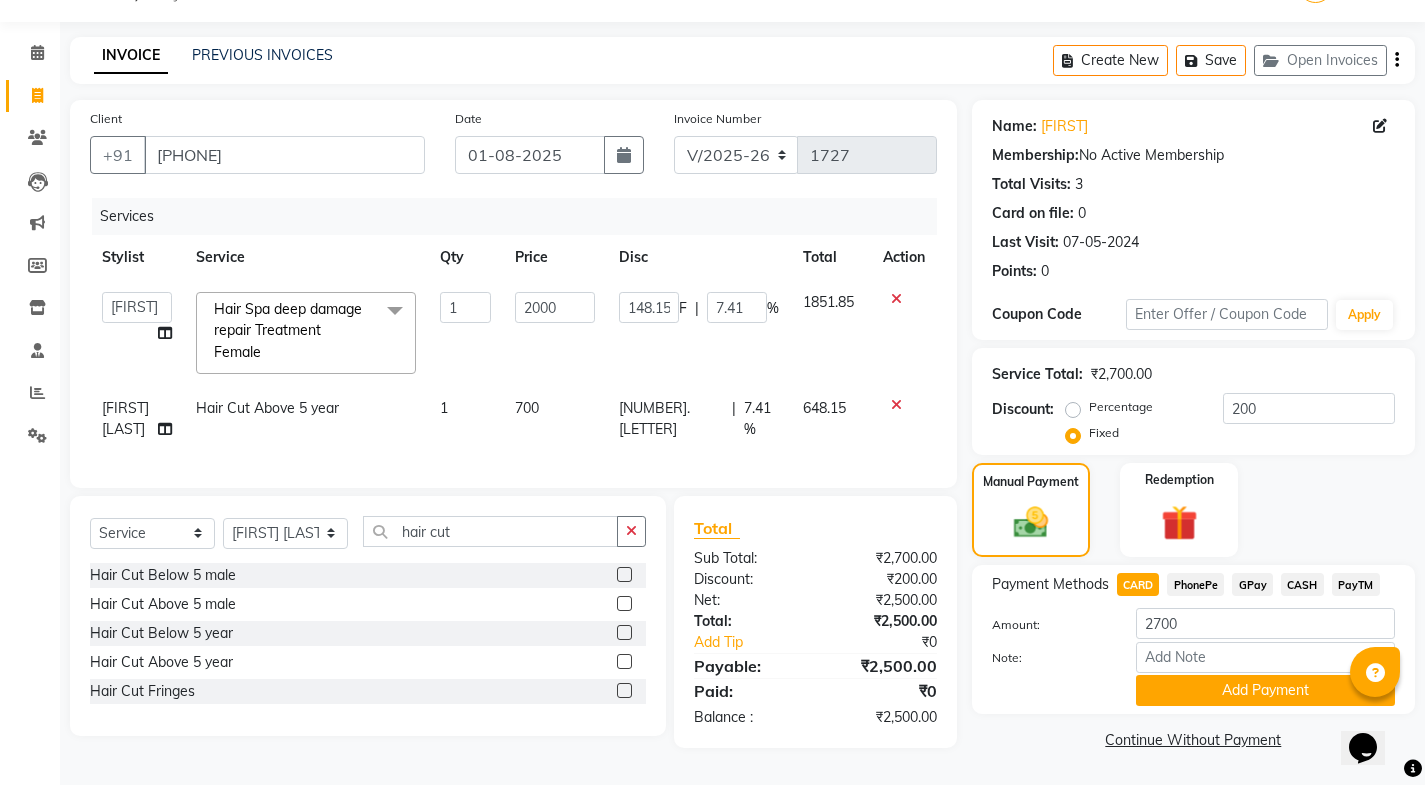 click on "Manual Payment Redemption" 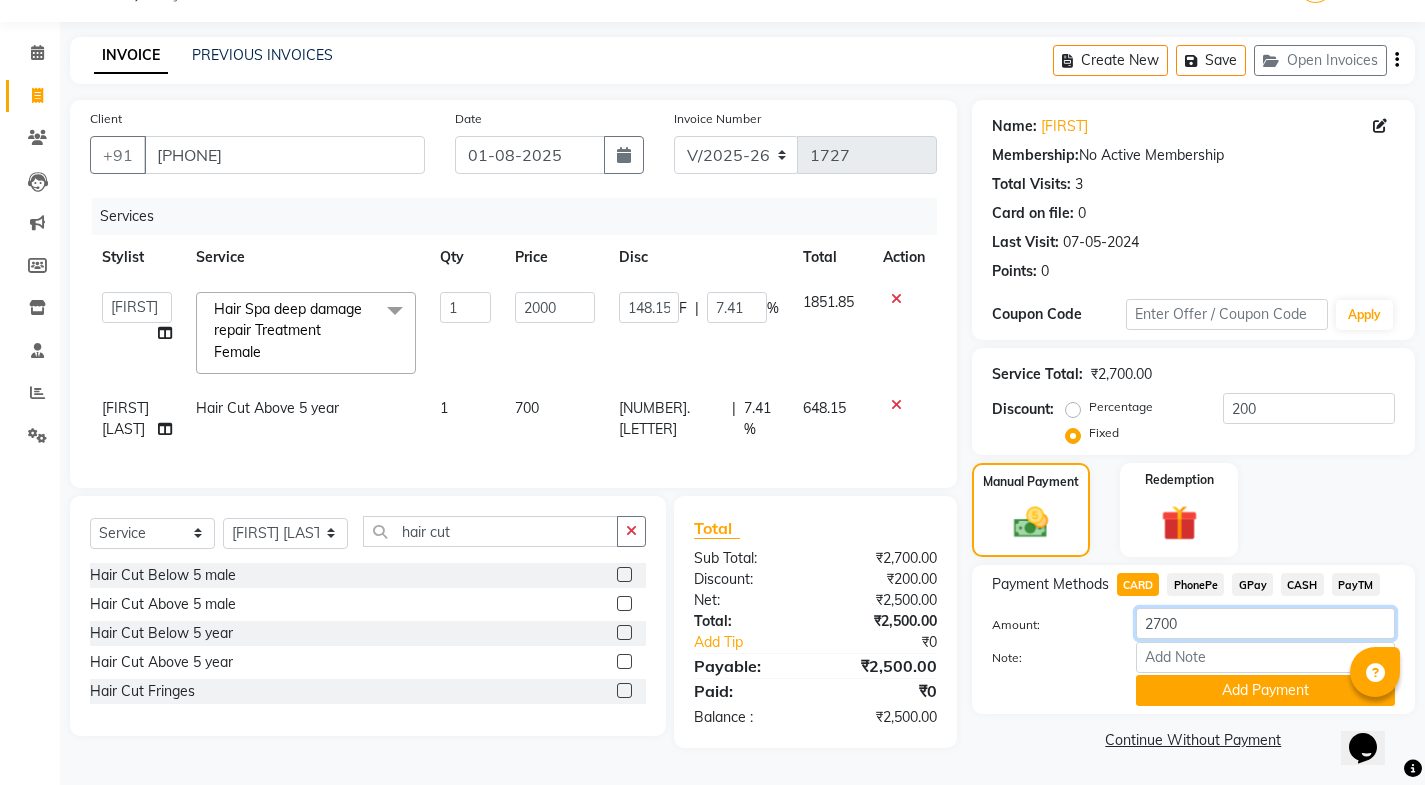 click on "2700" 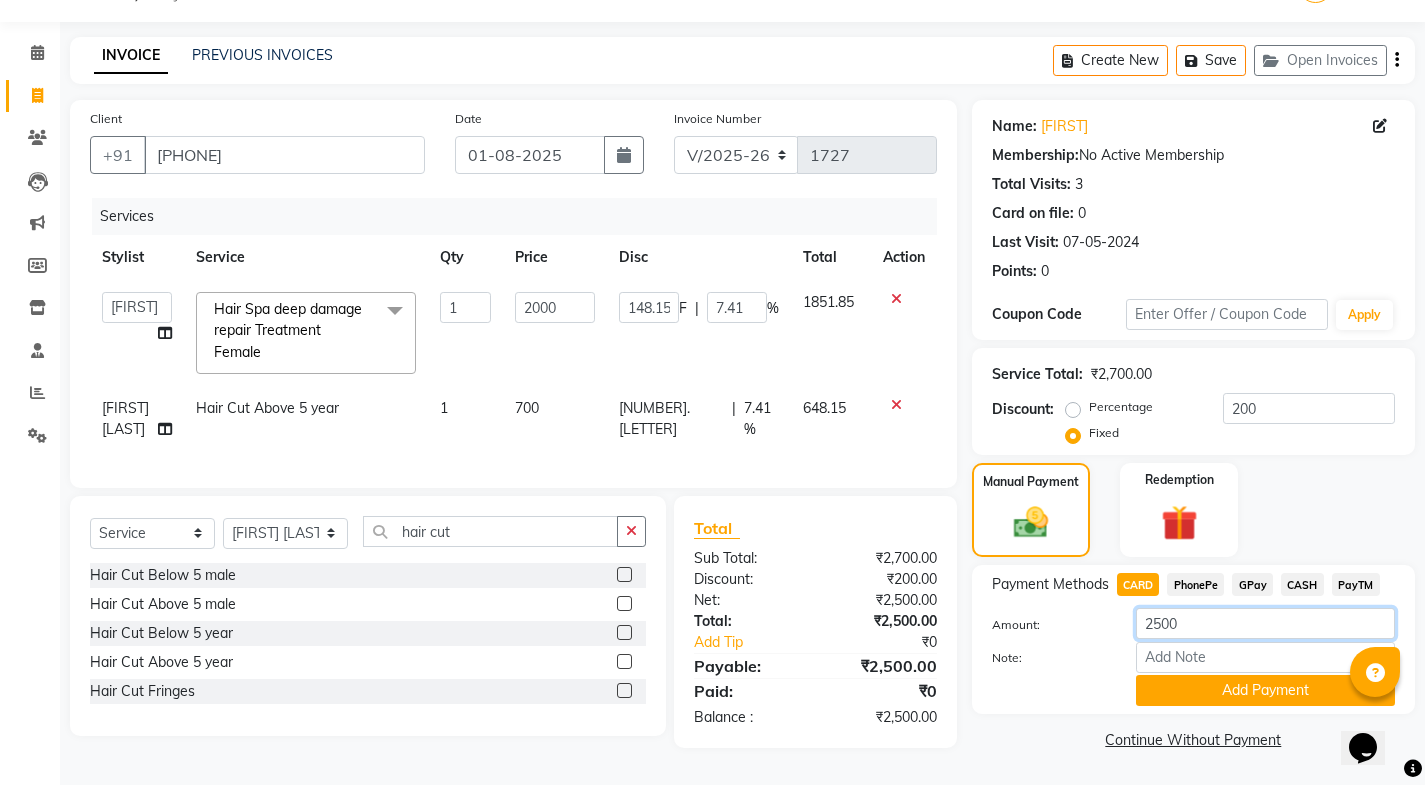 type on "2500" 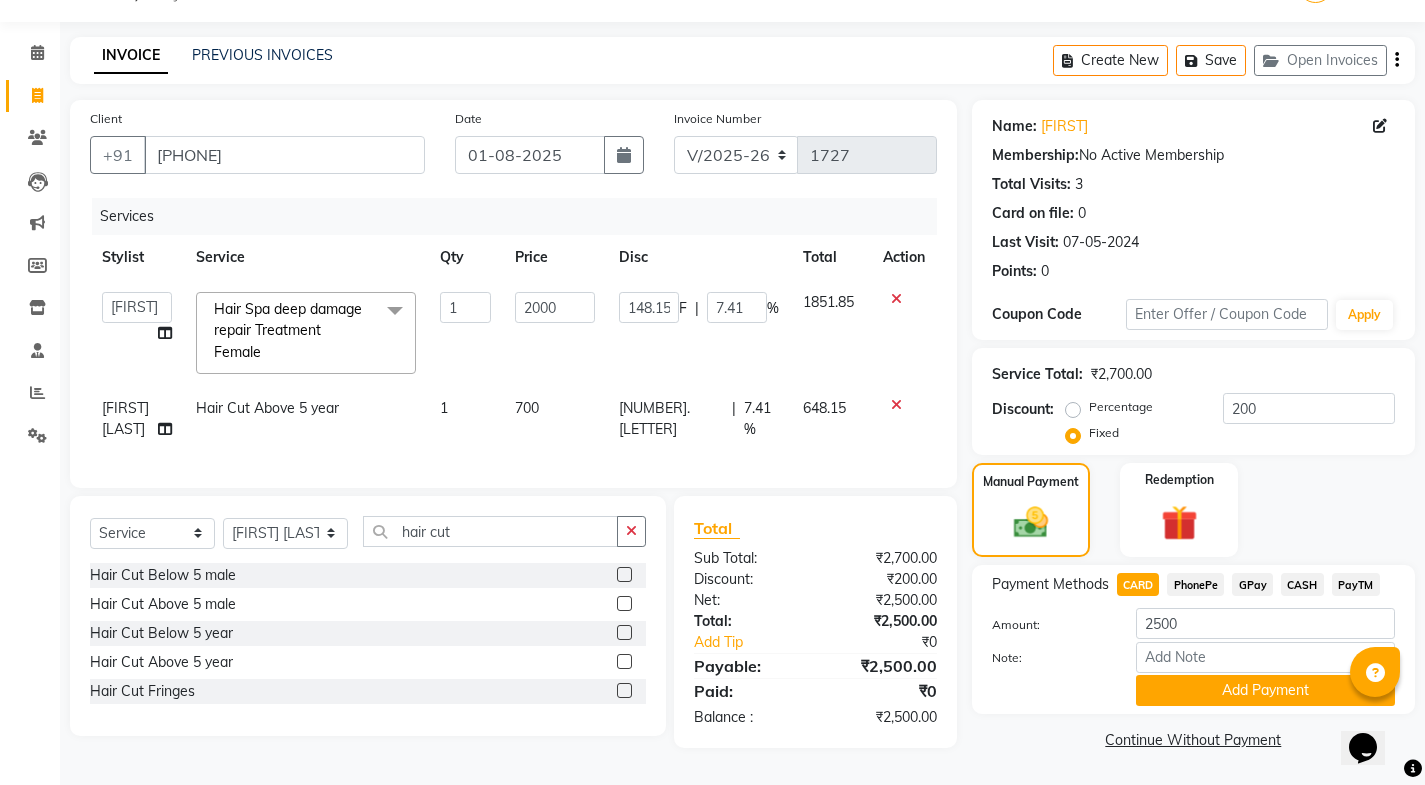 click on "Total" 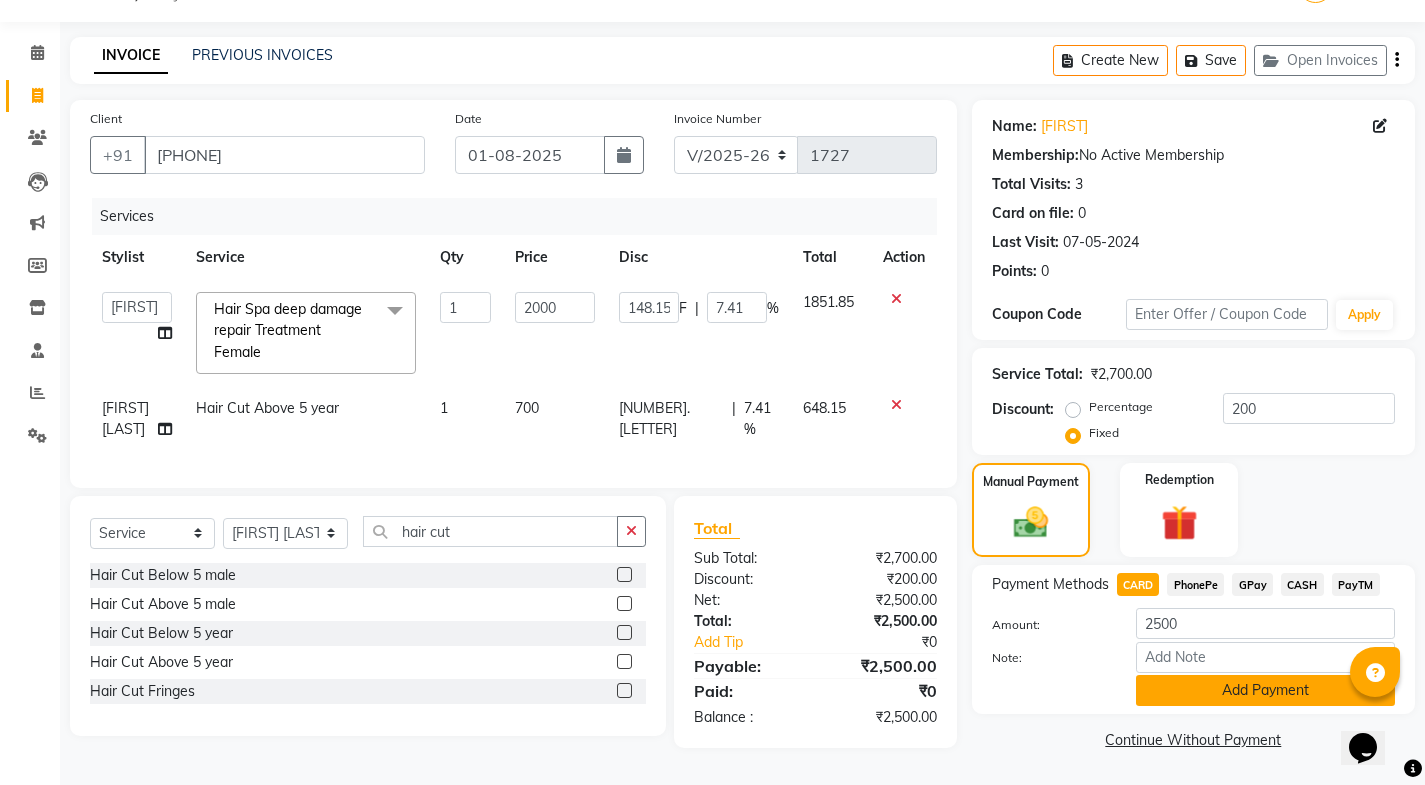 click on "Add Payment" 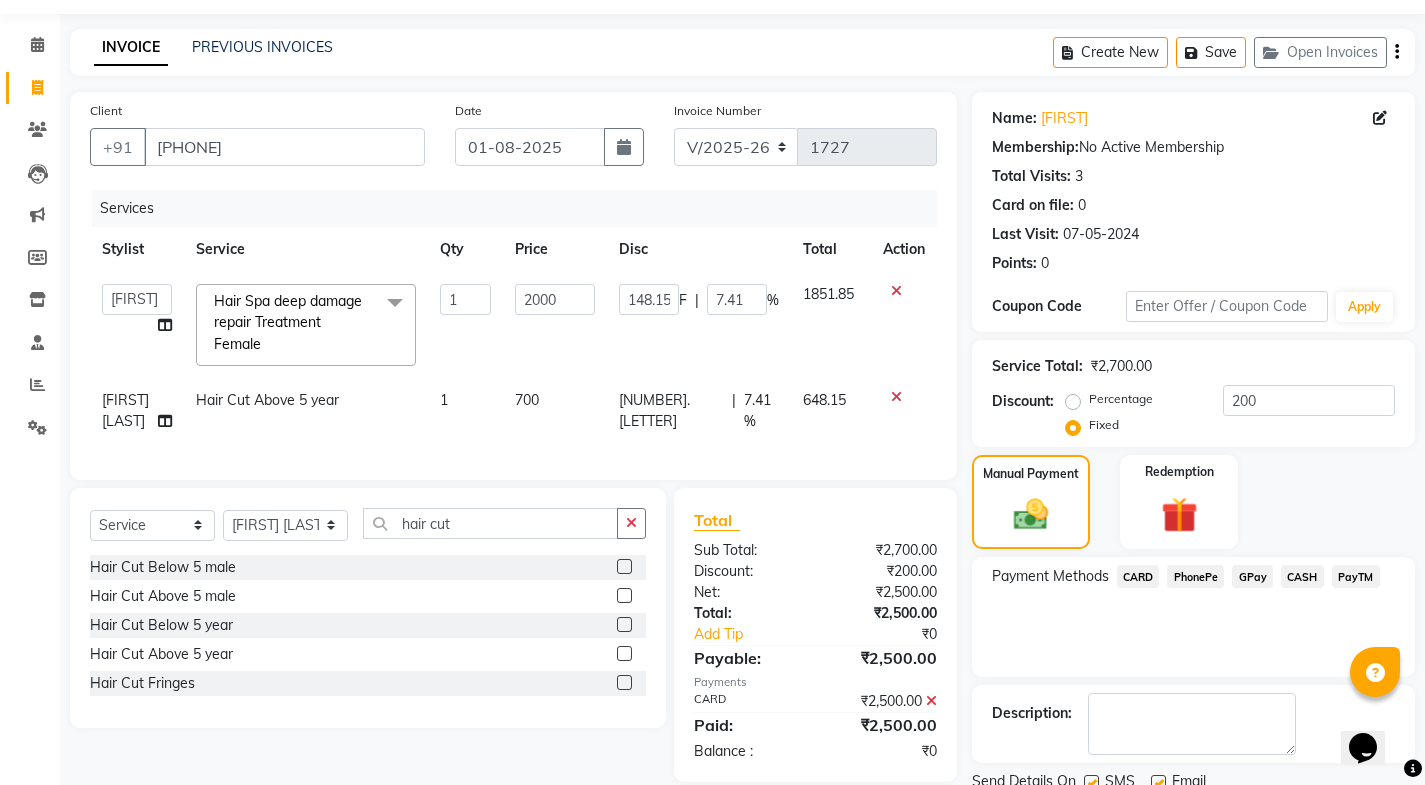 scroll, scrollTop: 134, scrollLeft: 0, axis: vertical 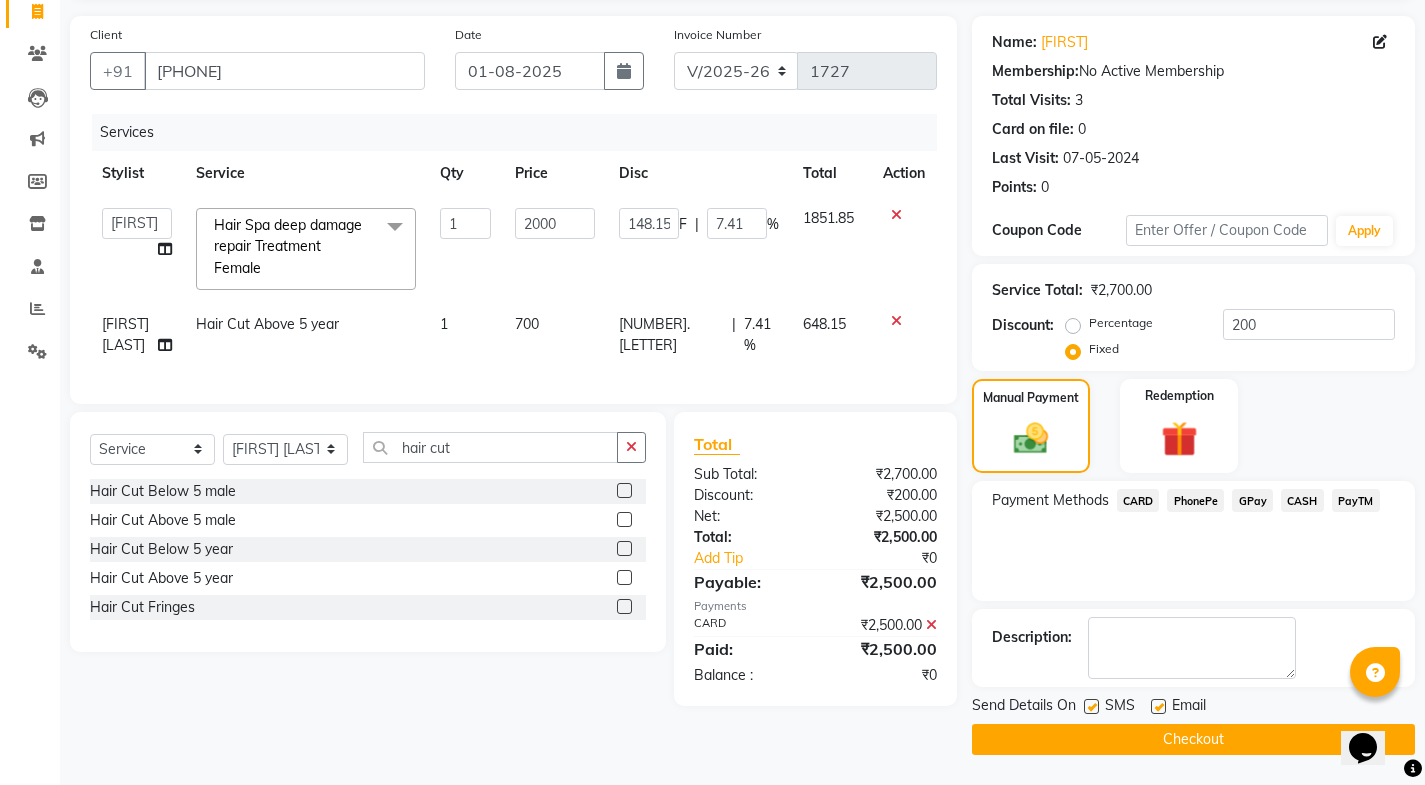 click 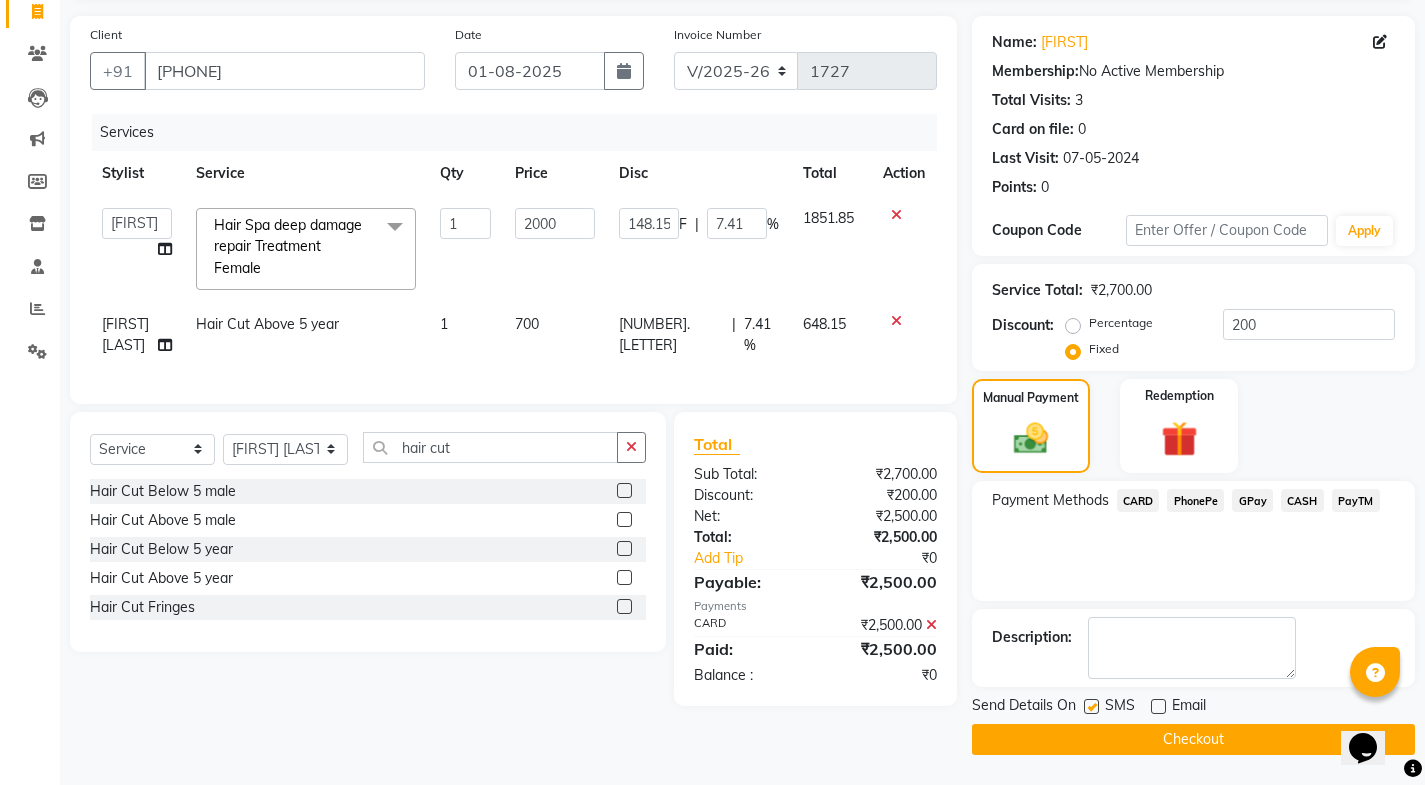 click 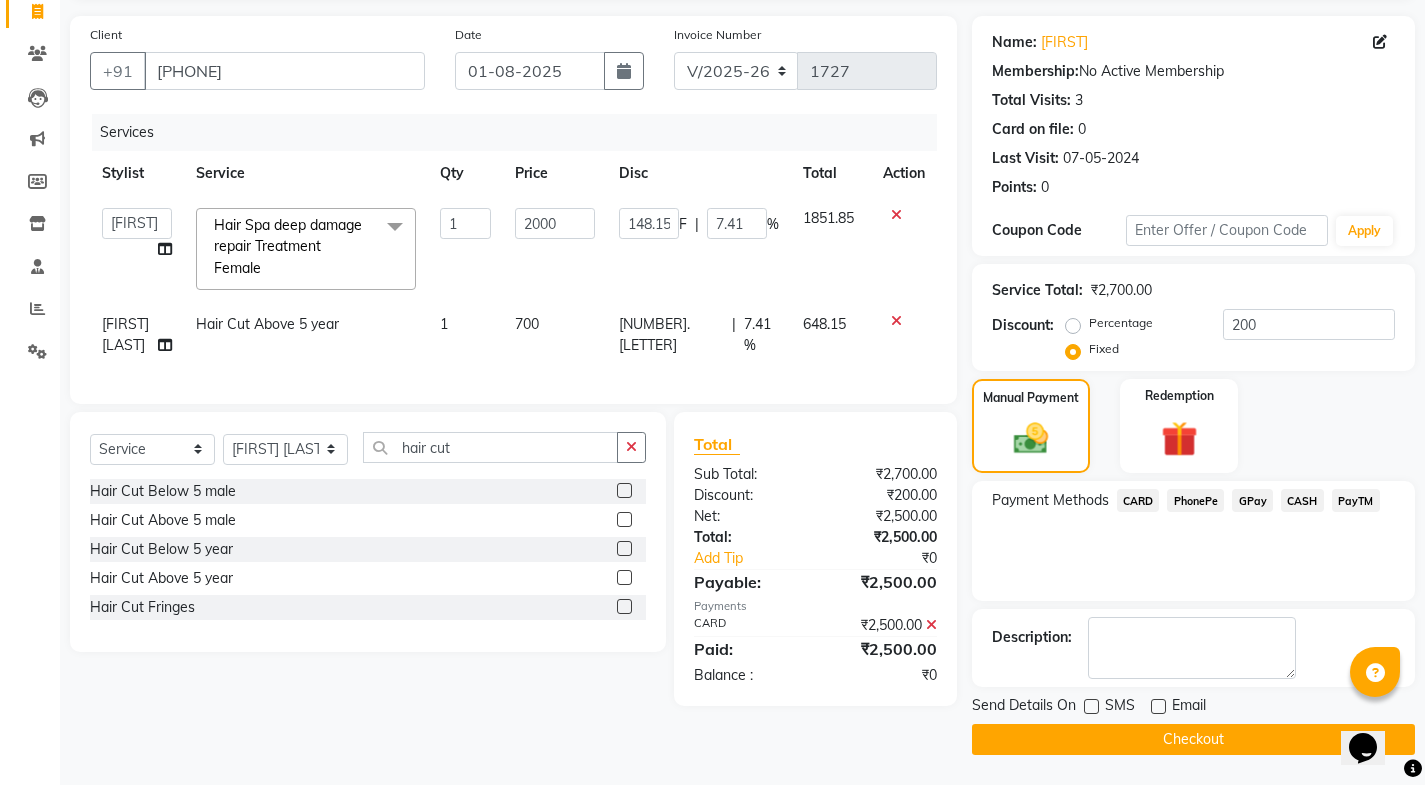 click on "Checkout" 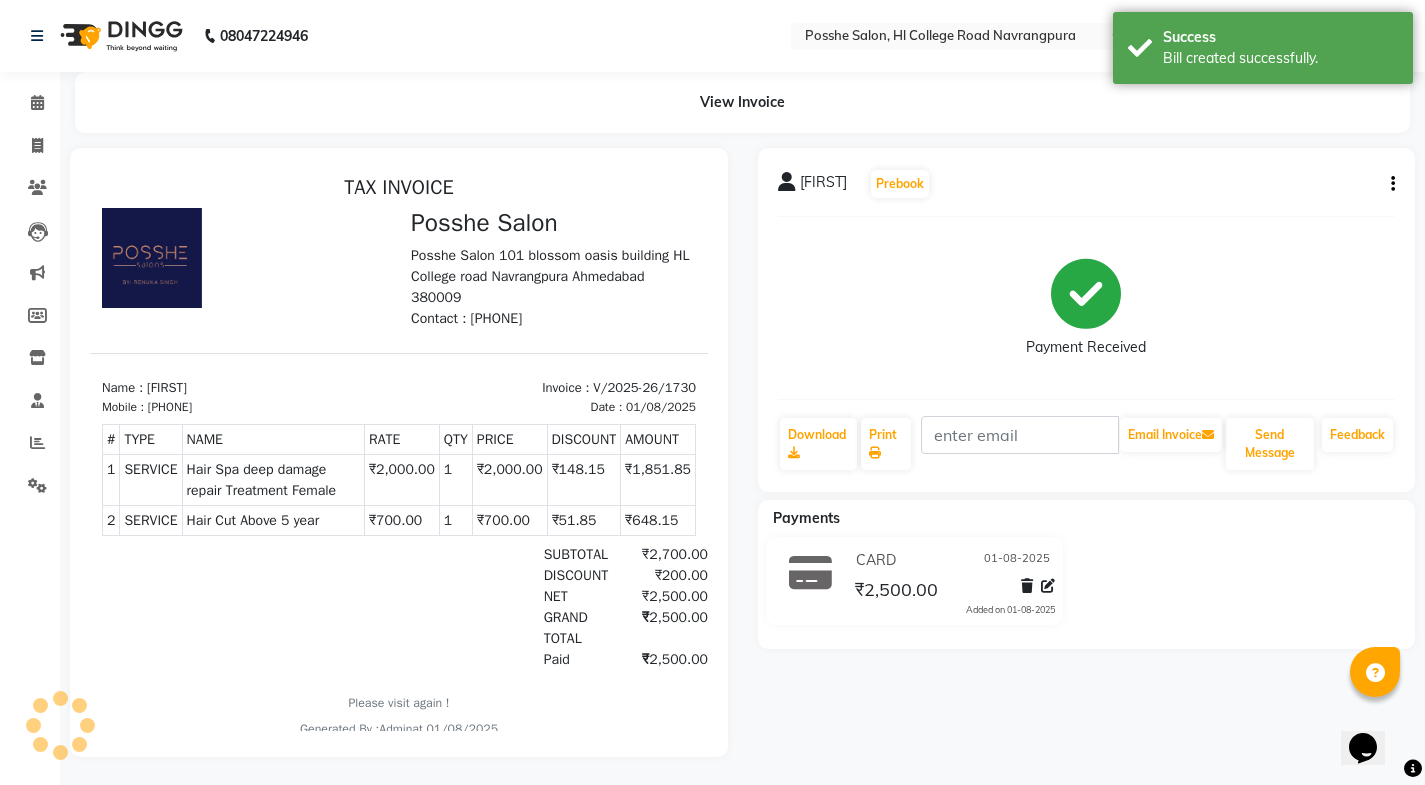 scroll, scrollTop: 0, scrollLeft: 0, axis: both 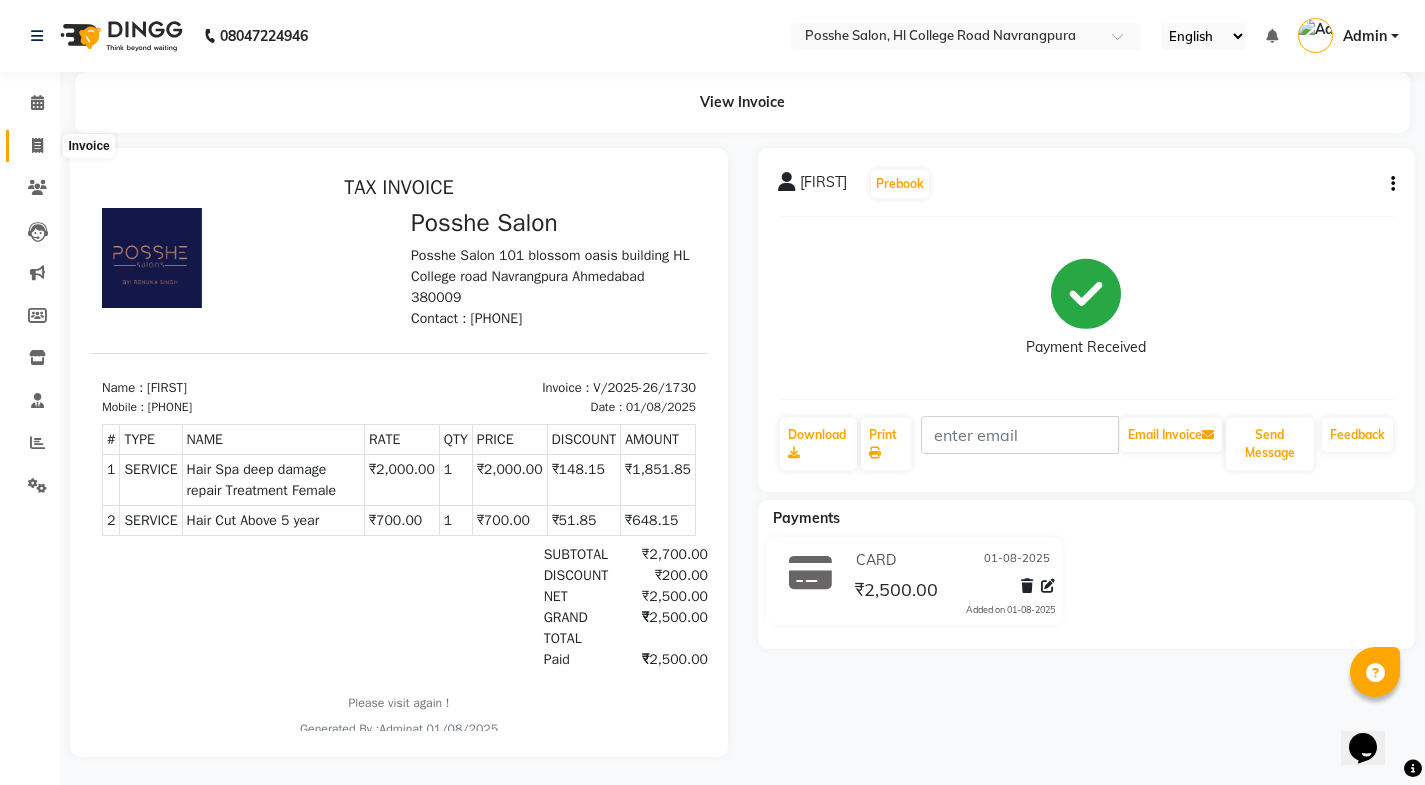click 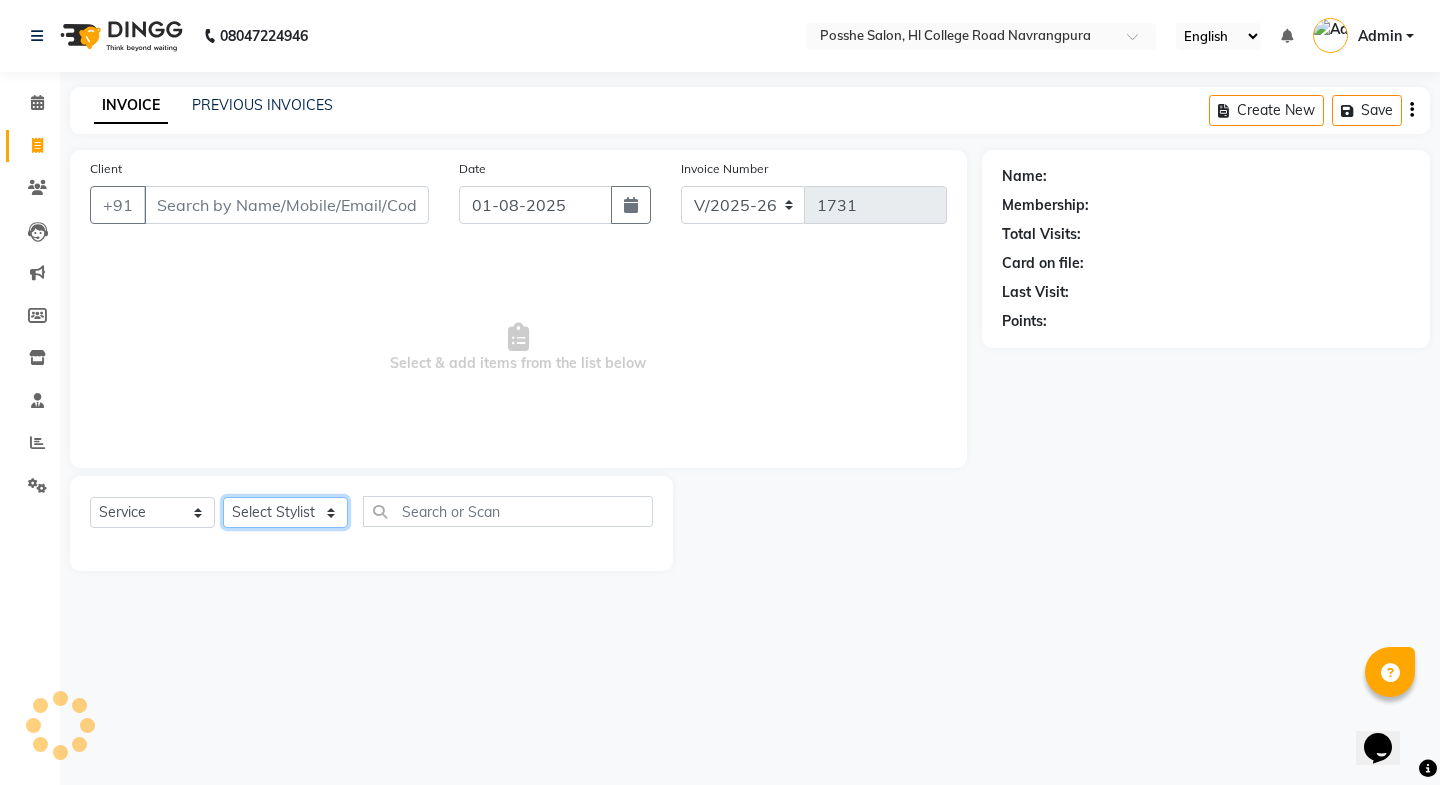 click on "Select Stylist Faheem Salmani Kajal Mali Kamal Chand Posshe for products Rajesh simran bhatiya Sonu Verma" 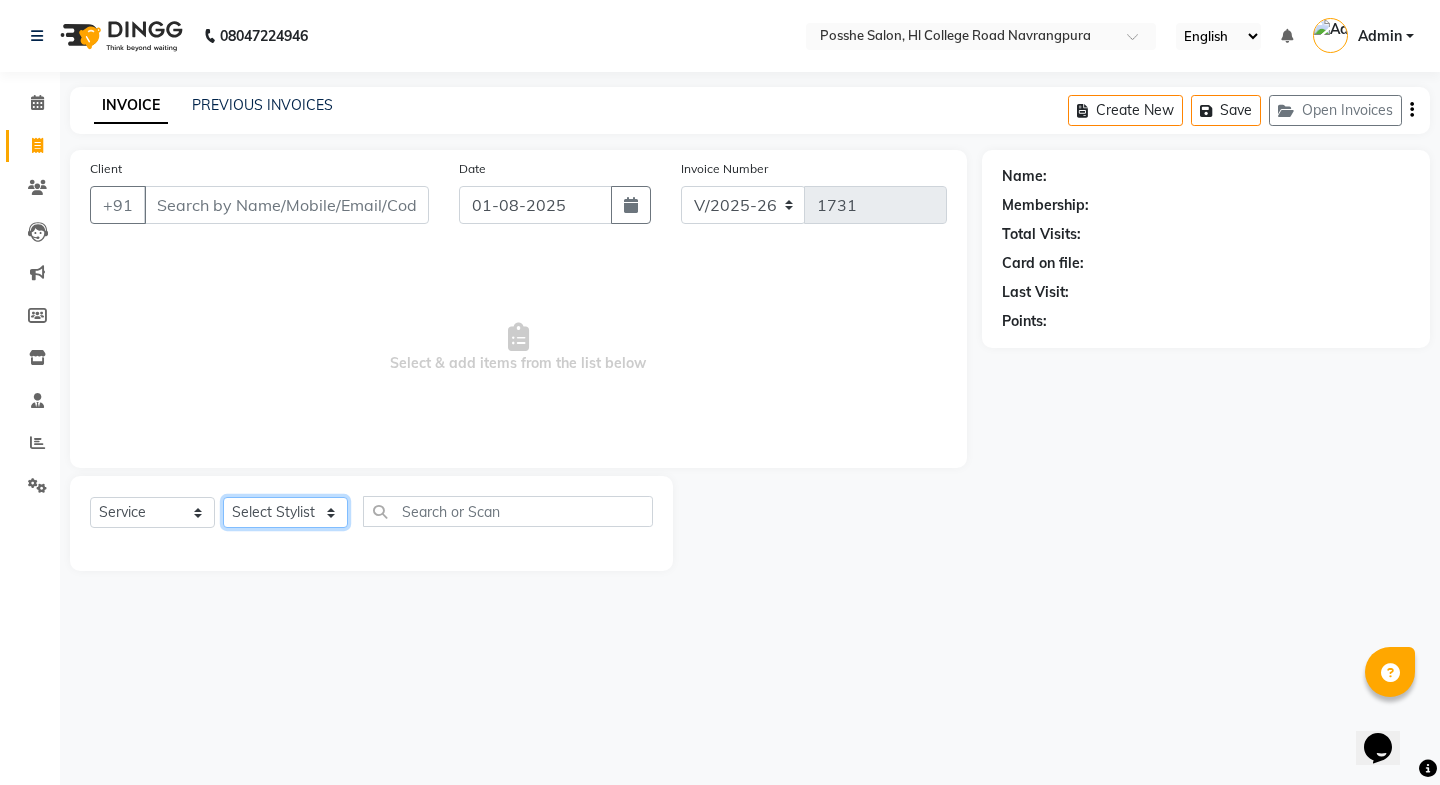 select on "43693" 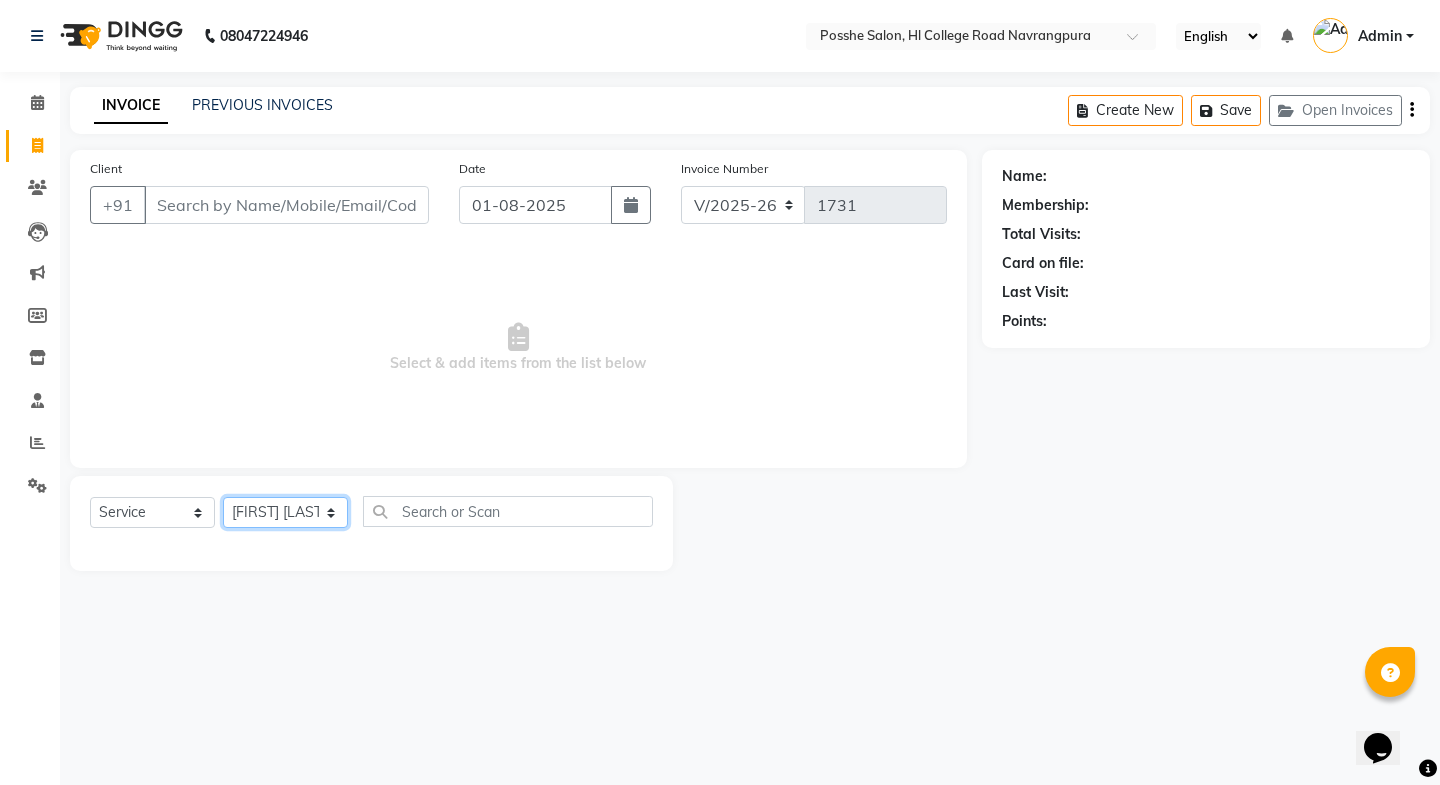 click on "Select Stylist Faheem Salmani Kajal Mali Kamal Chand Posshe for products Rajesh simran bhatiya Sonu Verma" 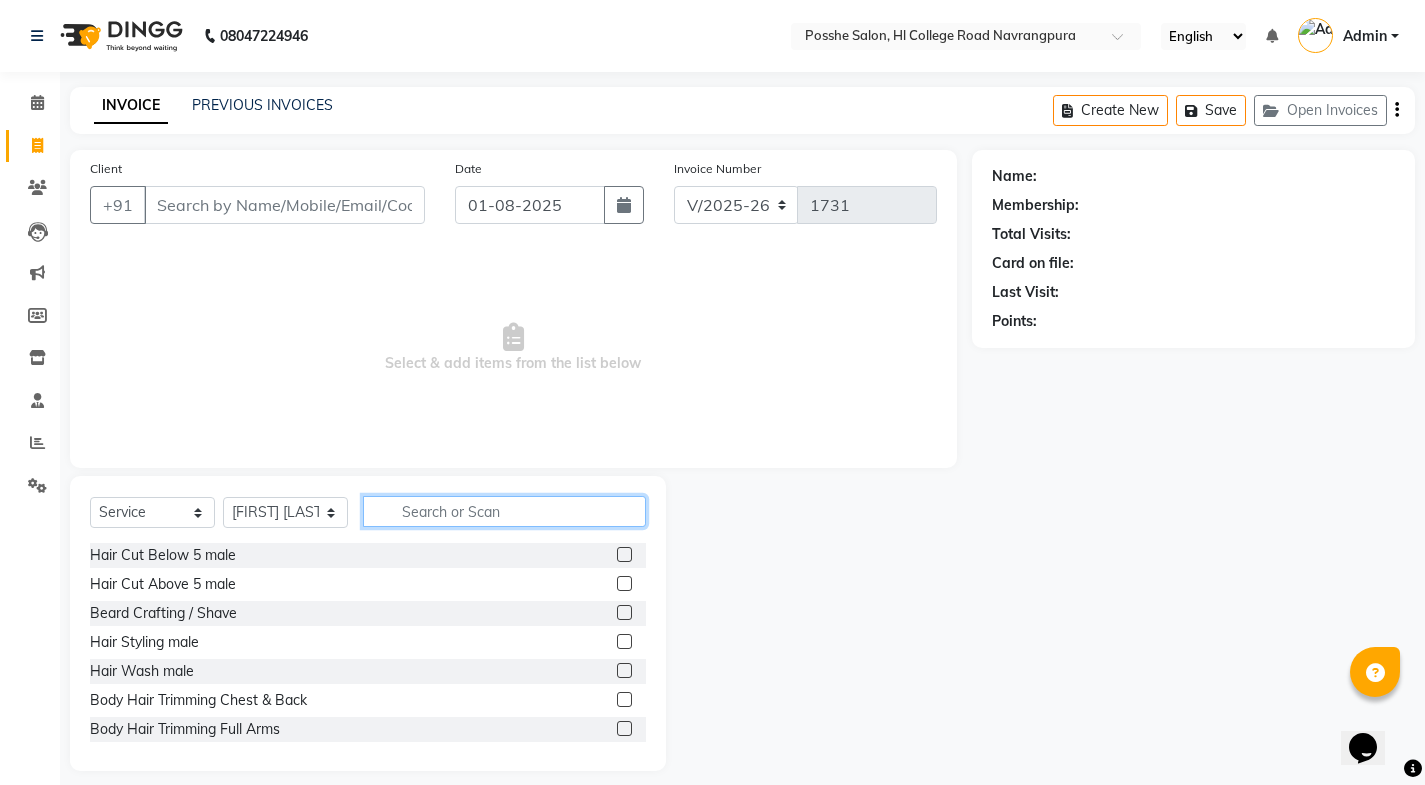 click 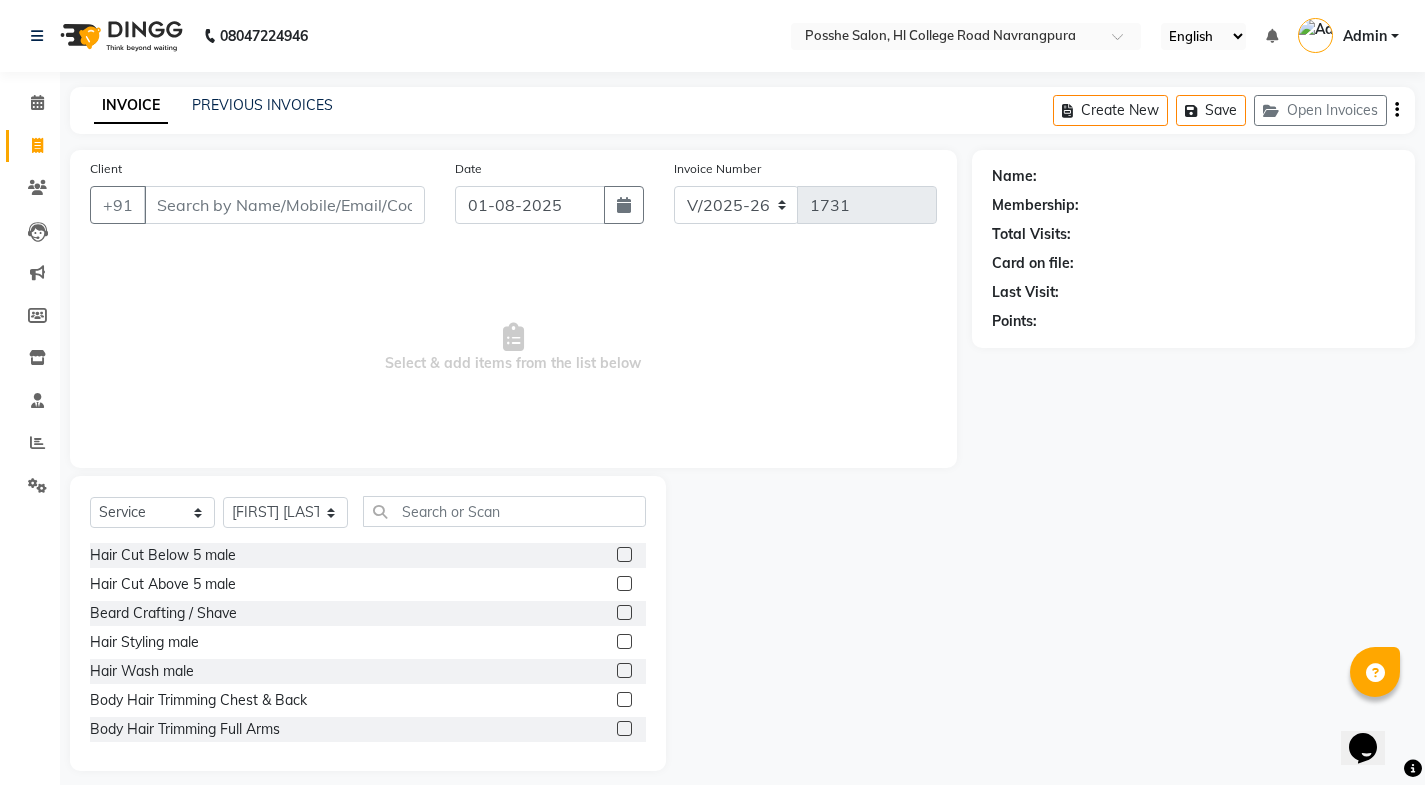 click 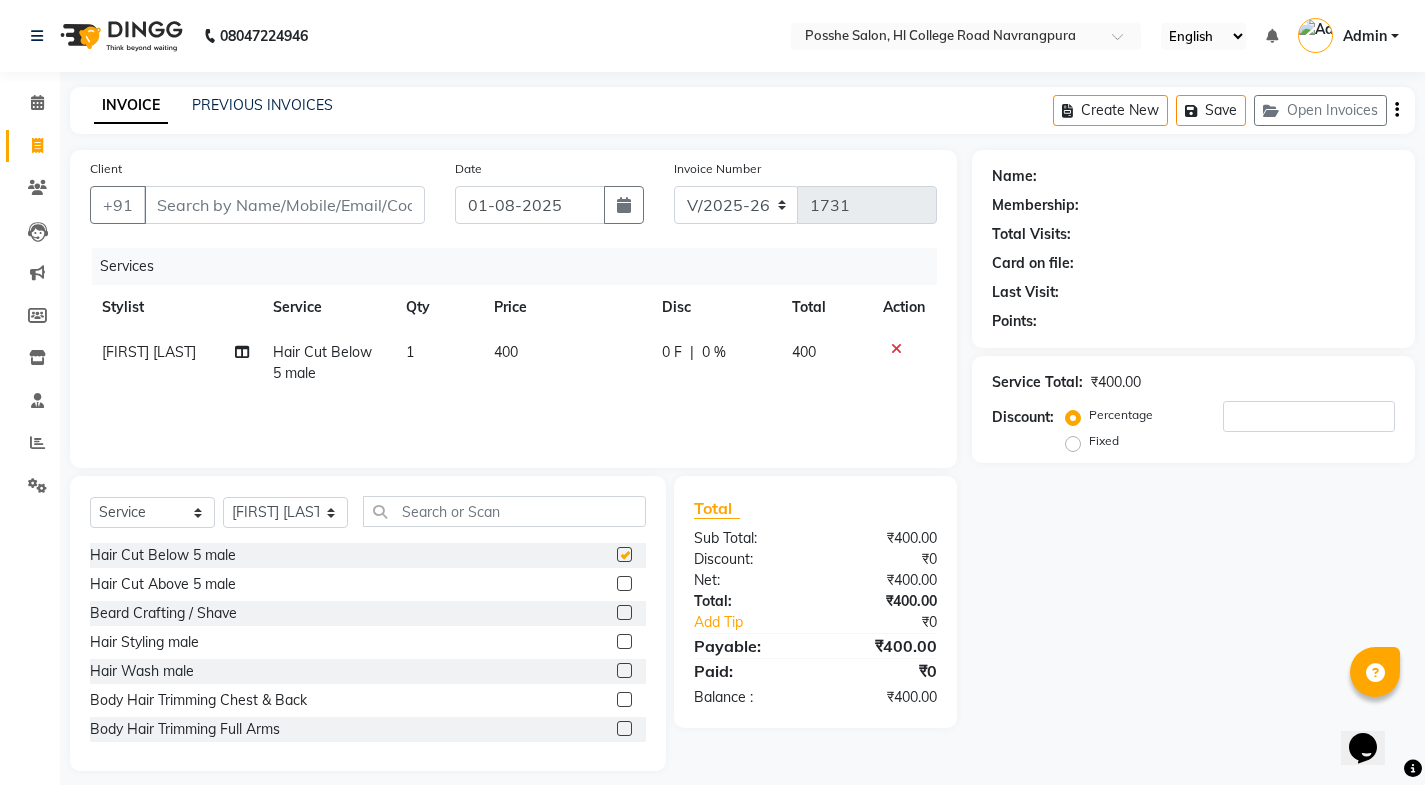 checkbox on "false" 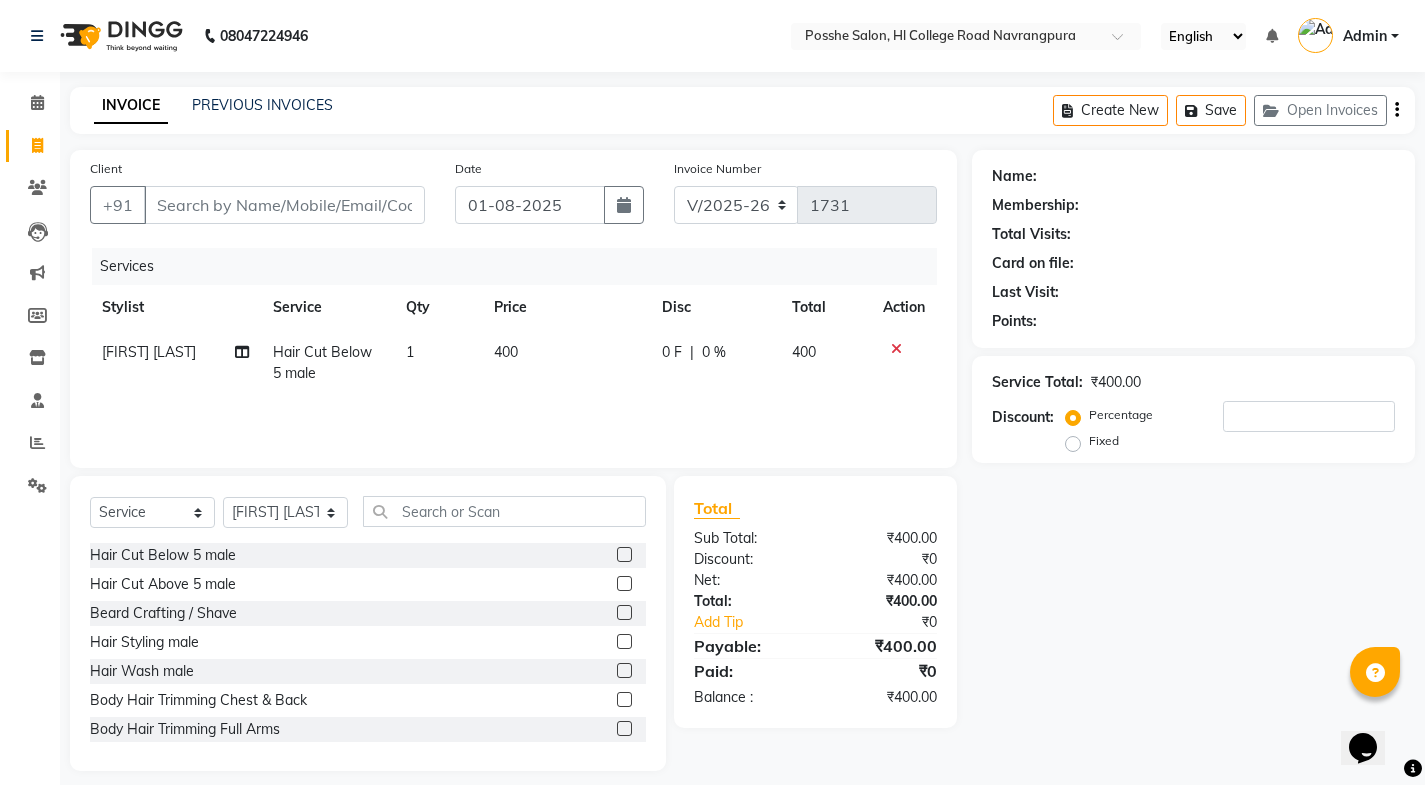 click 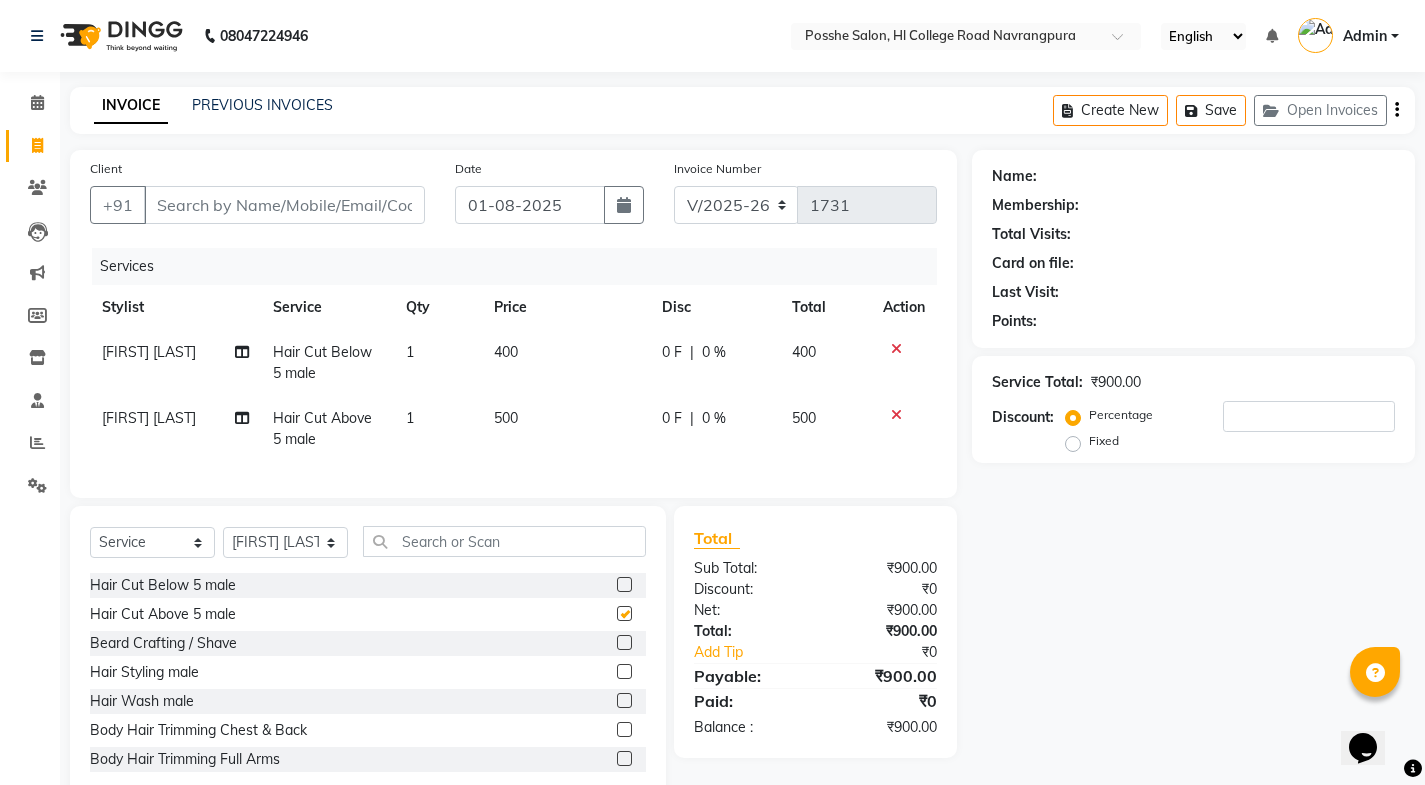 checkbox on "false" 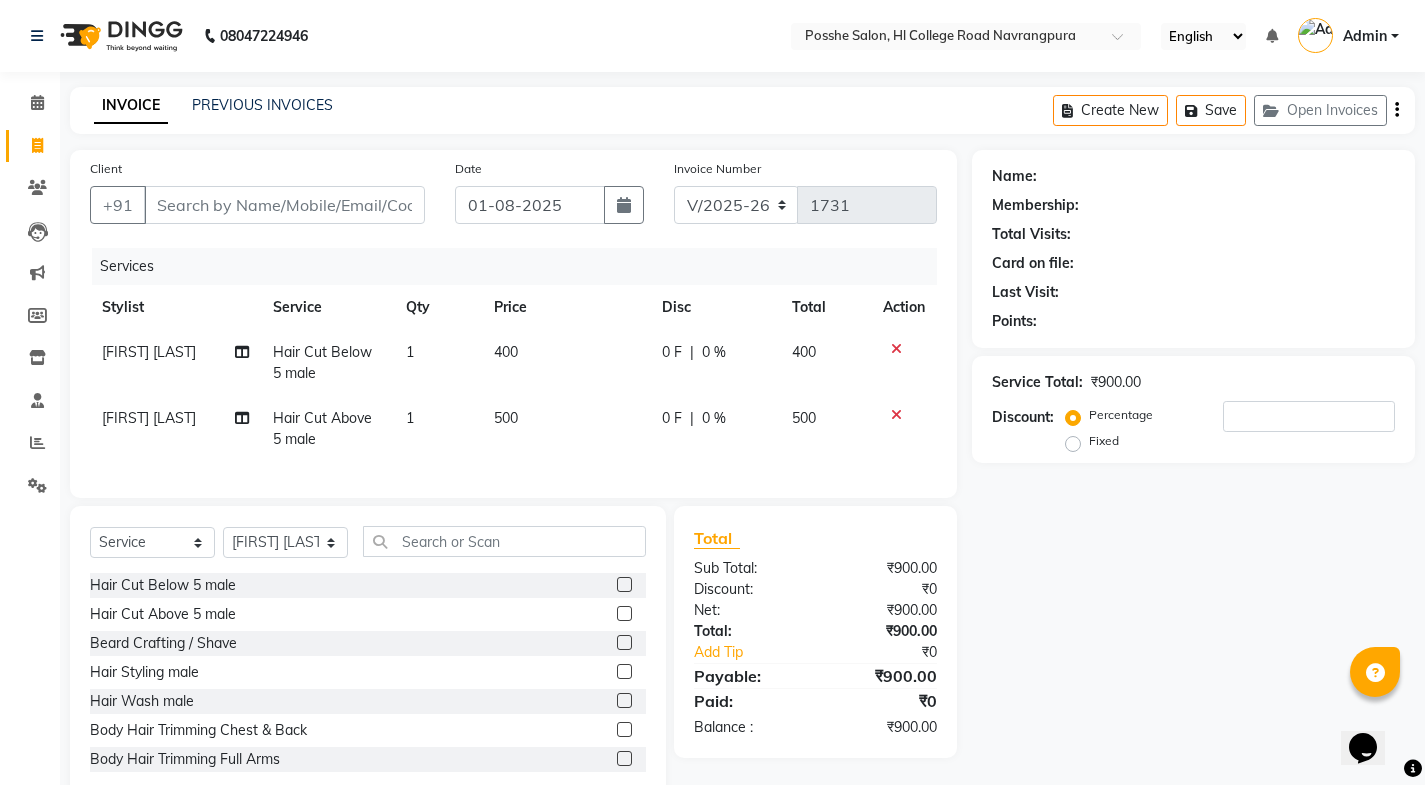 click 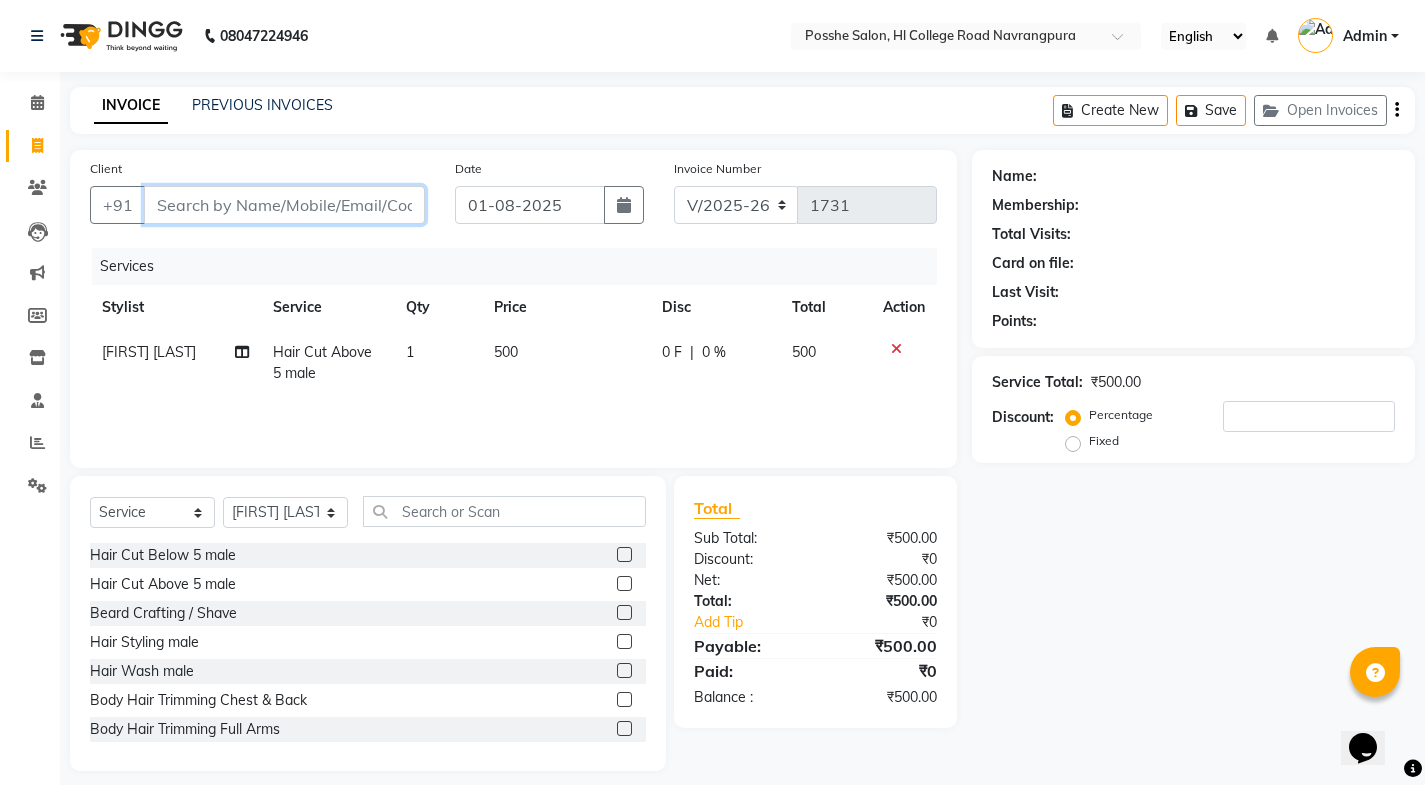 click on "Client" at bounding box center [284, 205] 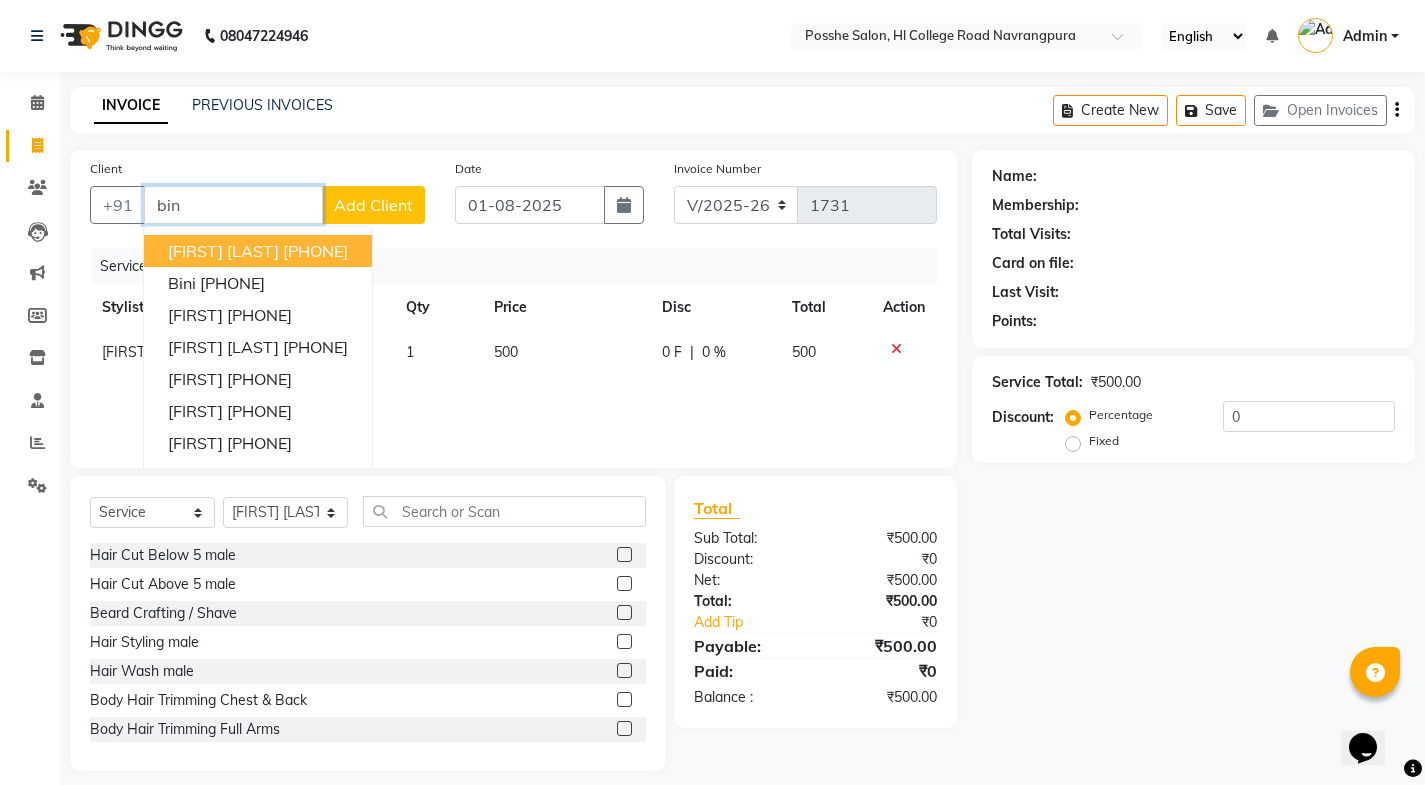 click on "Binny Sethiya  9904189700" at bounding box center (258, 251) 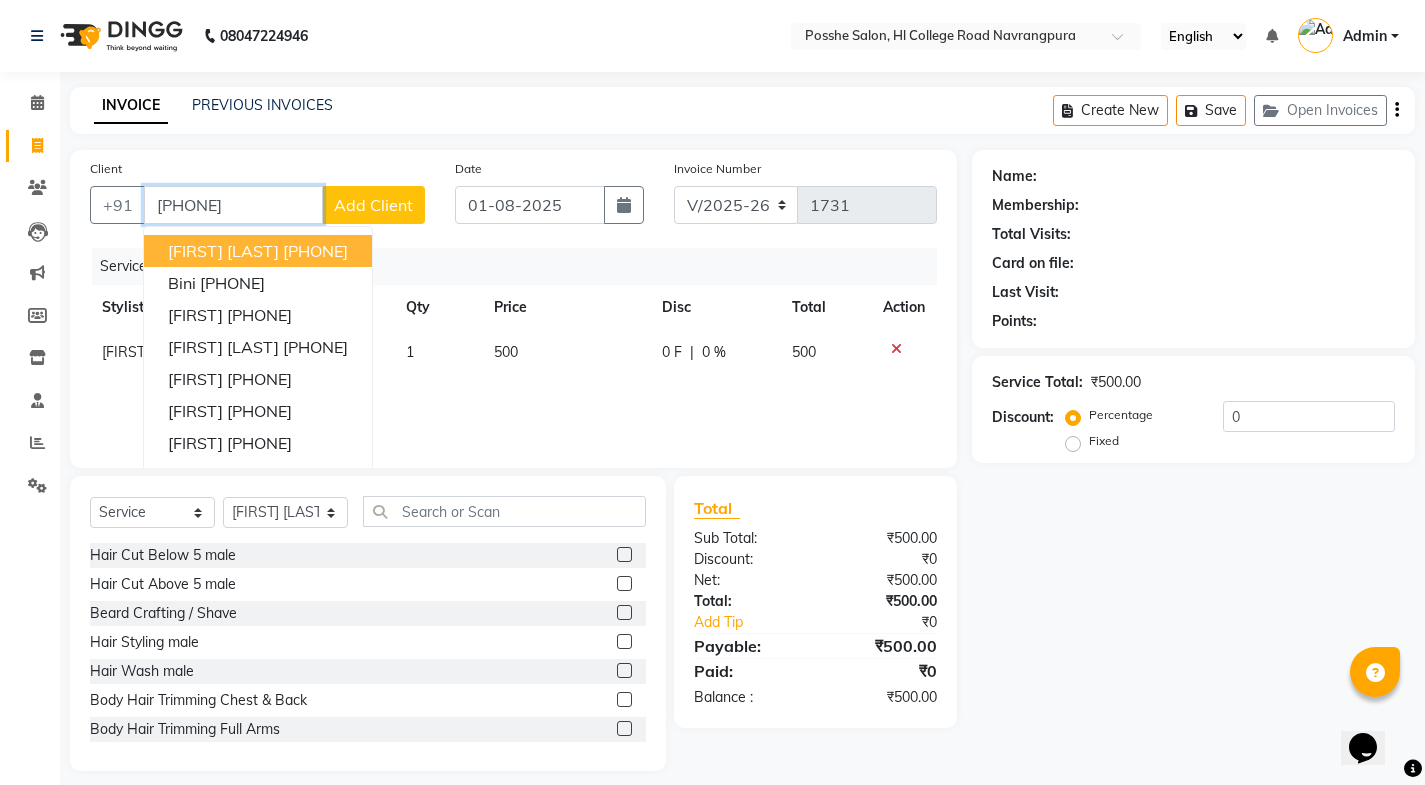 type on "9904189700" 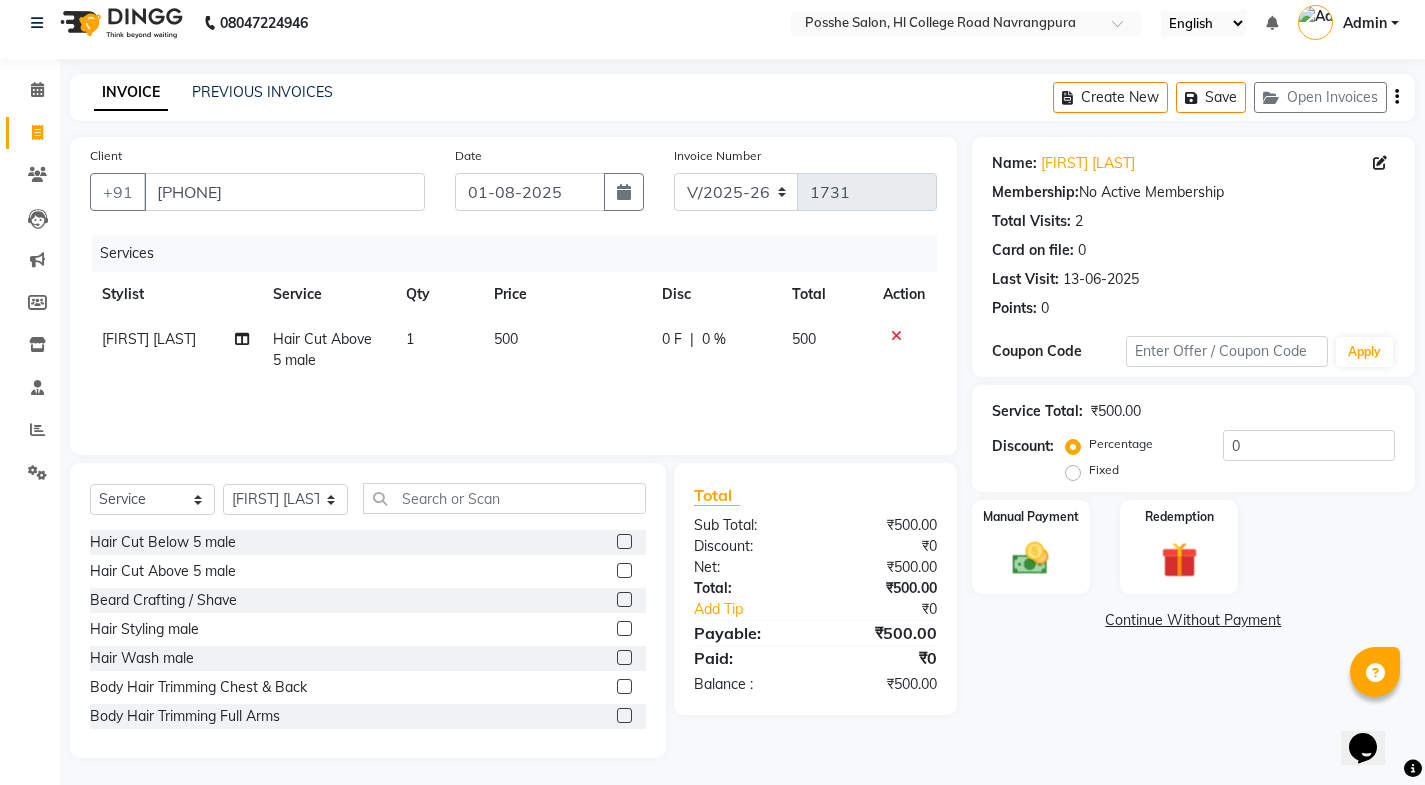 scroll, scrollTop: 16, scrollLeft: 0, axis: vertical 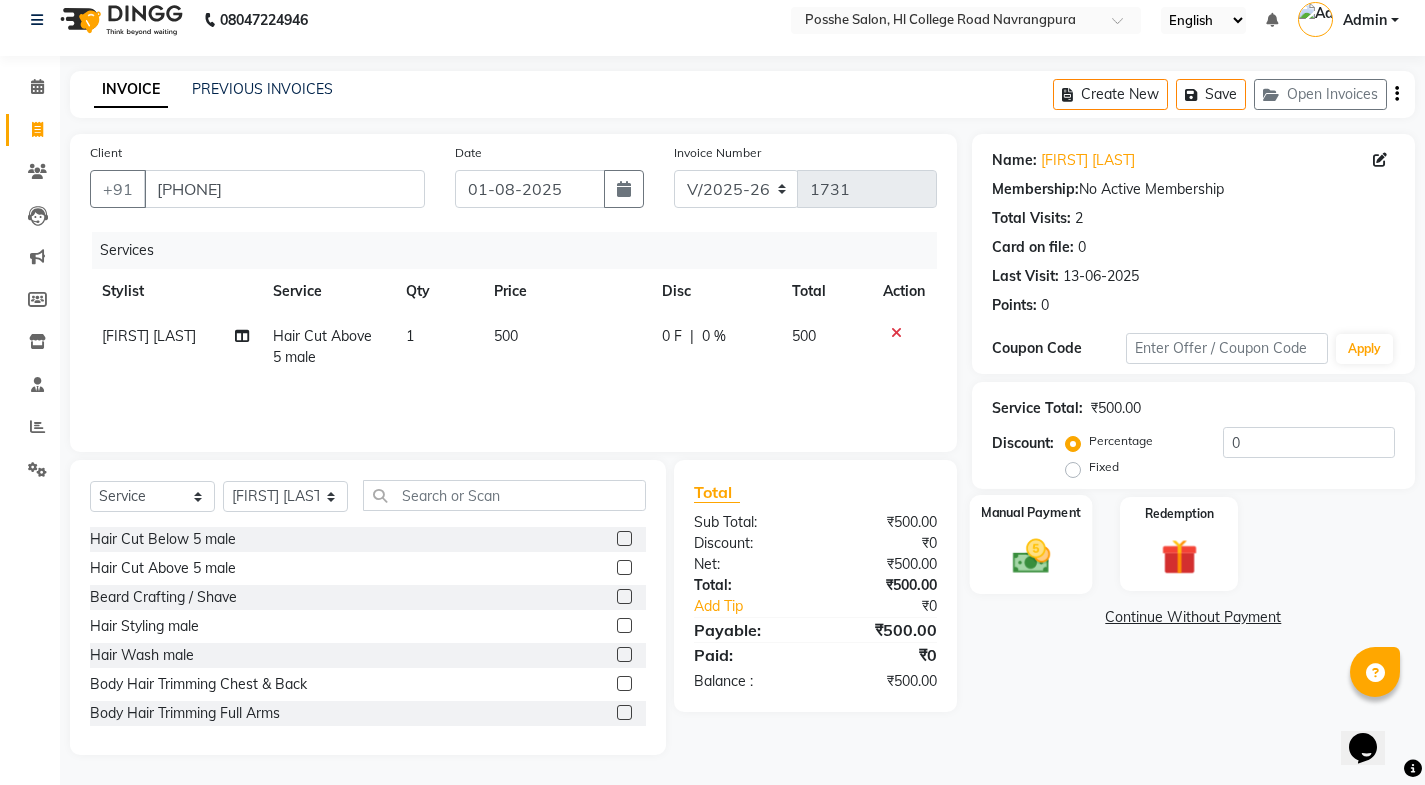click 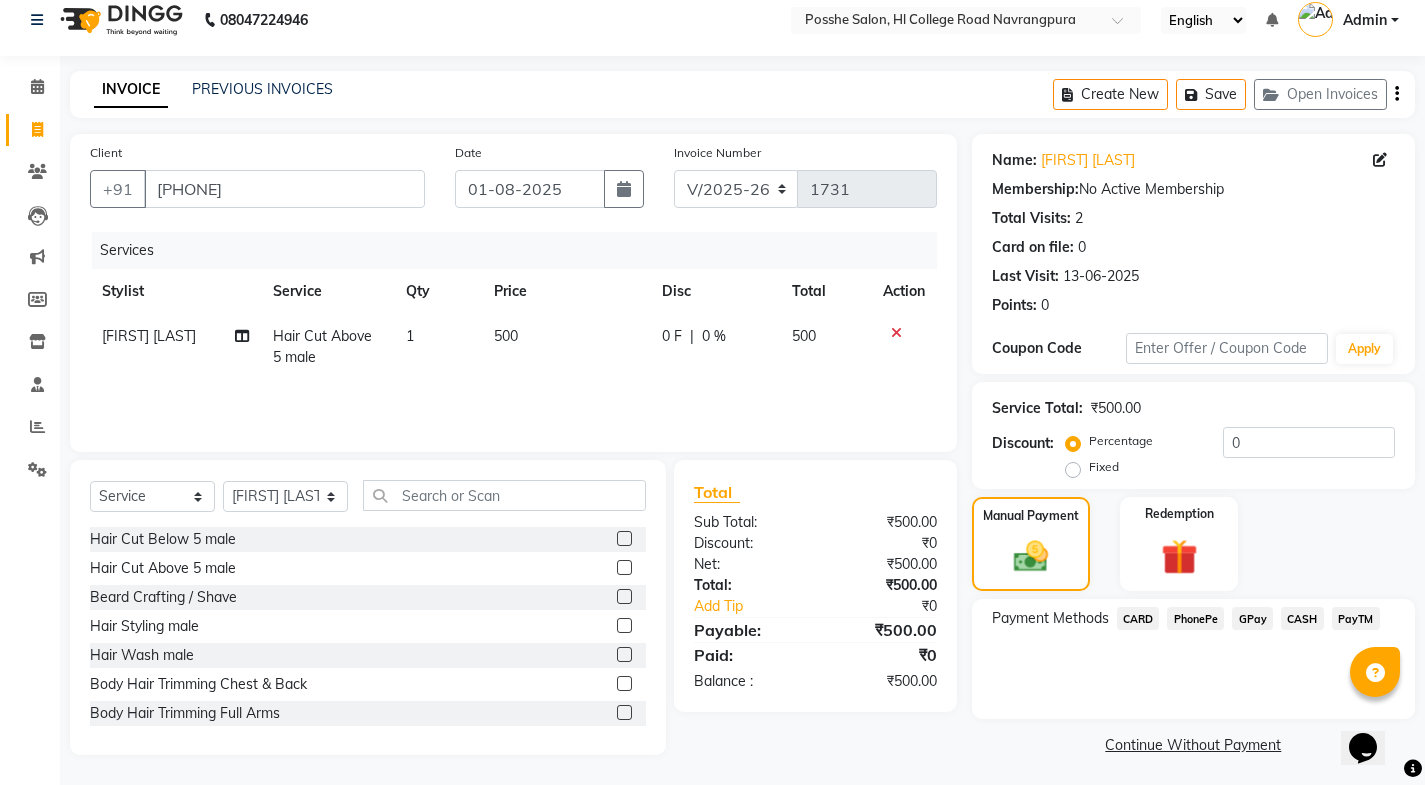 click on "CASH" 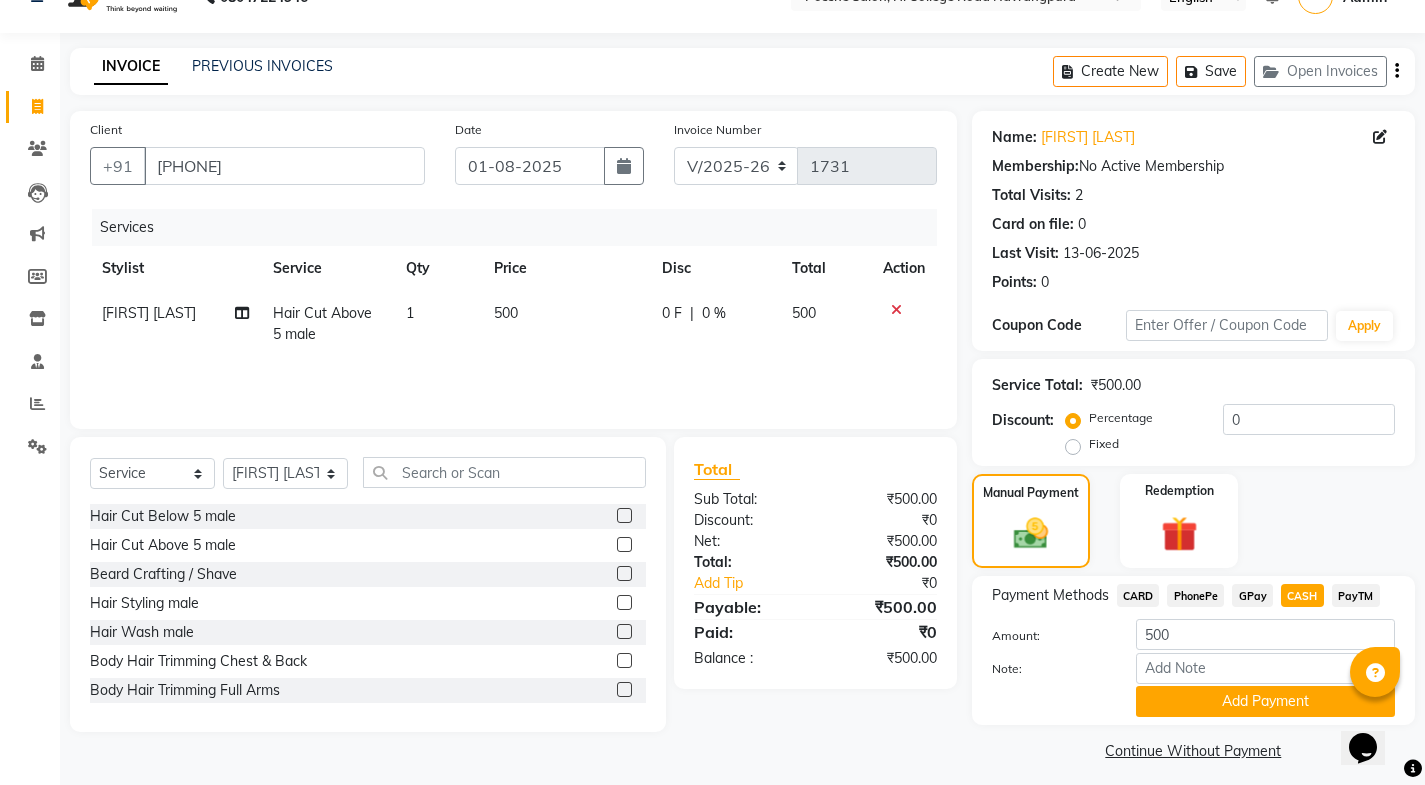 scroll, scrollTop: 50, scrollLeft: 0, axis: vertical 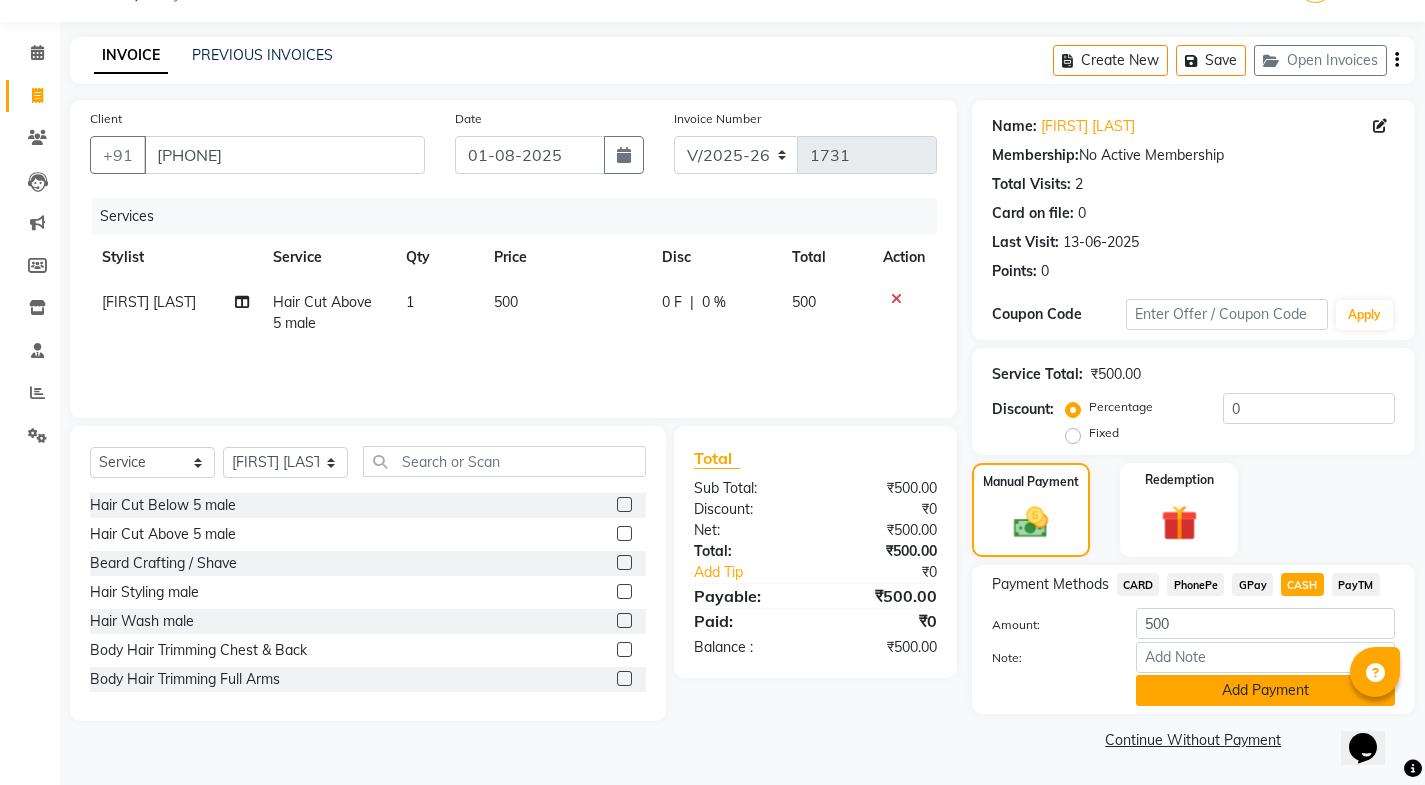 click on "Add Payment" 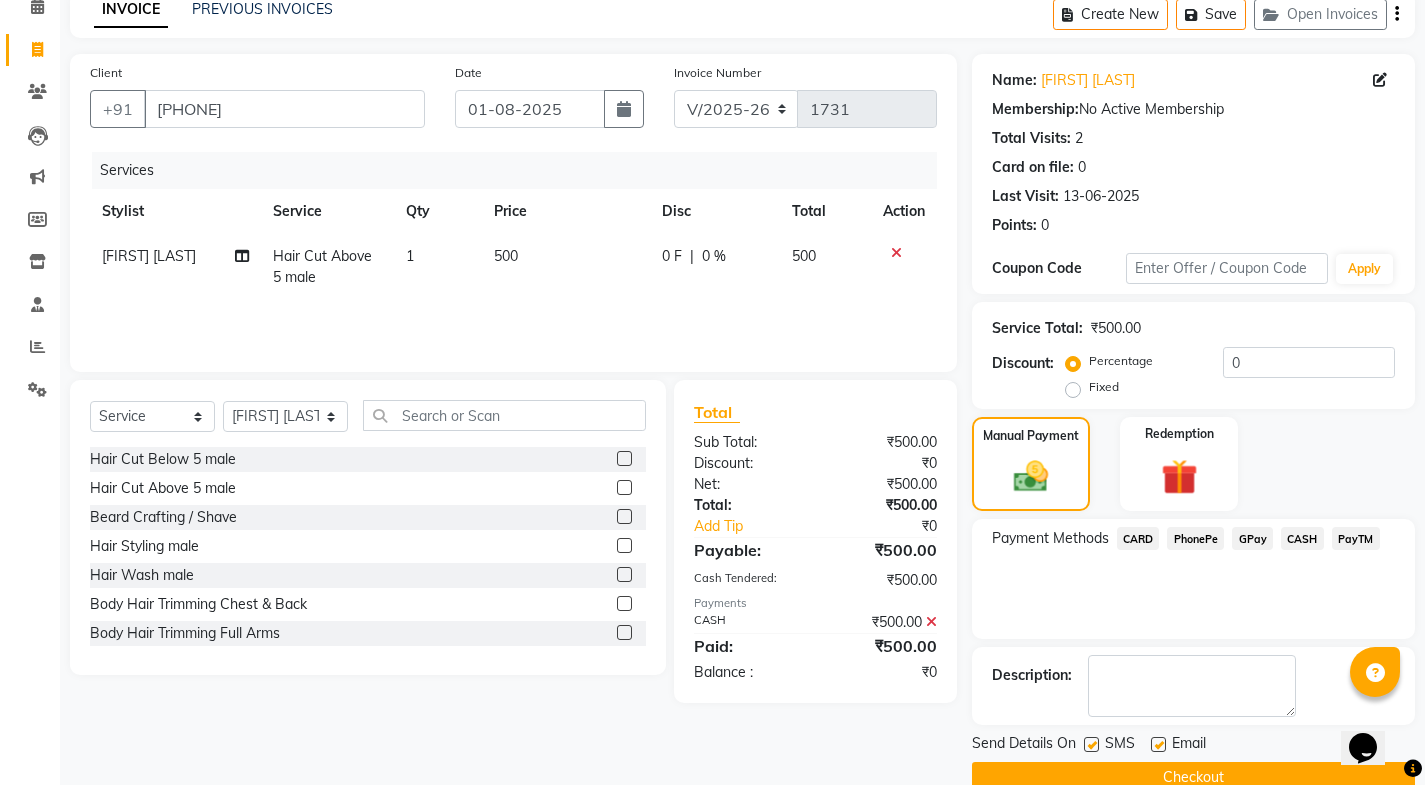 scroll, scrollTop: 134, scrollLeft: 0, axis: vertical 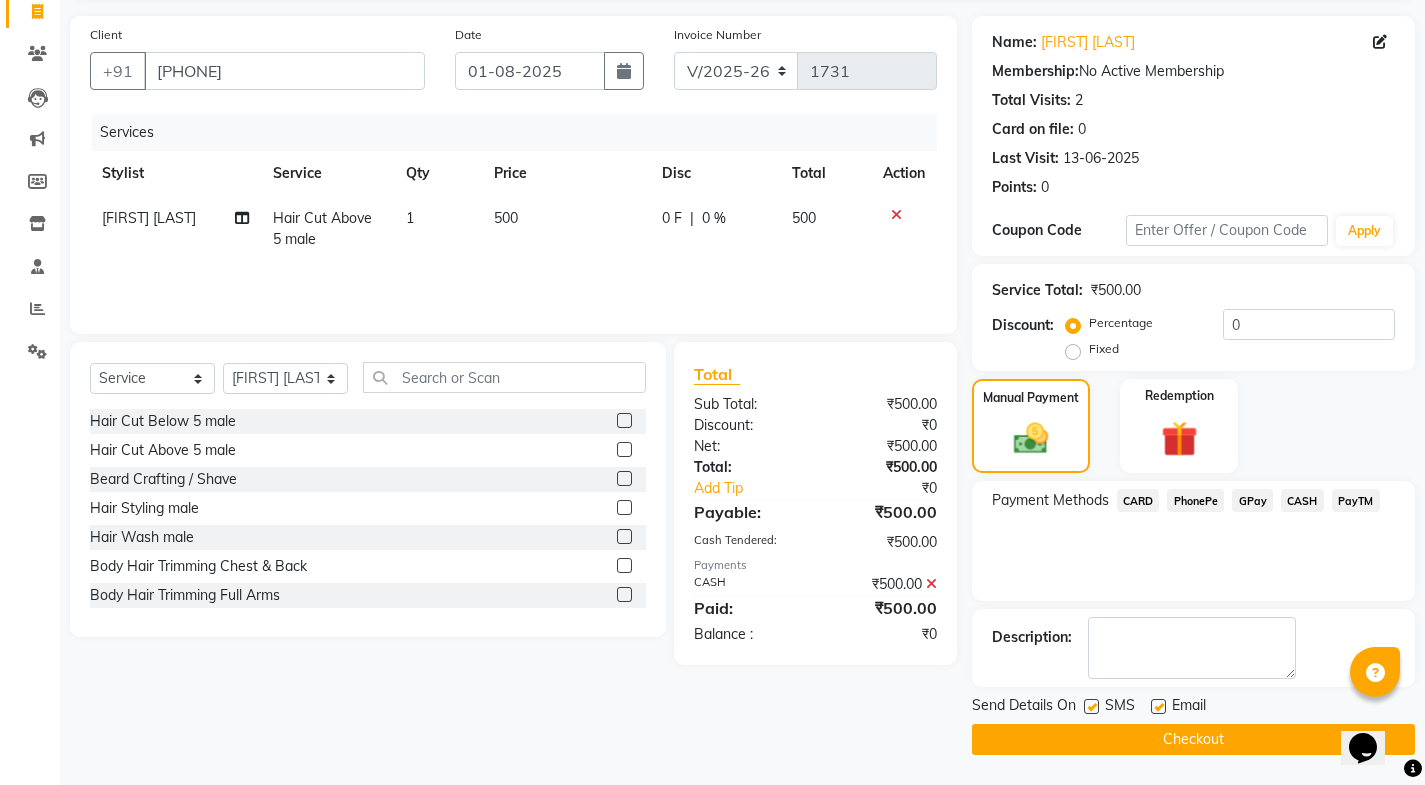click 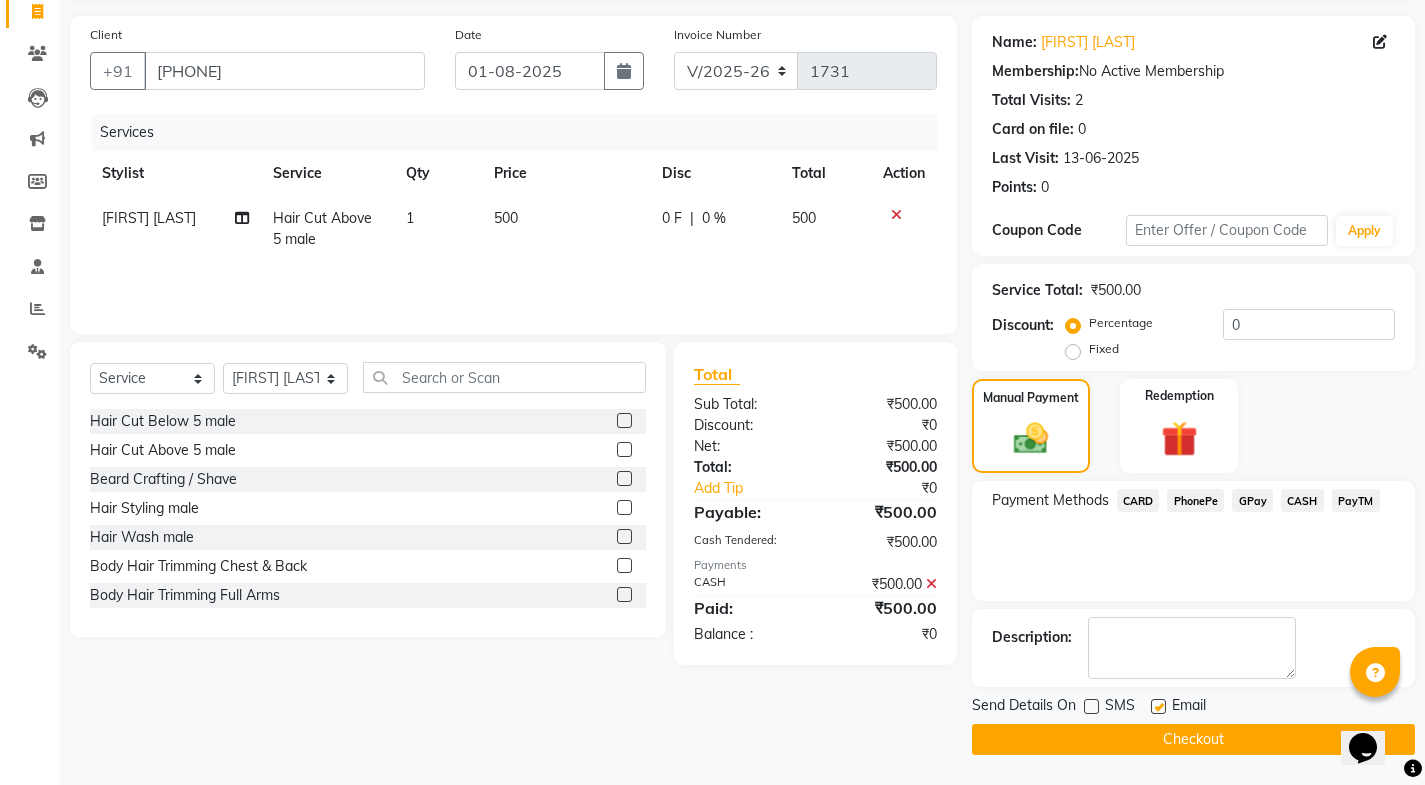 click on "Send Details On SMS Email" 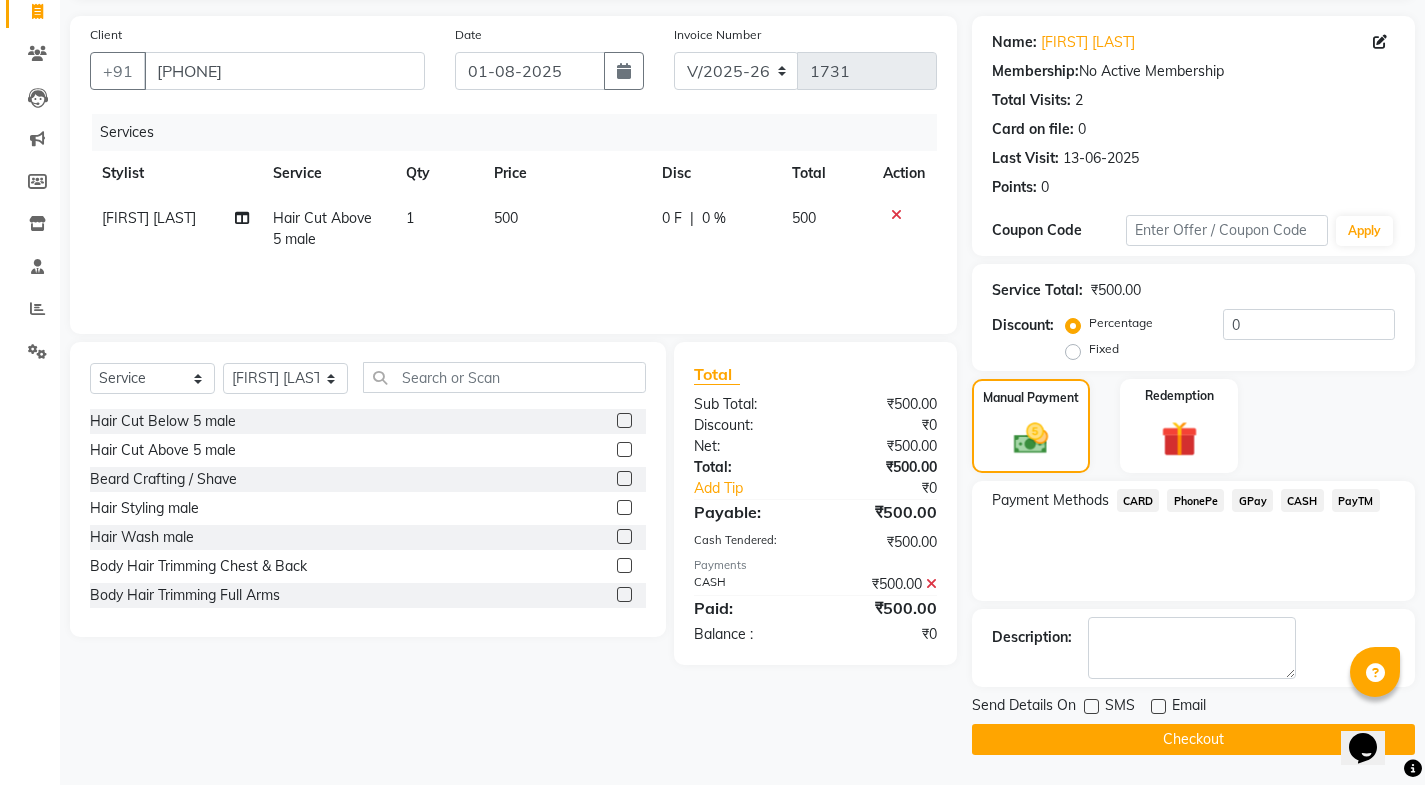 click on "Checkout" 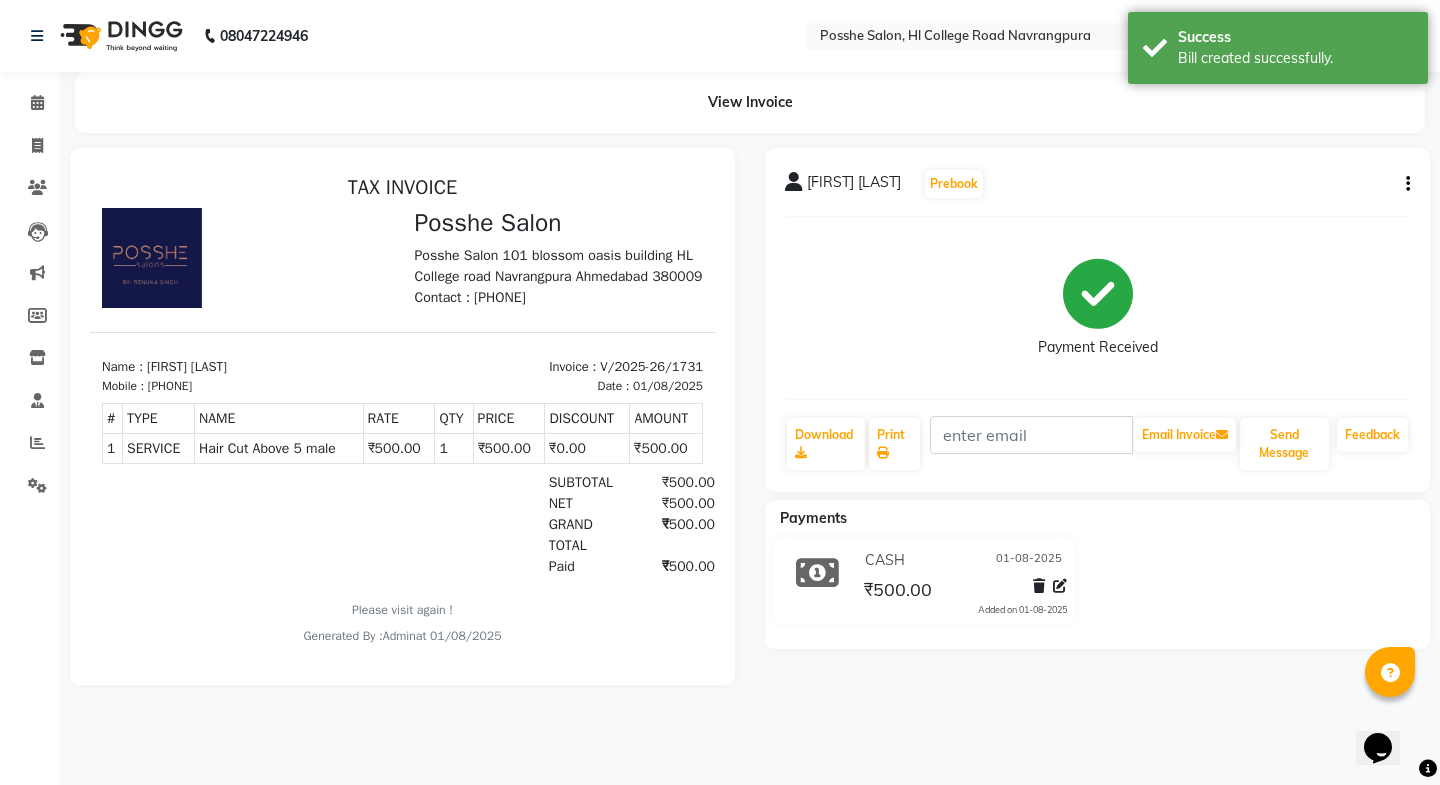 scroll, scrollTop: 0, scrollLeft: 0, axis: both 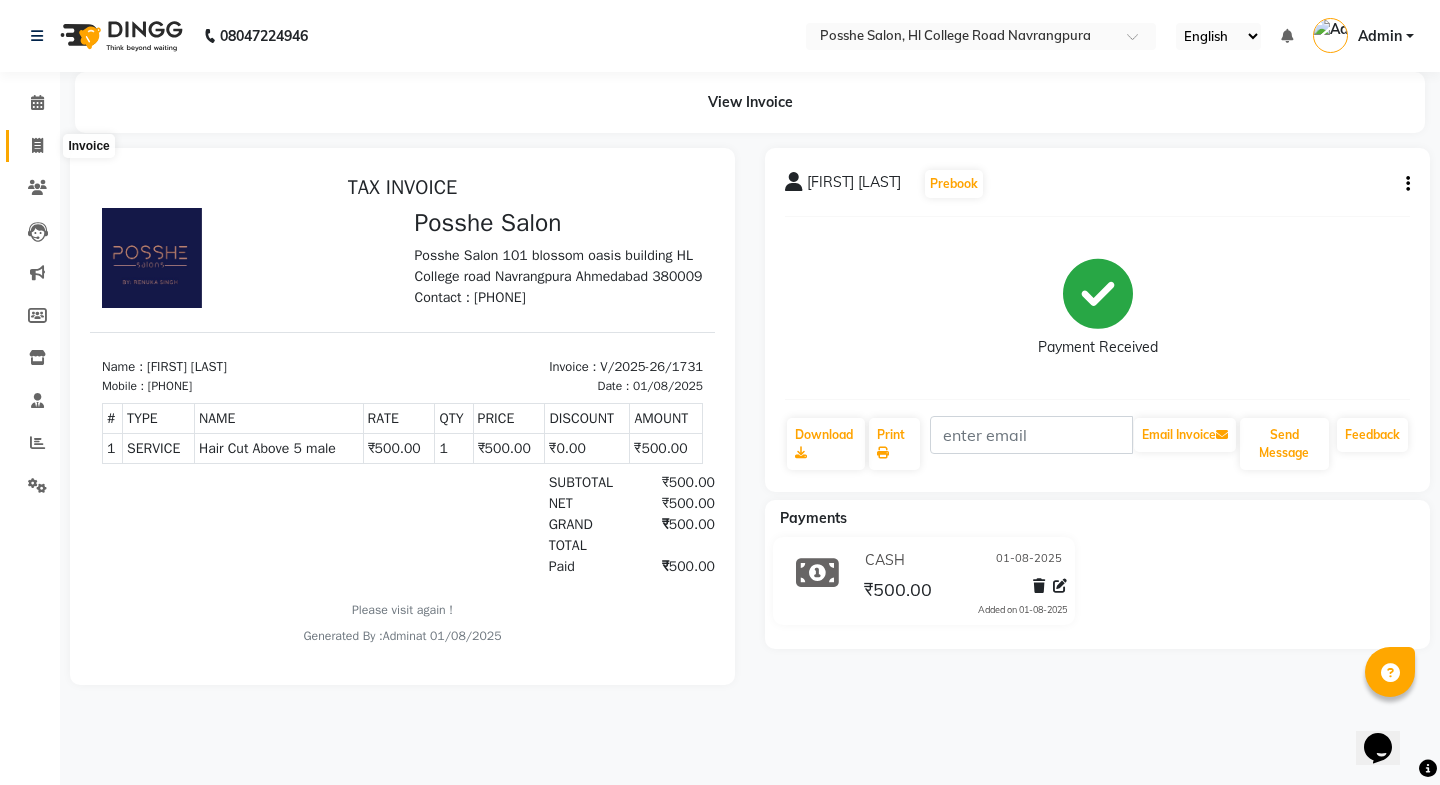 click 